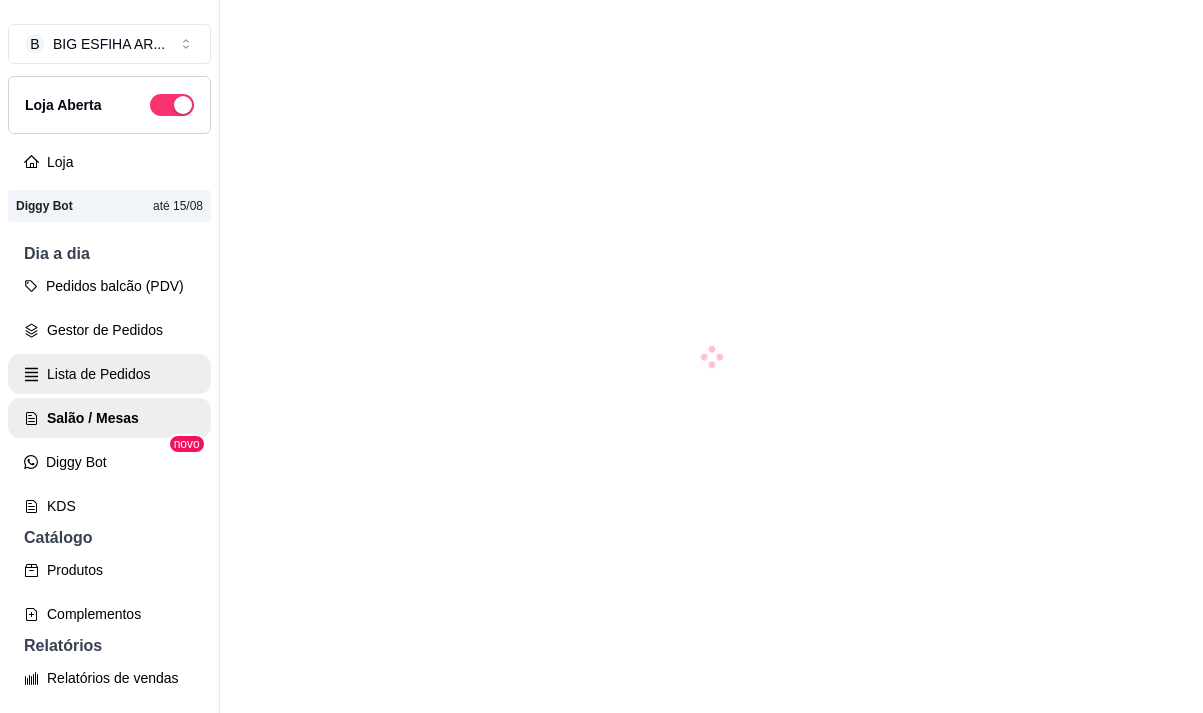 scroll, scrollTop: 0, scrollLeft: 0, axis: both 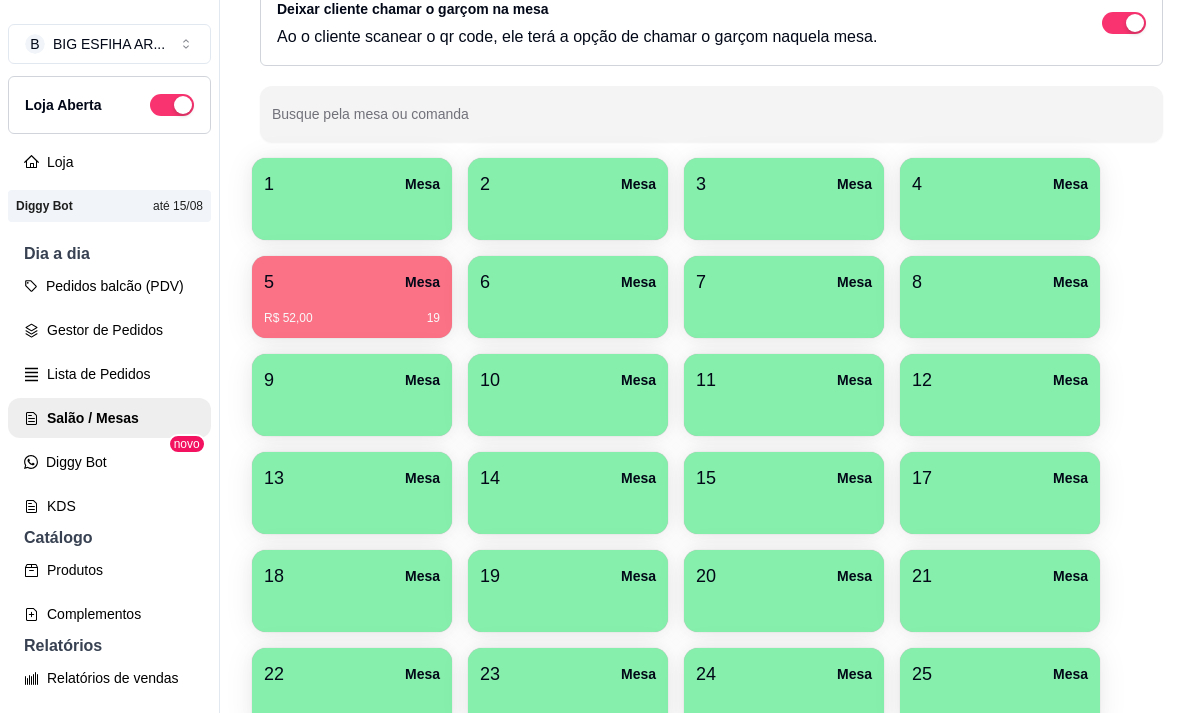 click on "5 Mesa" at bounding box center [352, 282] 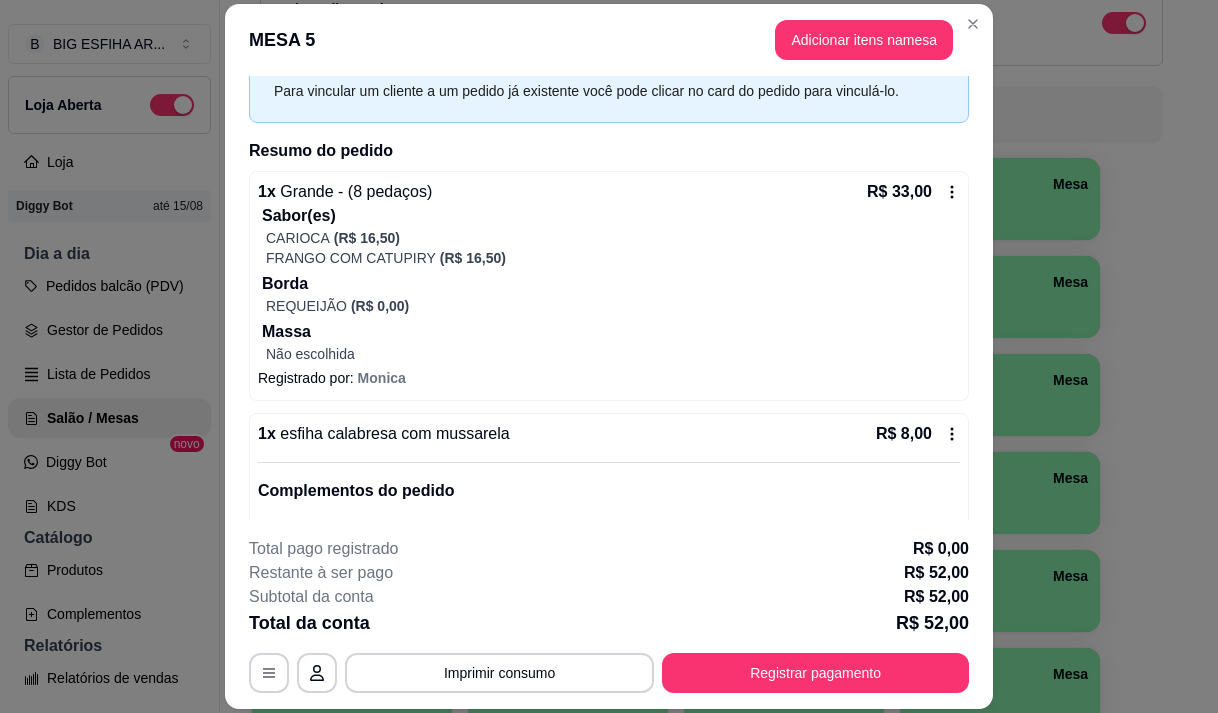 scroll, scrollTop: 258, scrollLeft: 0, axis: vertical 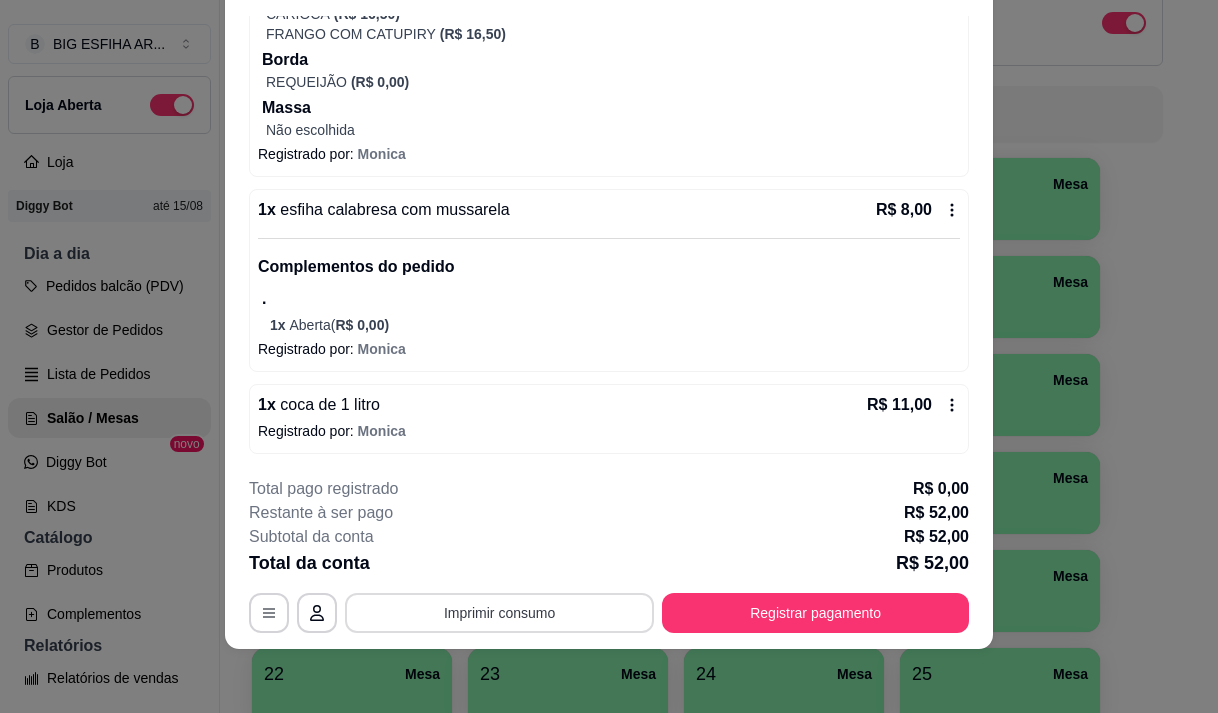 click on "Imprimir consumo" at bounding box center [499, 613] 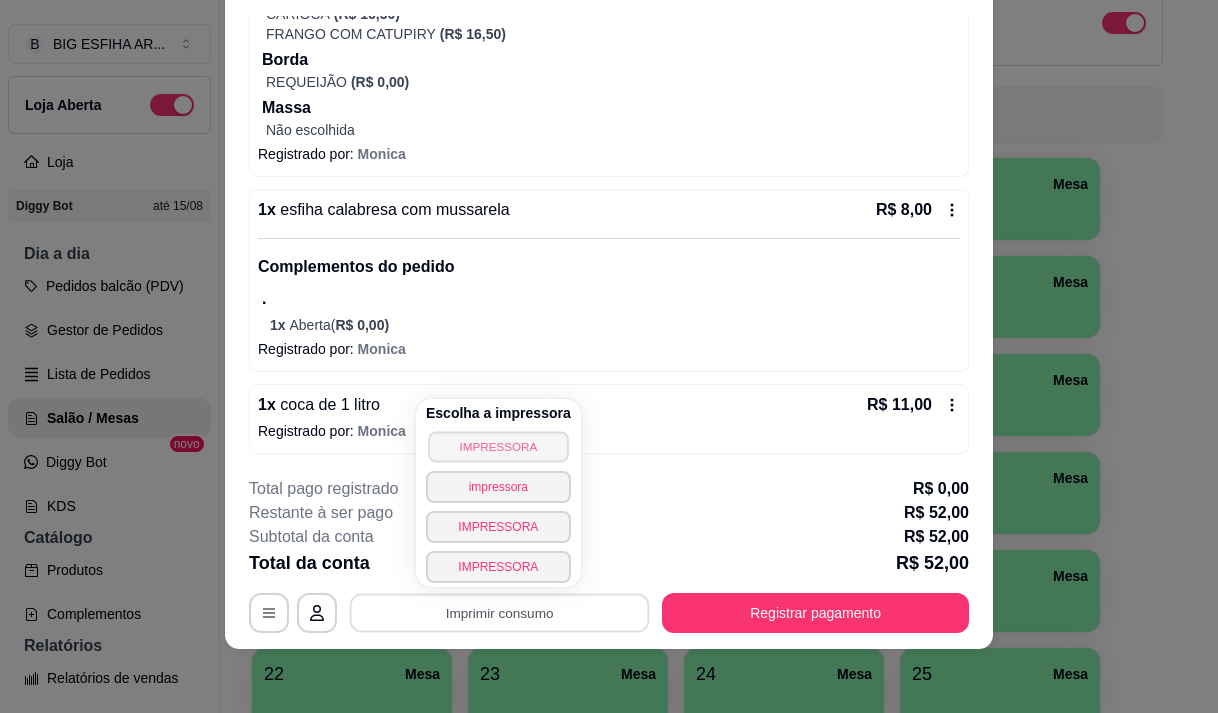 click on "IMPRESSORA" at bounding box center (498, 446) 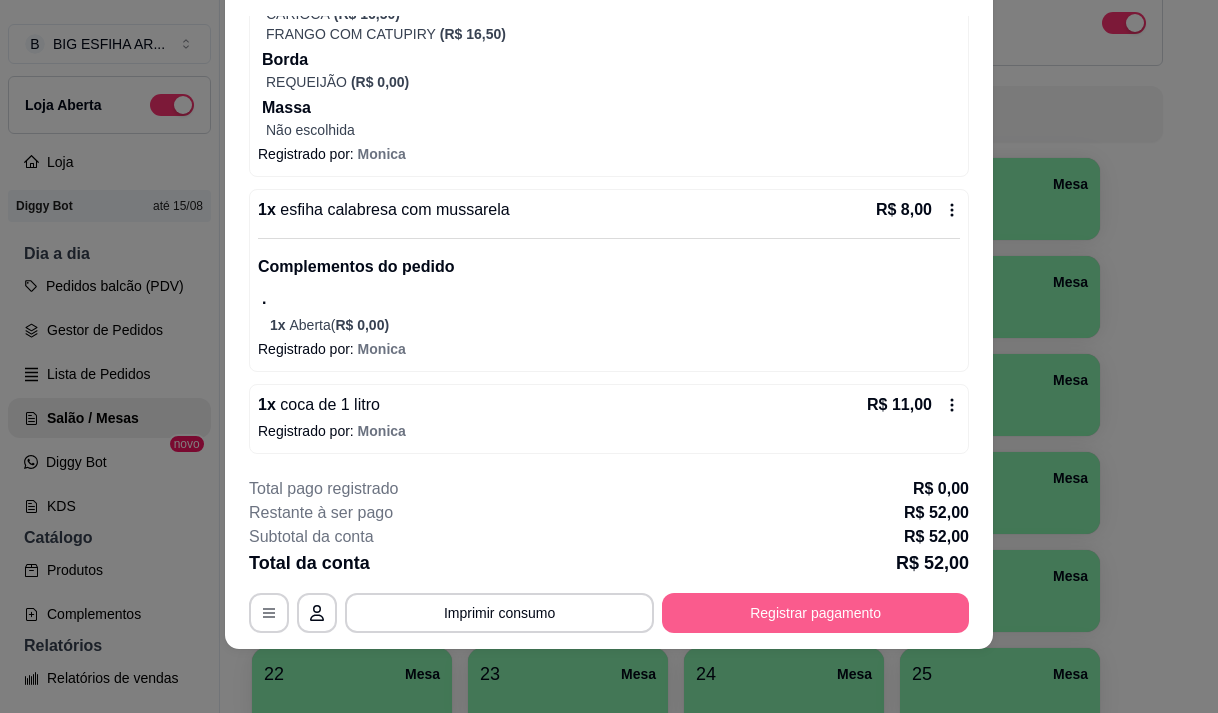 click on "Registrar pagamento" at bounding box center (815, 613) 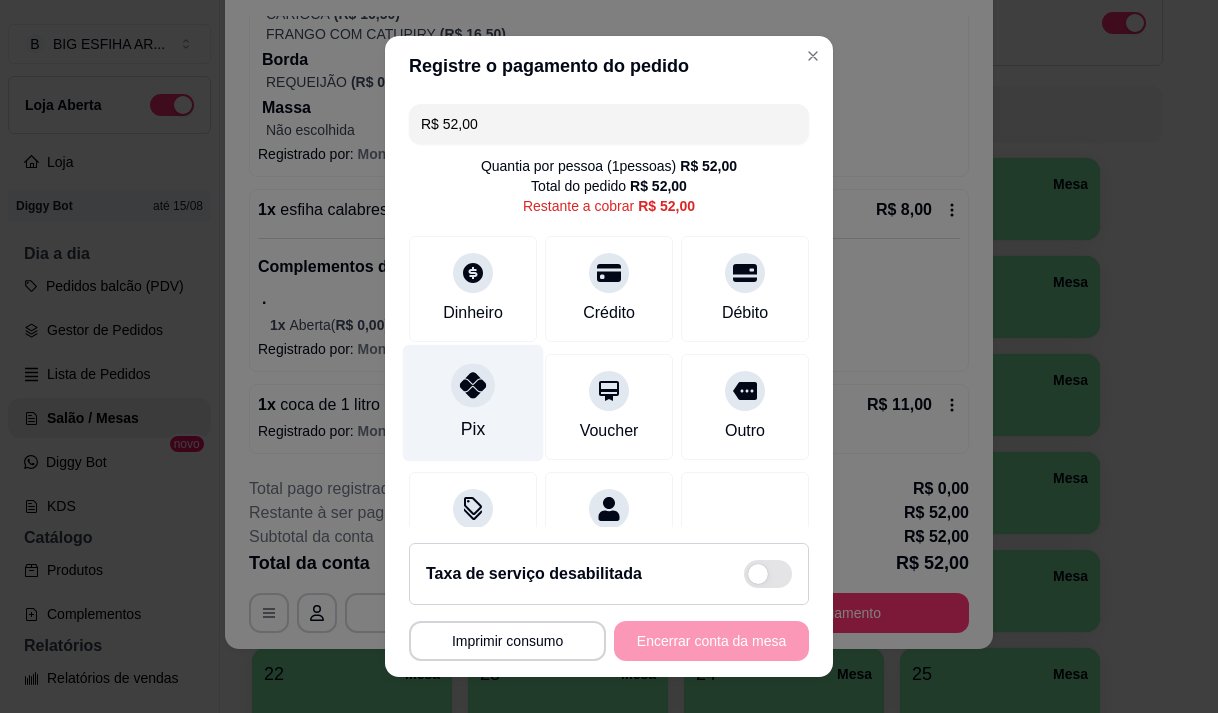 click on "Pix" at bounding box center (473, 402) 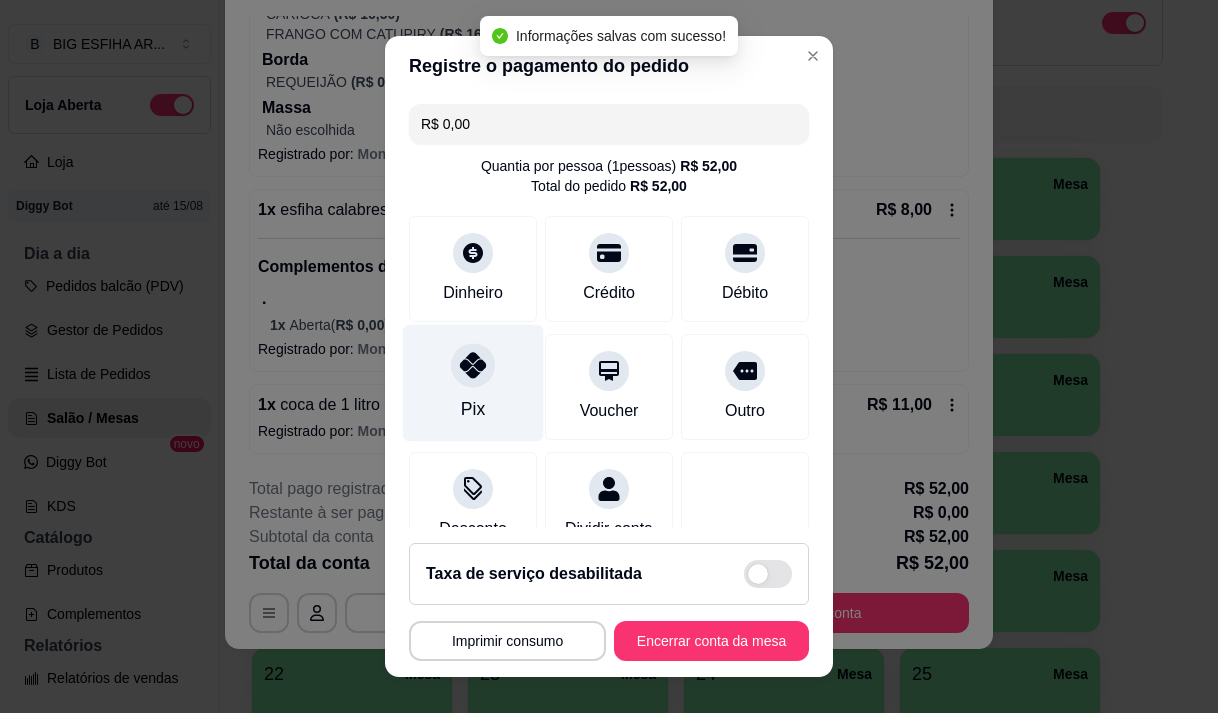 type on "R$ 0,00" 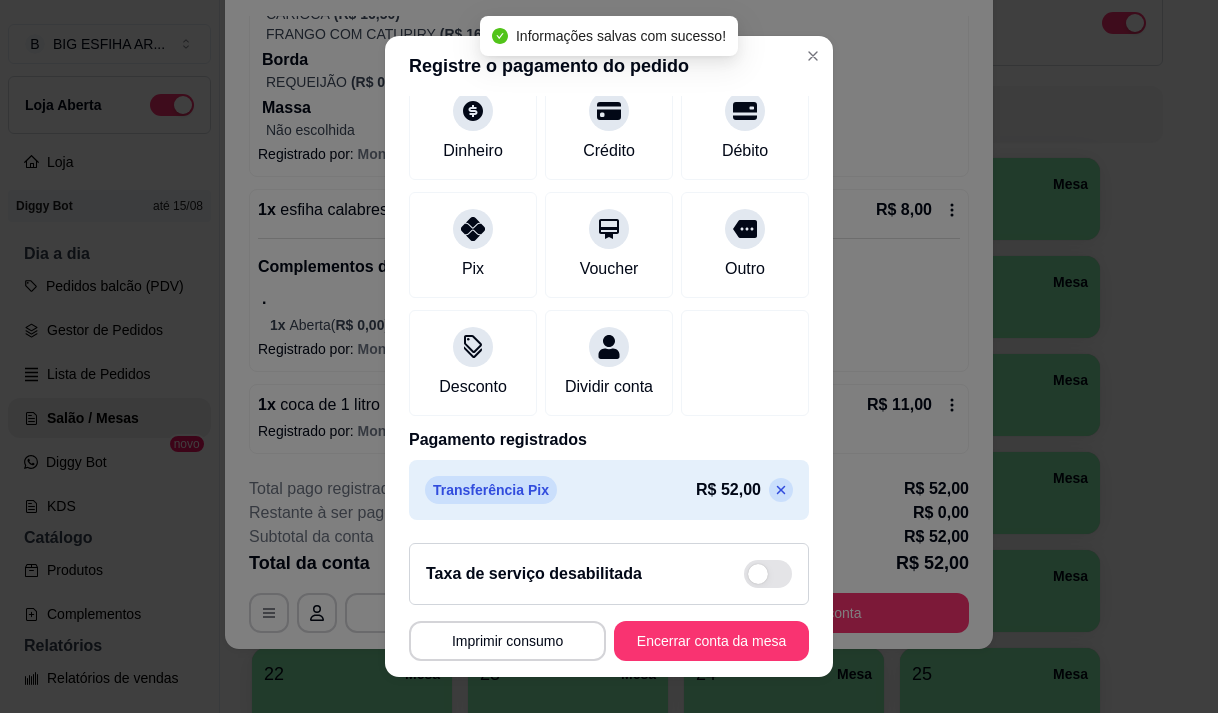 scroll, scrollTop: 166, scrollLeft: 0, axis: vertical 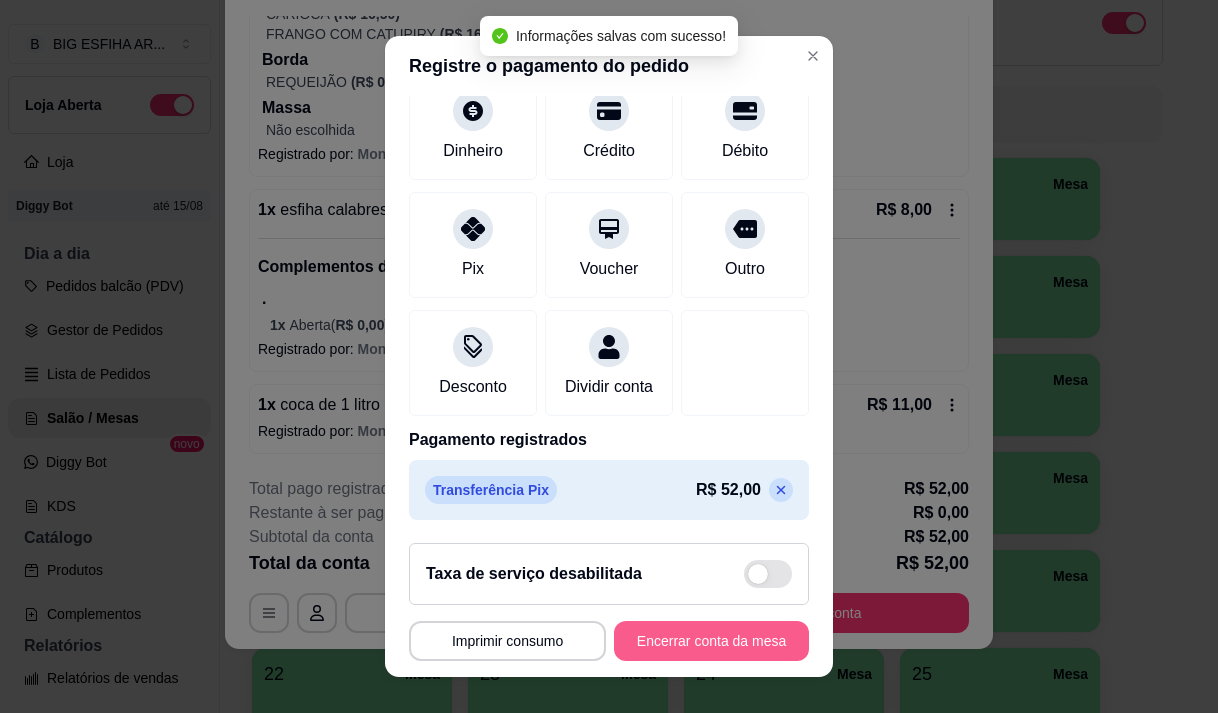 click on "Encerrar conta da mesa" at bounding box center [711, 641] 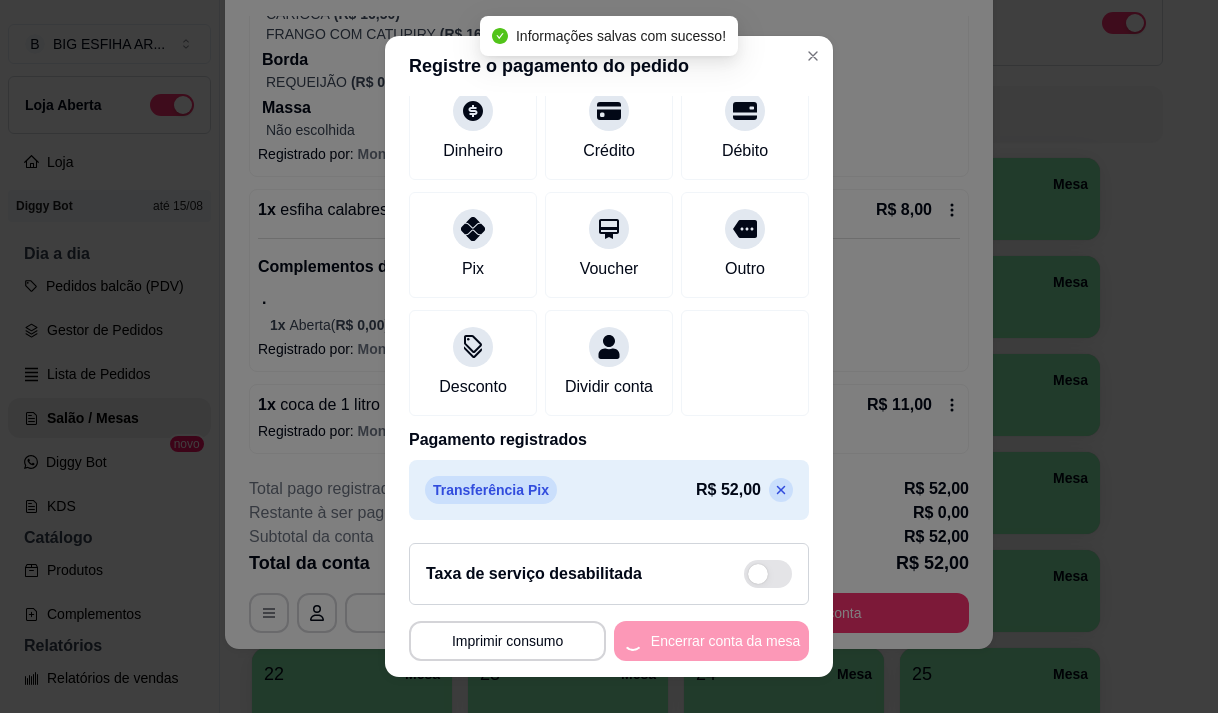 scroll, scrollTop: 0, scrollLeft: 0, axis: both 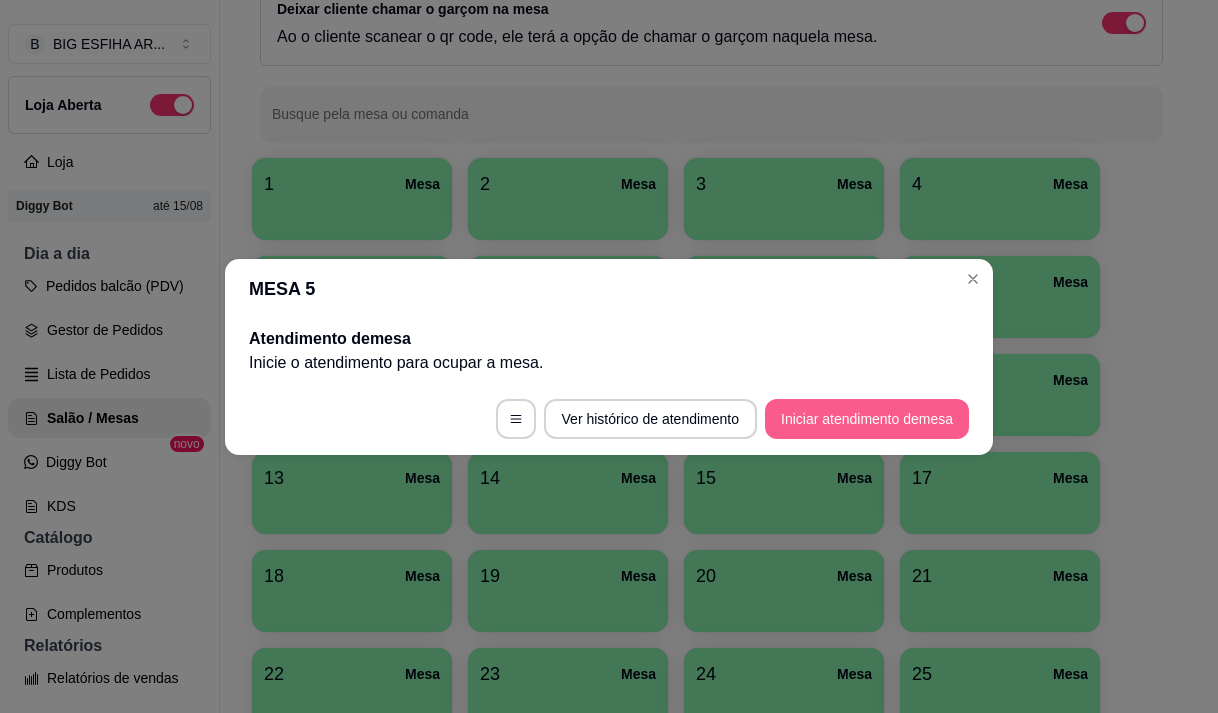 click on "Iniciar atendimento de  mesa" at bounding box center [867, 419] 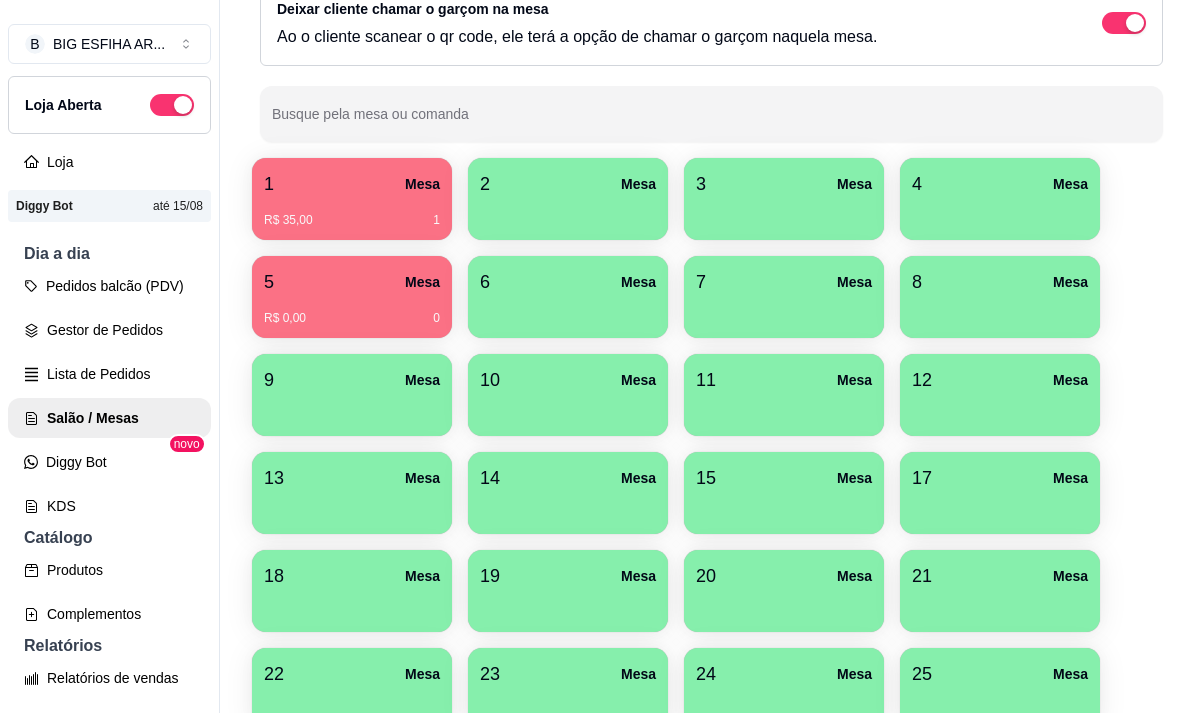 click on "Todos Mesas Comandas Deixar cliente chamar o garçom na mesa Ao o cliente scanear o qr code, ele terá a opção de chamar o garçom naquela mesa. Busque pela mesa ou comanda
1 Mesa R$ 35,00 1 2 Mesa 3 Mesa 4 Mesa 5 Mesa R$ 0,00 0 6 Mesa 7 Mesa 8 Mesa 9 Mesa 10 Mesa 11 Mesa 12 Mesa 13 Mesa 14 Mesa 15 Mesa 17 Mesa 18 Mesa 19 Mesa 20 Mesa 21 Mesa 22 Mesa 23 Mesa 24 Mesa 25 Mesa 26 Mesa 27 Mesa 28 Mesa 29 Mesa 30 Mesa" at bounding box center [711, 429] 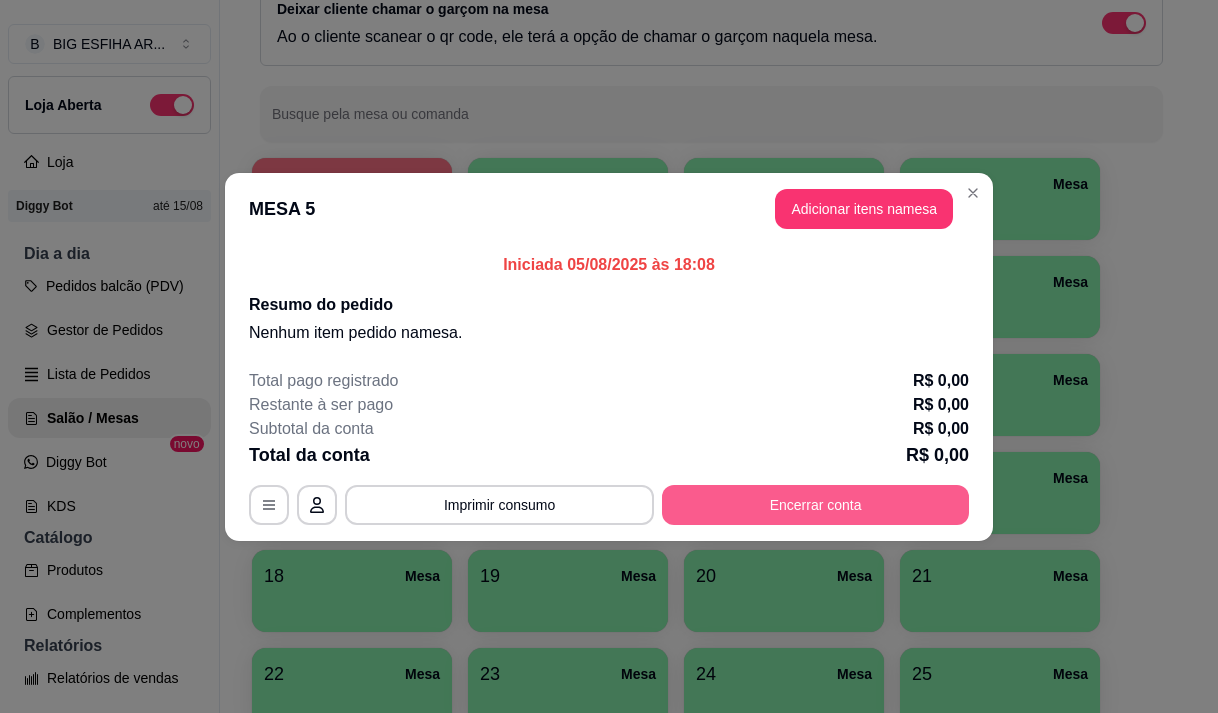 click on "Encerrar conta" at bounding box center [815, 505] 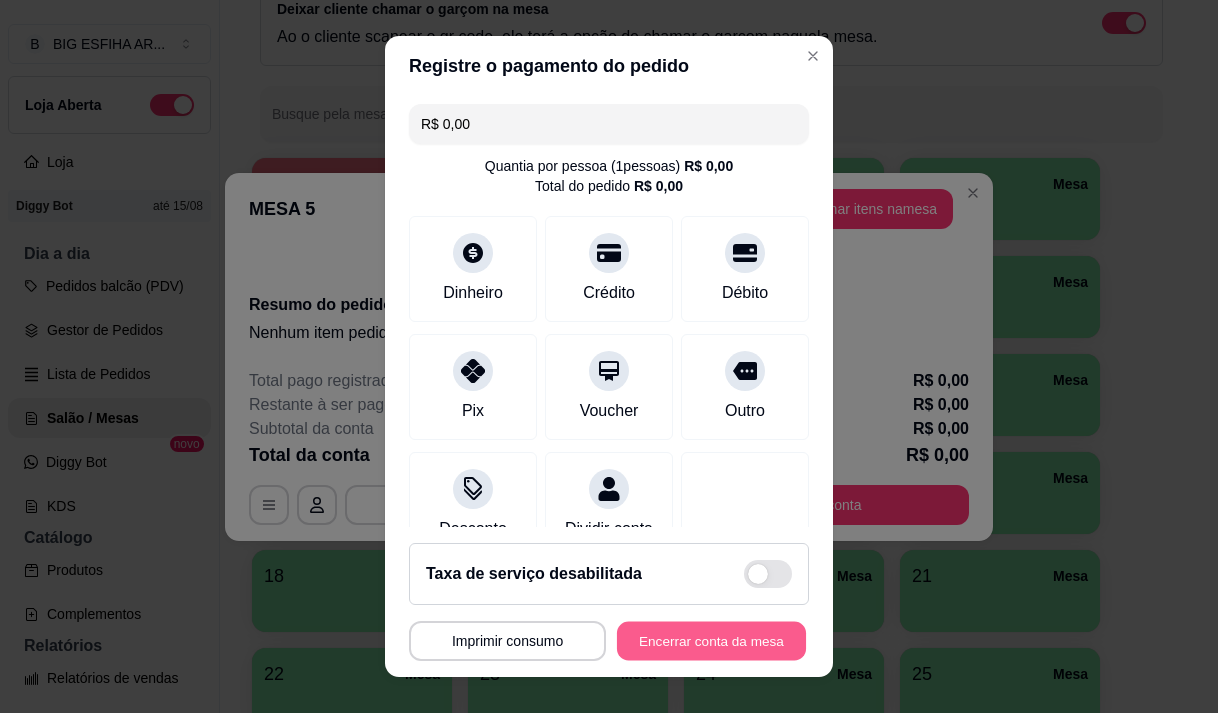 click on "Encerrar conta da mesa" at bounding box center (711, 641) 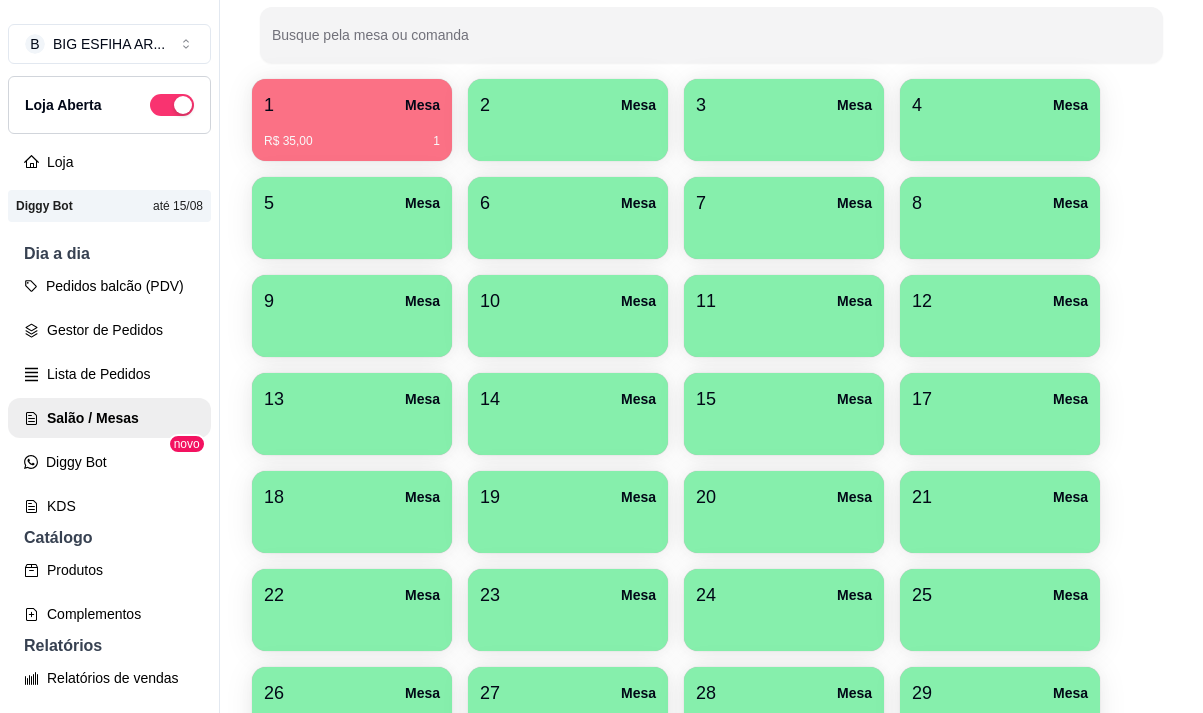 scroll, scrollTop: 300, scrollLeft: 0, axis: vertical 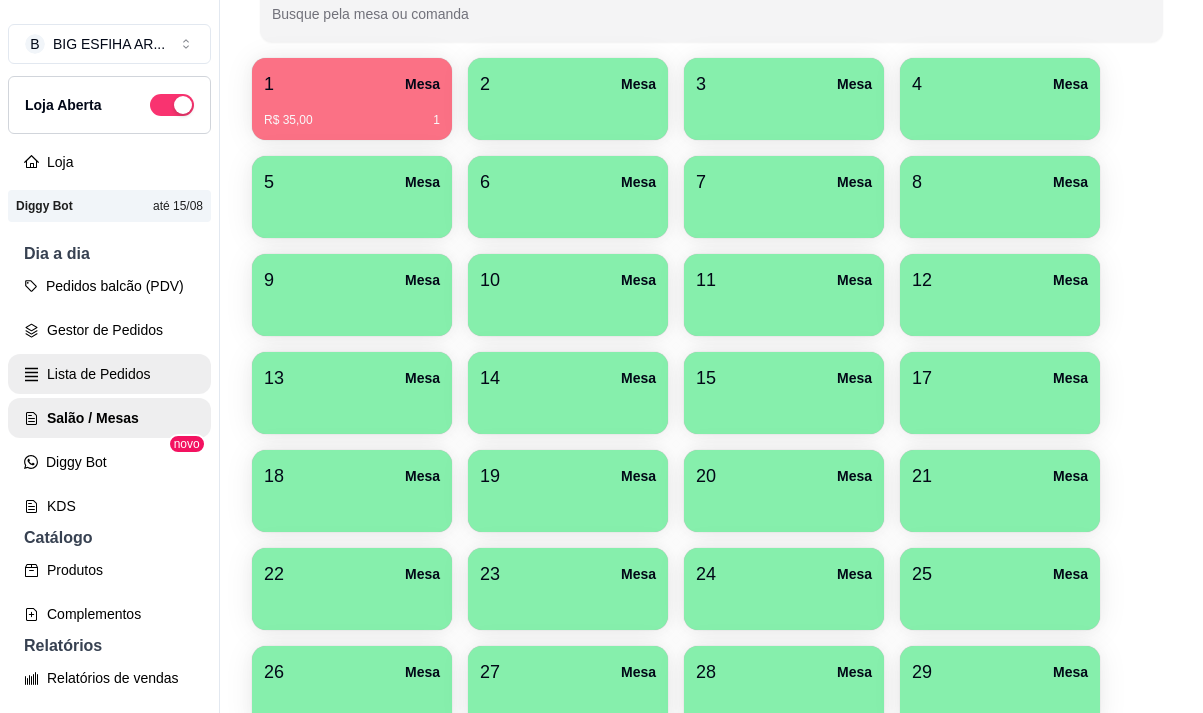 click on "Lista de Pedidos" at bounding box center (109, 374) 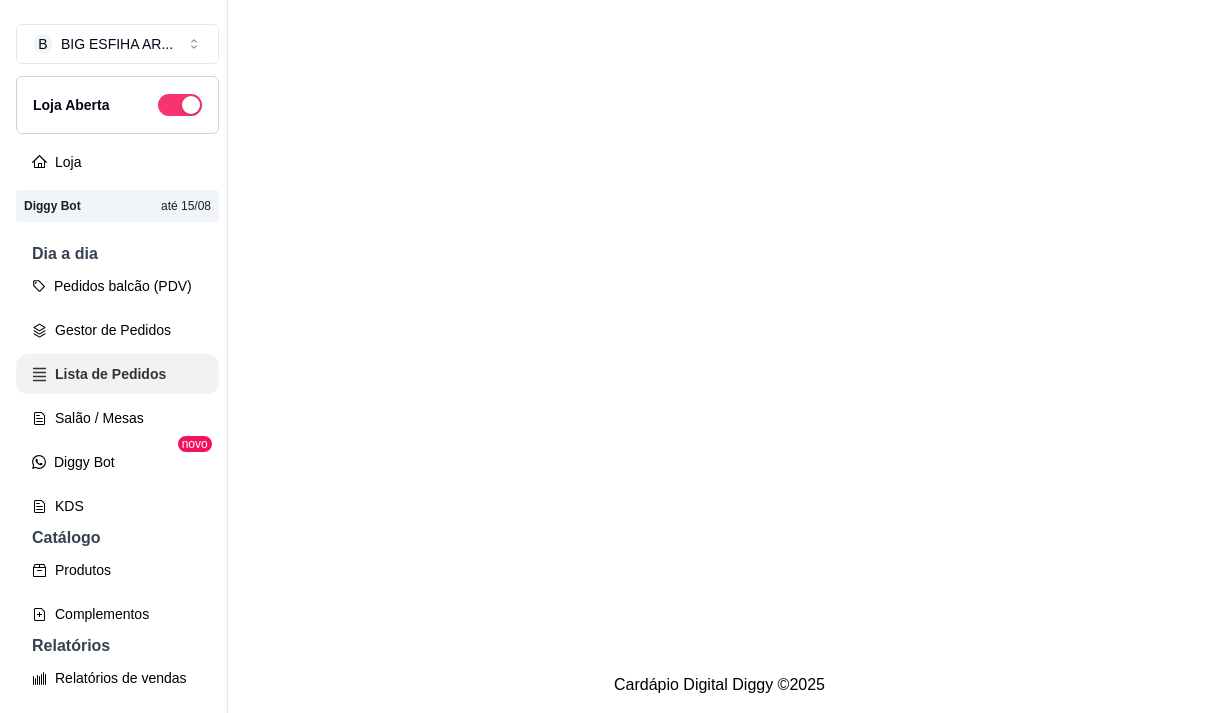 scroll, scrollTop: 0, scrollLeft: 0, axis: both 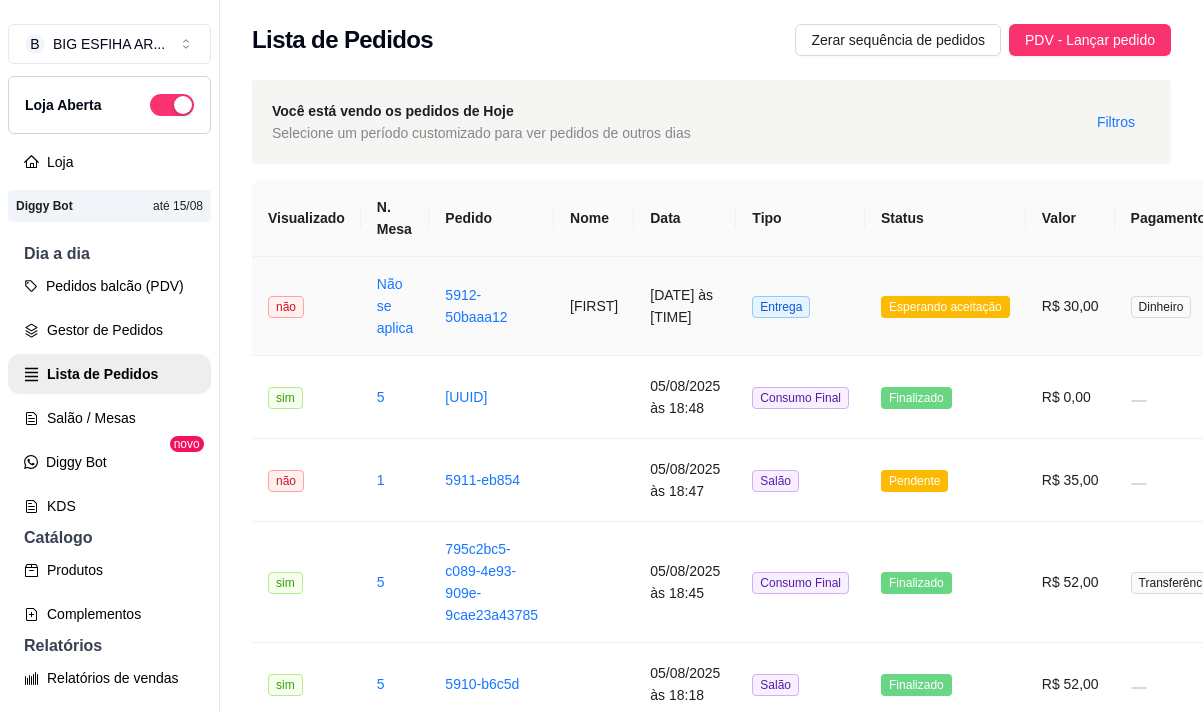 click on "5912-50baaa12" at bounding box center [491, 306] 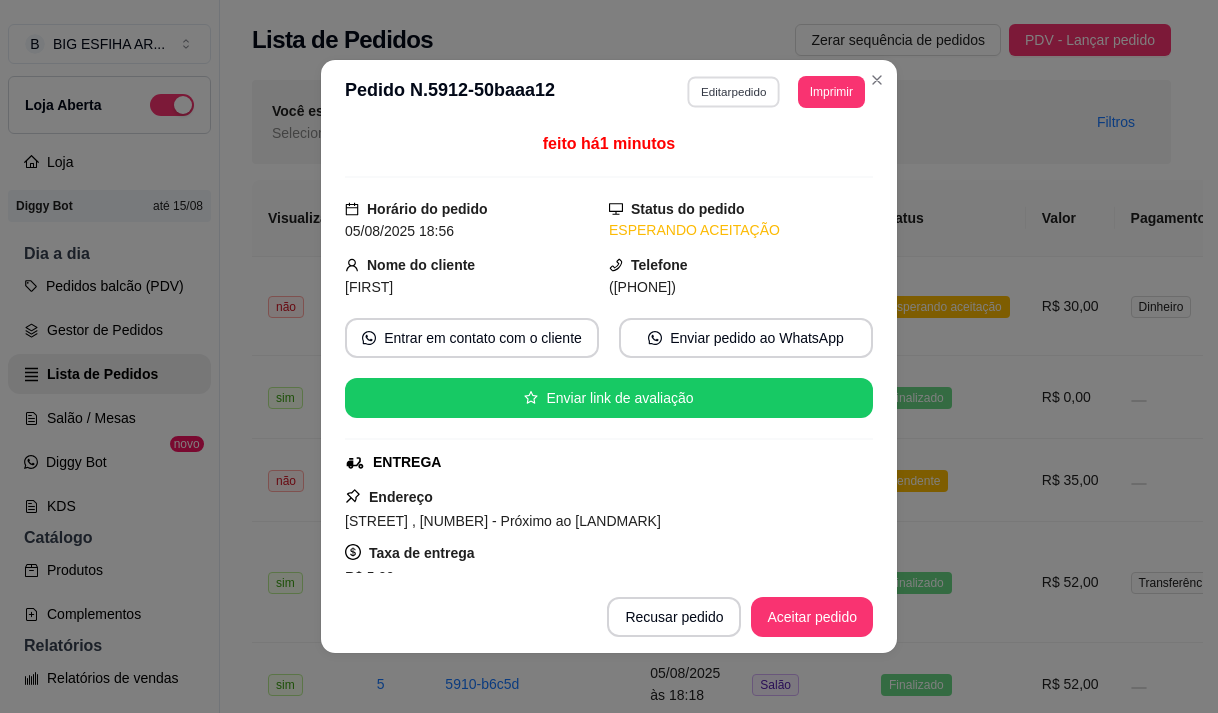 click on "Editar  pedido" at bounding box center [734, 91] 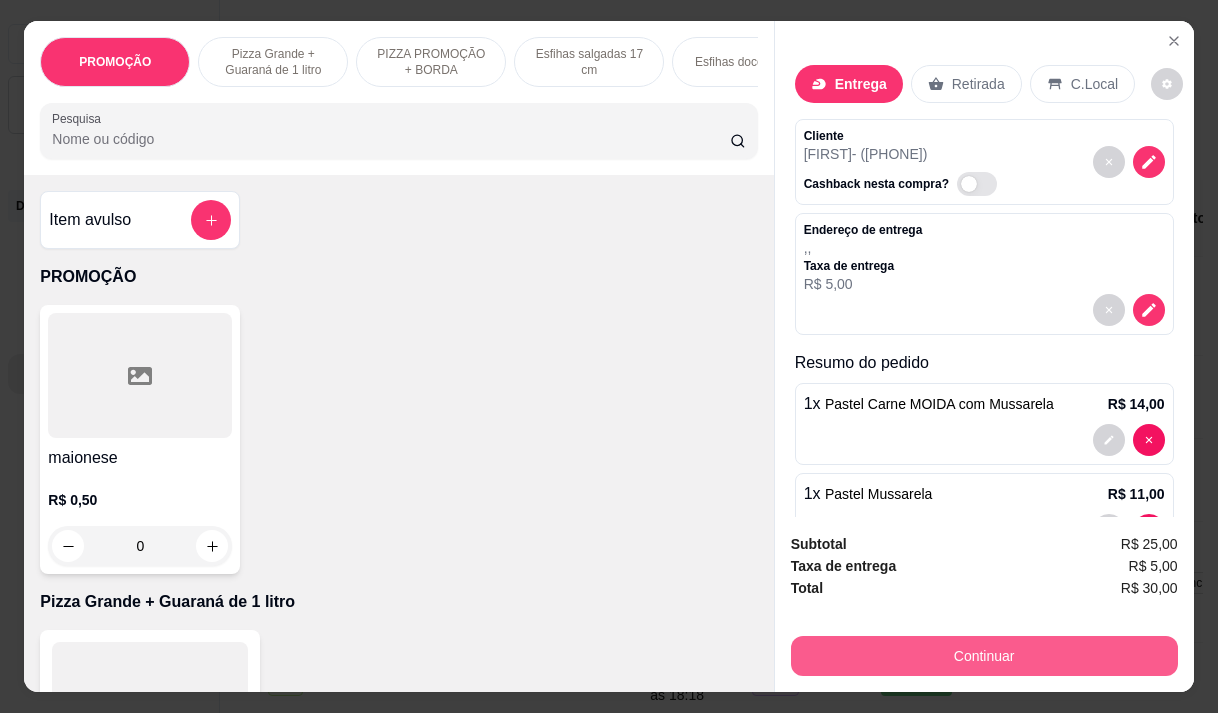 click on "Continuar" at bounding box center (984, 656) 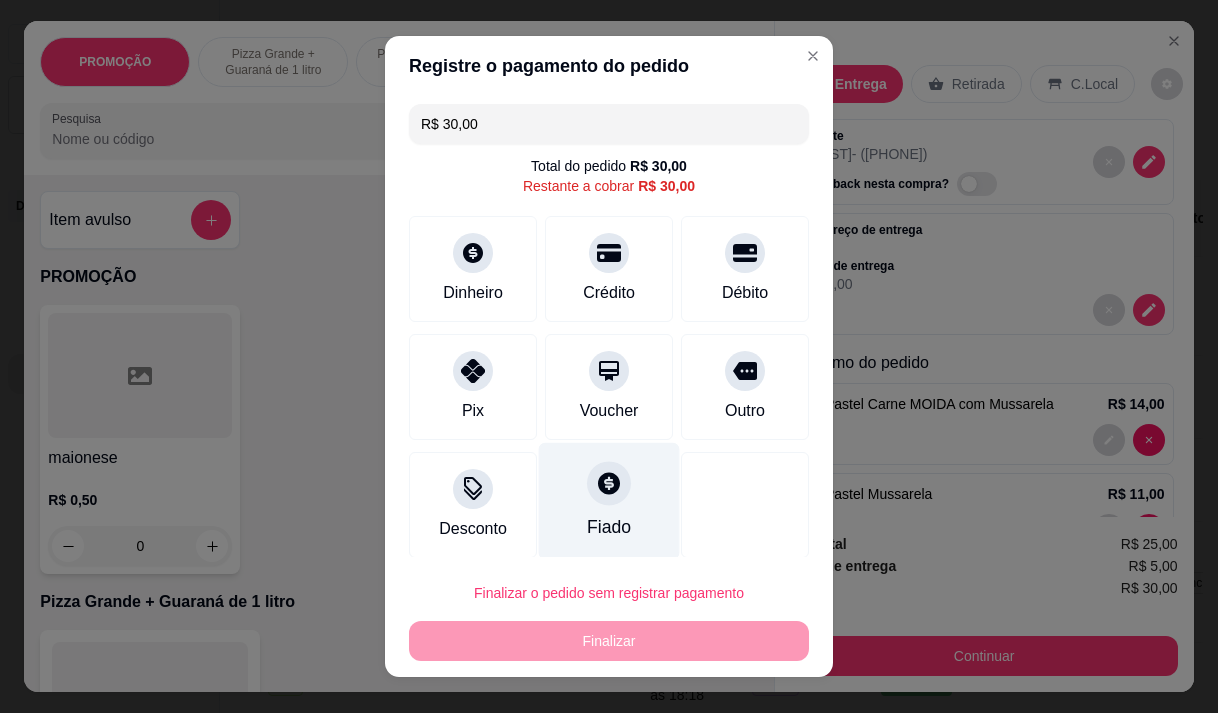 scroll, scrollTop: 8, scrollLeft: 0, axis: vertical 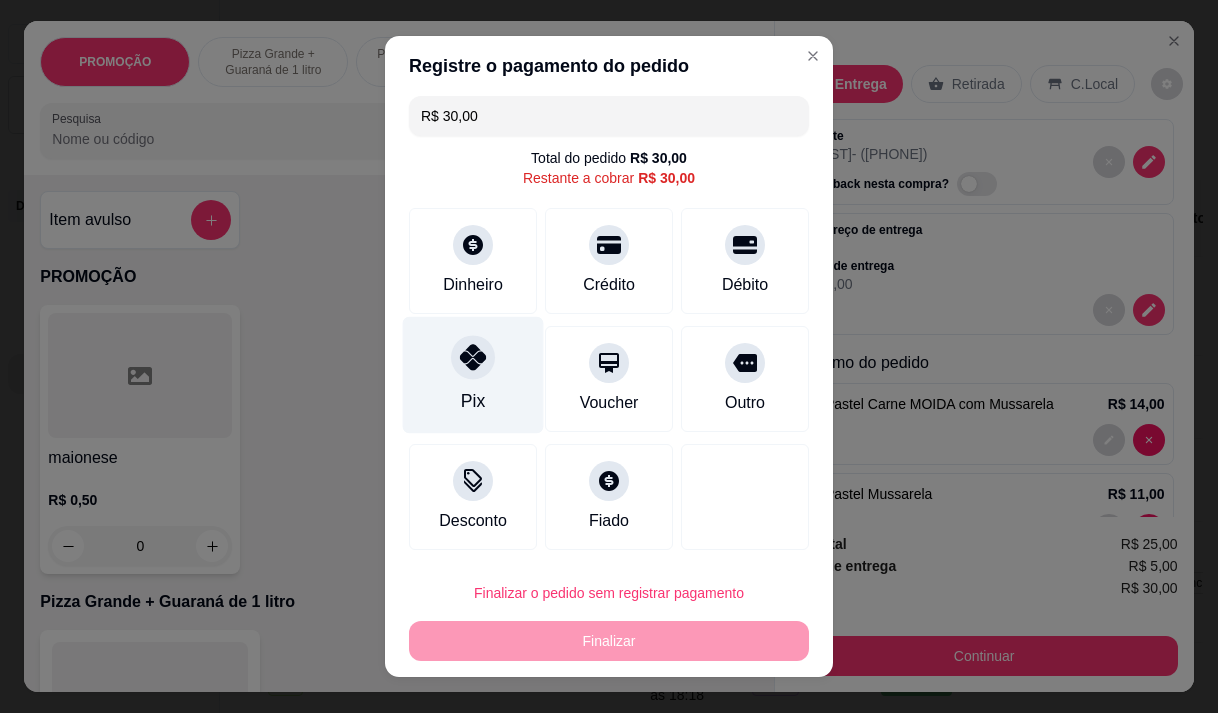 click on "Pix" at bounding box center (473, 374) 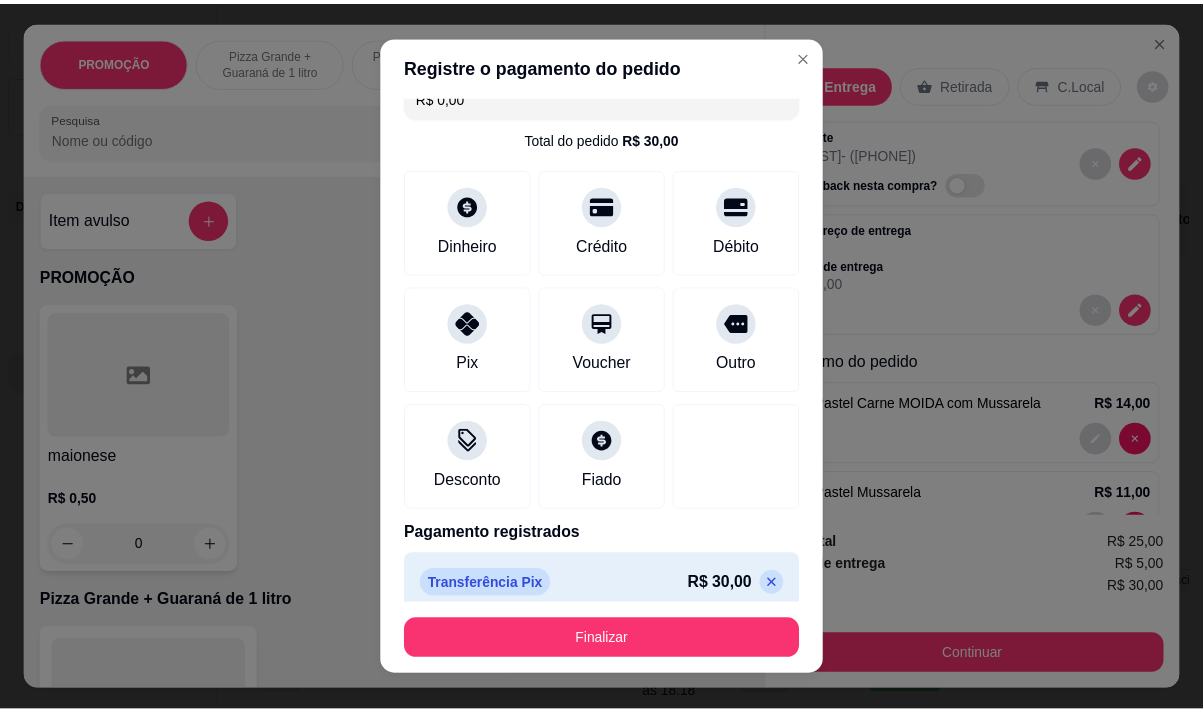 scroll, scrollTop: 44, scrollLeft: 0, axis: vertical 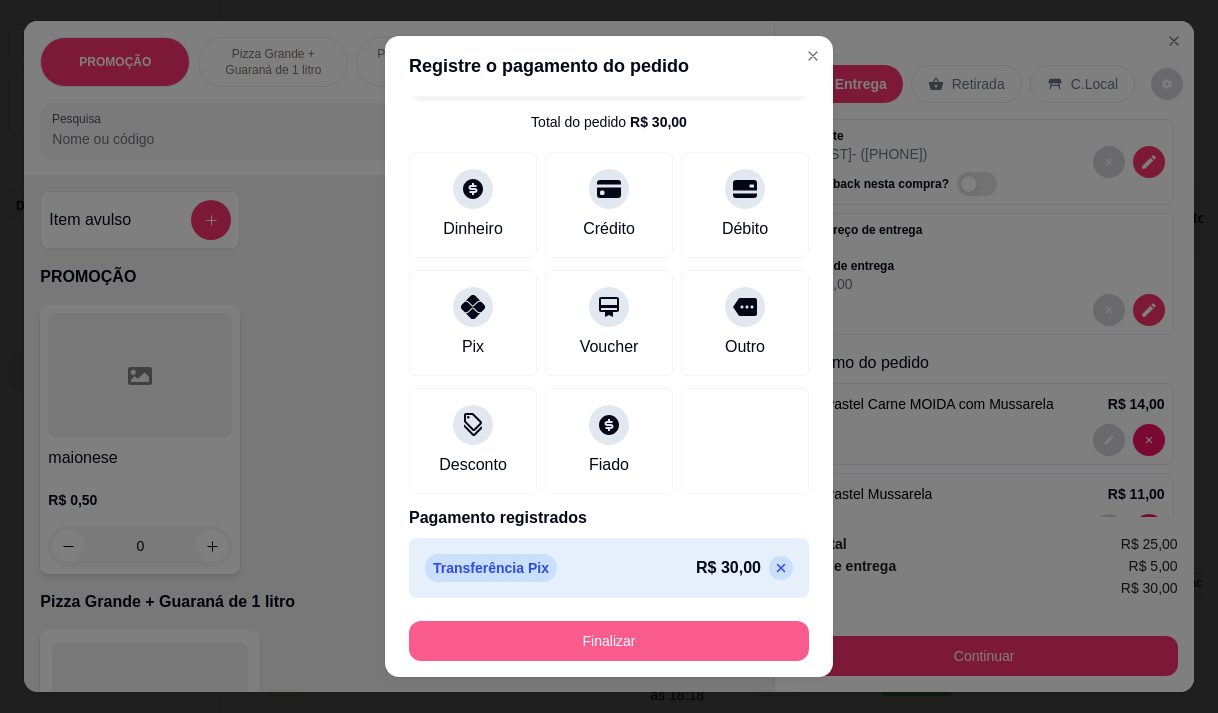 click on "Finalizar" at bounding box center [609, 641] 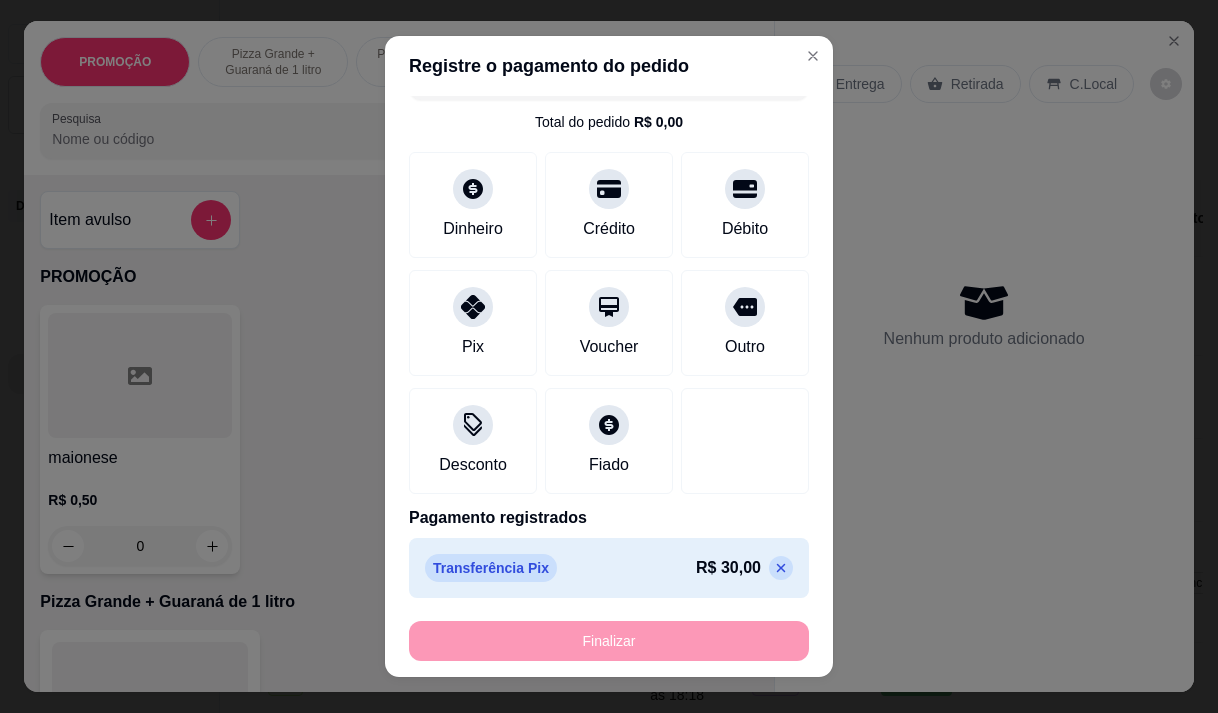 type on "0" 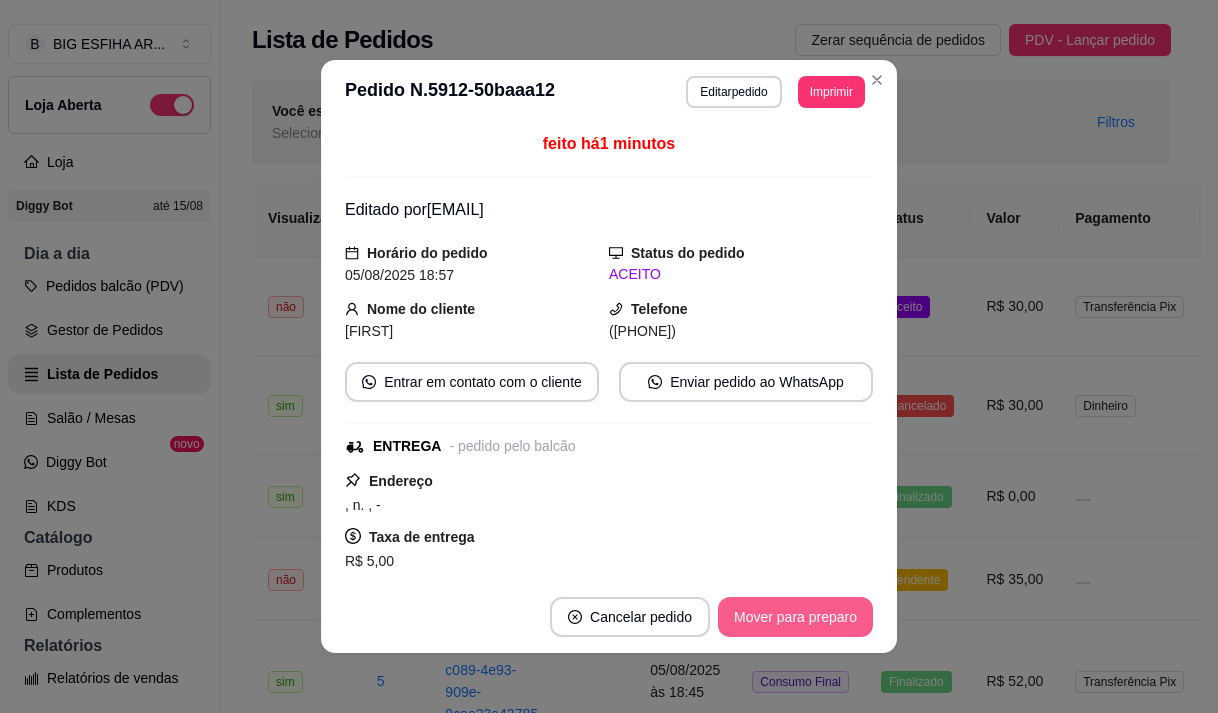 click on "Mover para preparo" at bounding box center [795, 617] 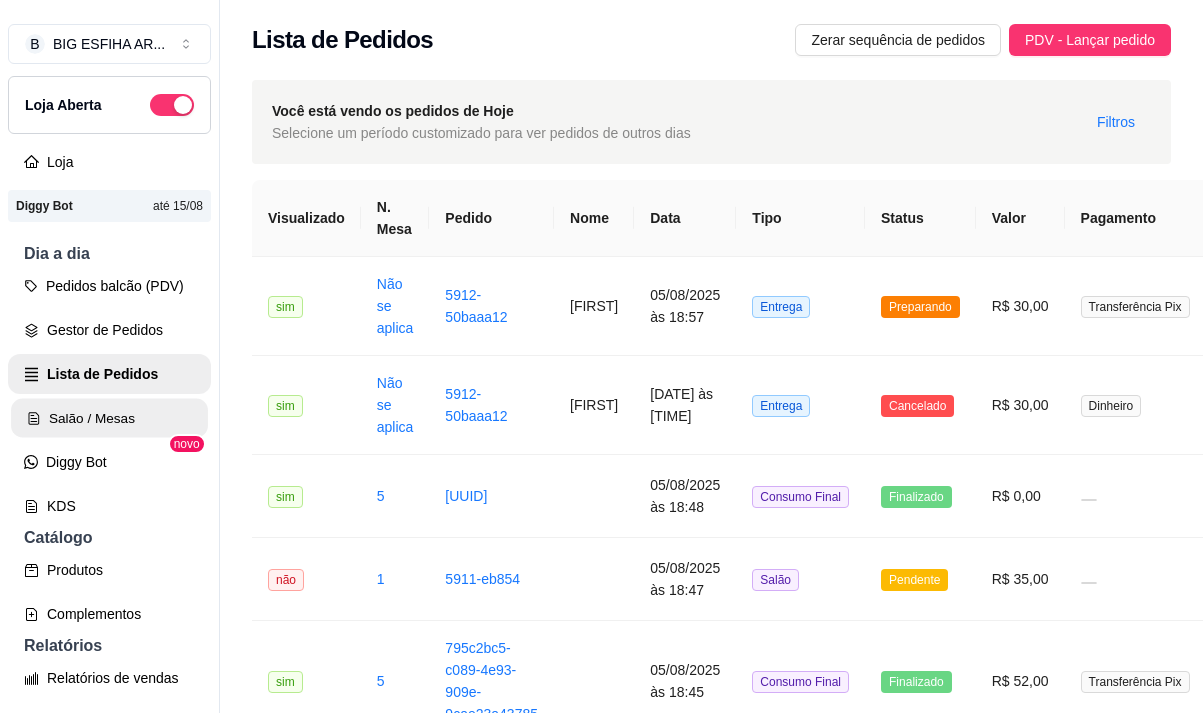 click on "Salão / Mesas" at bounding box center (109, 418) 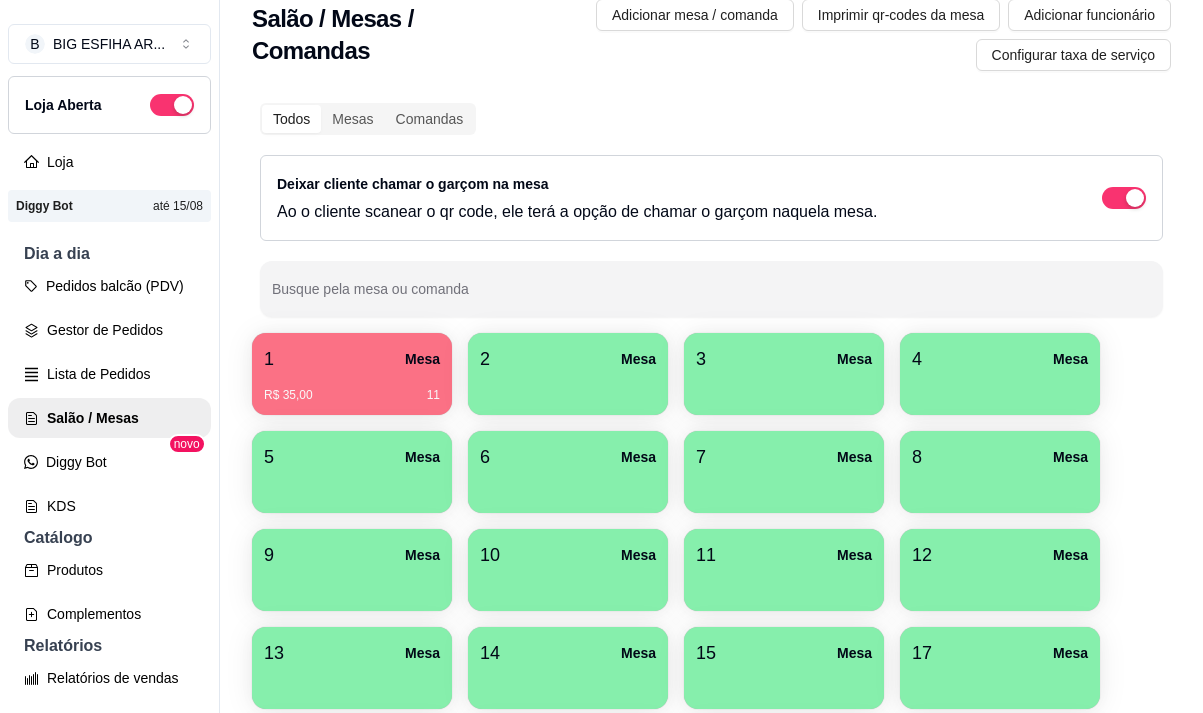 scroll, scrollTop: 400, scrollLeft: 0, axis: vertical 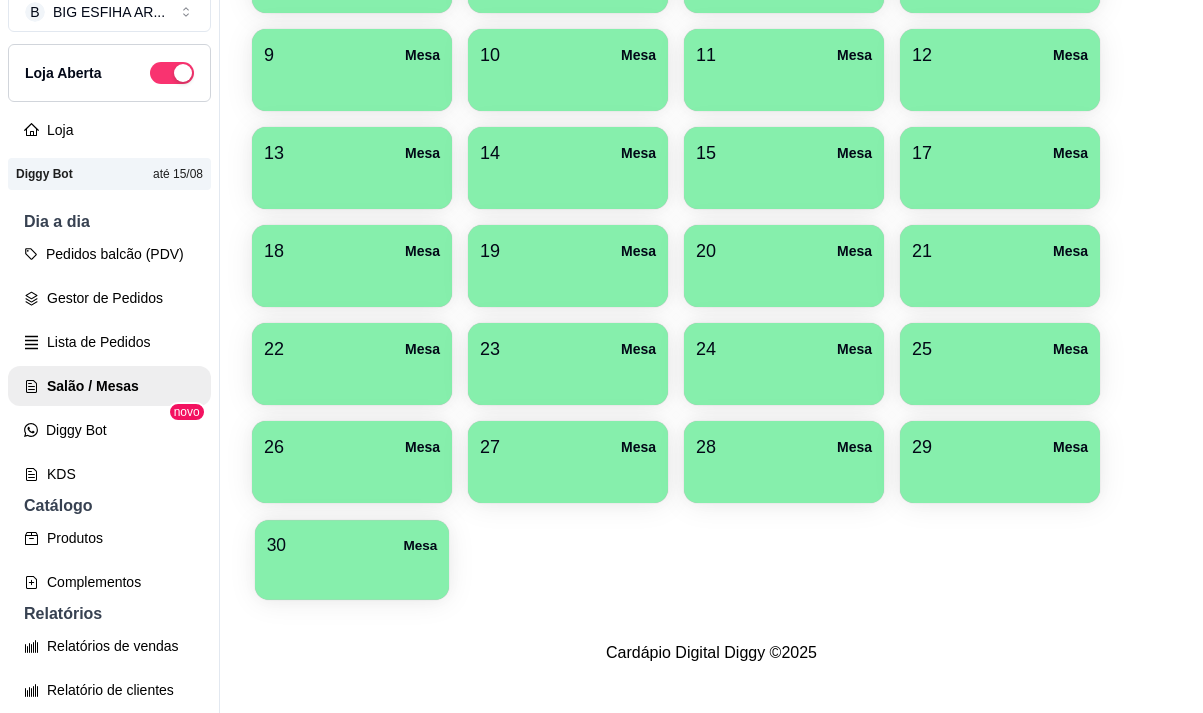click on "30 Mesa" at bounding box center (352, 545) 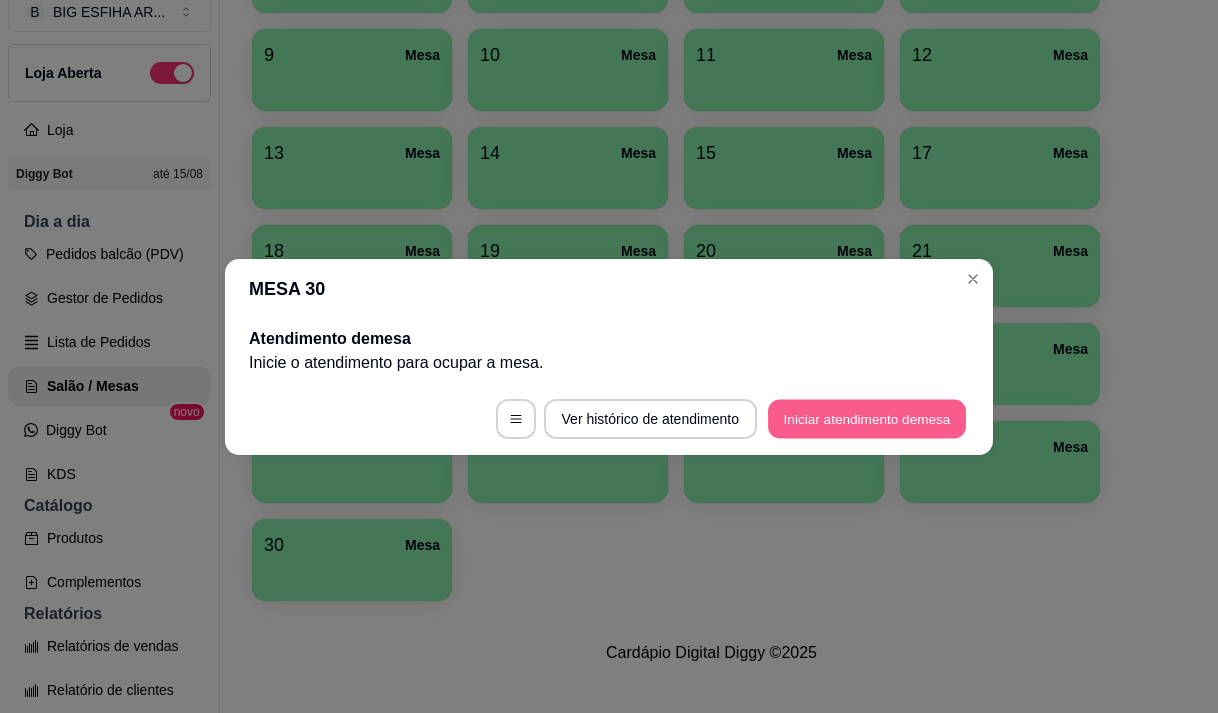 click on "Iniciar atendimento de  mesa" at bounding box center [867, 418] 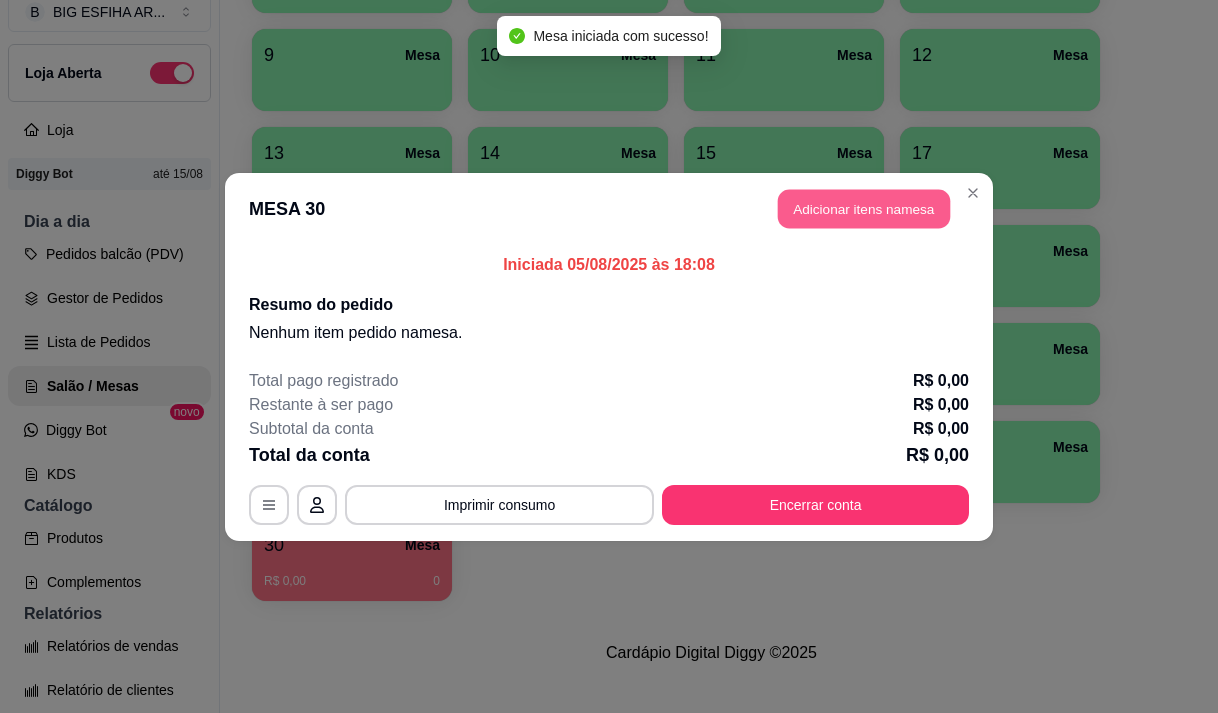 click on "Adicionar itens na  mesa" at bounding box center [864, 208] 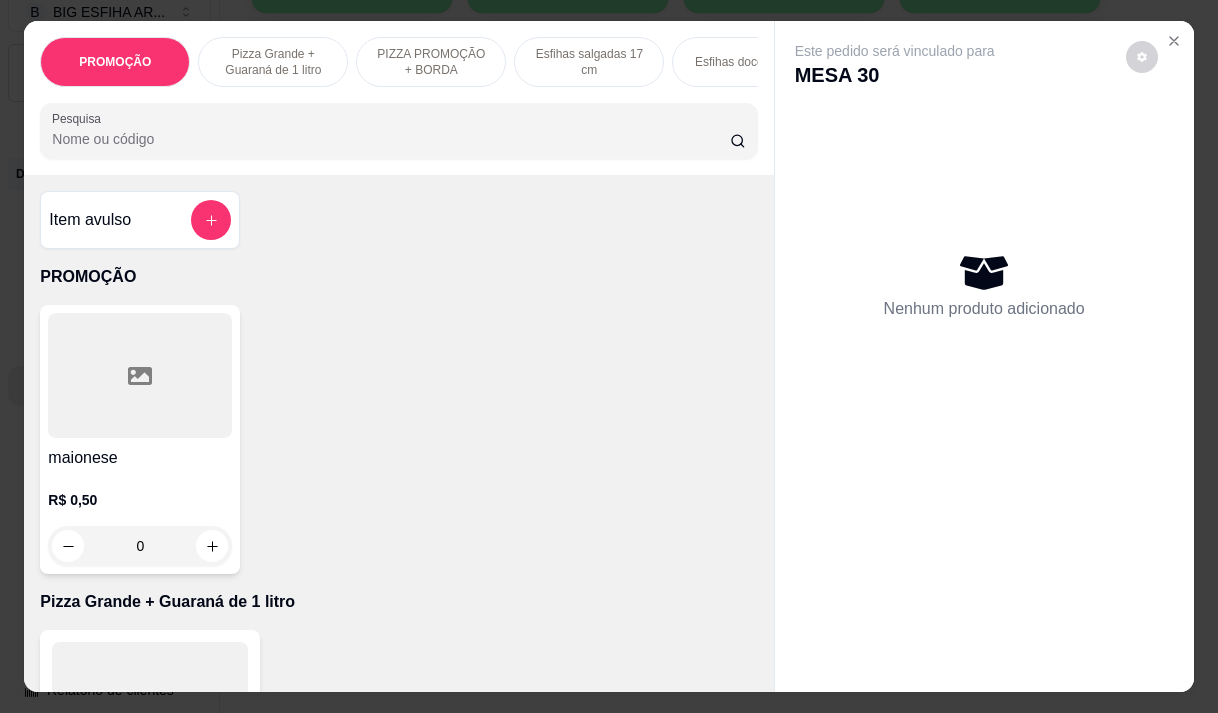 click on "Pesquisa" at bounding box center (391, 139) 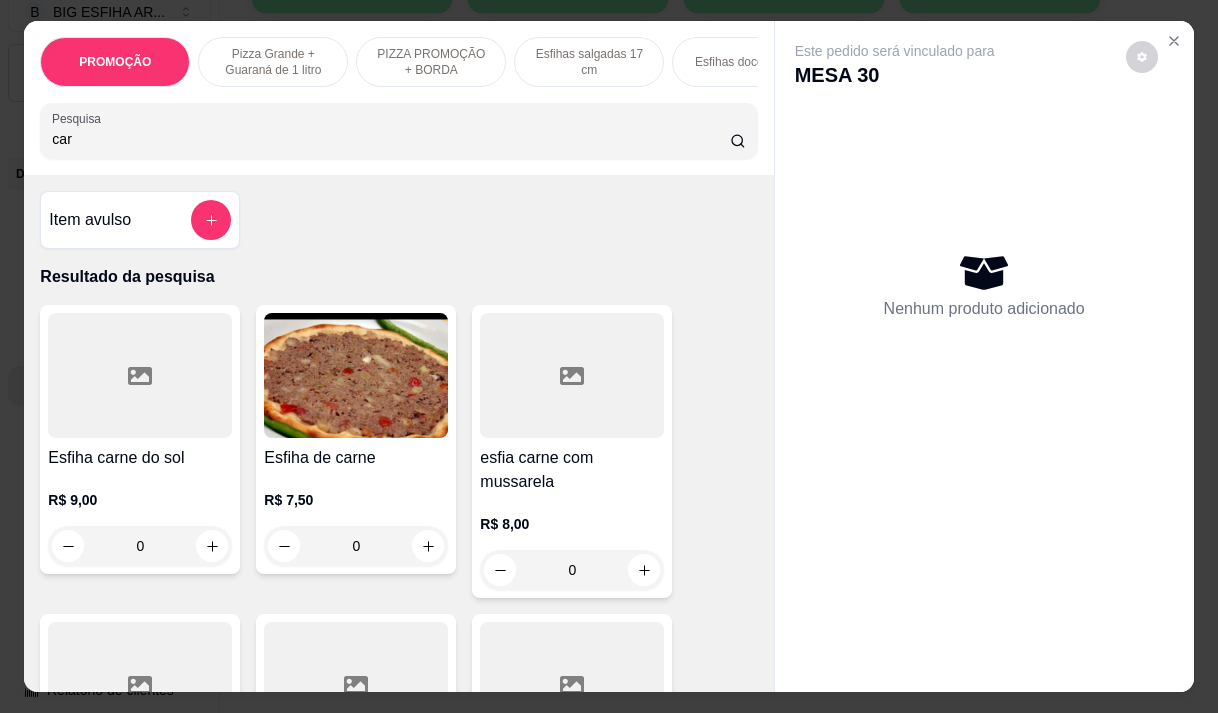 type on "car" 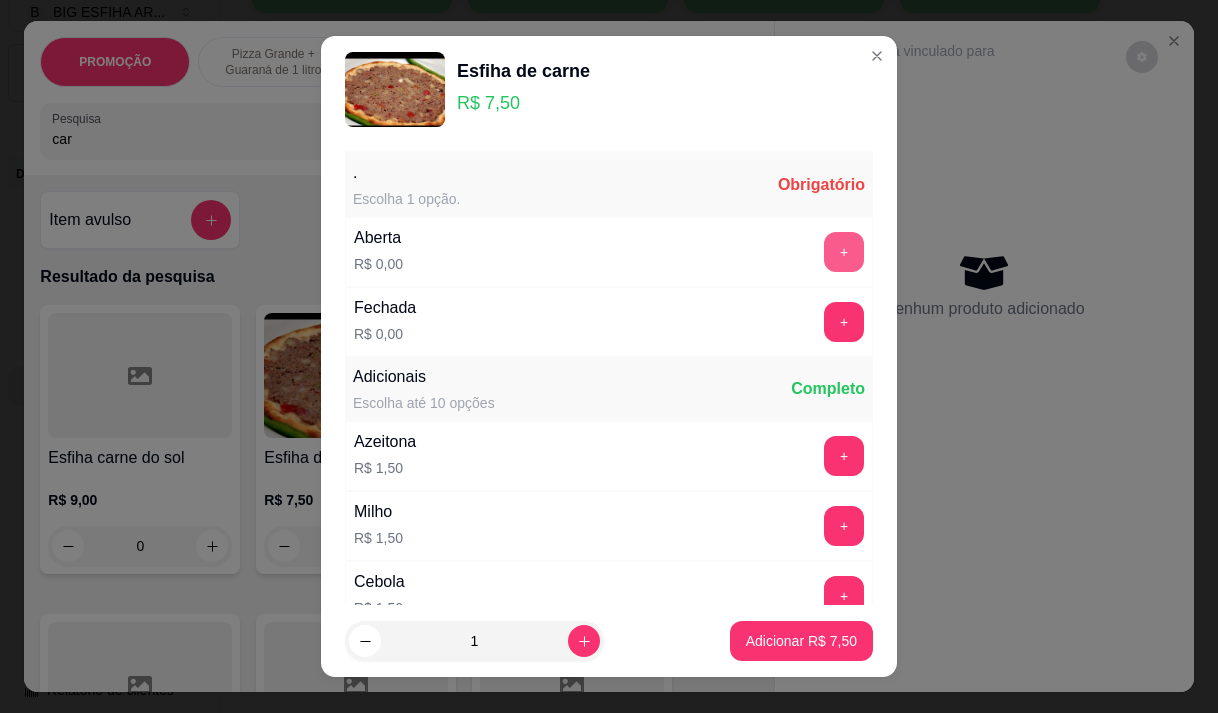 click on "+" at bounding box center [844, 252] 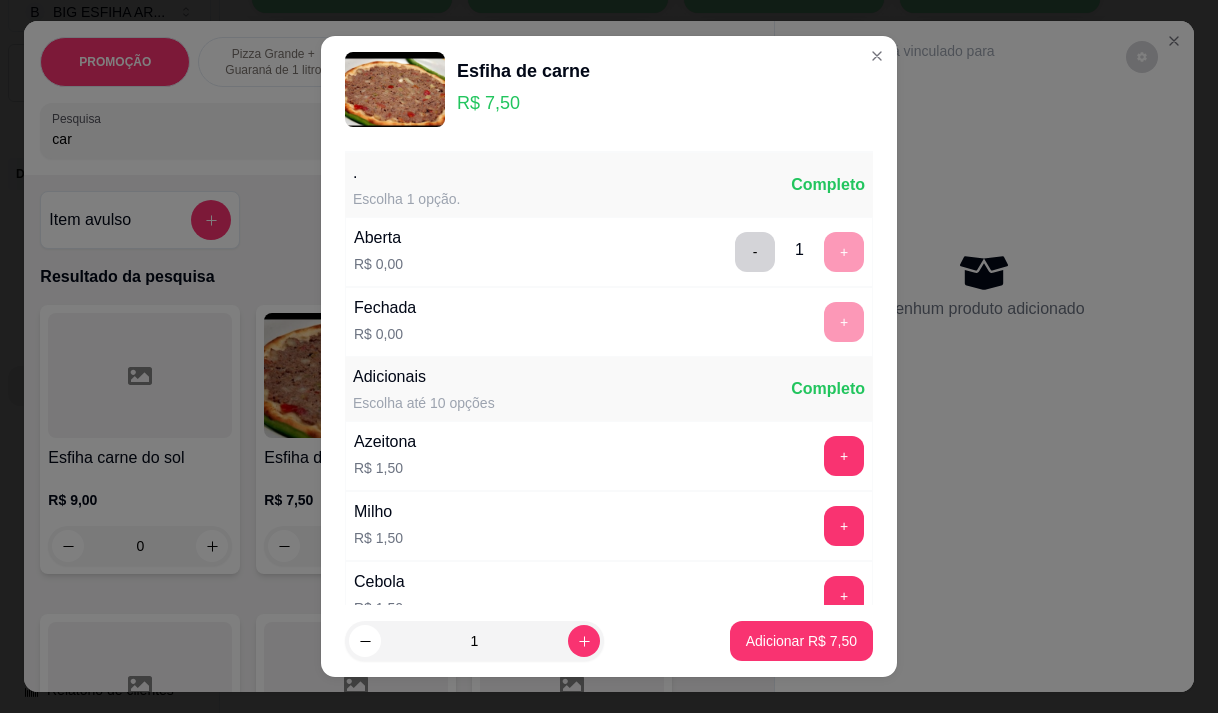 scroll, scrollTop: 28, scrollLeft: 0, axis: vertical 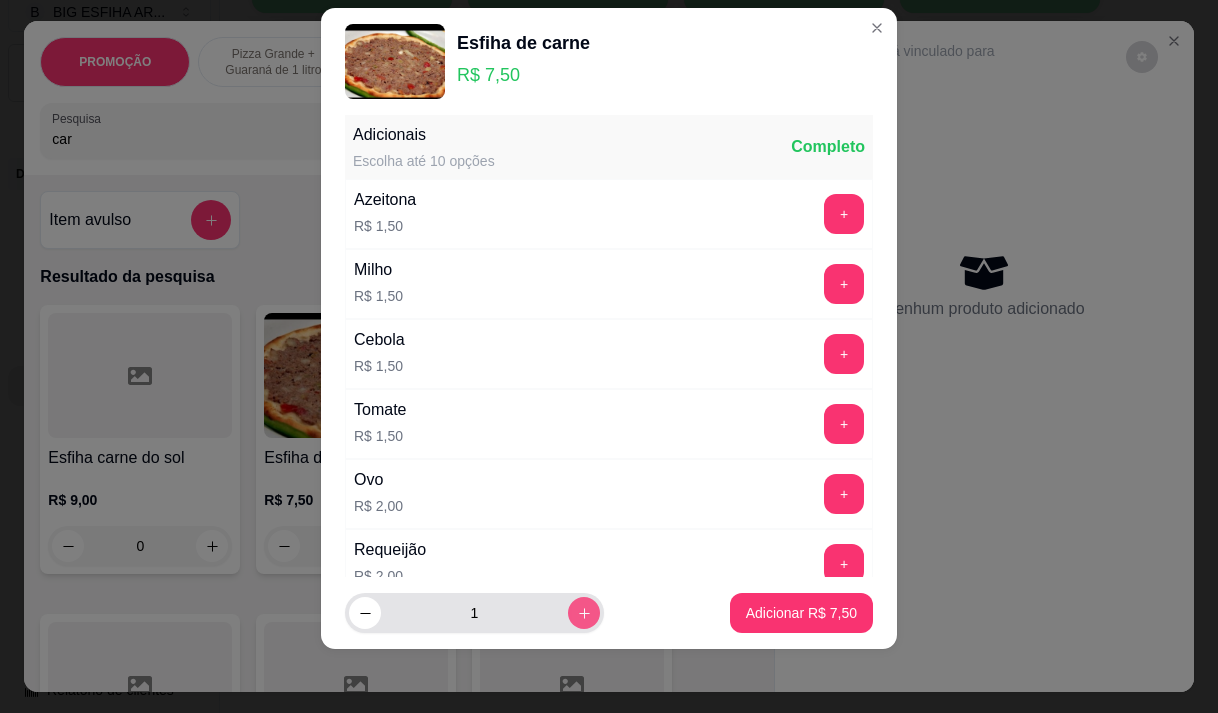click 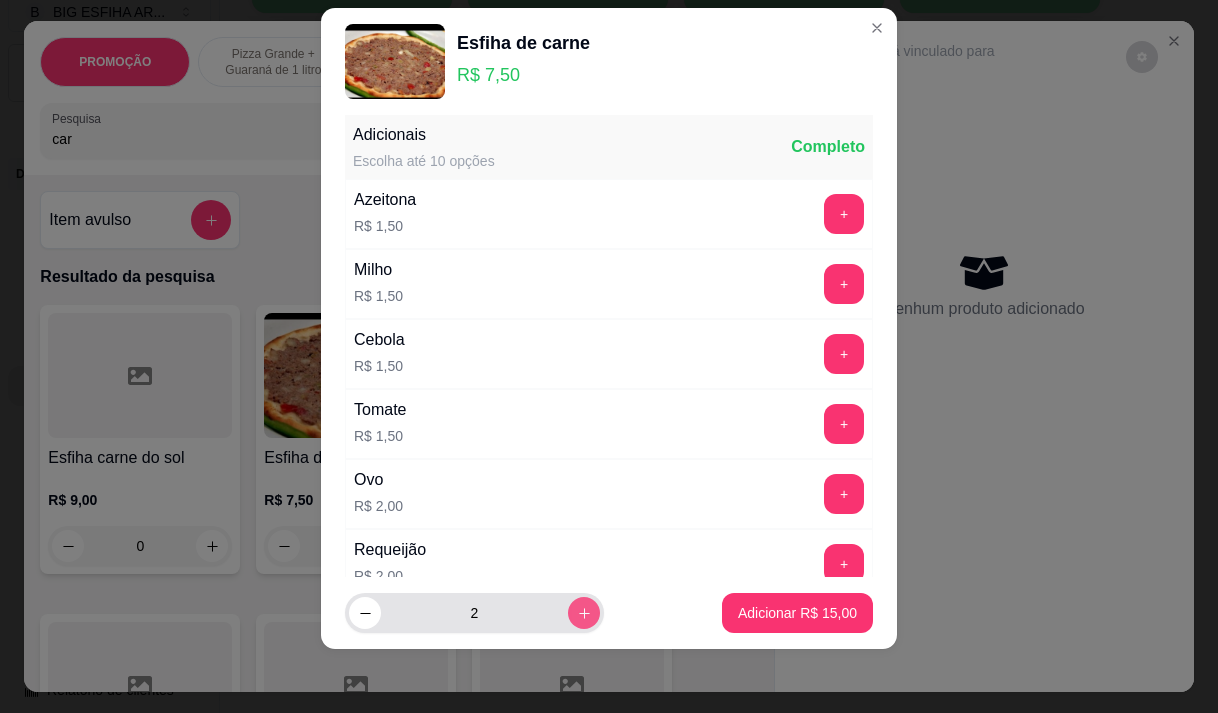 click 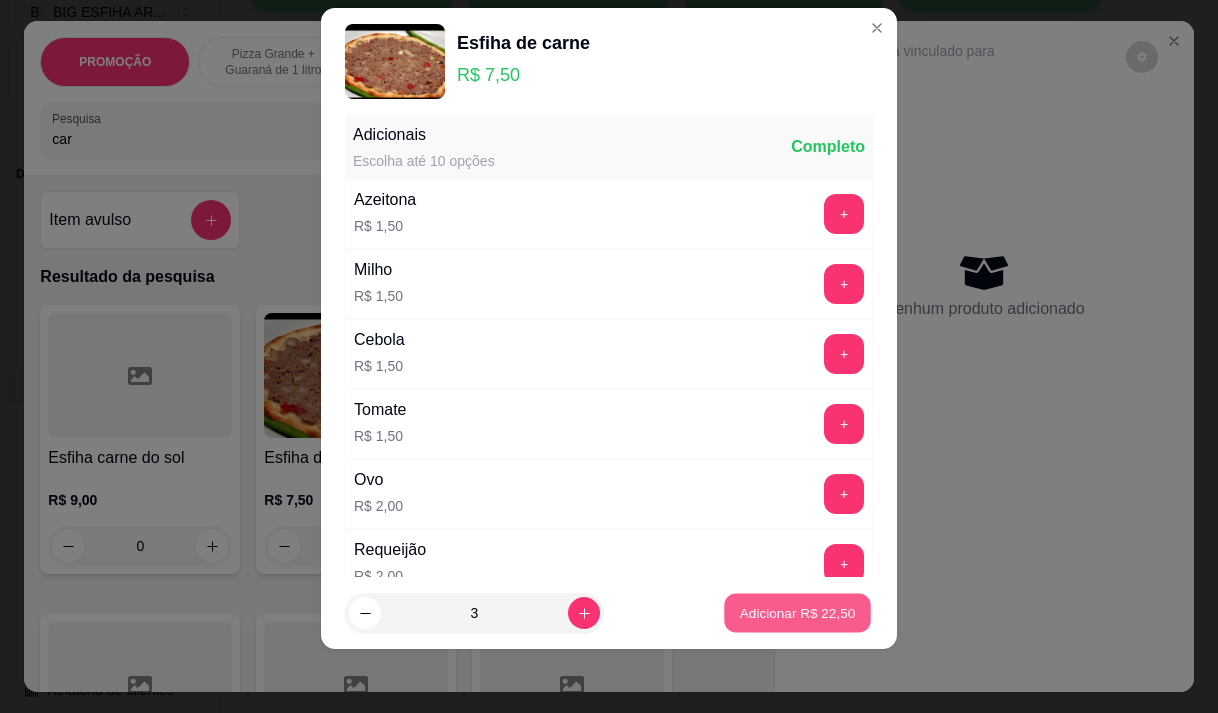 click on "Adicionar   R$ 22,50" at bounding box center [798, 613] 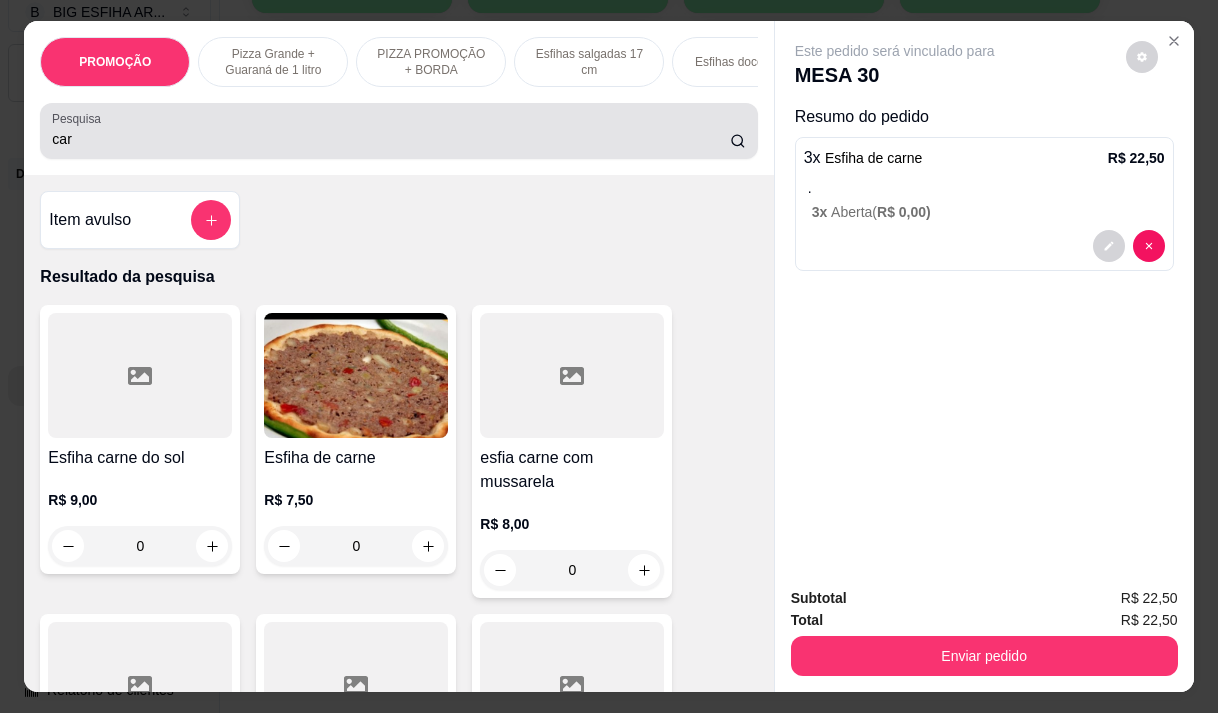 click on "car" at bounding box center (391, 139) 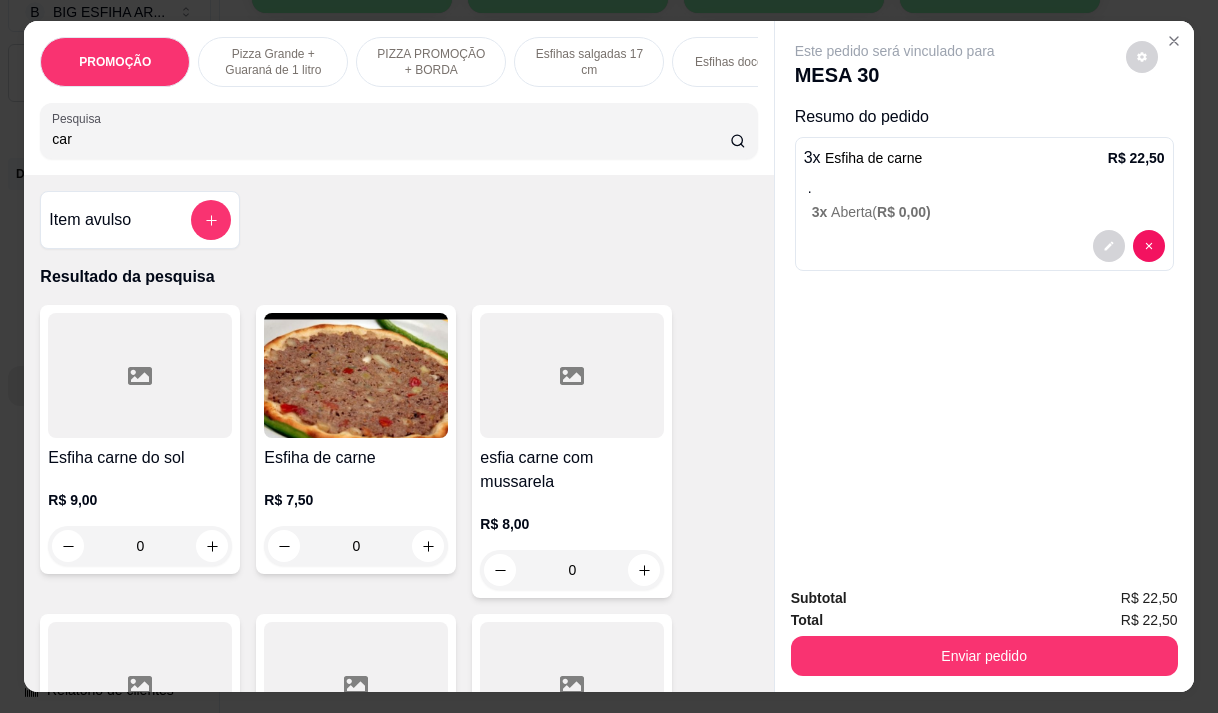 click on "car" at bounding box center [391, 139] 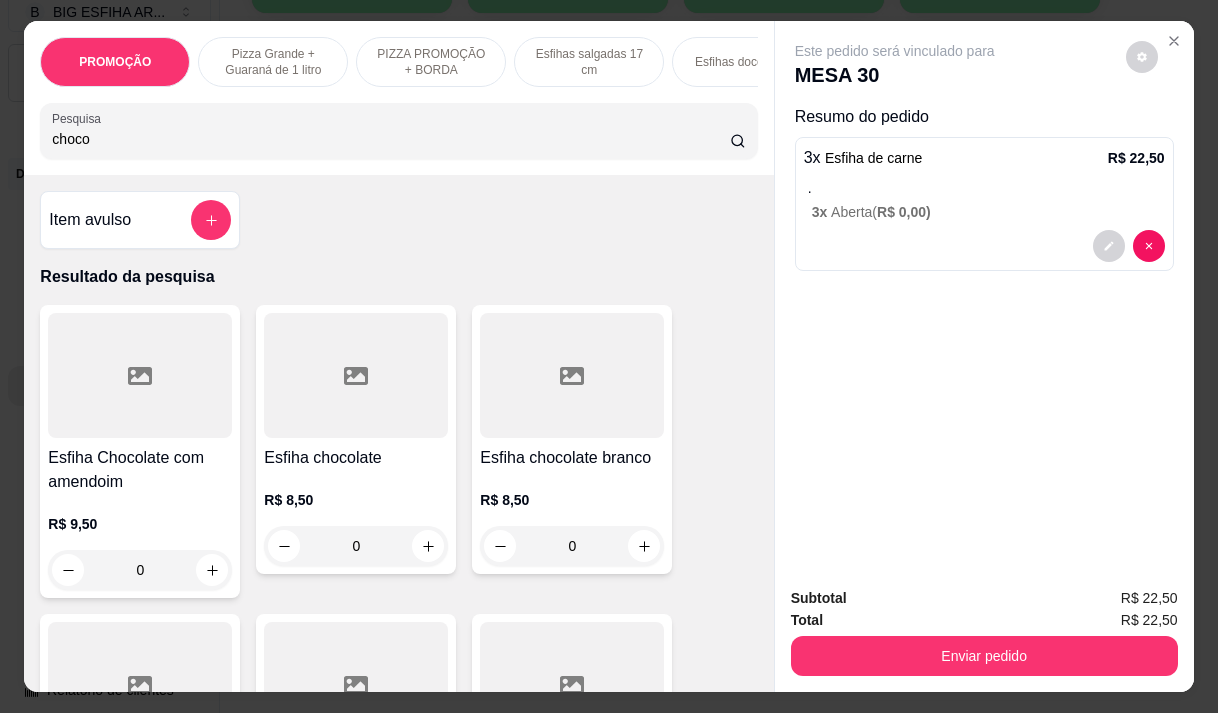 type on "choco" 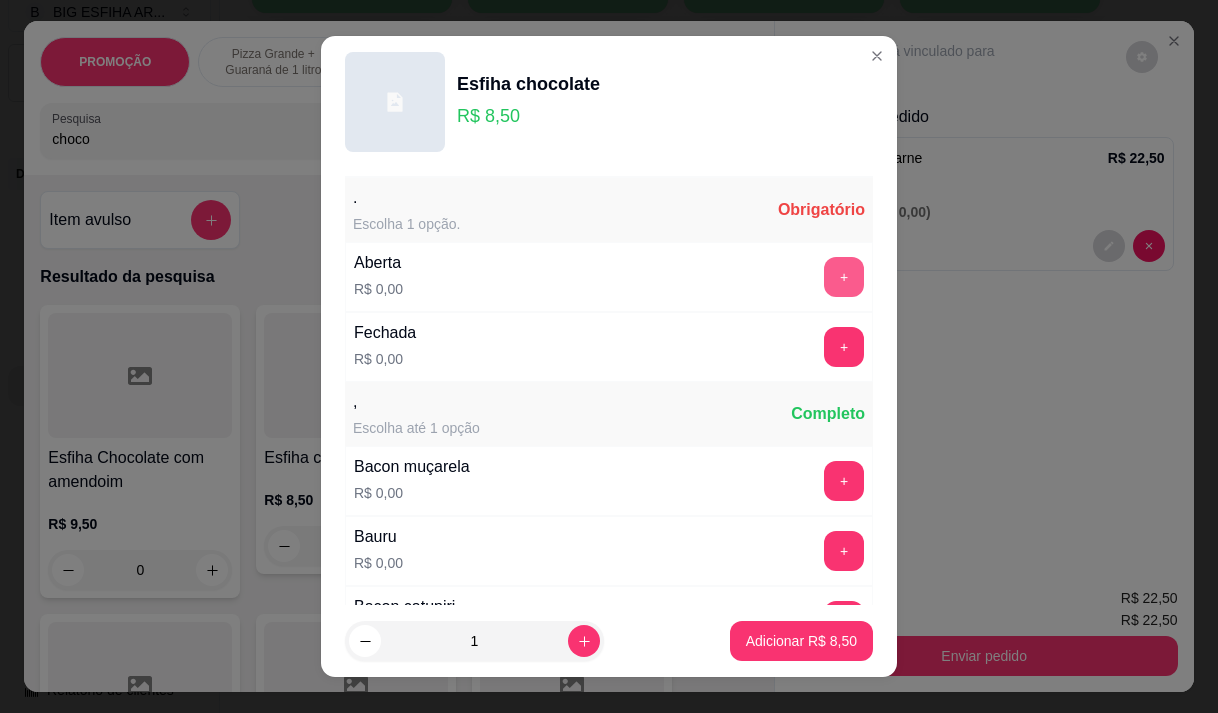 click on "+" at bounding box center [844, 277] 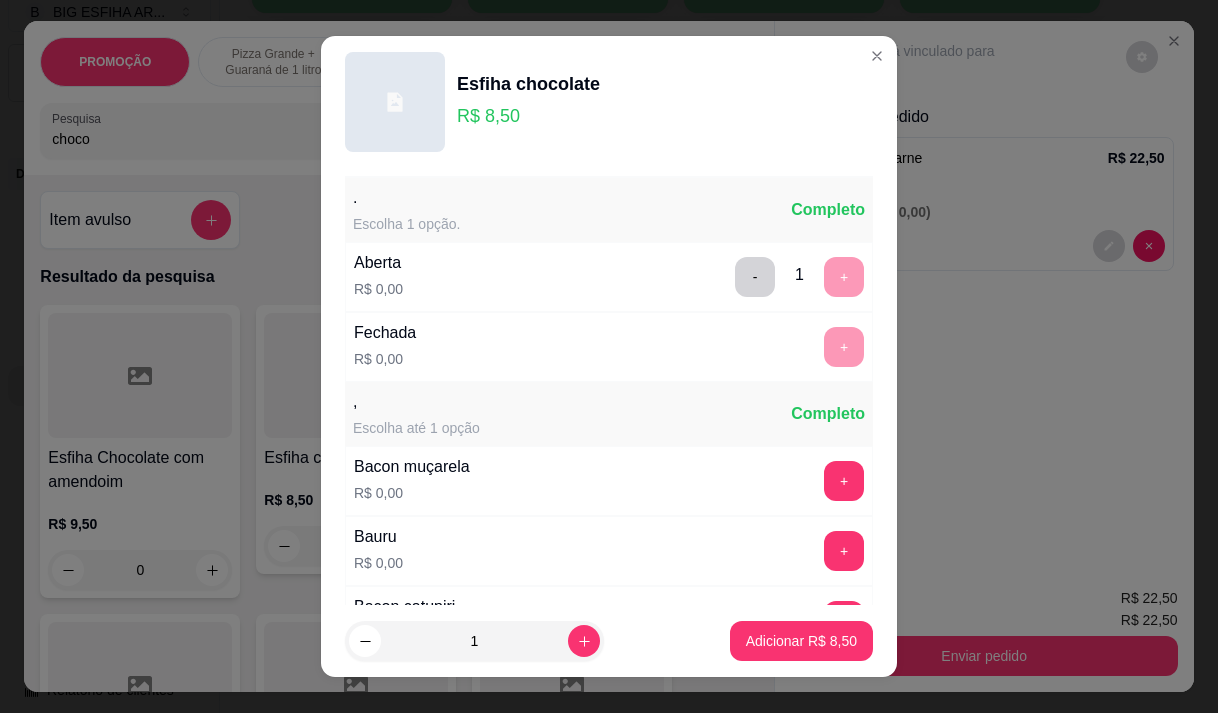 scroll, scrollTop: 28, scrollLeft: 0, axis: vertical 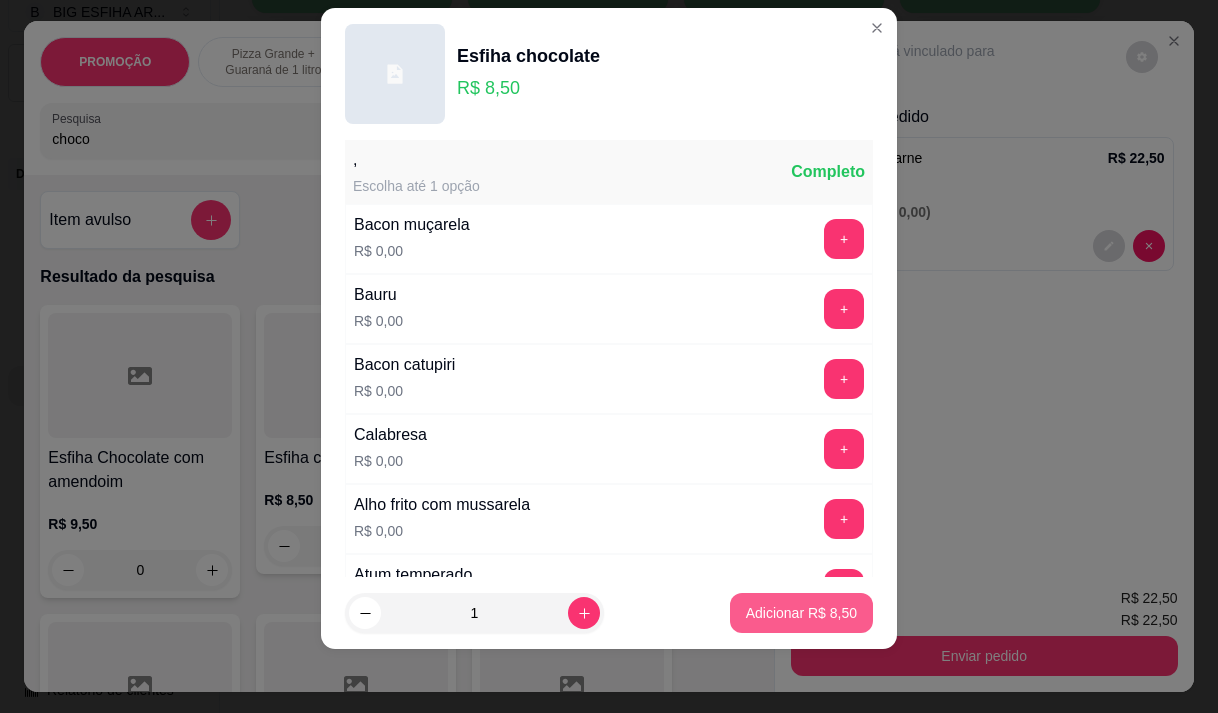 click on "Adicionar   R$ 8,50" at bounding box center [801, 613] 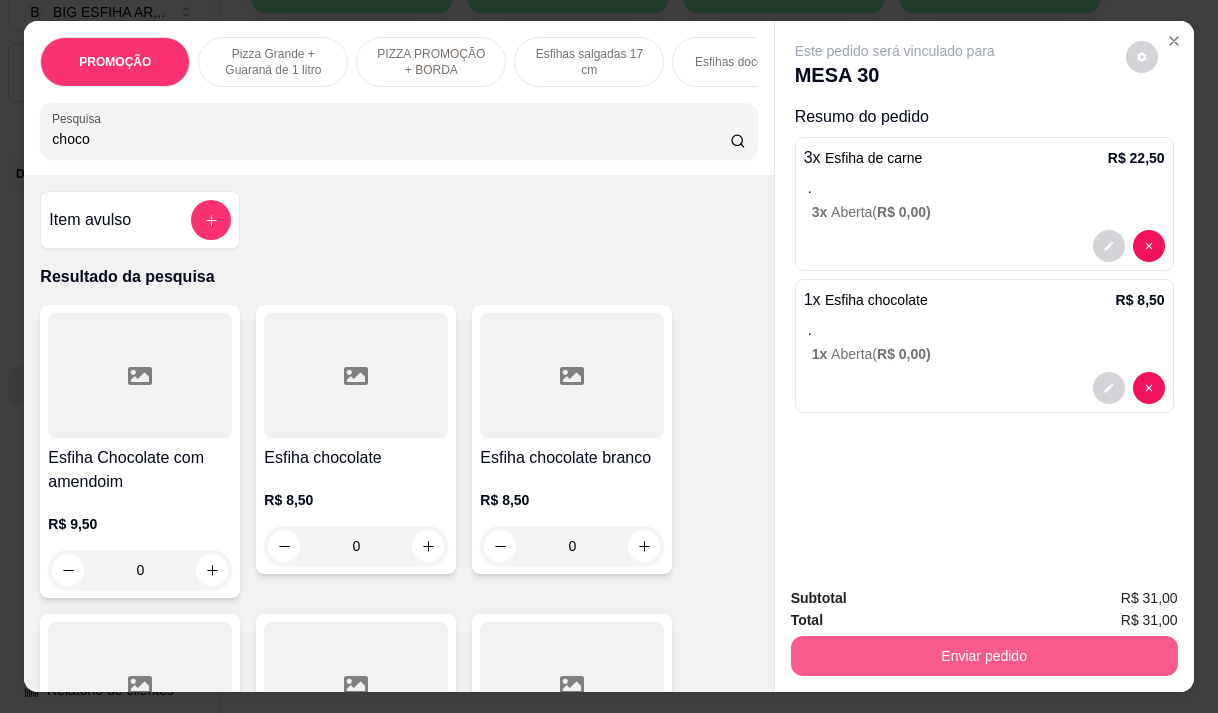 click on "Enviar pedido" at bounding box center [984, 656] 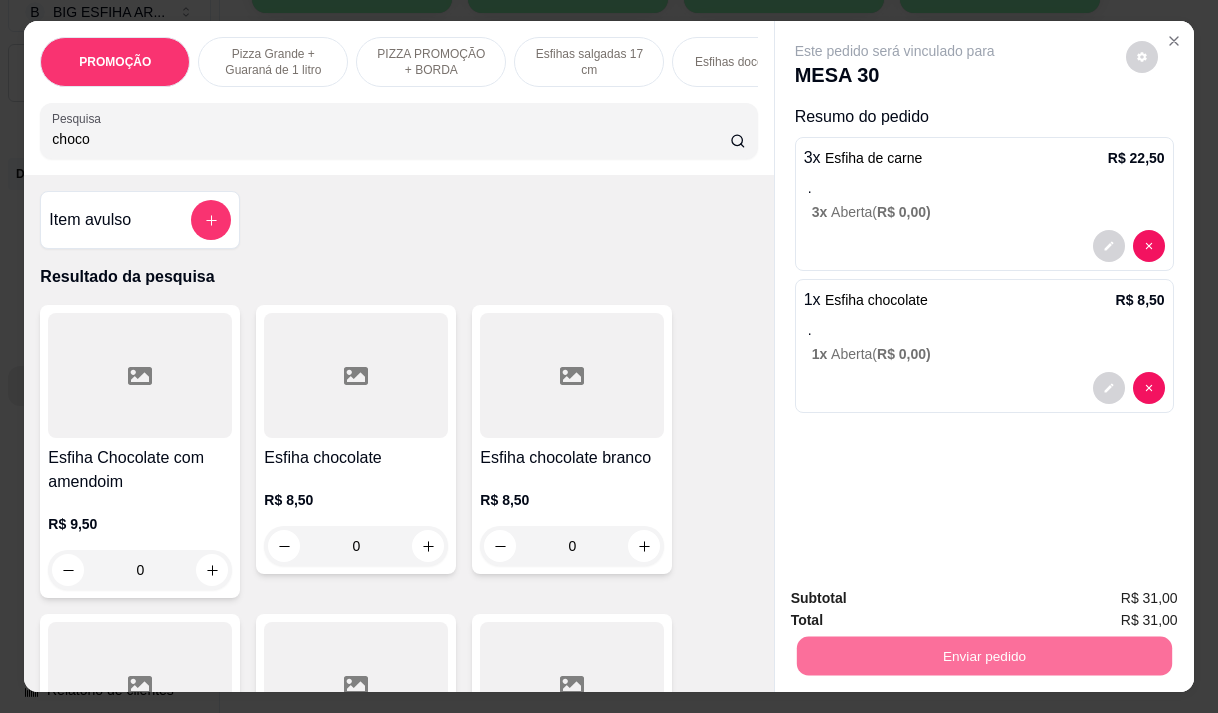 click on "Não registrar e enviar pedido" at bounding box center (918, 599) 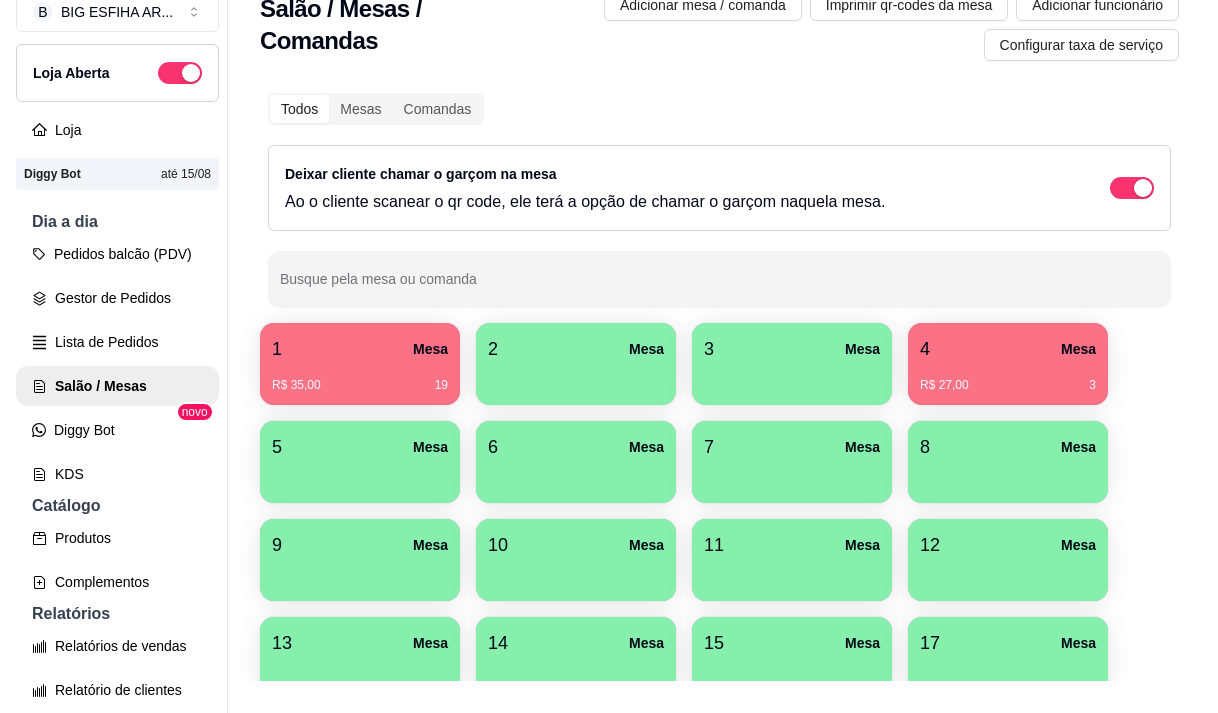 scroll, scrollTop: 0, scrollLeft: 0, axis: both 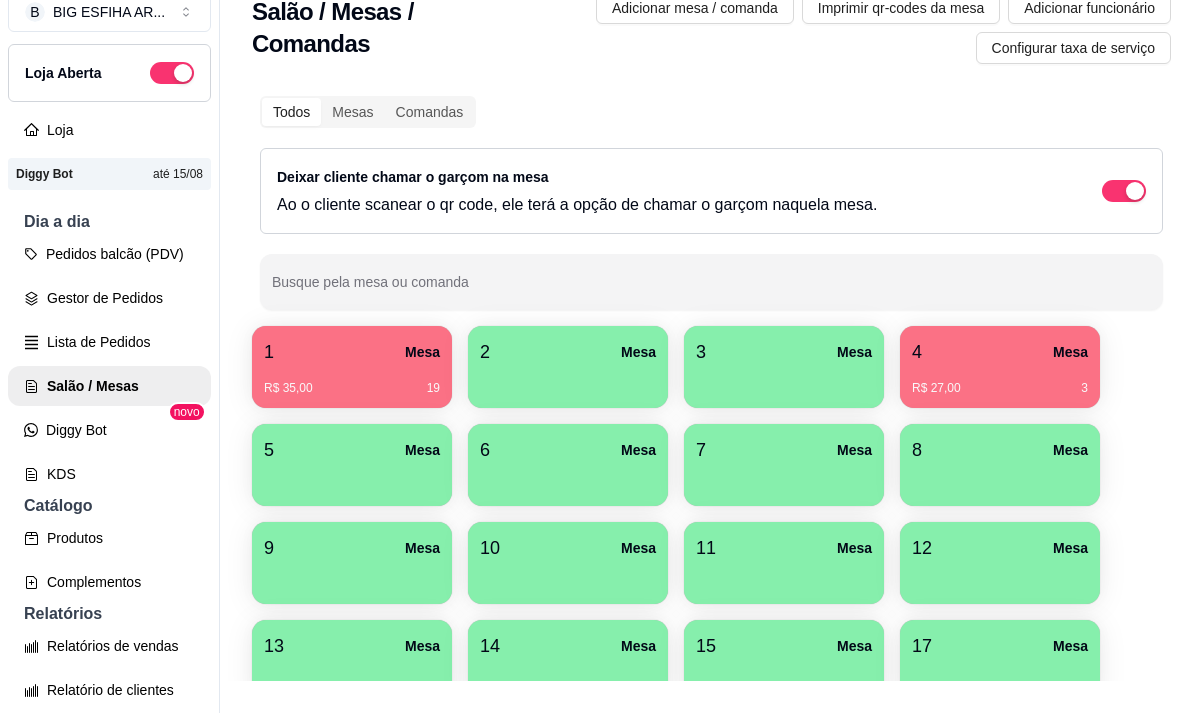click on "R$ 35,00 19" at bounding box center (352, 388) 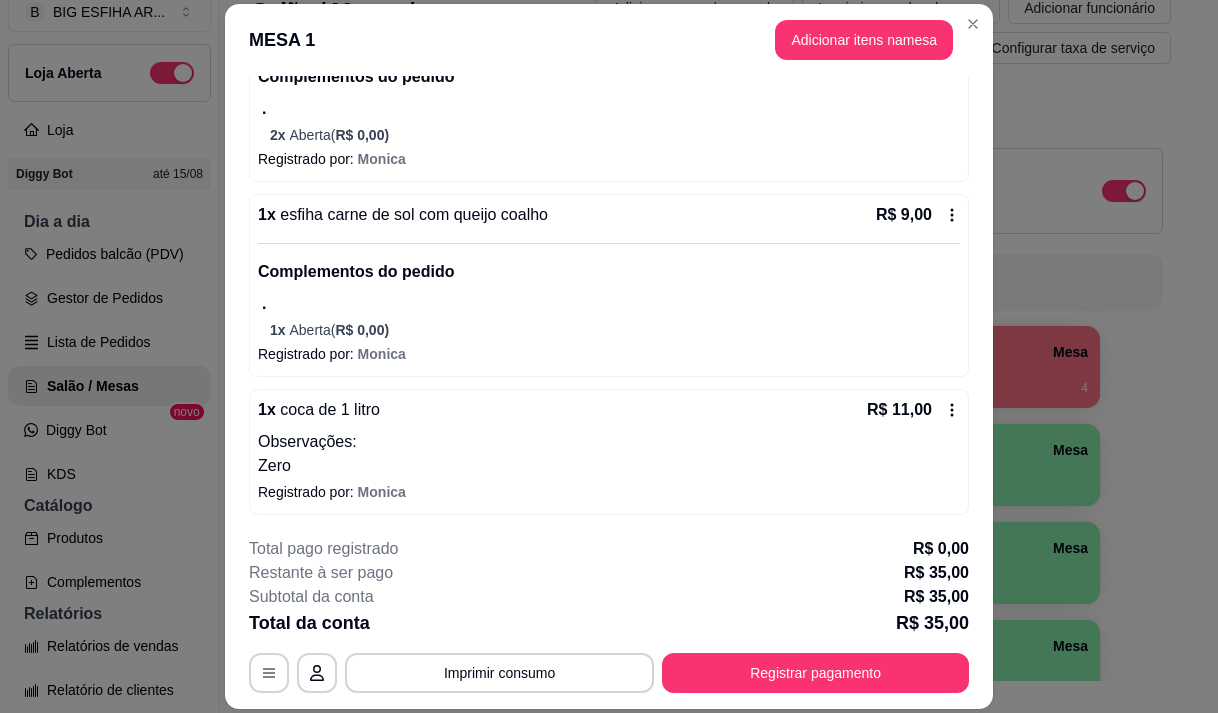 scroll, scrollTop: 267, scrollLeft: 0, axis: vertical 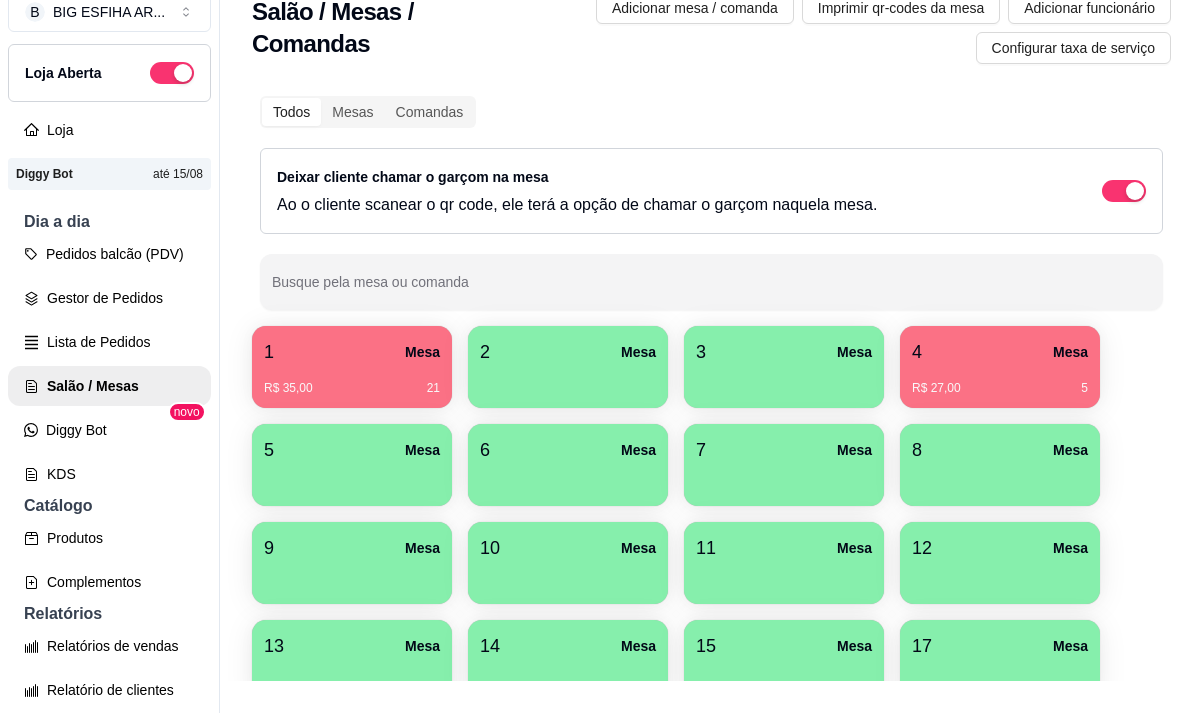 drag, startPoint x: 246, startPoint y: 385, endPoint x: 274, endPoint y: 385, distance: 28 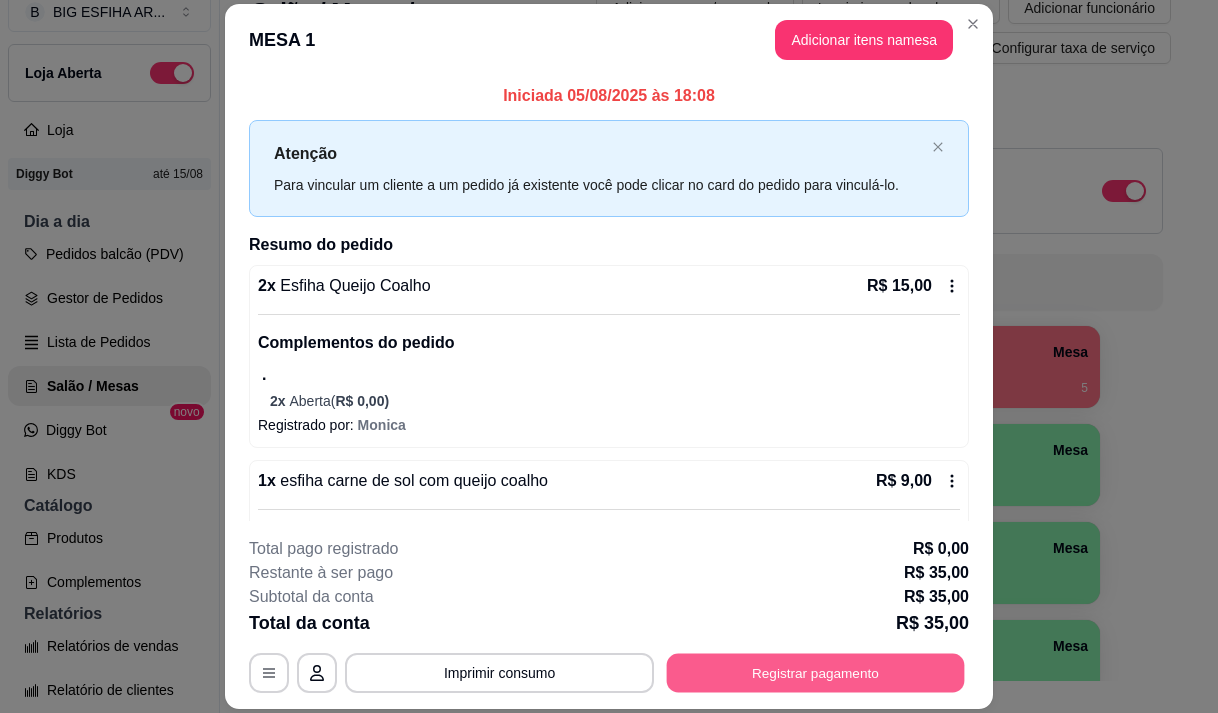 click on "Registrar pagamento" at bounding box center [816, 673] 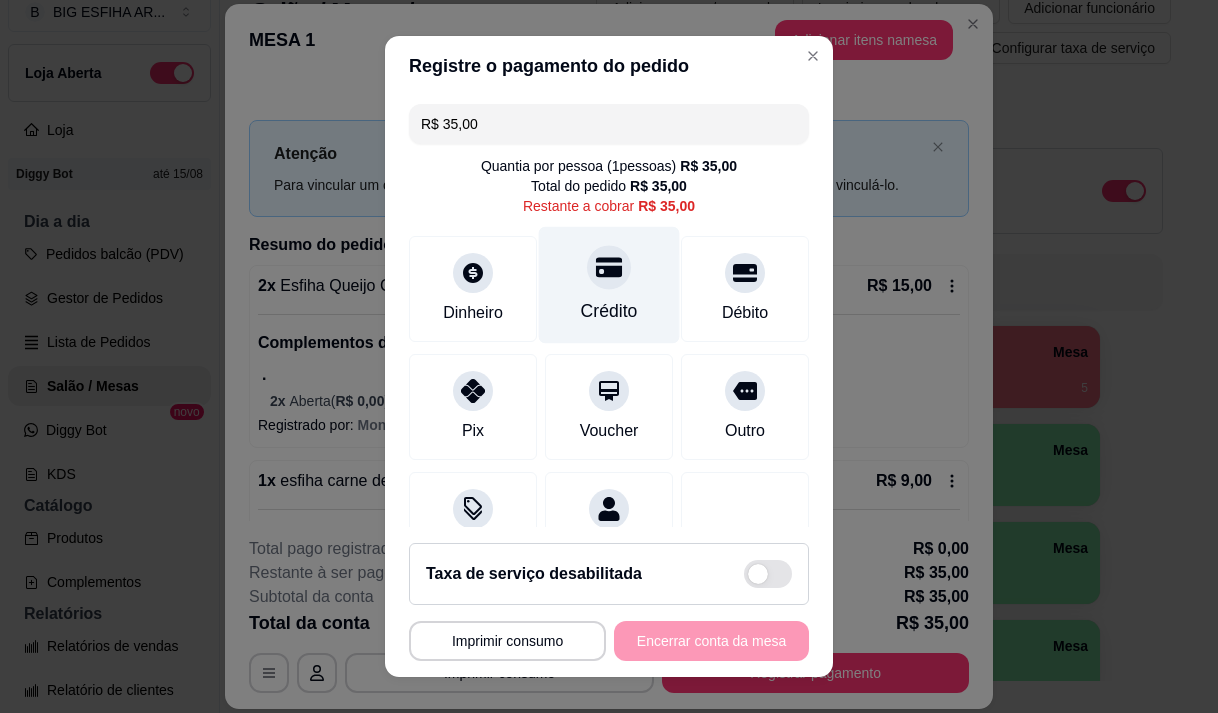 click on "Crédito" at bounding box center (609, 284) 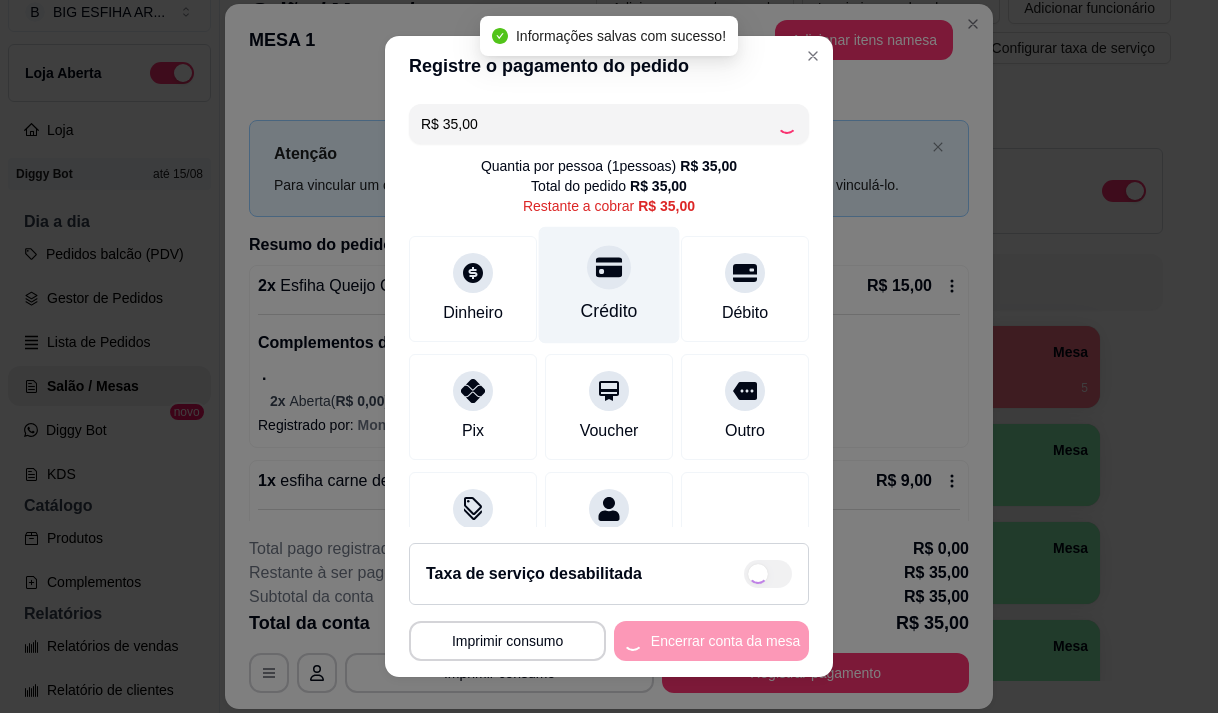 type on "R$ 0,00" 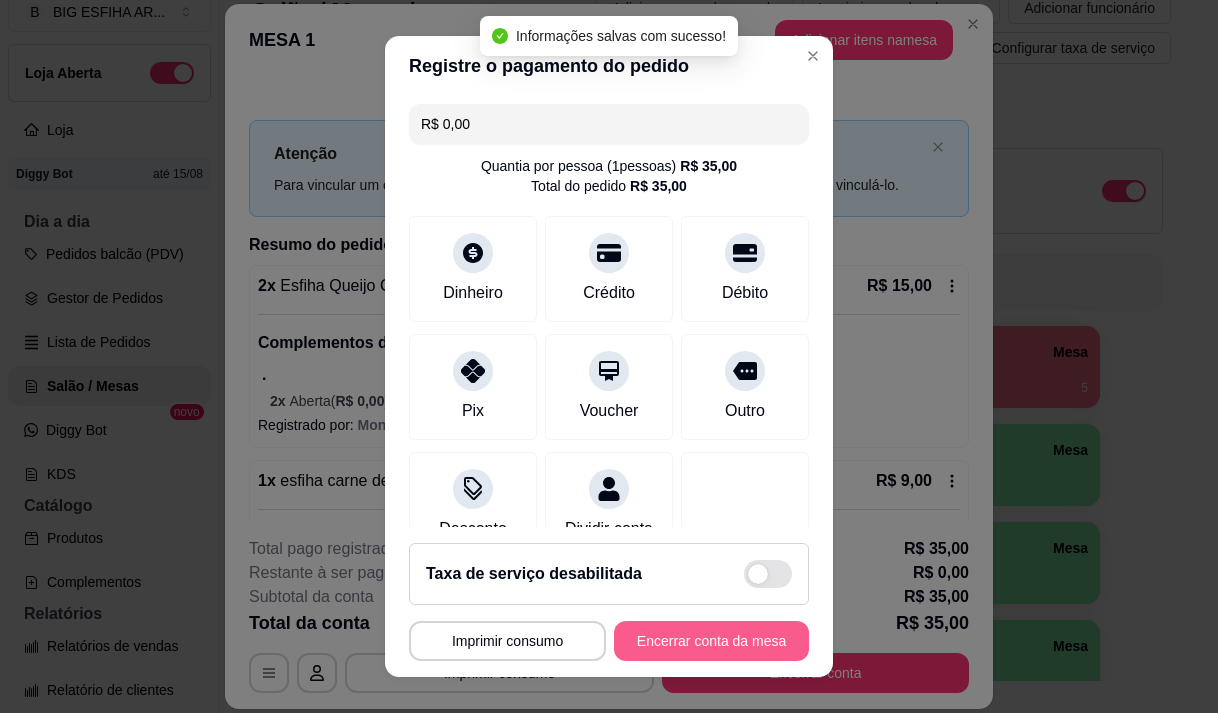click on "Encerrar conta da mesa" at bounding box center [711, 641] 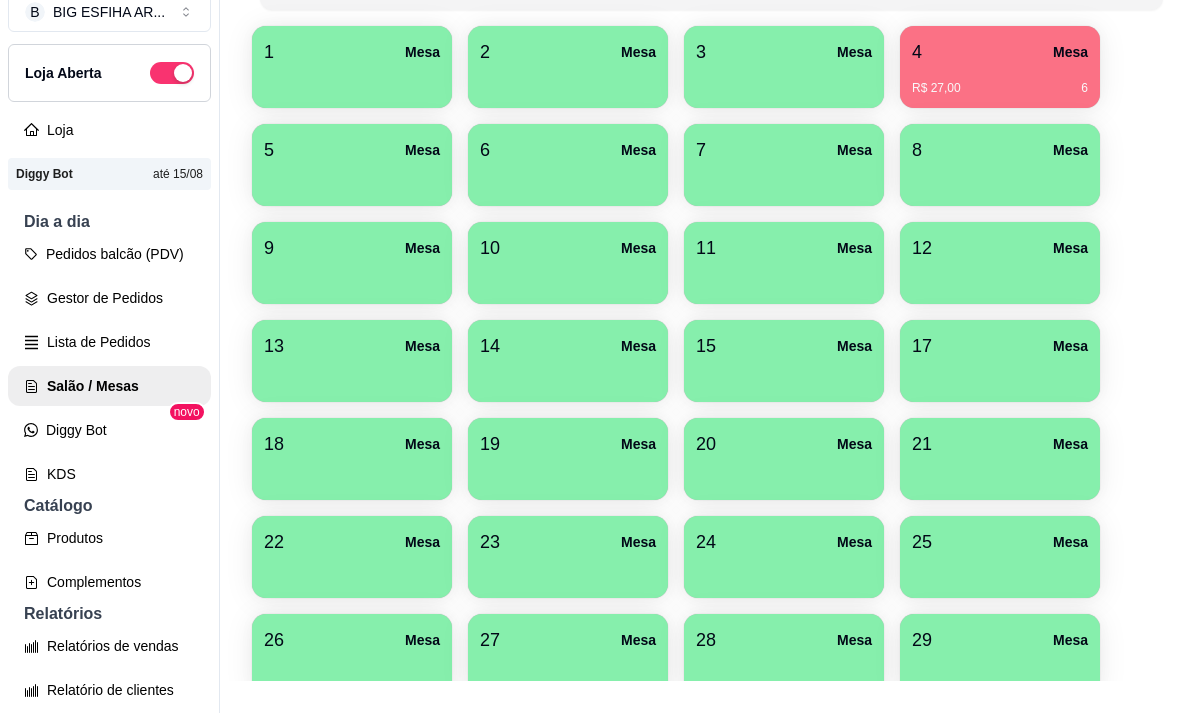 scroll, scrollTop: 0, scrollLeft: 0, axis: both 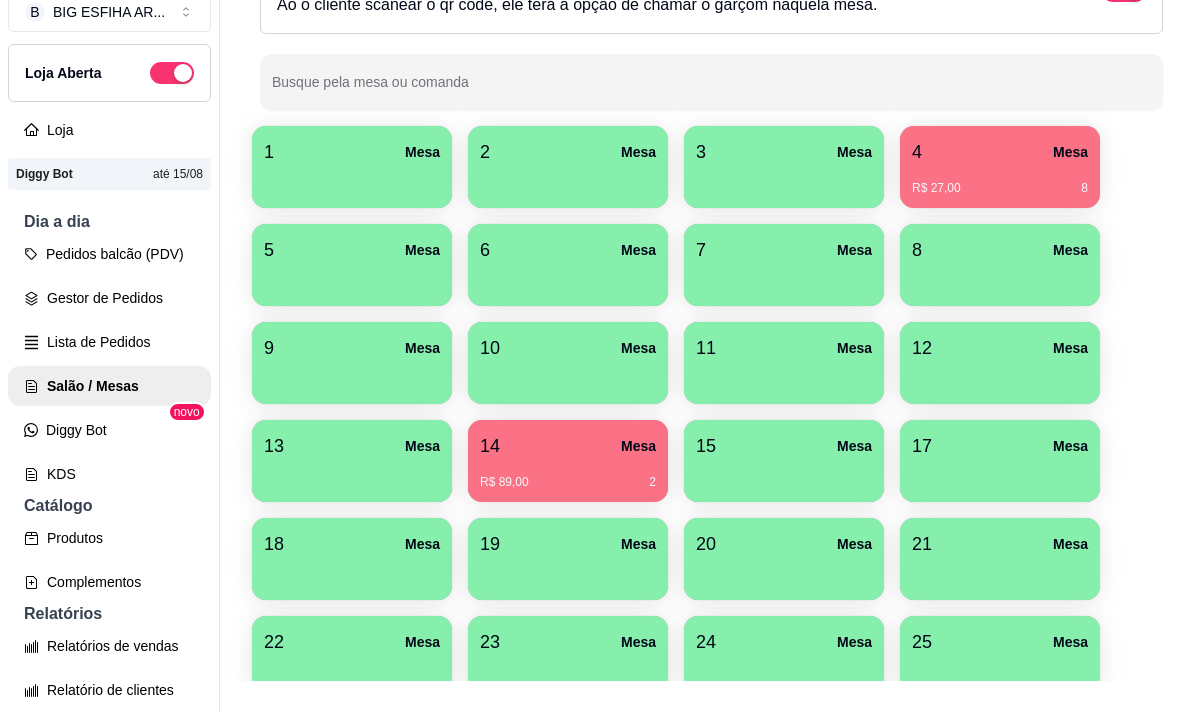 click on "R$ 89,00 2" at bounding box center (568, 482) 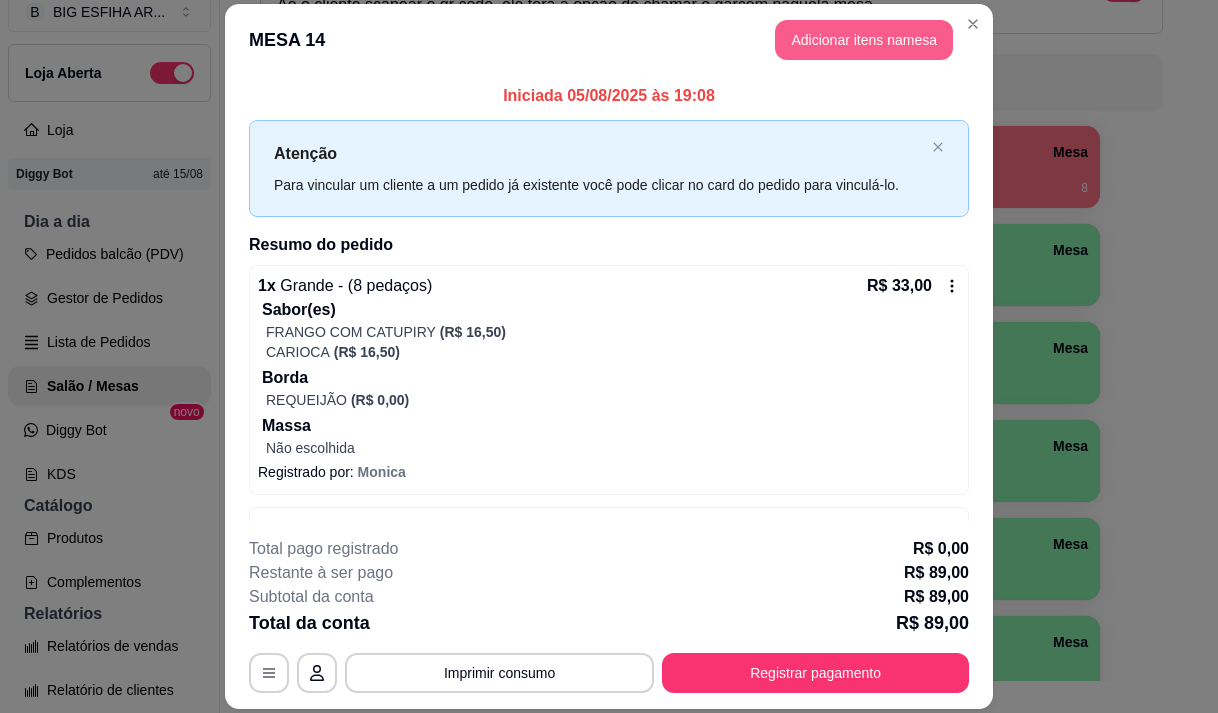 click on "Adicionar itens na  mesa" at bounding box center [864, 40] 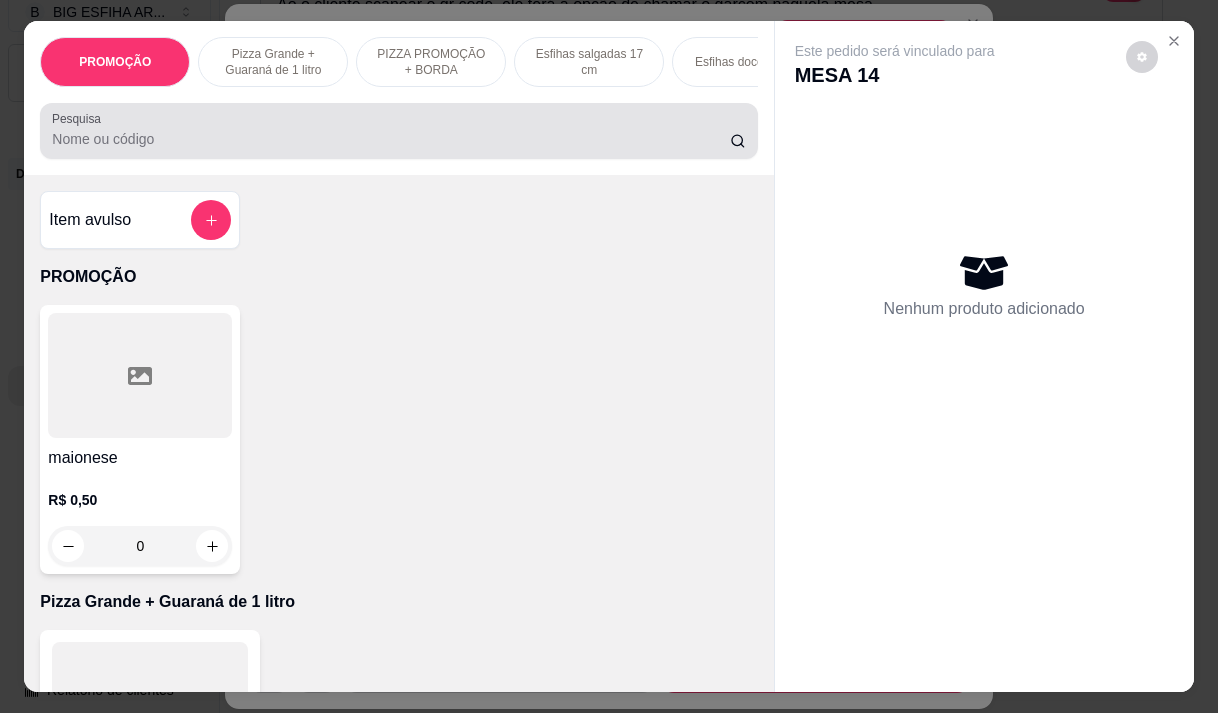 click at bounding box center [398, 131] 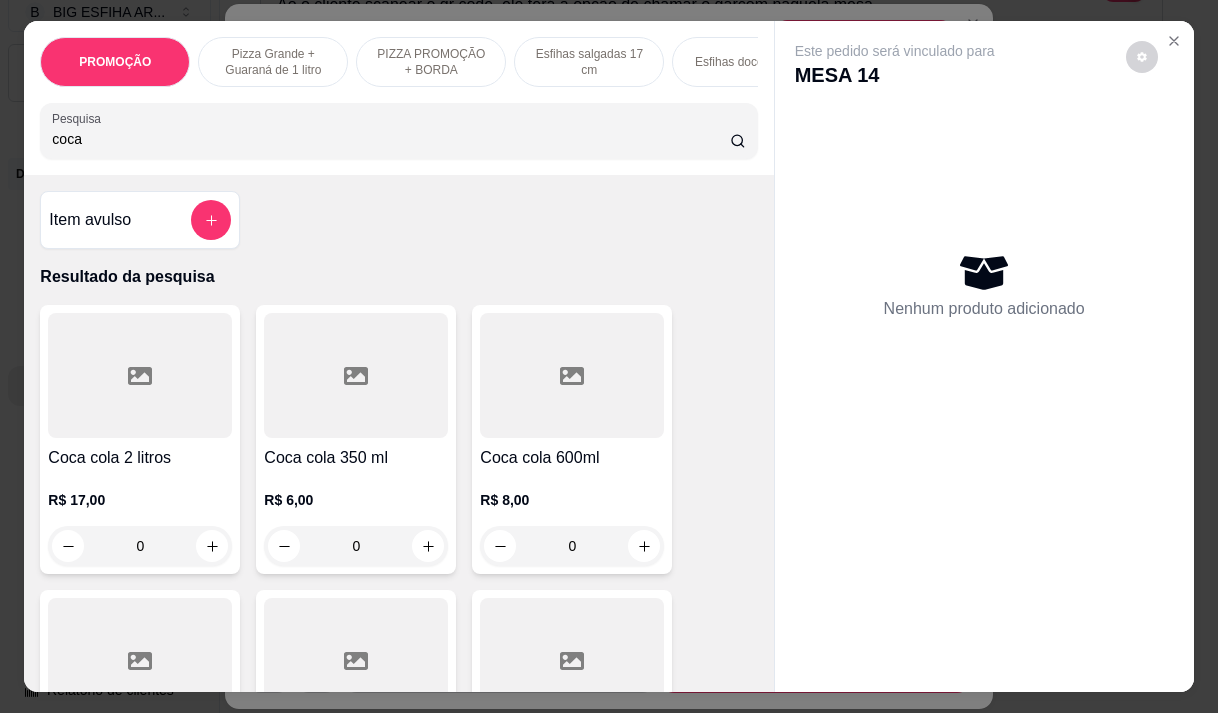 type on "coca" 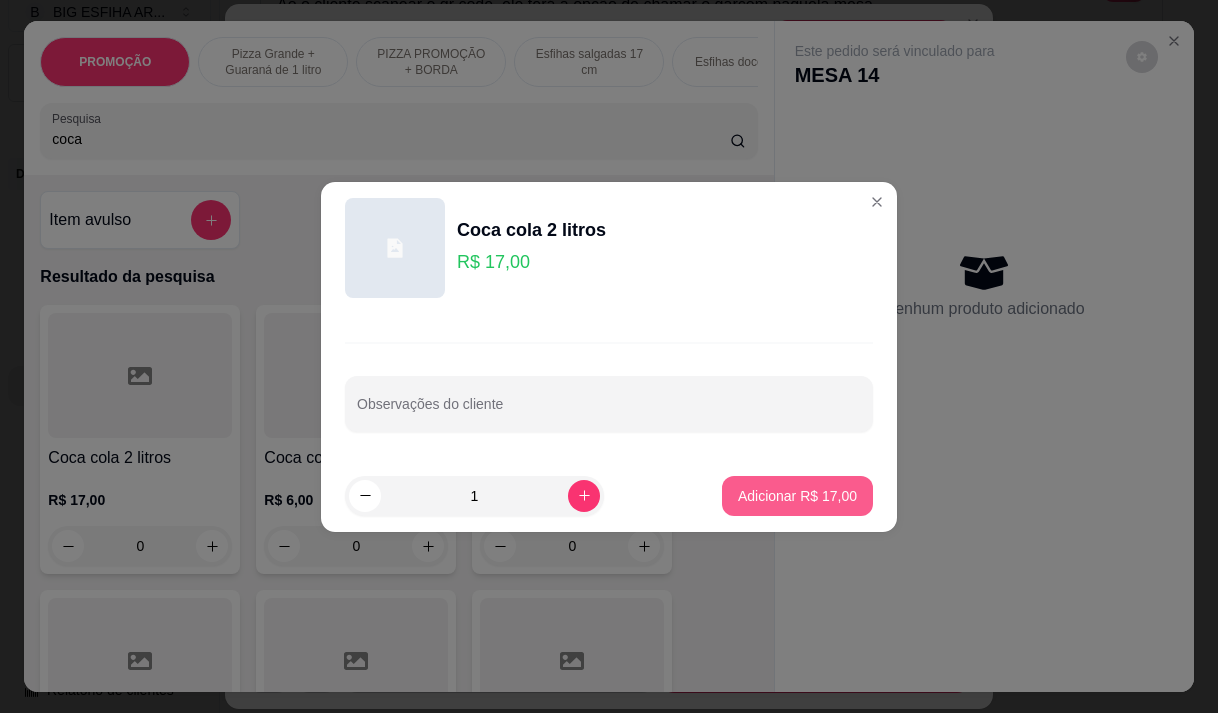 click on "Adicionar   R$ 17,00" at bounding box center [797, 496] 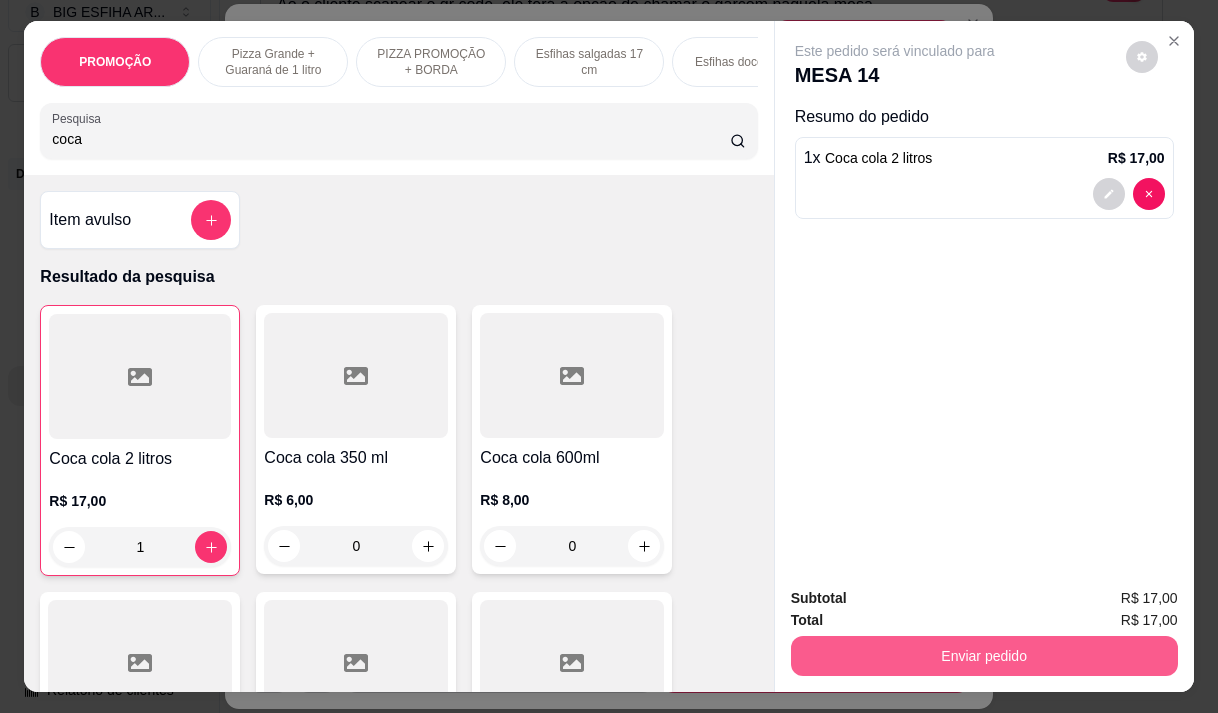 click on "Enviar pedido" at bounding box center (984, 656) 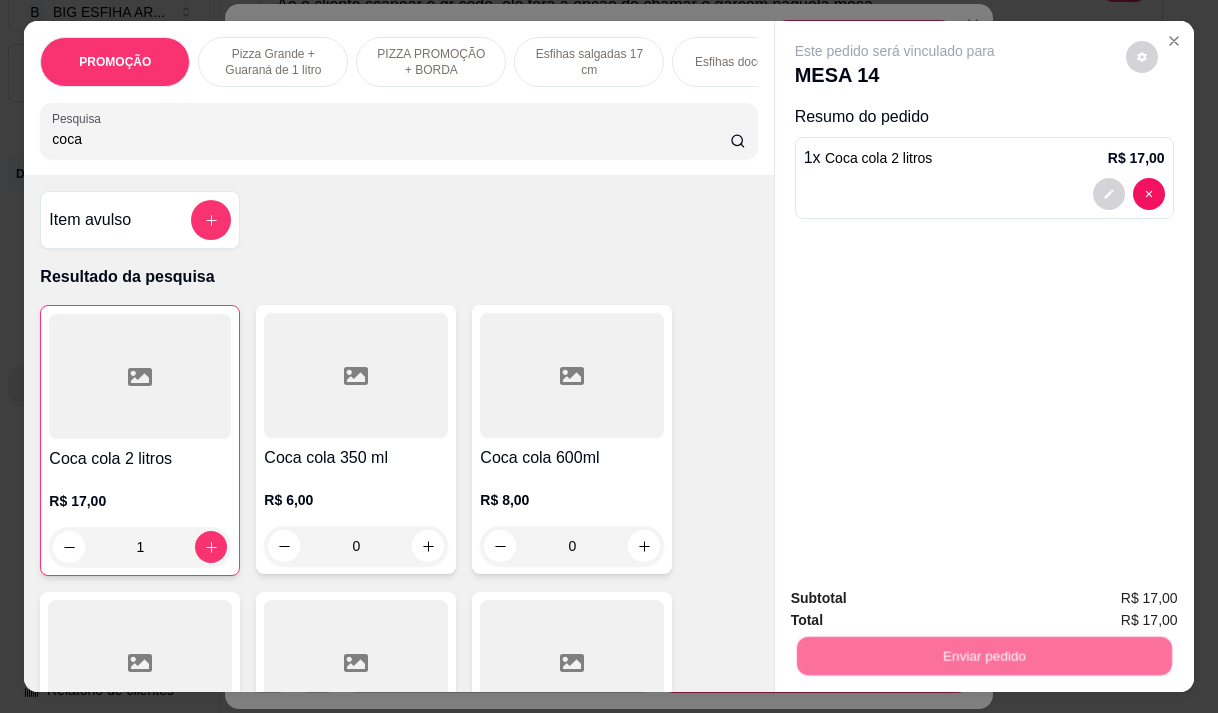 click on "Não registrar e enviar pedido" at bounding box center (918, 599) 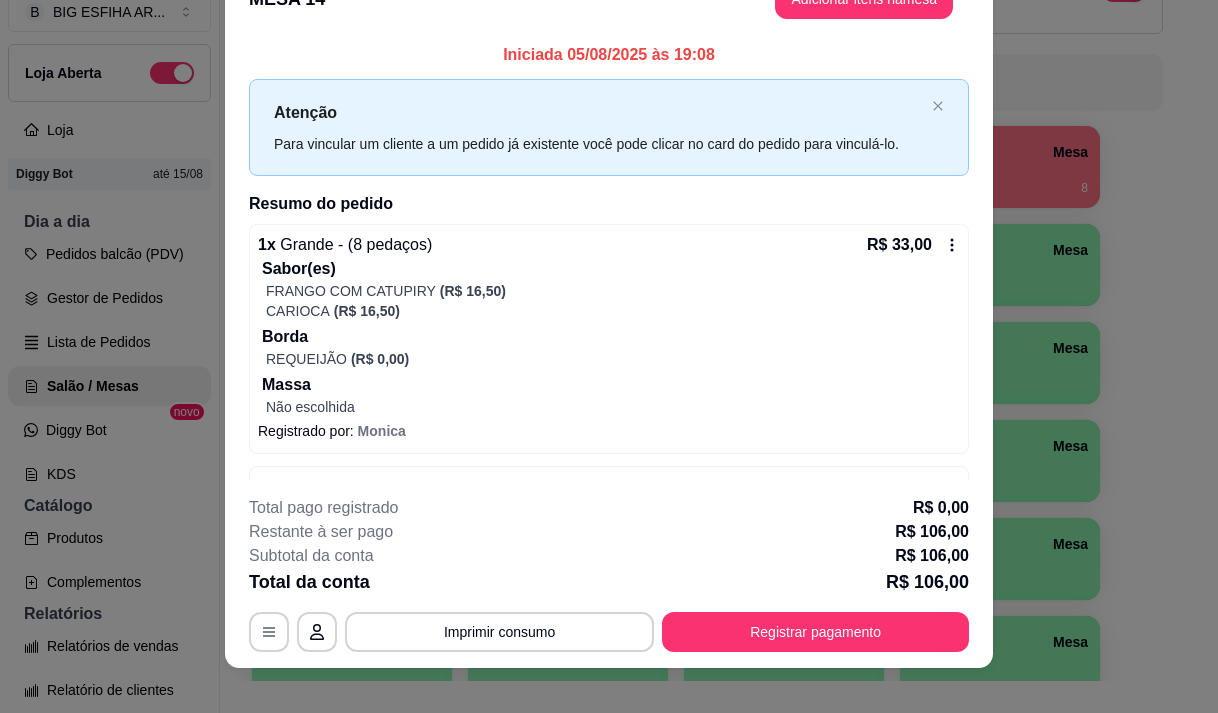 scroll, scrollTop: 60, scrollLeft: 0, axis: vertical 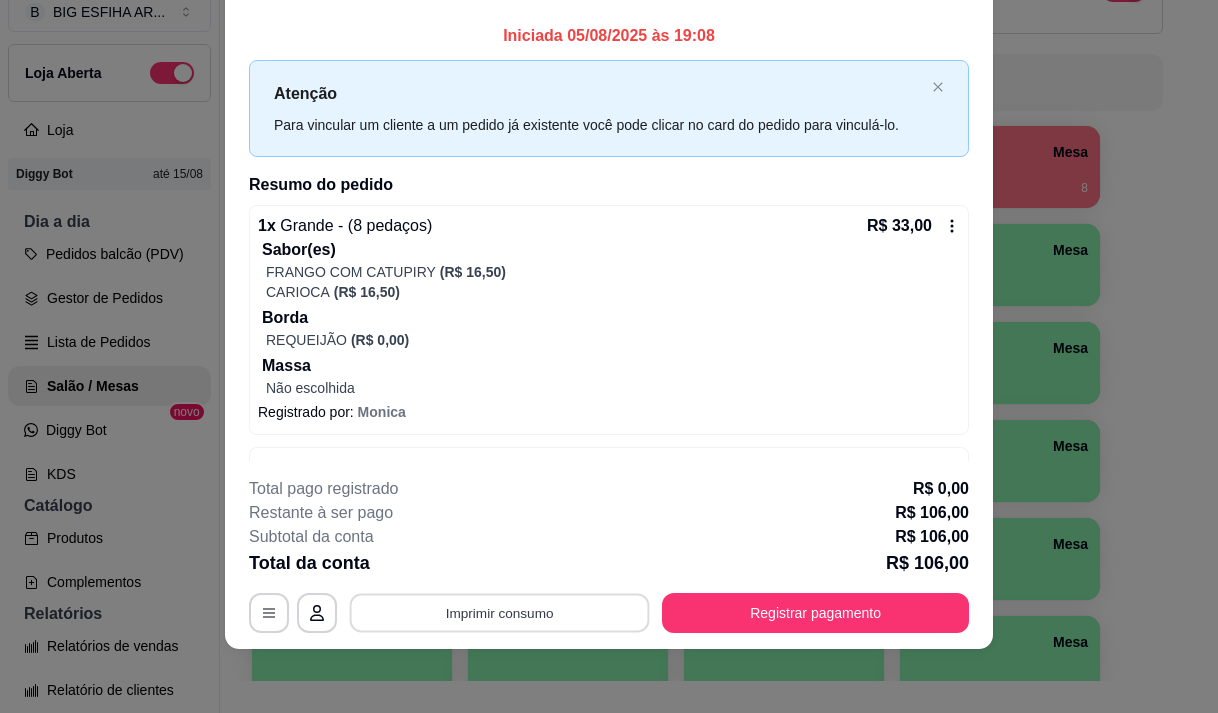 click on "Imprimir consumo" at bounding box center [500, 613] 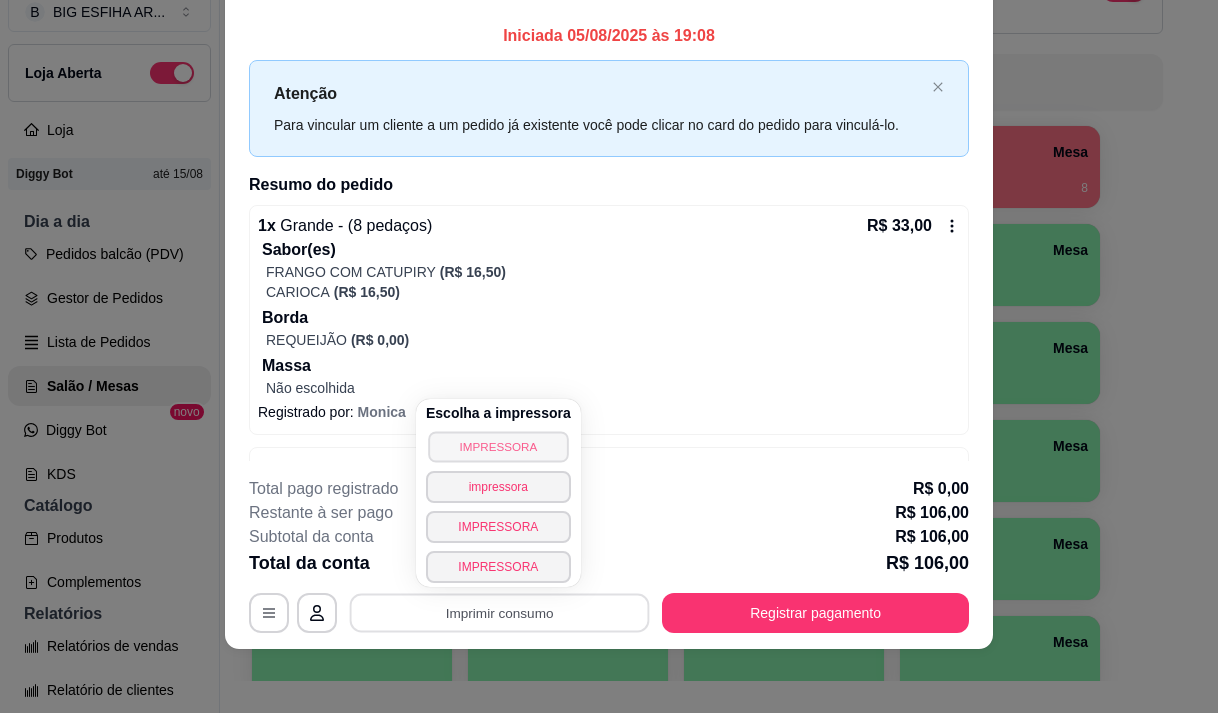 click on "IMPRESSORA" at bounding box center [498, 446] 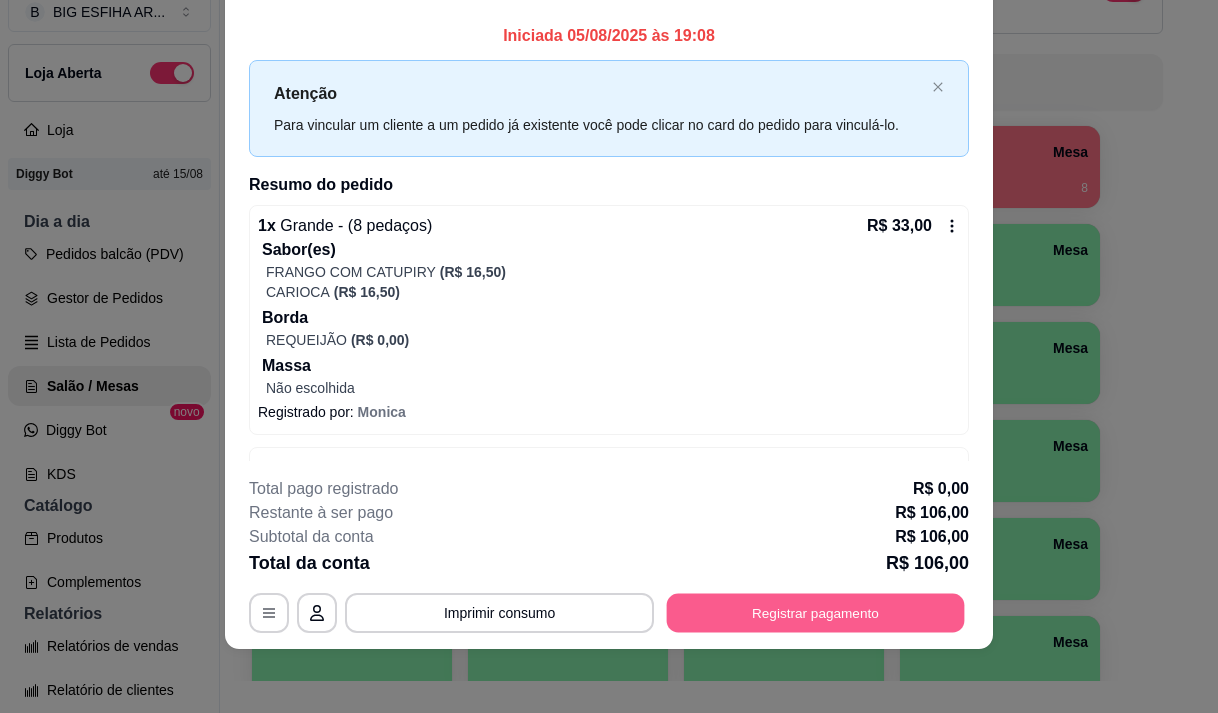 click on "Registrar pagamento" at bounding box center (816, 613) 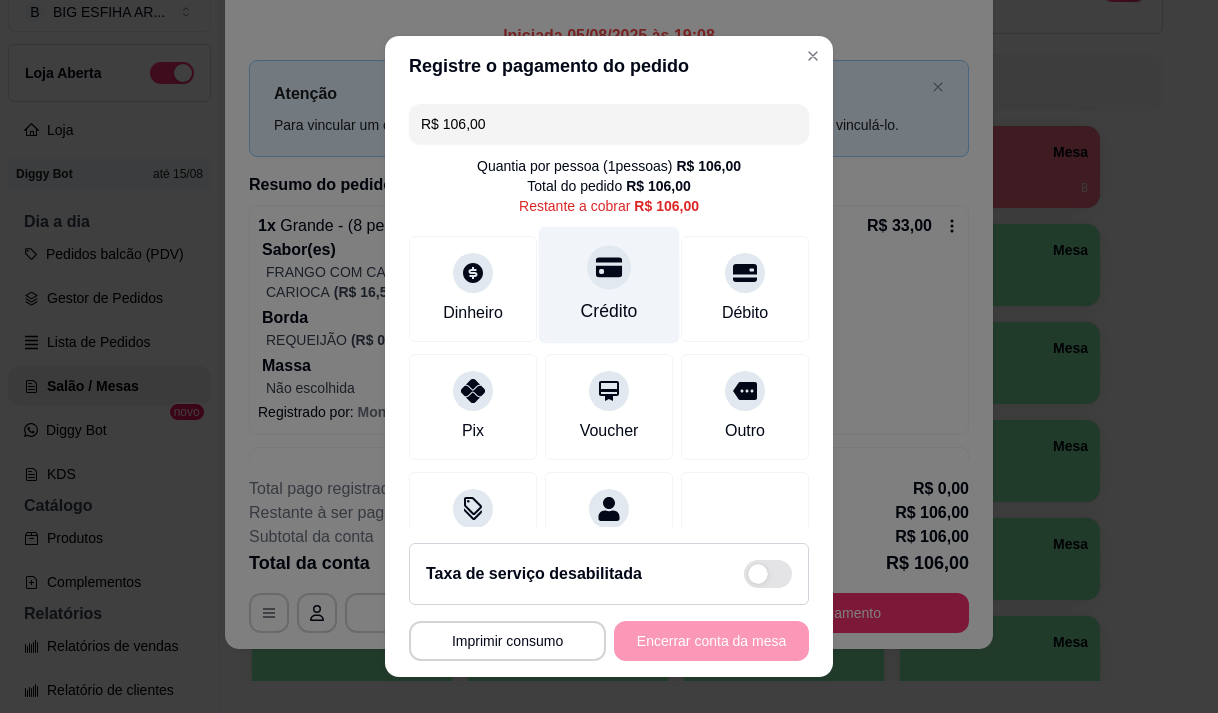 click at bounding box center [609, 267] 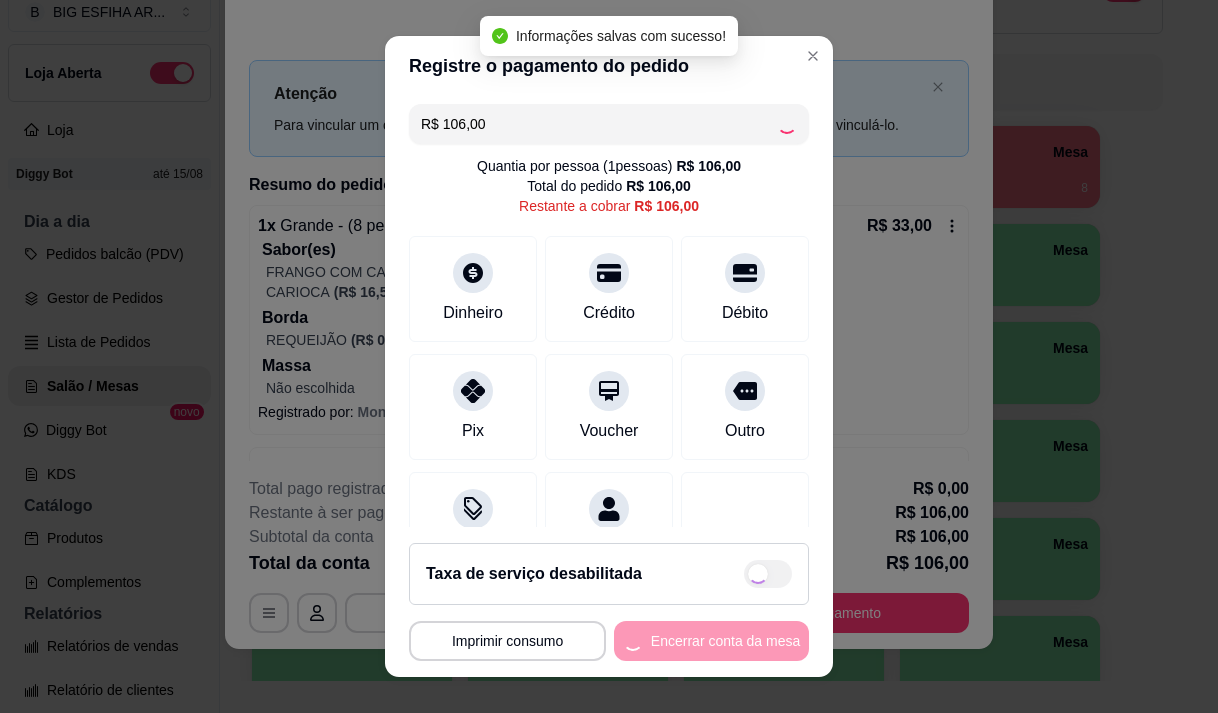 type on "R$ 0,00" 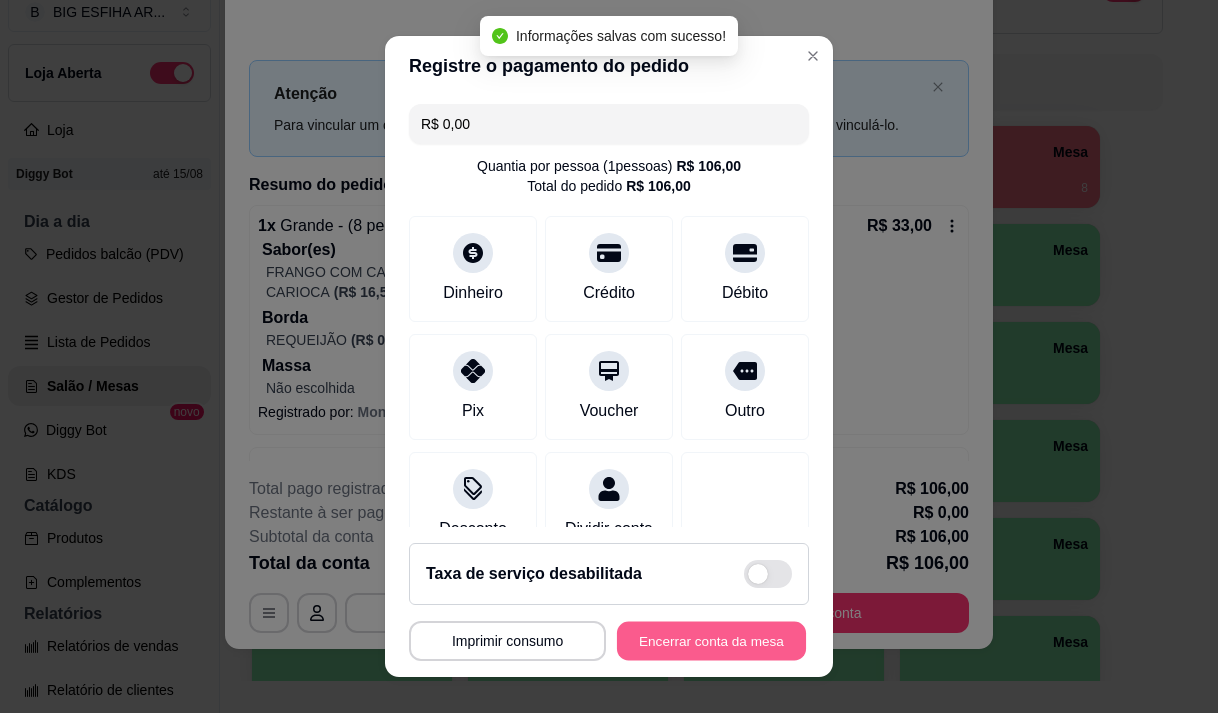 click on "Encerrar conta da mesa" at bounding box center [711, 641] 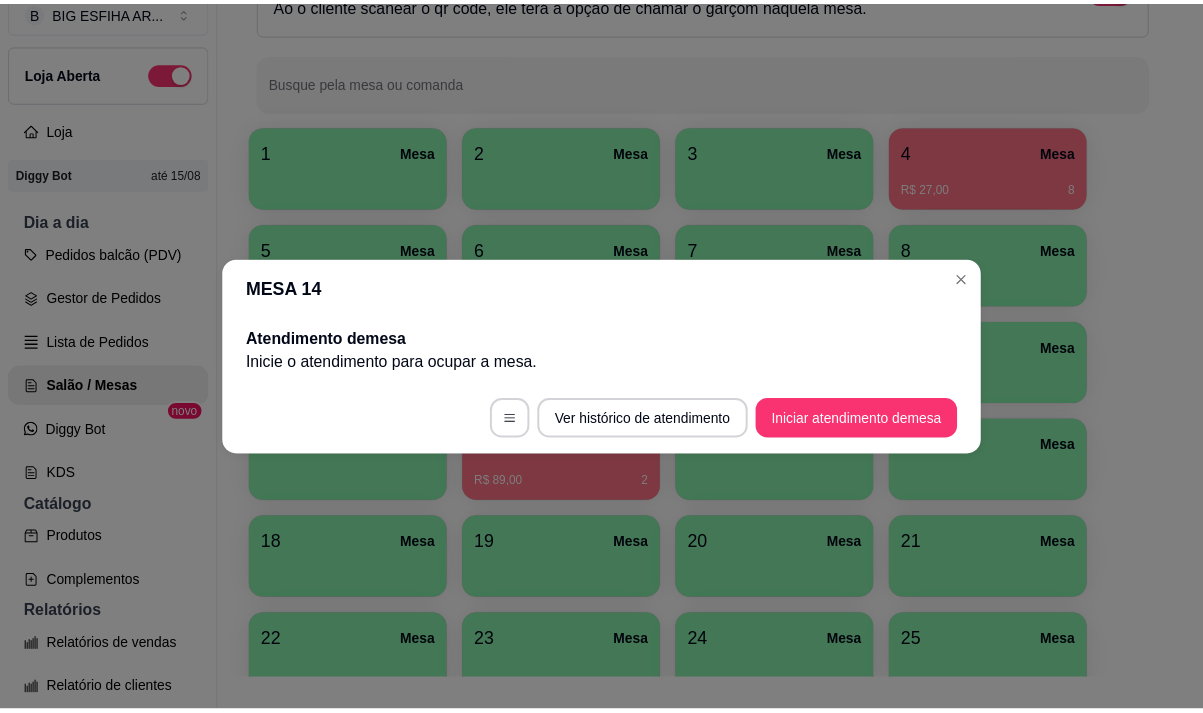 scroll, scrollTop: 0, scrollLeft: 0, axis: both 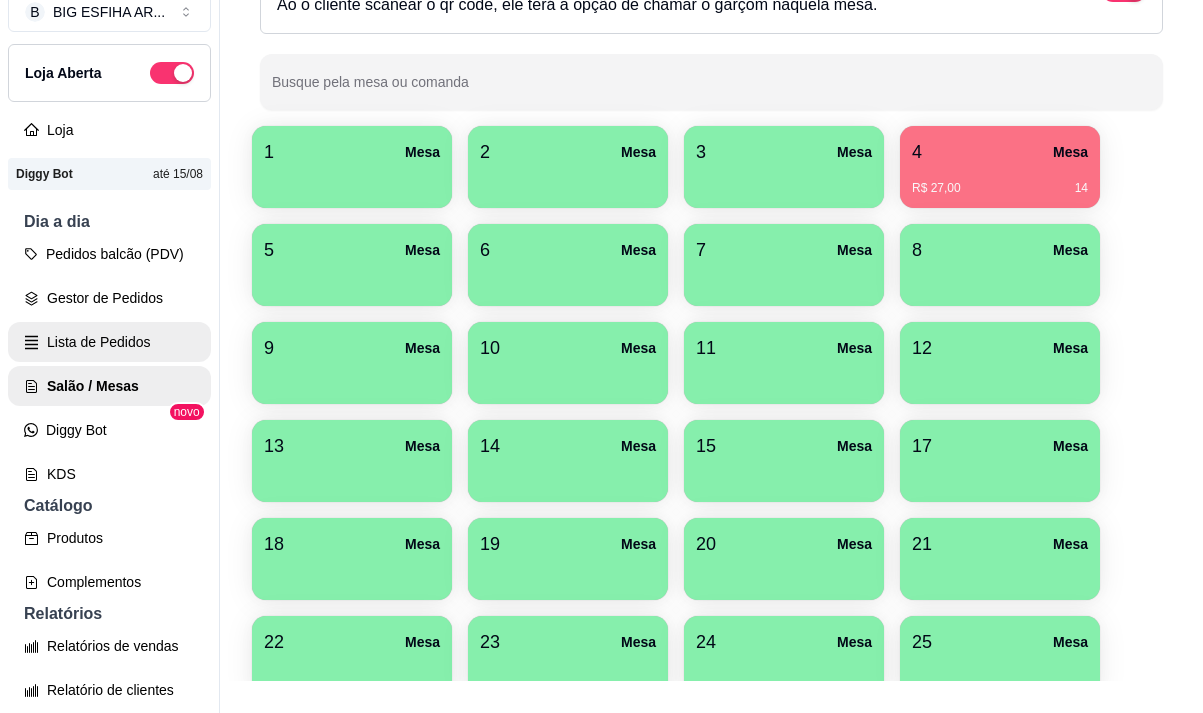 click on "Lista de Pedidos" at bounding box center (109, 342) 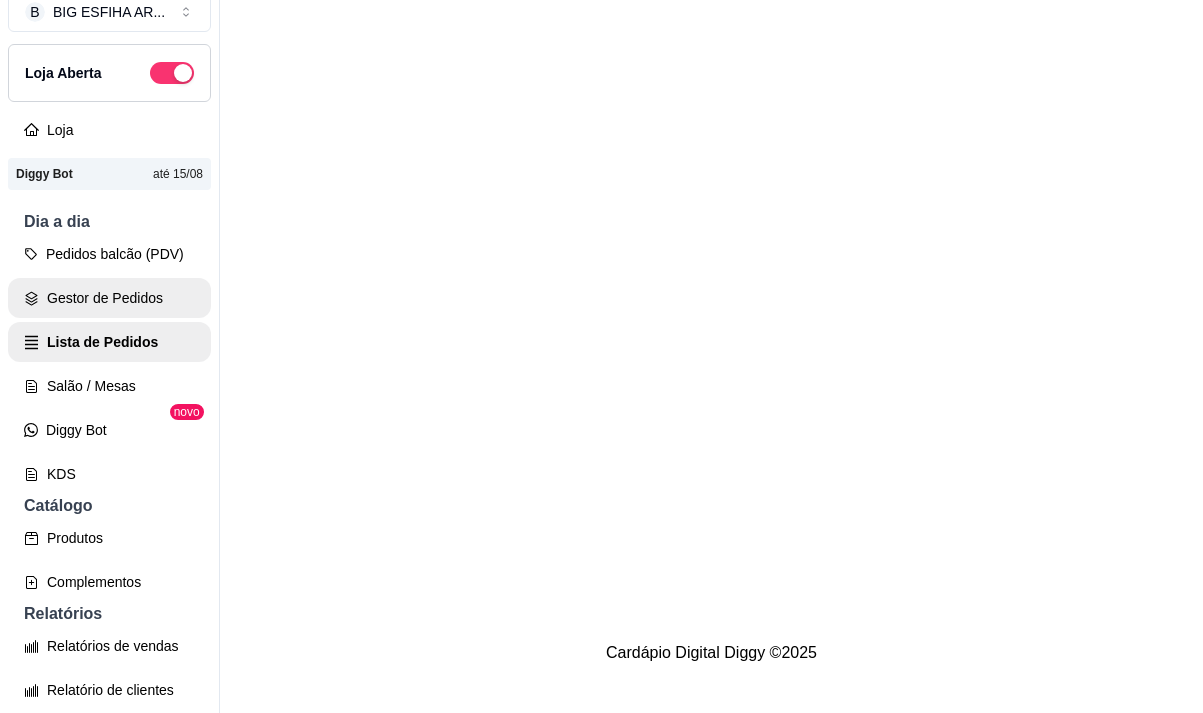 scroll, scrollTop: 0, scrollLeft: 0, axis: both 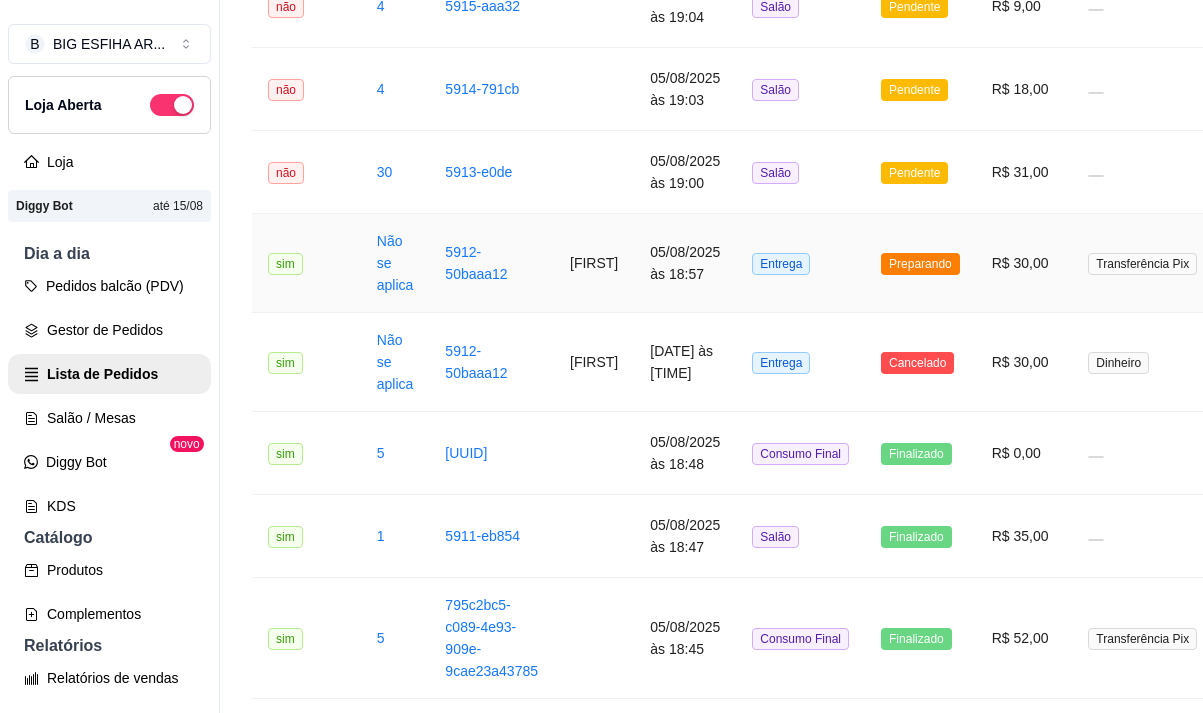 click on "[FIRST]" at bounding box center [594, 263] 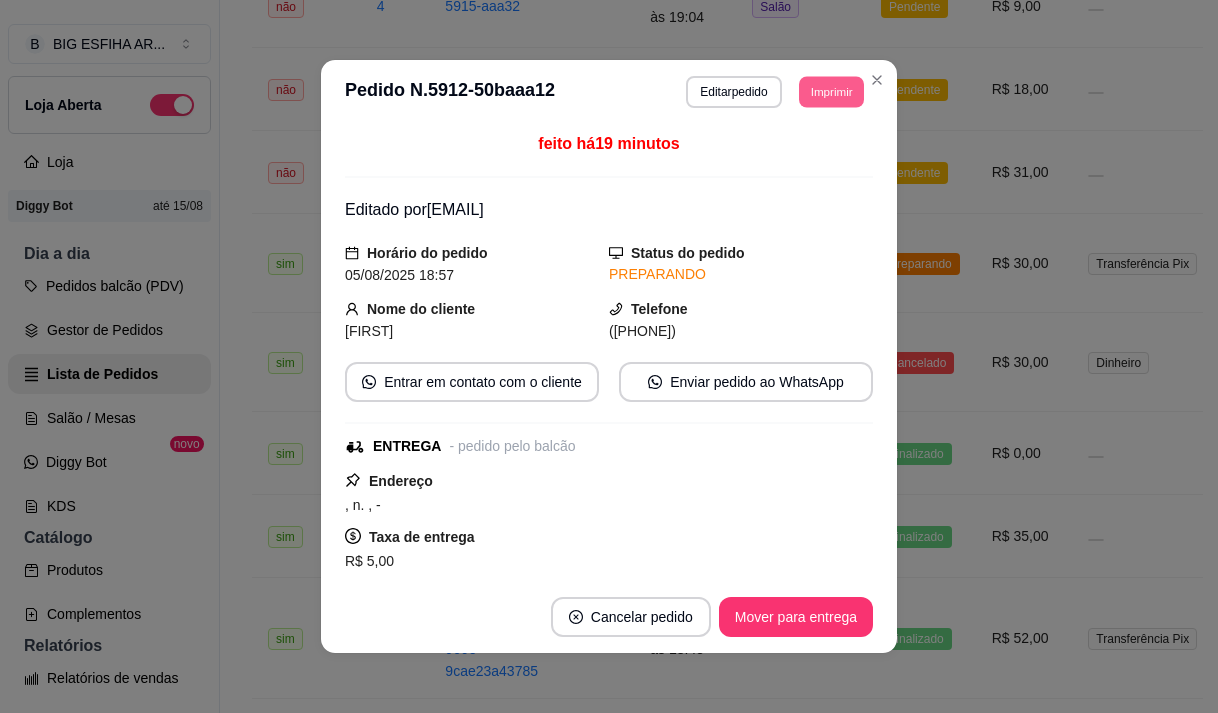 click on "Imprimir" at bounding box center (831, 91) 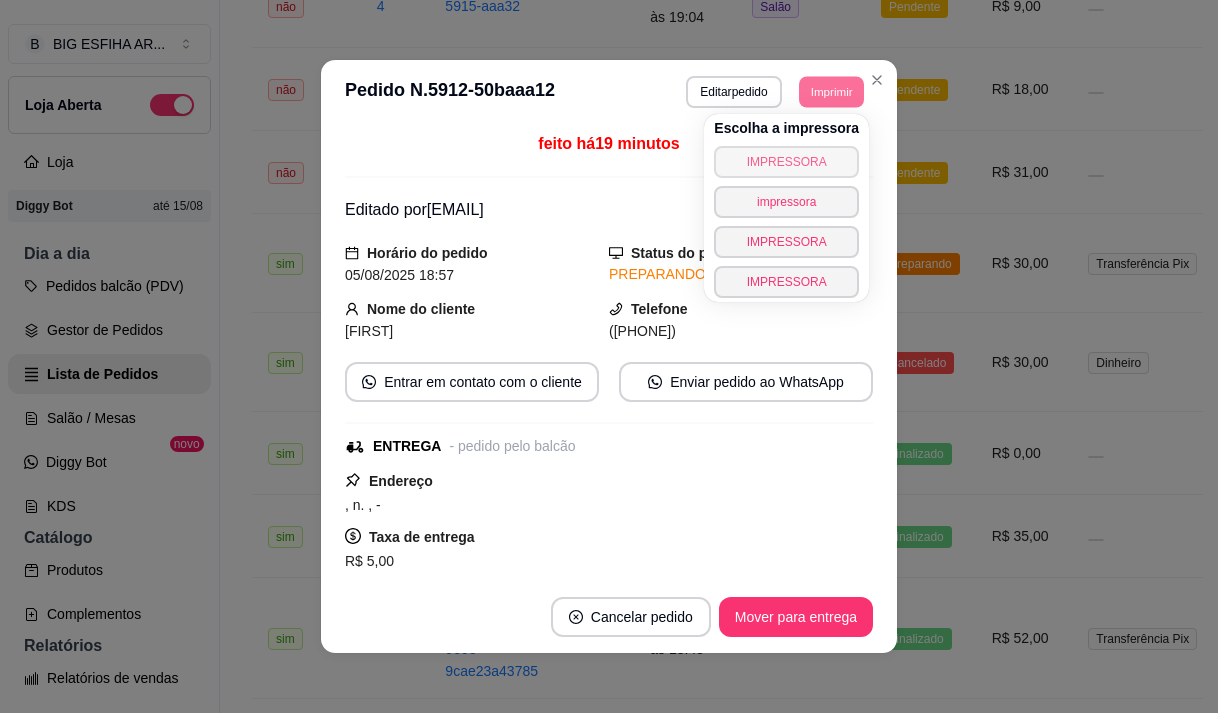 click on "IMPRESSORA" at bounding box center (786, 162) 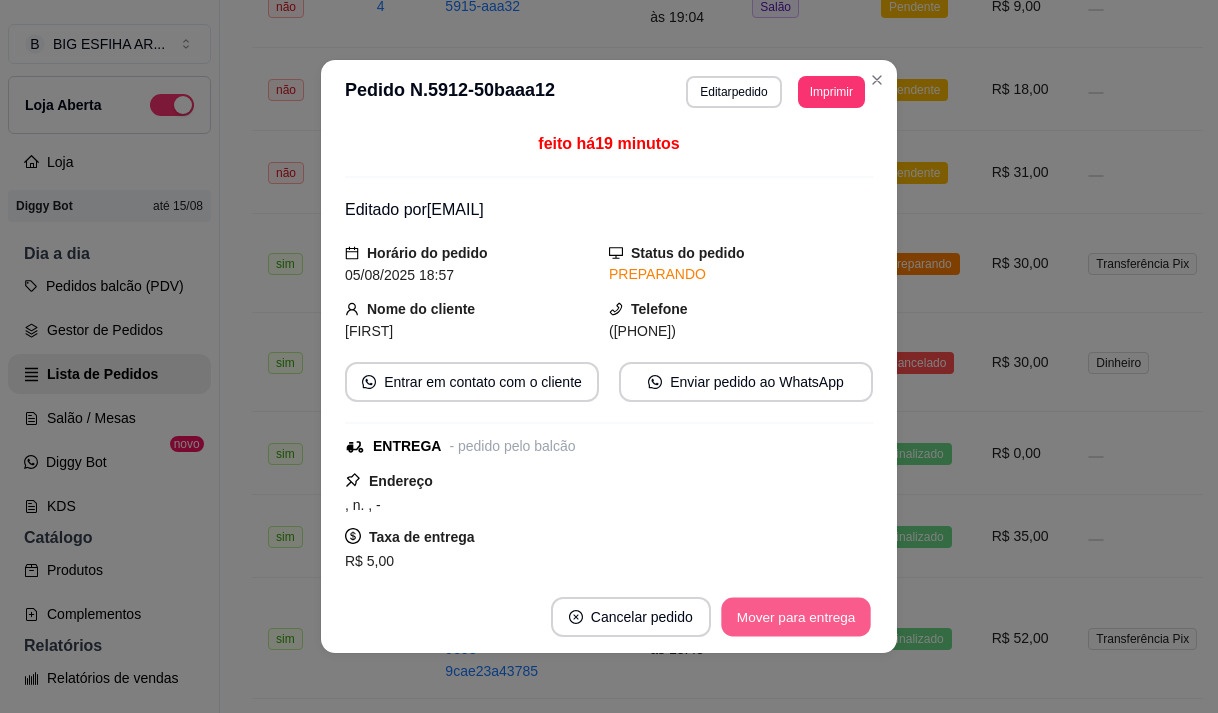 click on "Mover para entrega" at bounding box center (796, 617) 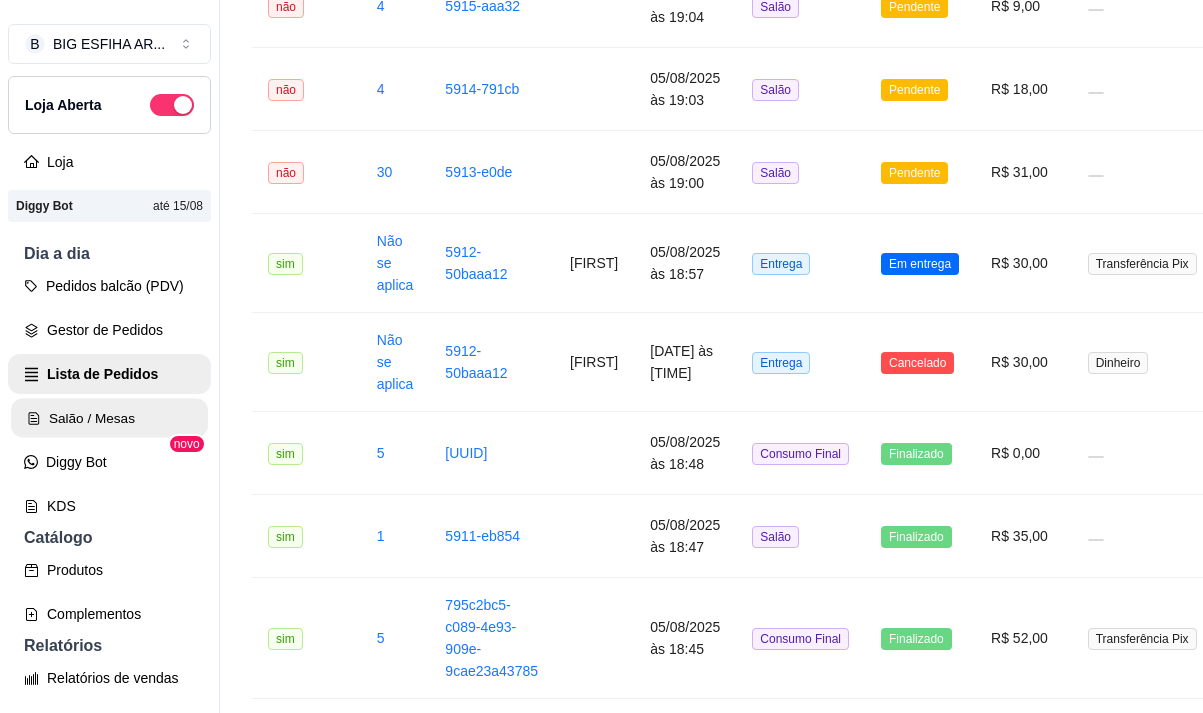 click on "Salão / Mesas" at bounding box center (109, 418) 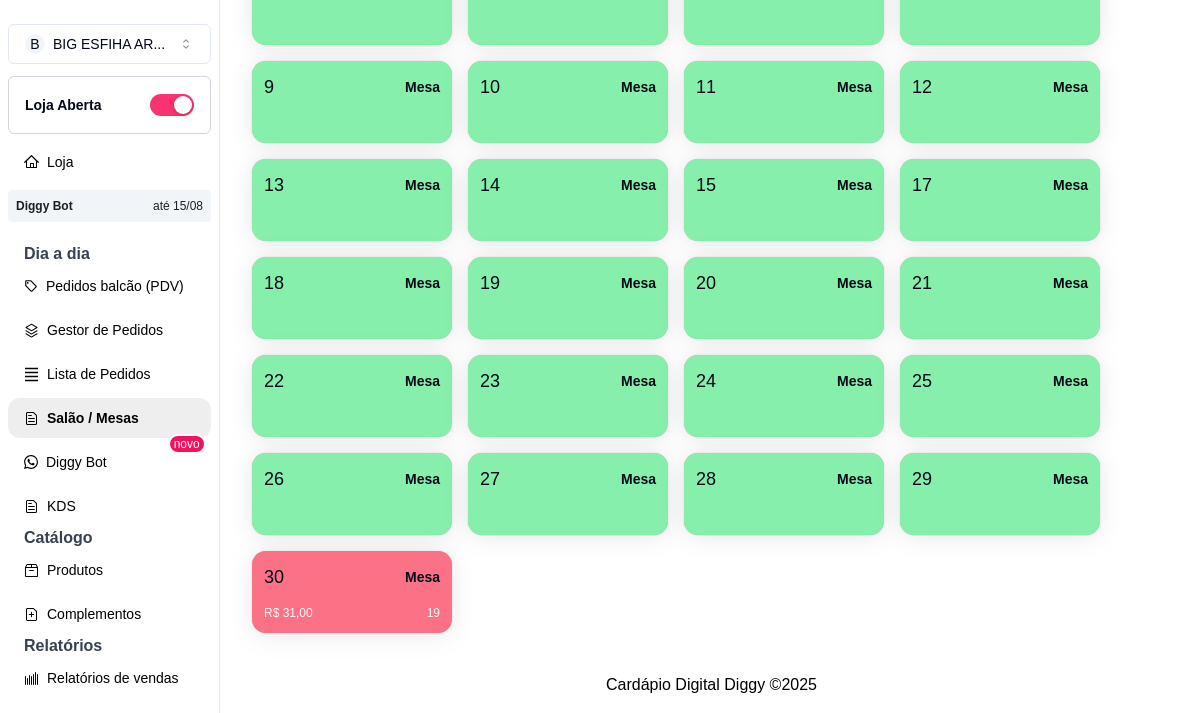 scroll, scrollTop: 508, scrollLeft: 0, axis: vertical 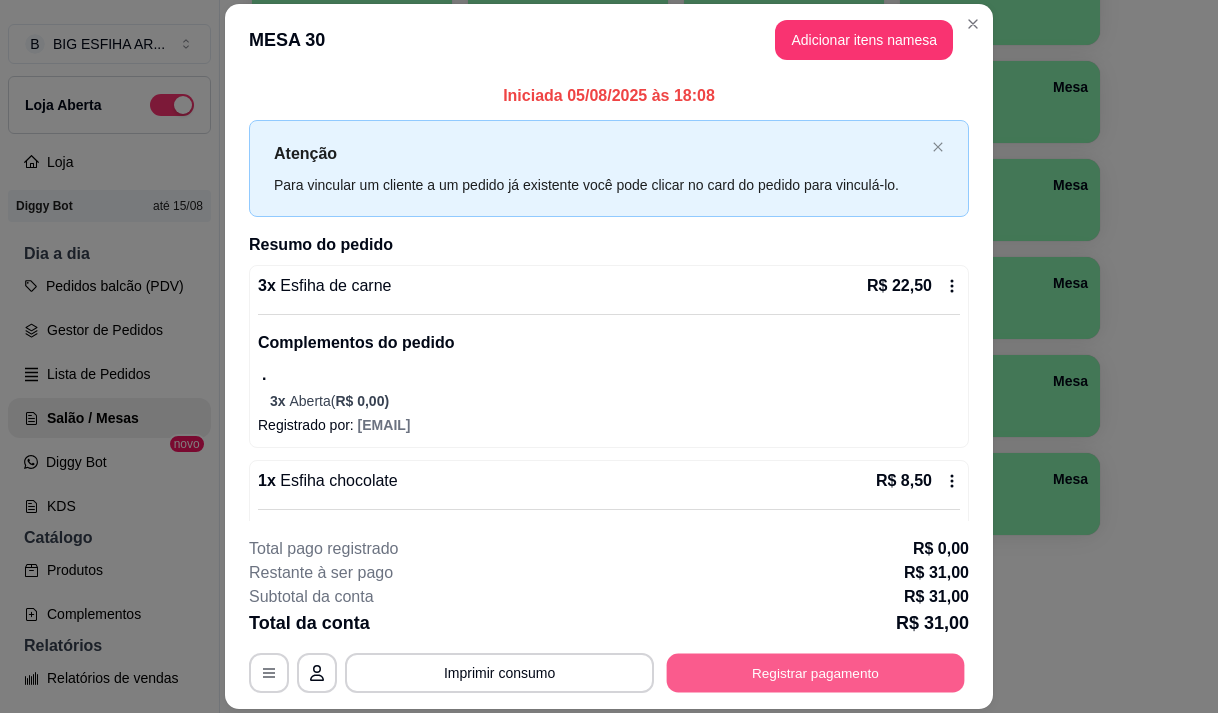 click on "Registrar pagamento" at bounding box center [816, 673] 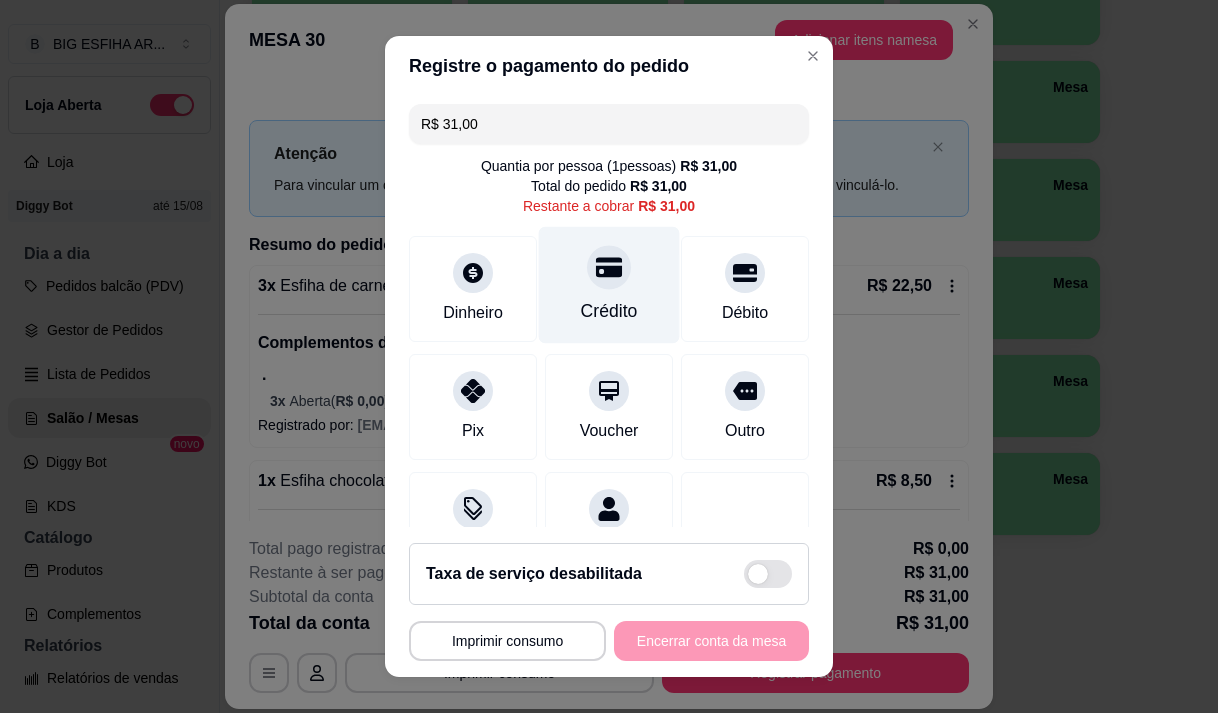click on "Crédito" at bounding box center (609, 311) 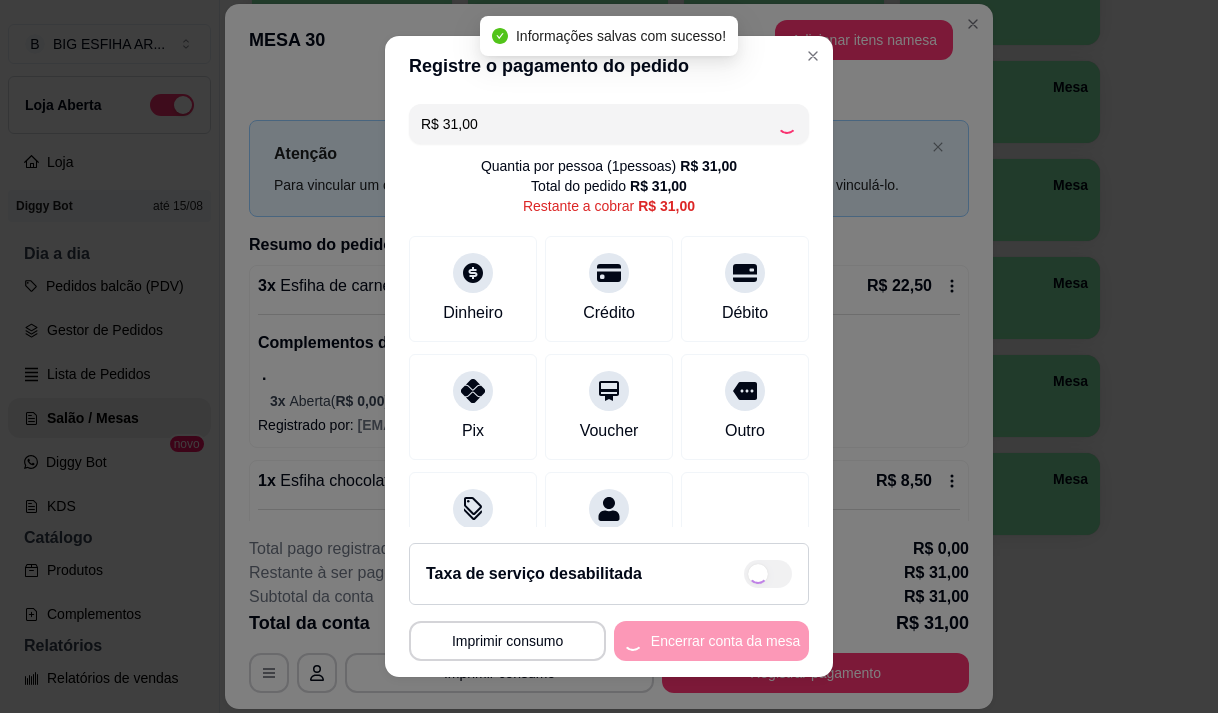 type on "R$ 0,00" 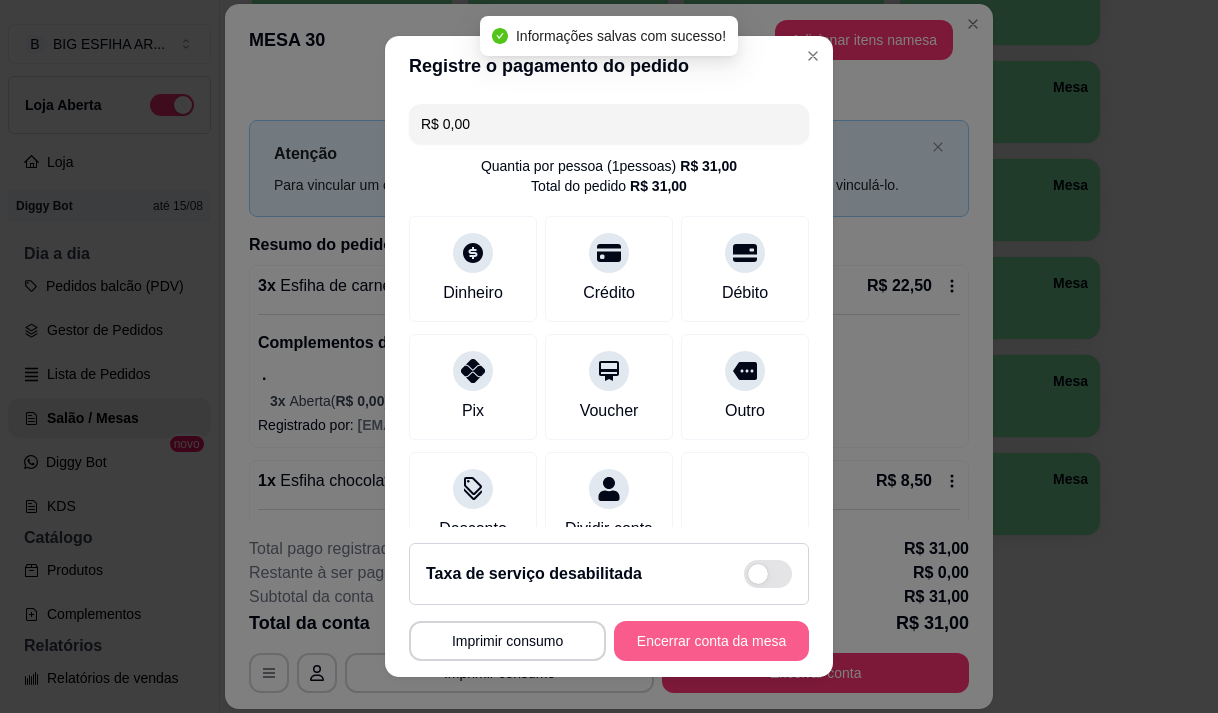 click on "Encerrar conta da mesa" at bounding box center (711, 641) 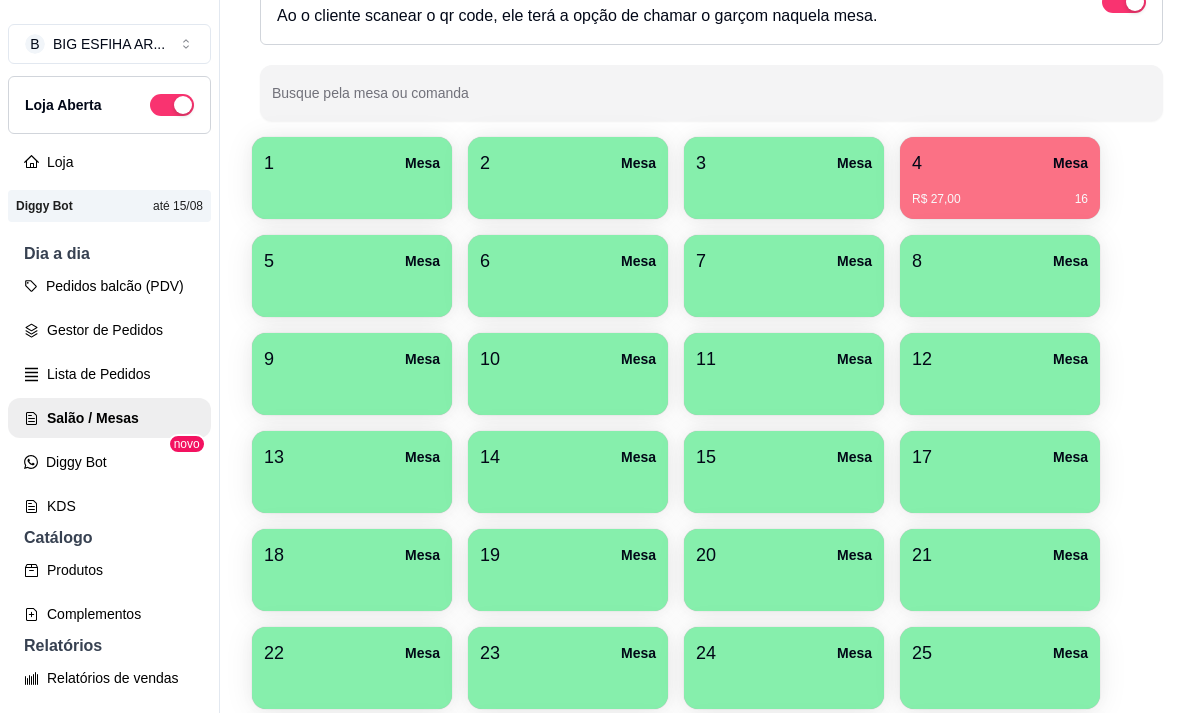 scroll, scrollTop: 208, scrollLeft: 0, axis: vertical 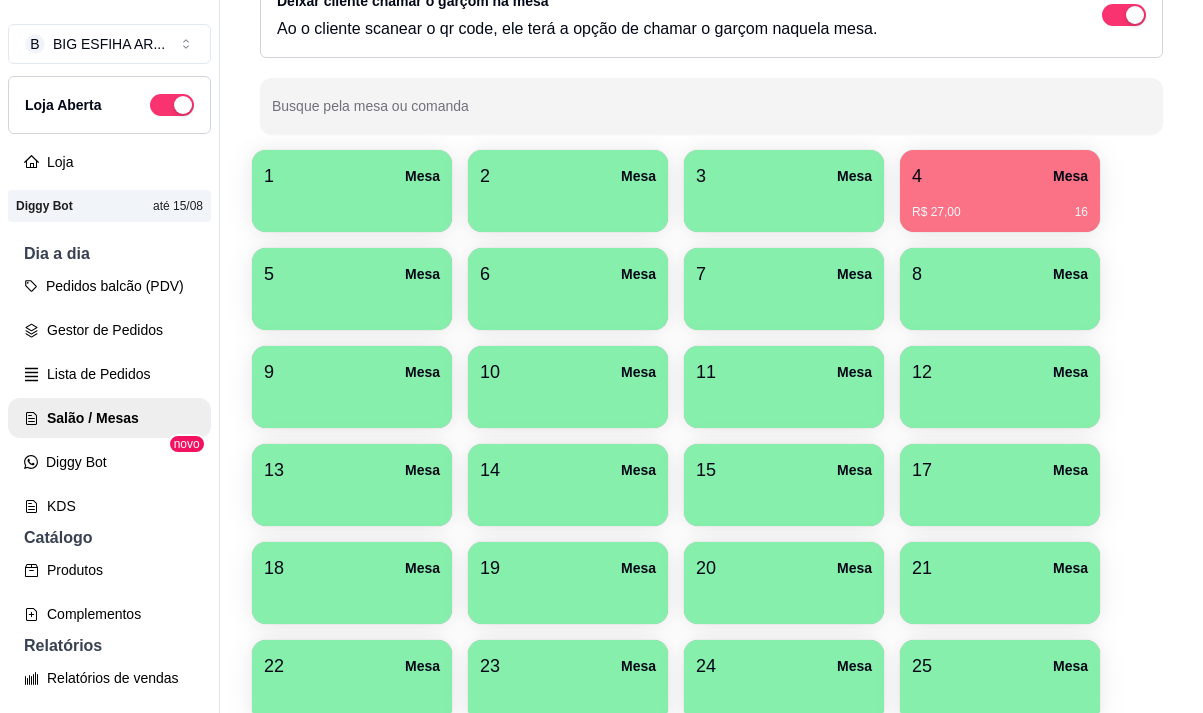 click on "R$ 27,00 16" at bounding box center (1000, 205) 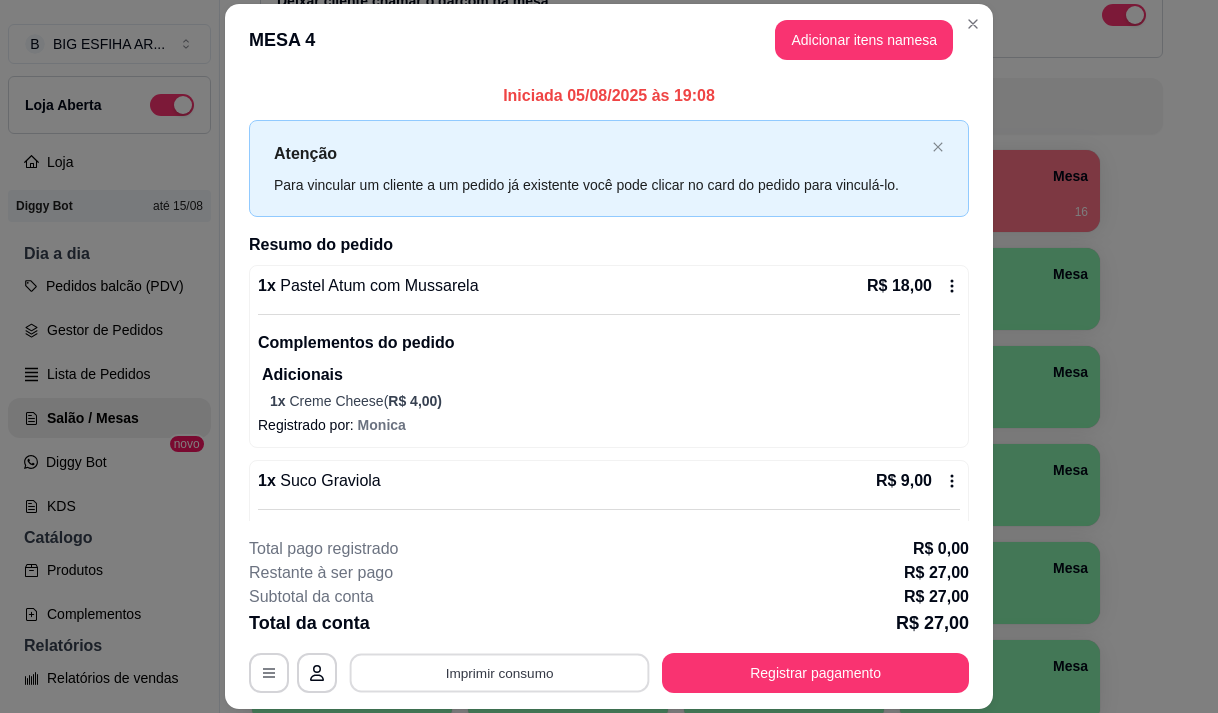 click on "Imprimir consumo" at bounding box center [500, 673] 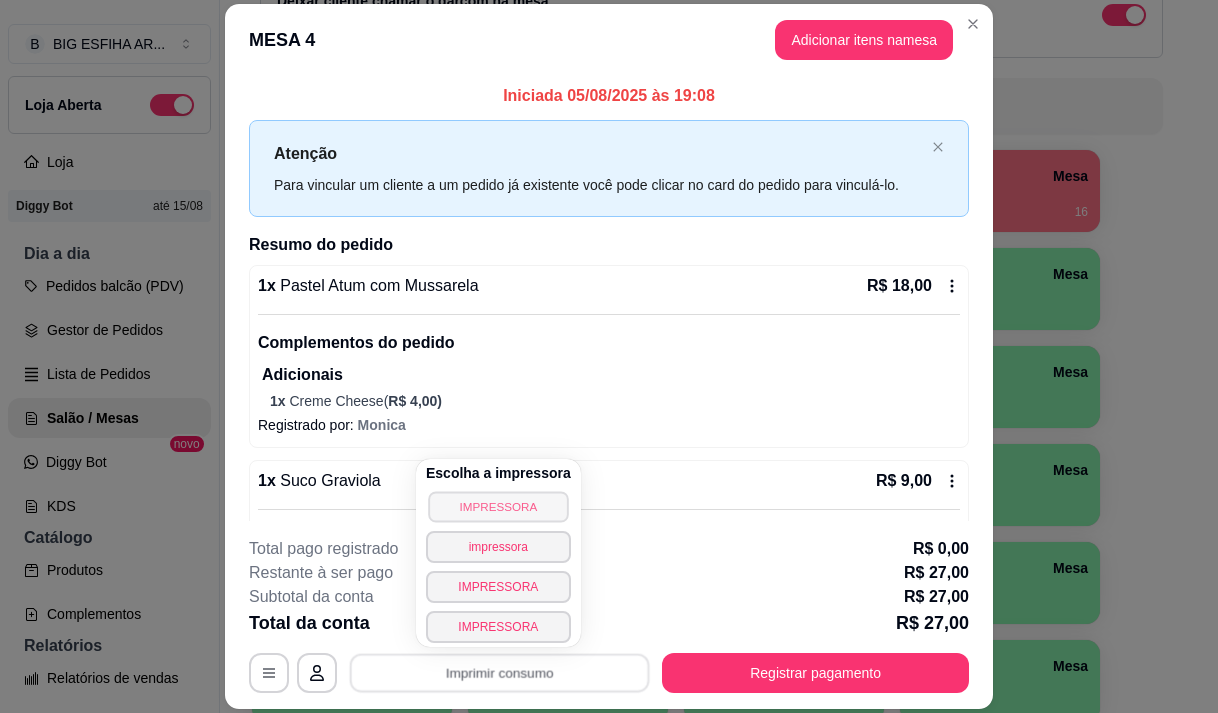 click on "IMPRESSORA" at bounding box center [498, 506] 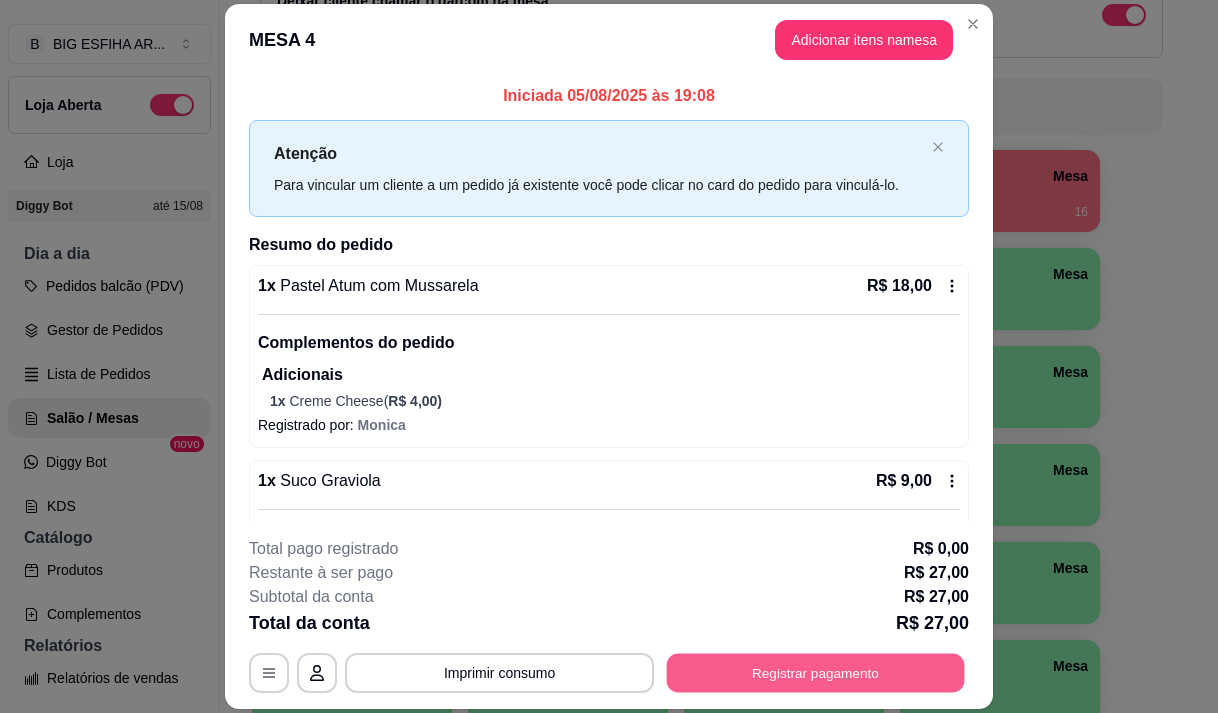 click on "Registrar pagamento" at bounding box center (816, 673) 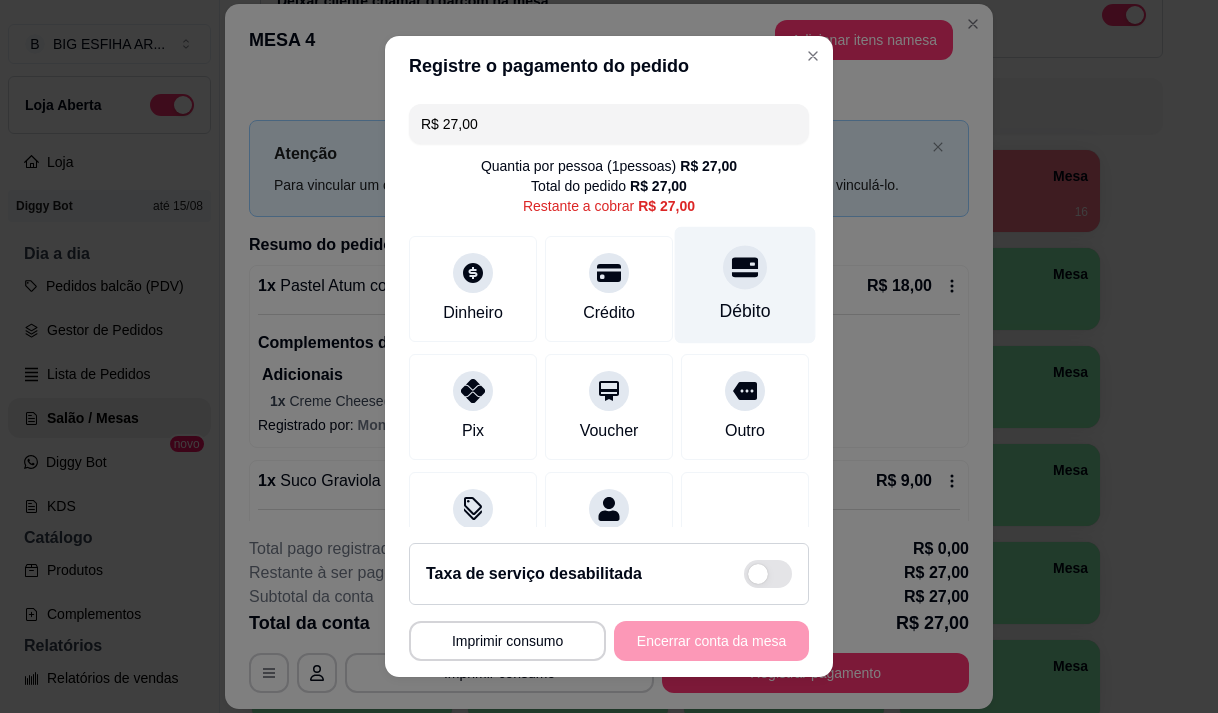 click on "Débito" at bounding box center [745, 311] 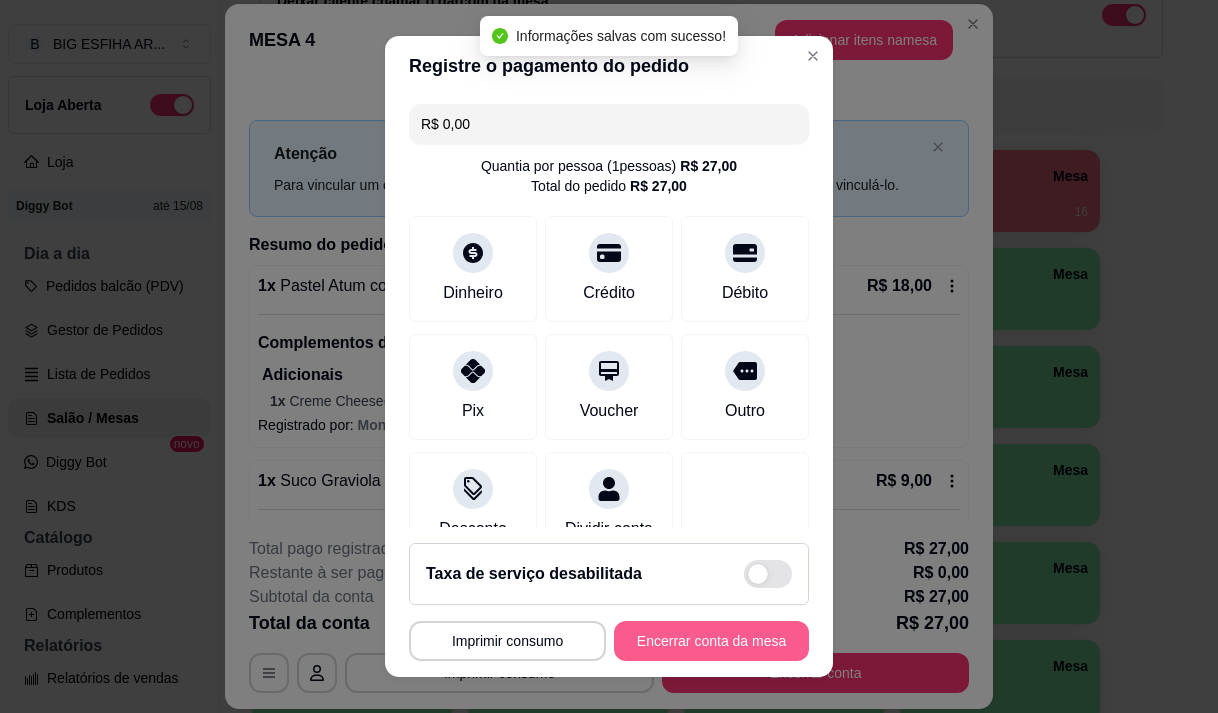 type on "R$ 0,00" 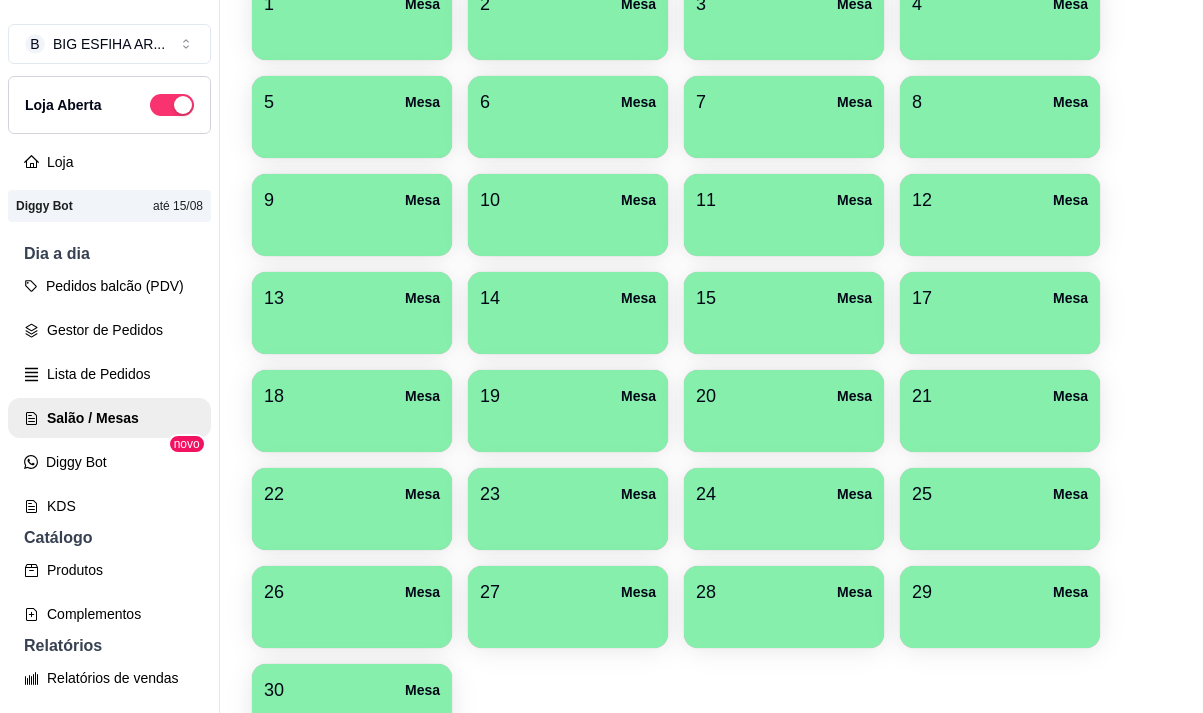 scroll, scrollTop: 508, scrollLeft: 0, axis: vertical 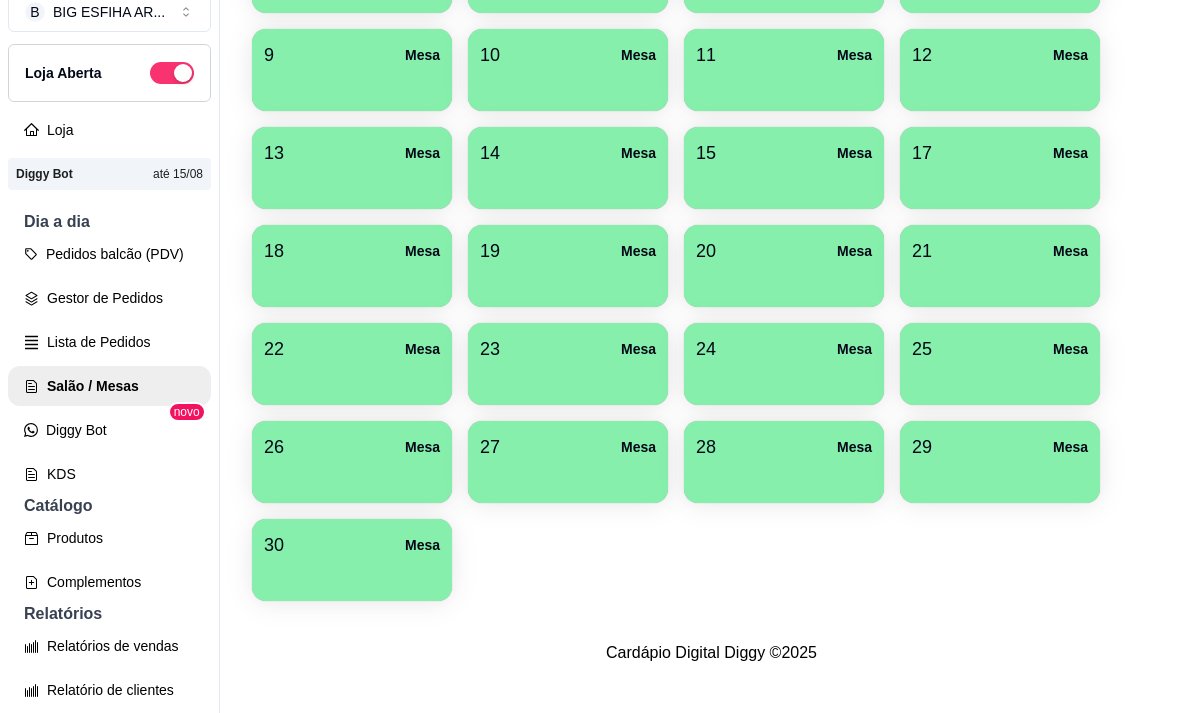 click on "30 Mesa" at bounding box center [352, 545] 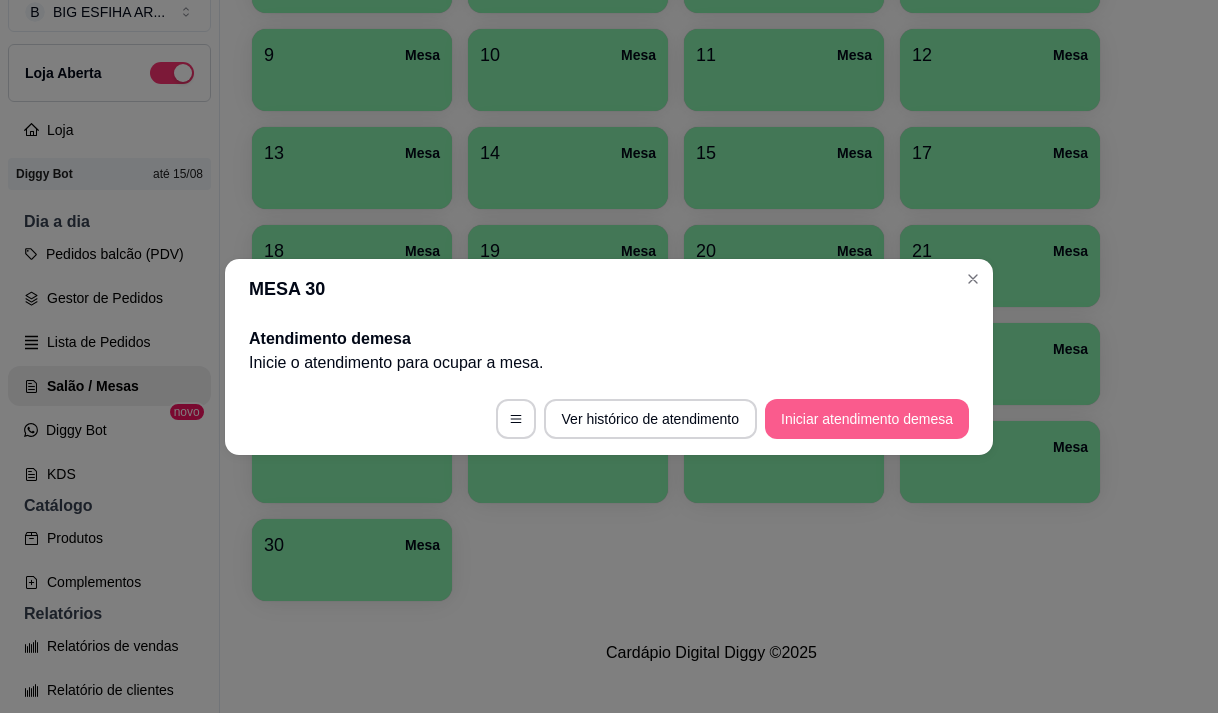 click on "Iniciar atendimento de  mesa" at bounding box center [867, 419] 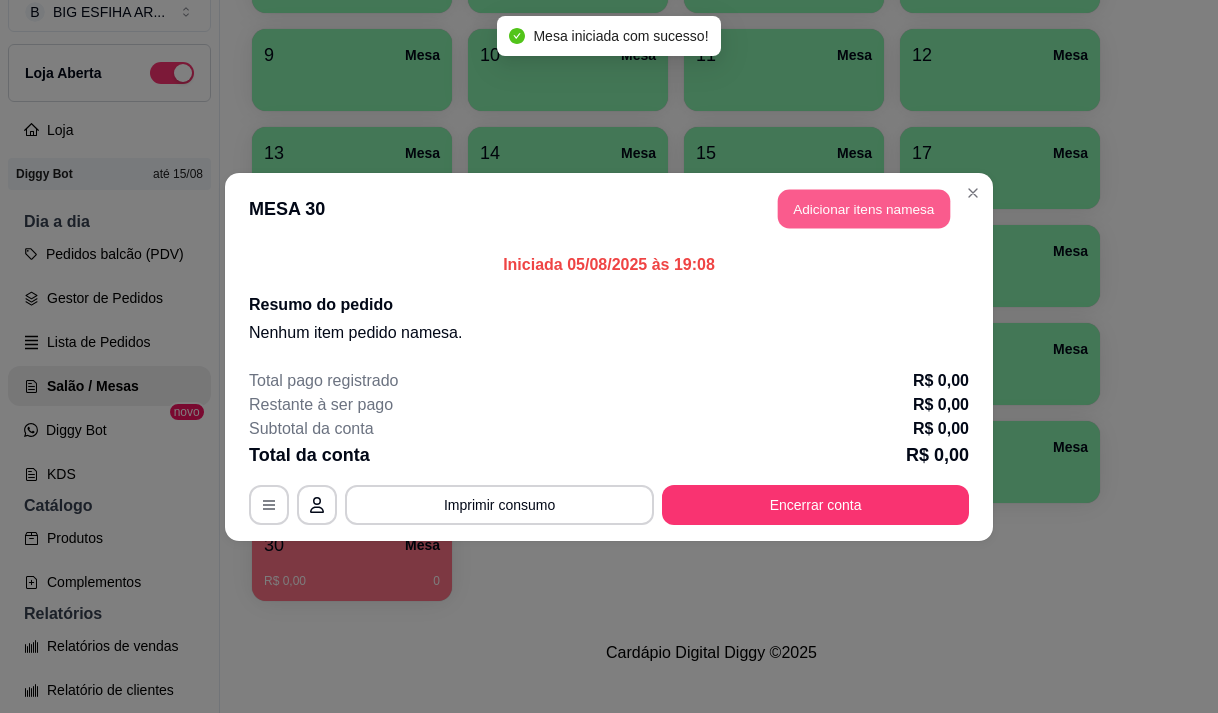 click on "Adicionar itens na  mesa" at bounding box center [864, 208] 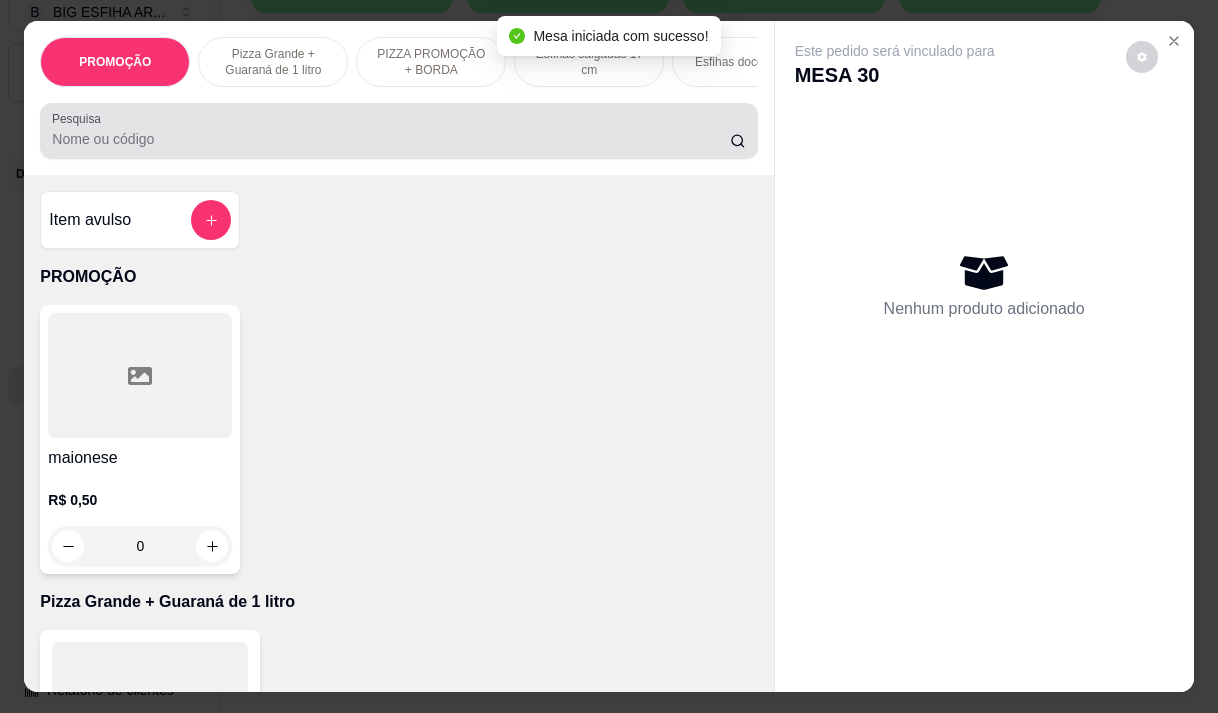 click on "Pesquisa" at bounding box center (391, 139) 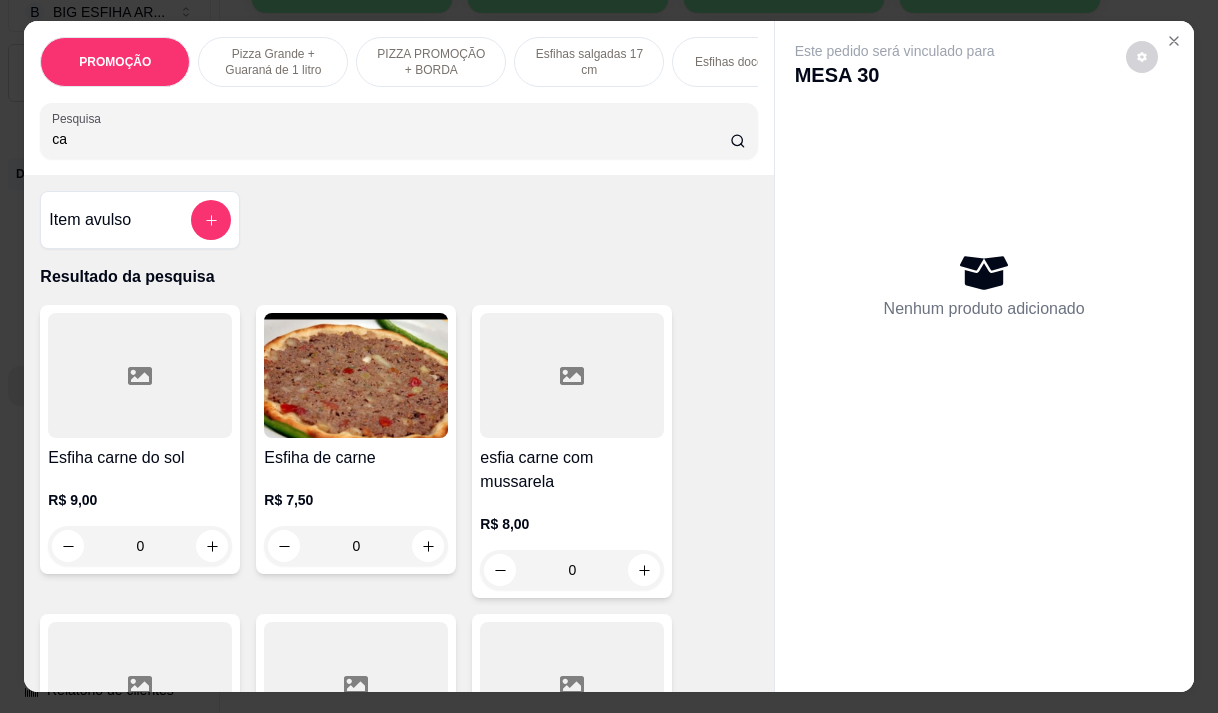 type on "c" 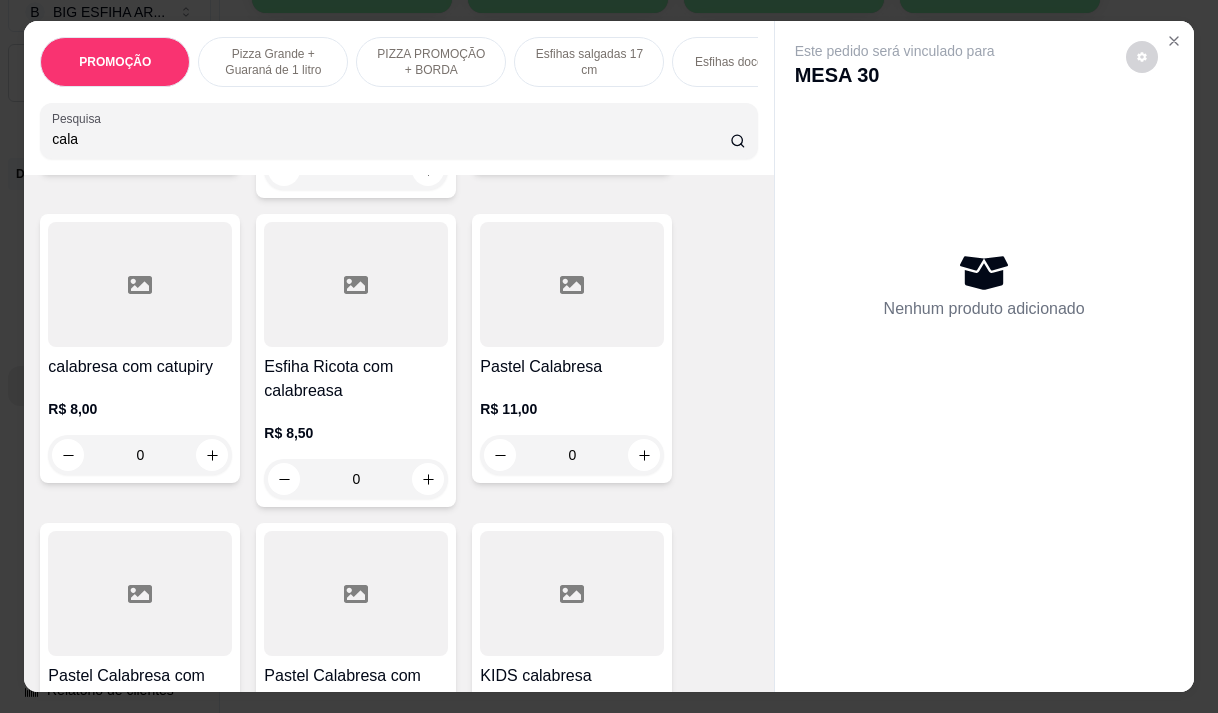 scroll, scrollTop: 600, scrollLeft: 0, axis: vertical 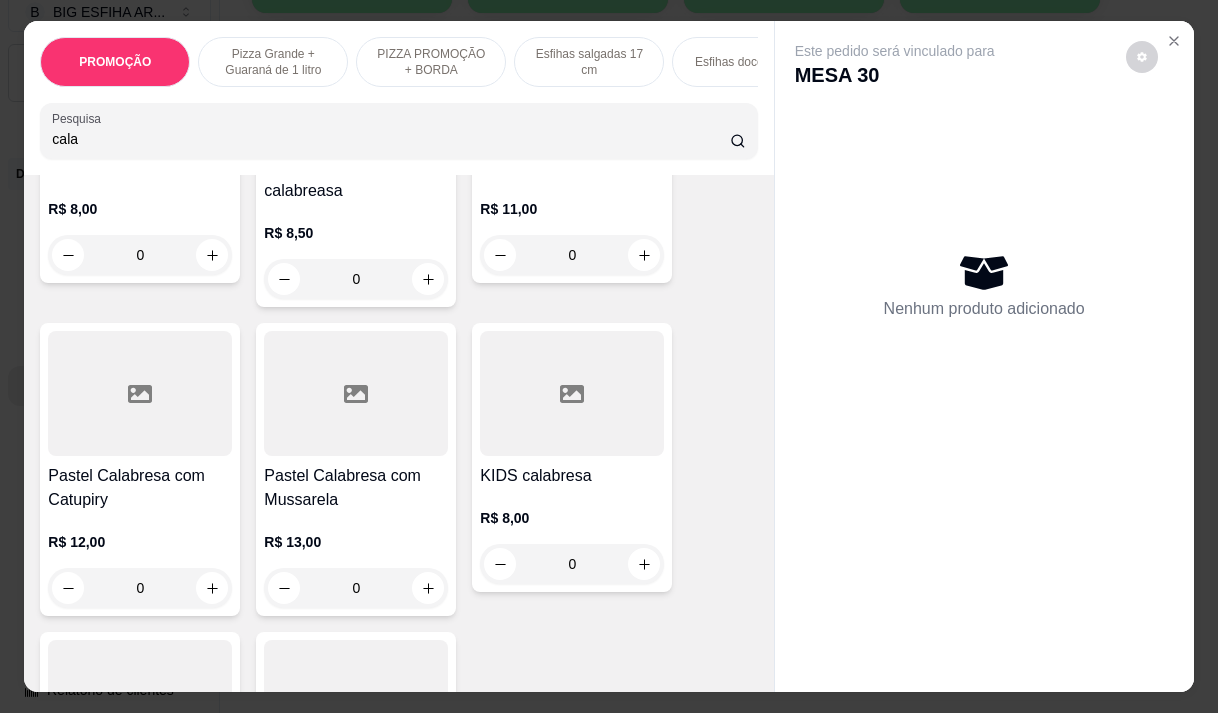 type on "cala" 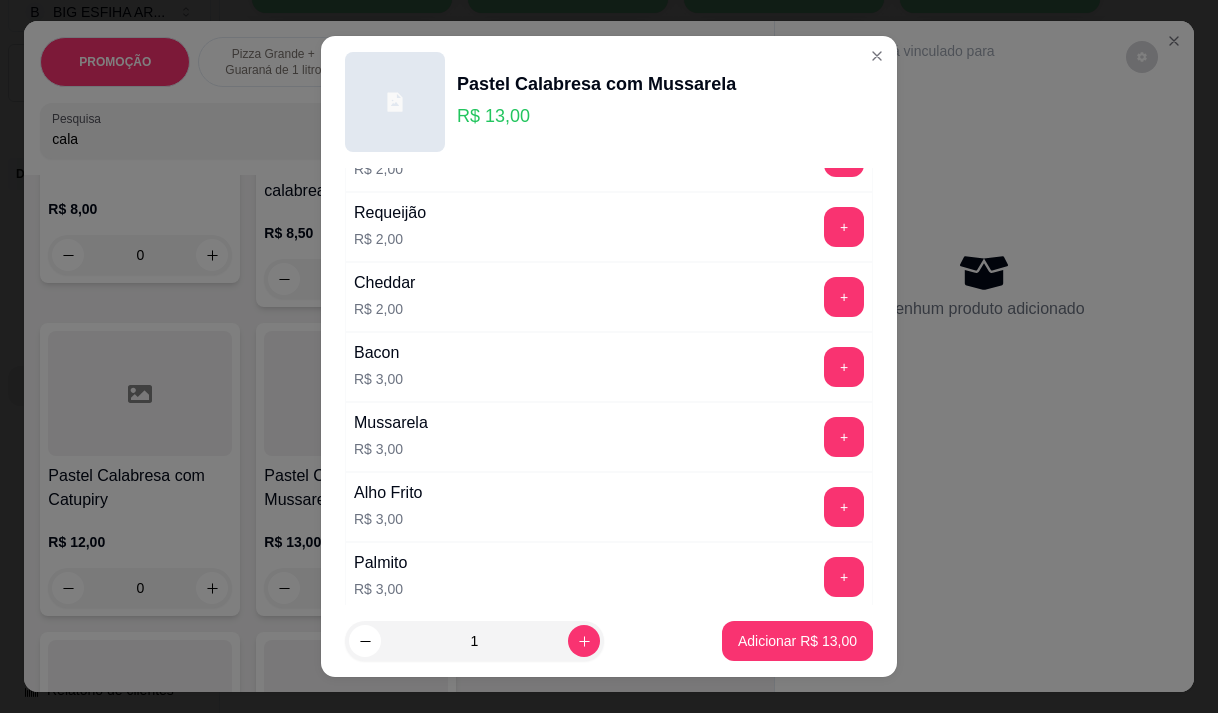 scroll, scrollTop: 300, scrollLeft: 0, axis: vertical 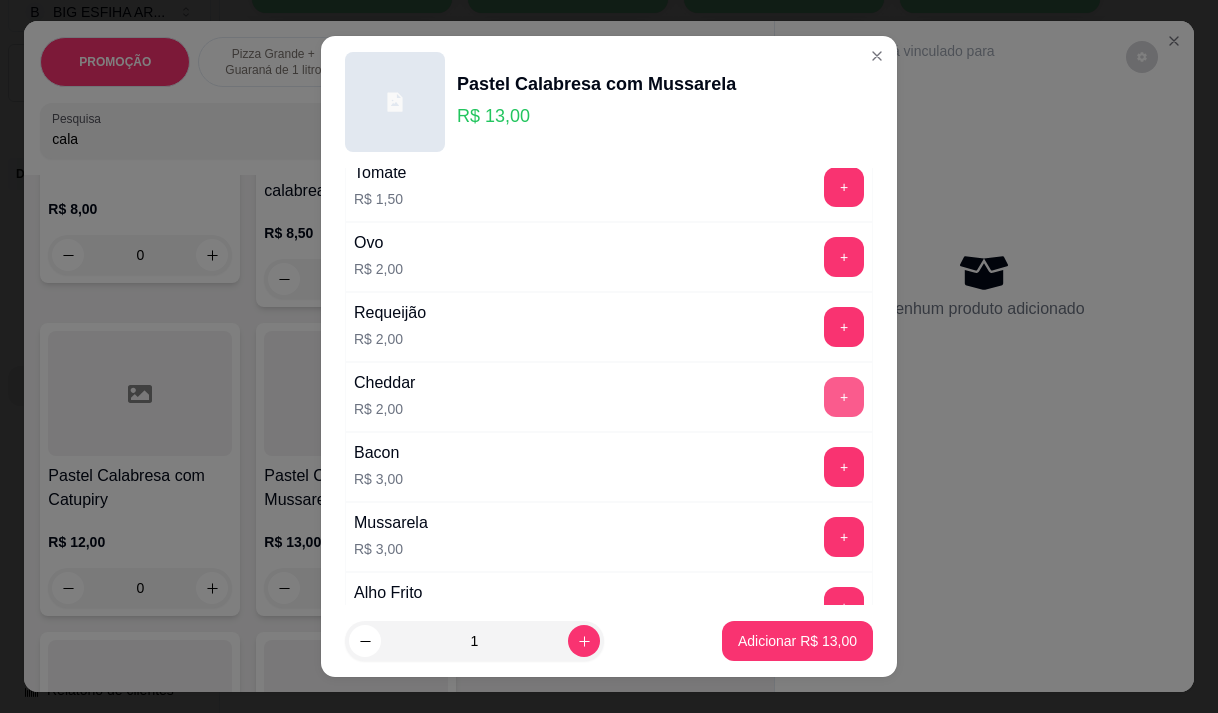 click on "+" at bounding box center [844, 397] 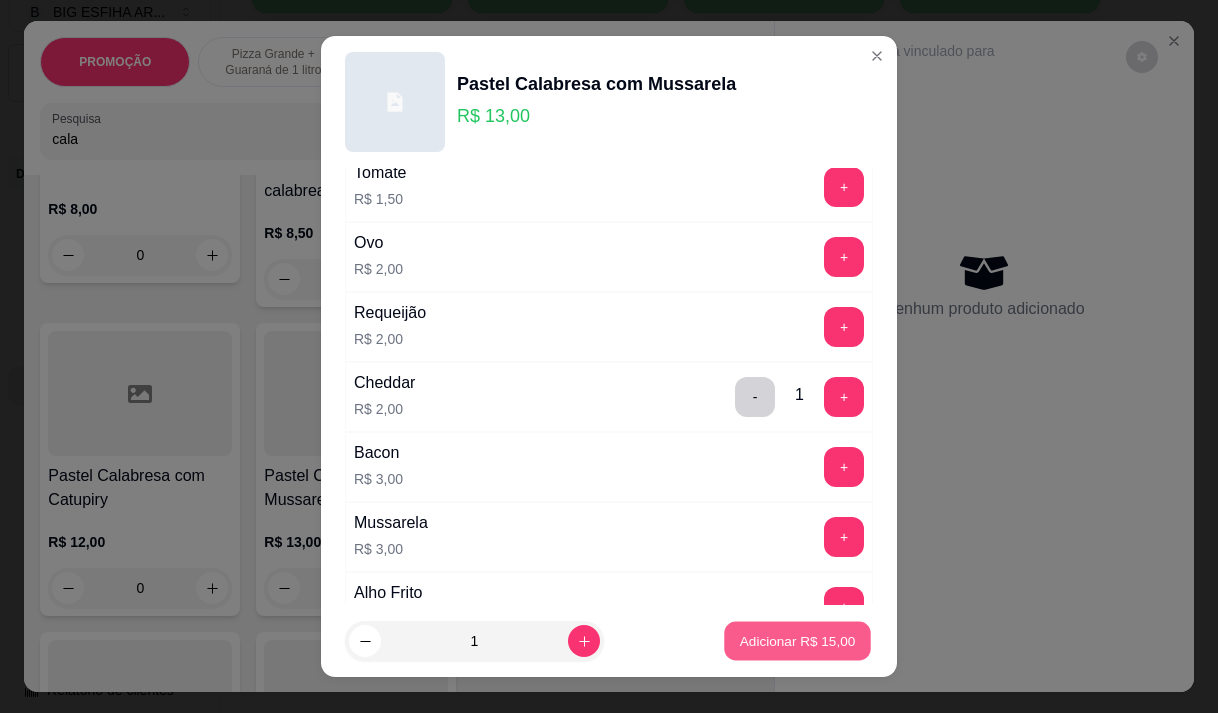click on "Adicionar   R$ 15,00" at bounding box center [798, 641] 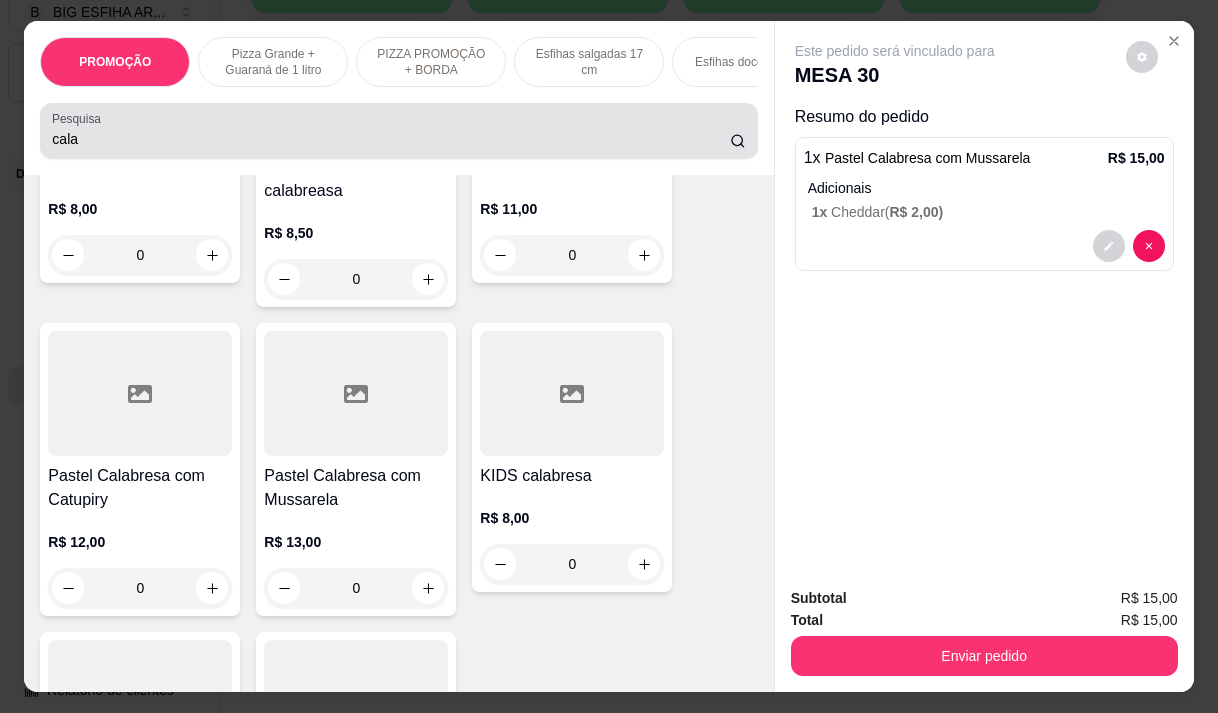 click on "cala" at bounding box center (391, 139) 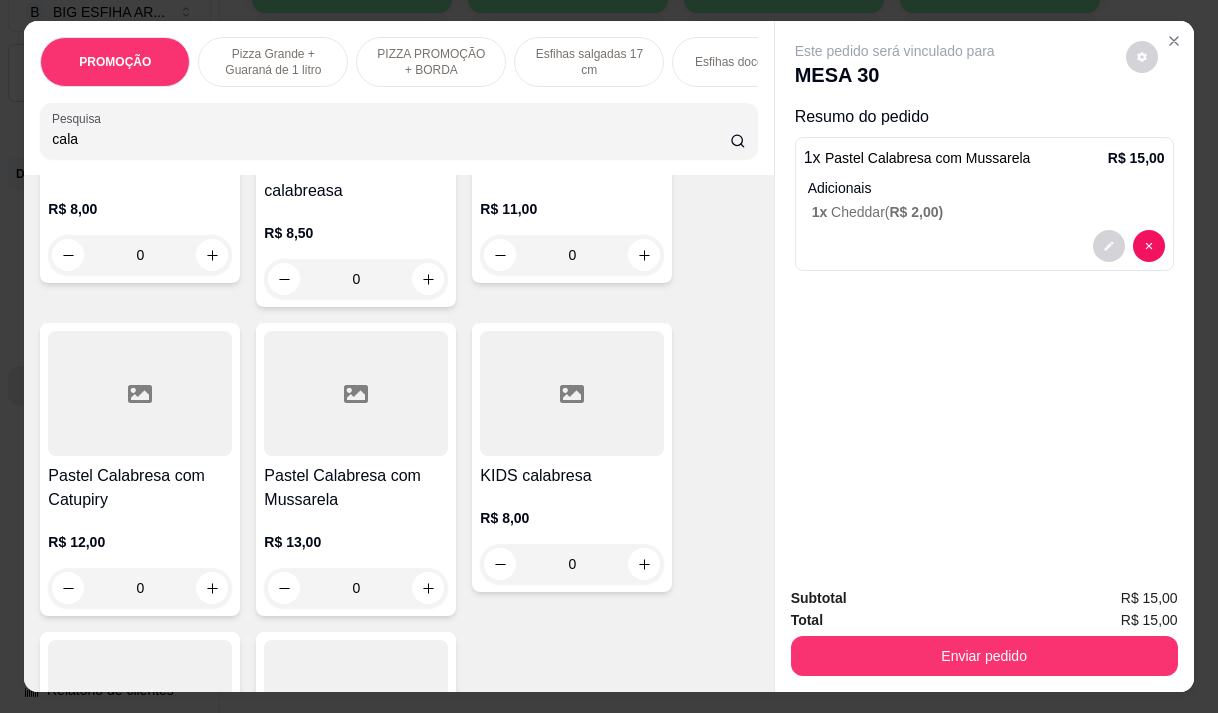 click on "cala" at bounding box center (391, 139) 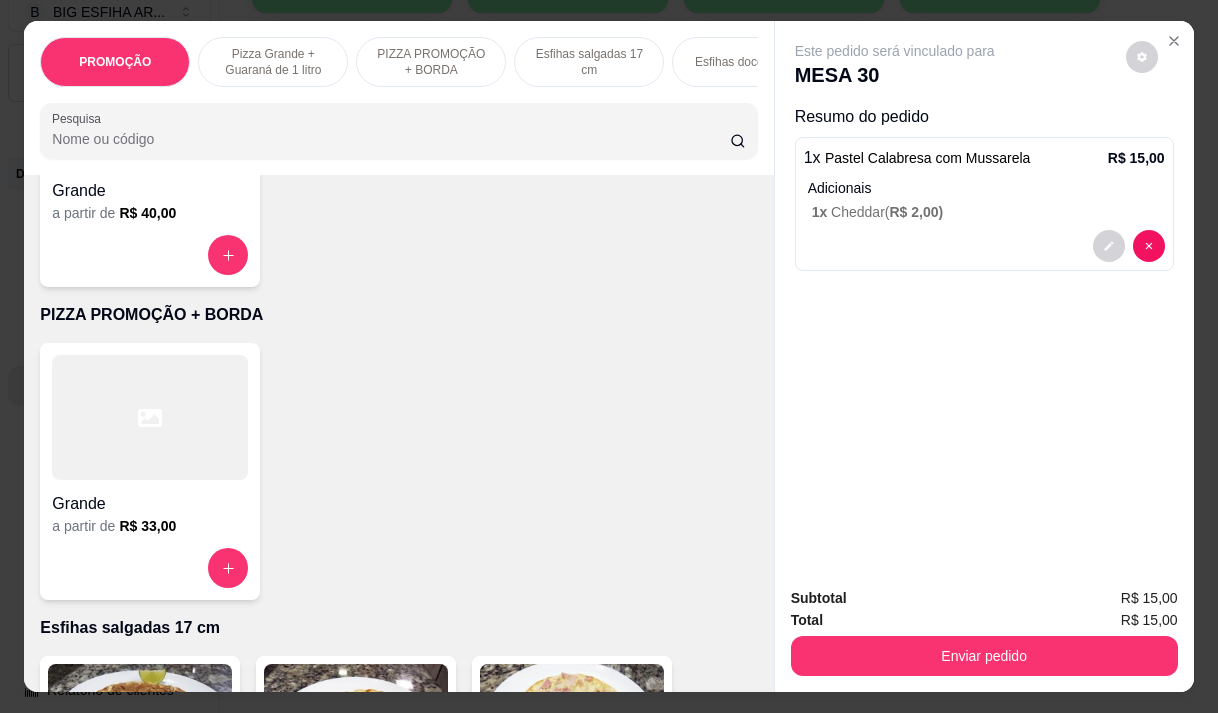 click at bounding box center [398, 131] 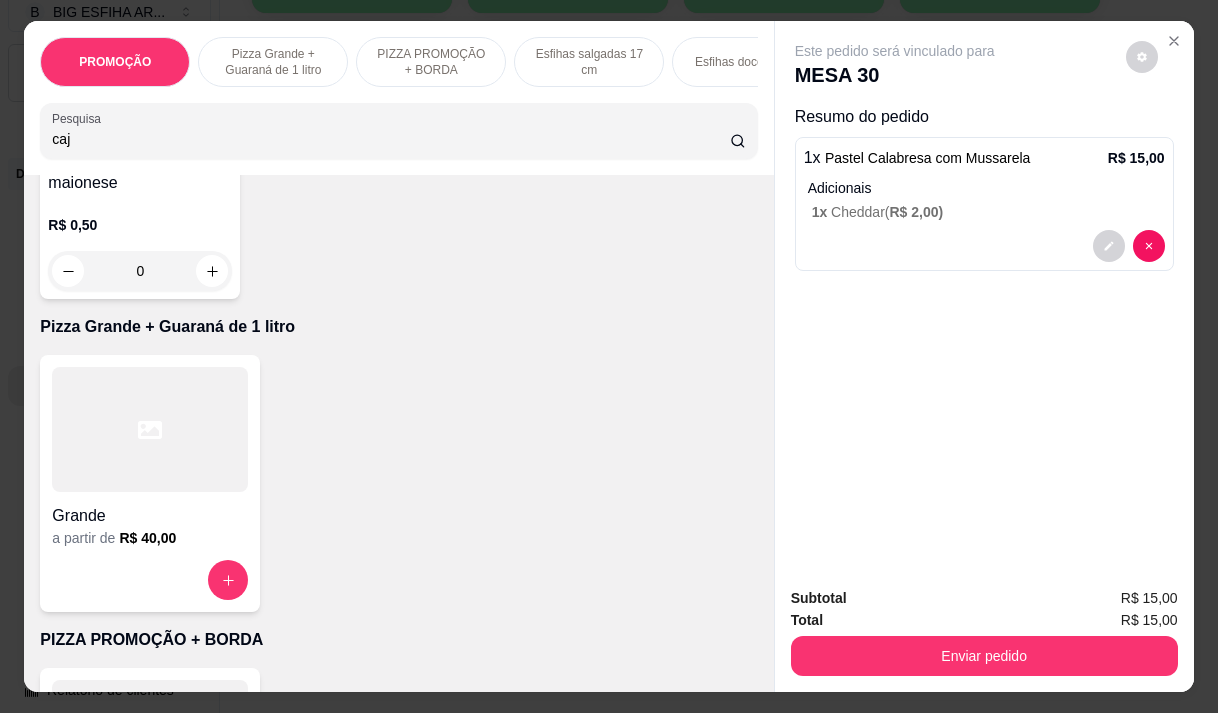 scroll, scrollTop: 925, scrollLeft: 0, axis: vertical 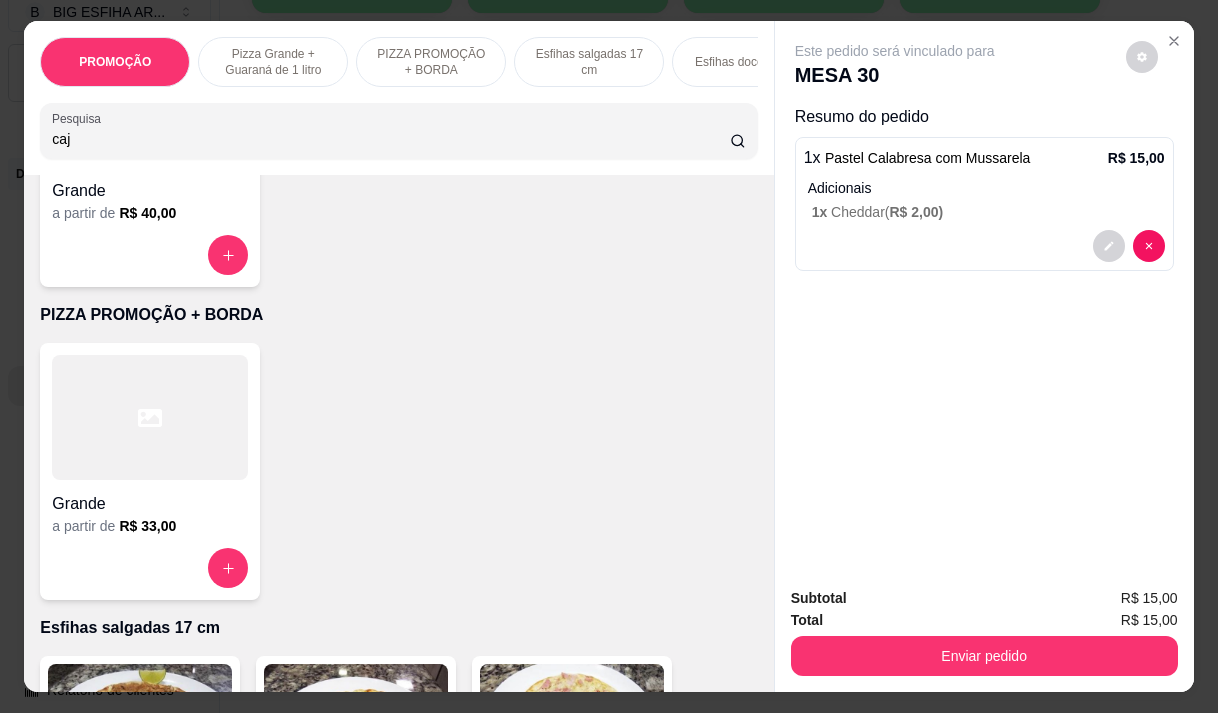type on "caj" 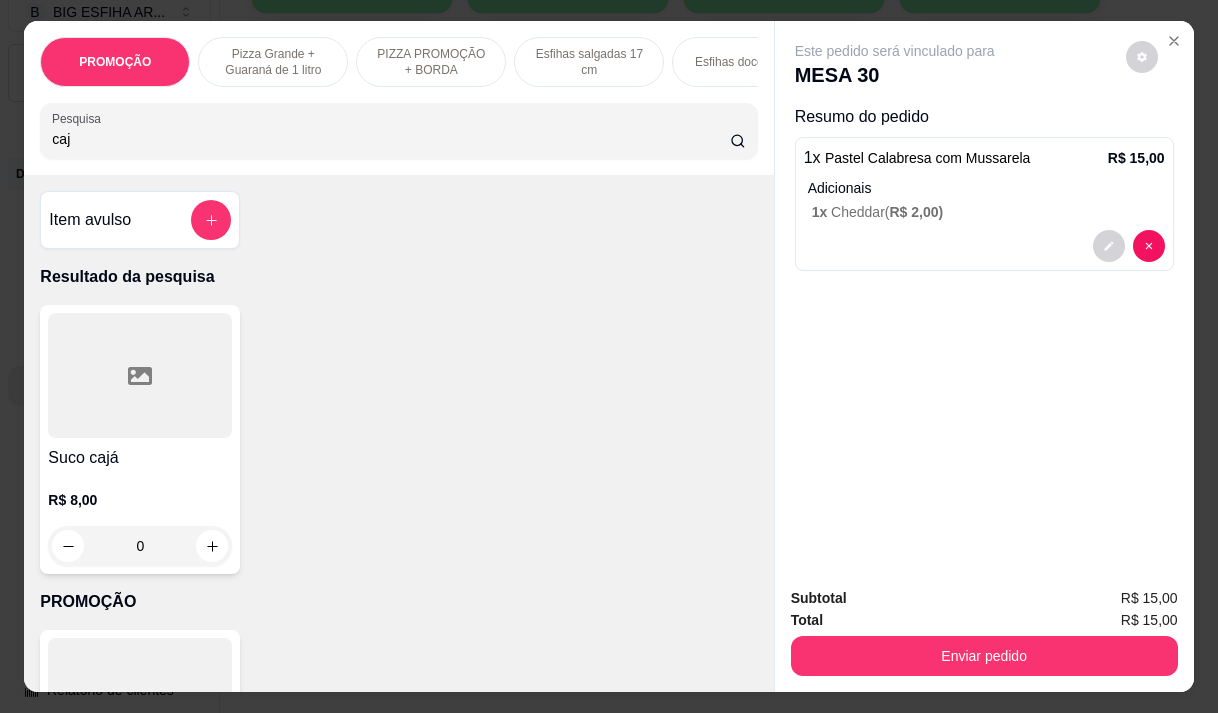 click on "Suco cajá    R$ 8,00 0" at bounding box center [140, 439] 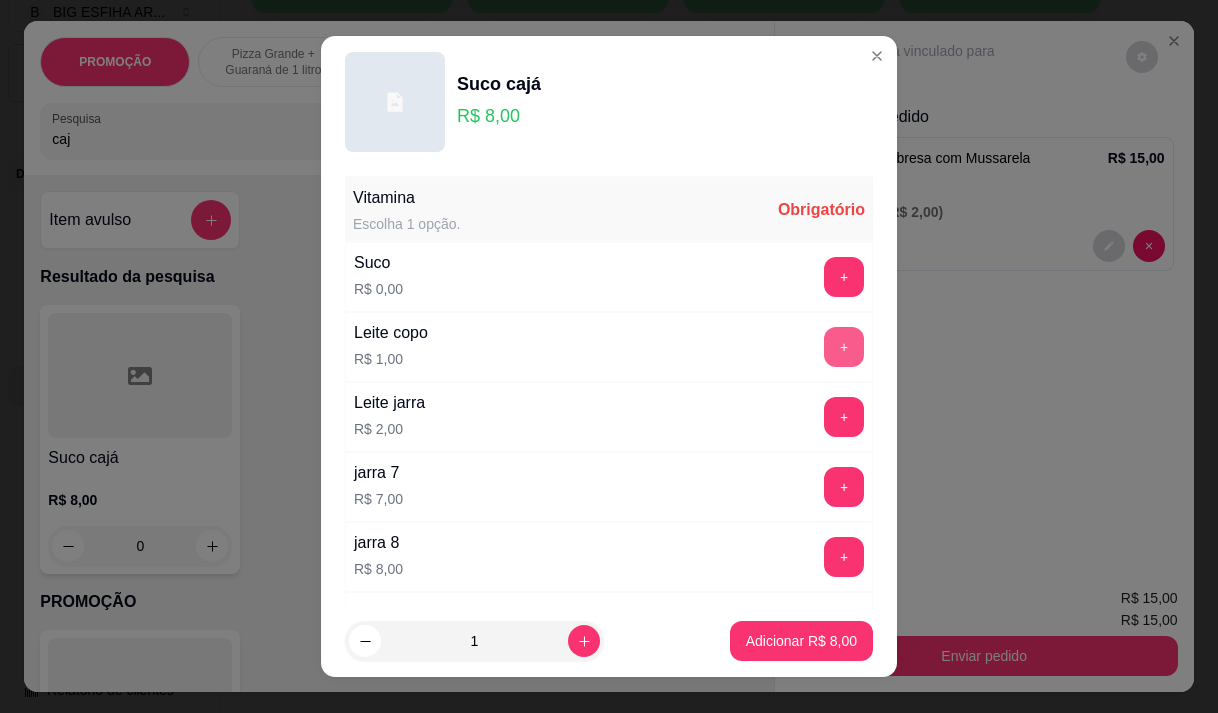 click on "+" at bounding box center (844, 347) 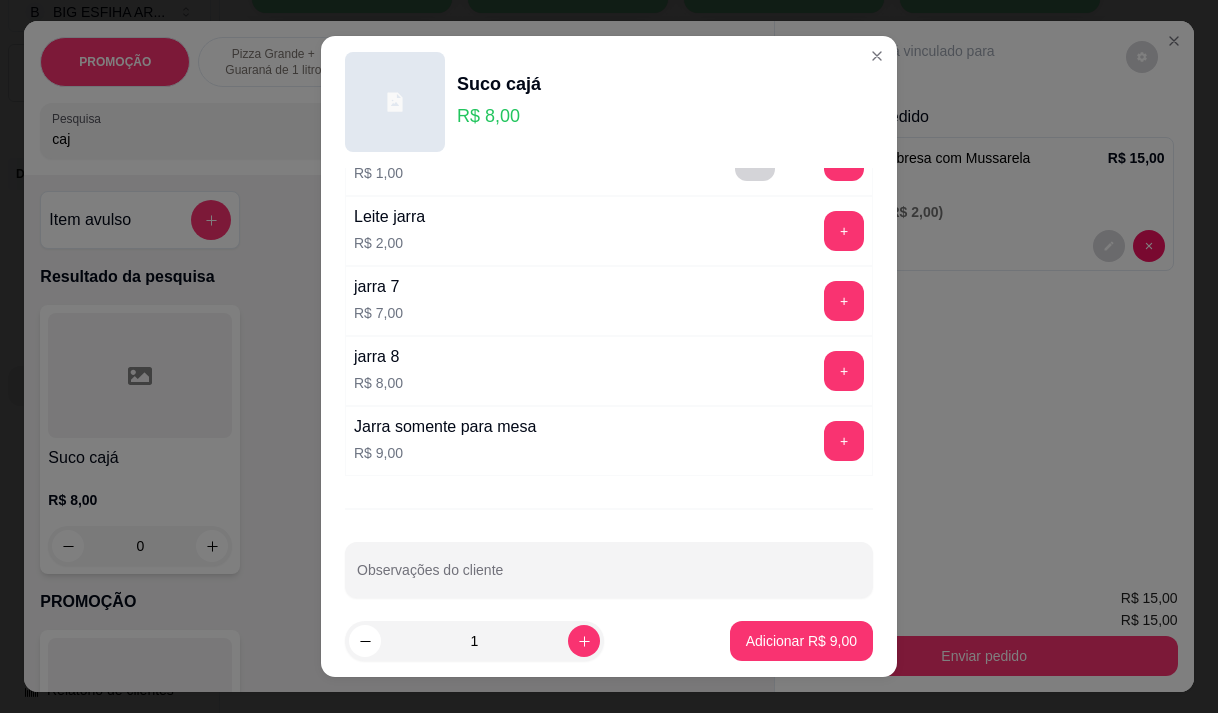 scroll, scrollTop: 206, scrollLeft: 0, axis: vertical 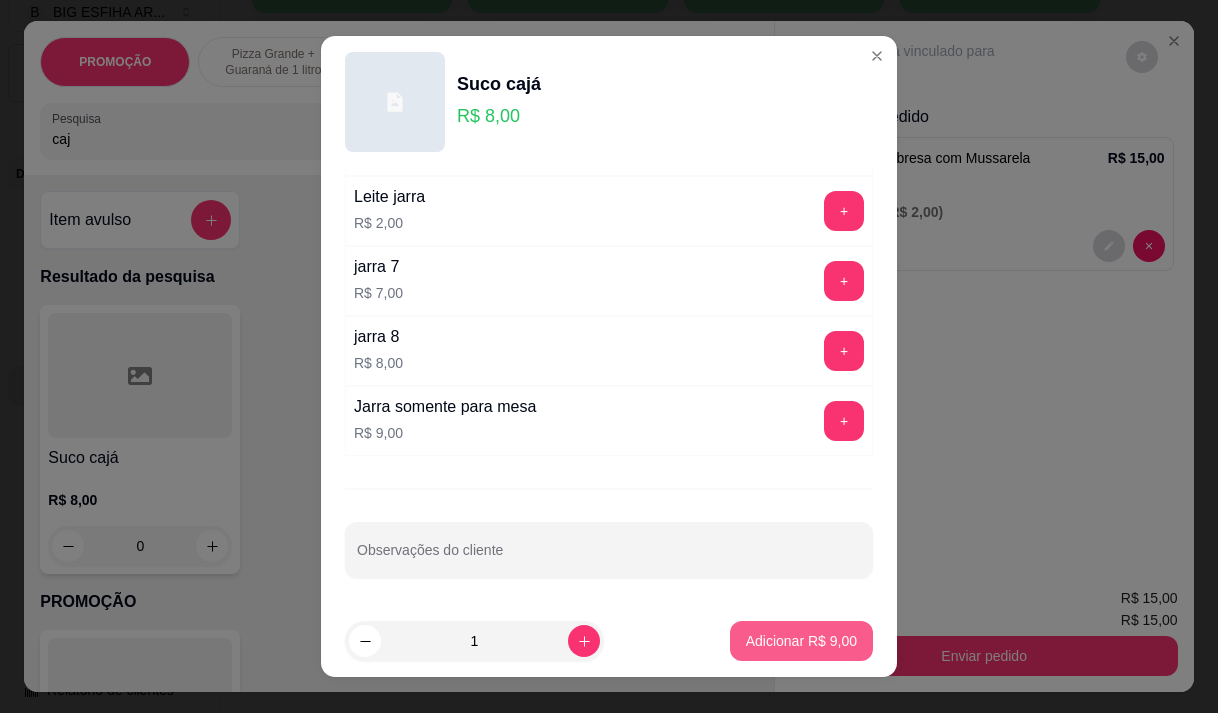 click on "Adicionar   R$ 9,00" at bounding box center (801, 641) 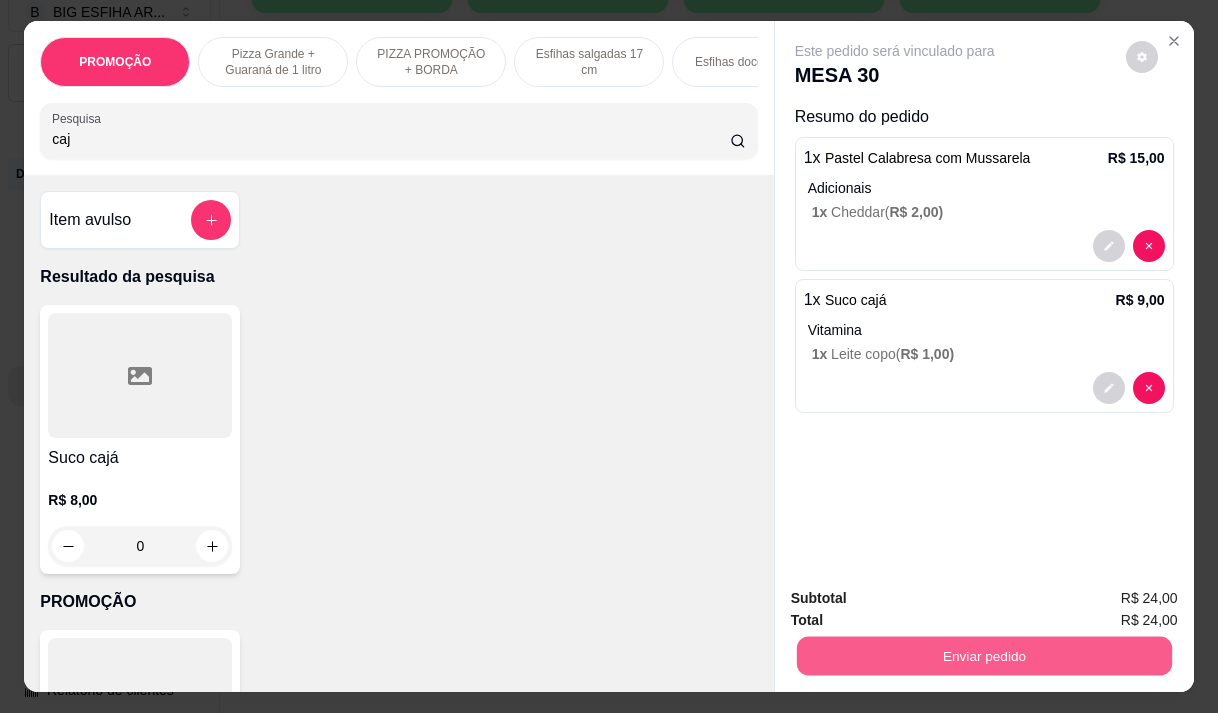 click on "Enviar pedido" at bounding box center [983, 655] 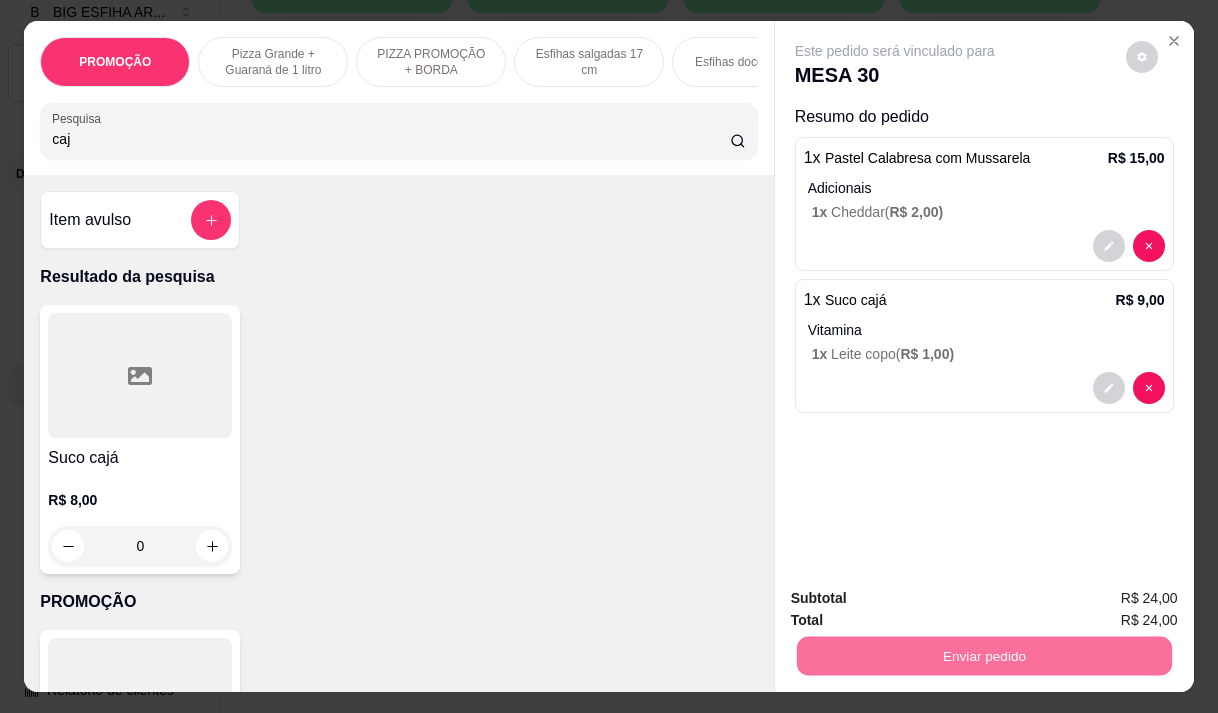 click on "Não registrar e enviar pedido" at bounding box center [918, 598] 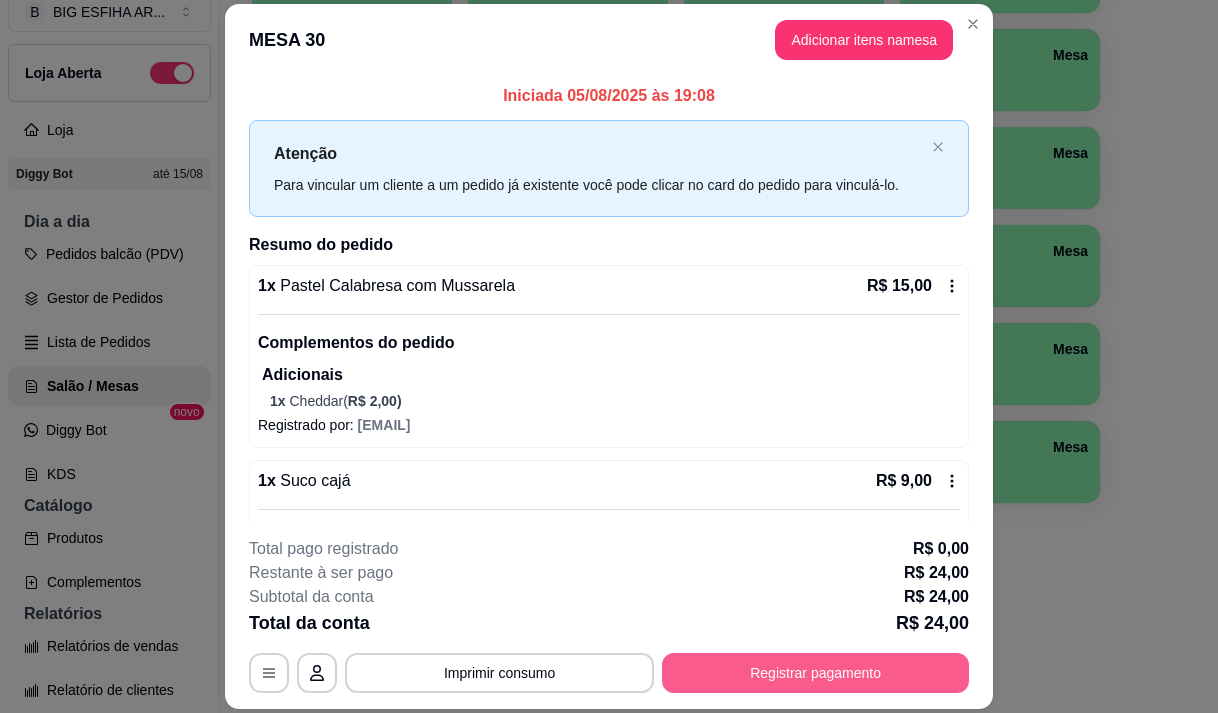 click on "Registrar pagamento" at bounding box center (815, 673) 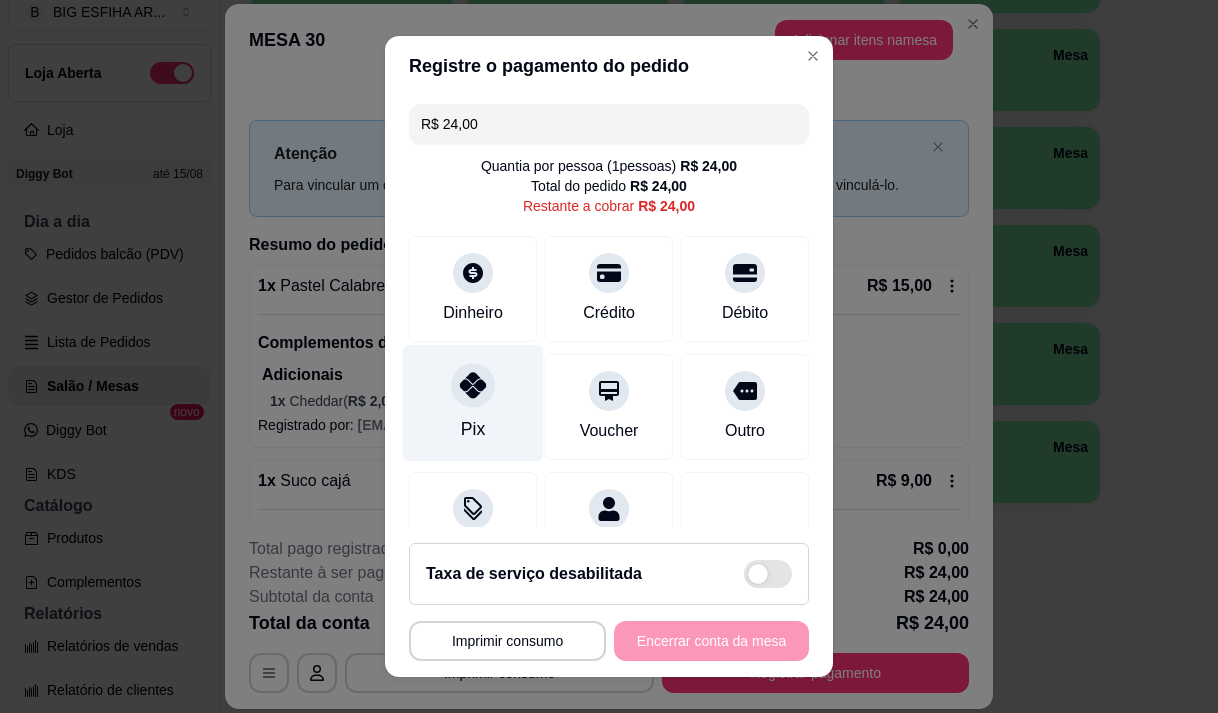 click on "Pix" at bounding box center (473, 402) 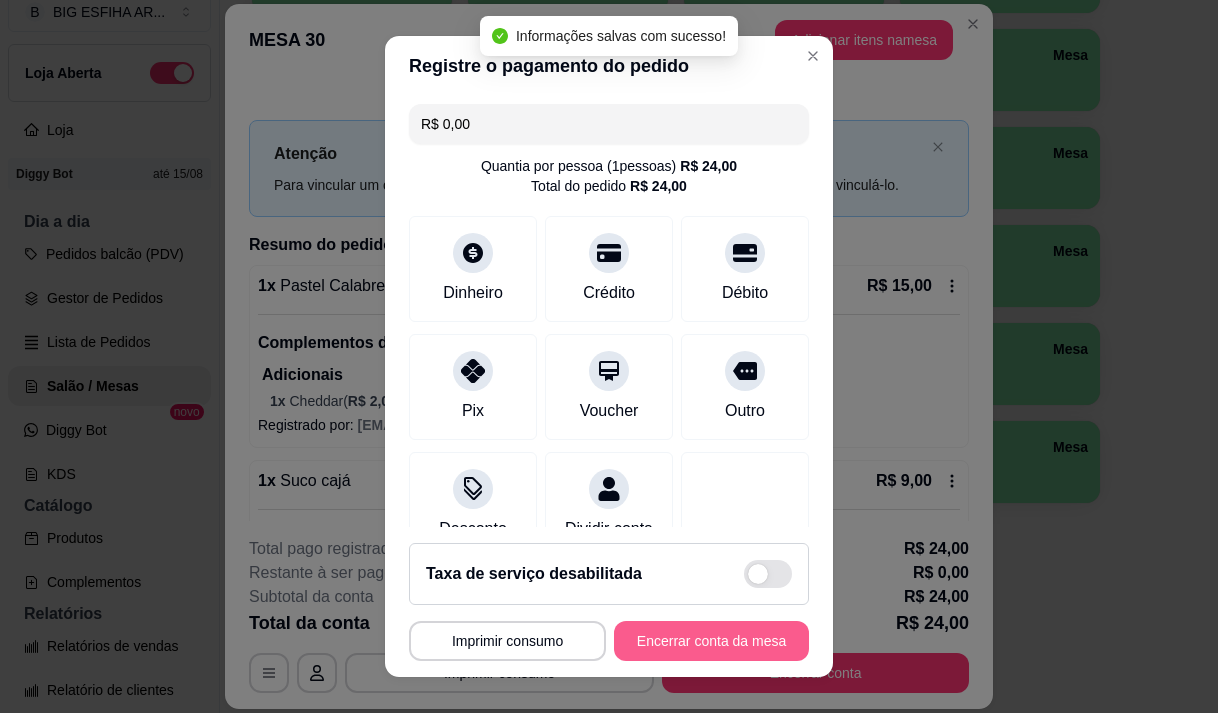 type on "R$ 0,00" 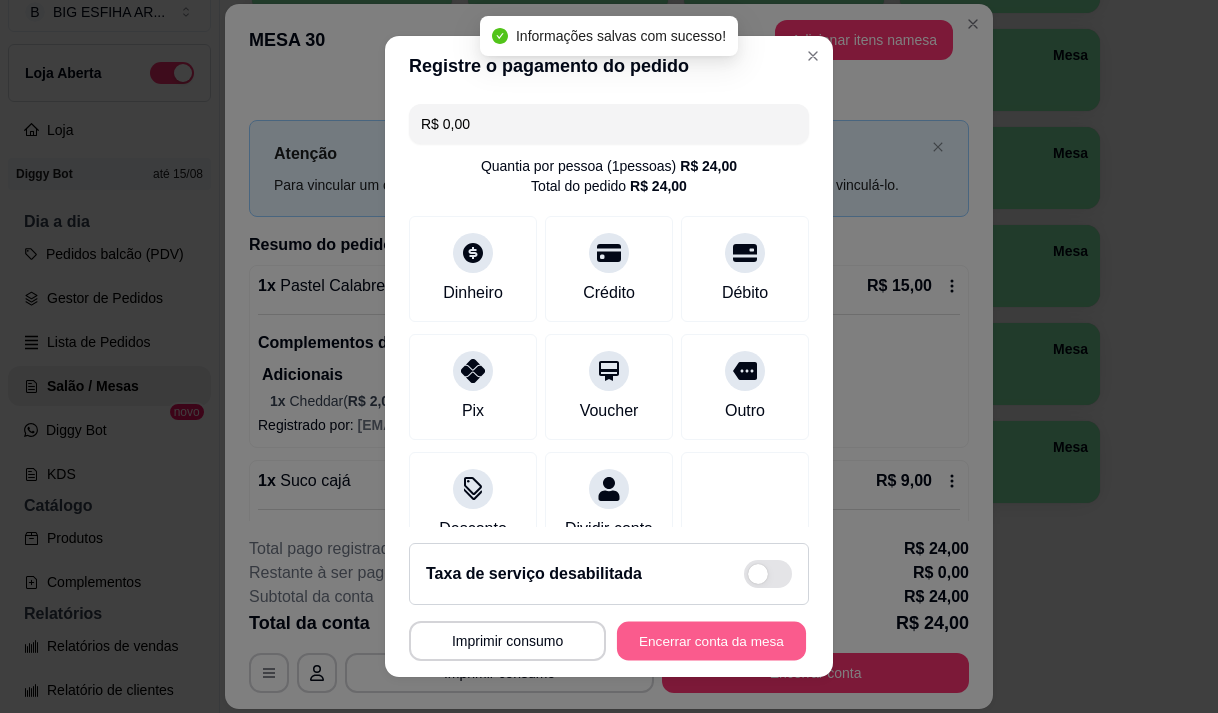 click on "Encerrar conta da mesa" at bounding box center (711, 641) 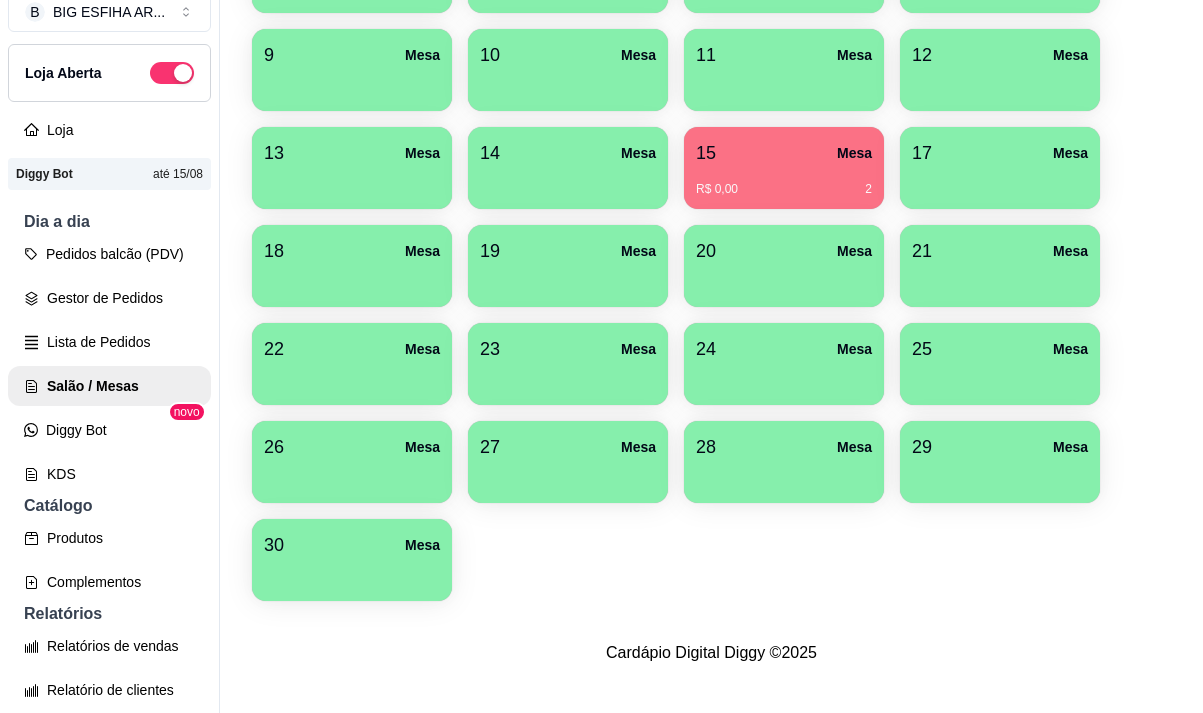 click on "30 Mesa" at bounding box center (352, 545) 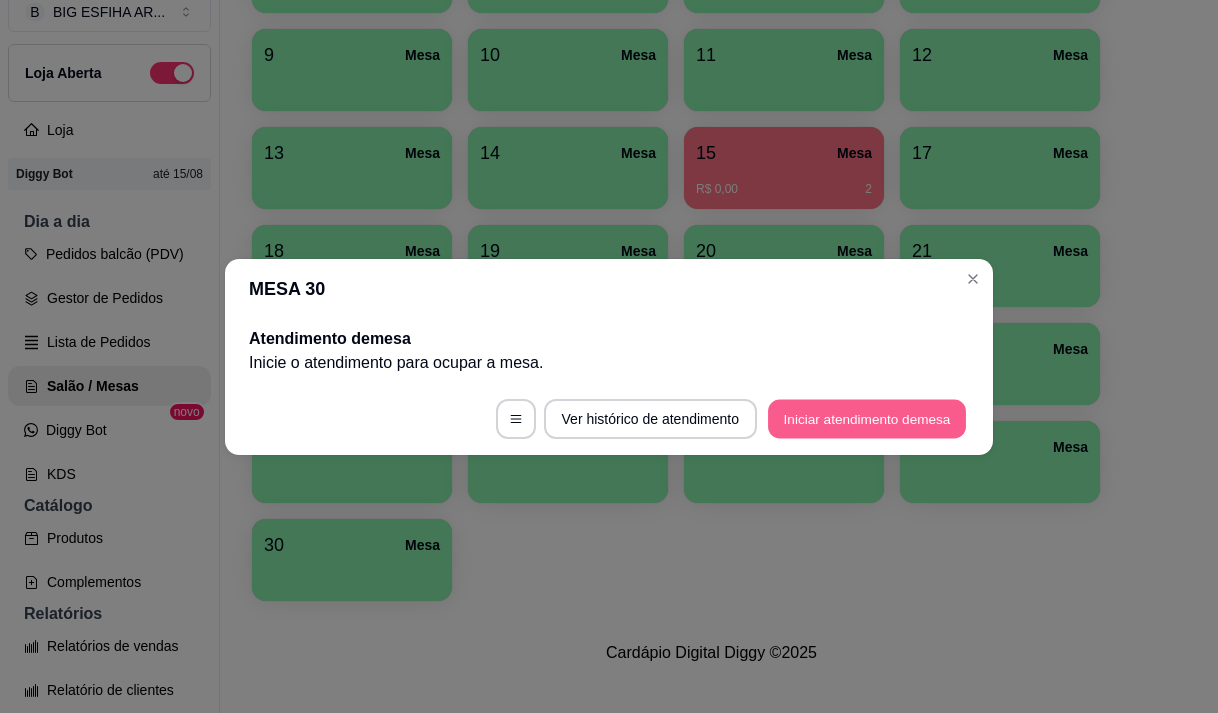 click on "Iniciar atendimento de  mesa" at bounding box center [867, 418] 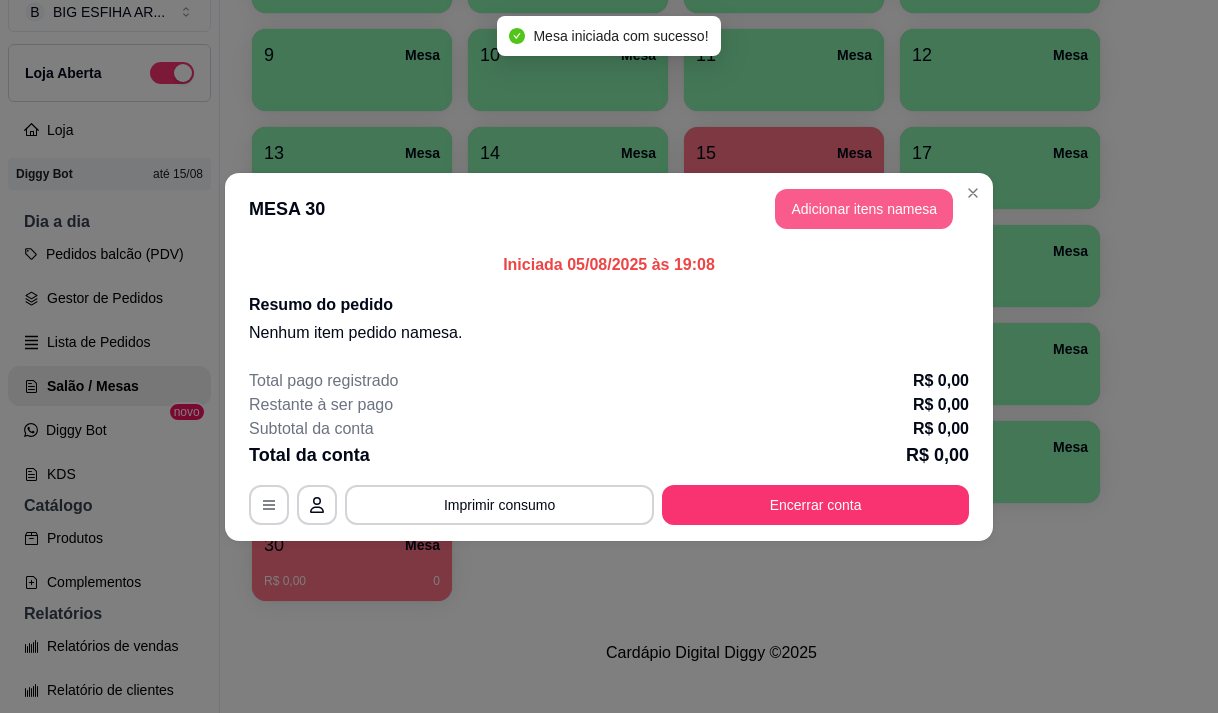 click on "Adicionar itens na  mesa" at bounding box center [864, 209] 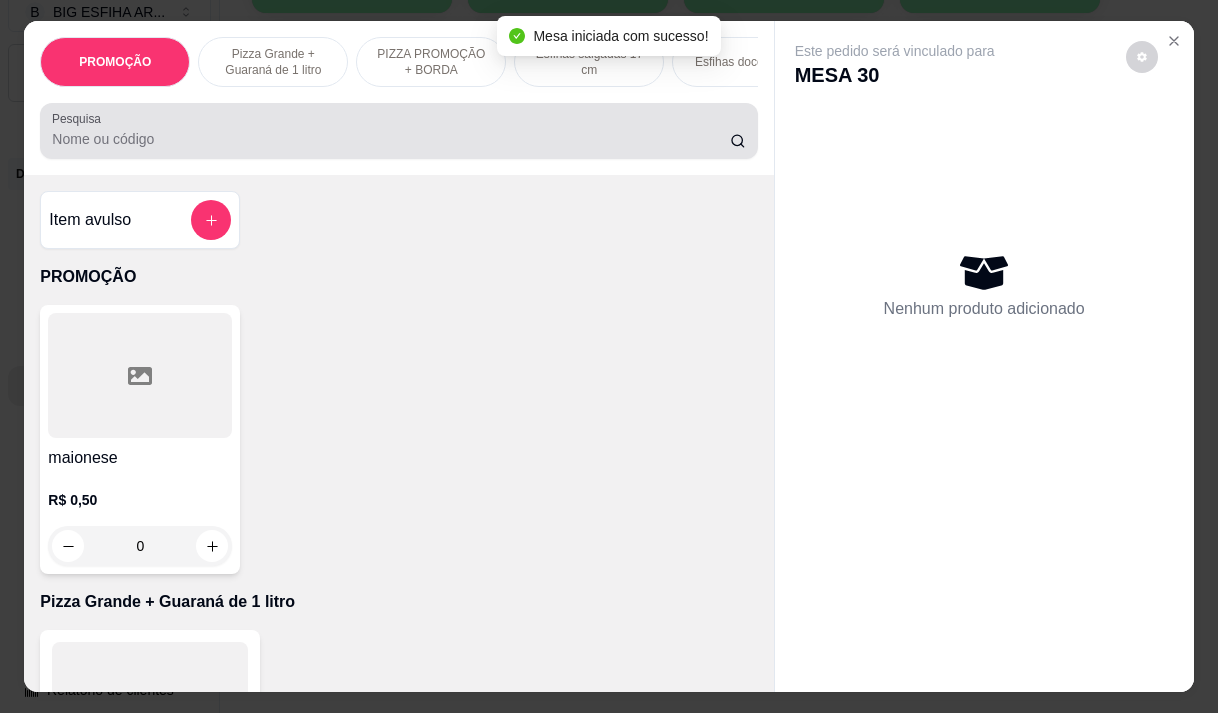 click at bounding box center (398, 131) 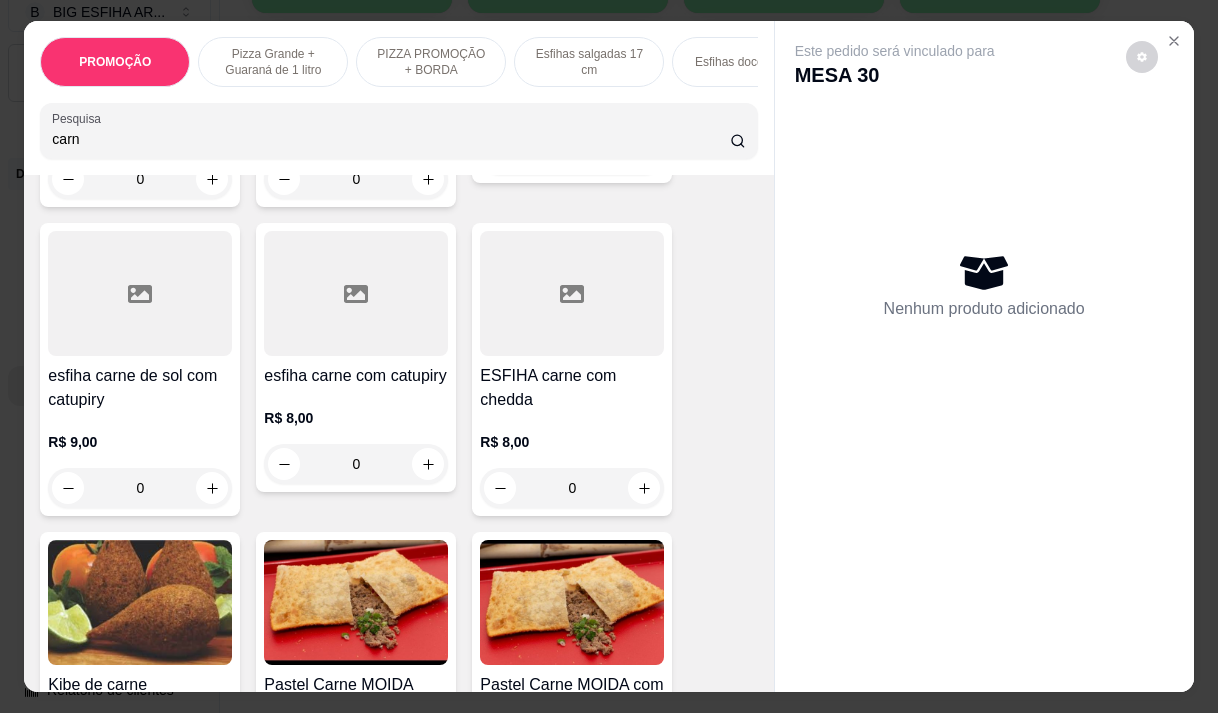 scroll, scrollTop: 1000, scrollLeft: 0, axis: vertical 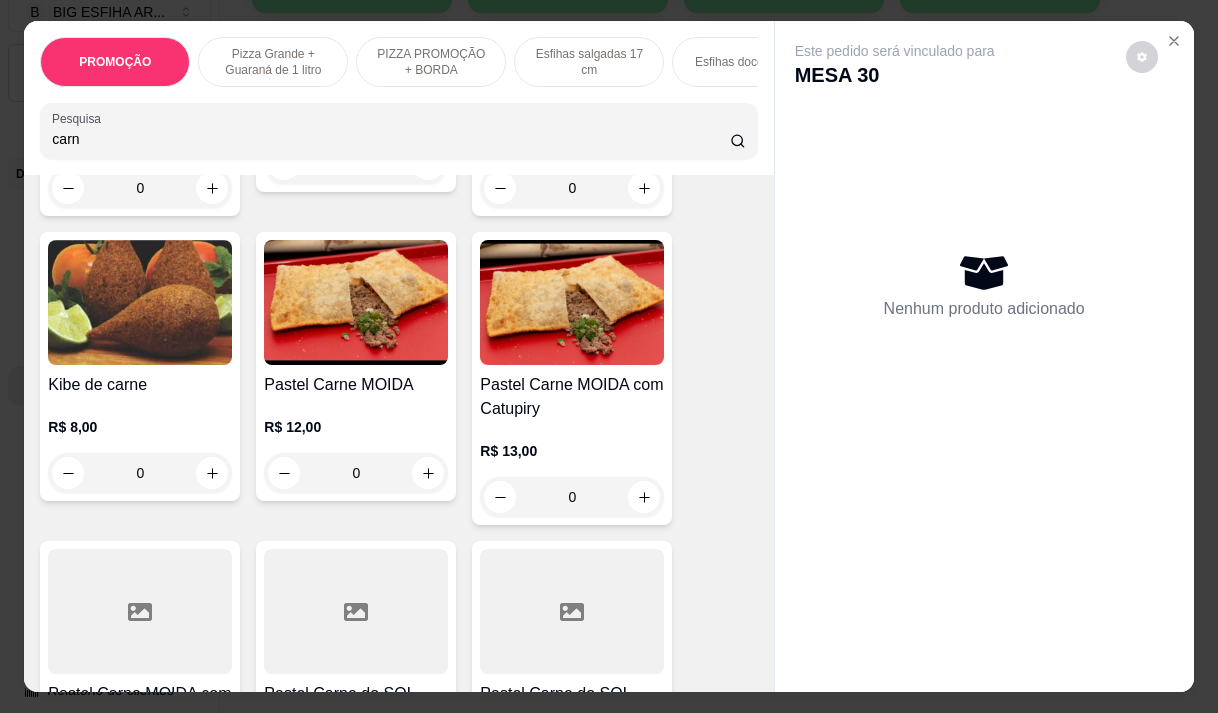 type on "carn" 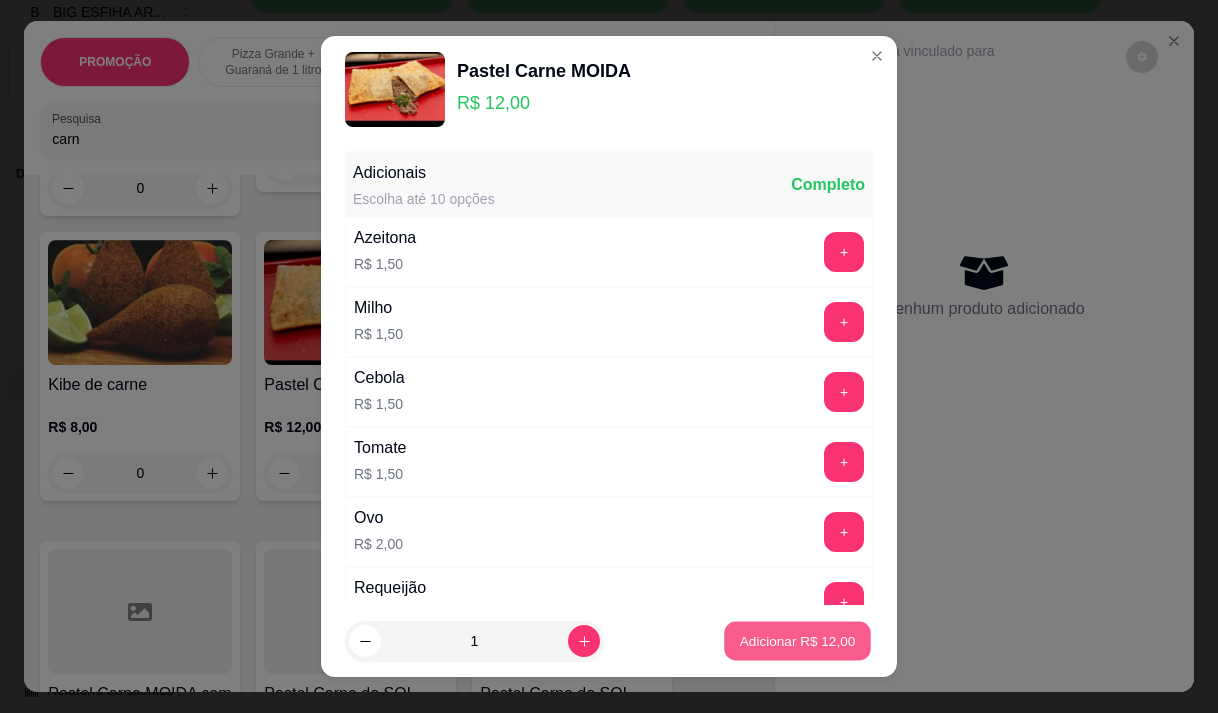 click on "Adicionar   R$ 12,00" at bounding box center [798, 641] 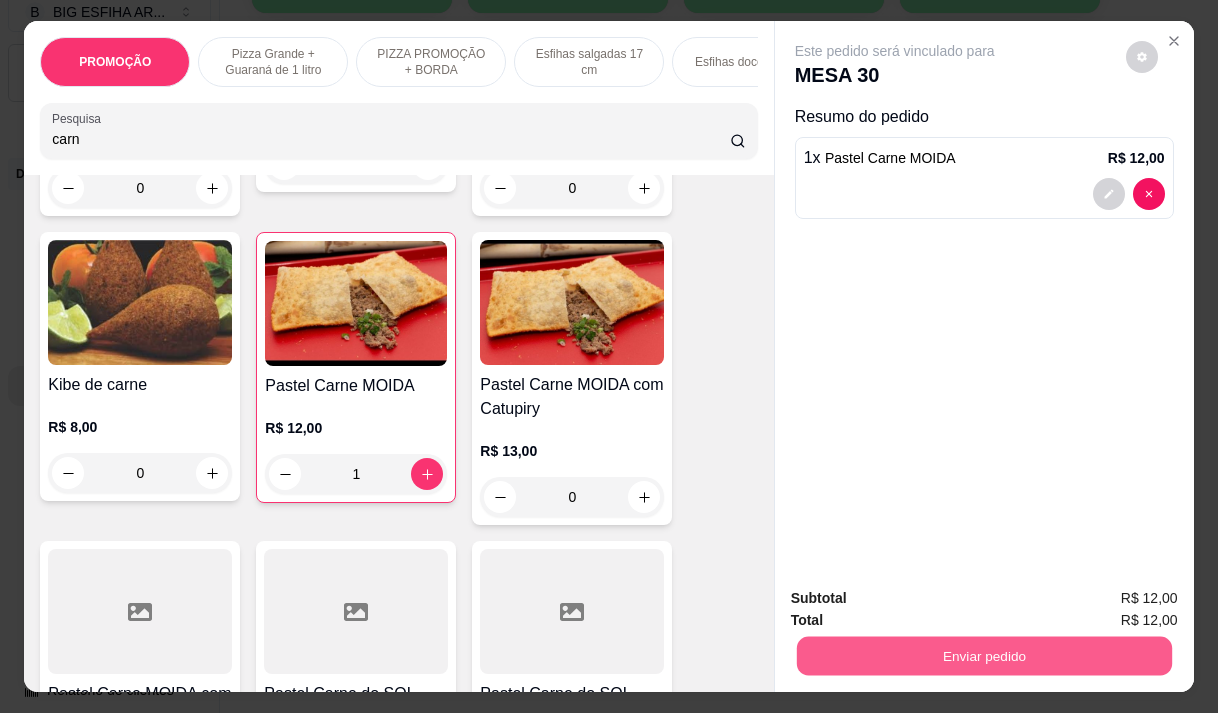click on "Enviar pedido" at bounding box center [983, 655] 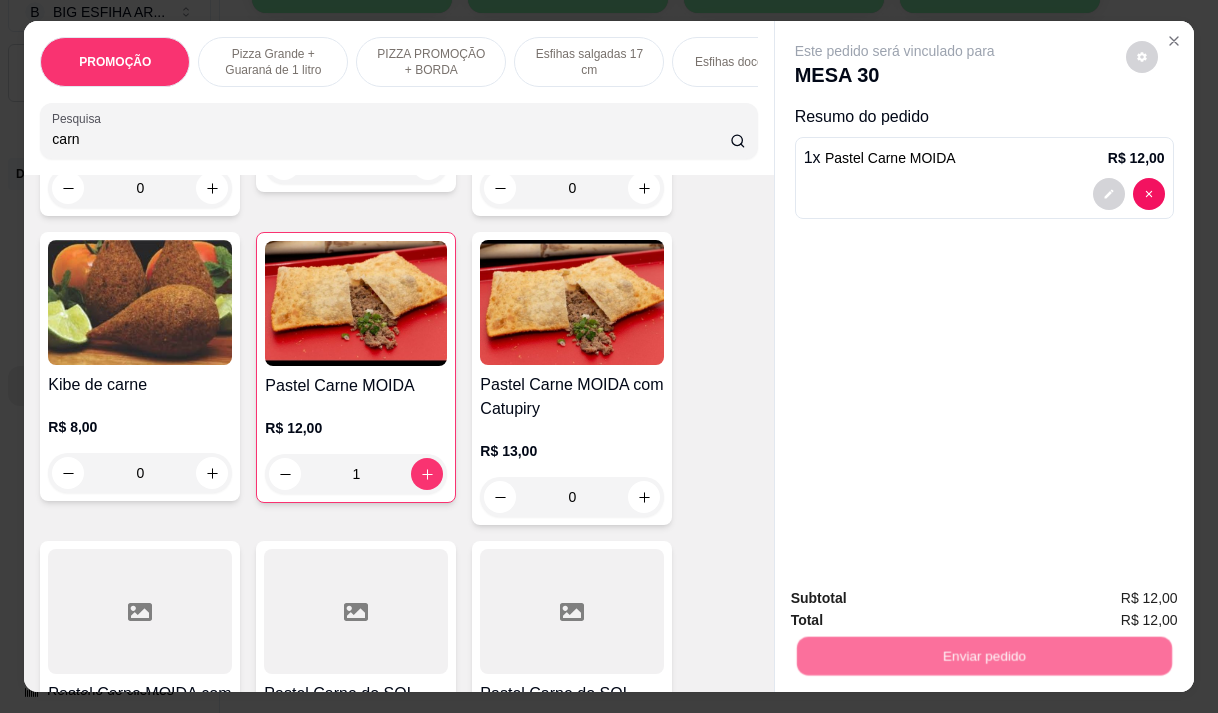click on "Não registrar e enviar pedido" at bounding box center [918, 599] 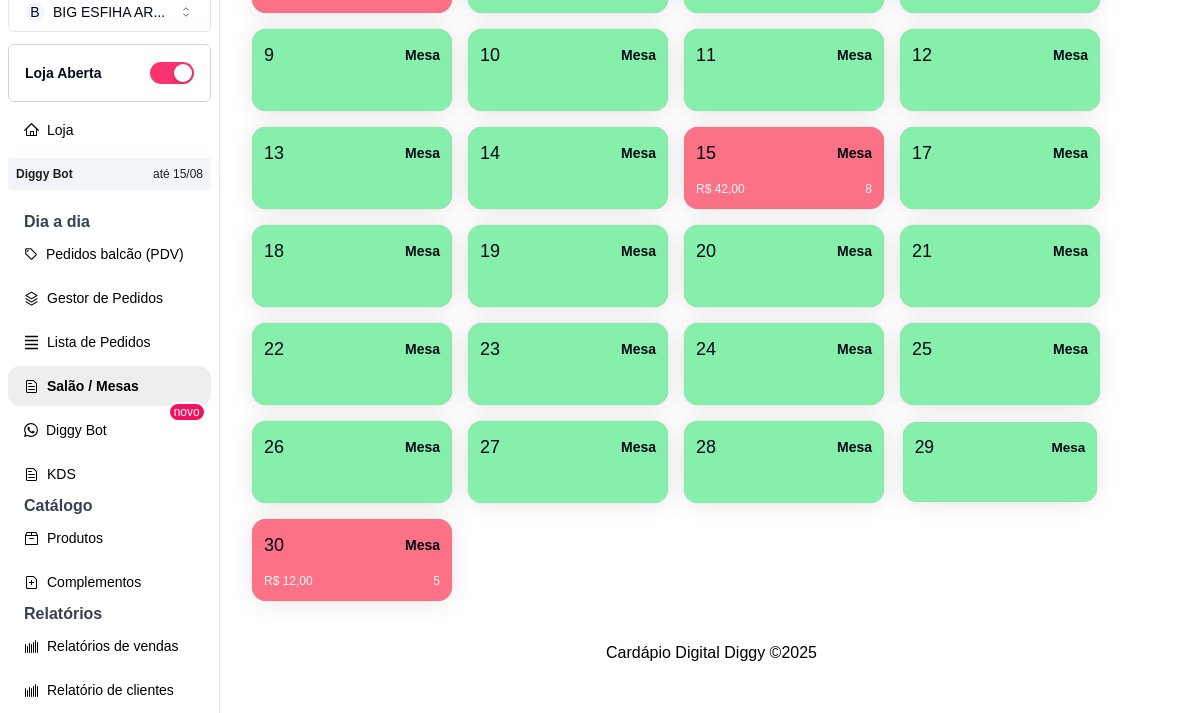 click on "29 Mesa" at bounding box center (1000, 447) 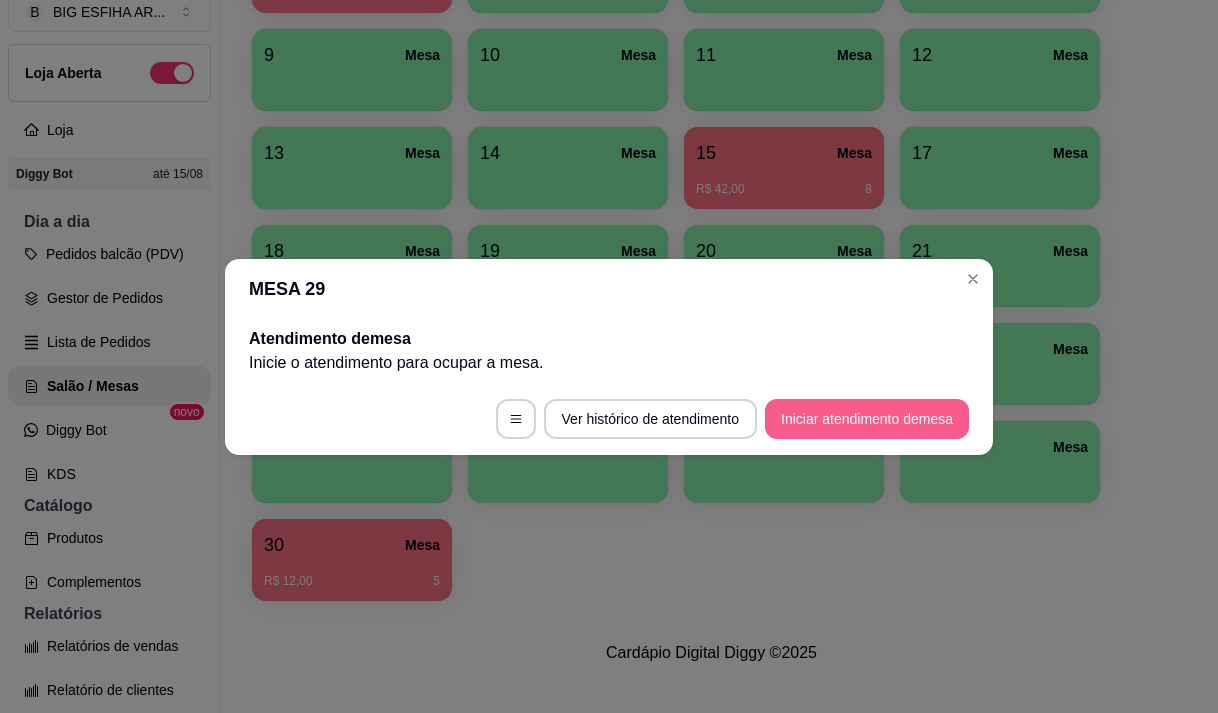 click on "Iniciar atendimento de  mesa" at bounding box center [867, 419] 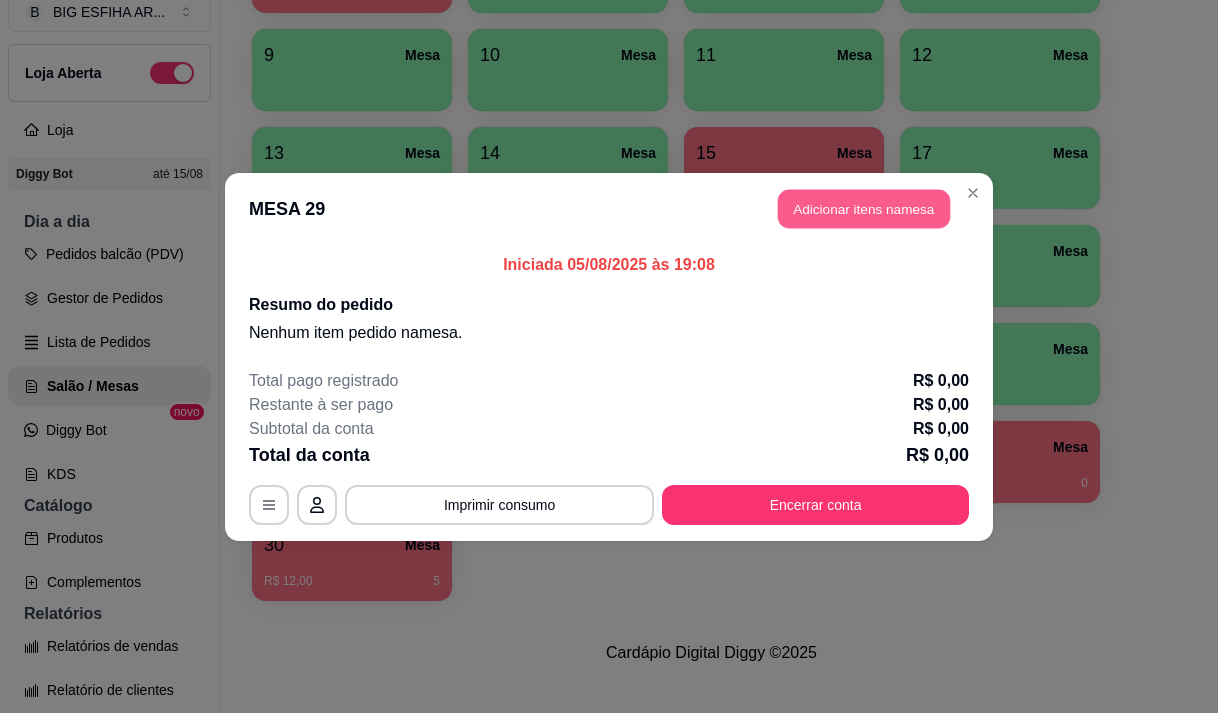 click on "Adicionar itens na  mesa" at bounding box center [864, 208] 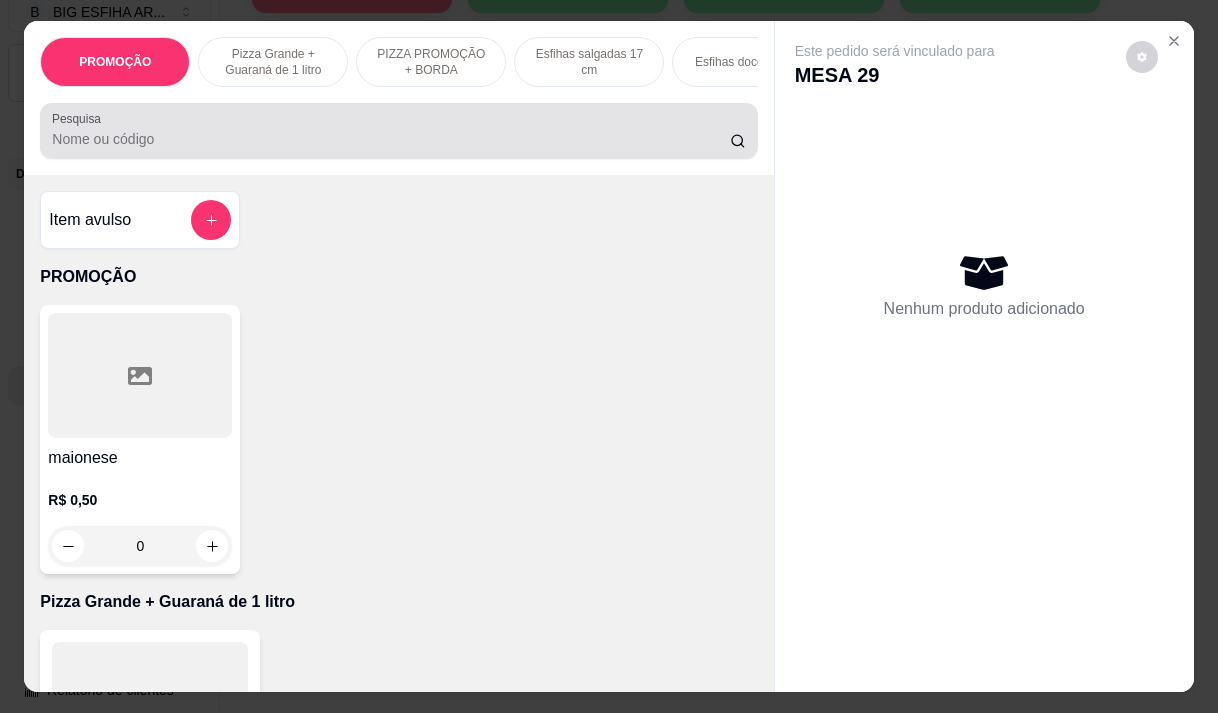 click on "Pesquisa" at bounding box center [398, 131] 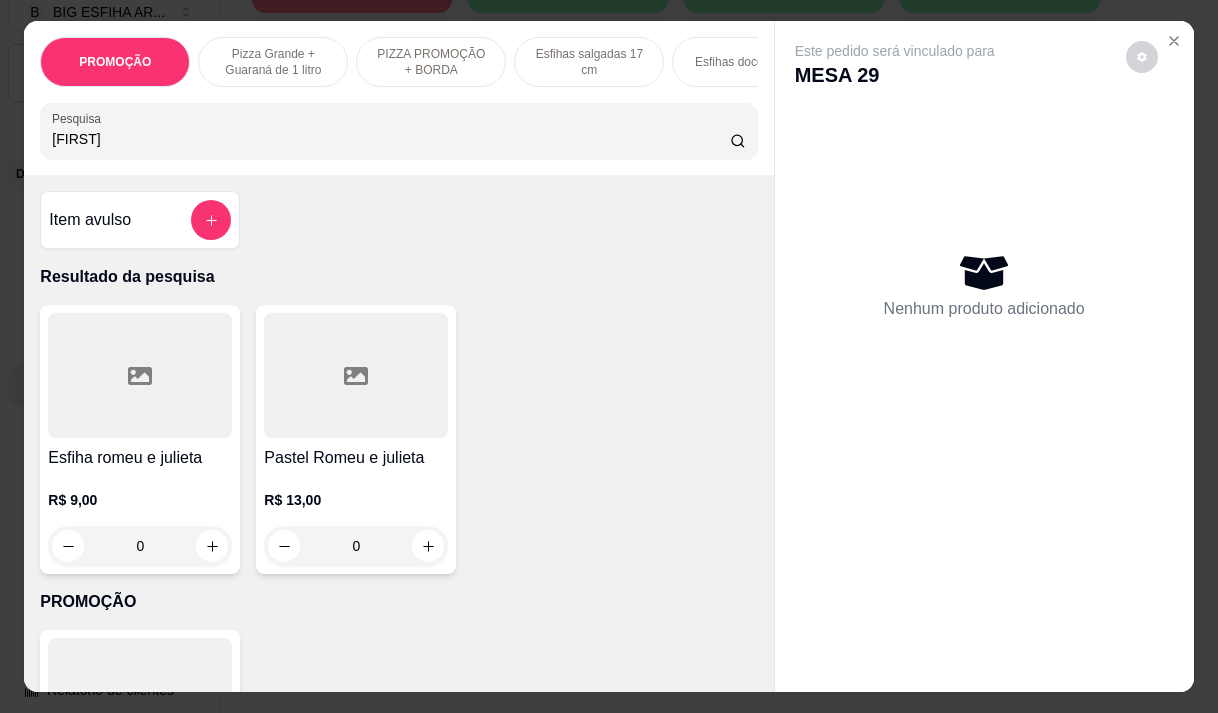 type on "[FIRST]" 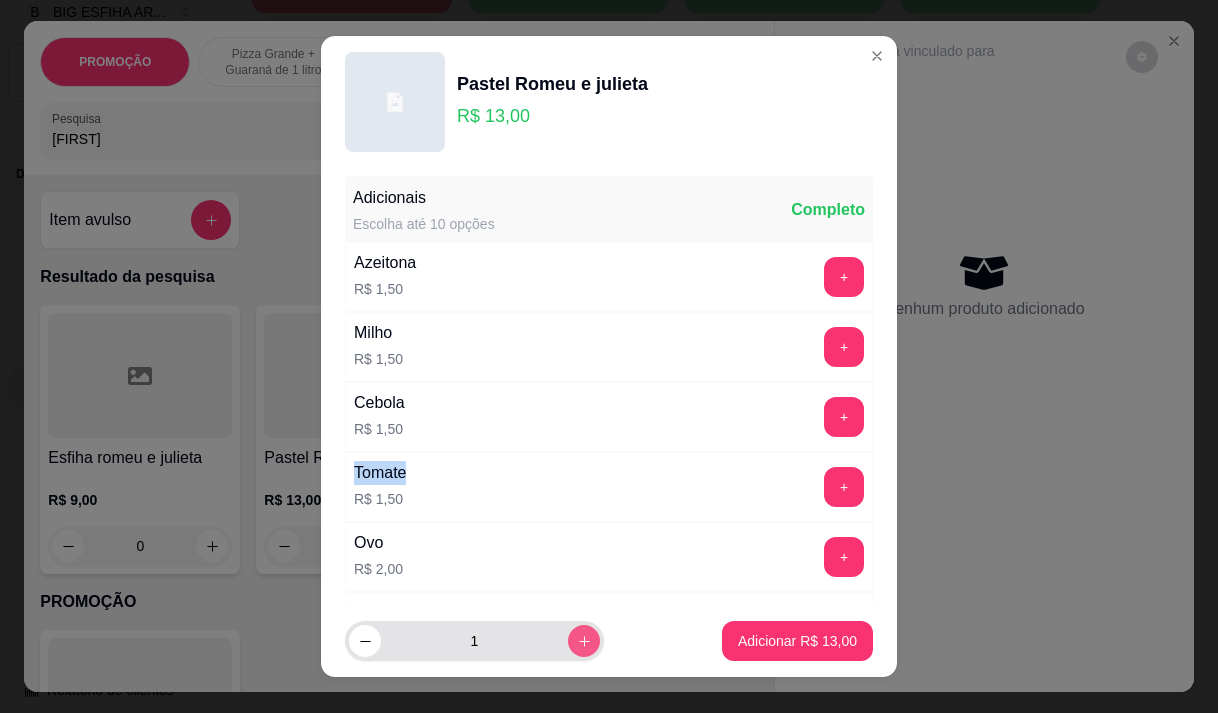 click 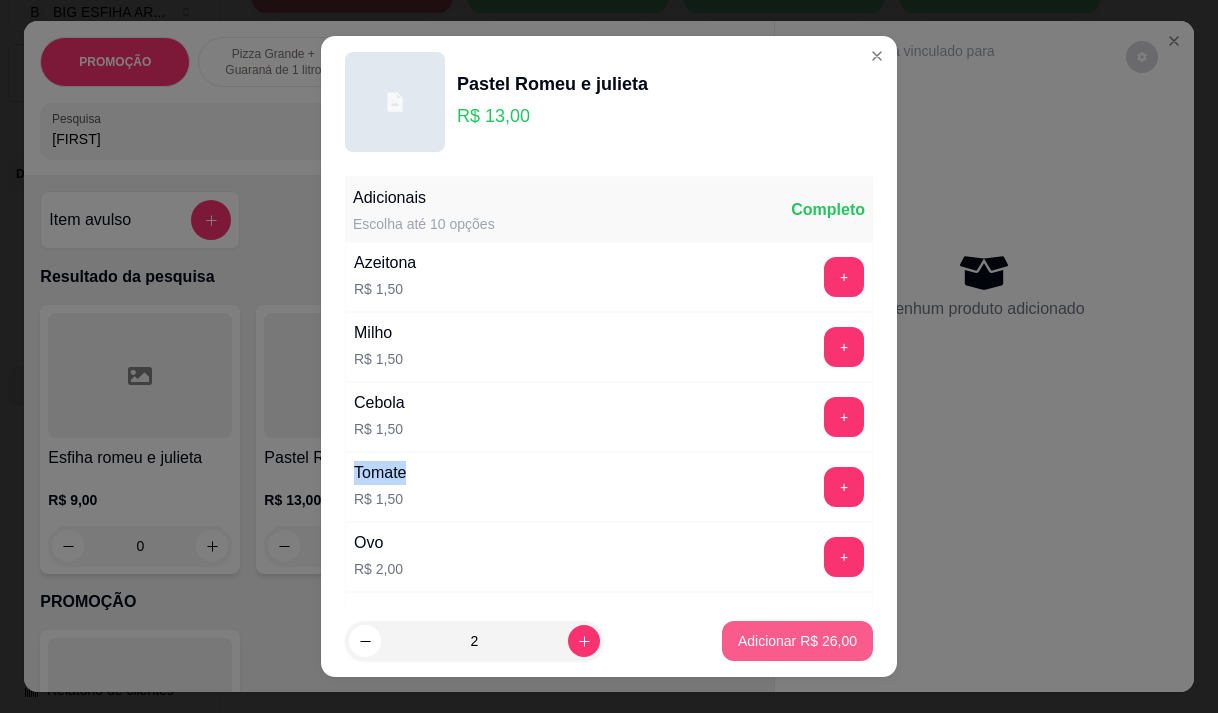 click on "Adicionar   R$ 26,00" at bounding box center (797, 641) 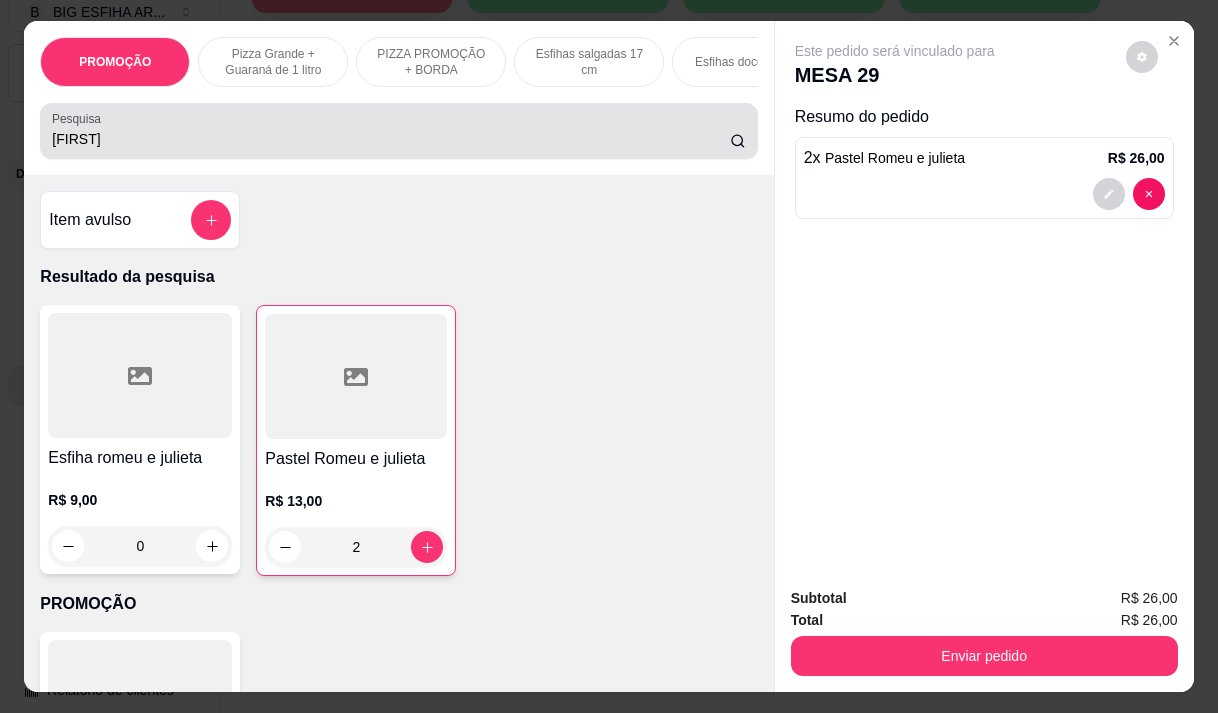 click on "[FIRST]" at bounding box center [398, 131] 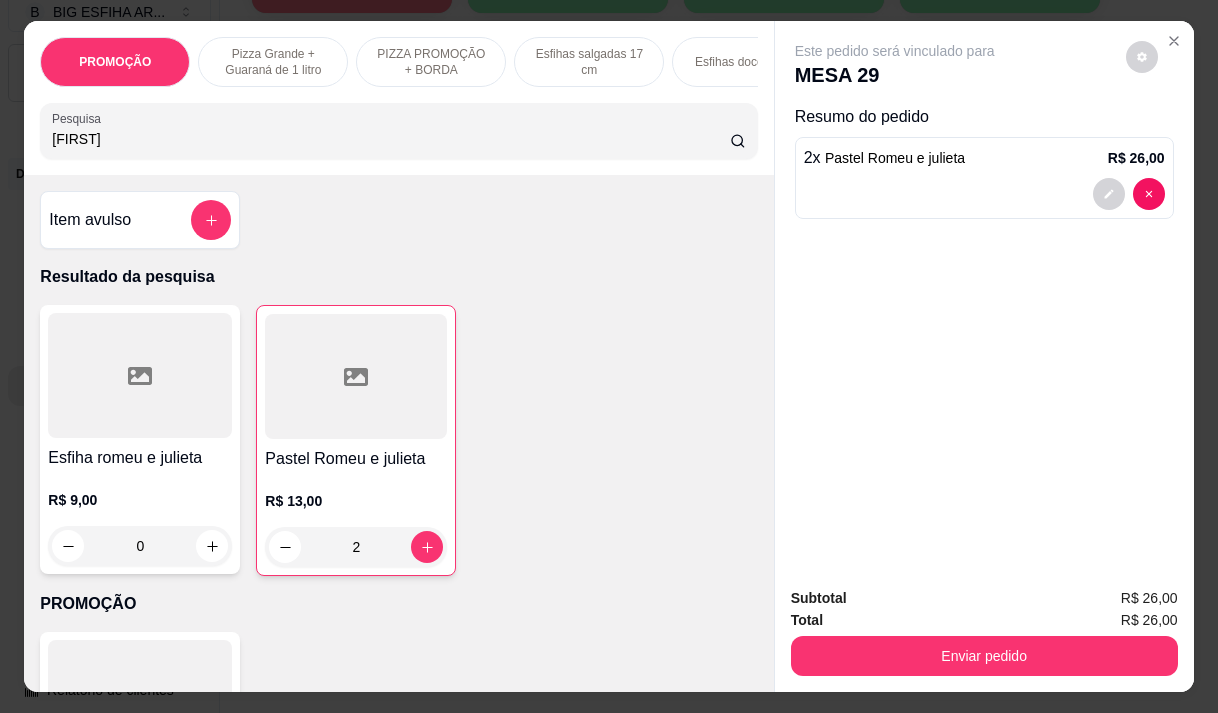 click on "[FIRST]" at bounding box center (398, 131) 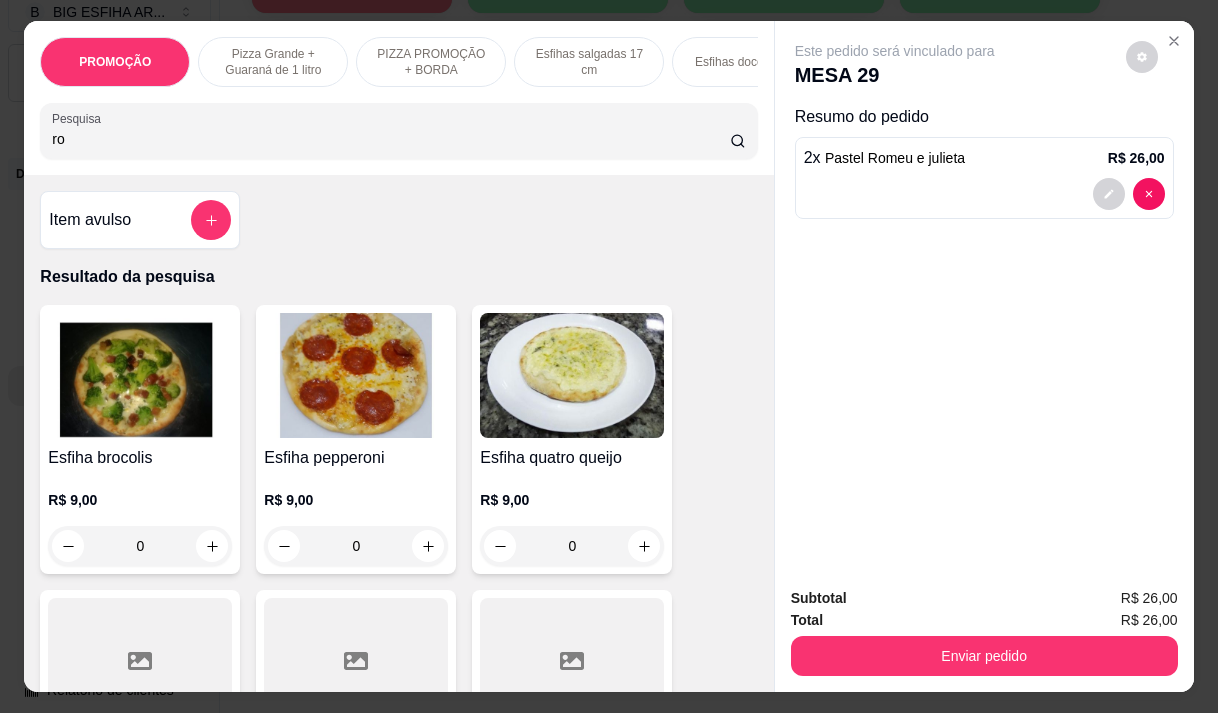 click on "ro" at bounding box center [398, 131] 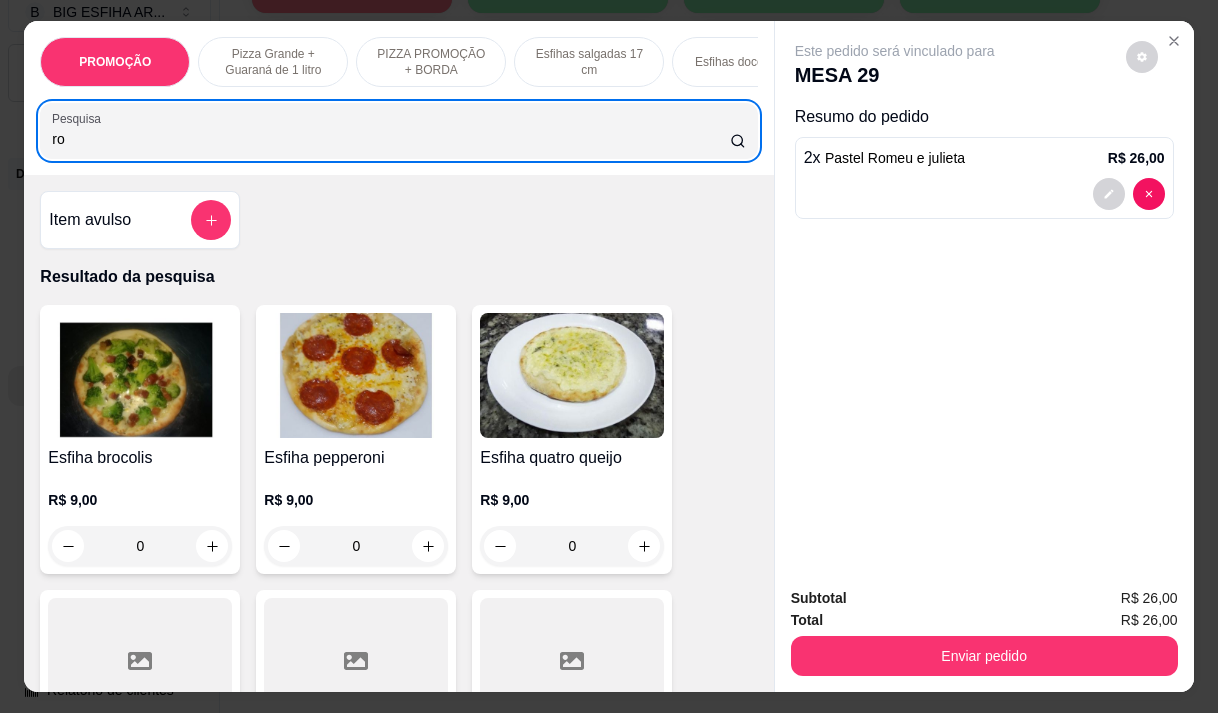 type on "r" 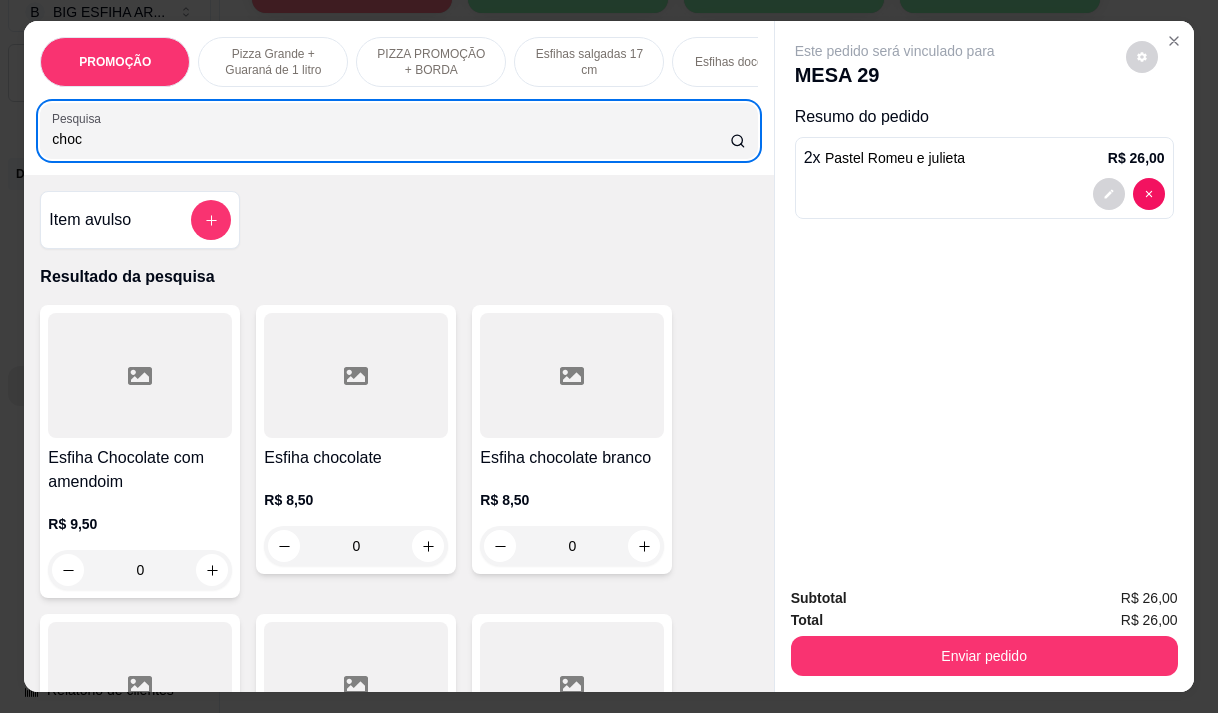type on "choc" 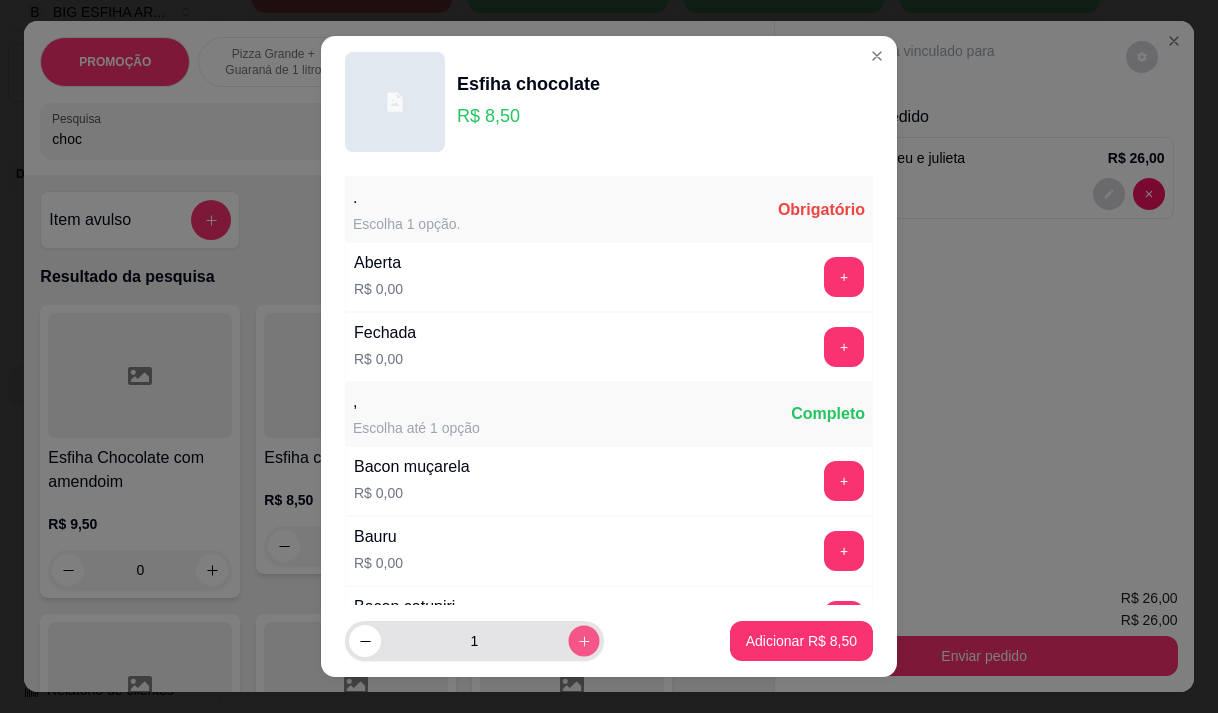 click 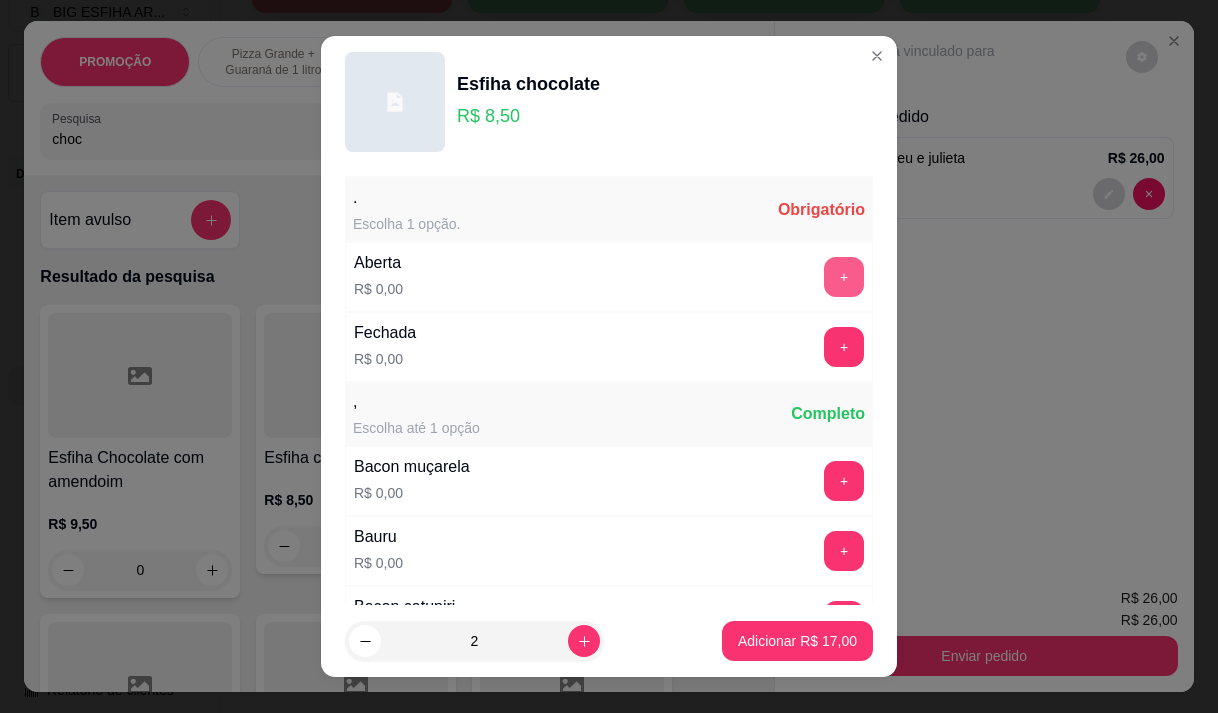 click on "+" at bounding box center (844, 277) 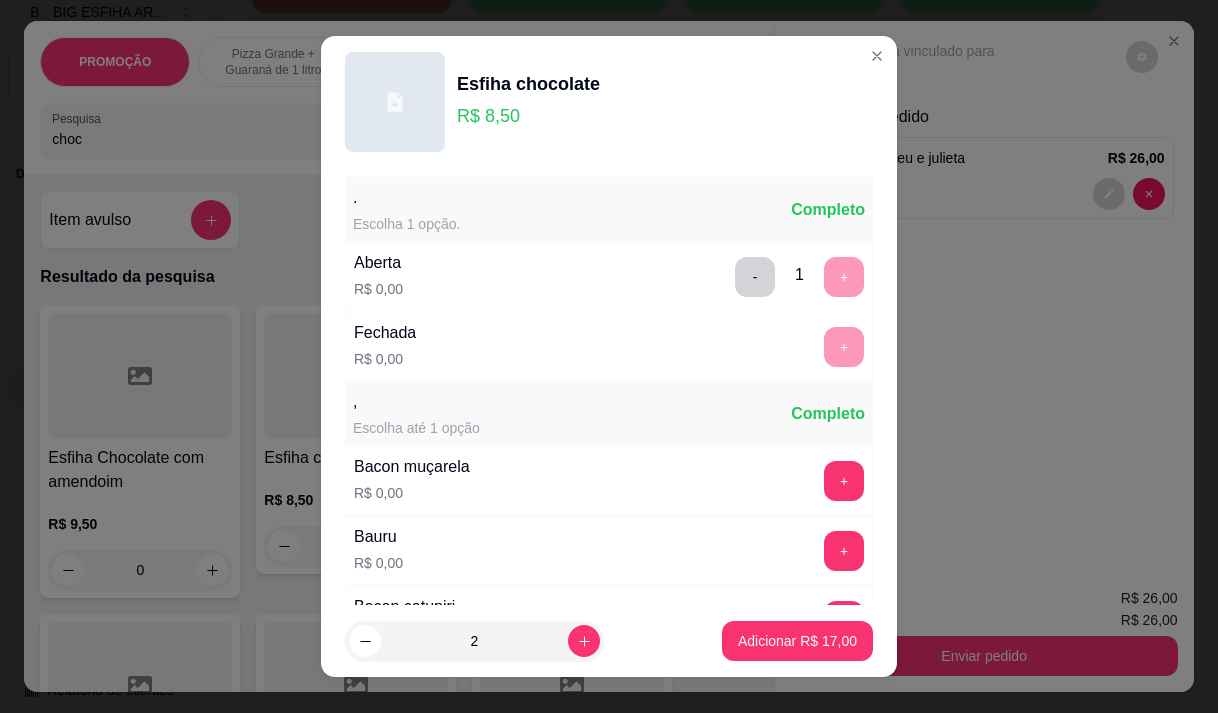 scroll, scrollTop: 28, scrollLeft: 0, axis: vertical 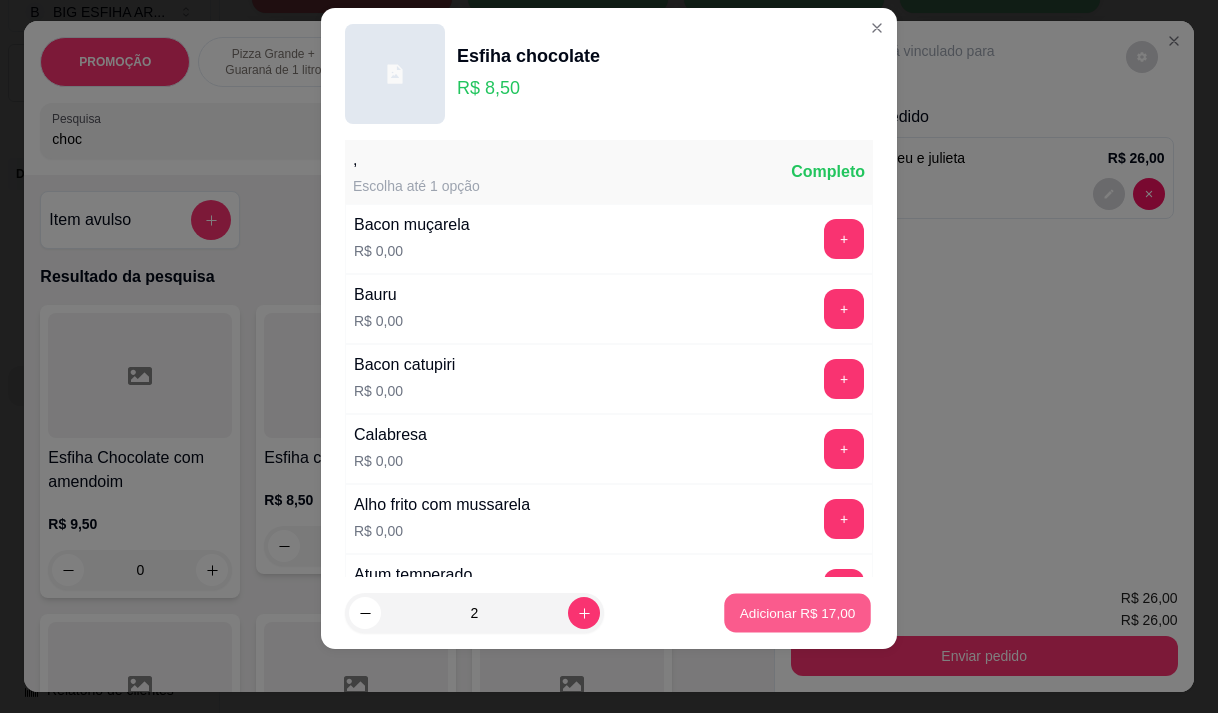 click on "Adicionar   R$ 17,00" at bounding box center [798, 613] 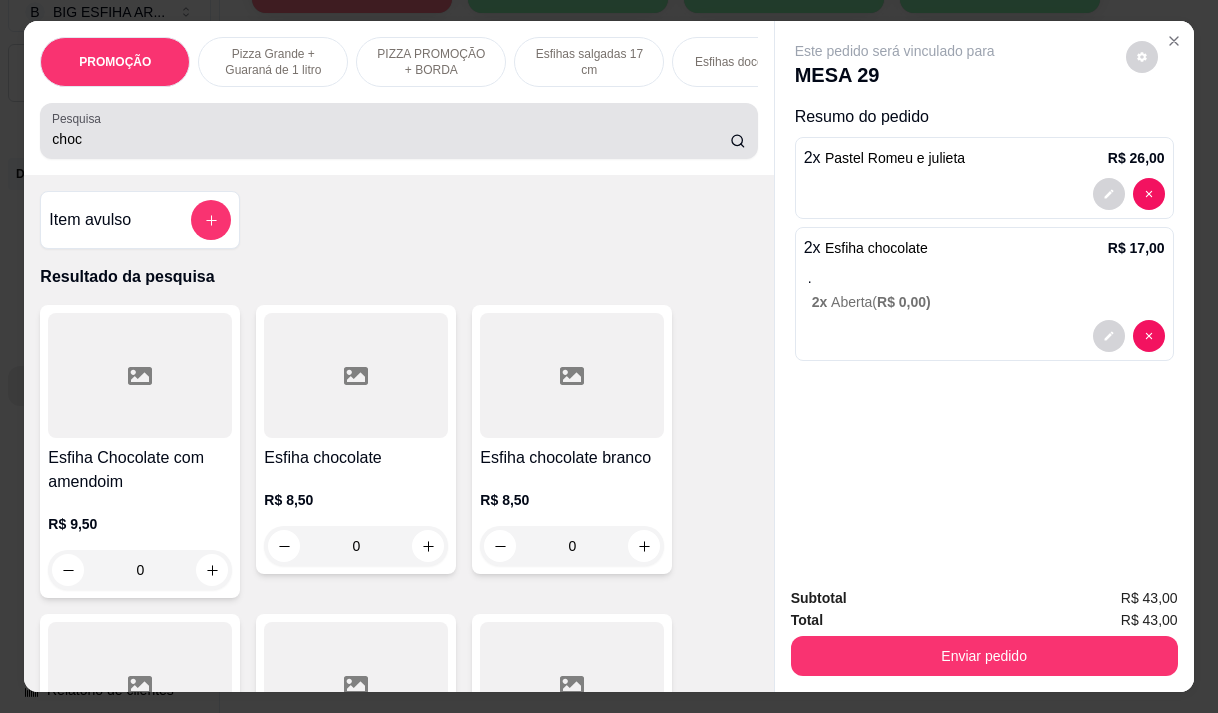click on "choc" at bounding box center [391, 139] 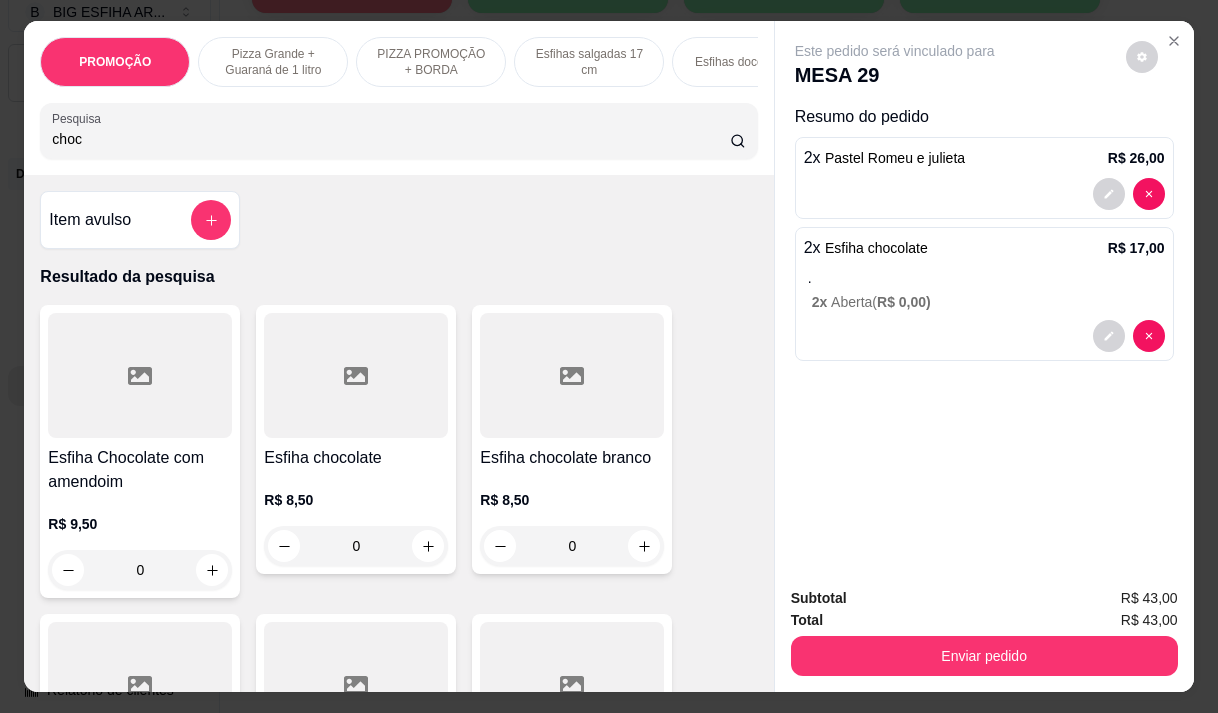 click on "choc" at bounding box center (391, 139) 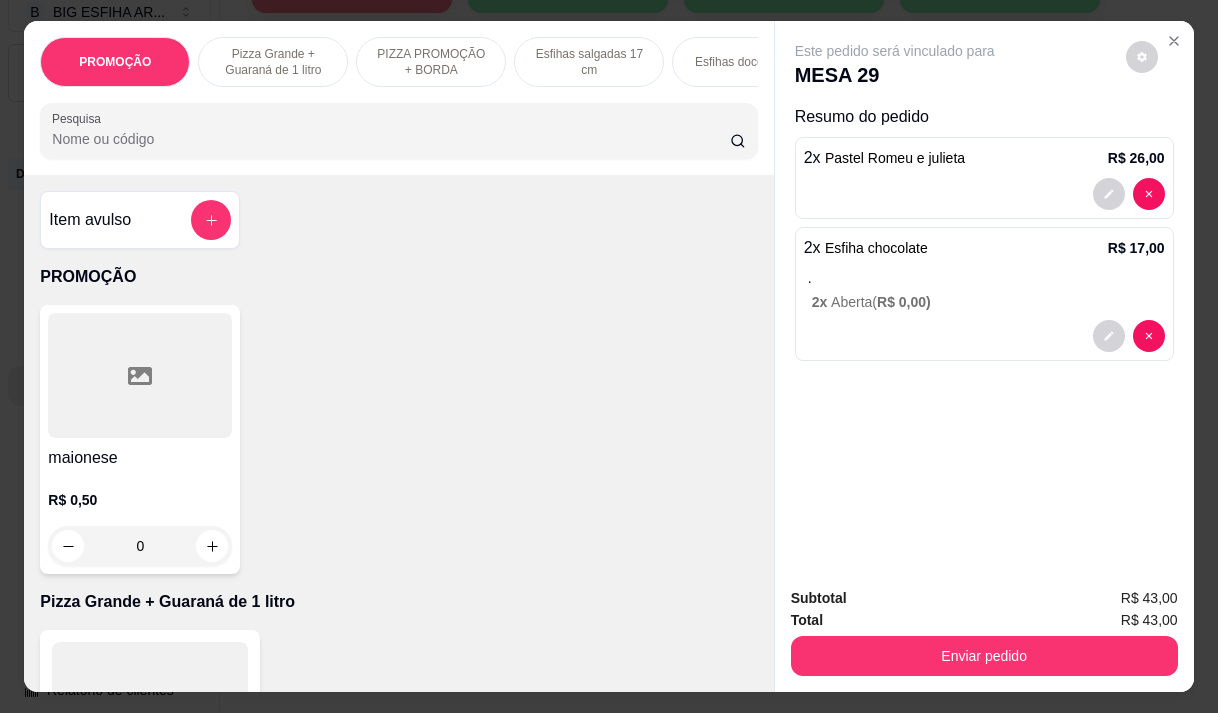 type 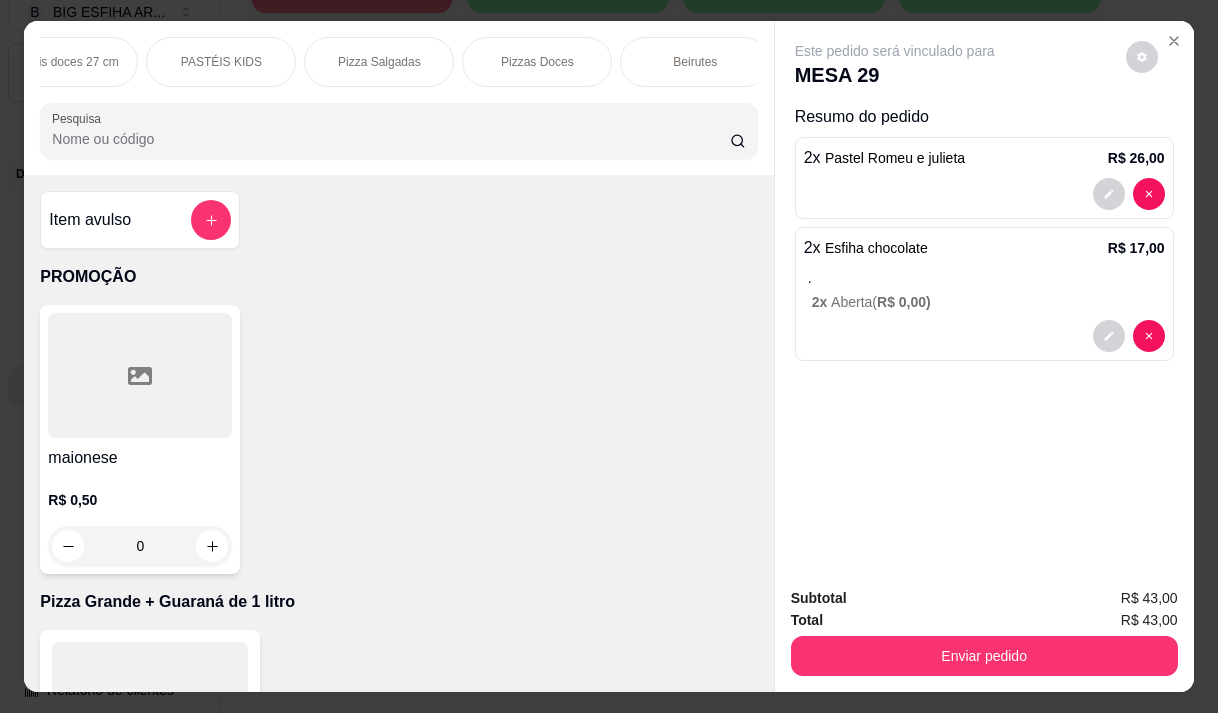 scroll, scrollTop: 0, scrollLeft: 1160, axis: horizontal 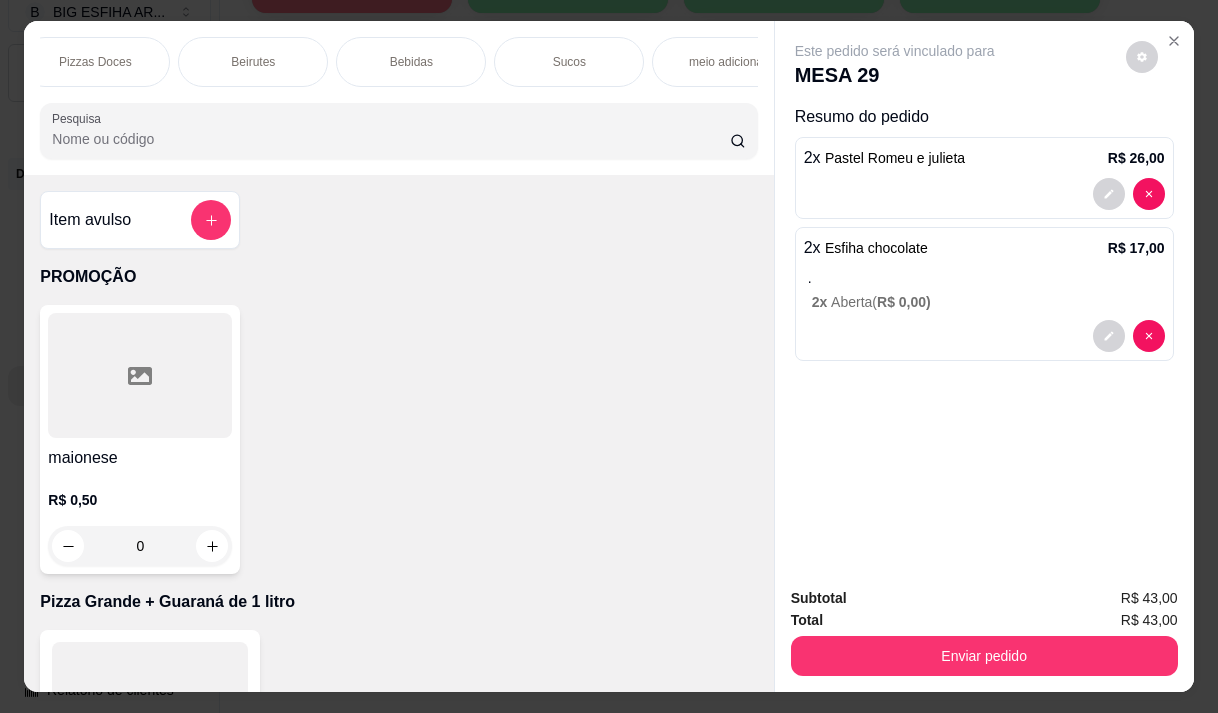 click on "Bebidas" at bounding box center [411, 62] 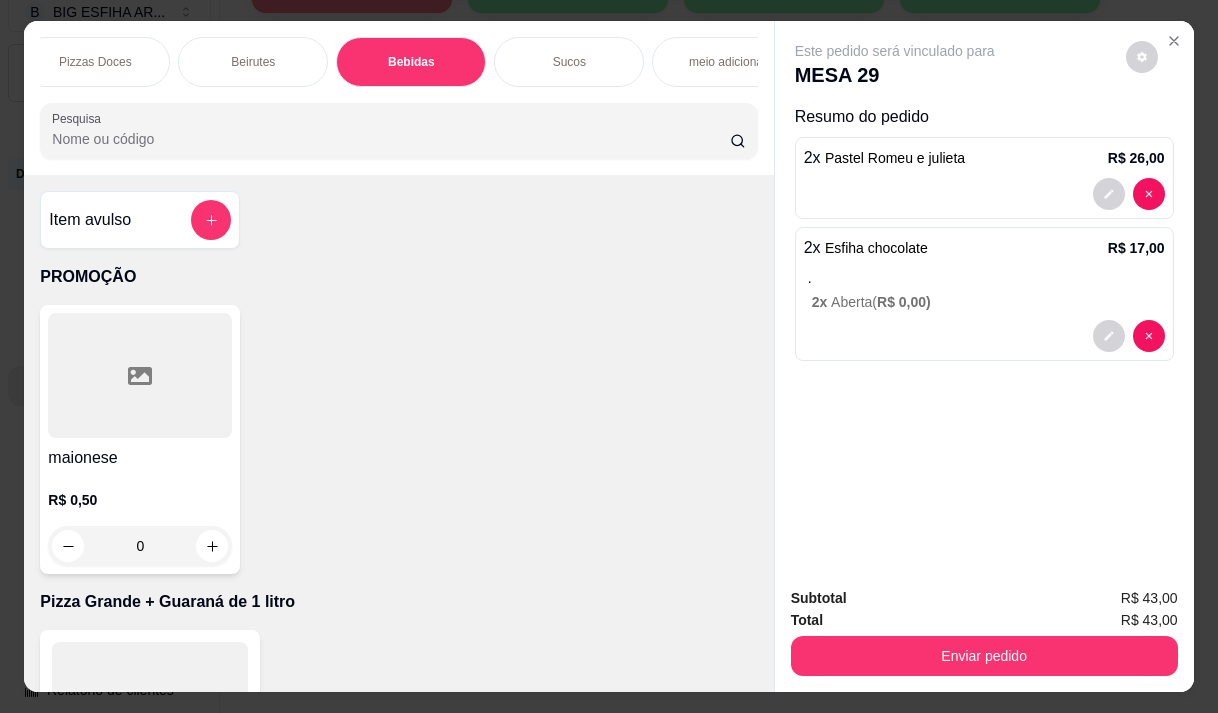 scroll, scrollTop: 17252, scrollLeft: 0, axis: vertical 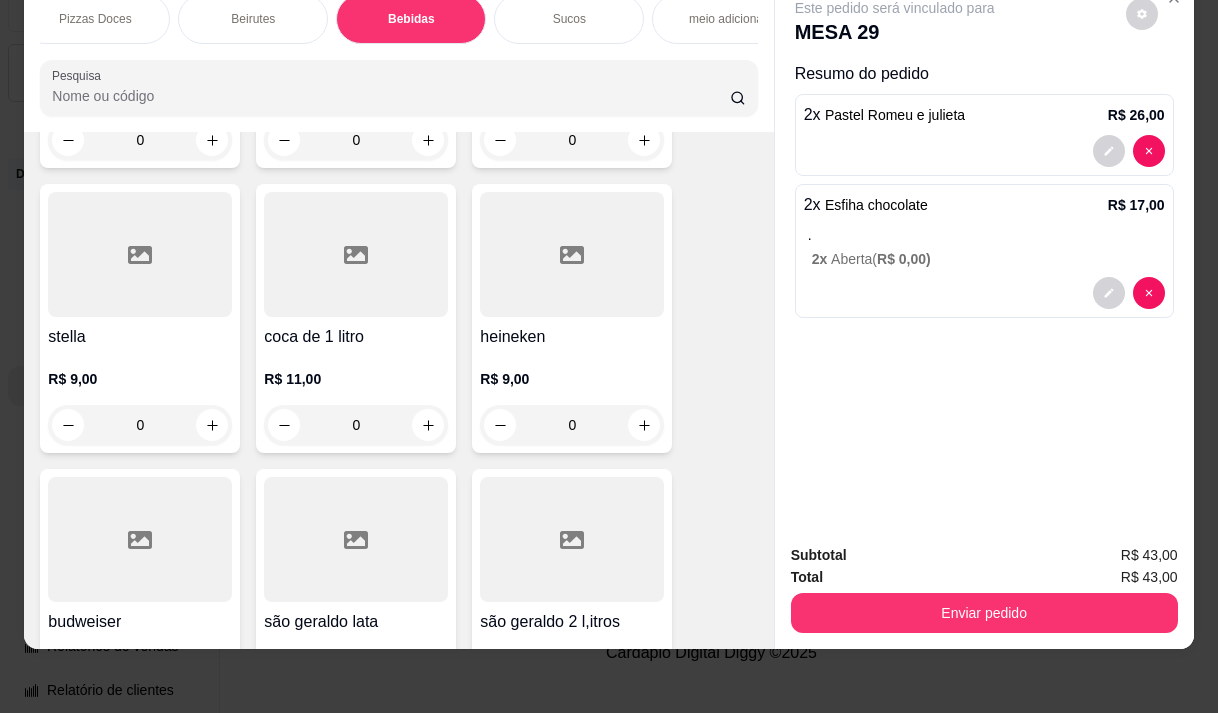 click at bounding box center (140, 539) 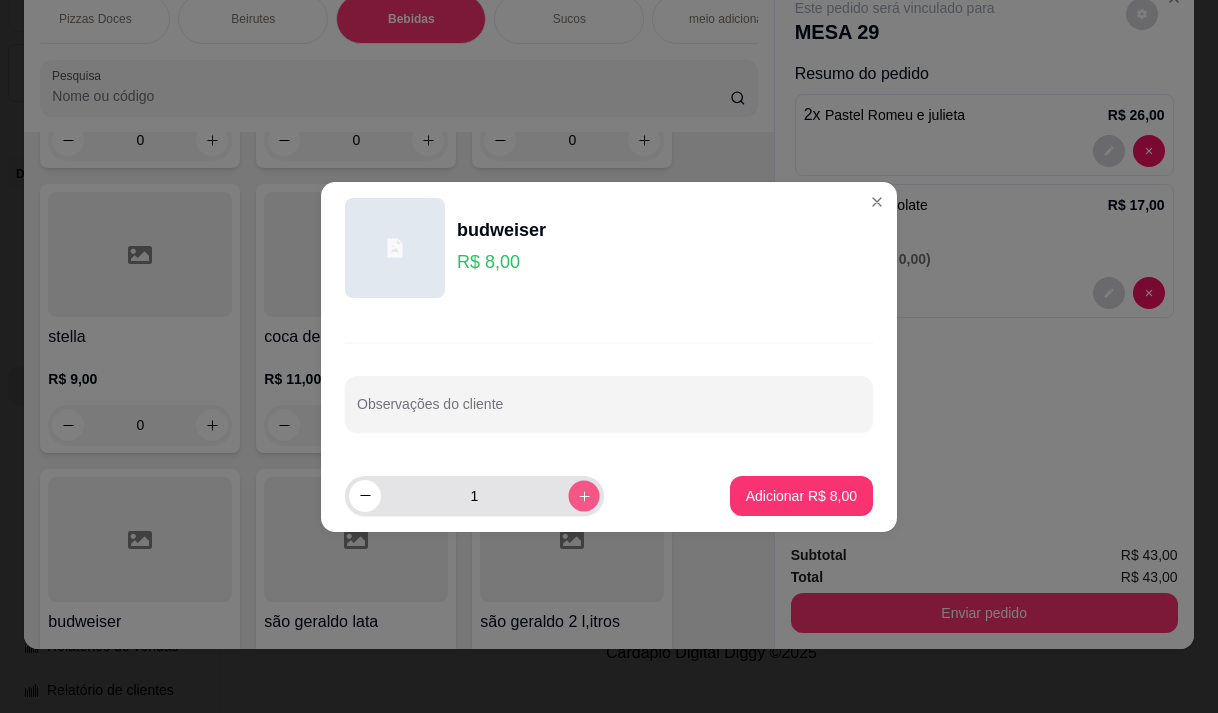 click 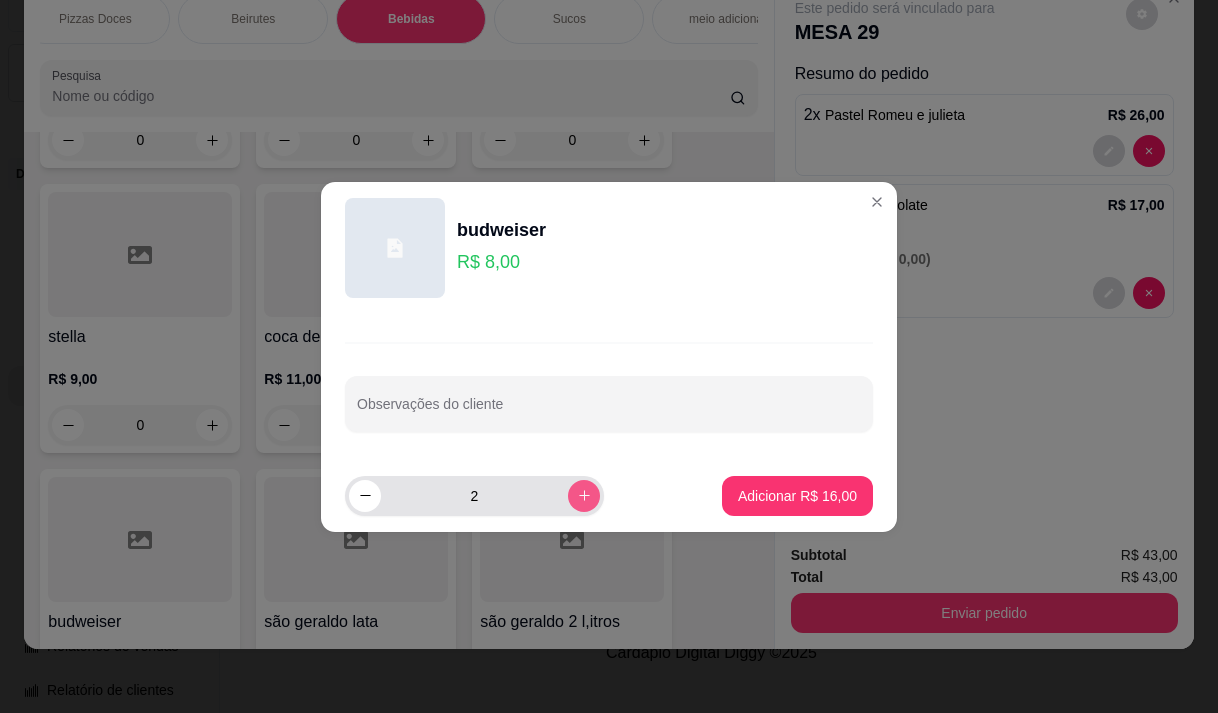 click 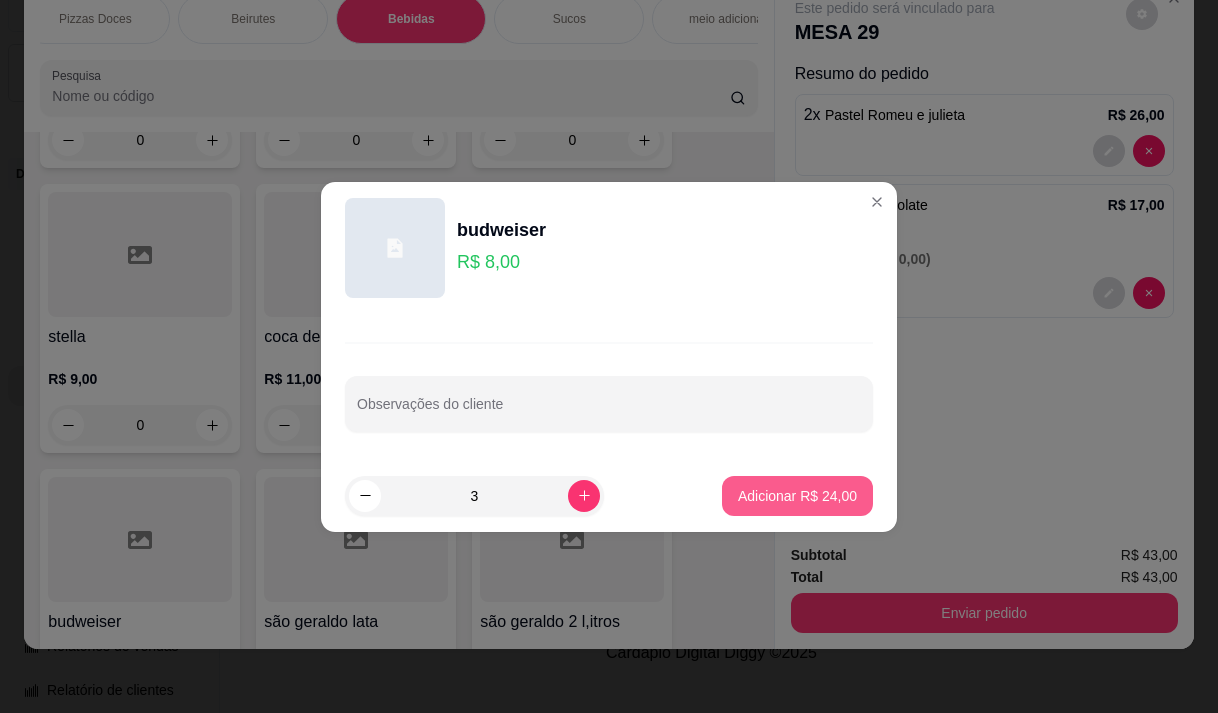 click on "Adicionar   R$ 24,00" at bounding box center (797, 496) 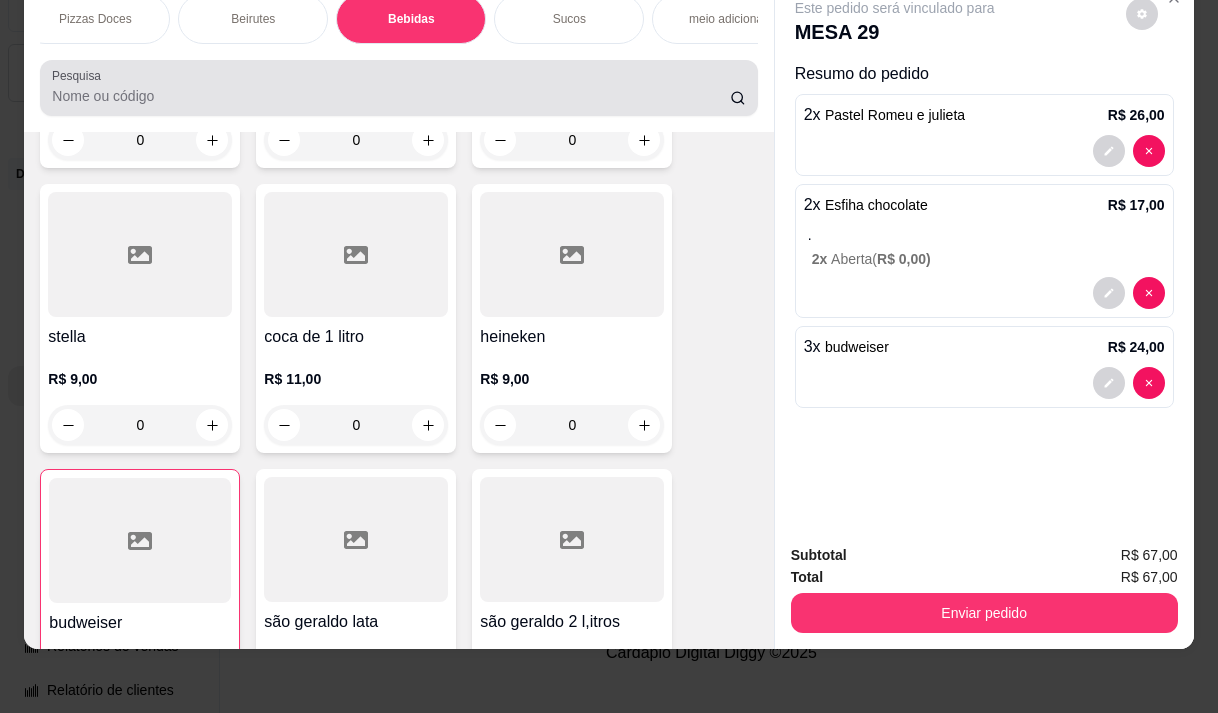 click on "Pesquisa" at bounding box center (391, 96) 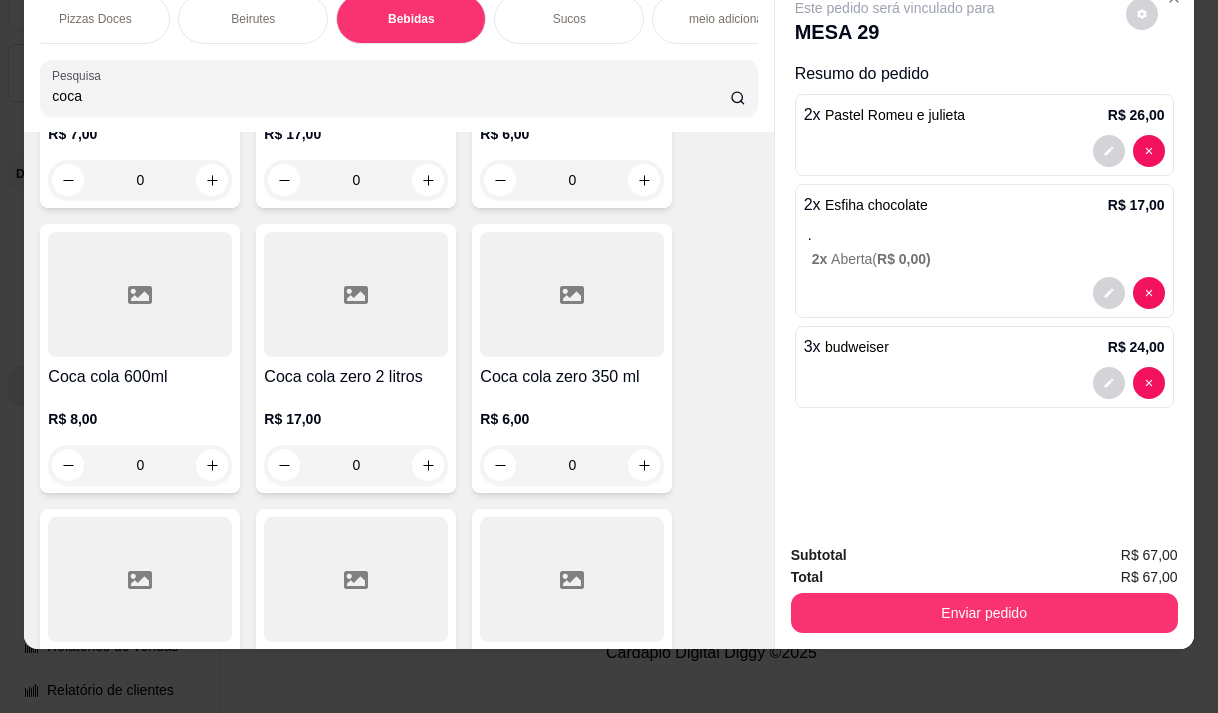 scroll, scrollTop: 19347, scrollLeft: 0, axis: vertical 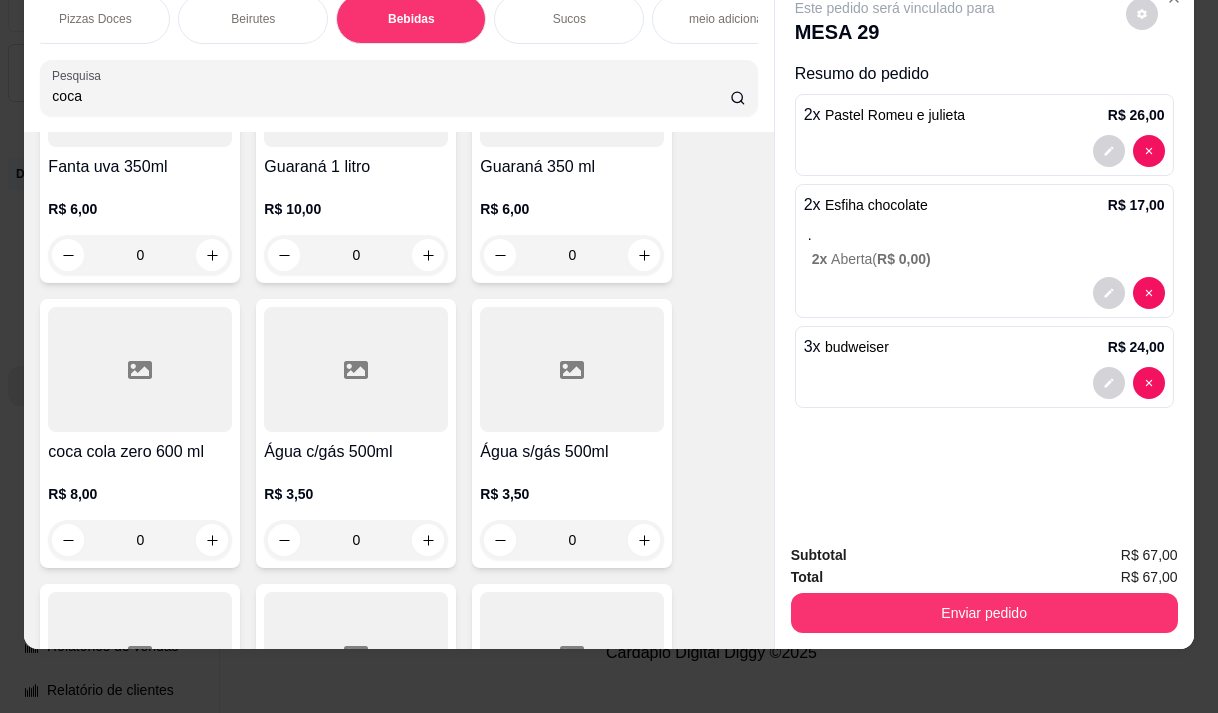 type on "coca" 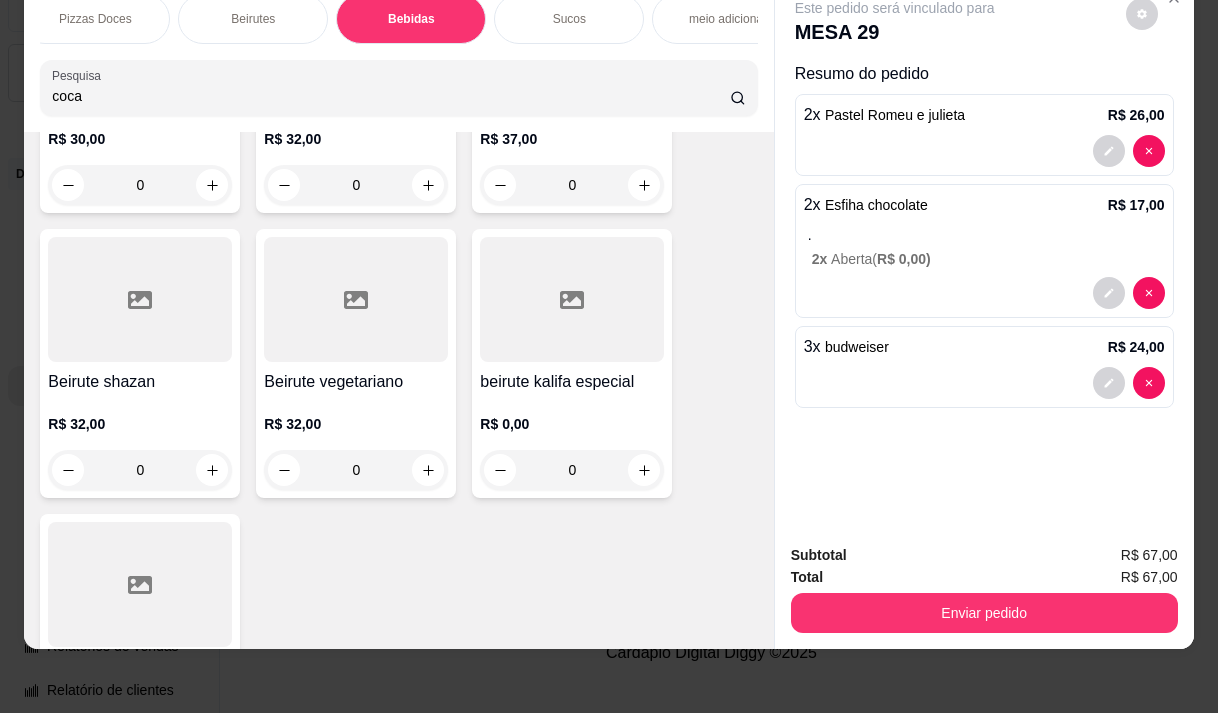 scroll, scrollTop: 4316, scrollLeft: 0, axis: vertical 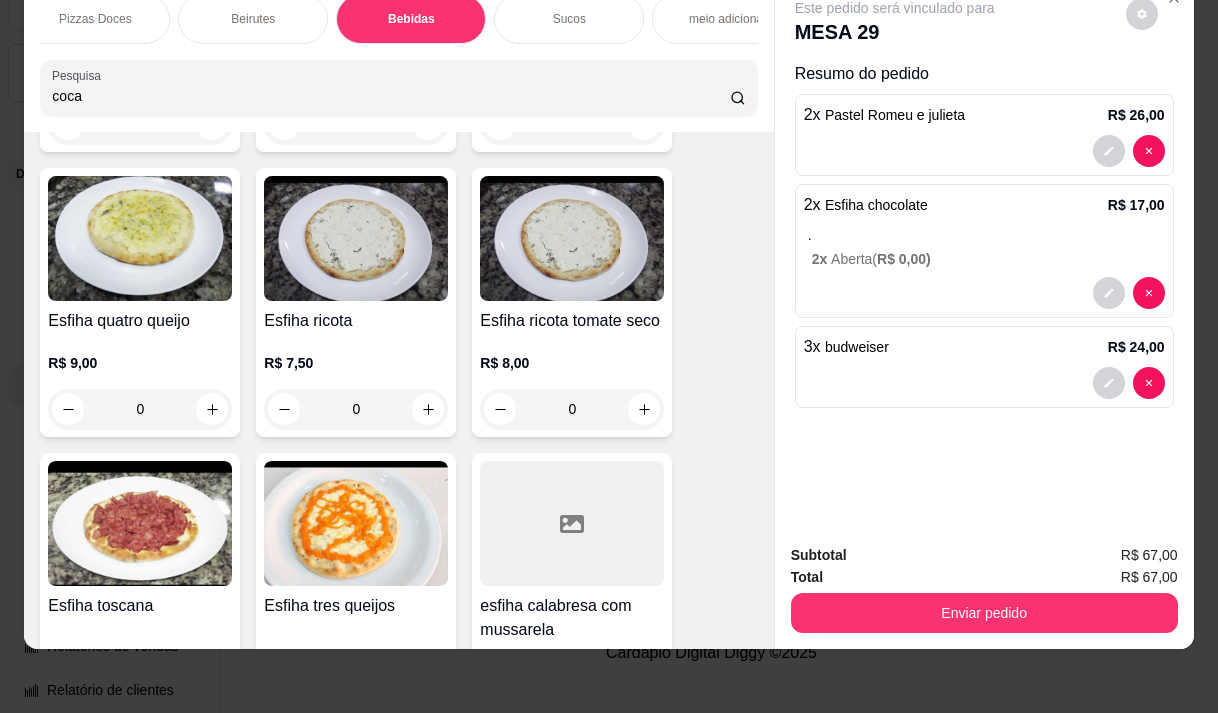 click on "Este pedido será vinculado para   MESA 29 Resumo do pedido 2 x   Pastel Romeu e julieta R$ 26,00 2 x   Esfiha chocolate R$ 17,00 . 2 x   Aberta  ( R$ 0,00 ) 3 x   budweiser R$ 24,00" at bounding box center (984, 252) 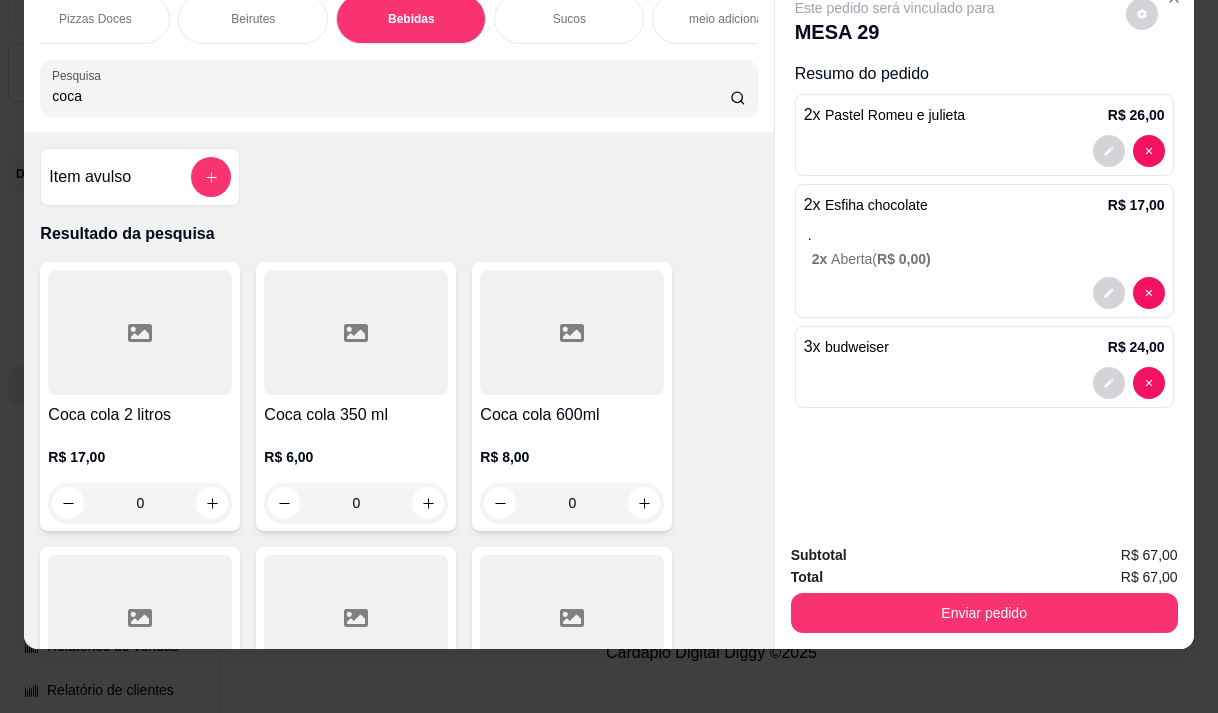 click on "R$ 6,00 0" at bounding box center (356, 475) 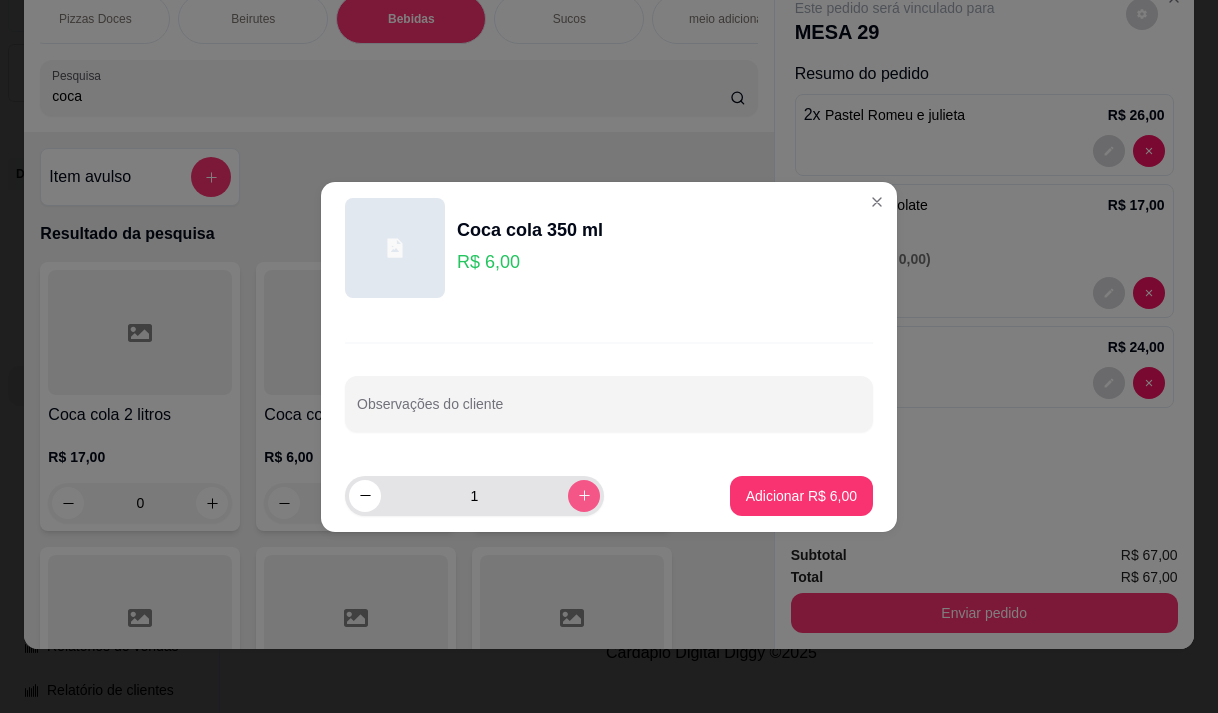 click at bounding box center [584, 496] 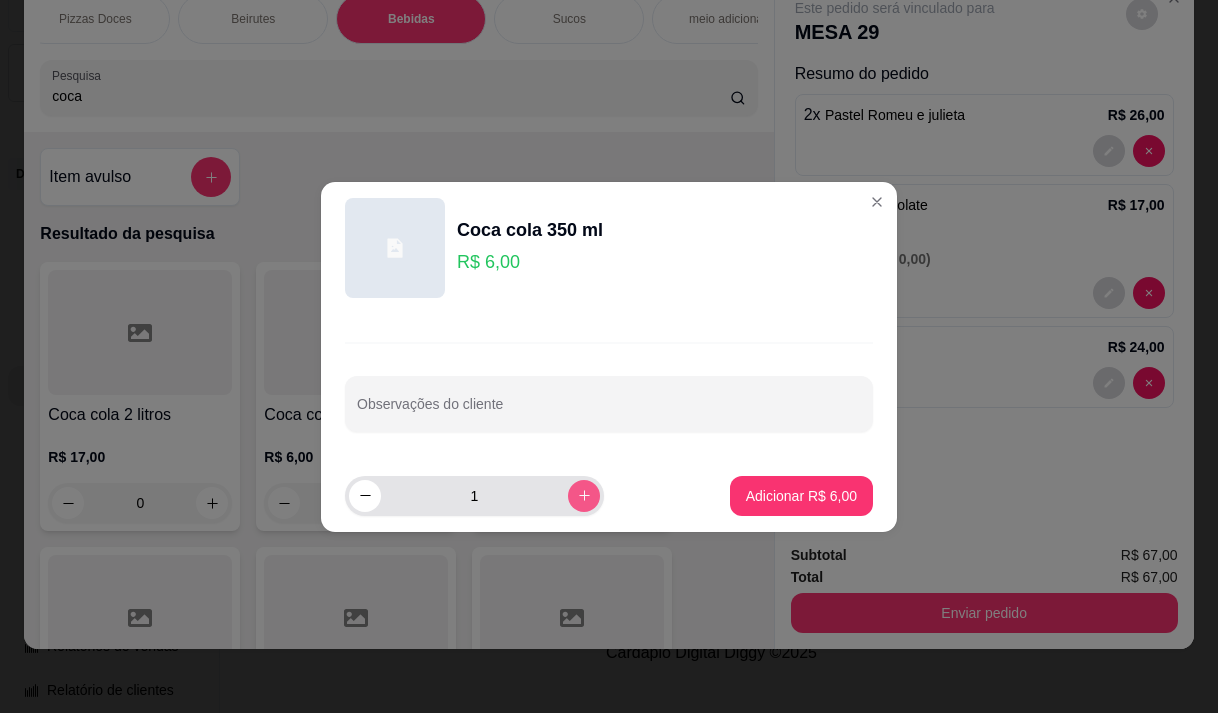 type on "2" 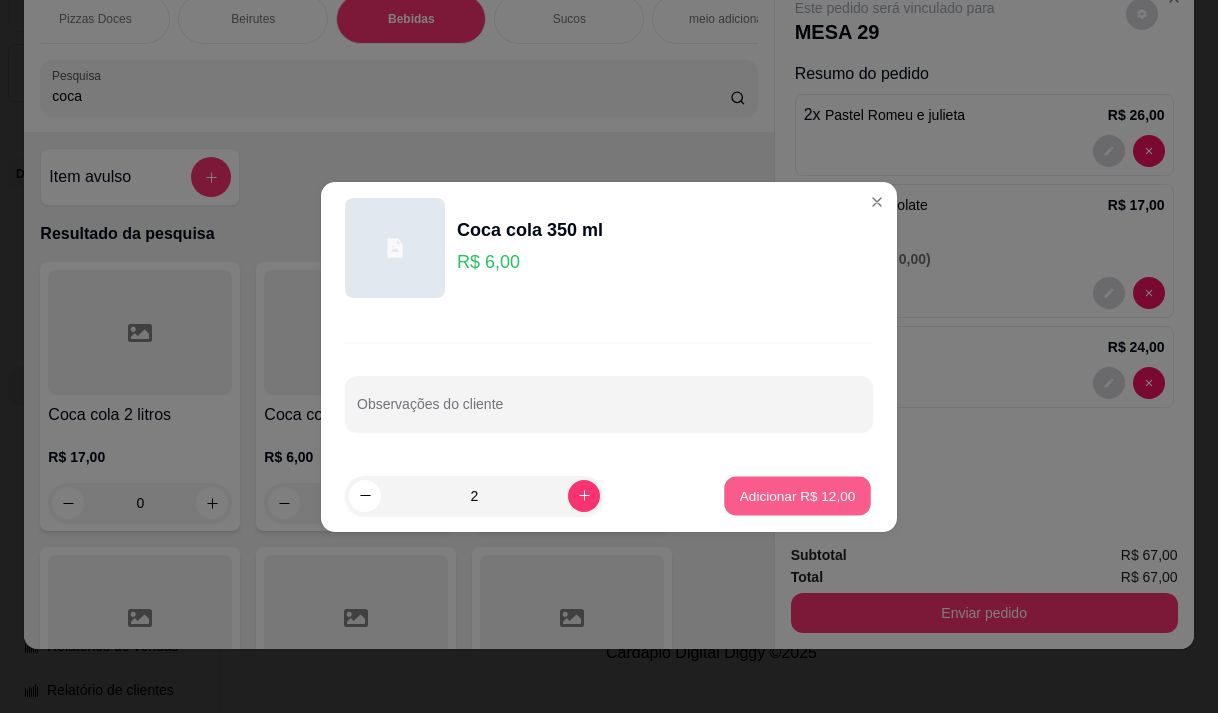 click on "Adicionar   R$ 12,00" at bounding box center (798, 495) 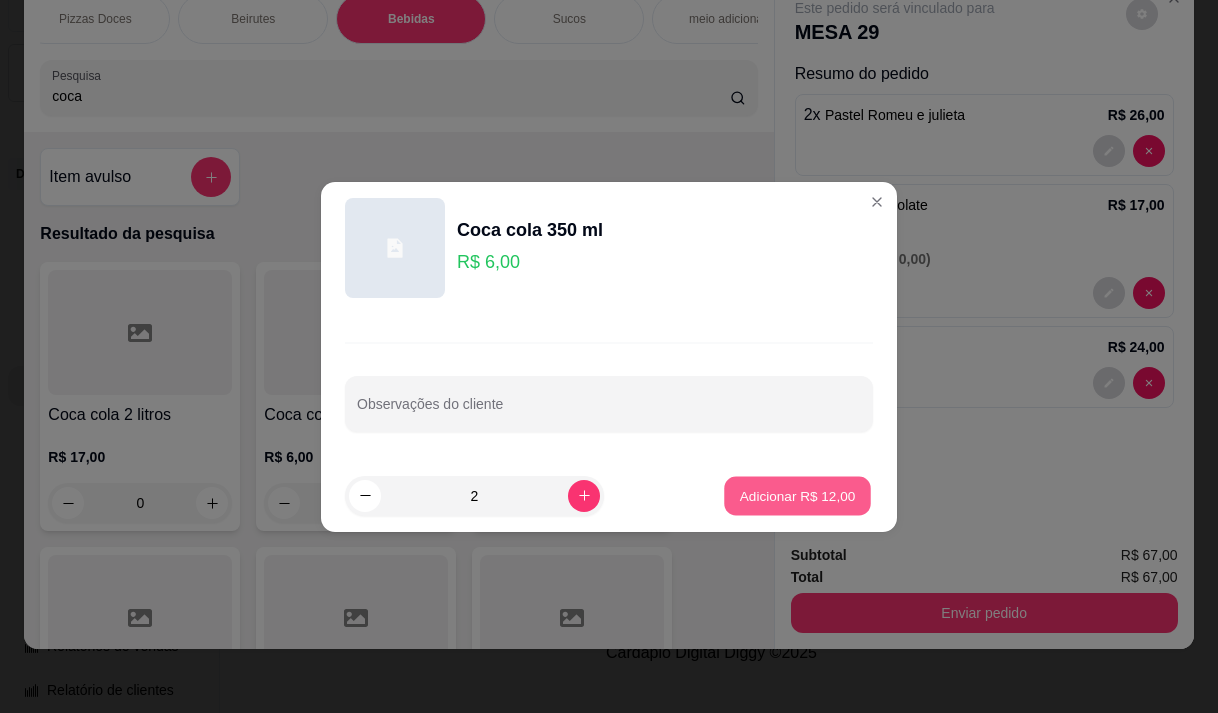 type on "2" 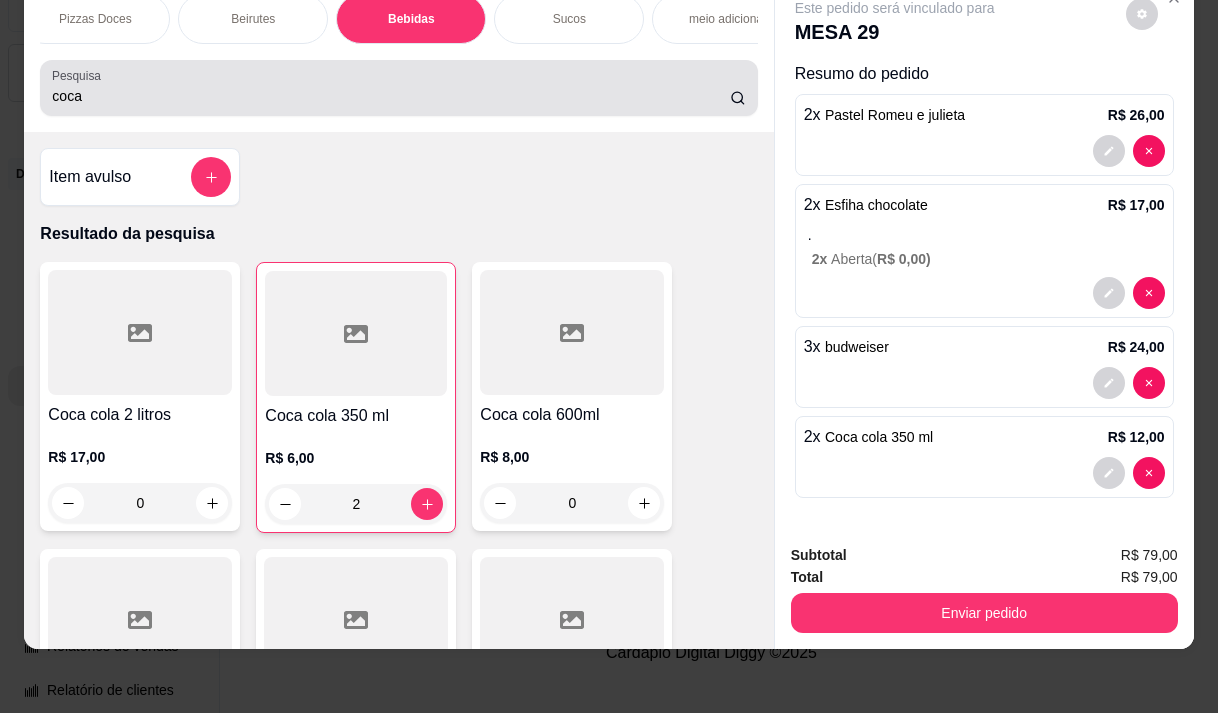 click on "coca" at bounding box center [391, 96] 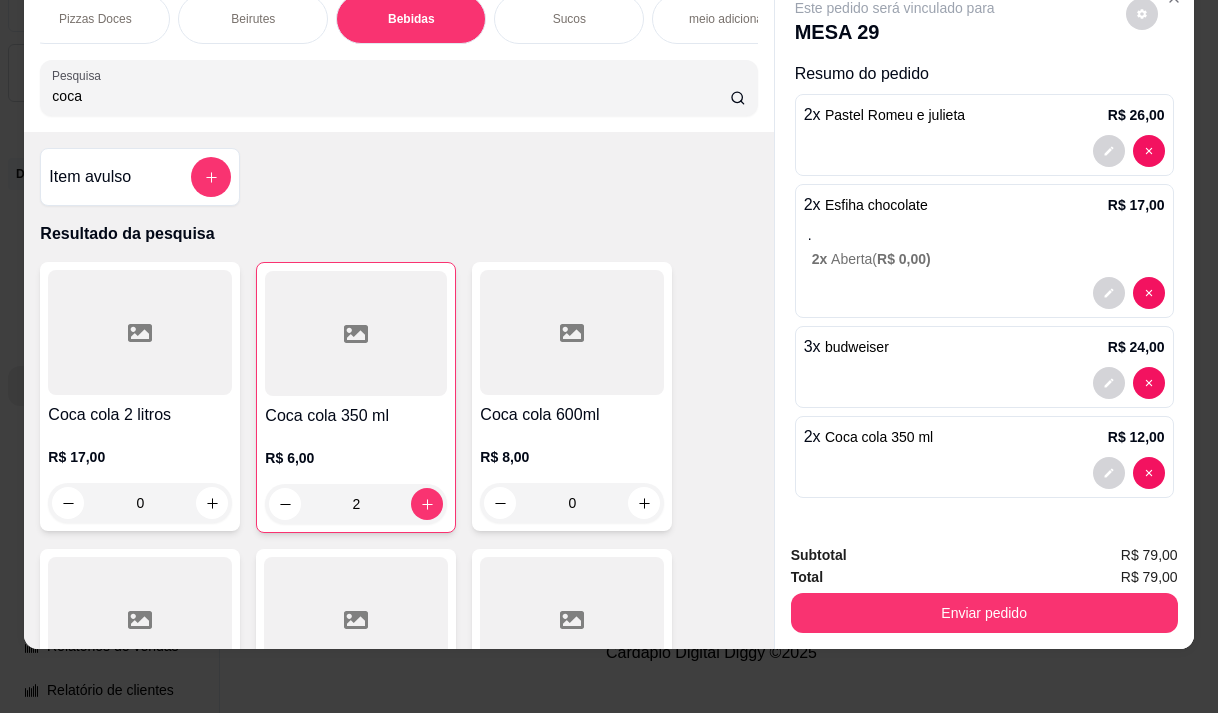 click on "coca" at bounding box center [391, 96] 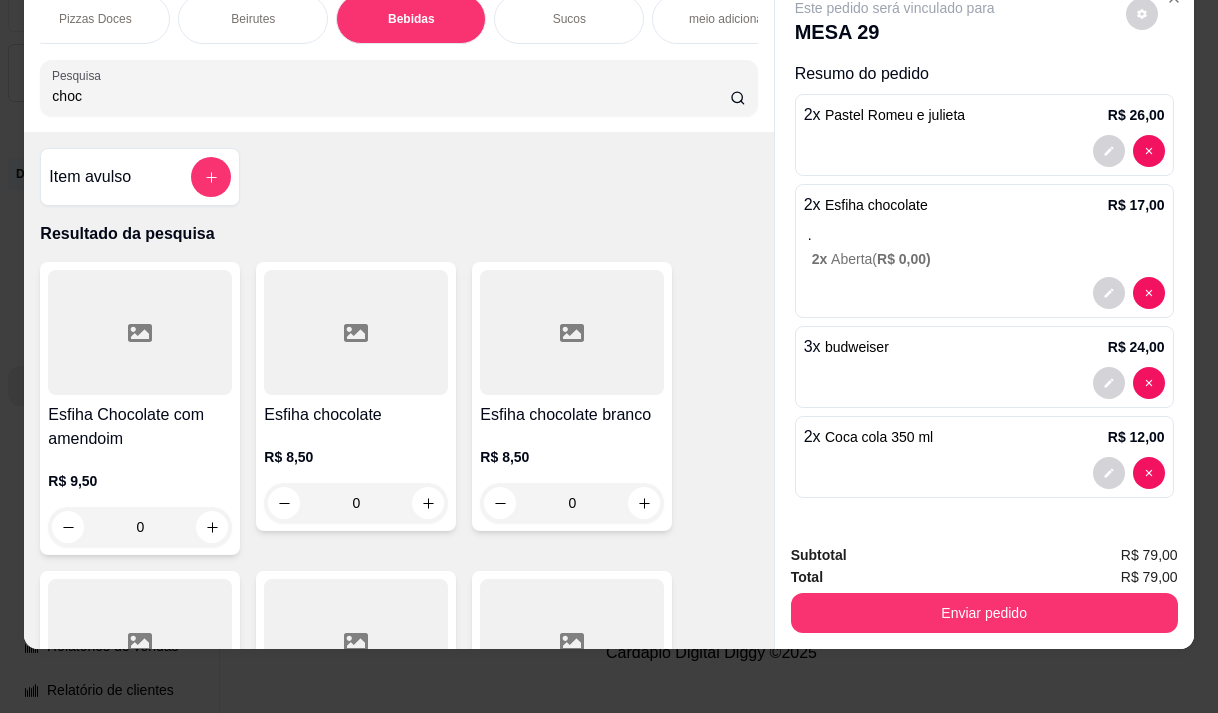 type on "choc" 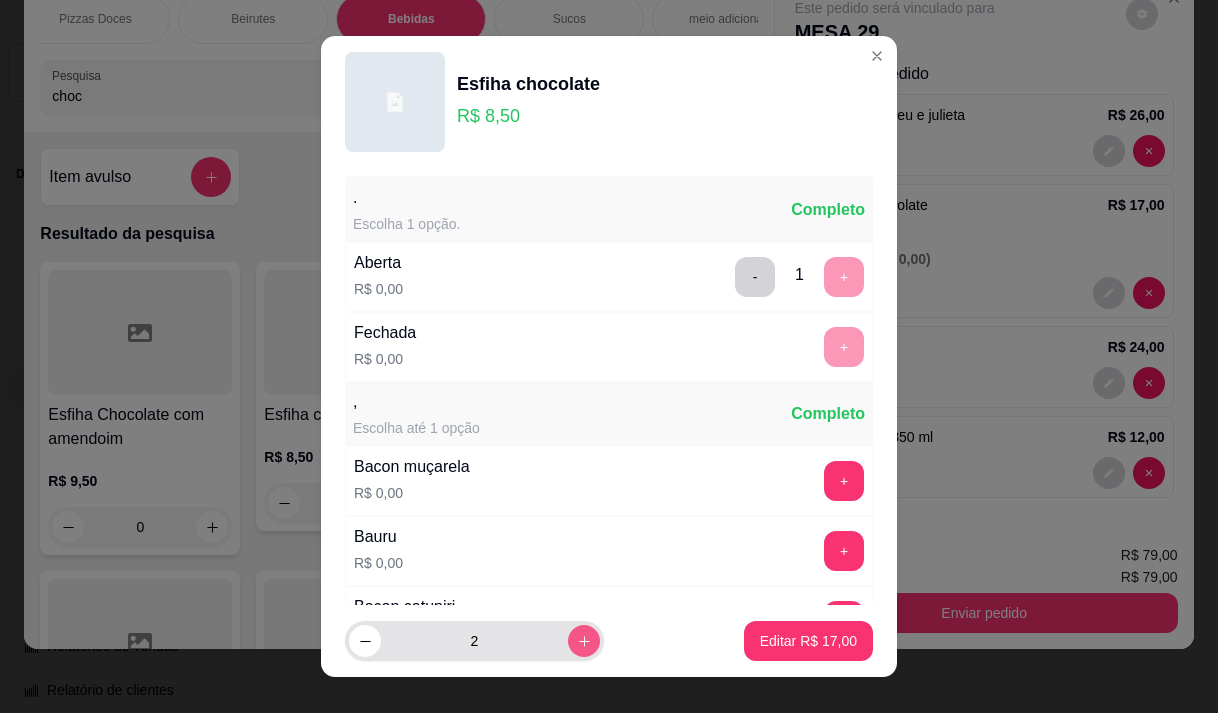 click 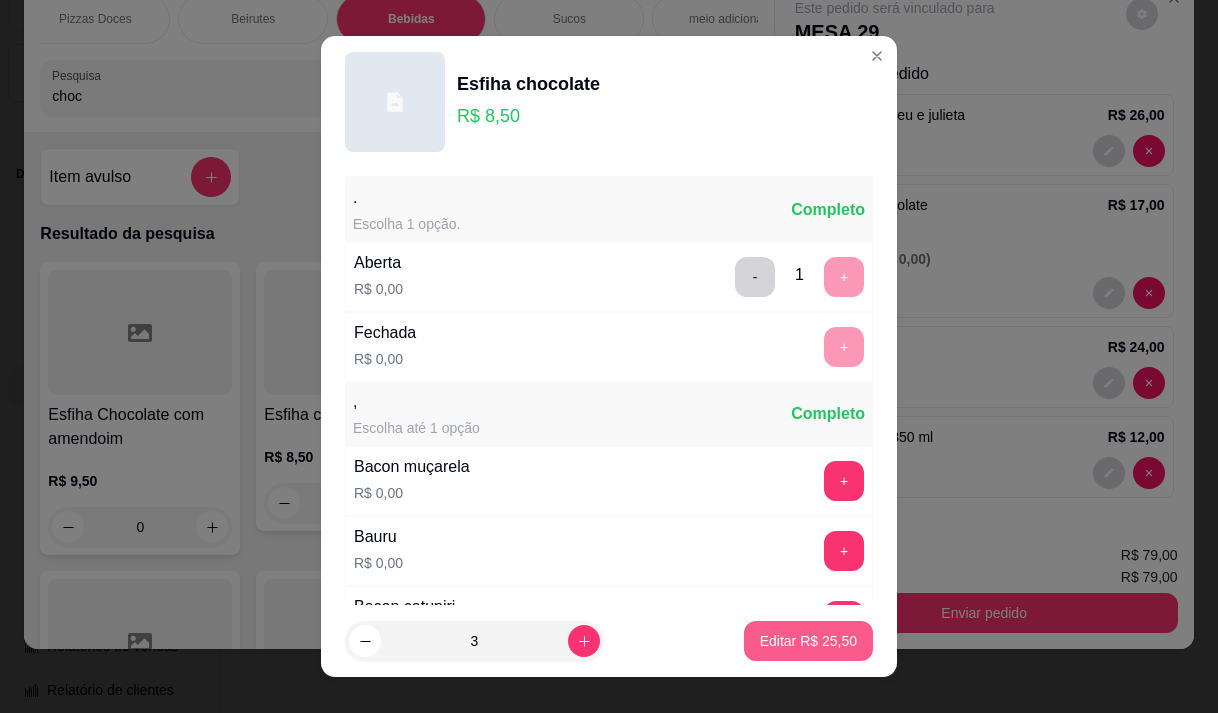 click on "Editar   R$ 25,50" at bounding box center [808, 641] 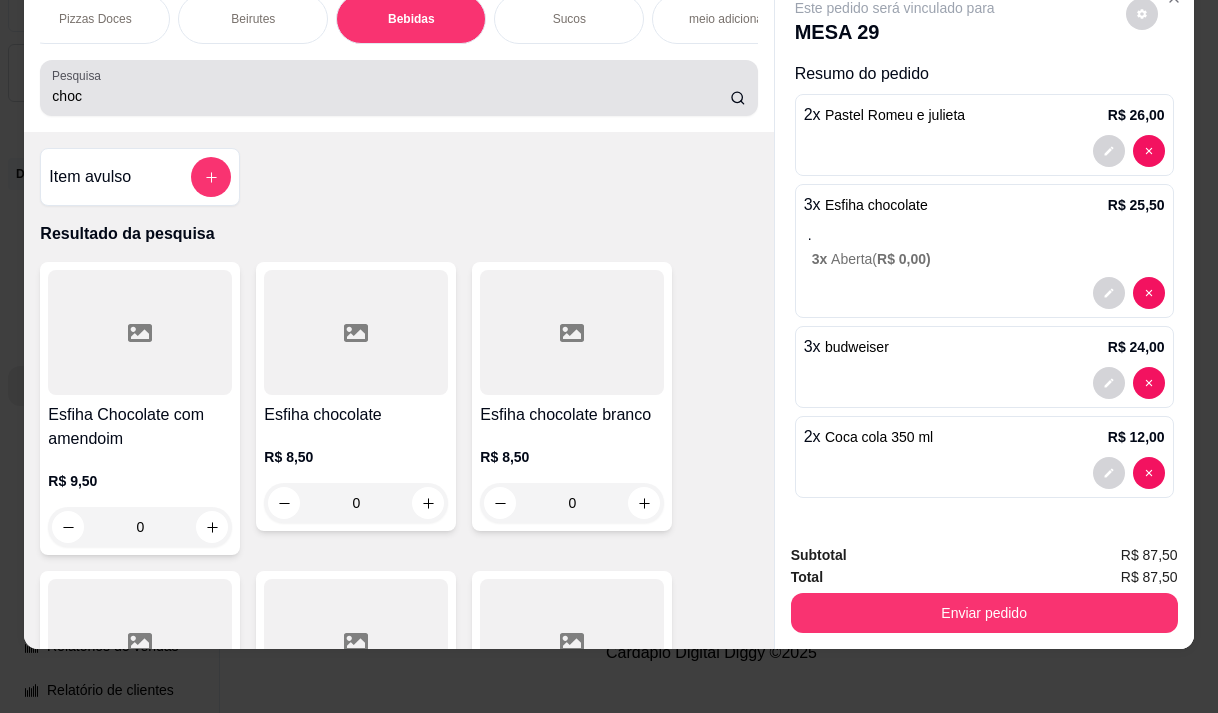click on "choc" at bounding box center (391, 96) 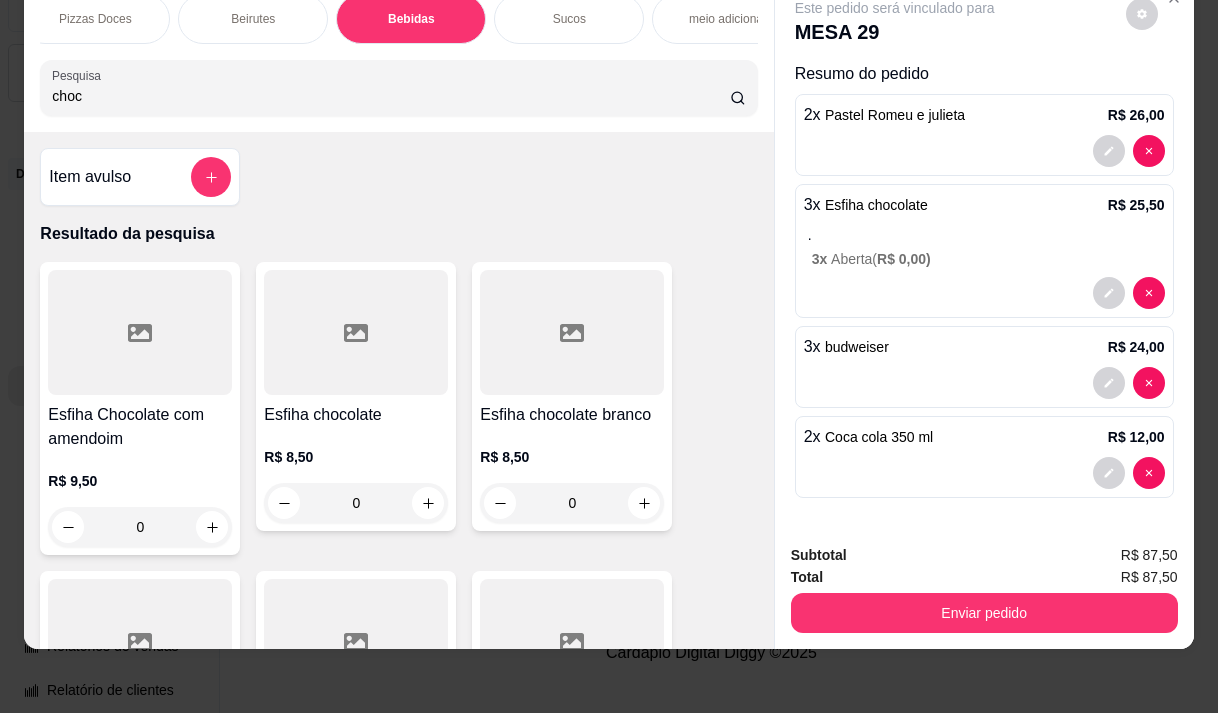click on "choc" at bounding box center (391, 96) 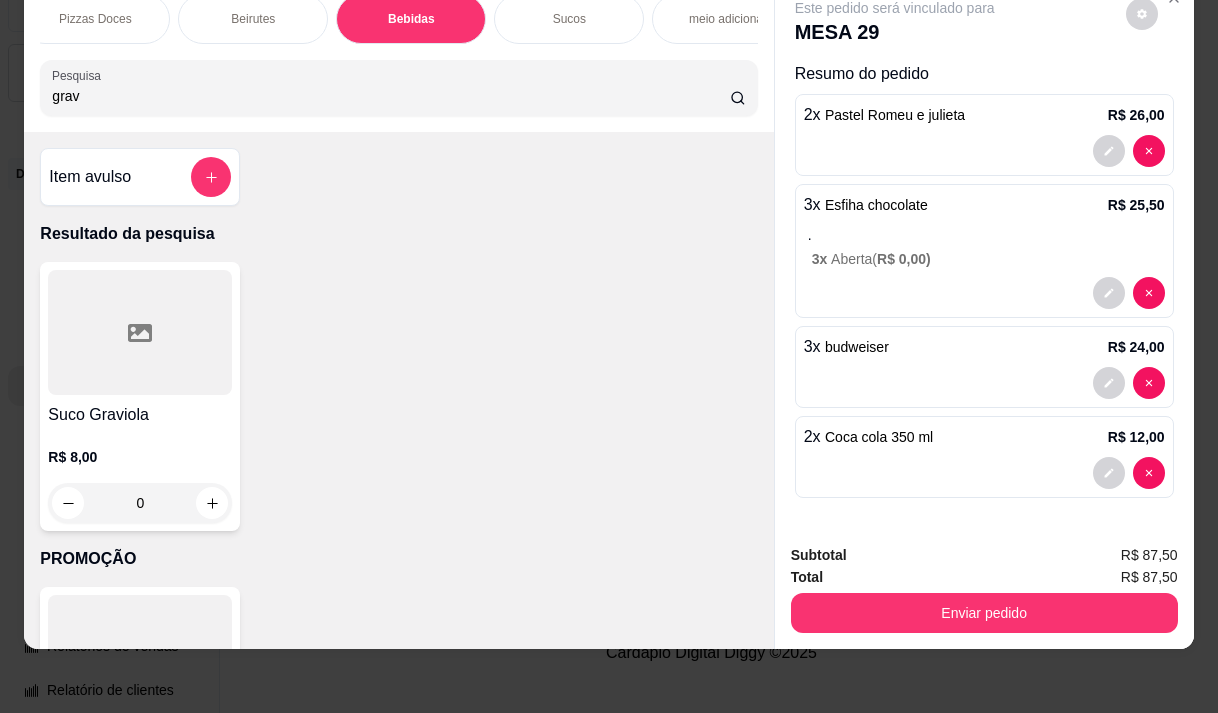 type on "grav" 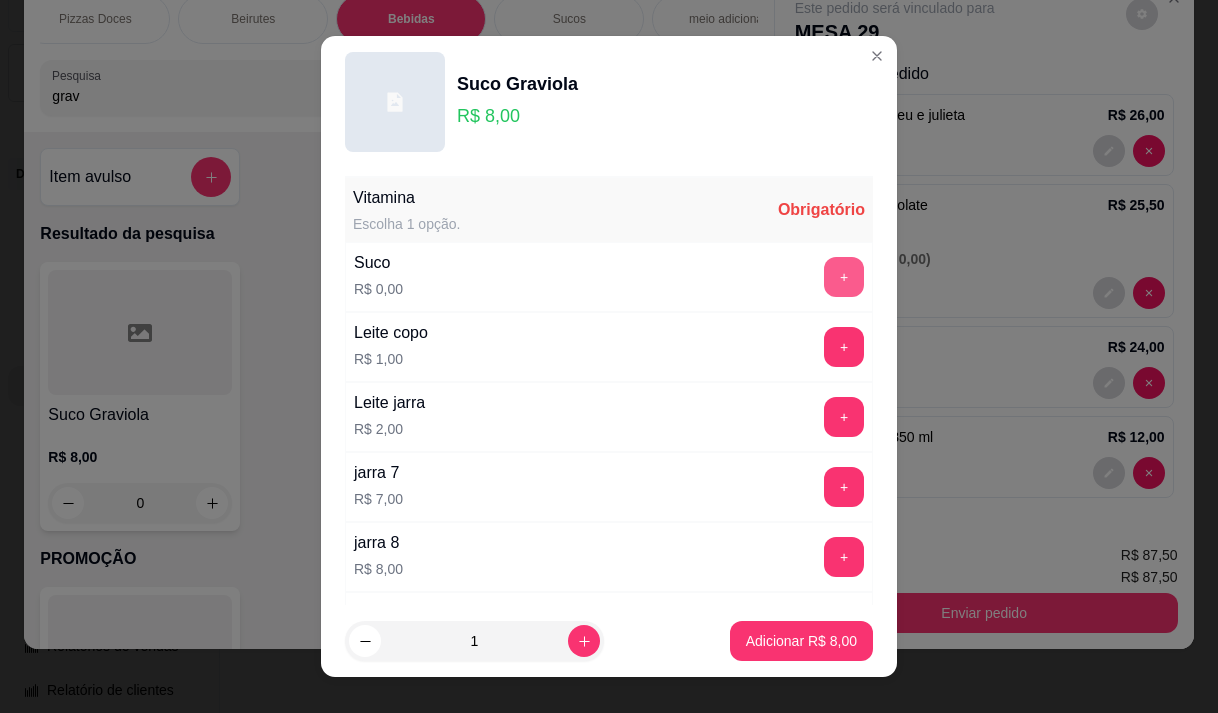 click on "+" at bounding box center (844, 277) 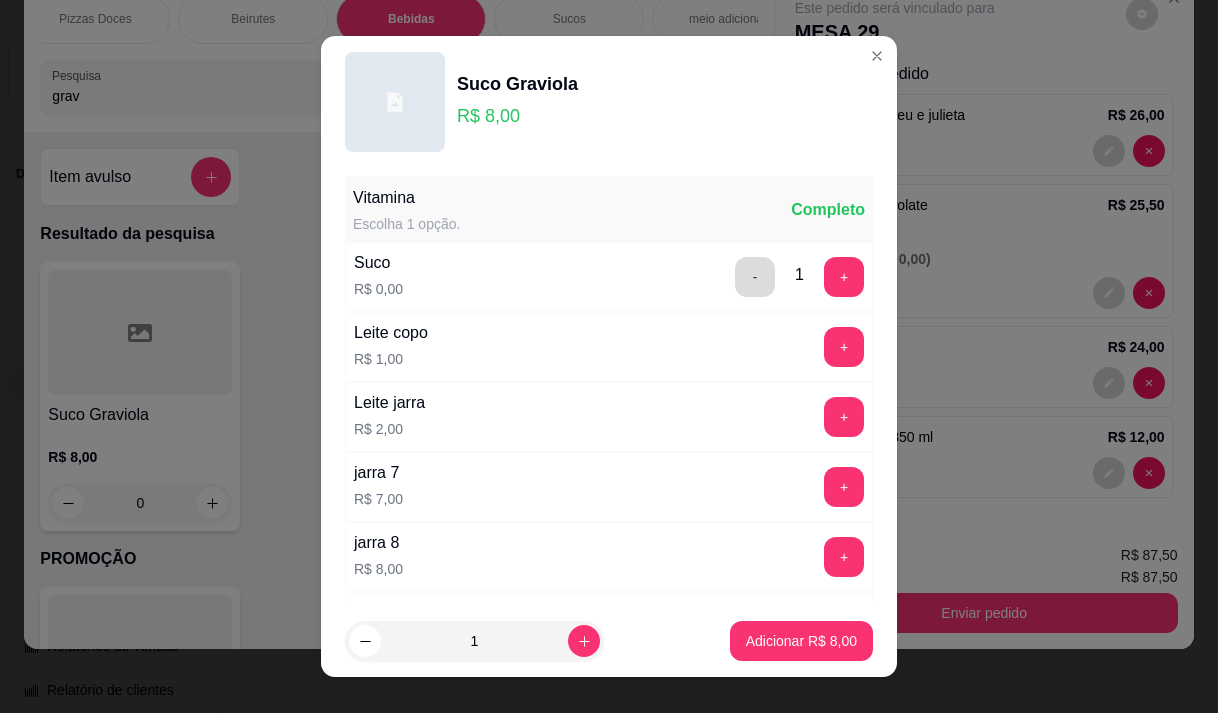 click on "-" at bounding box center [755, 277] 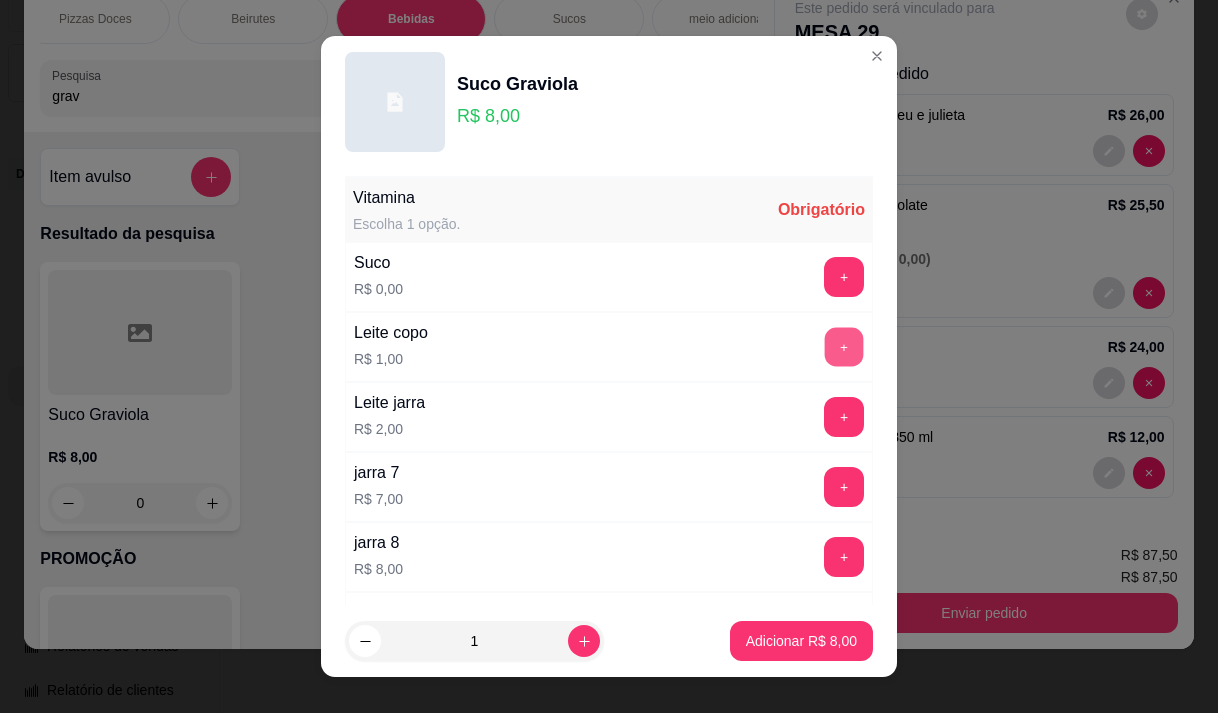 click on "+" at bounding box center [844, 346] 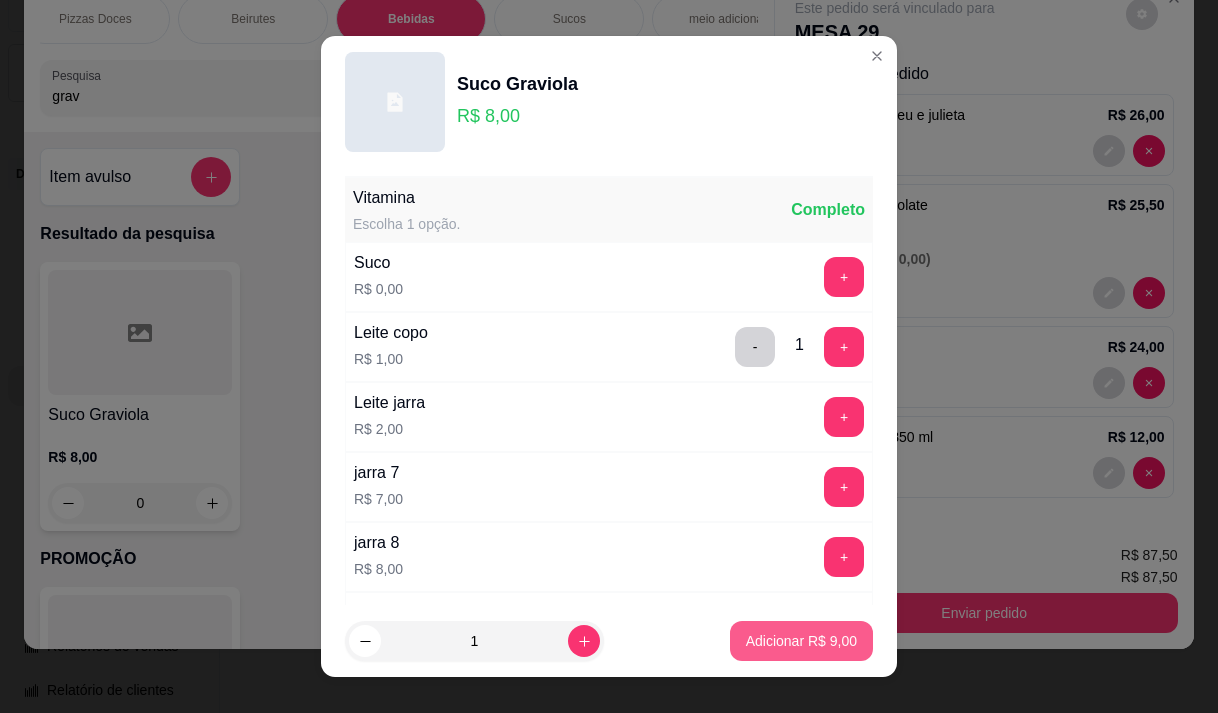 click on "Adicionar   R$ 9,00" at bounding box center [801, 641] 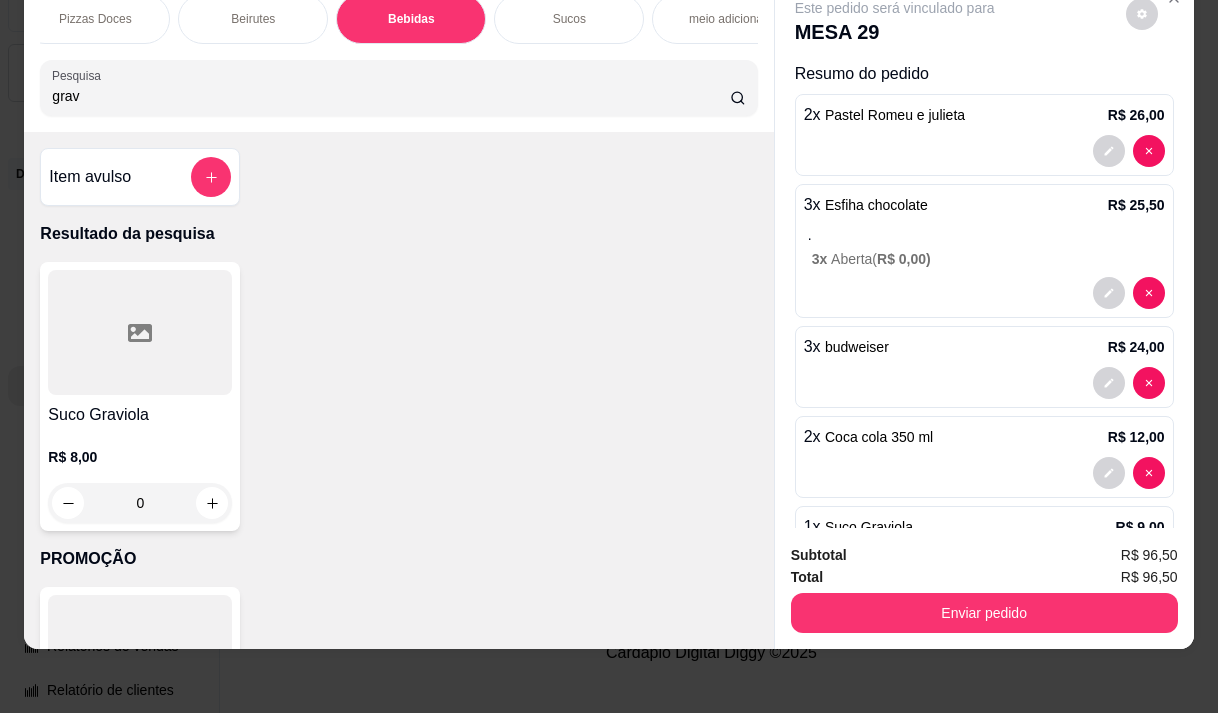 click on "Enviar pedido" at bounding box center (984, 610) 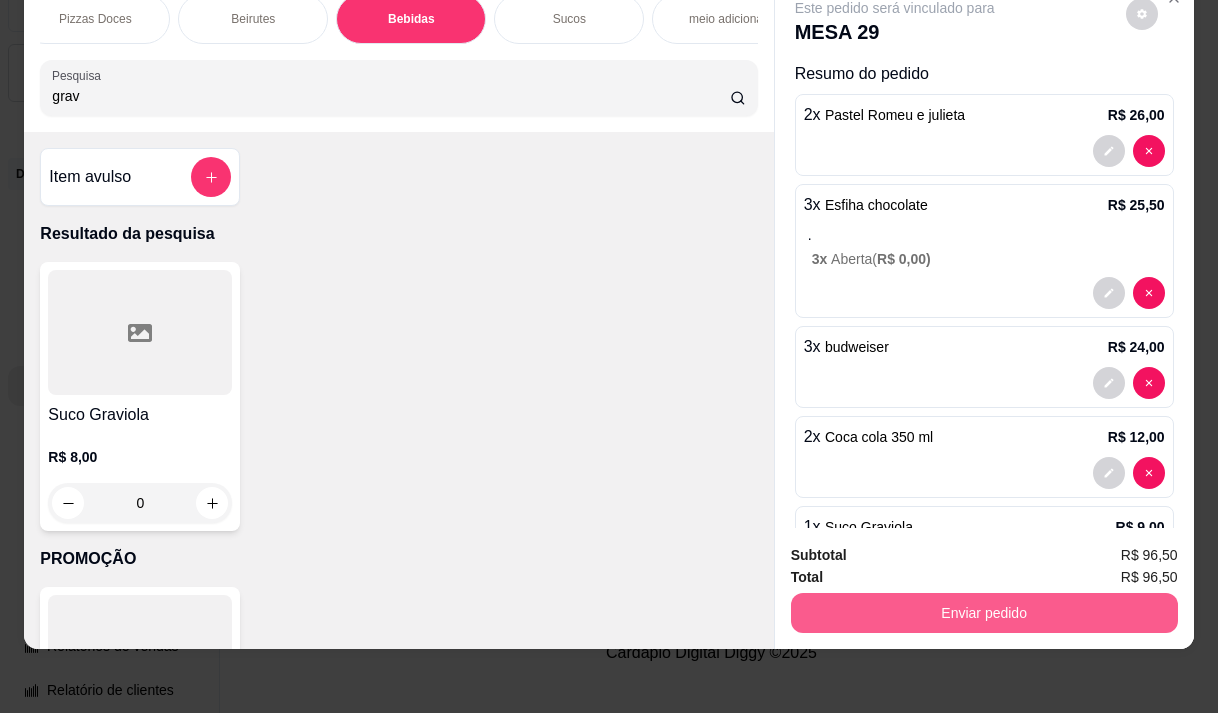click on "Enviar pedido" at bounding box center (984, 613) 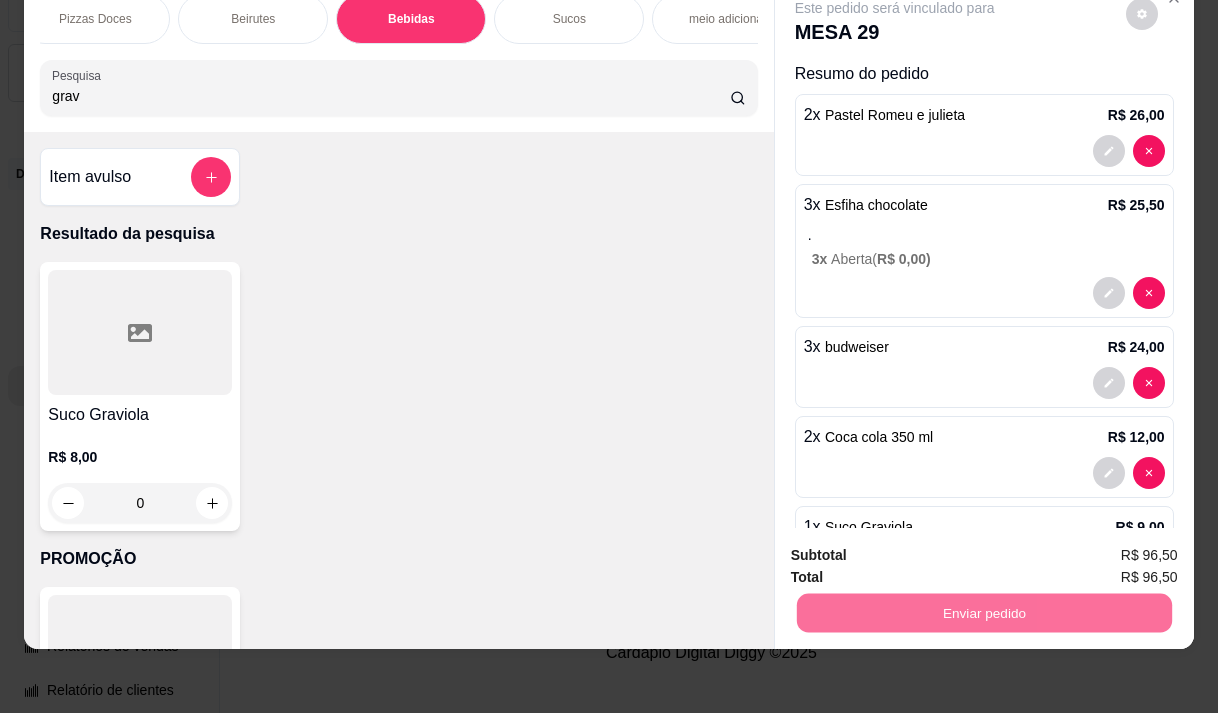 click on "Não registrar e enviar pedido" at bounding box center (918, 549) 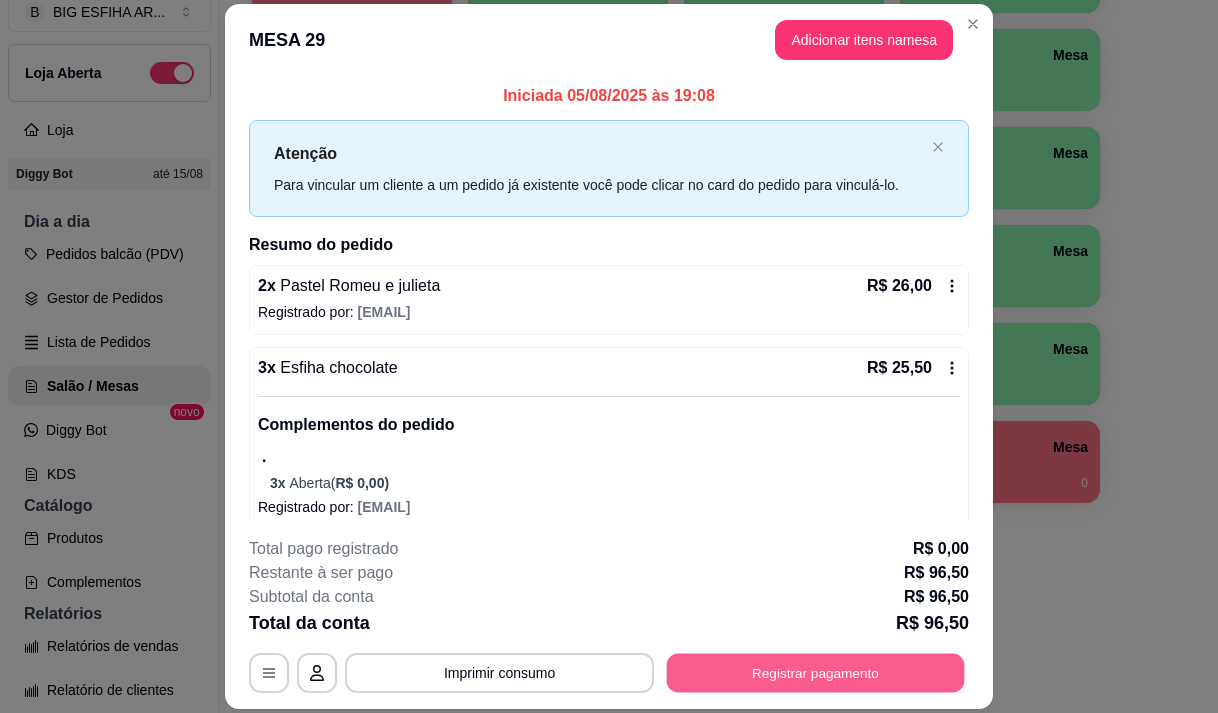 click on "Registrar pagamento" at bounding box center [816, 673] 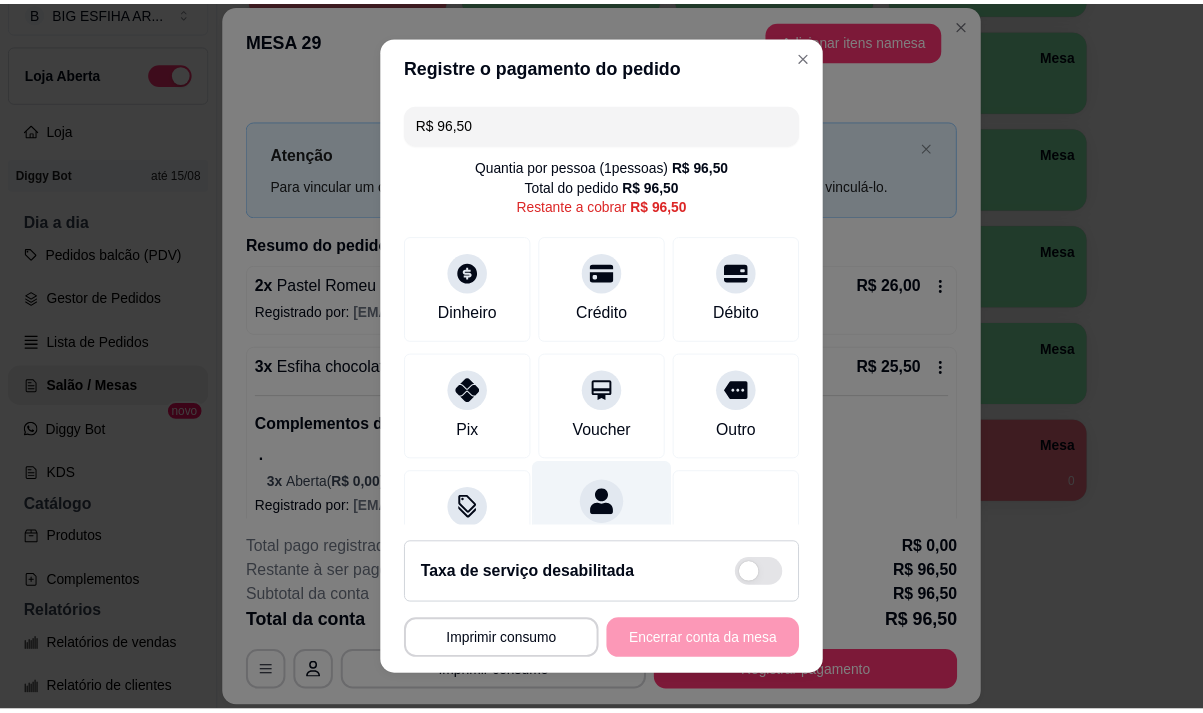 scroll, scrollTop: 82, scrollLeft: 0, axis: vertical 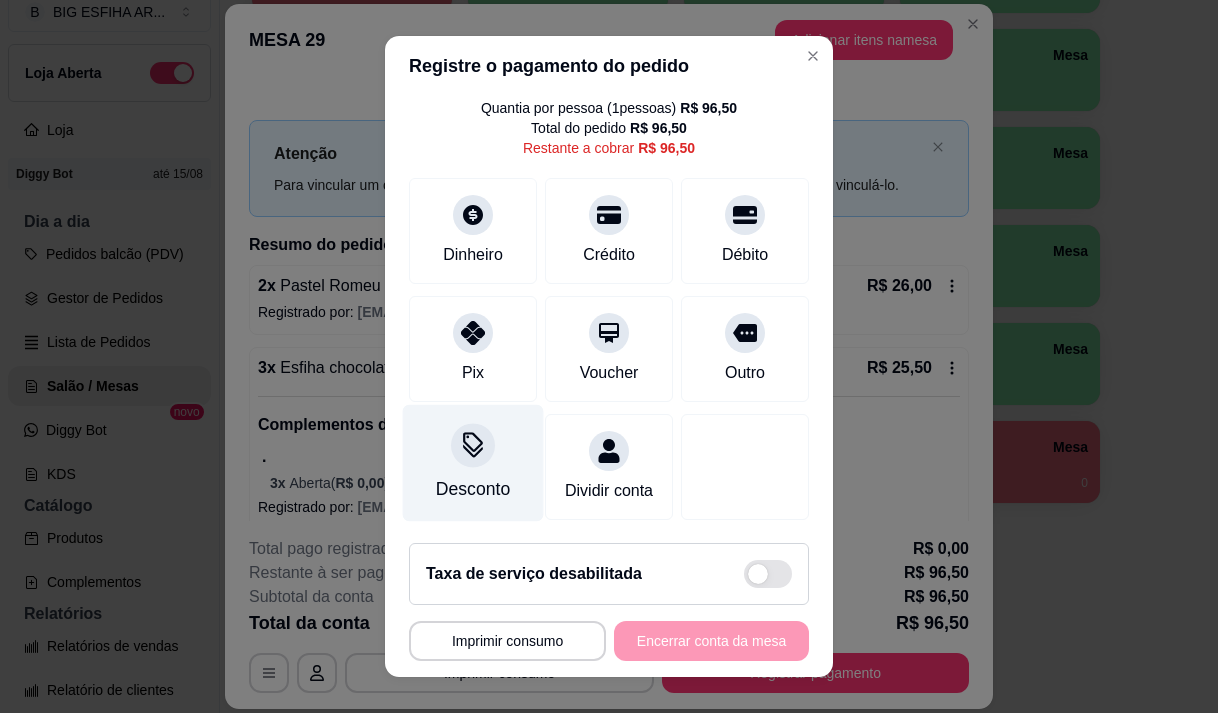 click on "Desconto" at bounding box center [473, 462] 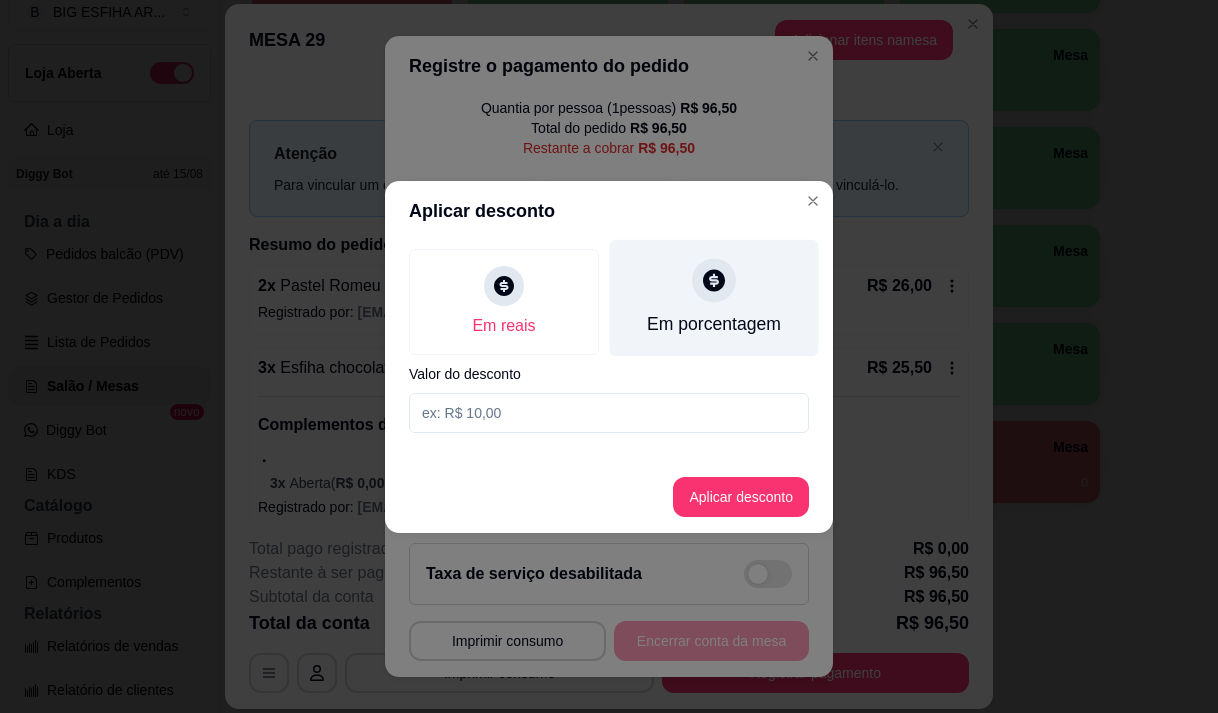 click on "Em porcentagem" at bounding box center [714, 297] 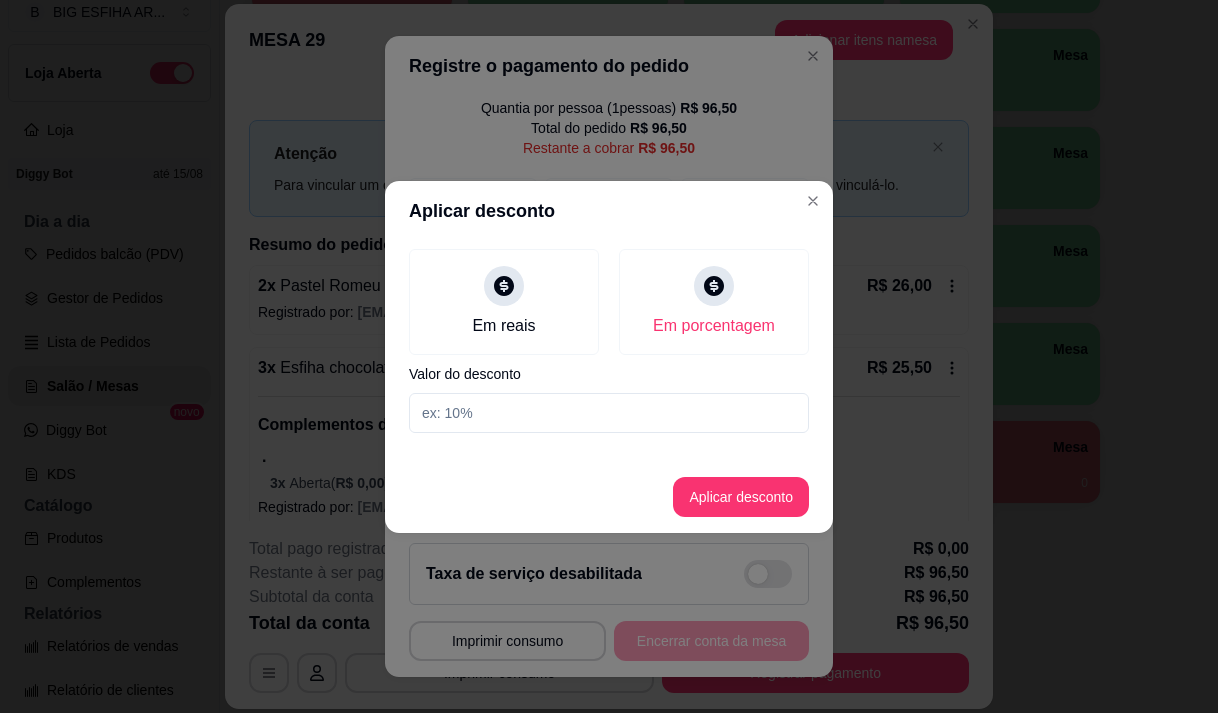 click at bounding box center (609, 413) 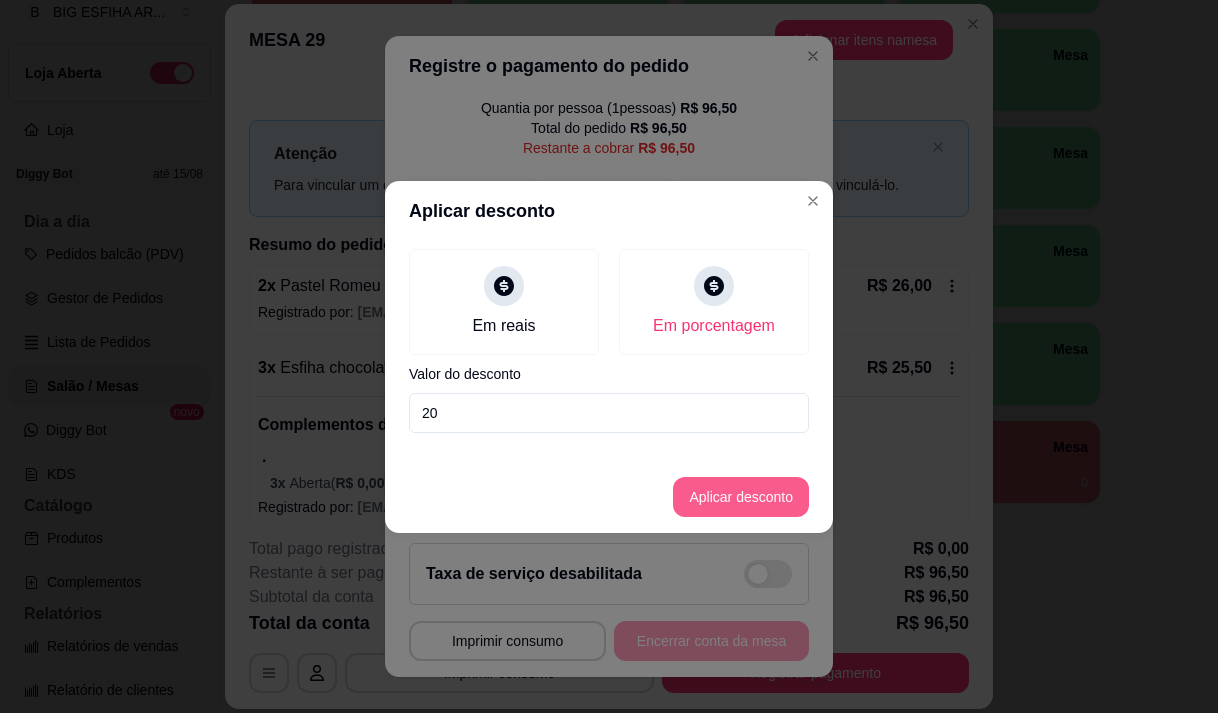 type on "20" 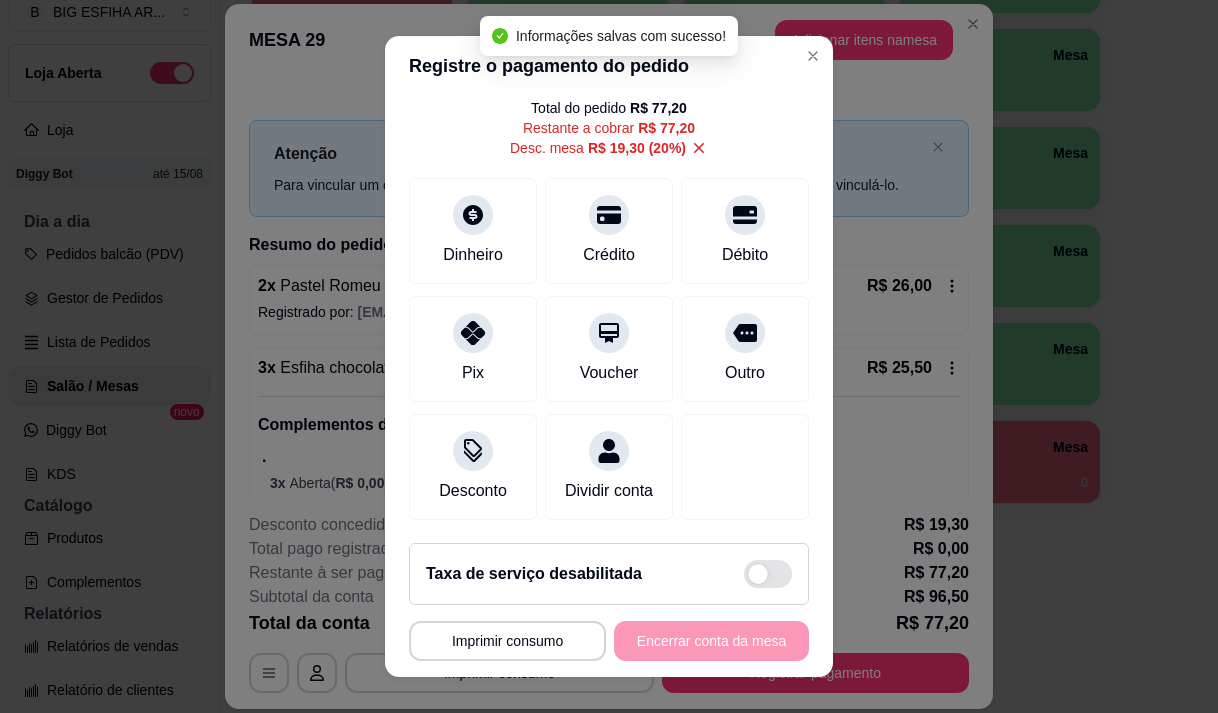 type on "R$ 77,20" 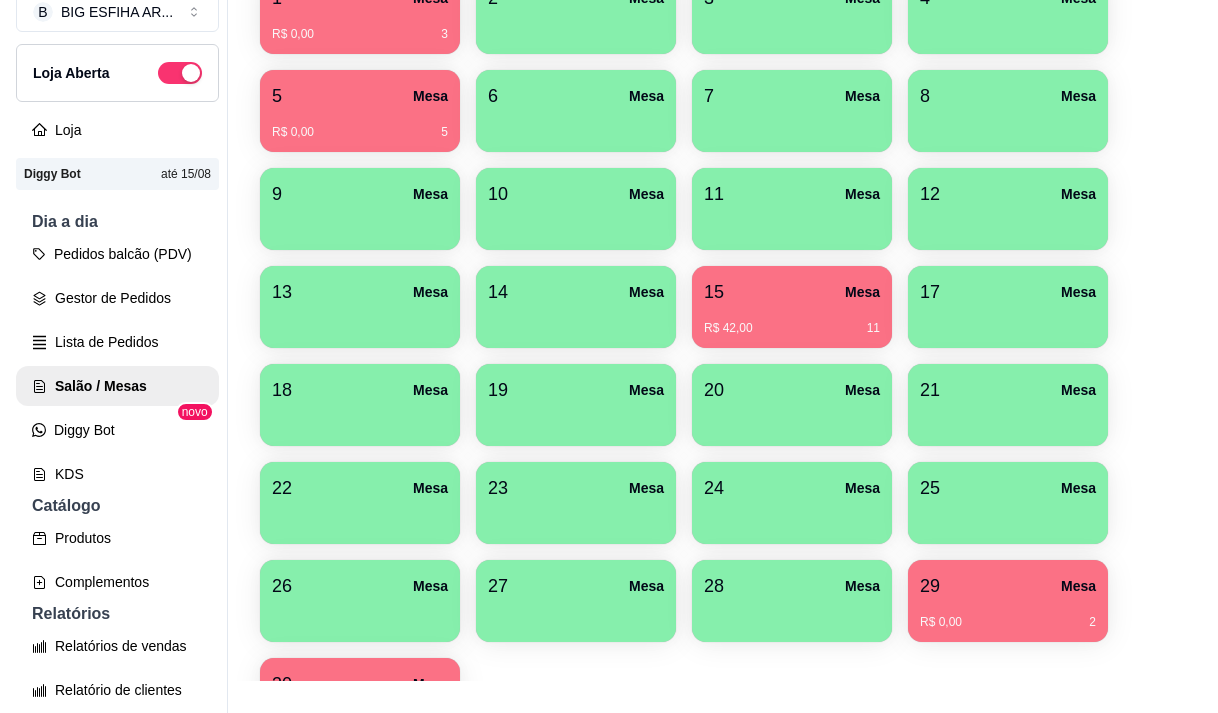 scroll, scrollTop: 308, scrollLeft: 0, axis: vertical 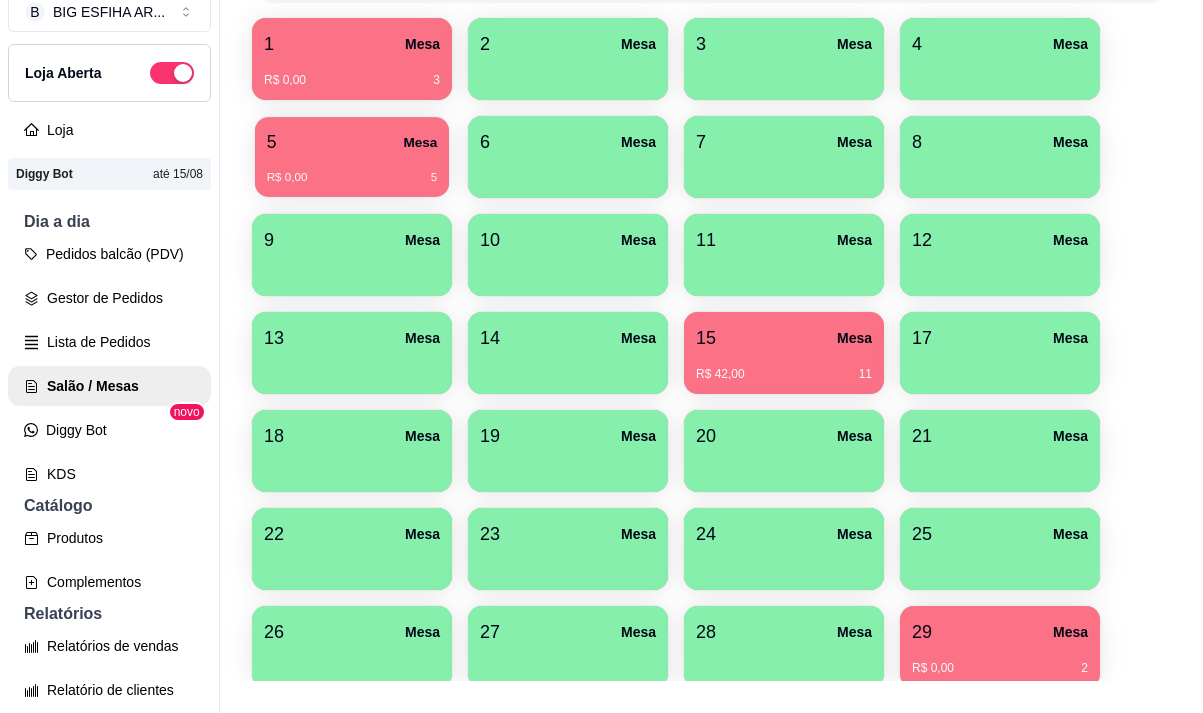 click on "R$ 0,00 5" at bounding box center [352, 170] 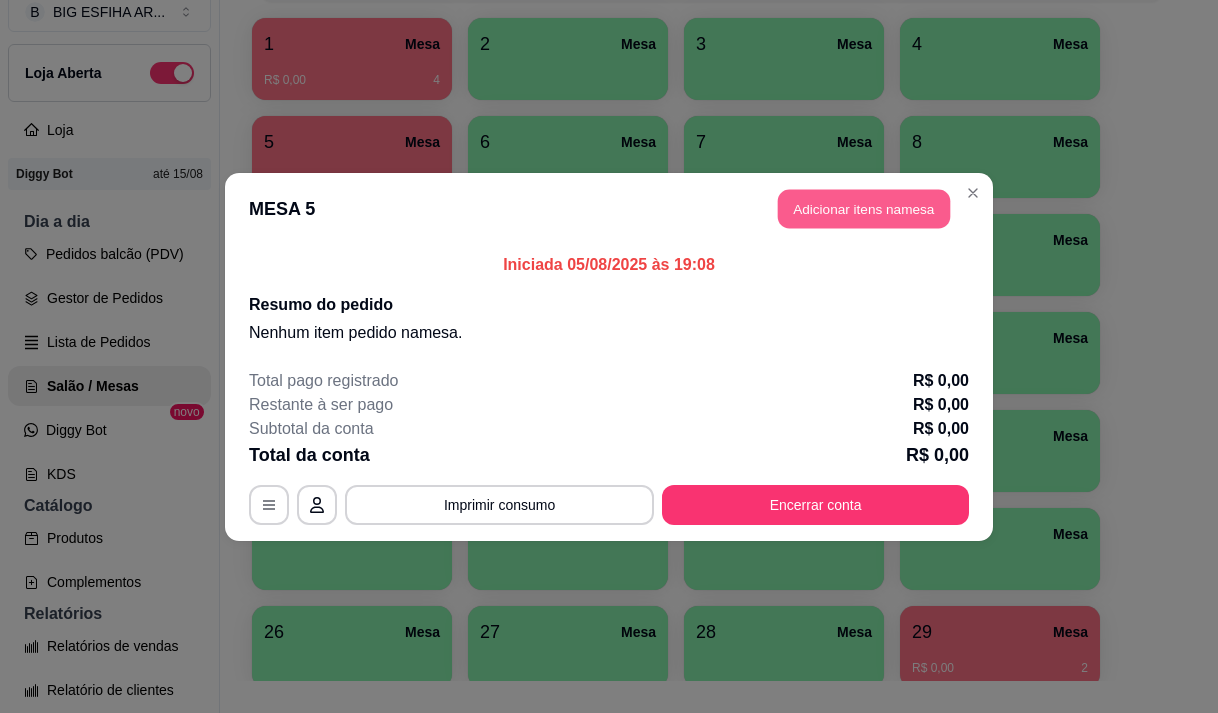 click on "Adicionar itens na  mesa" at bounding box center (864, 208) 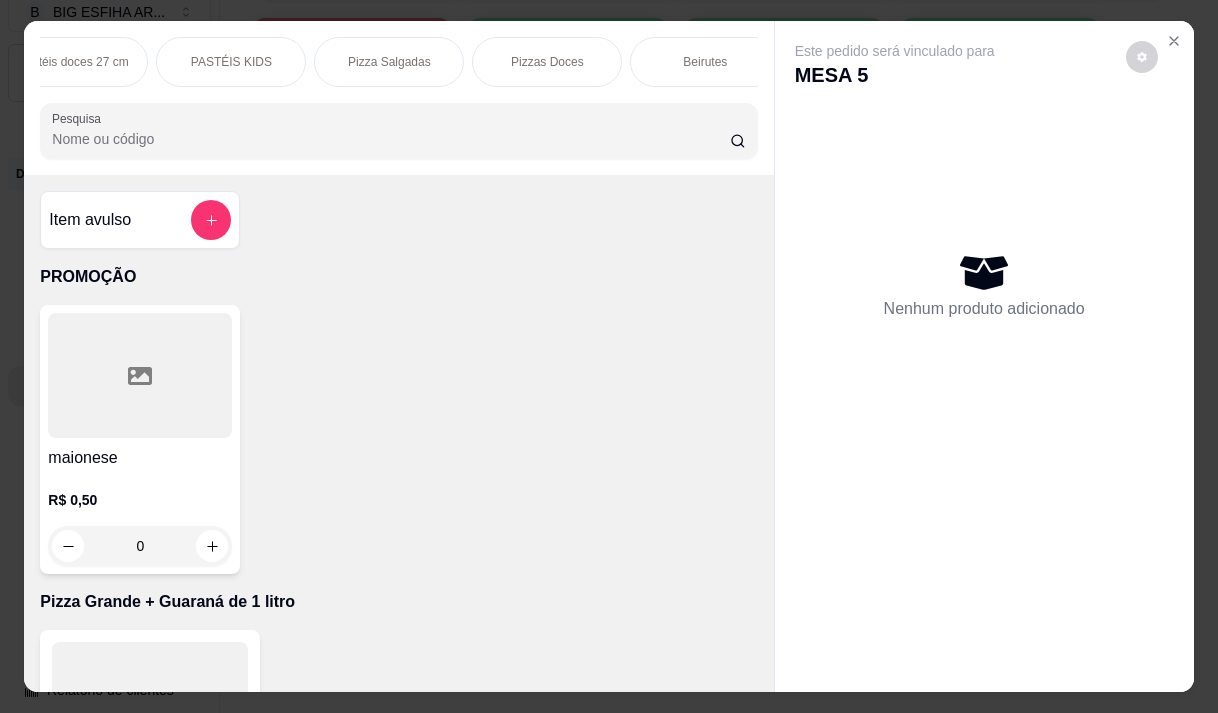 scroll, scrollTop: 0, scrollLeft: 1200, axis: horizontal 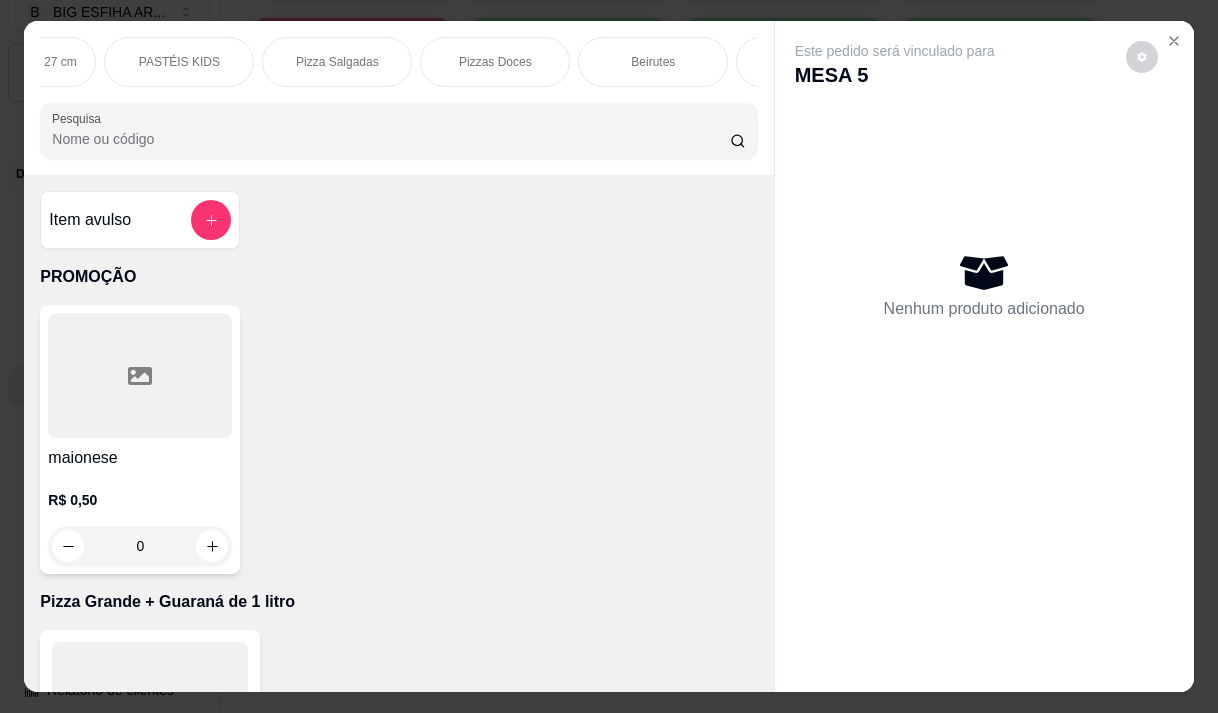 click on "Pizza Salgadas" at bounding box center [337, 62] 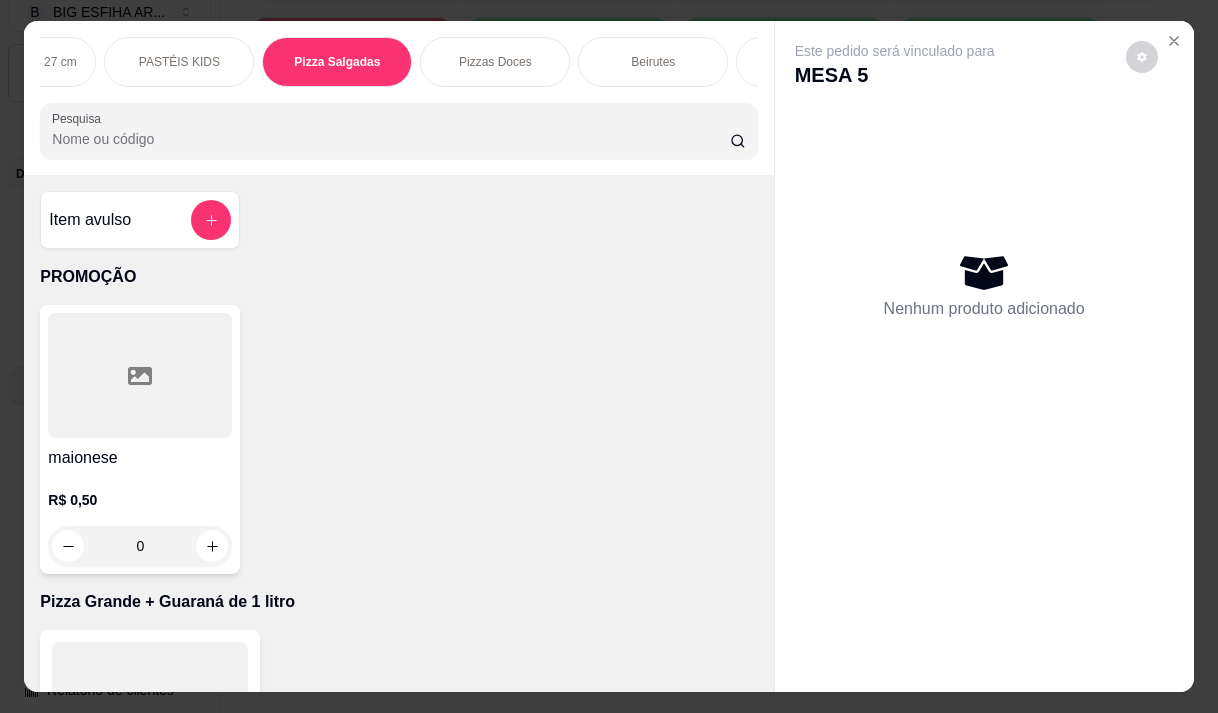scroll, scrollTop: 15444, scrollLeft: 0, axis: vertical 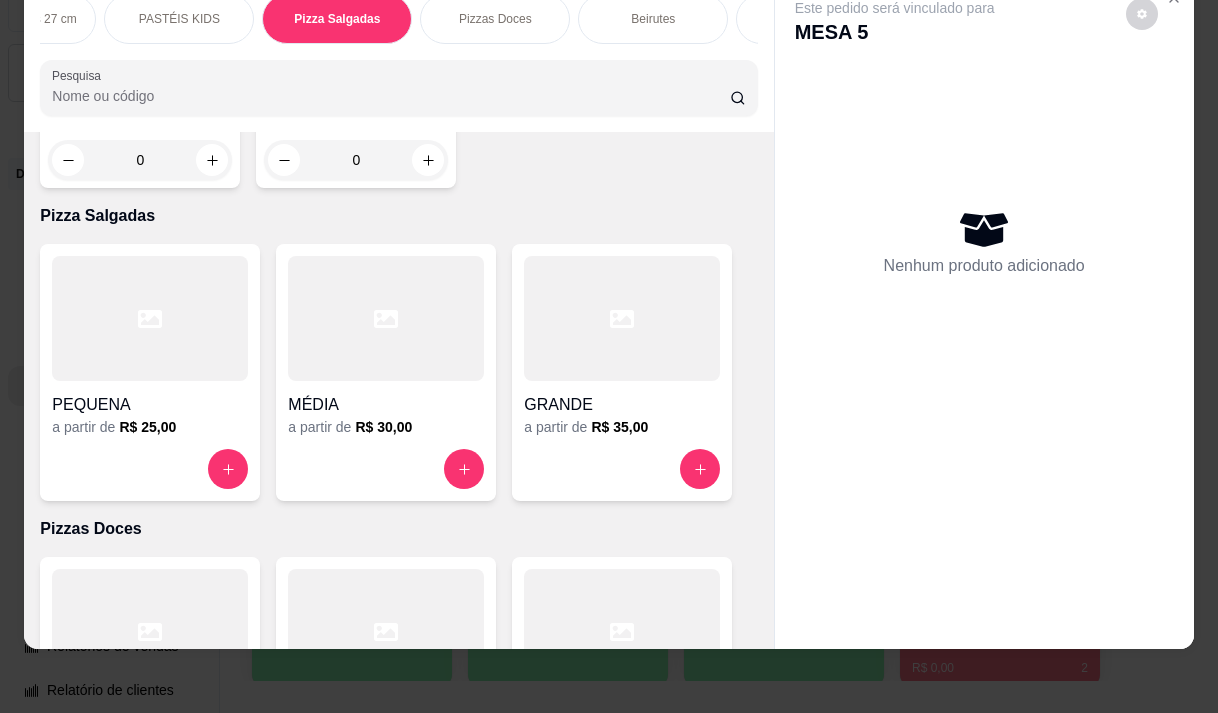 click on "a partir de R$ 35,00" at bounding box center [622, 427] 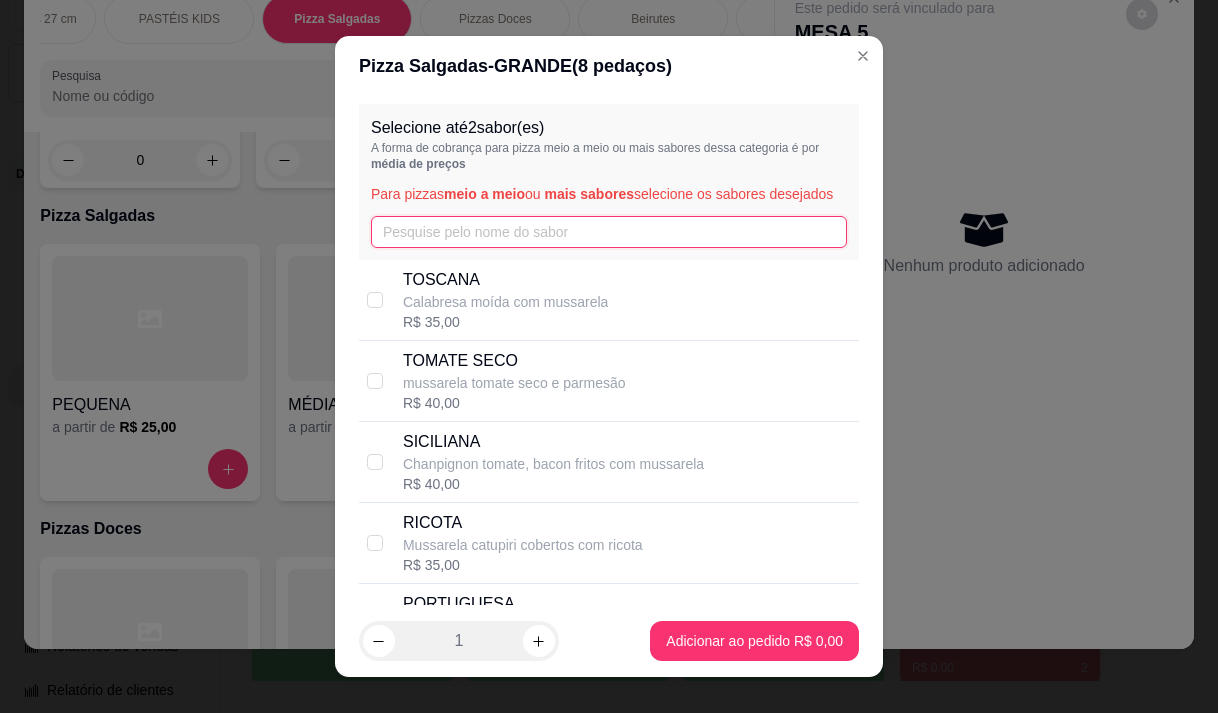 click at bounding box center (609, 232) 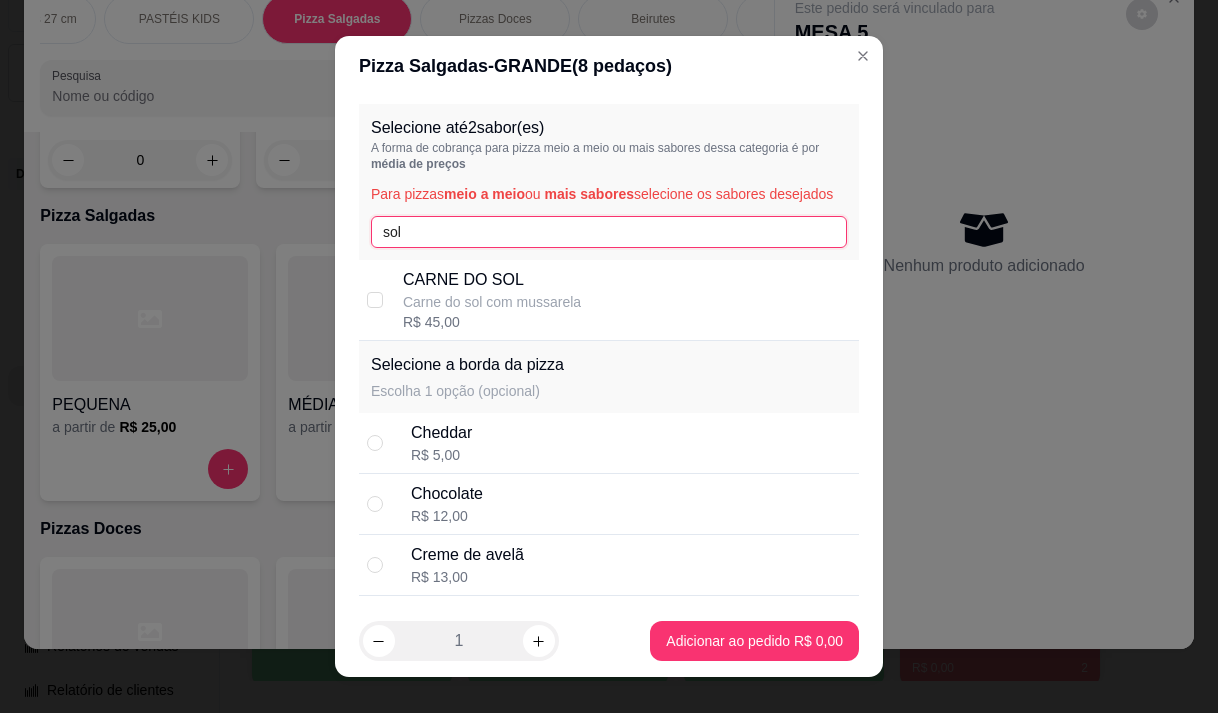 type on "sol" 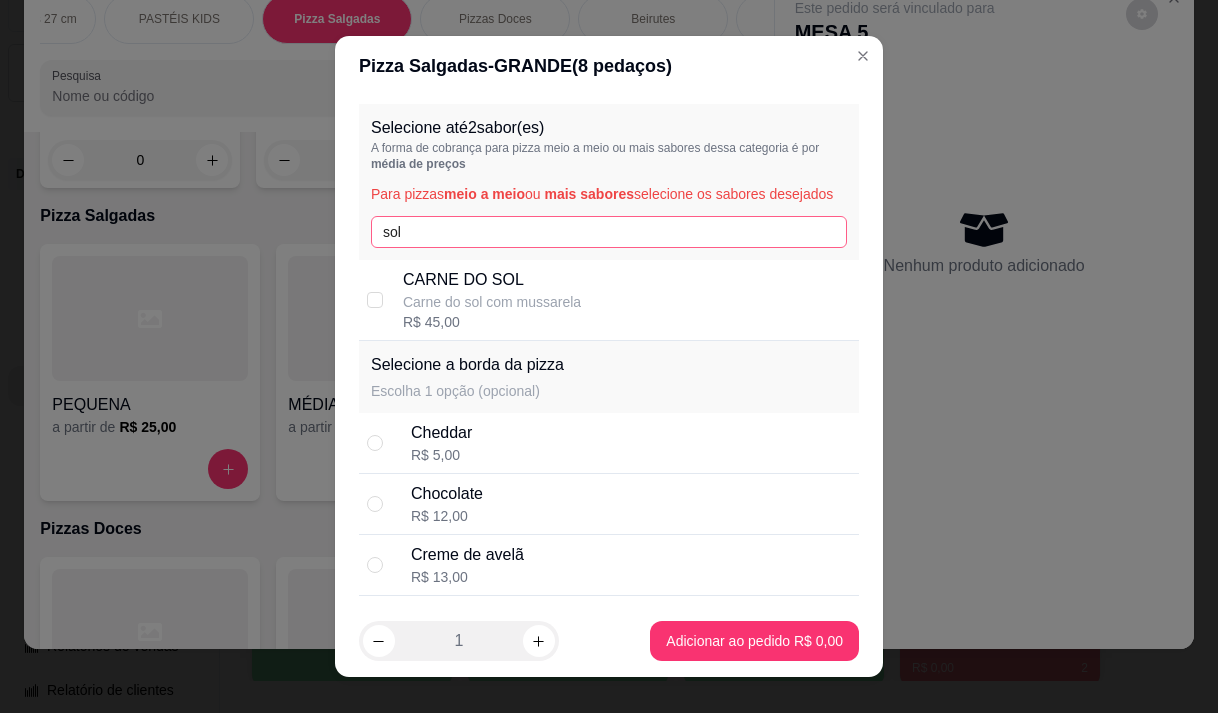 drag, startPoint x: 547, startPoint y: 293, endPoint x: 428, endPoint y: 254, distance: 125.22779 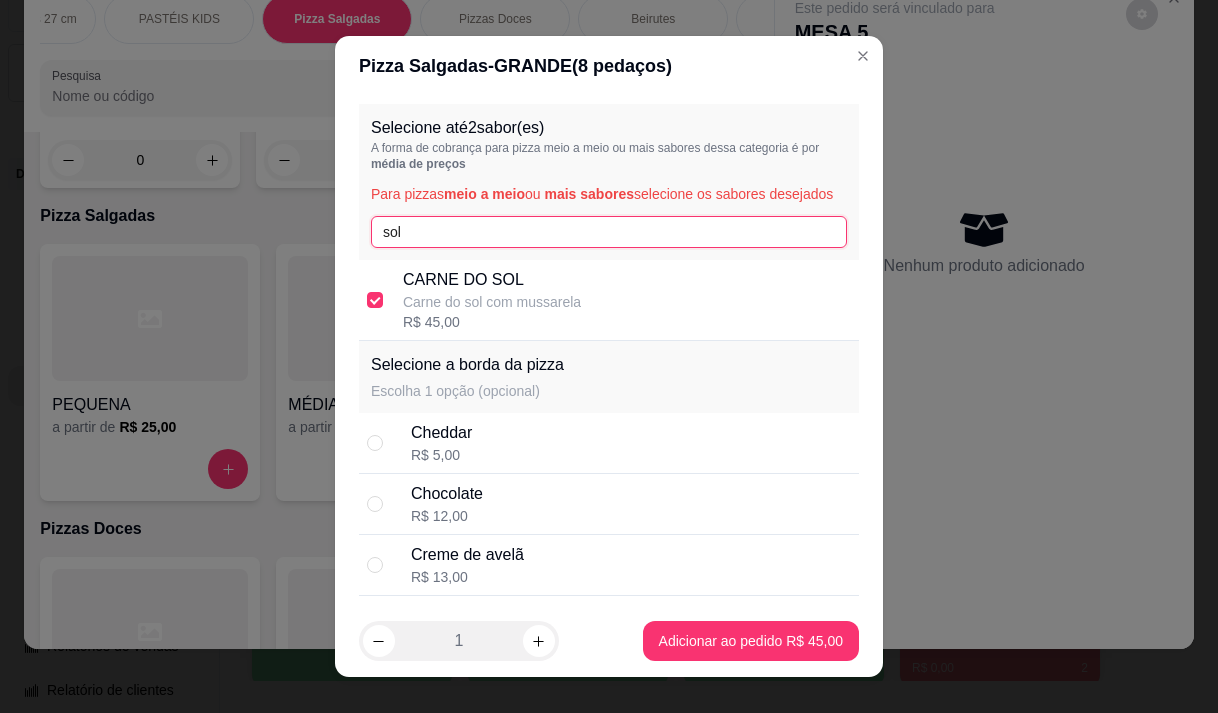 click on "sol" at bounding box center [609, 232] 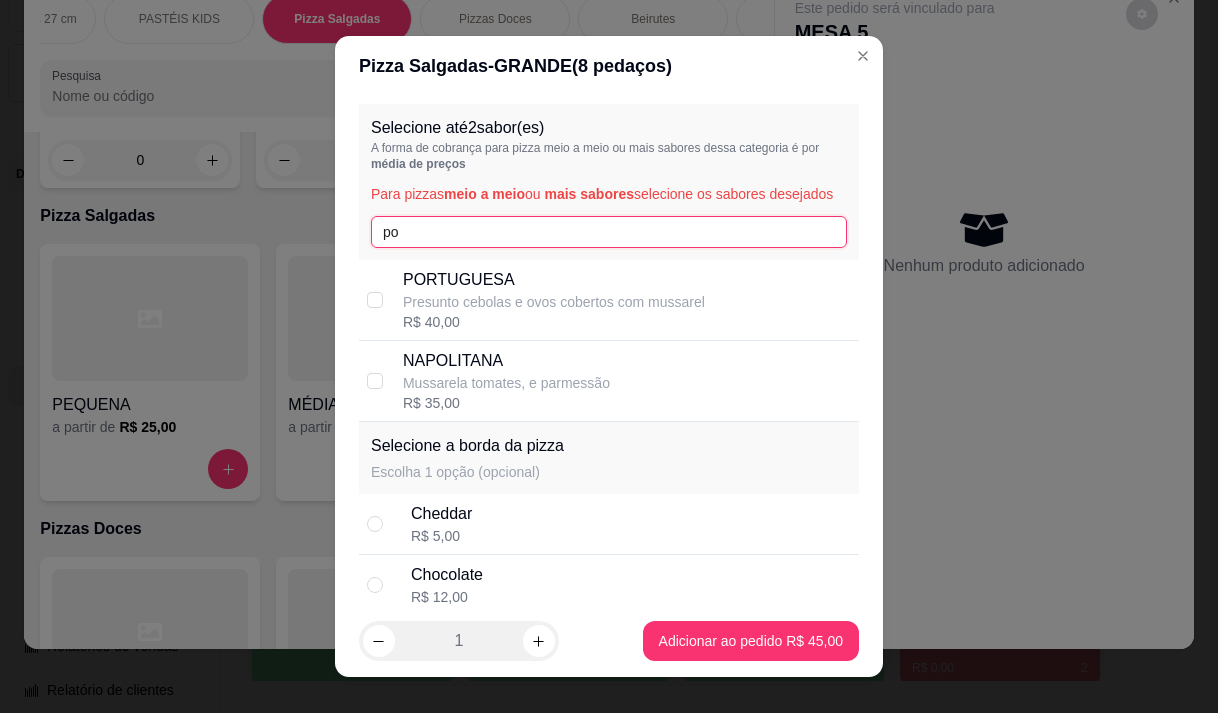 type on "po" 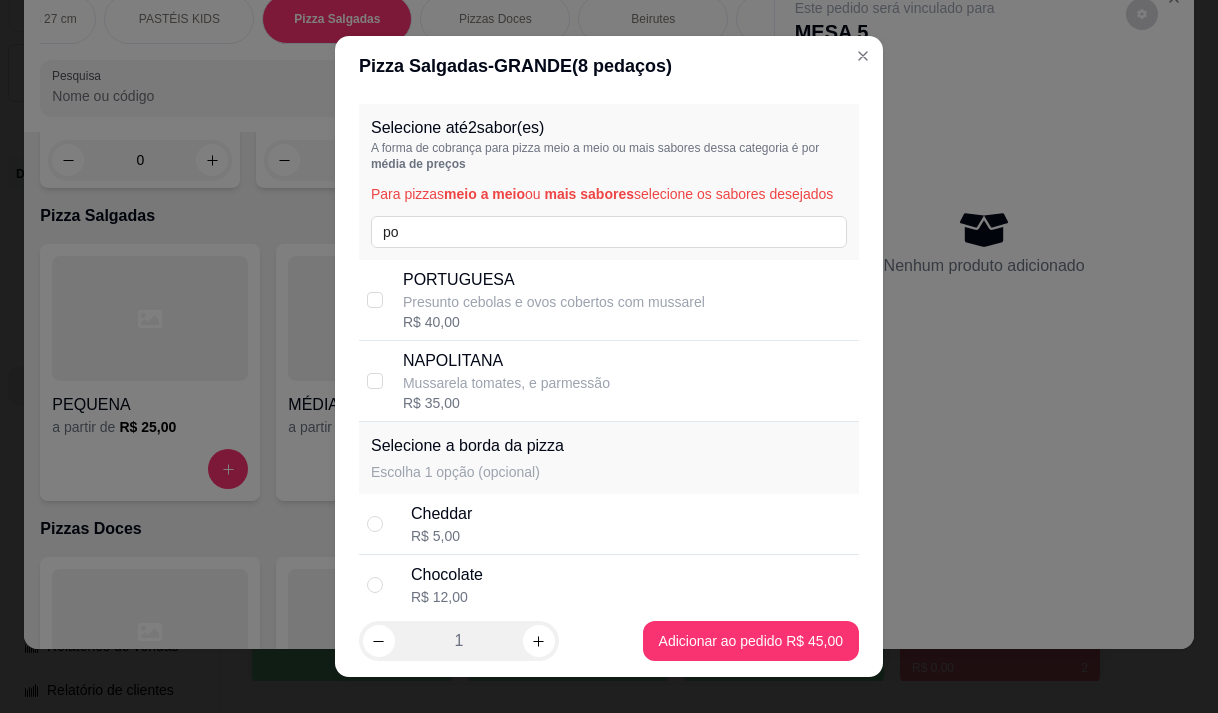 click on "PORTUGUESA" at bounding box center [554, 280] 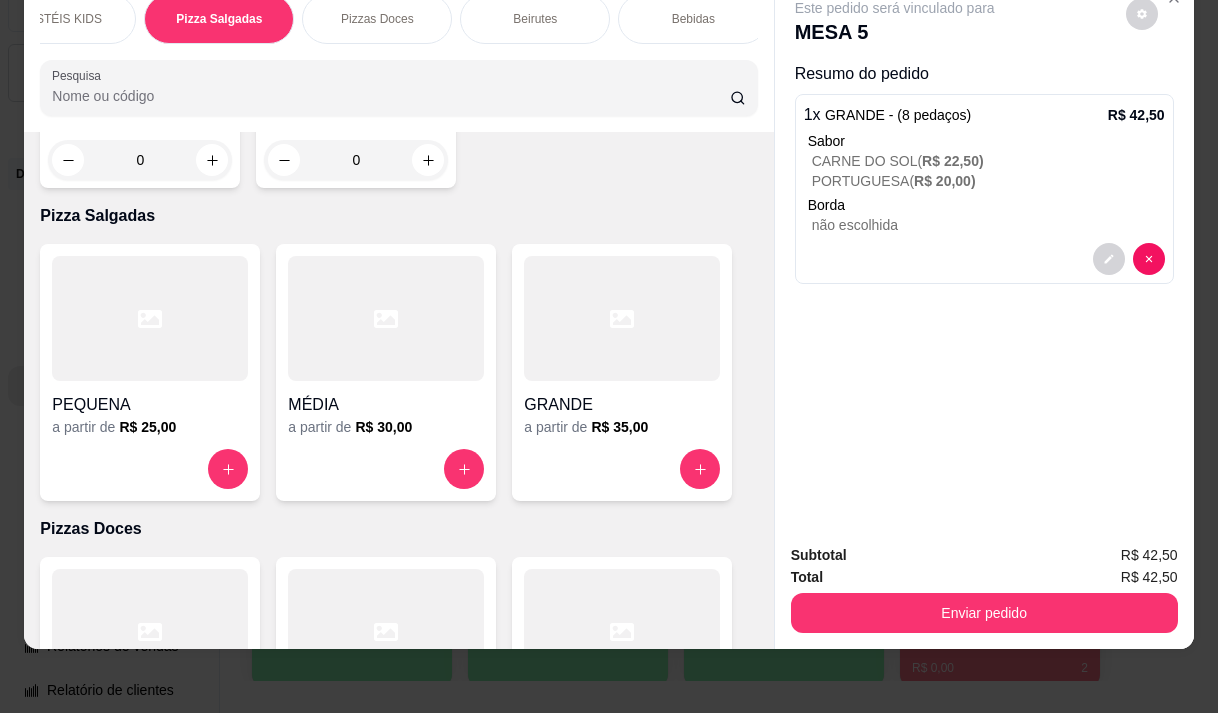 scroll, scrollTop: 0, scrollLeft: 1360, axis: horizontal 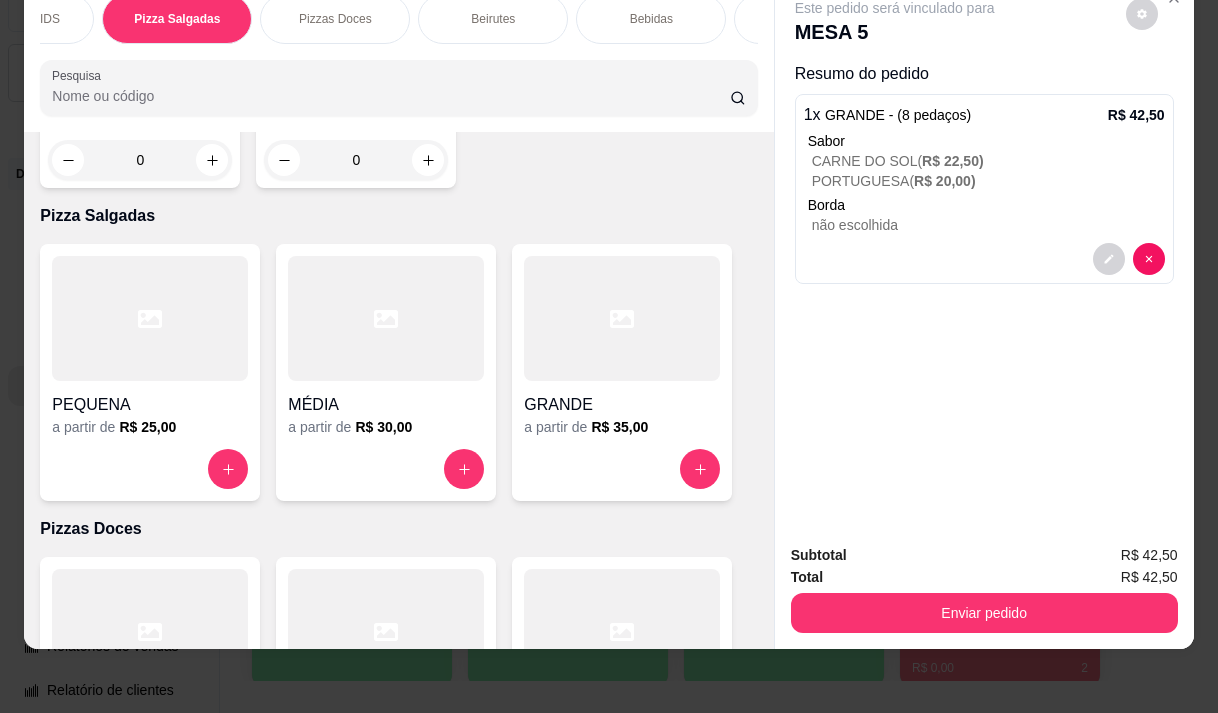click on "Bebidas" at bounding box center (651, 19) 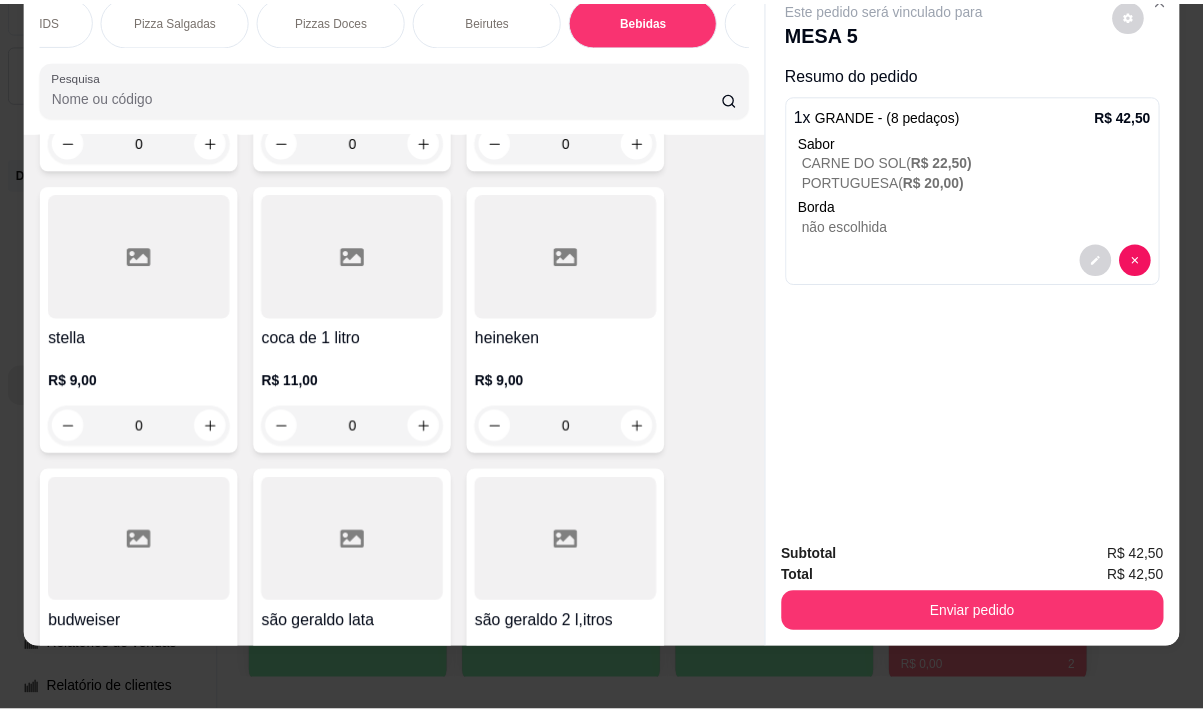 scroll, scrollTop: 18450, scrollLeft: 0, axis: vertical 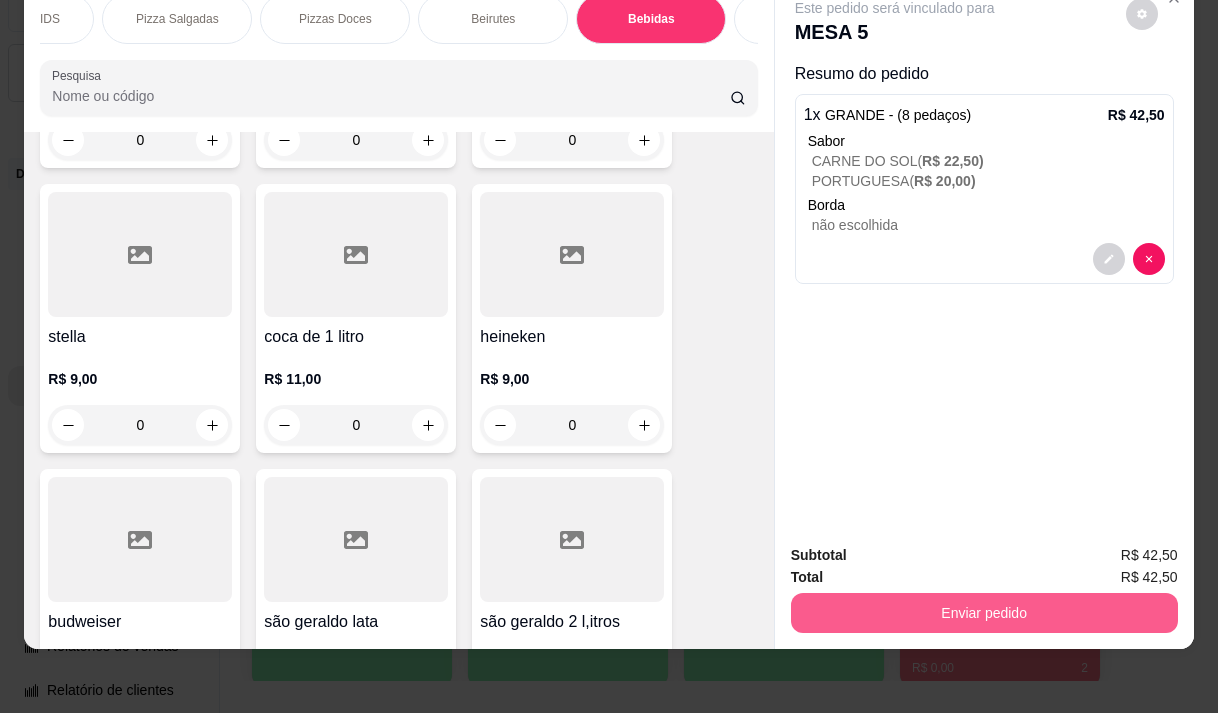 click on "Enviar pedido" at bounding box center [984, 613] 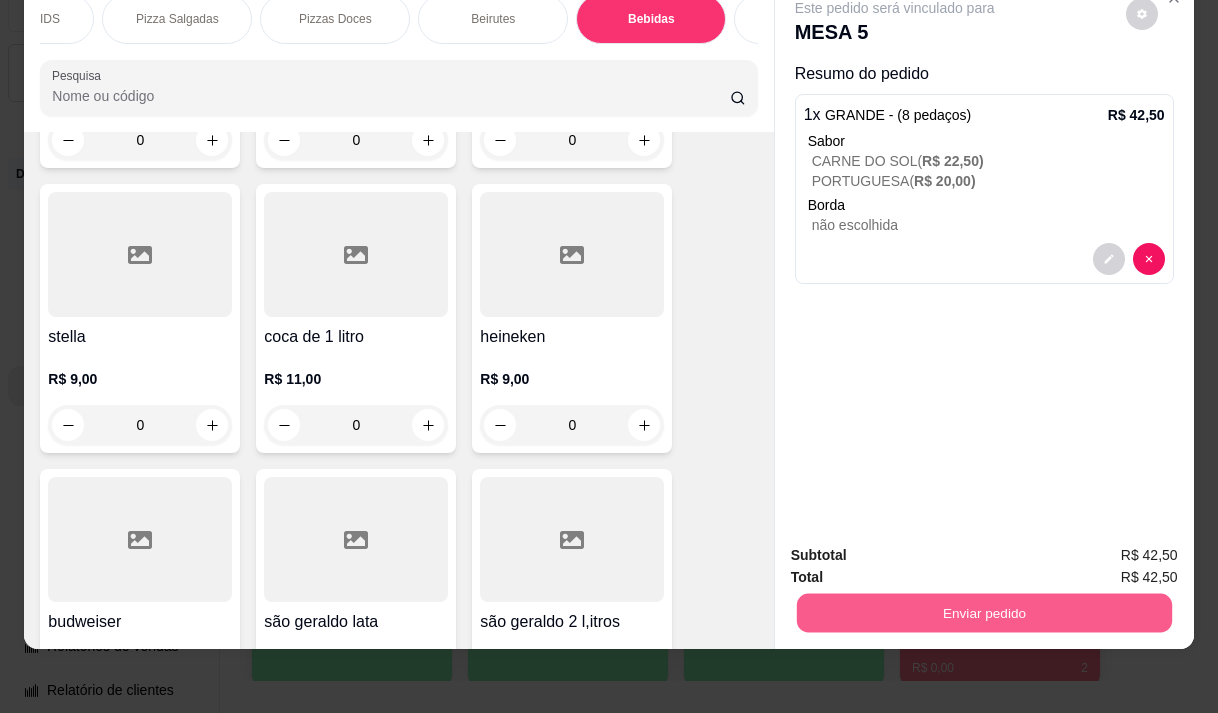 click on "Enviar pedido" at bounding box center [983, 612] 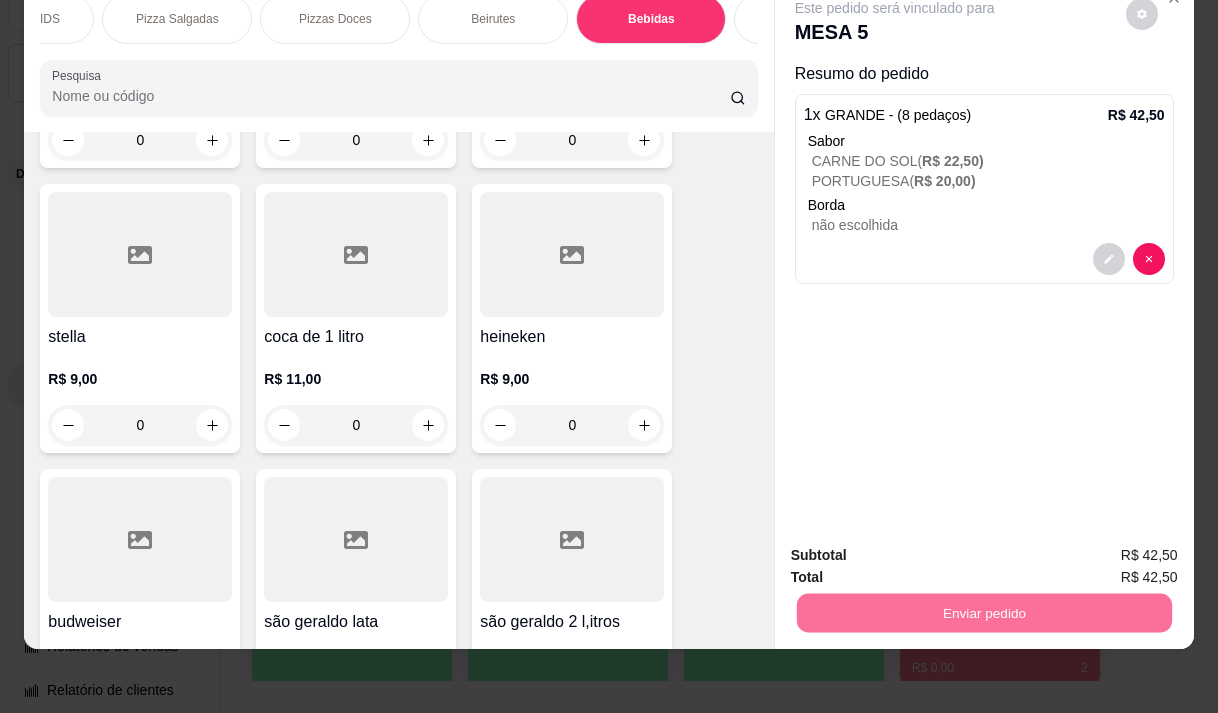 click on "Não registrar e enviar pedido" at bounding box center (918, 549) 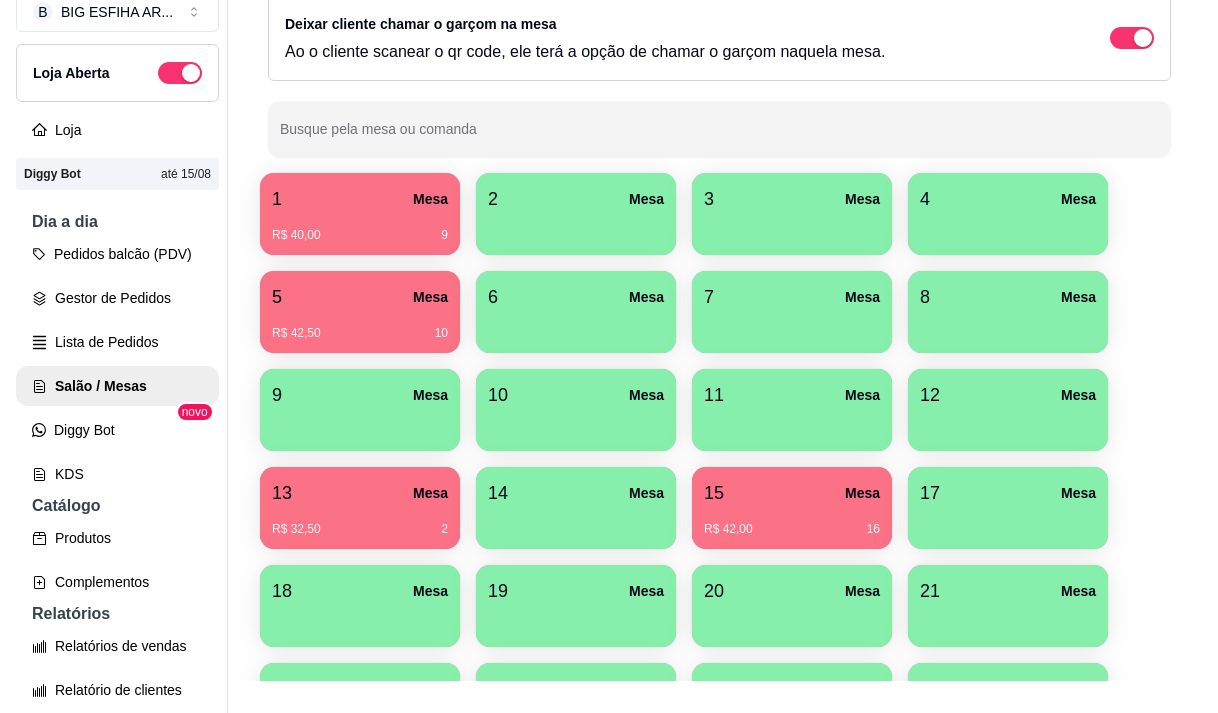 scroll, scrollTop: 108, scrollLeft: 0, axis: vertical 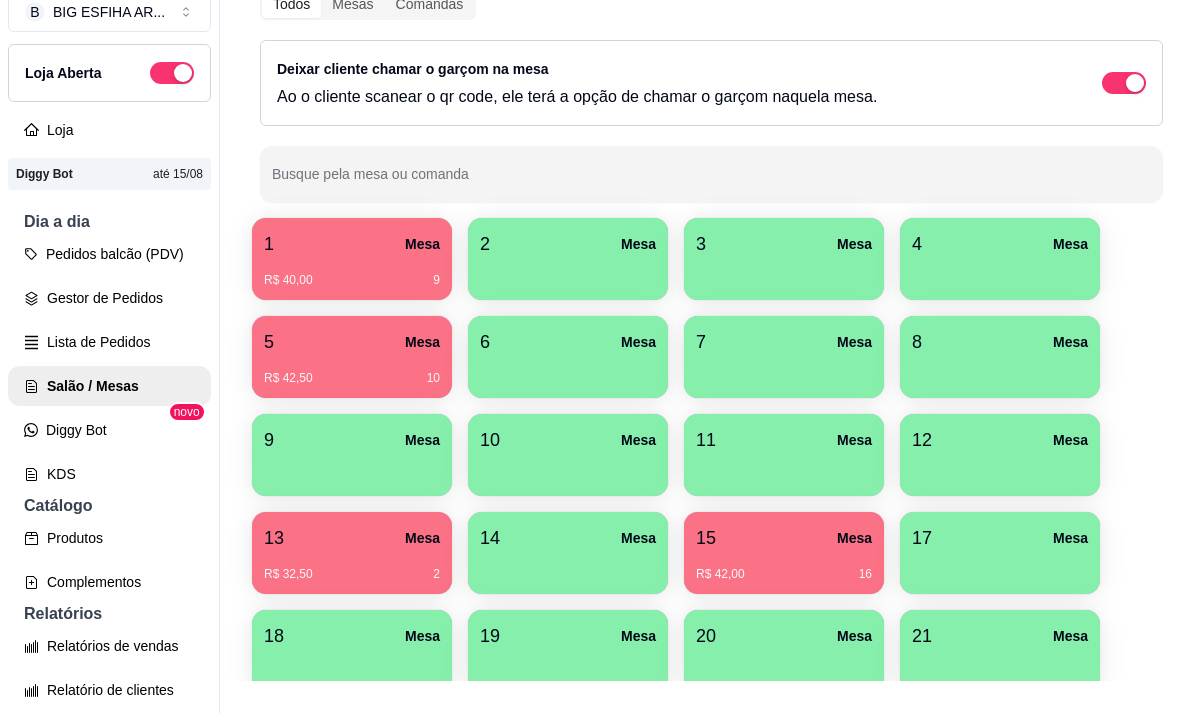 click on "6 Mesa" at bounding box center [568, 342] 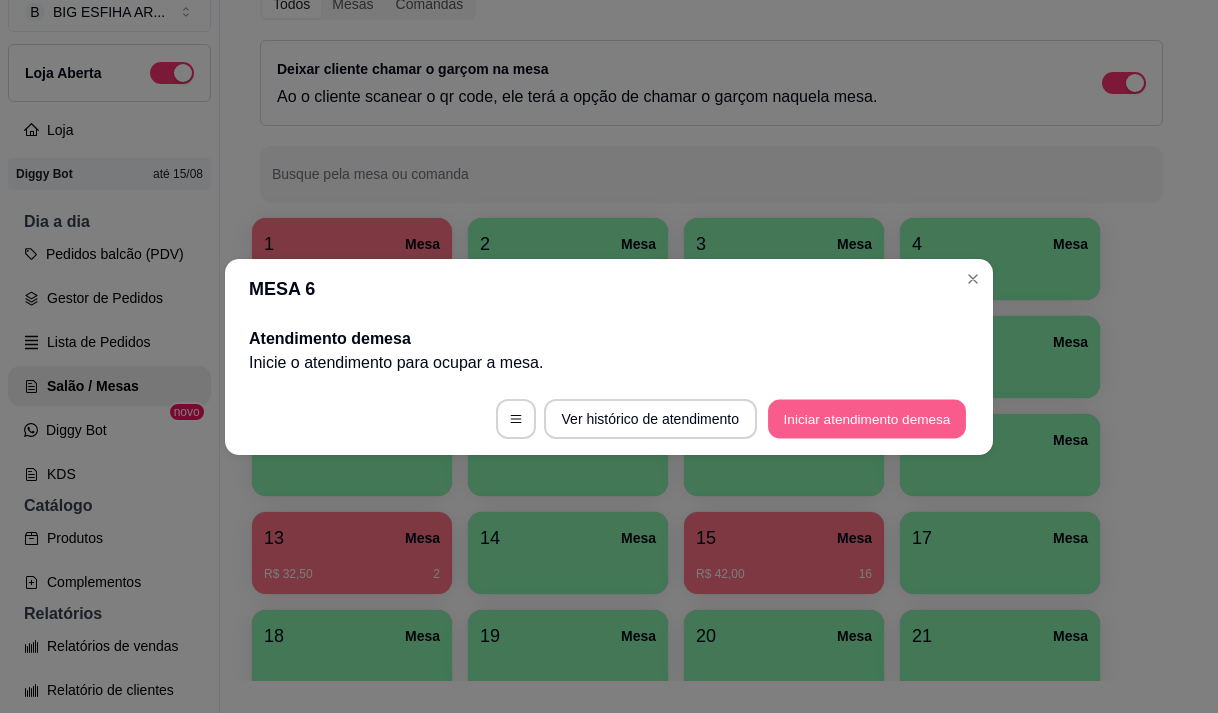 click on "Iniciar atendimento de  mesa" at bounding box center [867, 418] 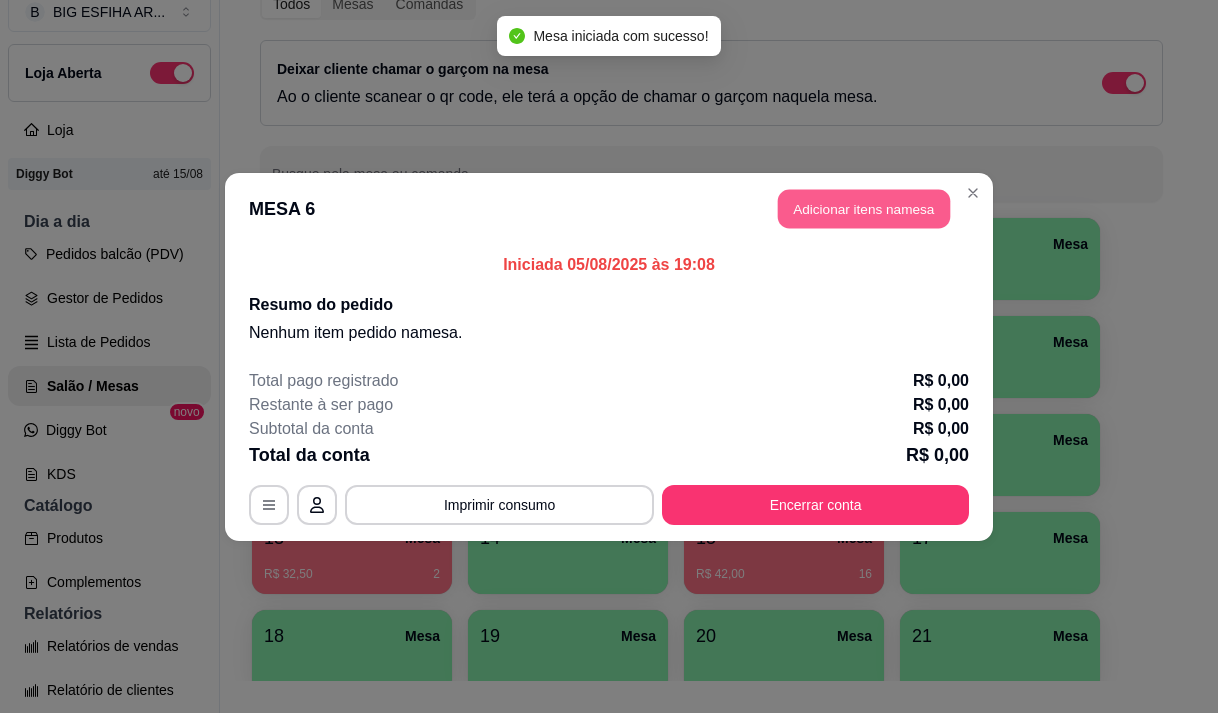 click on "Adicionar itens na  mesa" at bounding box center [864, 208] 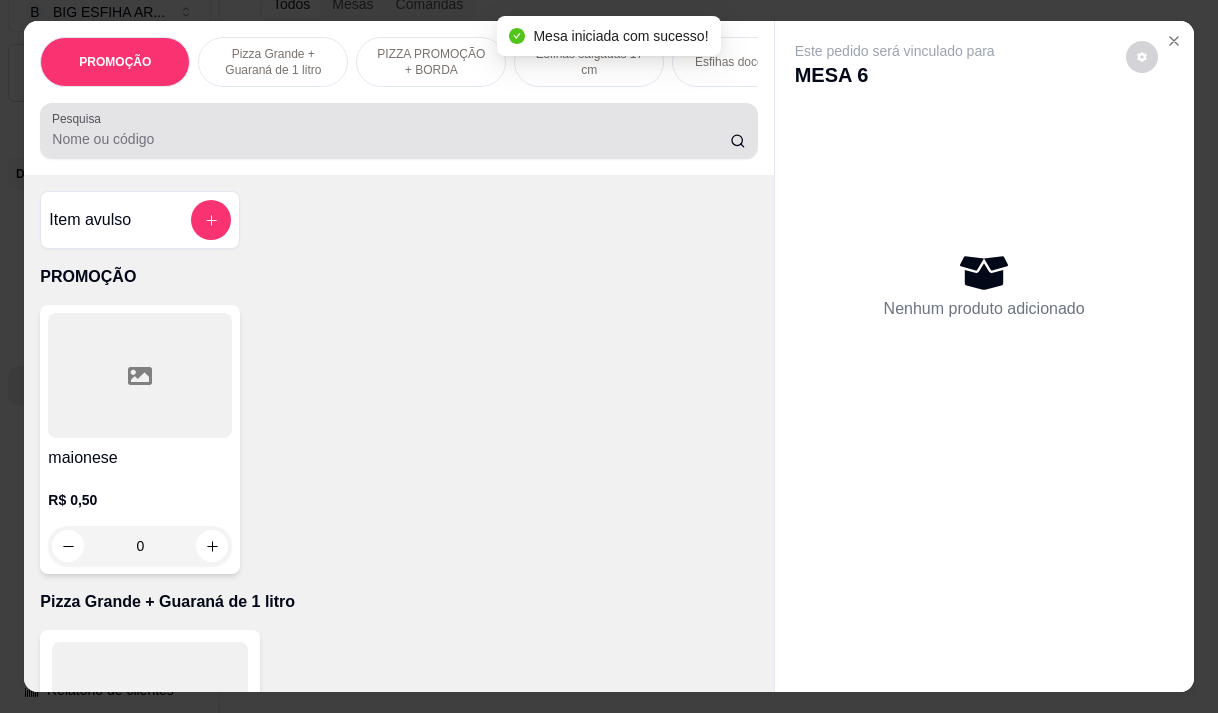 click on "Pesquisa" at bounding box center [398, 131] 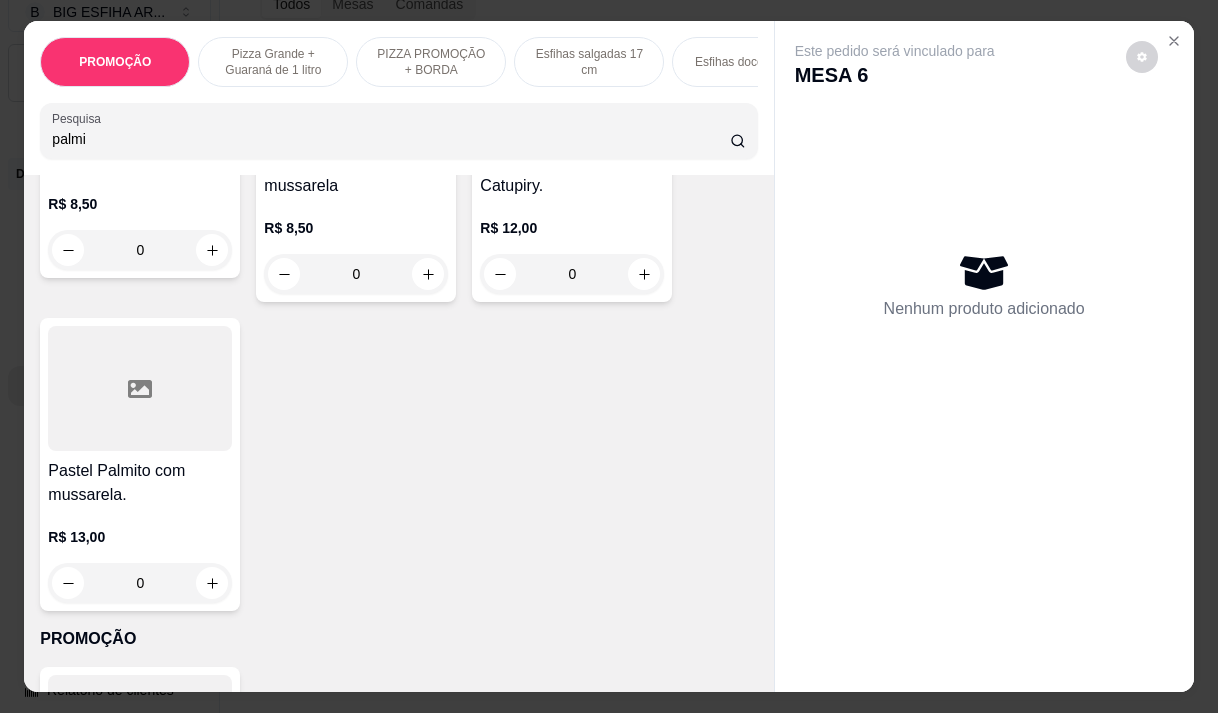 scroll, scrollTop: 300, scrollLeft: 0, axis: vertical 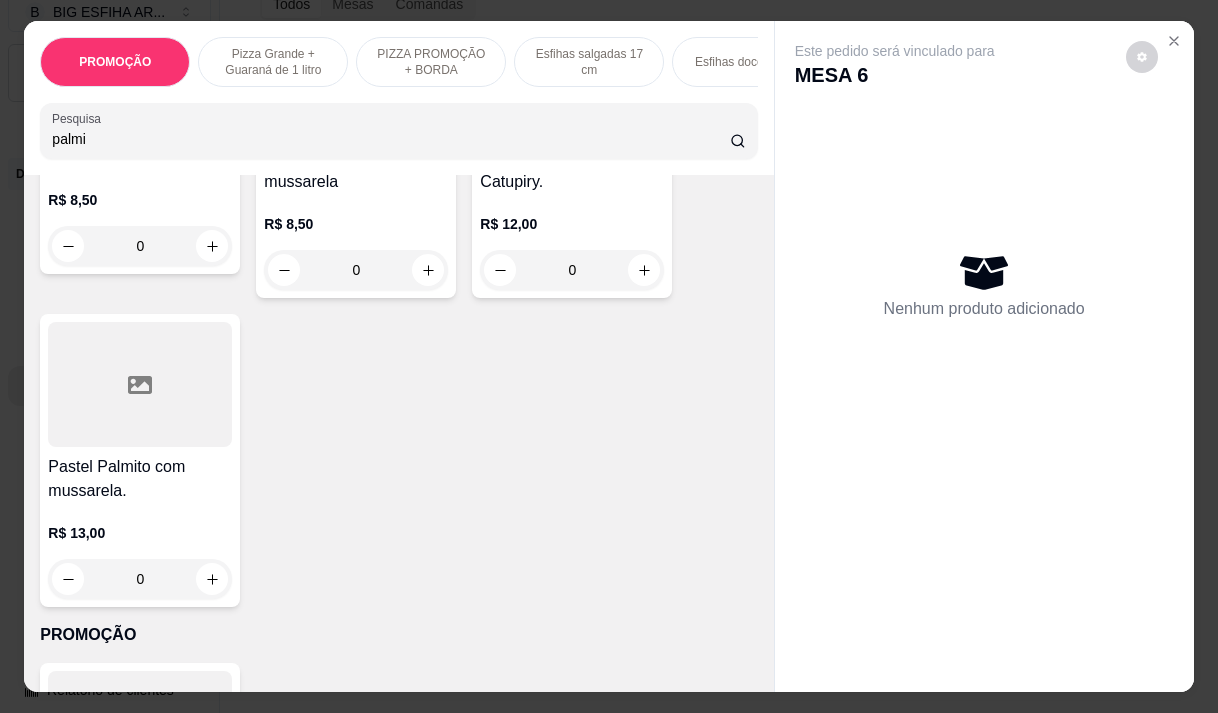 type on "palmi" 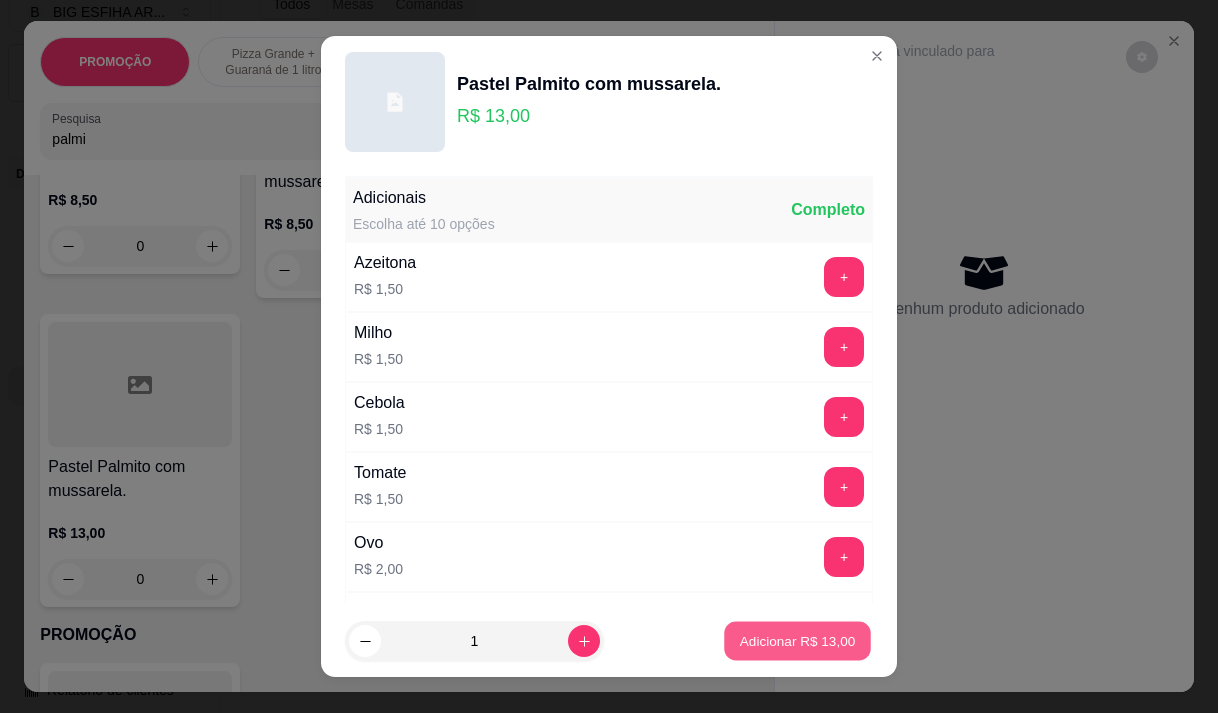 click on "Adicionar   R$ 13,00" at bounding box center (798, 641) 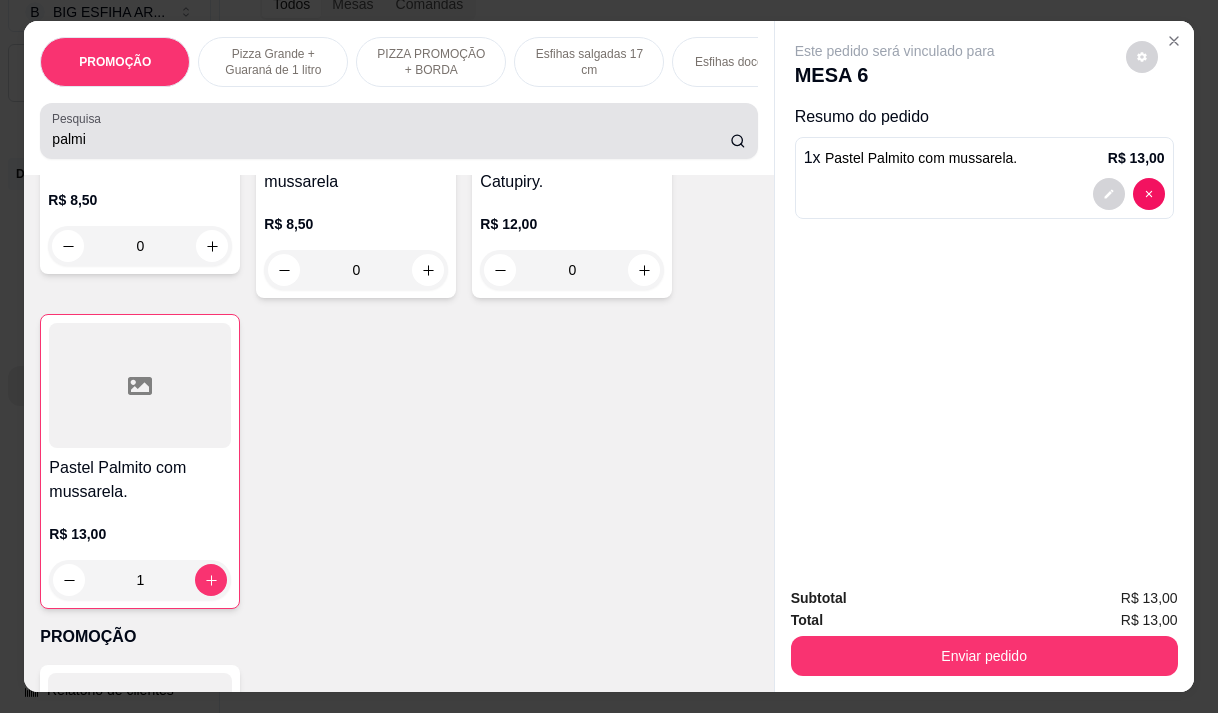 click on "palmi" at bounding box center (391, 139) 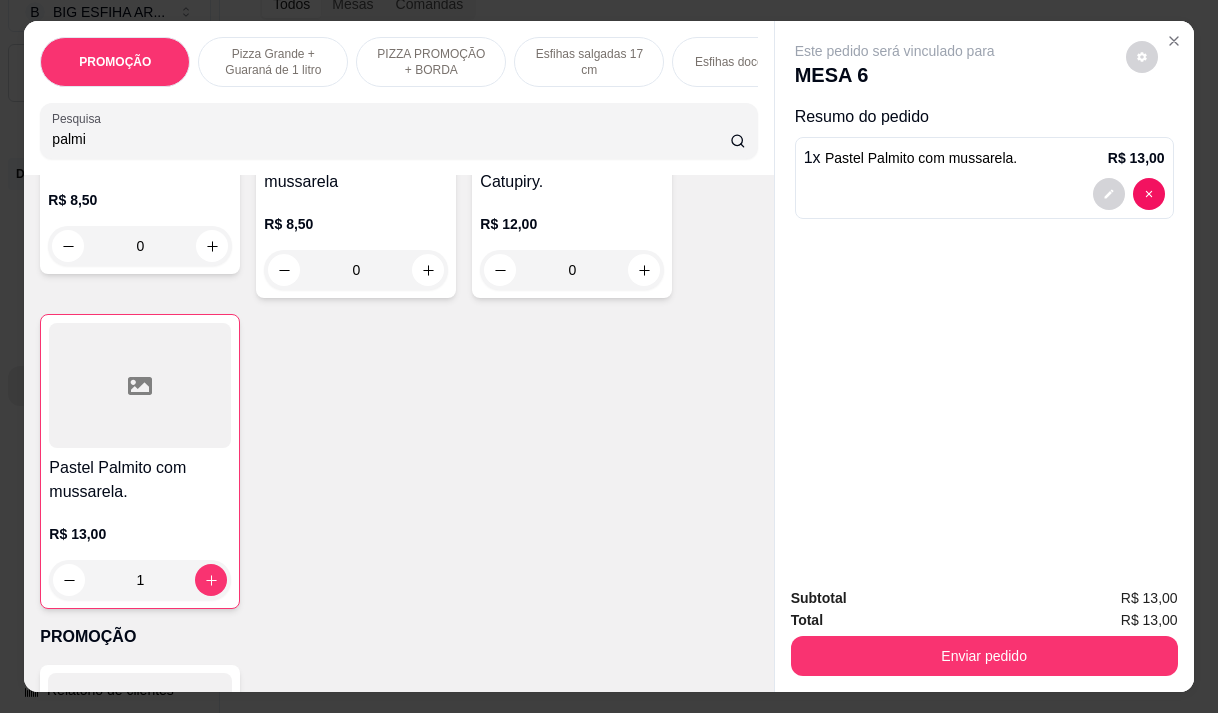 click on "palmi" at bounding box center (391, 139) 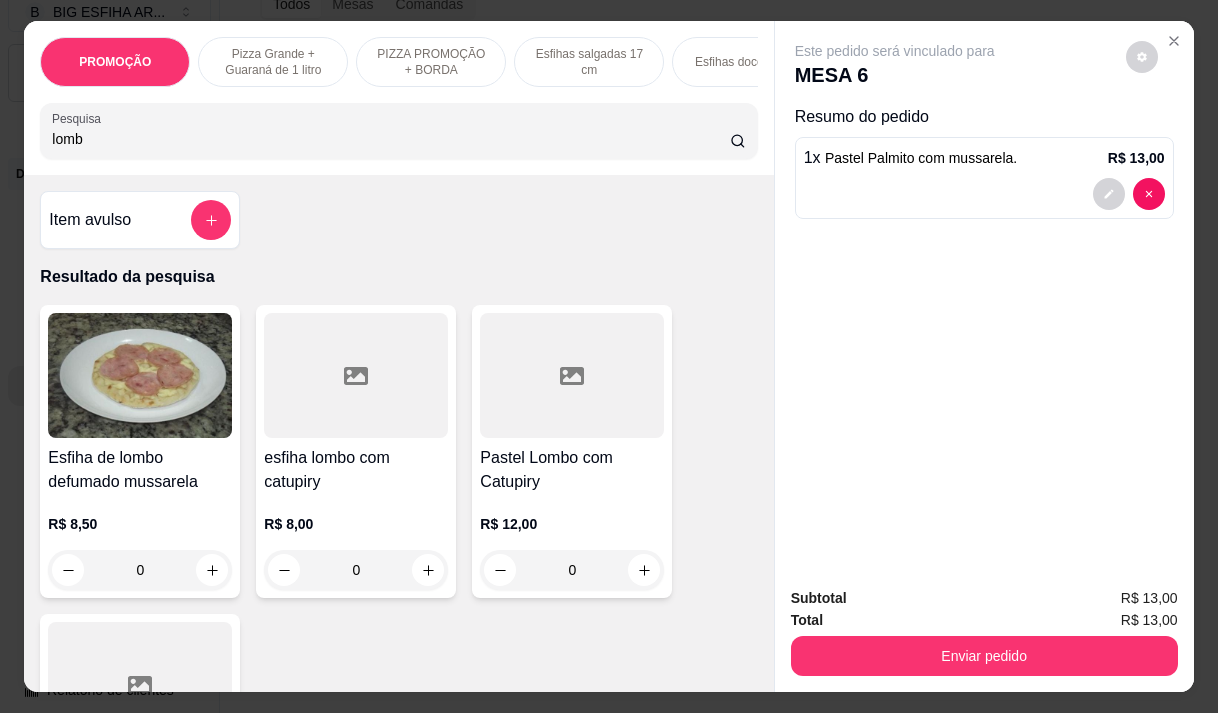 scroll, scrollTop: 100, scrollLeft: 0, axis: vertical 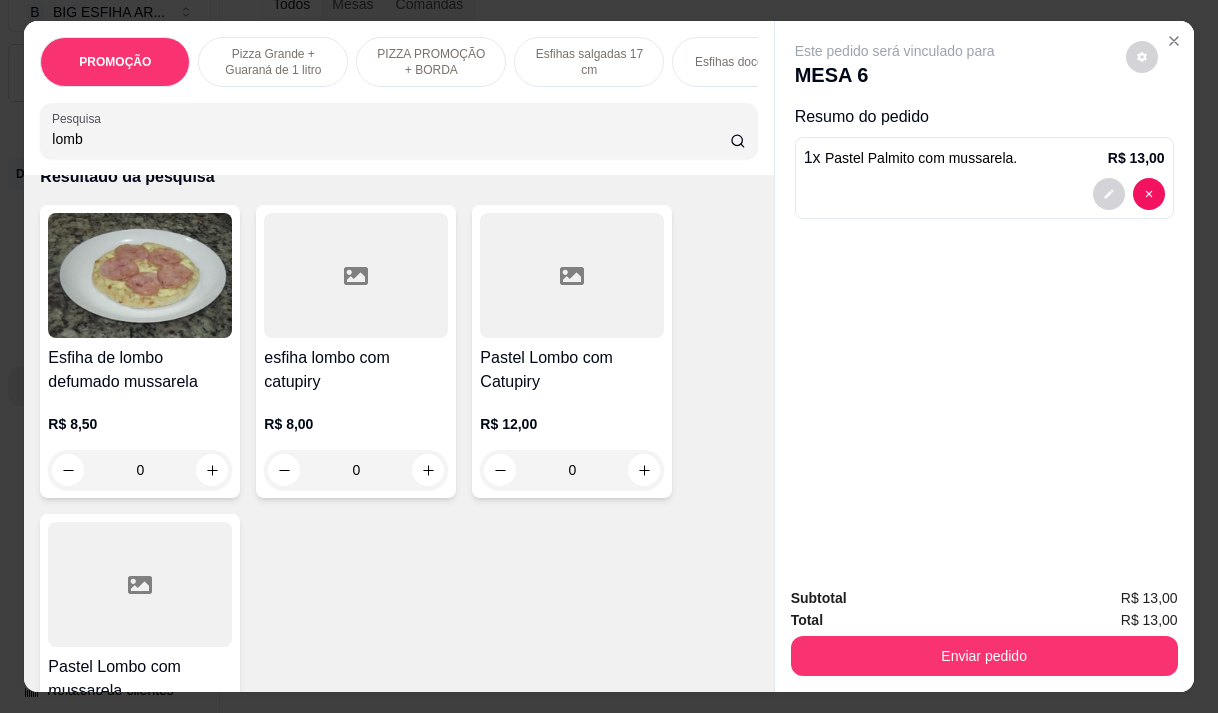 type on "lomb" 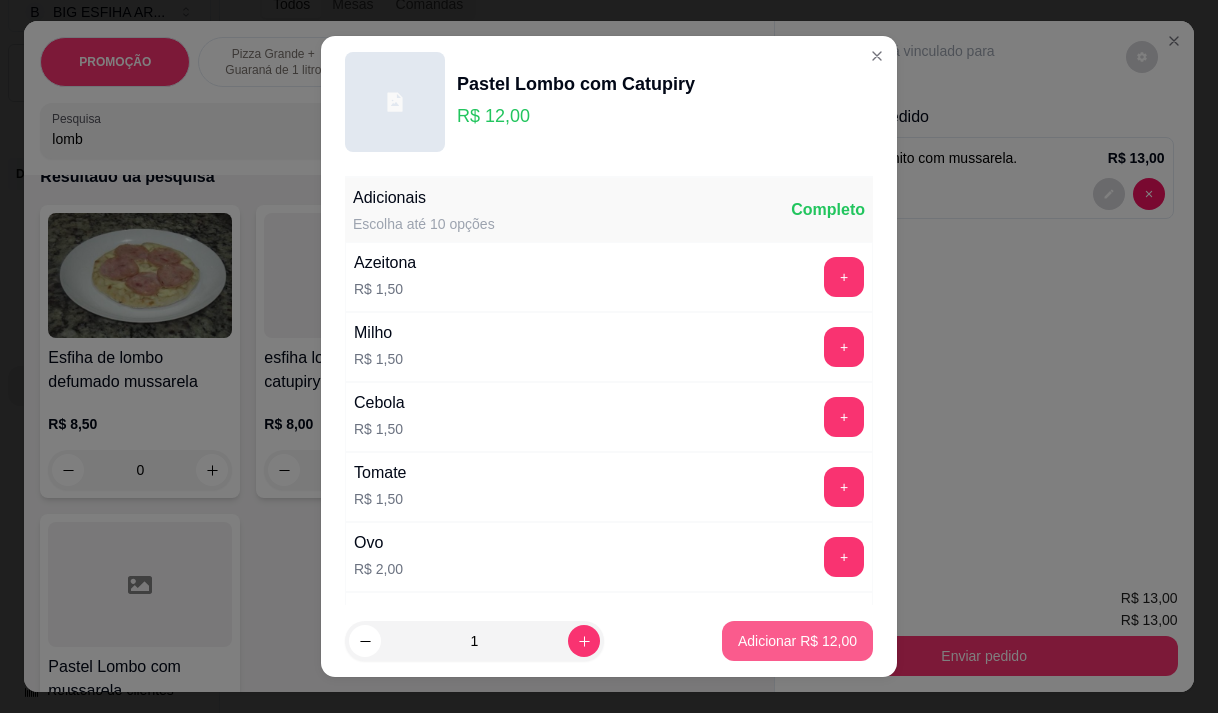 click on "Adicionar   R$ 12,00" at bounding box center [797, 641] 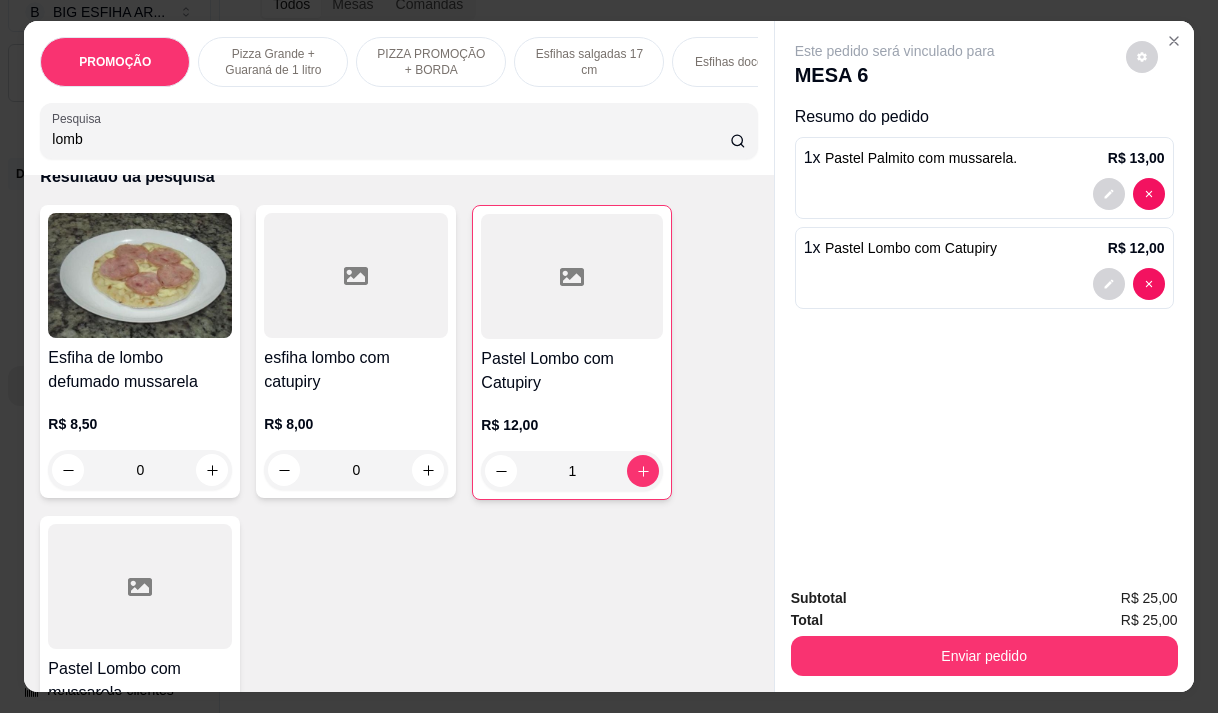 click on "lomb" at bounding box center (391, 139) 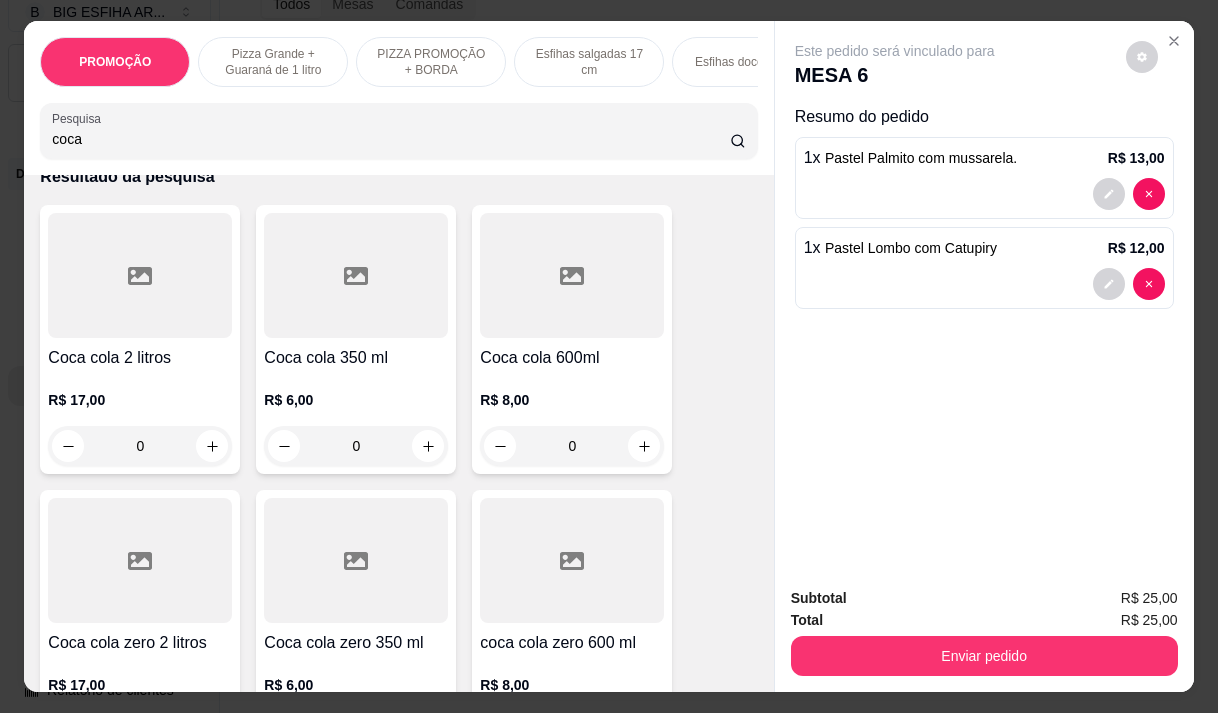 scroll, scrollTop: 995, scrollLeft: 0, axis: vertical 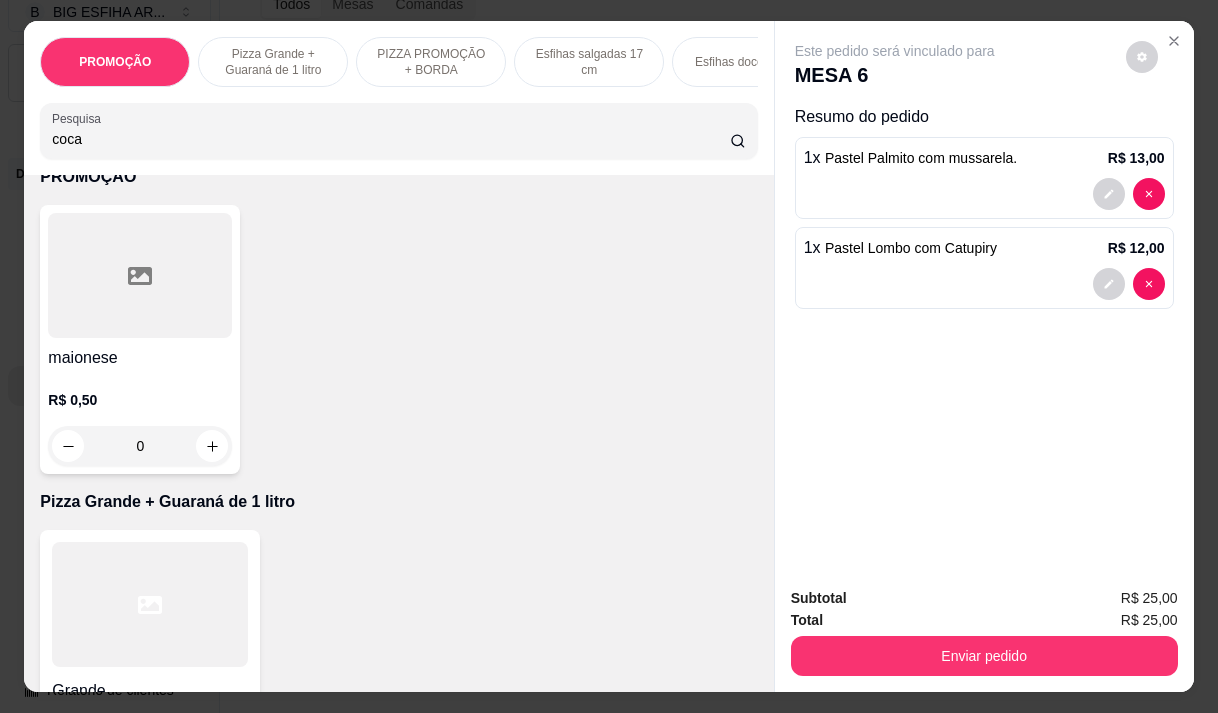 type on "coca" 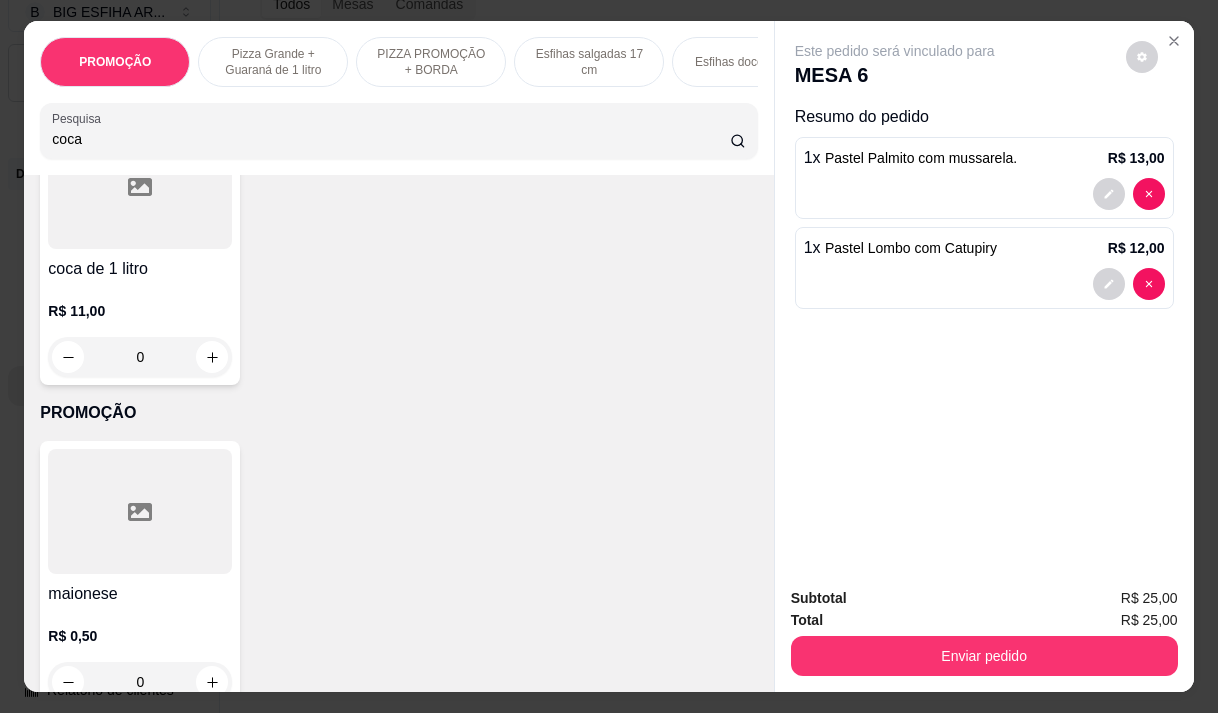 scroll, scrollTop: 0, scrollLeft: 0, axis: both 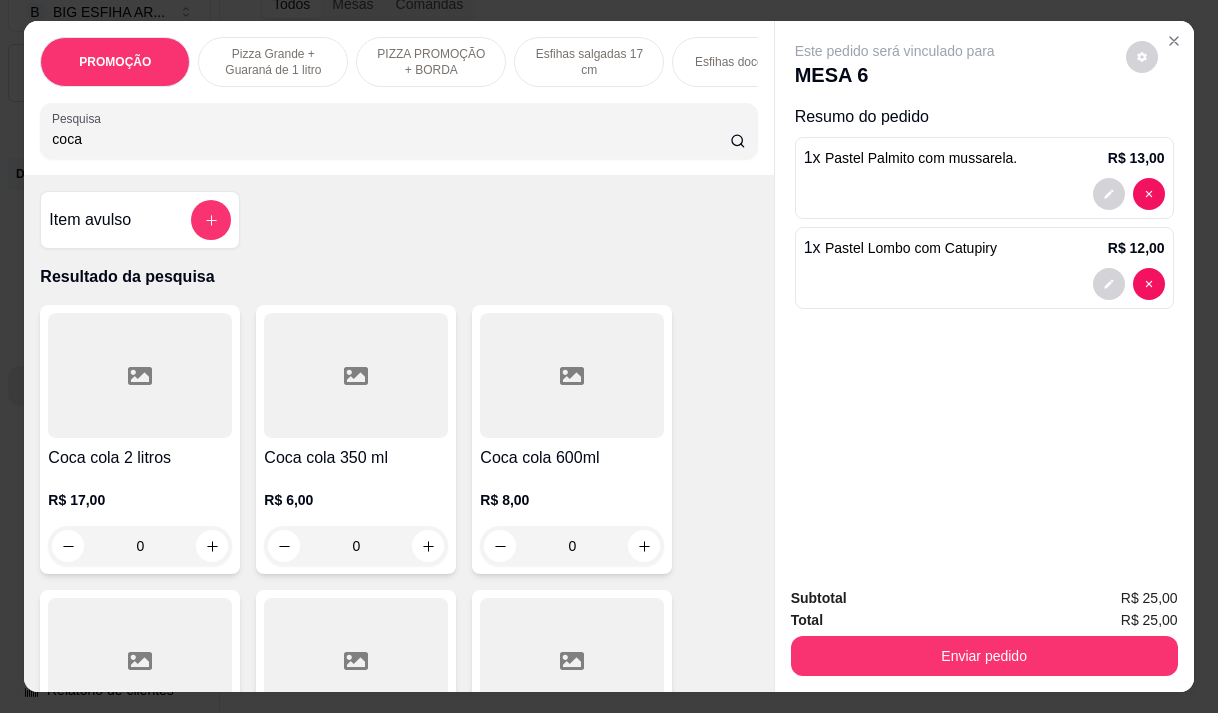 click on "R$ 6,00 0" at bounding box center [356, 518] 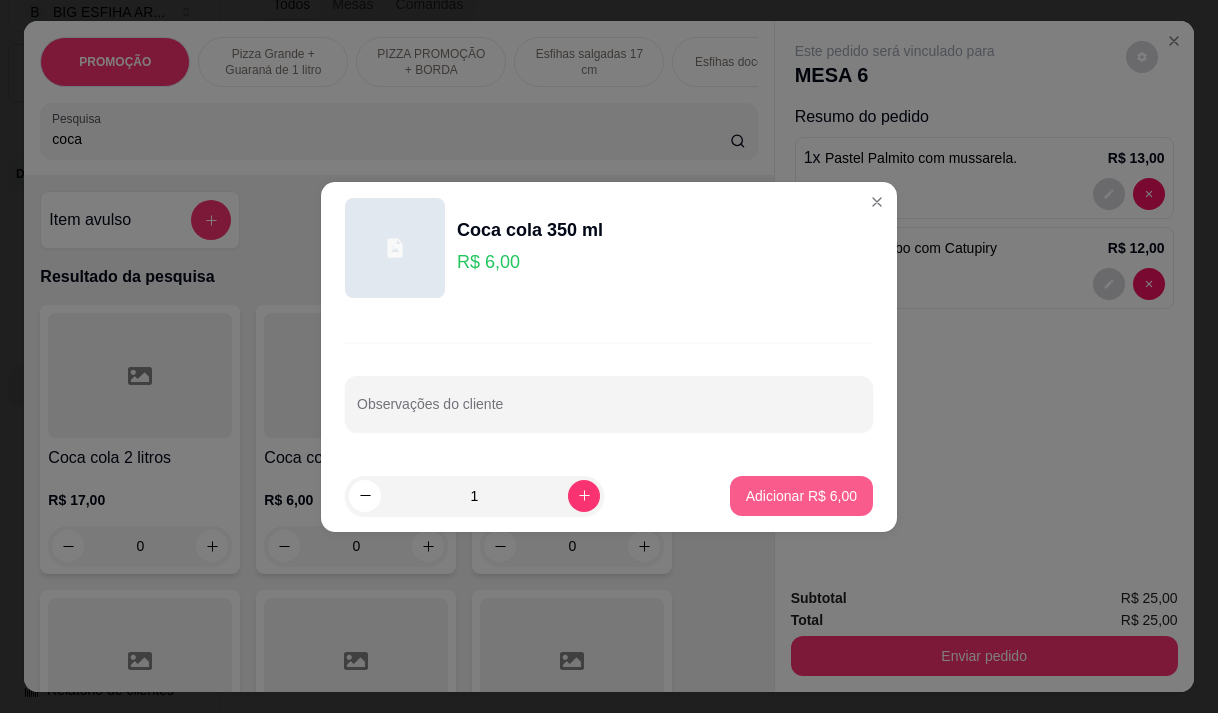 click on "Adicionar   R$ 6,00" at bounding box center (801, 496) 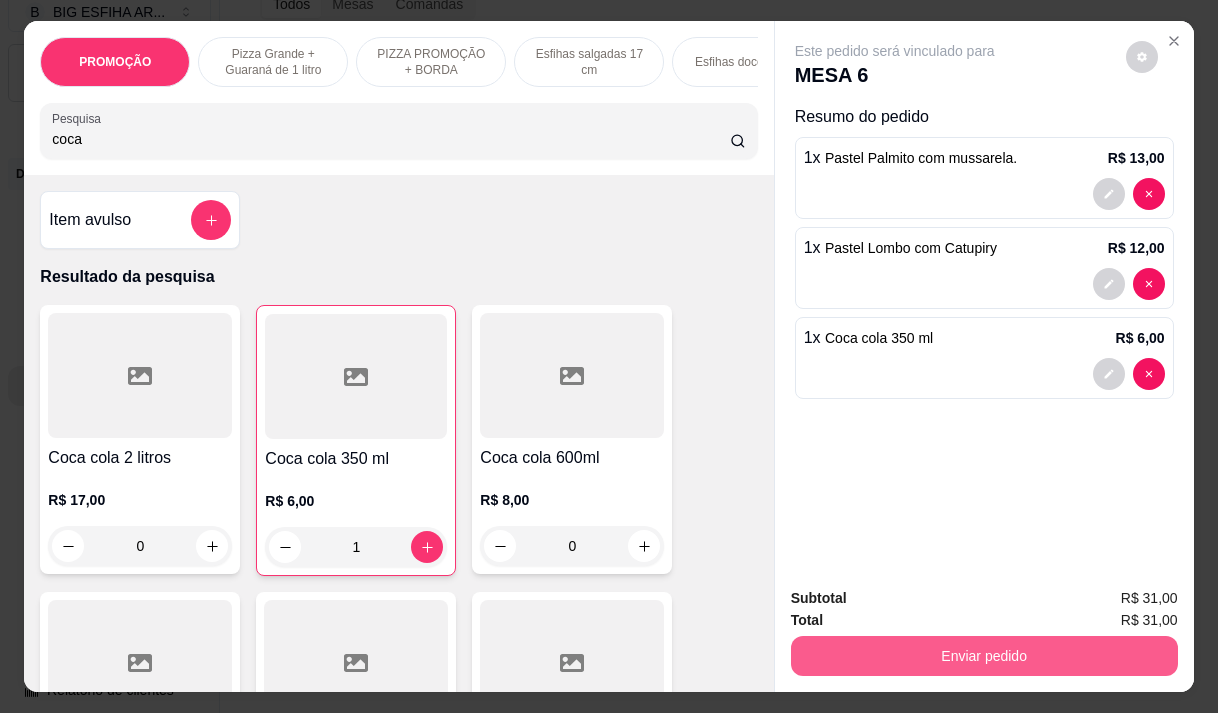 click on "Enviar pedido" at bounding box center [984, 656] 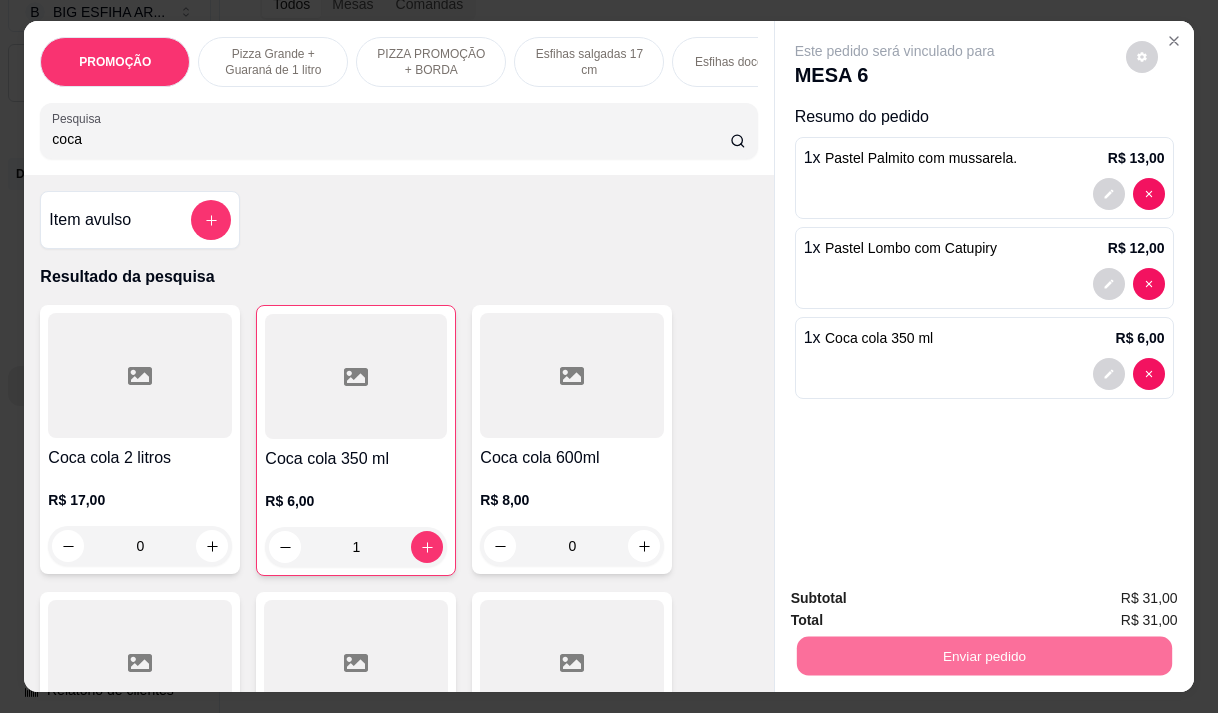 click on "Não registrar e enviar pedido" at bounding box center [918, 598] 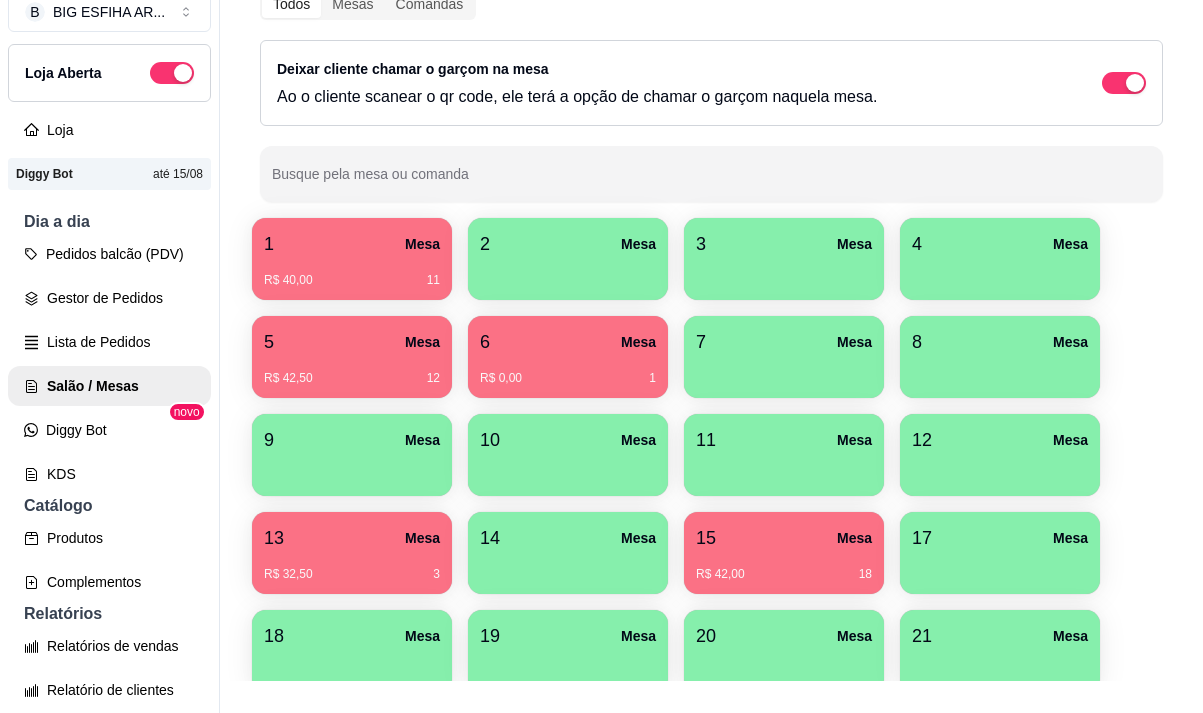 click on "R$ 42,00 18" at bounding box center (784, 567) 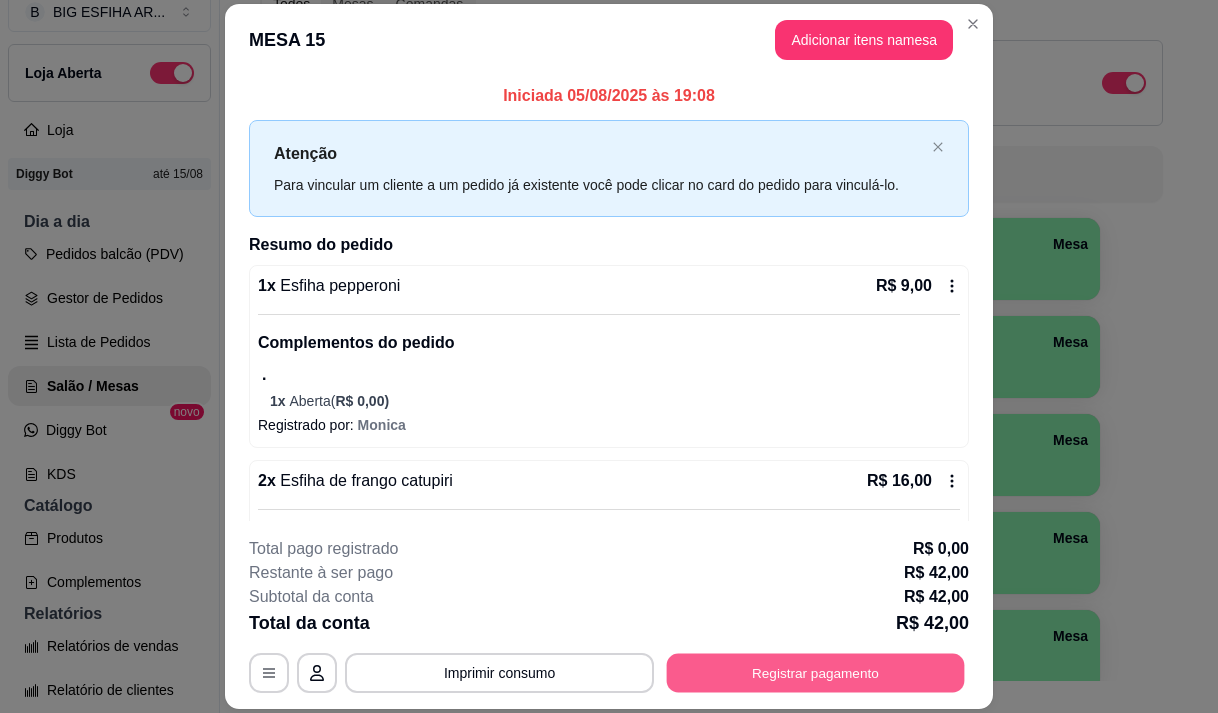 click on "Registrar pagamento" at bounding box center [816, 673] 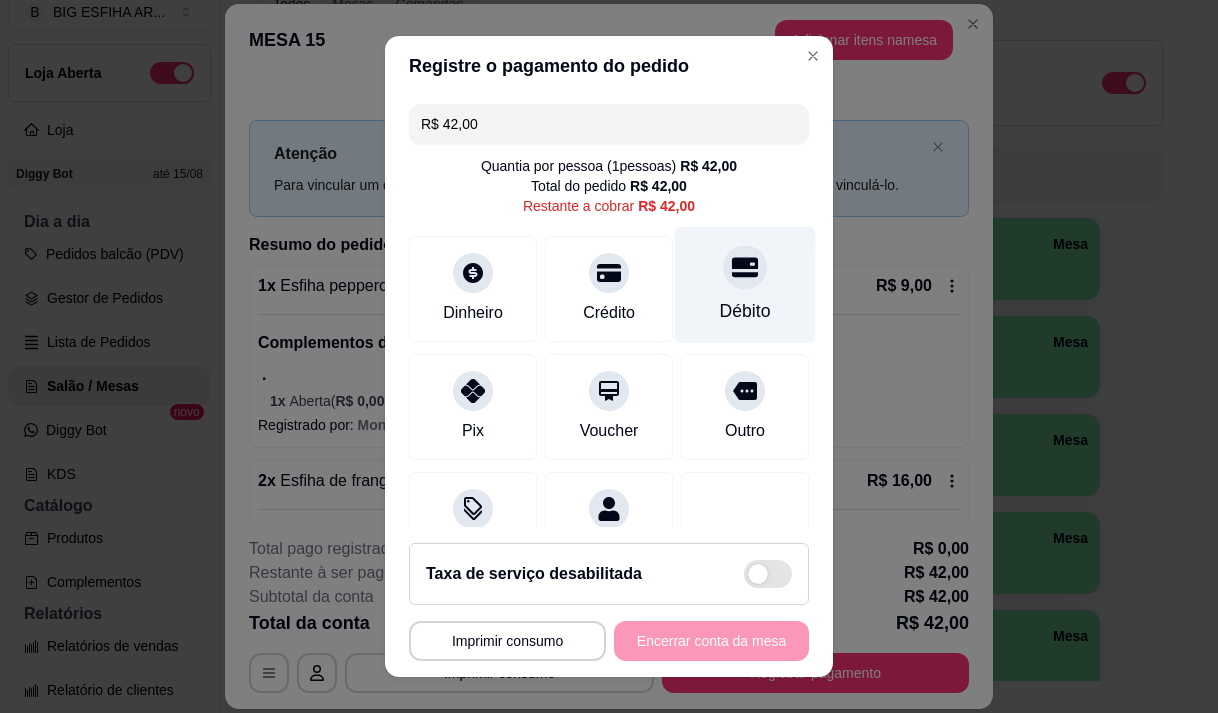 click on "Débito" at bounding box center (745, 284) 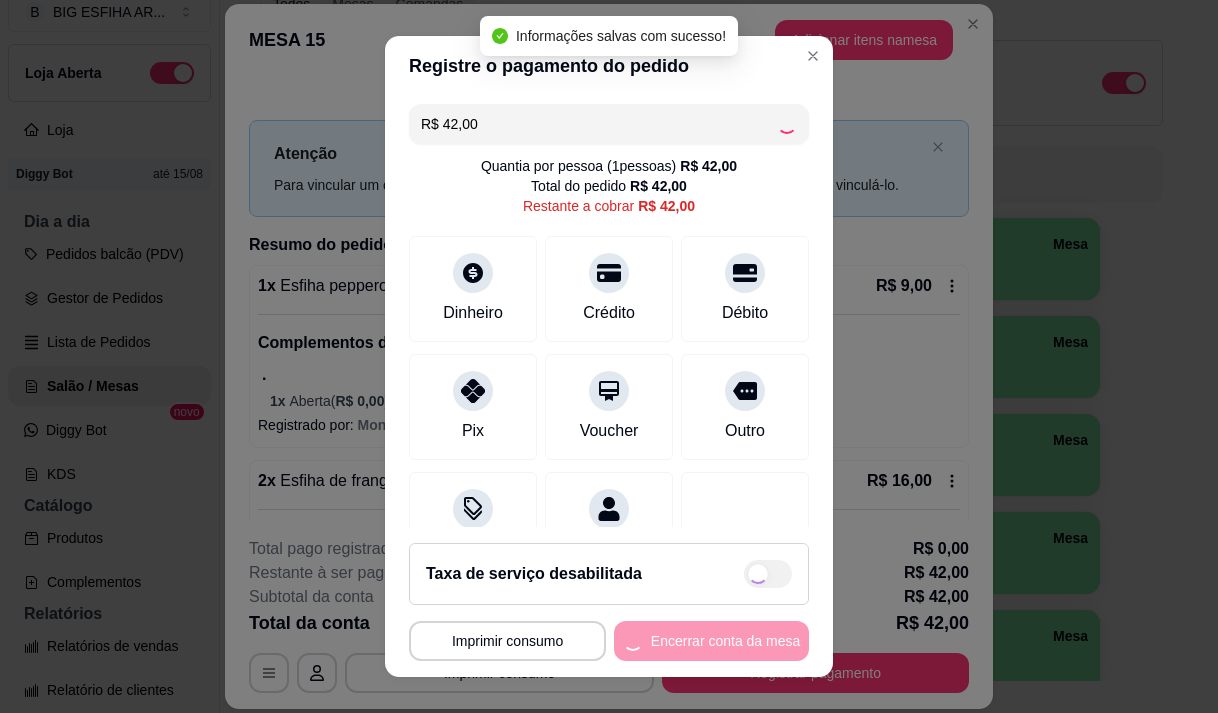 type on "R$ 0,00" 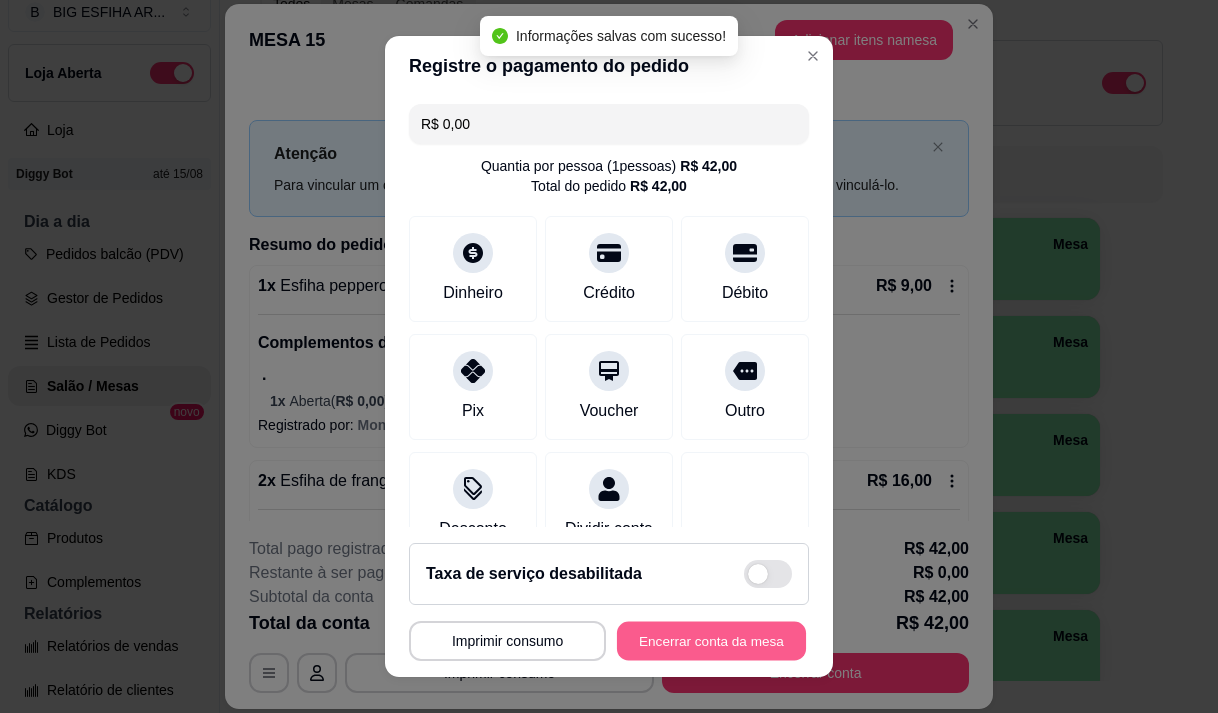 click on "Encerrar conta da mesa" at bounding box center [711, 641] 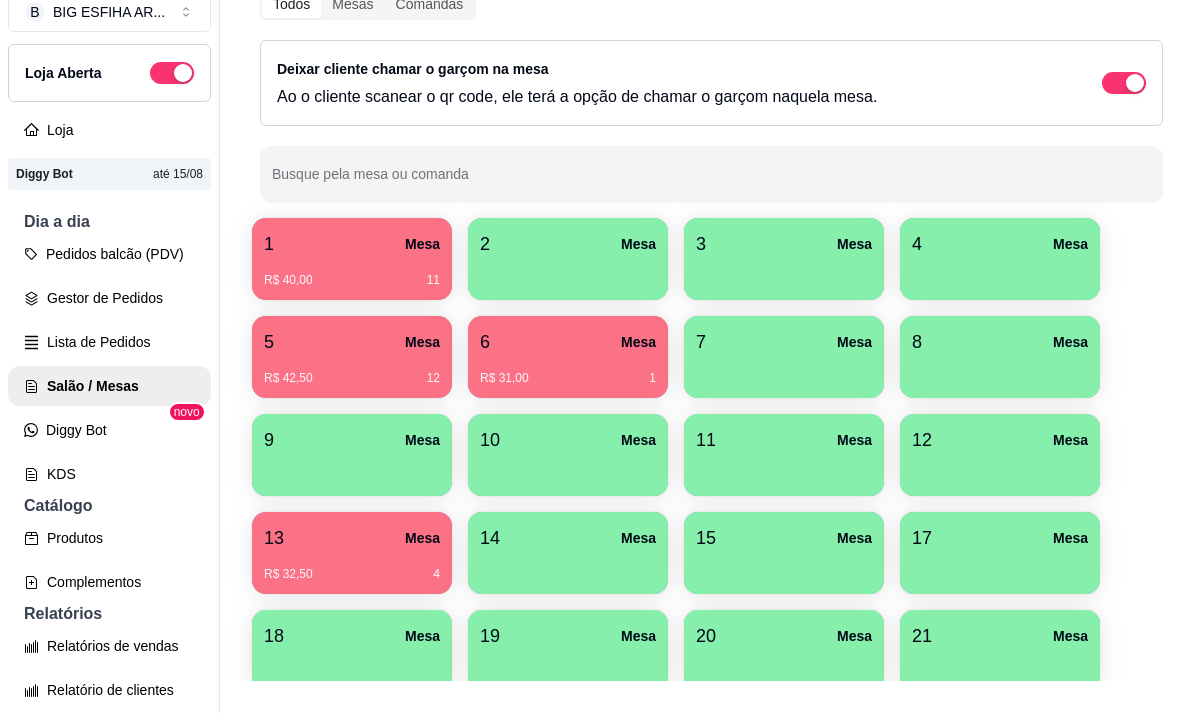 click on "3 Mesa" at bounding box center [784, 244] 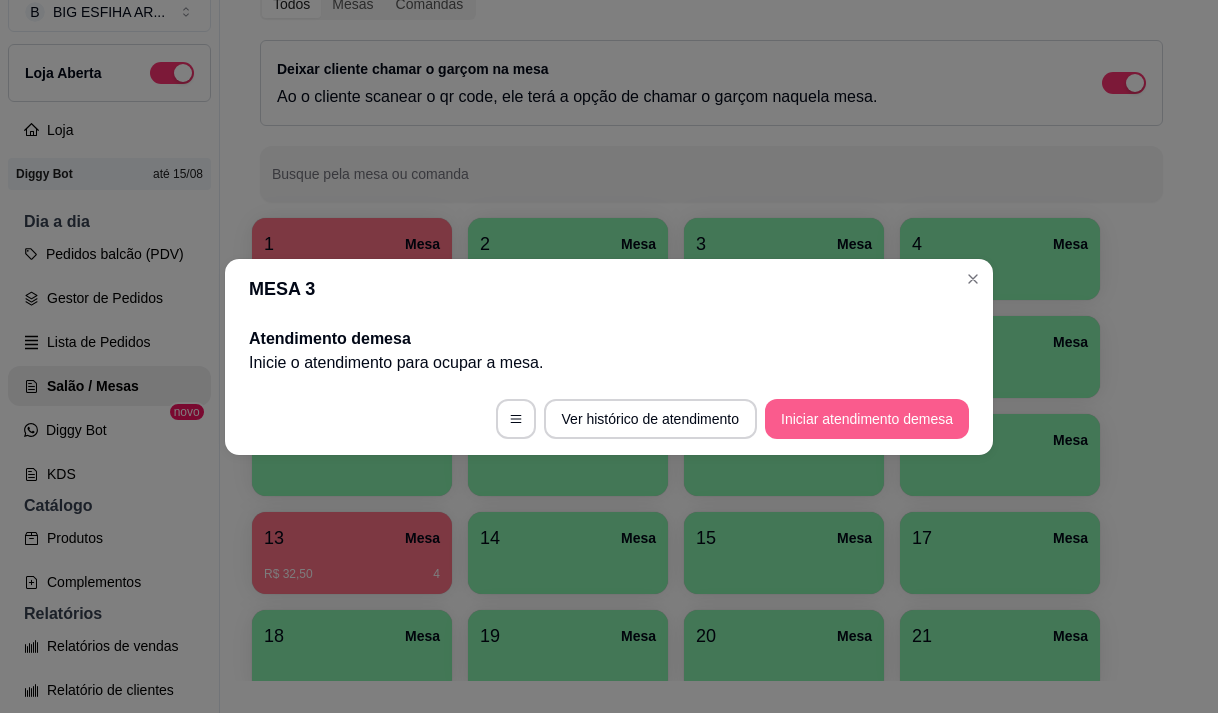 click on "Iniciar atendimento de  mesa" at bounding box center [867, 419] 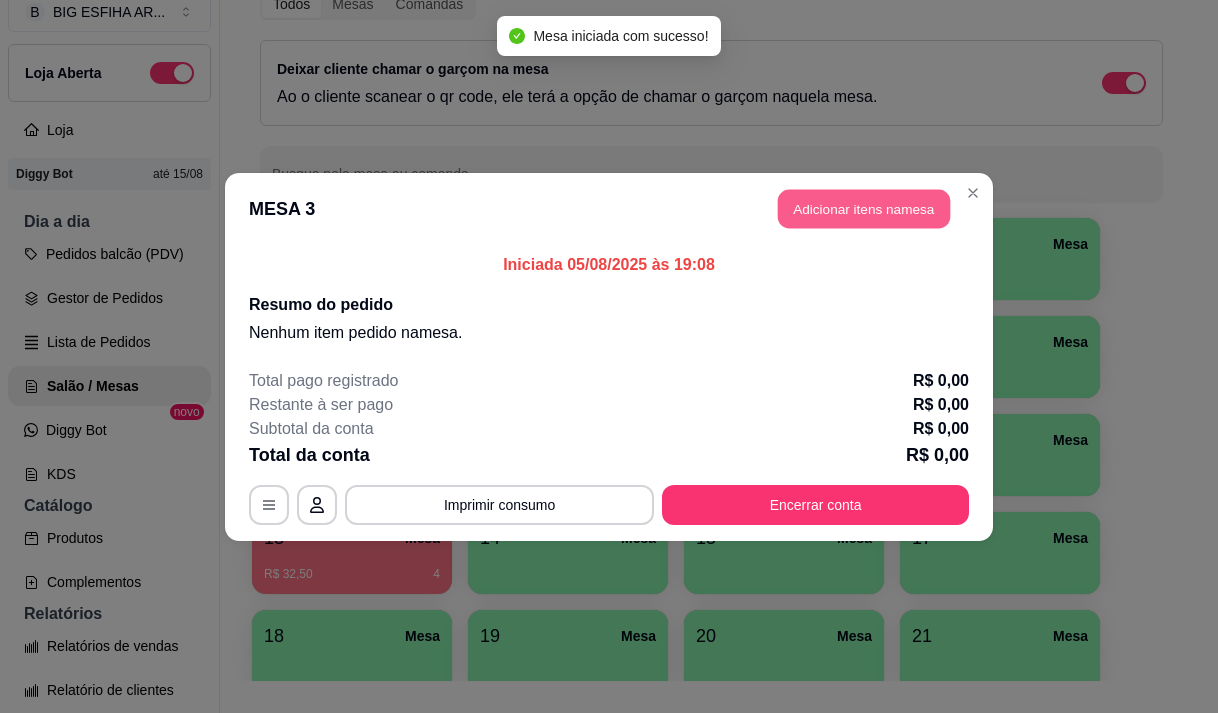 click on "Adicionar itens na  mesa" at bounding box center [864, 208] 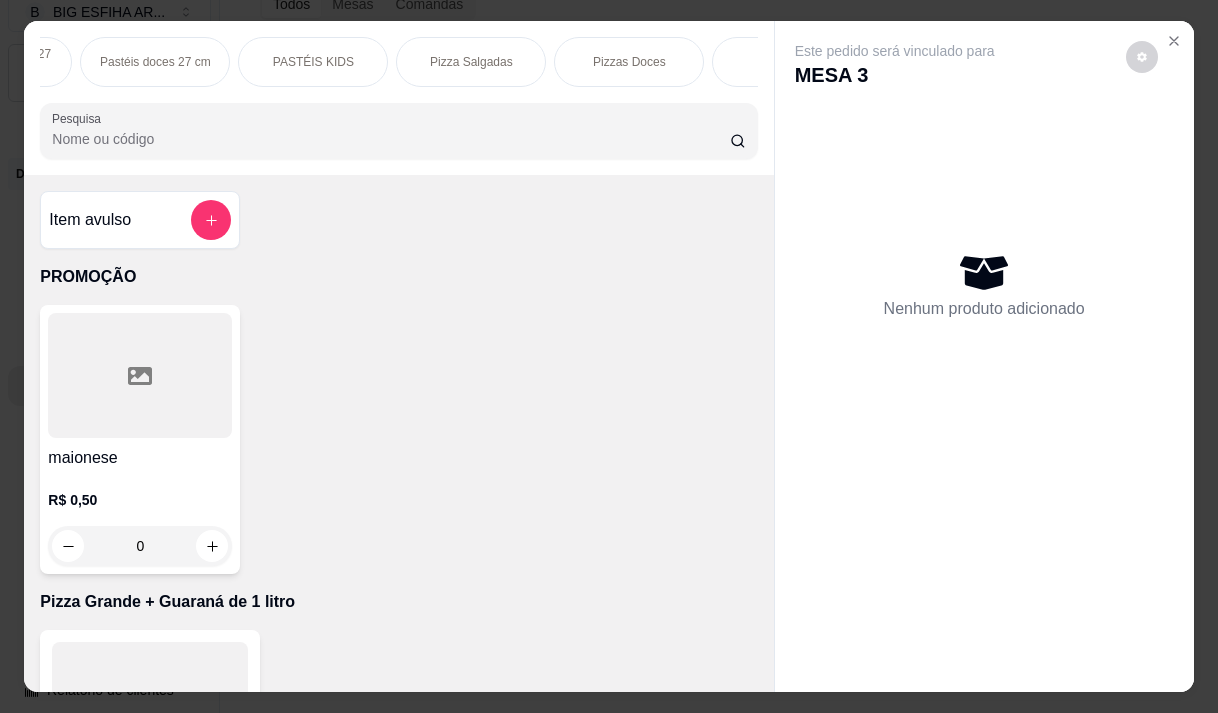 scroll, scrollTop: 0, scrollLeft: 1120, axis: horizontal 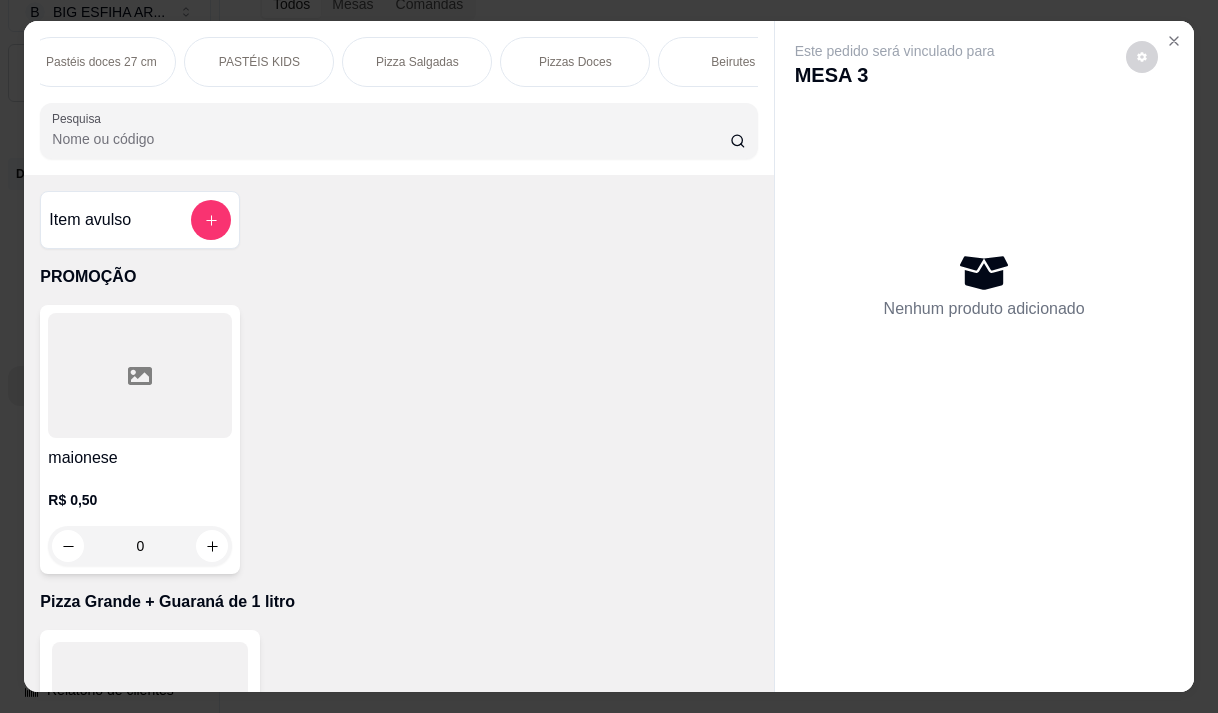 click on "Pizza Salgadas" at bounding box center (417, 62) 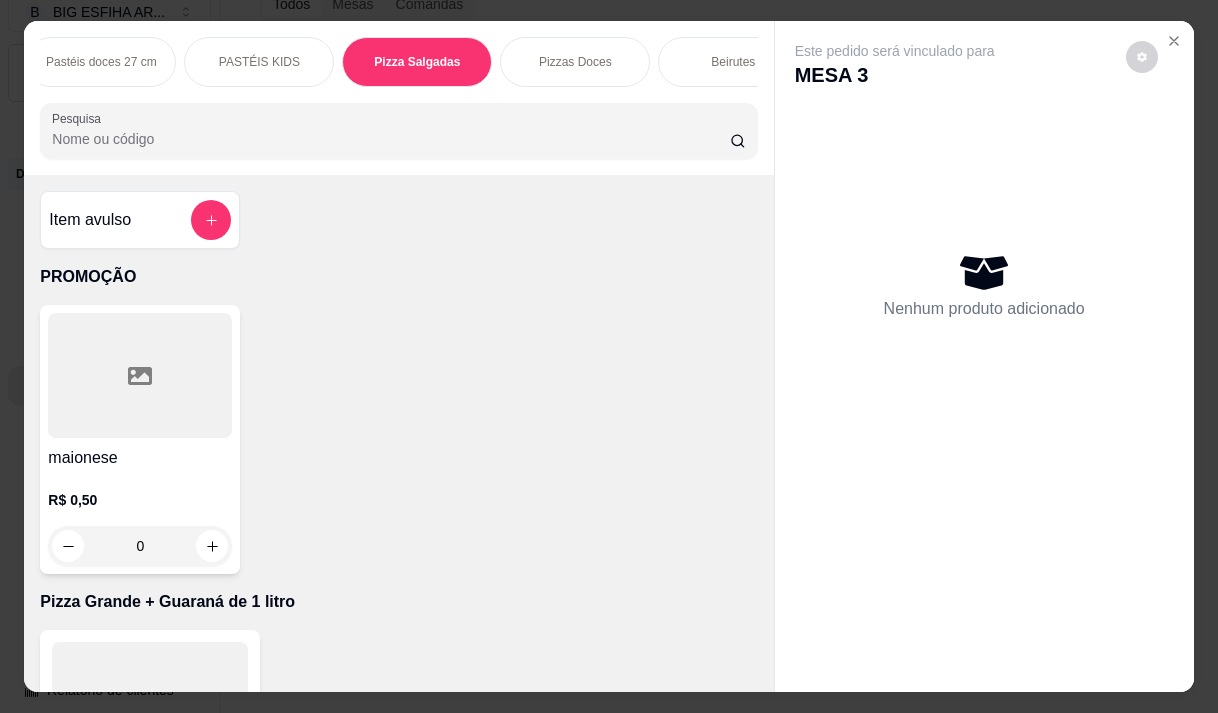 scroll, scrollTop: 15444, scrollLeft: 0, axis: vertical 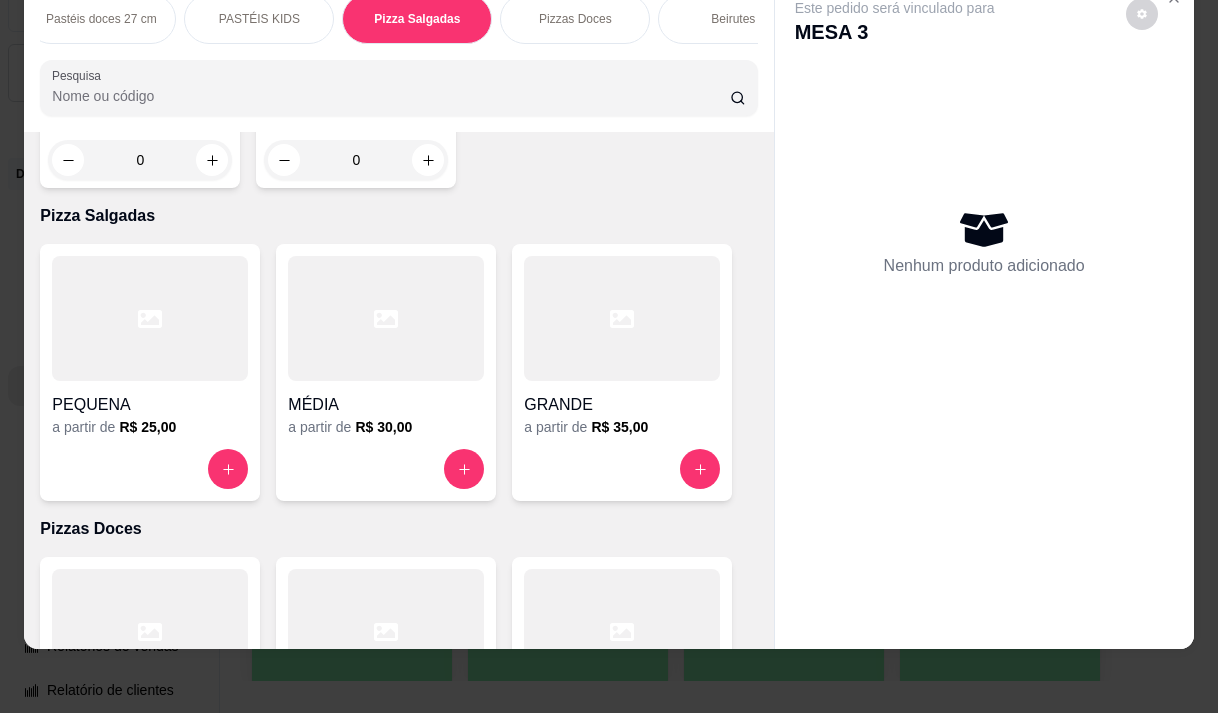 click on "GRANDE" at bounding box center [622, 405] 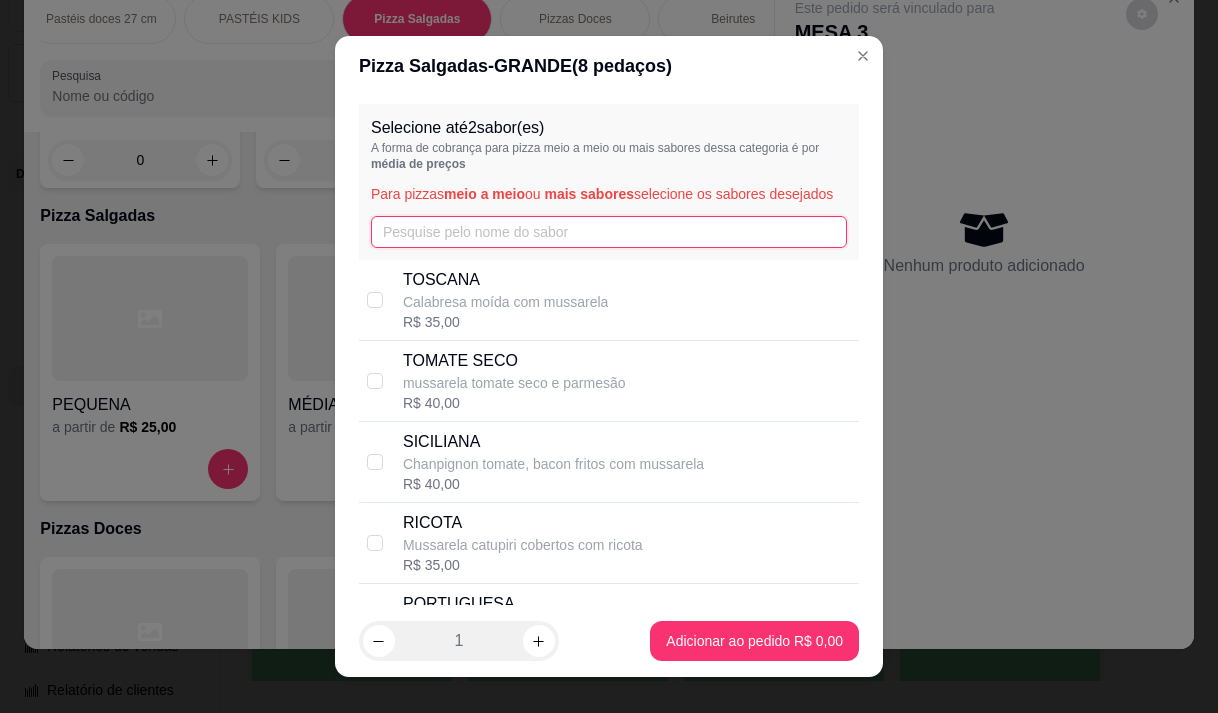 click at bounding box center [609, 232] 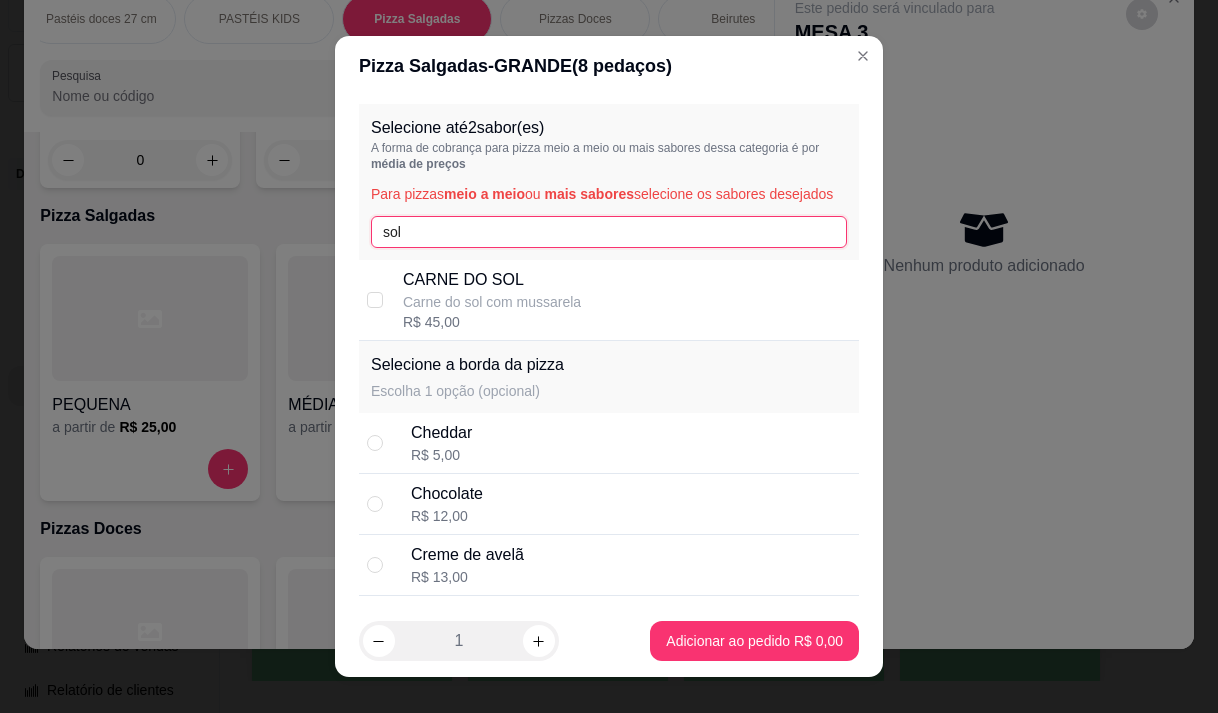 type on "sol" 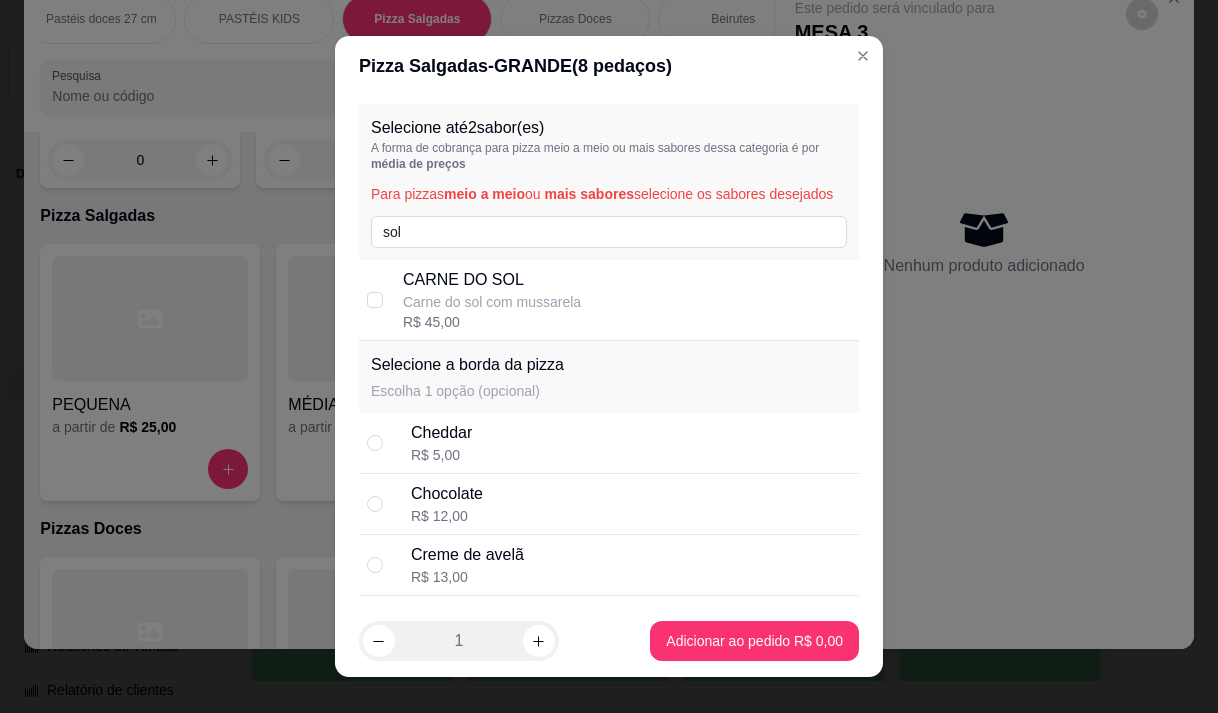 click on "Carne do sol com mussarela" at bounding box center [492, 302] 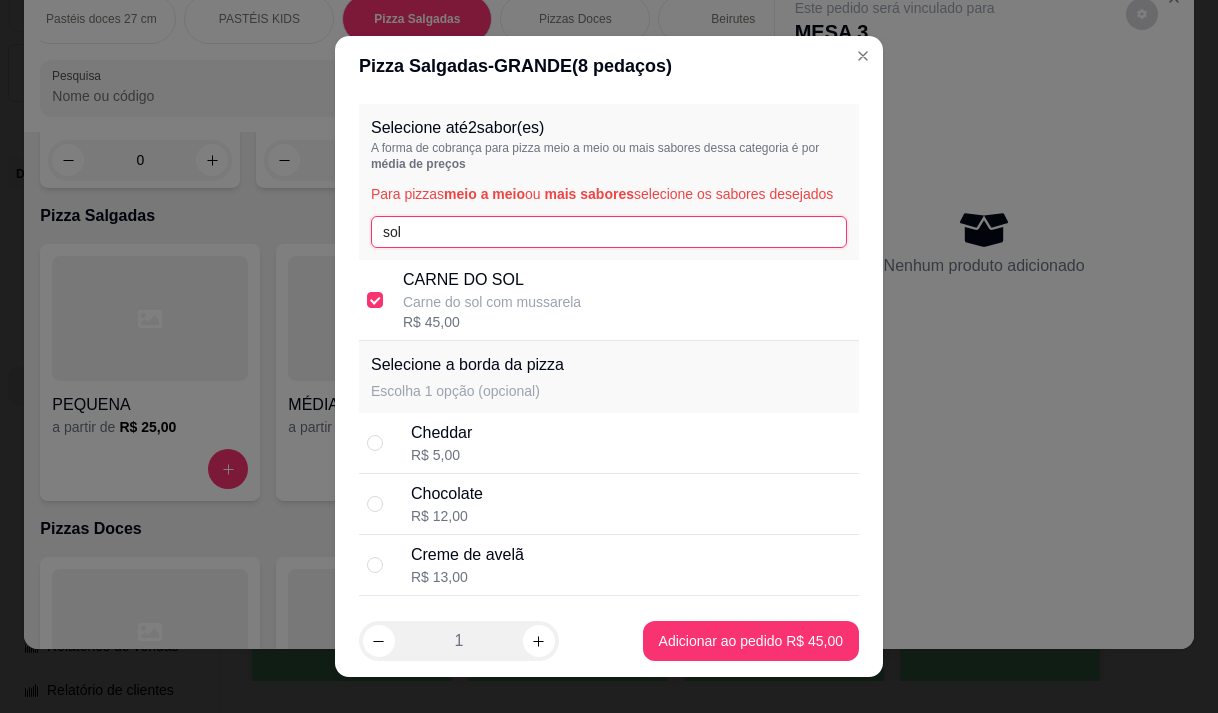 click on "sol" at bounding box center [609, 232] 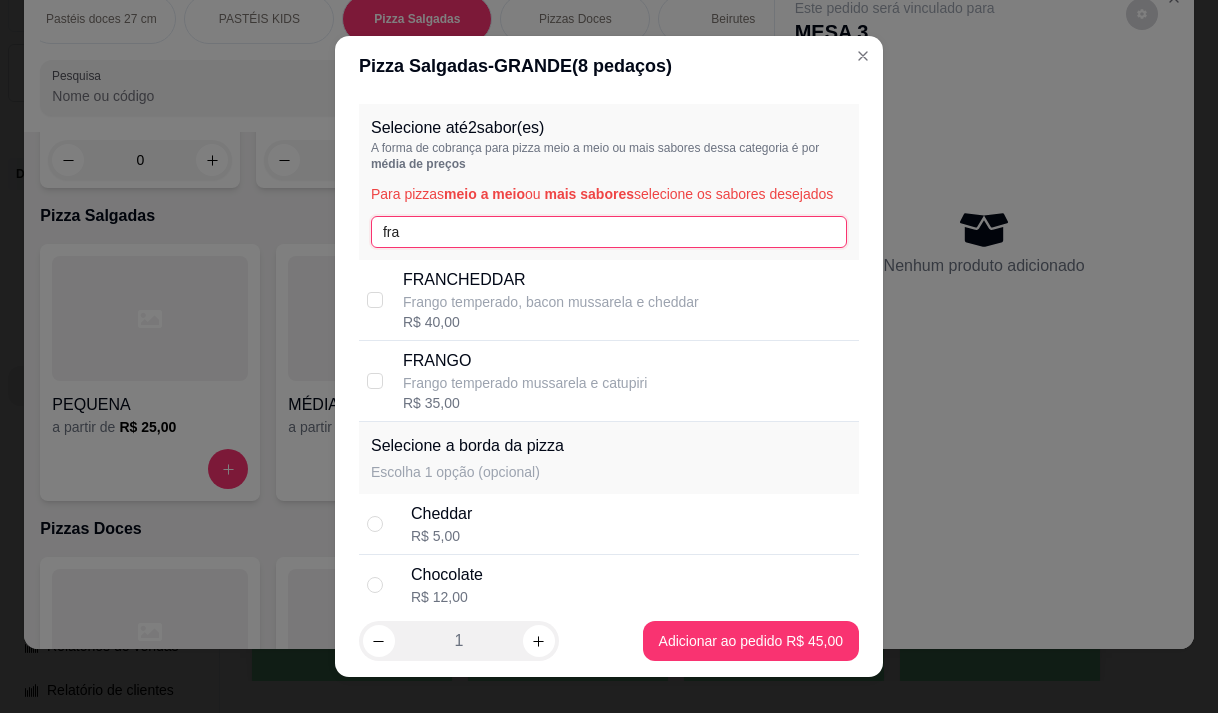 type on "fra" 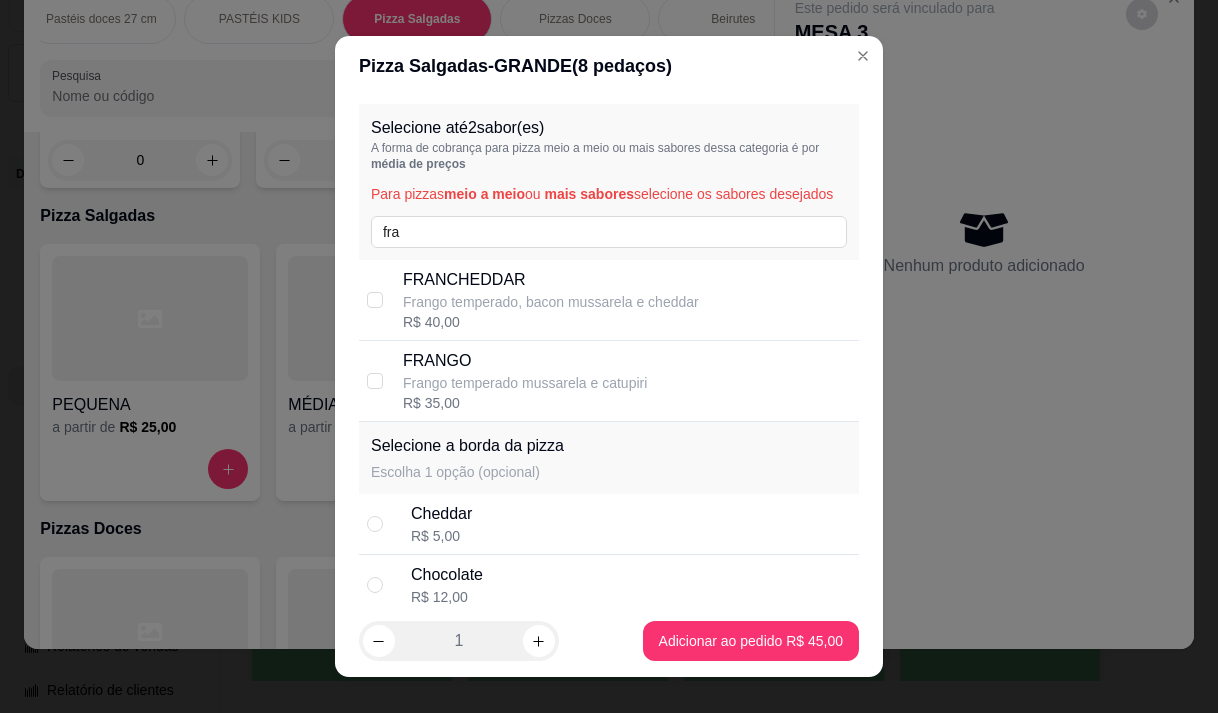 click on "FRANGO" at bounding box center (525, 361) 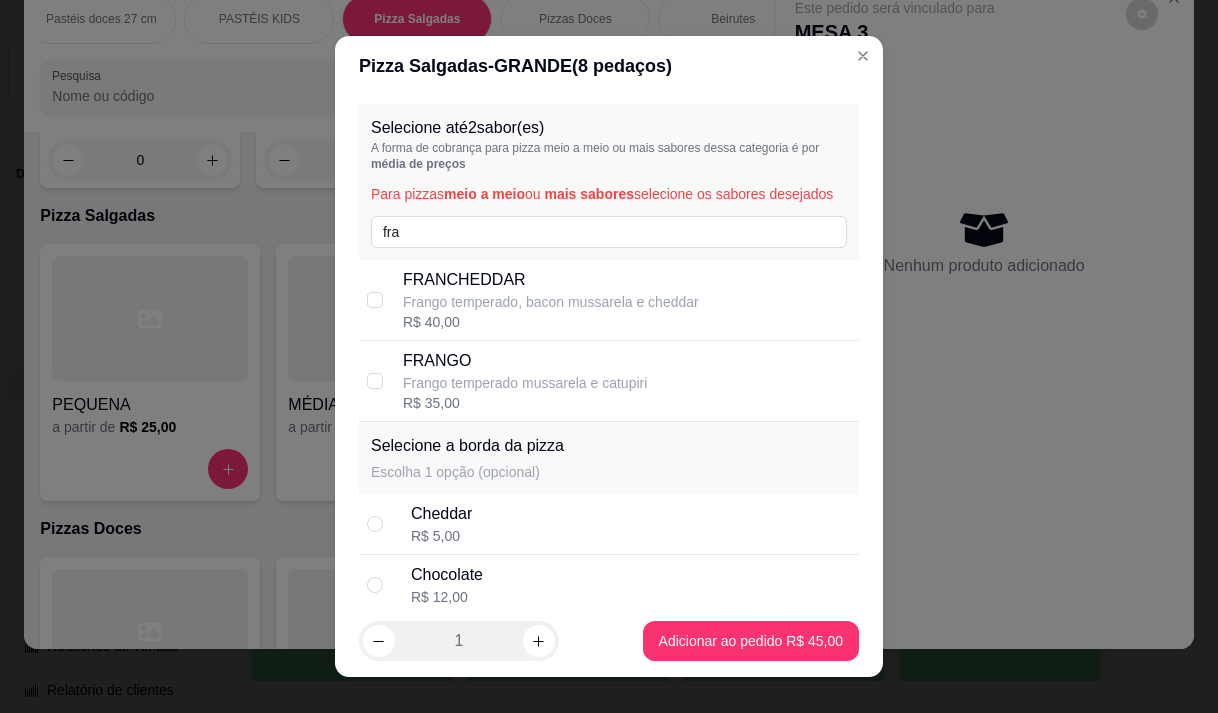 checkbox on "true" 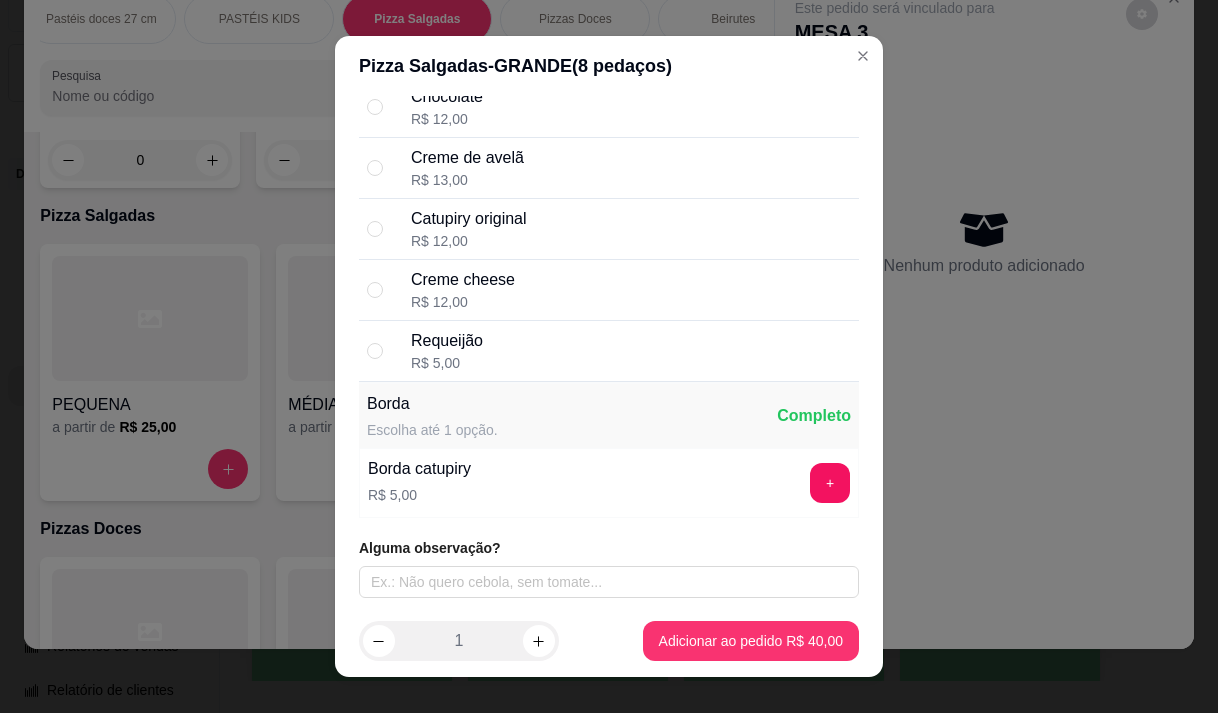 scroll, scrollTop: 398, scrollLeft: 0, axis: vertical 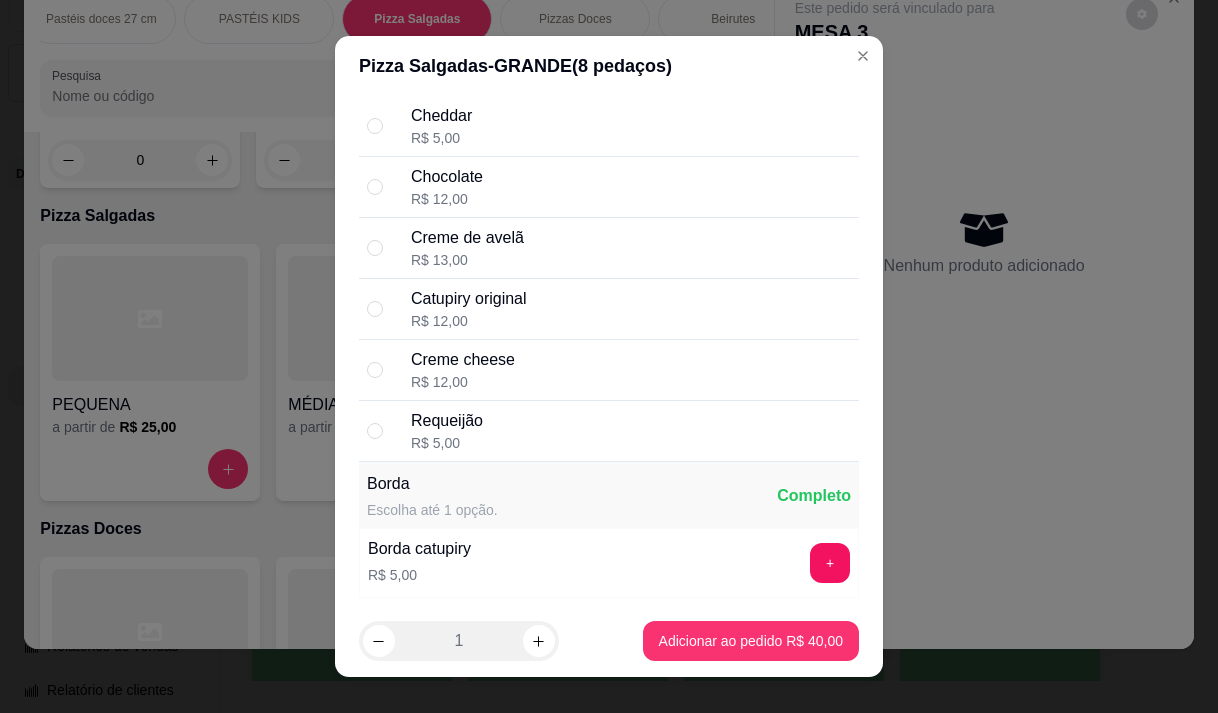 click on "Cheddar R$ 5,00" at bounding box center [631, 126] 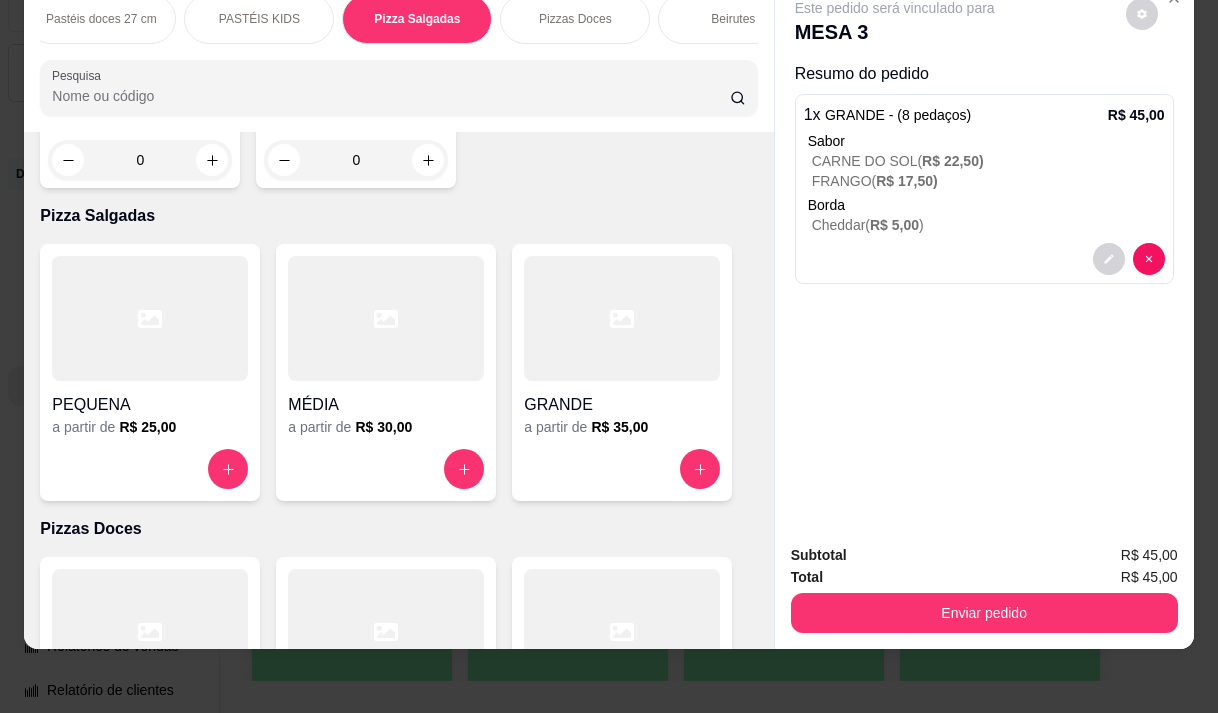 click on "Pesquisa" at bounding box center [391, 96] 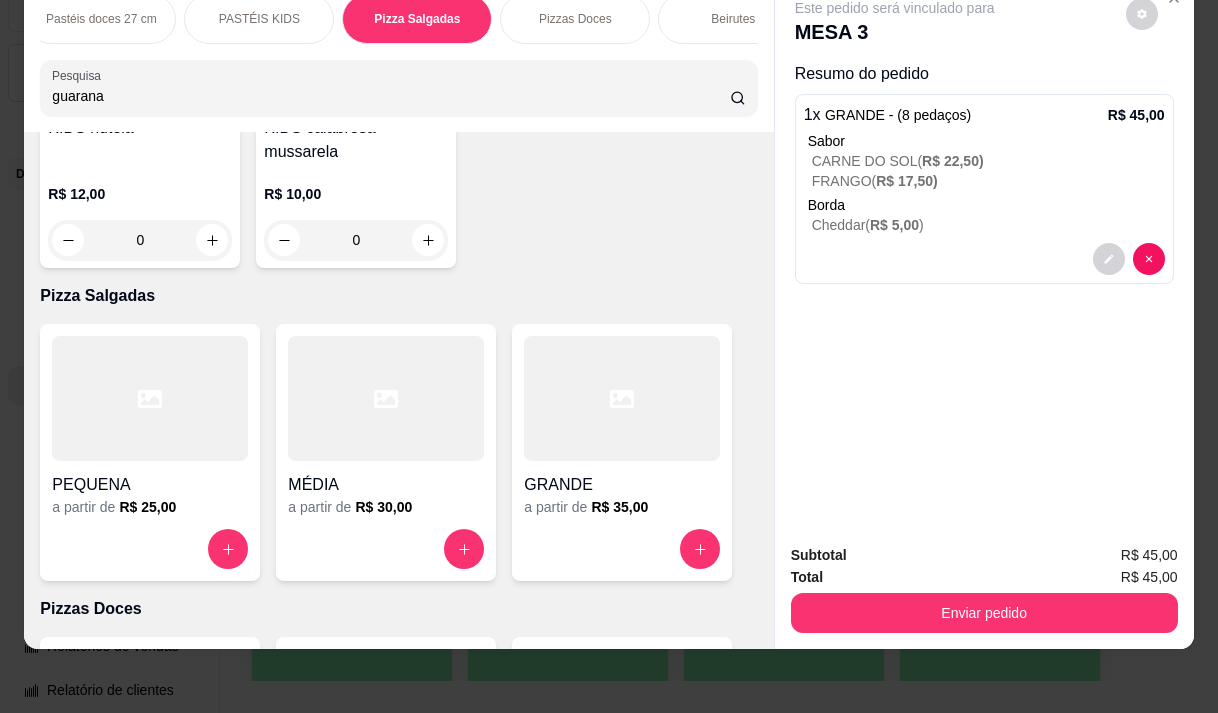 scroll, scrollTop: 15524, scrollLeft: 0, axis: vertical 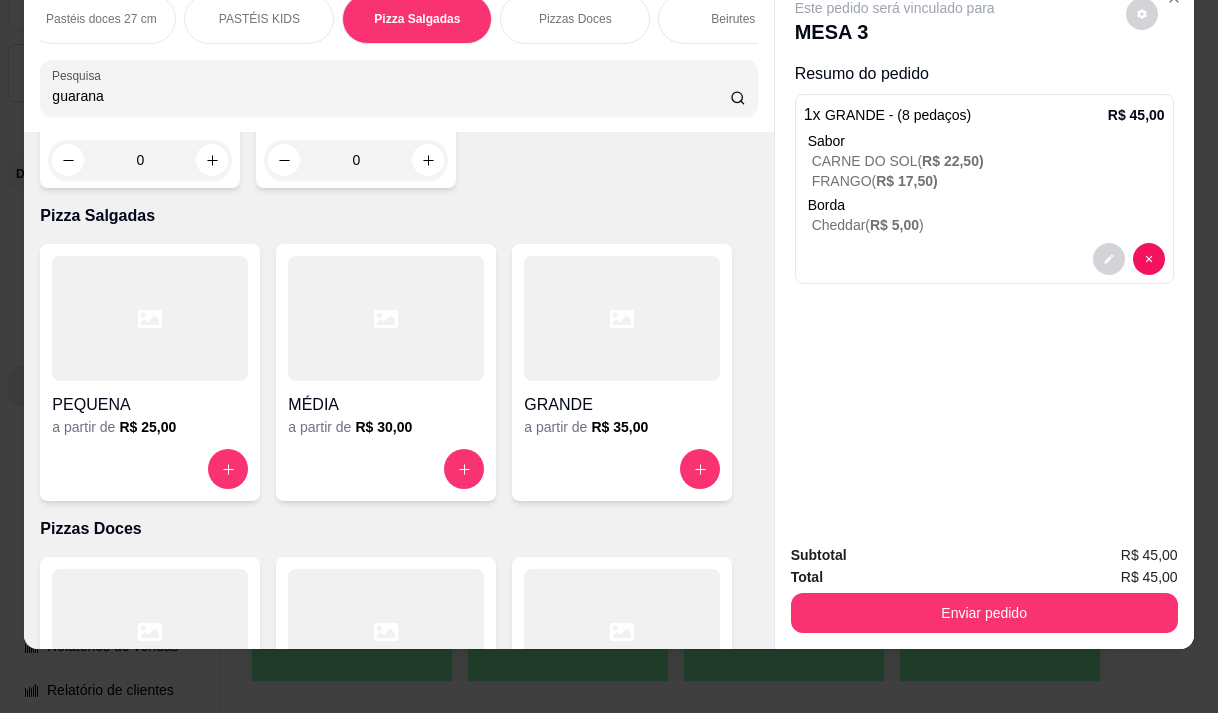type on "guarana" 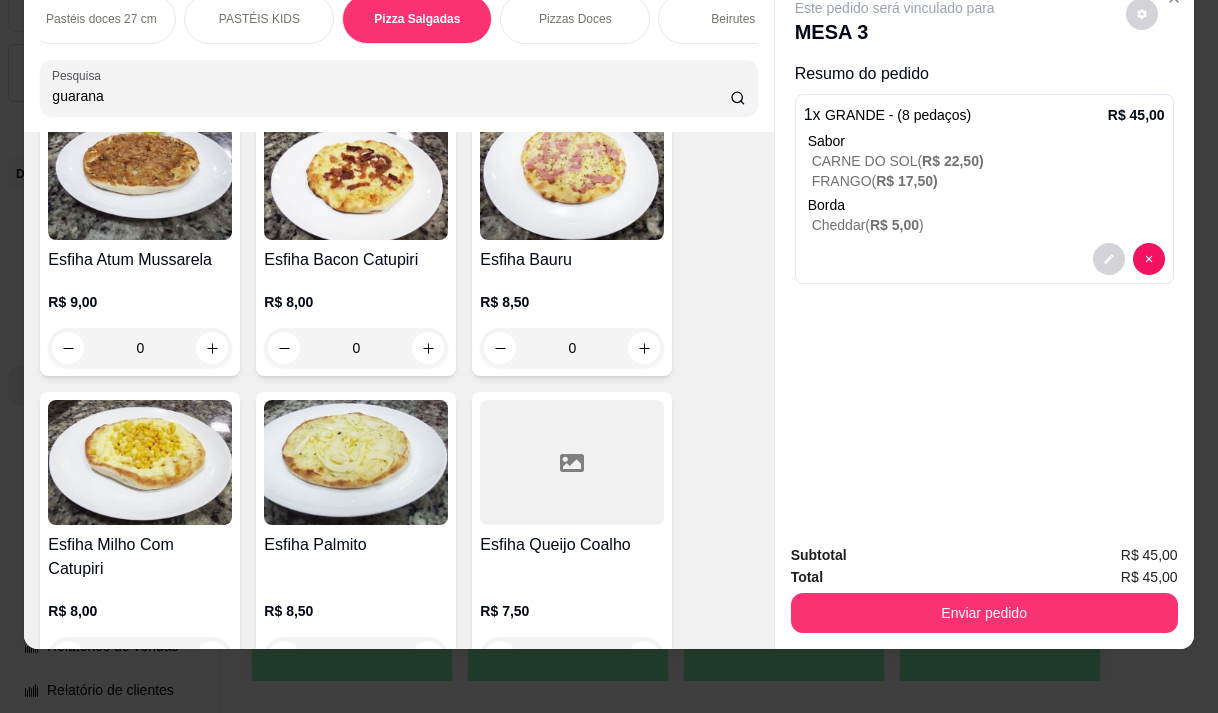 scroll, scrollTop: 0, scrollLeft: 0, axis: both 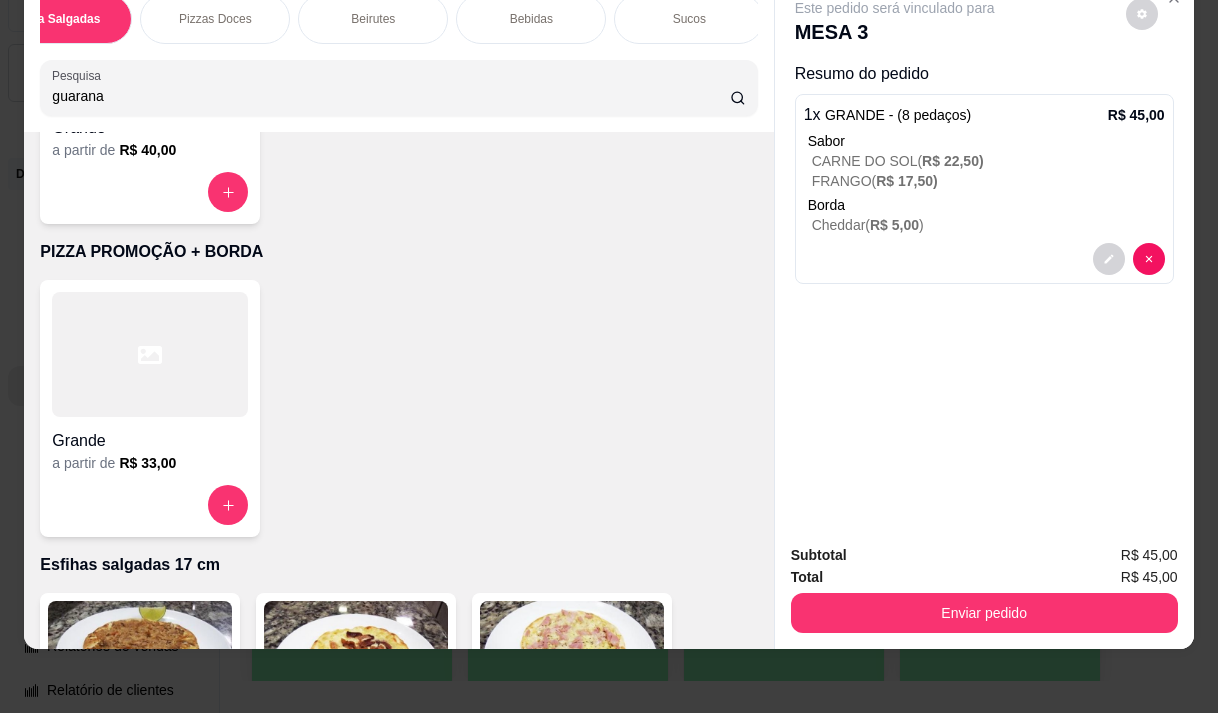 click on "Bebidas" at bounding box center [531, 19] 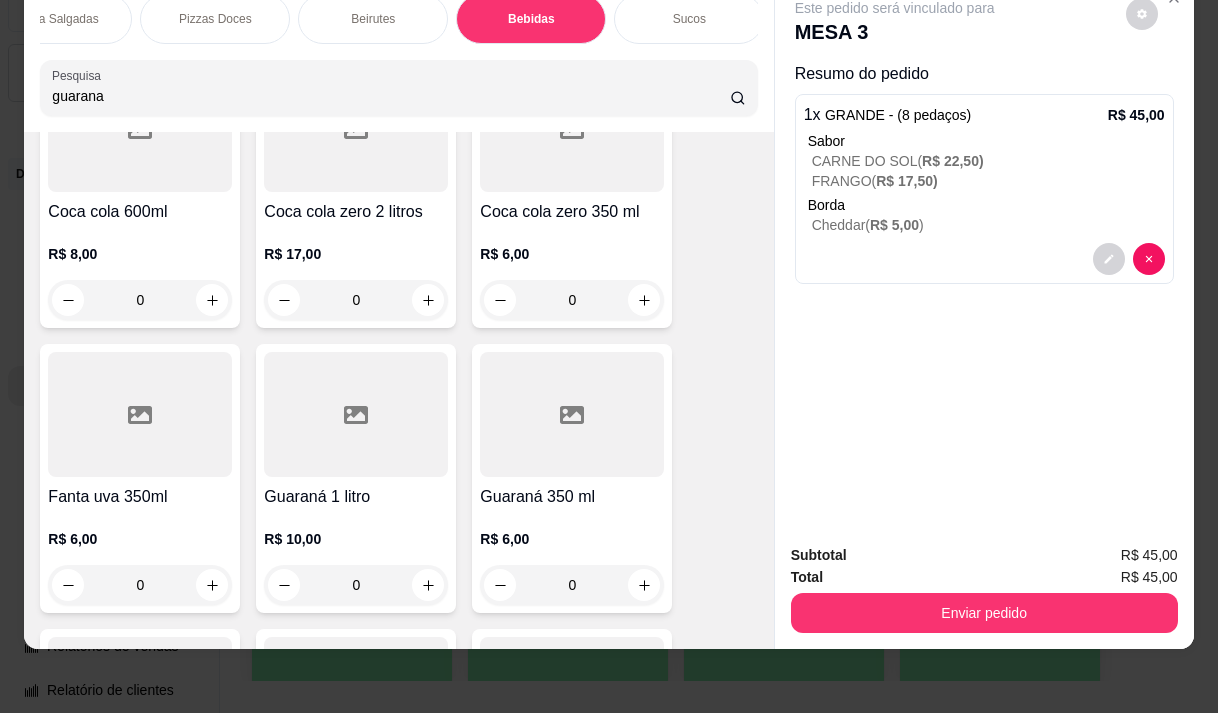 scroll, scrollTop: 17930, scrollLeft: 0, axis: vertical 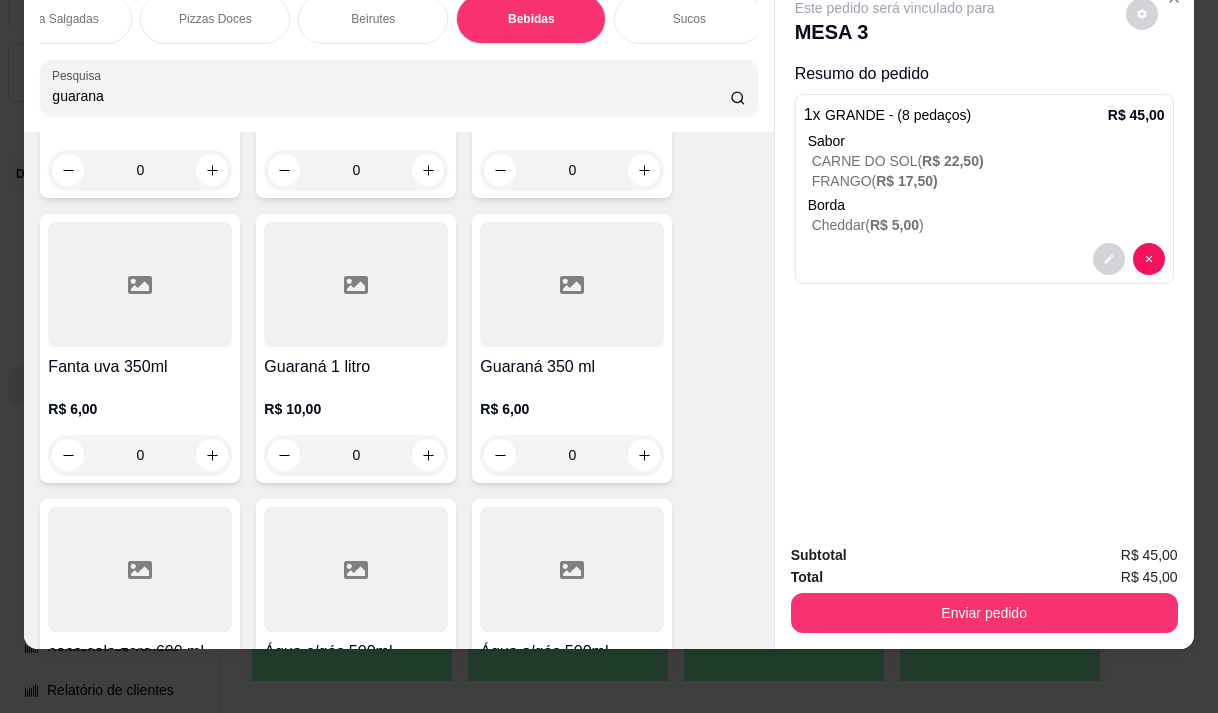 click on "R$ 10,00 0" at bounding box center [356, 427] 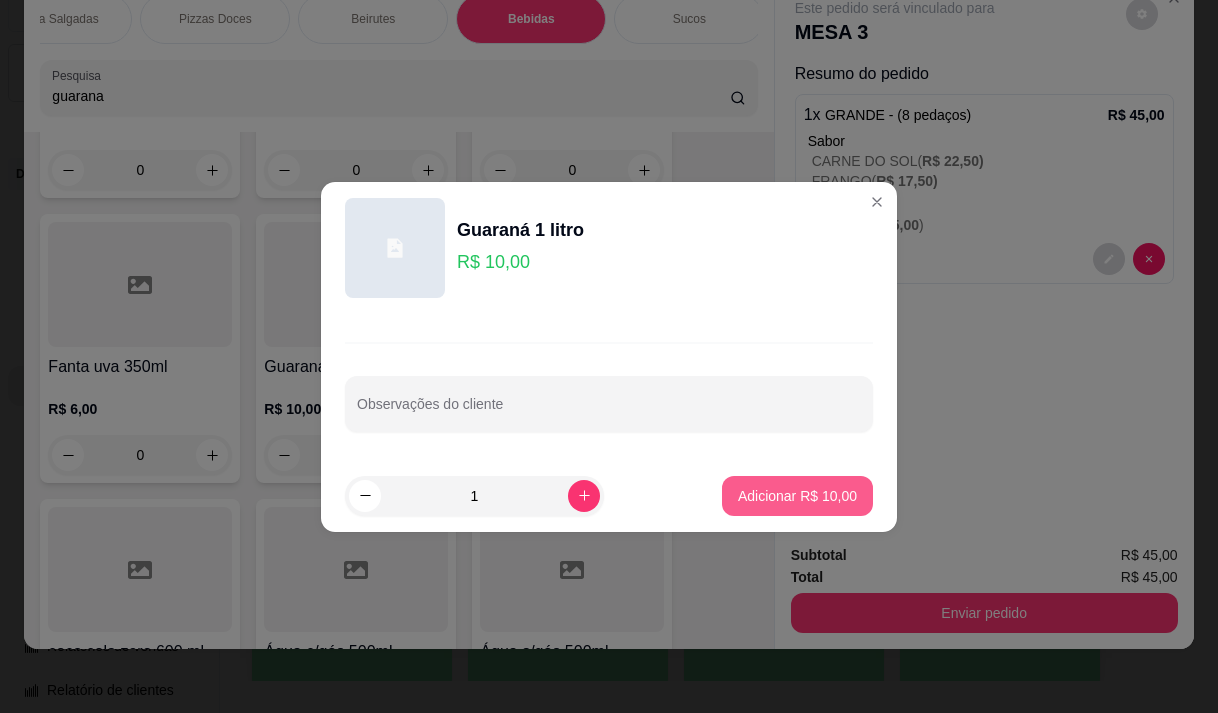 click on "Adicionar   R$ 10,00" at bounding box center [797, 496] 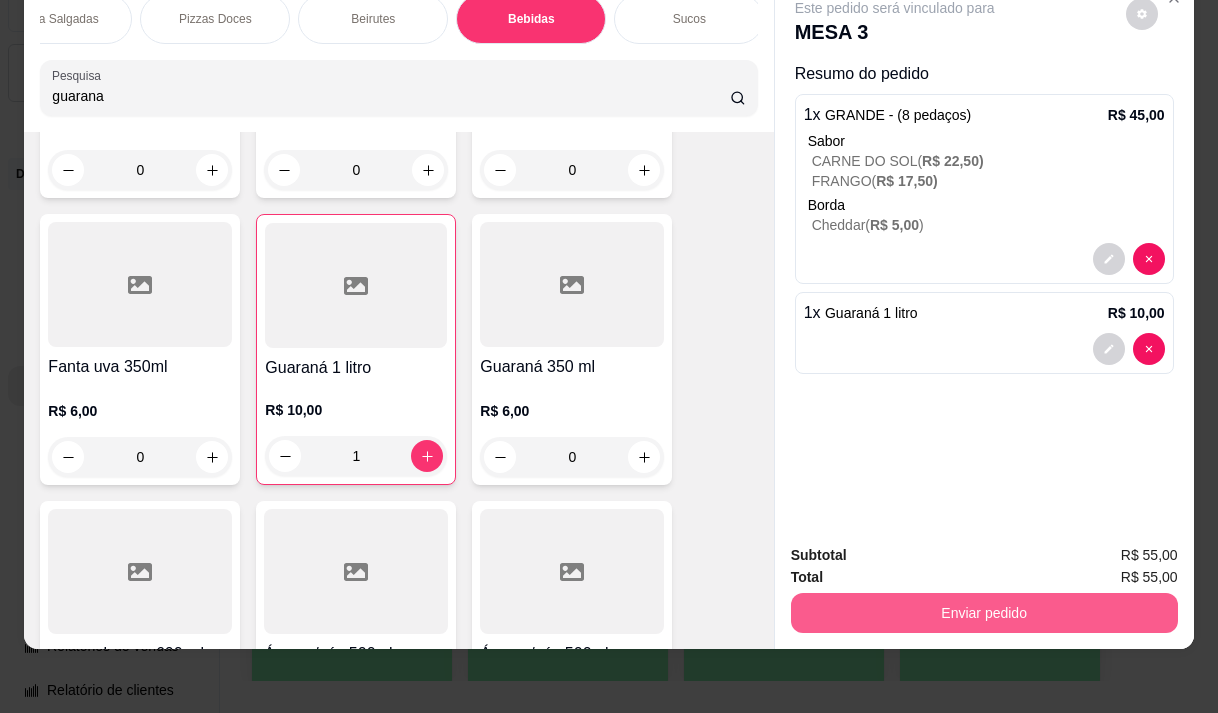 click on "Enviar pedido" at bounding box center (984, 613) 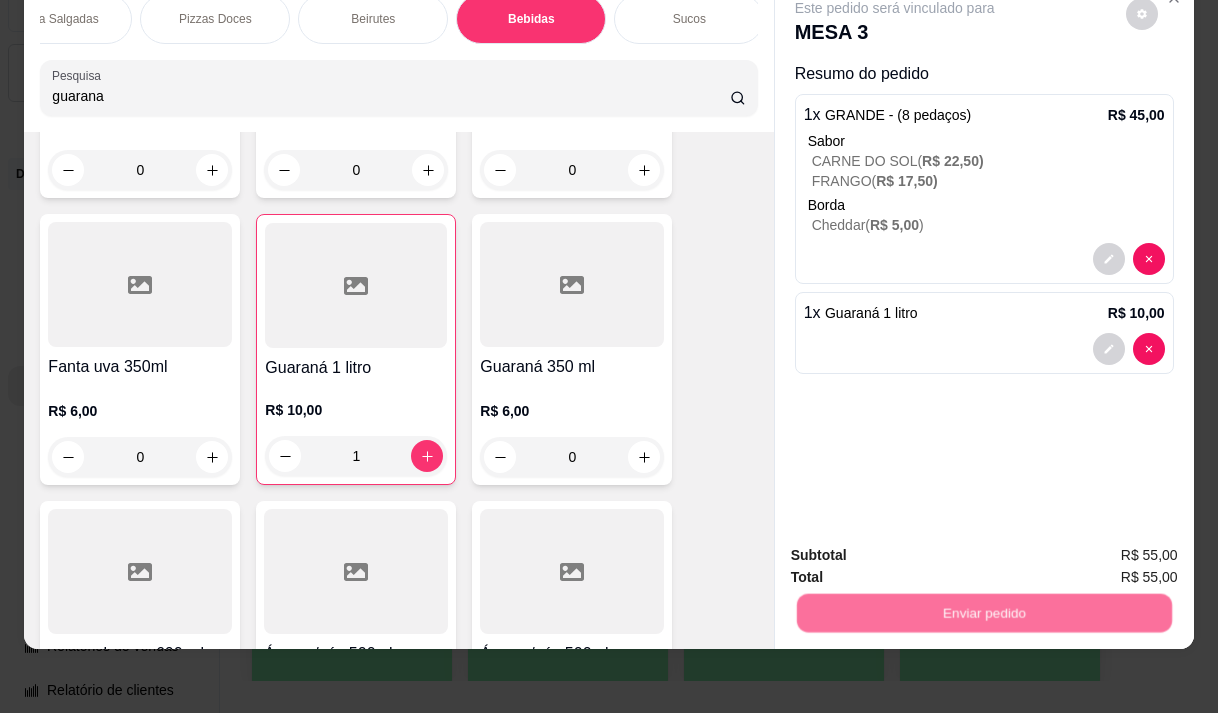 click on "Não registrar e enviar pedido" at bounding box center [918, 549] 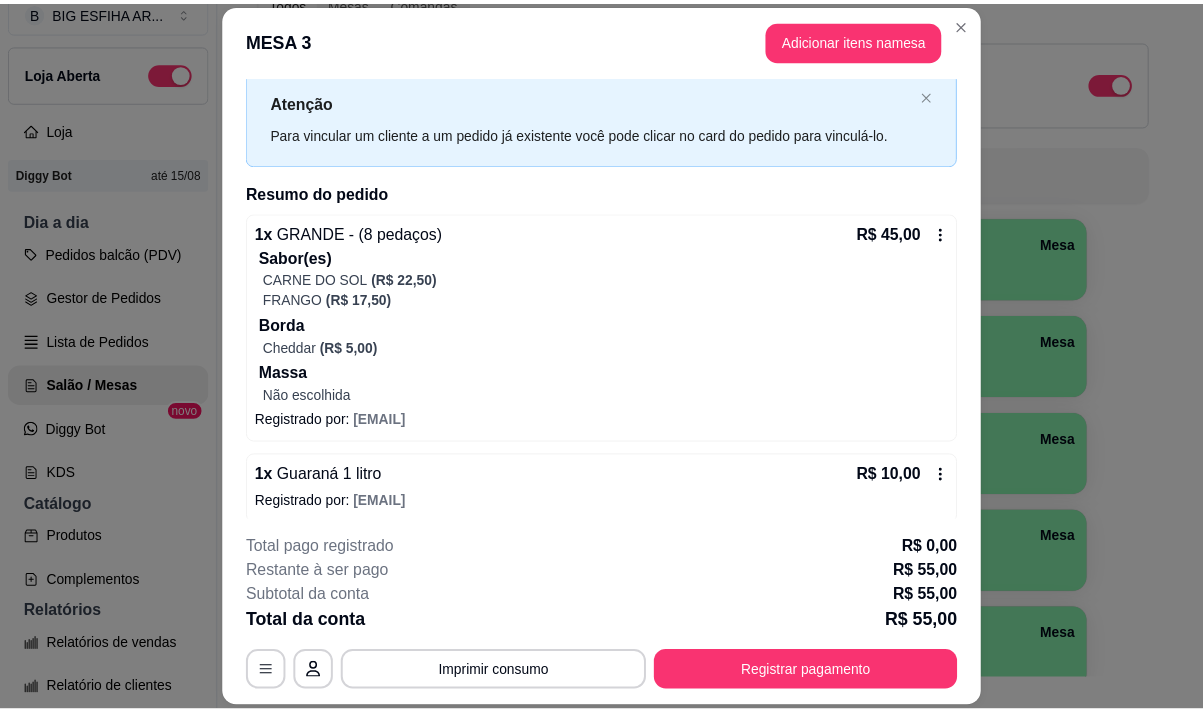 scroll, scrollTop: 63, scrollLeft: 0, axis: vertical 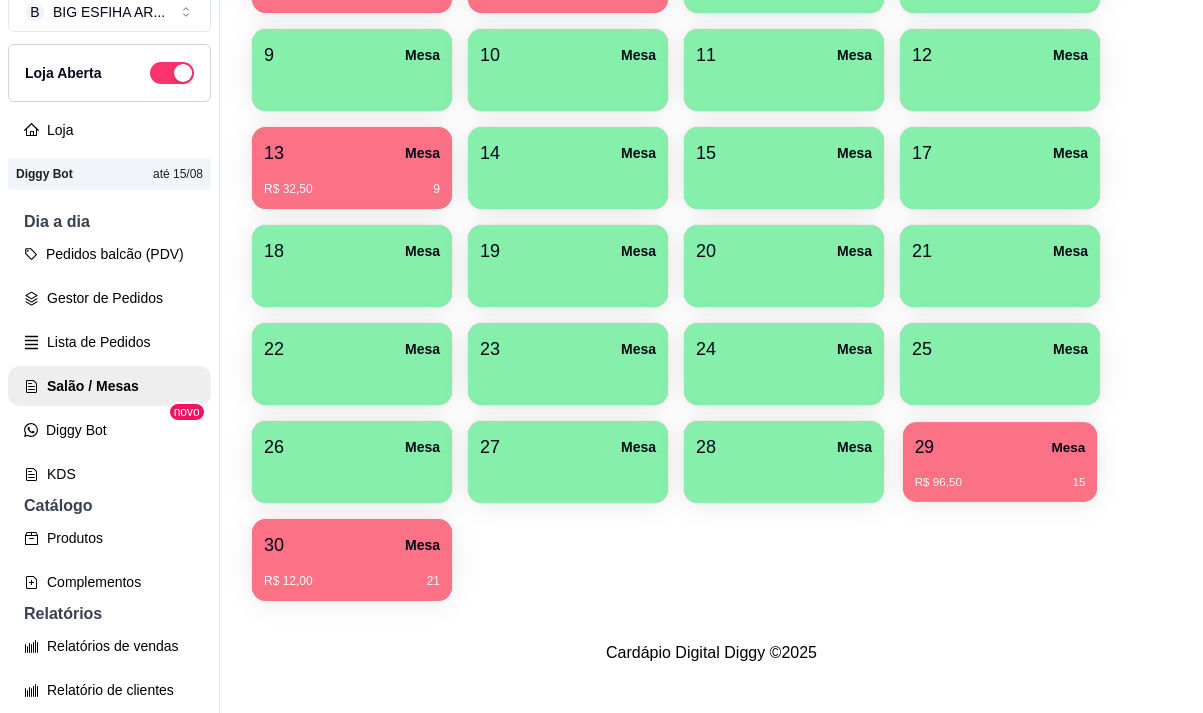 click on "29 Mesa" at bounding box center [1000, 447] 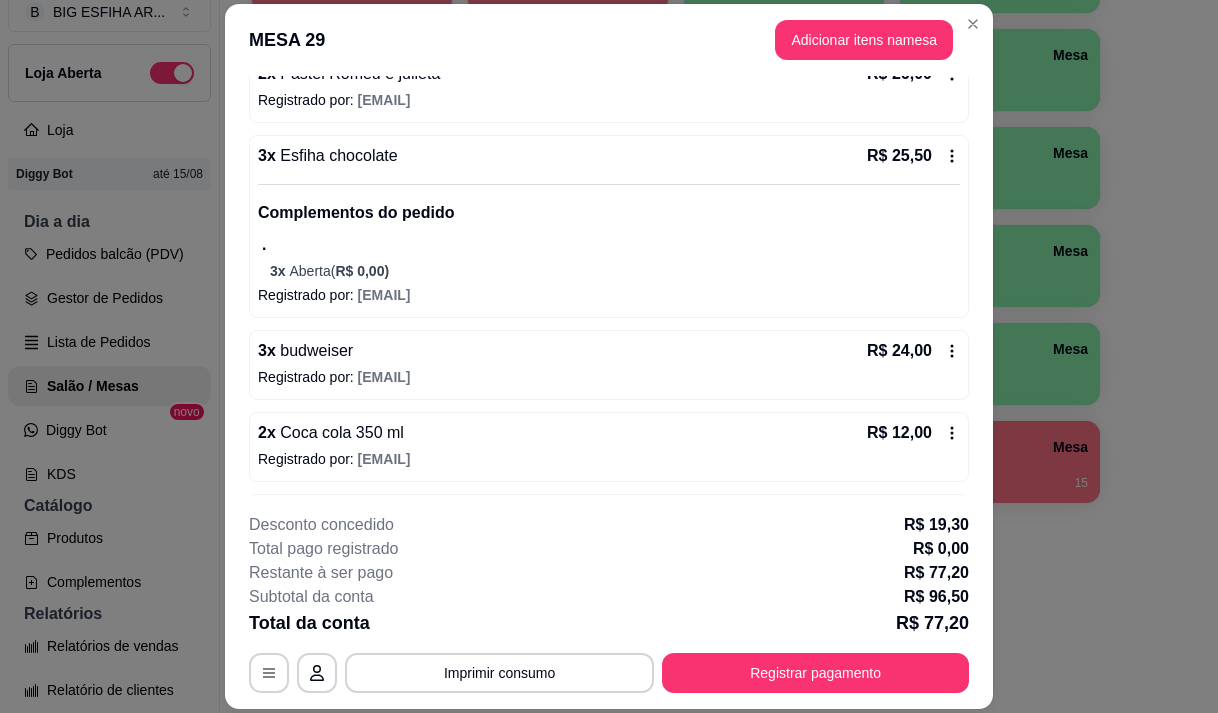 scroll, scrollTop: 399, scrollLeft: 0, axis: vertical 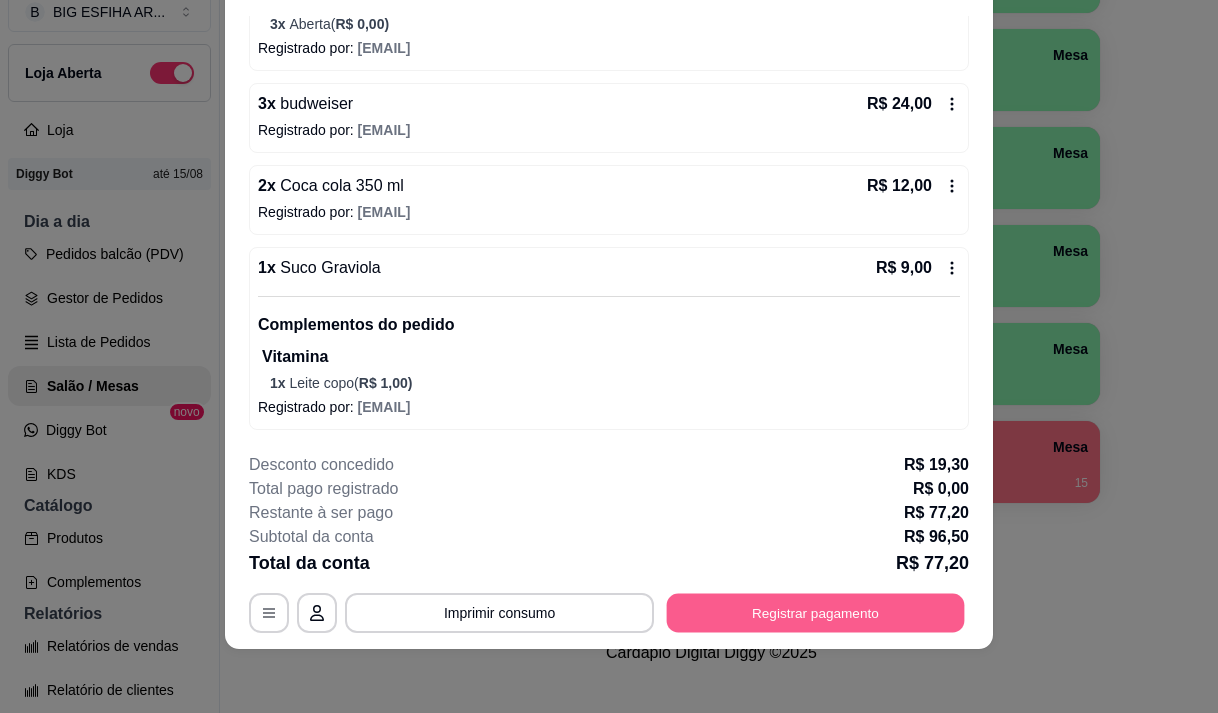 click on "Registrar pagamento" at bounding box center (816, 613) 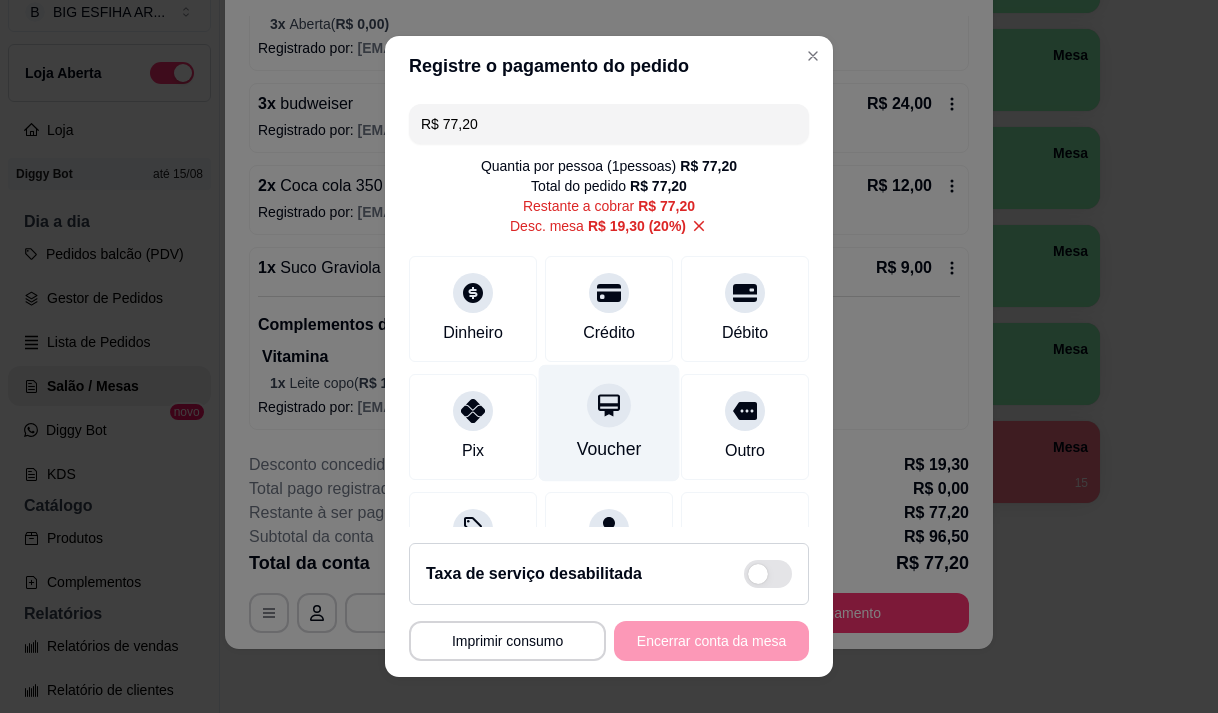click at bounding box center (609, 405) 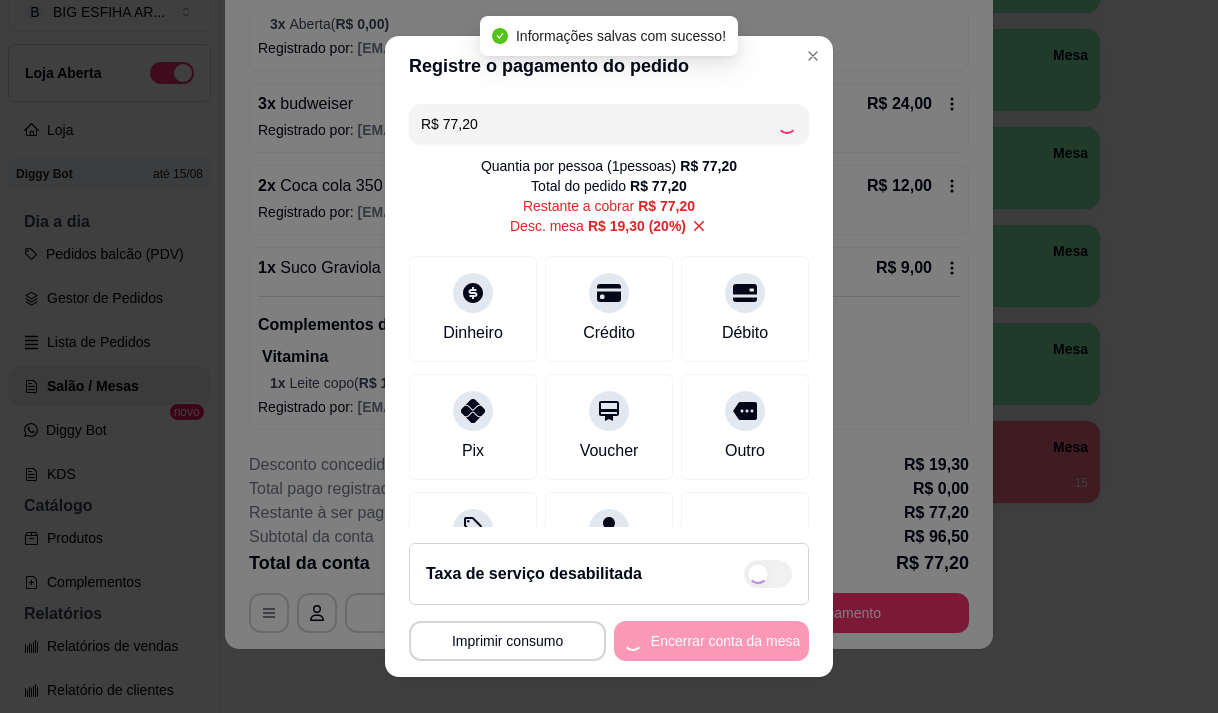 type on "R$ 0,00" 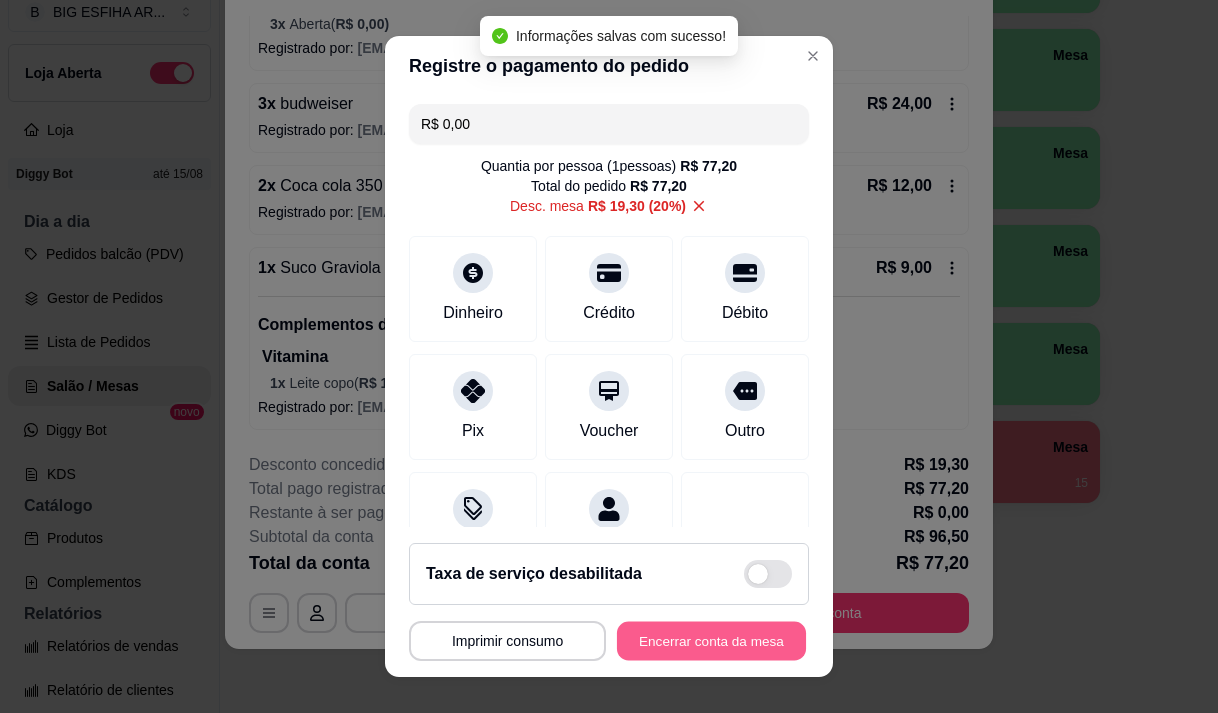 click on "Encerrar conta da mesa" at bounding box center (711, 641) 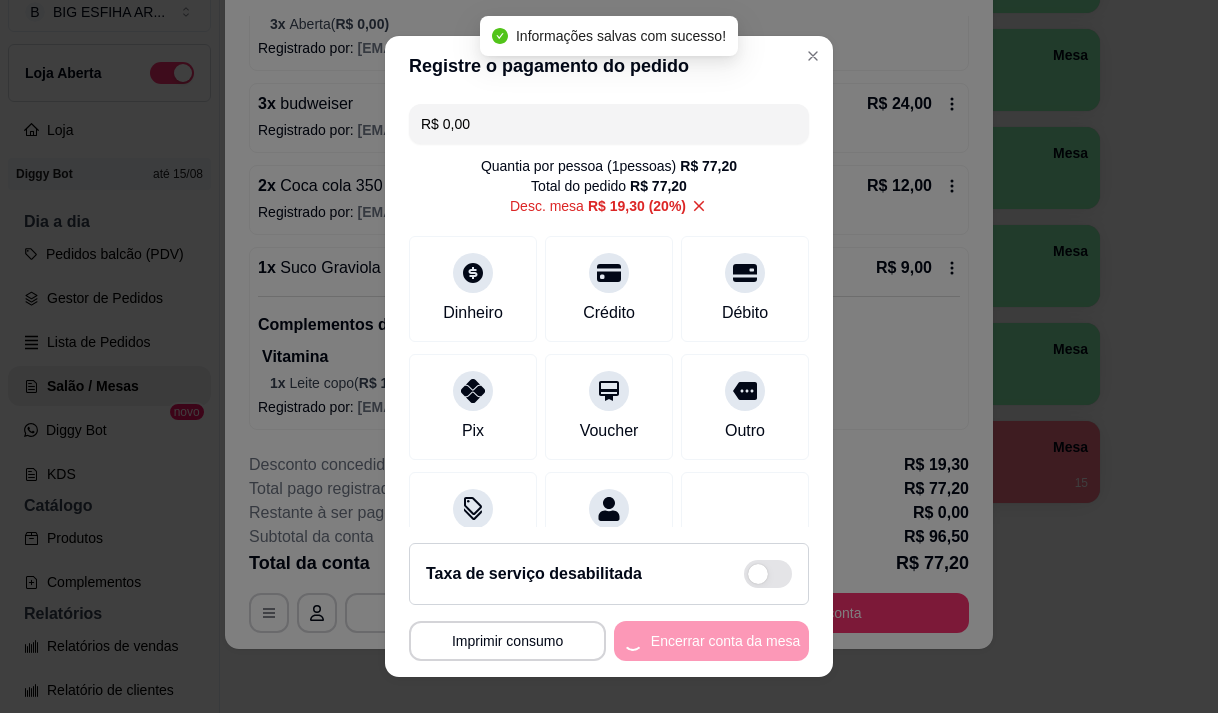 scroll, scrollTop: 0, scrollLeft: 0, axis: both 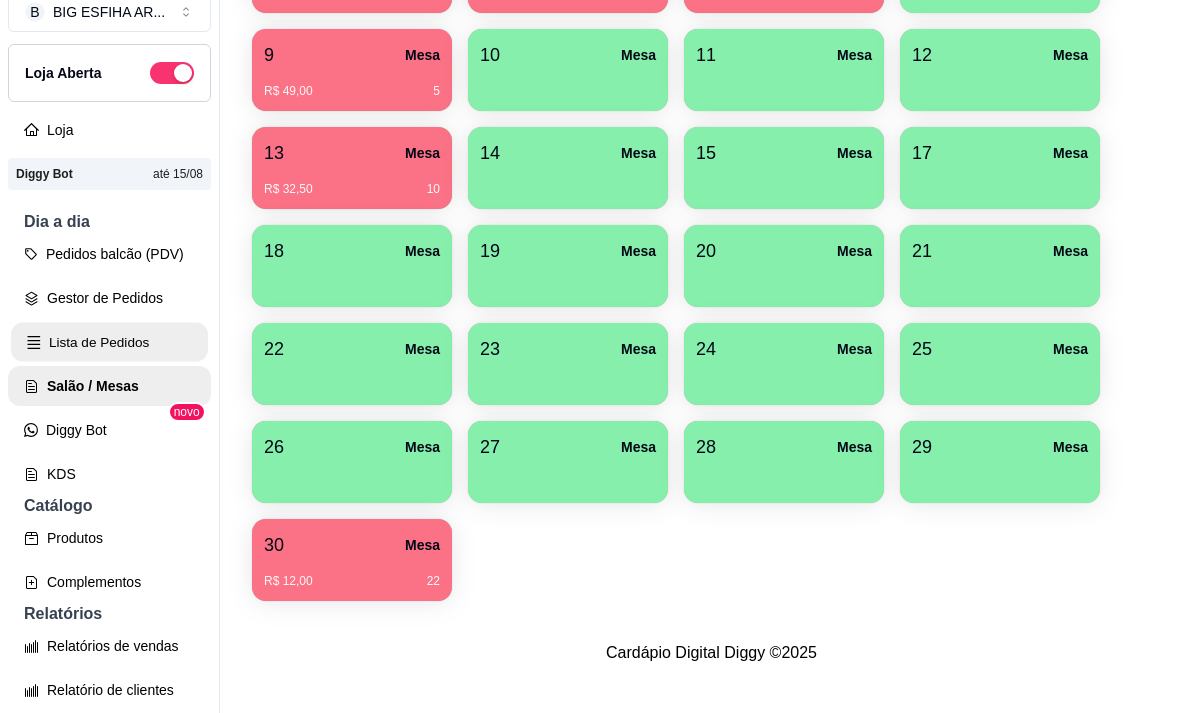click on "Lista de Pedidos" at bounding box center [109, 342] 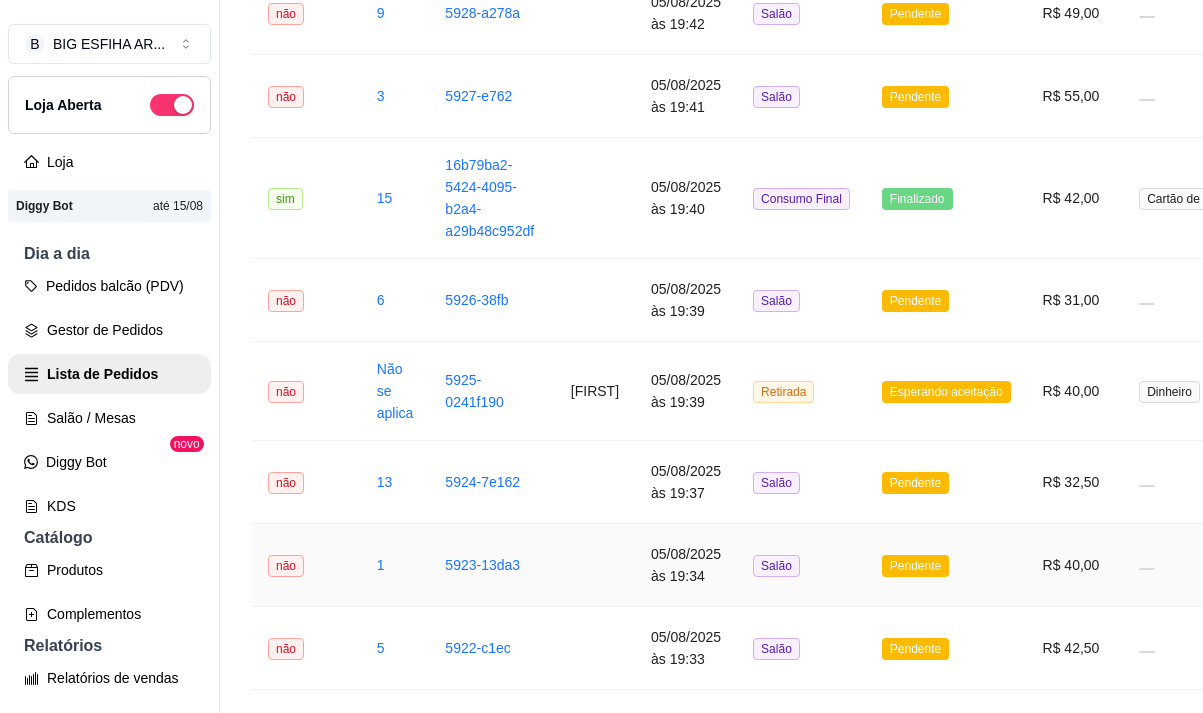 scroll, scrollTop: 500, scrollLeft: 0, axis: vertical 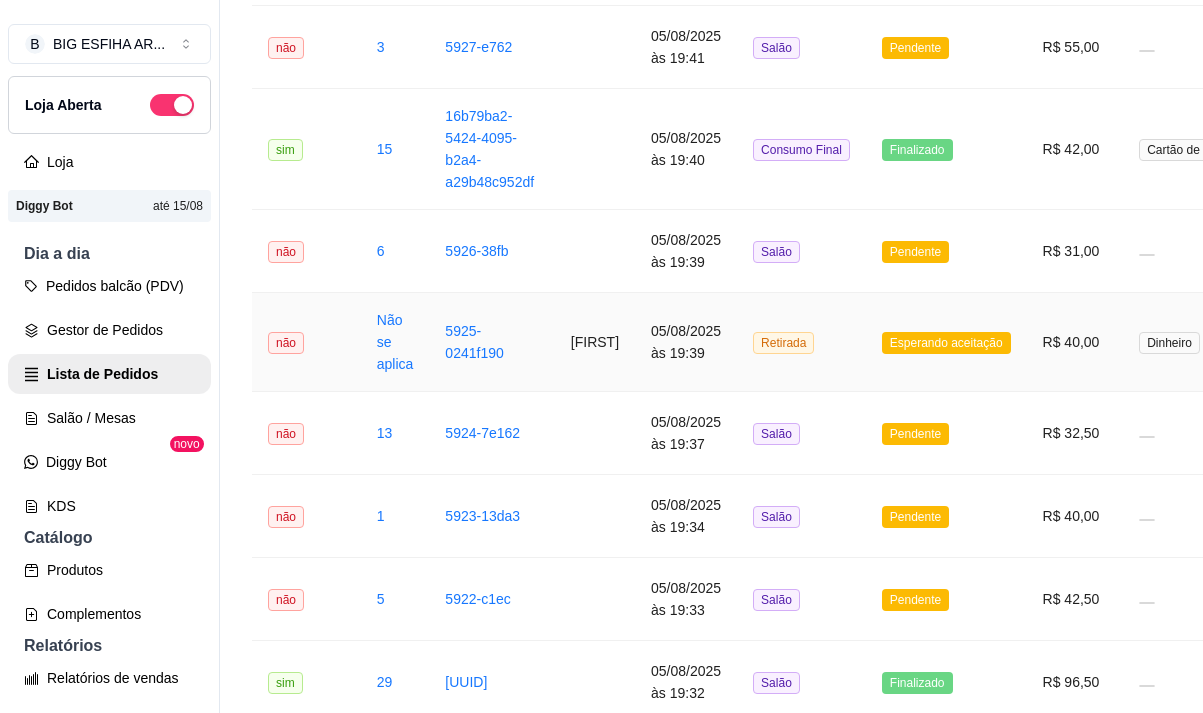 click on "05/08/2025 às 19:39" at bounding box center [686, 342] 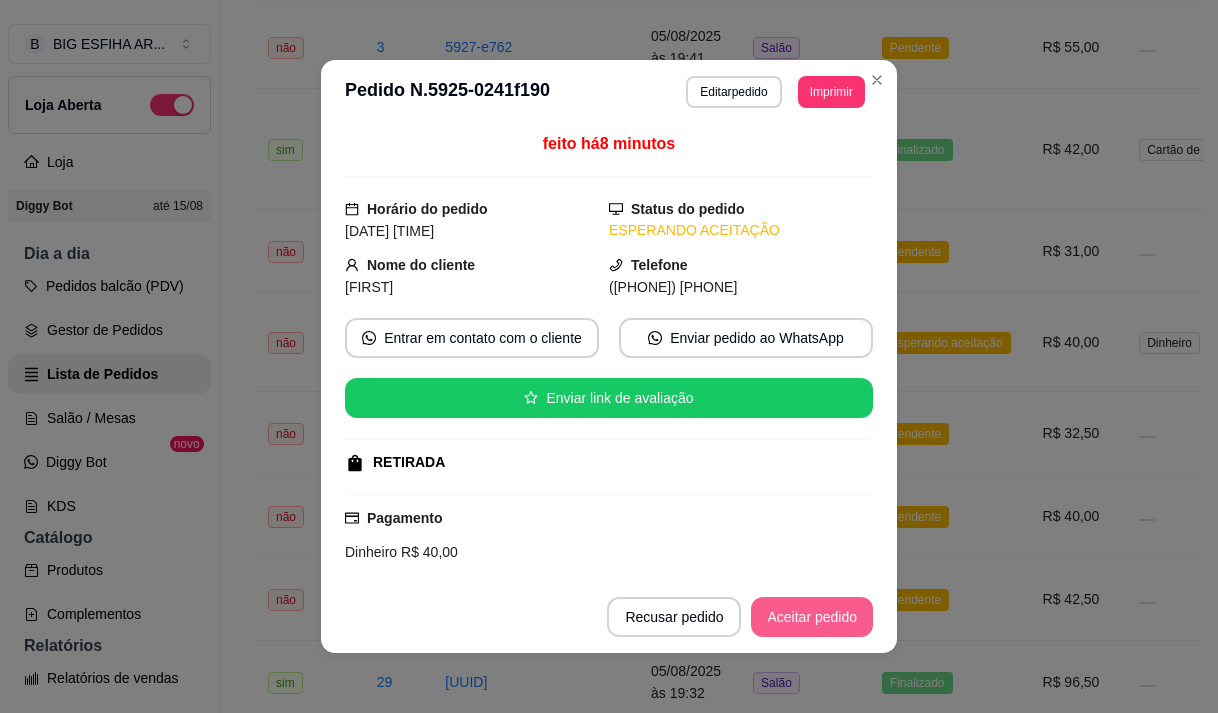 click on "Aceitar pedido" at bounding box center (812, 617) 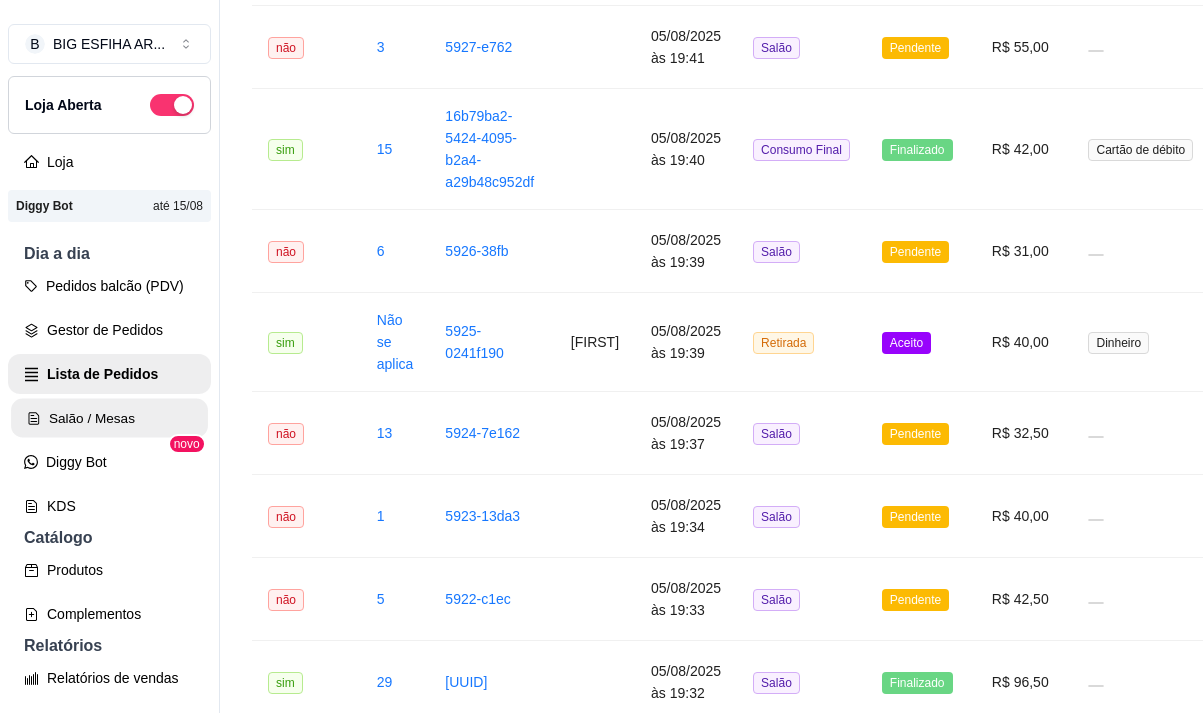 click on "Salão / Mesas" at bounding box center [109, 418] 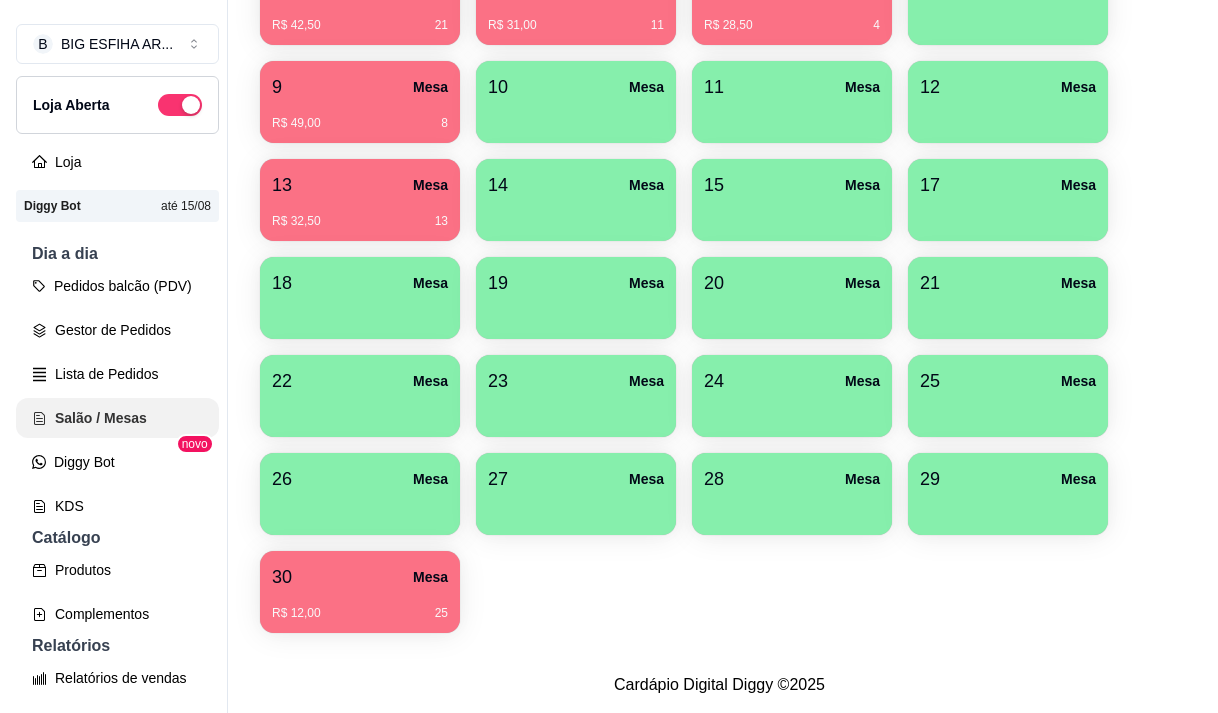scroll, scrollTop: 0, scrollLeft: 0, axis: both 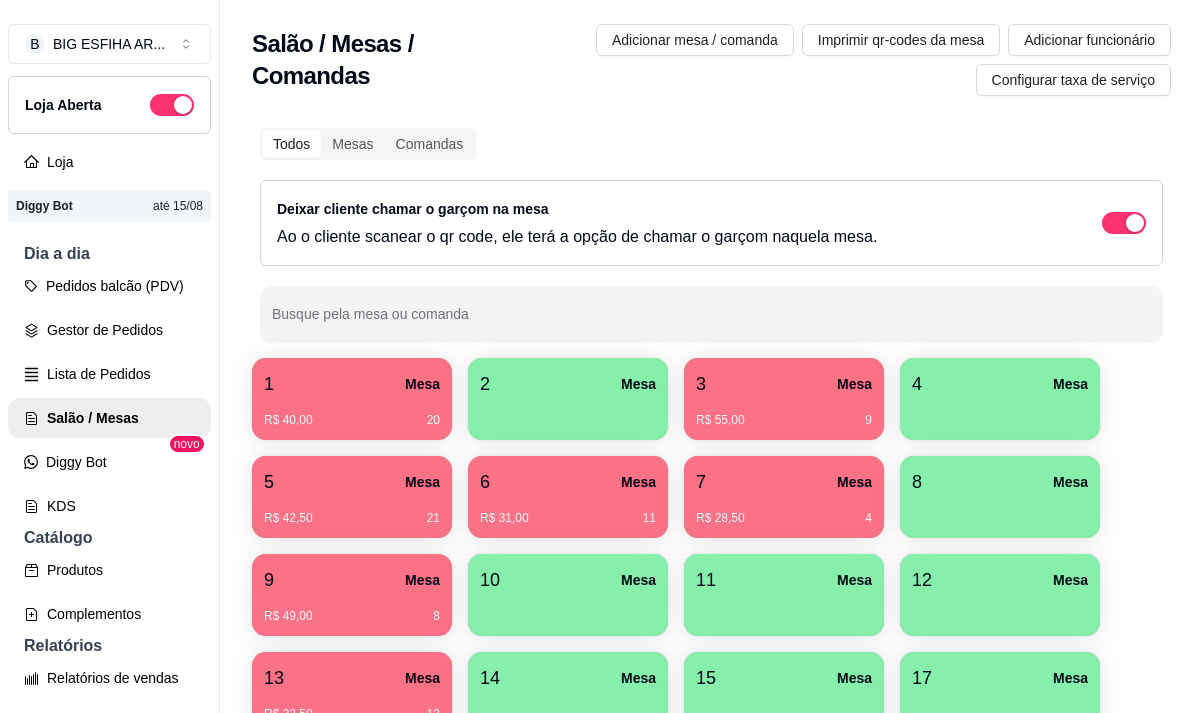 click on "R$ 28,50 4" at bounding box center [784, 511] 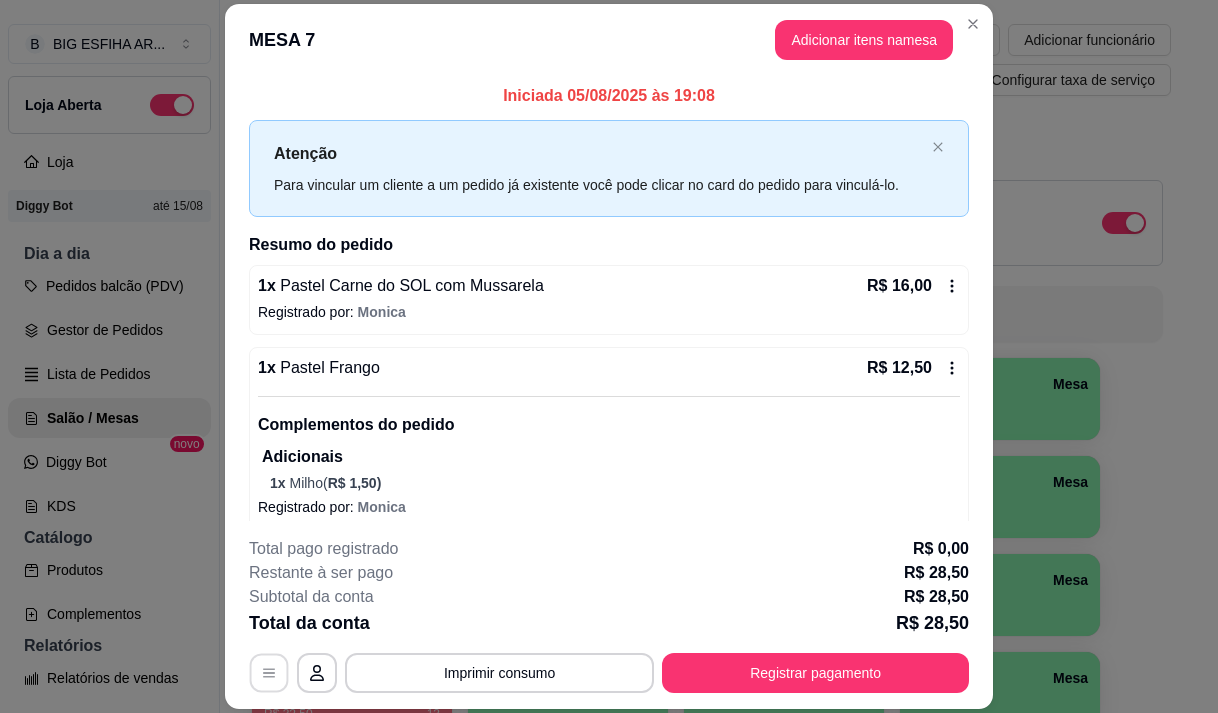 click 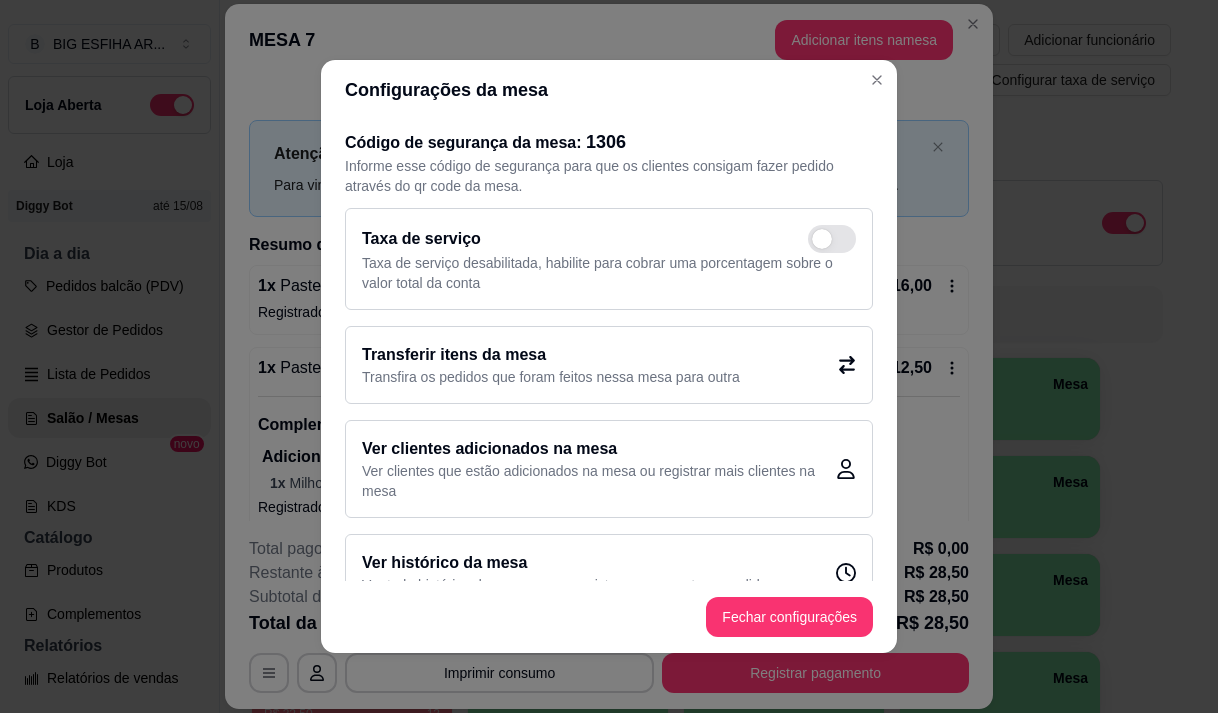 click on "Transfira os pedidos que foram feitos nessa mesa para outra" at bounding box center (551, 377) 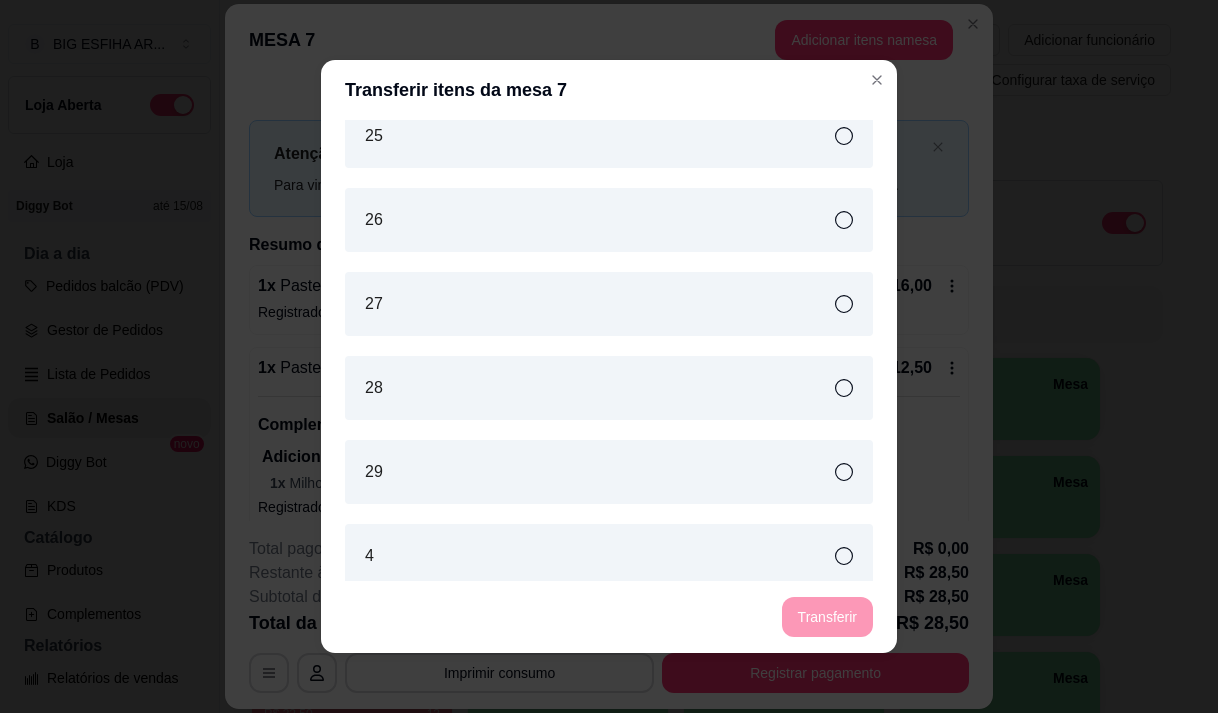 scroll, scrollTop: 1299, scrollLeft: 0, axis: vertical 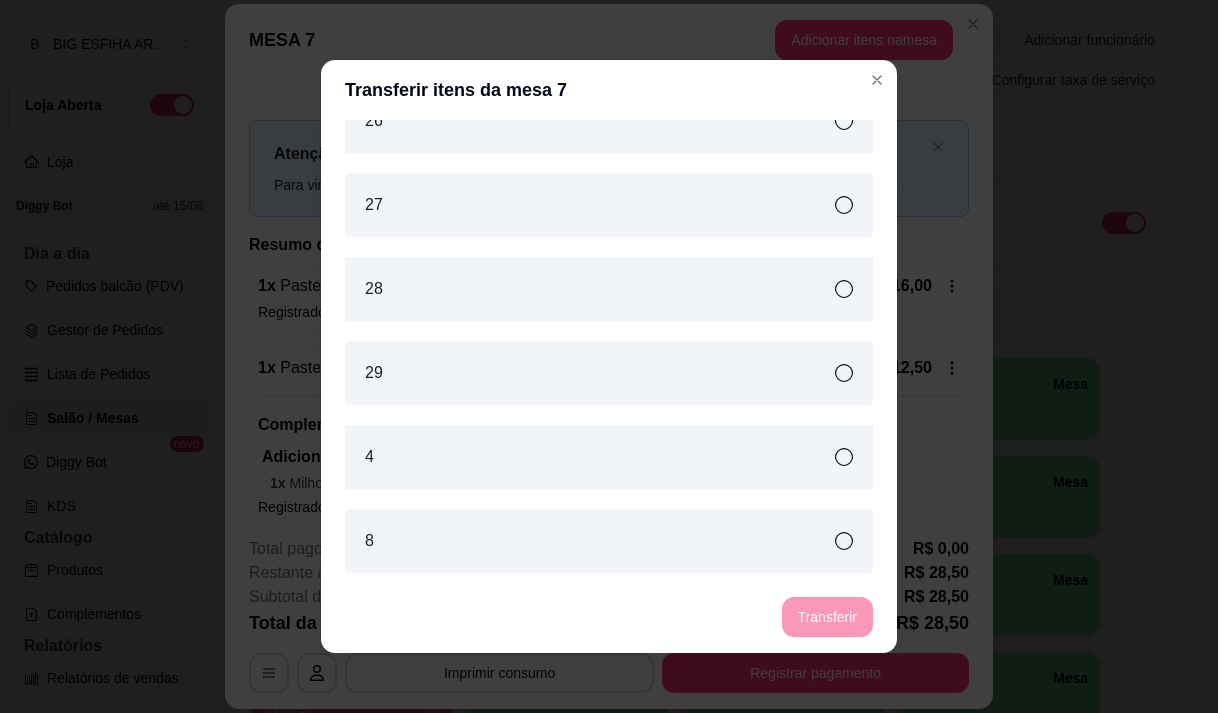 click on "4" at bounding box center [609, 457] 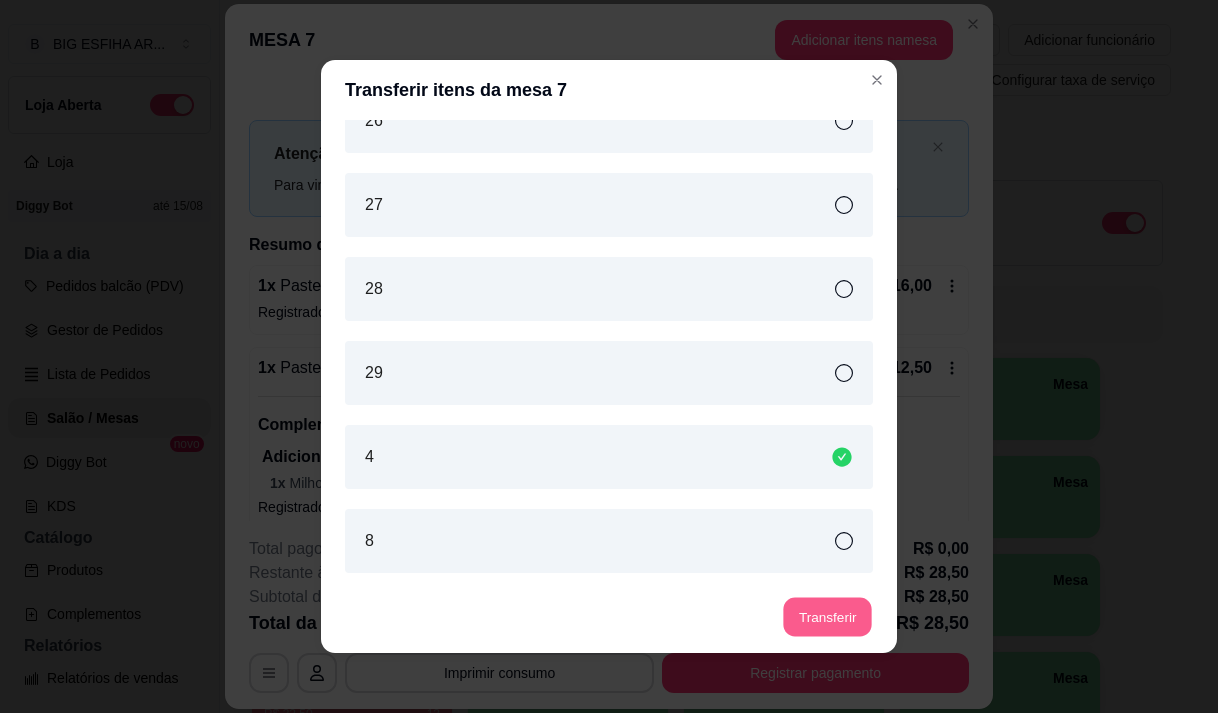 click on "Transferir" at bounding box center [827, 617] 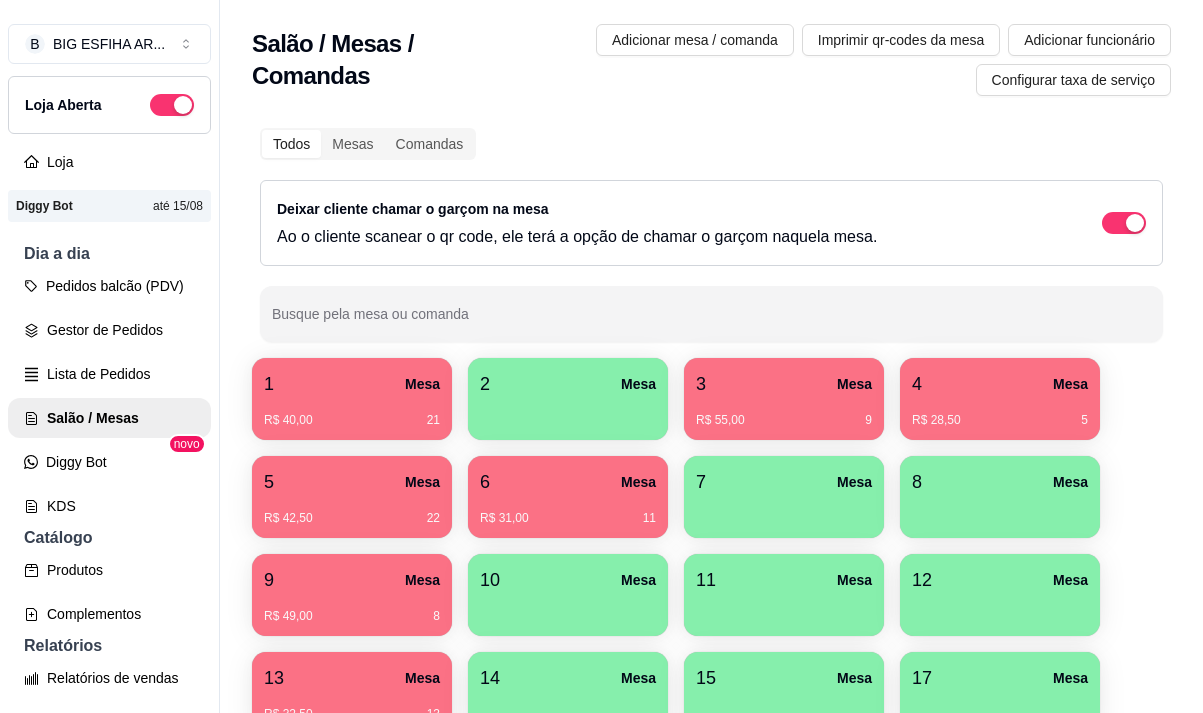 click on "6 Mesa" at bounding box center [568, 482] 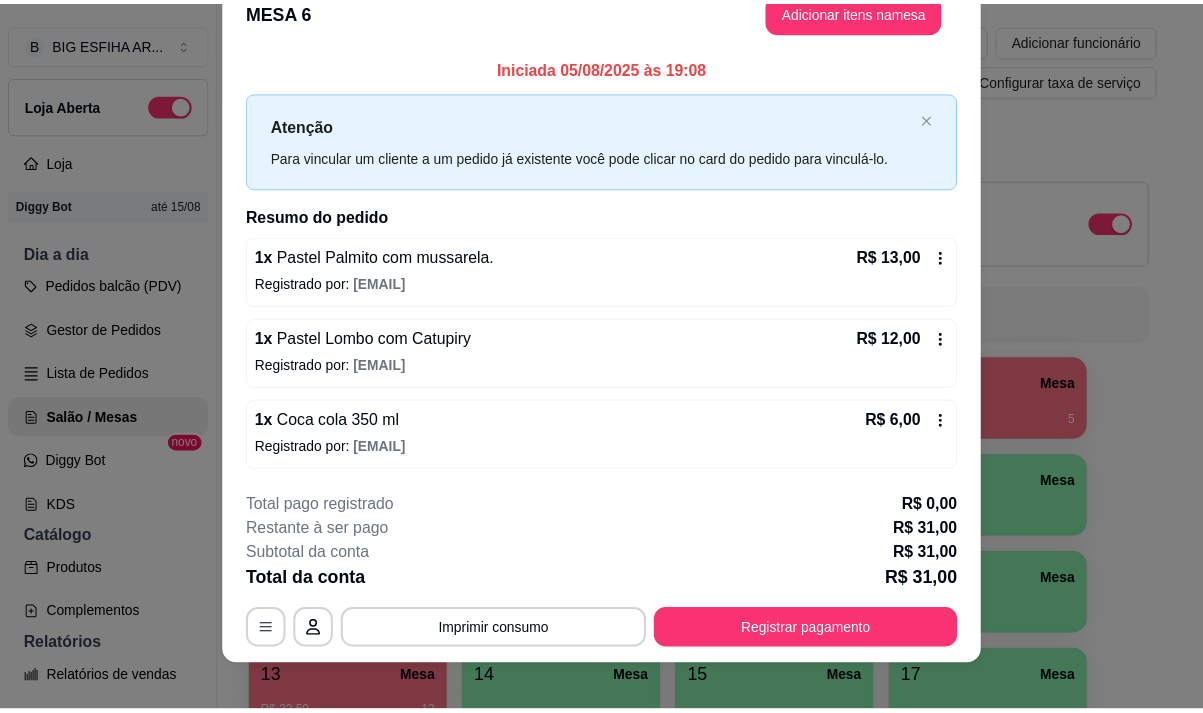 scroll, scrollTop: 53, scrollLeft: 0, axis: vertical 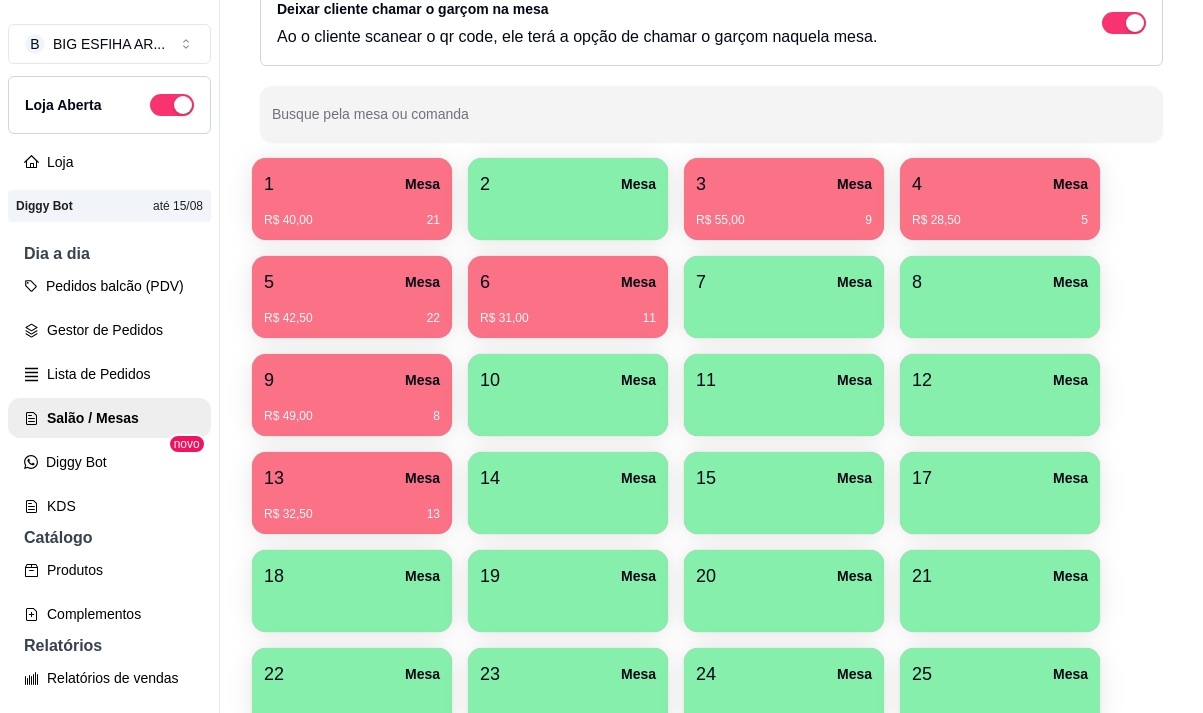 click on "R$ 28,50 5" at bounding box center (1000, 213) 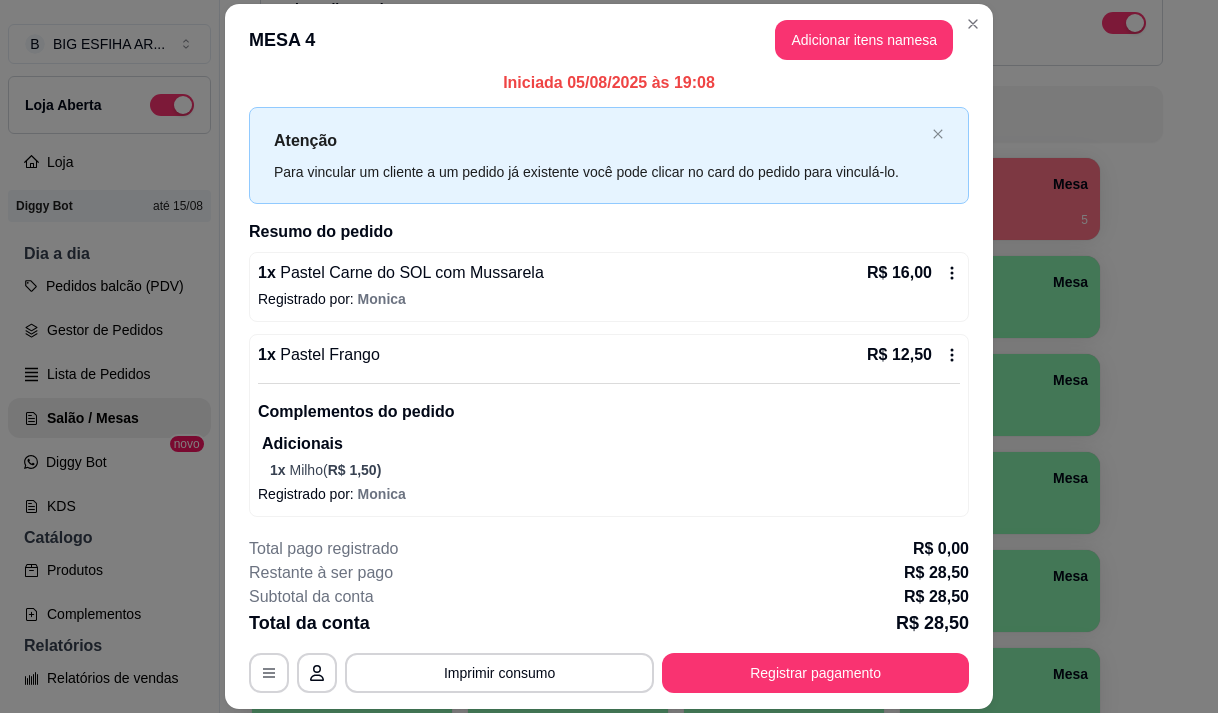 scroll, scrollTop: 16, scrollLeft: 0, axis: vertical 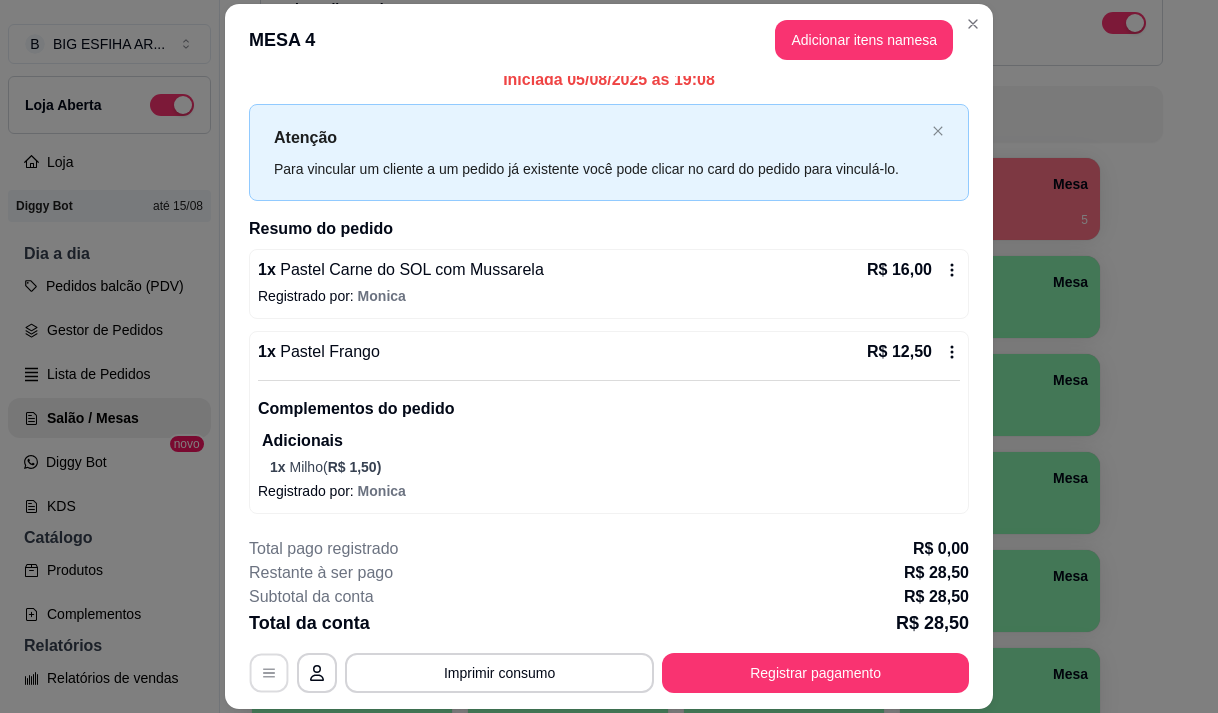 click 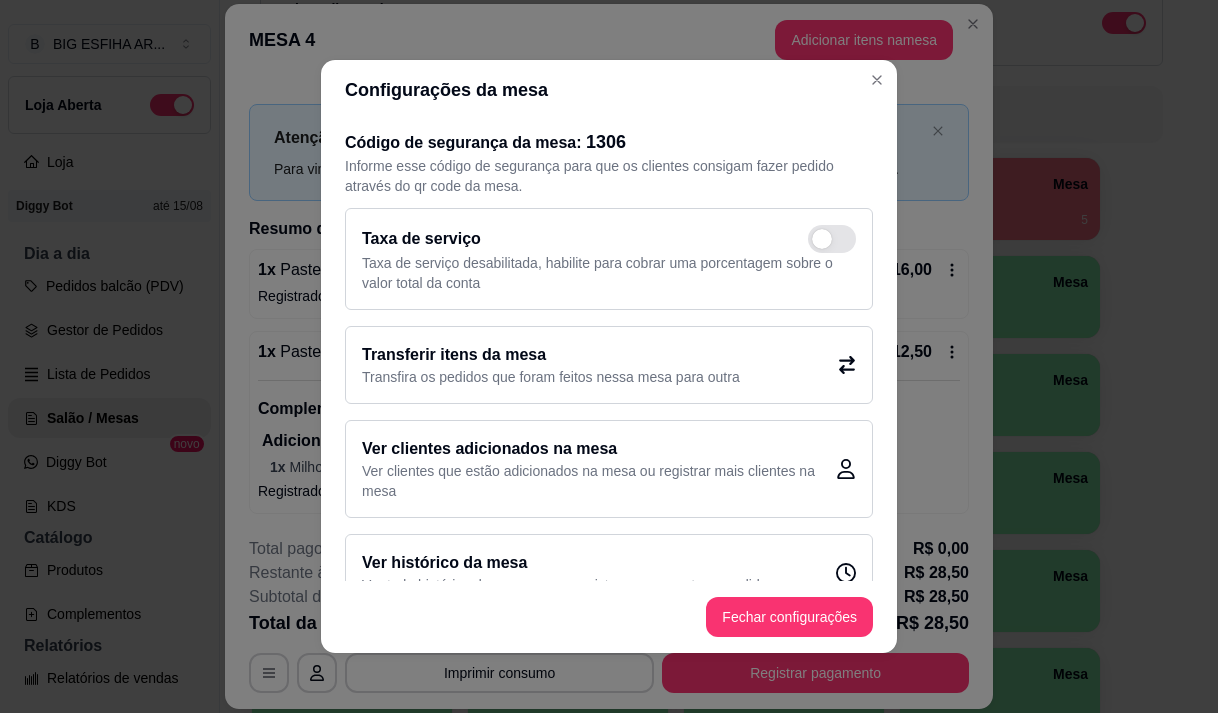 click on "Transferir itens da mesa" at bounding box center (551, 355) 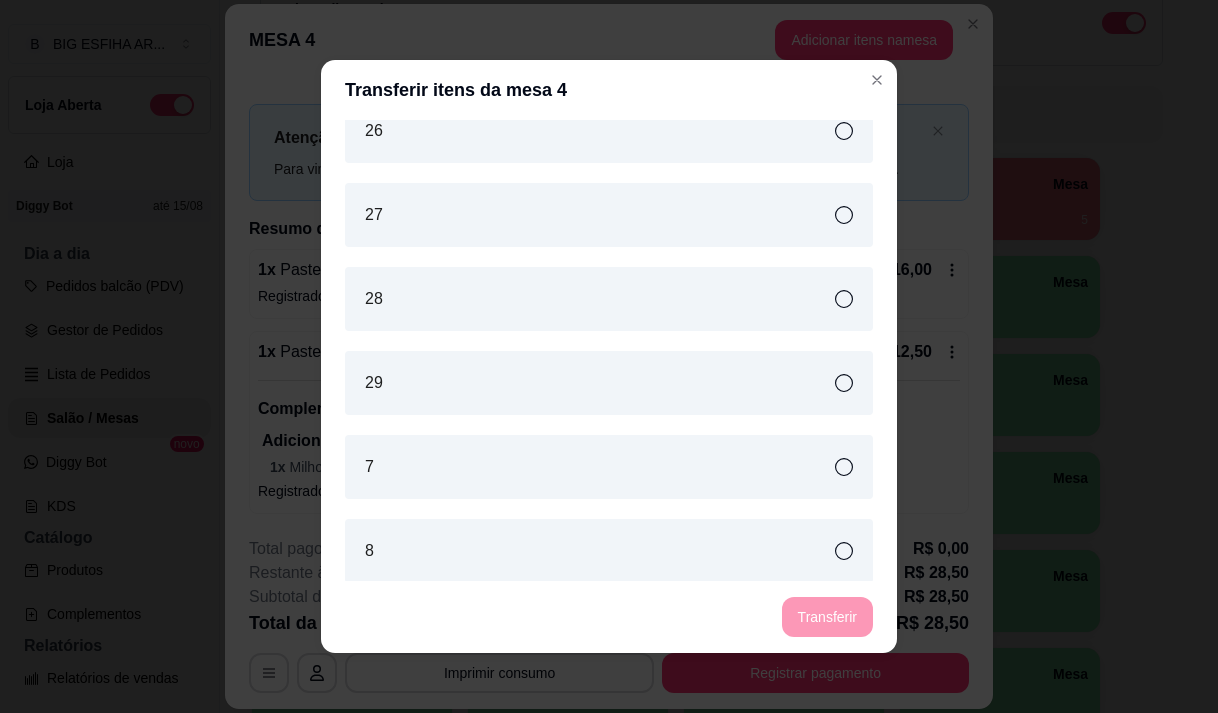 scroll, scrollTop: 1299, scrollLeft: 0, axis: vertical 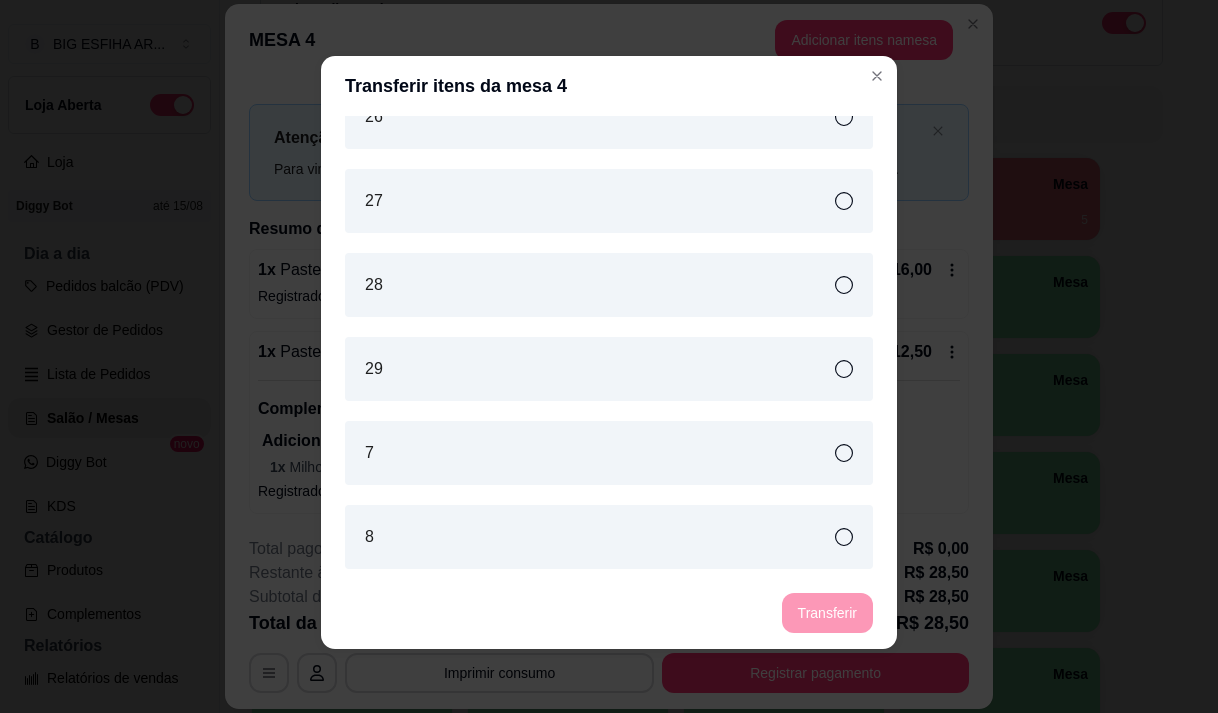 click on "10 11 12 14 15 17 18 19 2 20 21 22 23 24 25 26 27 28 29 7 8" at bounding box center (609, -303) 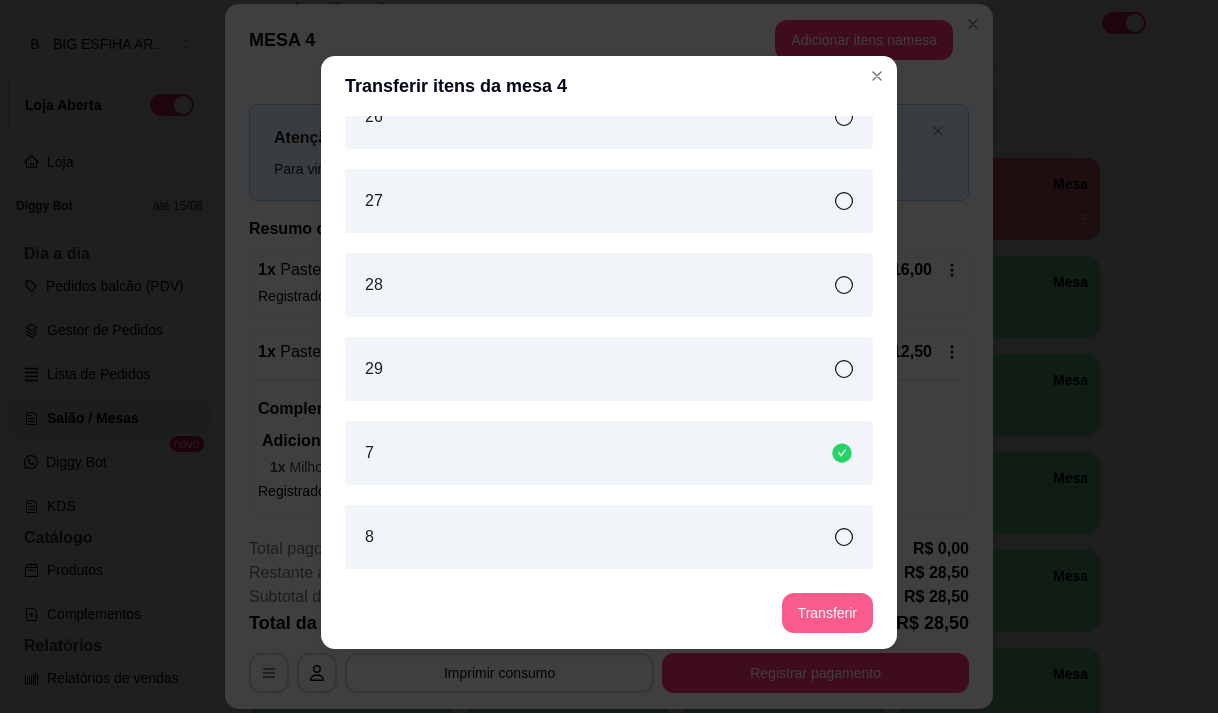 click on "Transferir" at bounding box center (827, 613) 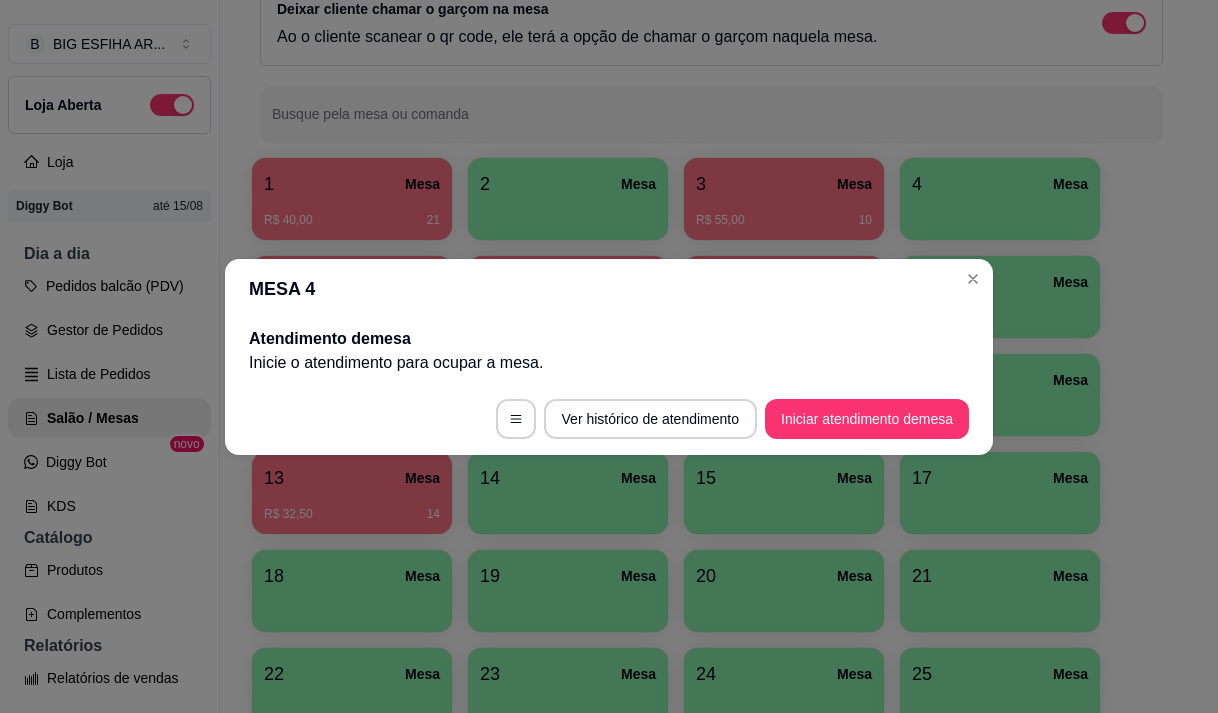 scroll, scrollTop: 0, scrollLeft: 0, axis: both 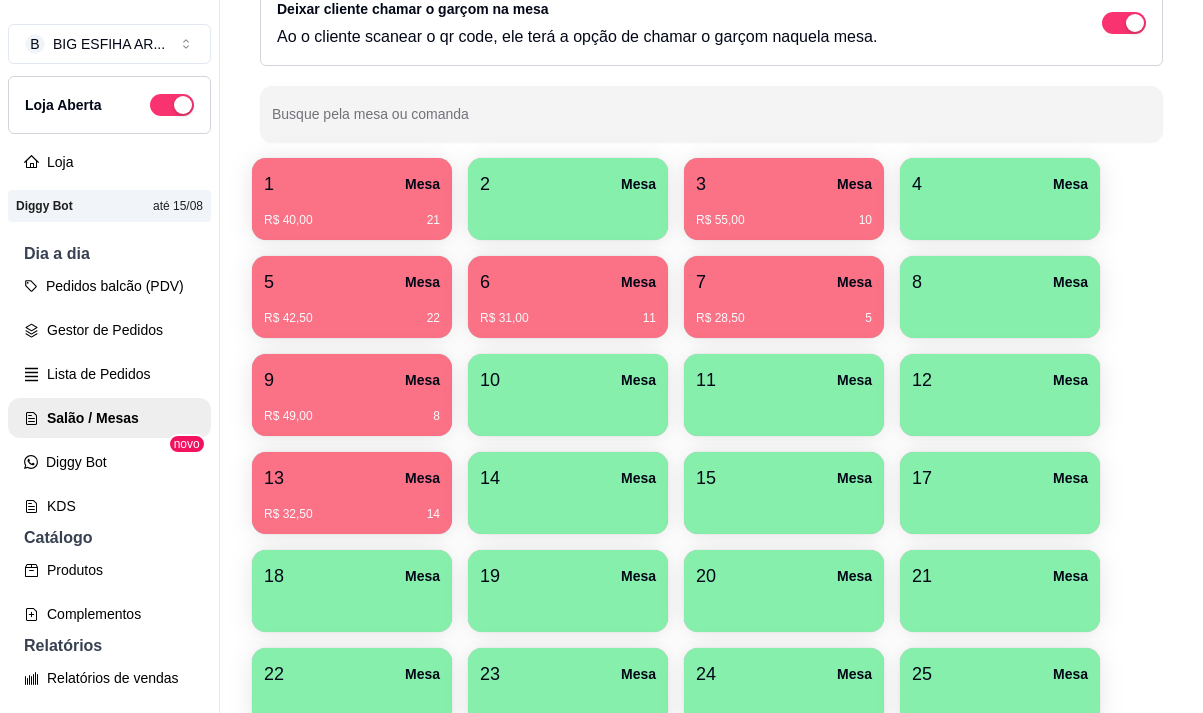 click on "R$ 31,00 11" at bounding box center [568, 311] 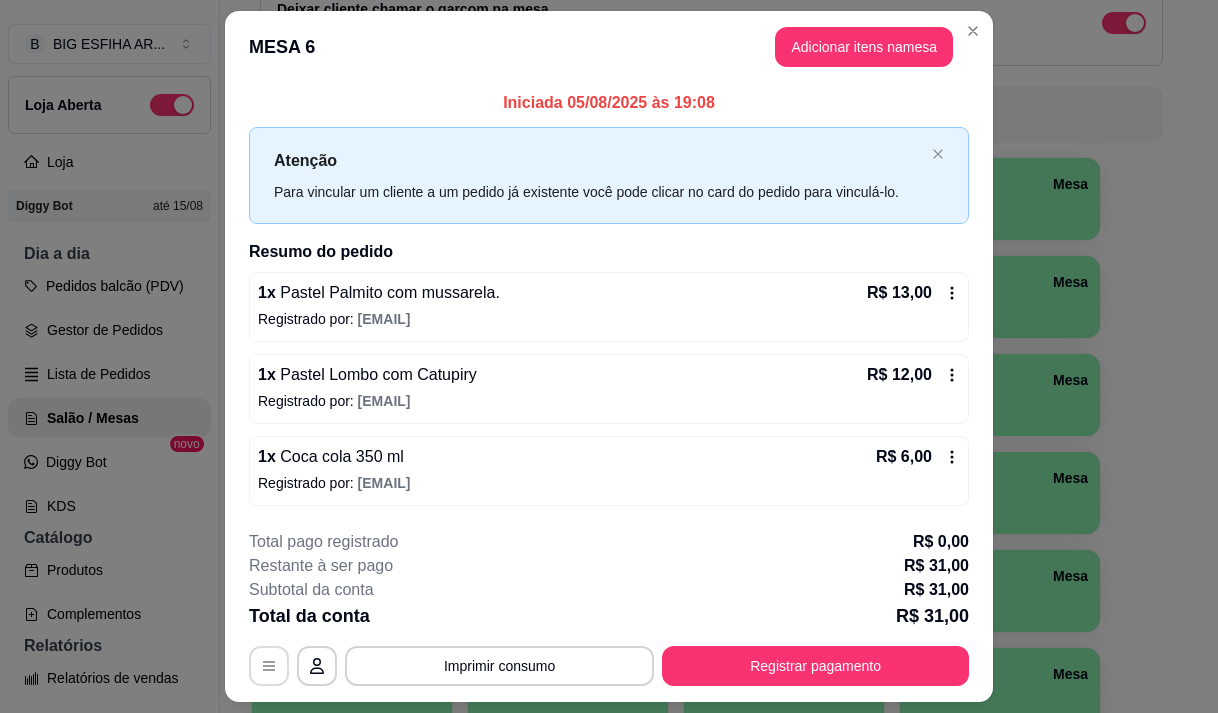 click at bounding box center [269, 666] 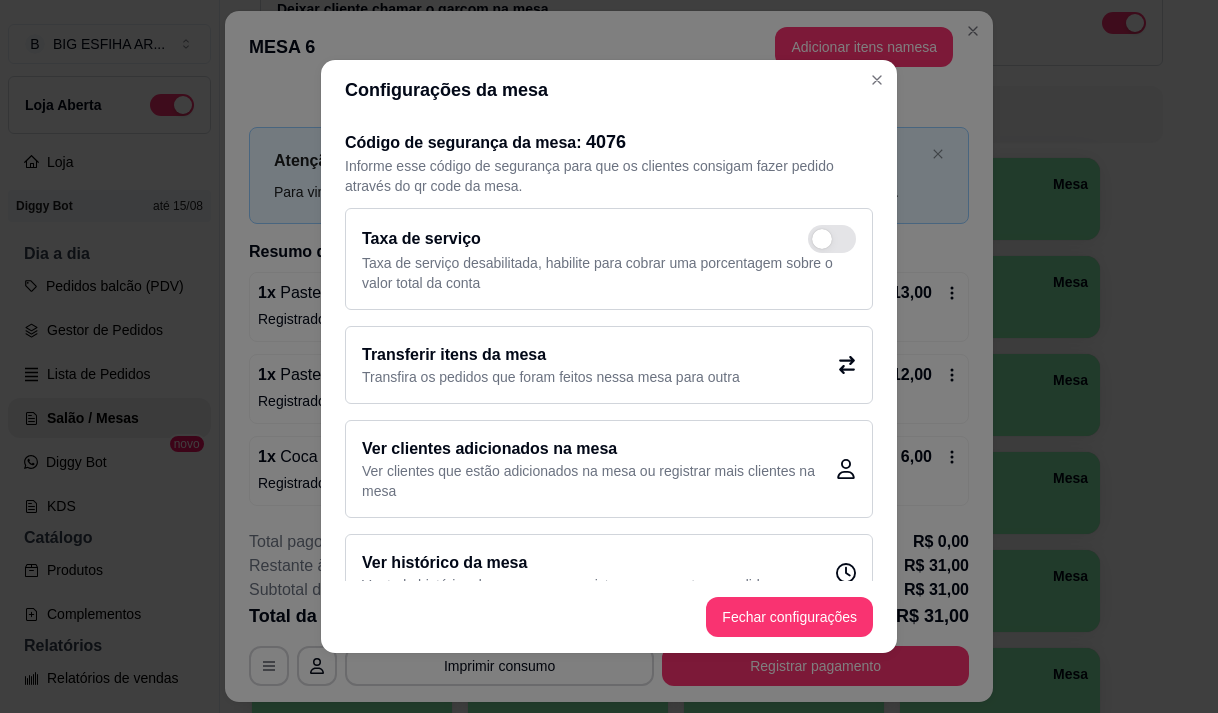click on "Transferir itens da mesa Transfira os pedidos que foram feitos nessa mesa para outra" at bounding box center [609, 365] 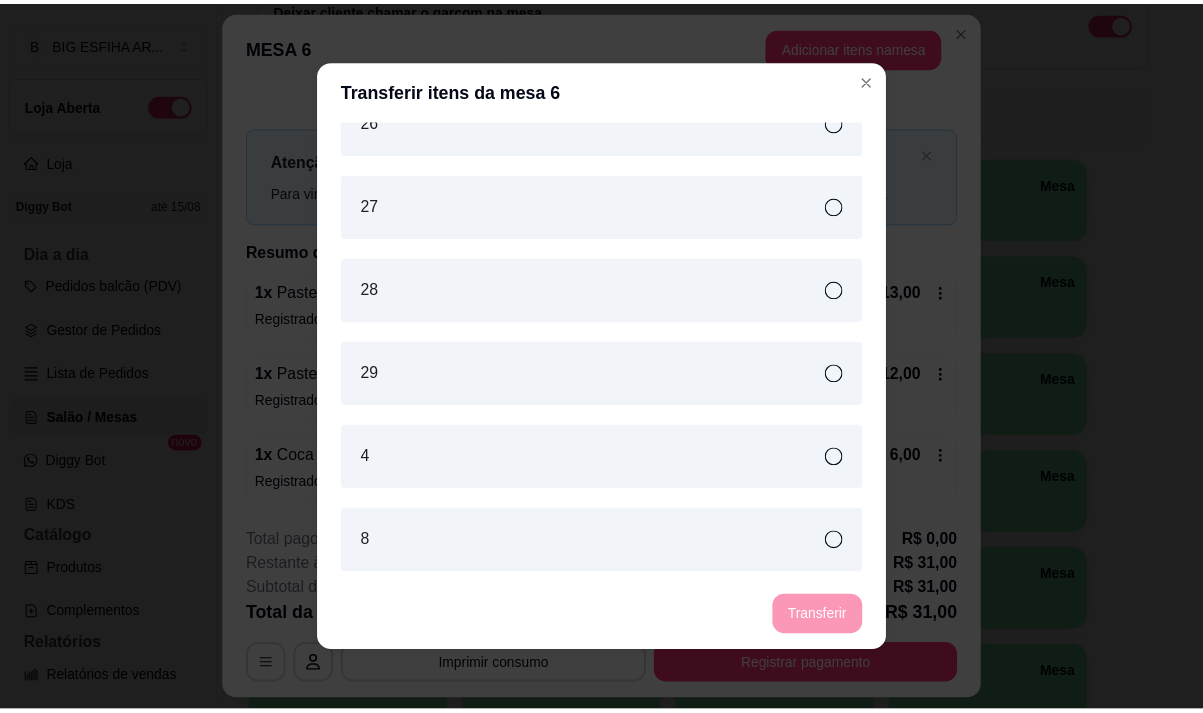 scroll, scrollTop: 1299, scrollLeft: 0, axis: vertical 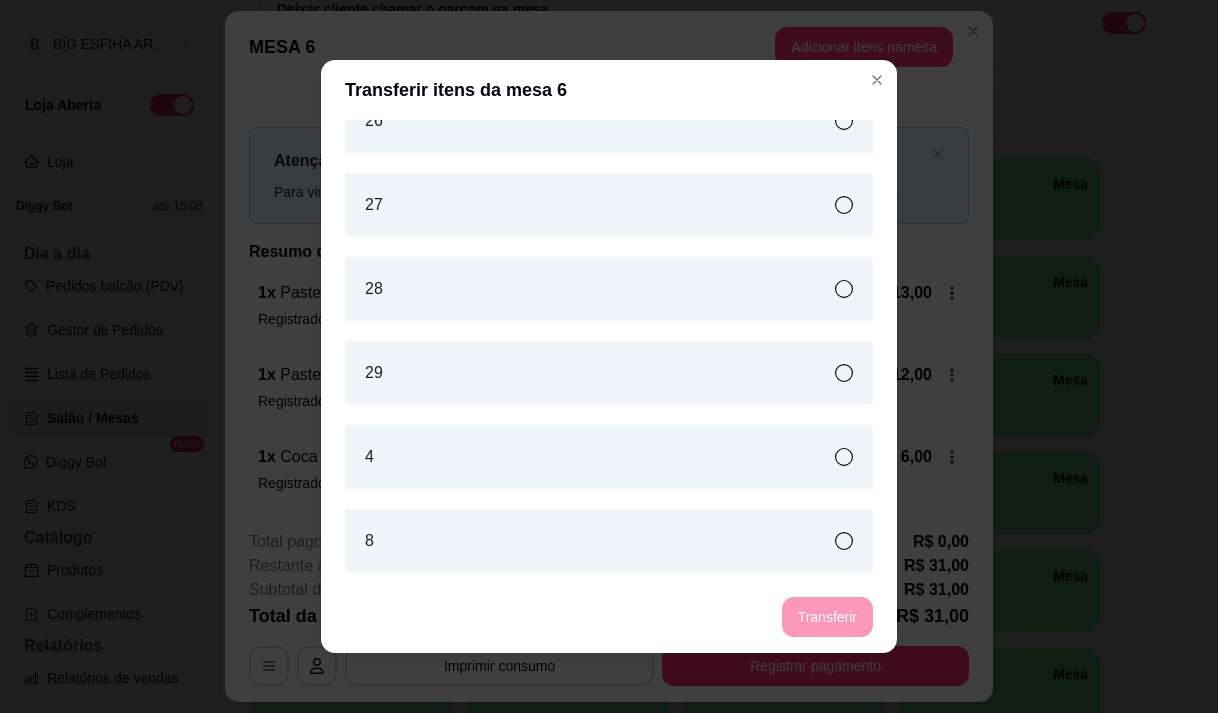 drag, startPoint x: 602, startPoint y: 442, endPoint x: 752, endPoint y: 503, distance: 161.929 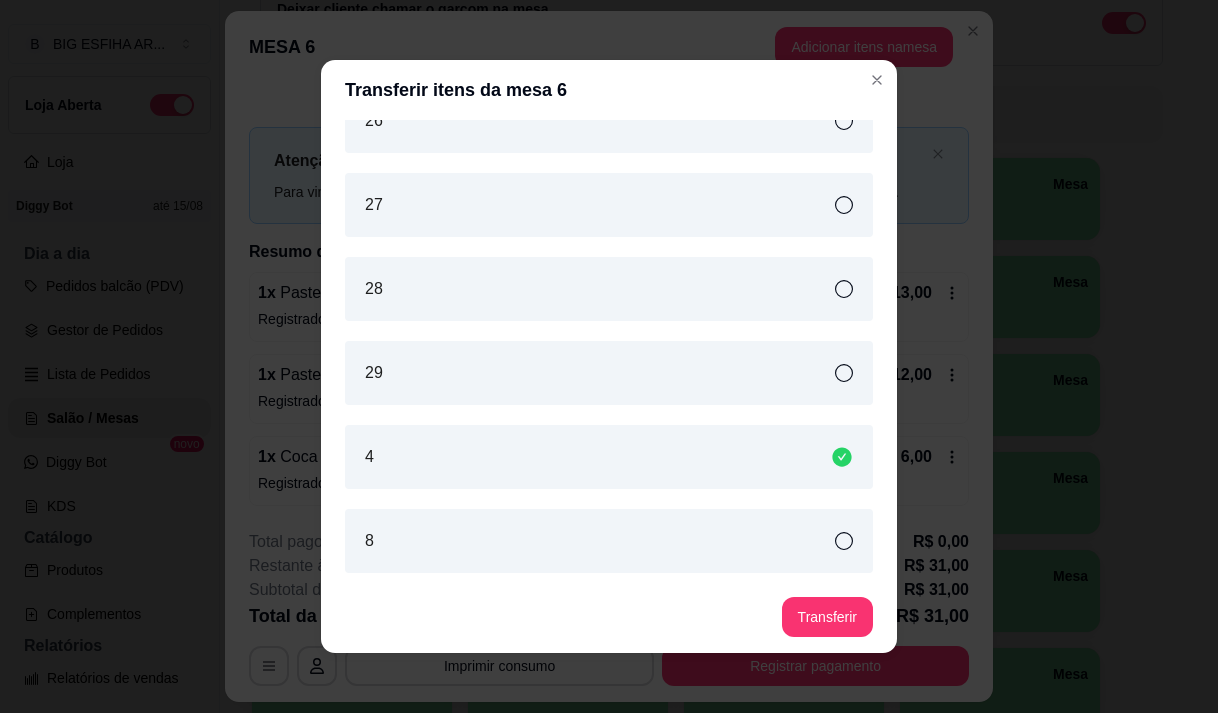 click on "Transferir" at bounding box center (609, 617) 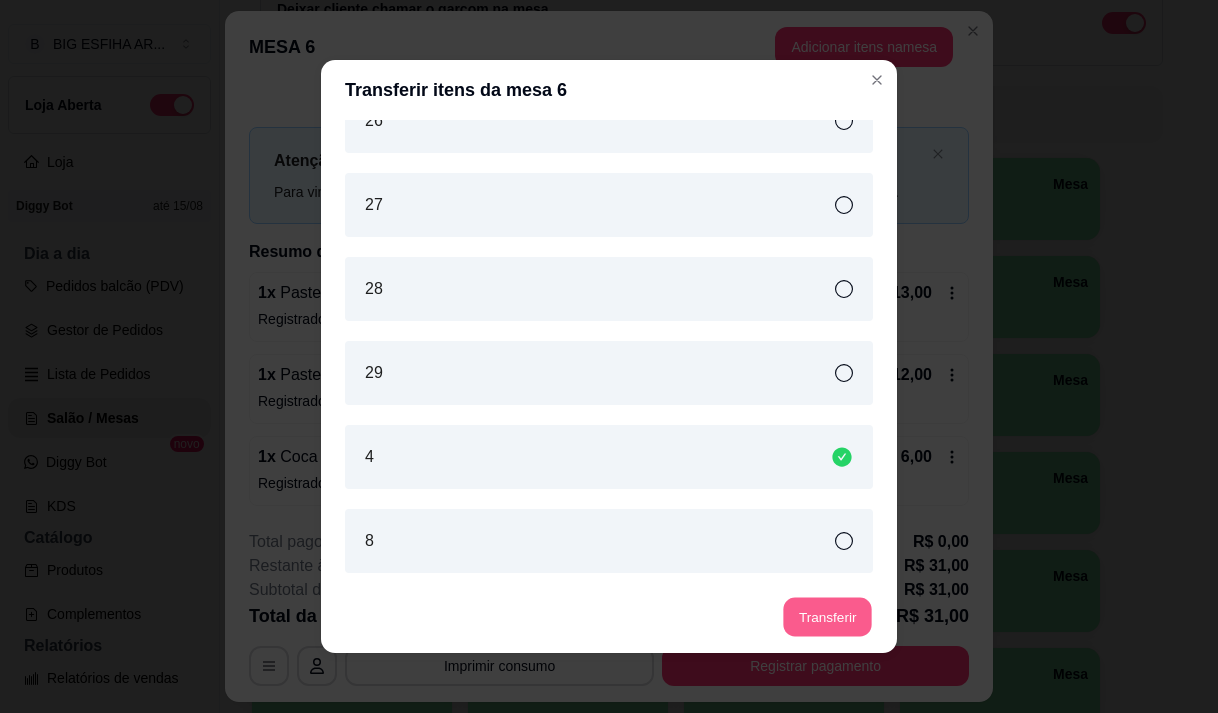 click on "Transferir" at bounding box center [827, 617] 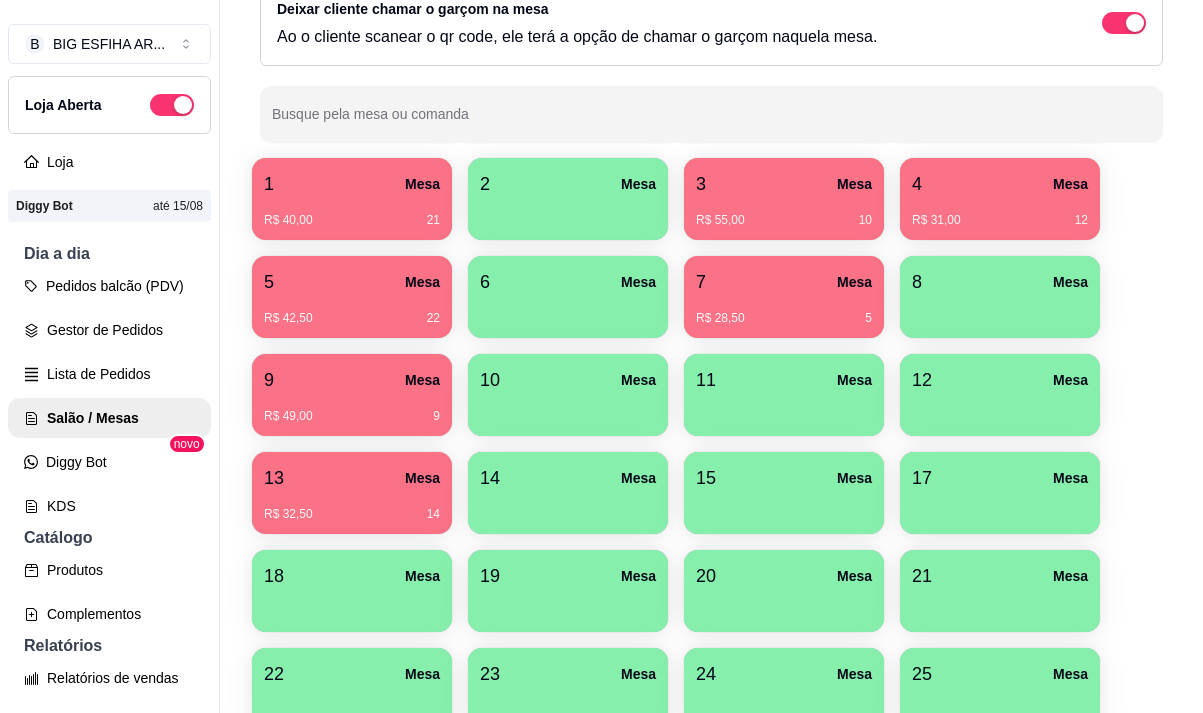 scroll, scrollTop: 508, scrollLeft: 0, axis: vertical 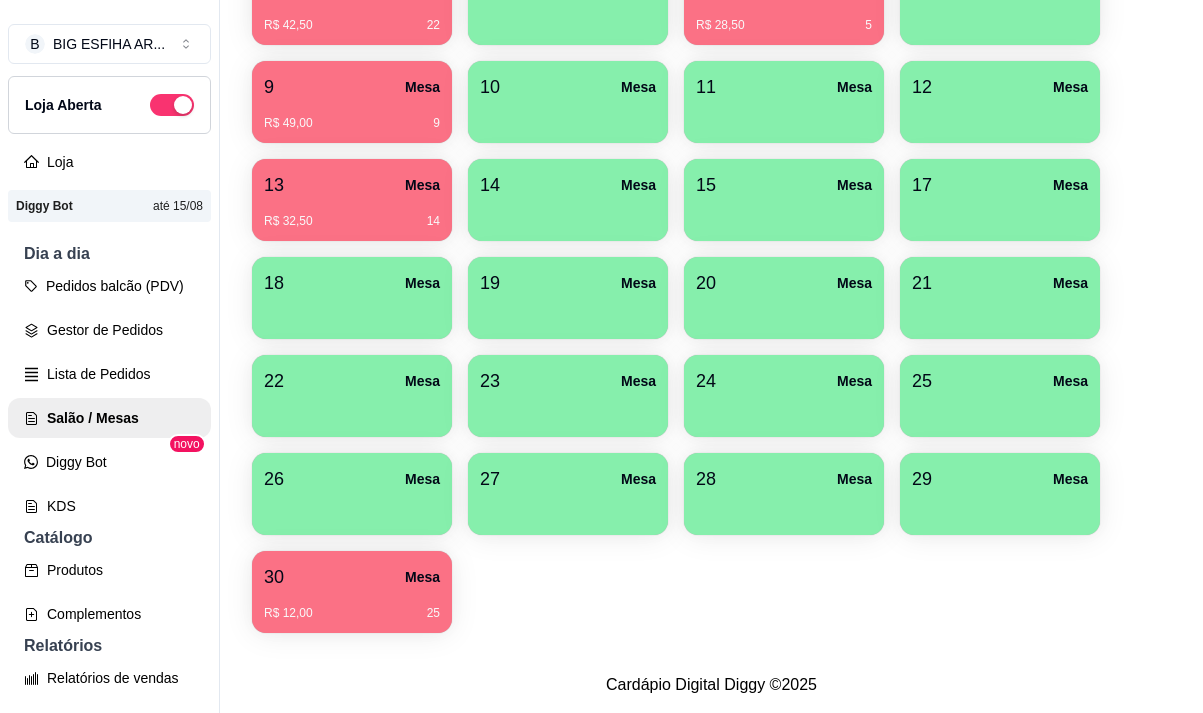 click on "R$ 12,00 25" at bounding box center [352, 606] 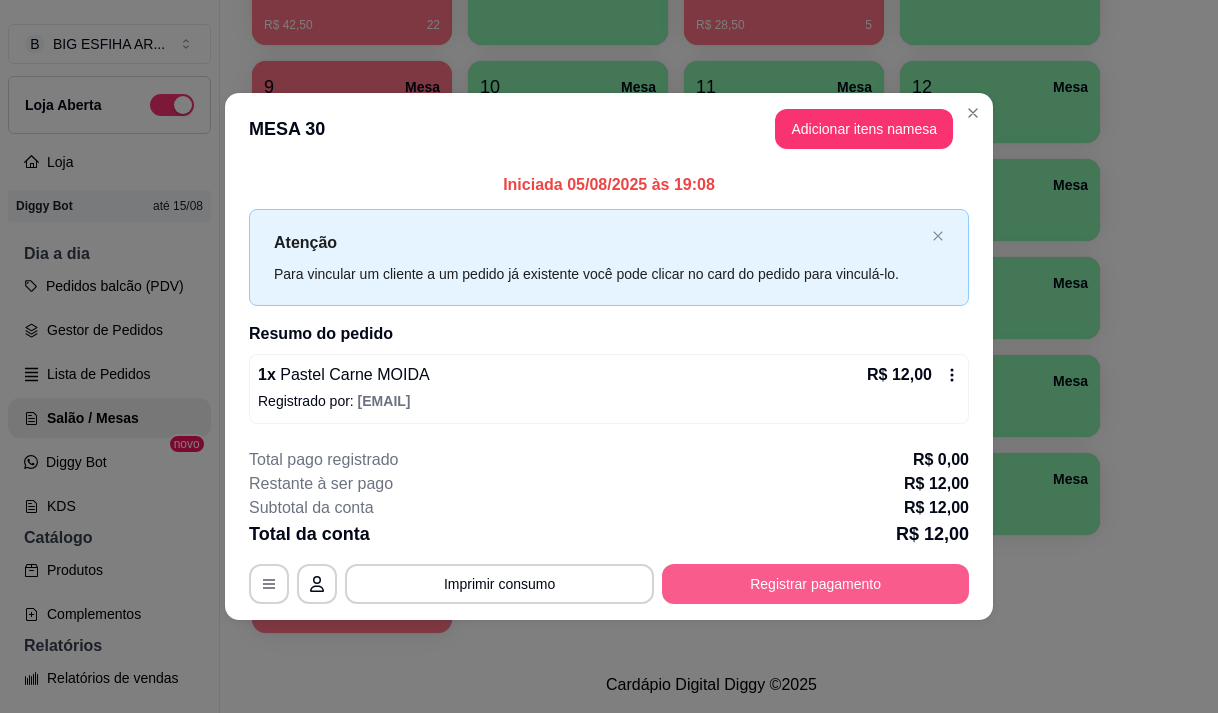 click on "Registrar pagamento" at bounding box center [815, 584] 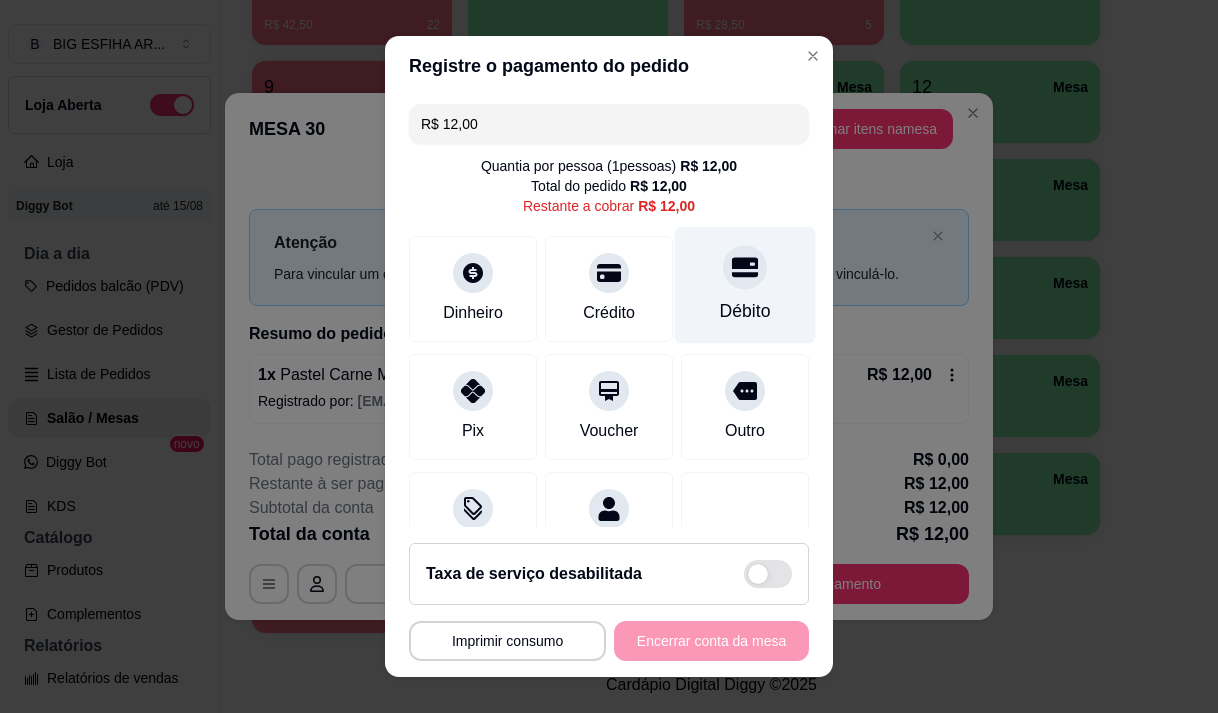 click on "Débito" at bounding box center [745, 311] 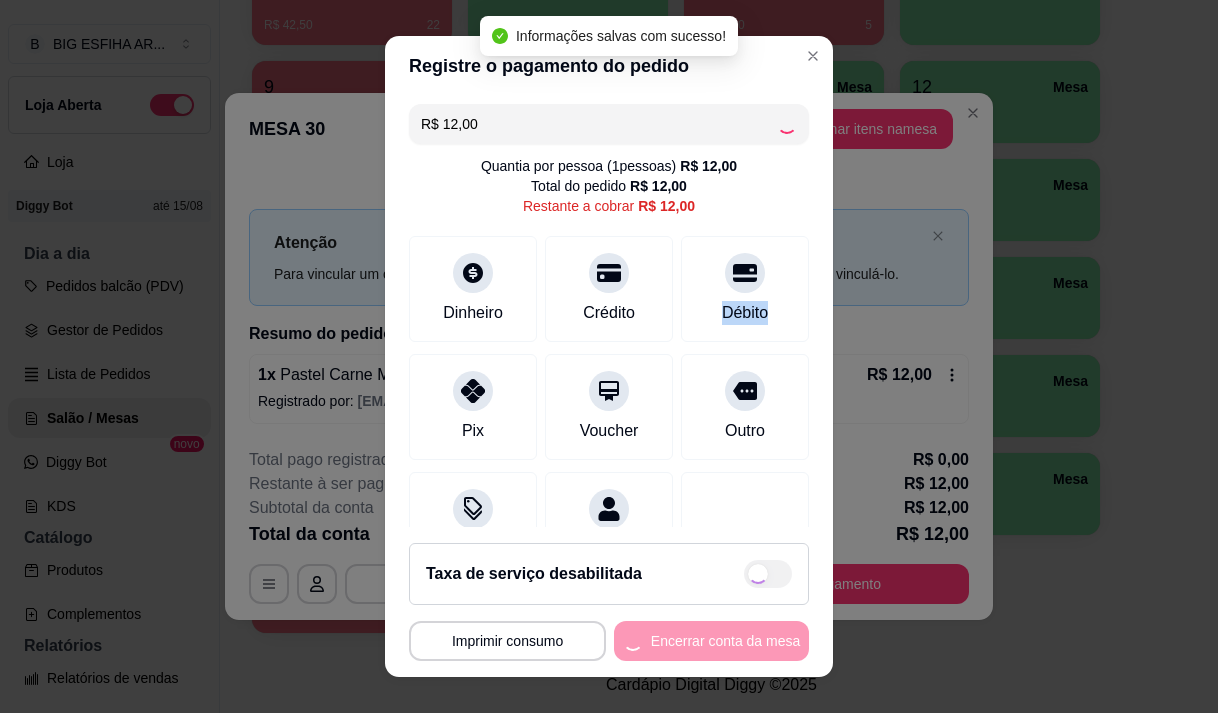 type on "R$ 0,00" 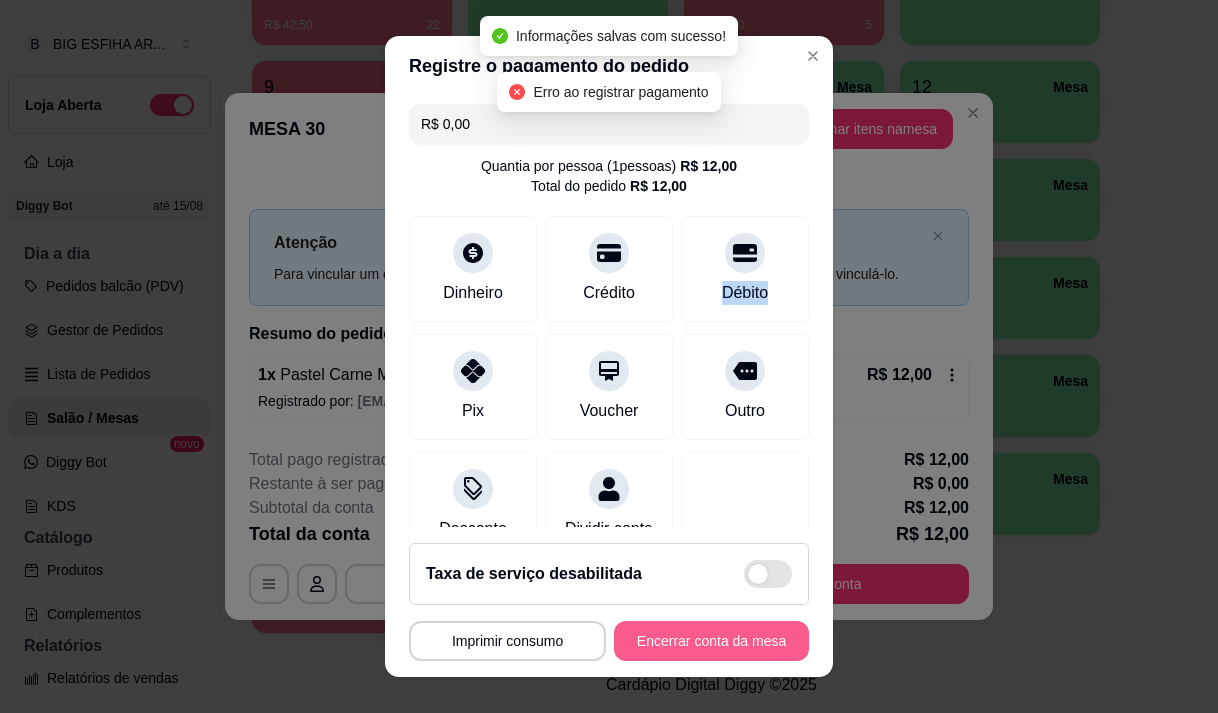 click on "Encerrar conta da mesa" at bounding box center (711, 641) 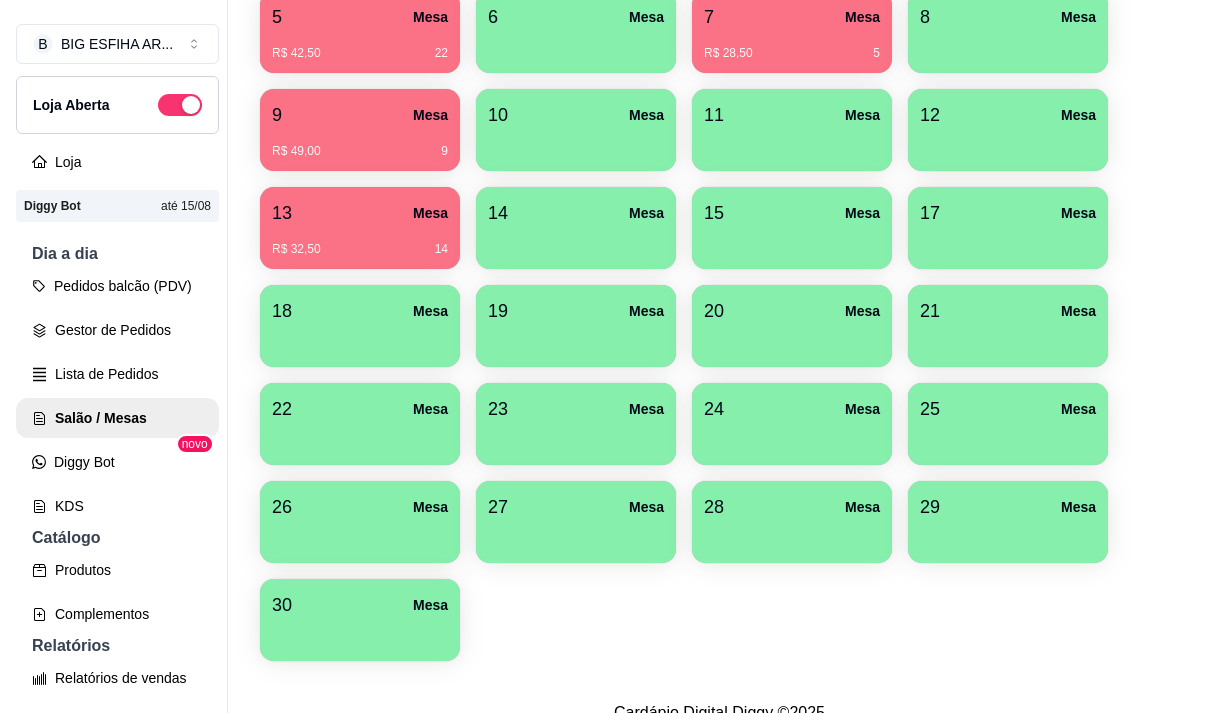 scroll, scrollTop: 108, scrollLeft: 0, axis: vertical 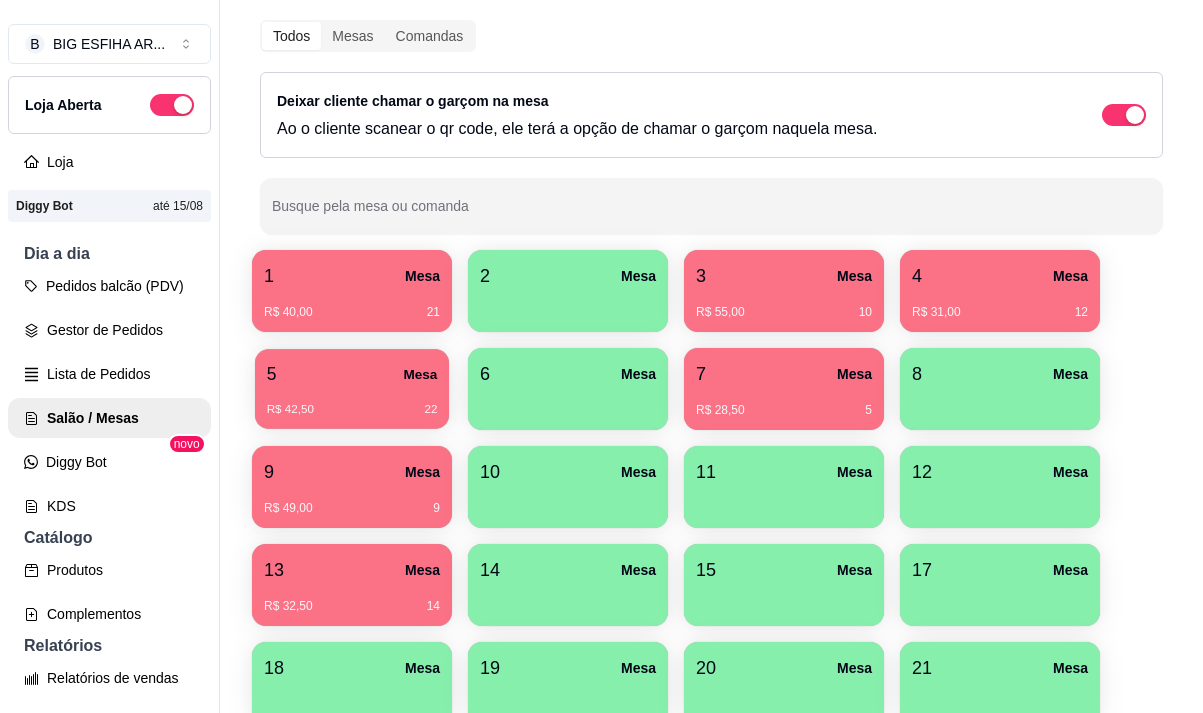 click on "5 Mesa" at bounding box center (352, 374) 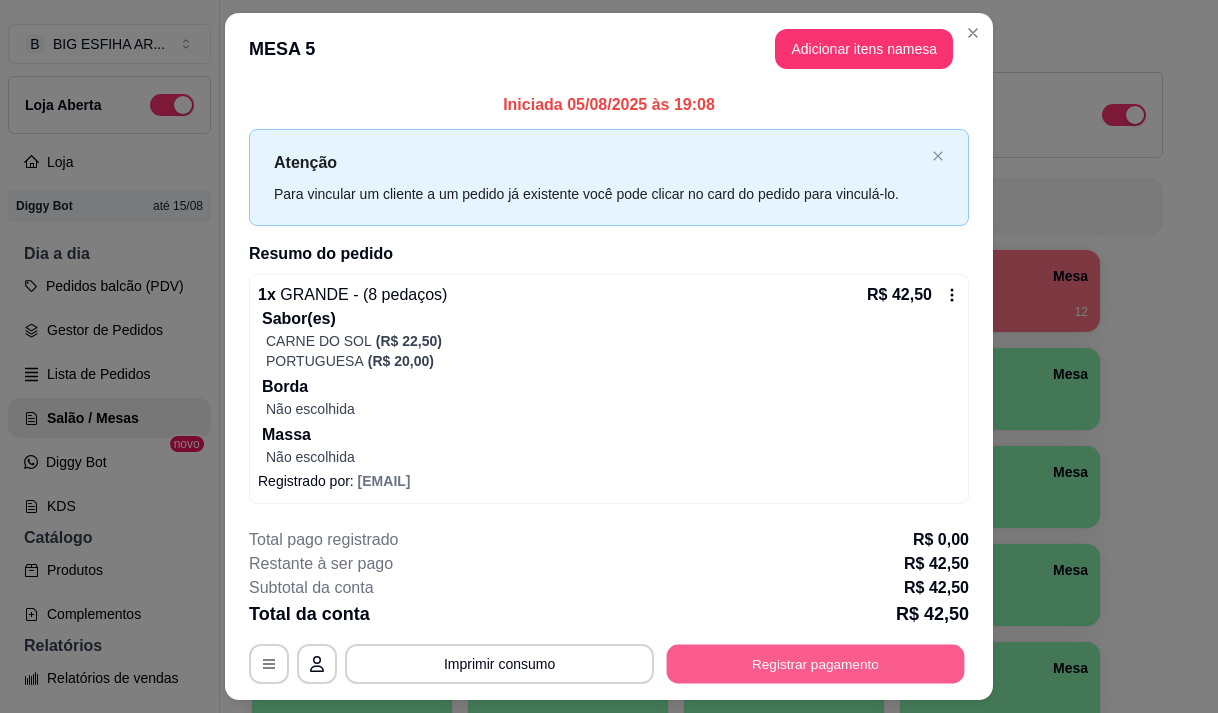 click on "Registrar pagamento" at bounding box center (816, 664) 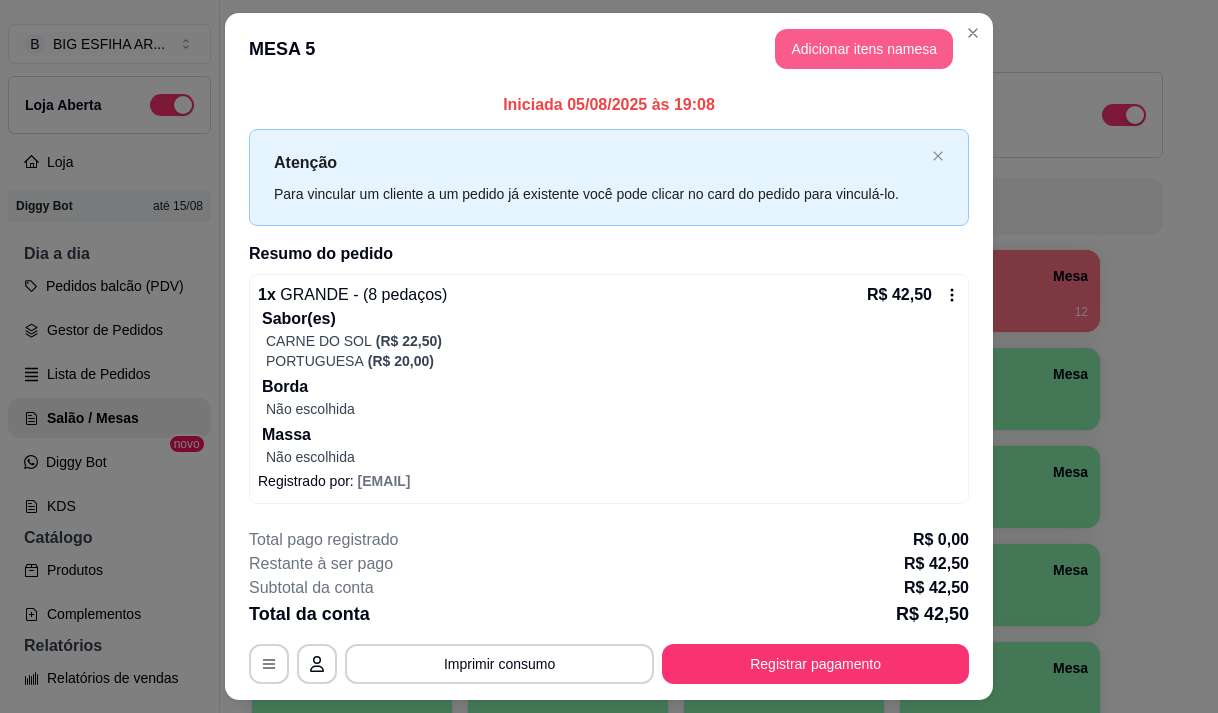click on "Adicionar itens na  mesa" at bounding box center (864, 49) 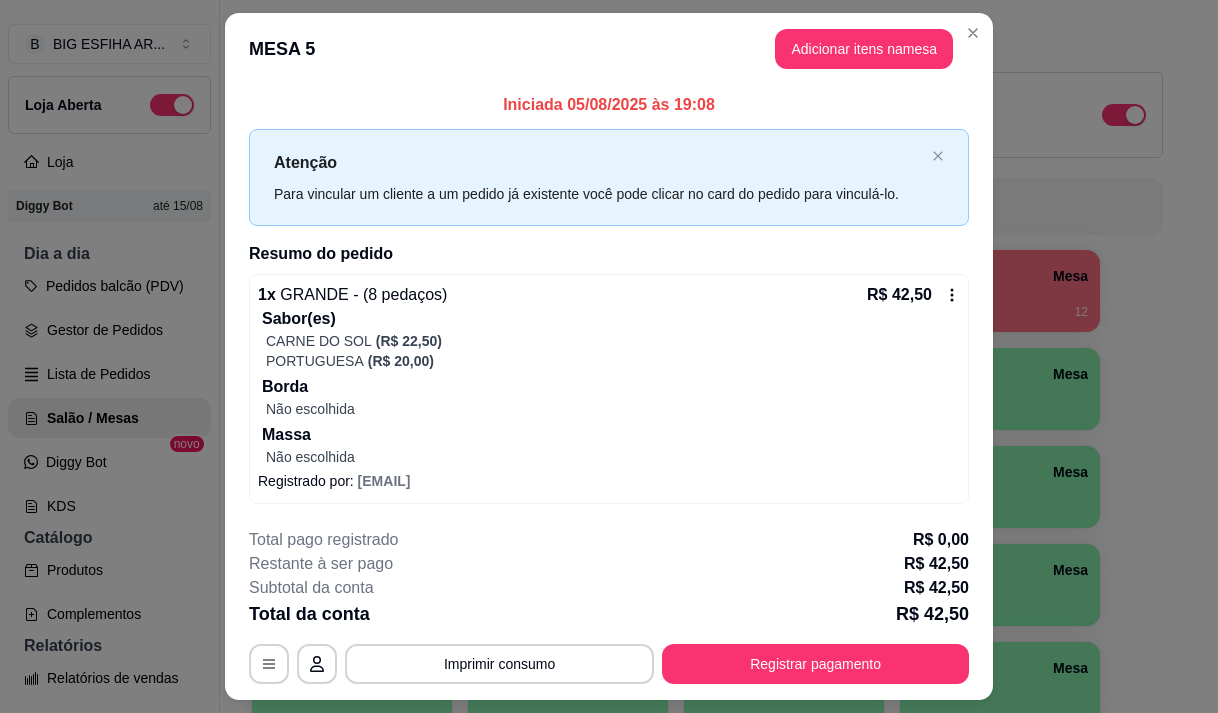 click on "Pesquisa" at bounding box center (398, 131) 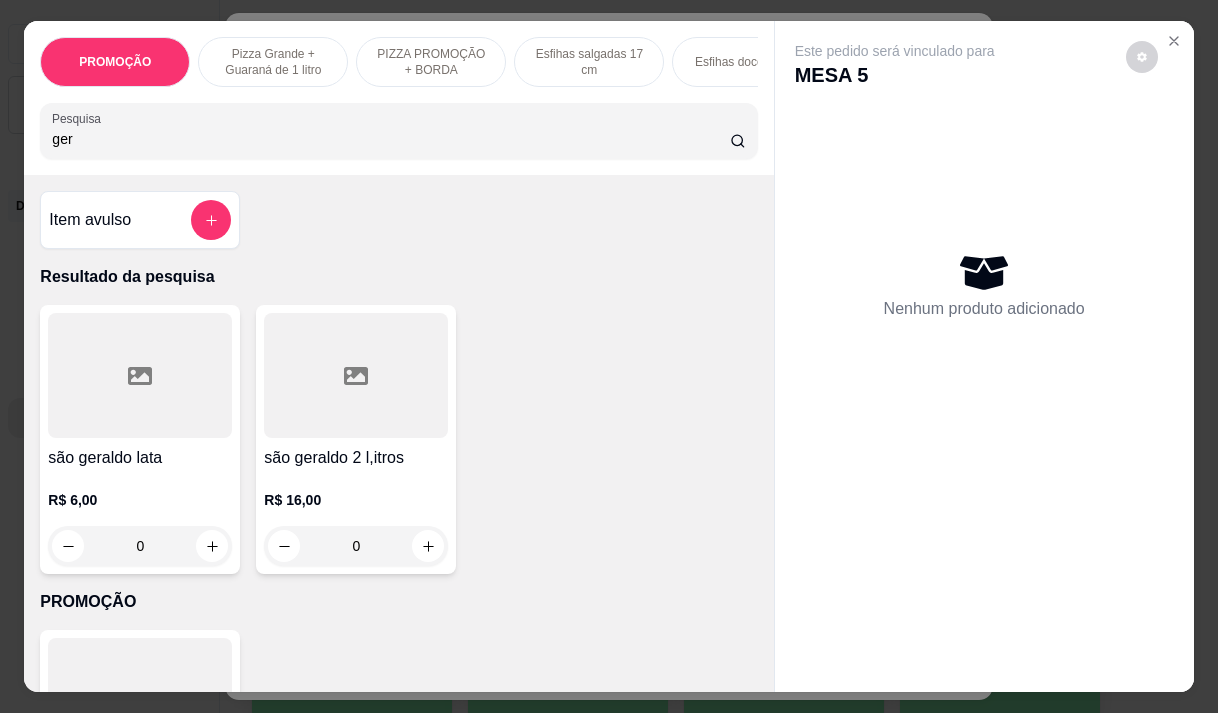 type on "ger" 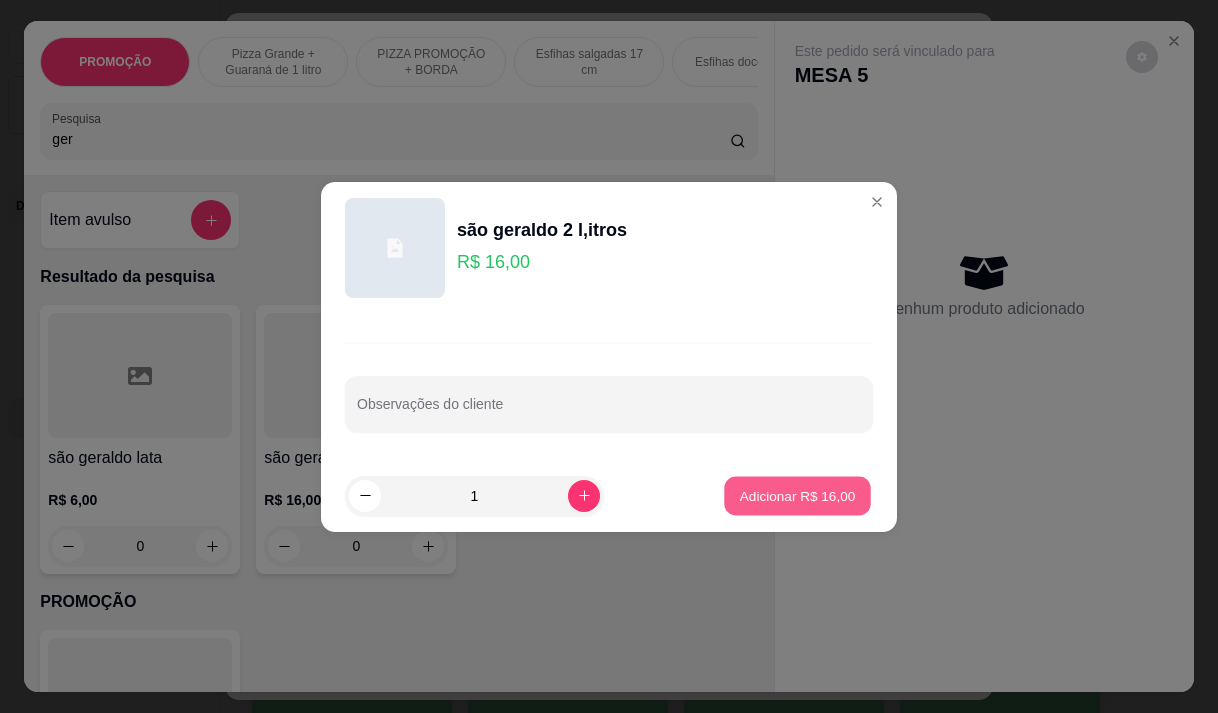 click on "Adicionar   R$ 16,00" at bounding box center (798, 495) 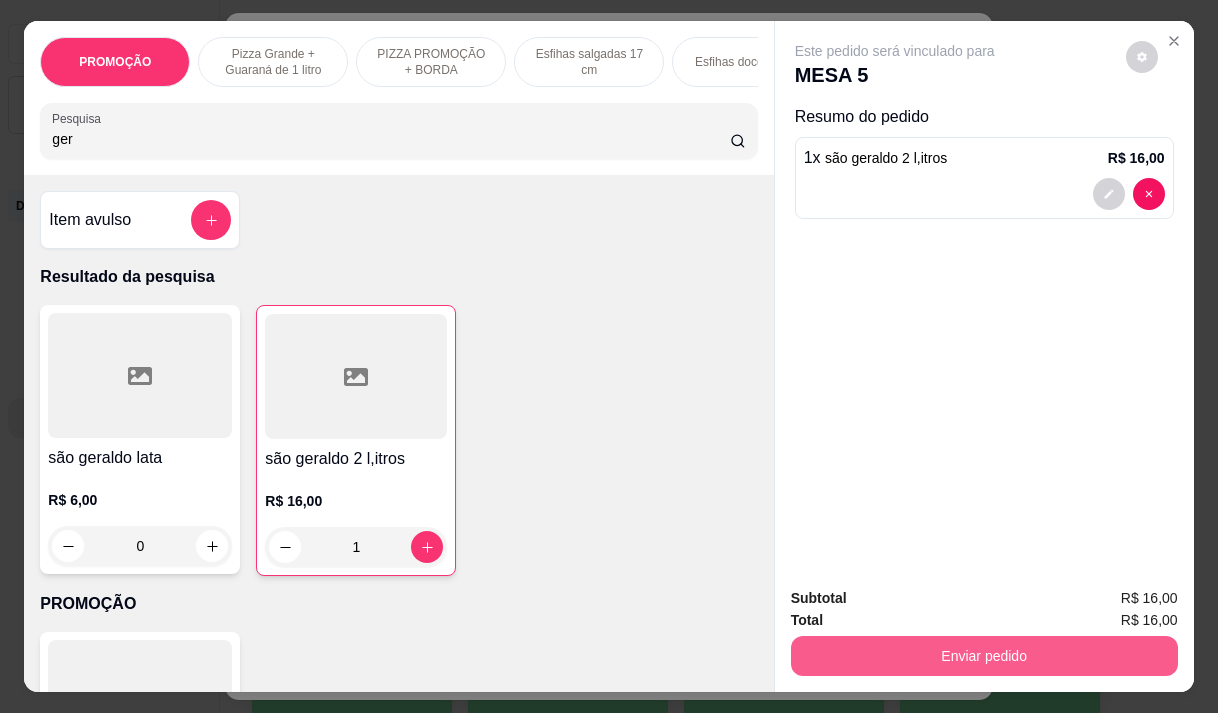 click on "Enviar pedido" at bounding box center [984, 656] 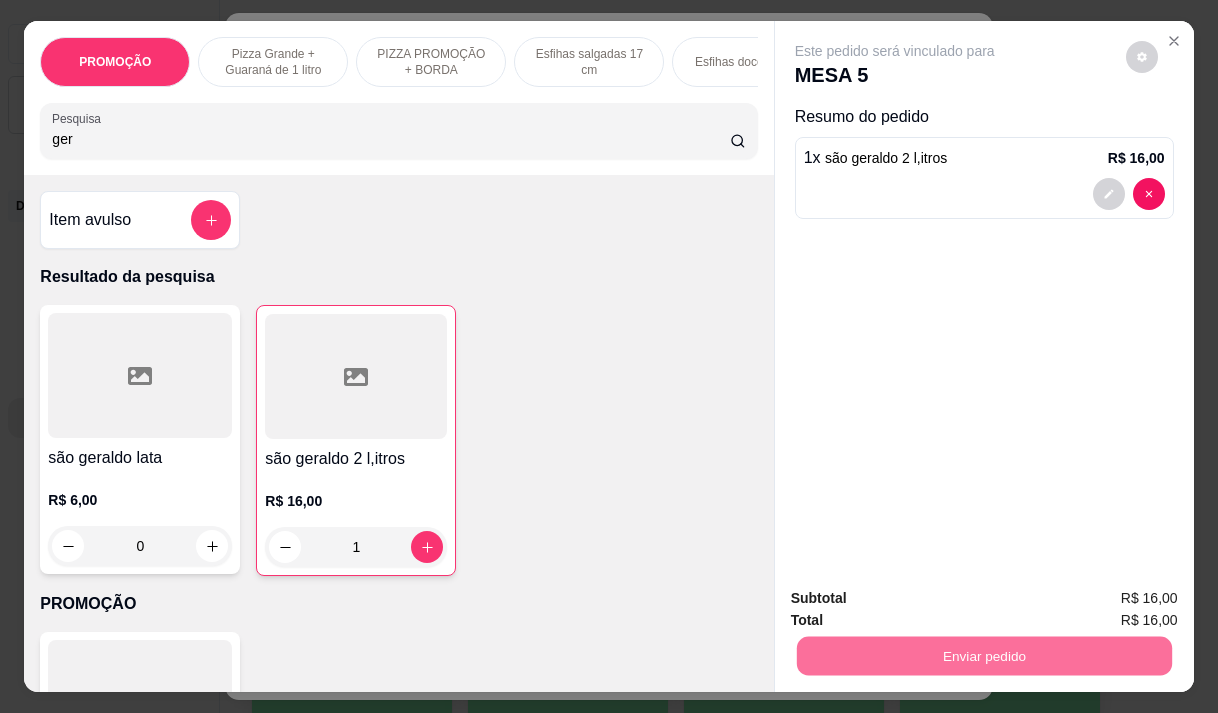 click on "Este pedido será vinculado para   MESA 5 Resumo do pedido 1 x   são geraldo 2 l,itros  R$ 16,00" at bounding box center [984, 295] 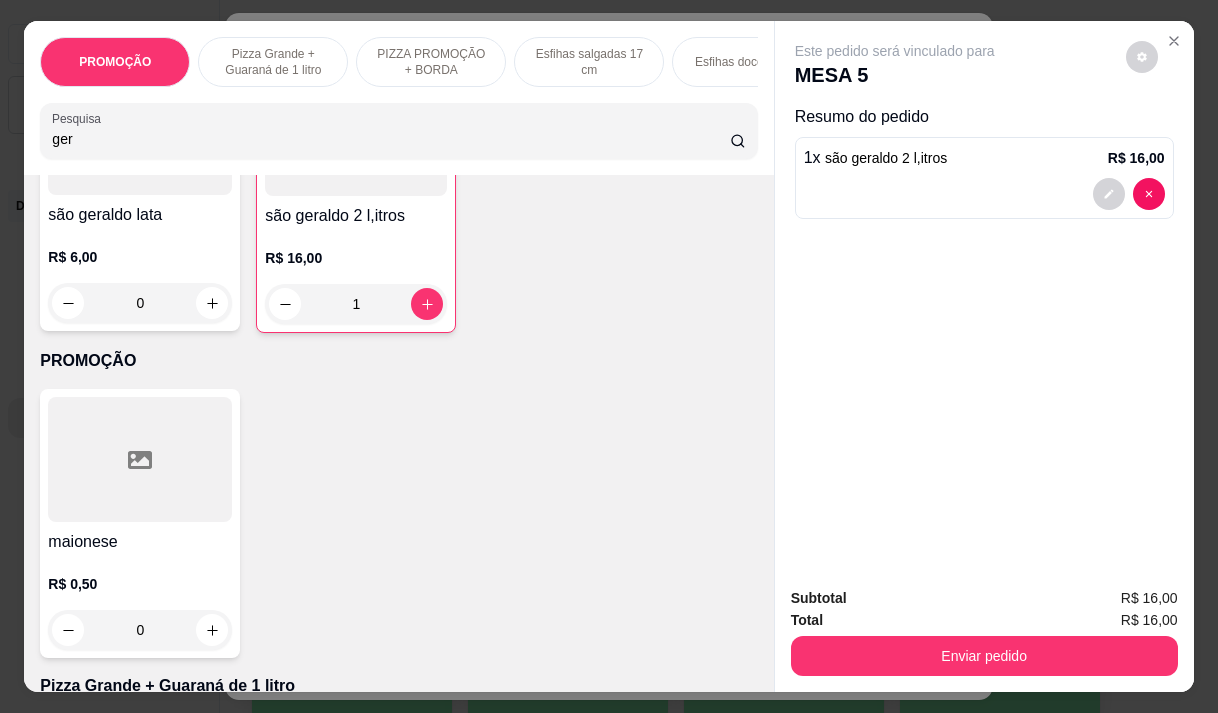 scroll, scrollTop: 300, scrollLeft: 0, axis: vertical 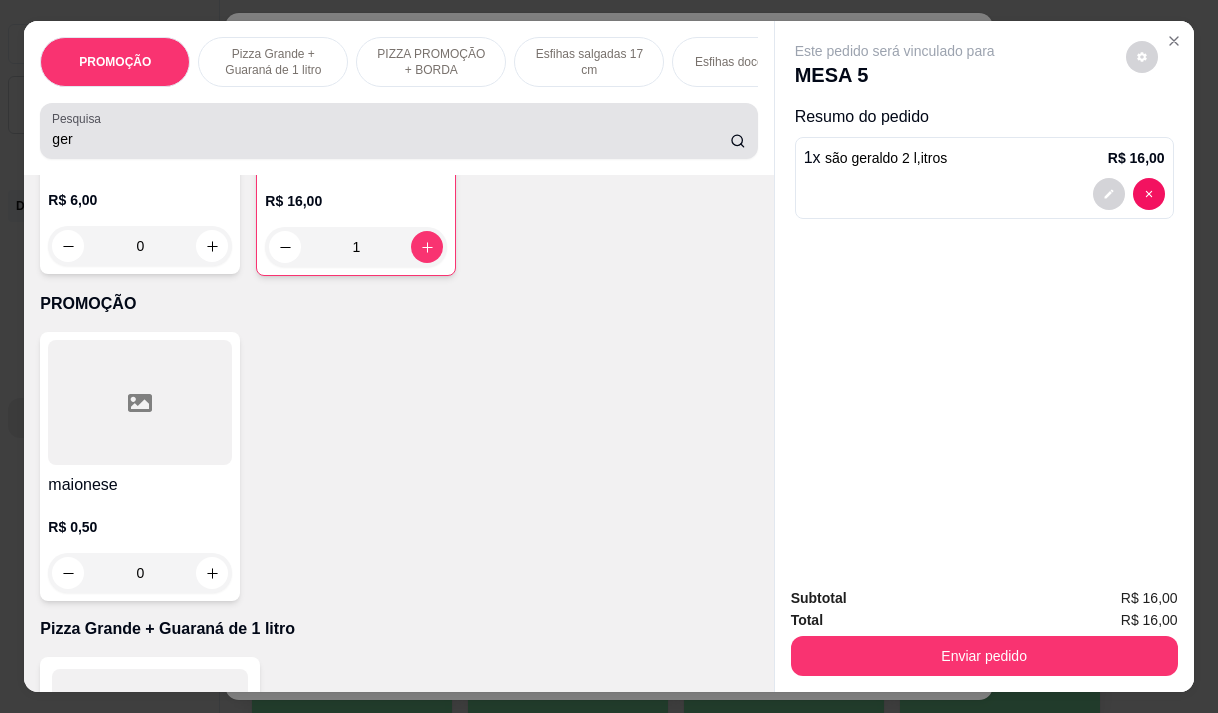 drag, startPoint x: 63, startPoint y: 128, endPoint x: 68, endPoint y: 137, distance: 10.29563 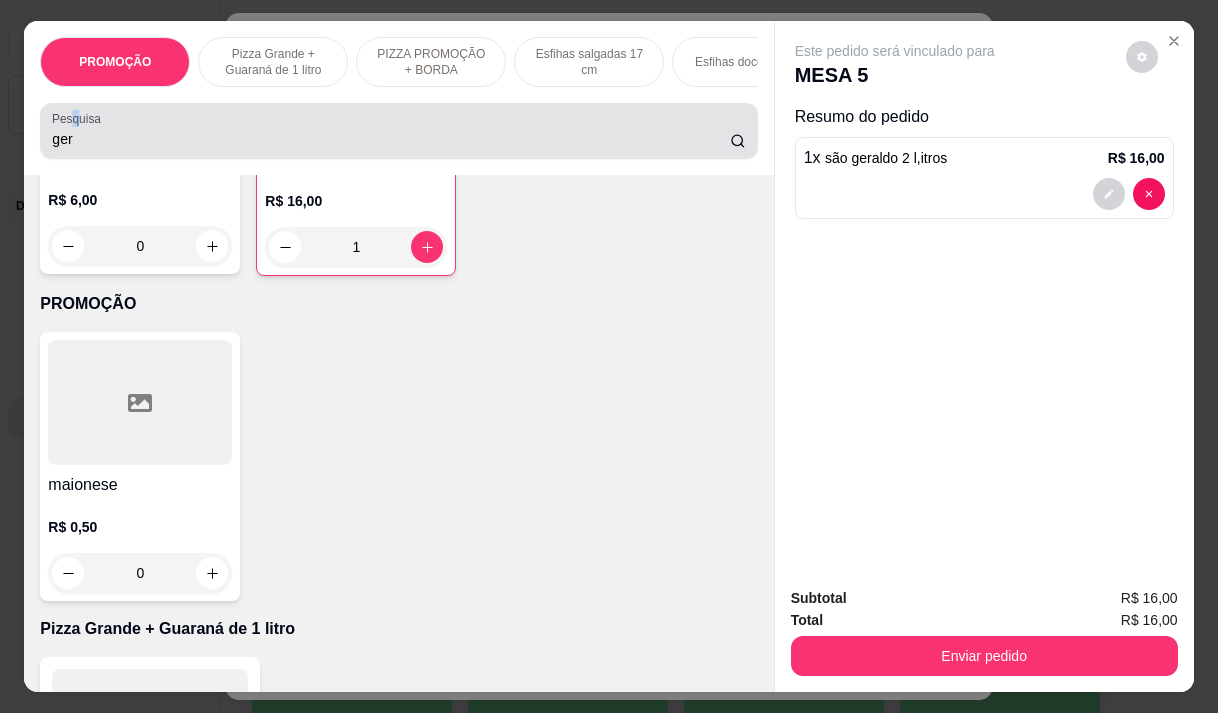 click on "ger" at bounding box center [391, 139] 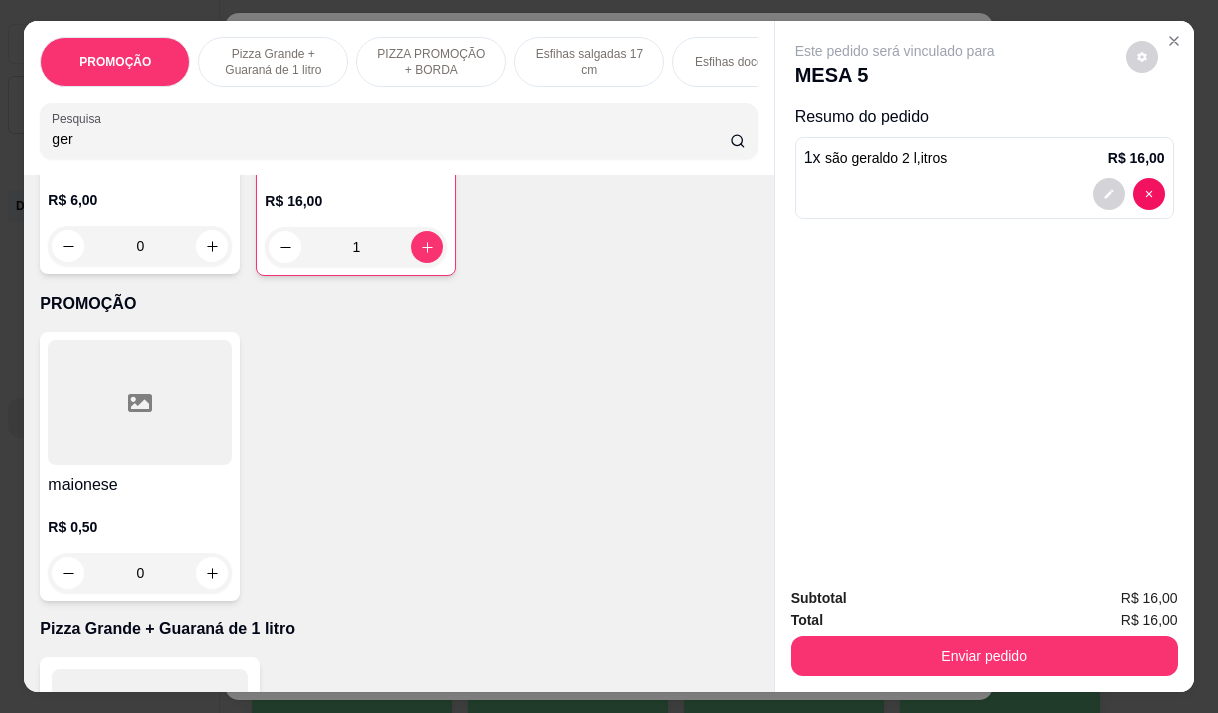 click on "ger" at bounding box center [391, 139] 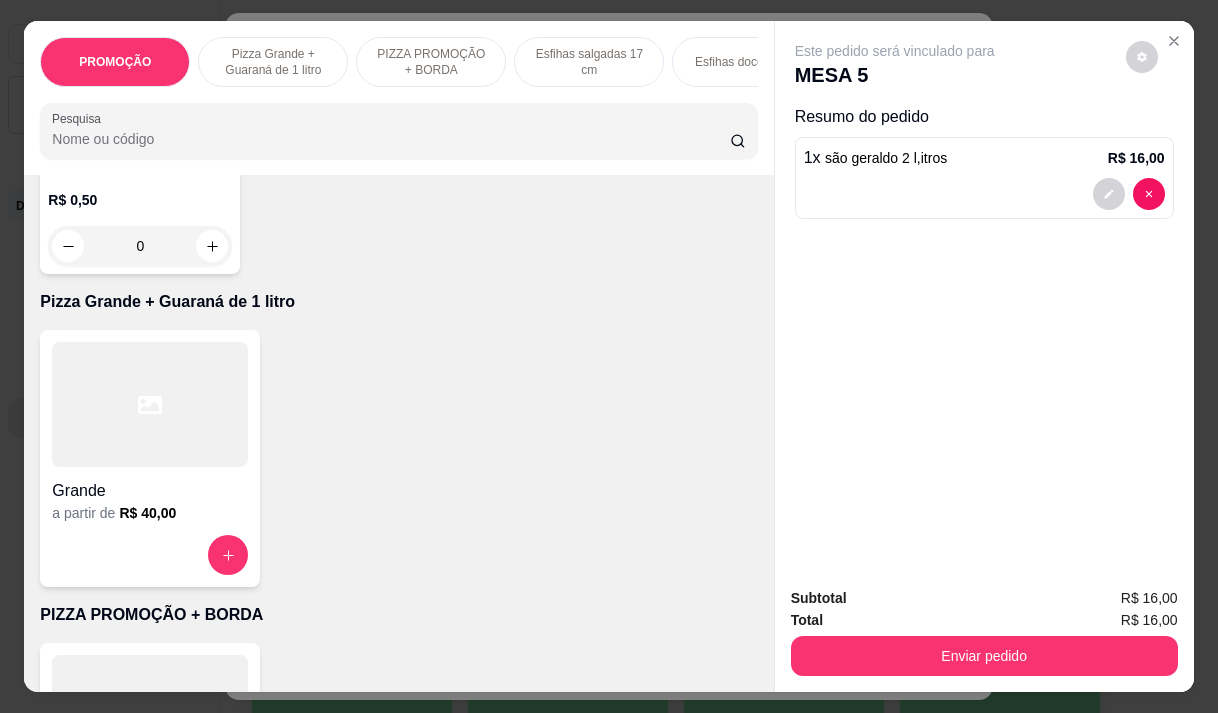 scroll, scrollTop: 0, scrollLeft: 0, axis: both 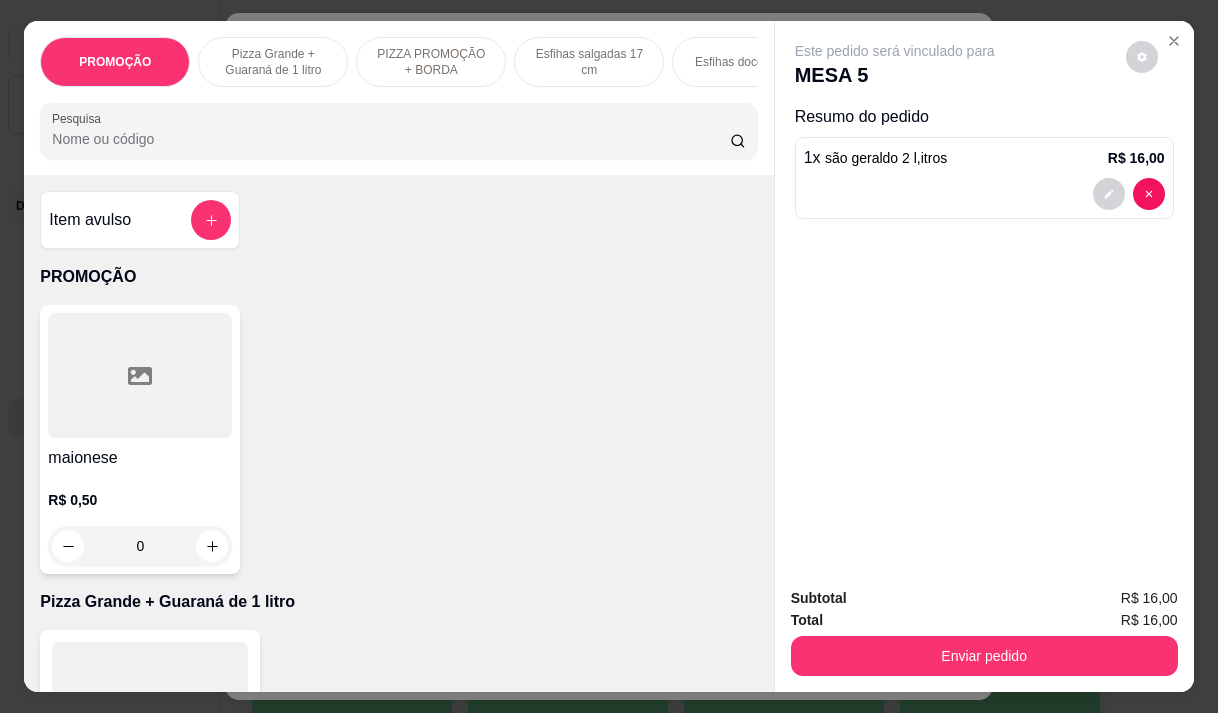 type 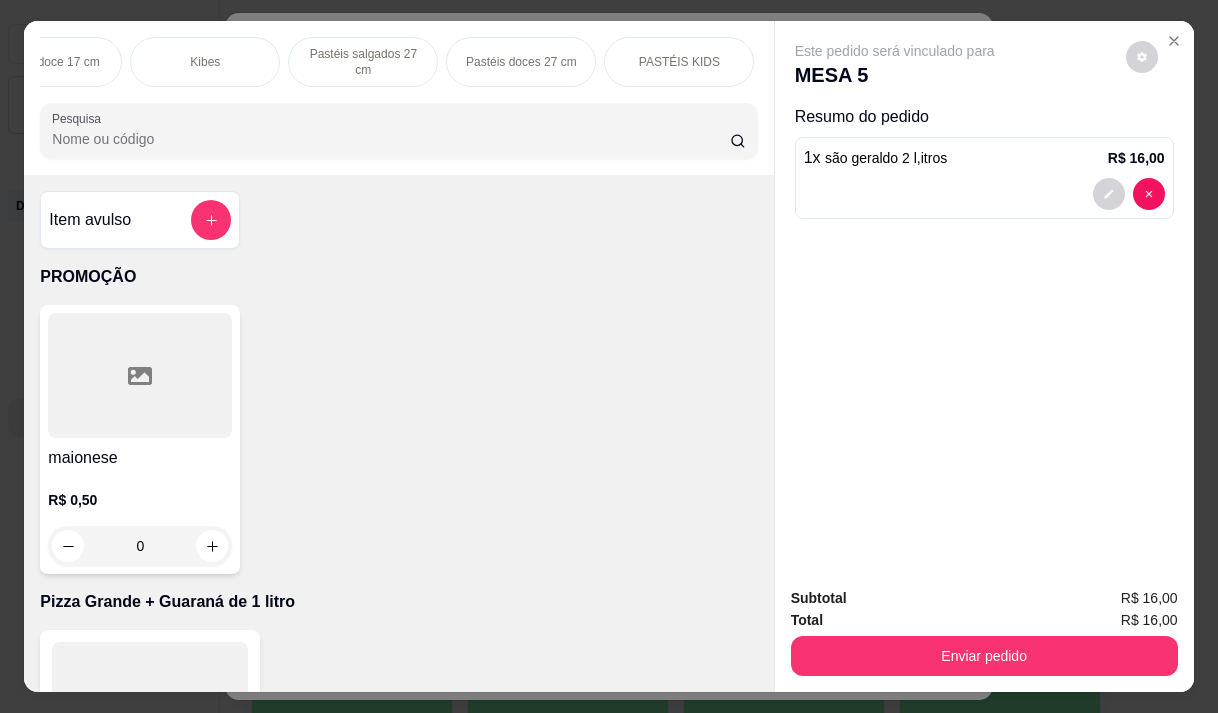 scroll, scrollTop: 0, scrollLeft: 760, axis: horizontal 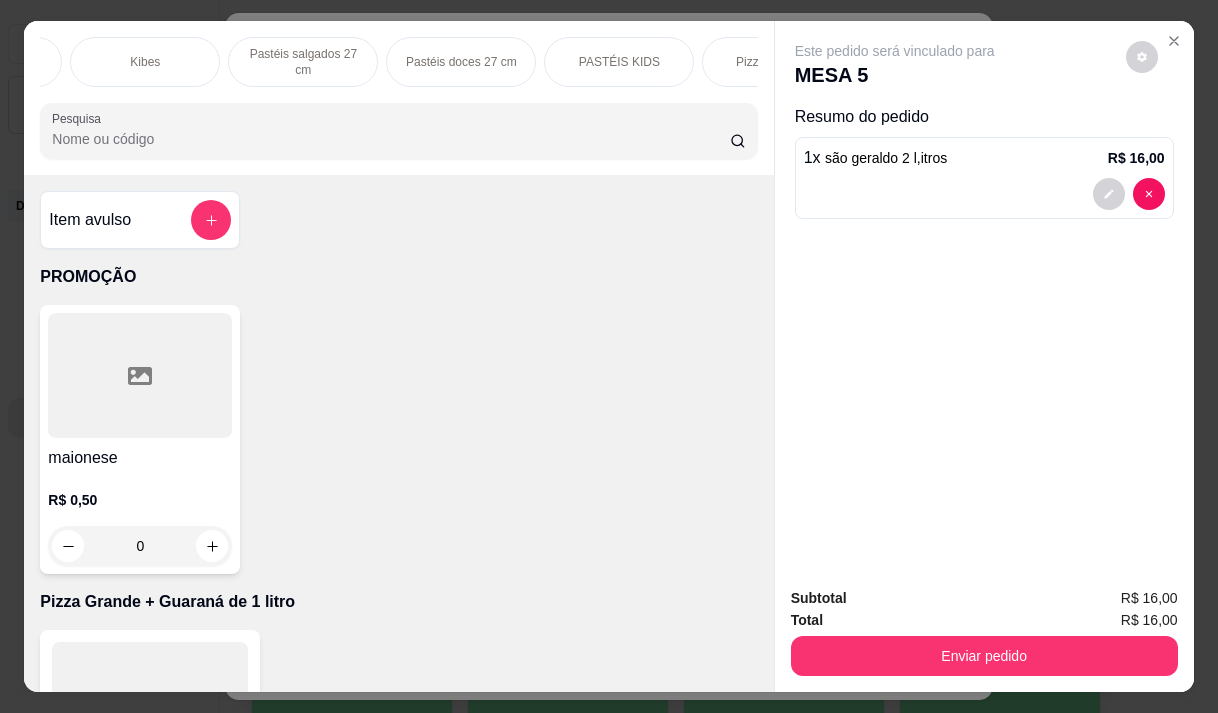 click on "PROMOÇÃO  Pizza Grande + Guaraná de 1 litro  PIZZA PROMOÇÃO + BORDA  Esfihas salgadas 17 cm Esfihas doce 17 cm Kibes Pastéis salgados 27 cm Pastéis doces 27 cm PASTÉIS KIDS Pizza Salgadas Pizzas Doces Beirutes Bebidas Sucos meio adicional  embalagens  Pesquisa" at bounding box center (398, 98) 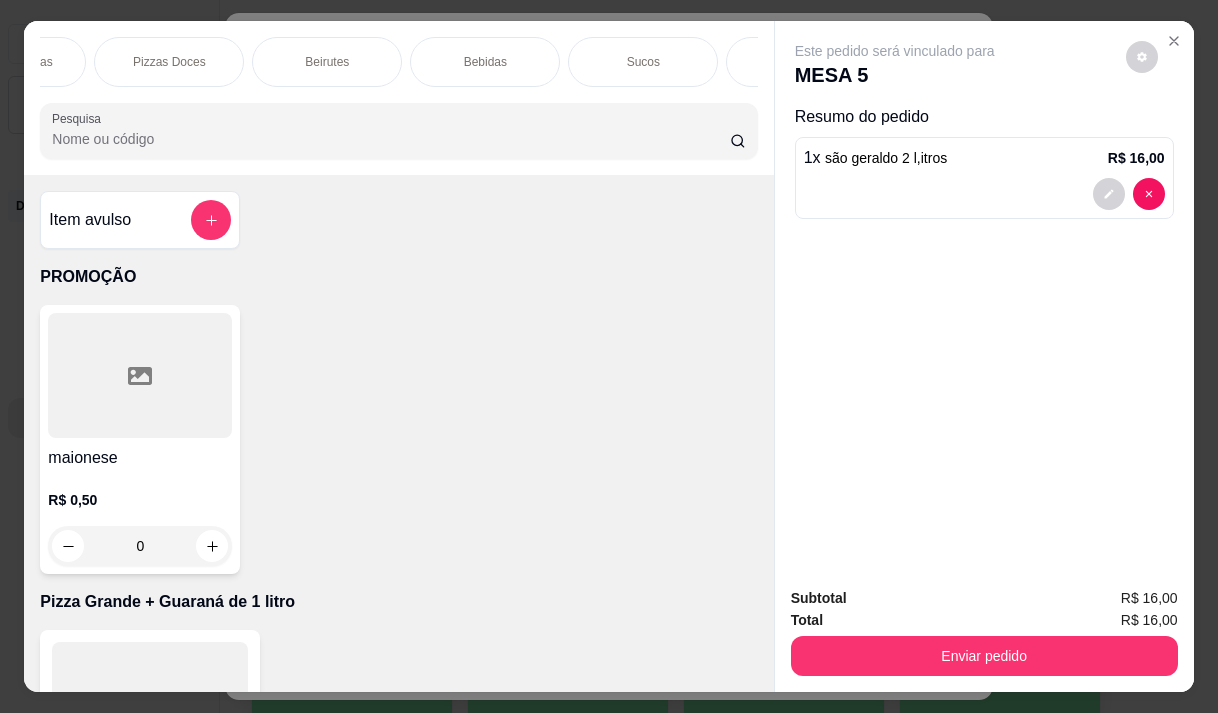 scroll, scrollTop: 0, scrollLeft: 1600, axis: horizontal 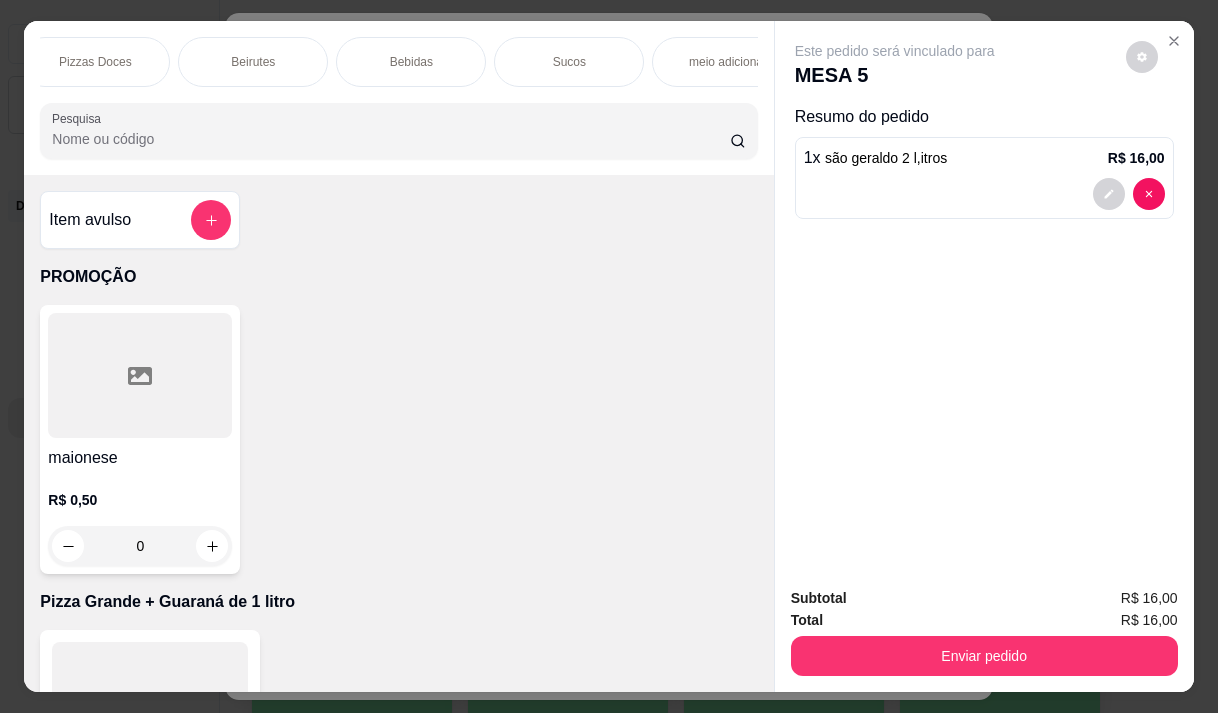 click on "Bebidas" at bounding box center (411, 62) 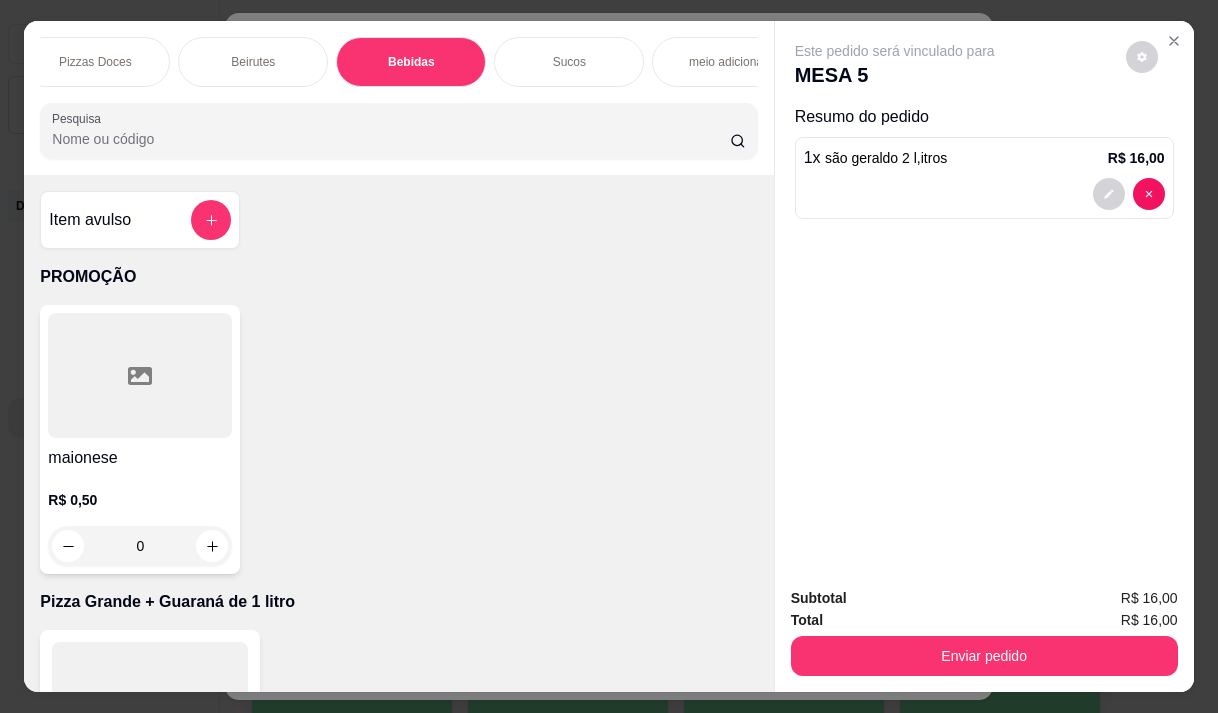 scroll, scrollTop: 17250, scrollLeft: 0, axis: vertical 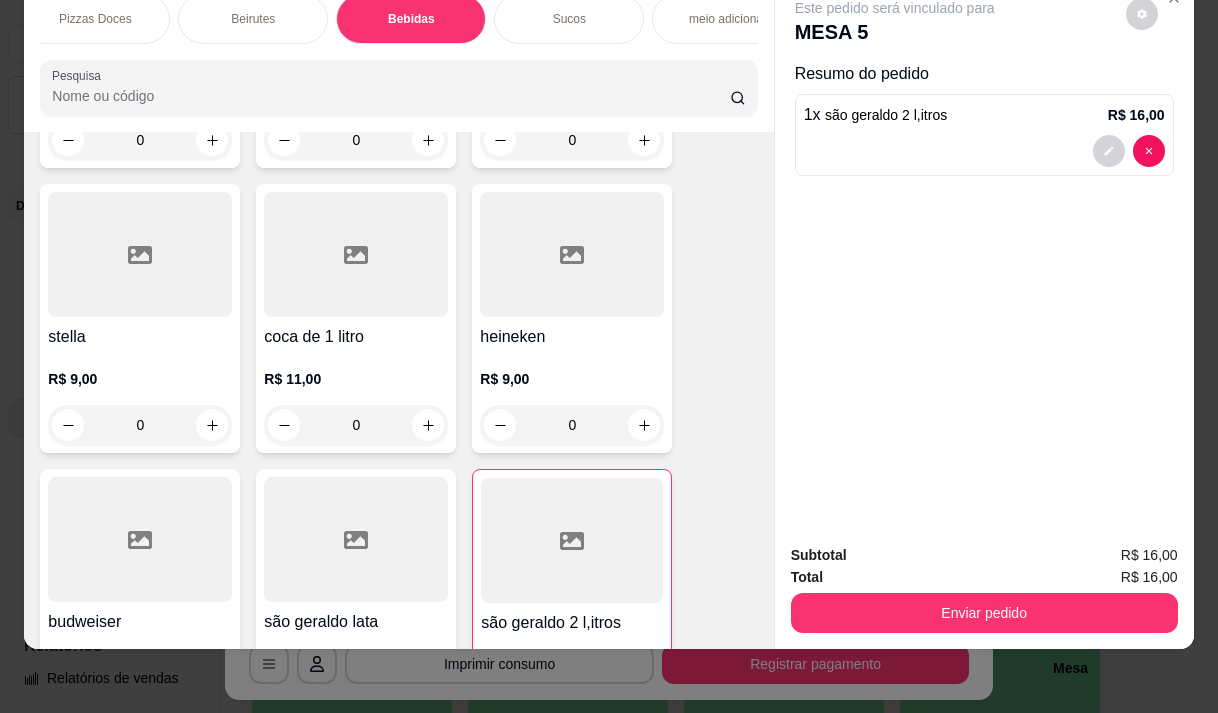 click on "R$ 9,00 0" at bounding box center [140, 407] 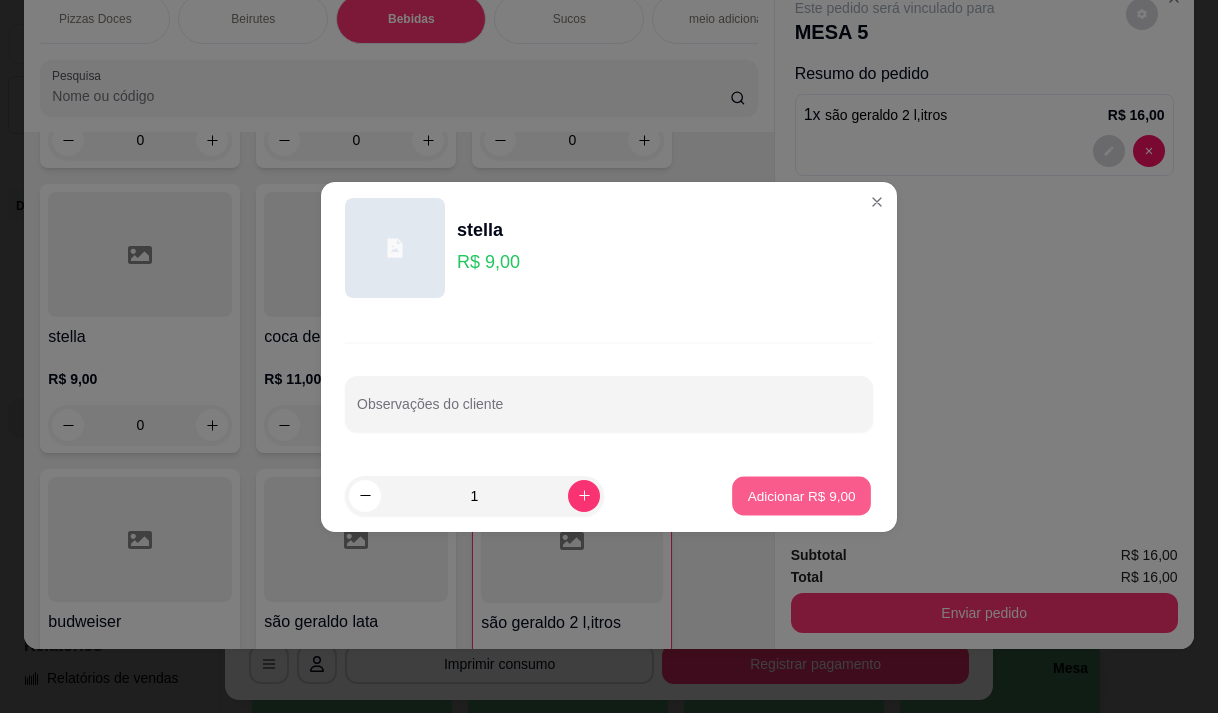 click on "Adicionar   R$ 9,00" at bounding box center [801, 495] 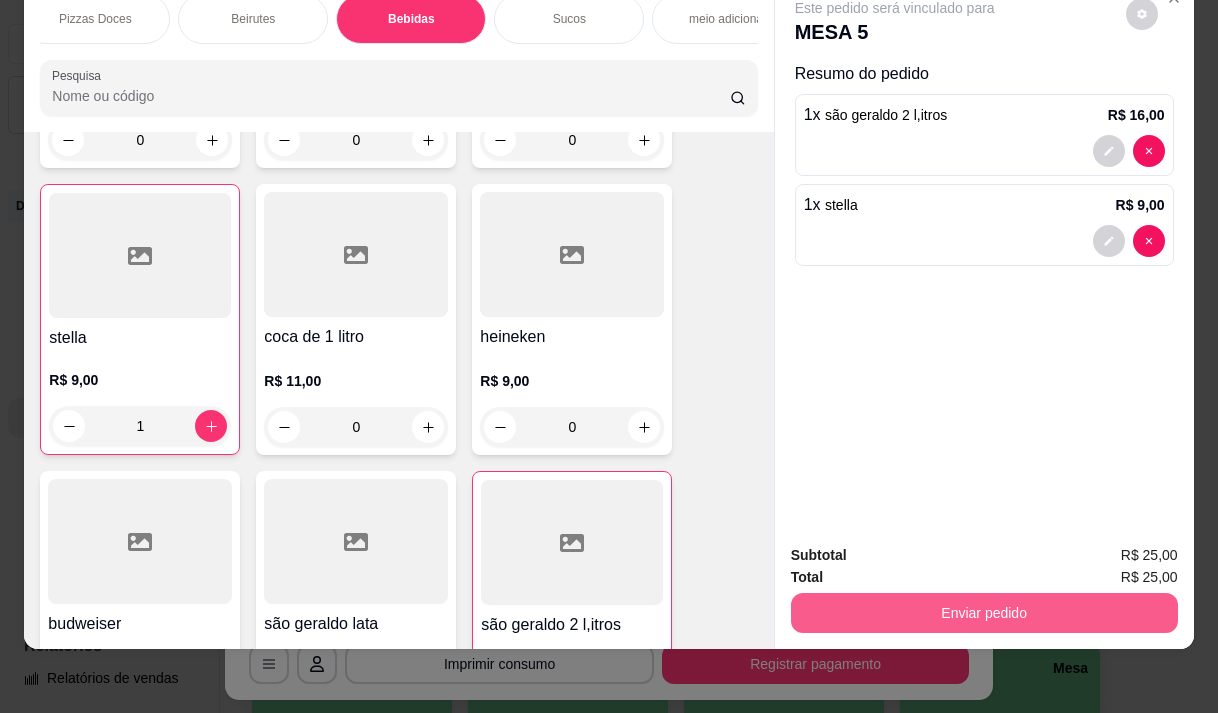 scroll, scrollTop: 18451, scrollLeft: 0, axis: vertical 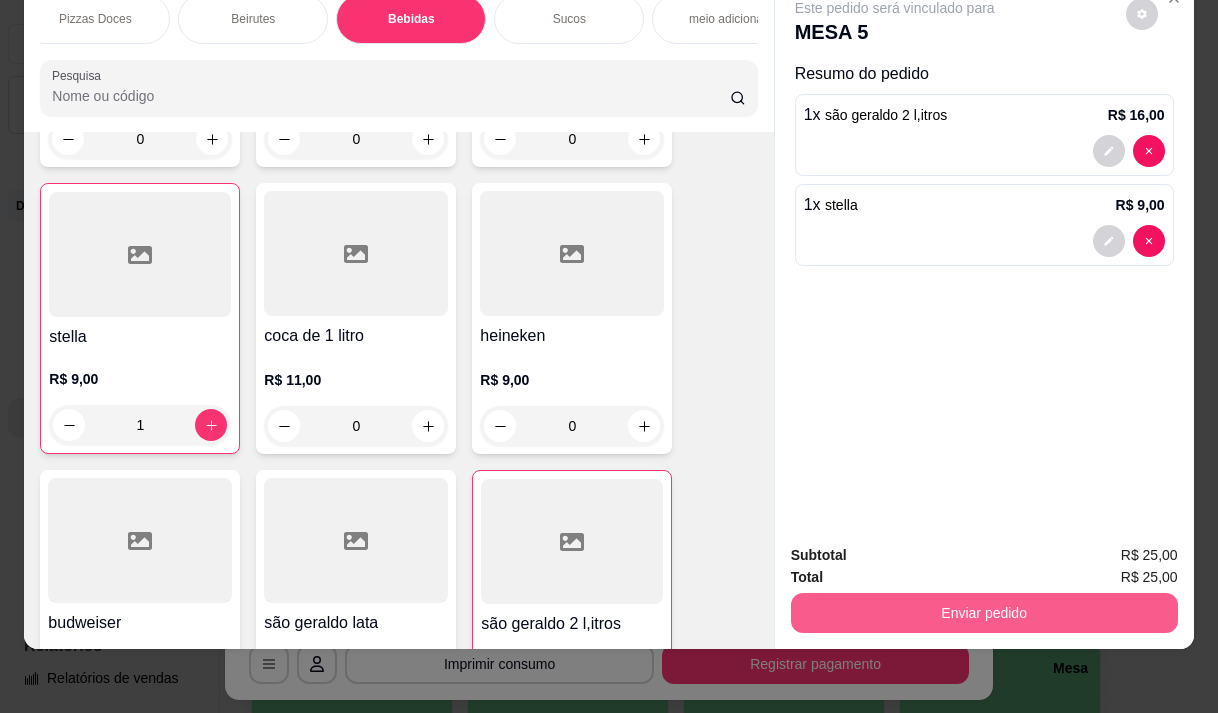 click on "Enviar pedido" at bounding box center [984, 613] 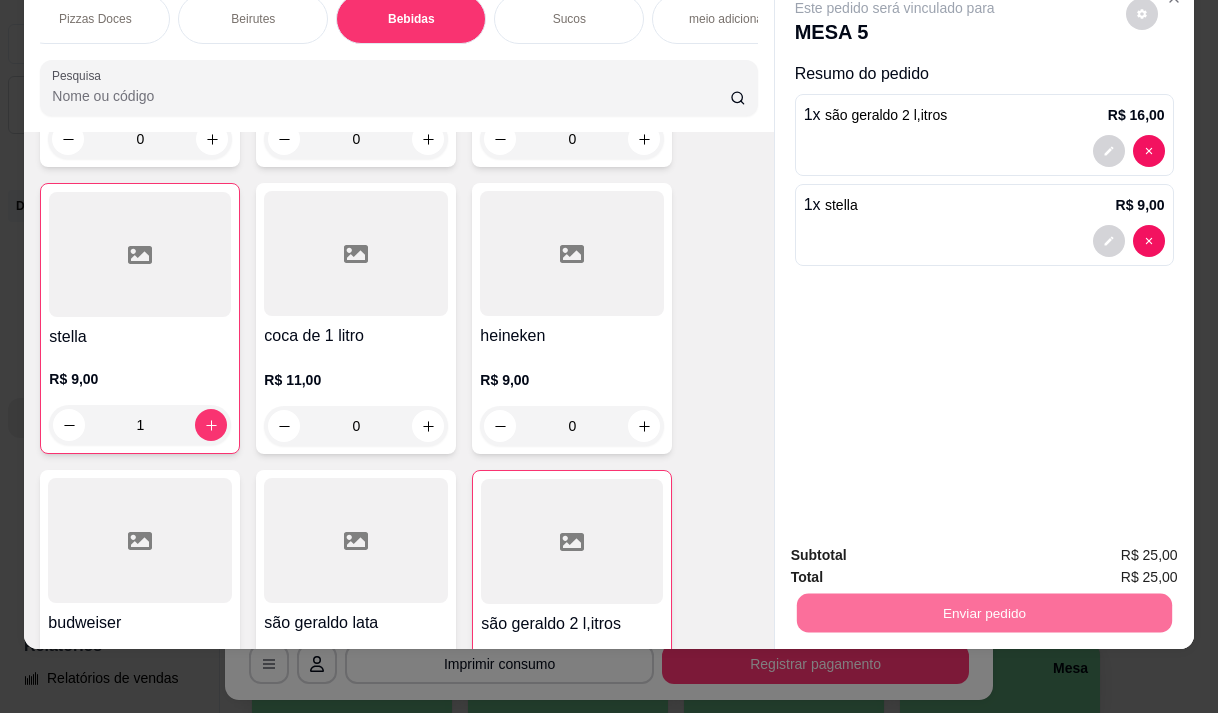 click on "Não registrar e enviar pedido" at bounding box center (918, 548) 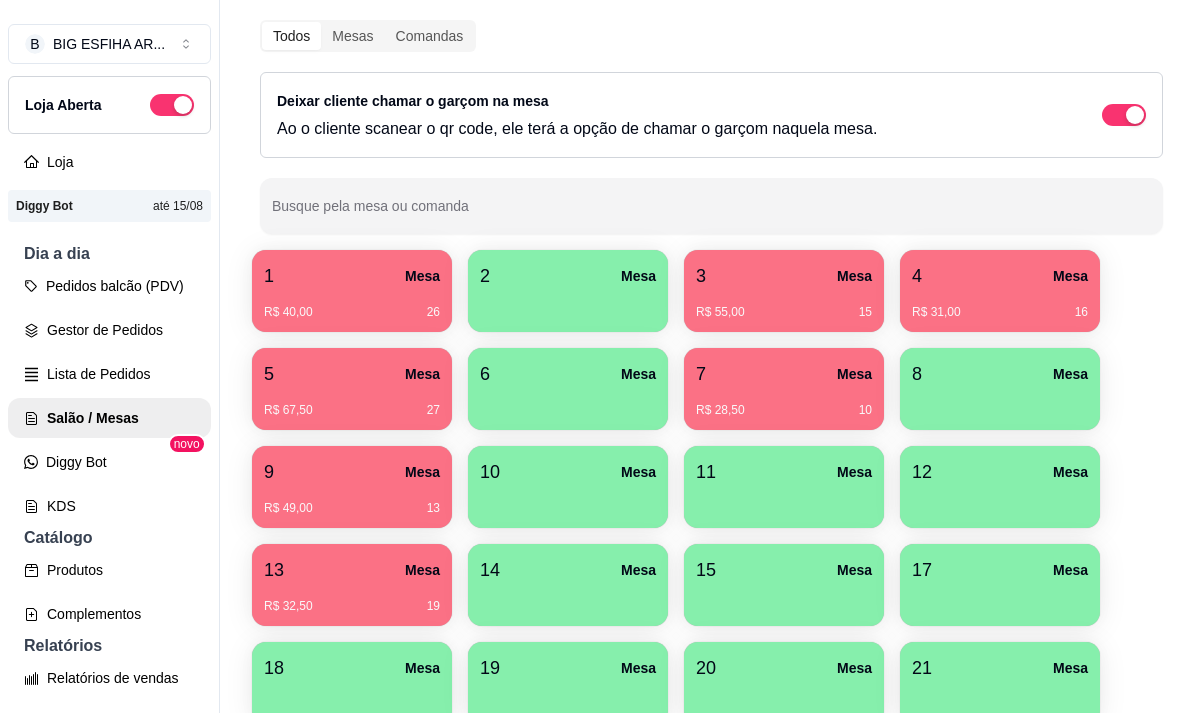 click on "R$ 67,50 27" at bounding box center [352, 403] 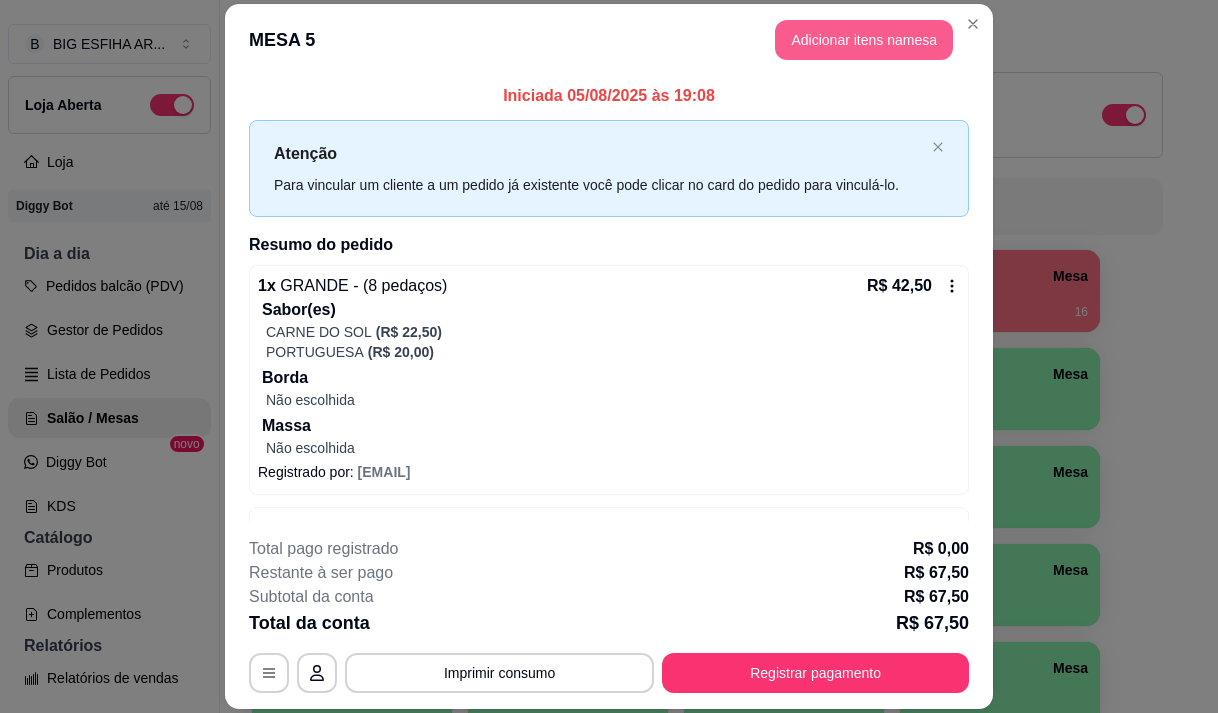 click on "Adicionar itens na  mesa" at bounding box center [864, 40] 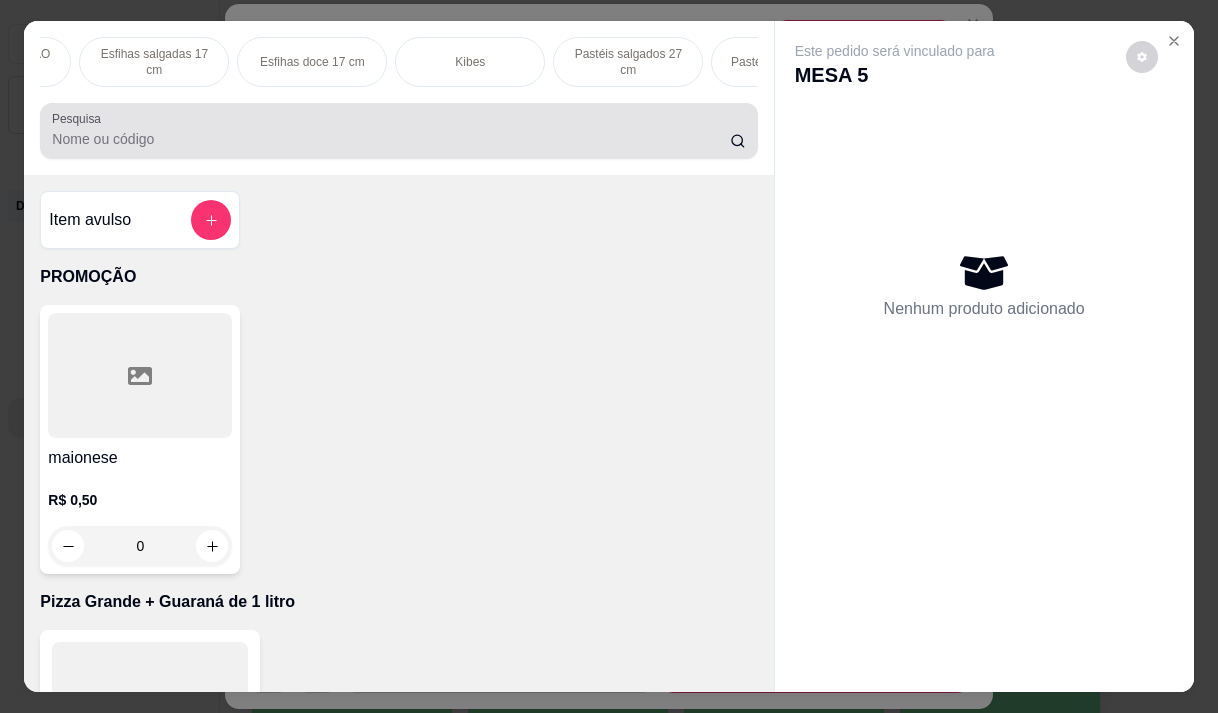 scroll, scrollTop: 0, scrollLeft: 440, axis: horizontal 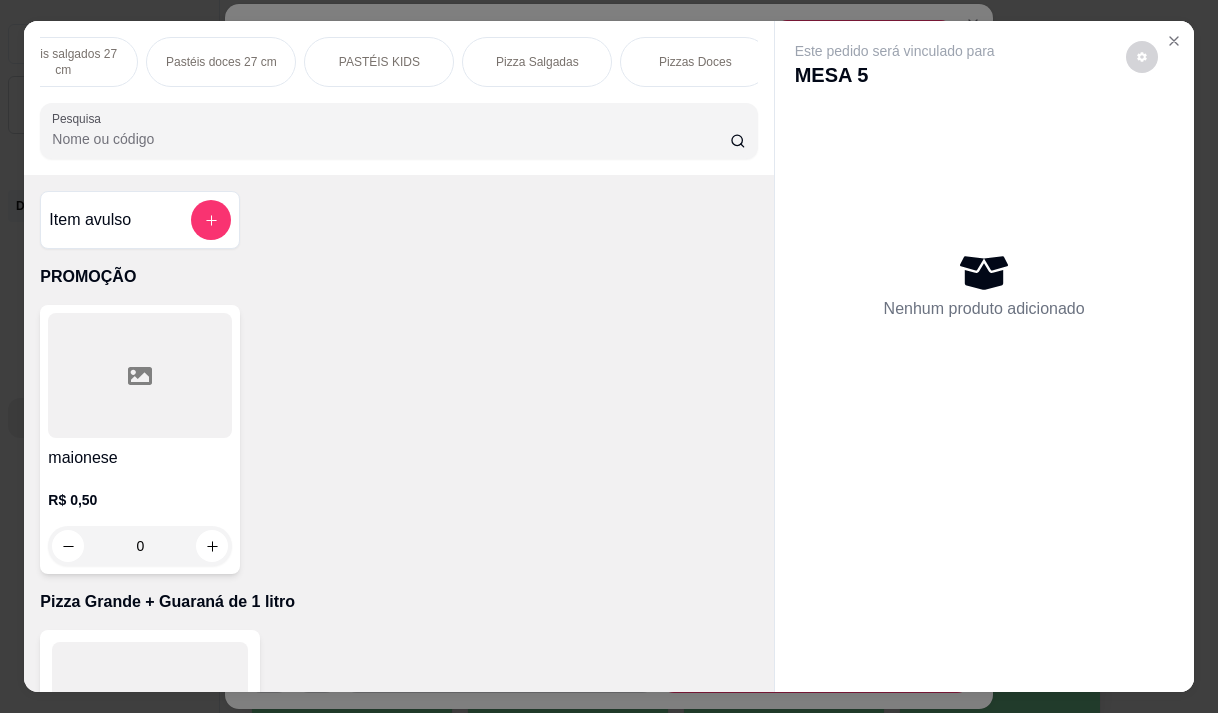 click on "Pizza Salgadas" at bounding box center [537, 62] 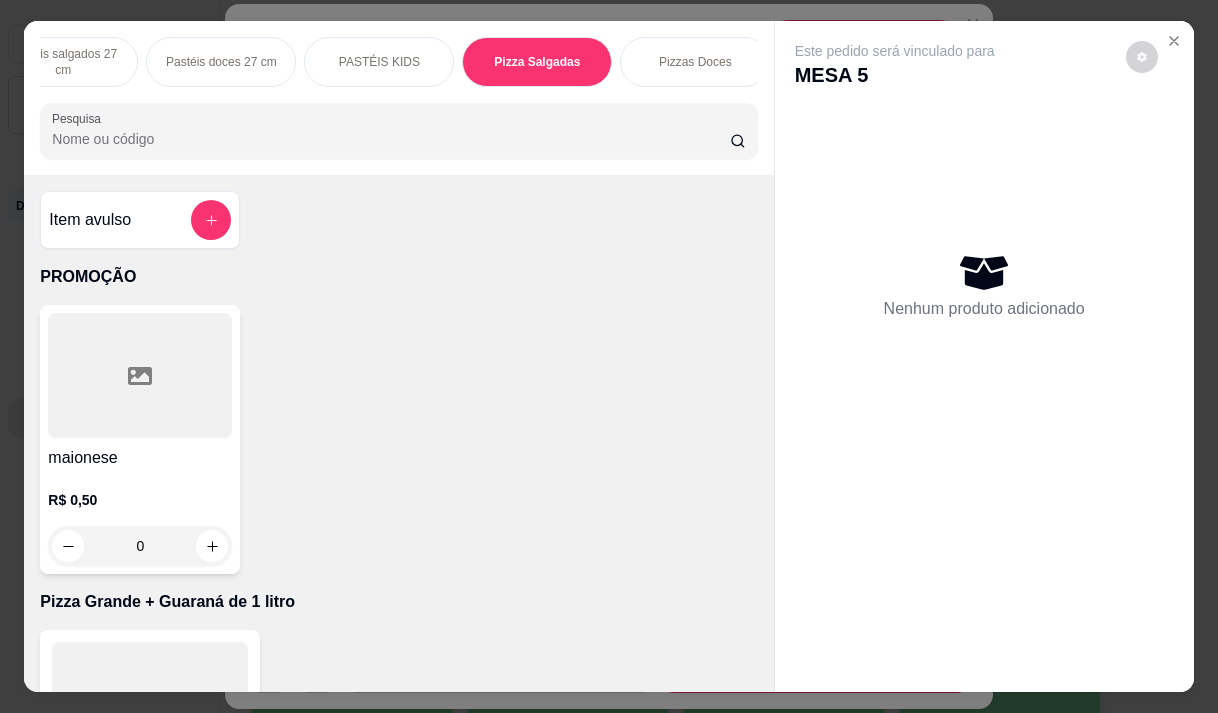 scroll, scrollTop: 15444, scrollLeft: 0, axis: vertical 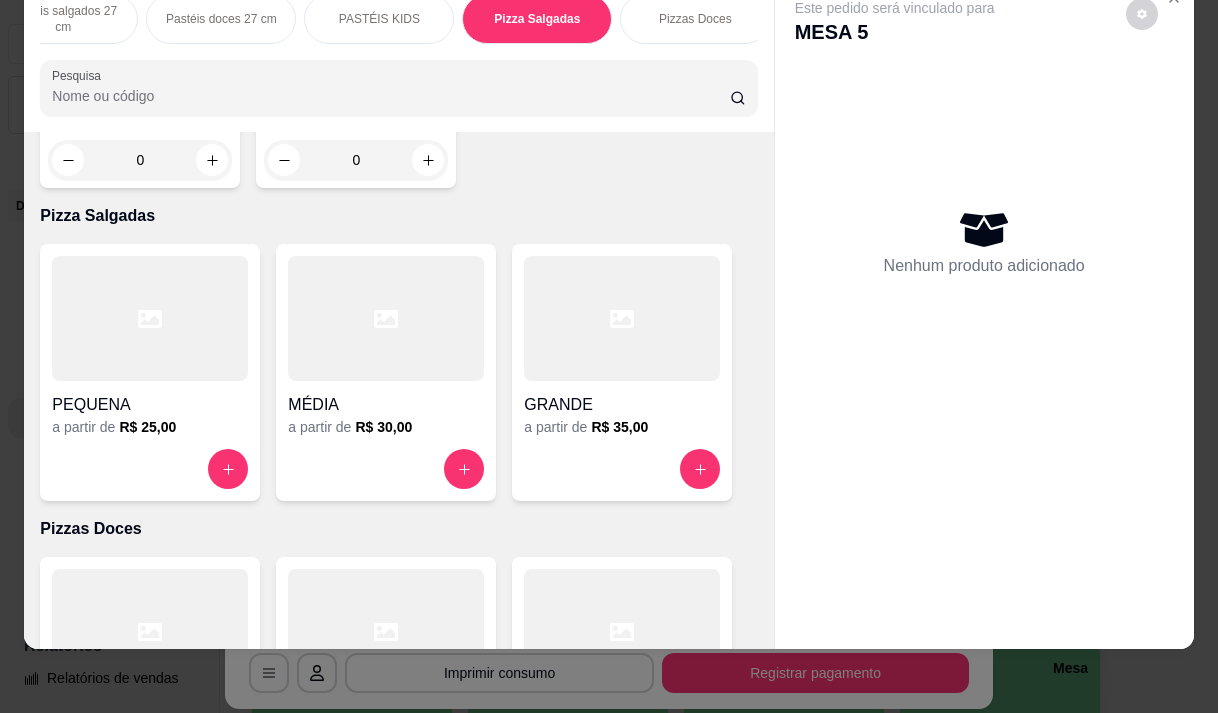 click at bounding box center [622, 318] 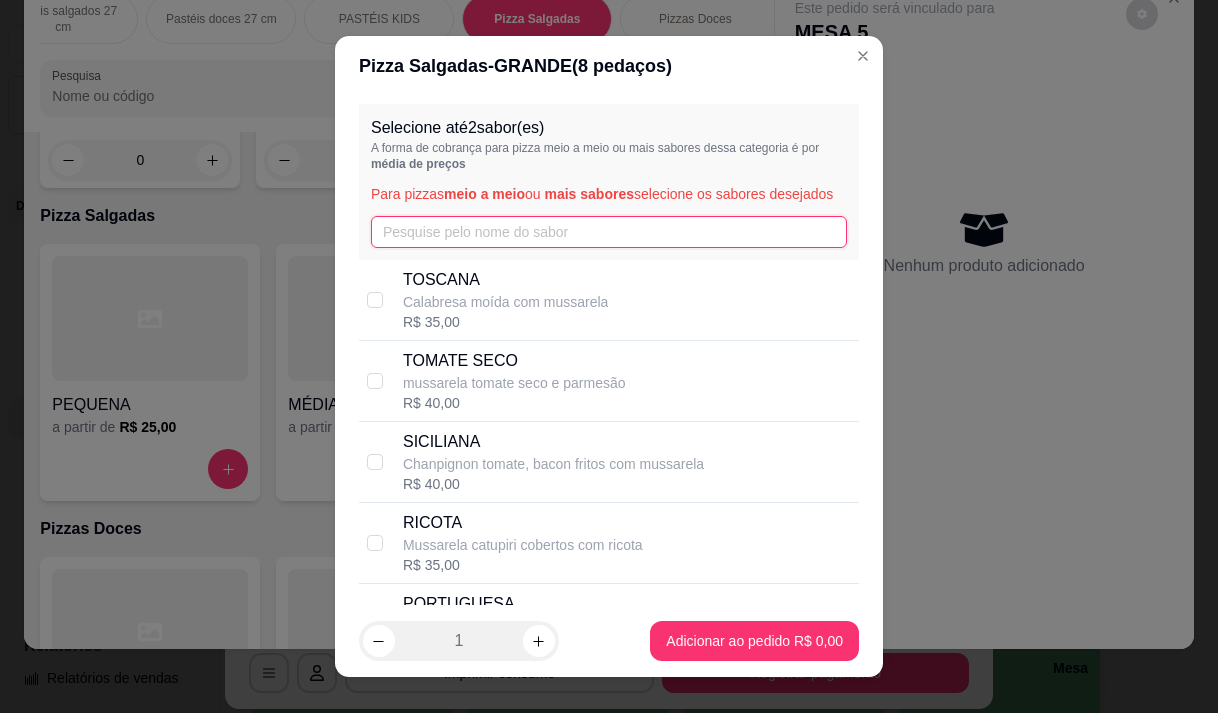 click at bounding box center [609, 232] 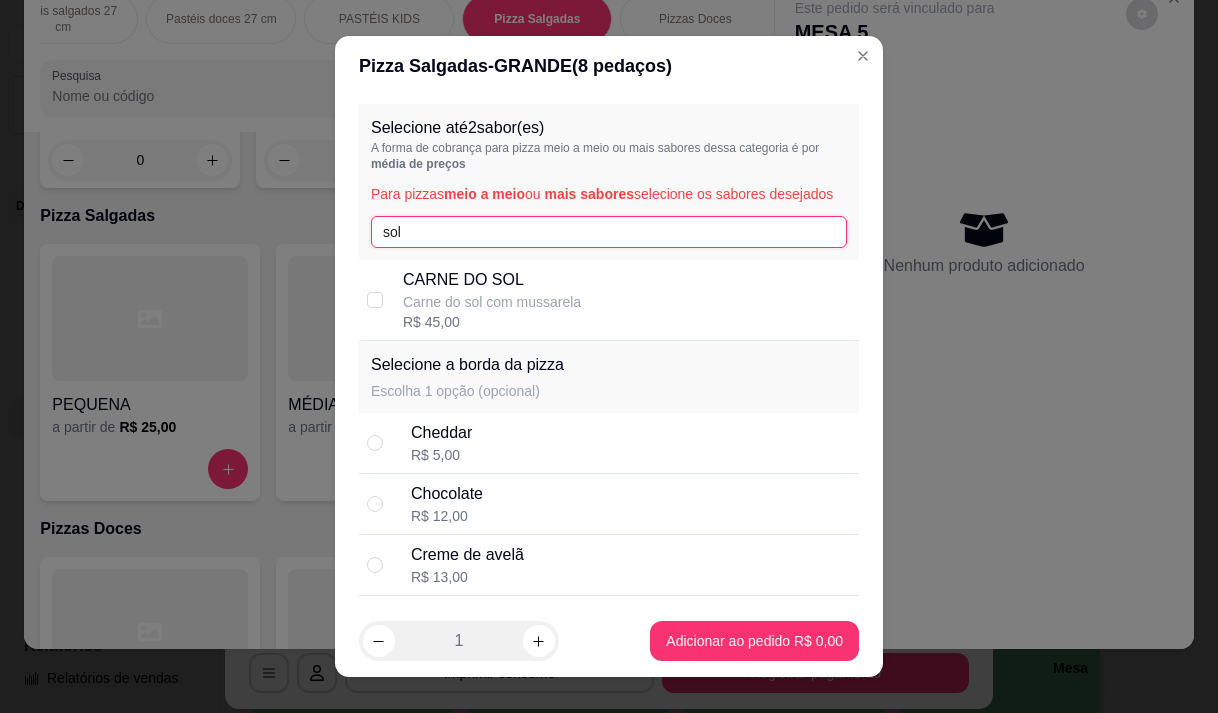 type on "sol" 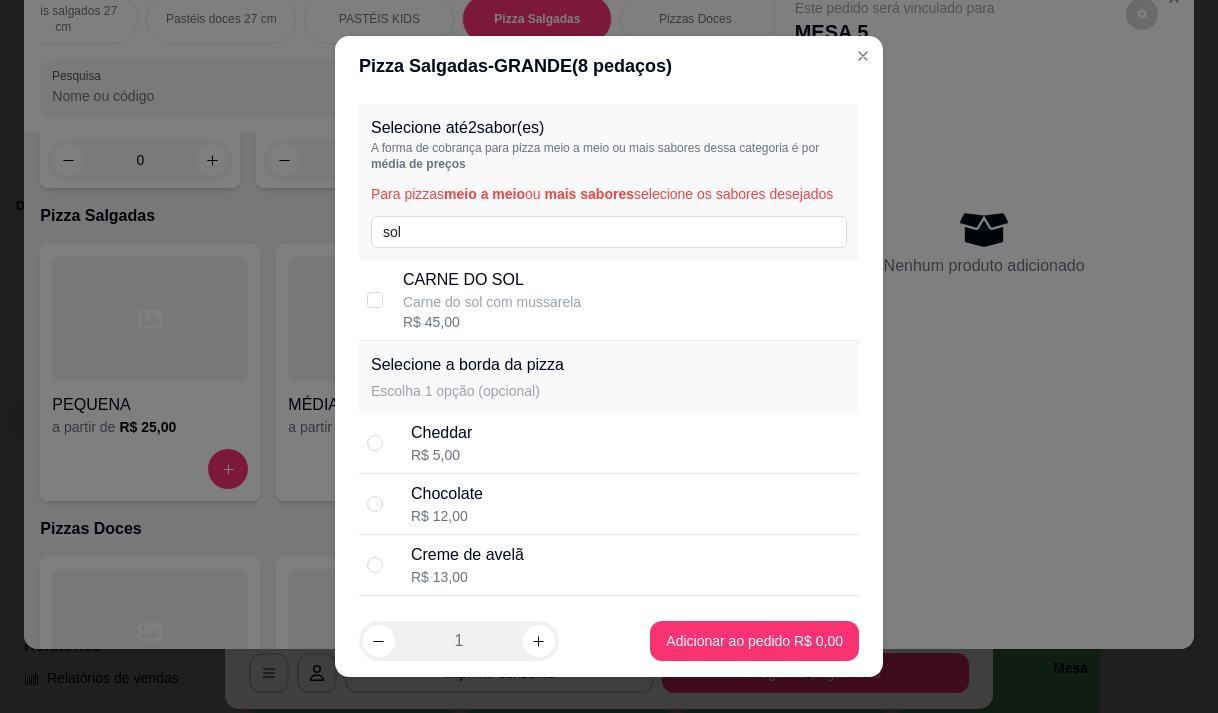 drag, startPoint x: 615, startPoint y: 298, endPoint x: 593, endPoint y: 297, distance: 22.022715 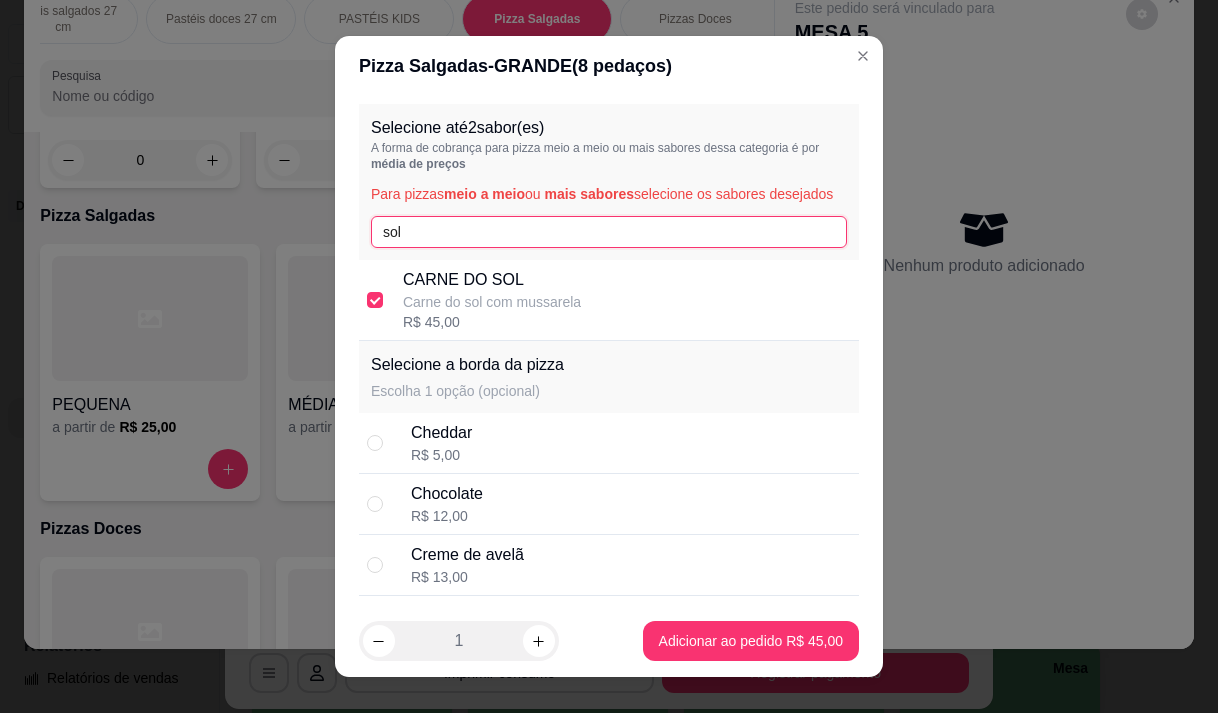 click on "sol" at bounding box center [609, 232] 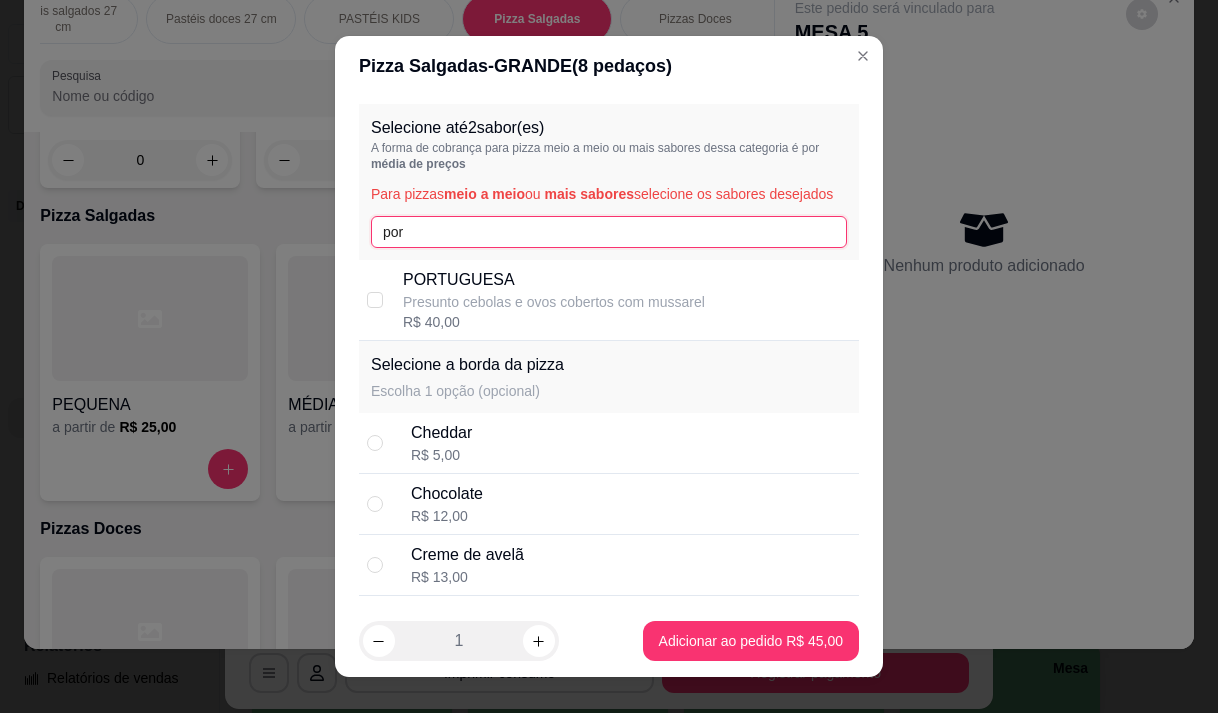 type on "por" 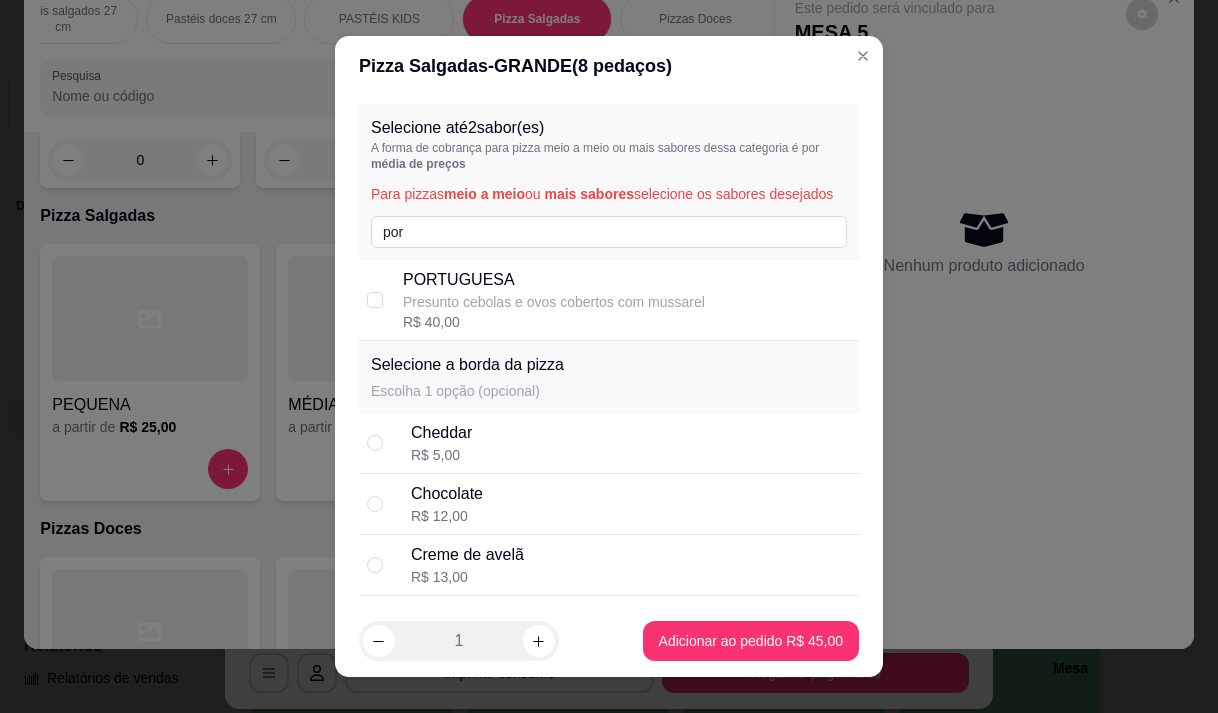 click on "Presunto cebolas e ovos cobertos com mussarel" at bounding box center [554, 302] 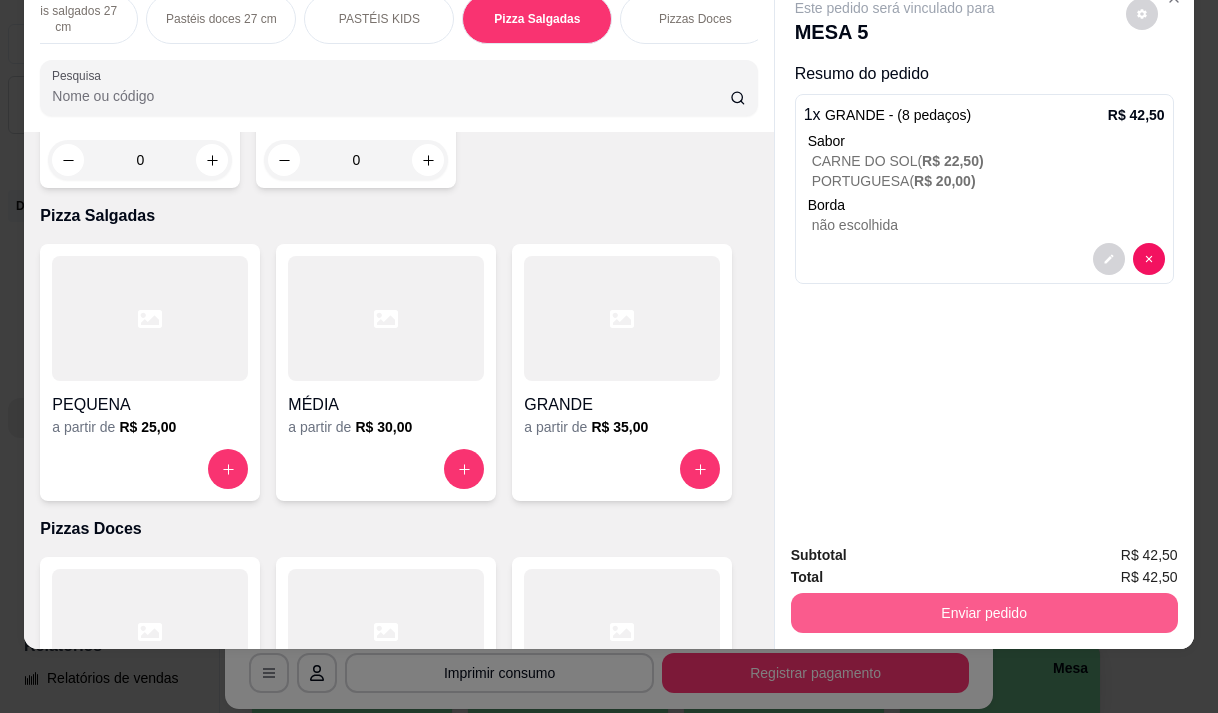 click on "Enviar pedido" at bounding box center (984, 613) 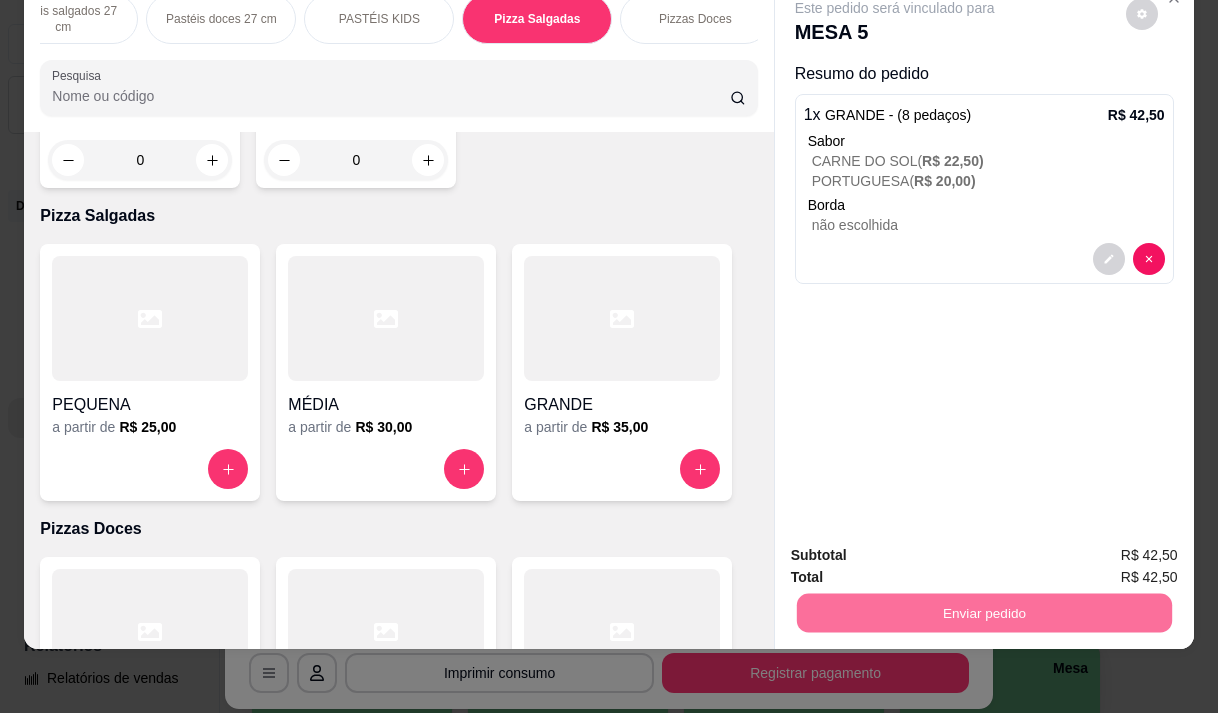 click on "Não registrar e enviar pedido" at bounding box center [918, 548] 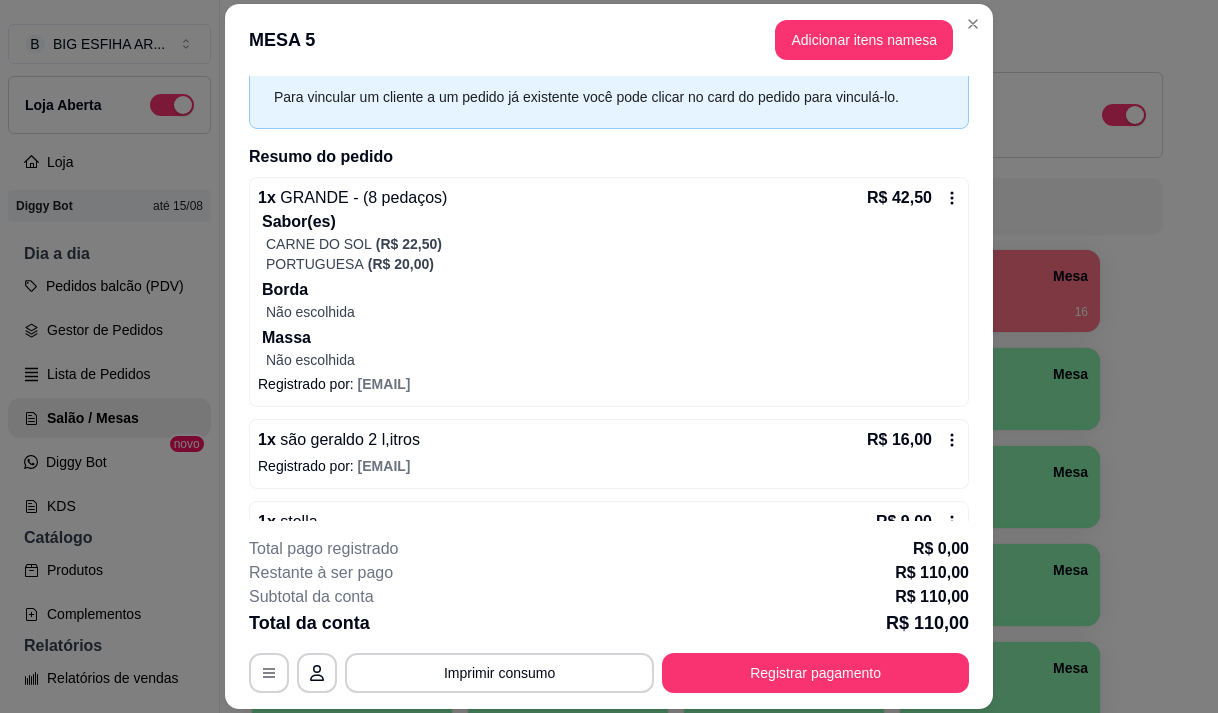 scroll, scrollTop: 0, scrollLeft: 0, axis: both 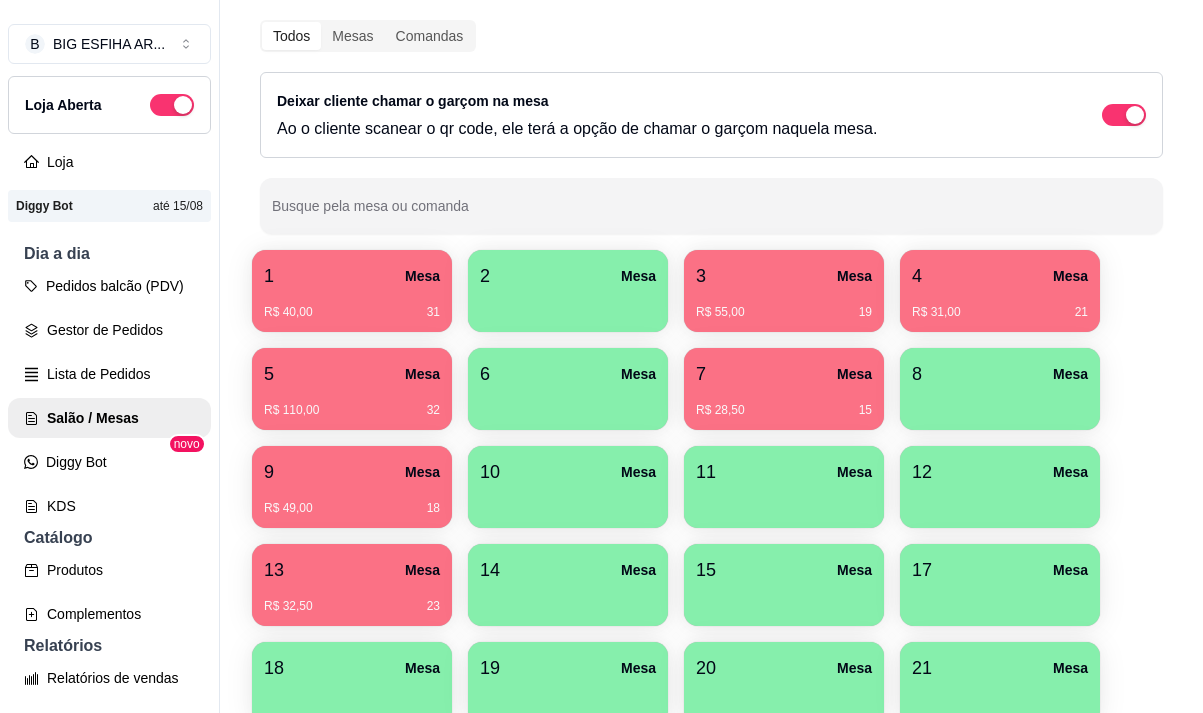 click on "R$ 55,00 19" at bounding box center (784, 305) 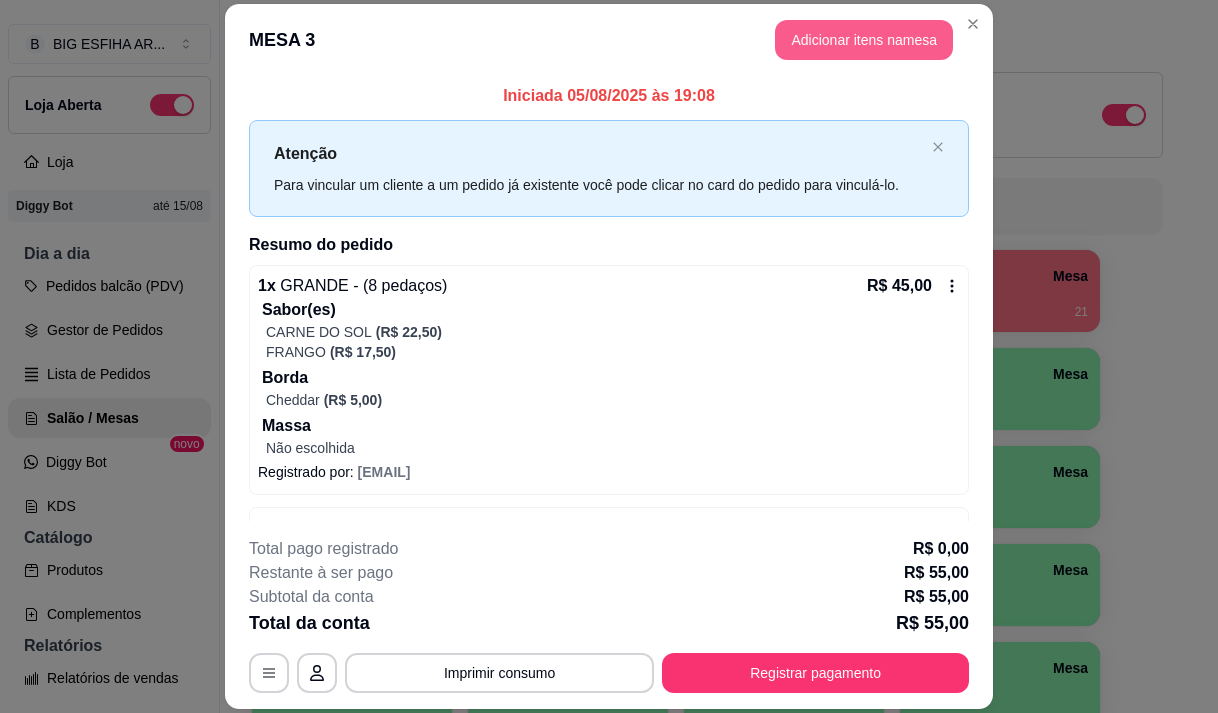 click on "Adicionar itens na  mesa" at bounding box center (864, 40) 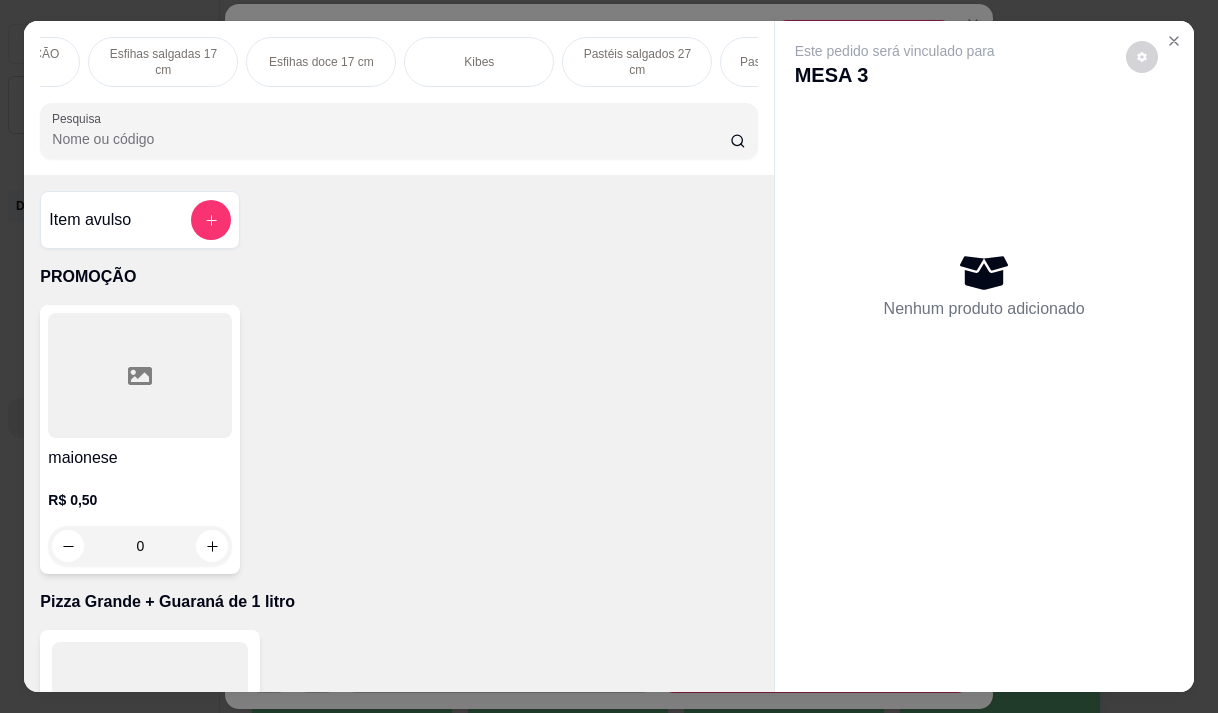scroll, scrollTop: 0, scrollLeft: 520, axis: horizontal 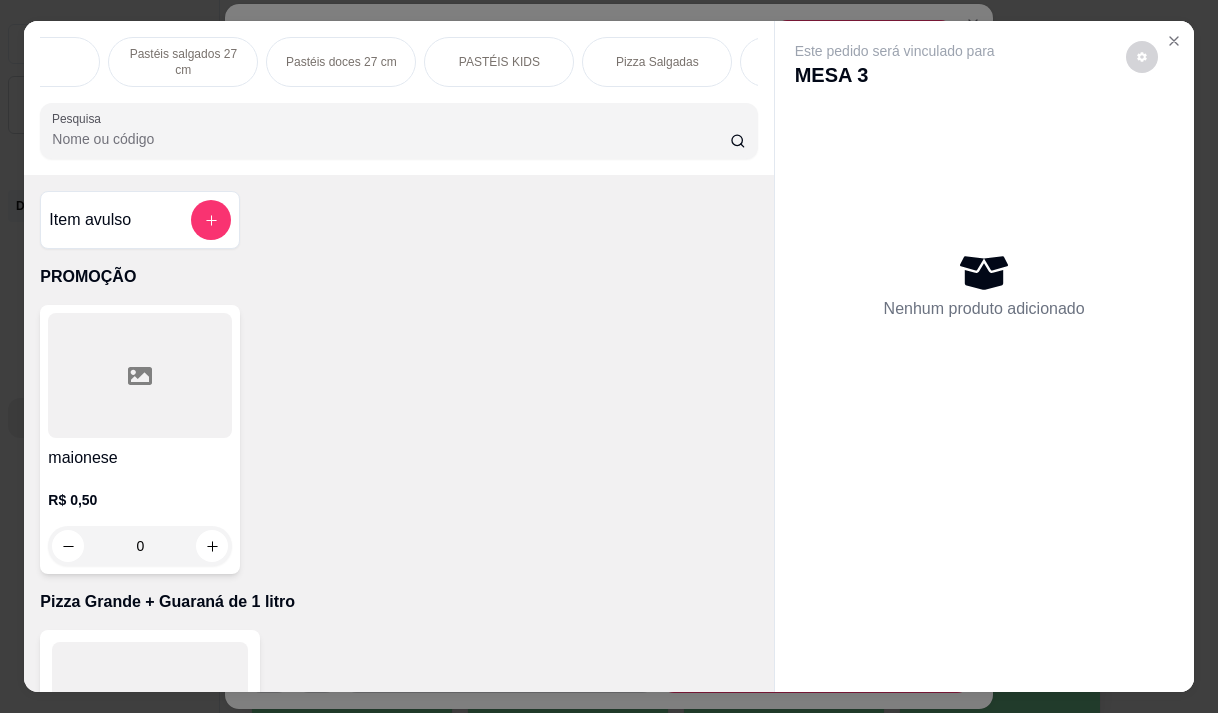 click on "PASTÉIS KIDS" at bounding box center (499, 62) 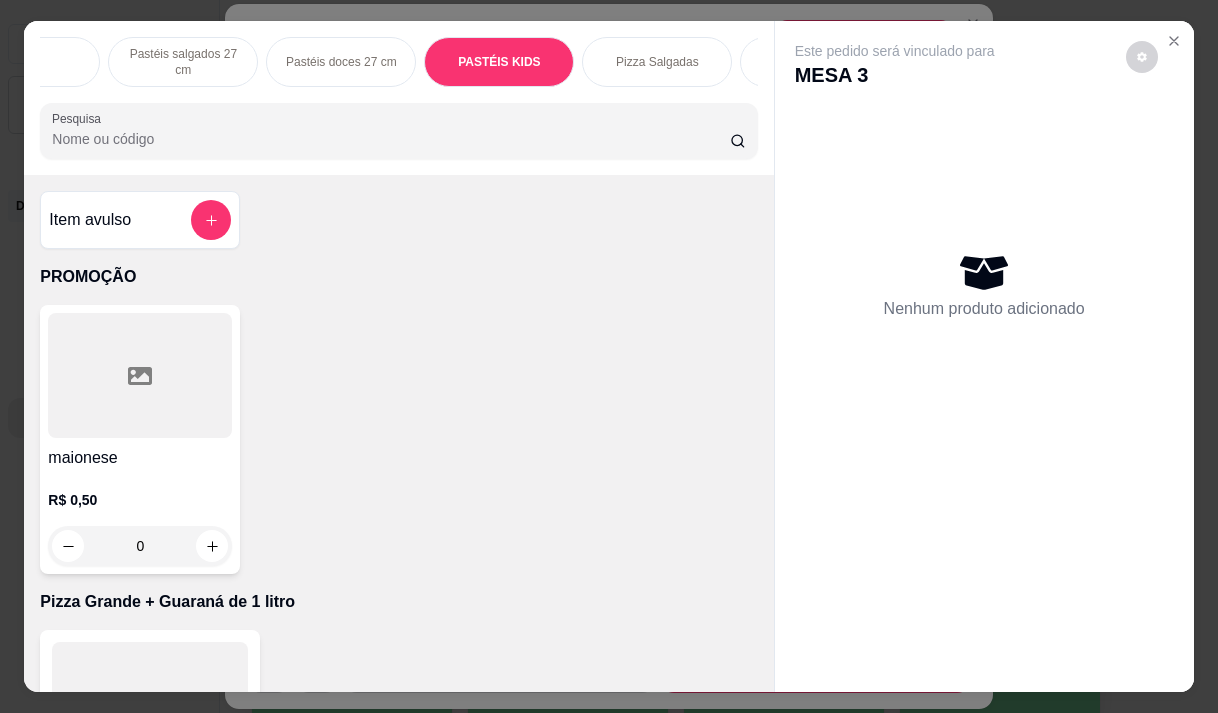 scroll, scrollTop: 13907, scrollLeft: 0, axis: vertical 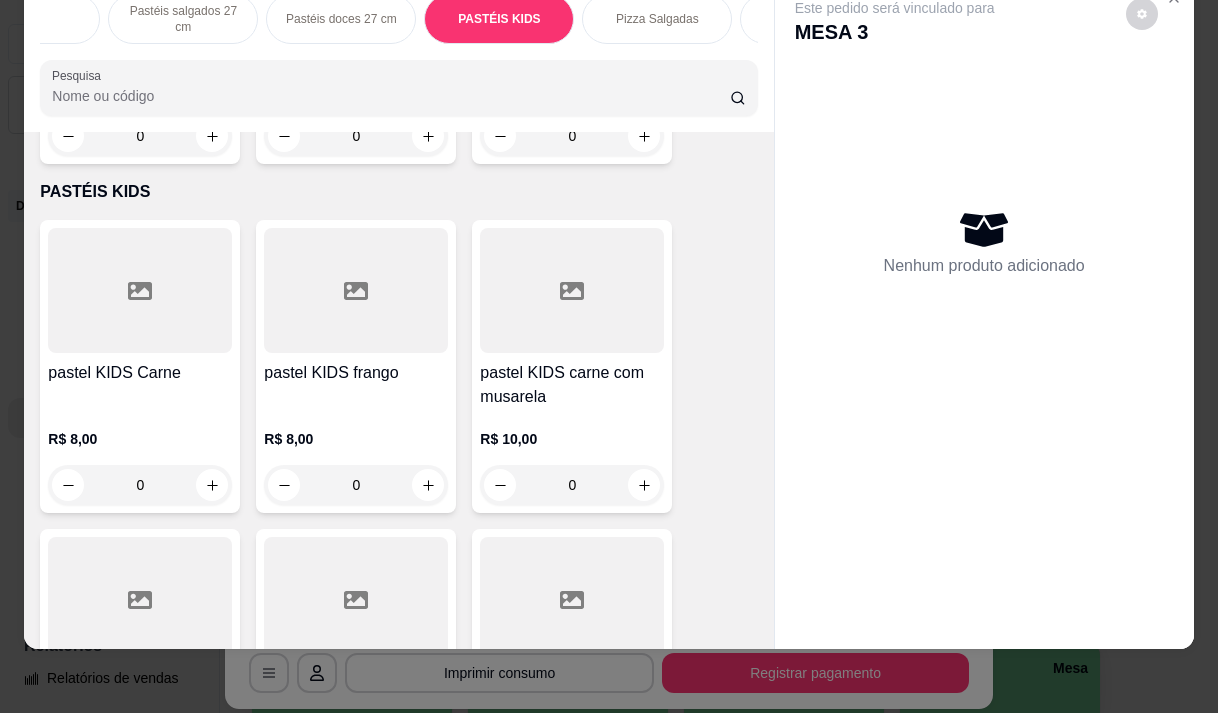 click on "pastel KIDS frango" at bounding box center [356, 385] 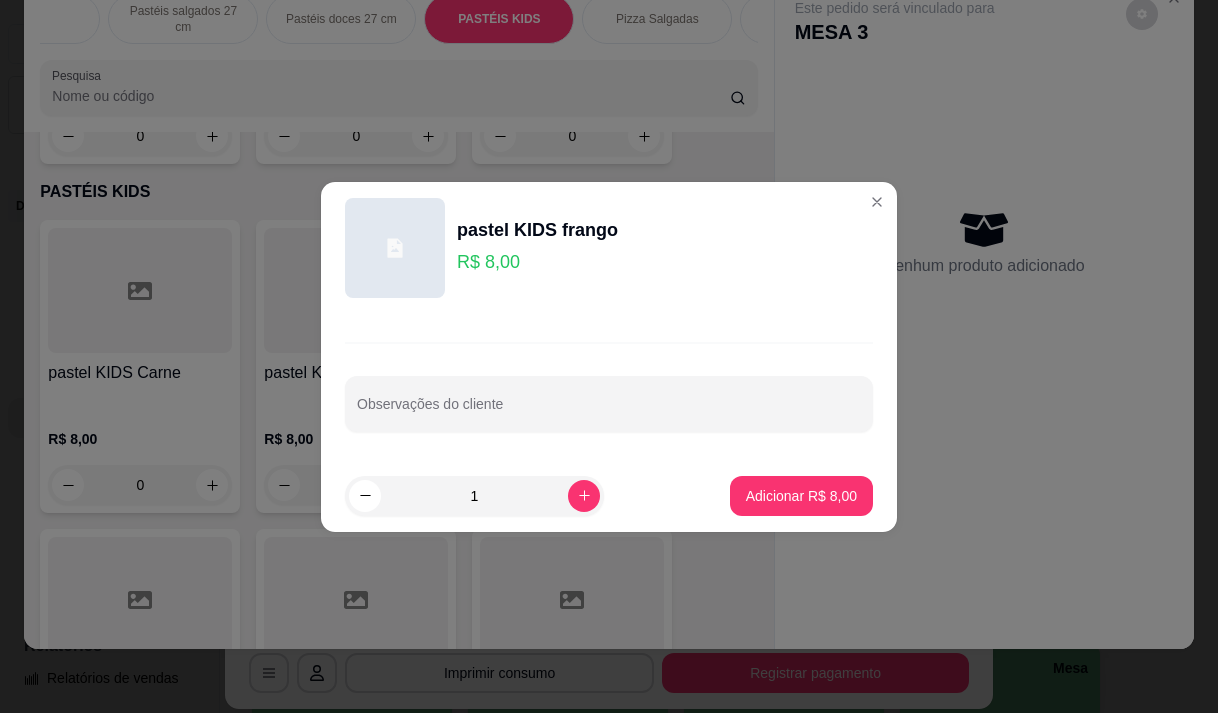 click on "1 Adicionar   R$ 8,00" at bounding box center [609, 496] 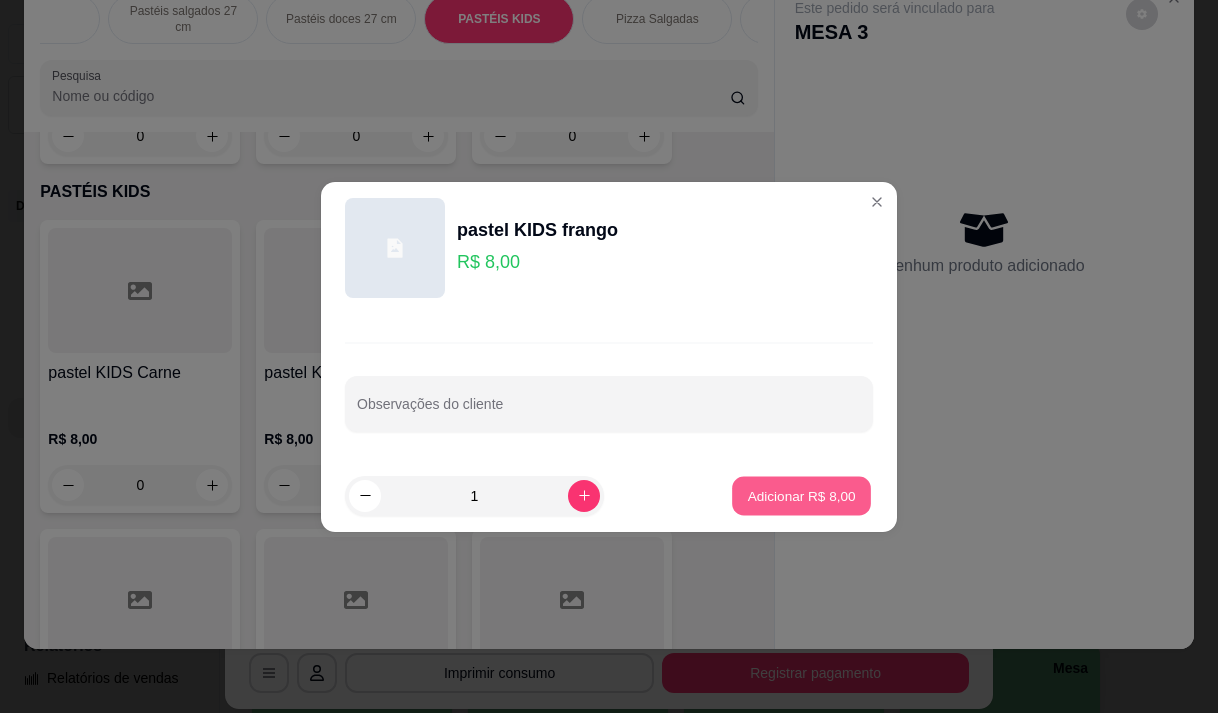 click on "Adicionar   R$ 8,00" at bounding box center (801, 495) 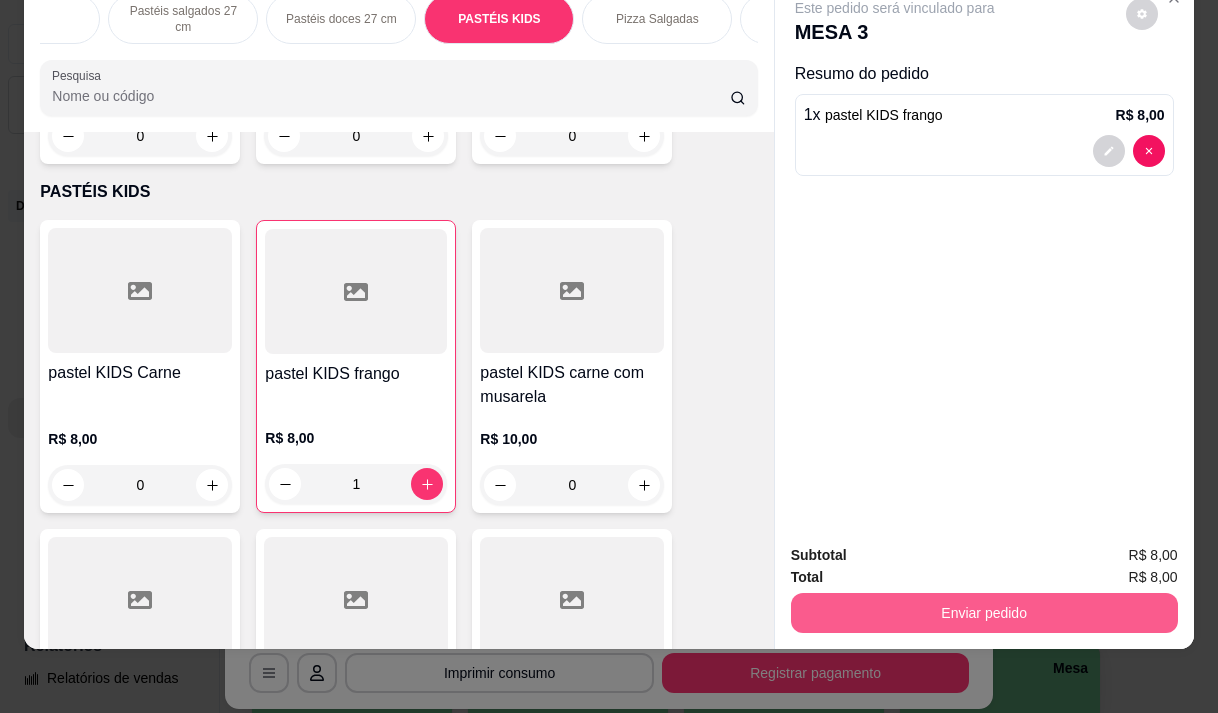click on "Enviar pedido" at bounding box center [984, 613] 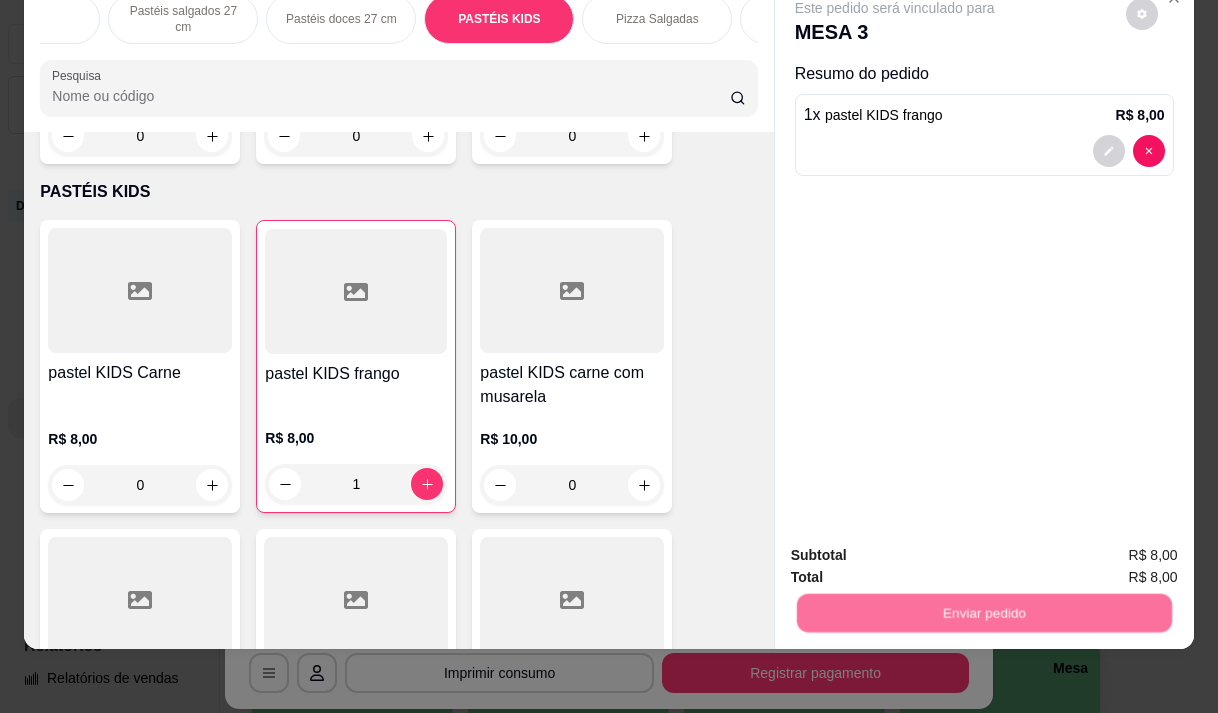 click on "Não registrar e enviar pedido" at bounding box center (918, 549) 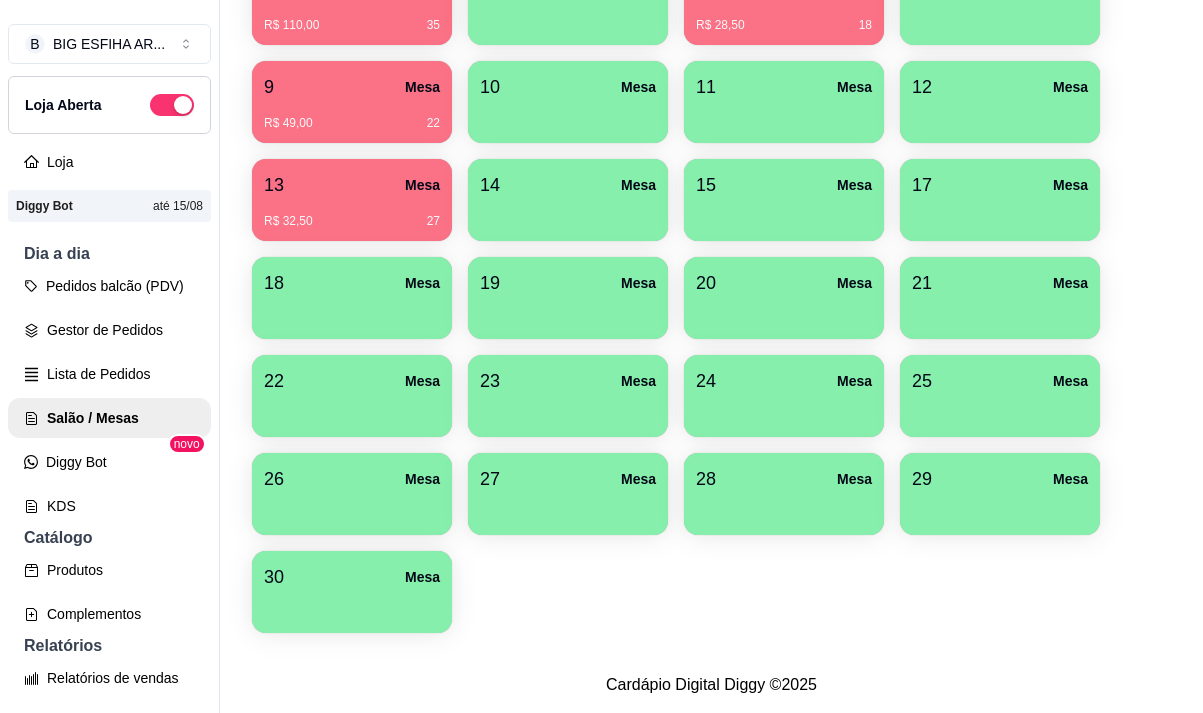 scroll, scrollTop: 508, scrollLeft: 0, axis: vertical 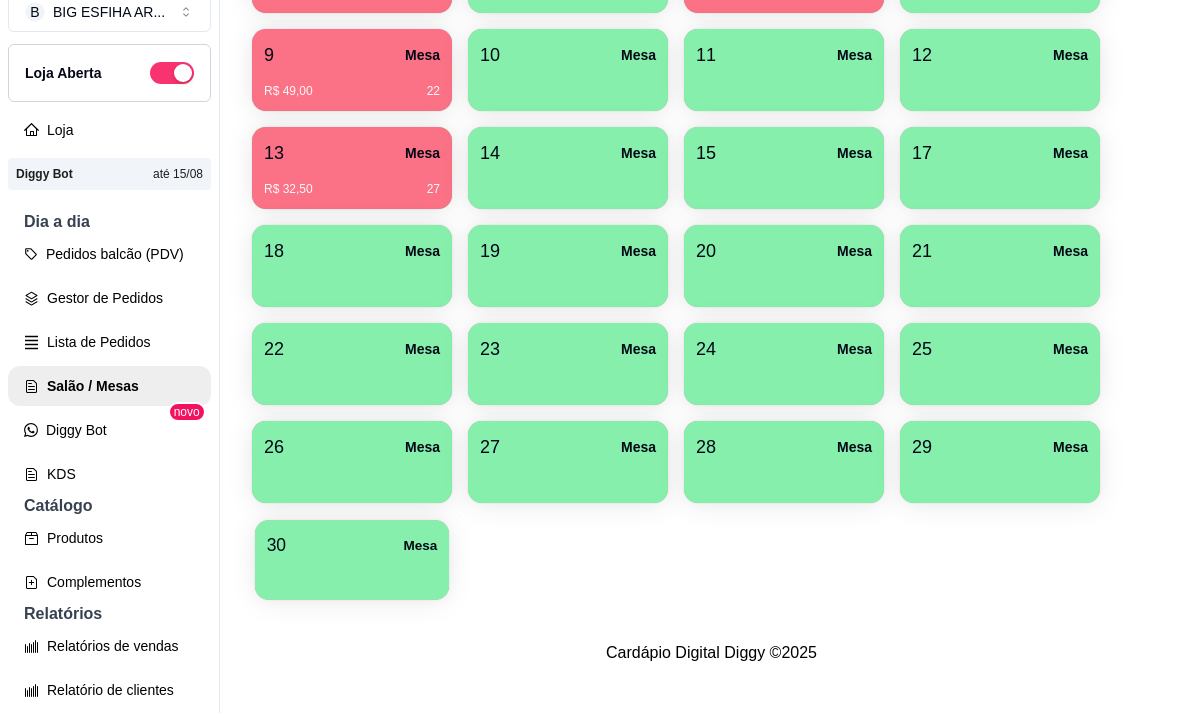 click at bounding box center [352, 573] 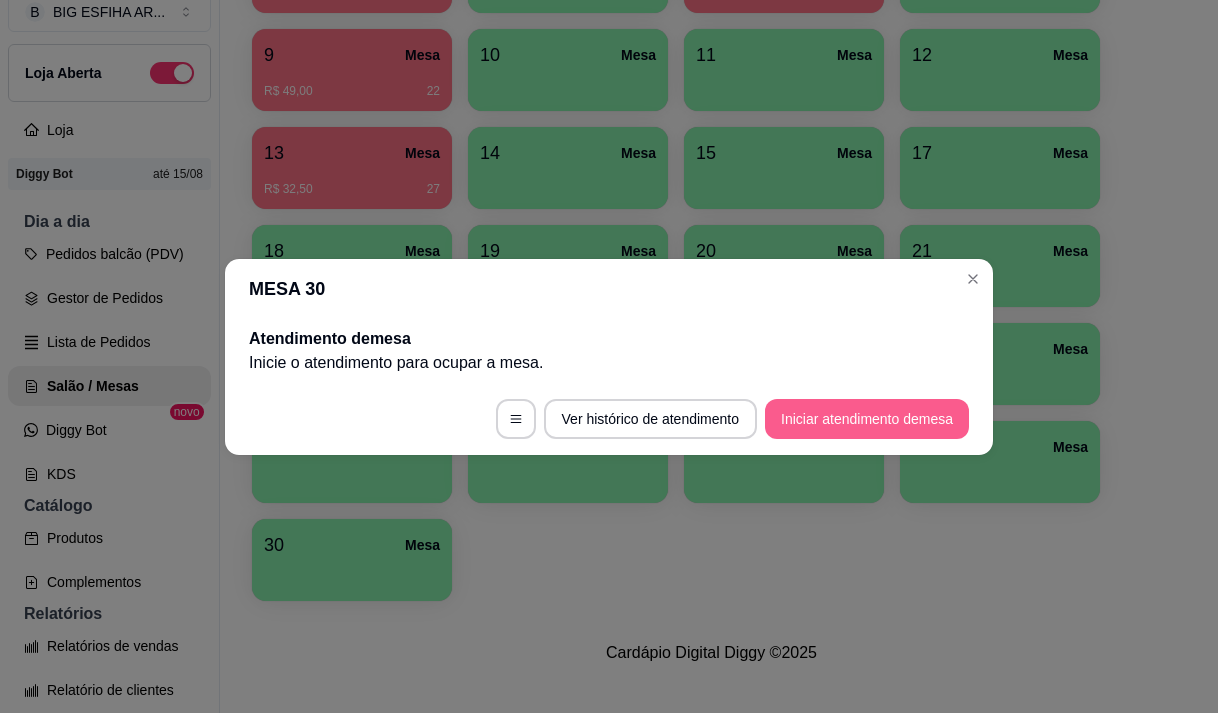 click on "Iniciar atendimento de  mesa" at bounding box center [867, 419] 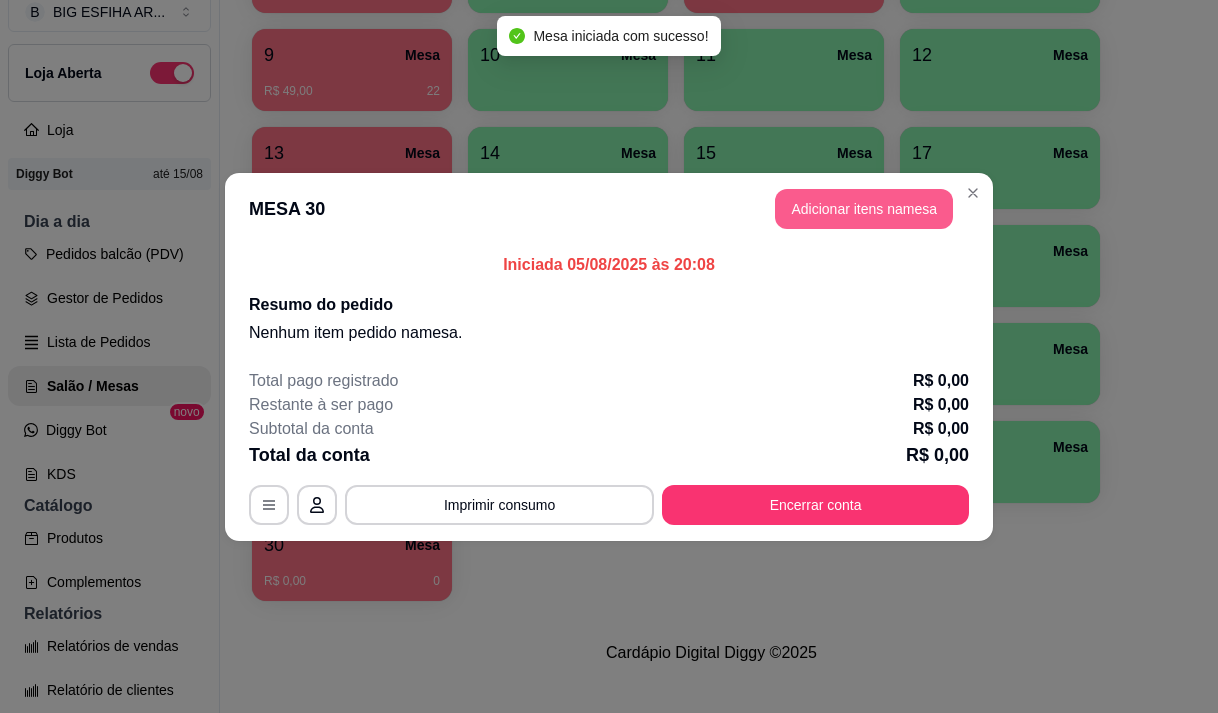 click on "Adicionar itens na  mesa" at bounding box center (864, 209) 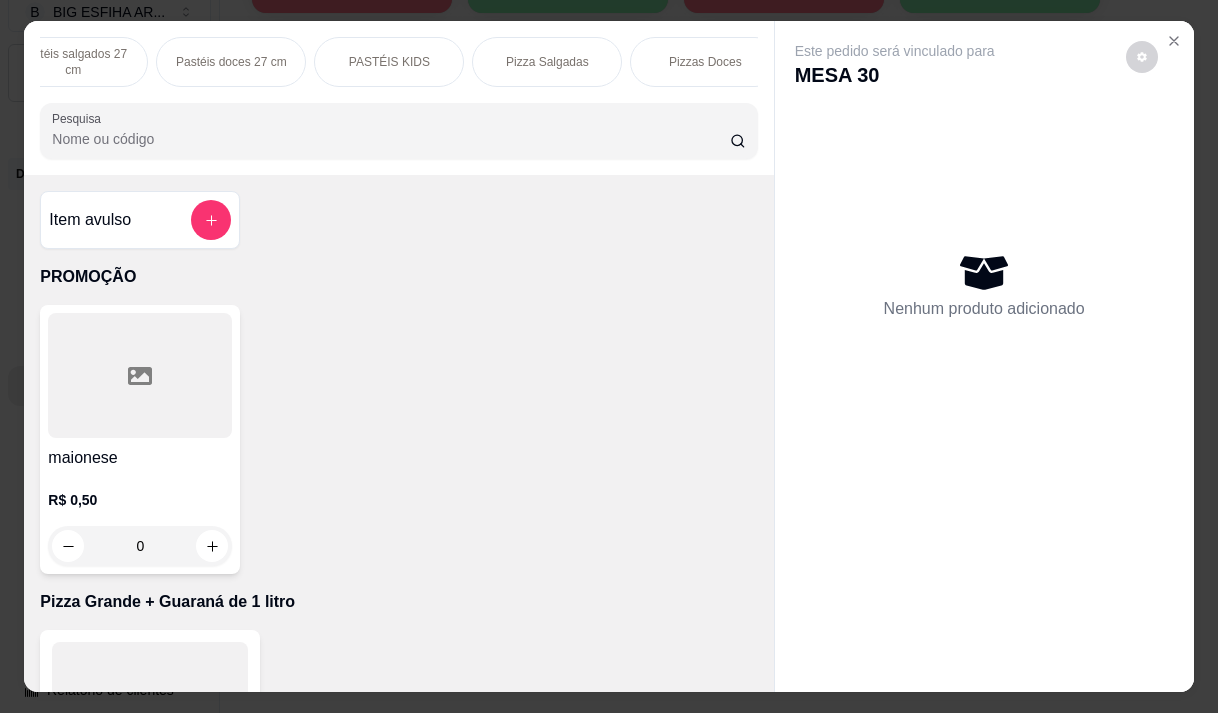 scroll, scrollTop: 0, scrollLeft: 1000, axis: horizontal 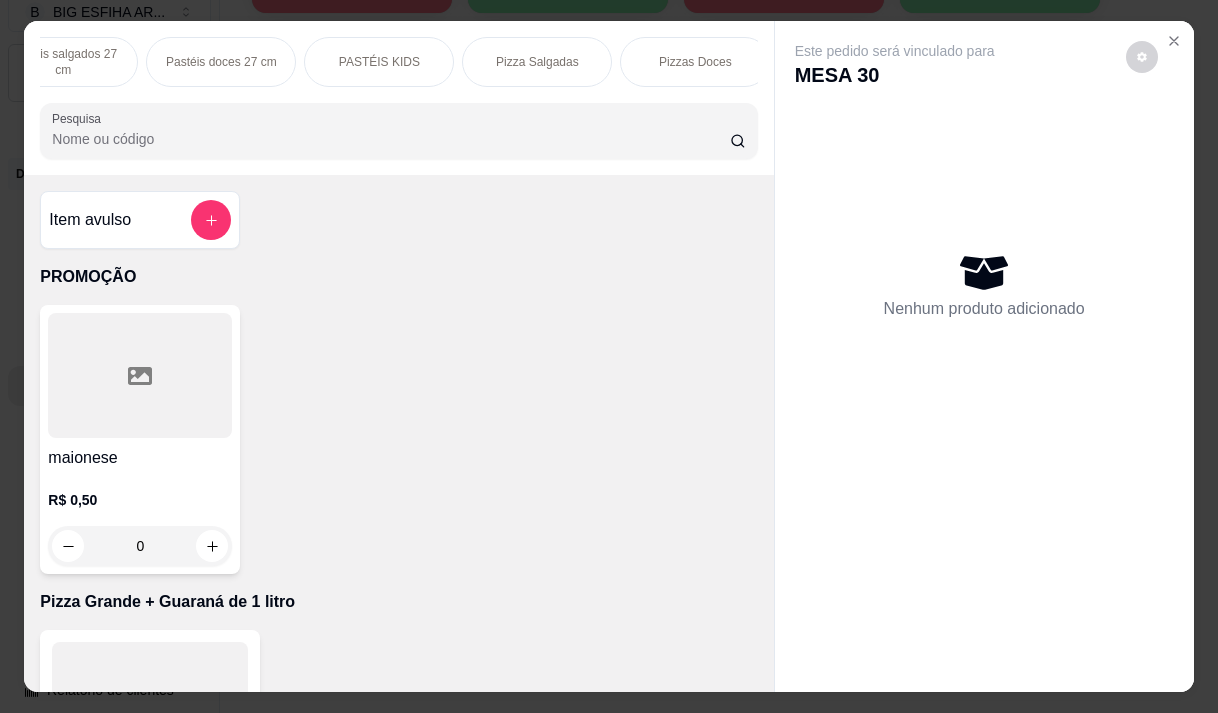 click on "Pizza Salgadas" at bounding box center [537, 62] 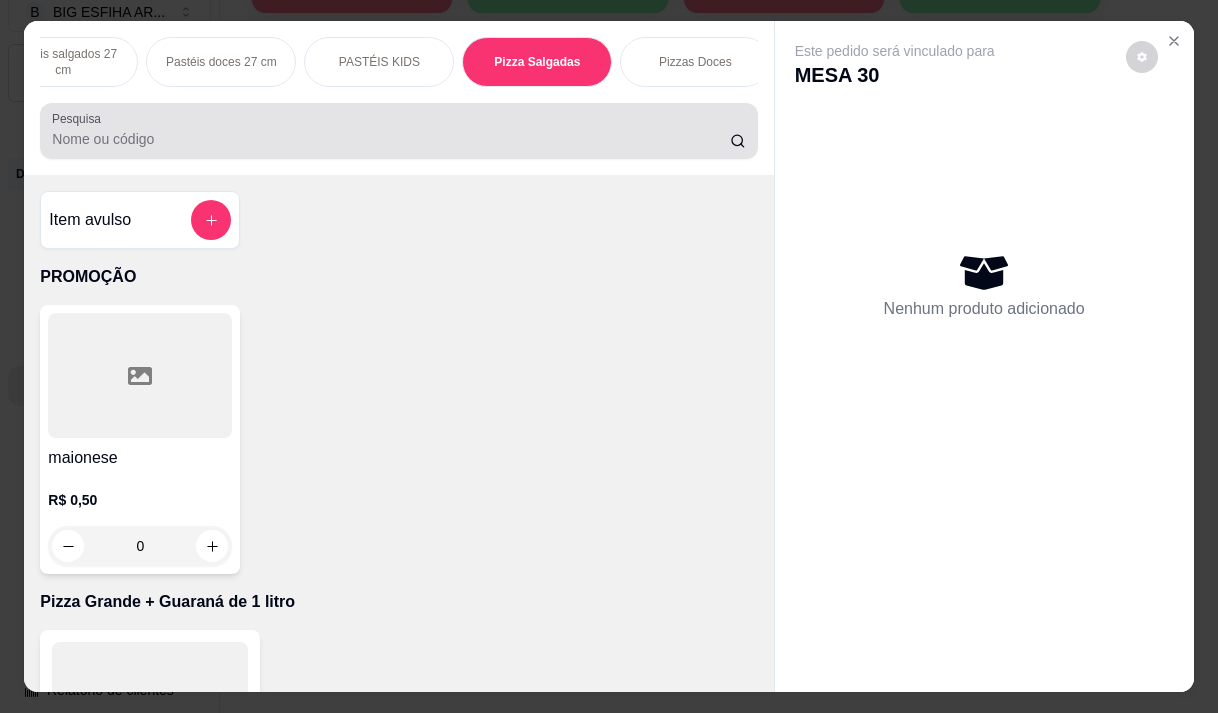 scroll, scrollTop: 15444, scrollLeft: 0, axis: vertical 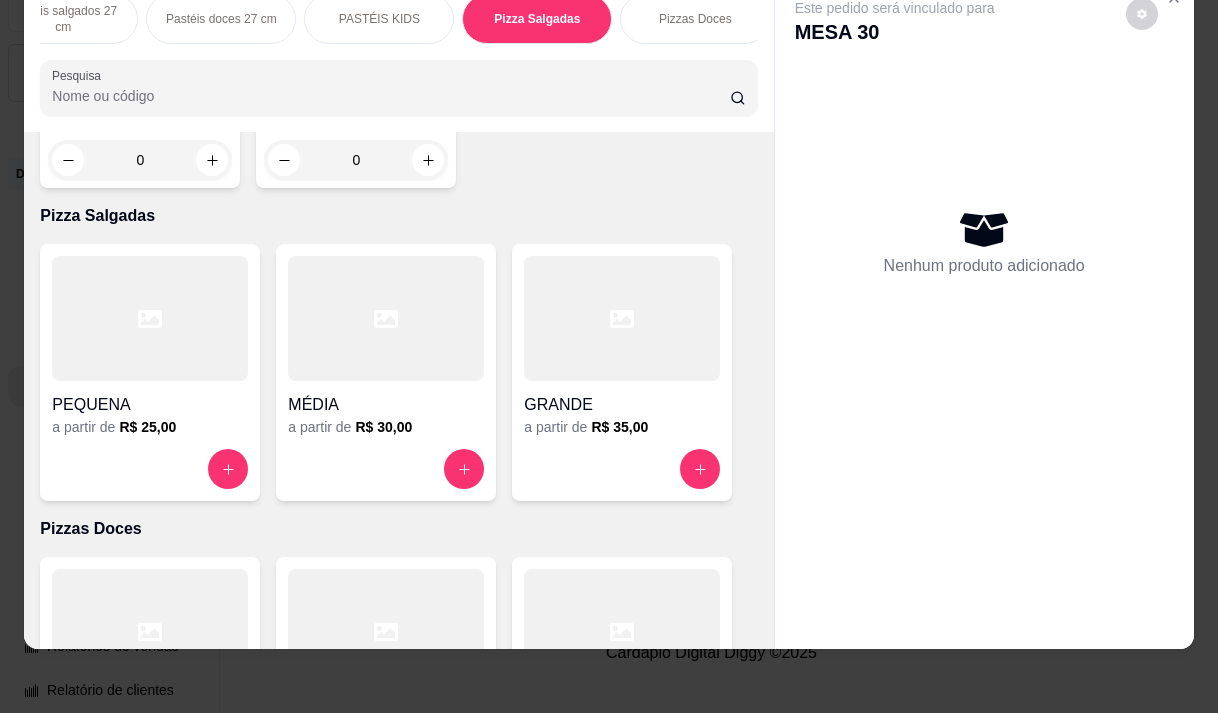 click on "a partir de R$ 35,00" at bounding box center (622, 427) 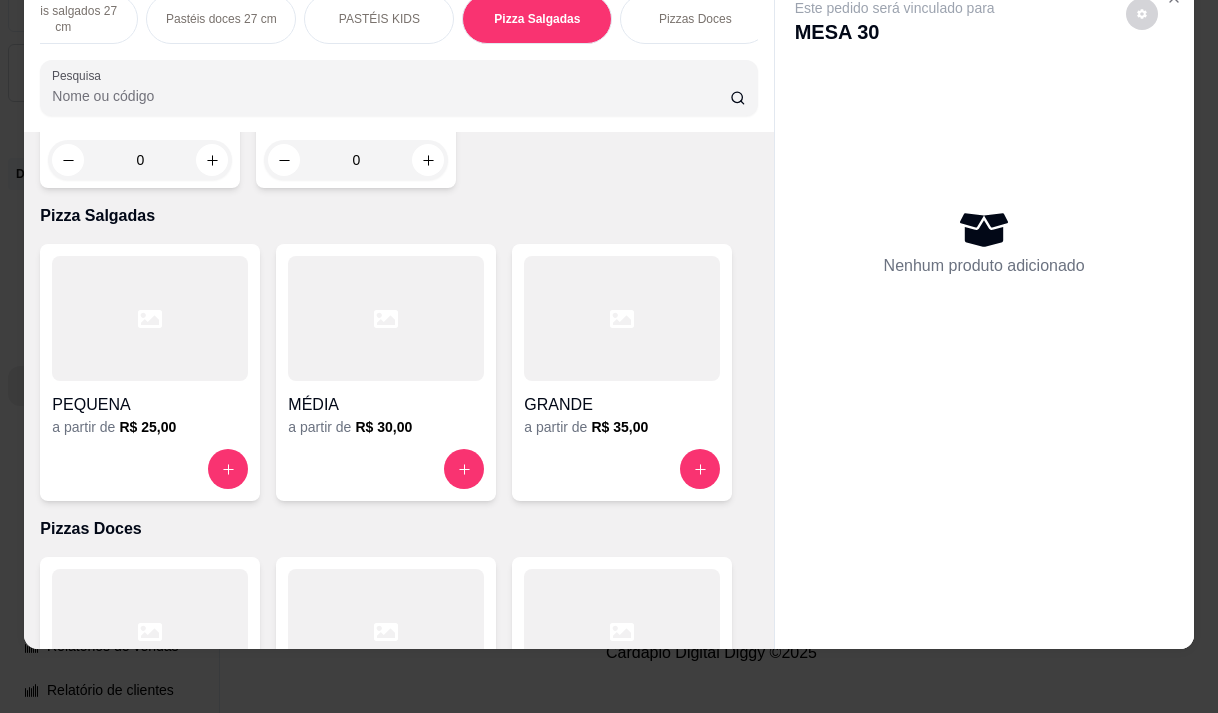click on "PEQUENA a partir de     R$ 25,00" at bounding box center (150, 372) 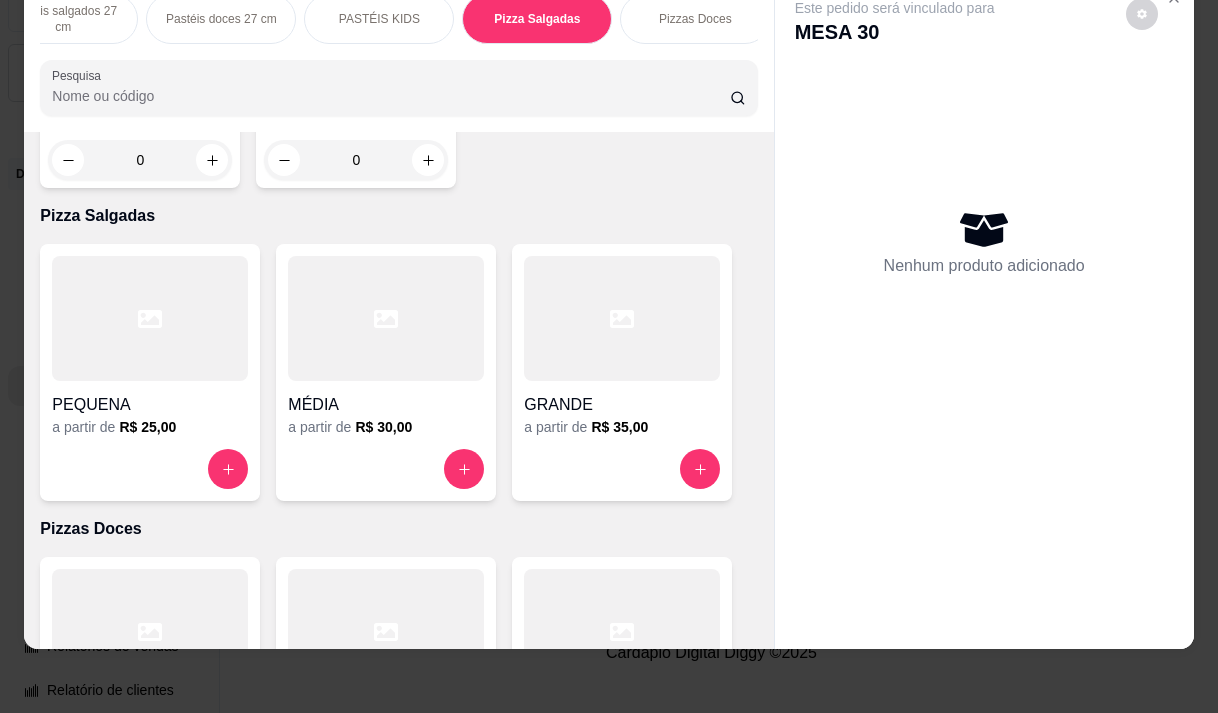 click on "MÉDIA a partir de     R$ 30,00" at bounding box center (386, 372) 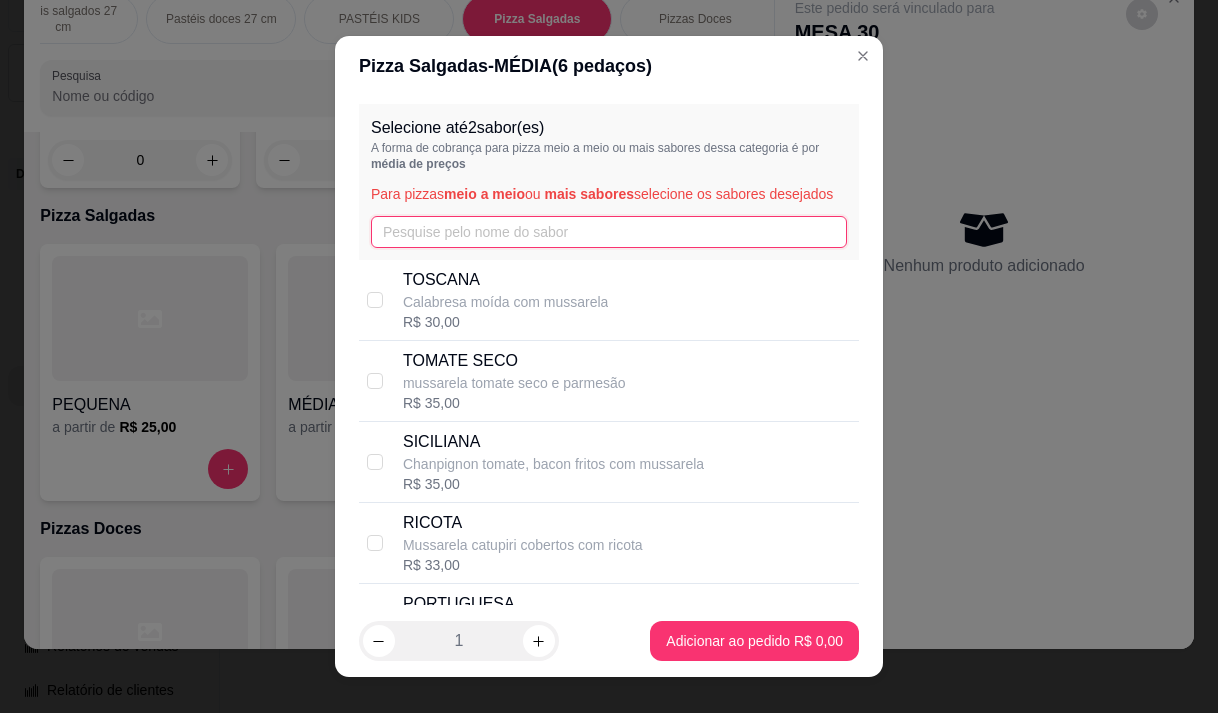 click at bounding box center (609, 232) 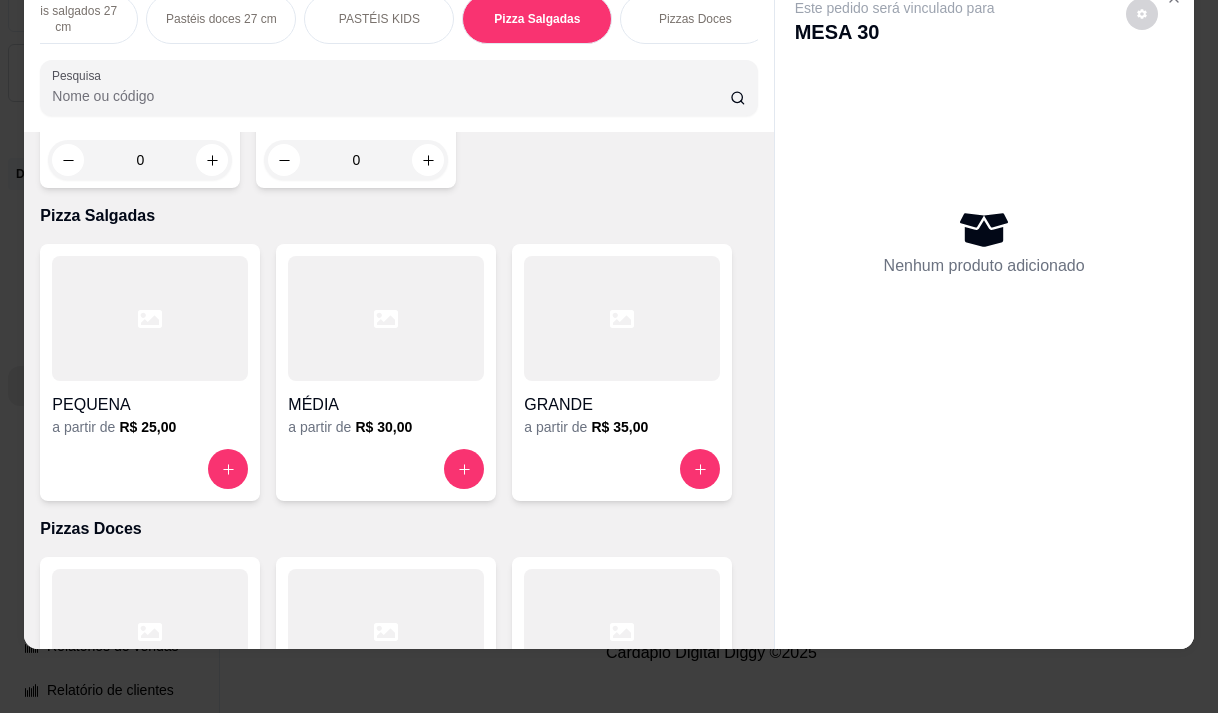 click on "a partir de R$ 35,00" at bounding box center [622, 427] 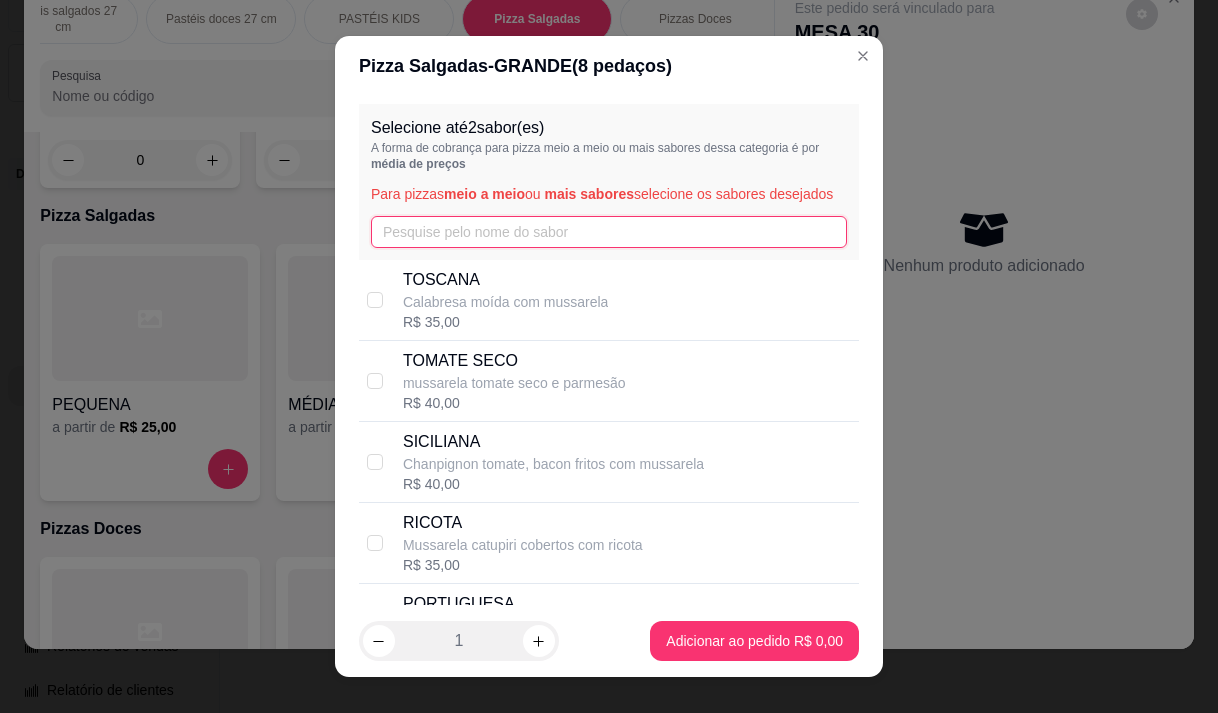 click at bounding box center [609, 232] 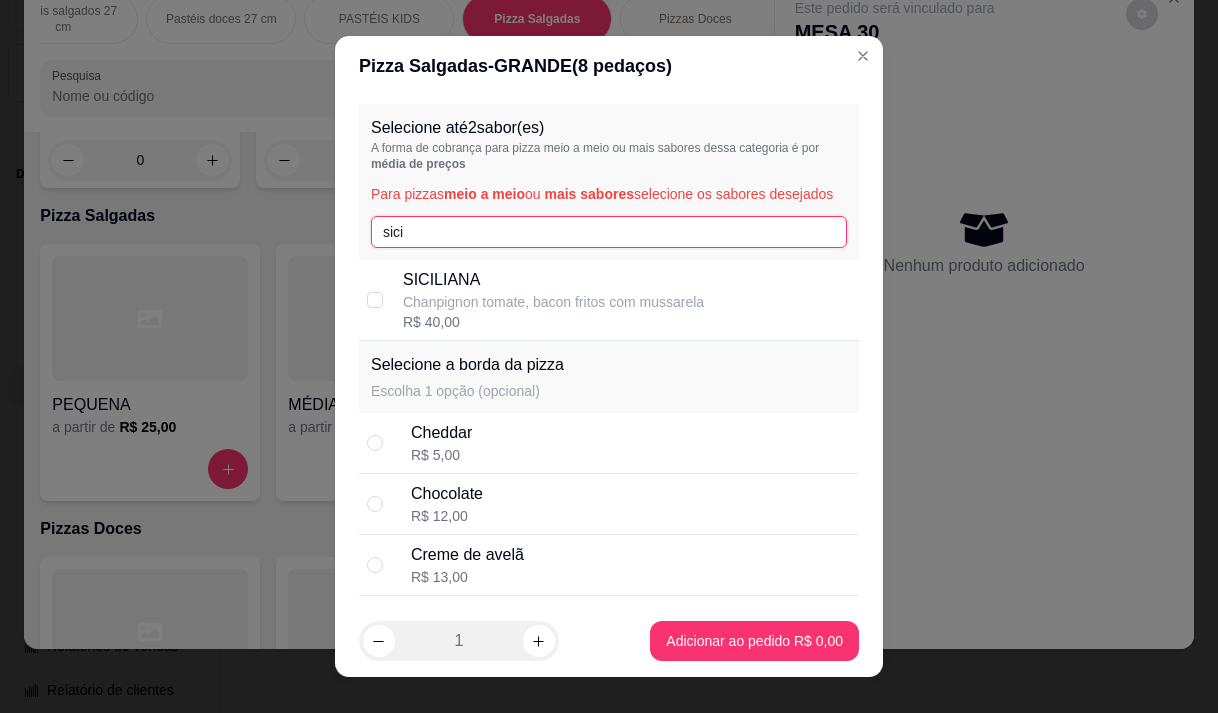 type on "sici" 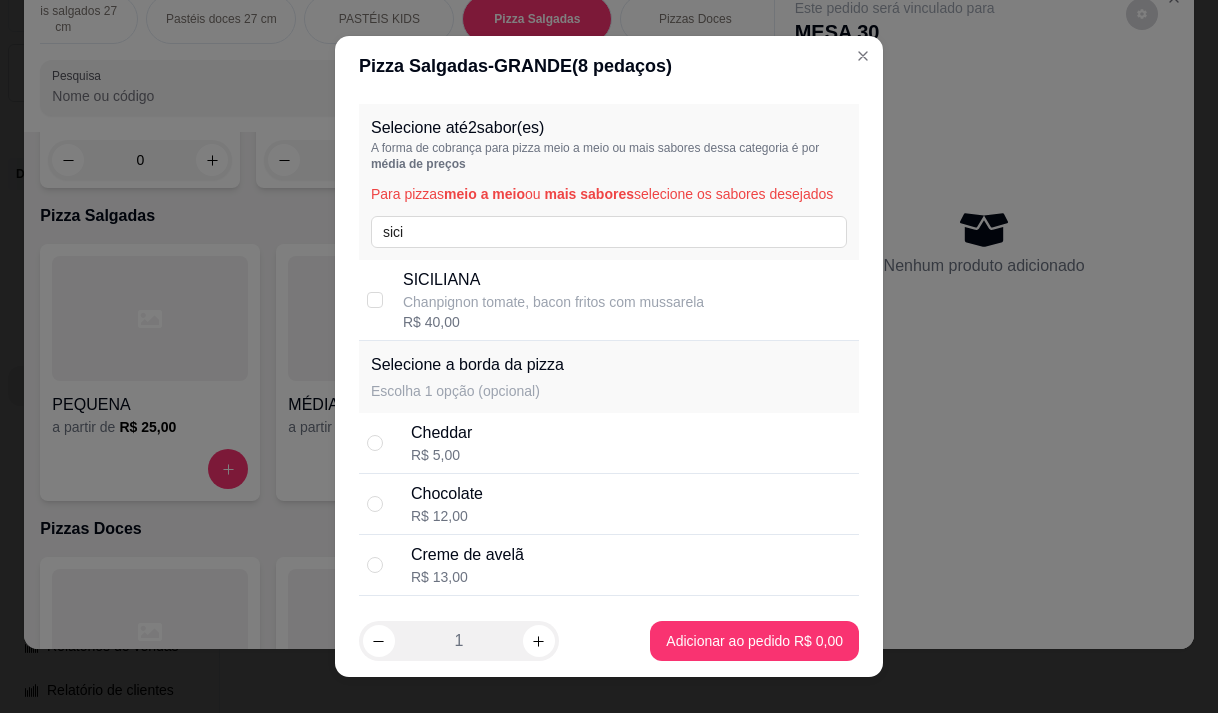 click on "SICILIANA" at bounding box center (553, 280) 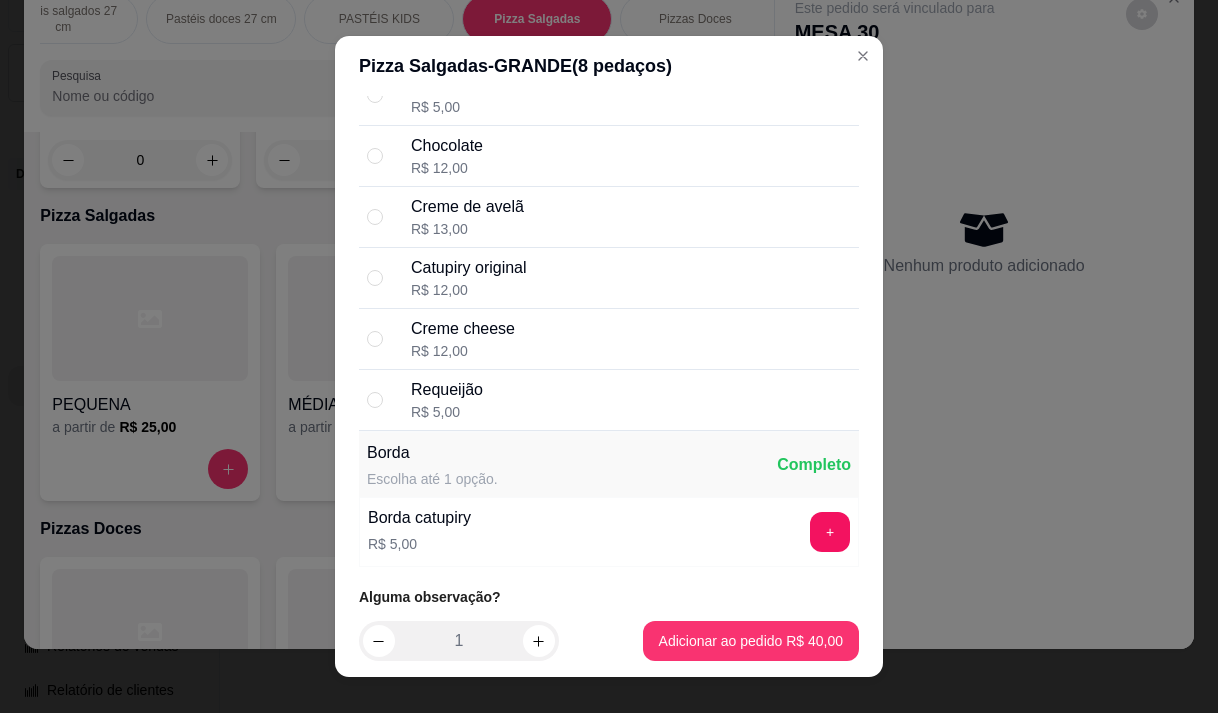 scroll, scrollTop: 417, scrollLeft: 0, axis: vertical 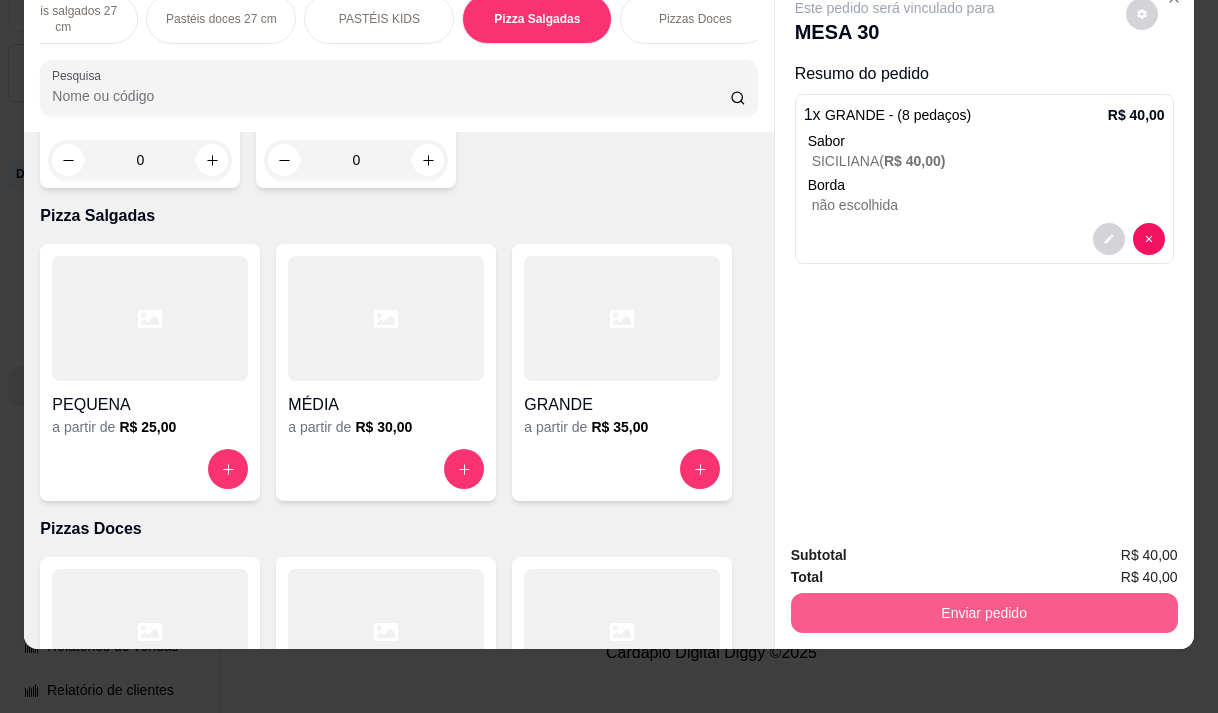 click on "Enviar pedido" at bounding box center [984, 613] 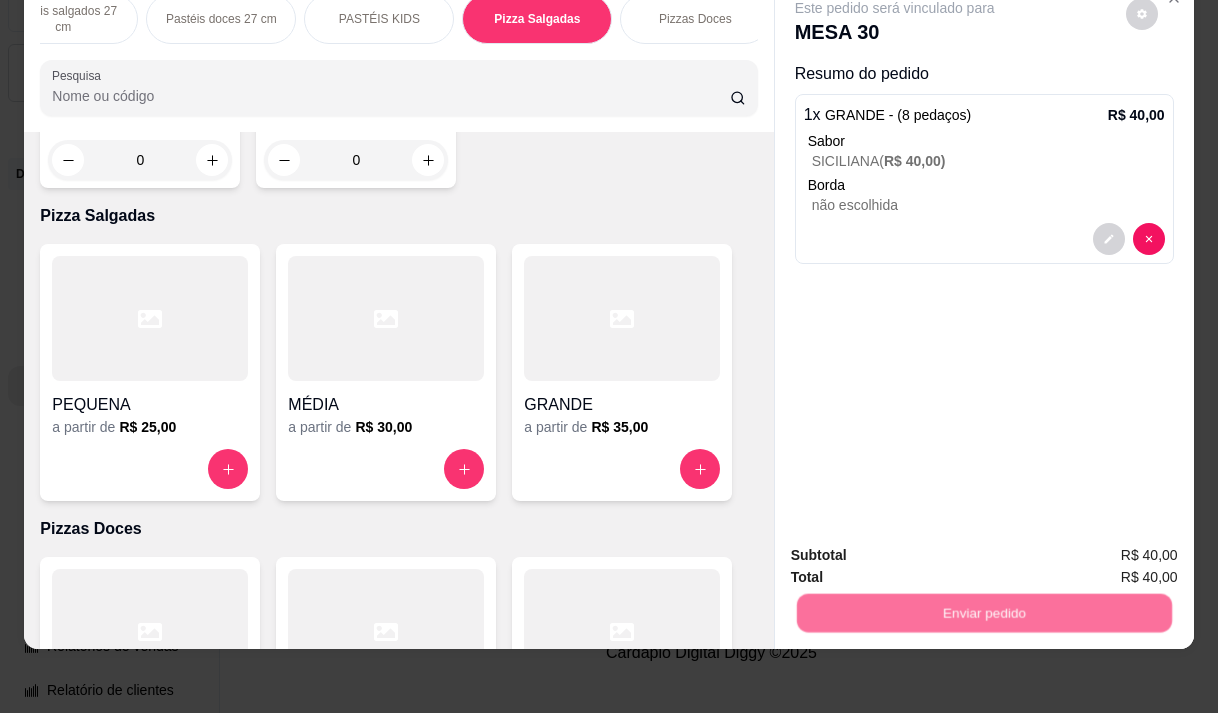 click on "Não registrar e enviar pedido" at bounding box center [918, 549] 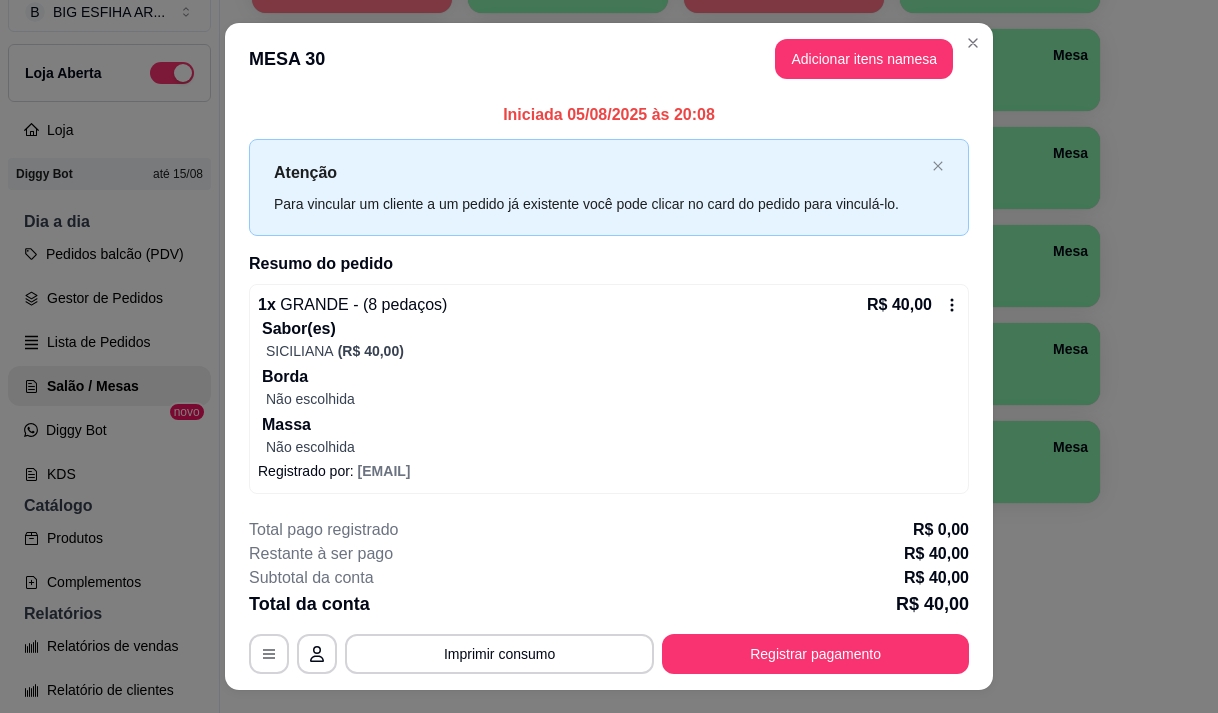 type 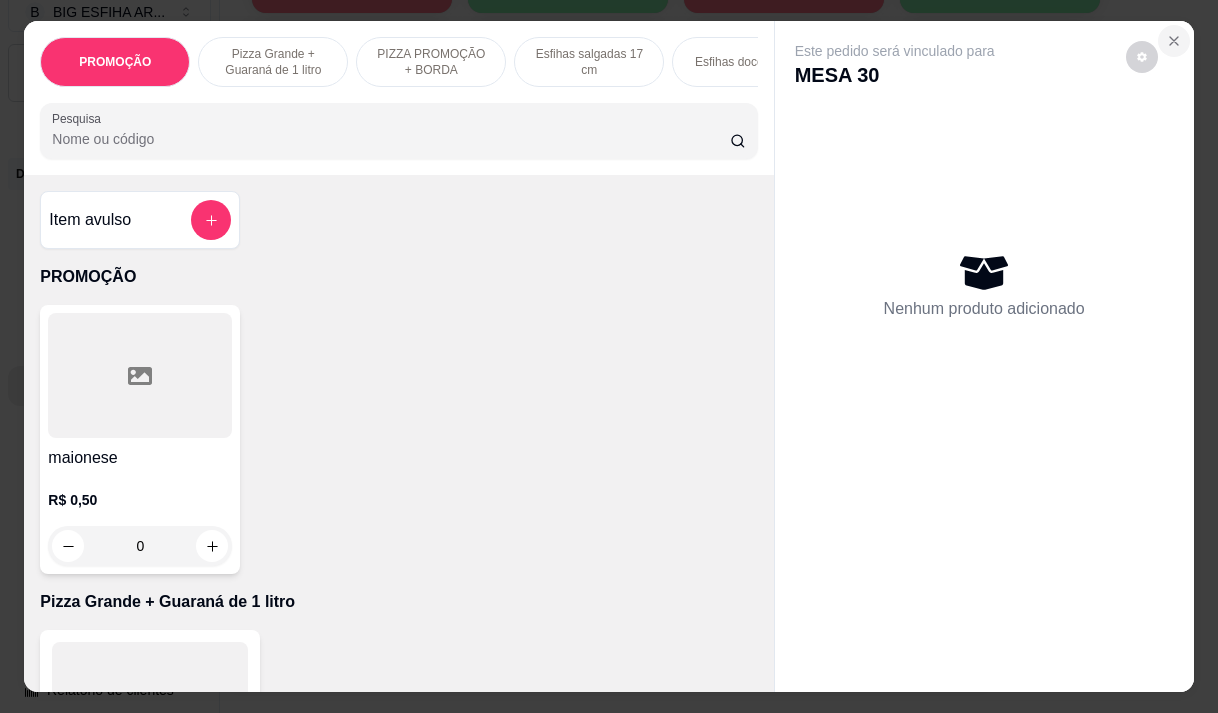 click at bounding box center [1174, 41] 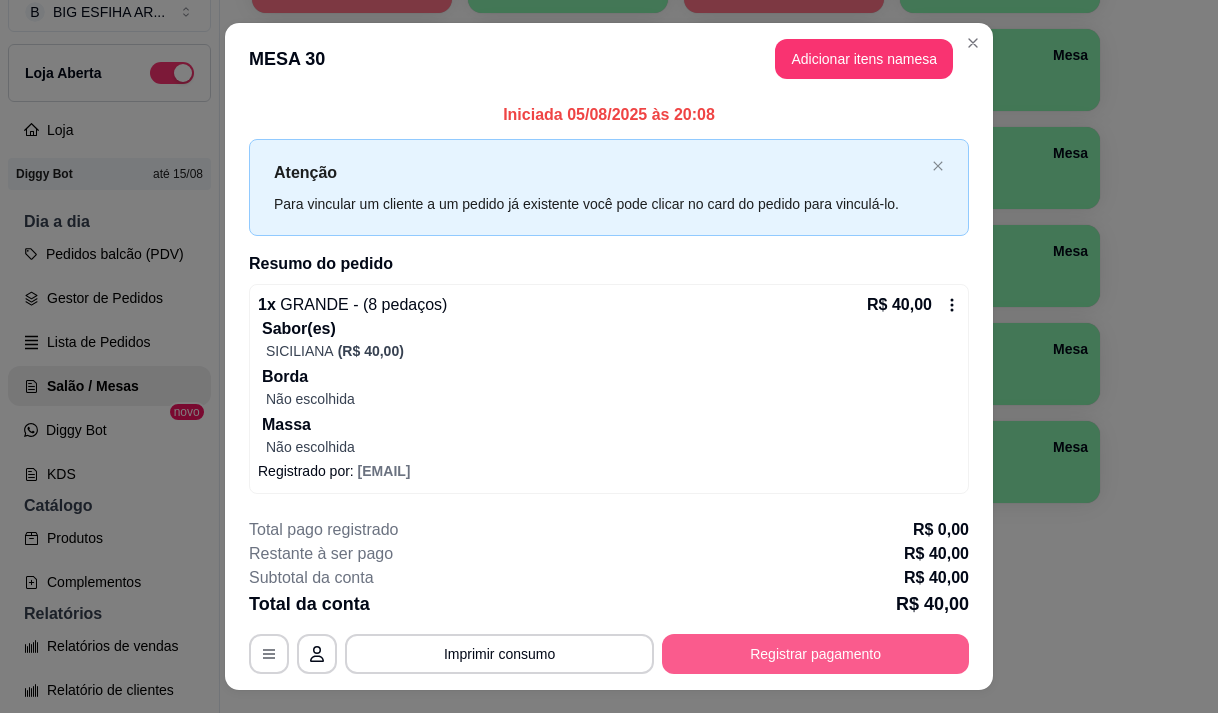 click on "Registrar pagamento" at bounding box center [815, 654] 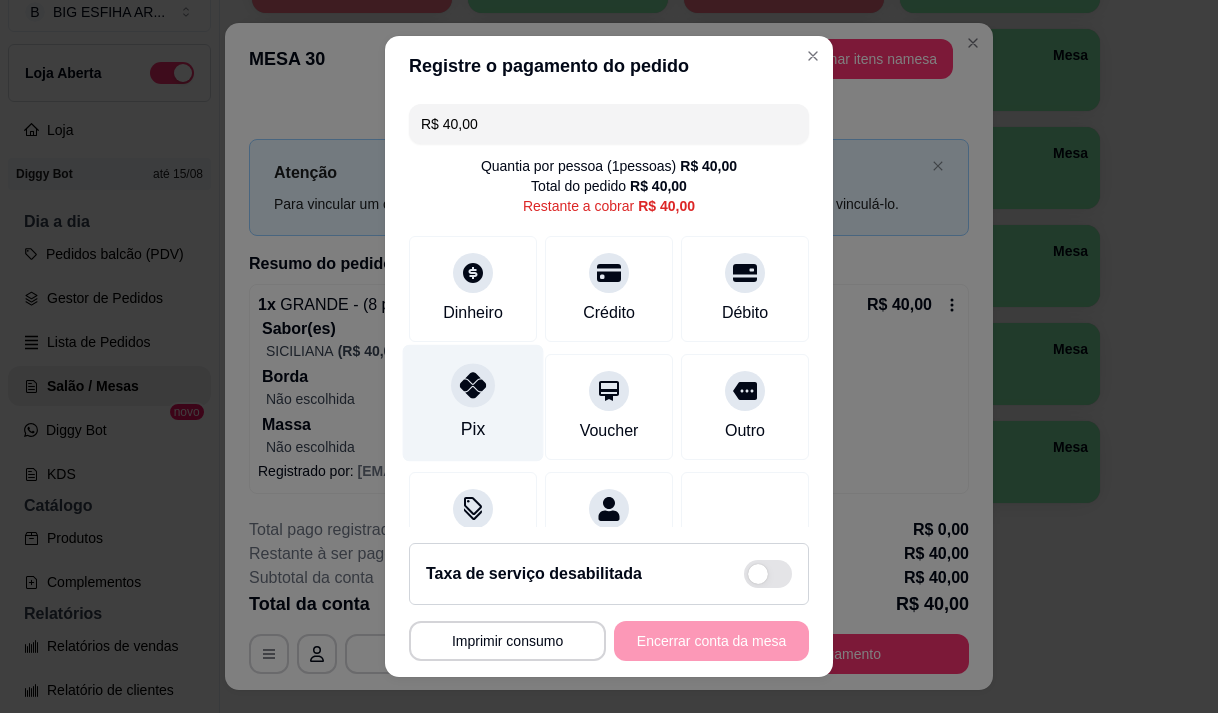 click on "Pix" at bounding box center [473, 402] 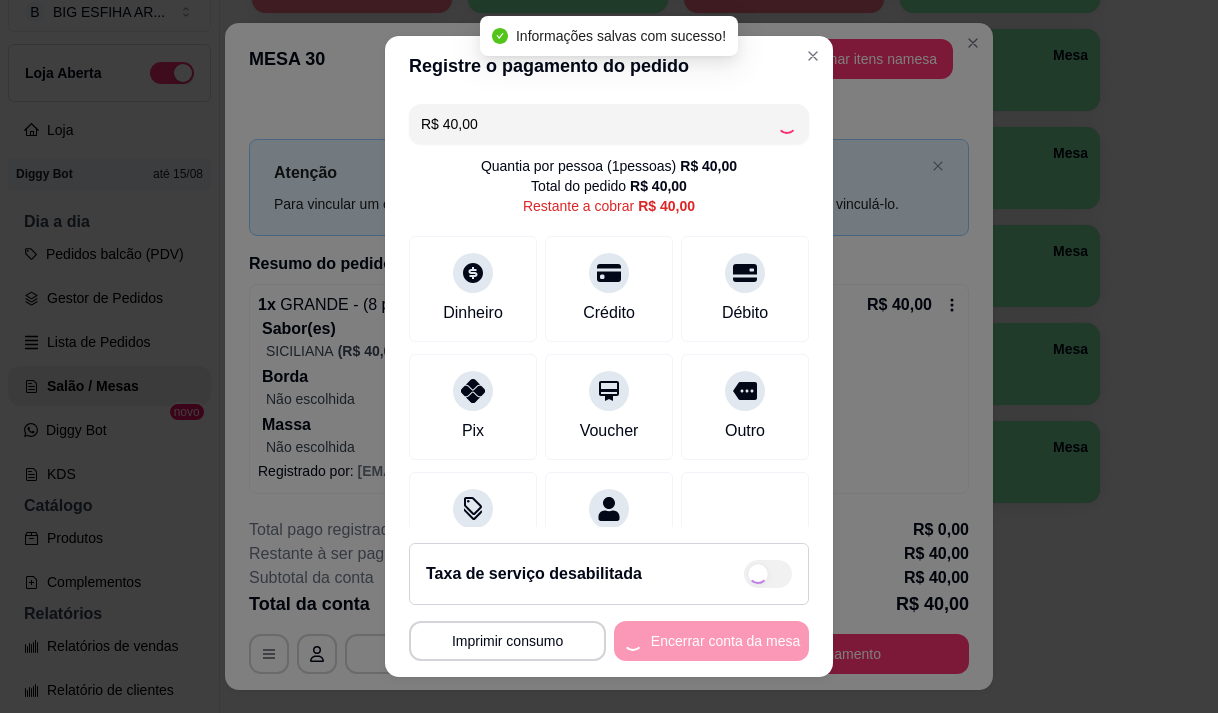 type on "R$ 0,00" 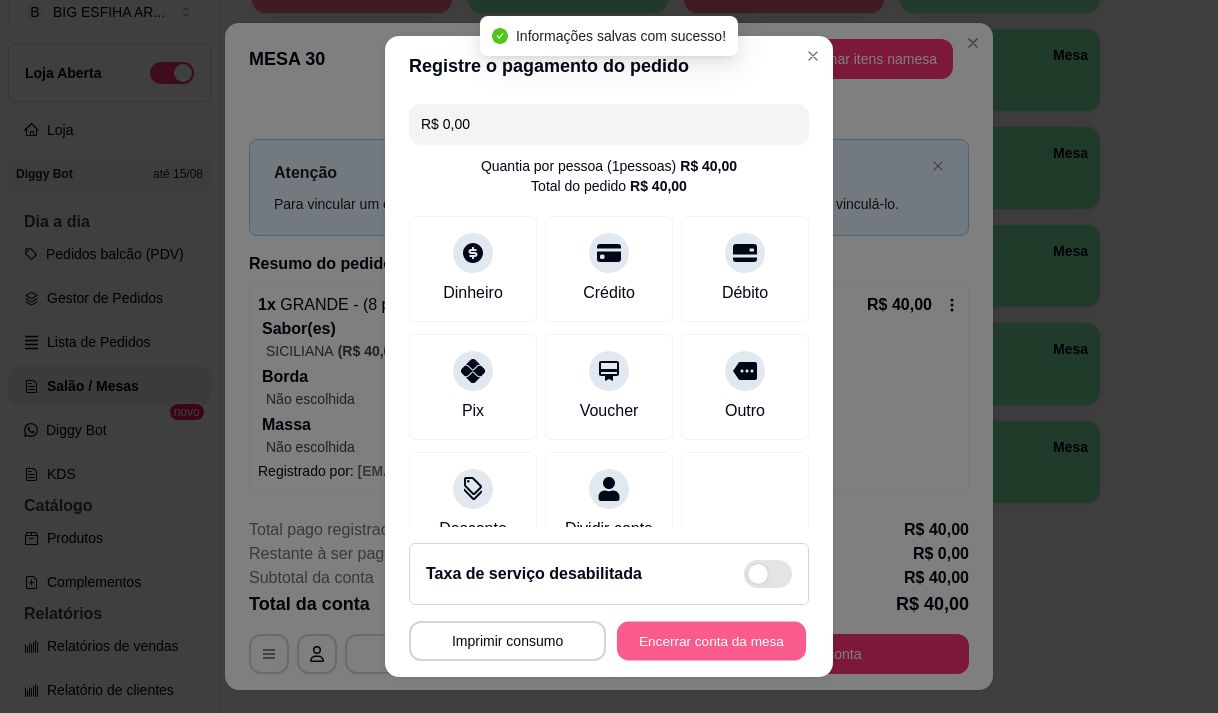 click on "Encerrar conta da mesa" at bounding box center [711, 641] 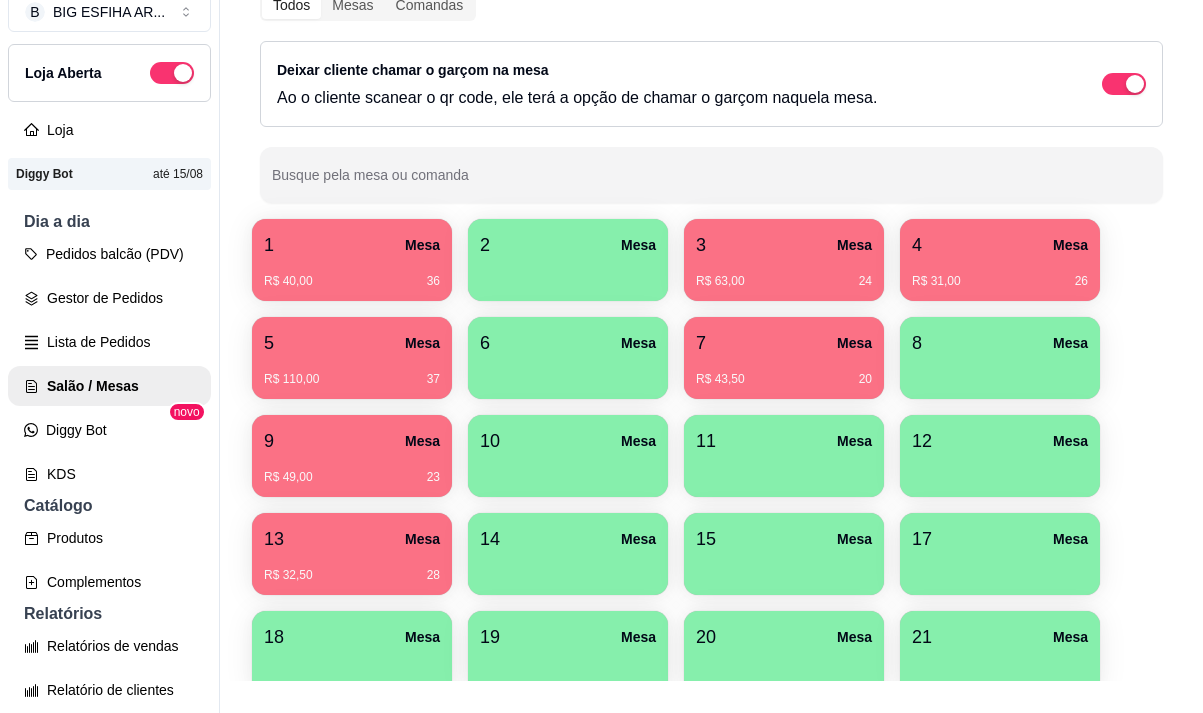 scroll, scrollTop: 0, scrollLeft: 0, axis: both 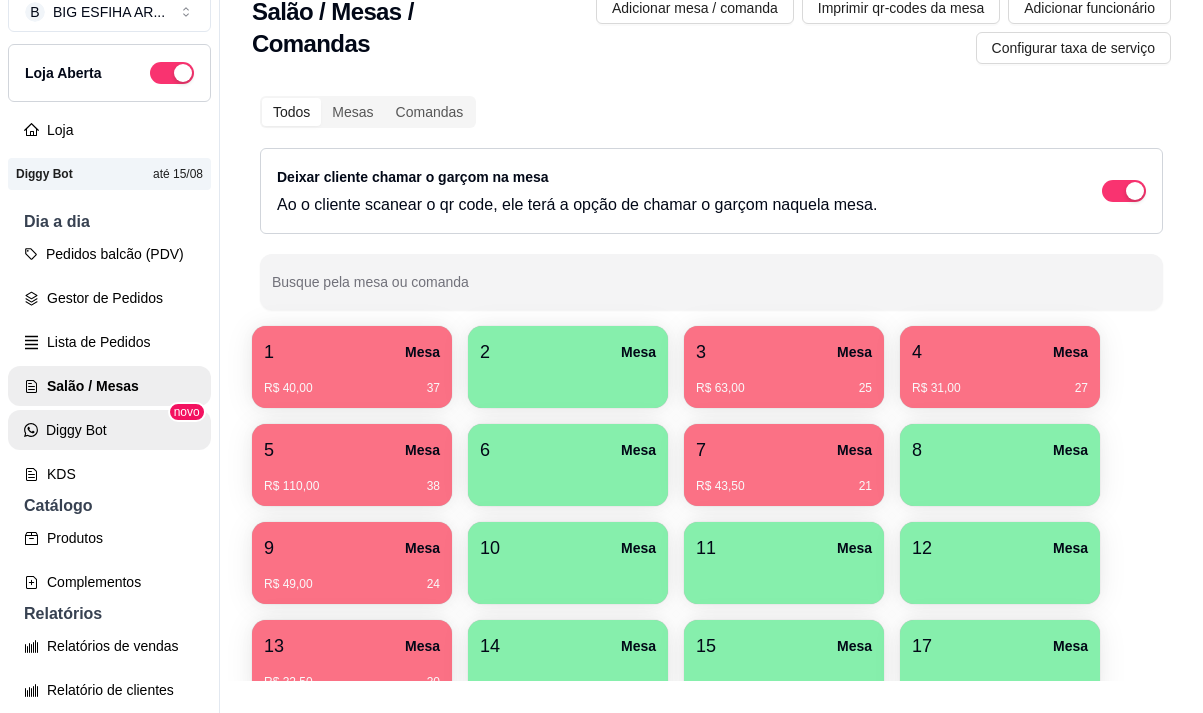 click on "Diggy Bot" at bounding box center [109, 430] 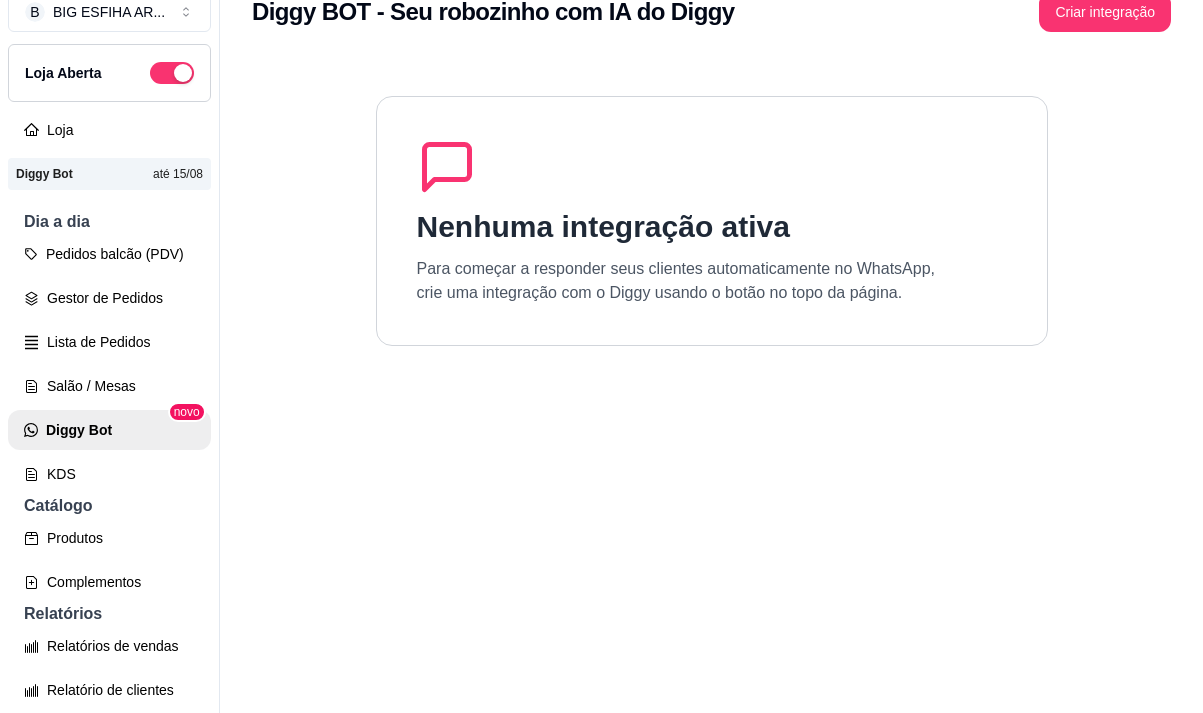 scroll, scrollTop: 0, scrollLeft: 0, axis: both 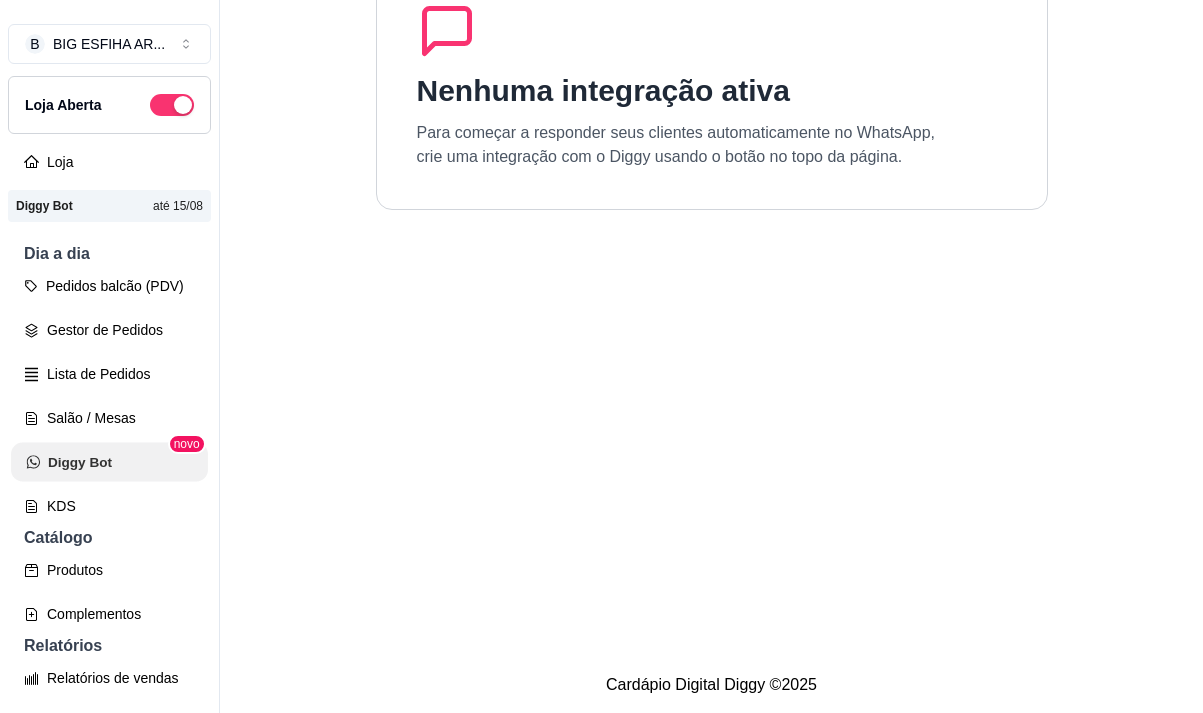 click on "Diggy Bot" at bounding box center (109, 462) 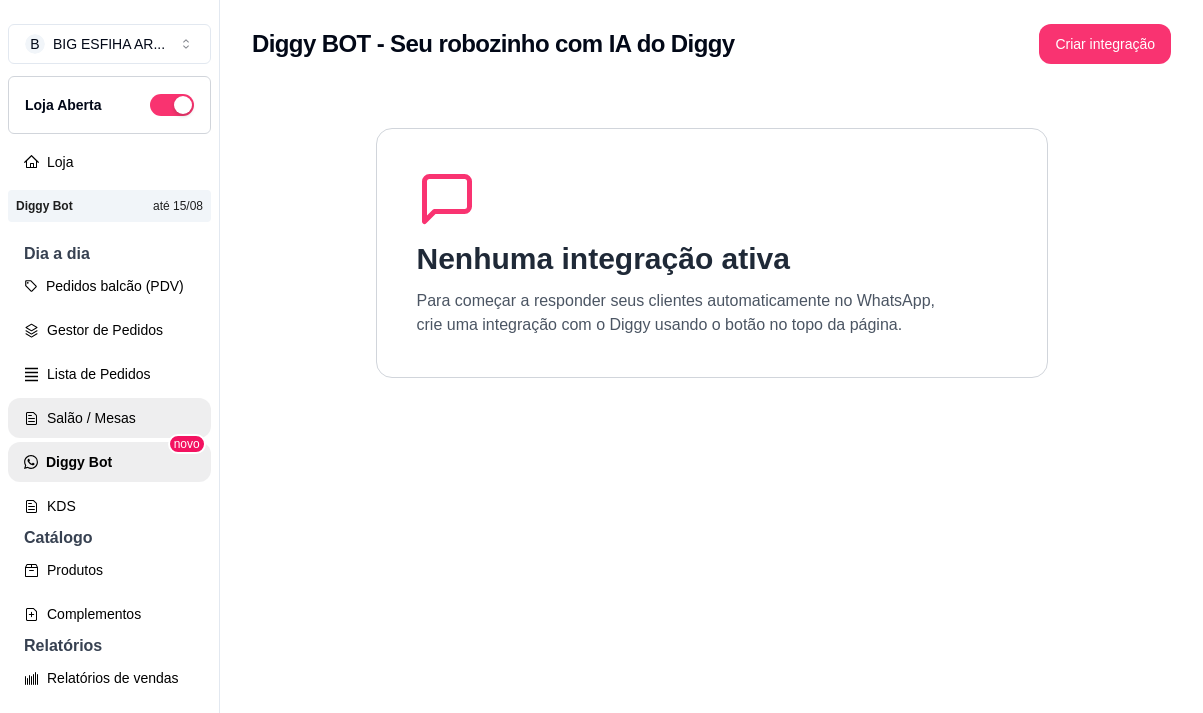click on "Salão / Mesas" at bounding box center (109, 418) 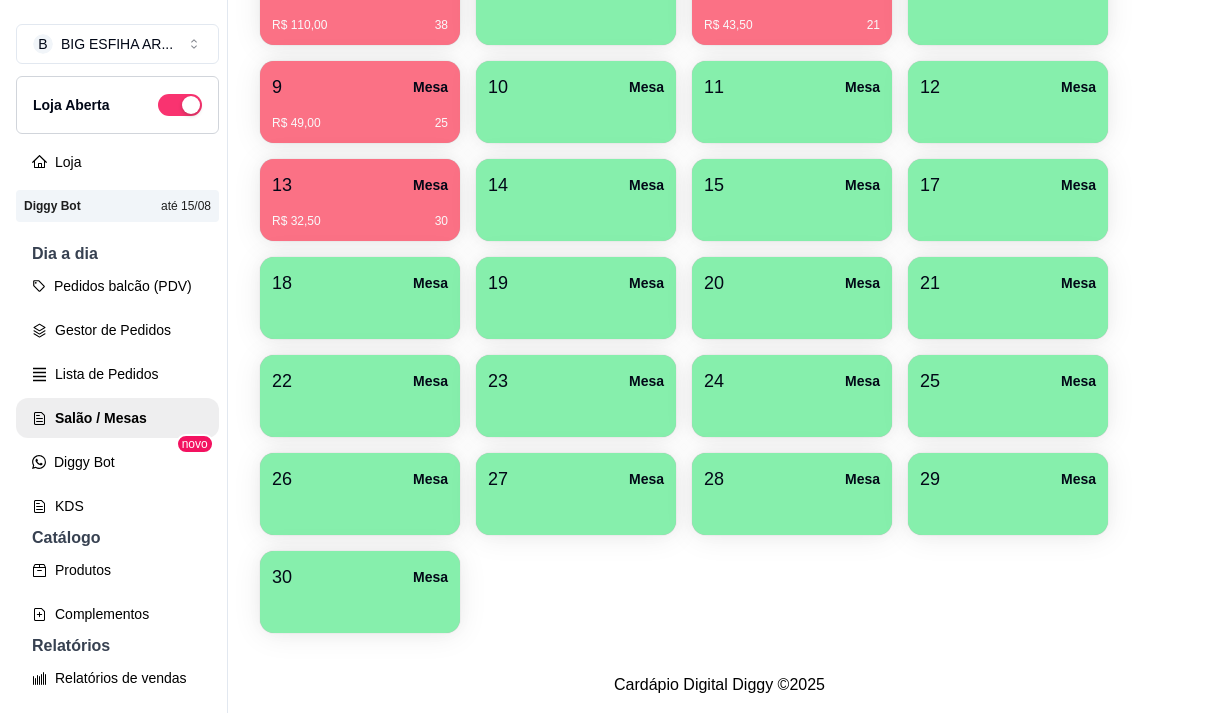 scroll, scrollTop: 508, scrollLeft: 0, axis: vertical 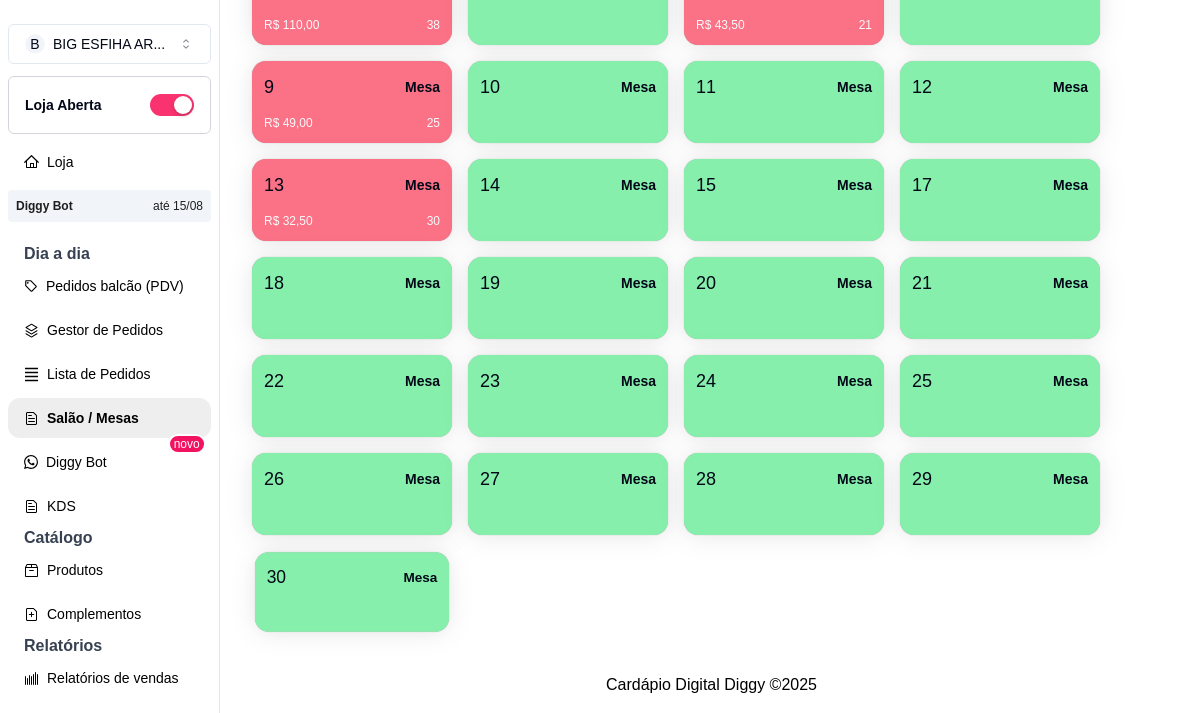click at bounding box center (352, 605) 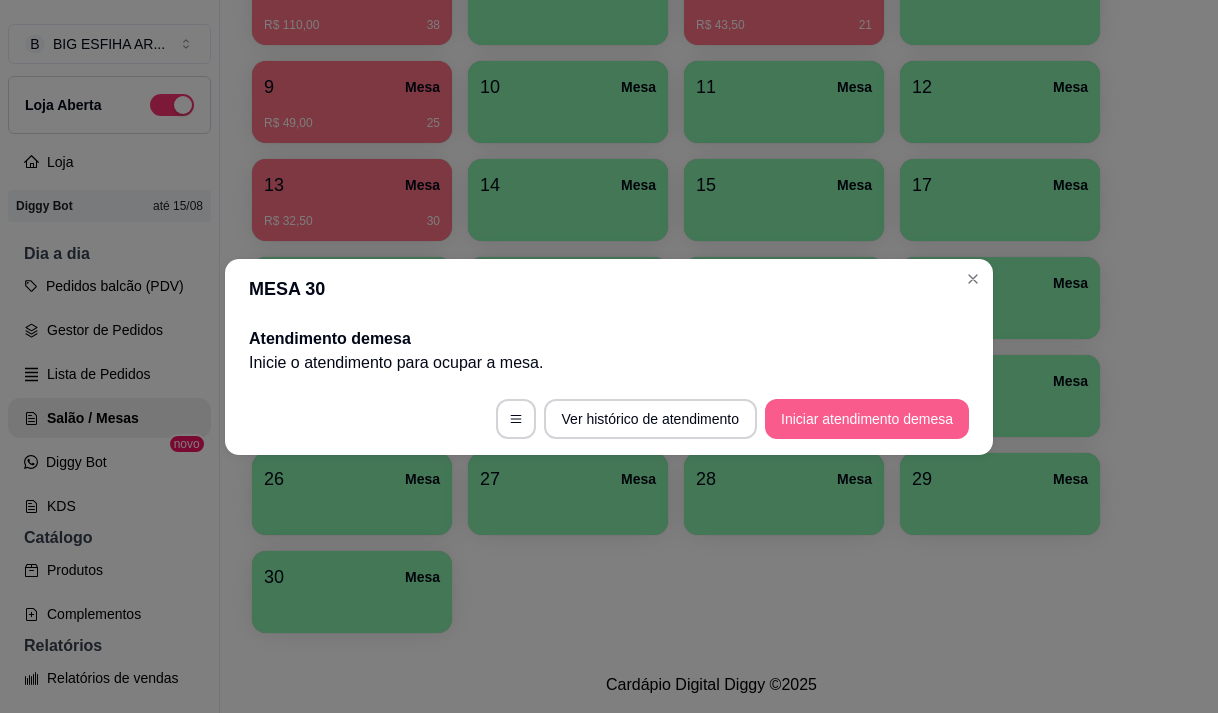 click on "Iniciar atendimento de  mesa" at bounding box center (867, 419) 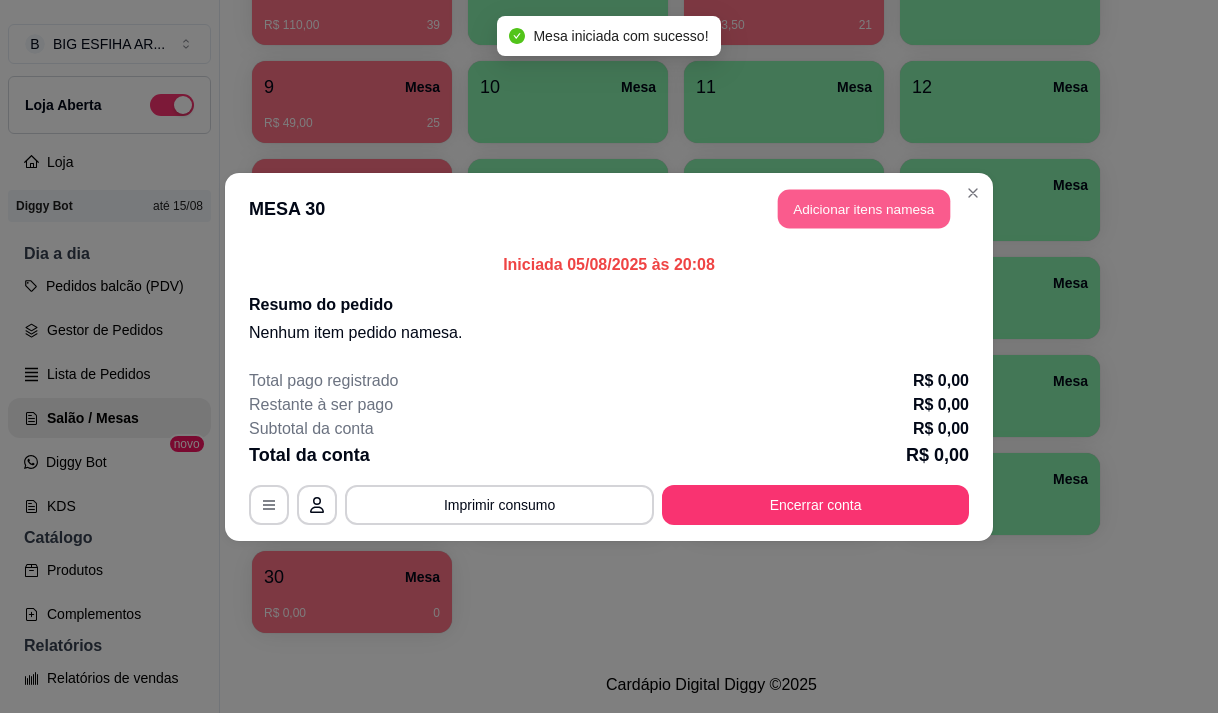 click on "Adicionar itens na  mesa" at bounding box center (864, 208) 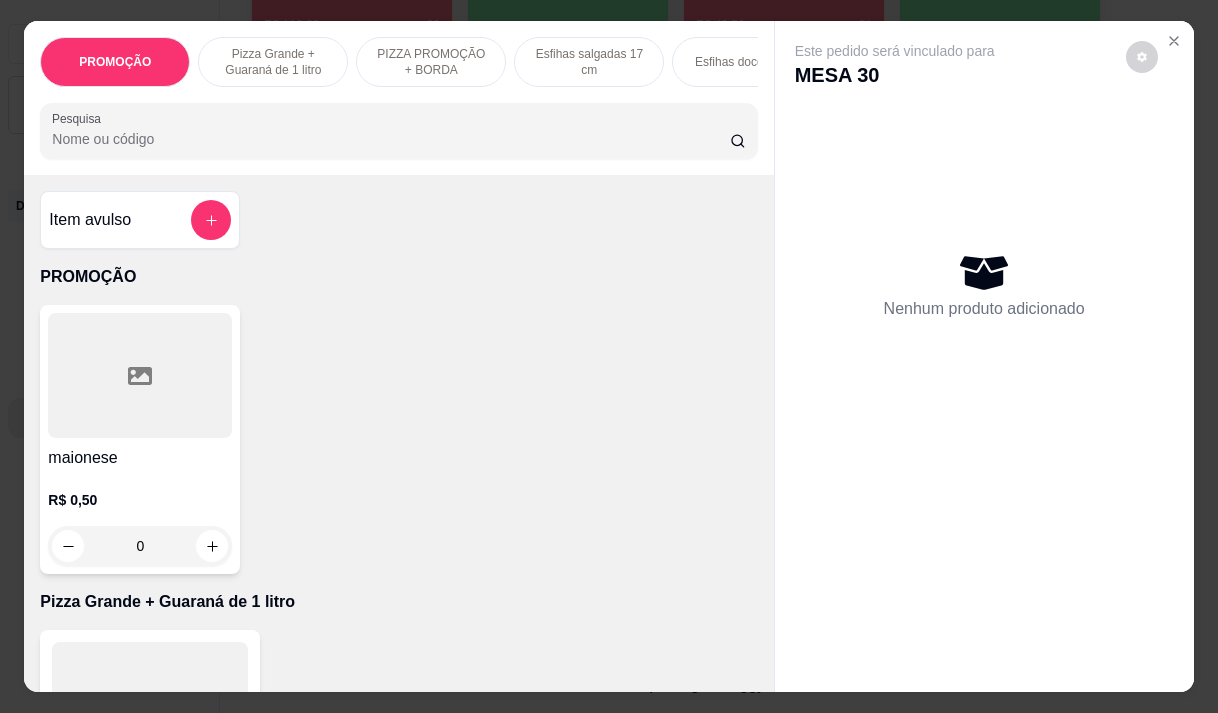 click at bounding box center [398, 131] 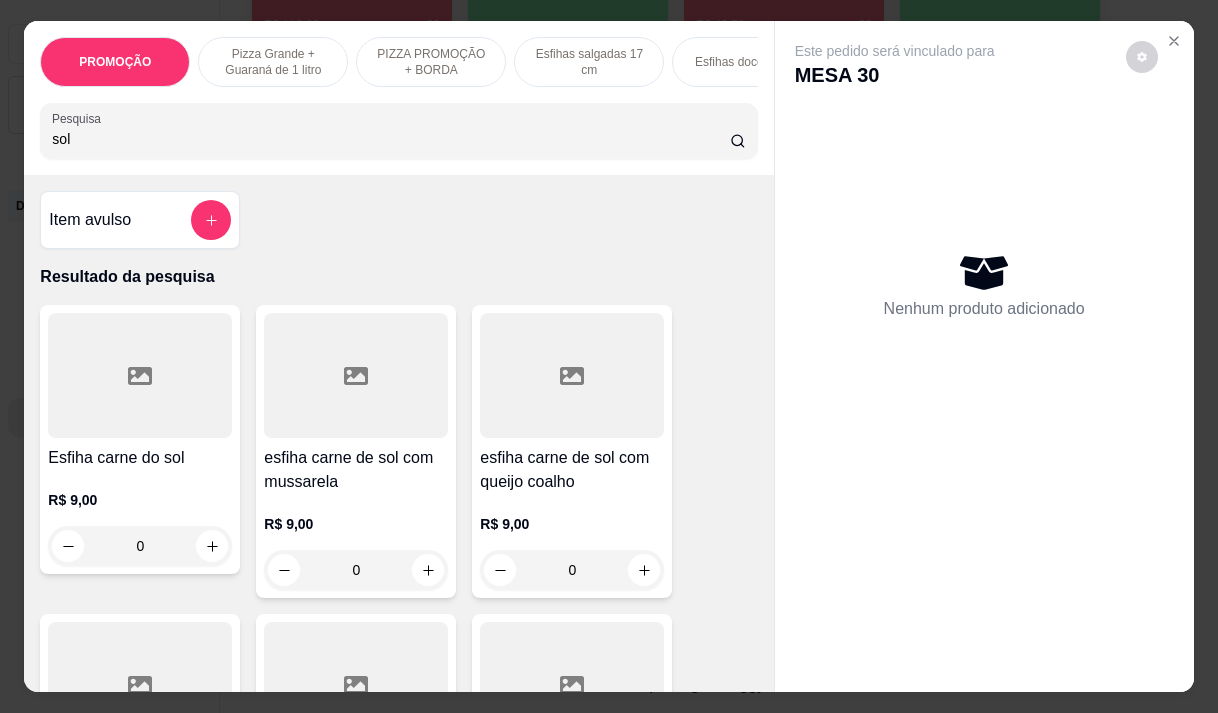 type on "sol" 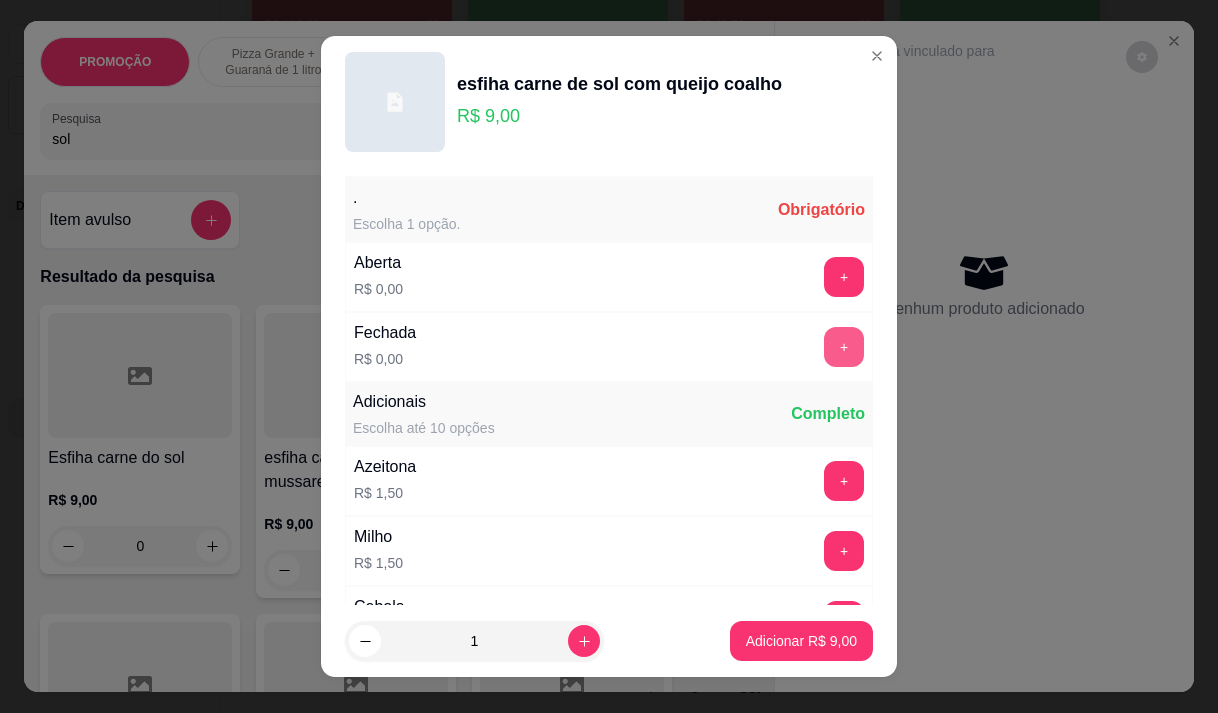 click on "+" at bounding box center (844, 347) 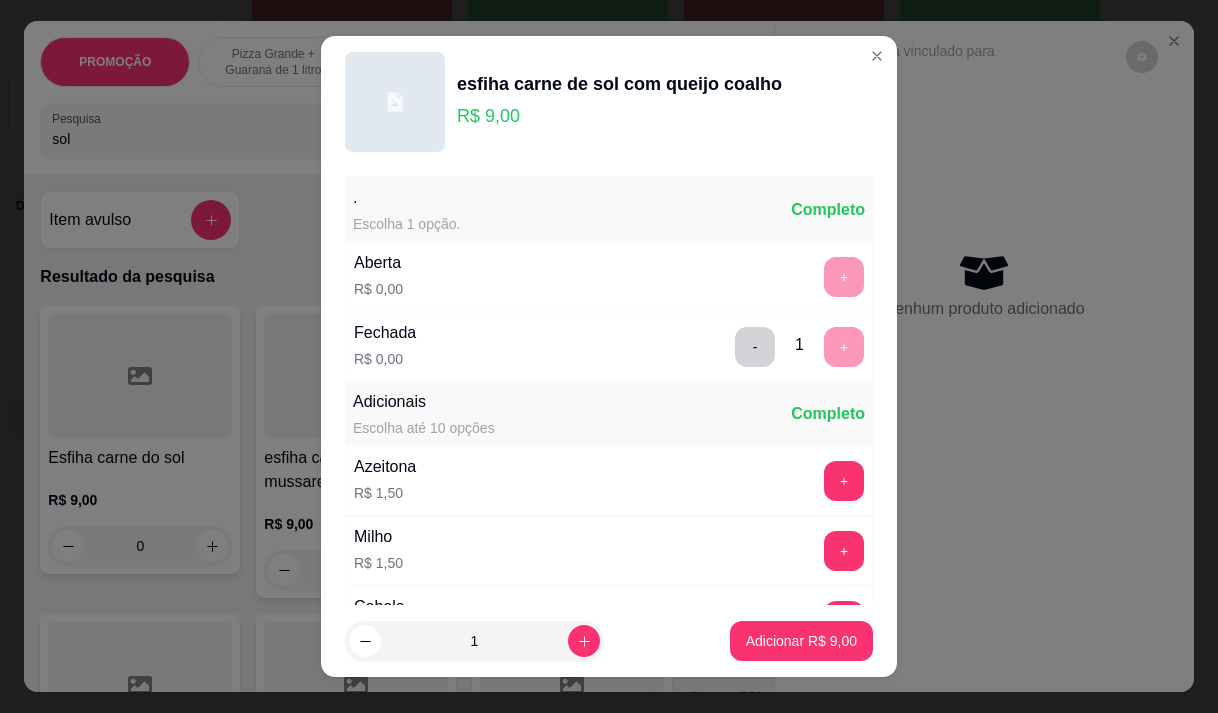 scroll, scrollTop: 28, scrollLeft: 0, axis: vertical 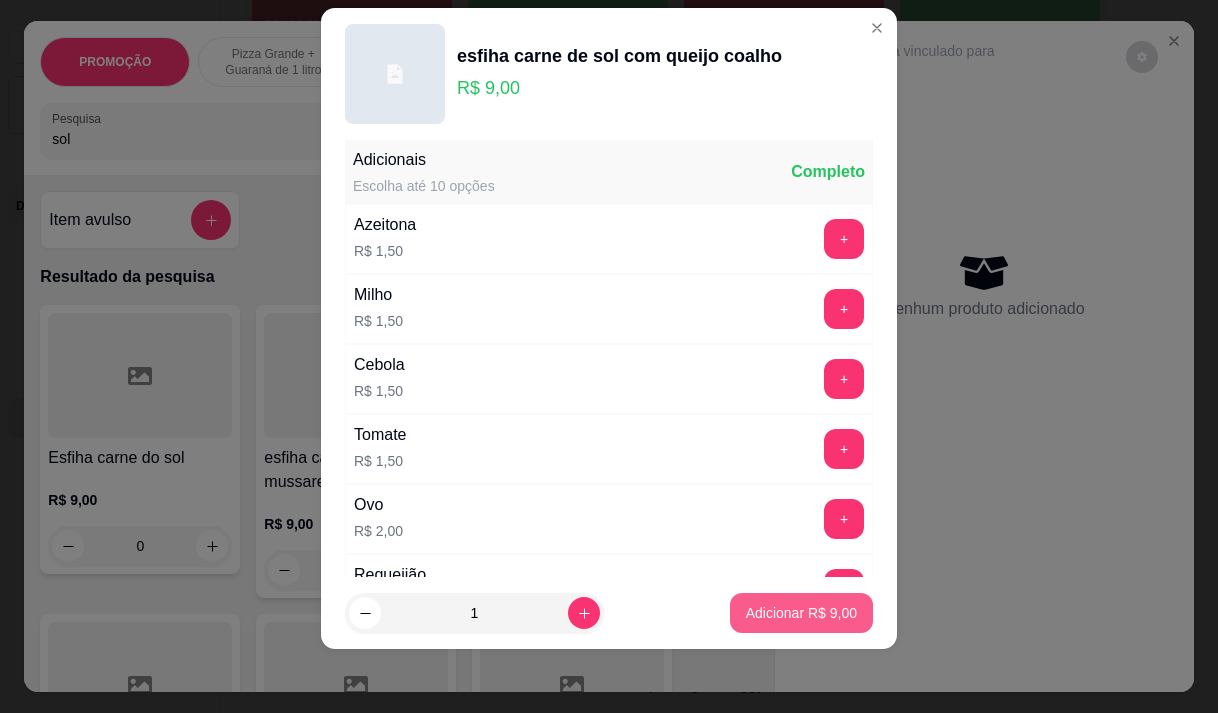 click on "Adicionar   R$ 9,00" at bounding box center (801, 613) 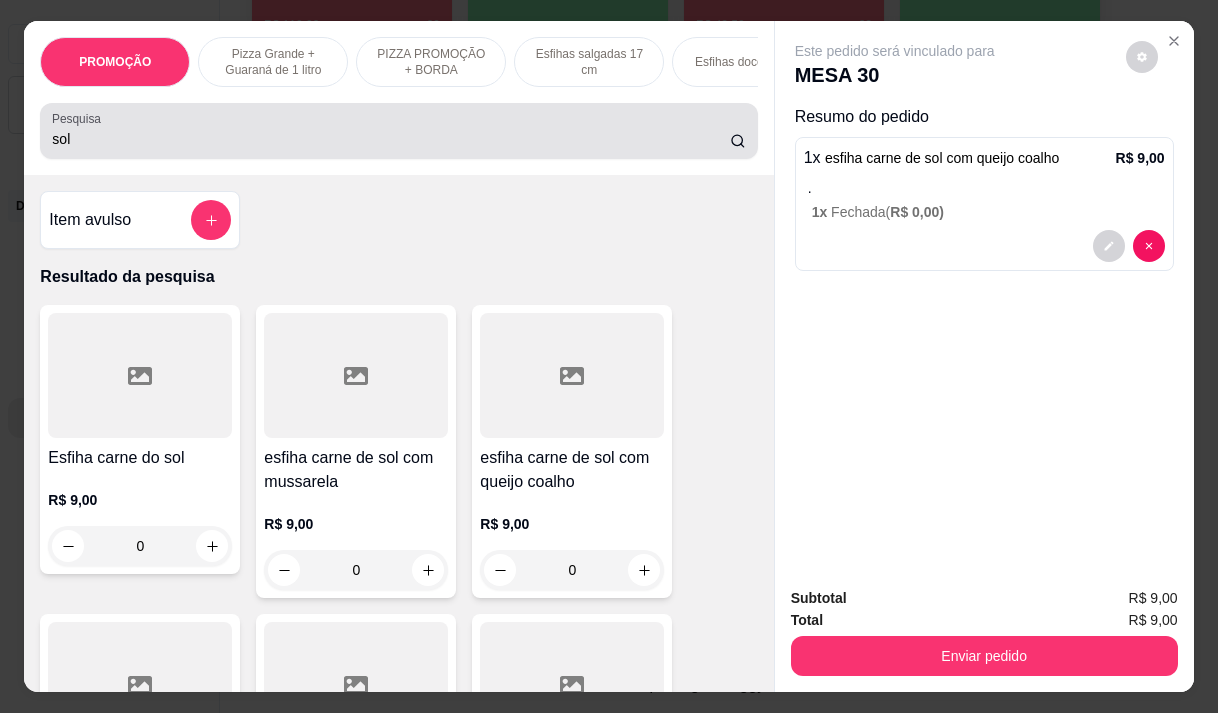 click on "sol" at bounding box center (391, 139) 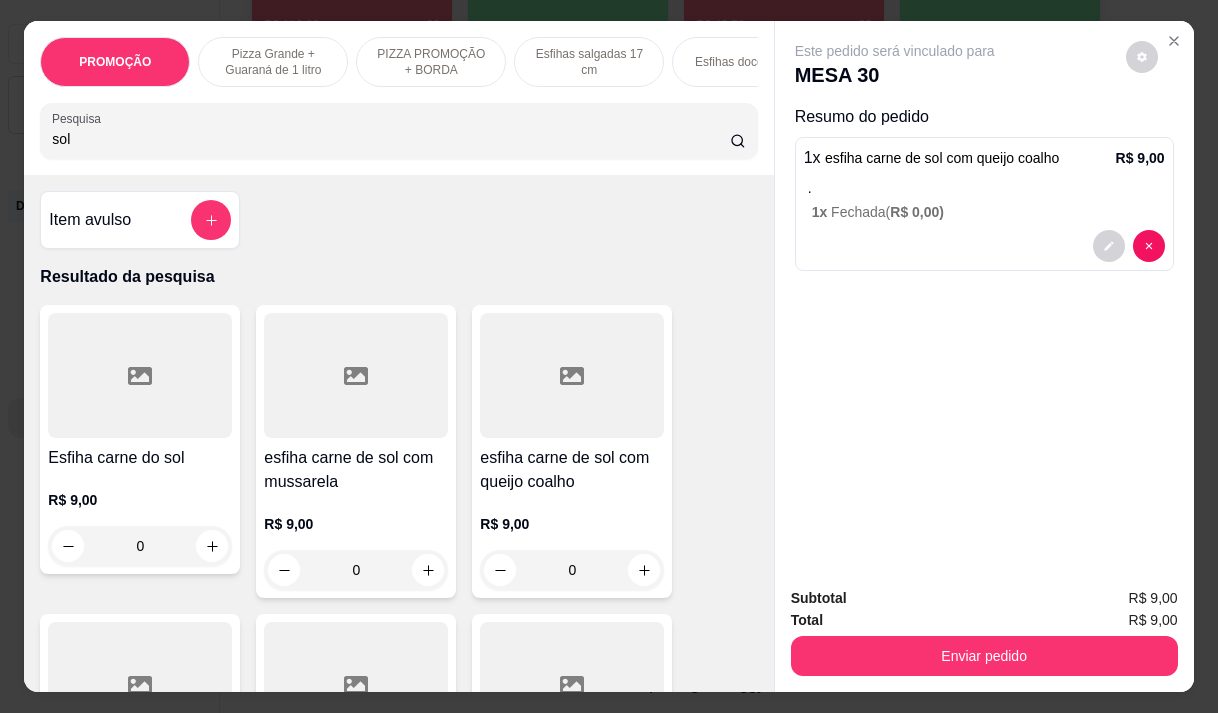 click on "sol" at bounding box center (391, 139) 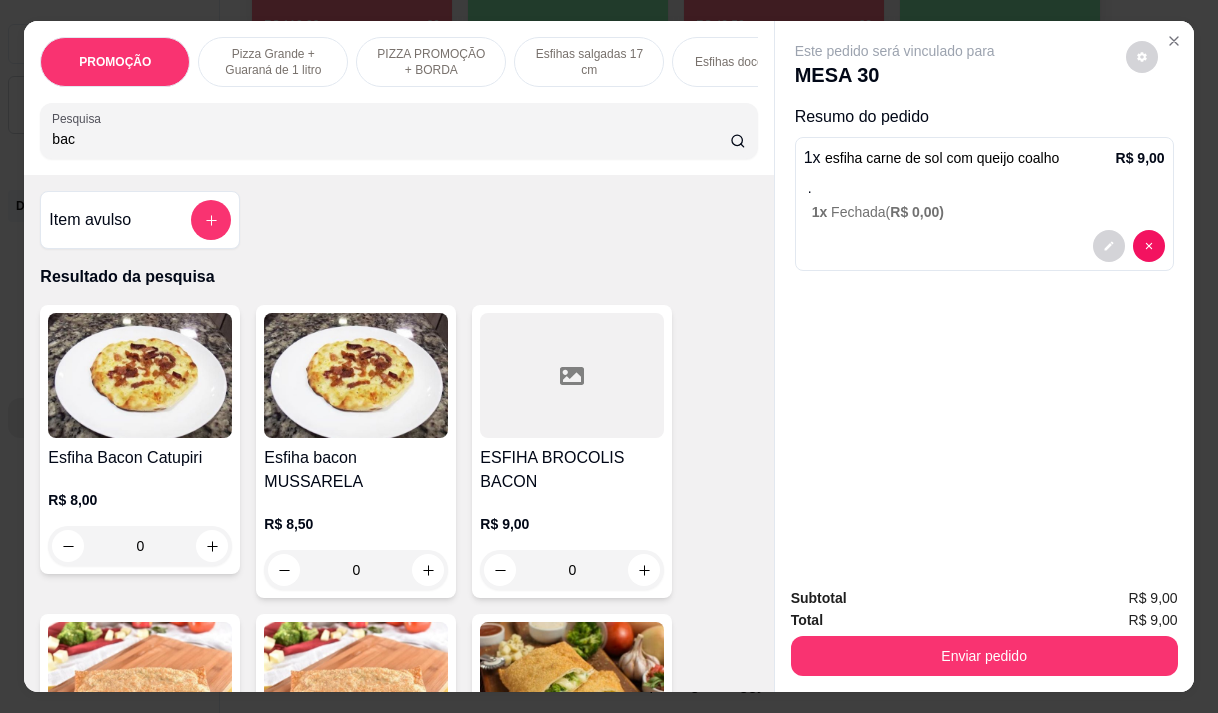 type on "bac" 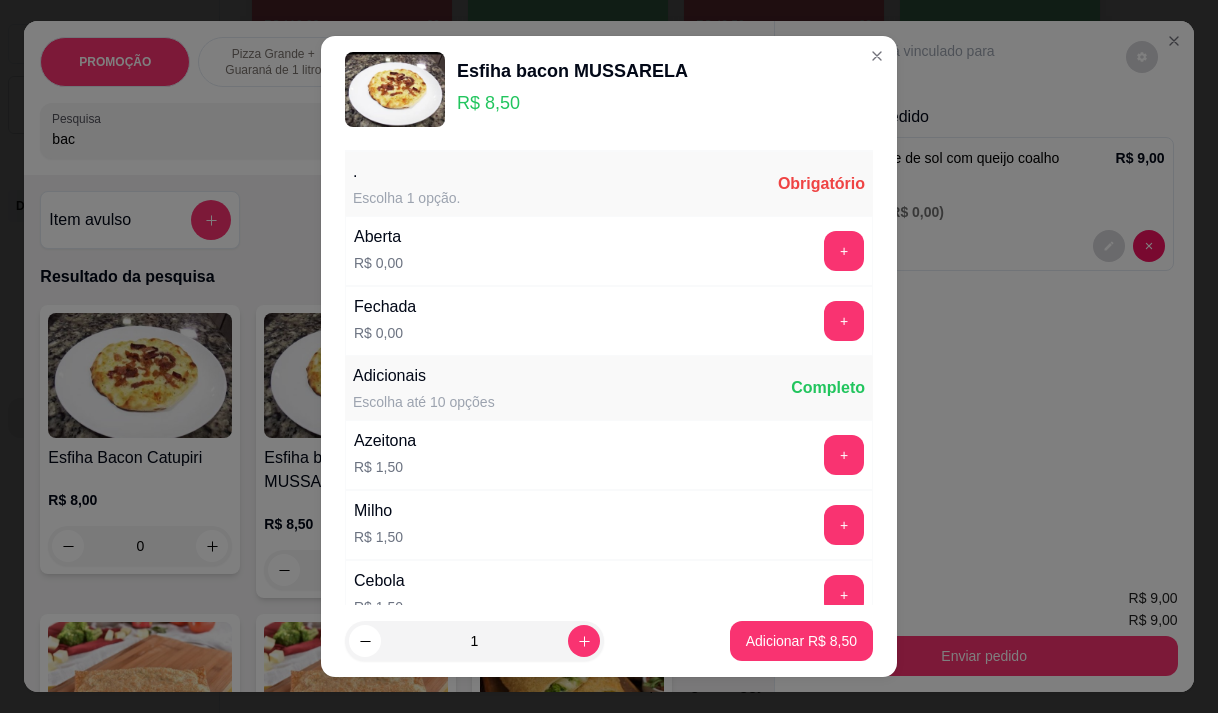 scroll, scrollTop: 0, scrollLeft: 0, axis: both 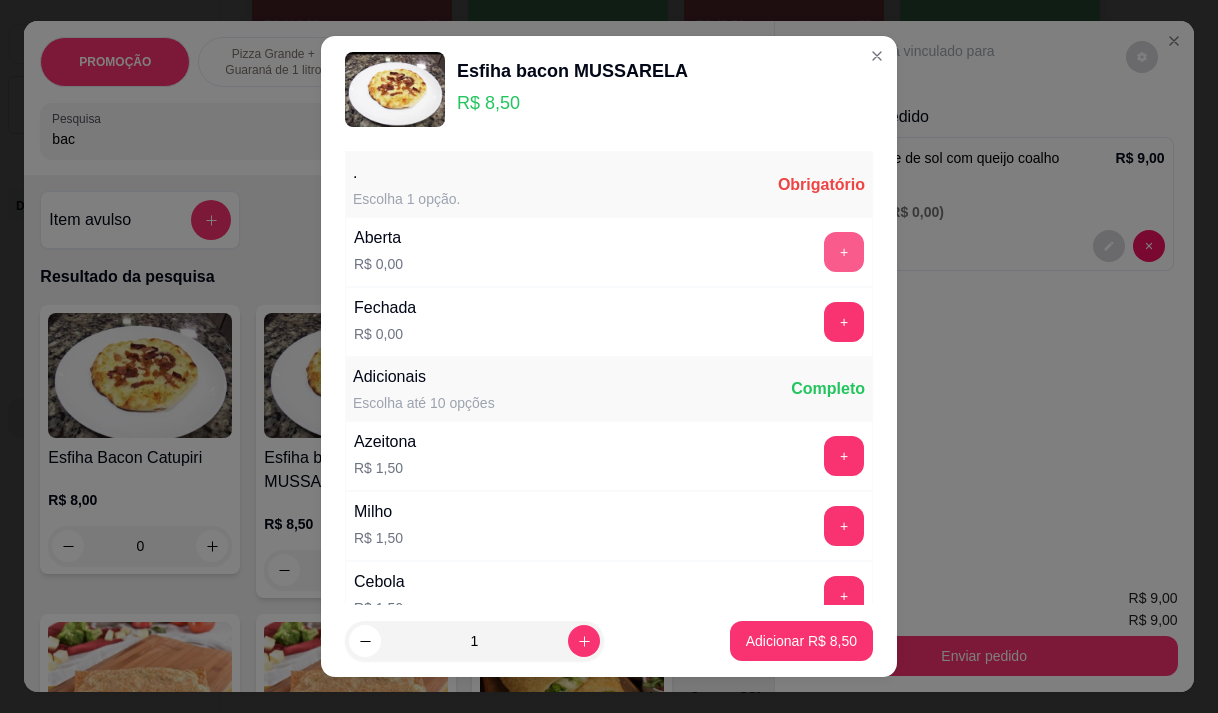 click on "+" at bounding box center (844, 252) 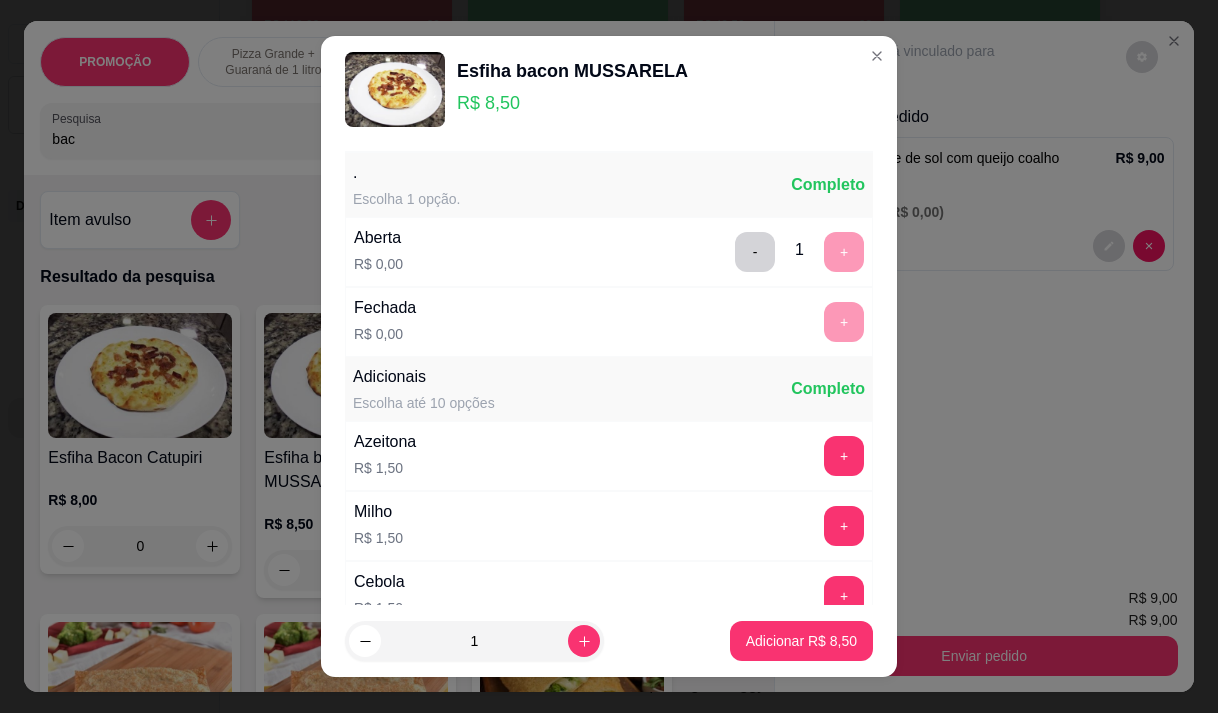 scroll, scrollTop: 28, scrollLeft: 0, axis: vertical 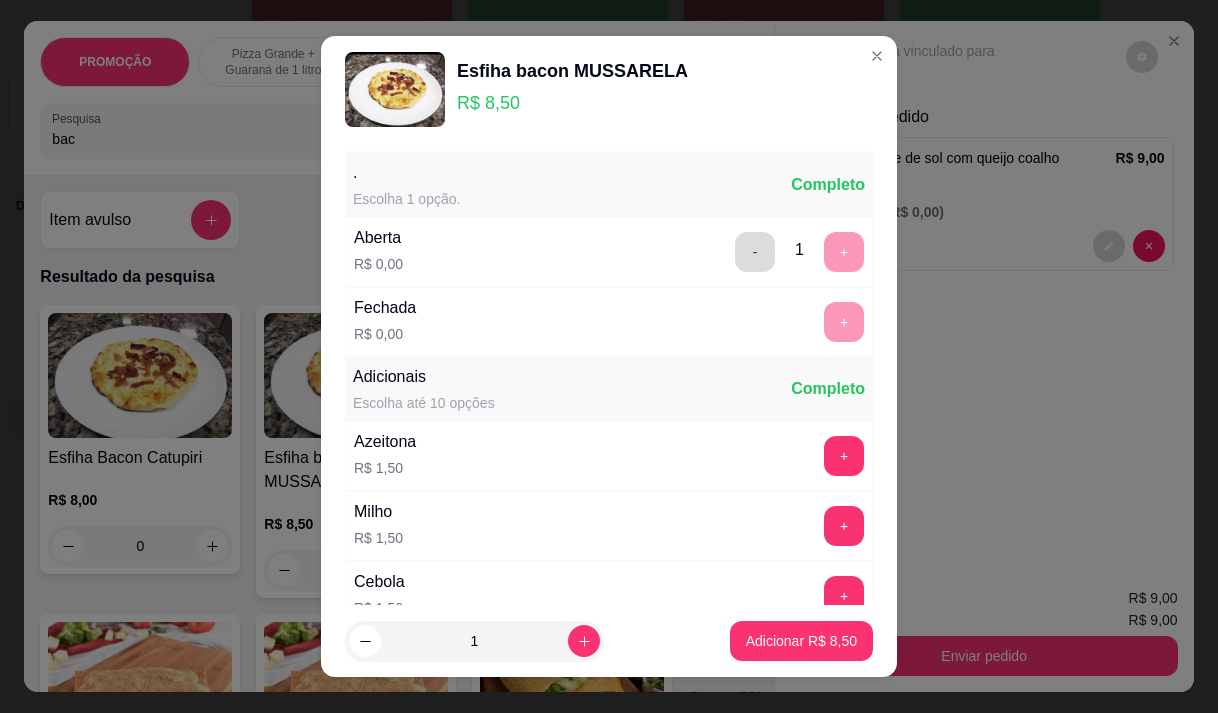 click on "-" at bounding box center (755, 252) 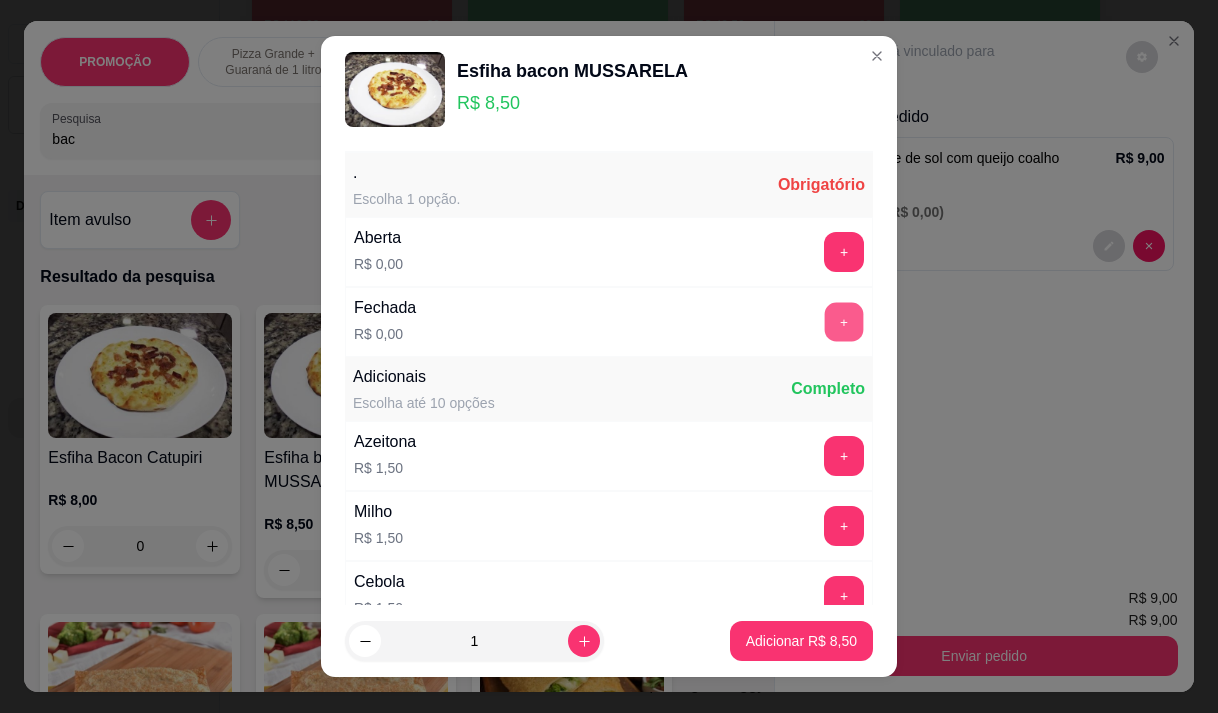 click on "+" at bounding box center [844, 321] 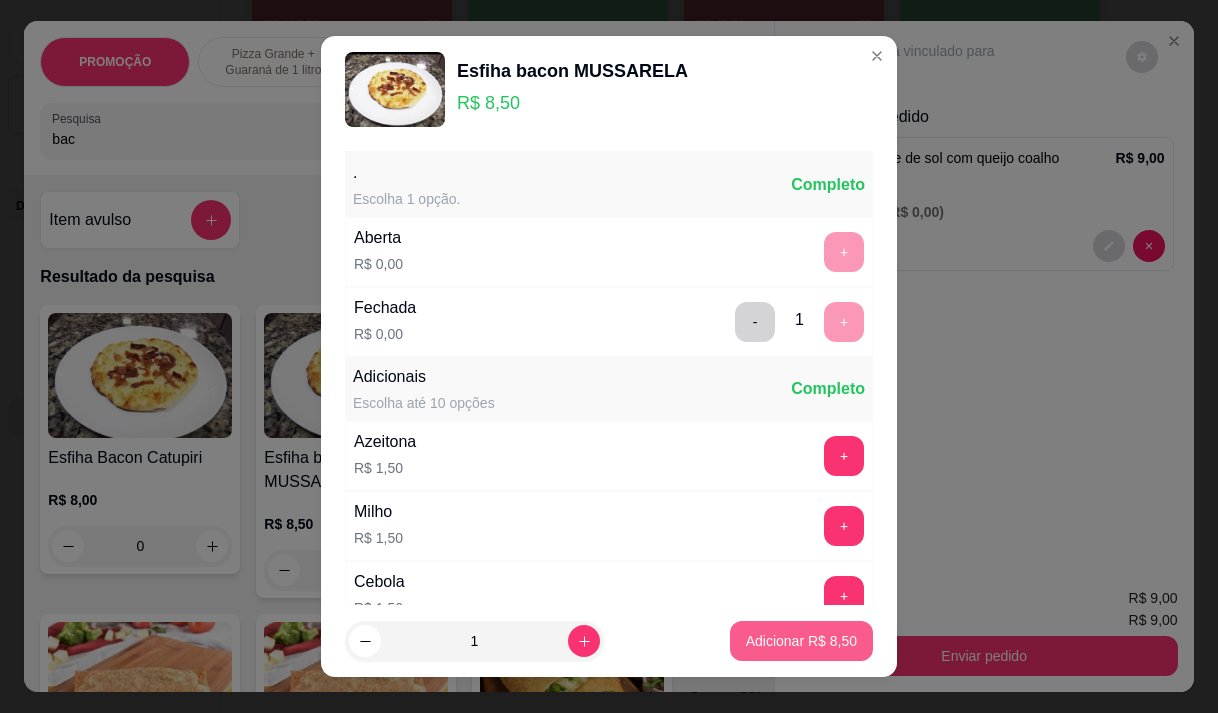 click on "Adicionar   R$ 8,50" at bounding box center [801, 641] 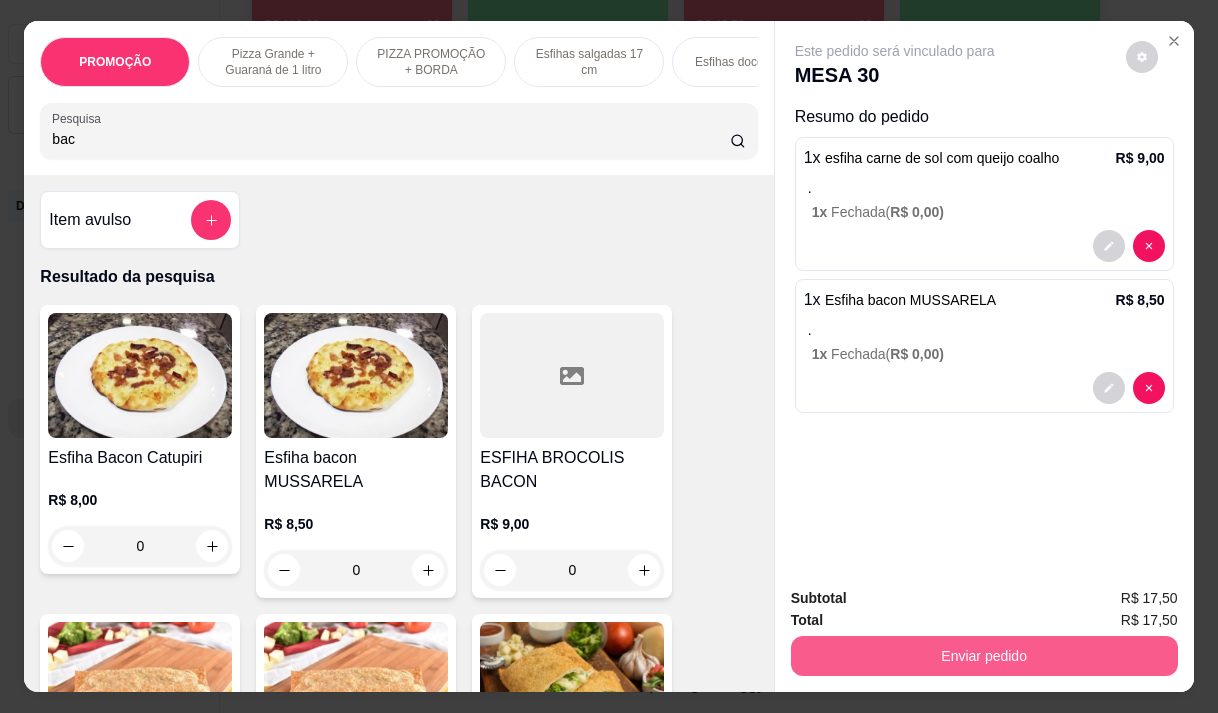 click on "Enviar pedido" at bounding box center (984, 656) 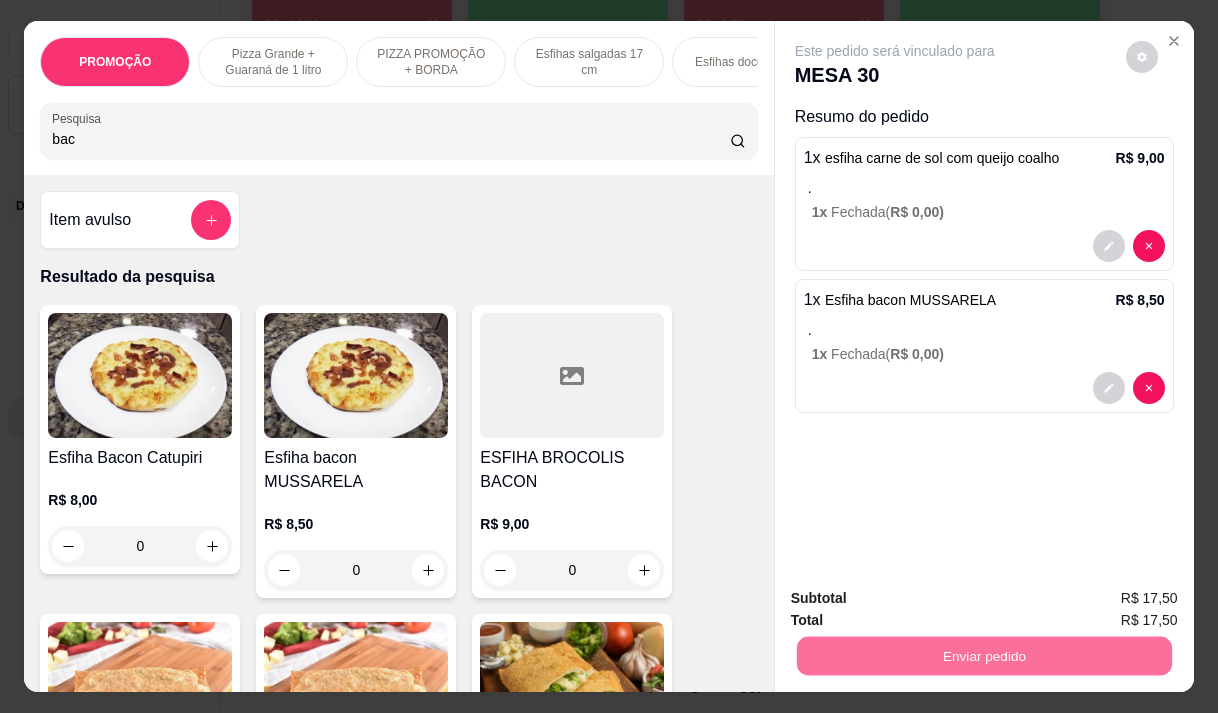 click on "Não registrar e enviar pedido" at bounding box center (918, 598) 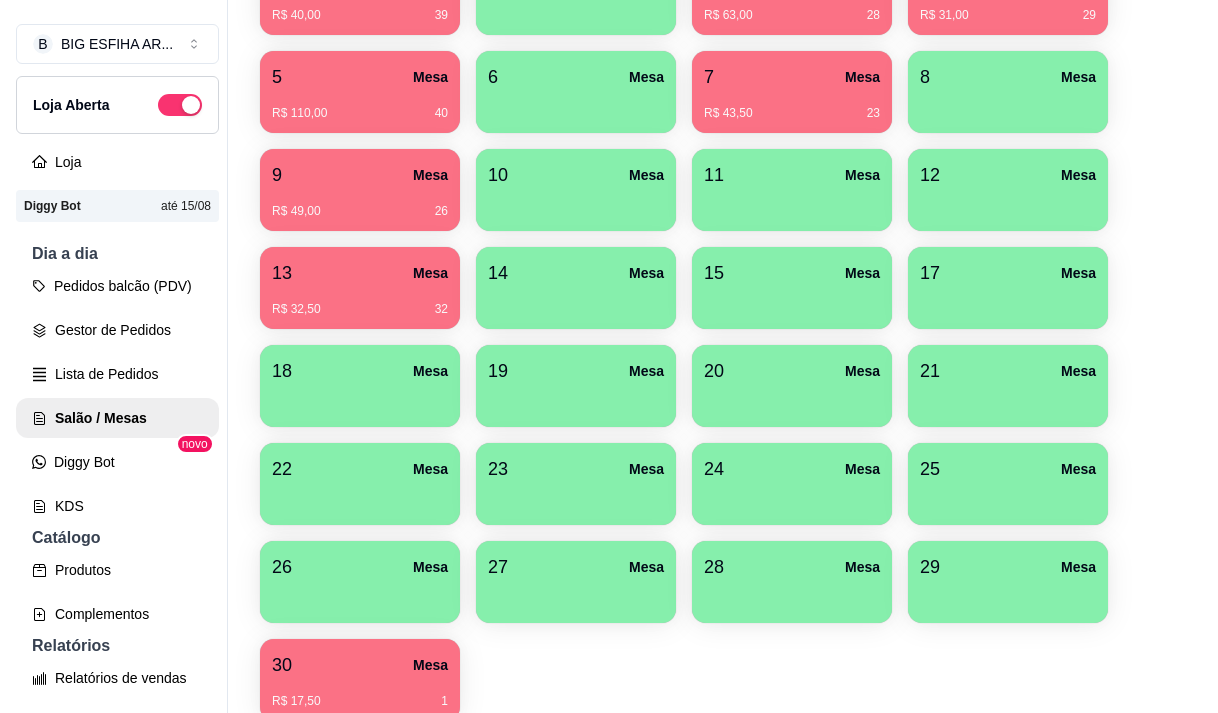 scroll, scrollTop: 308, scrollLeft: 0, axis: vertical 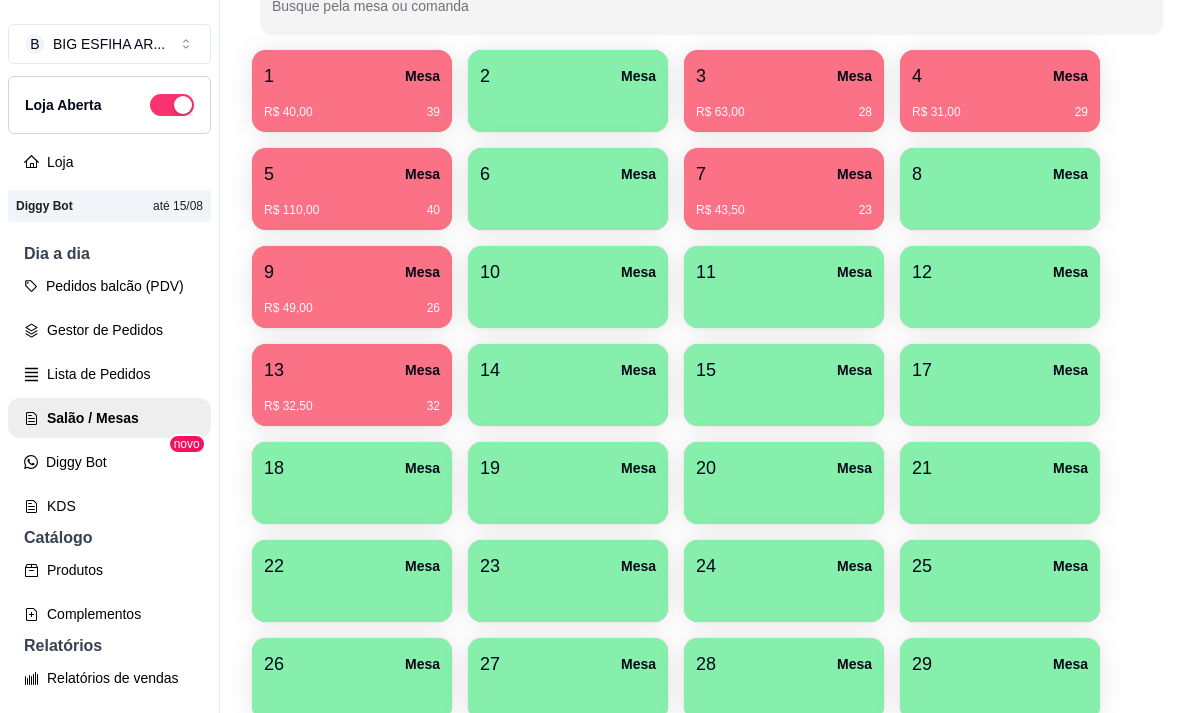 click on "R$ 110,00 40" at bounding box center (352, 203) 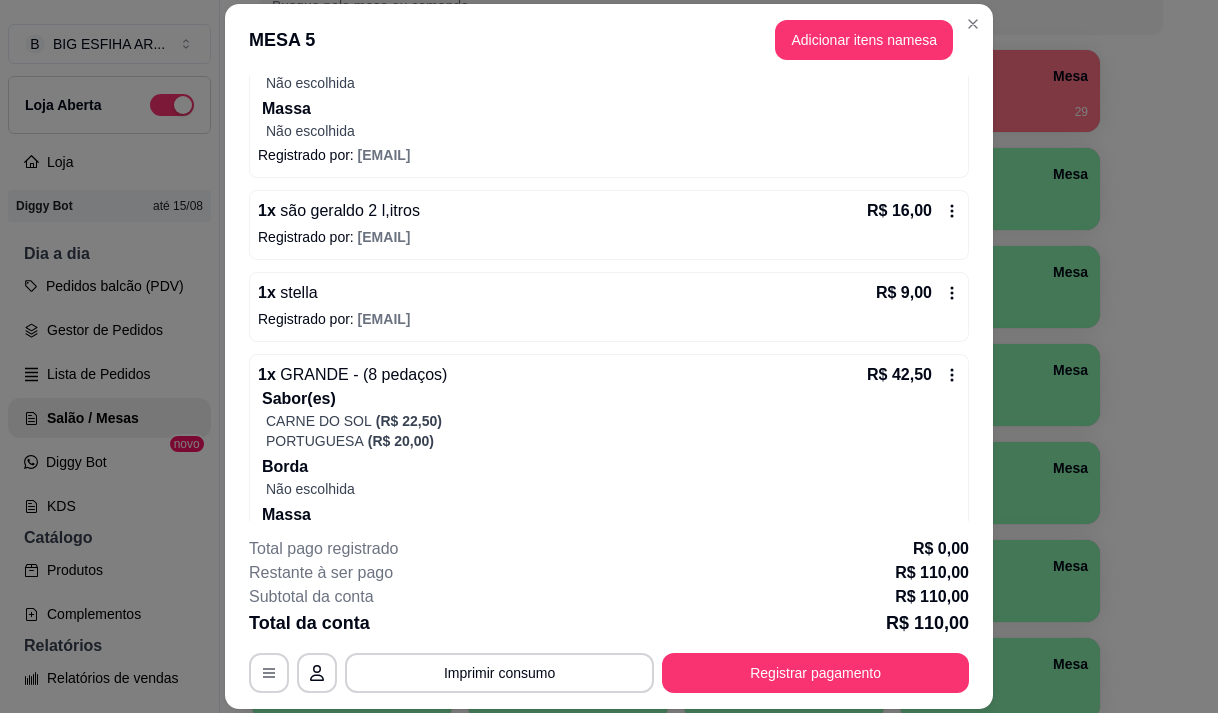 scroll, scrollTop: 387, scrollLeft: 0, axis: vertical 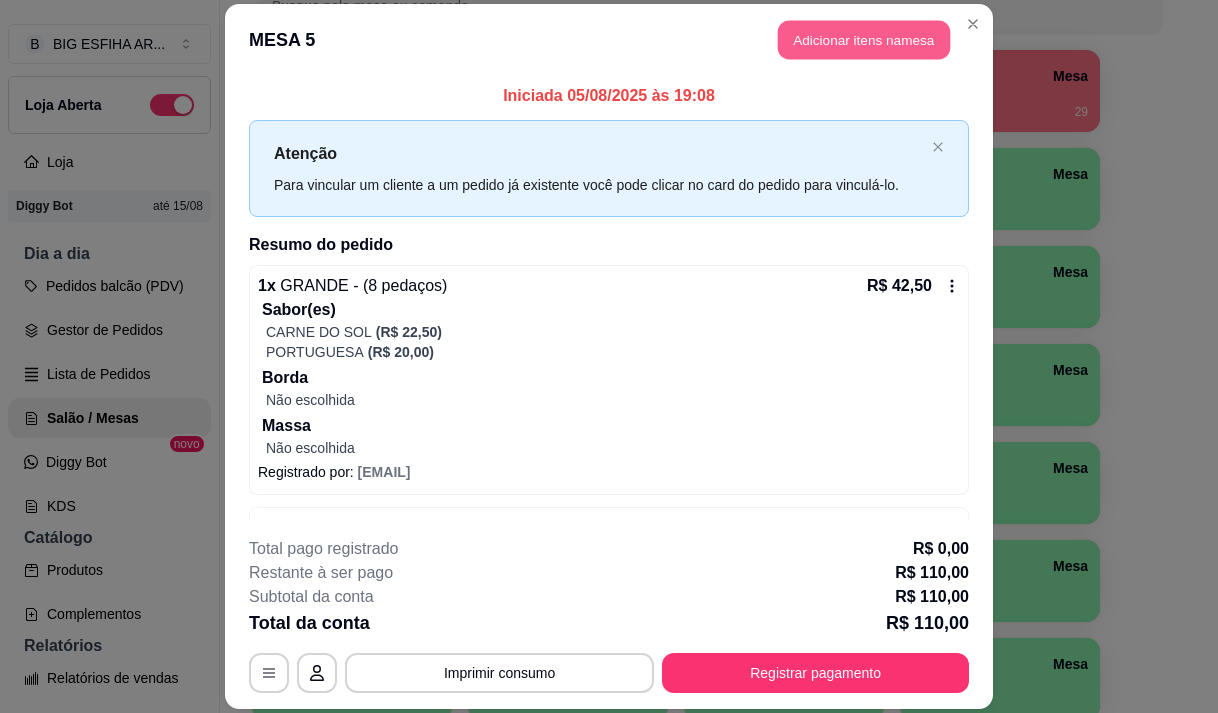 click on "Adicionar itens na  mesa" at bounding box center [864, 39] 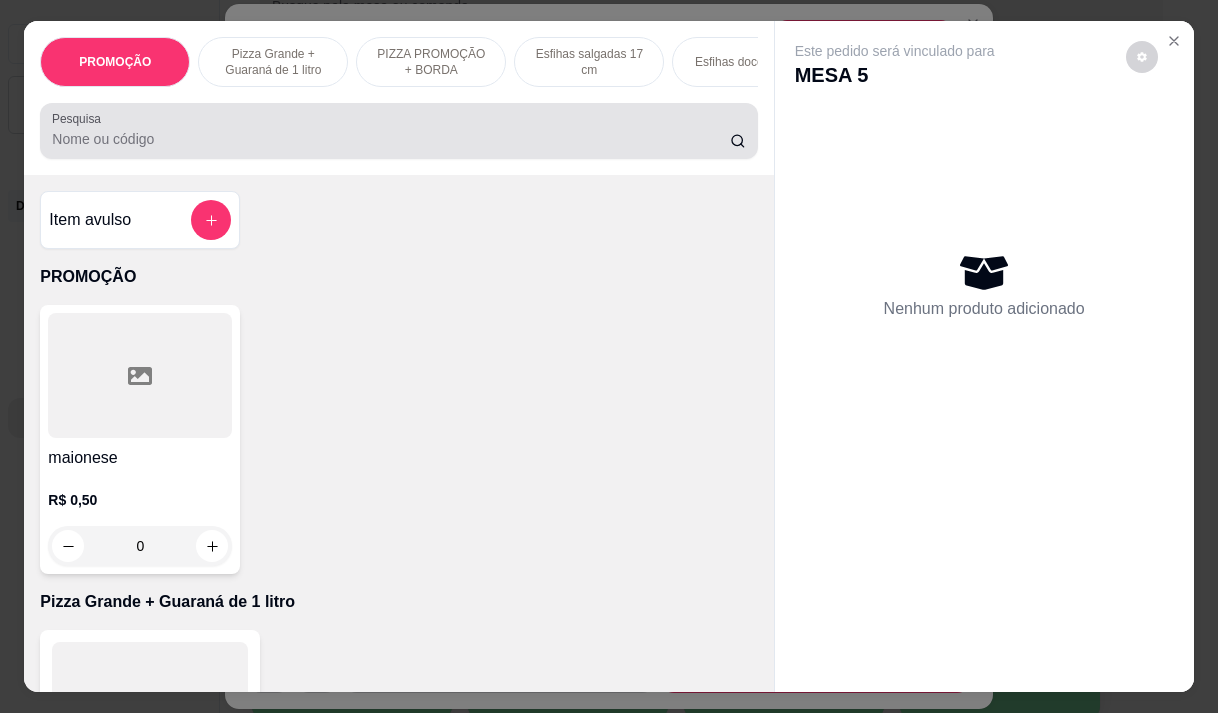 click on "Pesquisa" at bounding box center (391, 139) 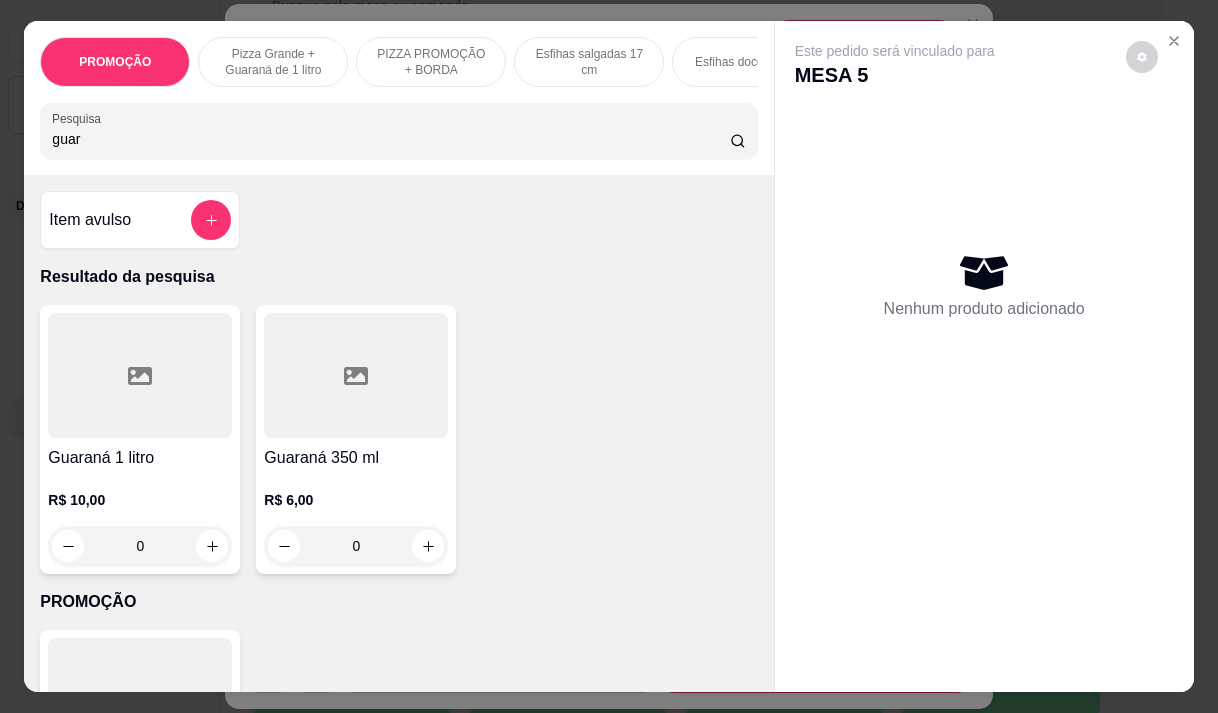 type on "guar" 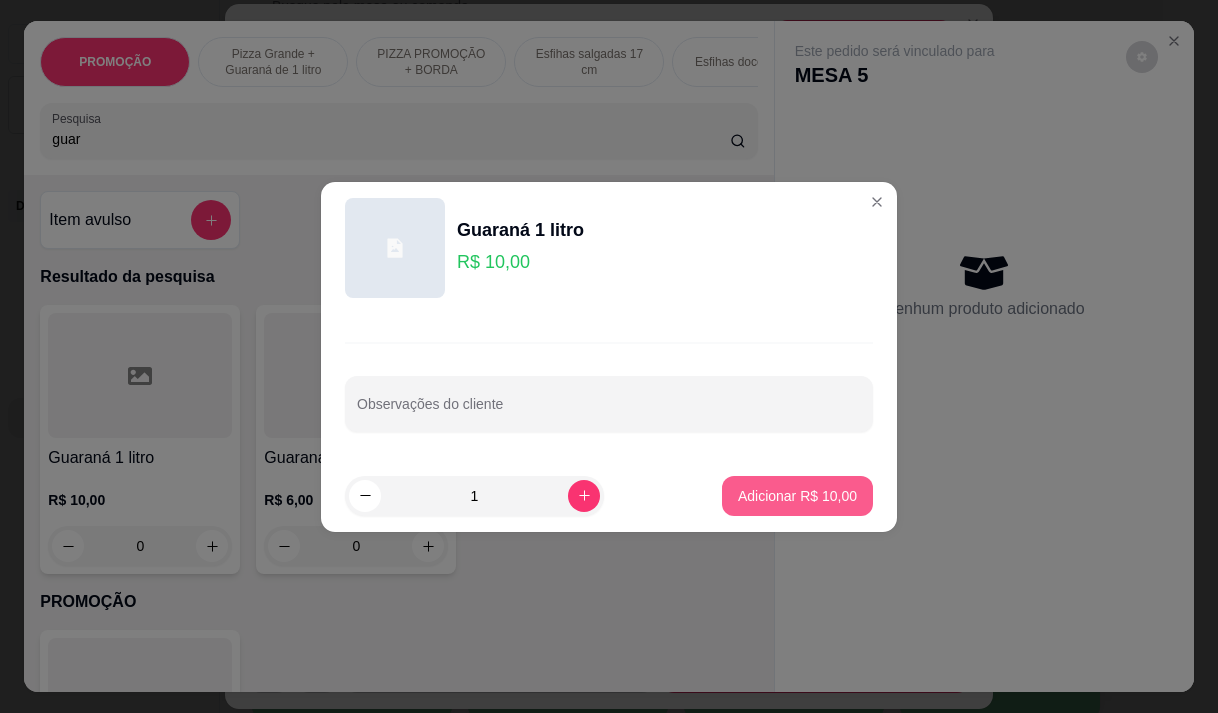 click on "Adicionar   R$ 10,00" at bounding box center (797, 496) 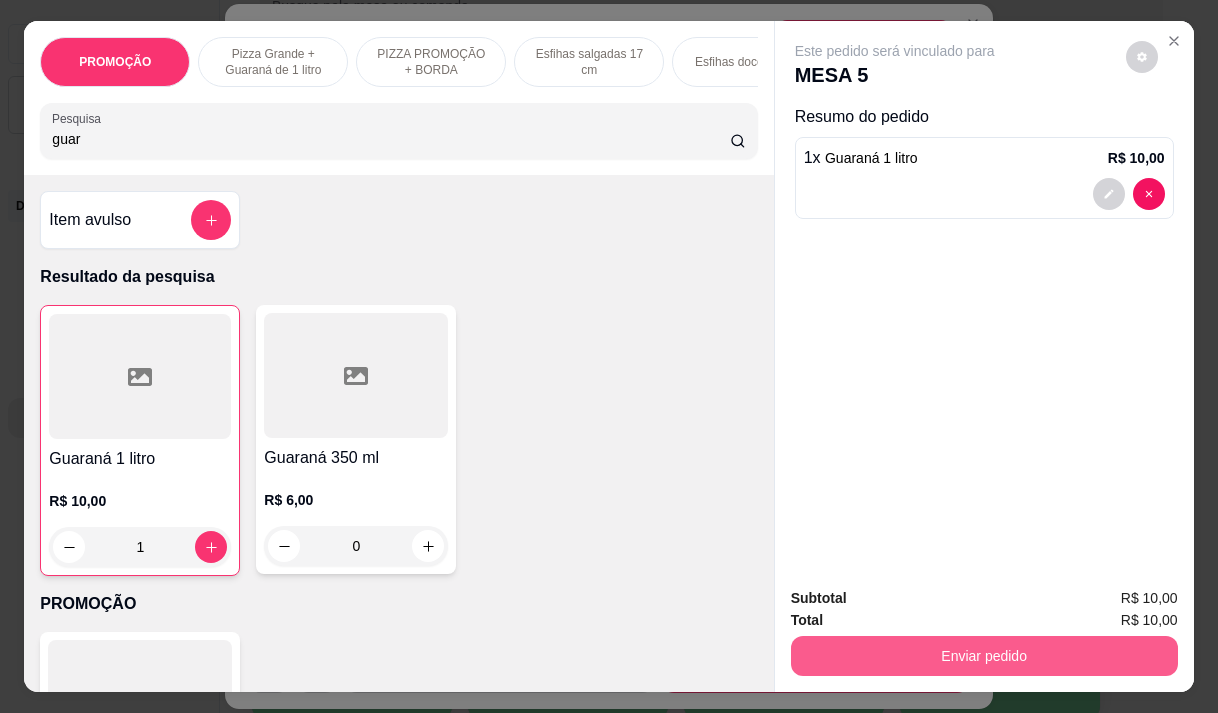 click on "Enviar pedido" at bounding box center (984, 656) 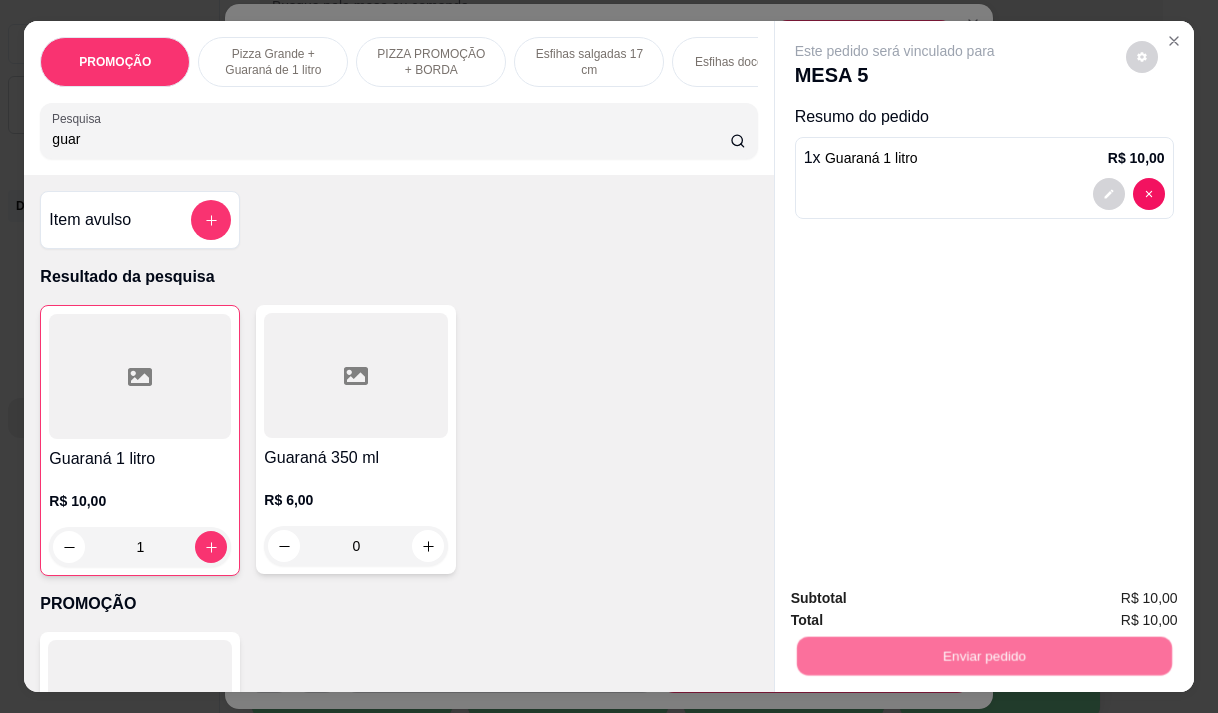 click on "Não registrar e enviar pedido" at bounding box center (918, 599) 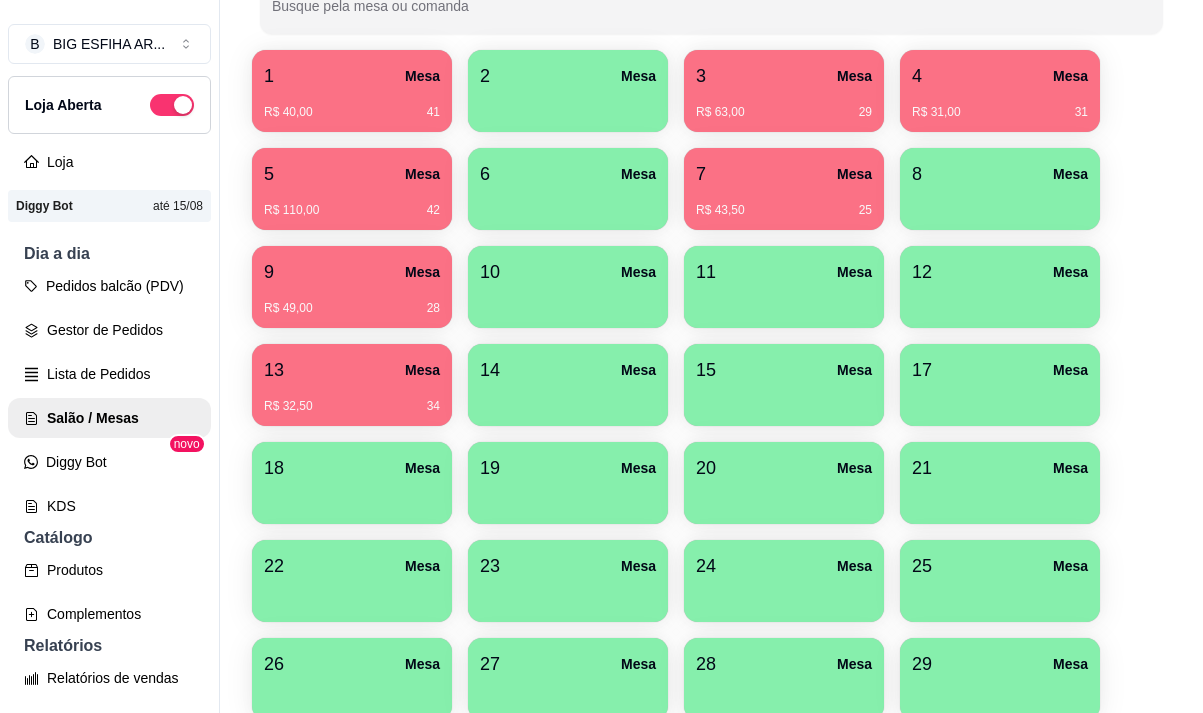 click on "R$ 32,50 34" at bounding box center [352, 399] 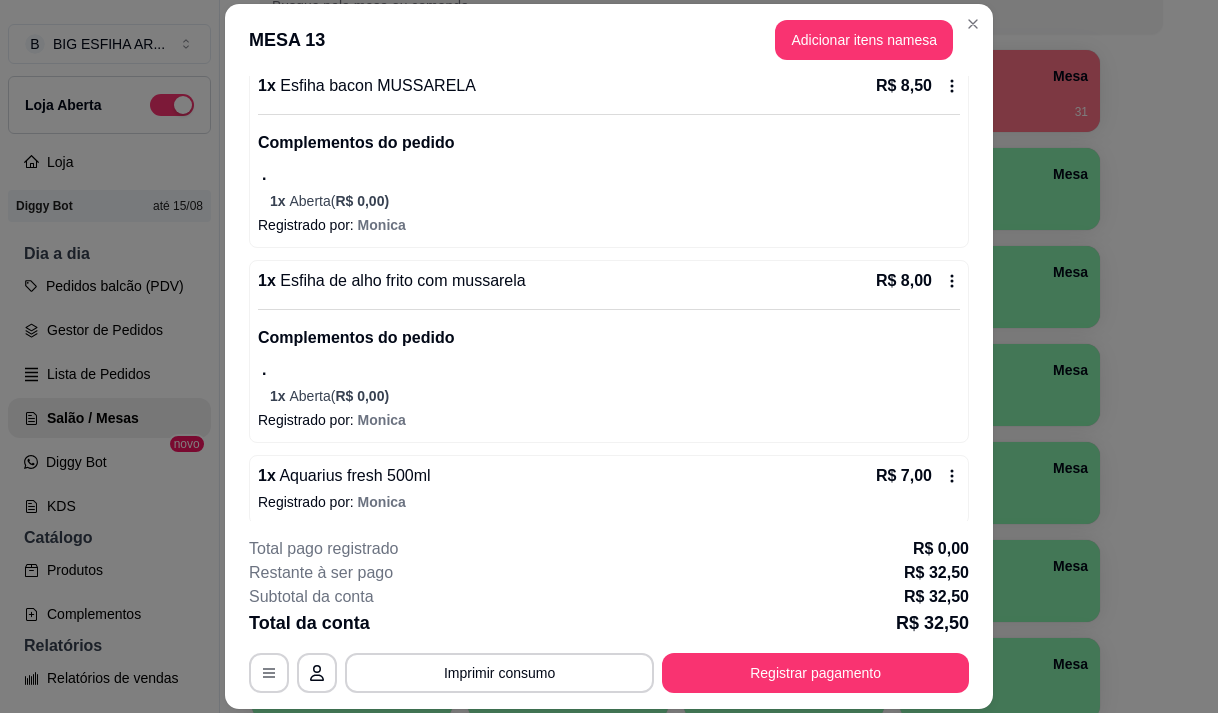 scroll, scrollTop: 406, scrollLeft: 0, axis: vertical 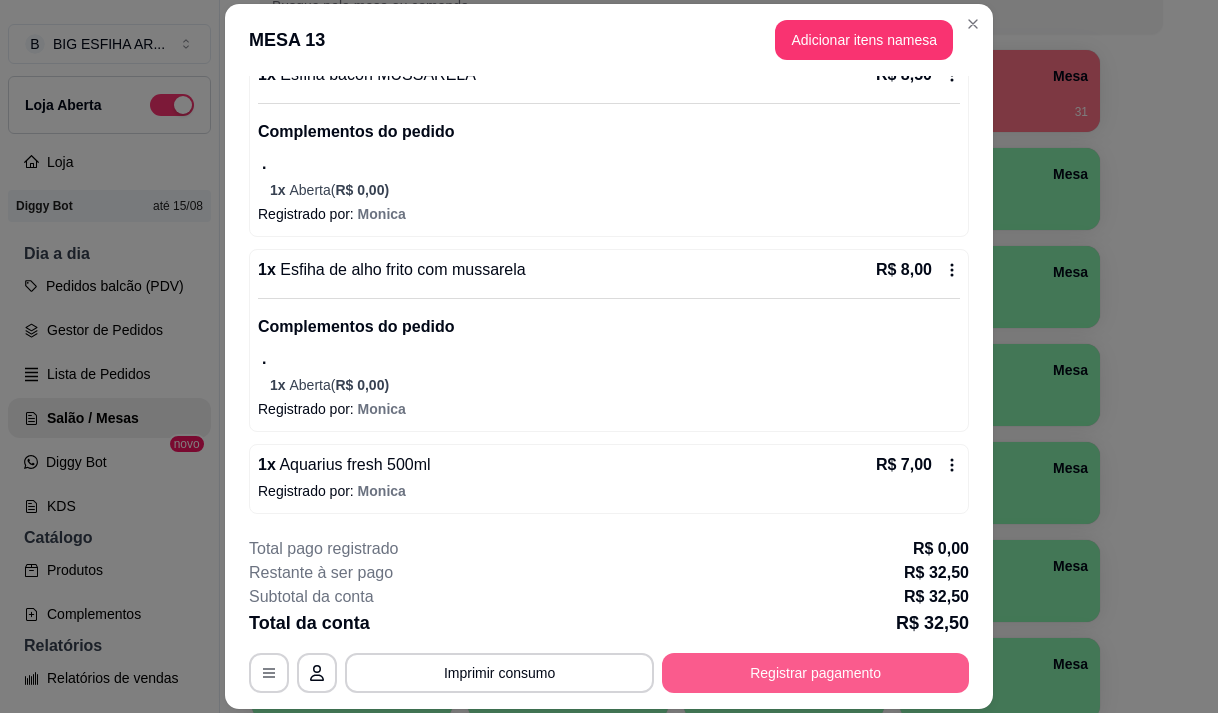click on "Registrar pagamento" at bounding box center [815, 673] 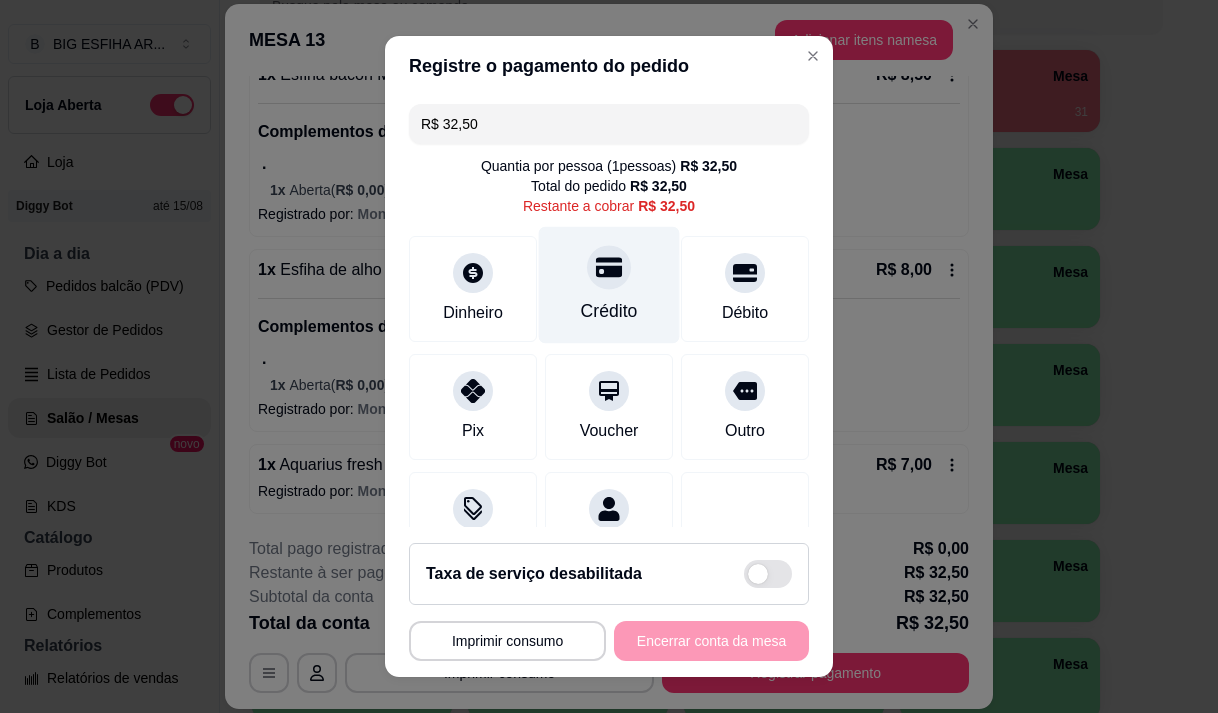 click on "Crédito" at bounding box center [609, 284] 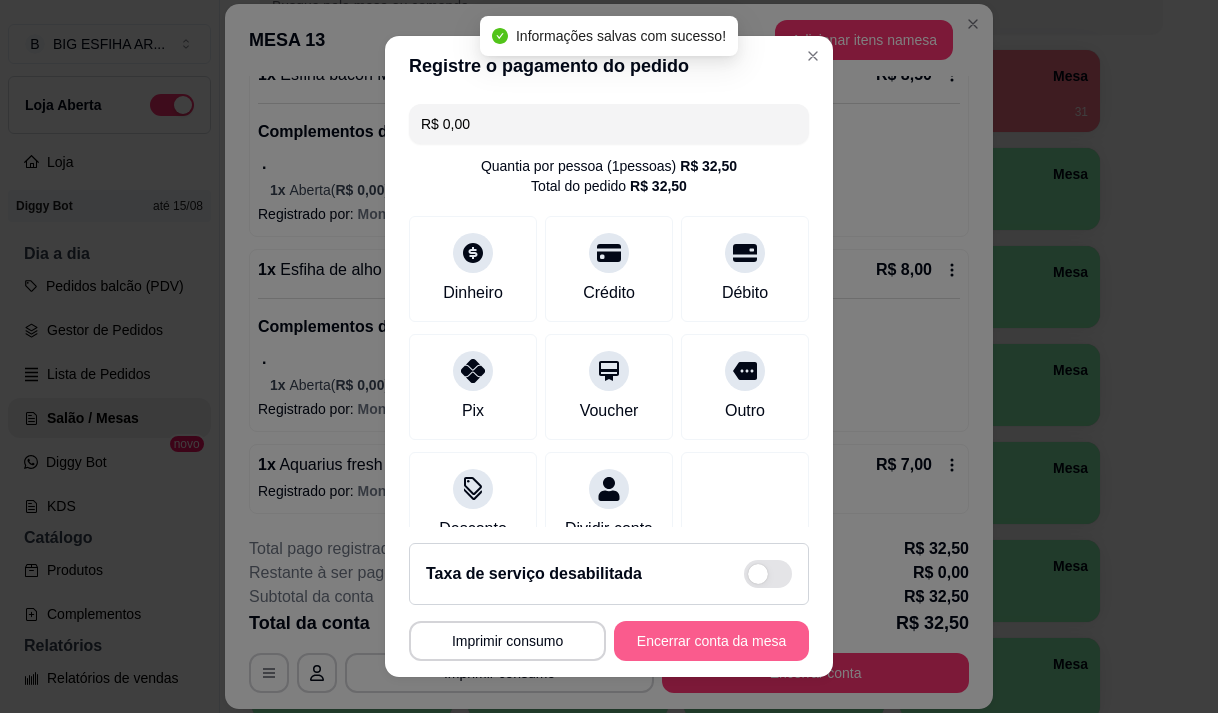type on "R$ 0,00" 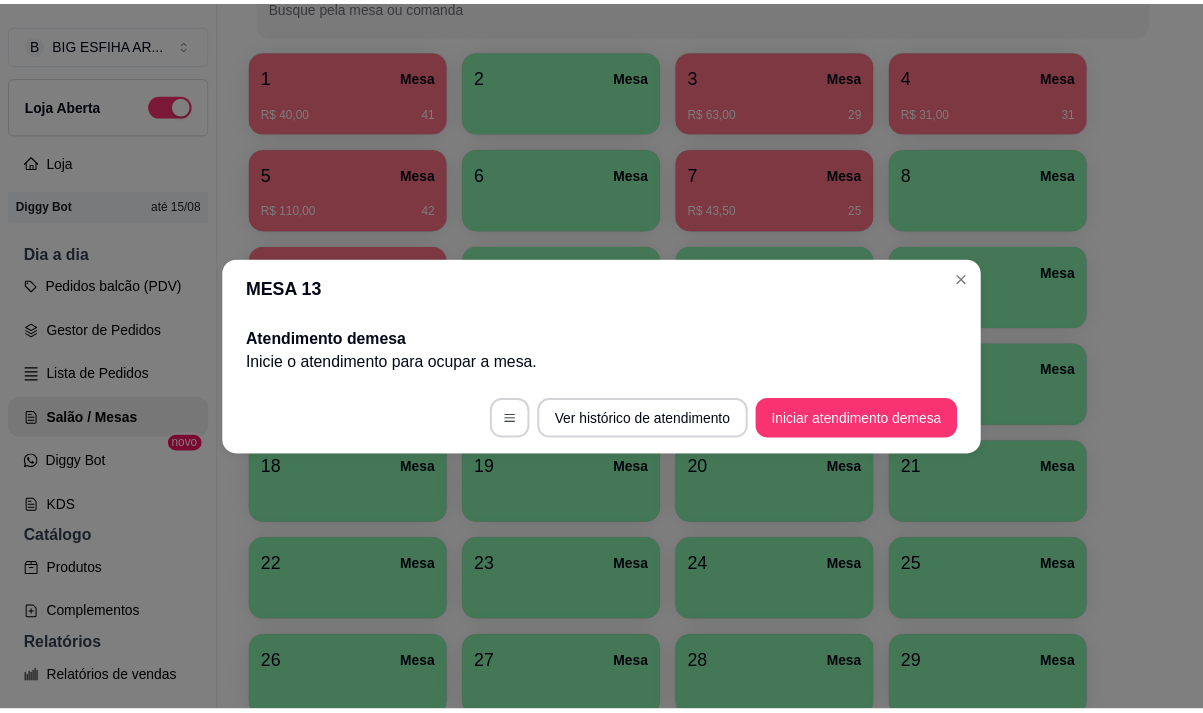 scroll, scrollTop: 0, scrollLeft: 0, axis: both 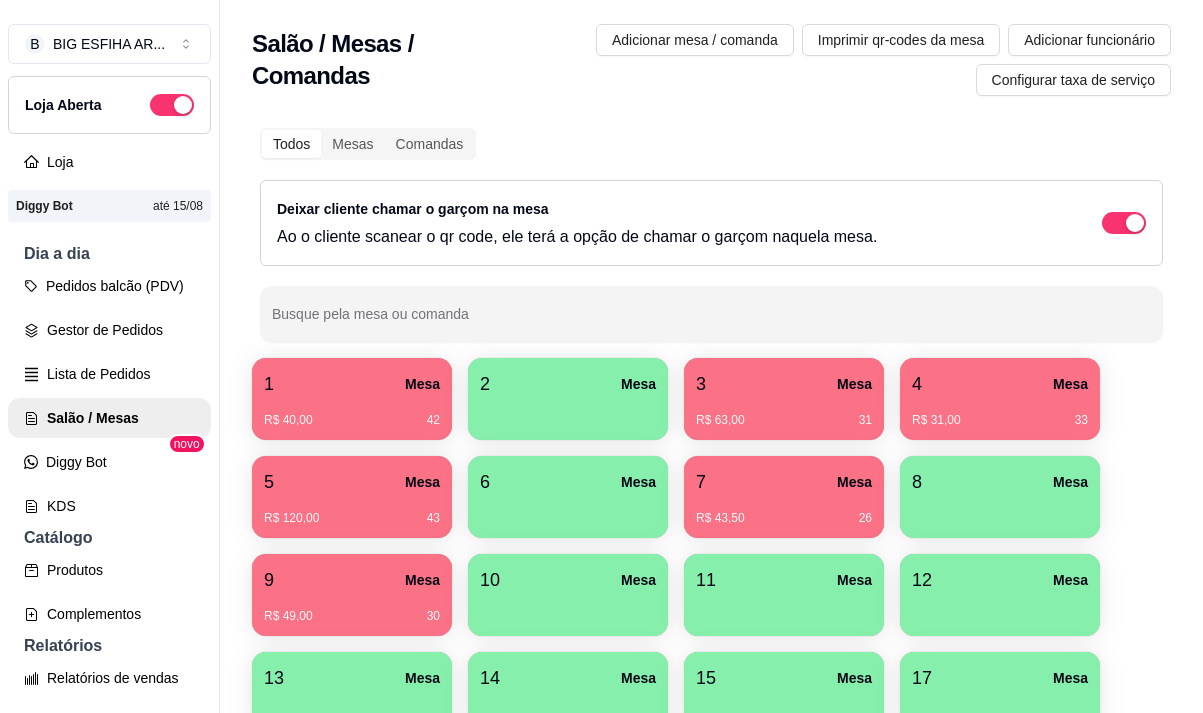 type 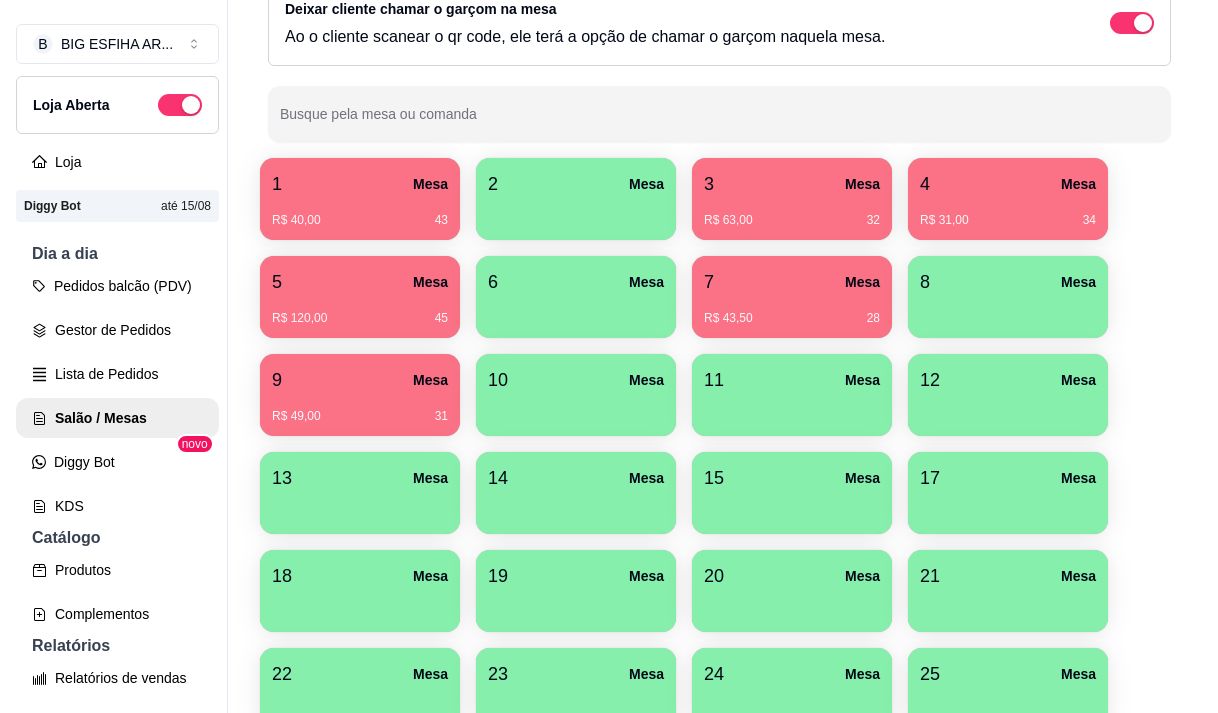 scroll, scrollTop: 508, scrollLeft: 0, axis: vertical 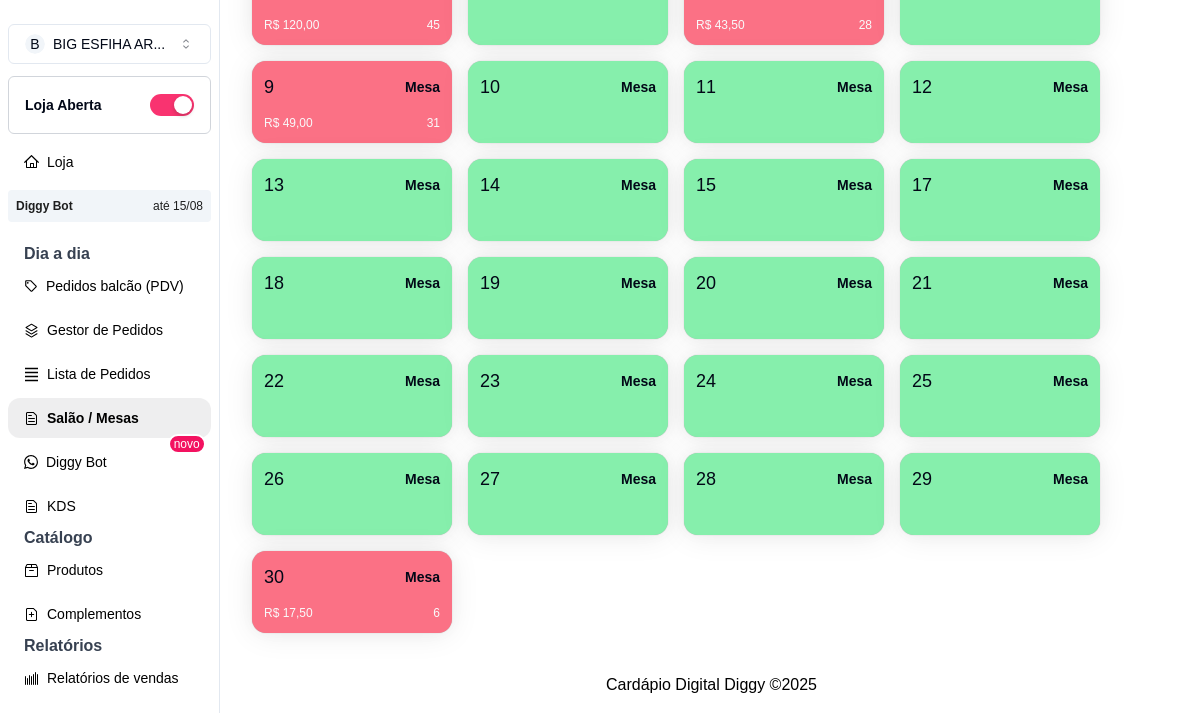 click on "29 Mesa" at bounding box center (1000, 479) 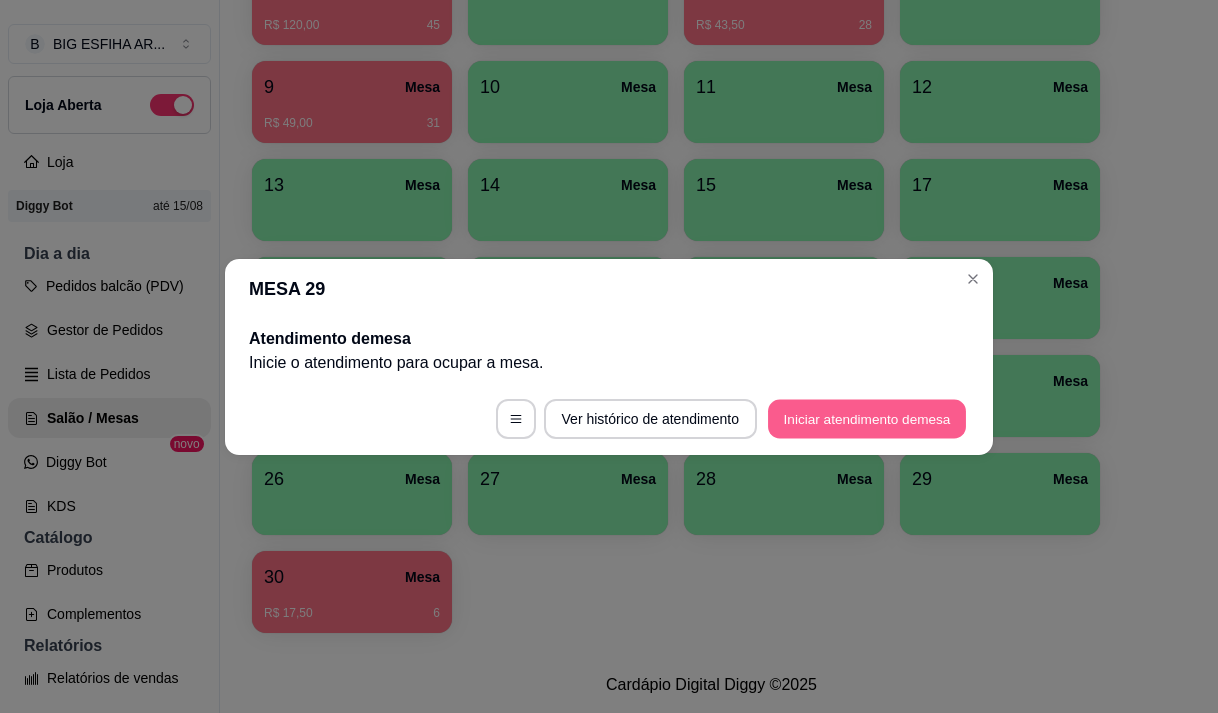 click on "Iniciar atendimento de  mesa" at bounding box center [867, 418] 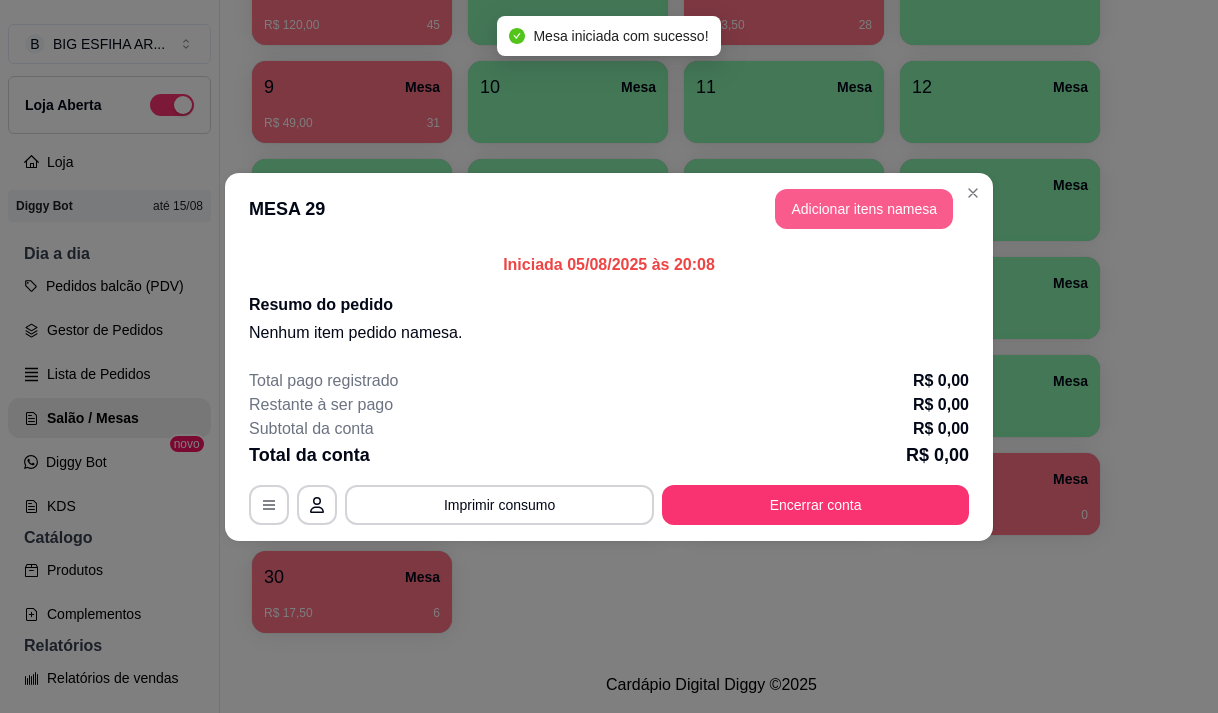 click on "Adicionar itens na  mesa" at bounding box center (864, 209) 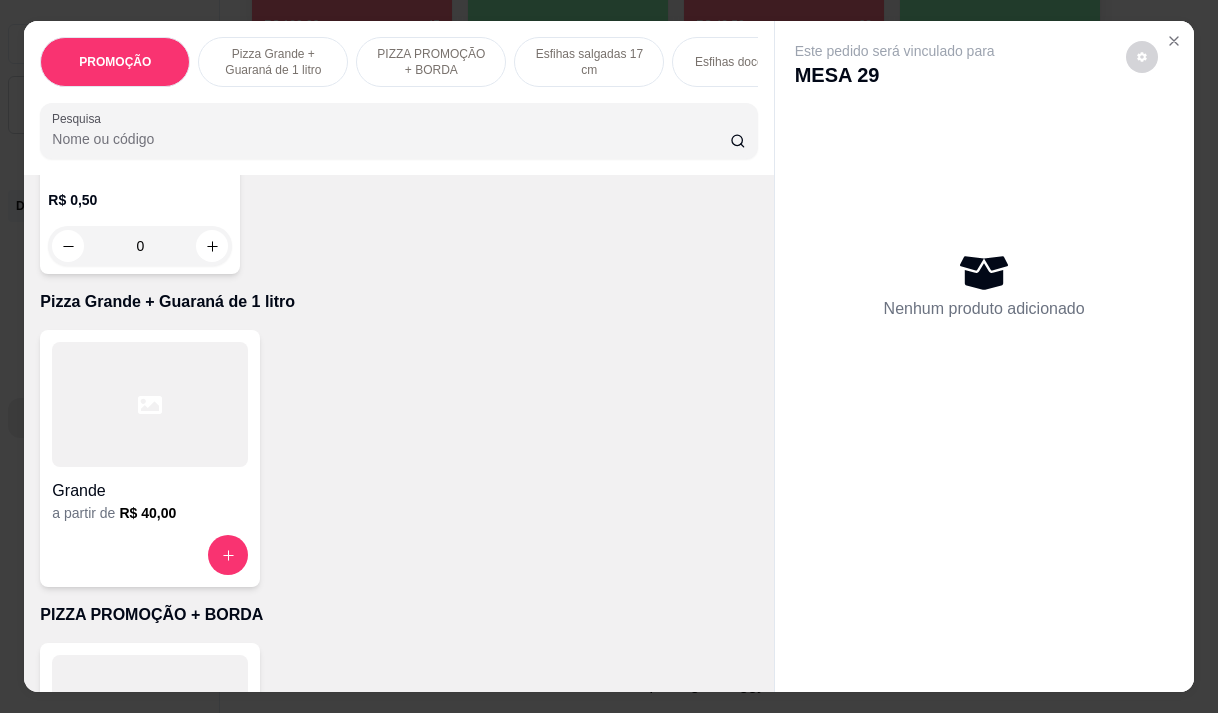 scroll, scrollTop: 500, scrollLeft: 0, axis: vertical 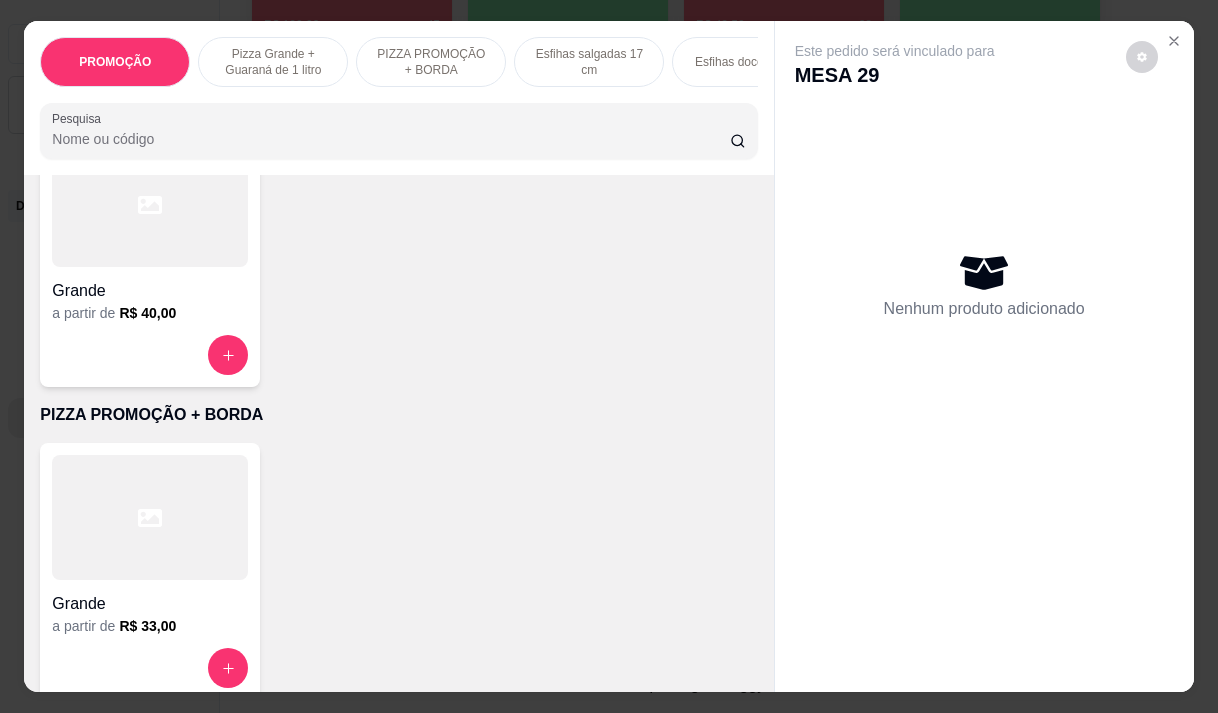 click at bounding box center [150, 517] 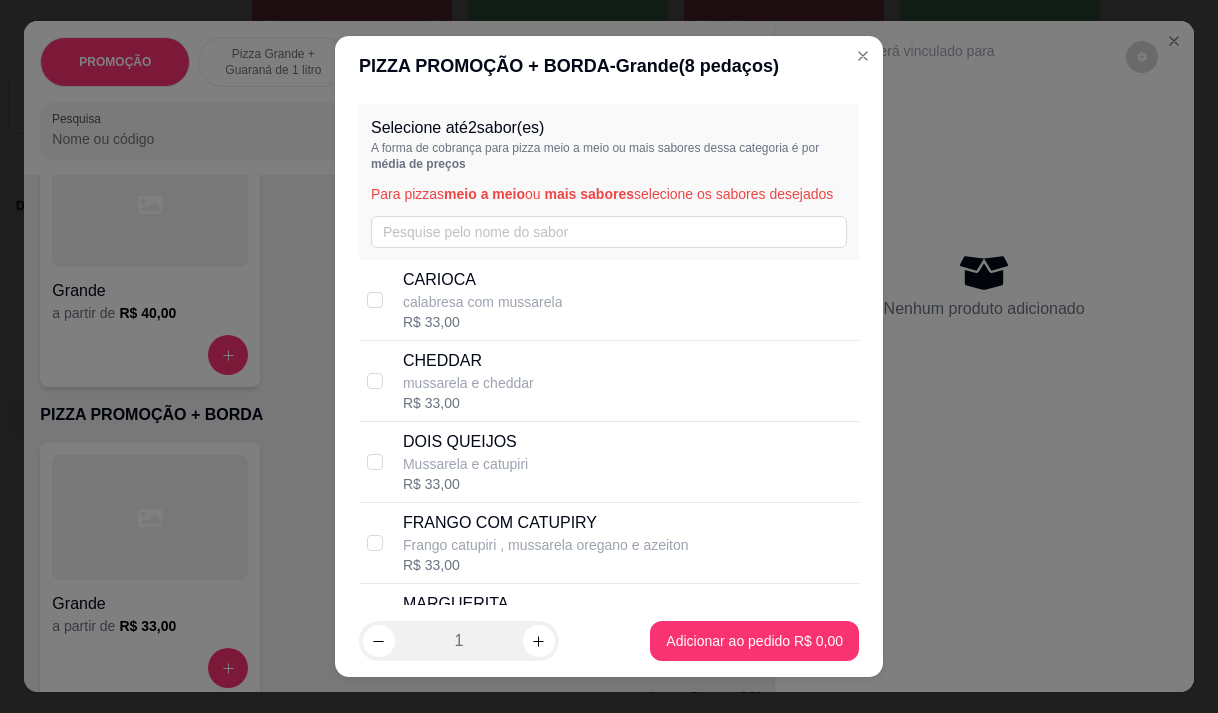 click on "calabresa com mussarela" at bounding box center [483, 302] 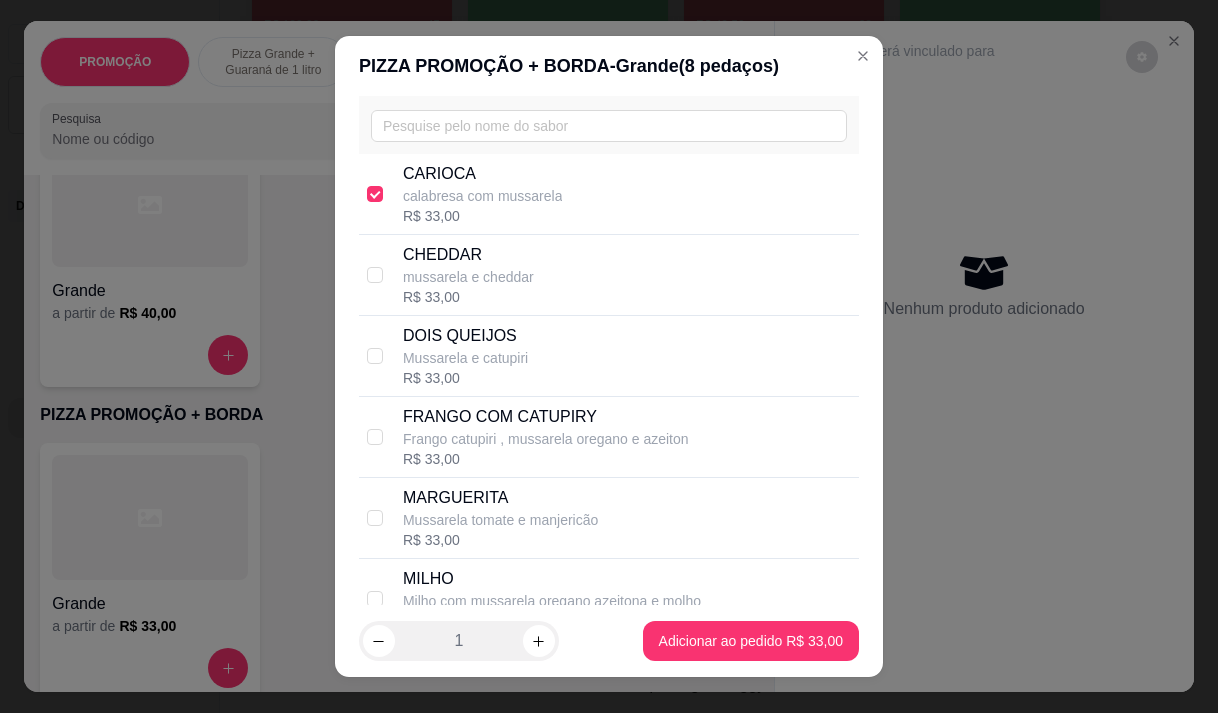 scroll, scrollTop: 200, scrollLeft: 0, axis: vertical 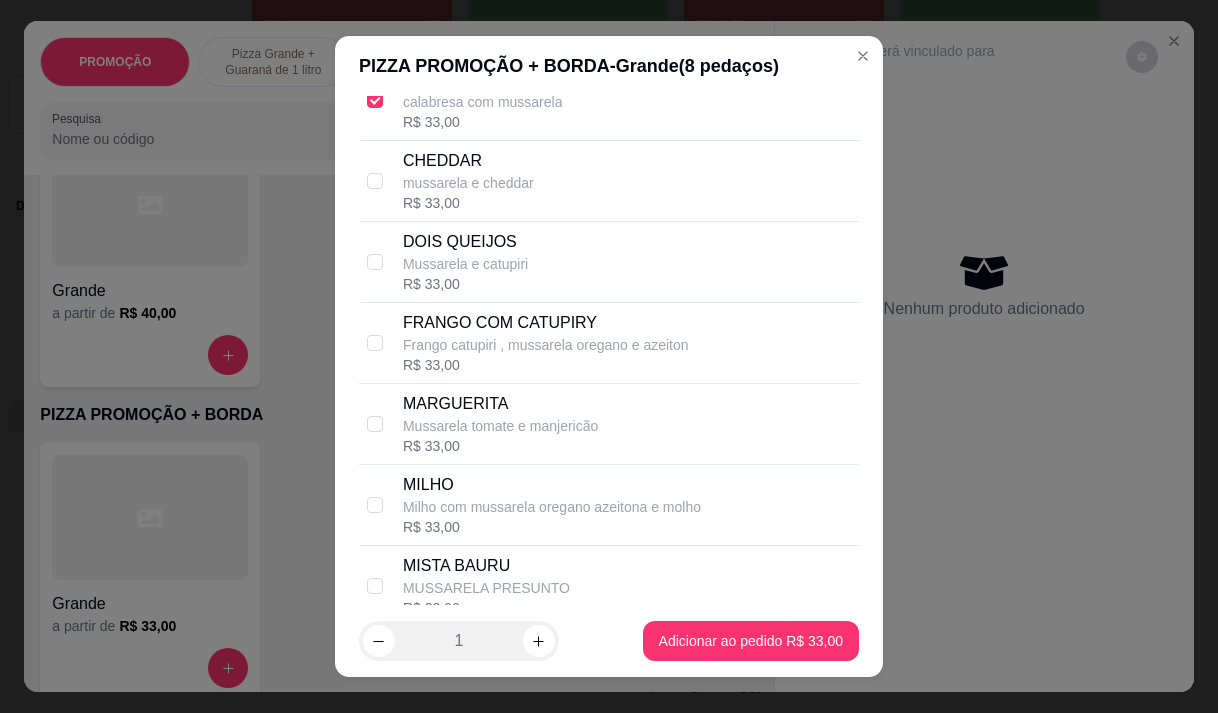 click on "FRANGO COM CATUPIRY" at bounding box center (546, 323) 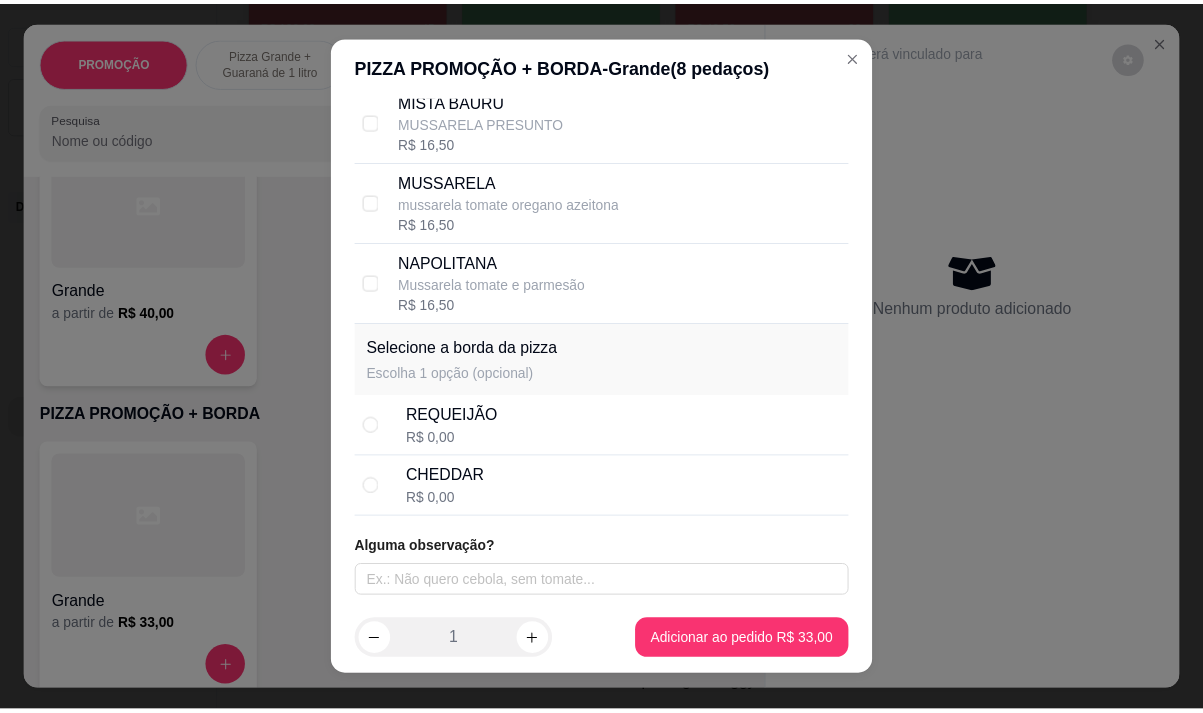 scroll, scrollTop: 685, scrollLeft: 0, axis: vertical 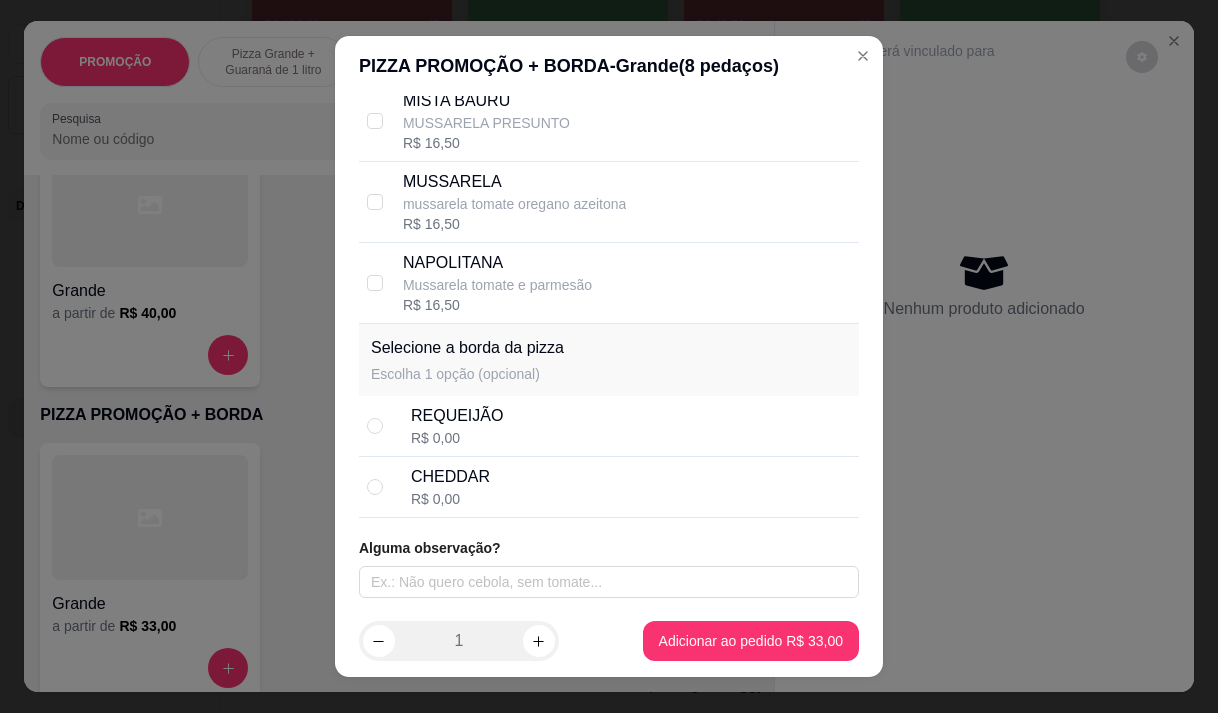 click on "REQUEIJÃO R$ 0,00" at bounding box center (631, 426) 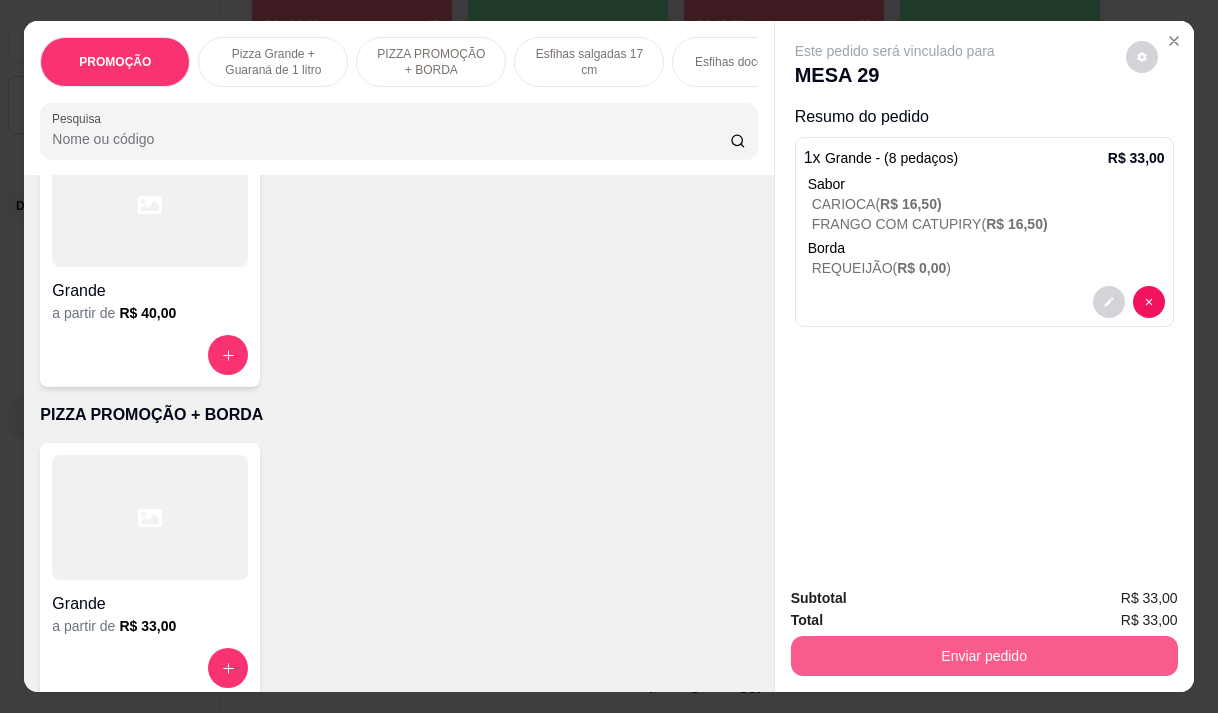 click on "Enviar pedido" at bounding box center (984, 656) 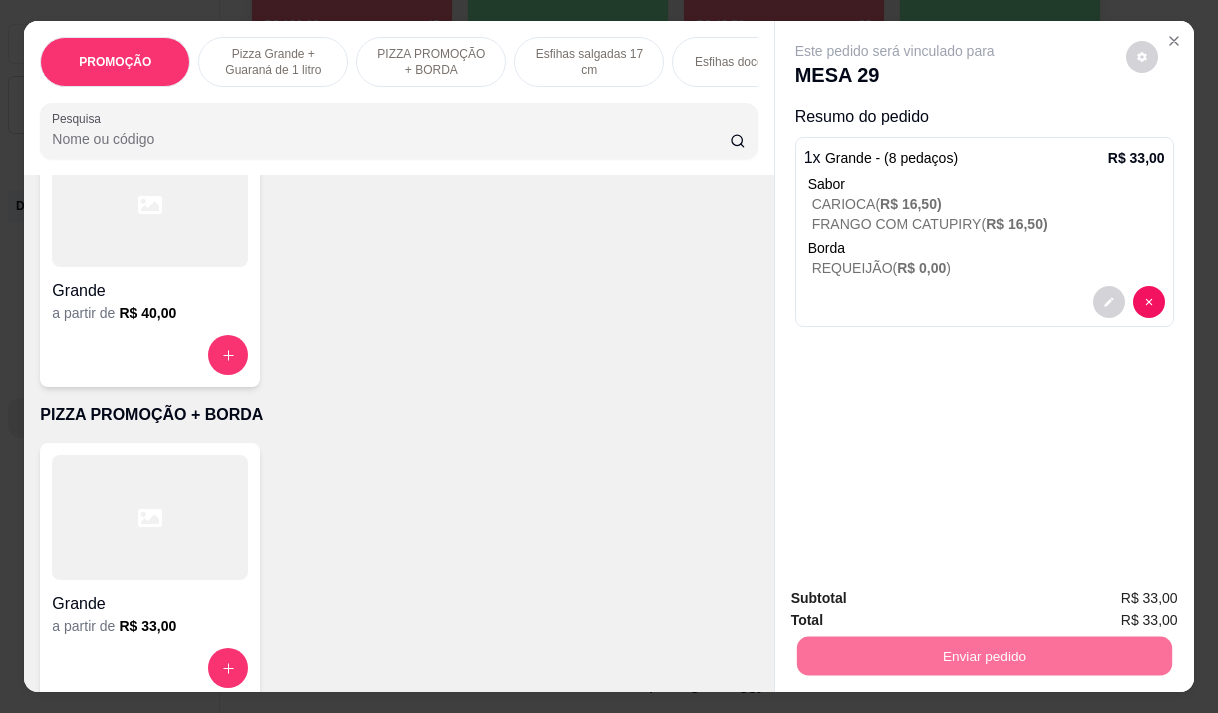 click on "Não registrar e enviar pedido" at bounding box center (918, 599) 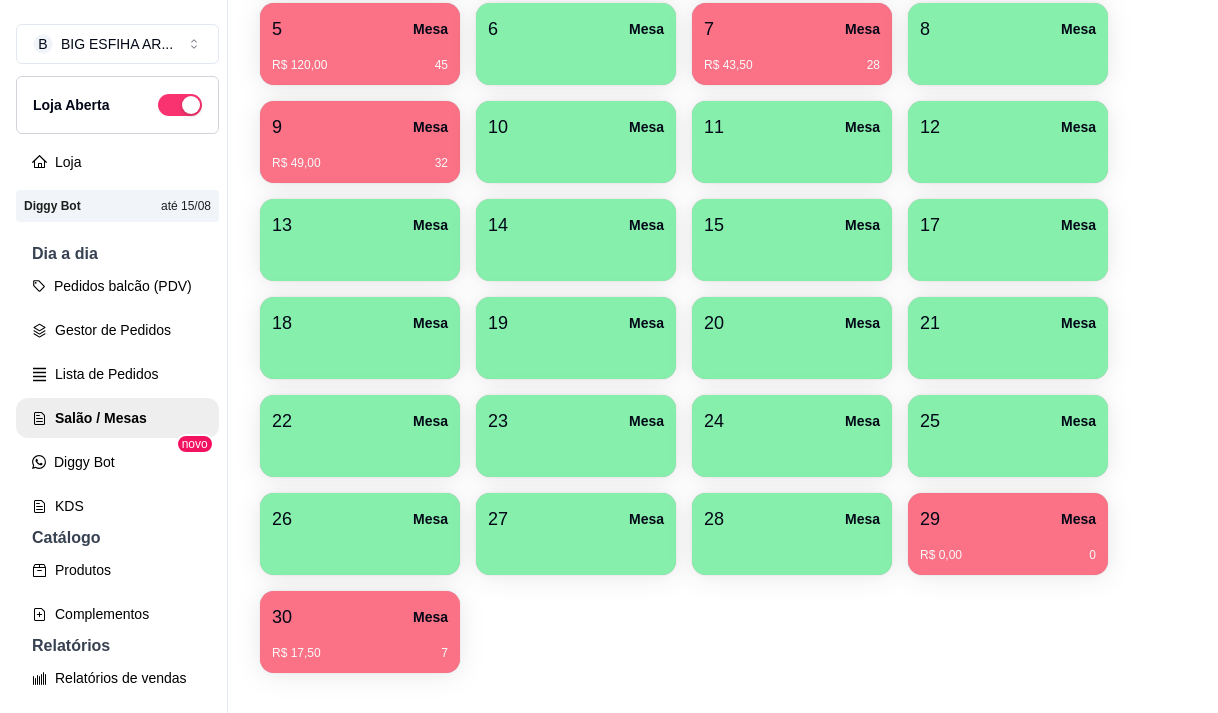 scroll, scrollTop: 108, scrollLeft: 0, axis: vertical 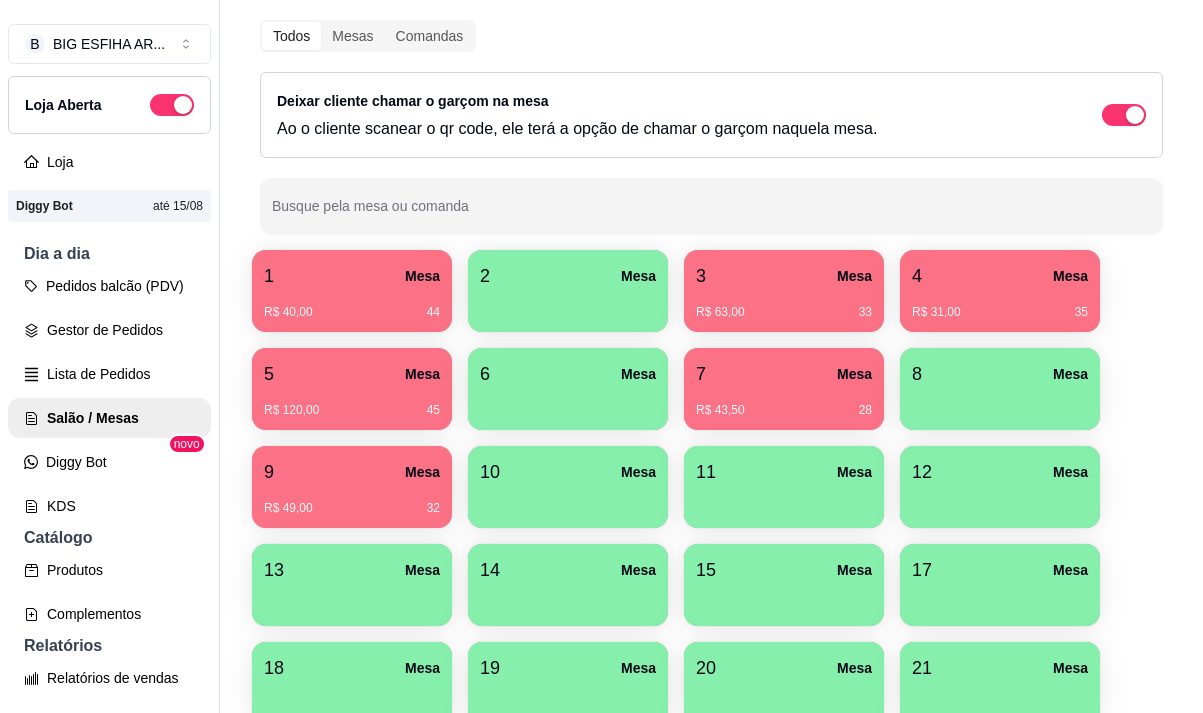 click on "R$ 31,00 35" at bounding box center (1000, 312) 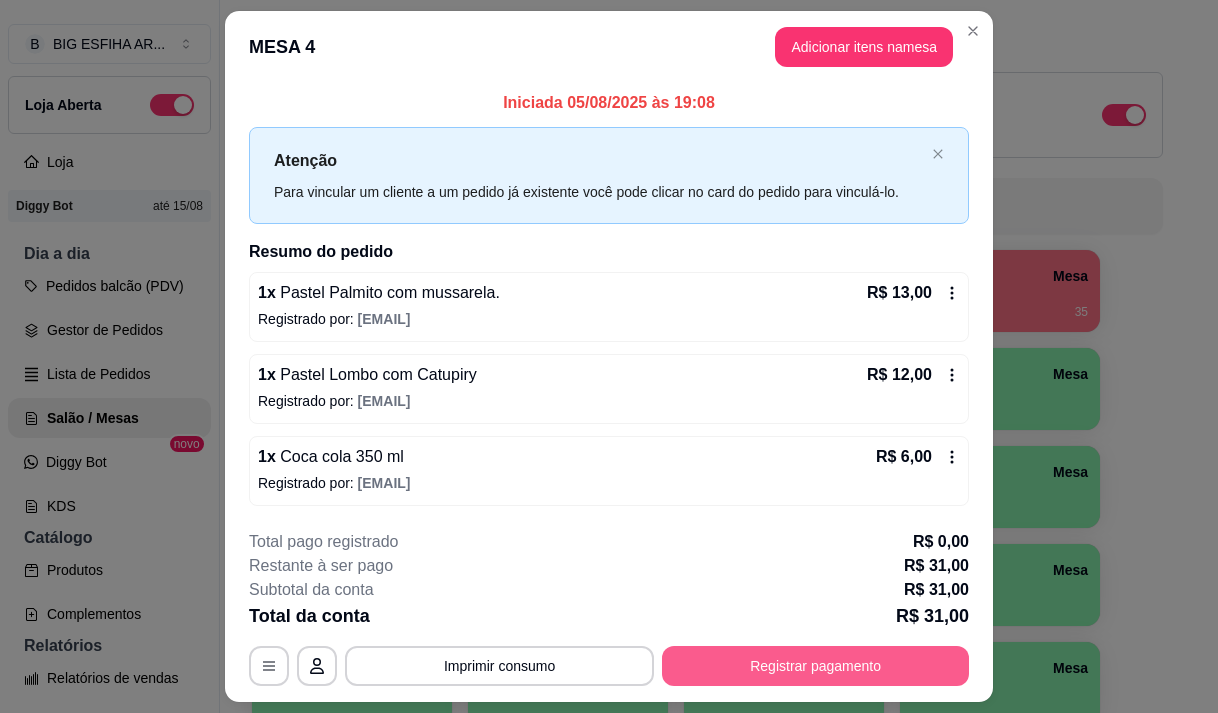 click on "Registrar pagamento" at bounding box center (815, 666) 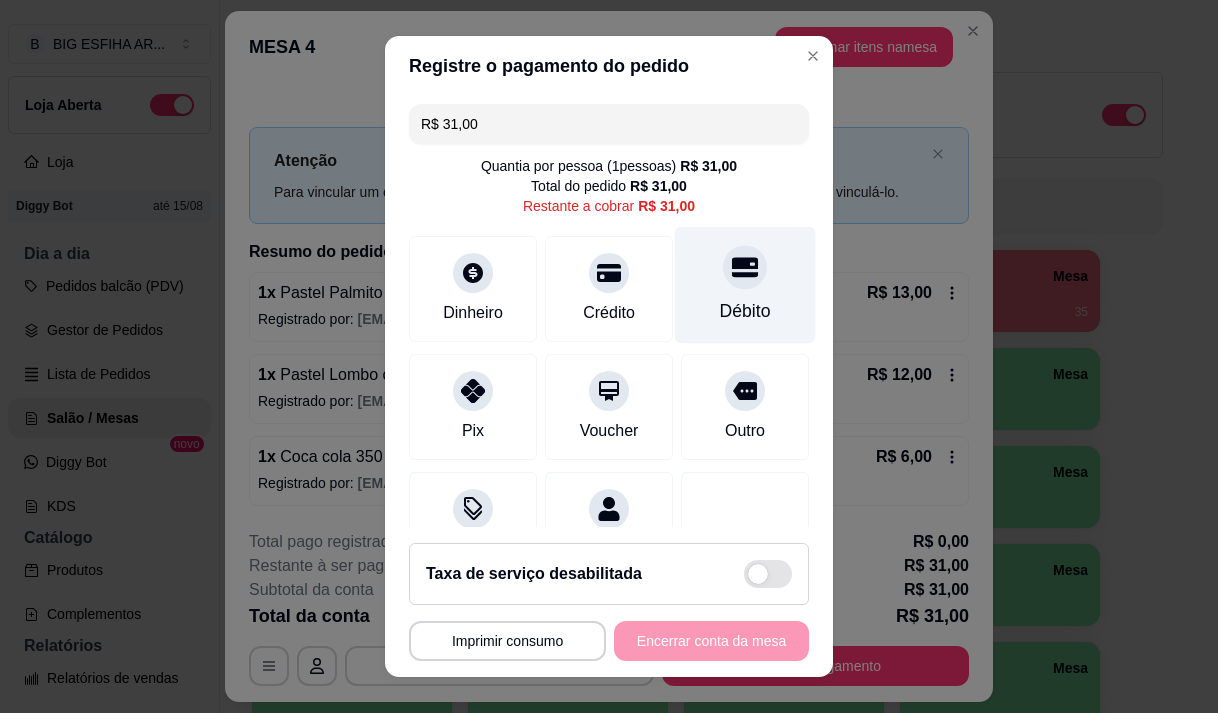 click 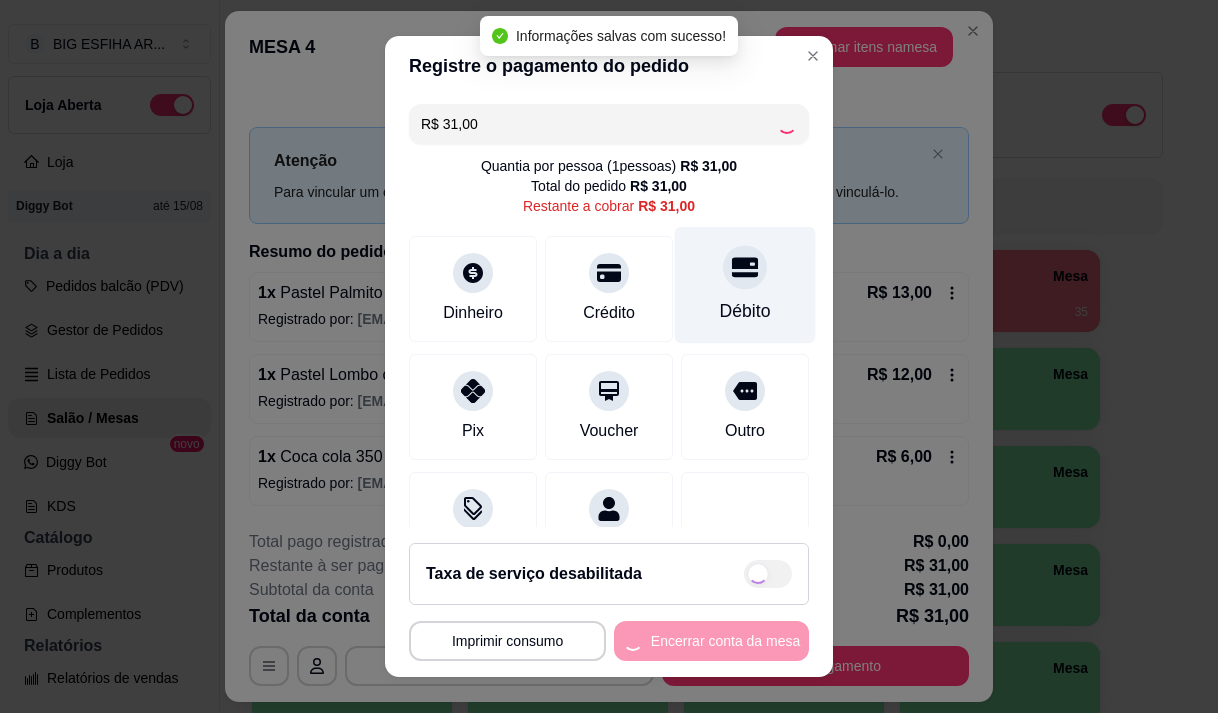 type on "R$ 0,00" 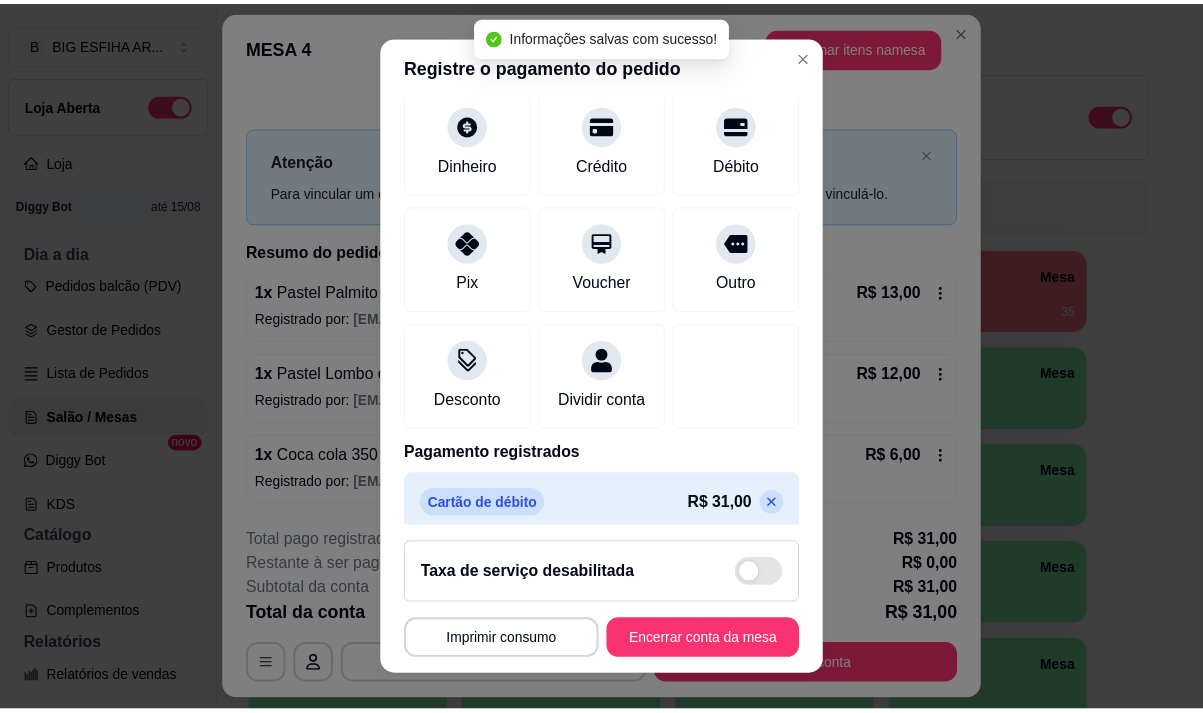 scroll, scrollTop: 166, scrollLeft: 0, axis: vertical 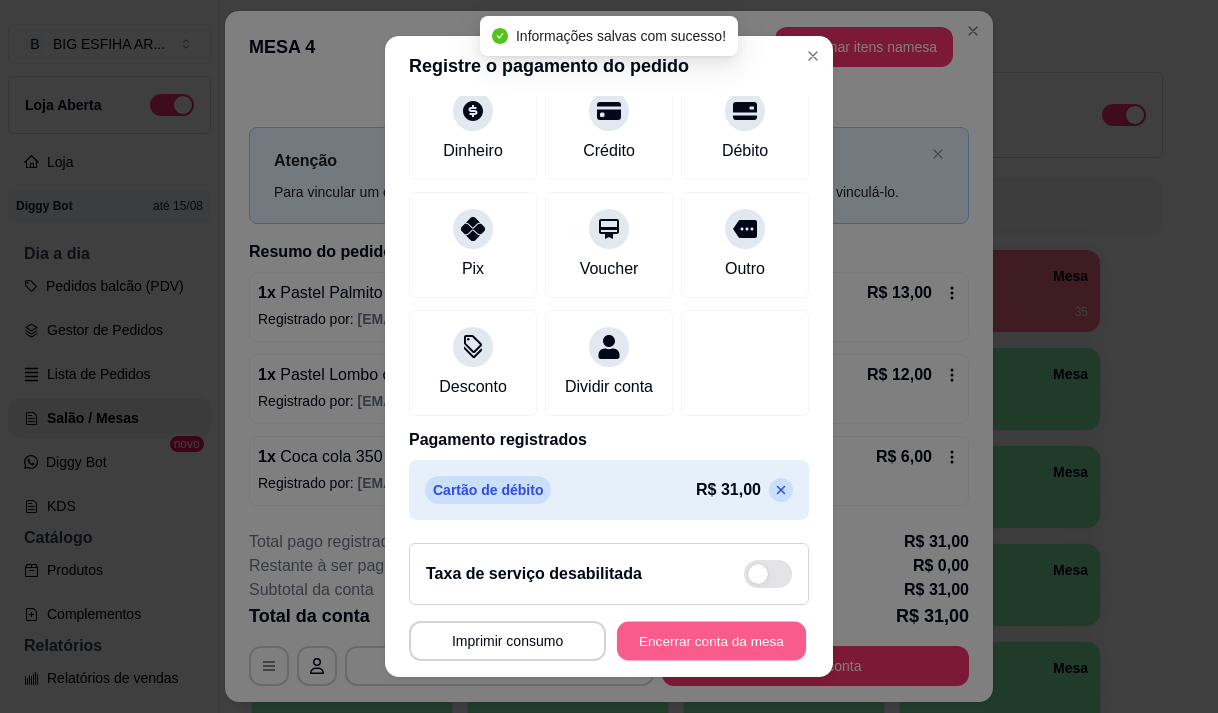 click on "Encerrar conta da mesa" at bounding box center (711, 641) 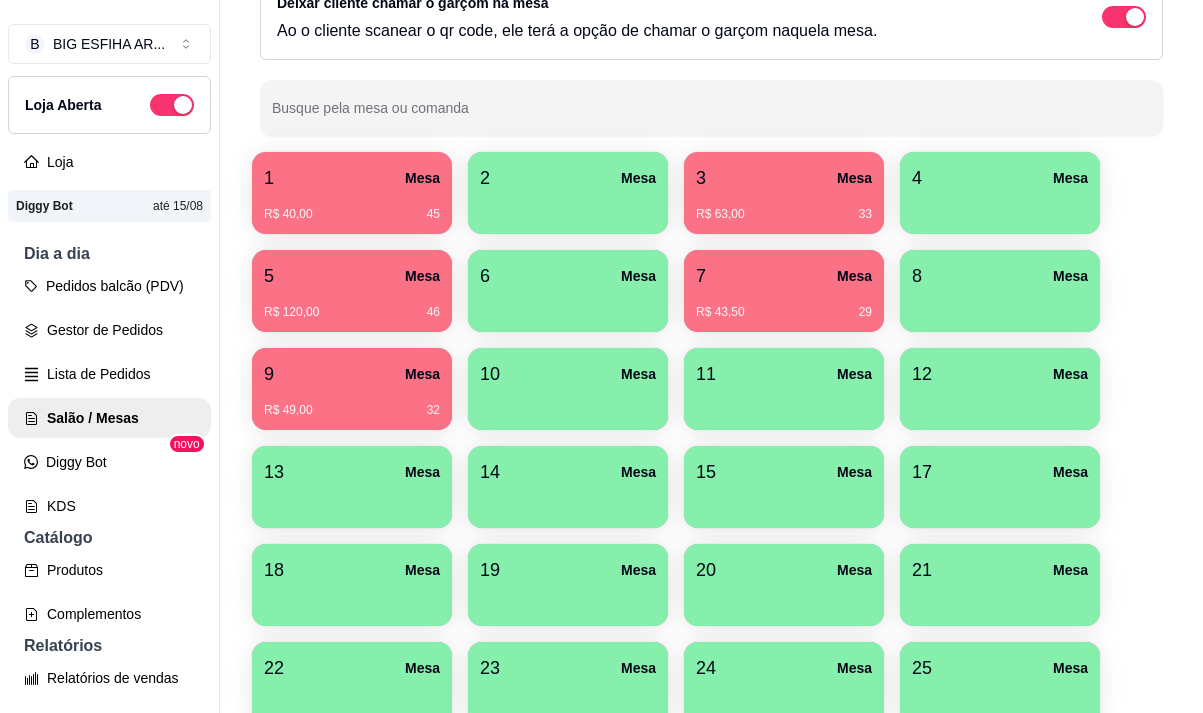scroll, scrollTop: 108, scrollLeft: 0, axis: vertical 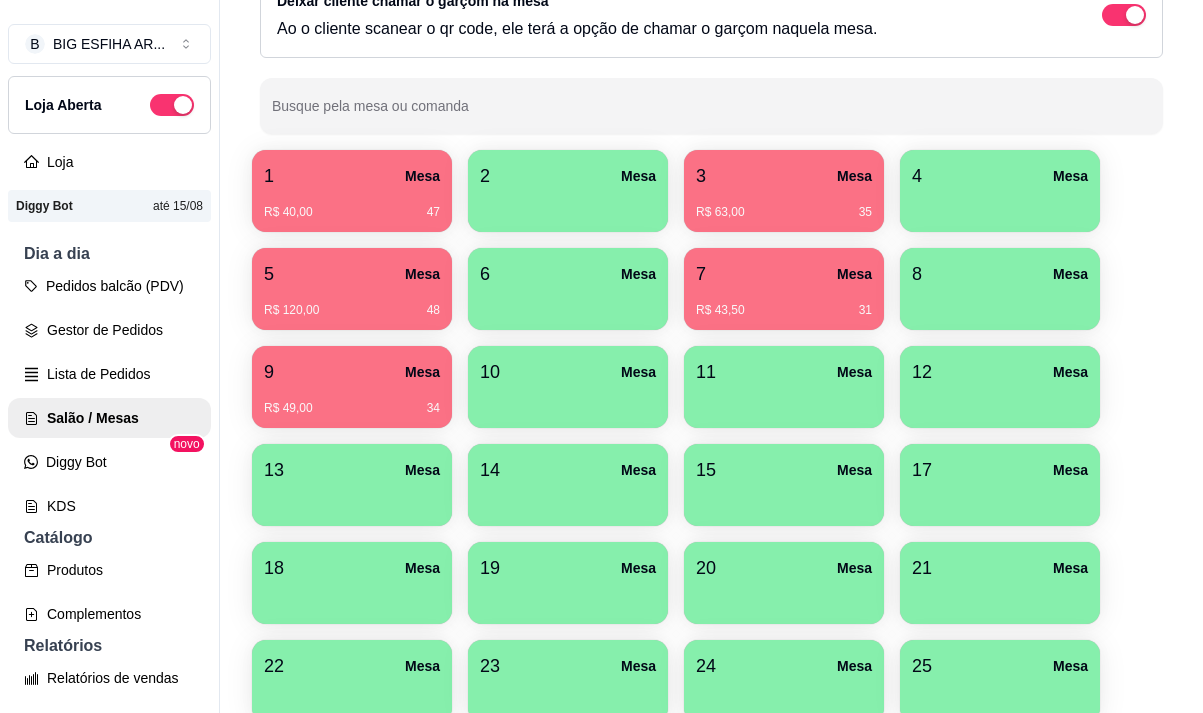 click on "R$ 120,00 48" at bounding box center (352, 310) 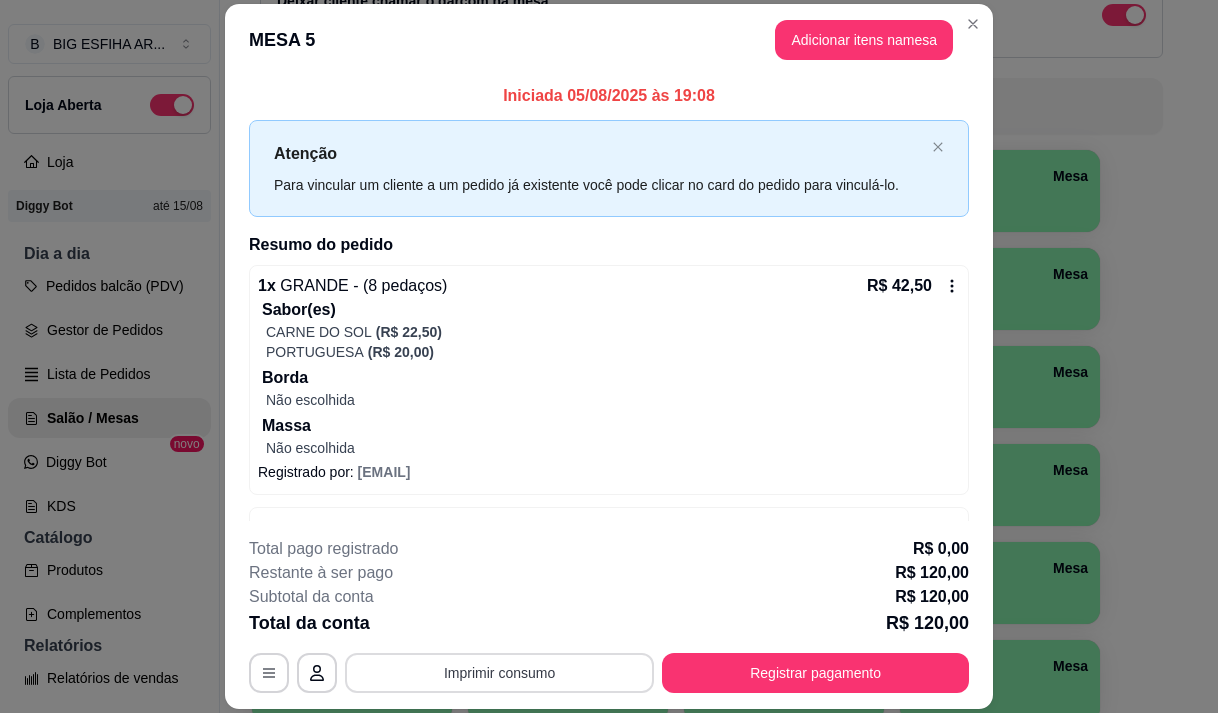 click on "Imprimir consumo" at bounding box center [499, 673] 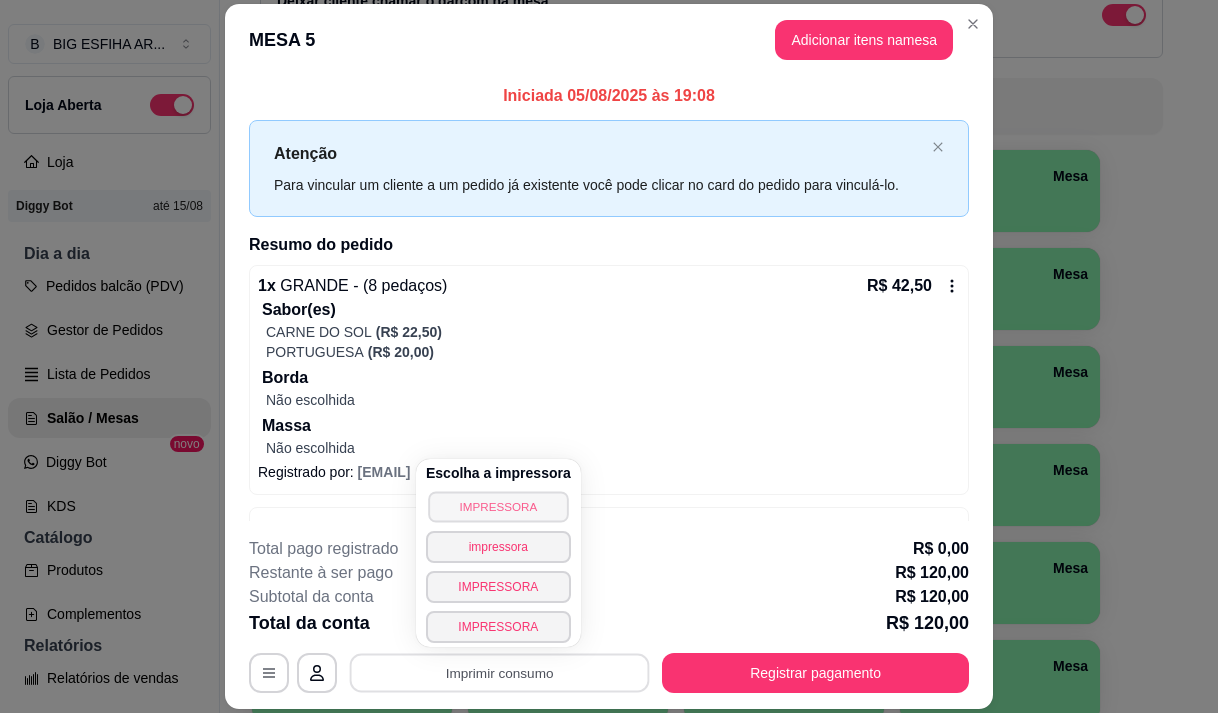 click on "IMPRESSORA" at bounding box center [498, 506] 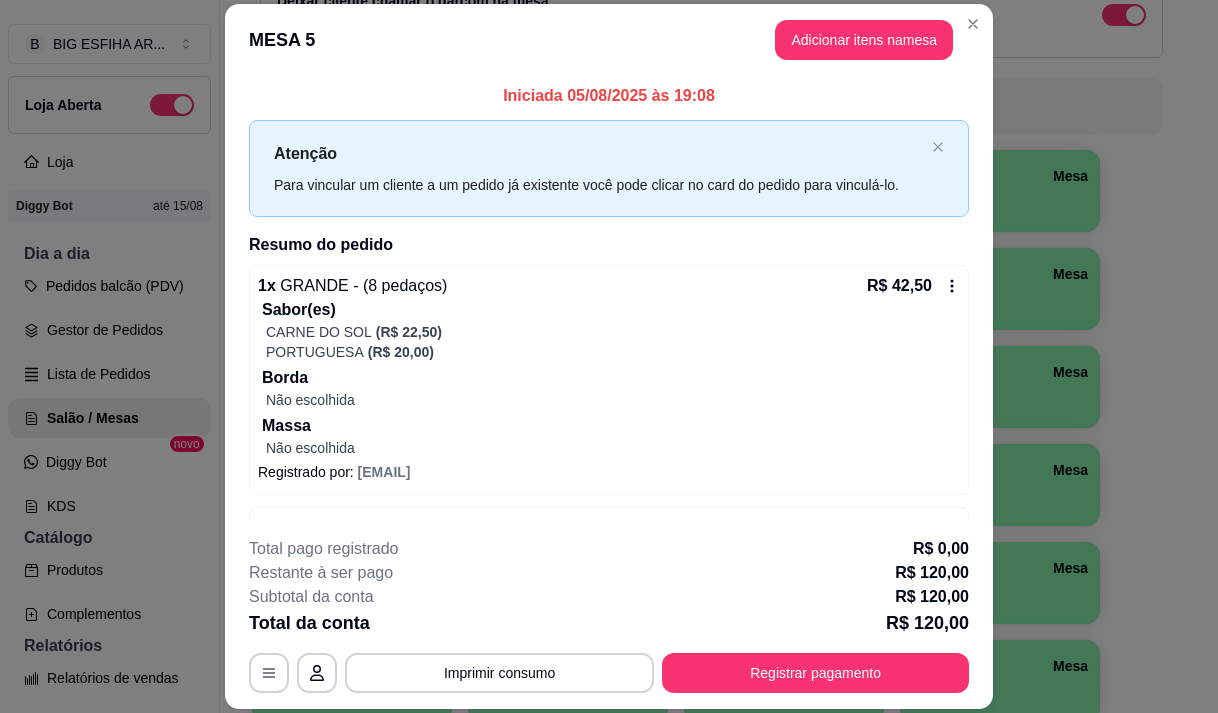 click on "Iniciada [DATE] às [TIME] Atenção Para vincular um cliente a um pedido já existente você pode clicar no card do pedido para vinculá-lo. Resumo do pedido 1 x GRANDE - (8 pedaços) R$ 42,50 Sabor(es) CARNE DO SOL (R$ 22,50) PORTUGUESA (R$ 20,00) Borda Não escolhida Massa Não escolhida Registrado por: [EMAIL] 1 x são geraldo 2 l,itros R$ 16,00 Registrado por: [EMAIL] 1 x stella R$ 9,00 Registrado por: [EMAIL] 1 x GRANDE - (8 pedaços) R$ 42,50 Sabor(es) CARNE DO SOL (R$ 22,50) PORTUGUESA (R$ 20,00) Borda Não escolhida Massa Não escolhida Registrado por: [EMAIL] 1 x Guaraná 1 litro R$ 10,00 Registrado por: [EMAIL]" at bounding box center (609, 533) 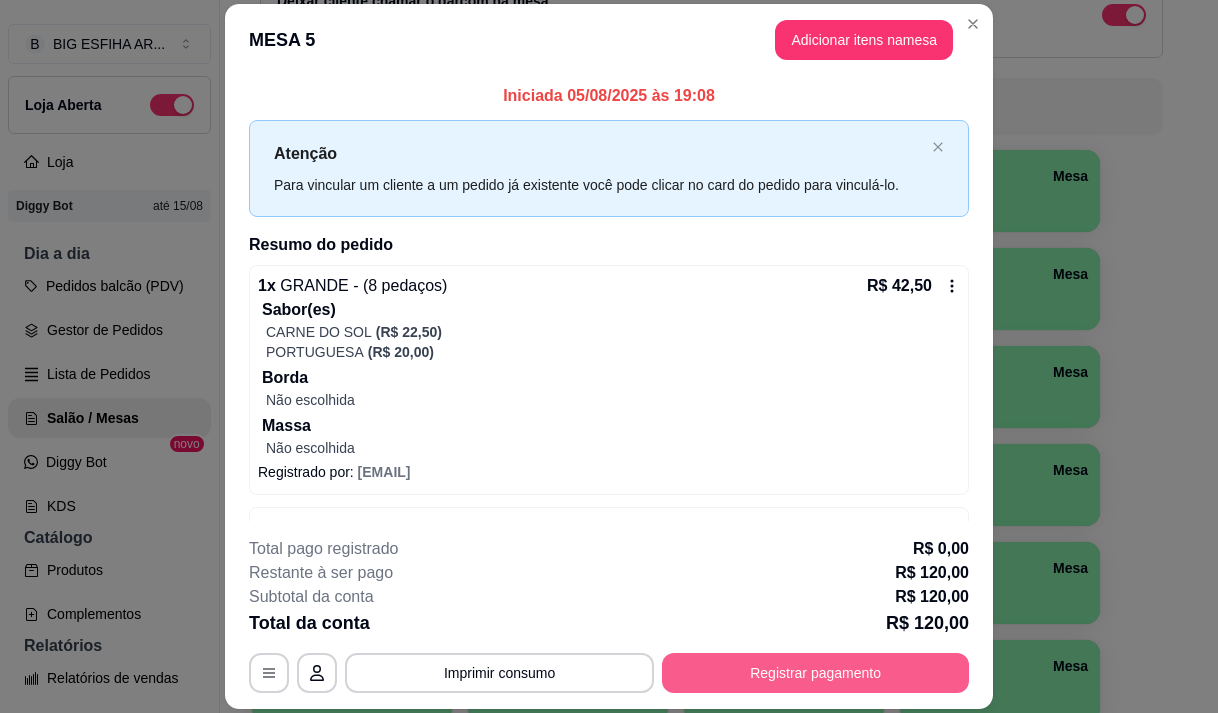 click on "Registrar pagamento" at bounding box center (815, 673) 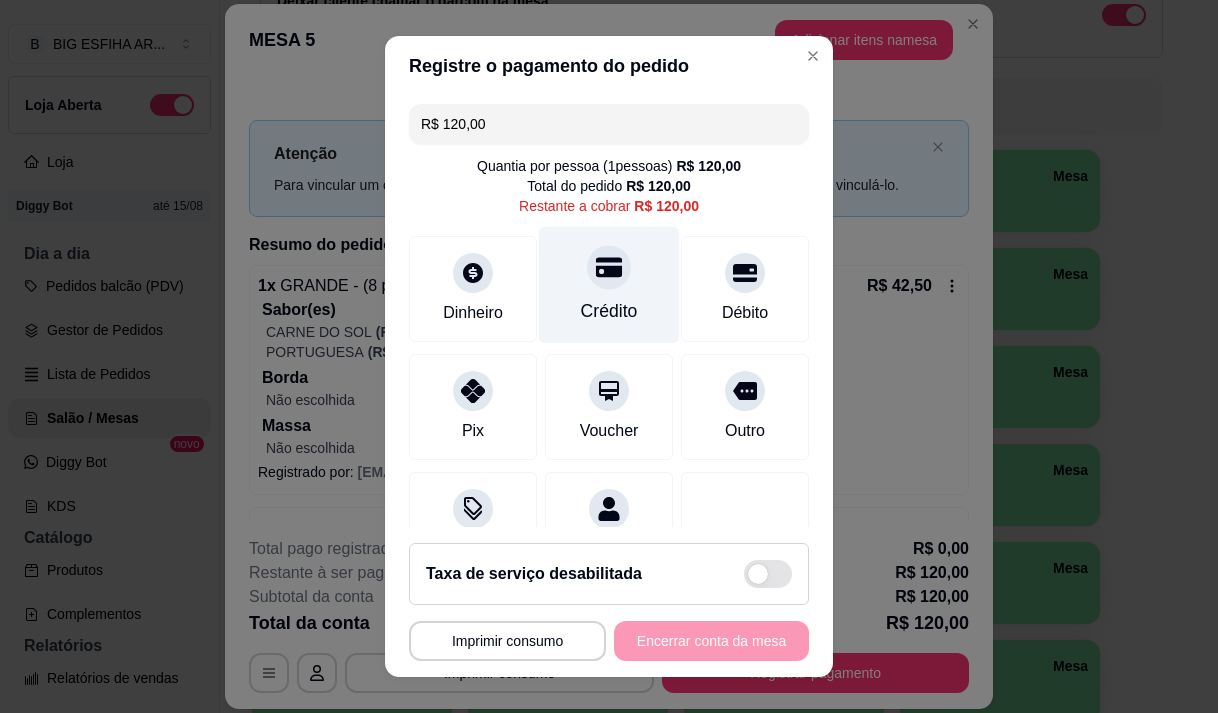 click 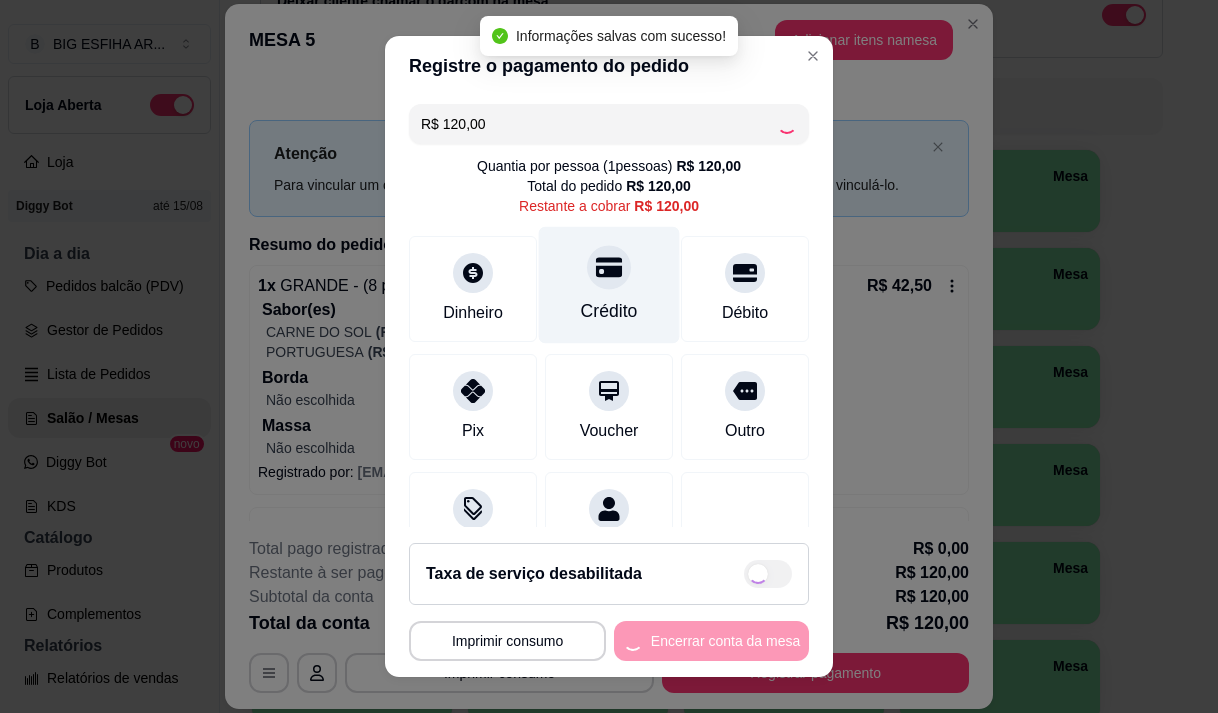 type on "R$ 0,00" 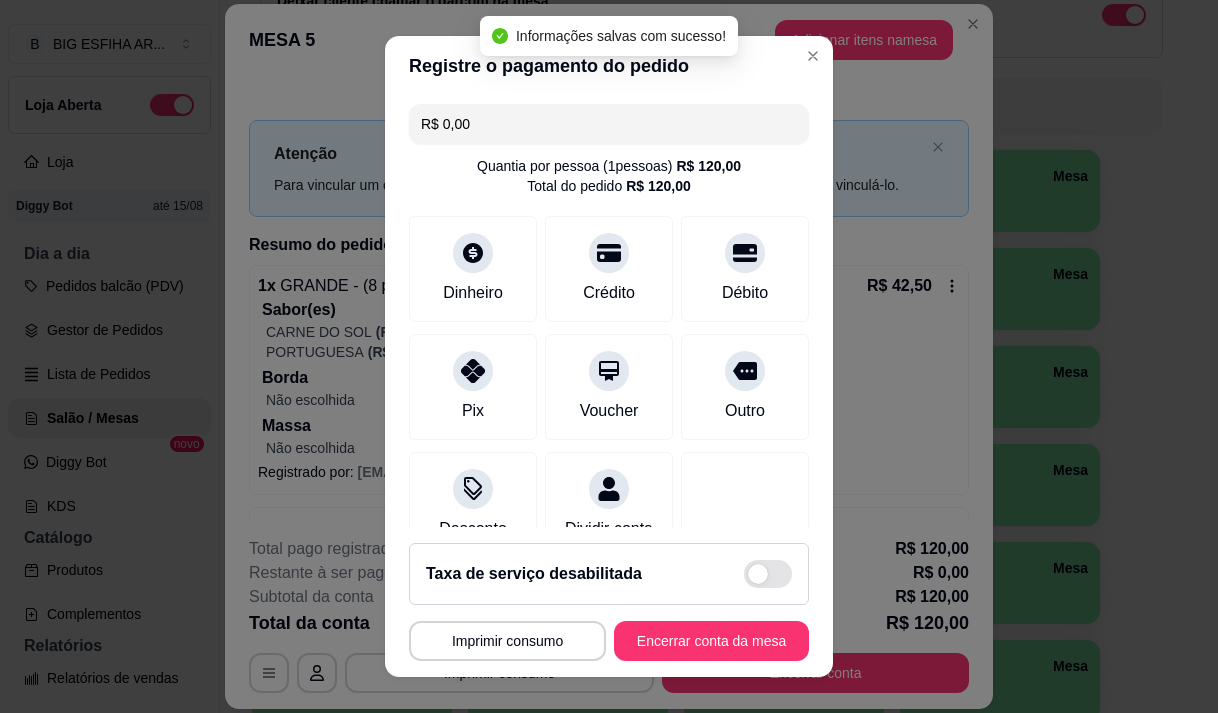 scroll, scrollTop: 166, scrollLeft: 0, axis: vertical 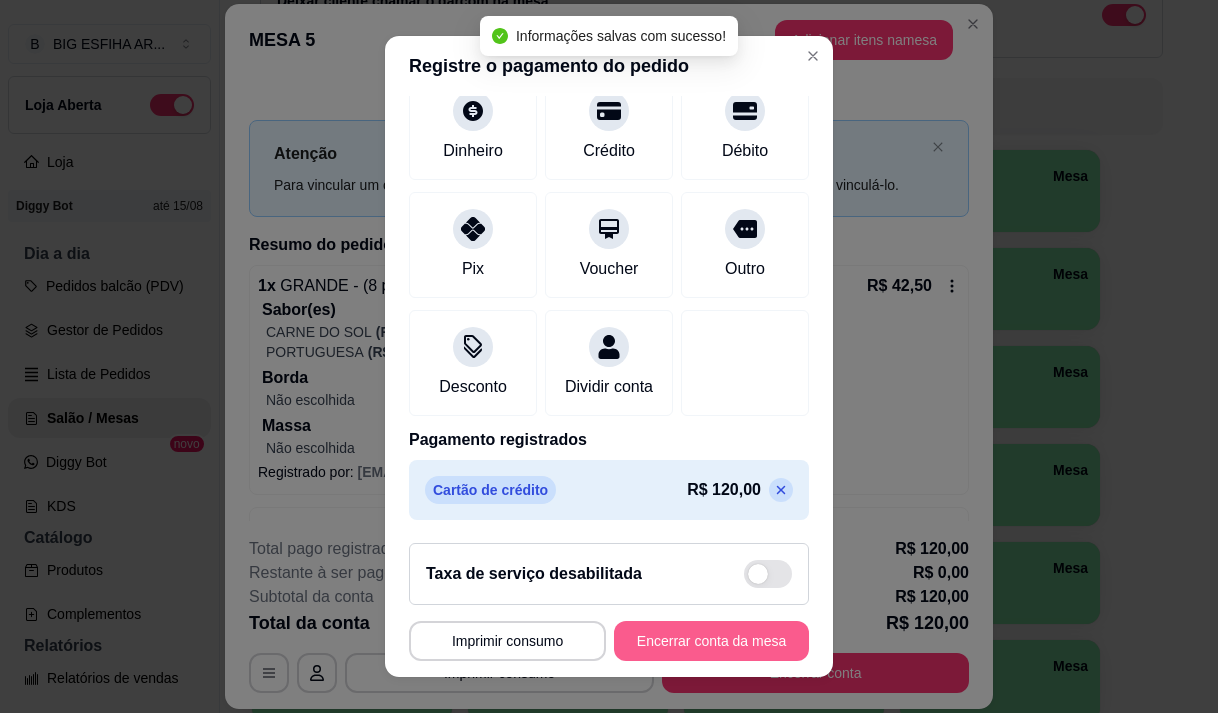 click on "Encerrar conta da mesa" at bounding box center (711, 641) 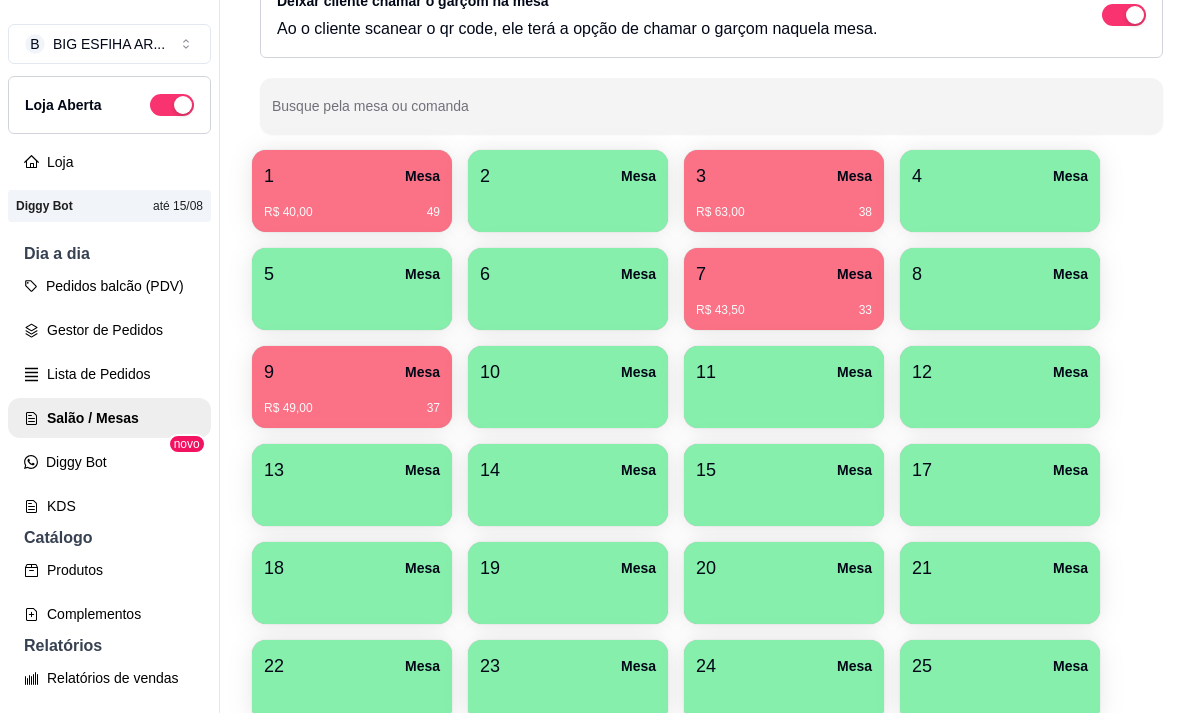 click on "R$ 63,00 38" at bounding box center [784, 205] 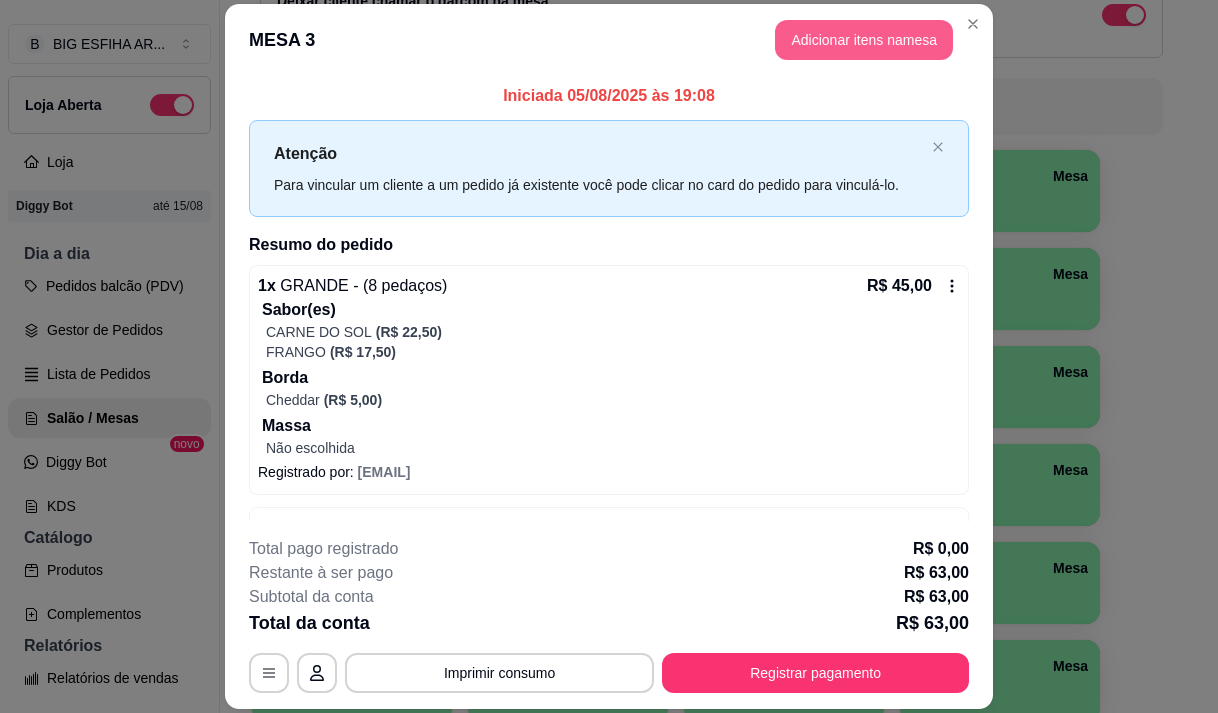 click on "Adicionar itens na  mesa" at bounding box center [864, 40] 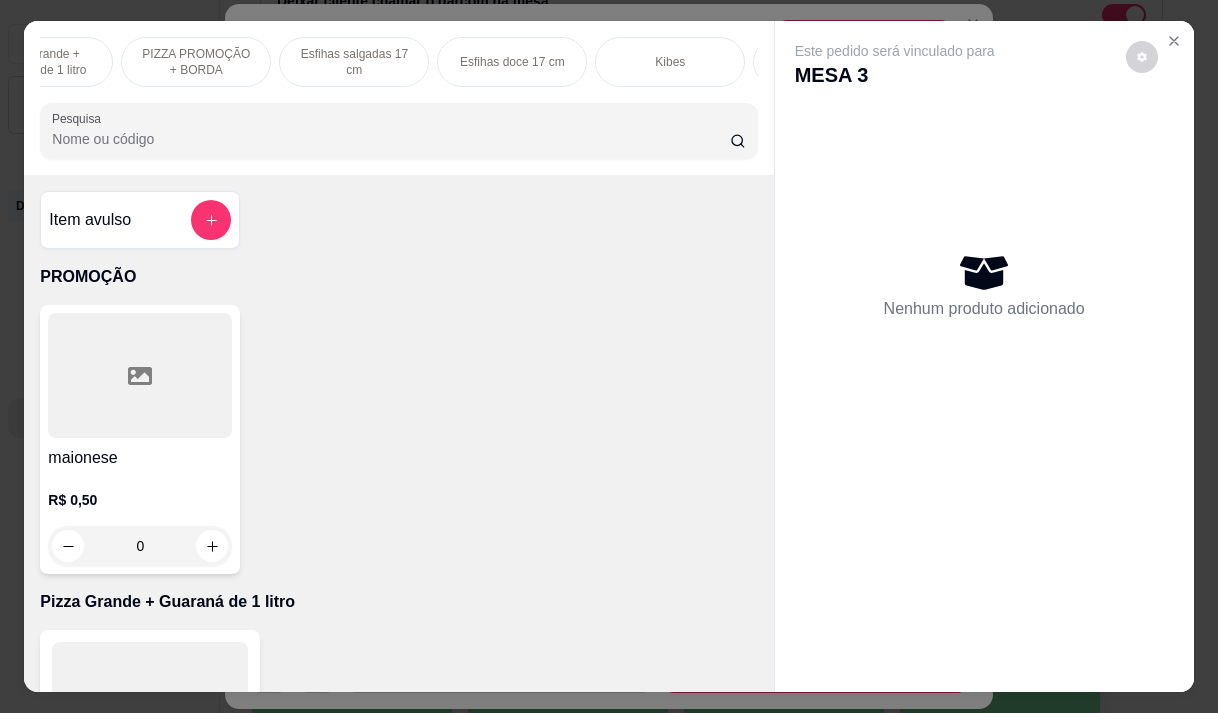 scroll, scrollTop: 0, scrollLeft: 280, axis: horizontal 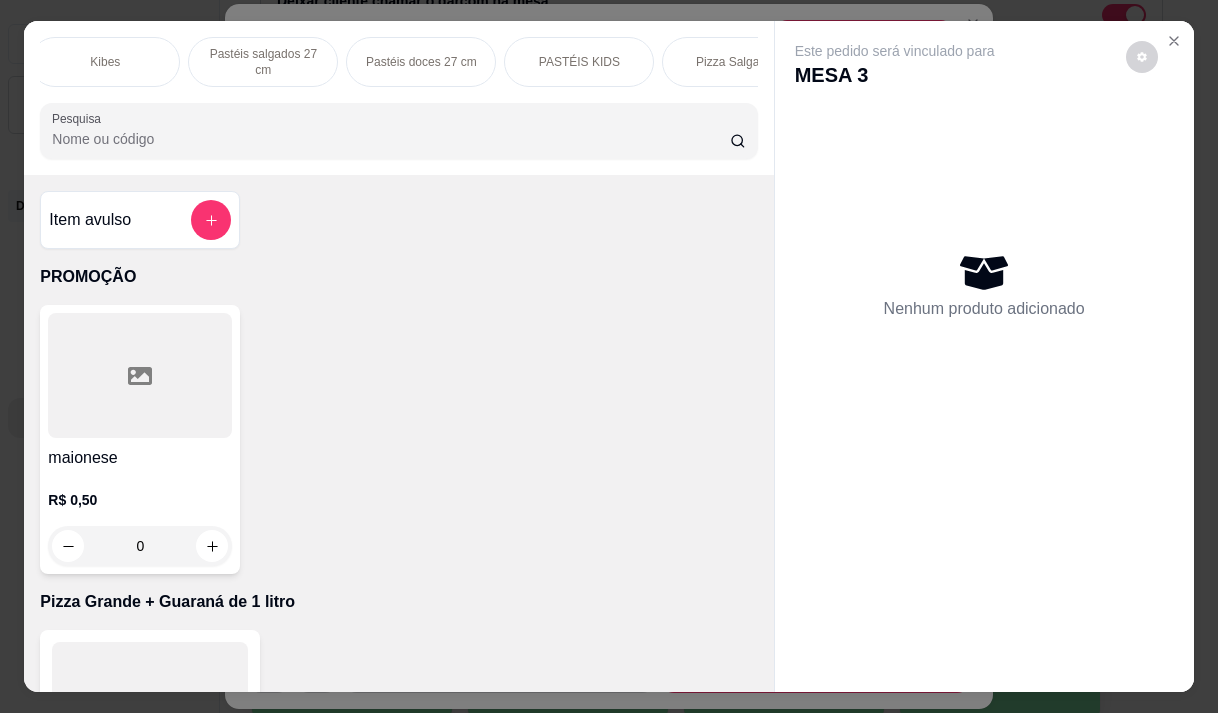 click on "Pizza Salgadas" at bounding box center (737, 62) 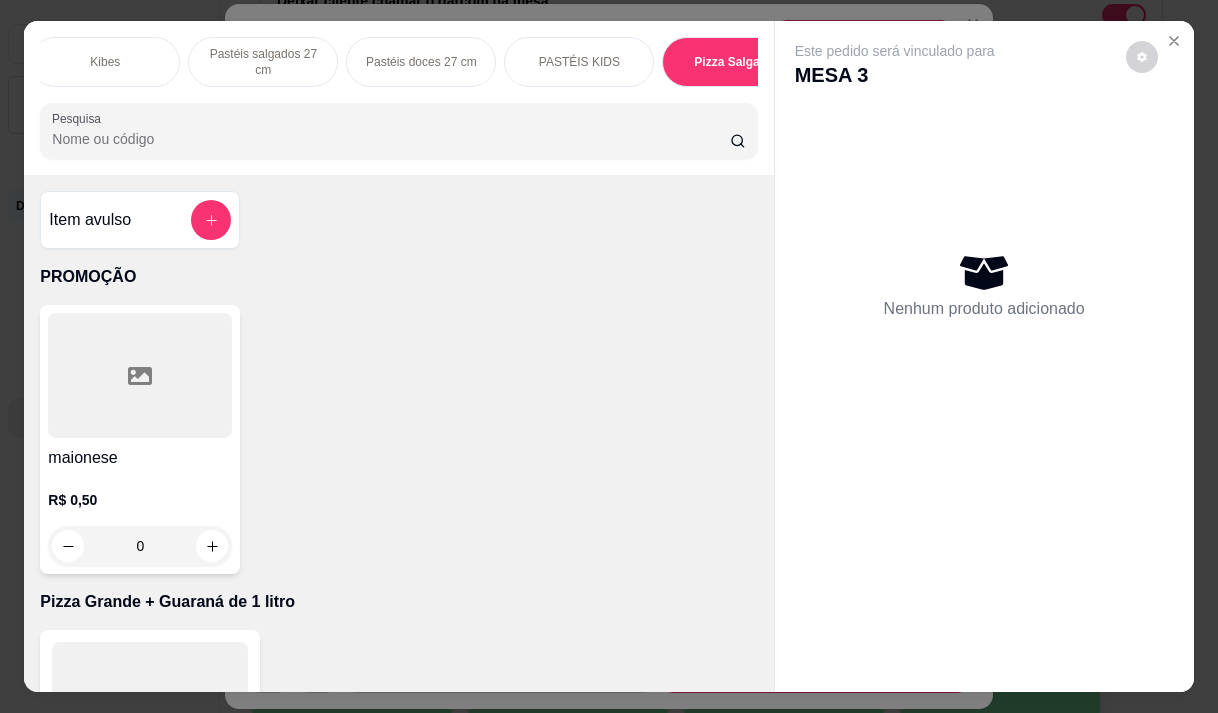 scroll, scrollTop: 15444, scrollLeft: 0, axis: vertical 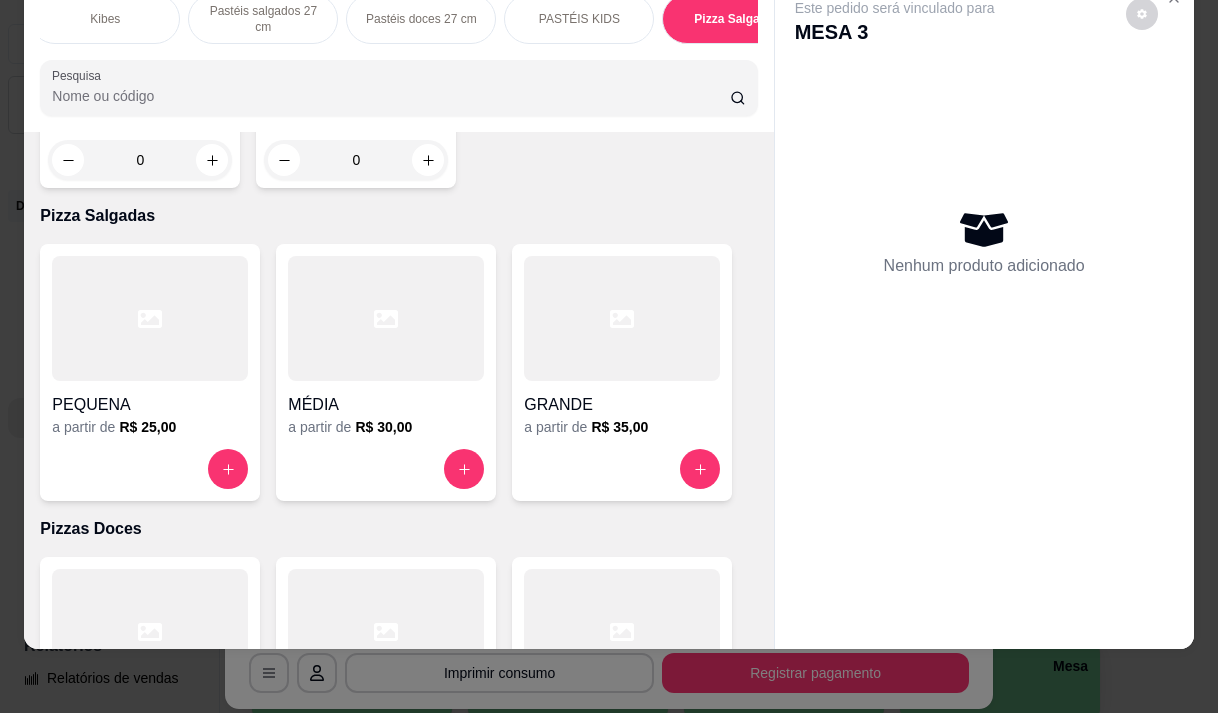 click on "PEQUENA" at bounding box center [150, 405] 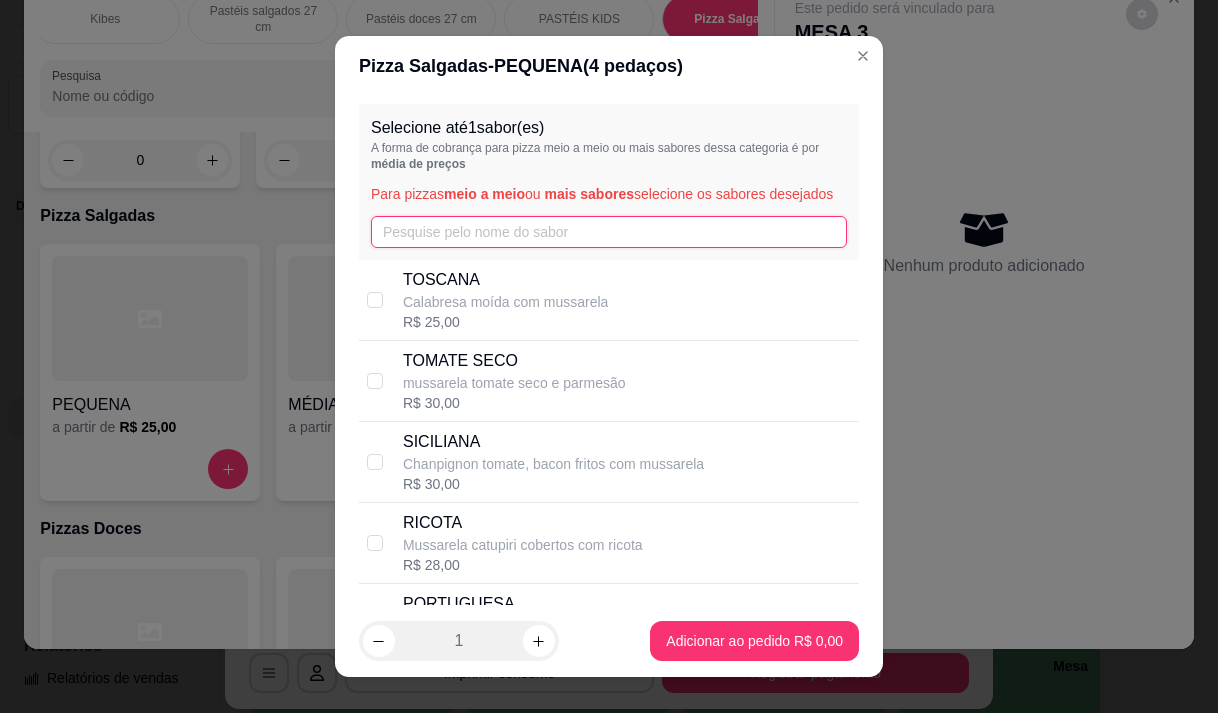 click at bounding box center (609, 232) 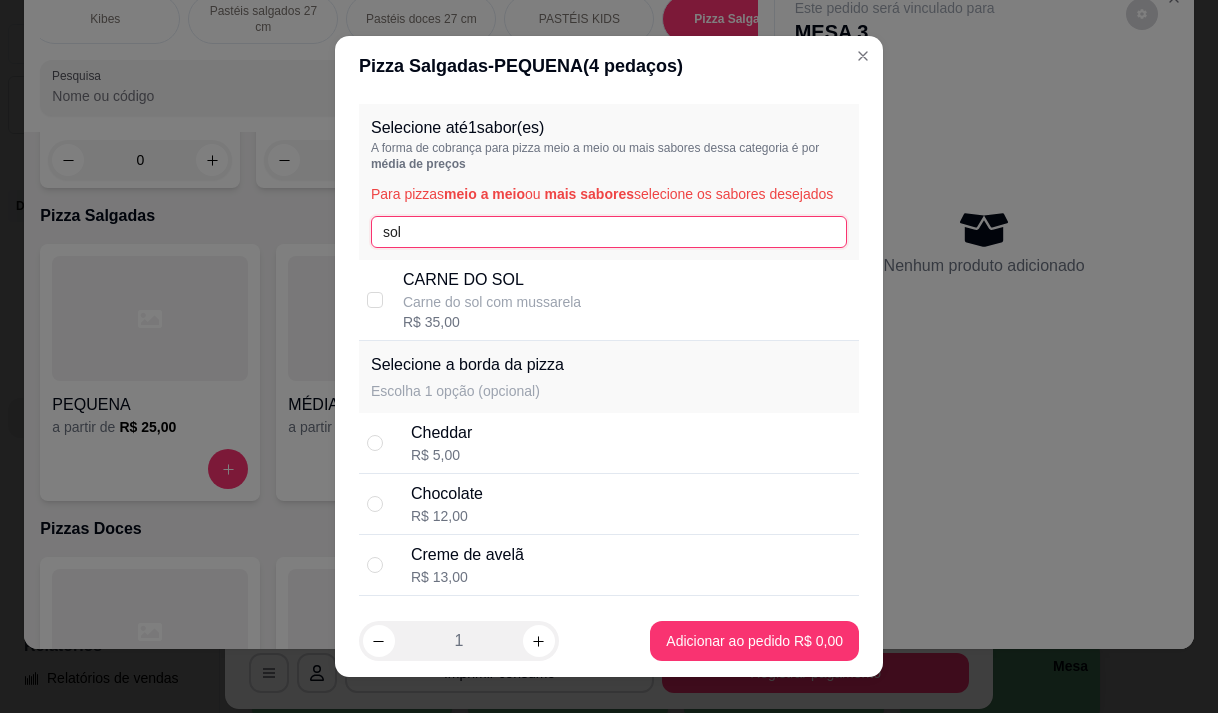 type on "sol" 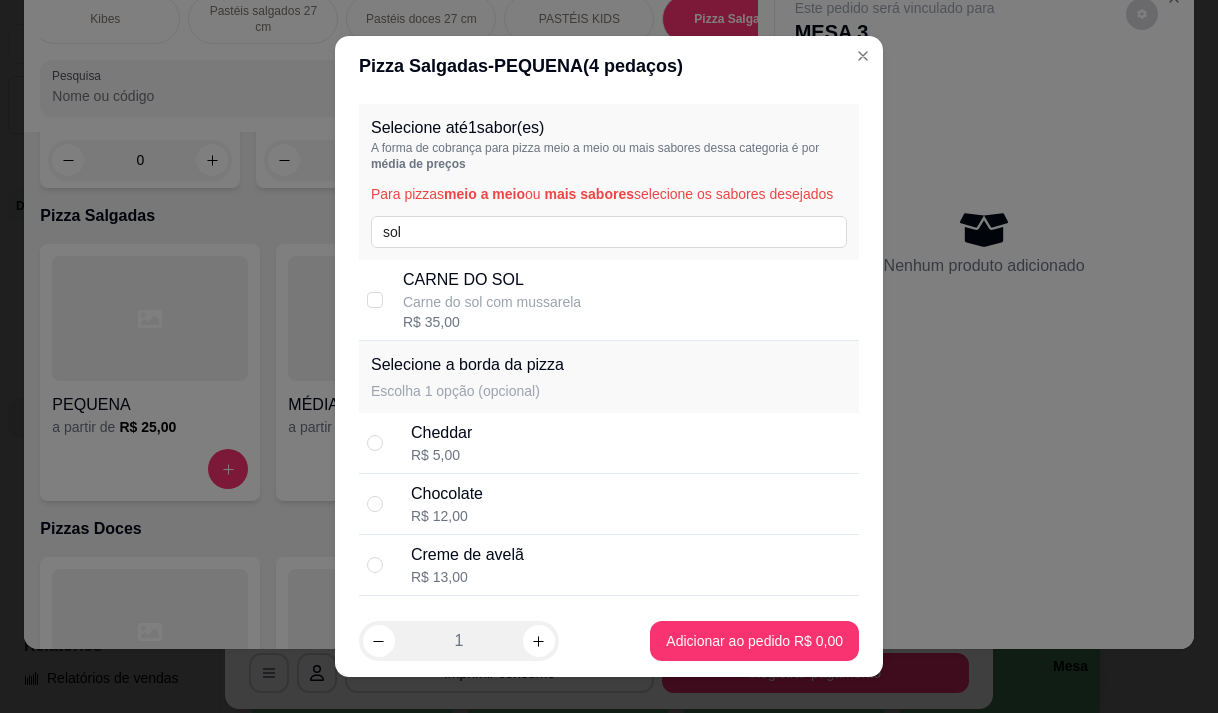 click on "R$ 35,00" at bounding box center (492, 322) 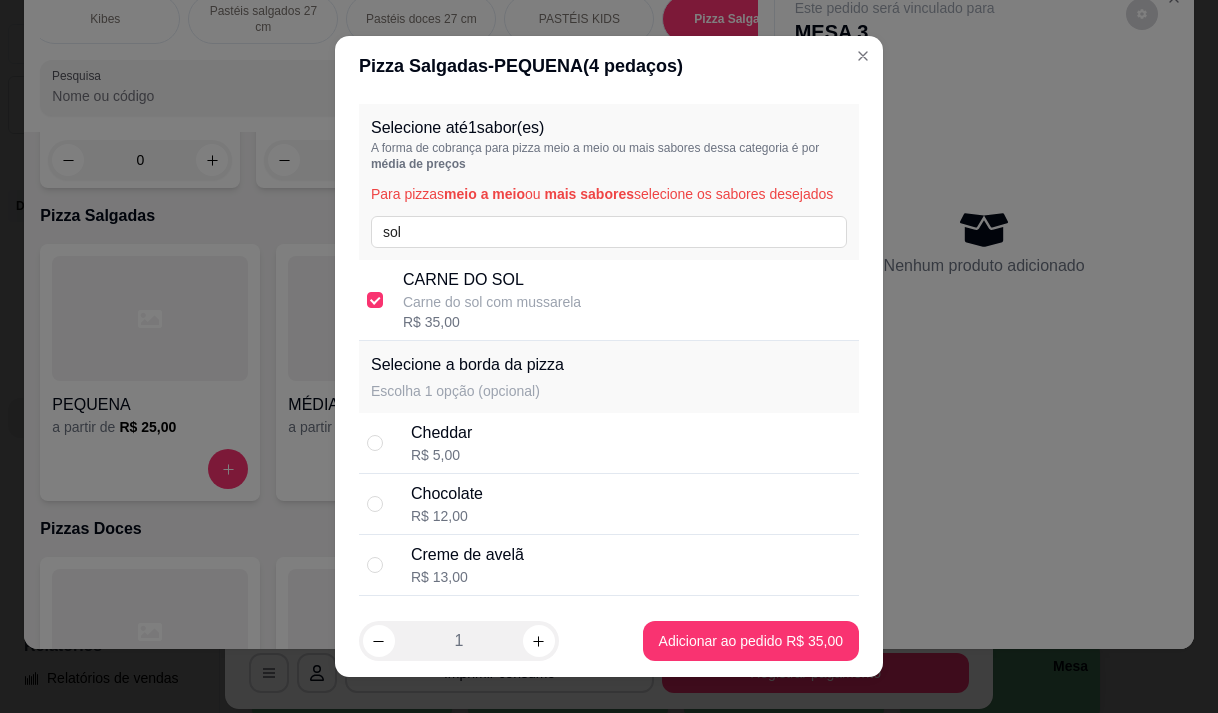 checkbox on "true" 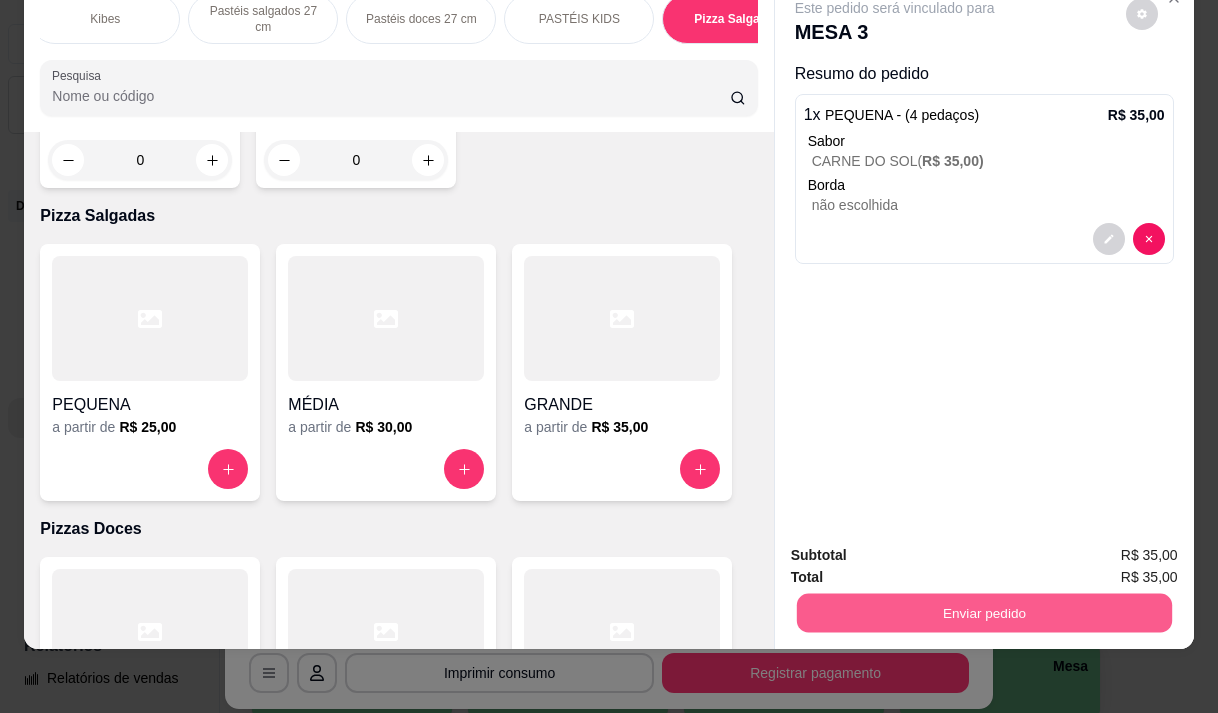 click on "Enviar pedido" at bounding box center [983, 612] 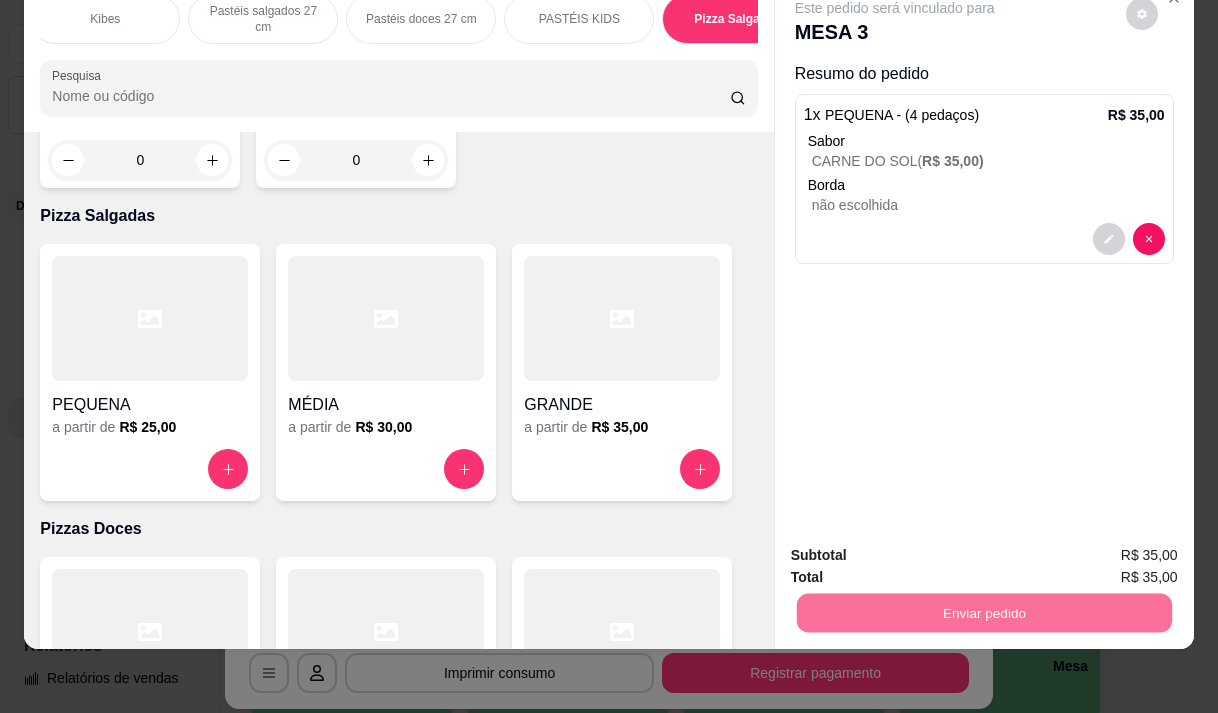 click on "Não registrar e enviar pedido" at bounding box center [918, 549] 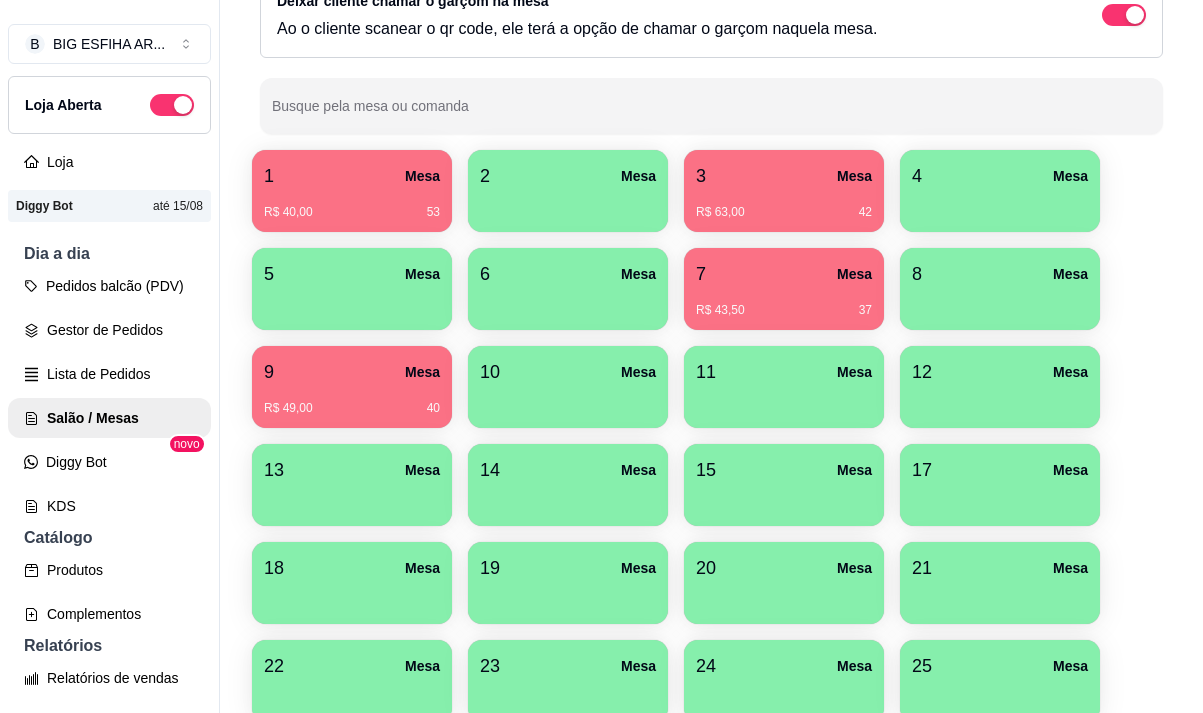 click on "R$ 40,00 53" at bounding box center (352, 205) 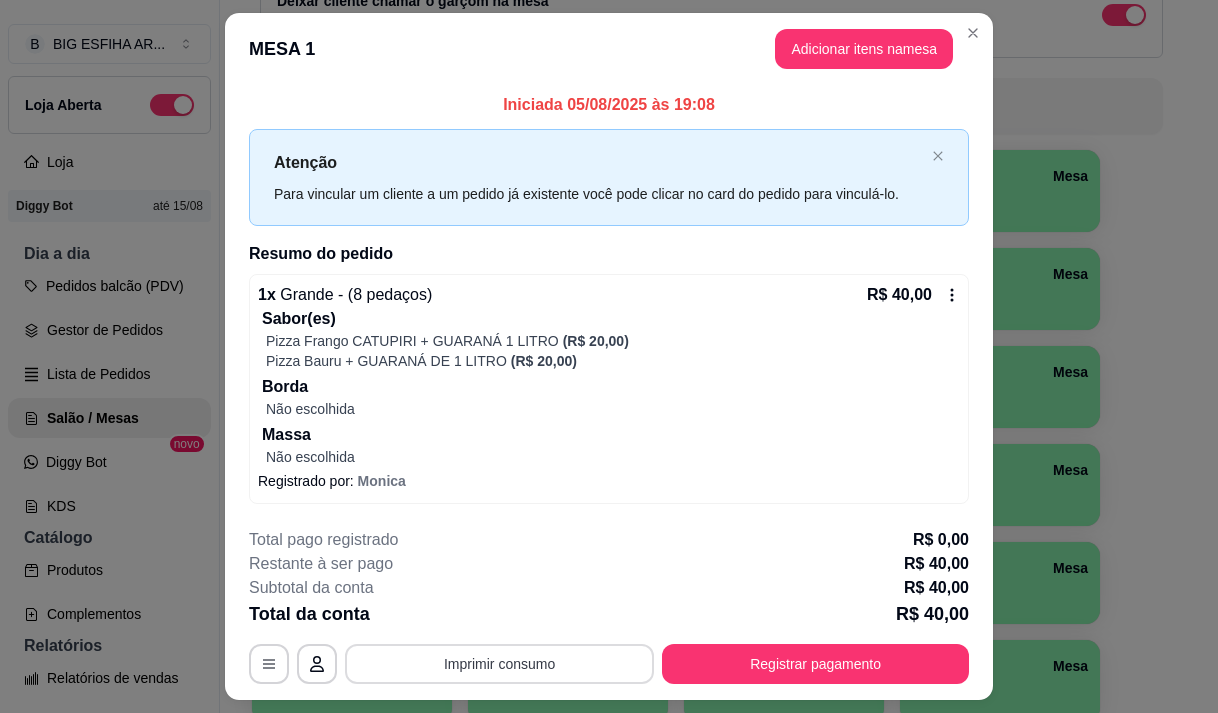 click on "Imprimir consumo" at bounding box center (499, 664) 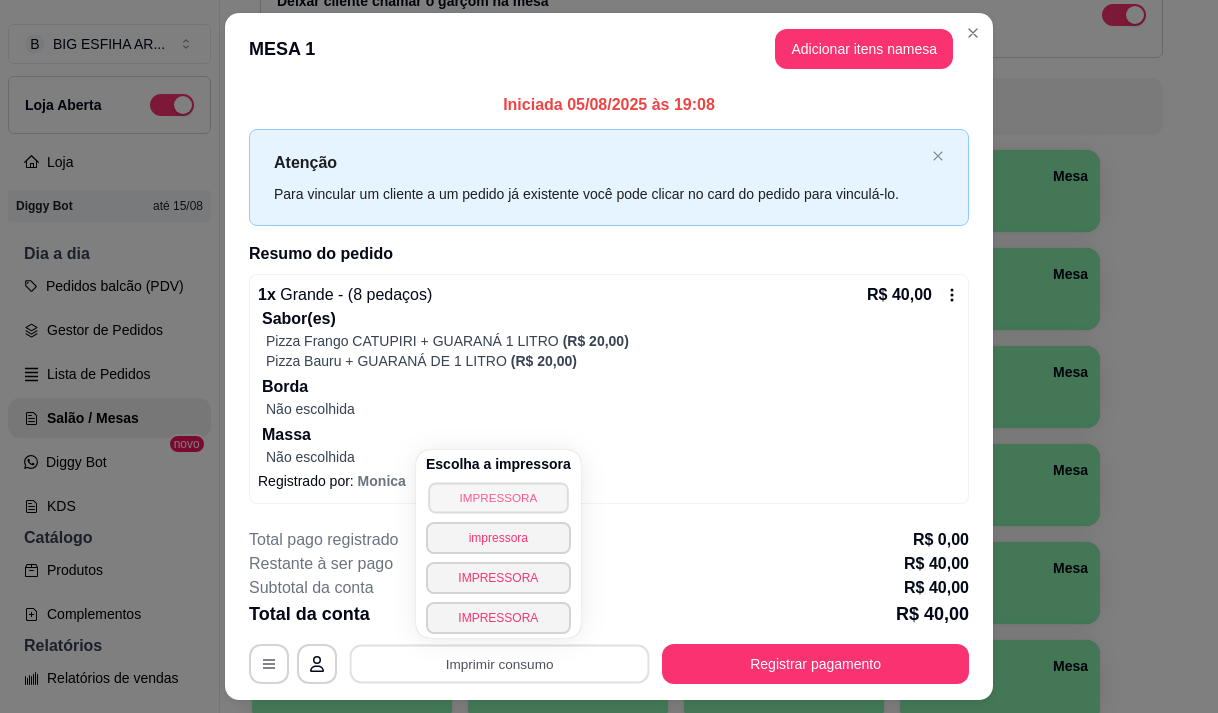click on "IMPRESSORA" at bounding box center [498, 497] 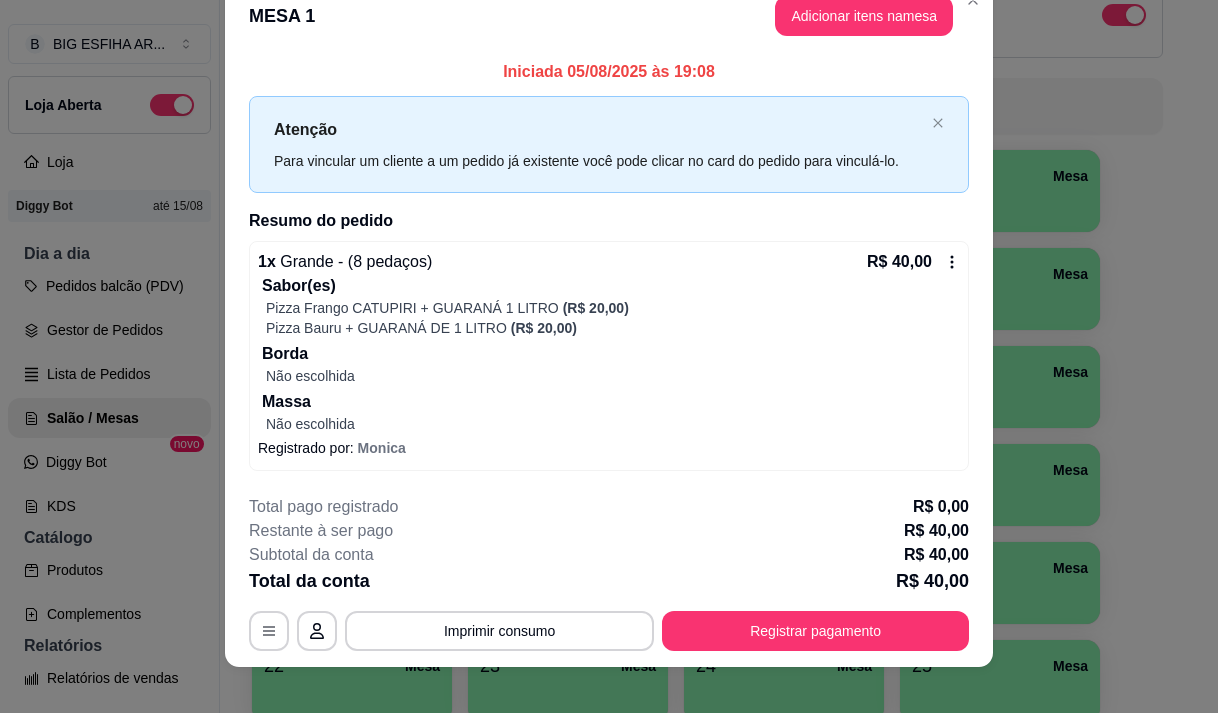 scroll, scrollTop: 51, scrollLeft: 0, axis: vertical 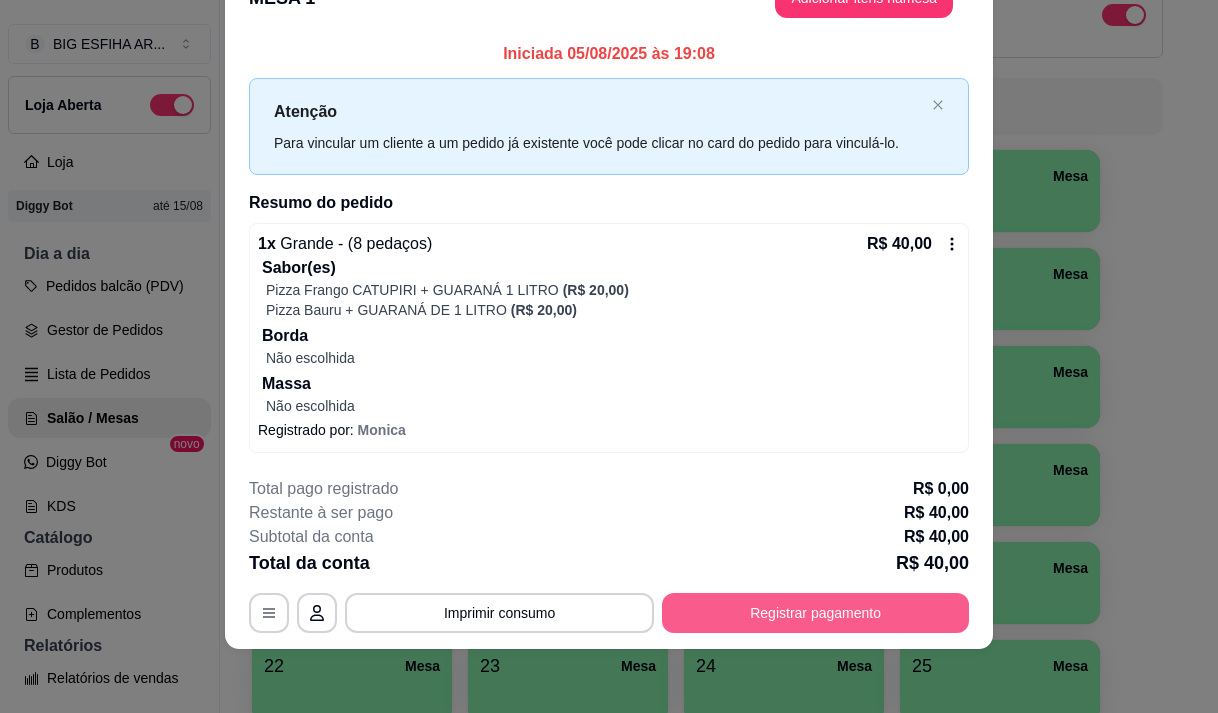 click on "Registrar pagamento" at bounding box center (815, 613) 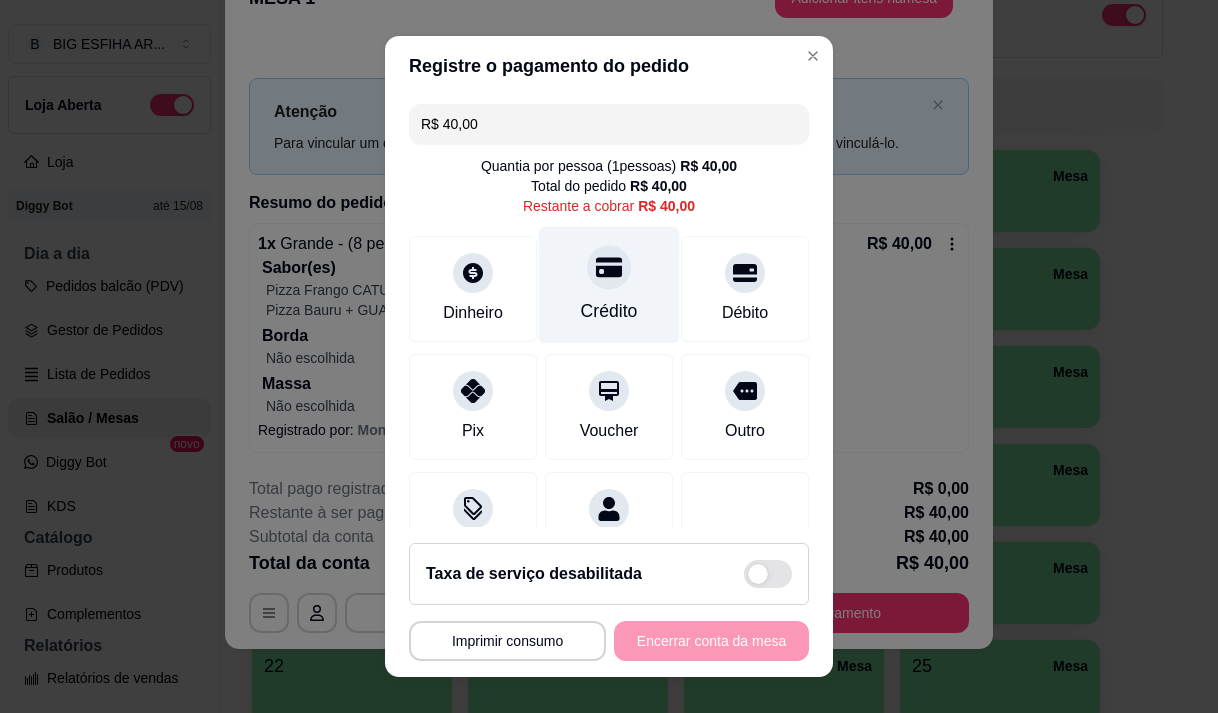 click on "Crédito" at bounding box center (609, 284) 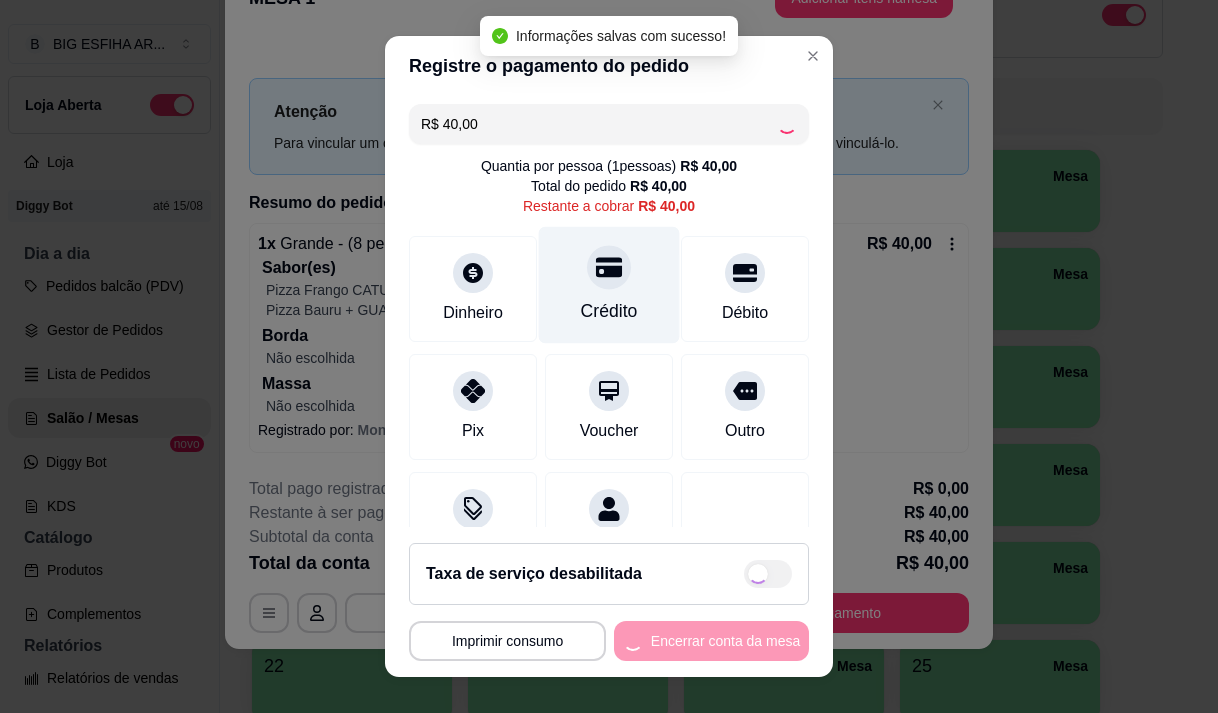 type on "R$ 0,00" 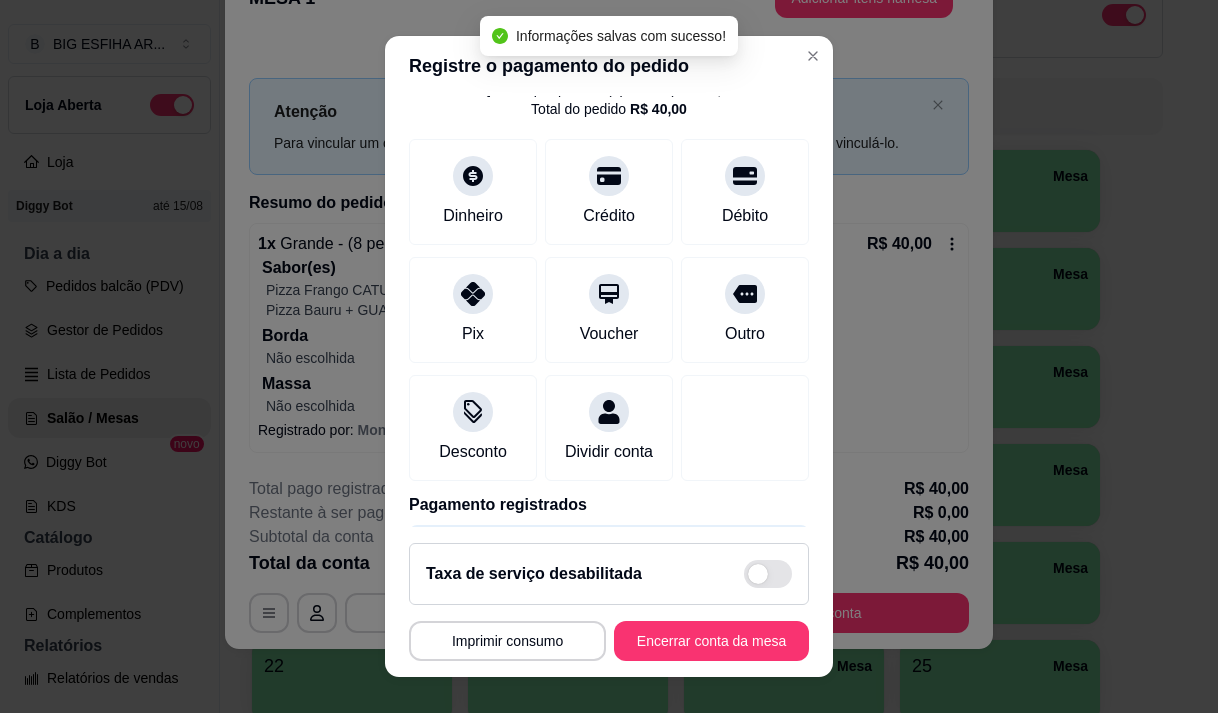 scroll, scrollTop: 166, scrollLeft: 0, axis: vertical 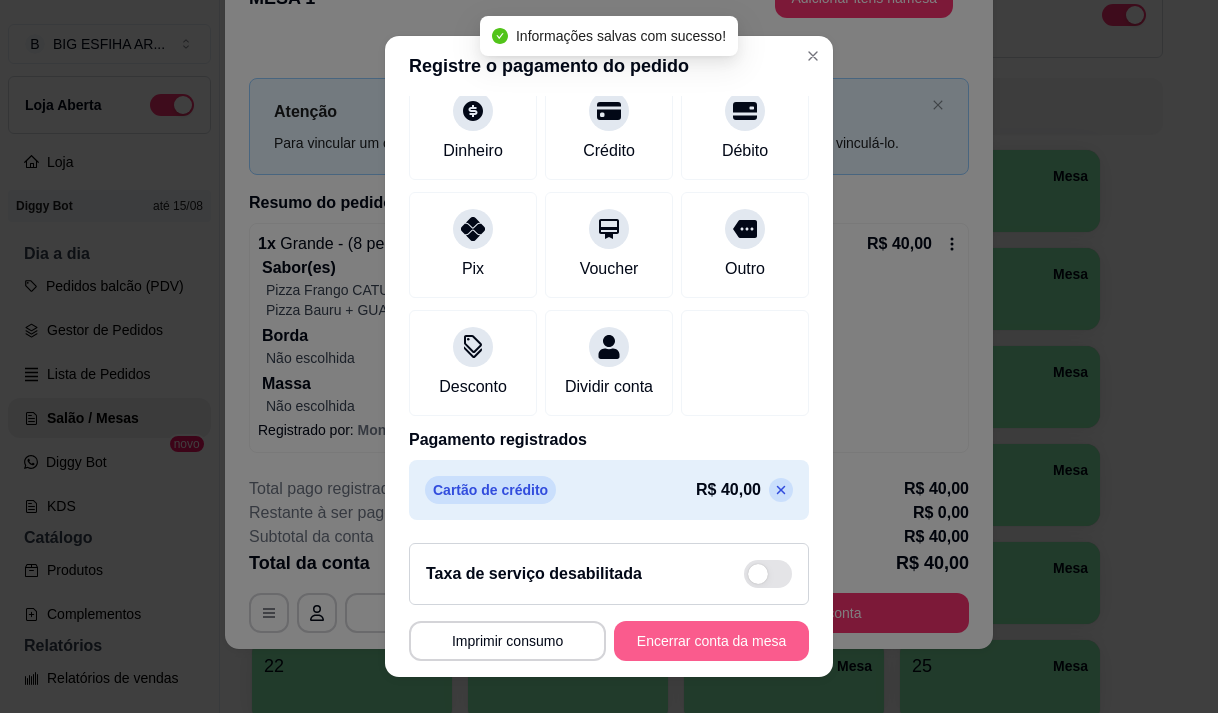 click on "Encerrar conta da mesa" at bounding box center [711, 641] 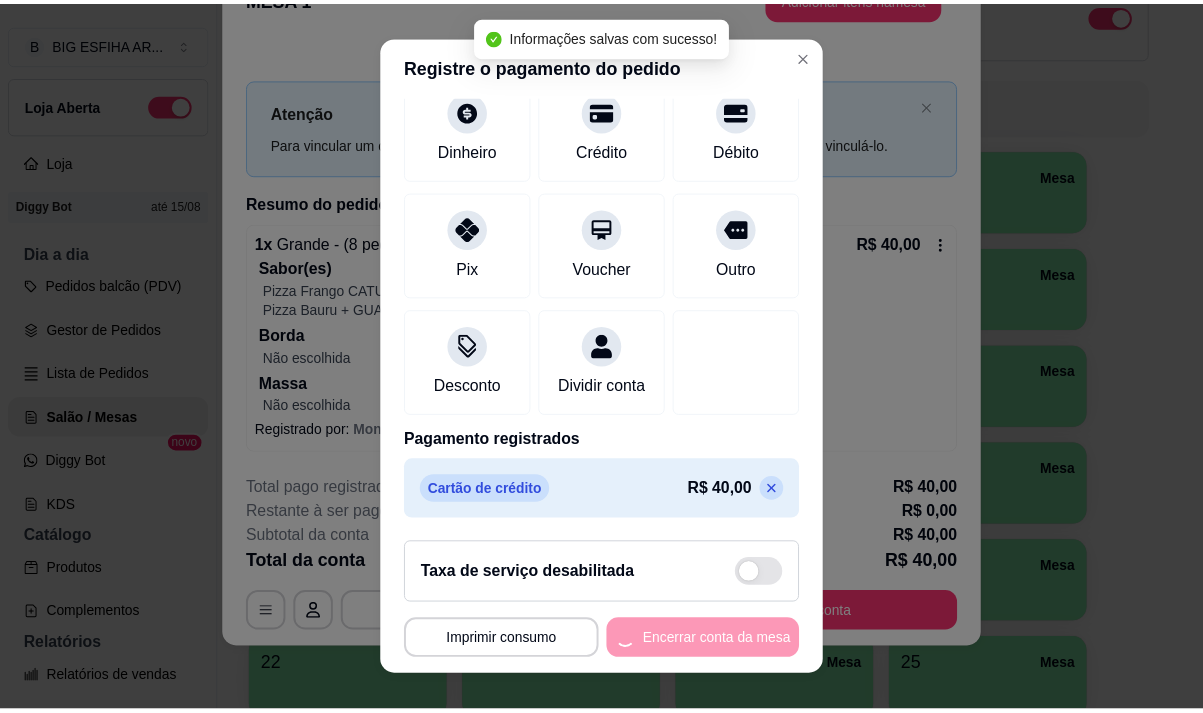 scroll, scrollTop: 0, scrollLeft: 0, axis: both 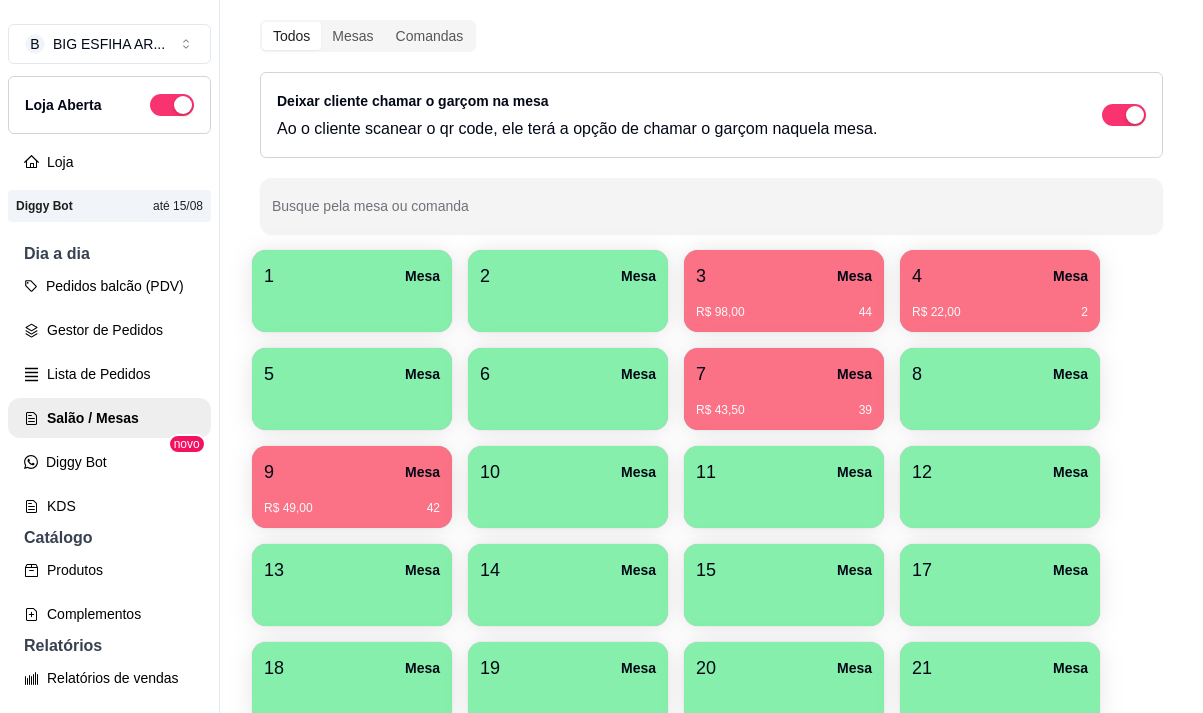 click on "9 Mesa" at bounding box center (352, 472) 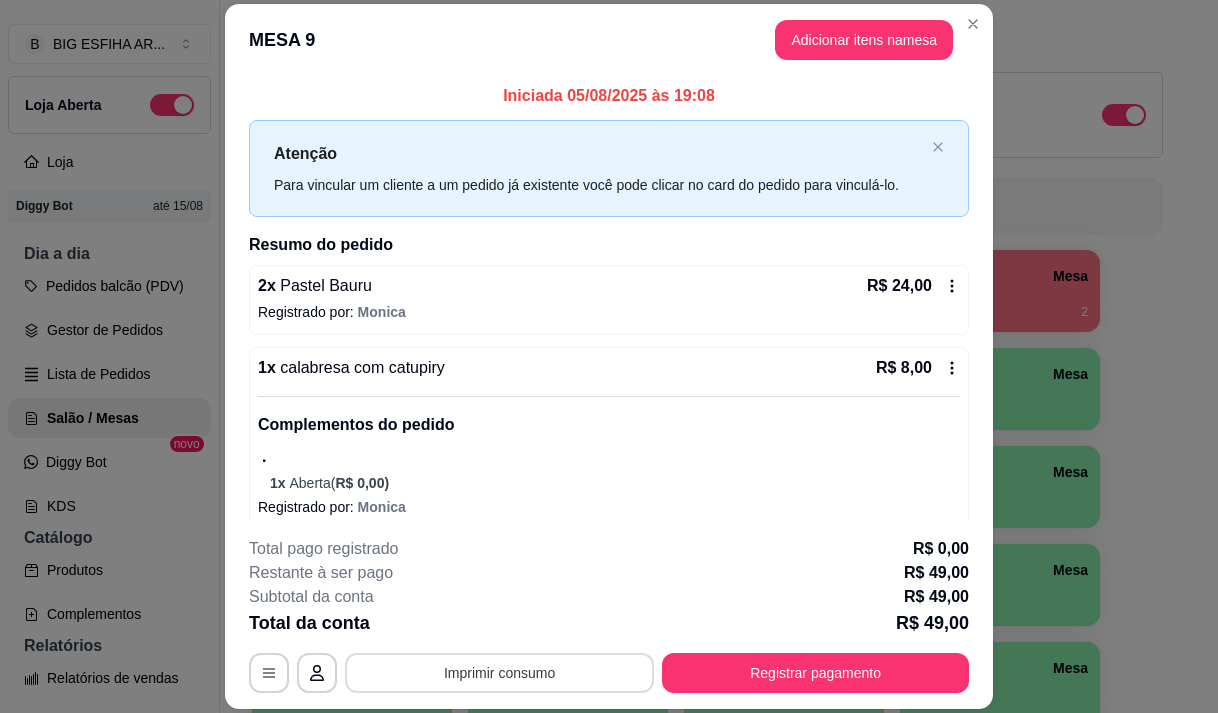 click on "Imprimir consumo" at bounding box center [499, 673] 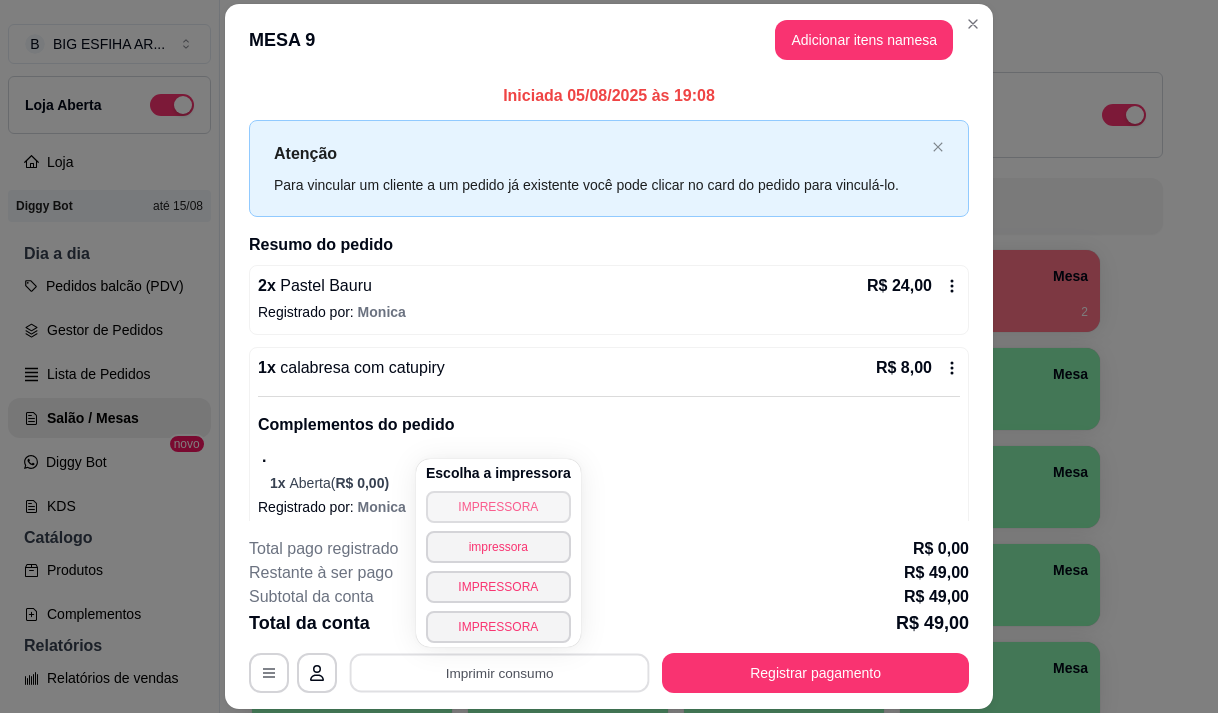 click on "IMPRESSORA" at bounding box center (498, 507) 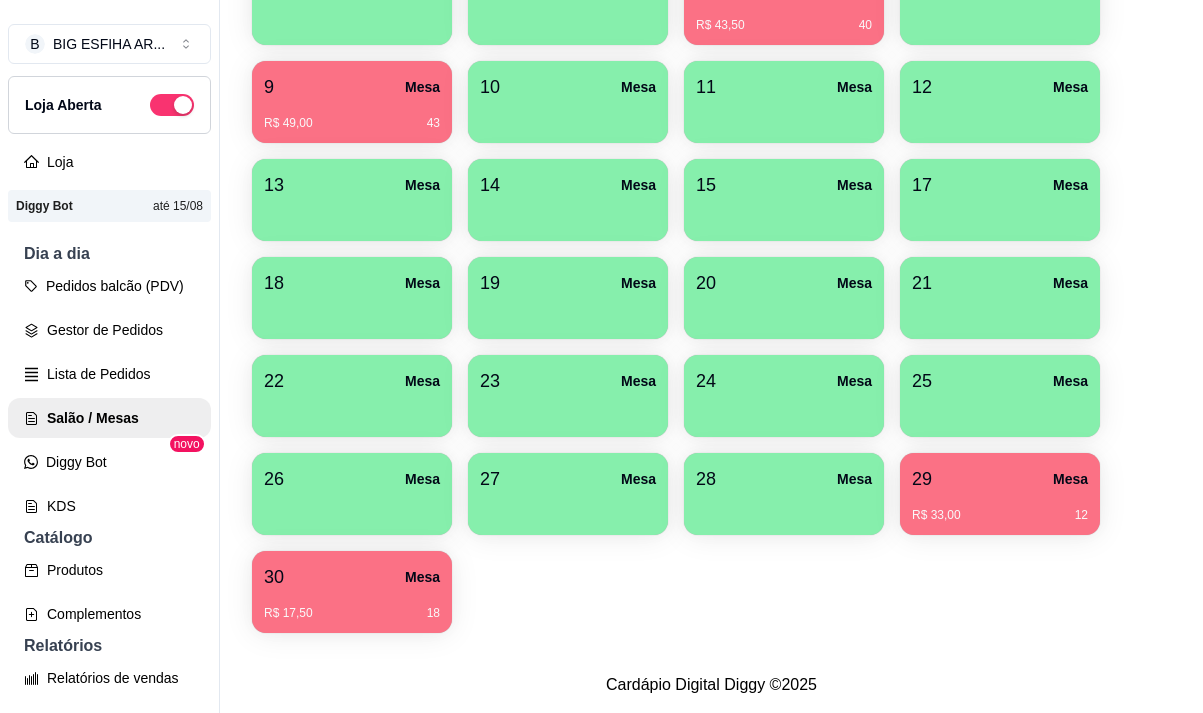 scroll, scrollTop: 508, scrollLeft: 0, axis: vertical 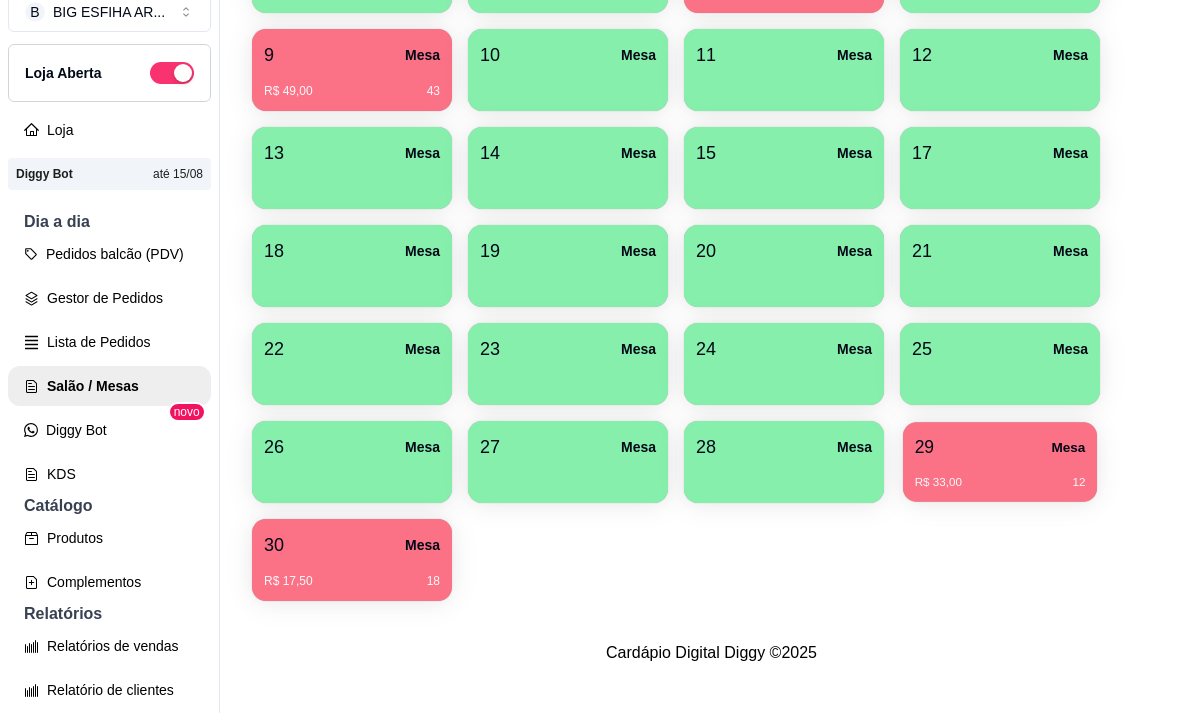 click on "R$ 33,00 12" at bounding box center [1000, 483] 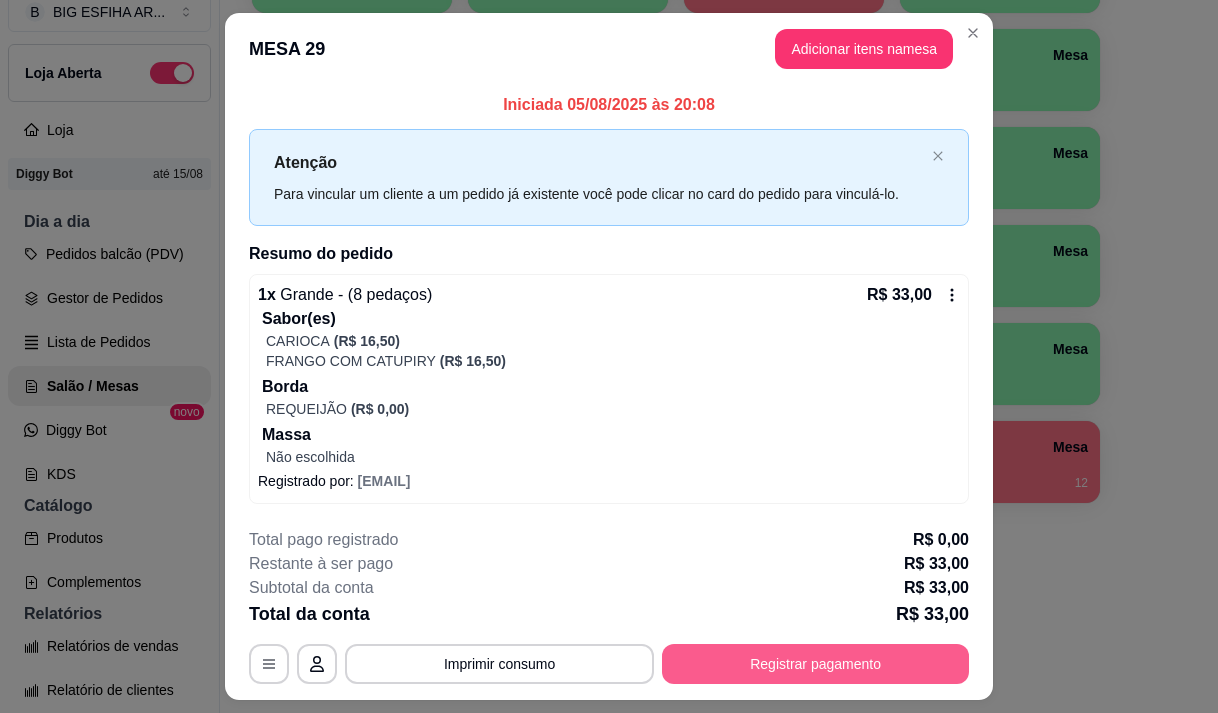 click on "Registrar pagamento" at bounding box center [815, 664] 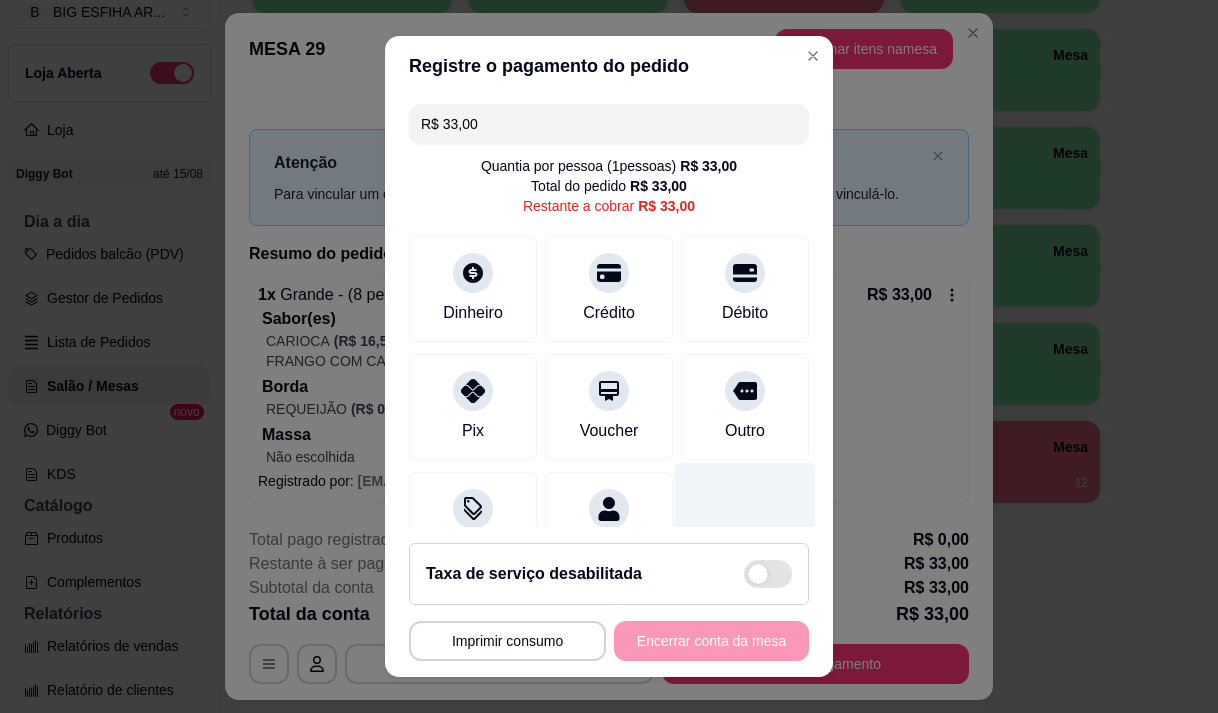 drag, startPoint x: 684, startPoint y: 309, endPoint x: 688, endPoint y: 472, distance: 163.04907 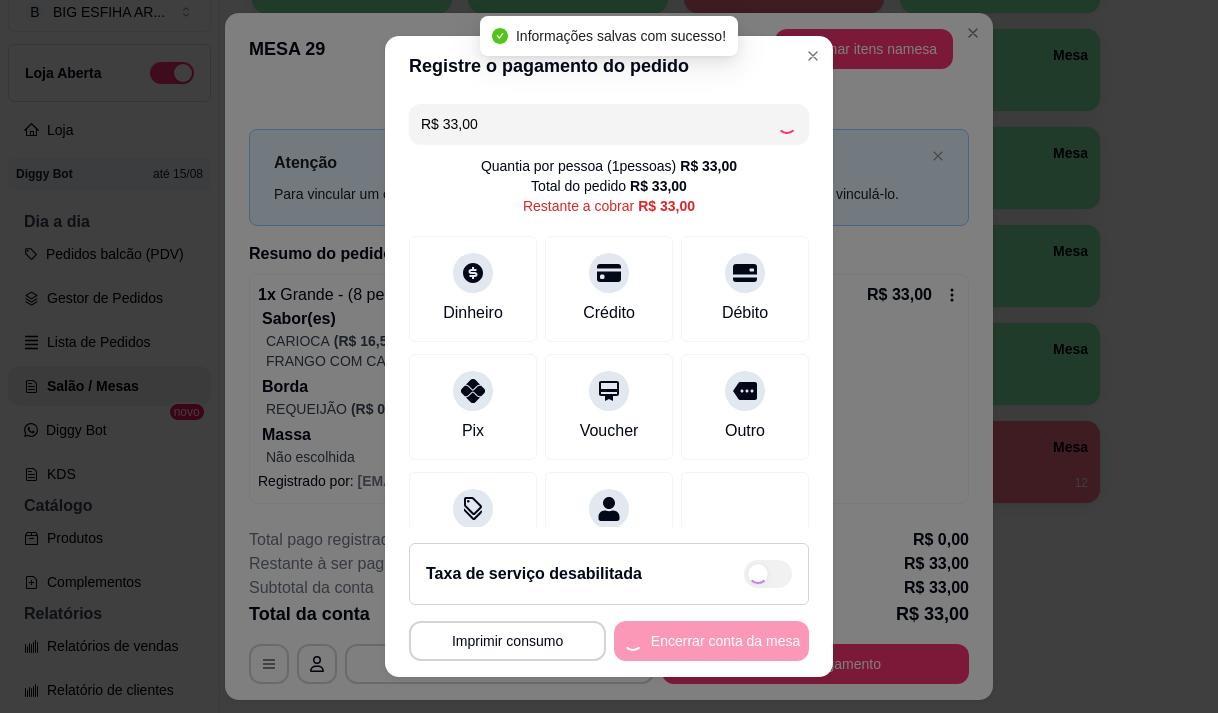 type on "R$ 0,00" 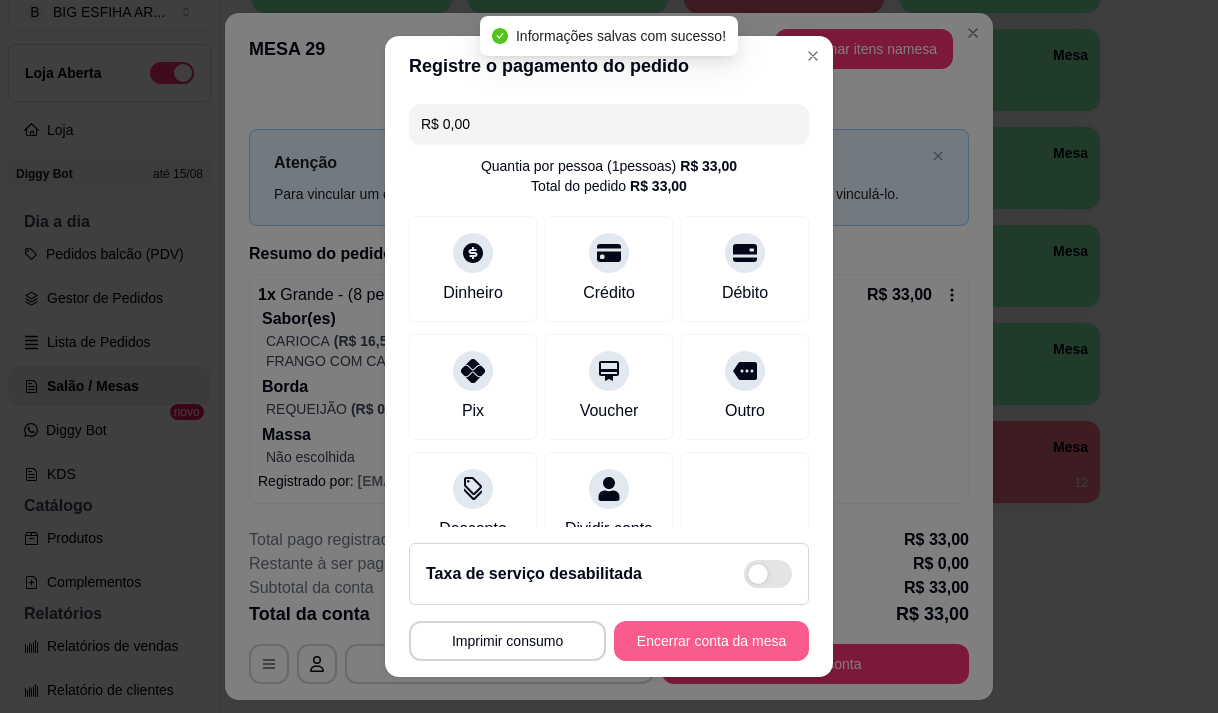 click on "Encerrar conta da mesa" at bounding box center (711, 641) 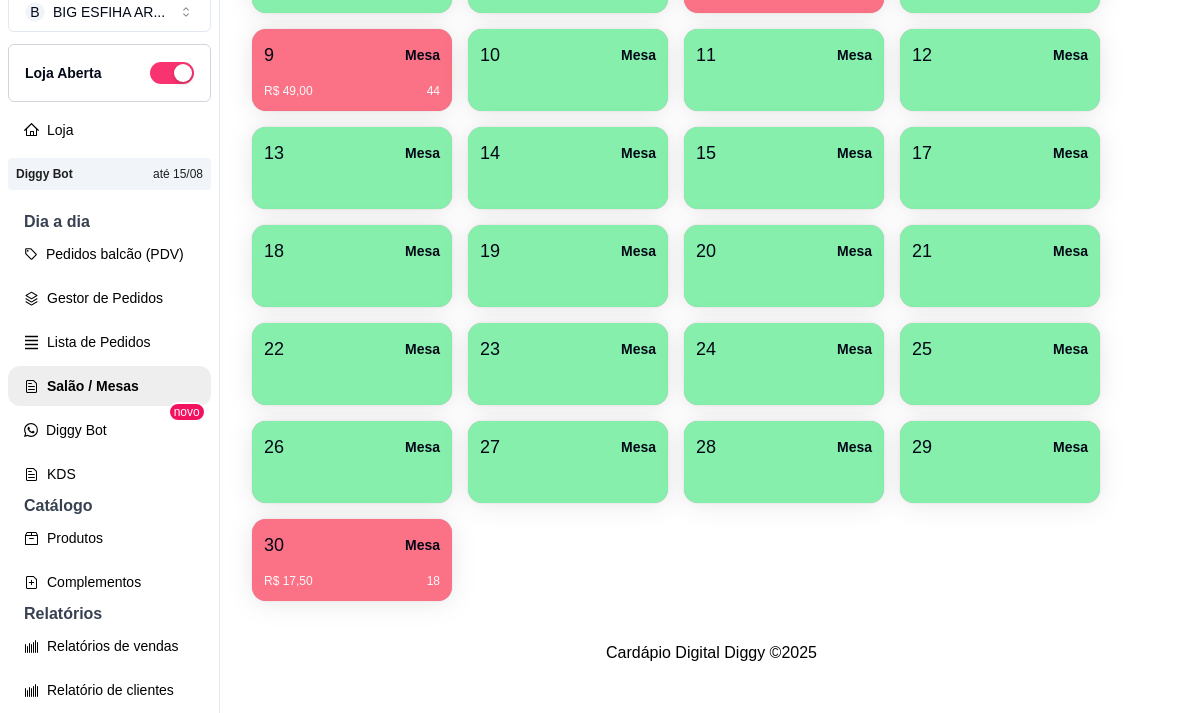 click on "28 Mesa" at bounding box center (784, 447) 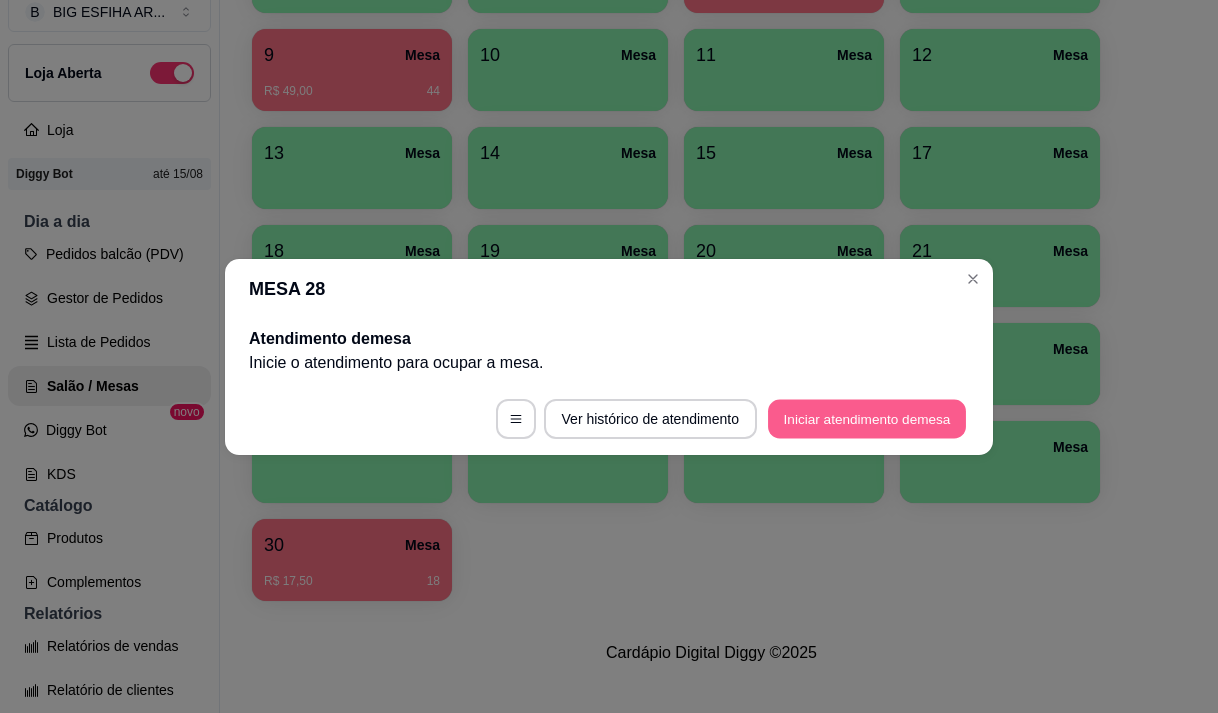 click on "Iniciar atendimento de  mesa" at bounding box center [867, 418] 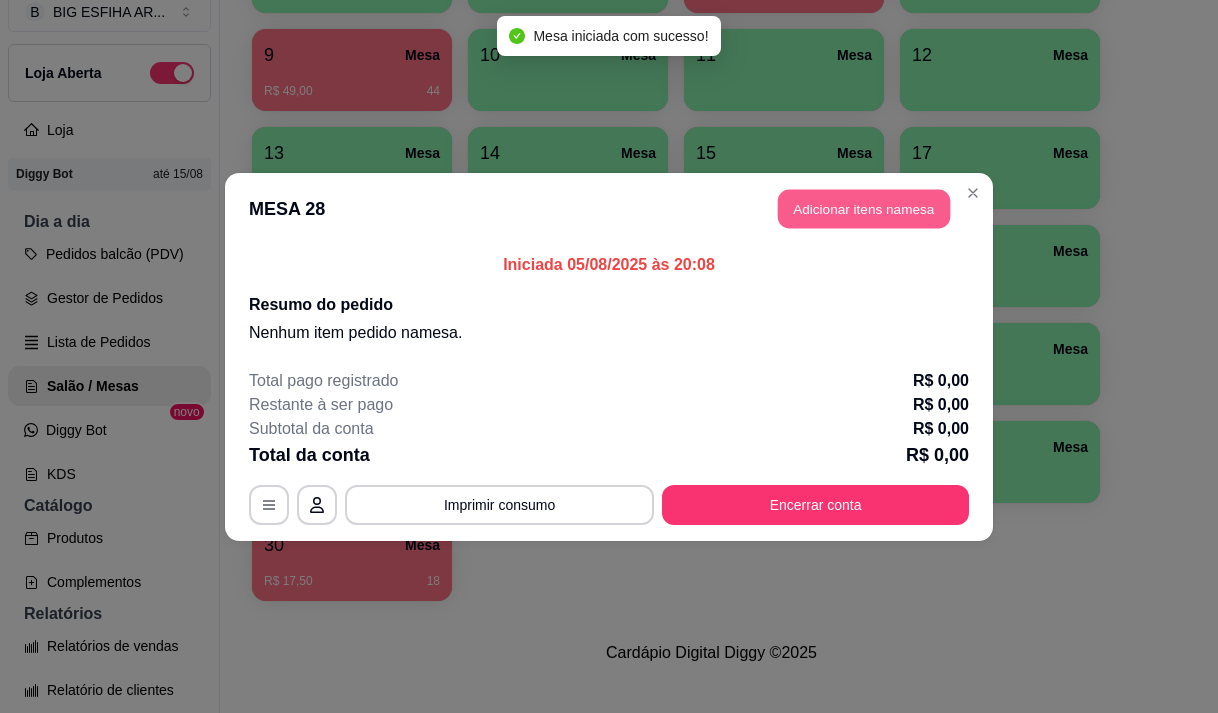 click on "Adicionar itens na  mesa" at bounding box center [864, 208] 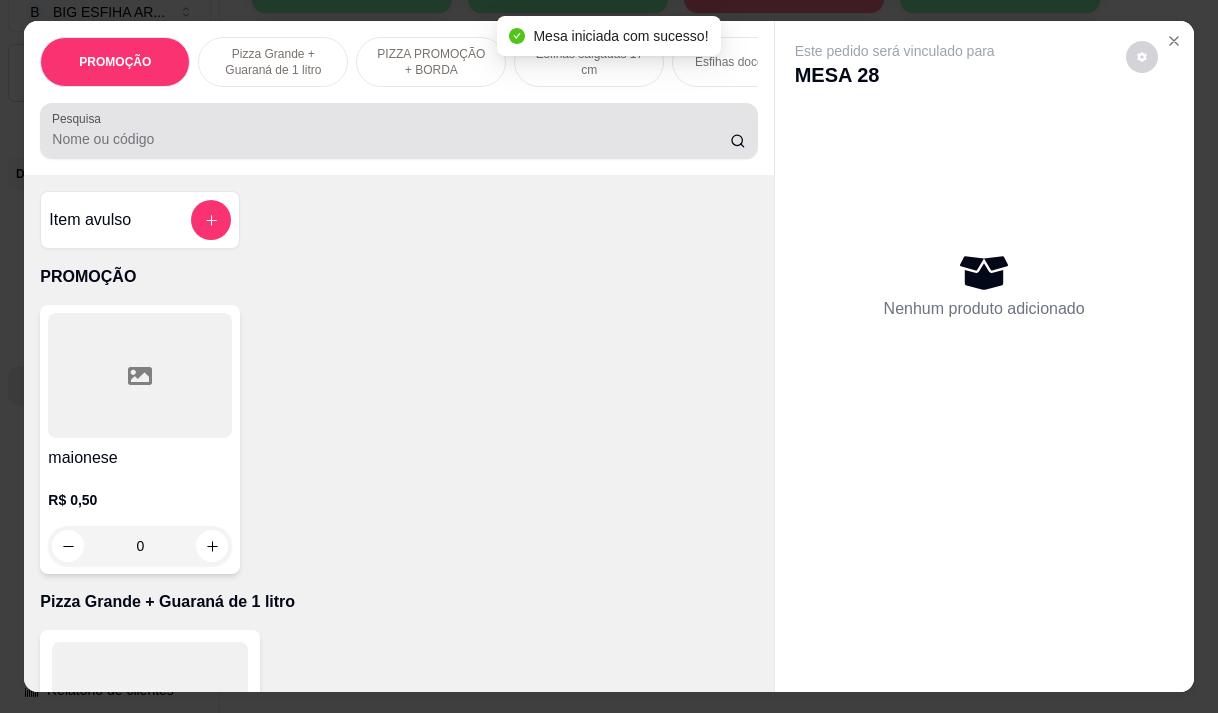 click on "Pesquisa" at bounding box center [391, 139] 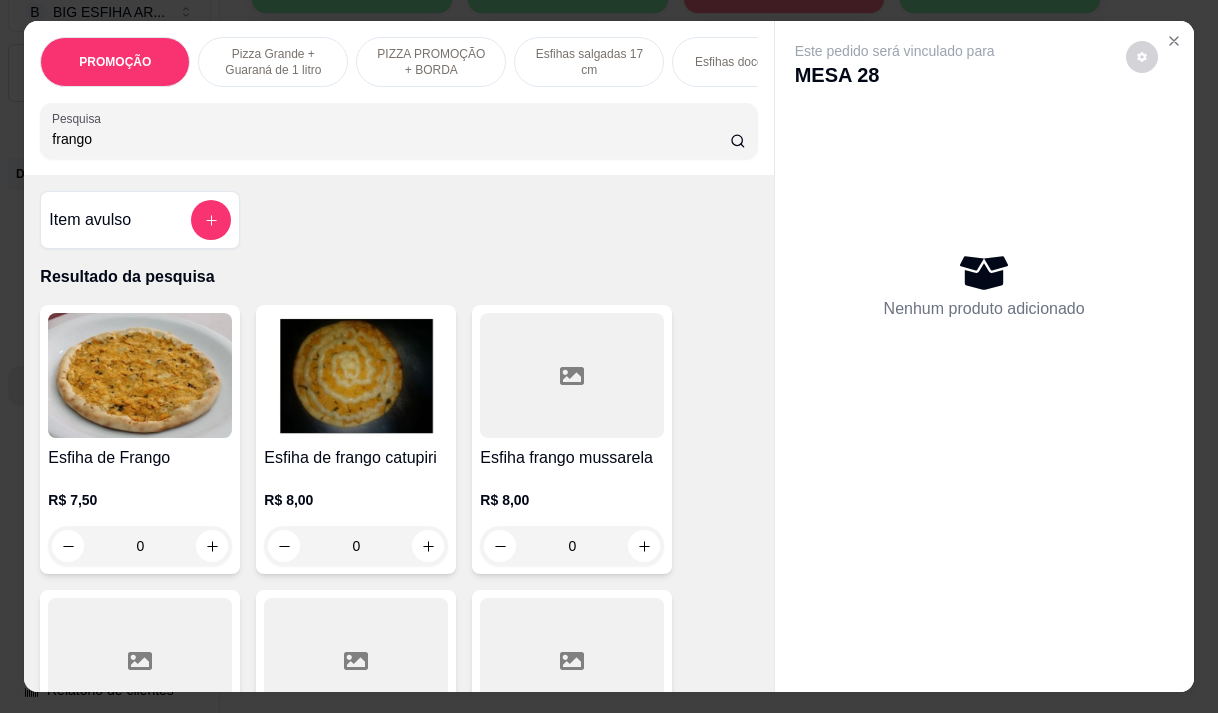 type on "frango" 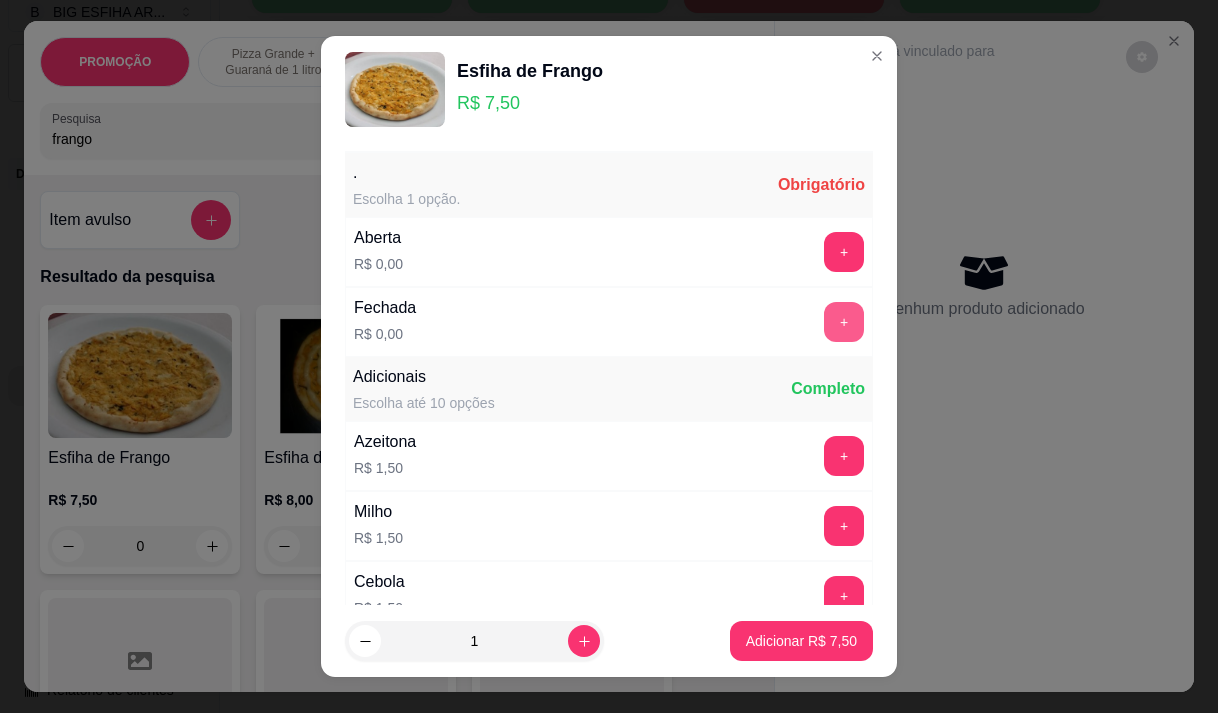 click on "+" at bounding box center (844, 322) 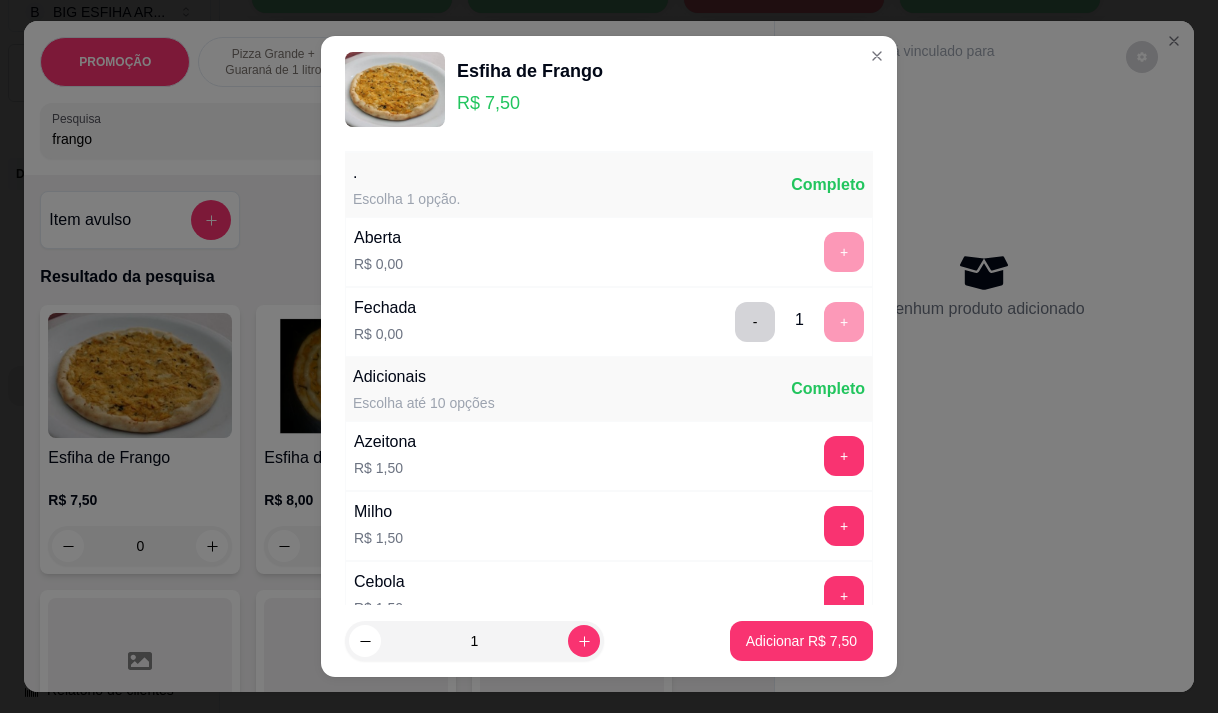 scroll, scrollTop: 28, scrollLeft: 0, axis: vertical 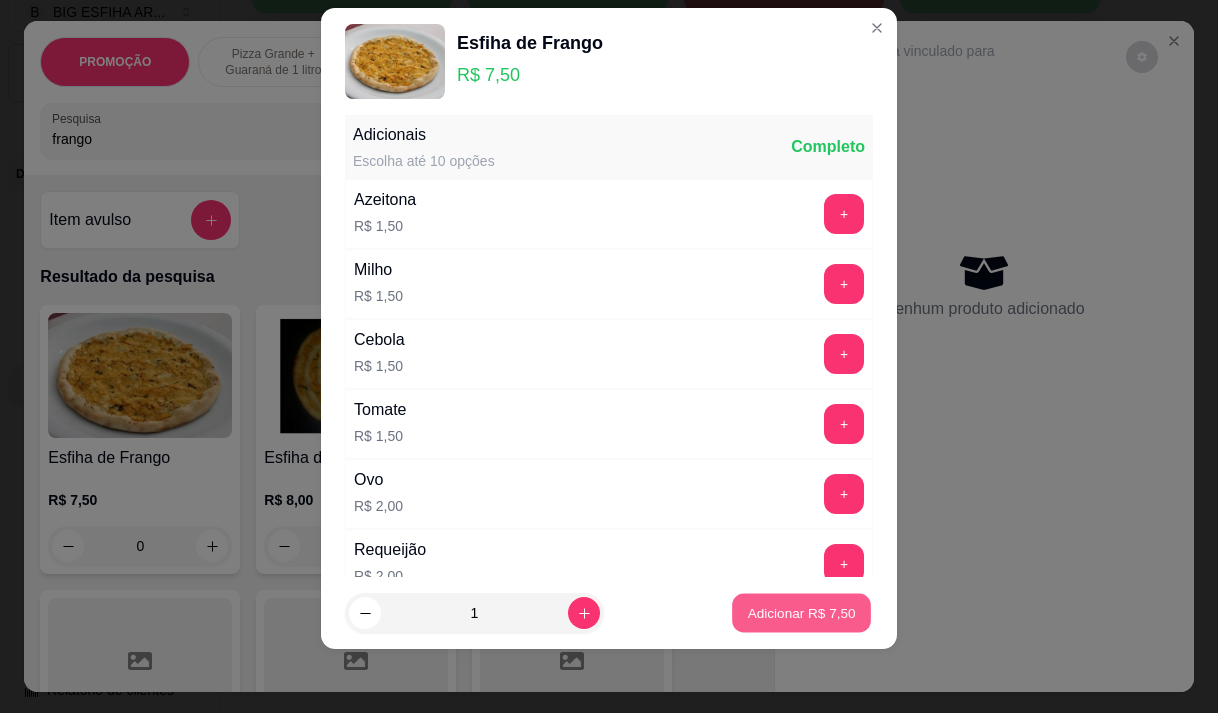 click on "Adicionar   R$ 7,50" at bounding box center [801, 613] 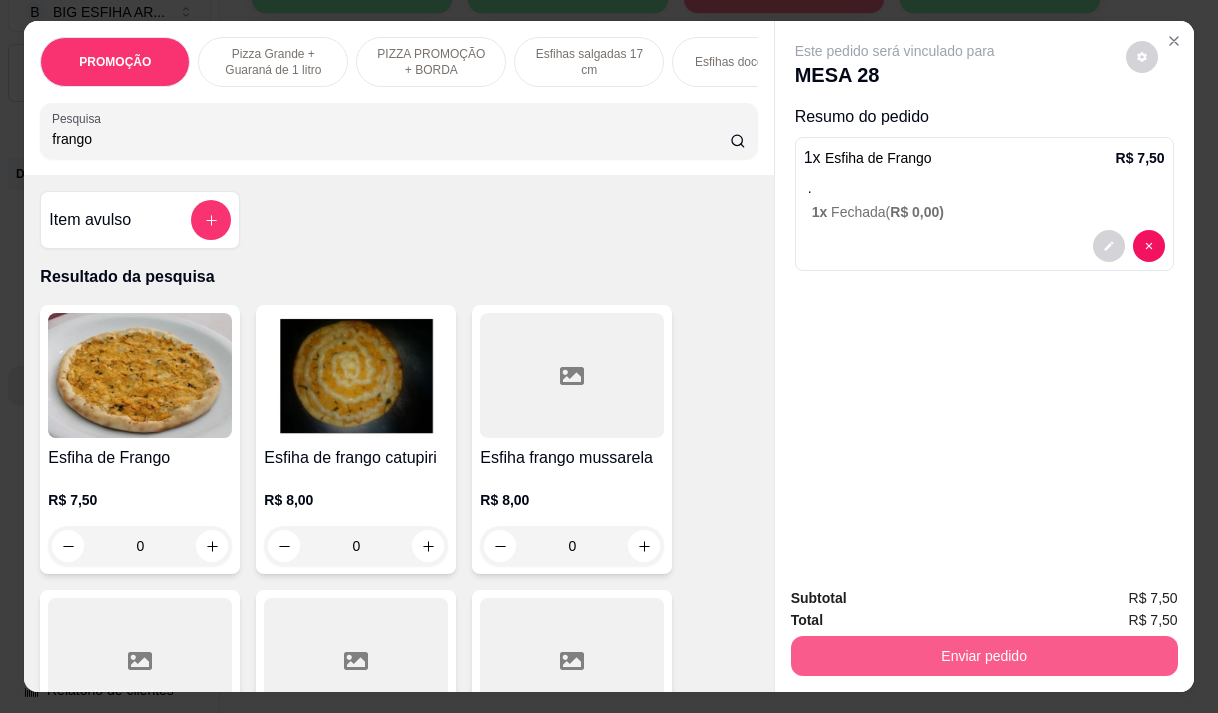 click on "Enviar pedido" at bounding box center (984, 656) 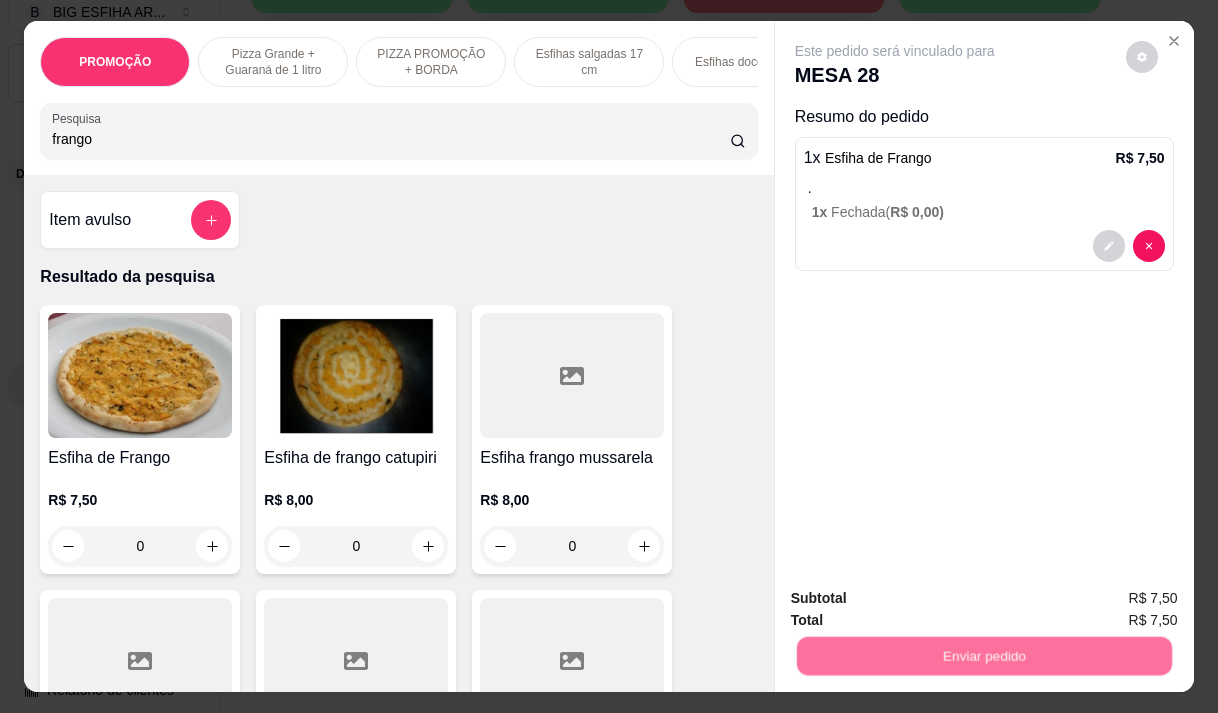 click on "Não registrar e enviar pedido" at bounding box center (918, 598) 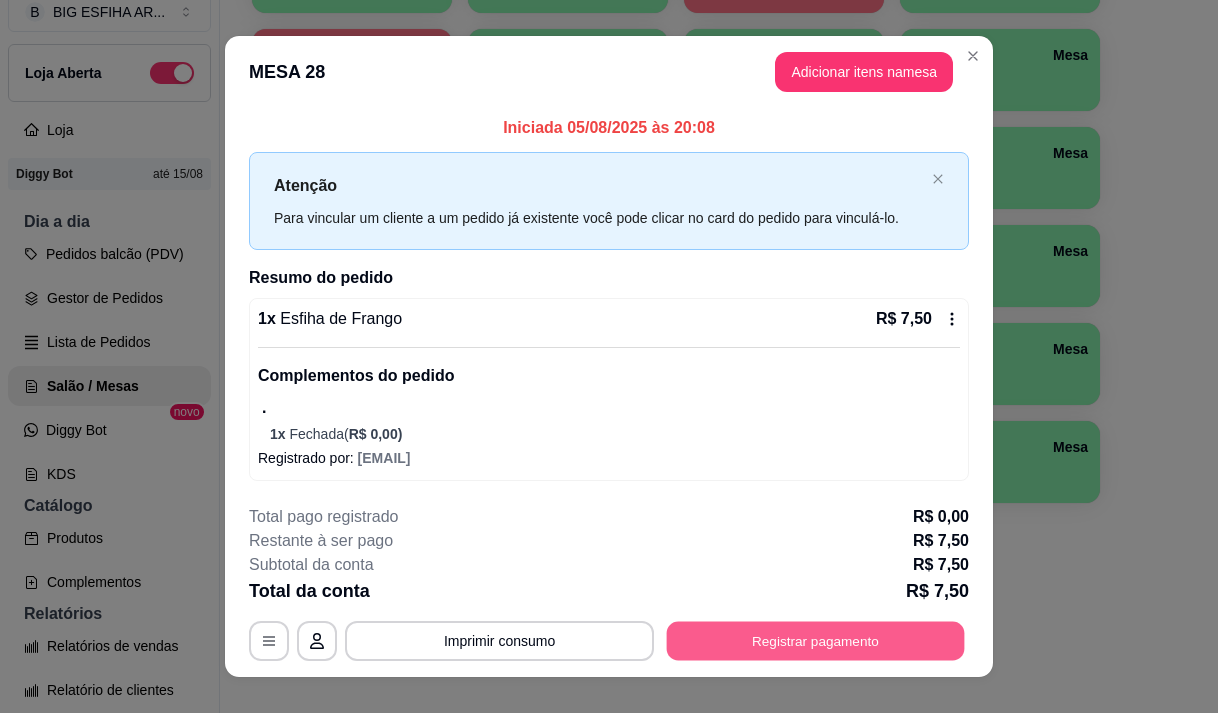click on "Registrar pagamento" at bounding box center [816, 640] 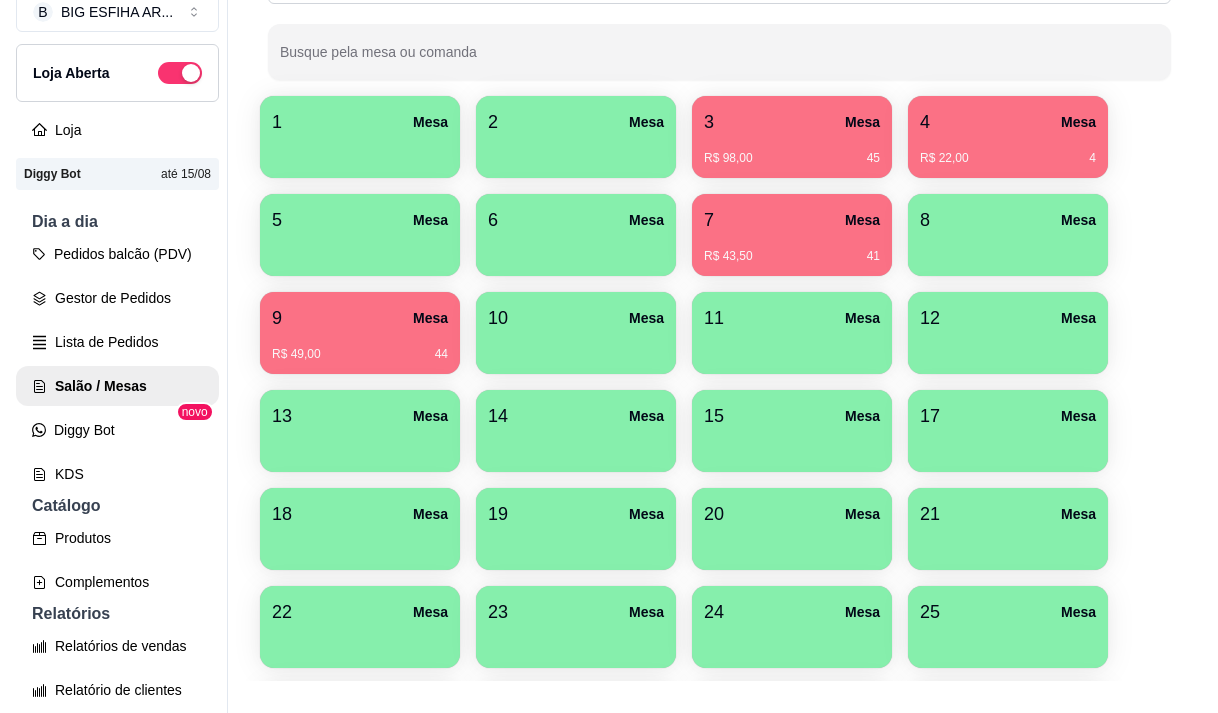 scroll, scrollTop: 208, scrollLeft: 0, axis: vertical 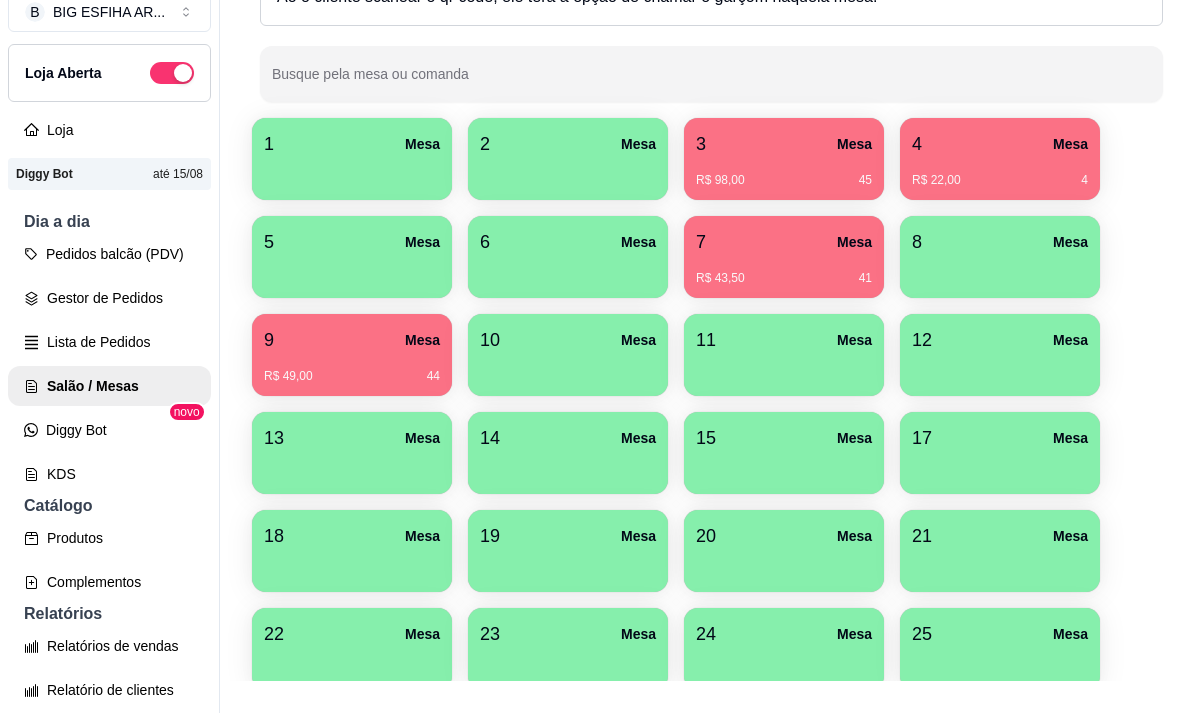 click on "Mesa" at bounding box center [854, 242] 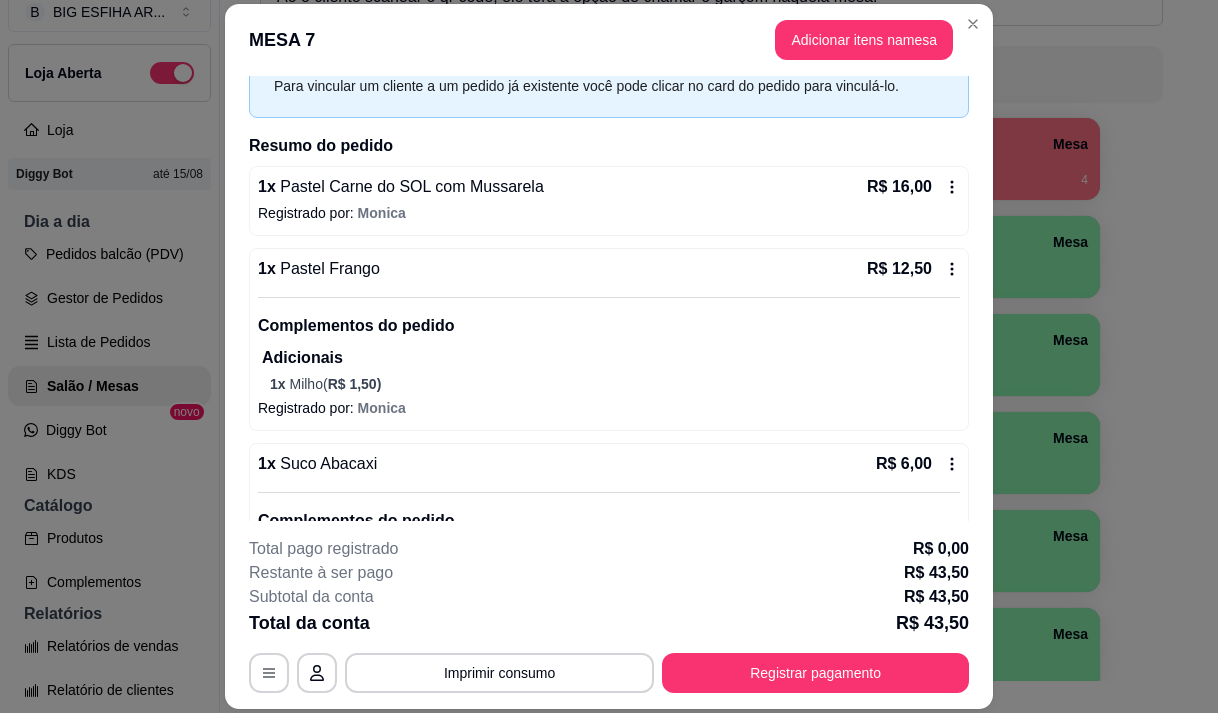 scroll, scrollTop: 100, scrollLeft: 0, axis: vertical 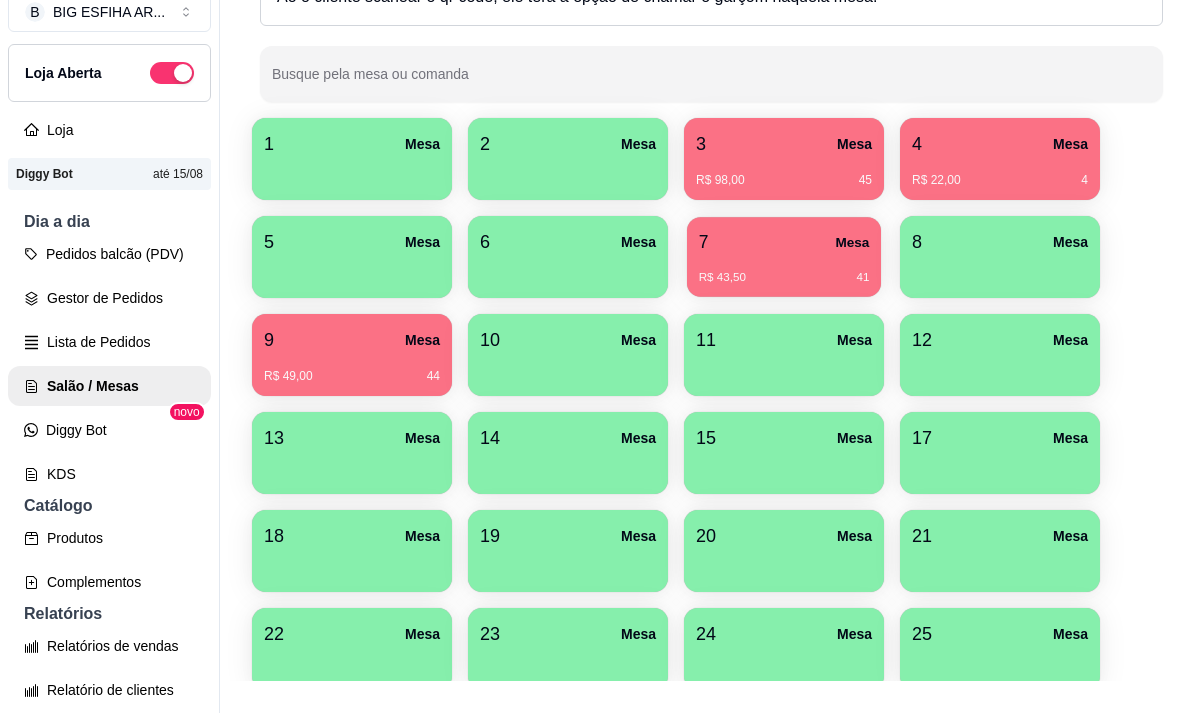 click on "7 Mesa" at bounding box center (784, 242) 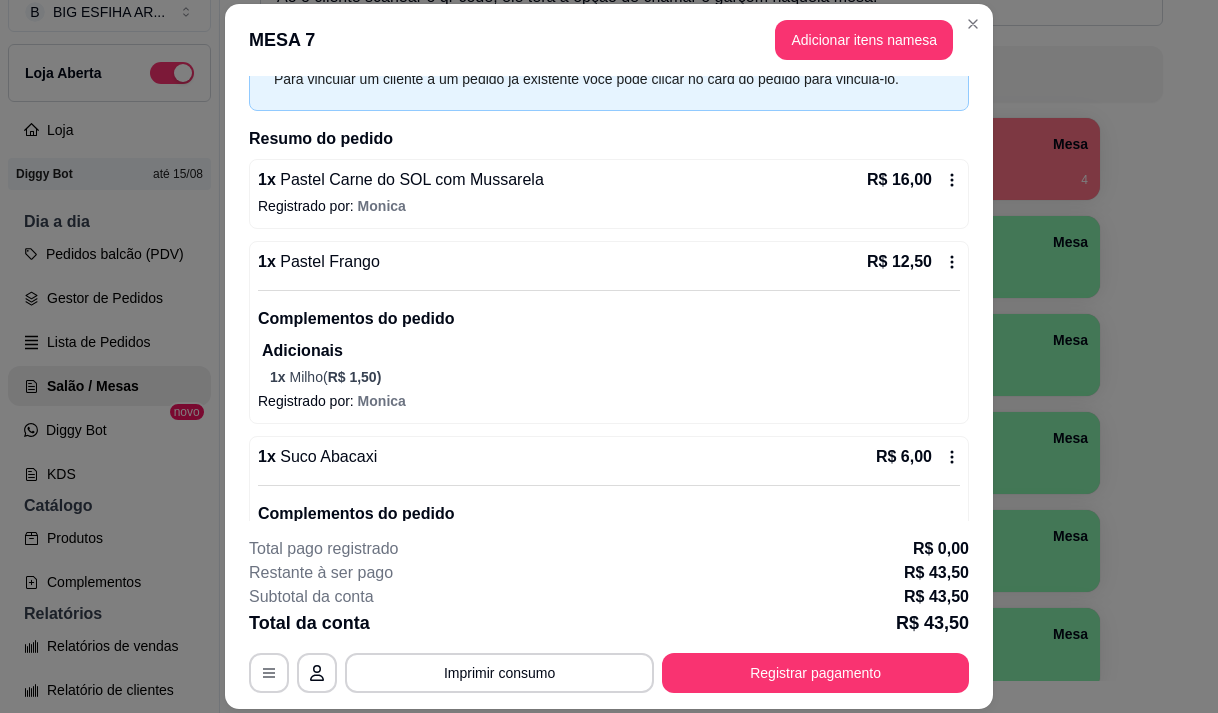 scroll, scrollTop: 406, scrollLeft: 0, axis: vertical 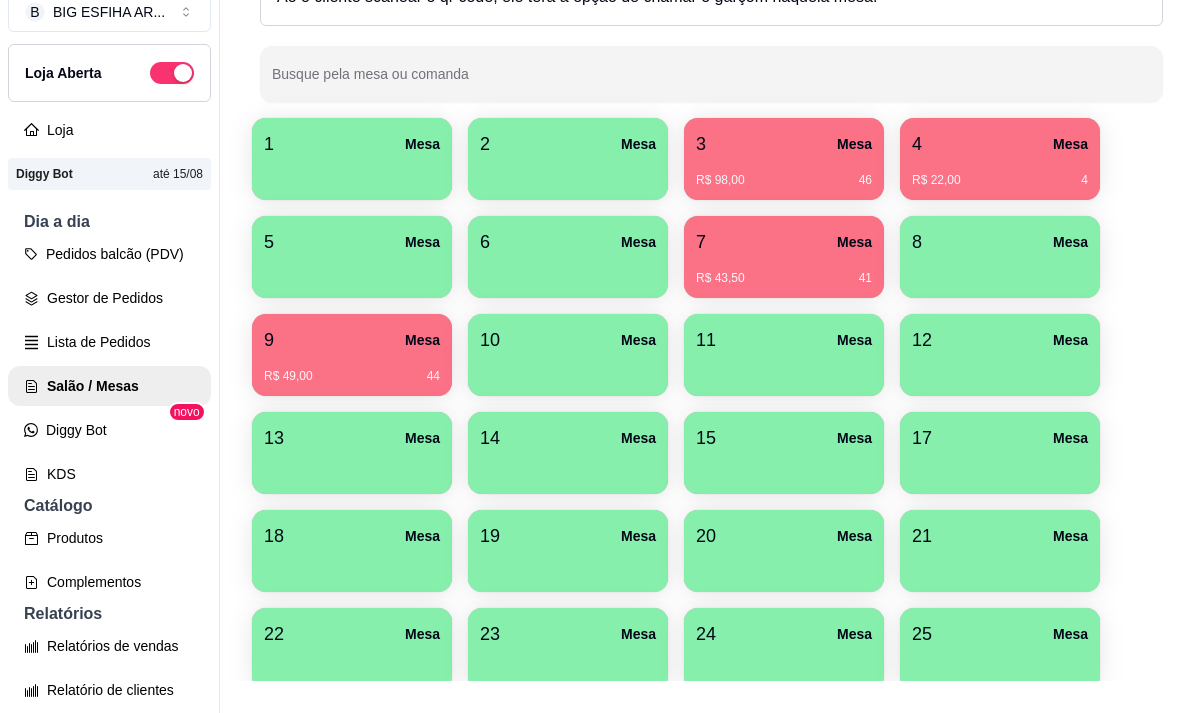 click on "R$ 49,00 44" at bounding box center (352, 369) 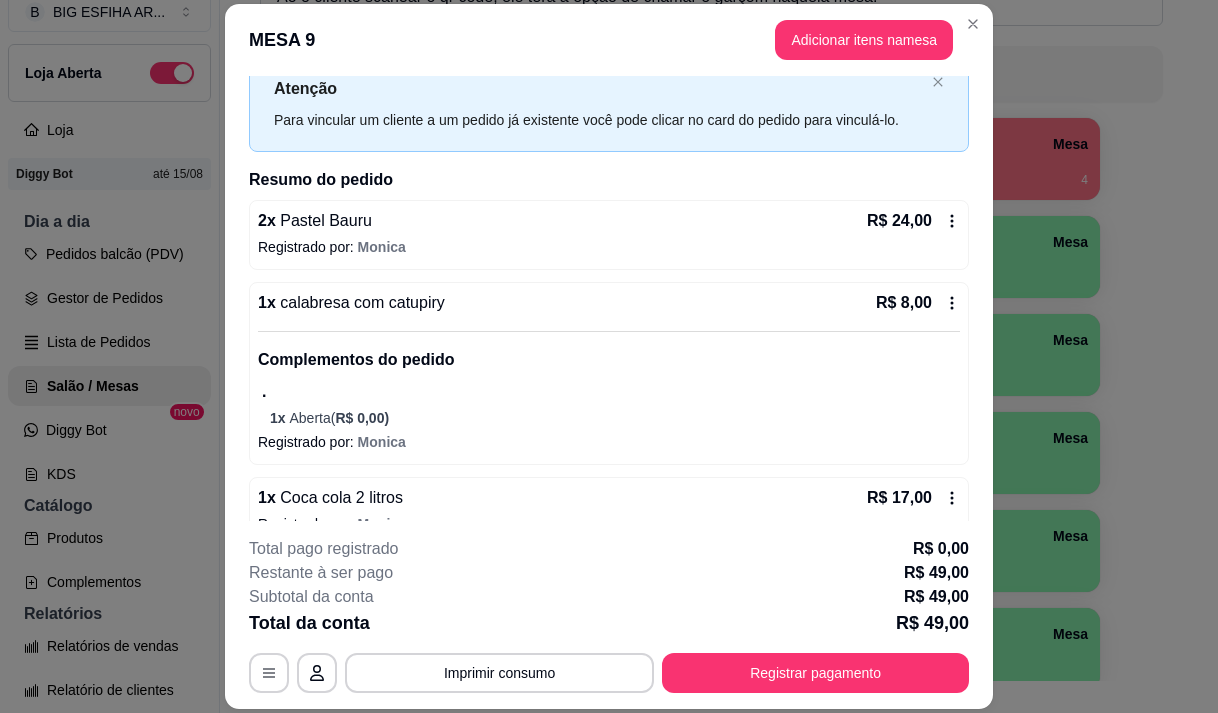 scroll, scrollTop: 98, scrollLeft: 0, axis: vertical 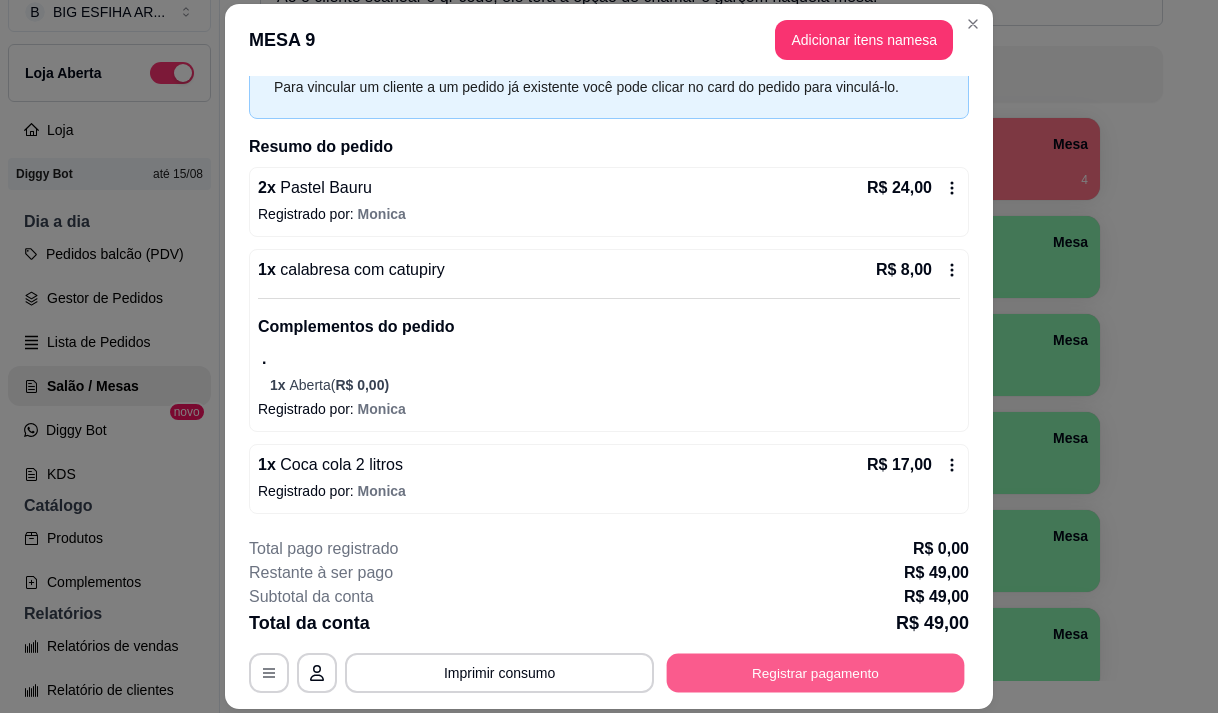 click on "Registrar pagamento" at bounding box center [816, 673] 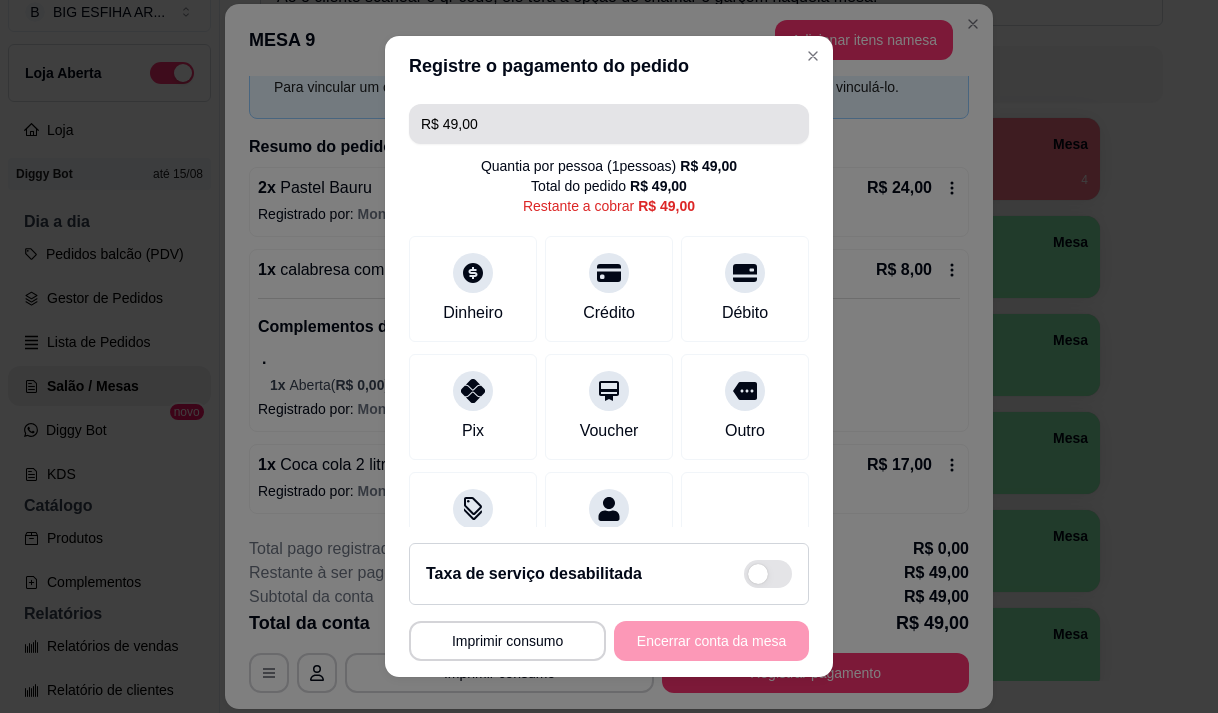 click on "R$ 49,00" at bounding box center [609, 124] 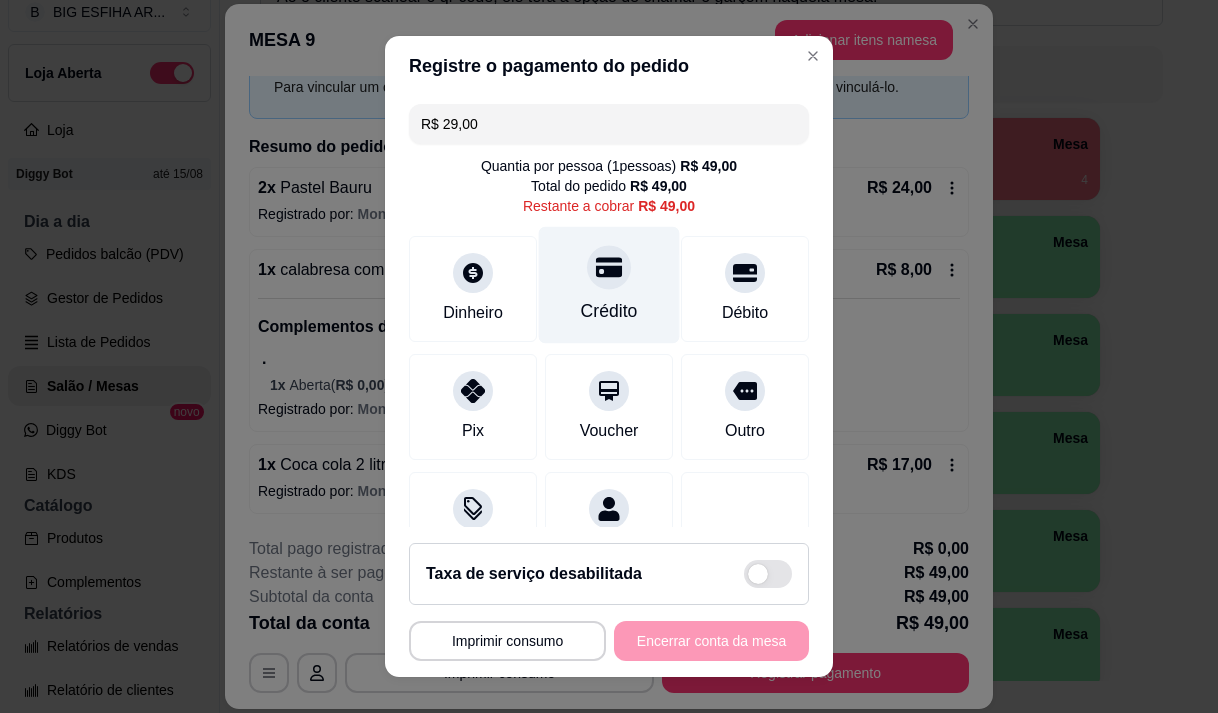 click on "Crédito" at bounding box center [609, 311] 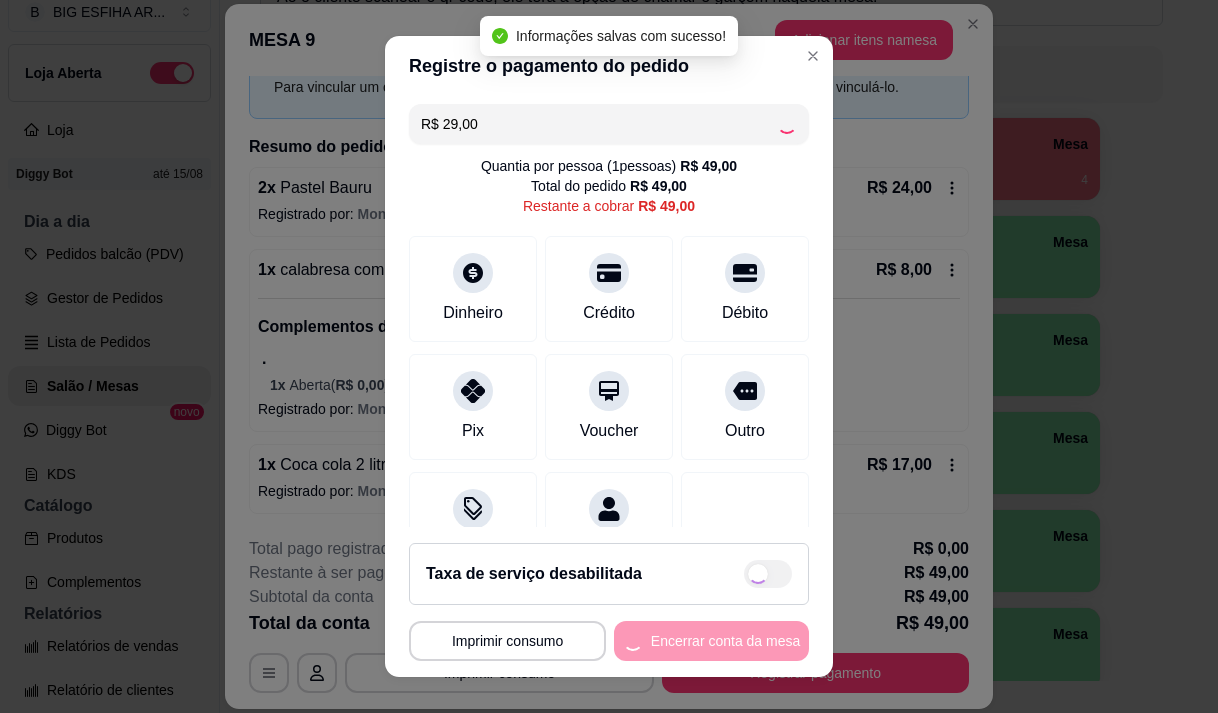 click on "R$ 29,00" at bounding box center (599, 124) 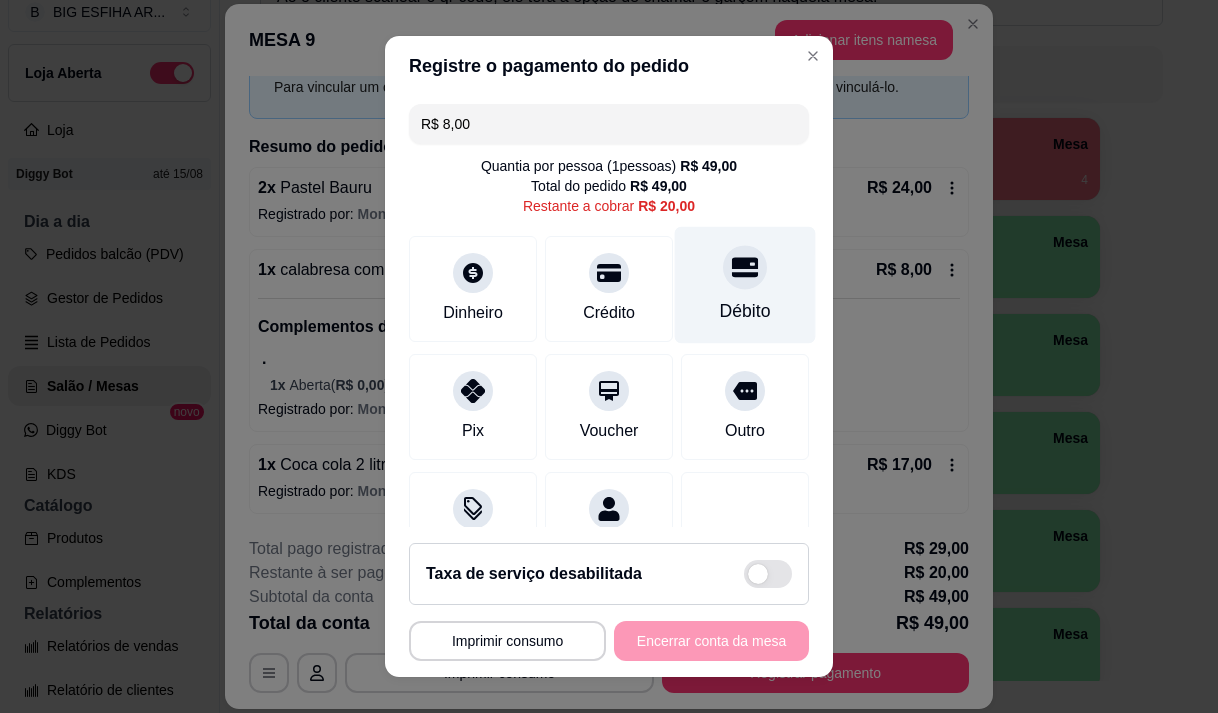 click on "Débito" at bounding box center [745, 284] 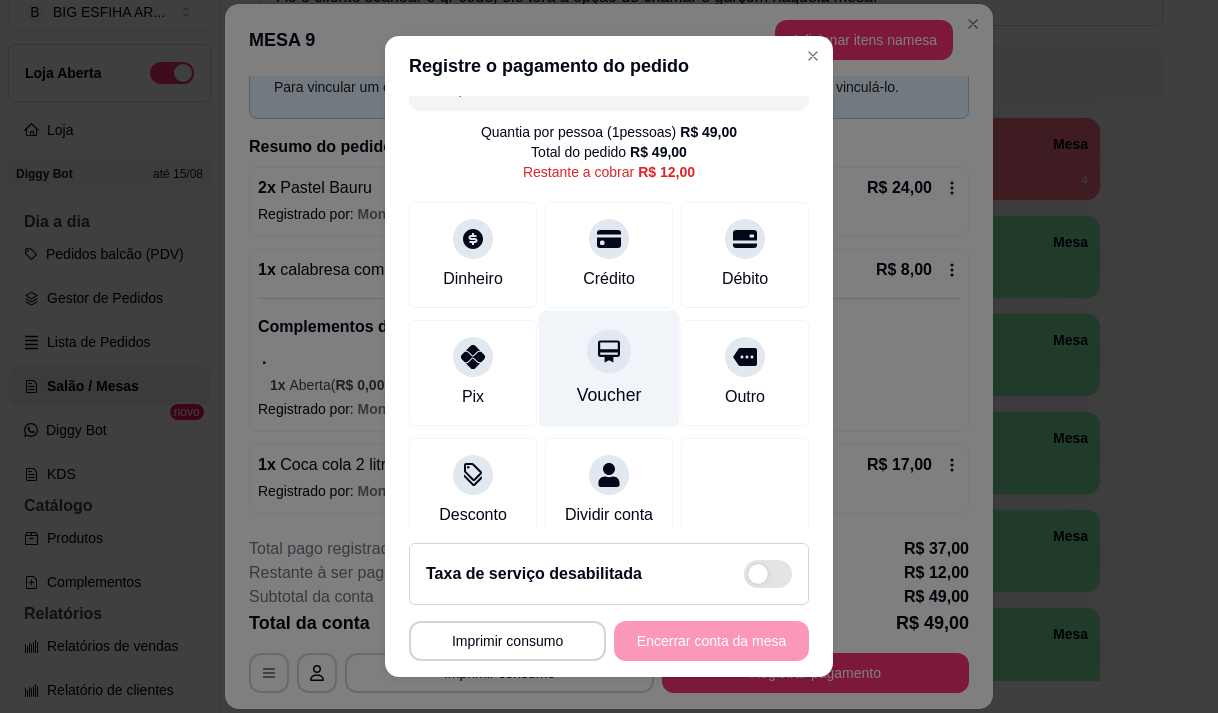 scroll, scrollTop: 0, scrollLeft: 0, axis: both 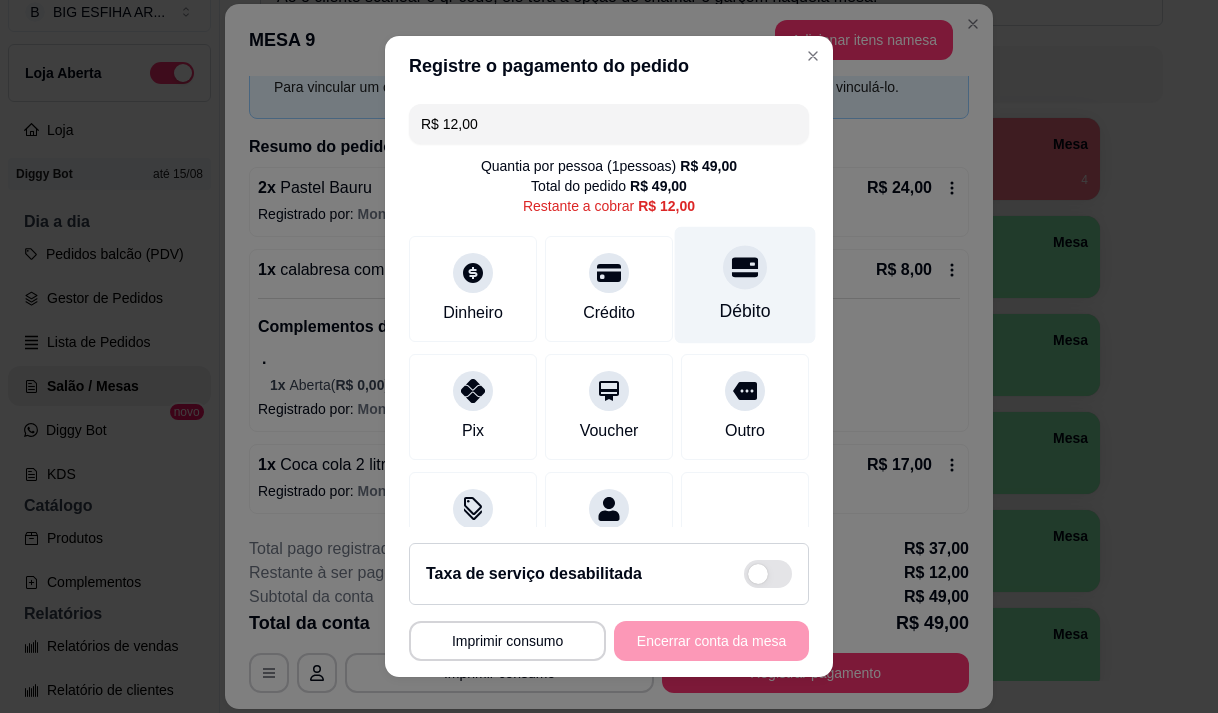 click on "Débito" at bounding box center [745, 311] 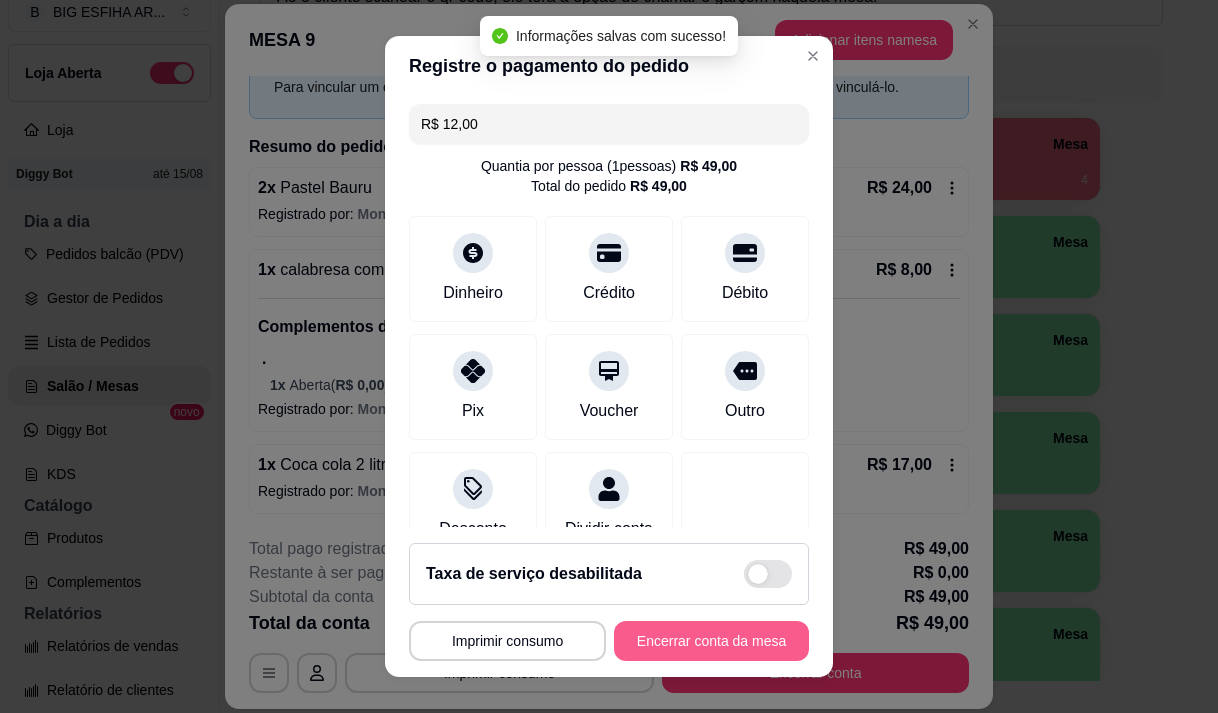 type on "R$ 0,00" 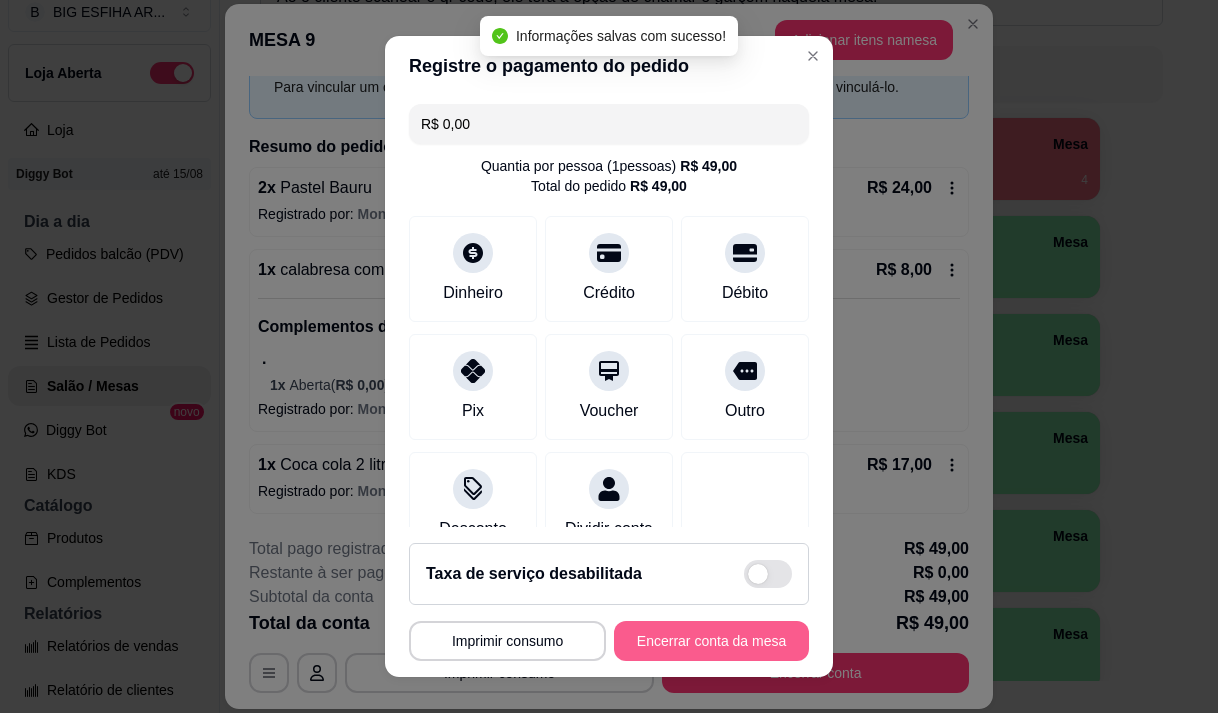 click on "Encerrar conta da mesa" at bounding box center (711, 641) 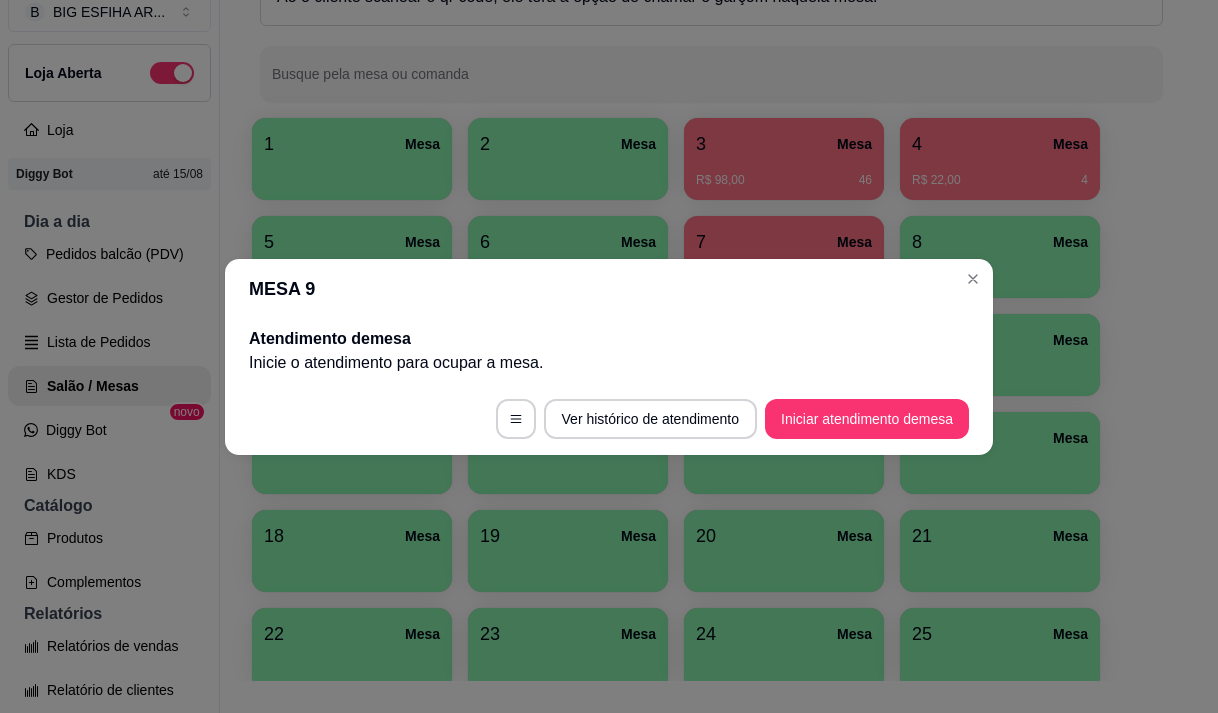 scroll, scrollTop: 0, scrollLeft: 0, axis: both 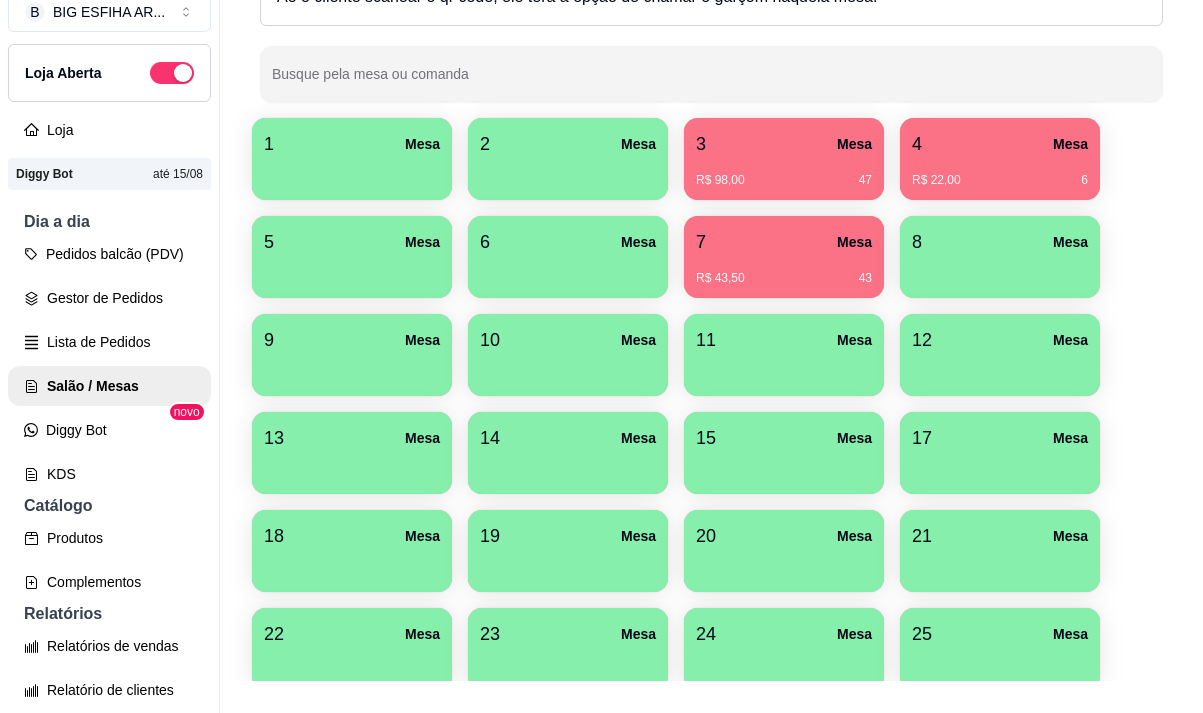 click on "R$ 98,00 47" at bounding box center [784, 180] 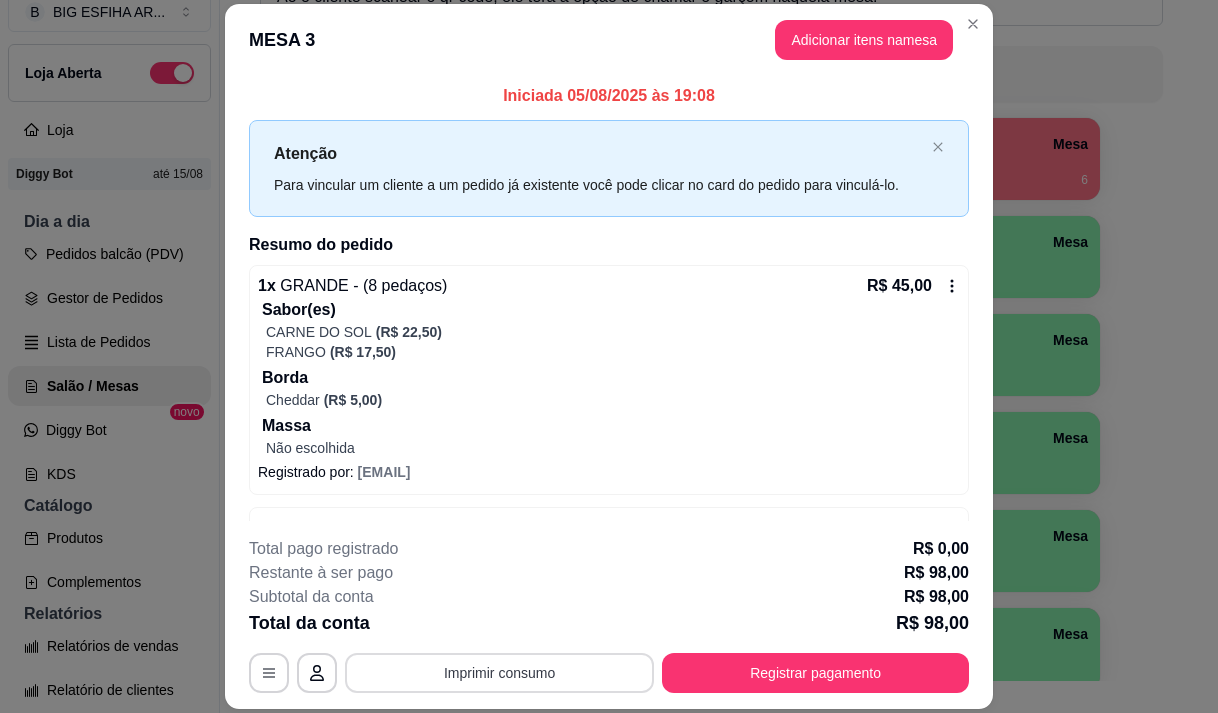 click on "Imprimir consumo" at bounding box center (499, 673) 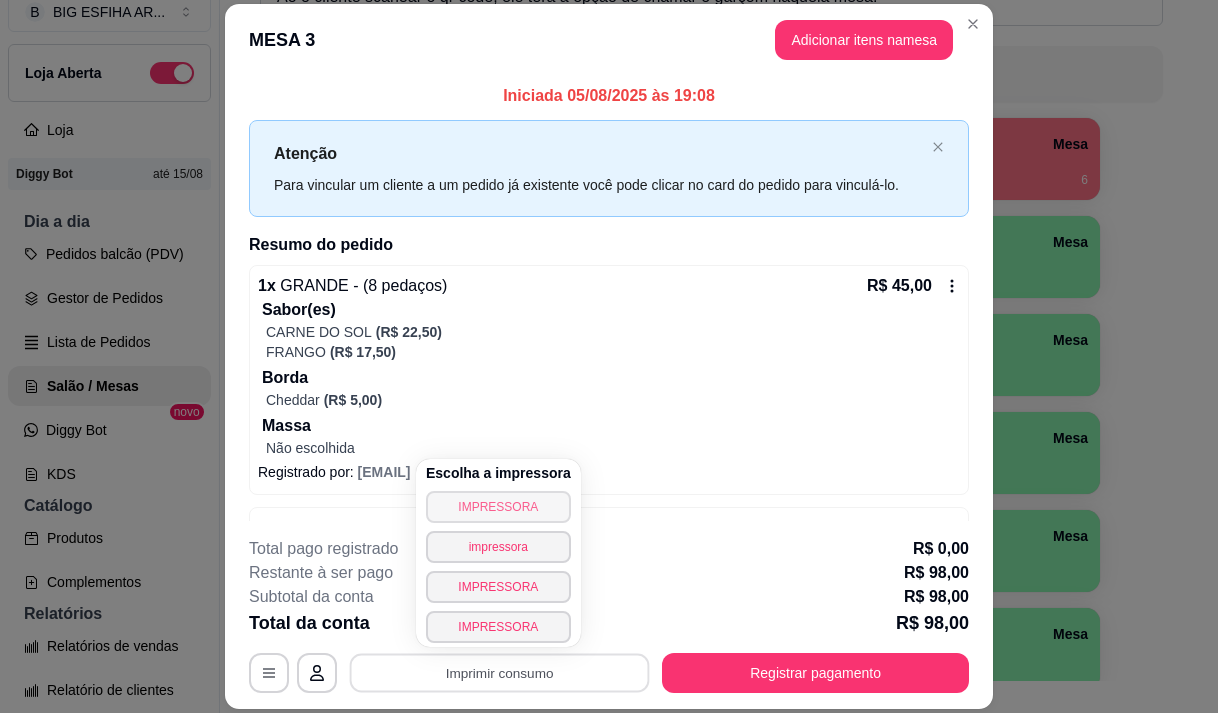 click on "IMPRESSORA" at bounding box center (498, 507) 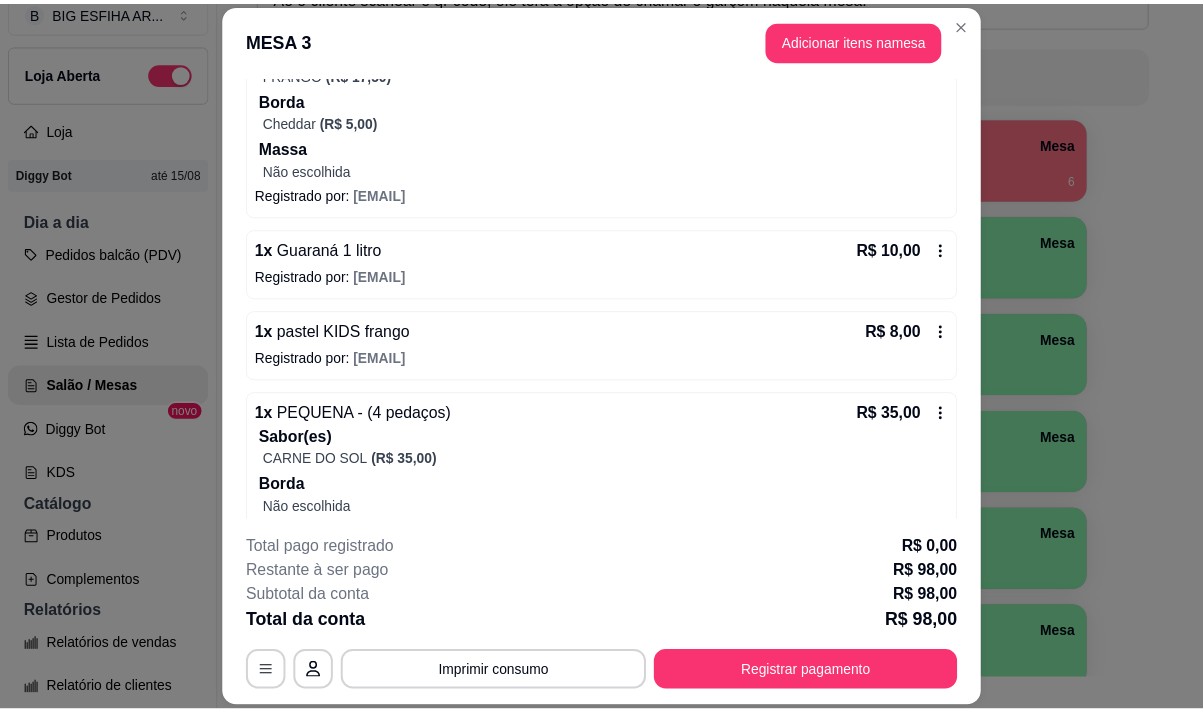 scroll, scrollTop: 367, scrollLeft: 0, axis: vertical 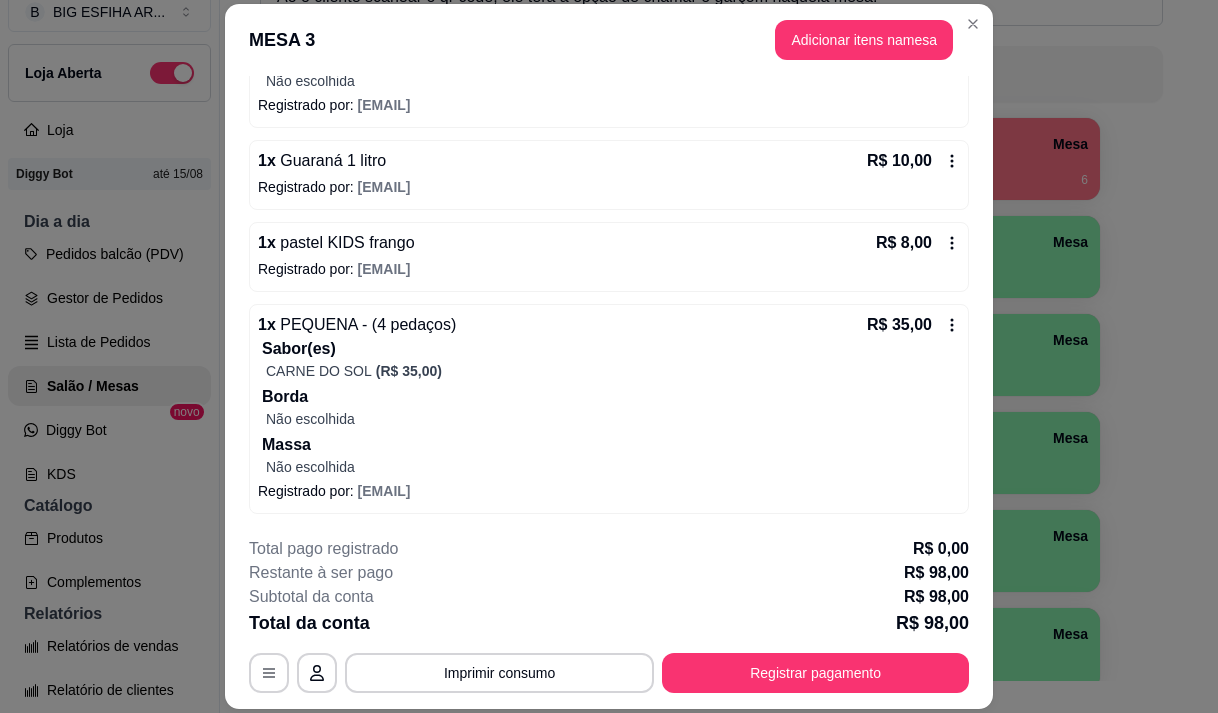 click 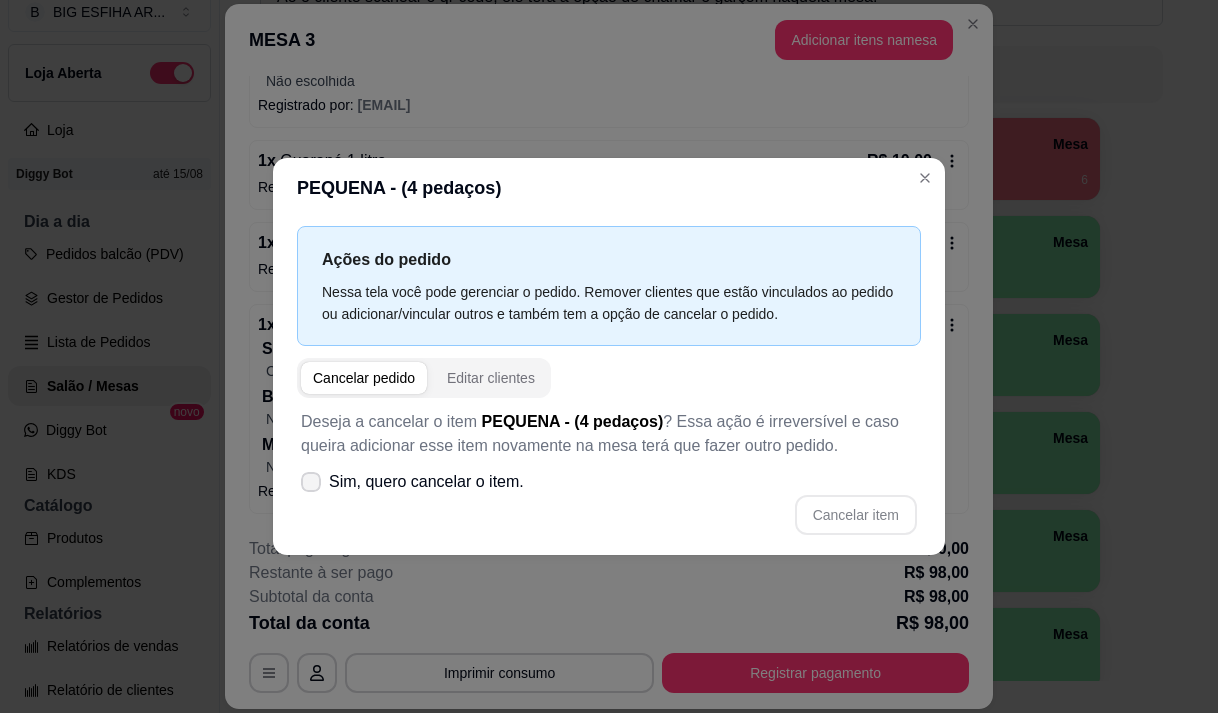 click 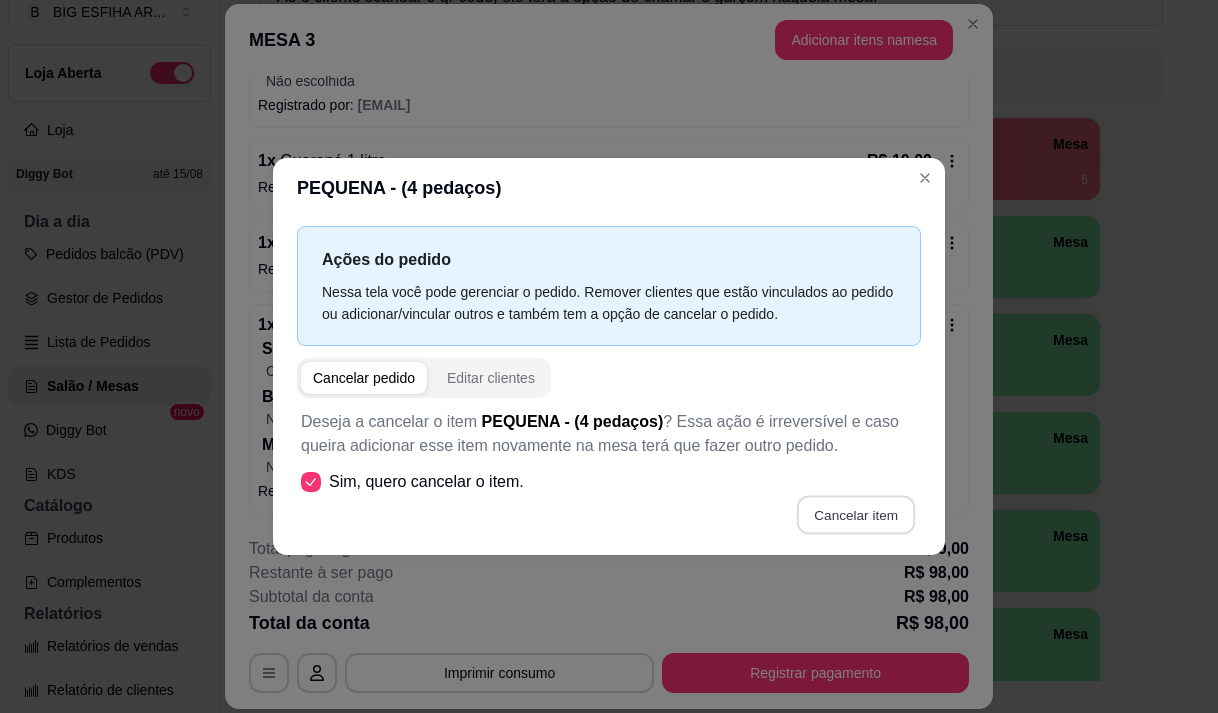 click on "Cancelar item" at bounding box center (855, 514) 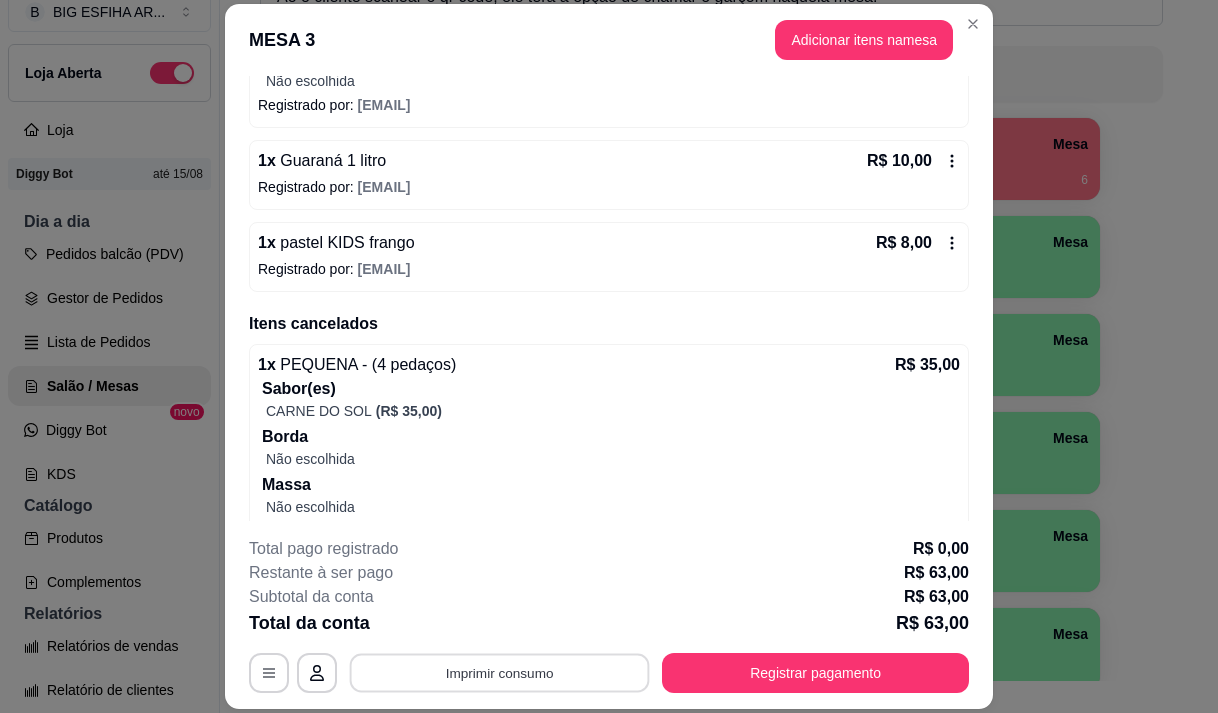 click on "Imprimir consumo" at bounding box center [500, 673] 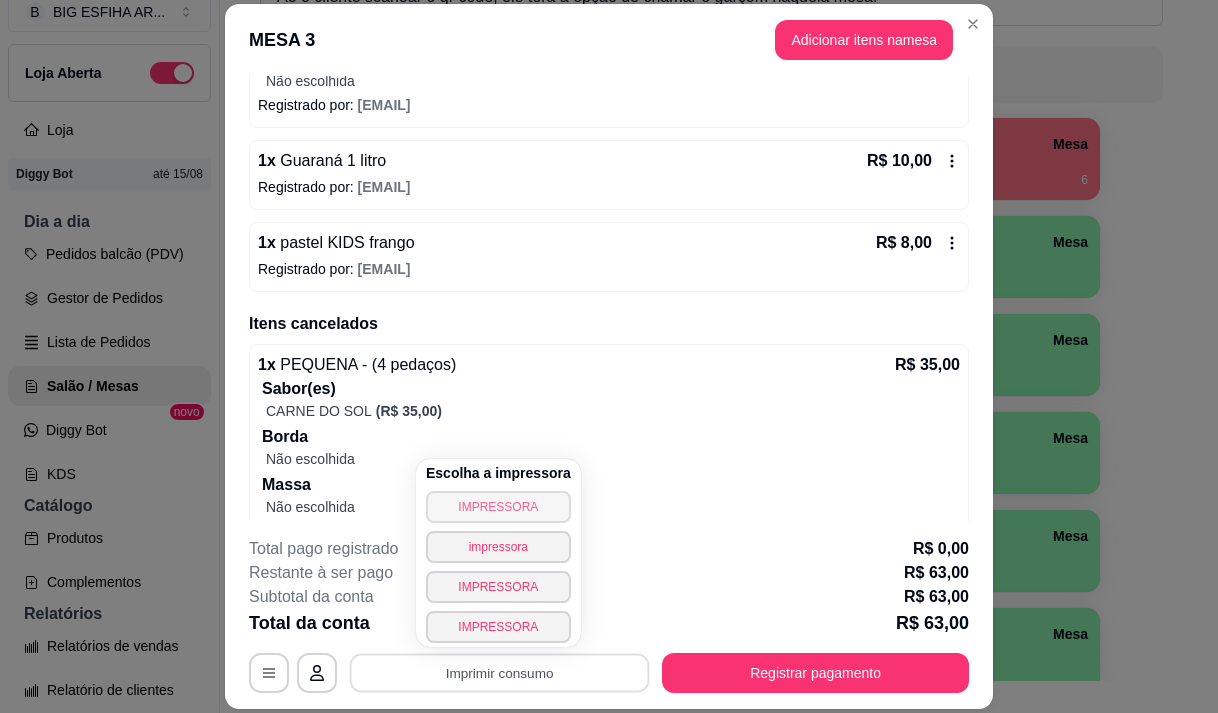 click on "IMPRESSORA" at bounding box center (498, 507) 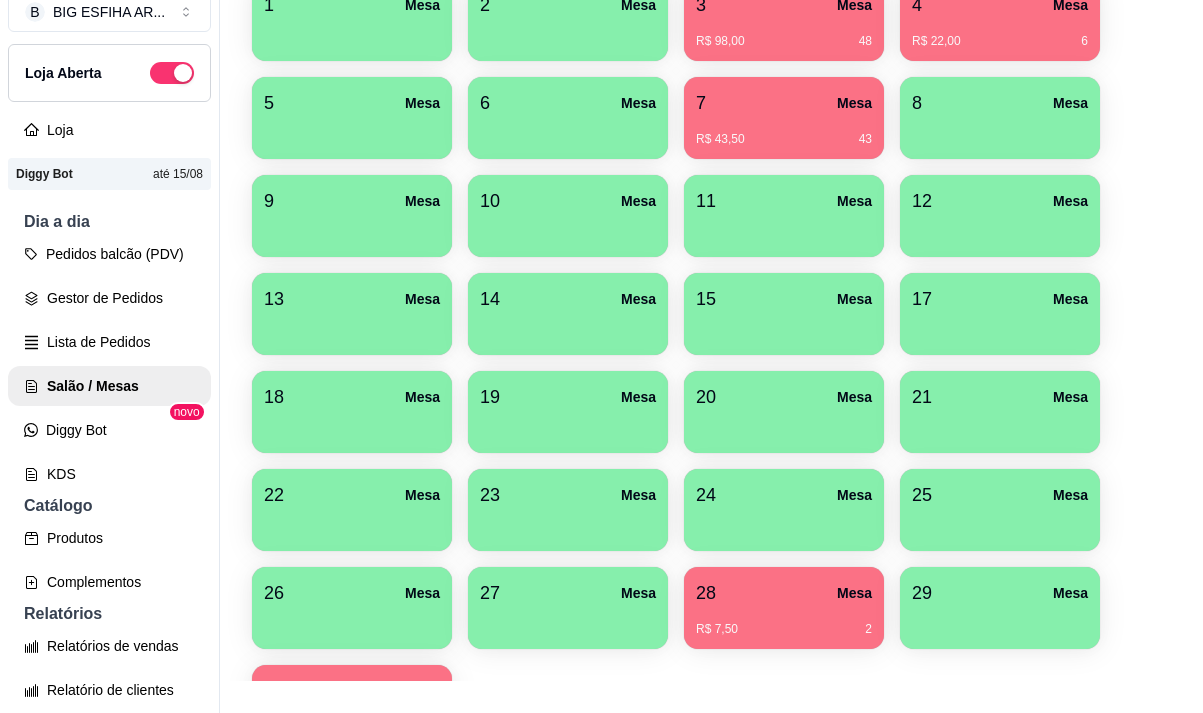 scroll, scrollTop: 408, scrollLeft: 0, axis: vertical 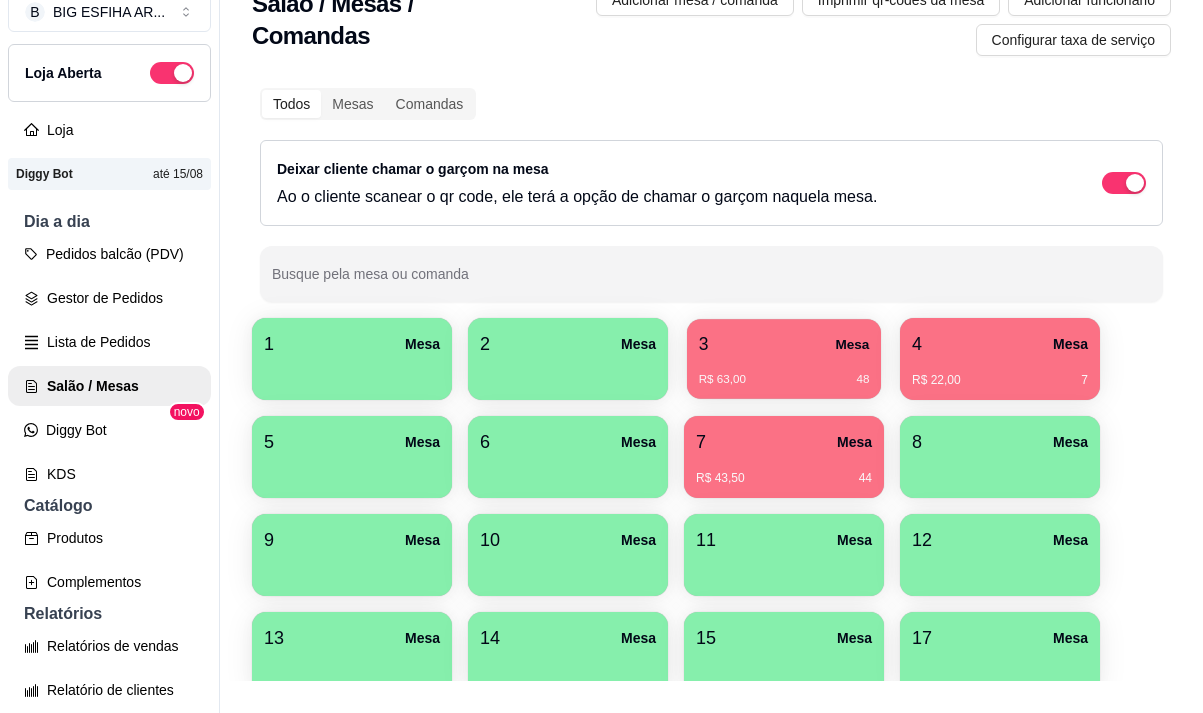 click on "R$ 63,00 48" at bounding box center (784, 372) 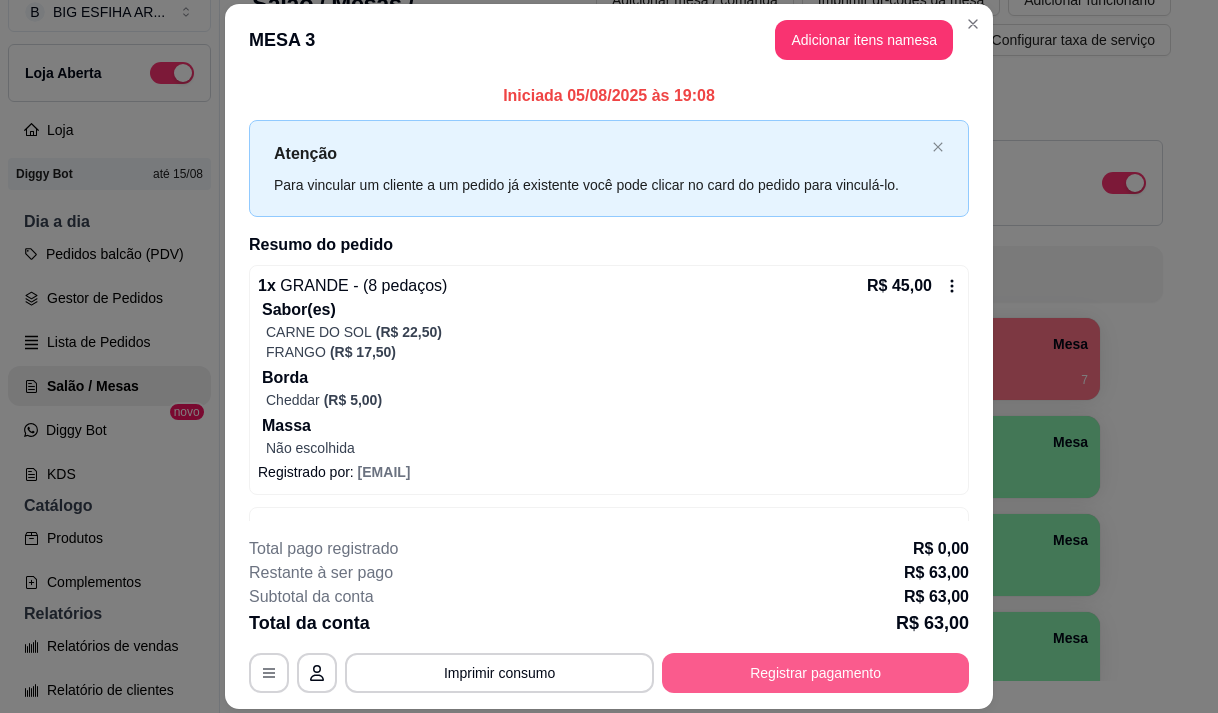 click on "Registrar pagamento" at bounding box center (815, 673) 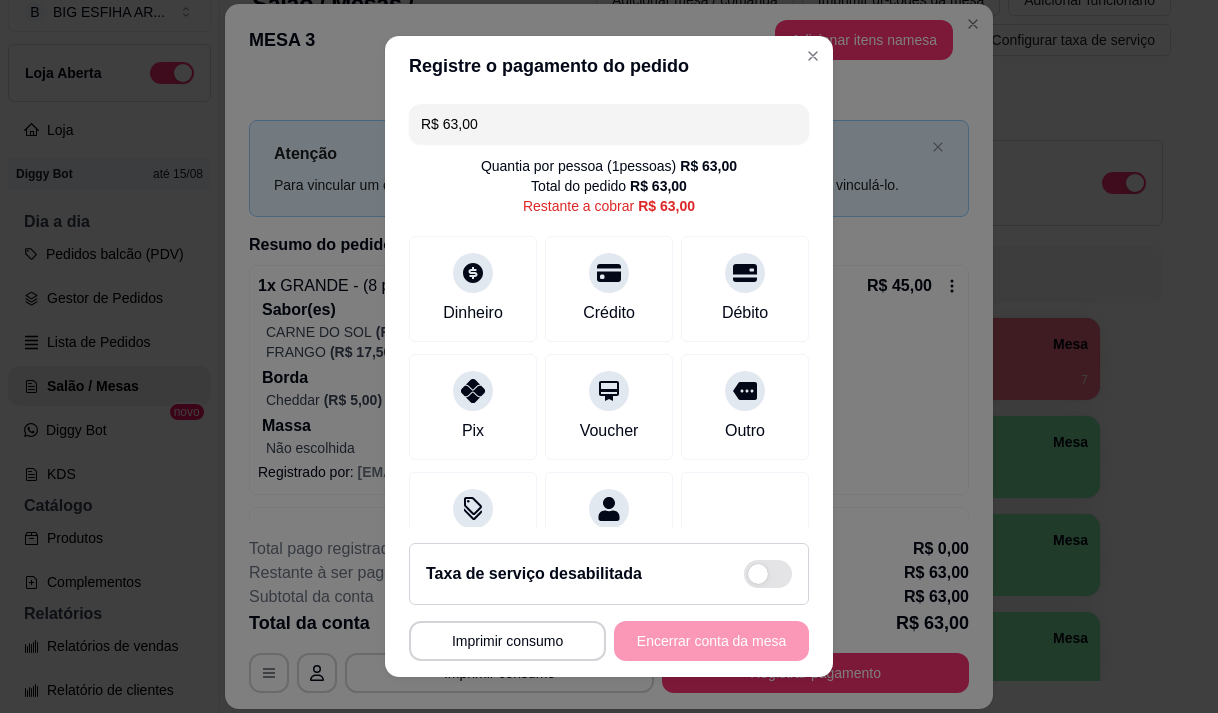 click on "R$ 63,00" at bounding box center (609, 124) 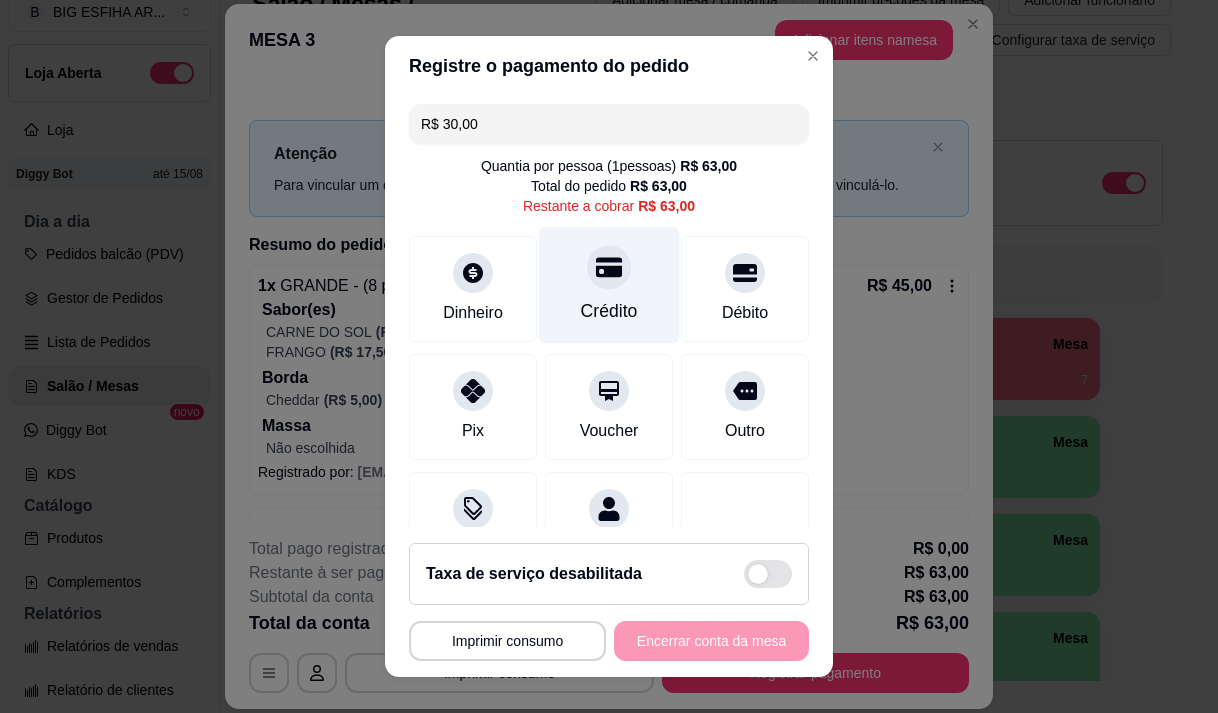click on "Crédito" at bounding box center [609, 284] 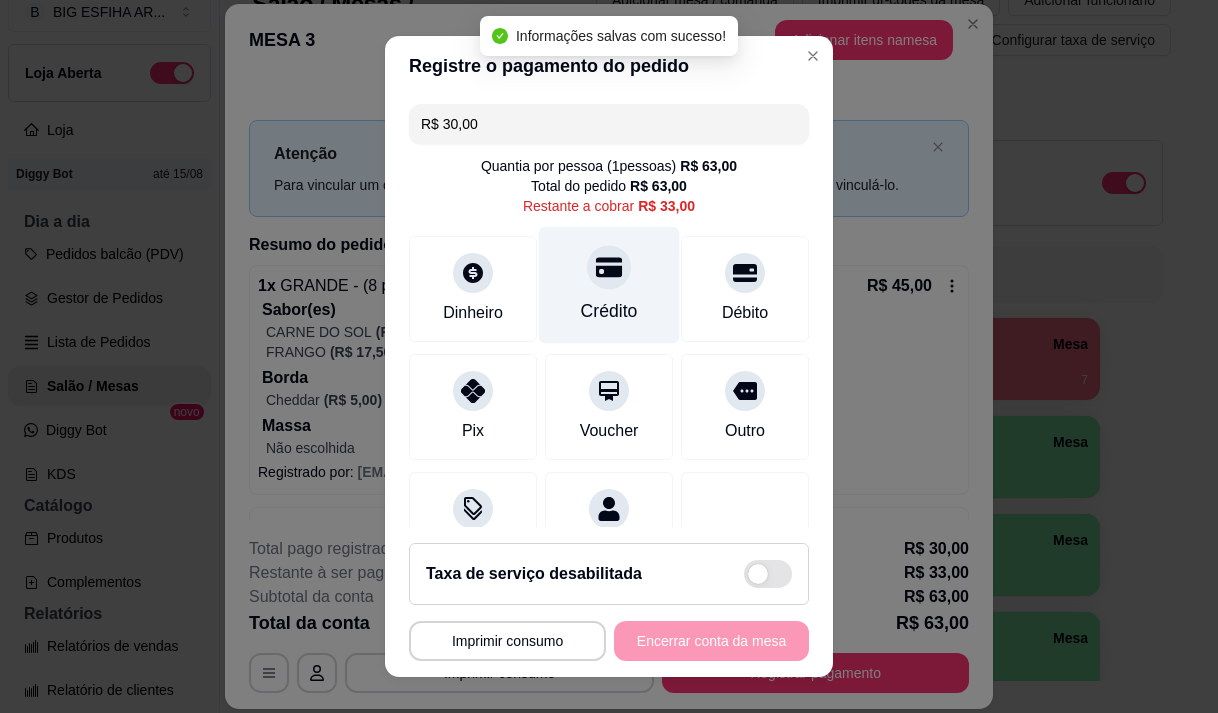type on "R$ 33,00" 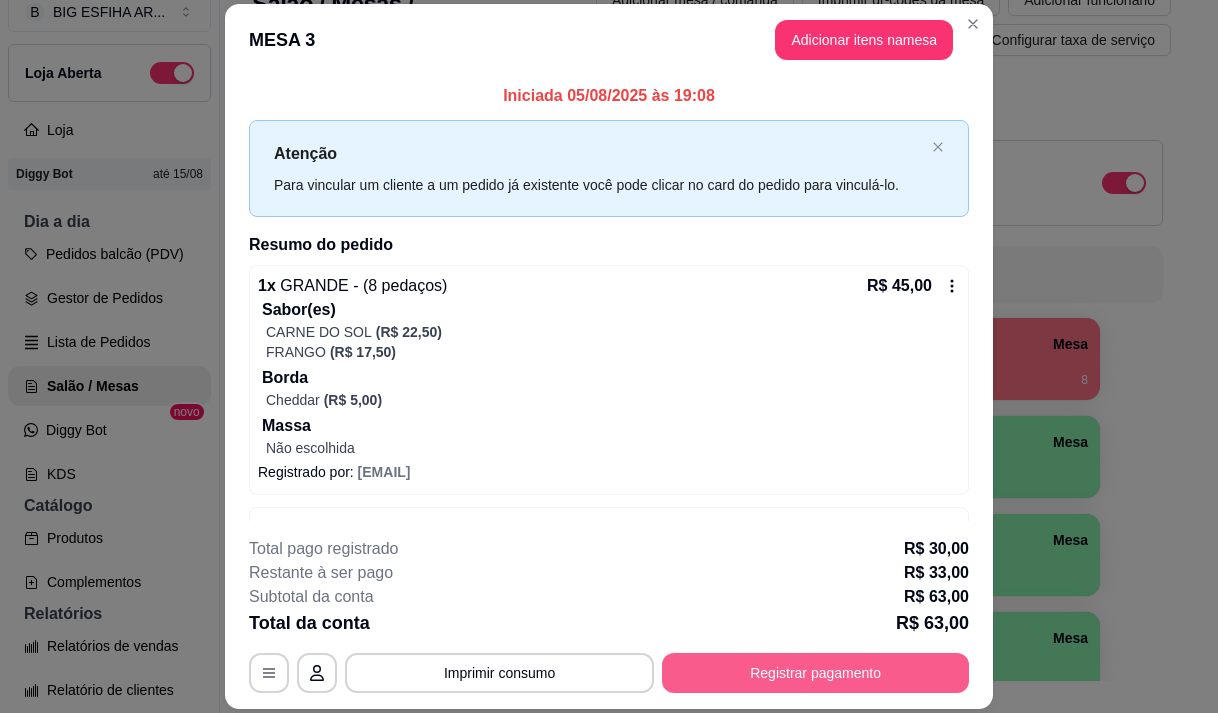 click on "Registrar pagamento" at bounding box center [815, 673] 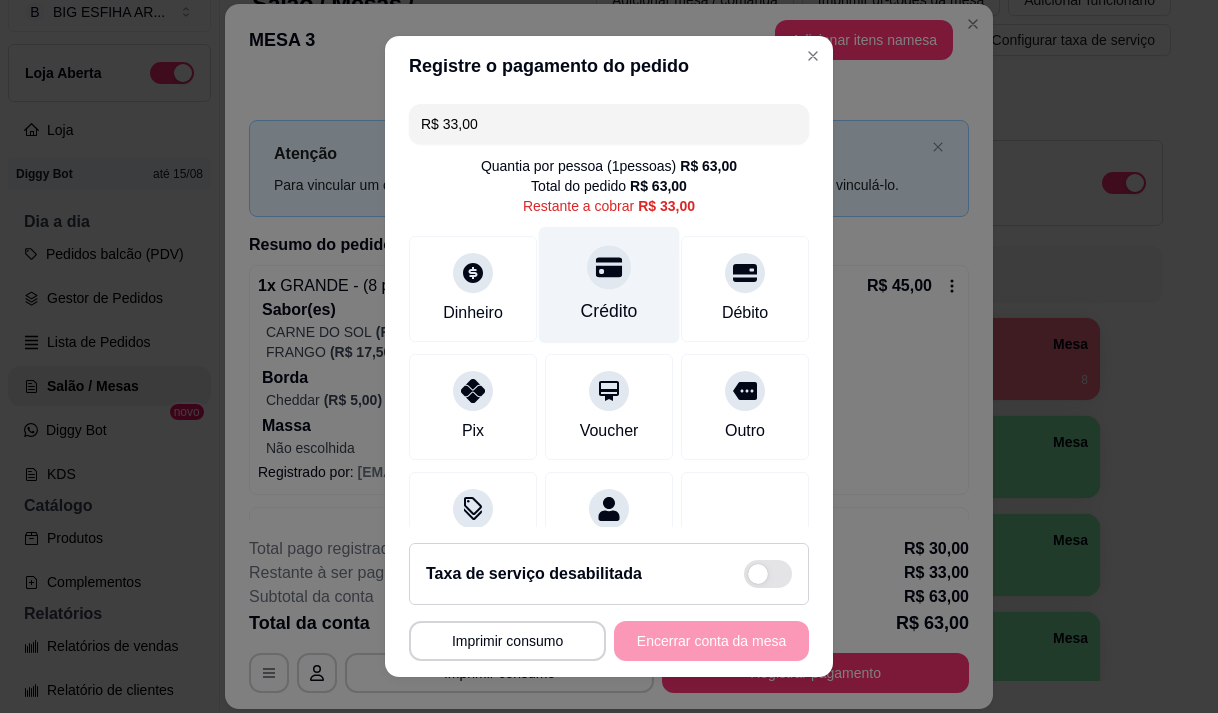 click on "Crédito" at bounding box center (609, 311) 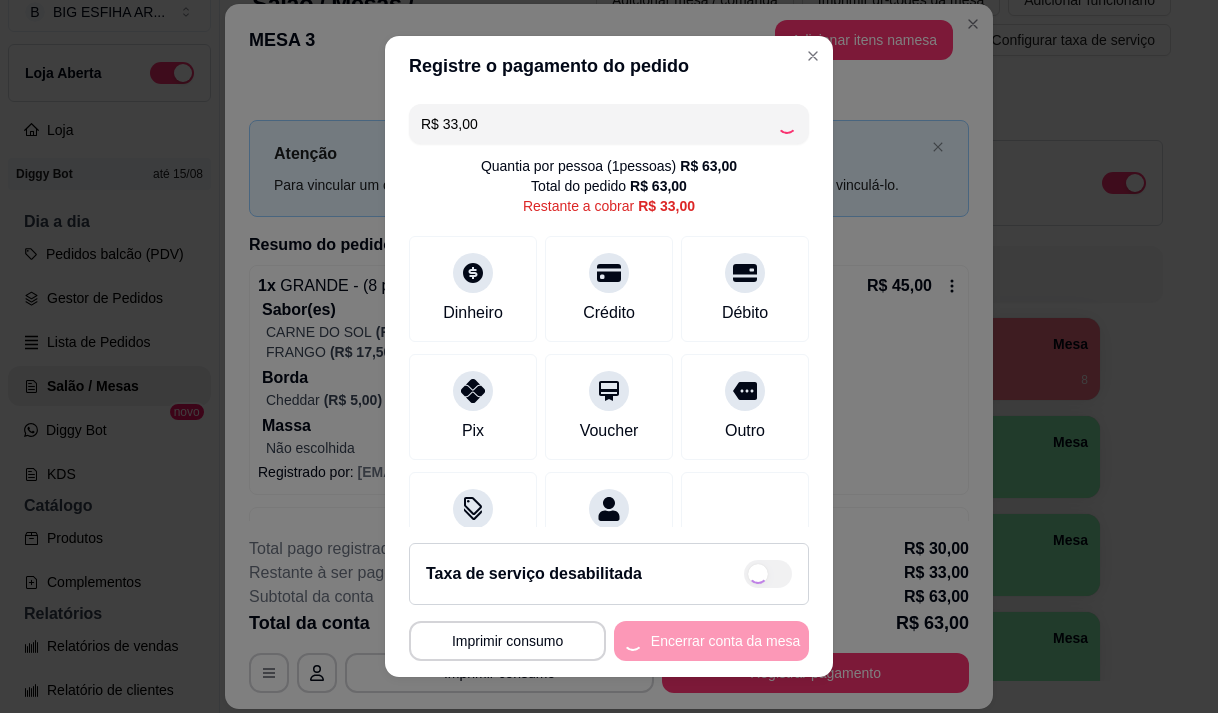 type on "R$ 0,00" 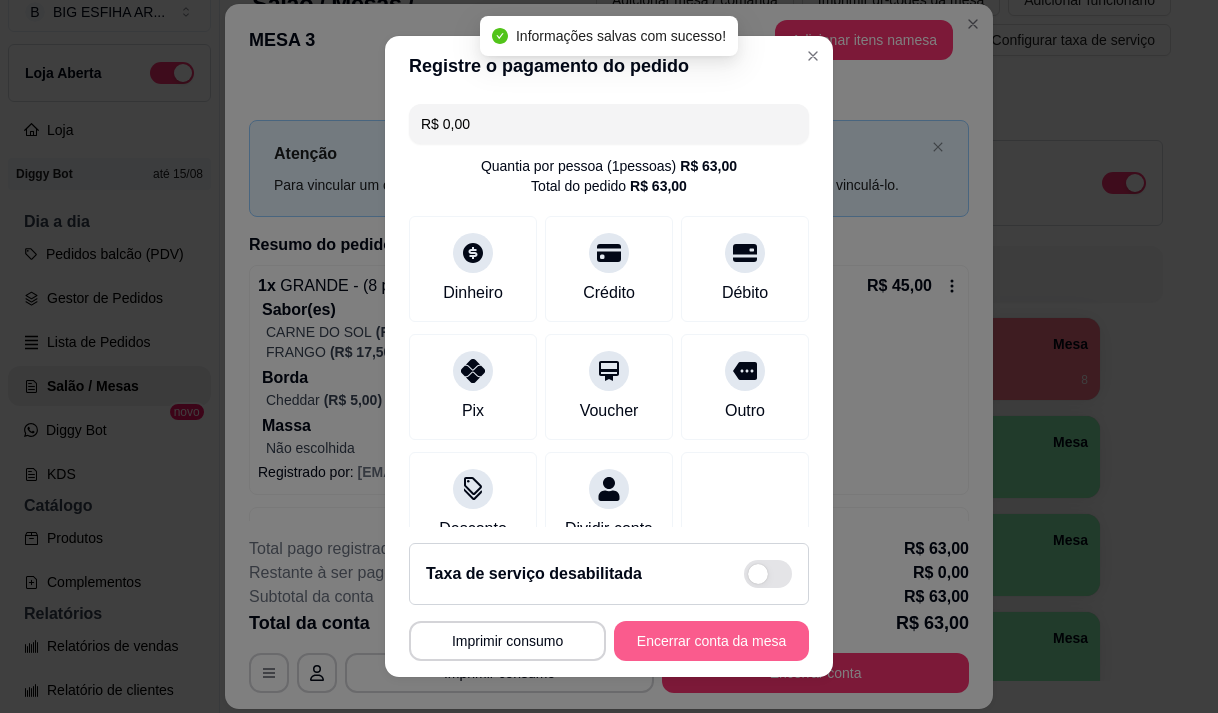 click on "Encerrar conta da mesa" at bounding box center [711, 641] 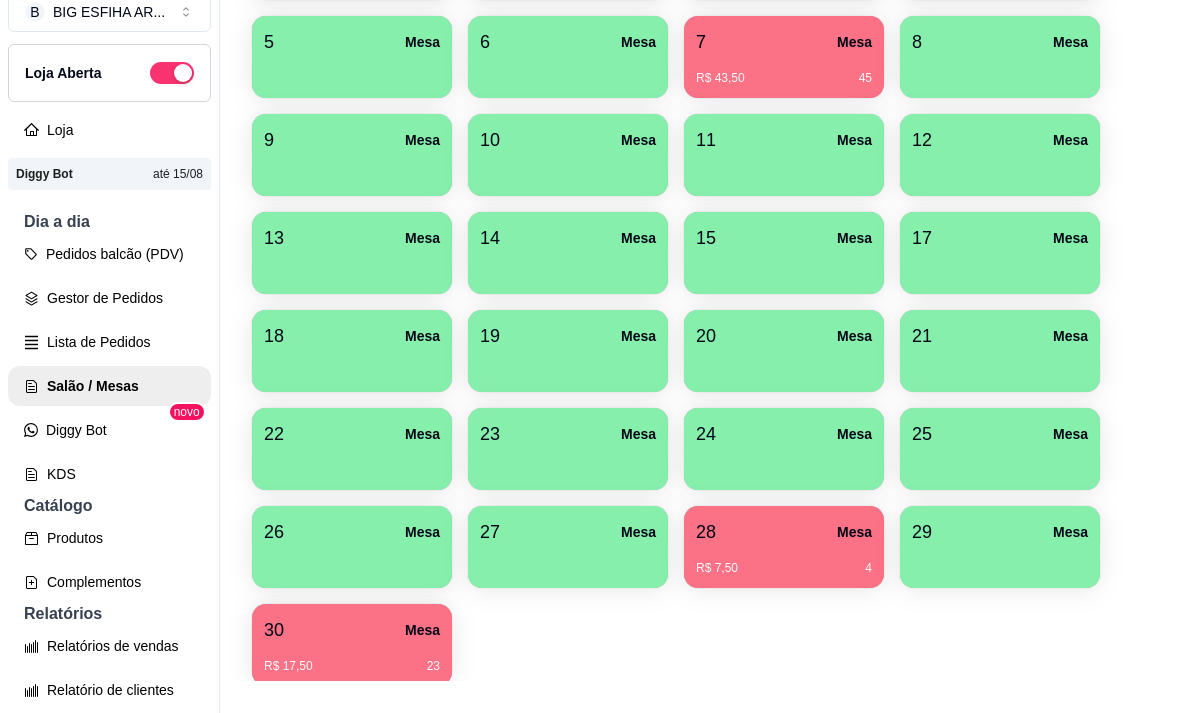 scroll, scrollTop: 508, scrollLeft: 0, axis: vertical 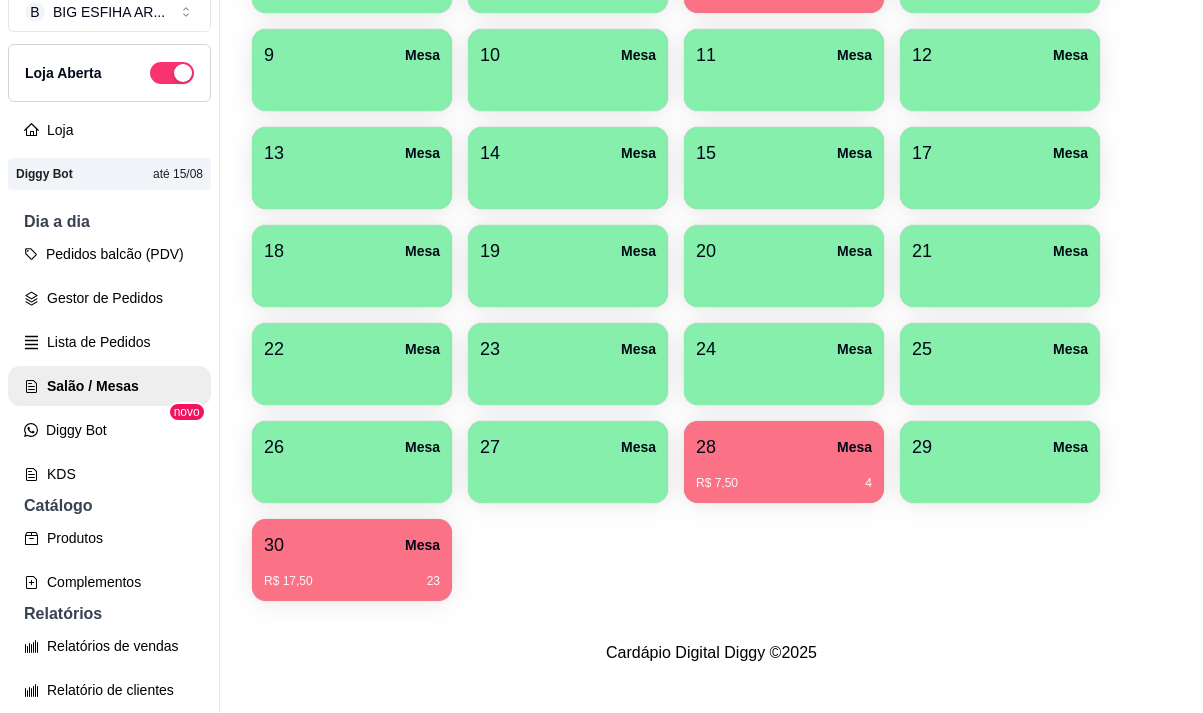 click on "28 Mesa" at bounding box center (784, 447) 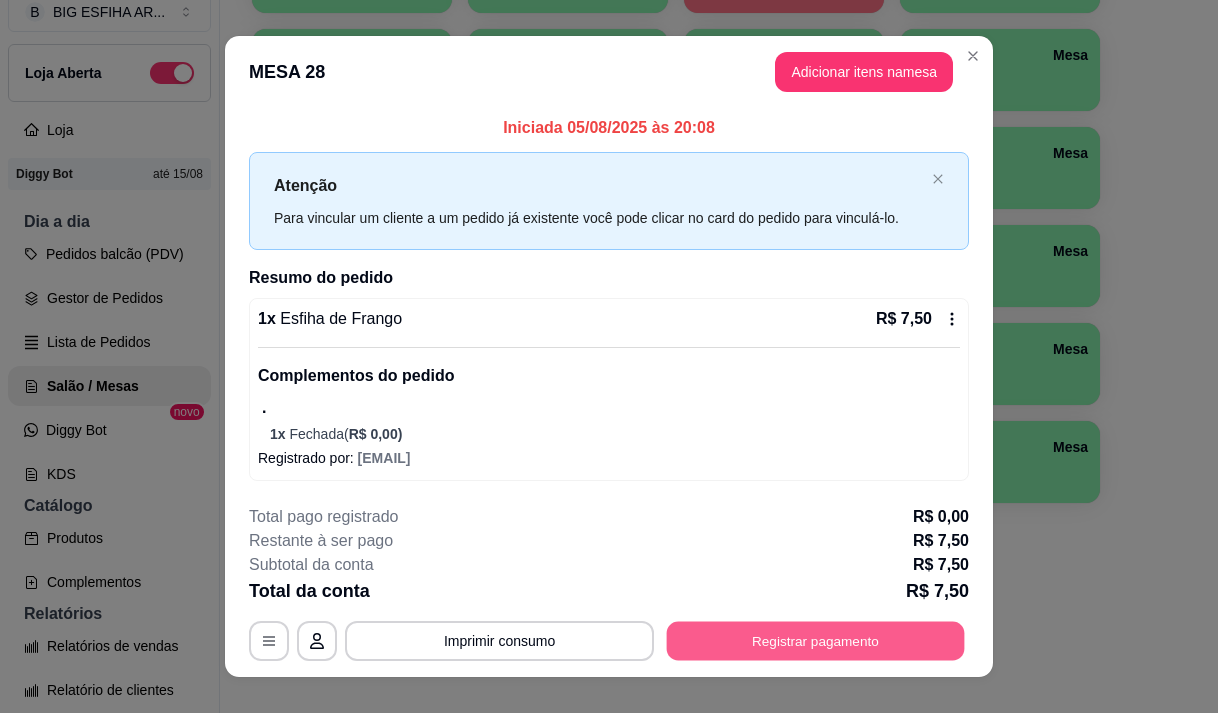 click on "Registrar pagamento" at bounding box center [816, 640] 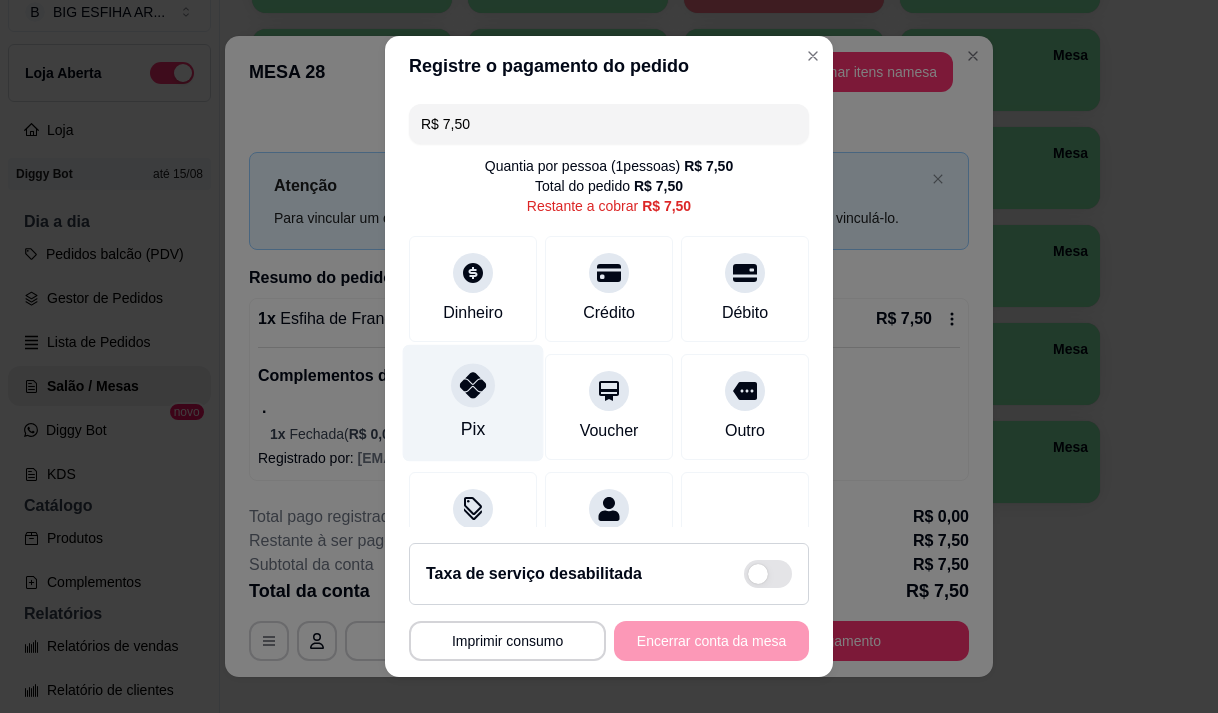 click 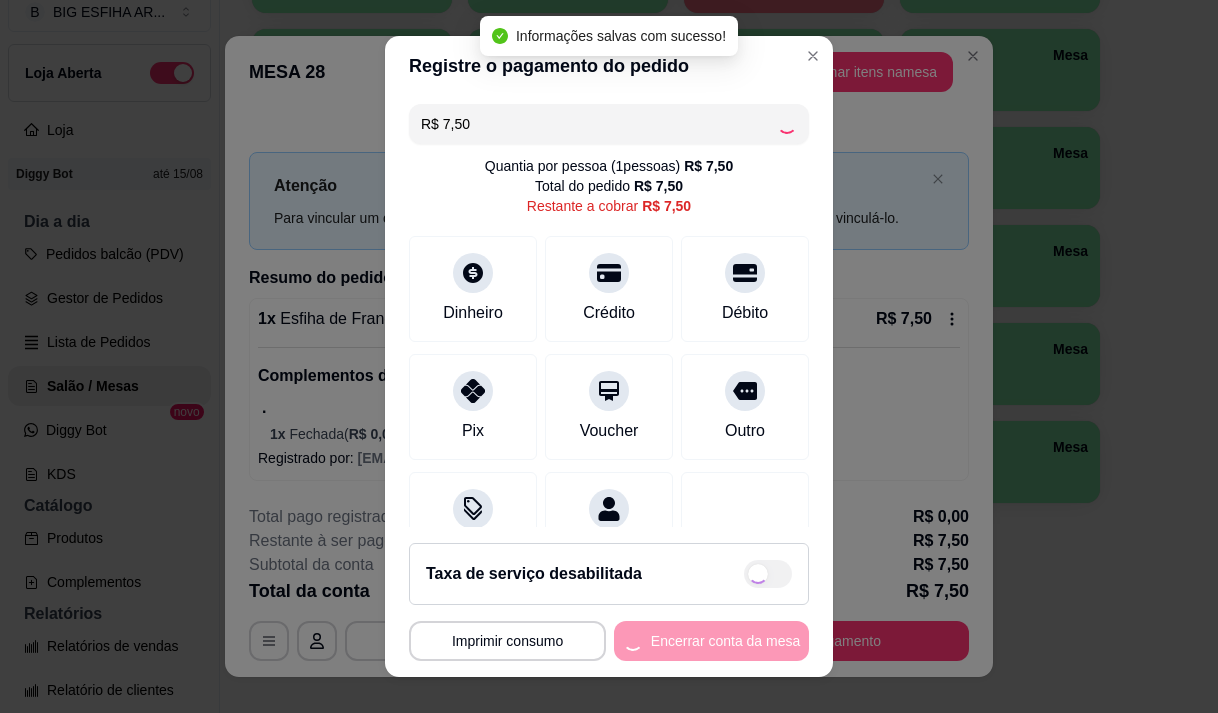 type on "R$ 0,00" 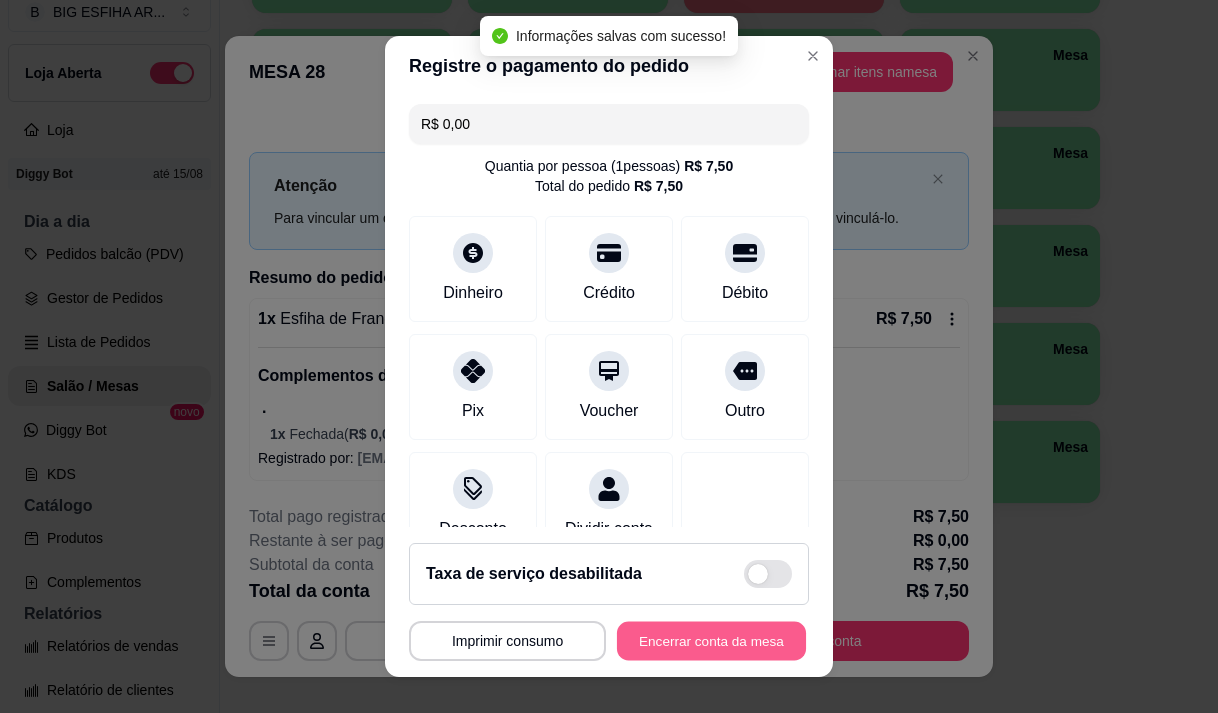 click on "Encerrar conta da mesa" at bounding box center (711, 641) 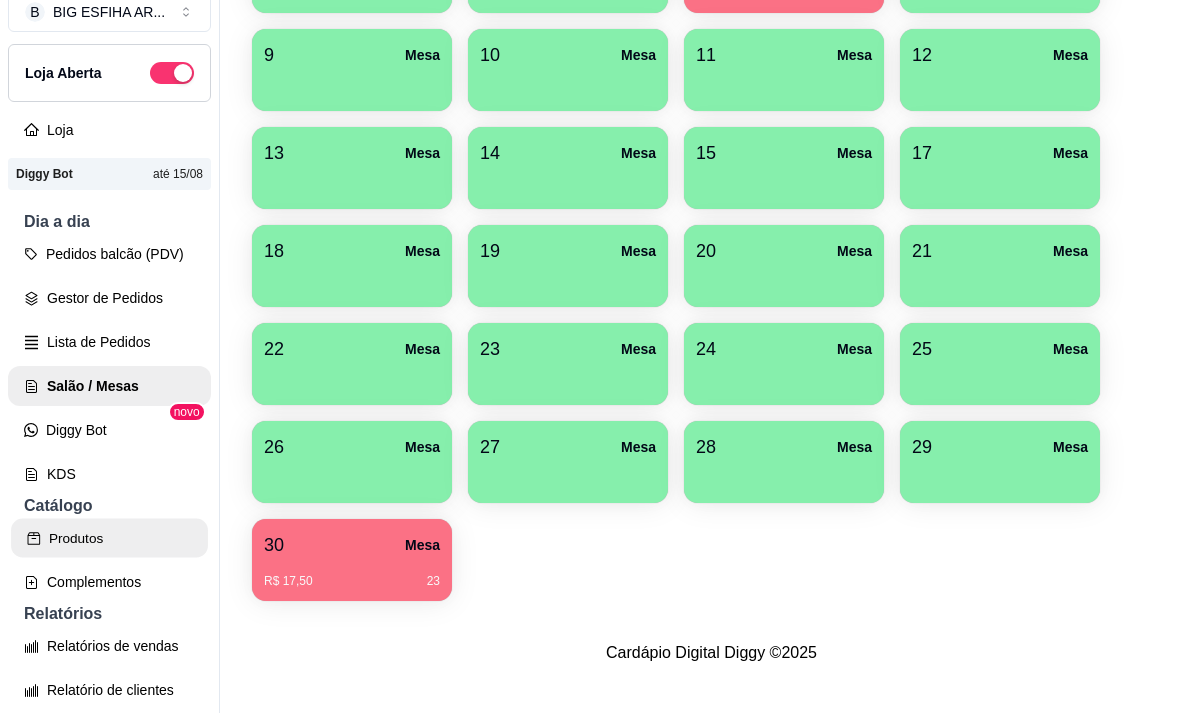 click on "Produtos" at bounding box center (109, 538) 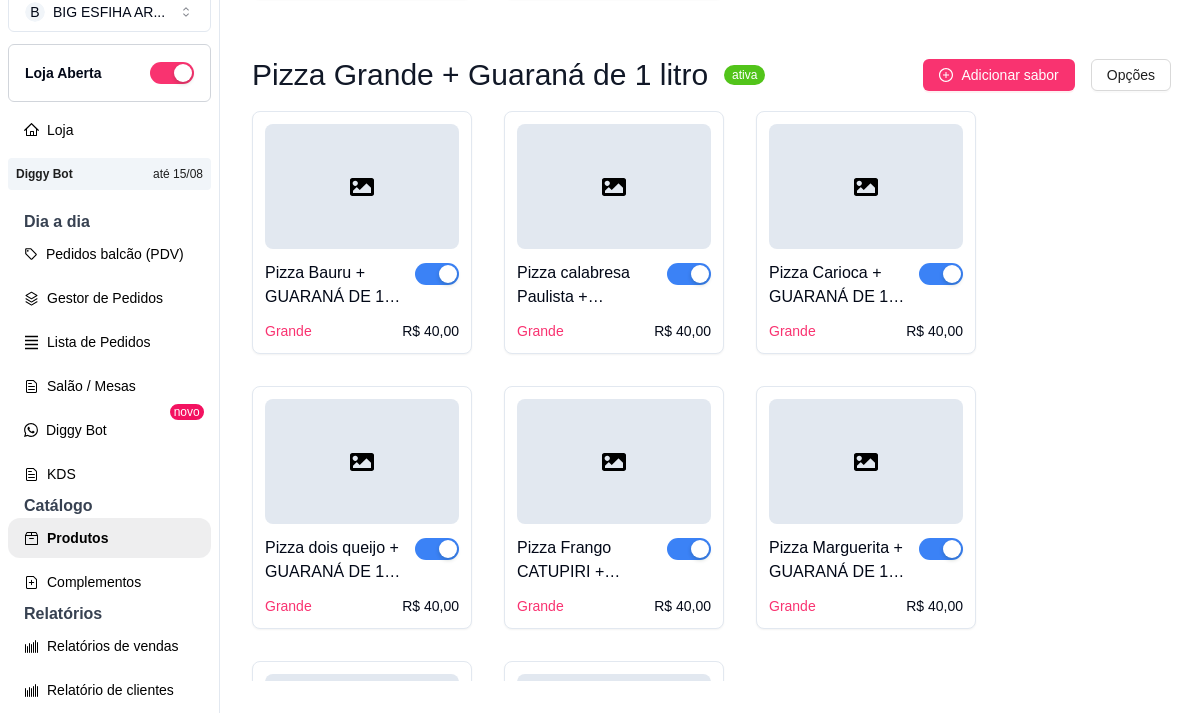 scroll, scrollTop: 0, scrollLeft: 0, axis: both 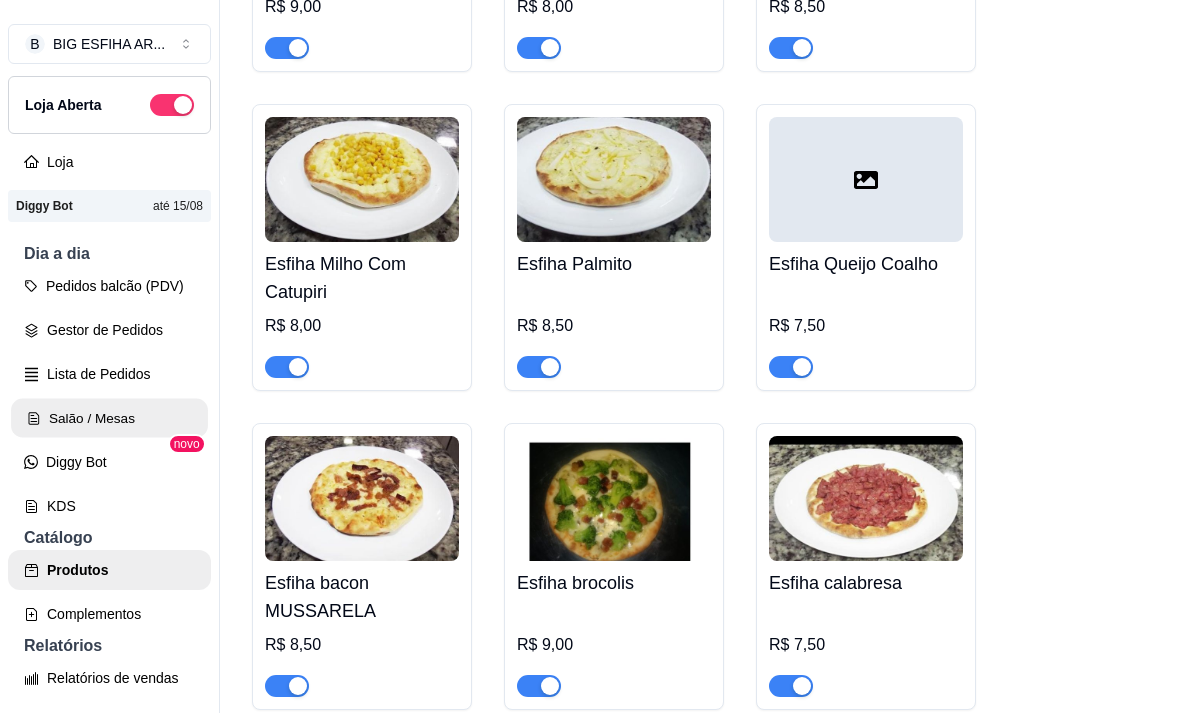 click on "Salão / Mesas" at bounding box center [109, 418] 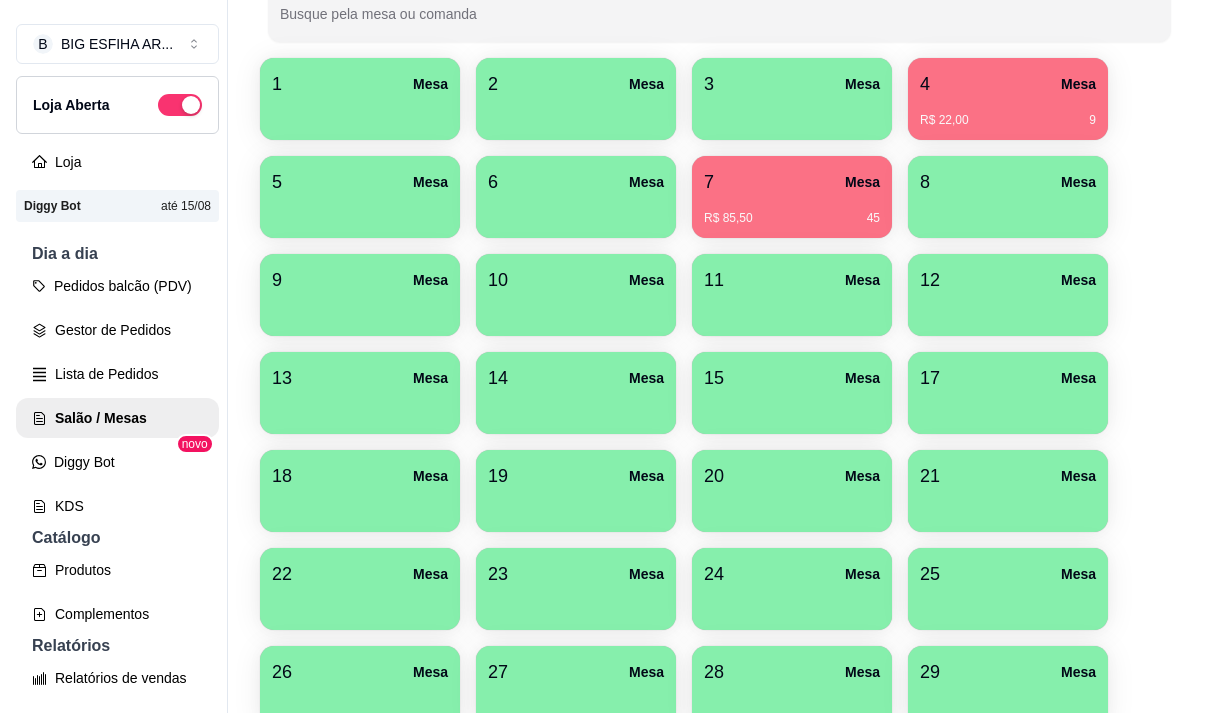 scroll, scrollTop: 508, scrollLeft: 0, axis: vertical 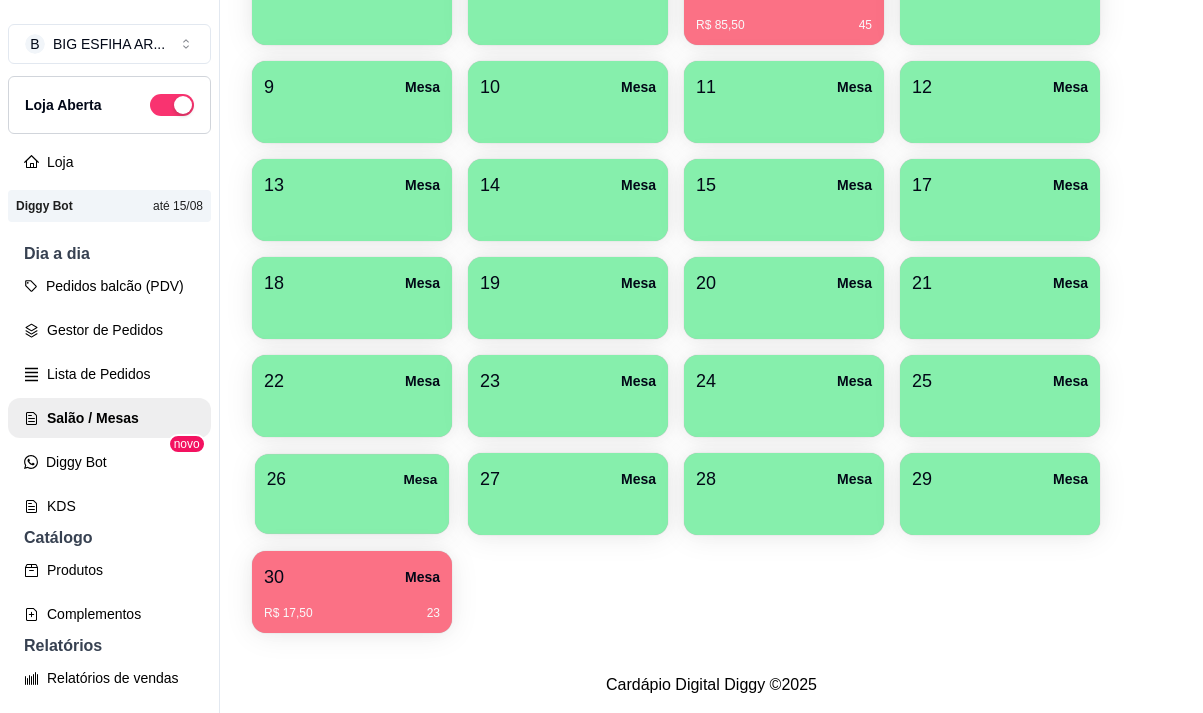 click at bounding box center (352, 507) 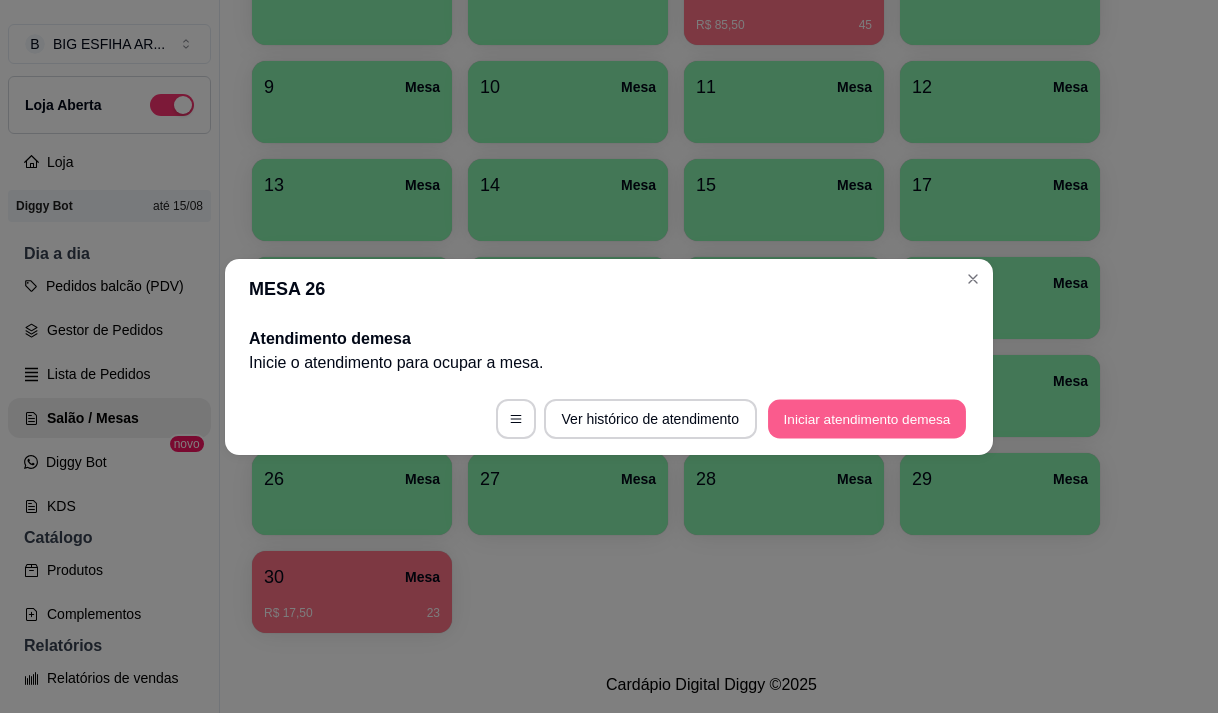 click on "Iniciar atendimento de  mesa" at bounding box center (867, 418) 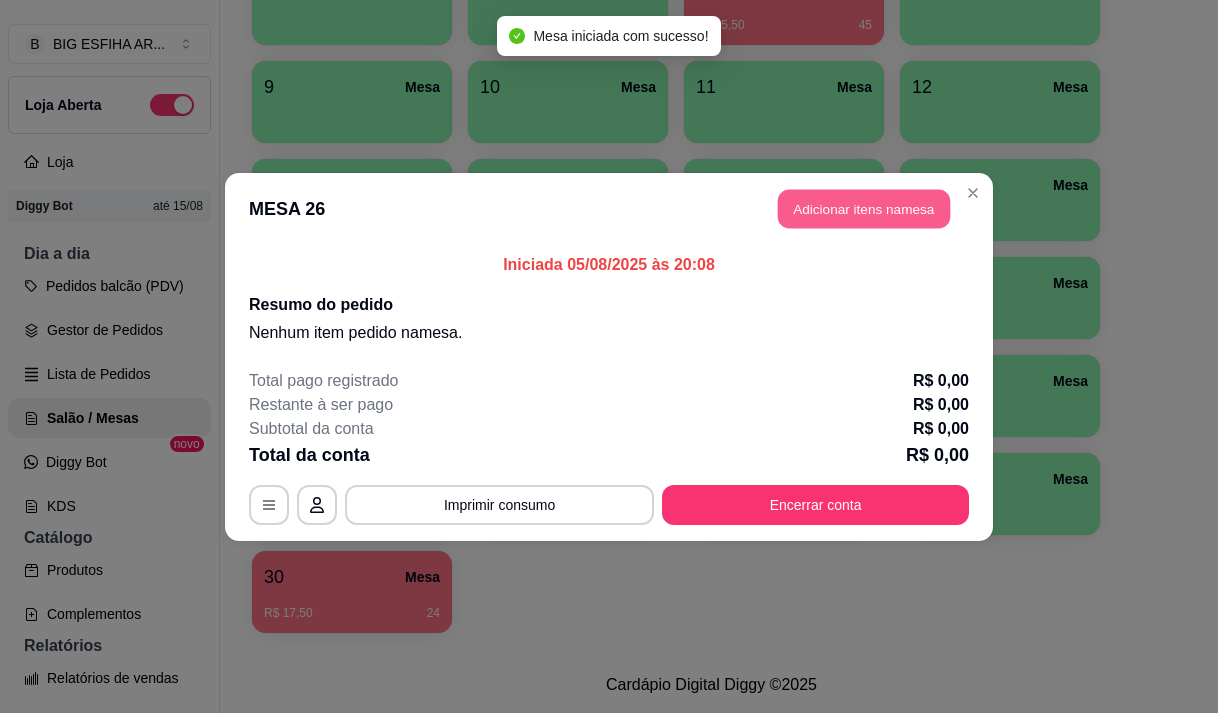 click on "Adicionar itens na  mesa" at bounding box center [864, 208] 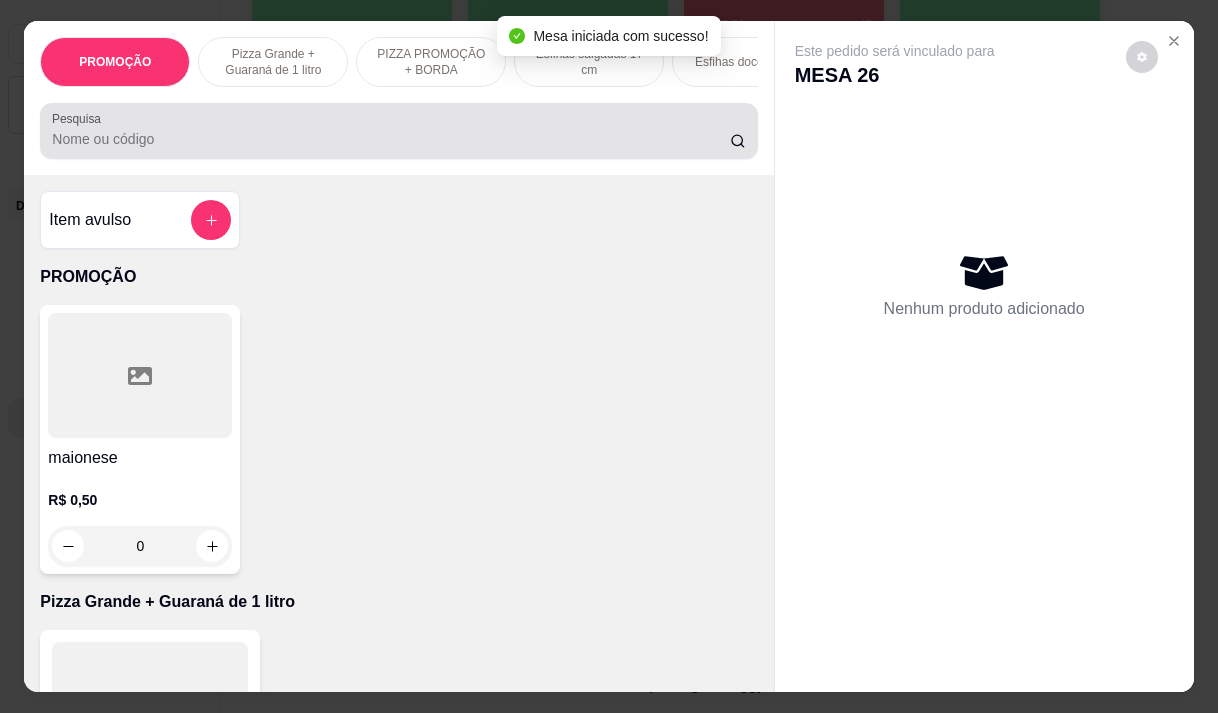 click at bounding box center (398, 131) 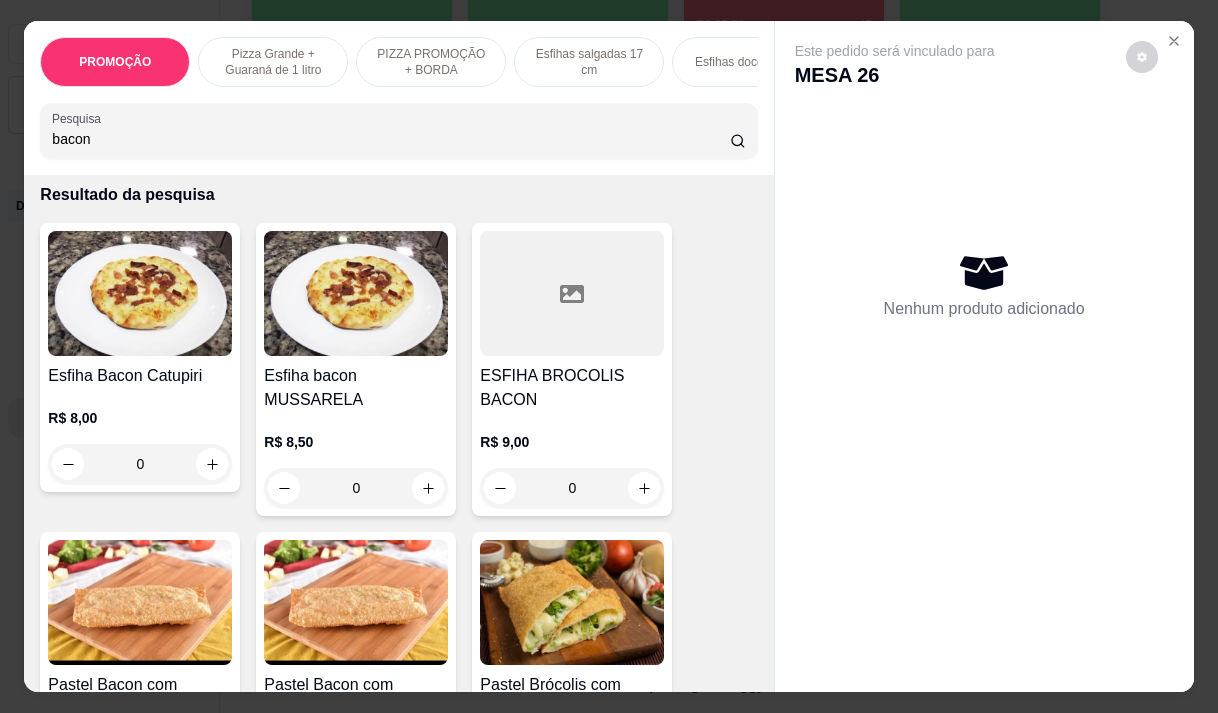 scroll, scrollTop: 100, scrollLeft: 0, axis: vertical 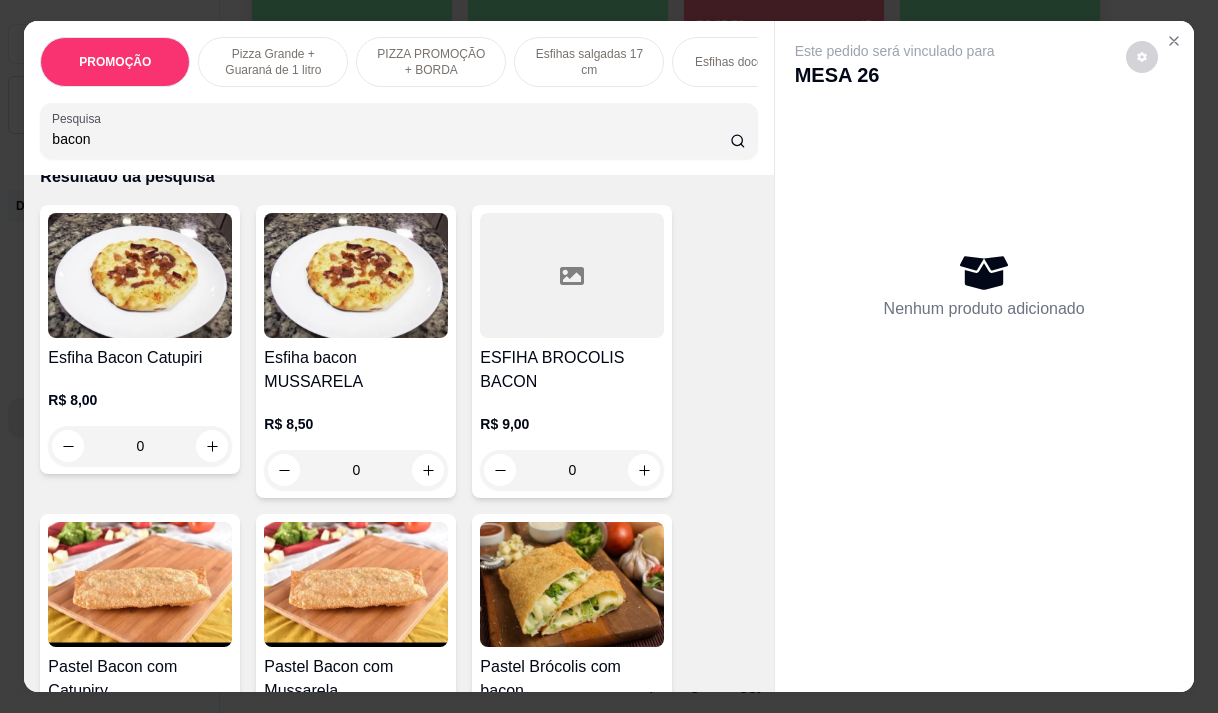 type on "bacon" 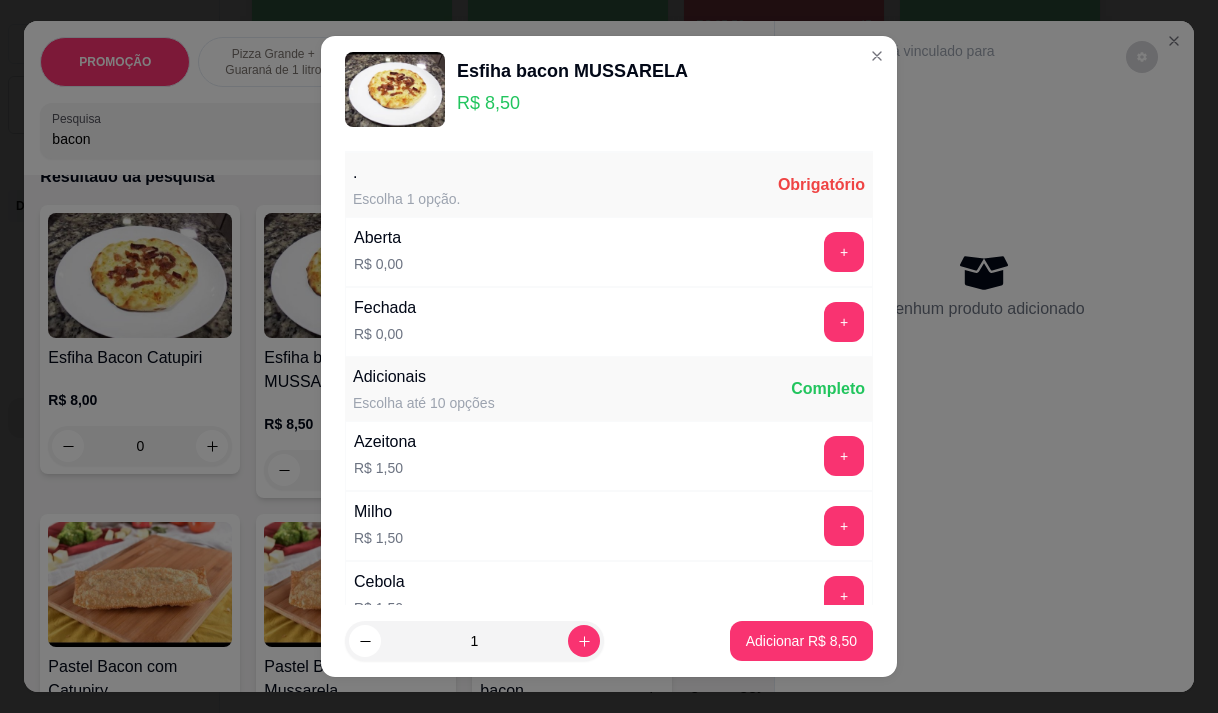drag, startPoint x: 803, startPoint y: 278, endPoint x: 807, endPoint y: 291, distance: 13.601471 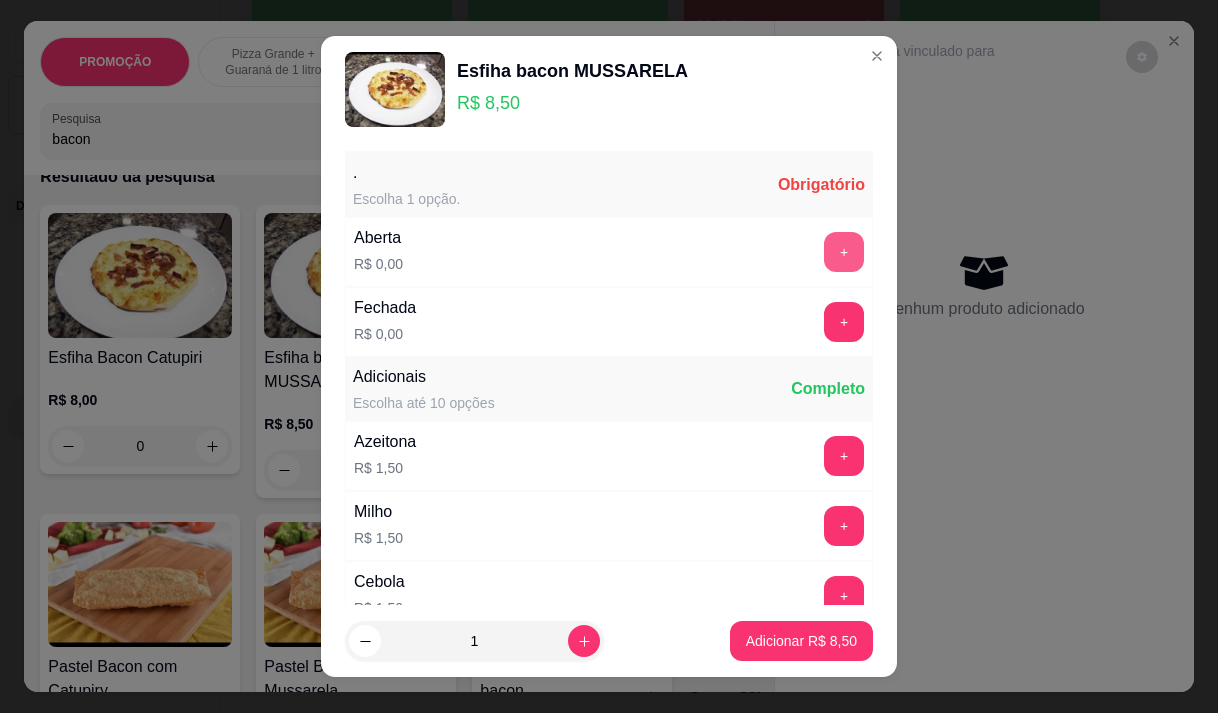 click on "+" at bounding box center [844, 252] 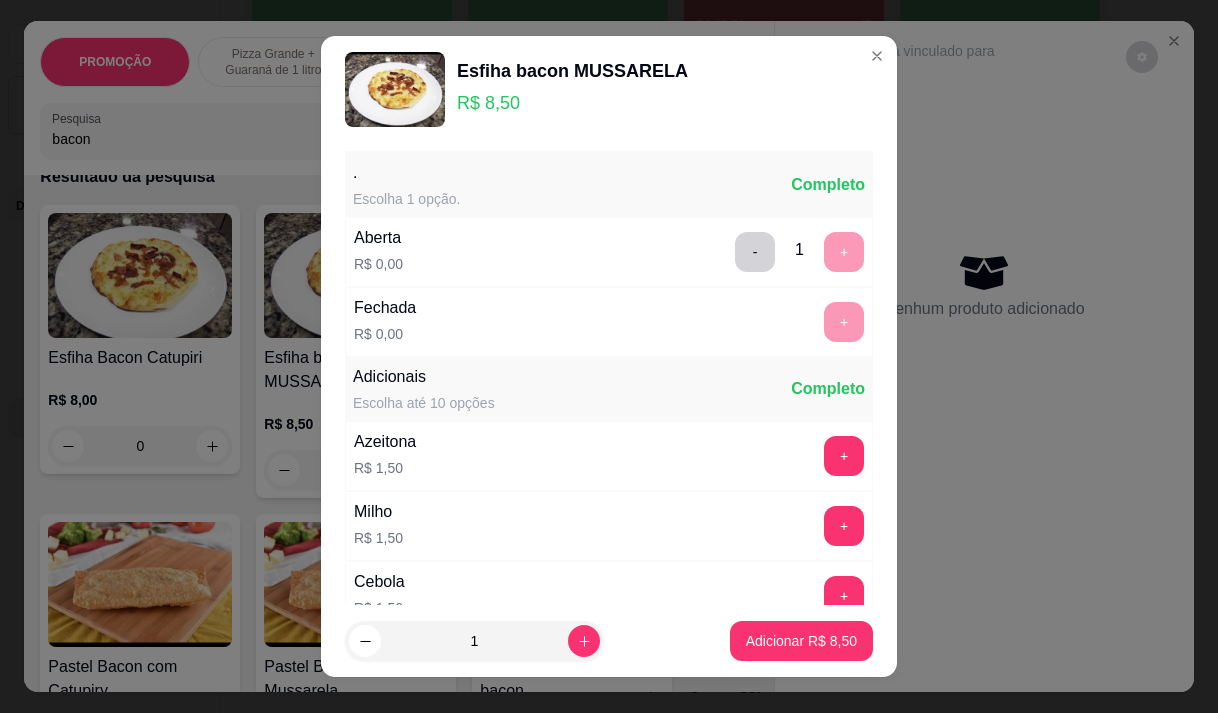 scroll, scrollTop: 28, scrollLeft: 0, axis: vertical 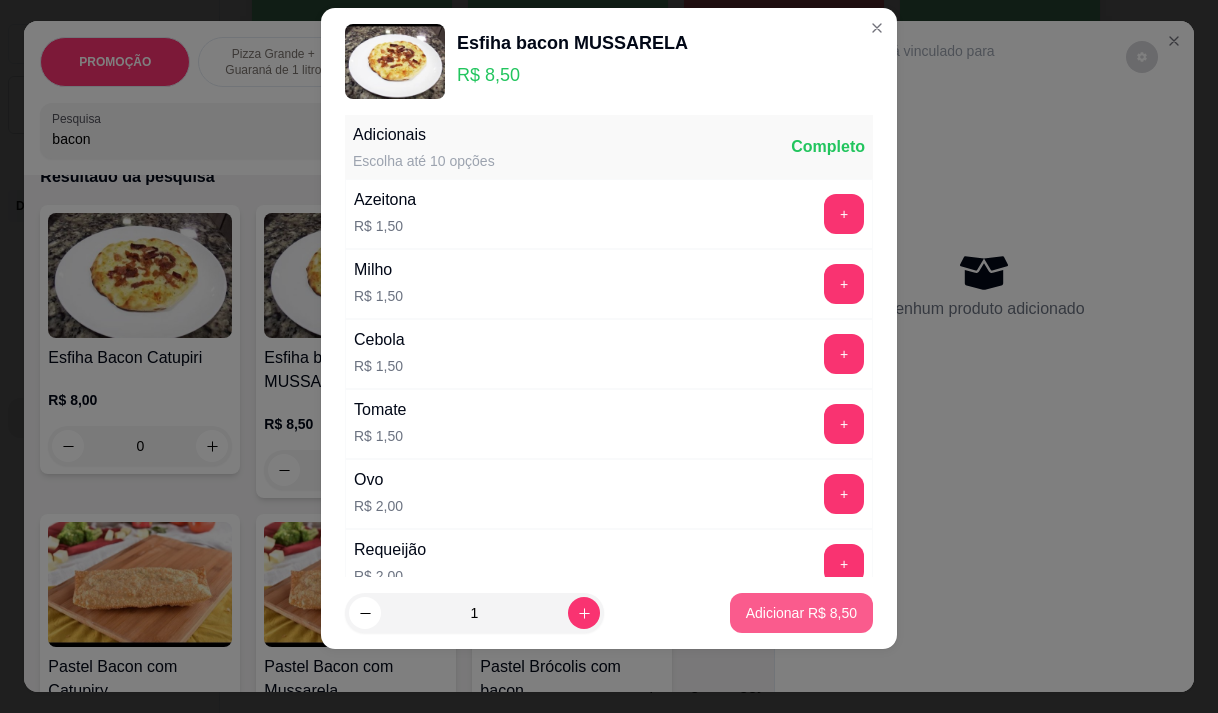 click on "Adicionar   R$ 8,50" at bounding box center [801, 613] 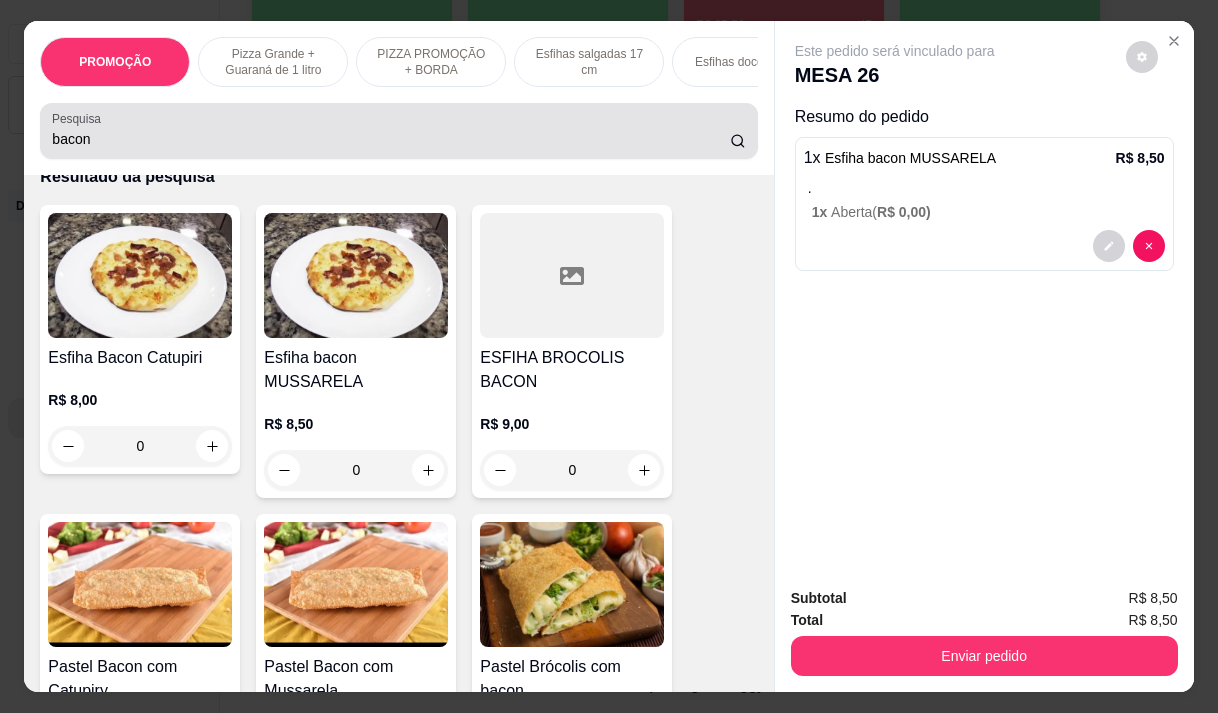click on "bacon" at bounding box center (391, 139) 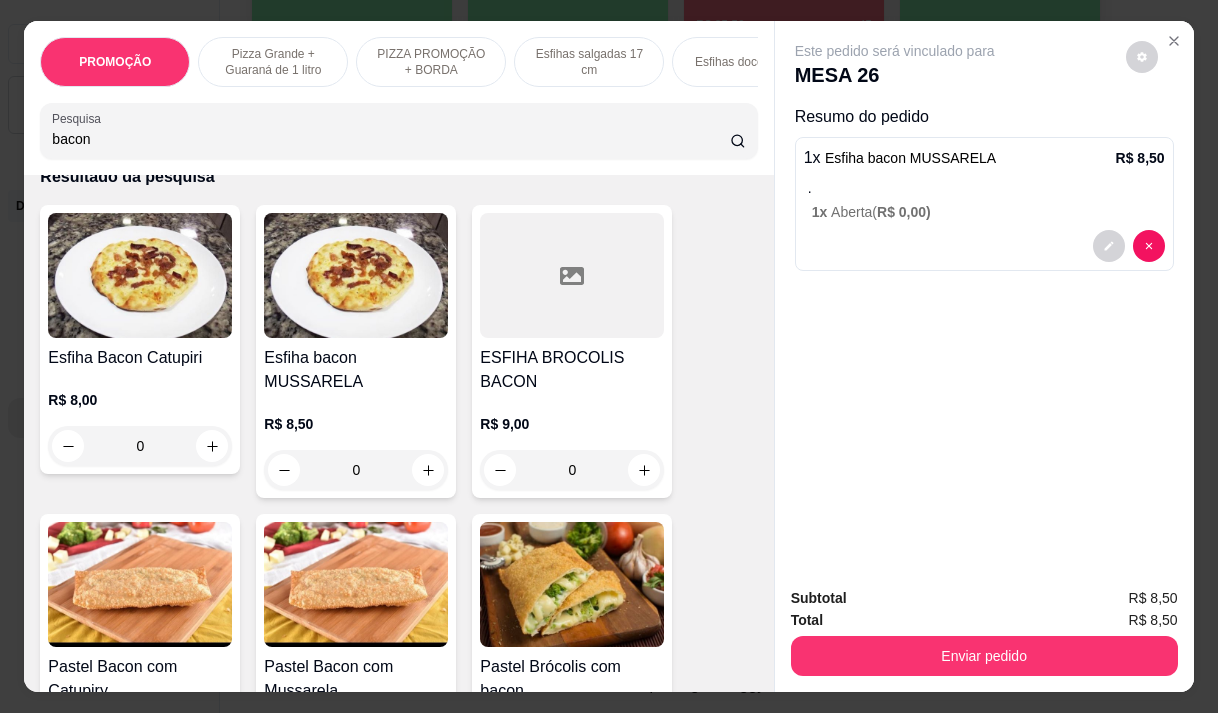 click on "bacon" at bounding box center (391, 139) 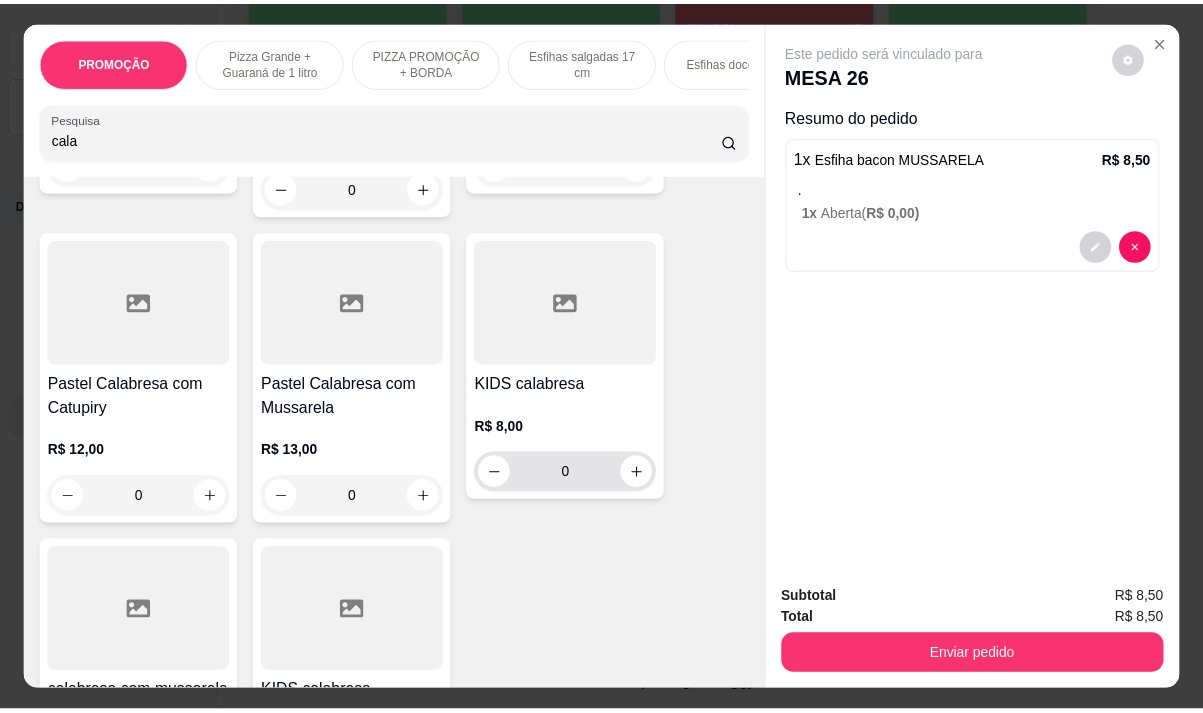 scroll, scrollTop: 700, scrollLeft: 0, axis: vertical 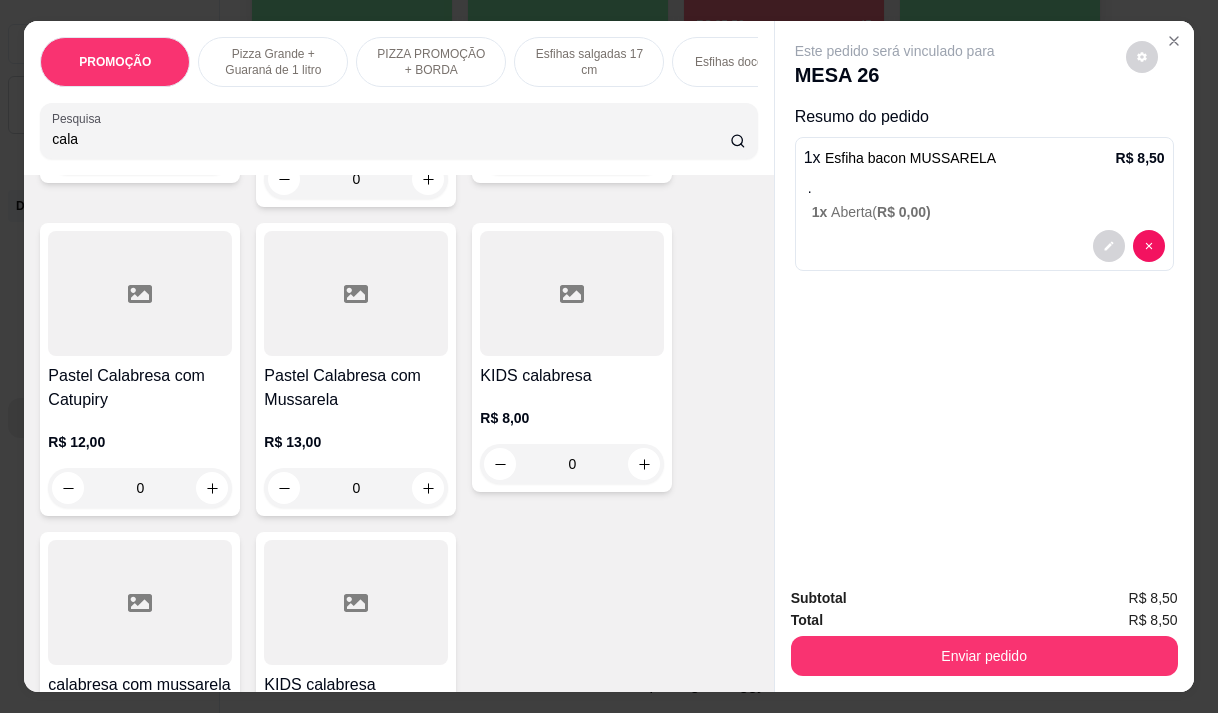 type on "cala" 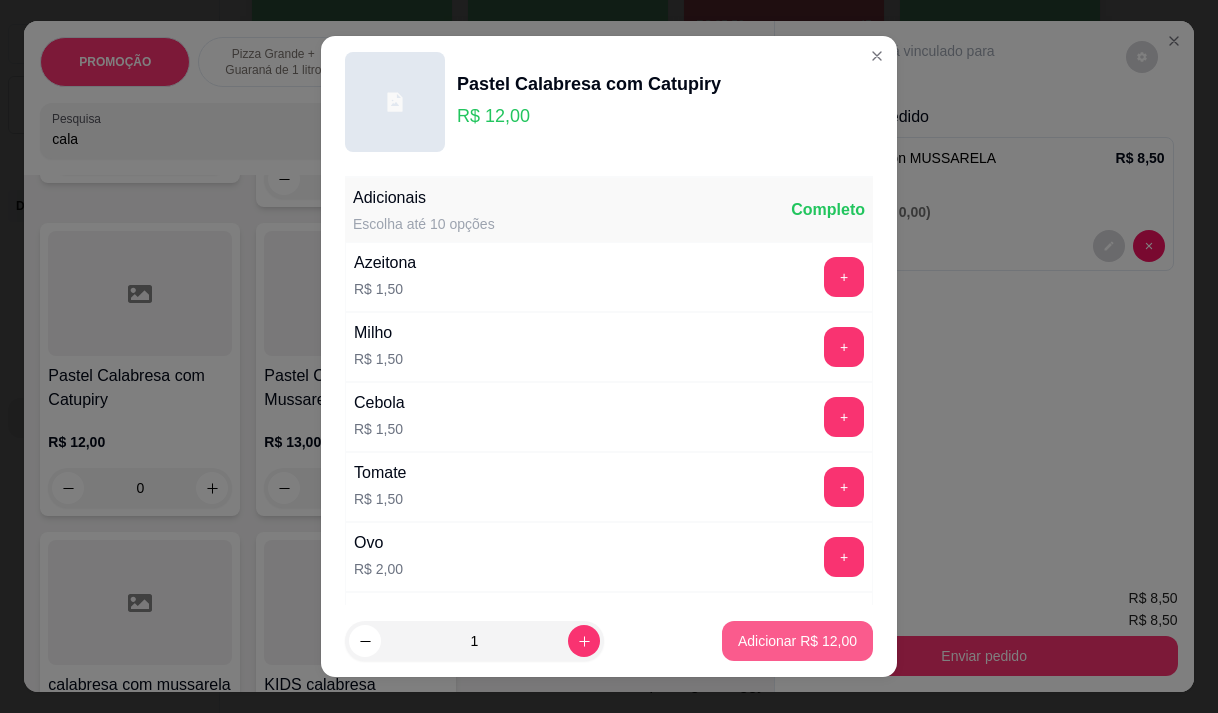 click on "Adicionar   R$ 12,00" at bounding box center (797, 641) 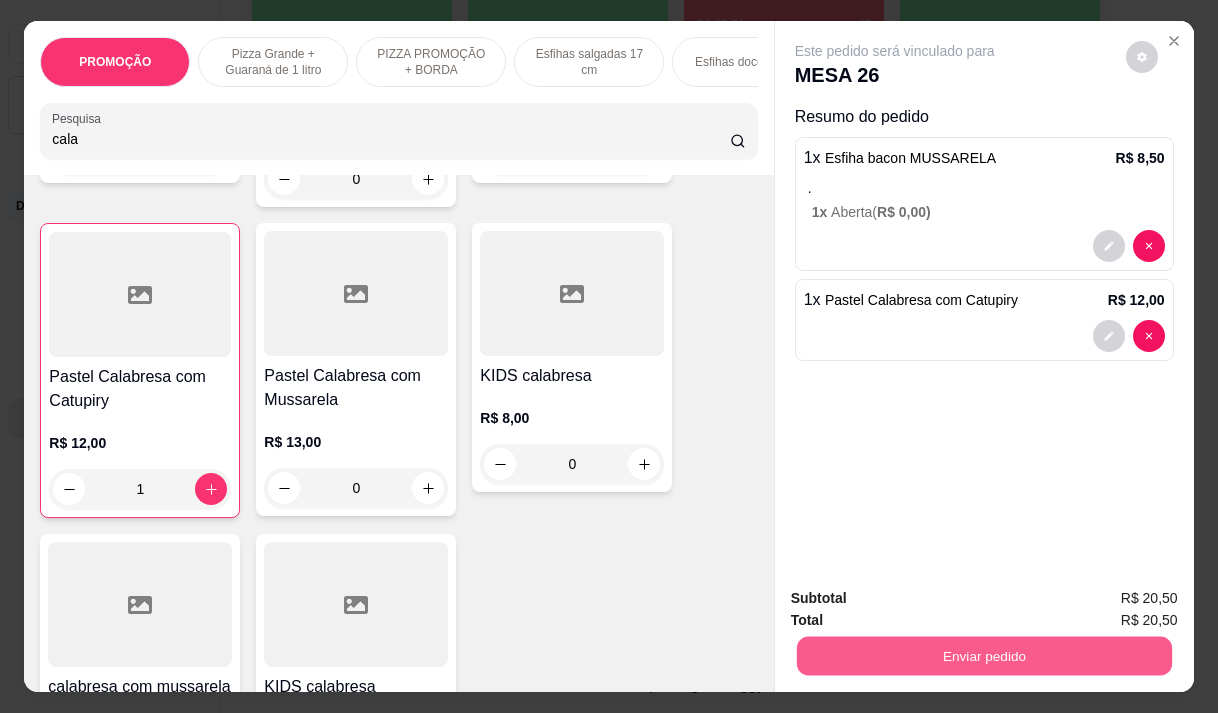 click on "Enviar pedido" at bounding box center (983, 655) 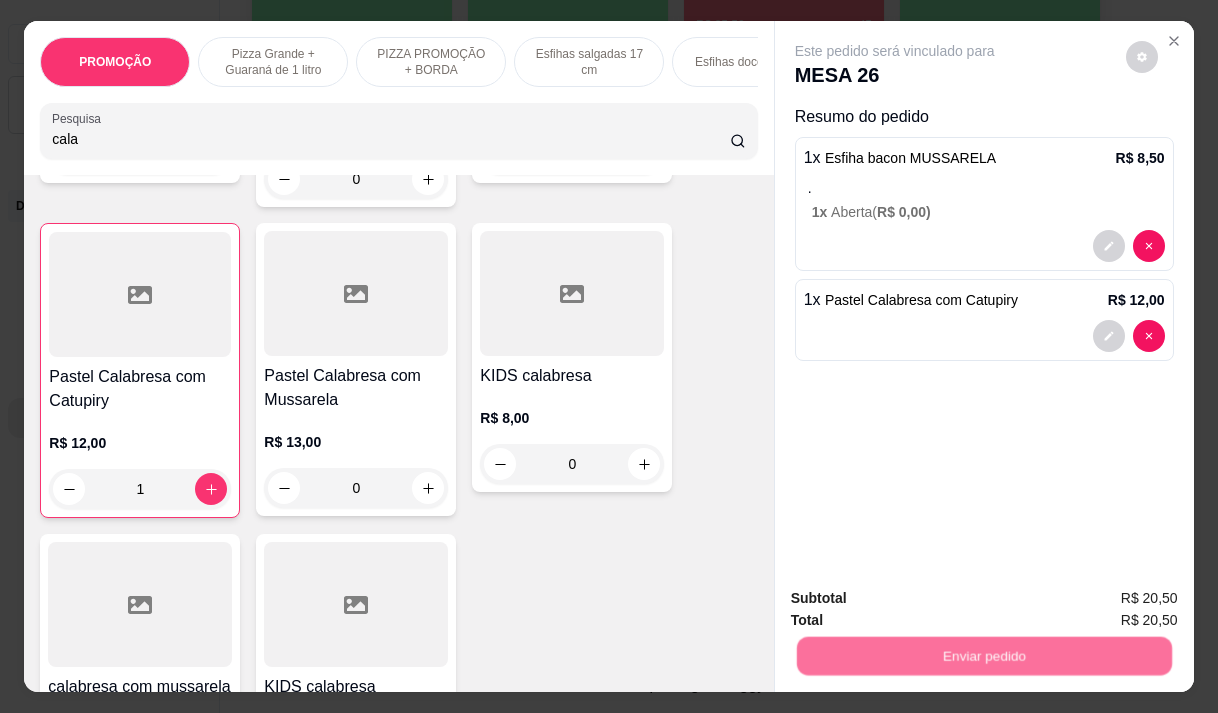 click on "Não registrar e enviar pedido" at bounding box center (918, 599) 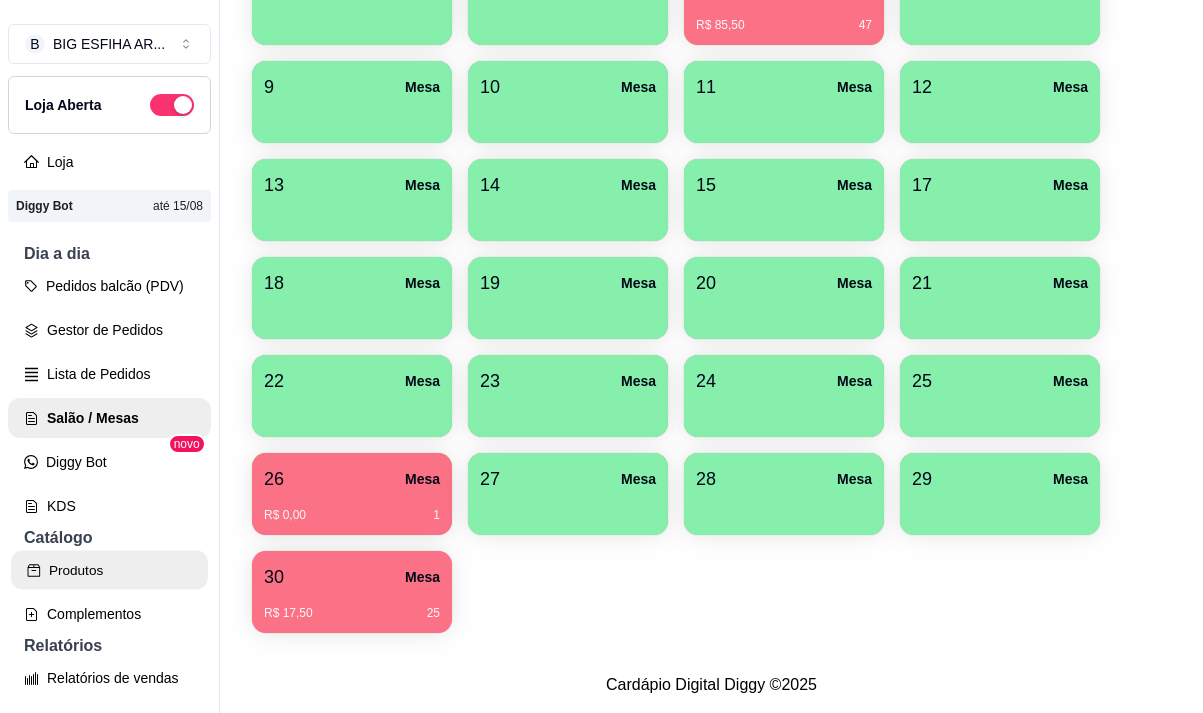 click on "Produtos" at bounding box center [109, 570] 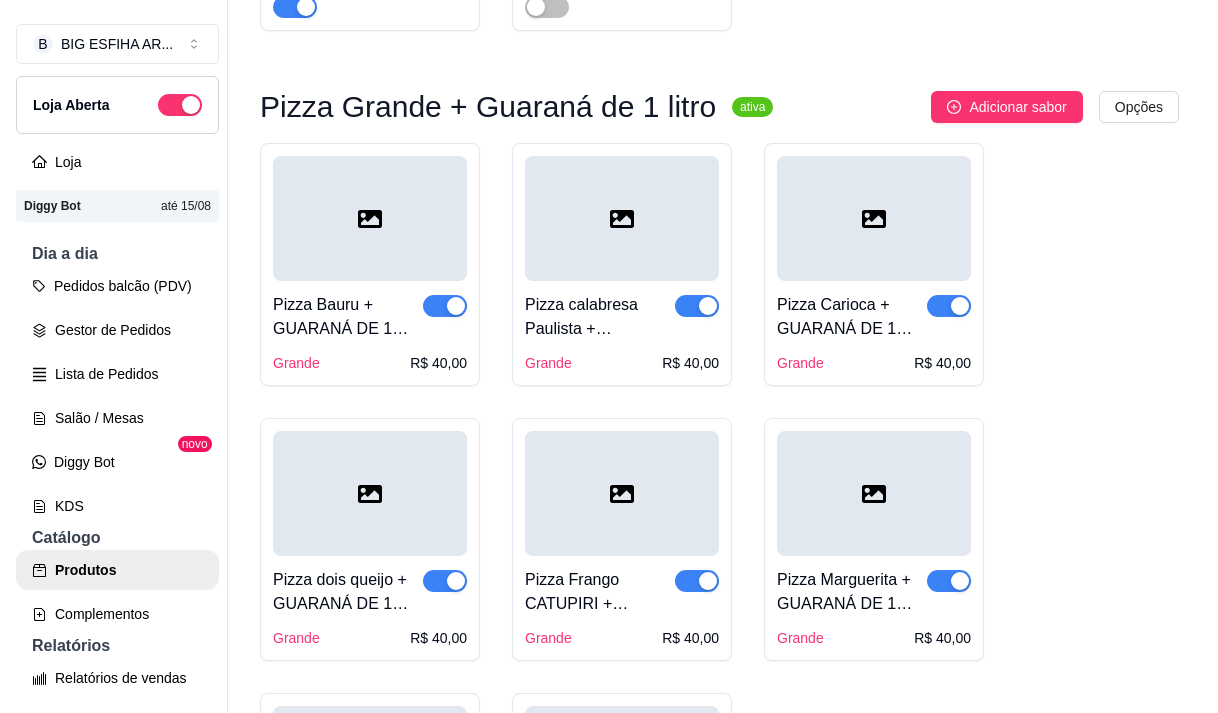 scroll, scrollTop: 0, scrollLeft: 0, axis: both 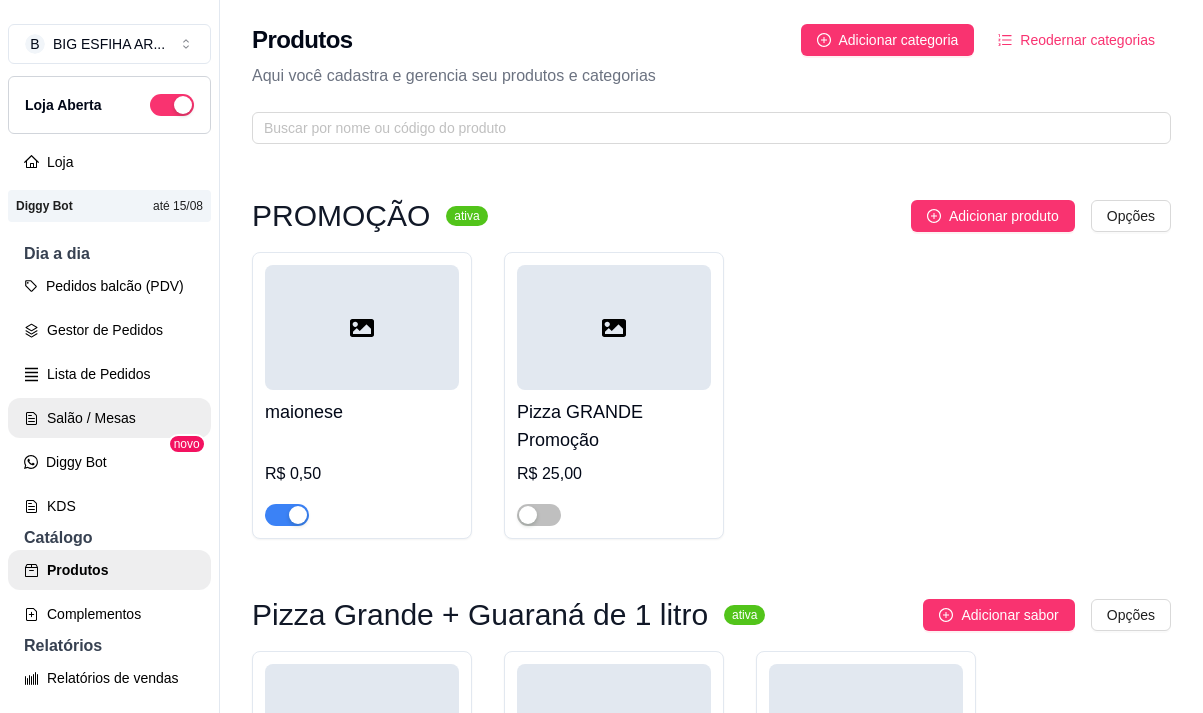 click on "Salão / Mesas" at bounding box center (109, 418) 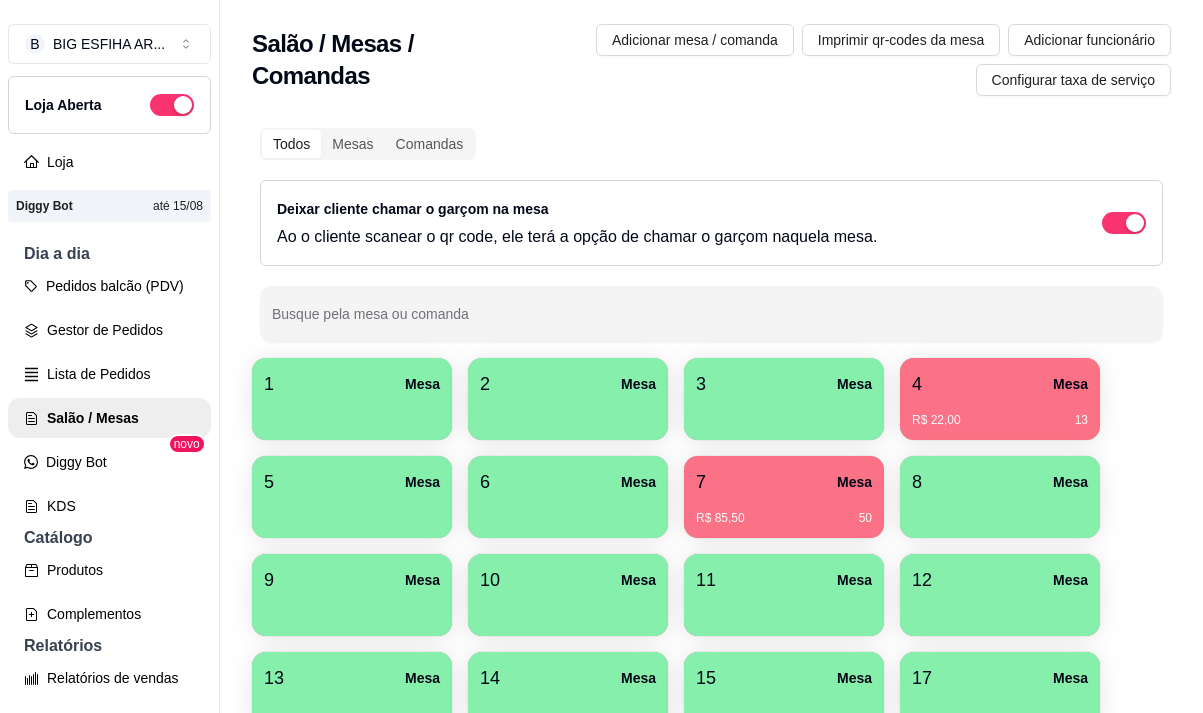 click on "R$ 85,50 50" at bounding box center (784, 511) 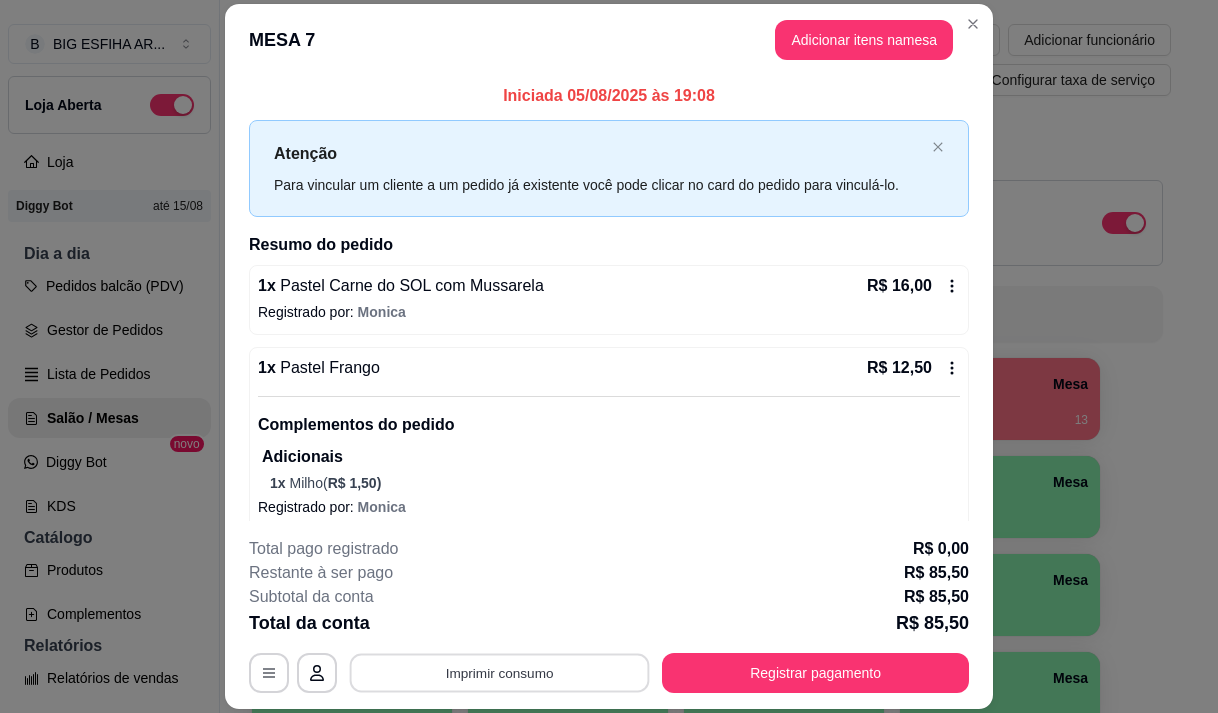 click on "Imprimir consumo" at bounding box center [500, 673] 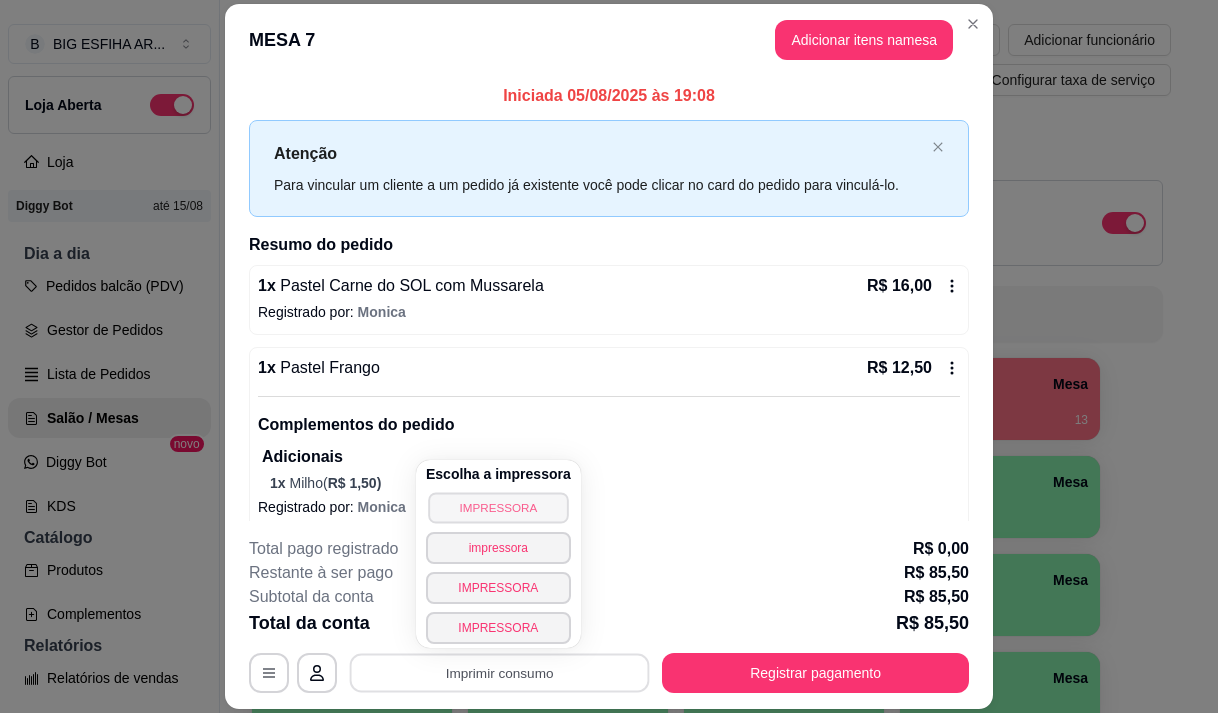 click on "IMPRESSORA" at bounding box center (498, 507) 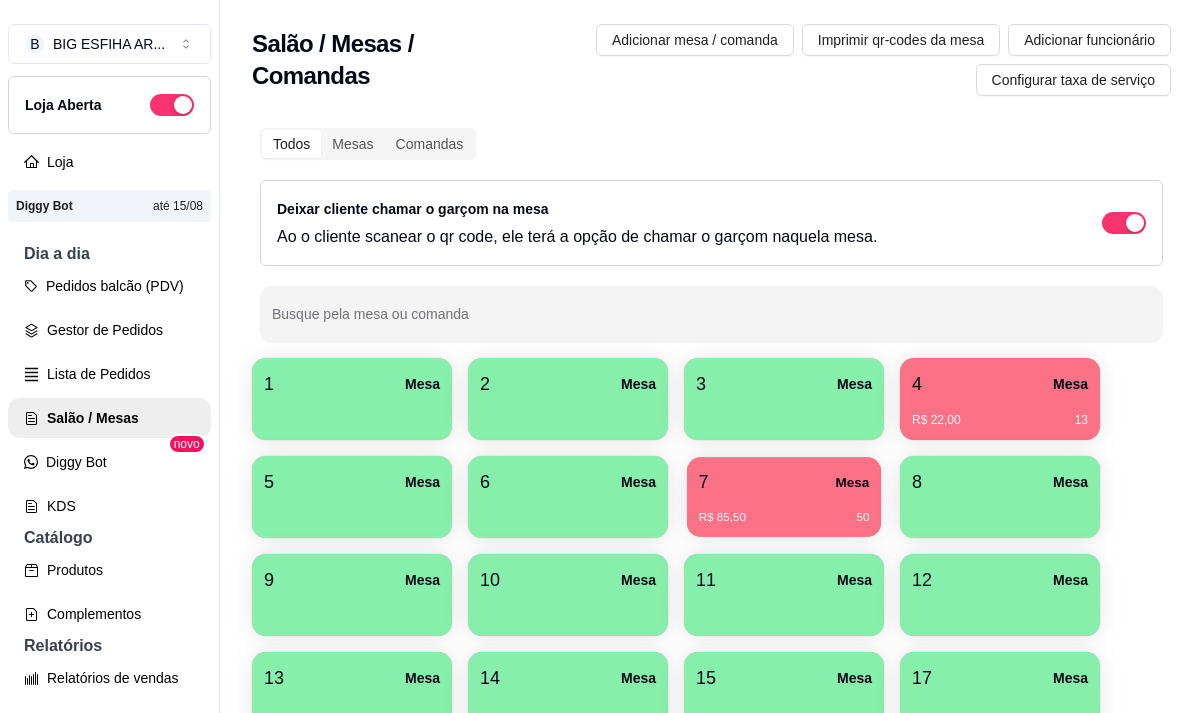 click on "R$ 85,50 50" at bounding box center (784, 518) 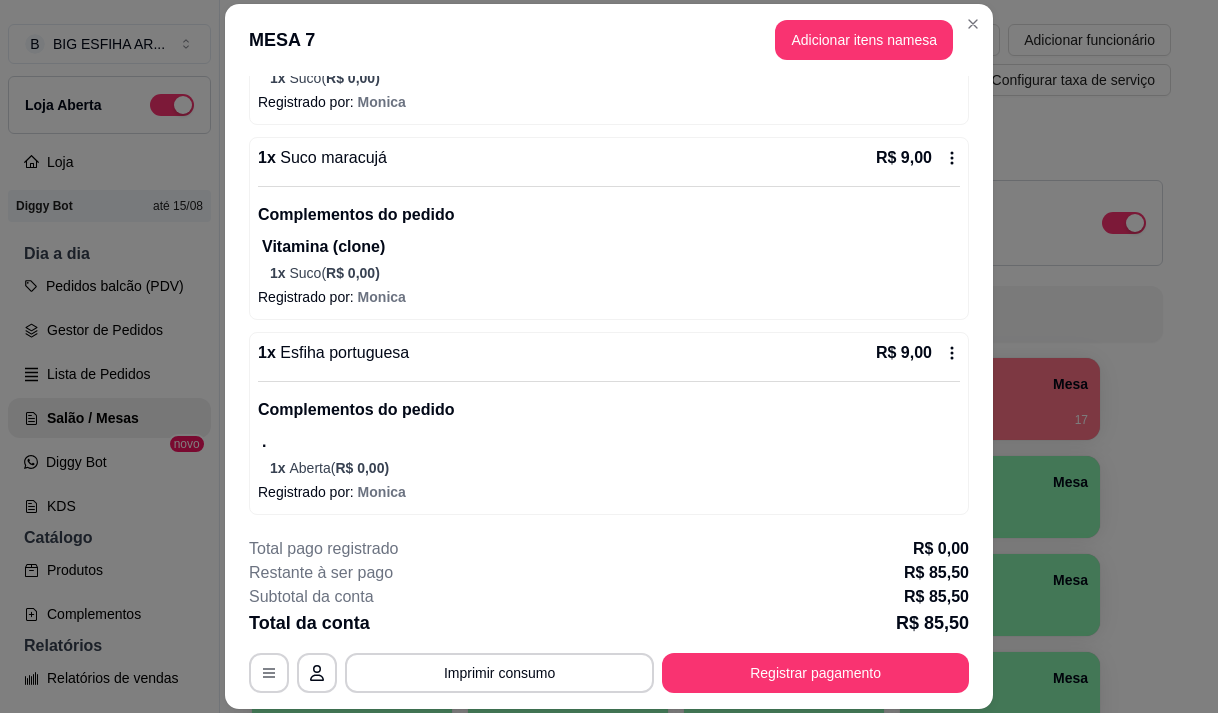scroll, scrollTop: 700, scrollLeft: 0, axis: vertical 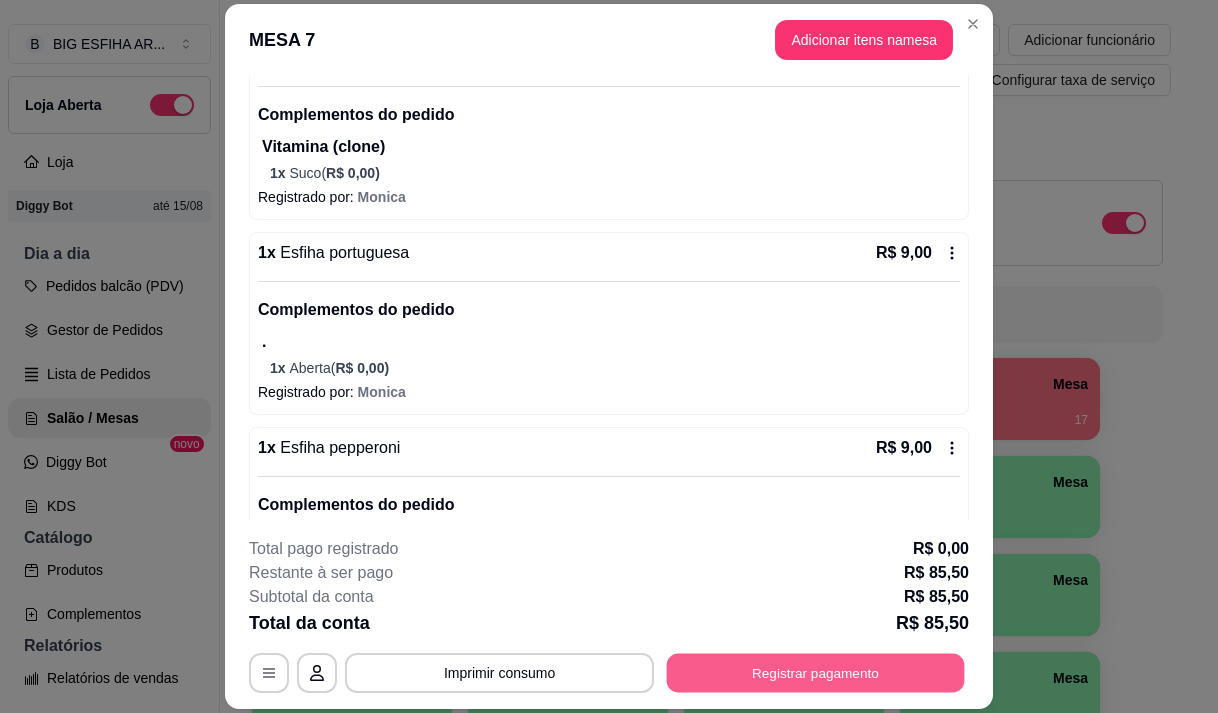 click on "Registrar pagamento" at bounding box center [816, 673] 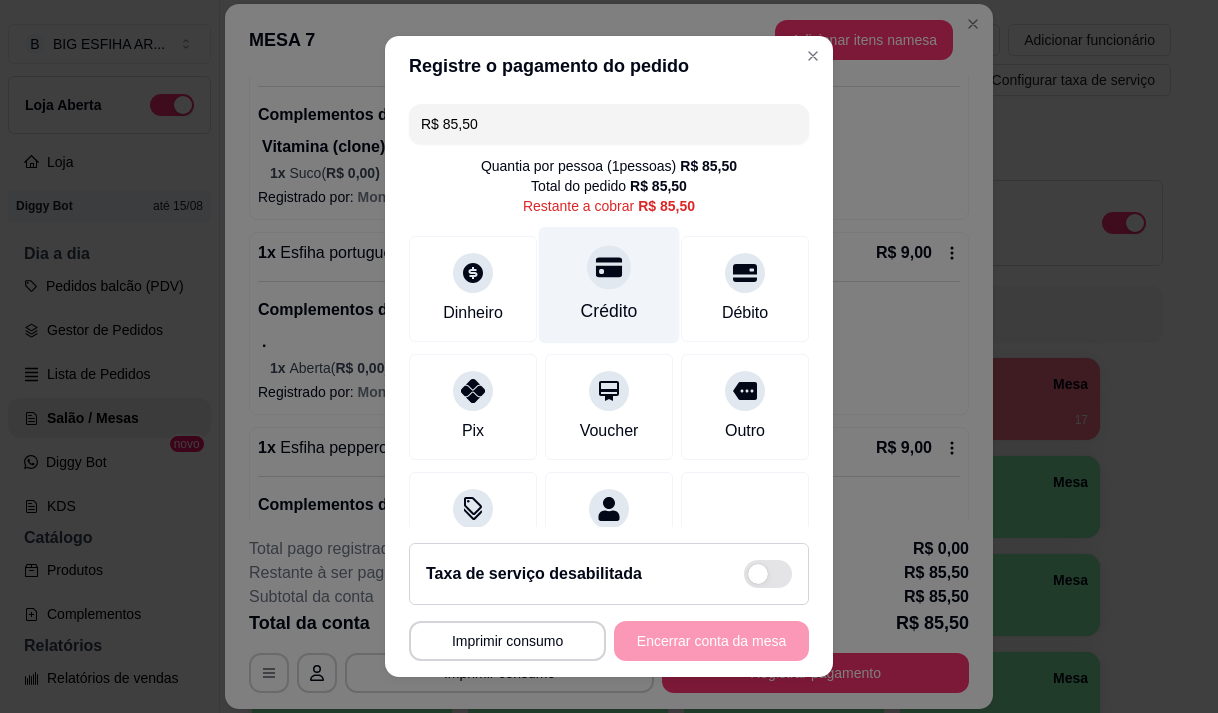 click on "Crédito" at bounding box center (609, 284) 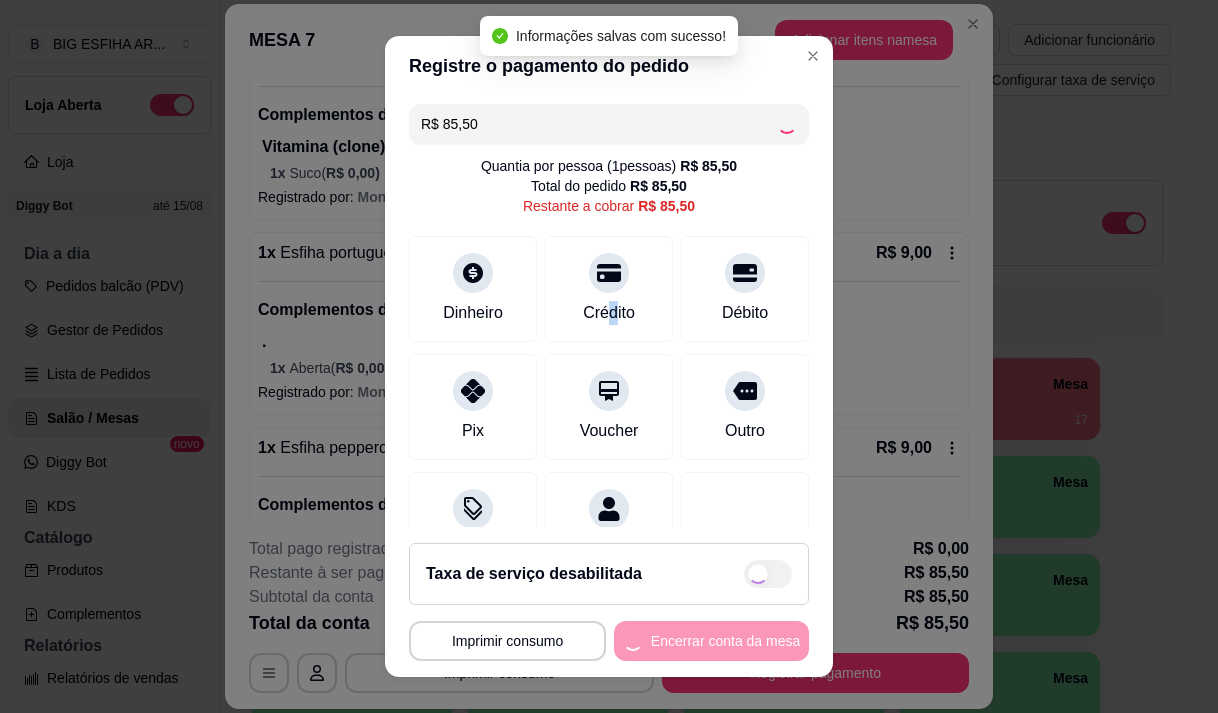 type on "R$ 0,00" 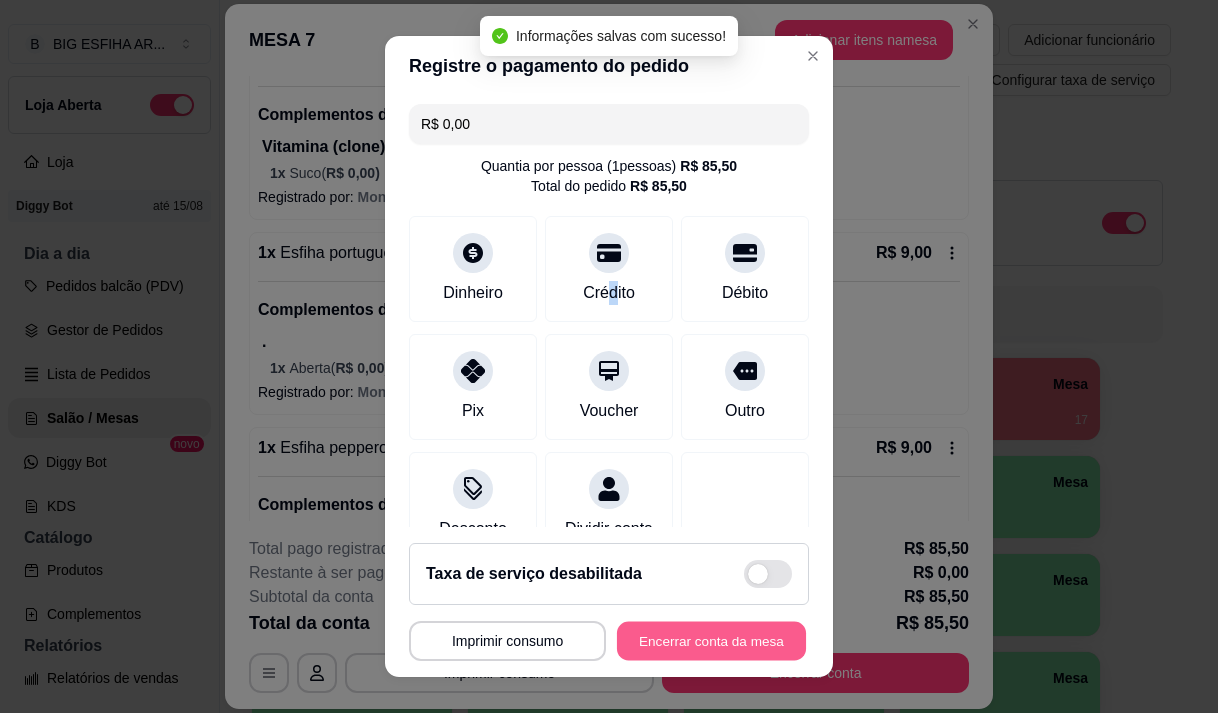 click on "Encerrar conta da mesa" at bounding box center (711, 641) 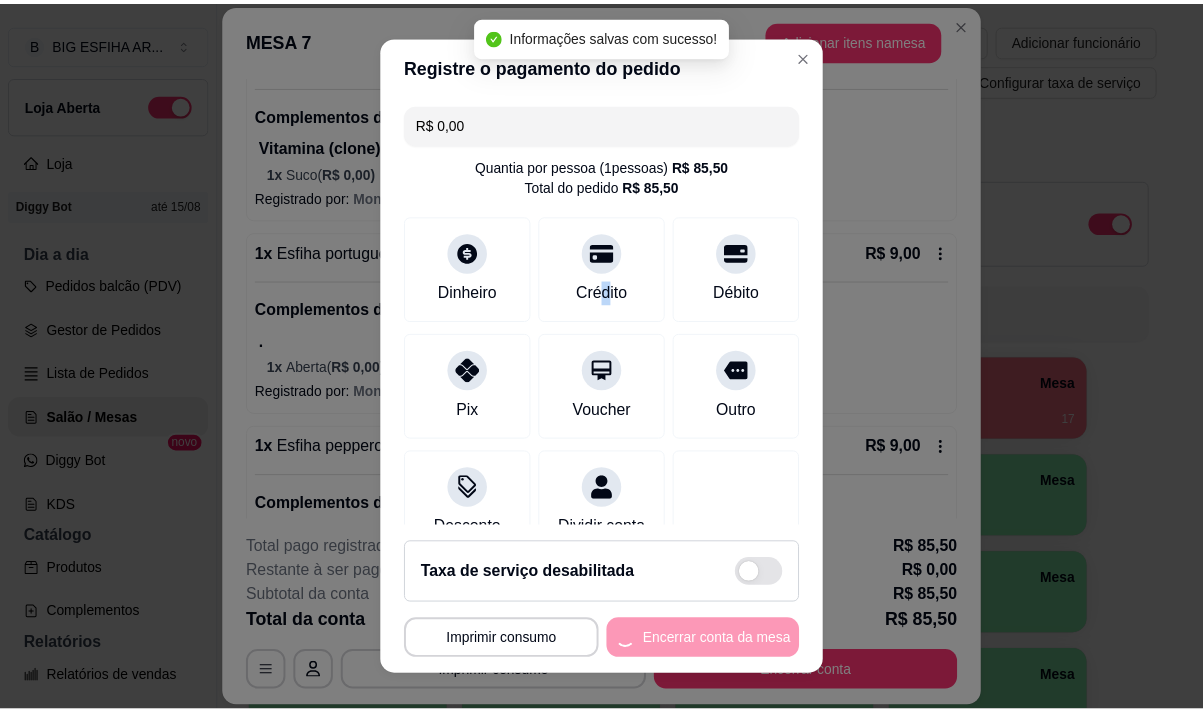 scroll, scrollTop: 0, scrollLeft: 0, axis: both 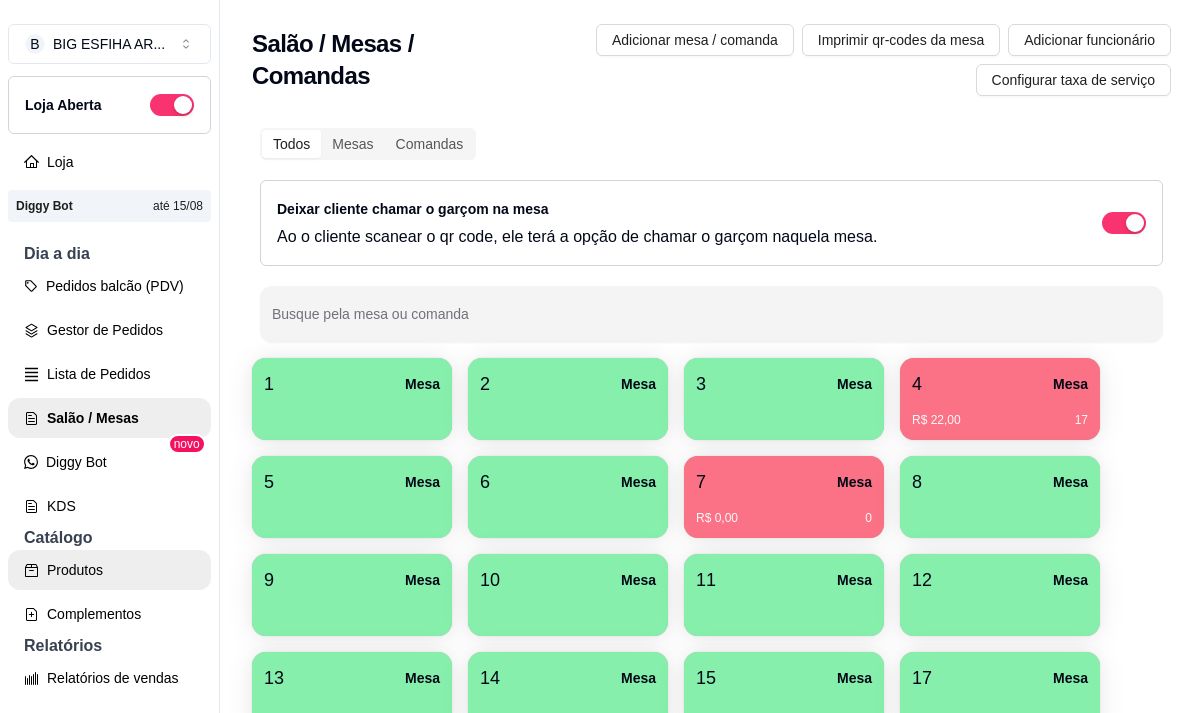 click on "Produtos" at bounding box center (109, 570) 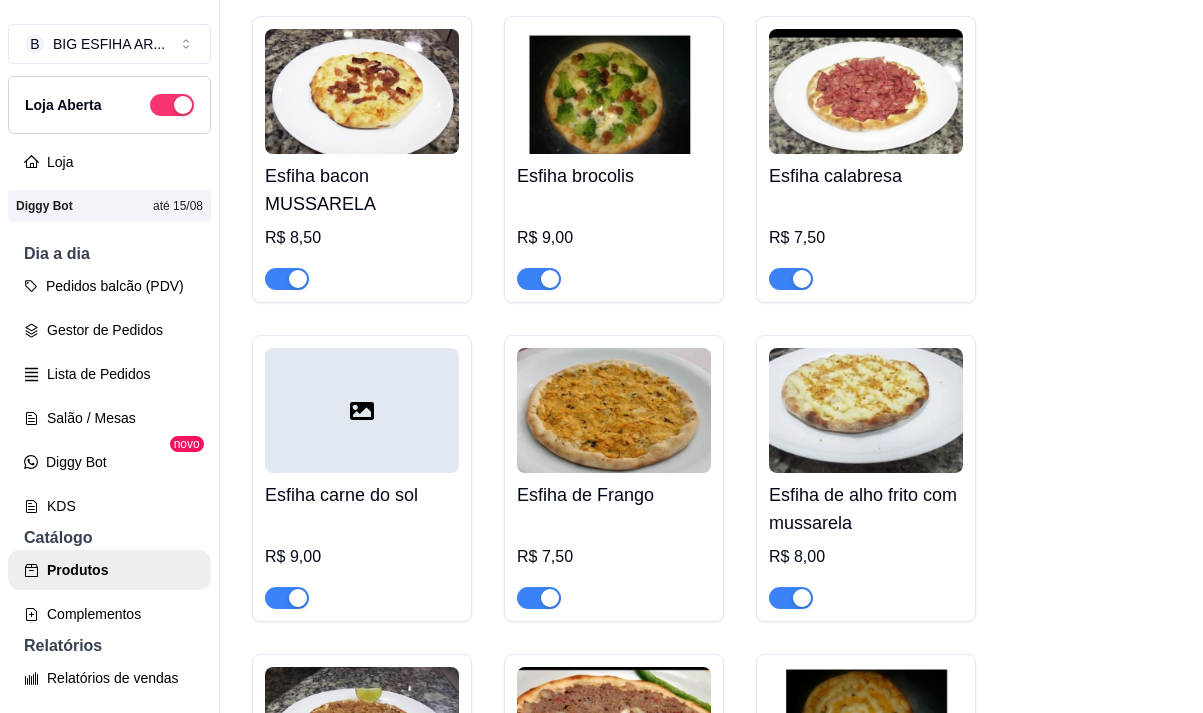 scroll, scrollTop: 3100, scrollLeft: 0, axis: vertical 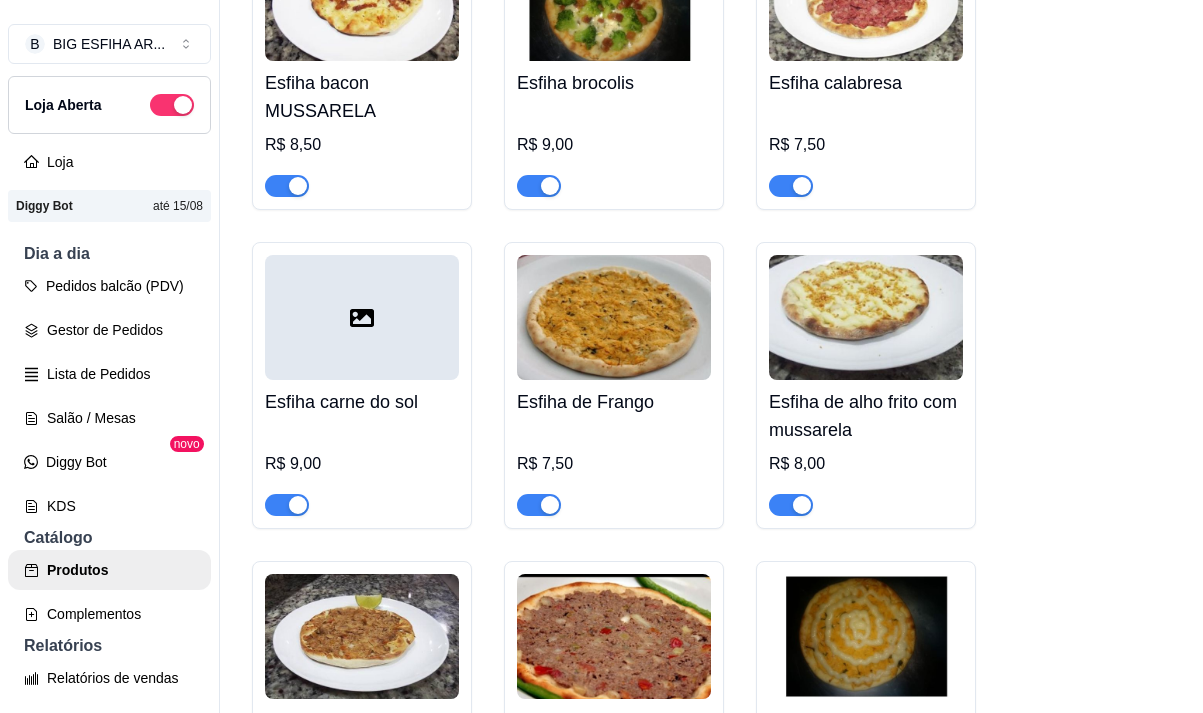 click at bounding box center [287, 505] 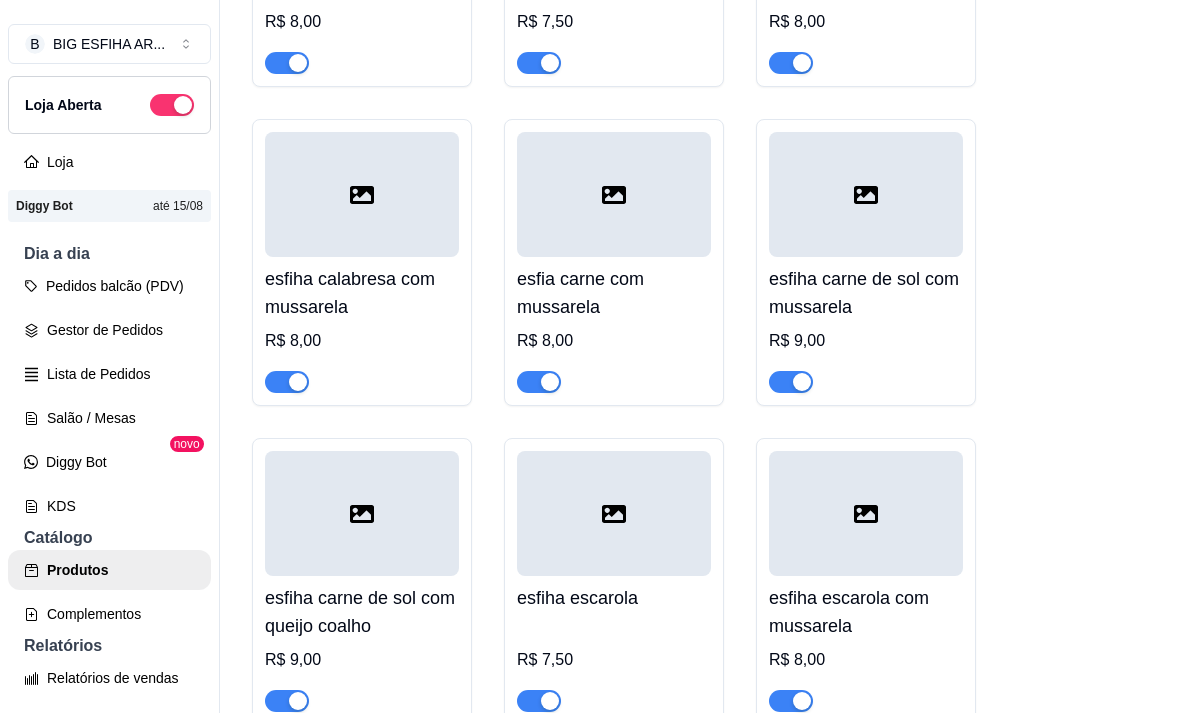 scroll, scrollTop: 5500, scrollLeft: 0, axis: vertical 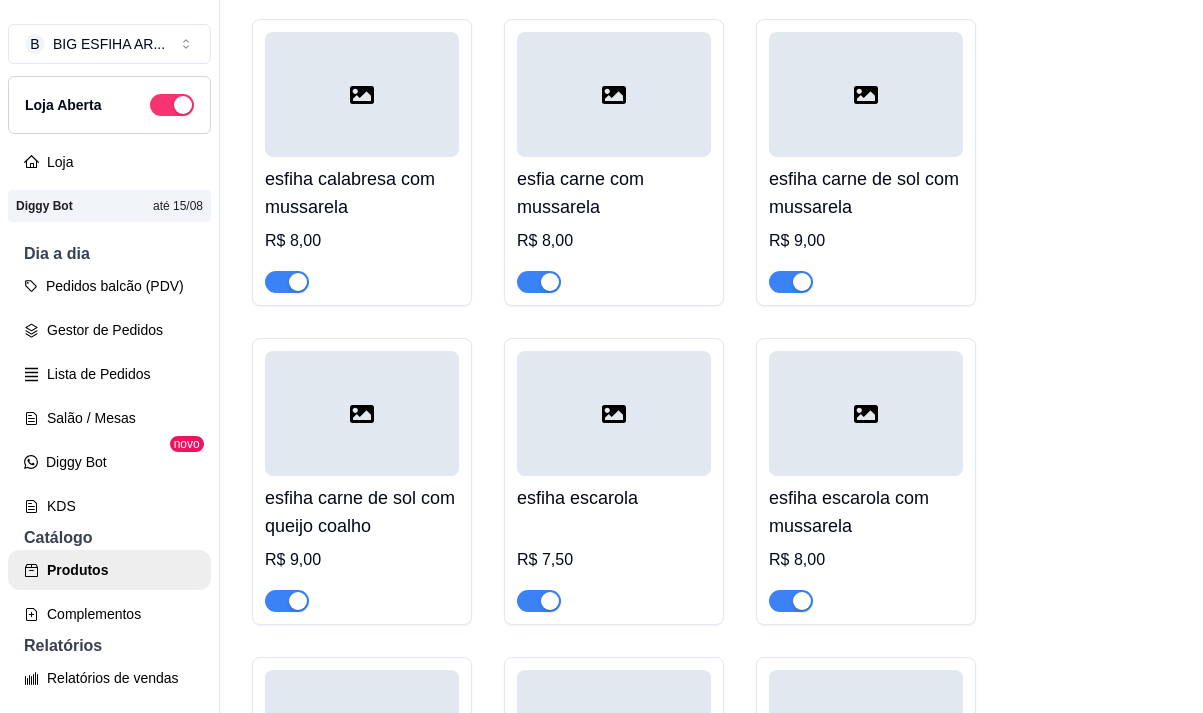 click at bounding box center [287, 601] 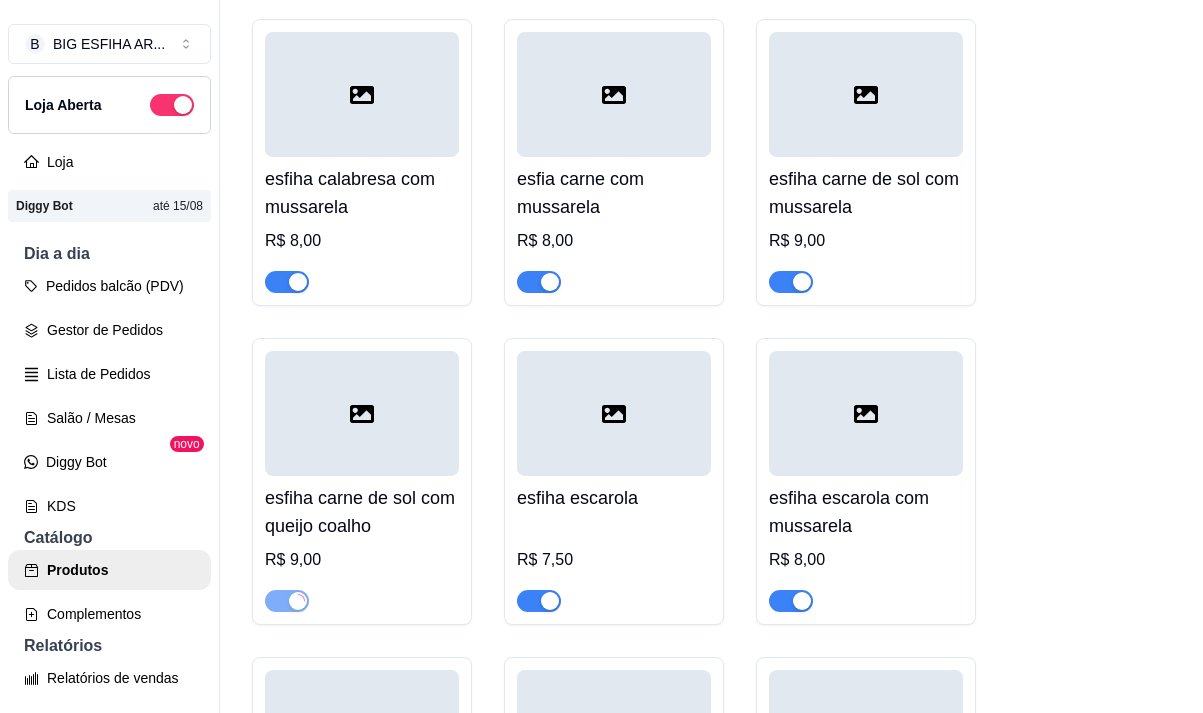 click at bounding box center [791, 282] 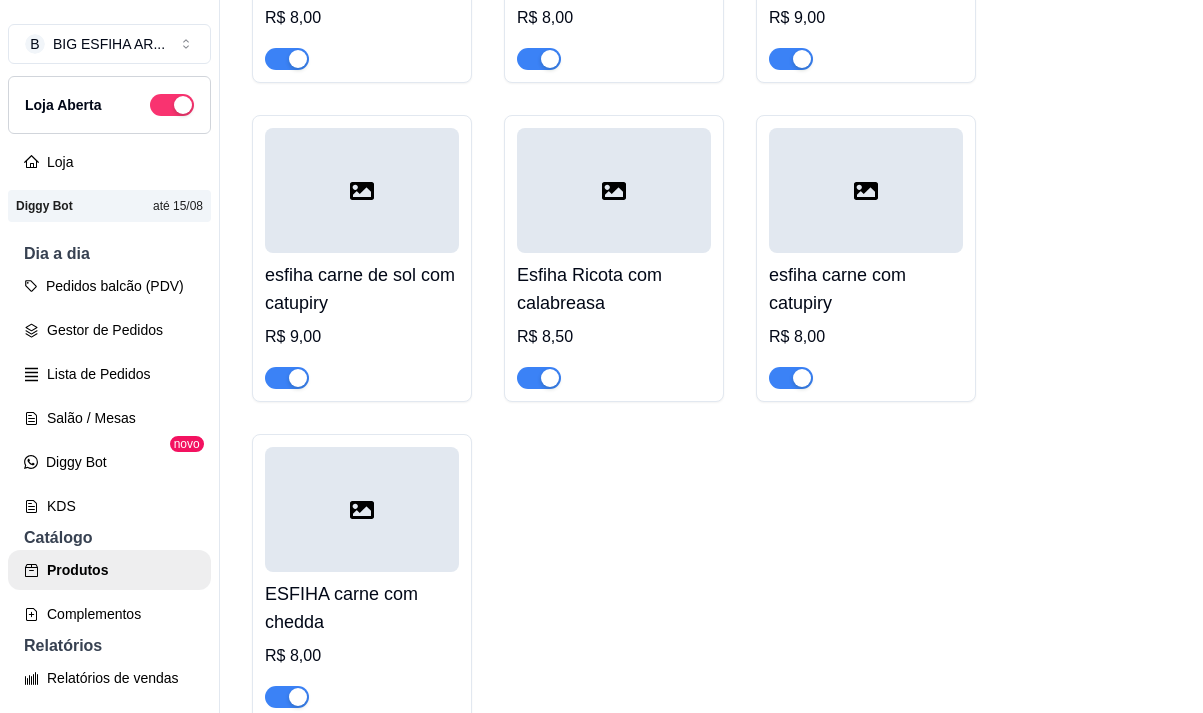 scroll, scrollTop: 7000, scrollLeft: 0, axis: vertical 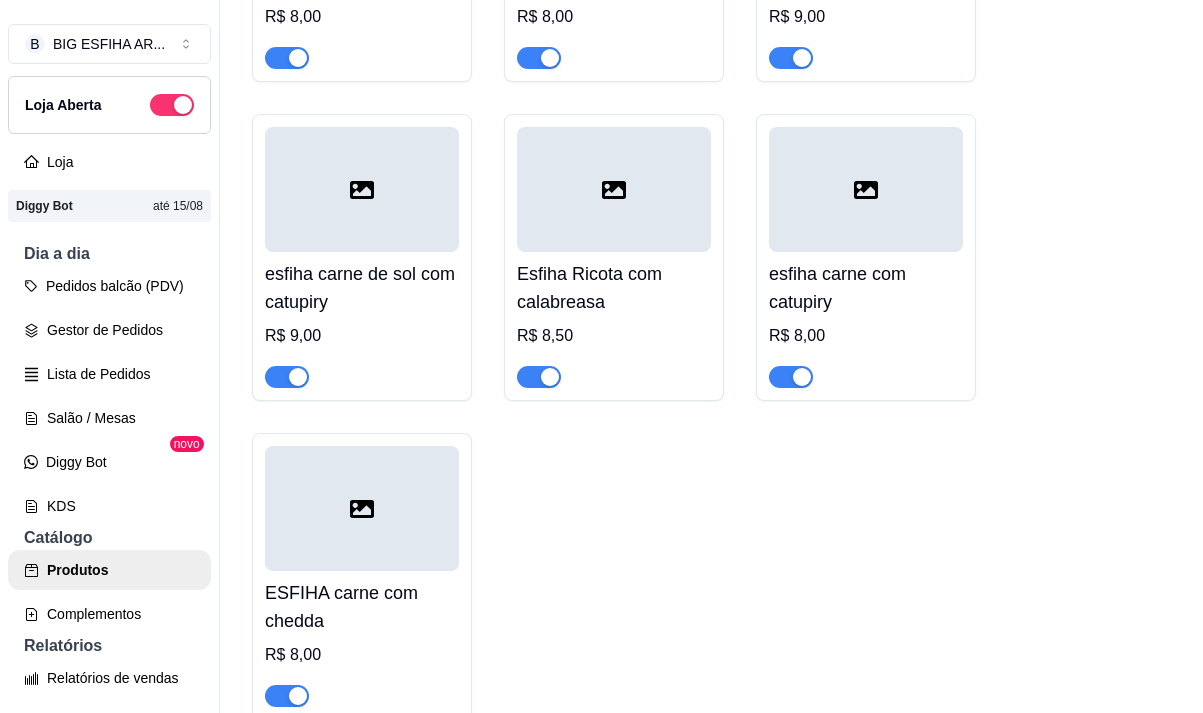 click at bounding box center [287, 377] 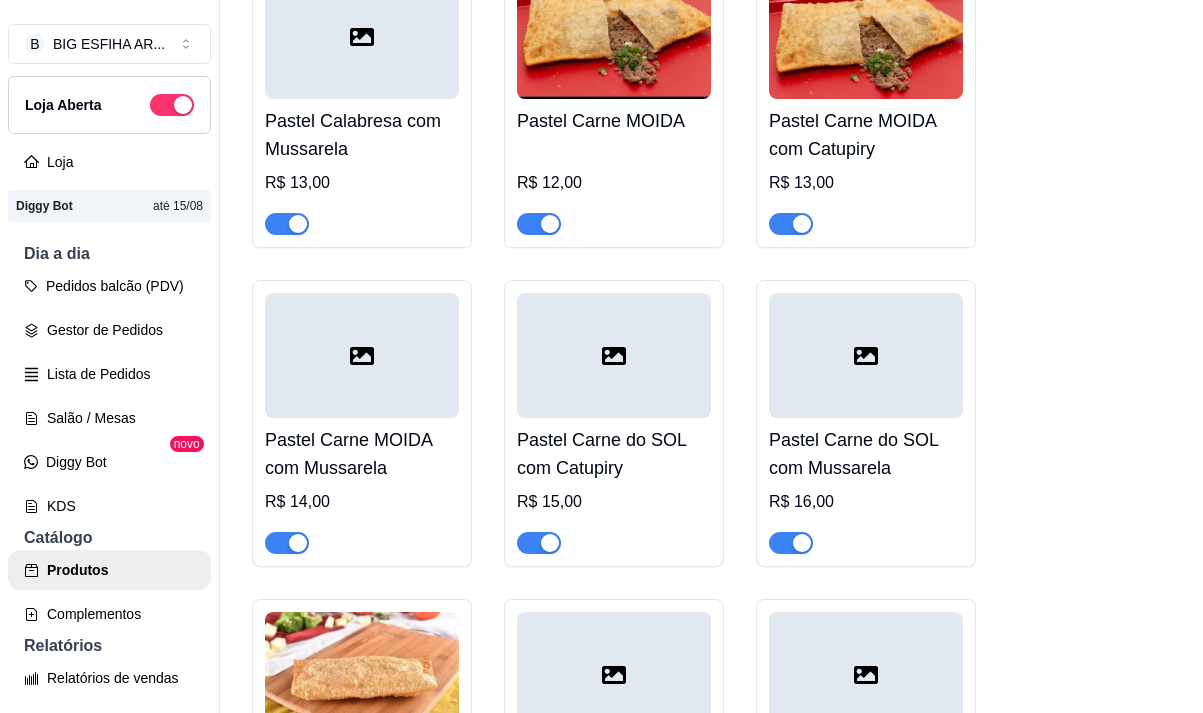scroll, scrollTop: 11200, scrollLeft: 0, axis: vertical 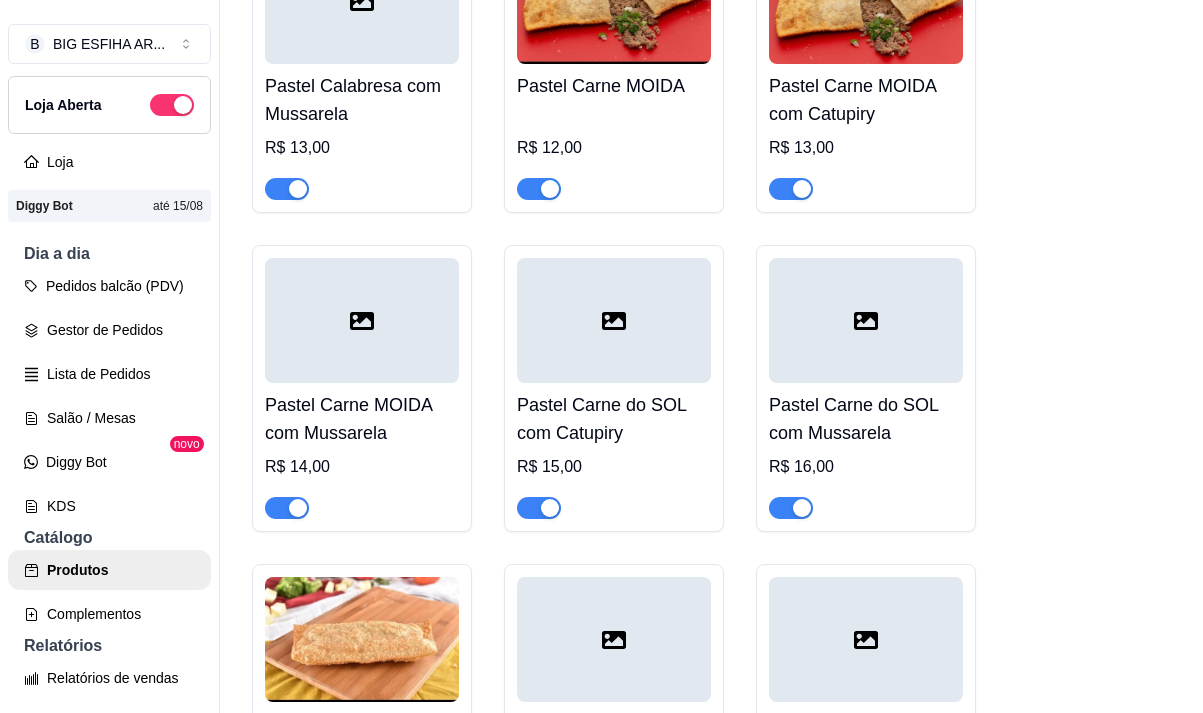 click at bounding box center (539, 508) 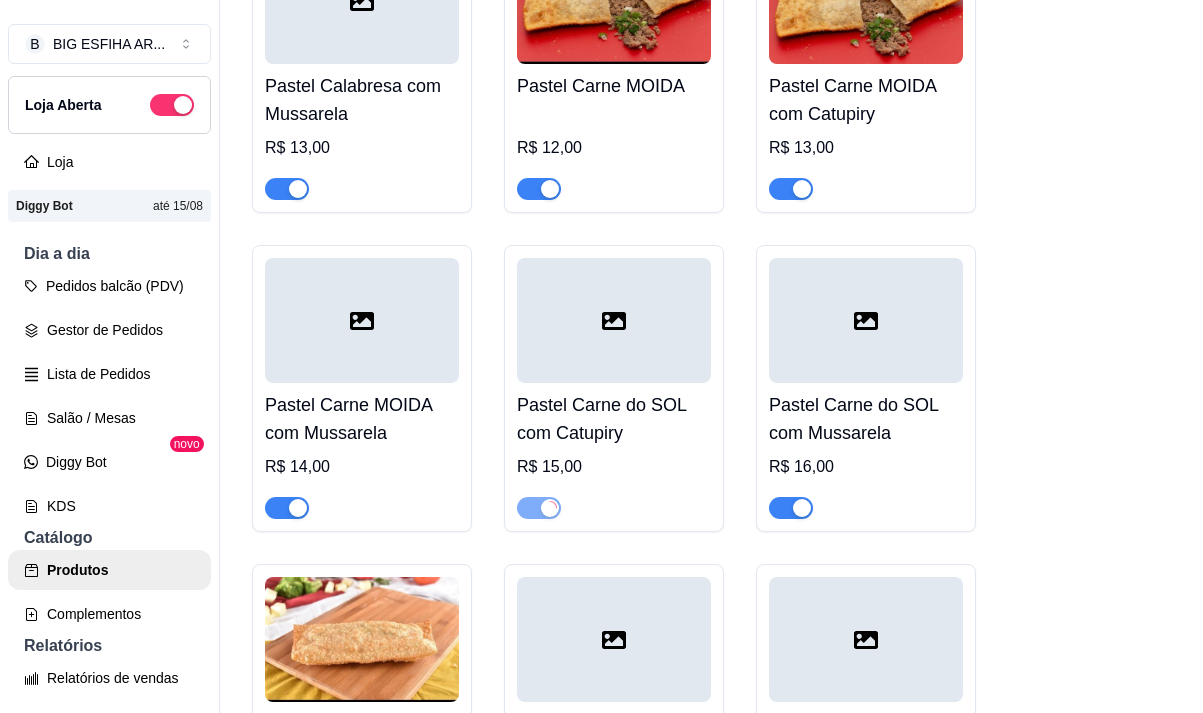 click at bounding box center [791, 507] 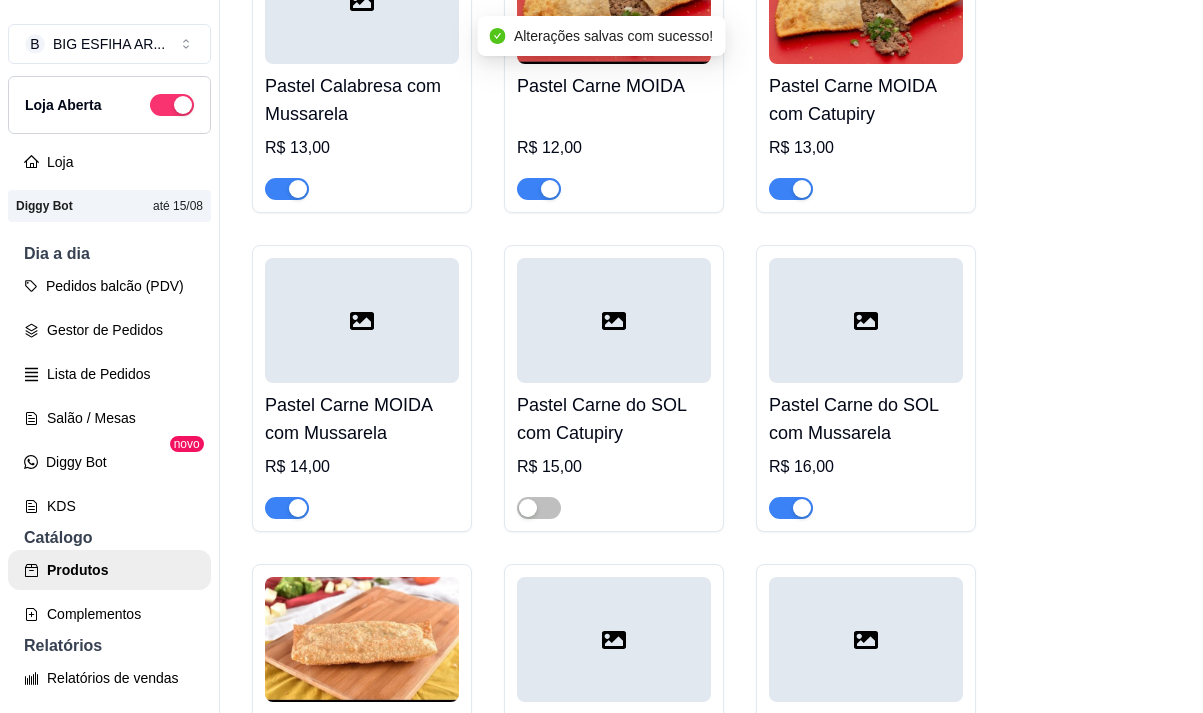 click at bounding box center (791, 508) 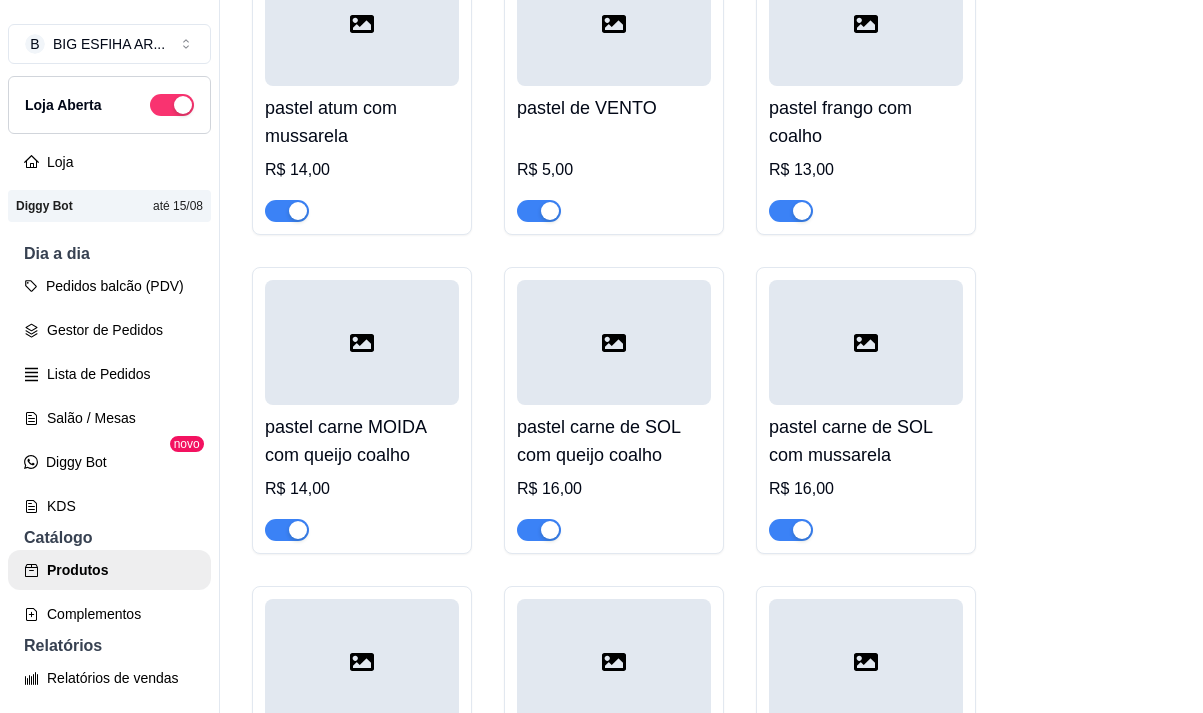 scroll, scrollTop: 14400, scrollLeft: 0, axis: vertical 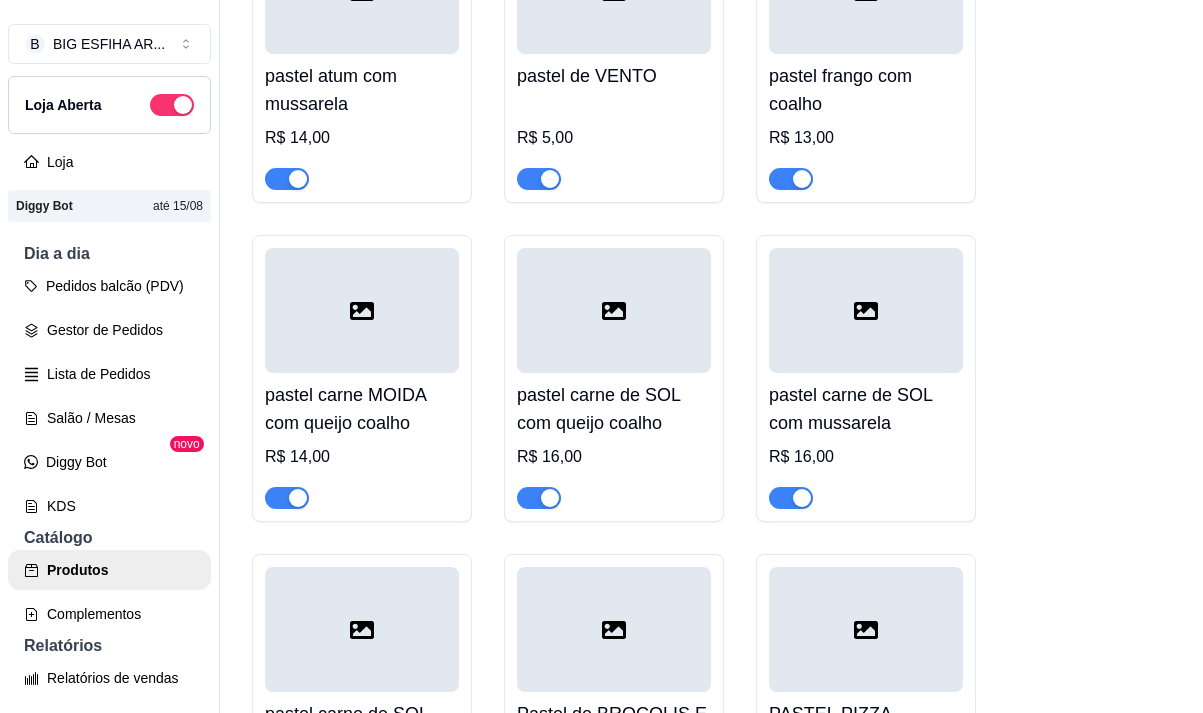 click at bounding box center [791, 498] 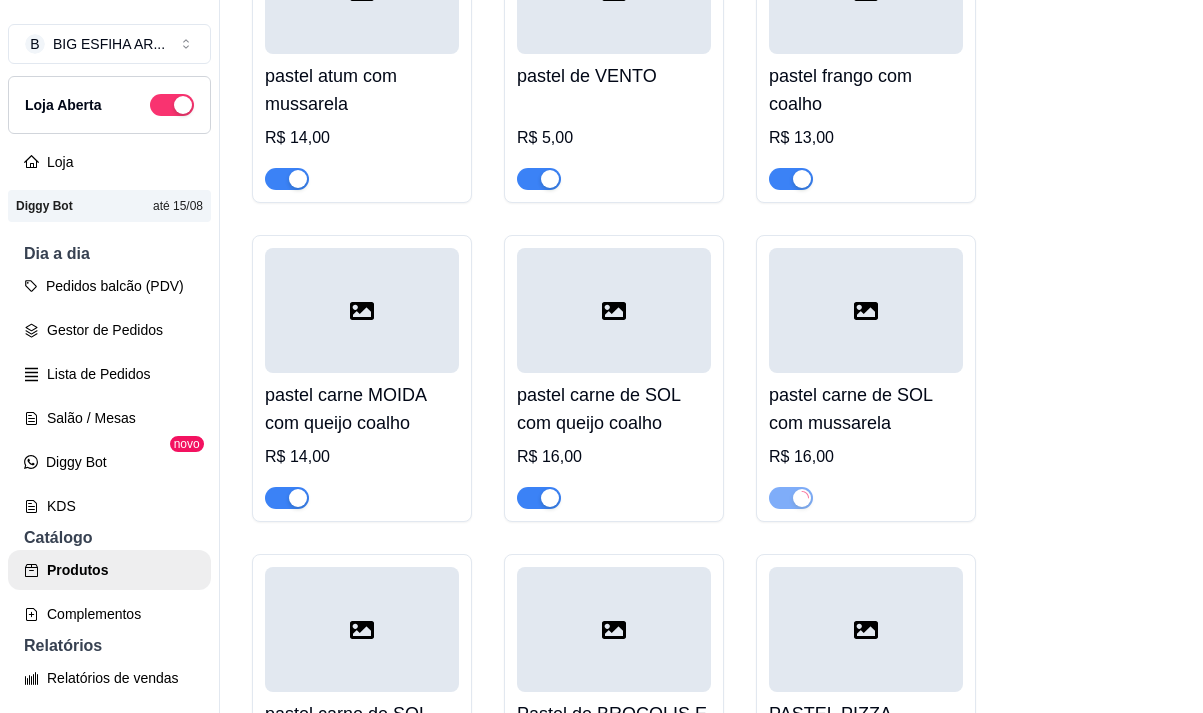 click at bounding box center (550, 498) 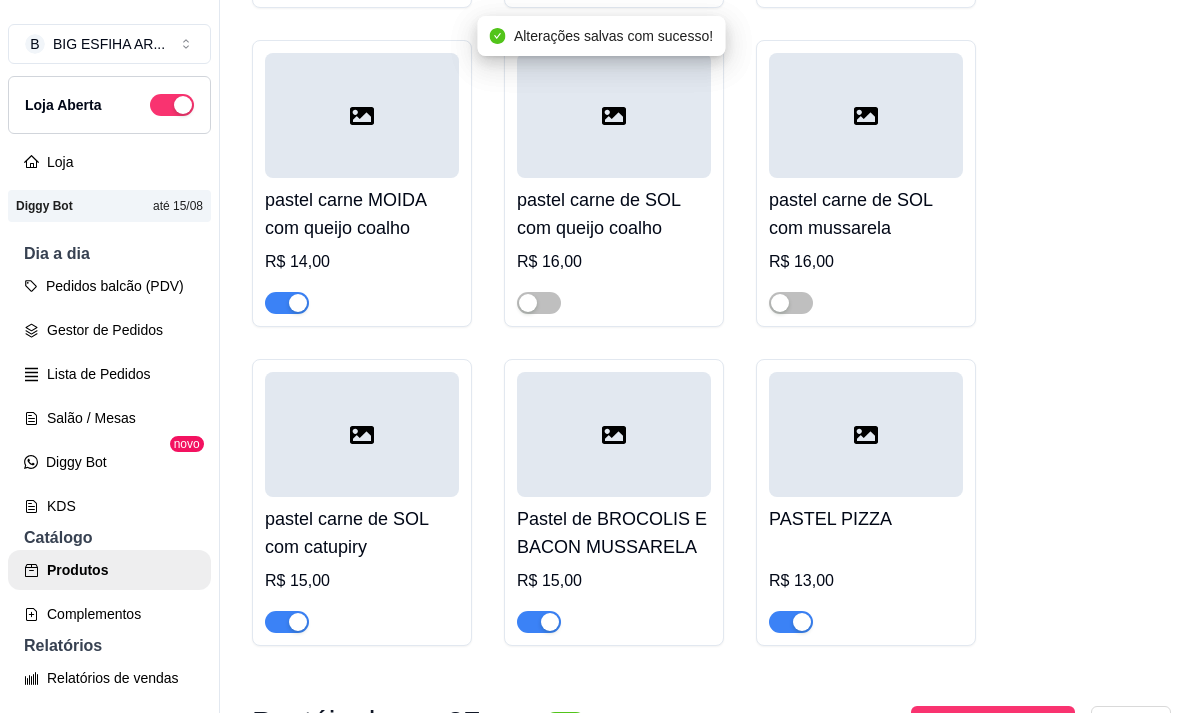 scroll, scrollTop: 14600, scrollLeft: 0, axis: vertical 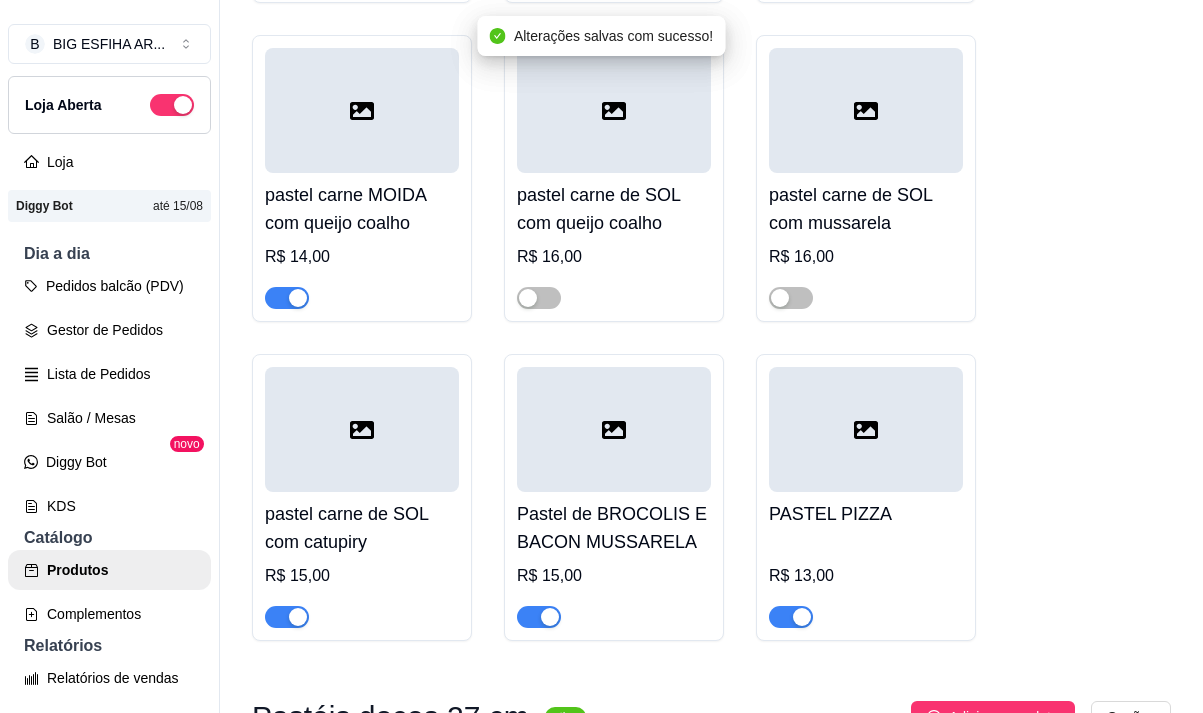 click at bounding box center (298, 617) 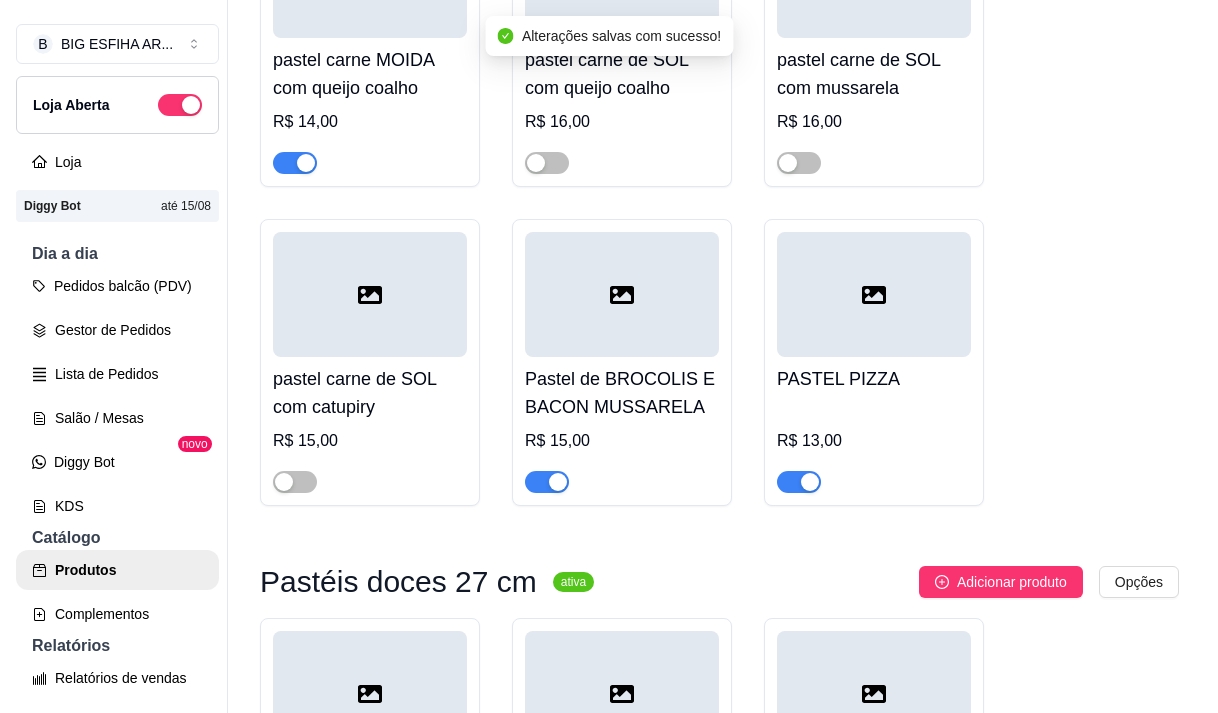 scroll, scrollTop: 14800, scrollLeft: 0, axis: vertical 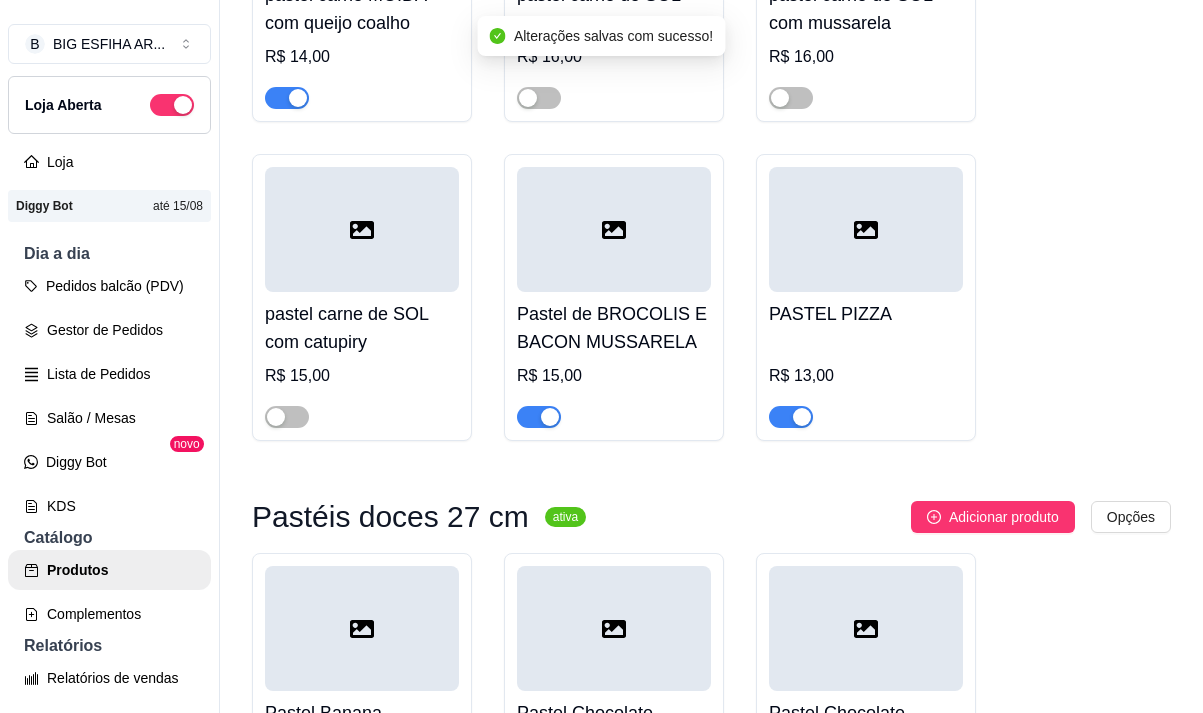 click on "PASTEL PIZZA   R$ 13,00" at bounding box center (866, 360) 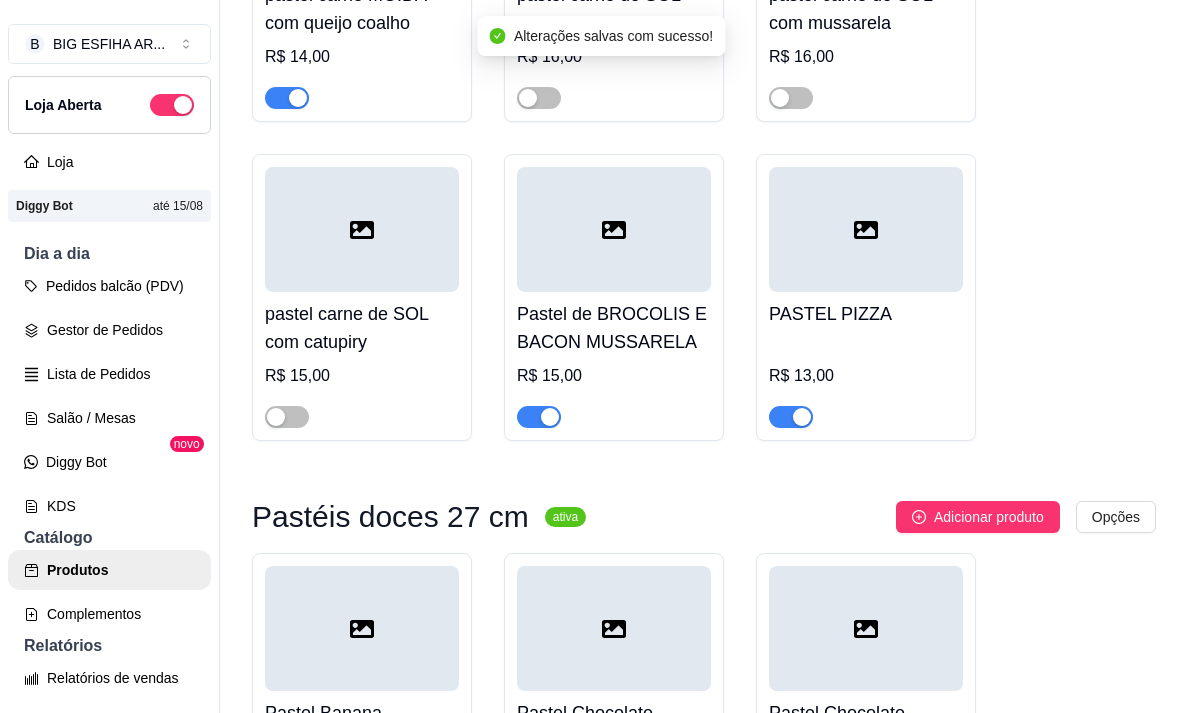 type 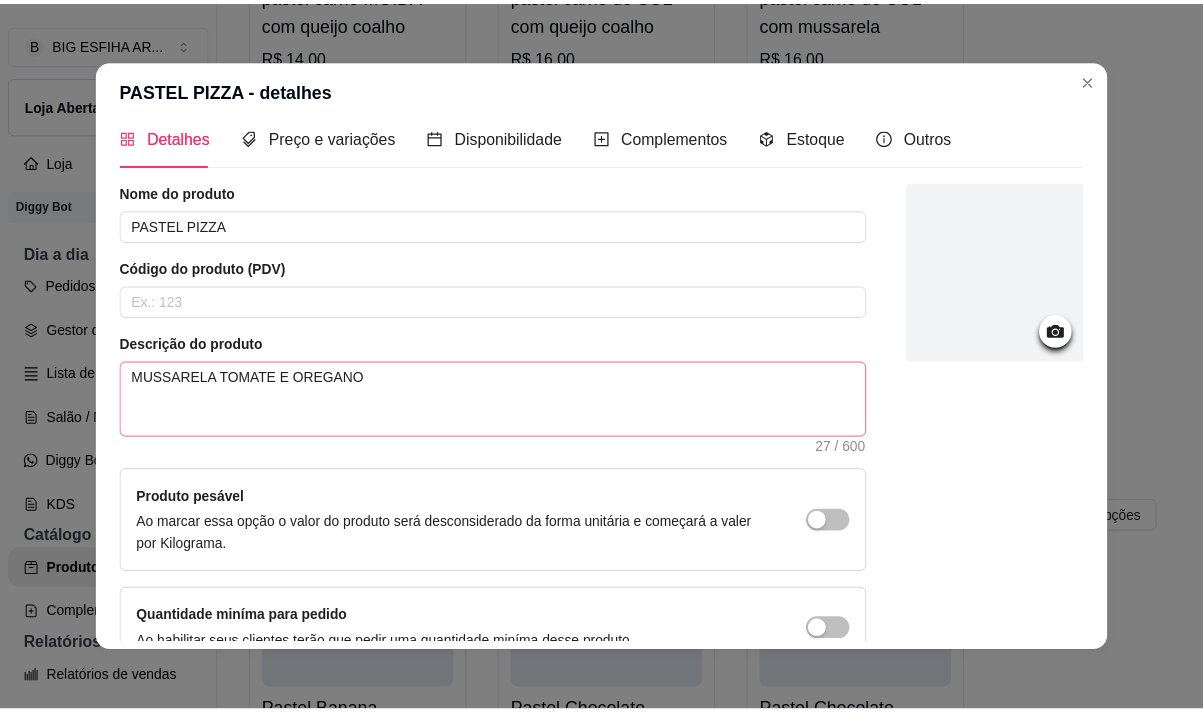 scroll, scrollTop: 0, scrollLeft: 0, axis: both 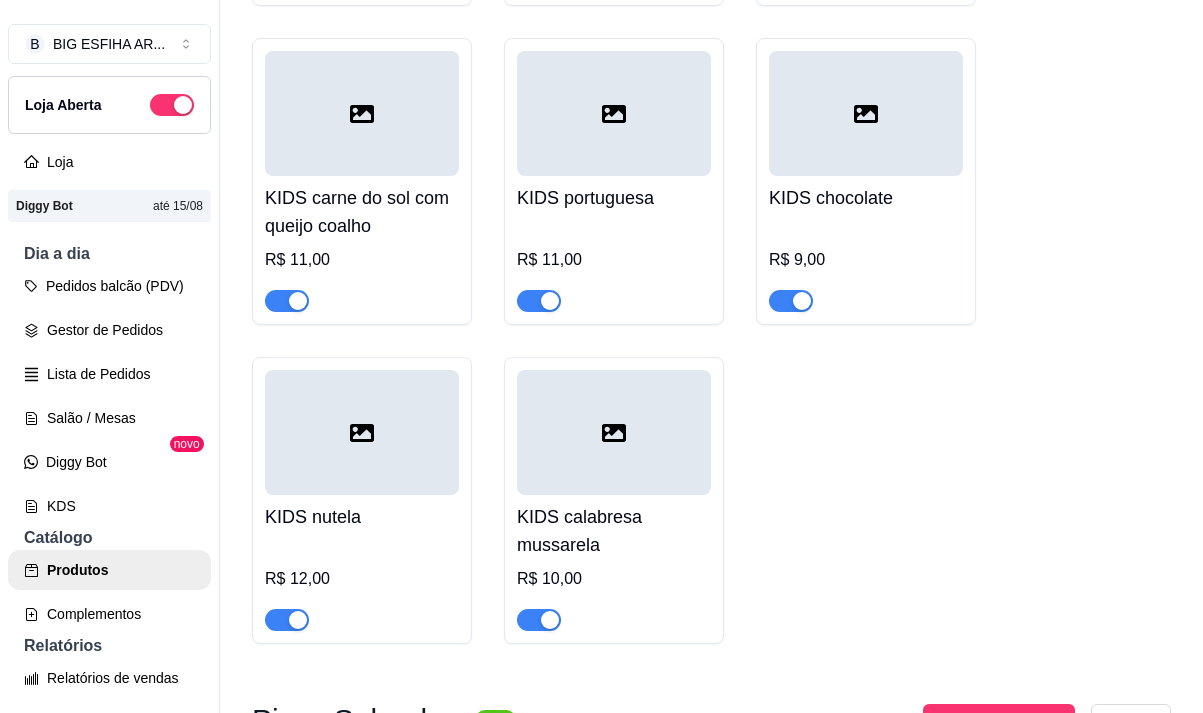 click at bounding box center (287, 301) 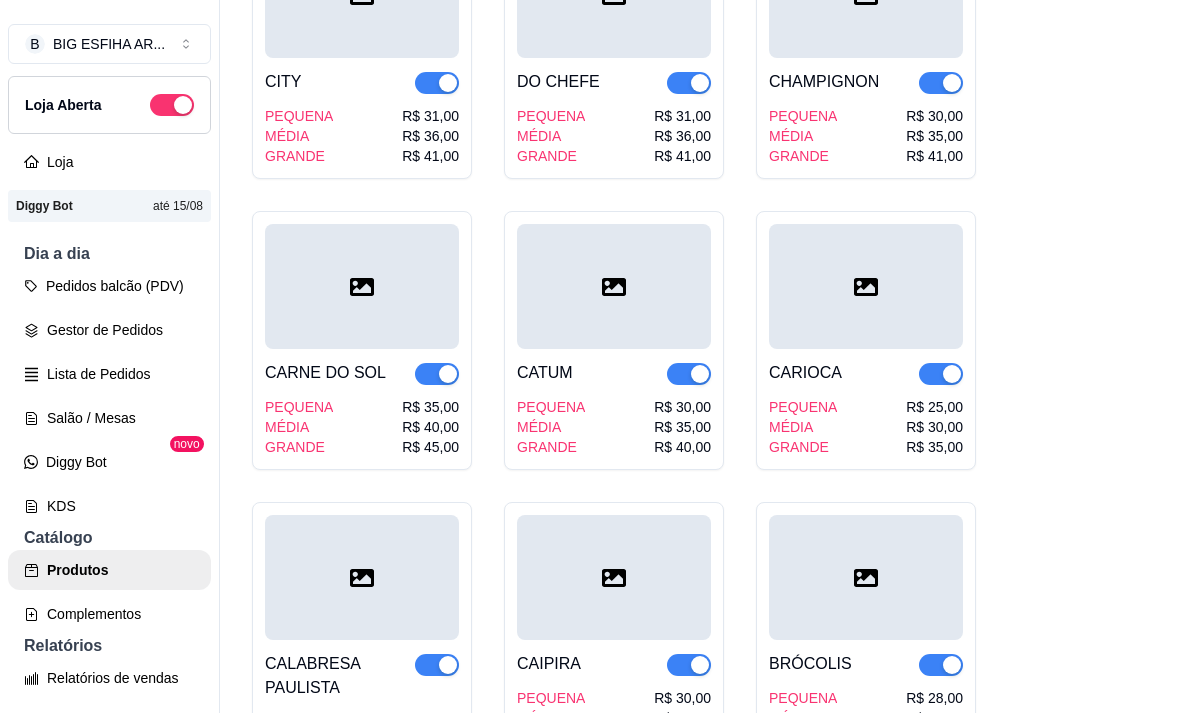scroll, scrollTop: 19700, scrollLeft: 0, axis: vertical 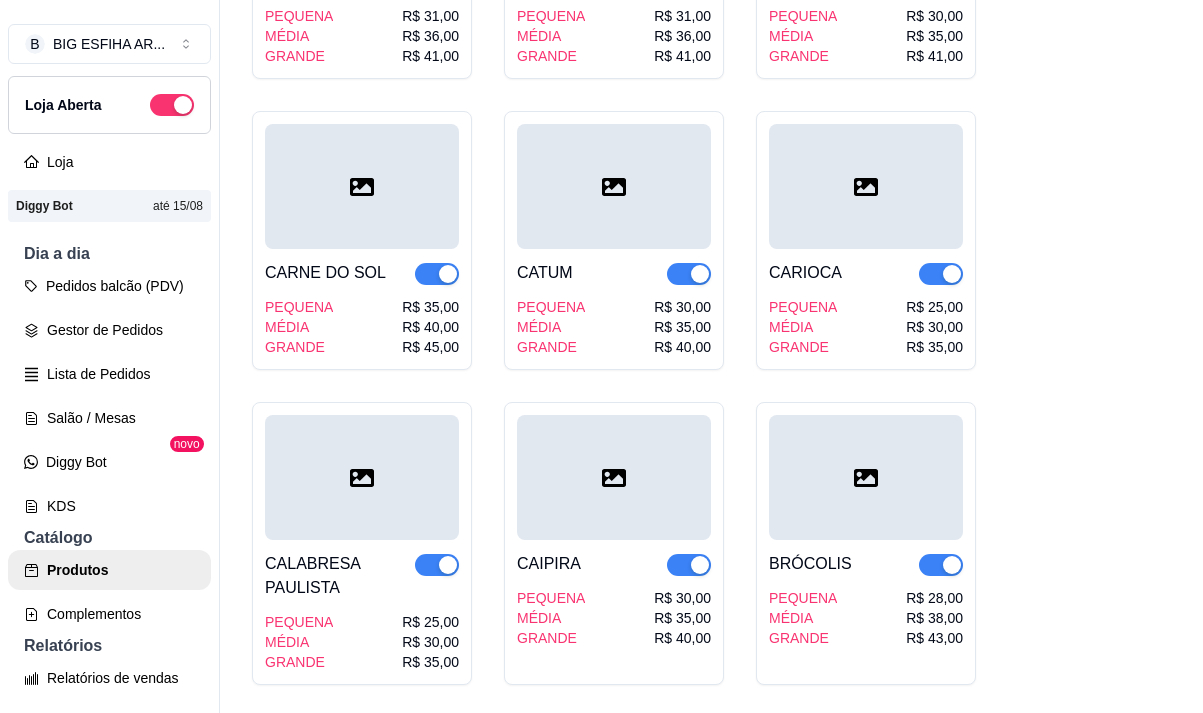 click at bounding box center (437, 274) 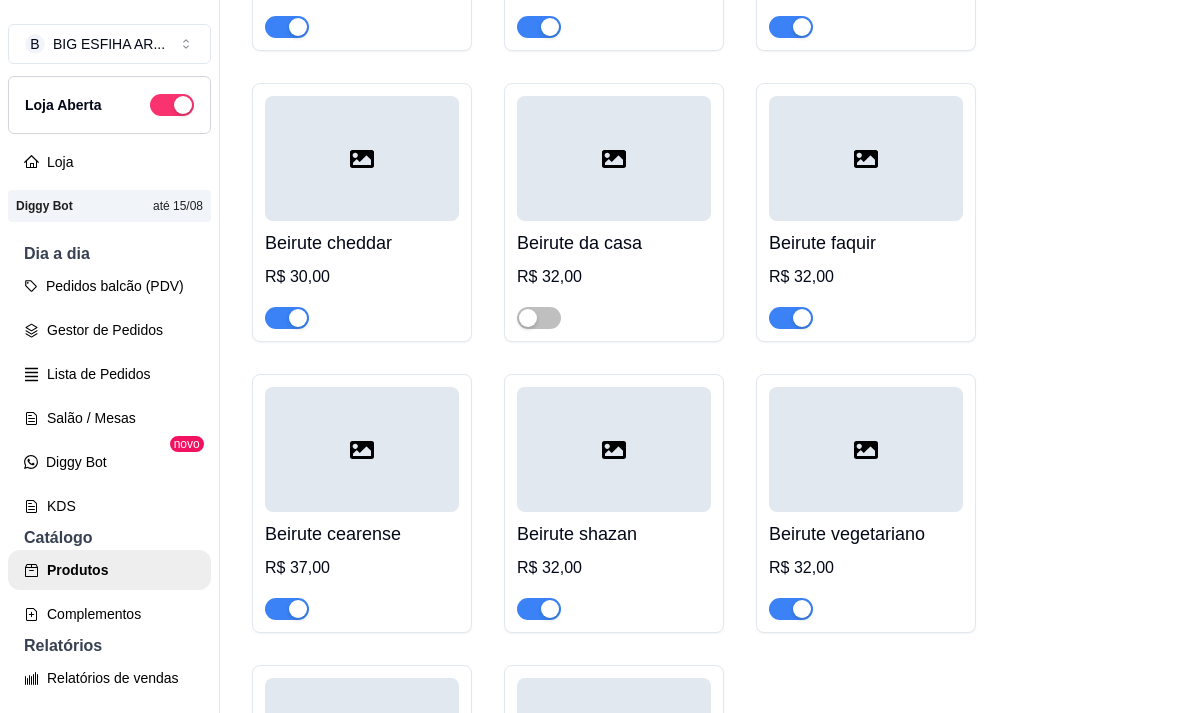 scroll, scrollTop: 23200, scrollLeft: 0, axis: vertical 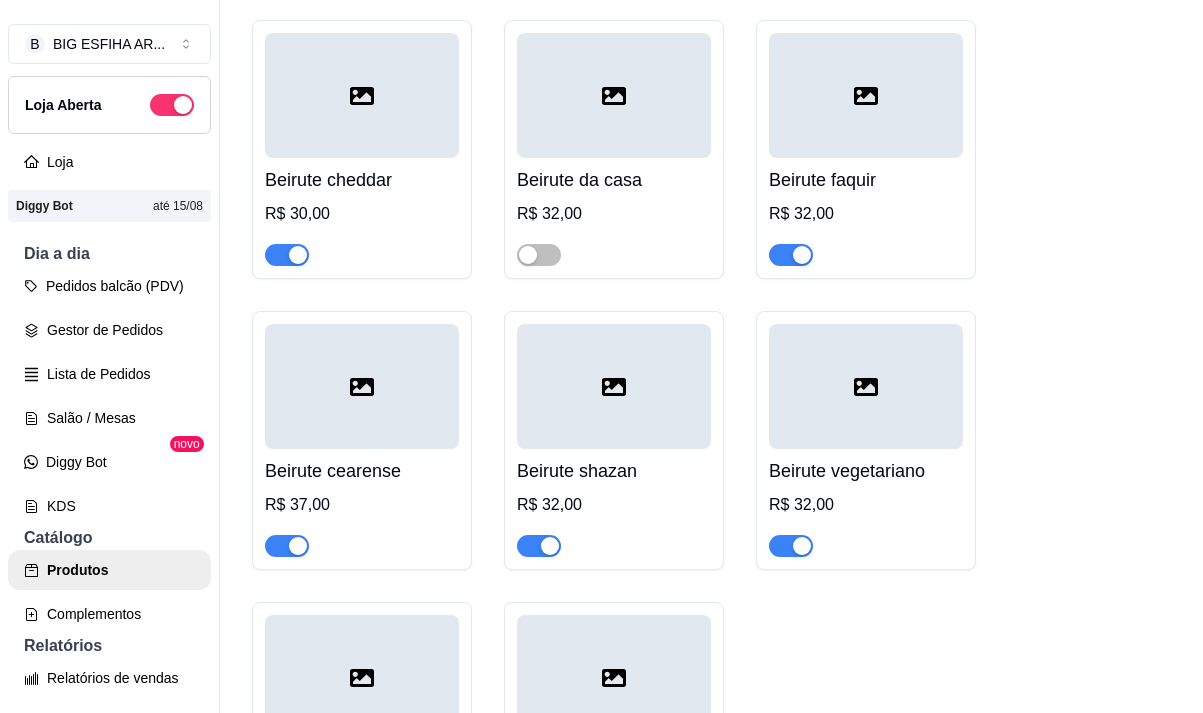 click at bounding box center [287, 546] 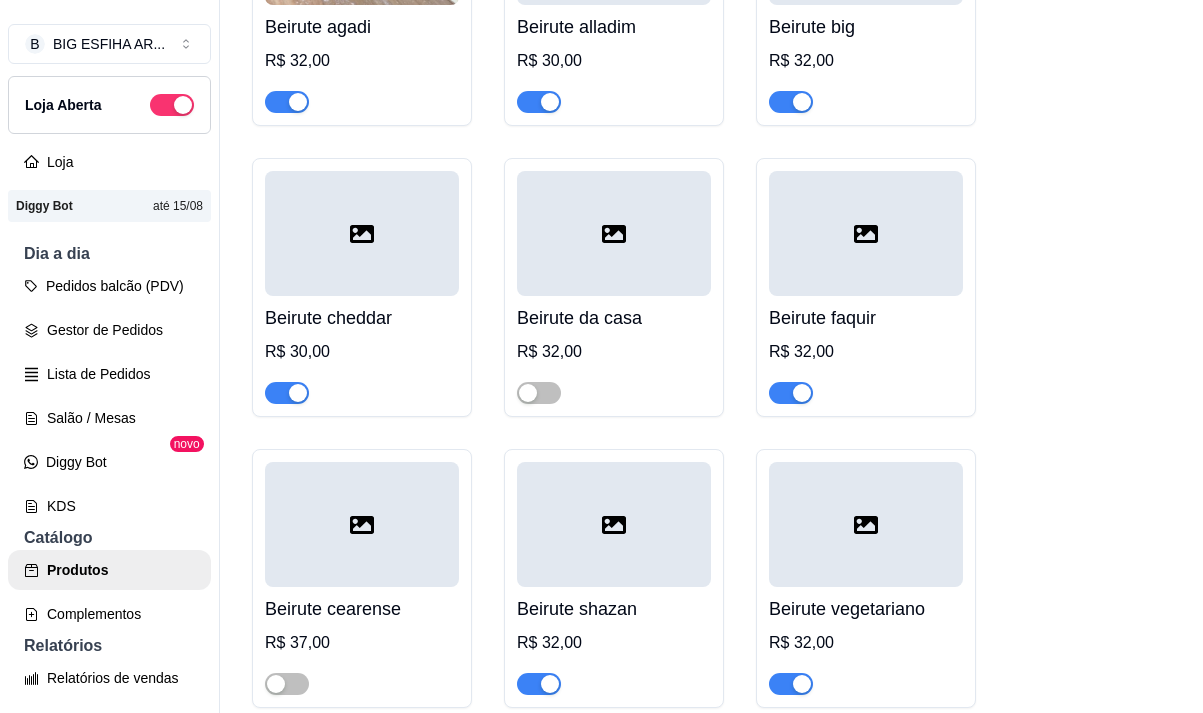 scroll, scrollTop: 22900, scrollLeft: 0, axis: vertical 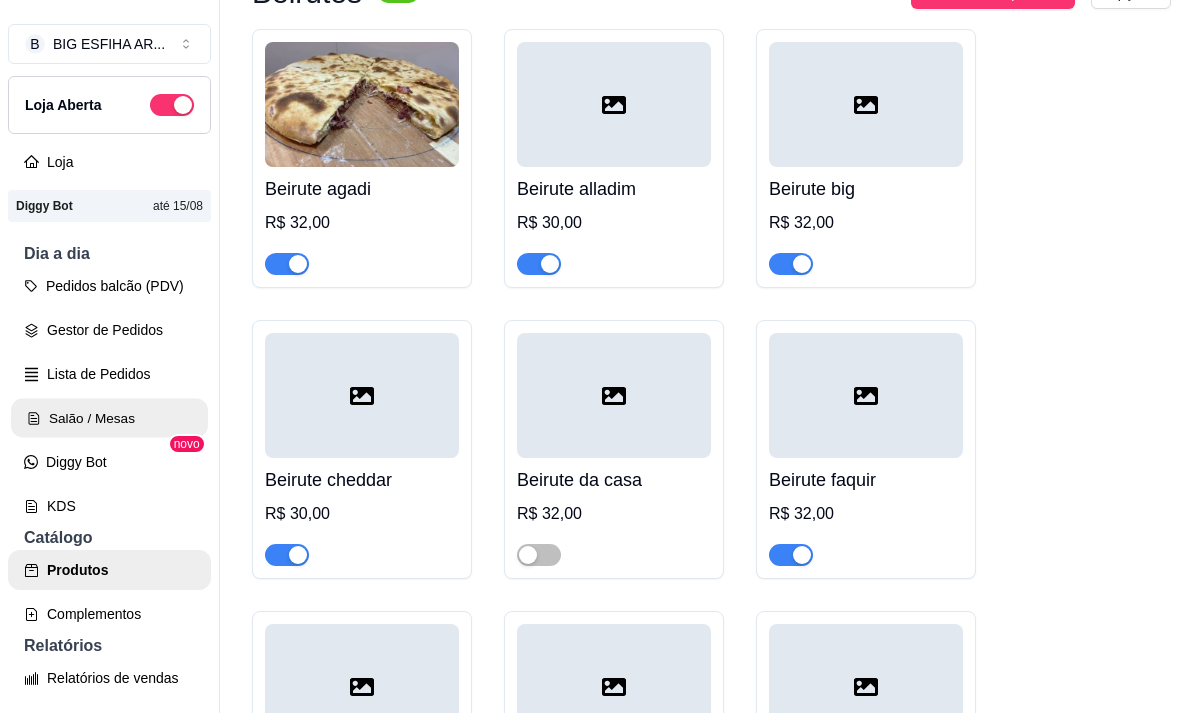 click on "Salão / Mesas" at bounding box center [109, 418] 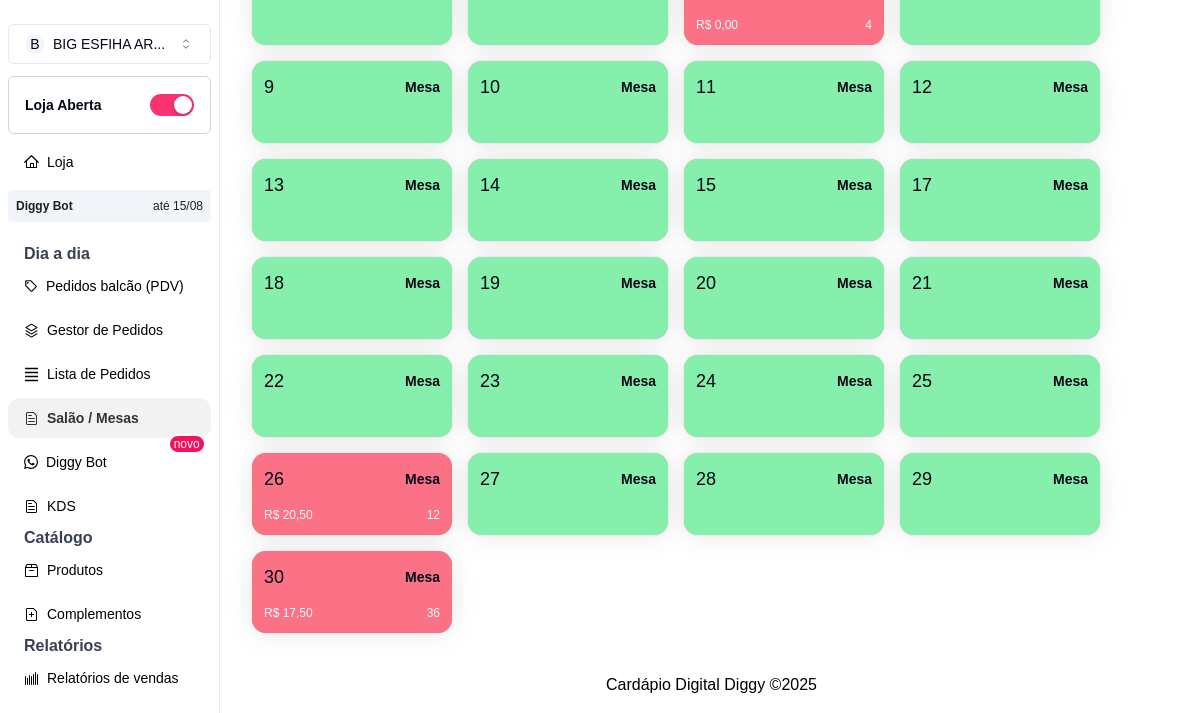 scroll, scrollTop: 0, scrollLeft: 0, axis: both 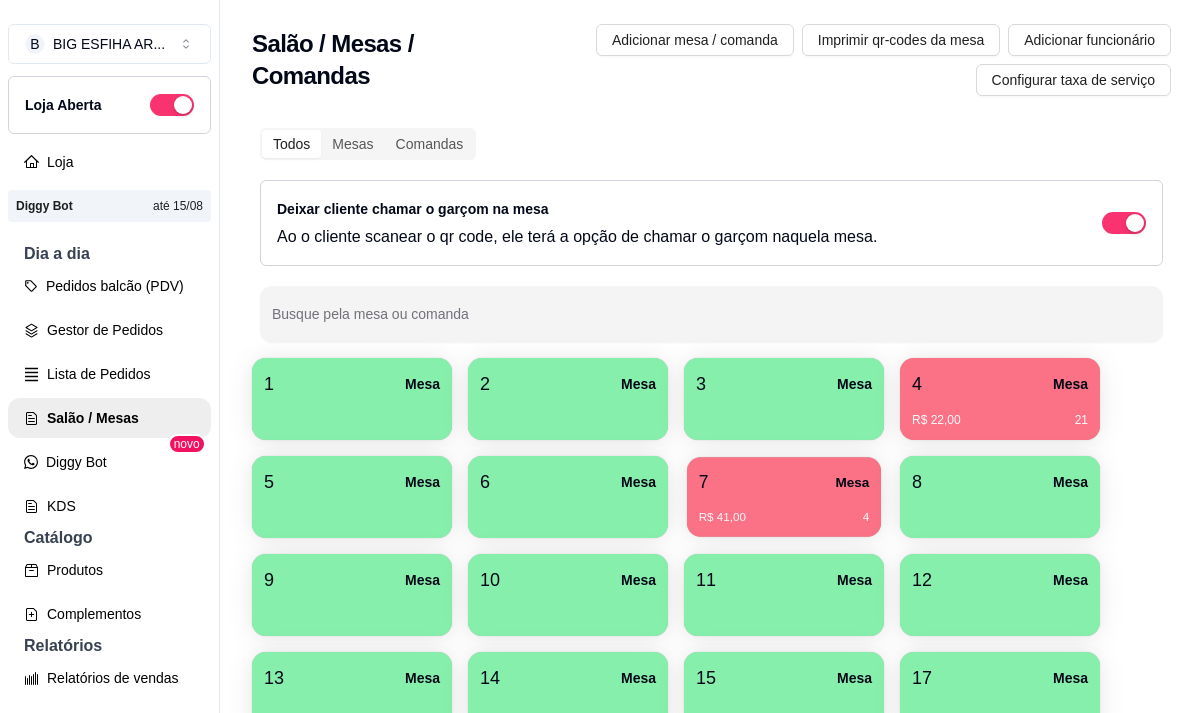 click on "7 Mesa" at bounding box center [784, 482] 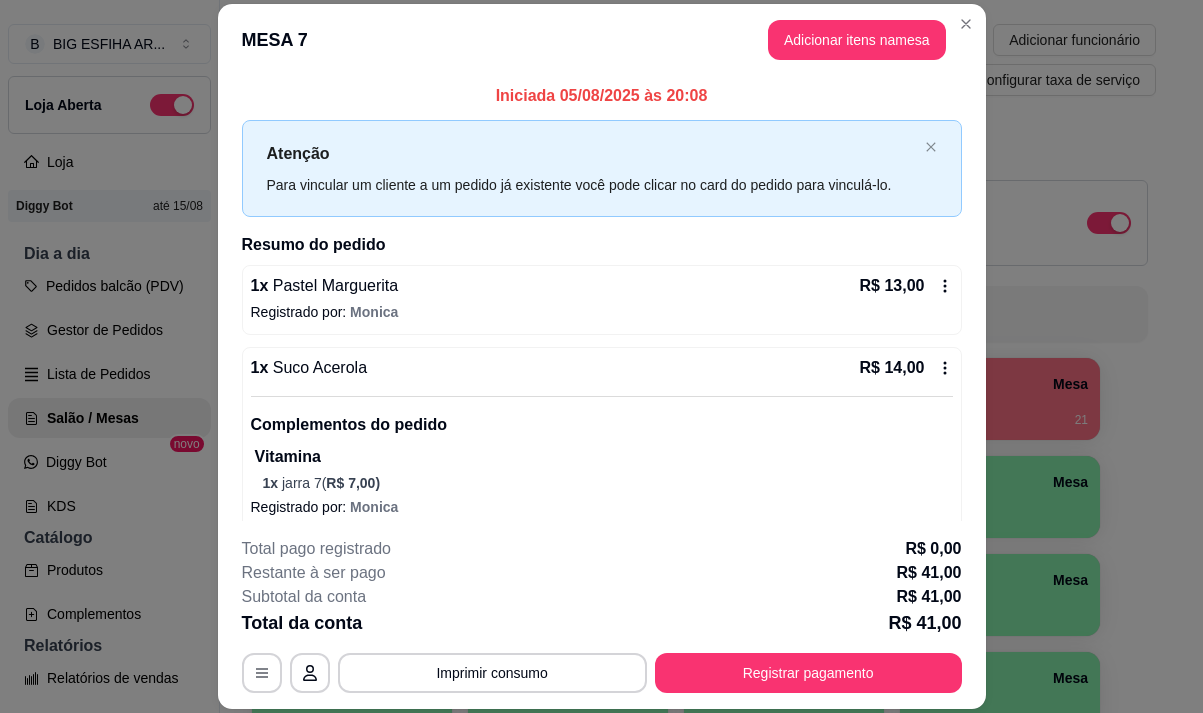 type 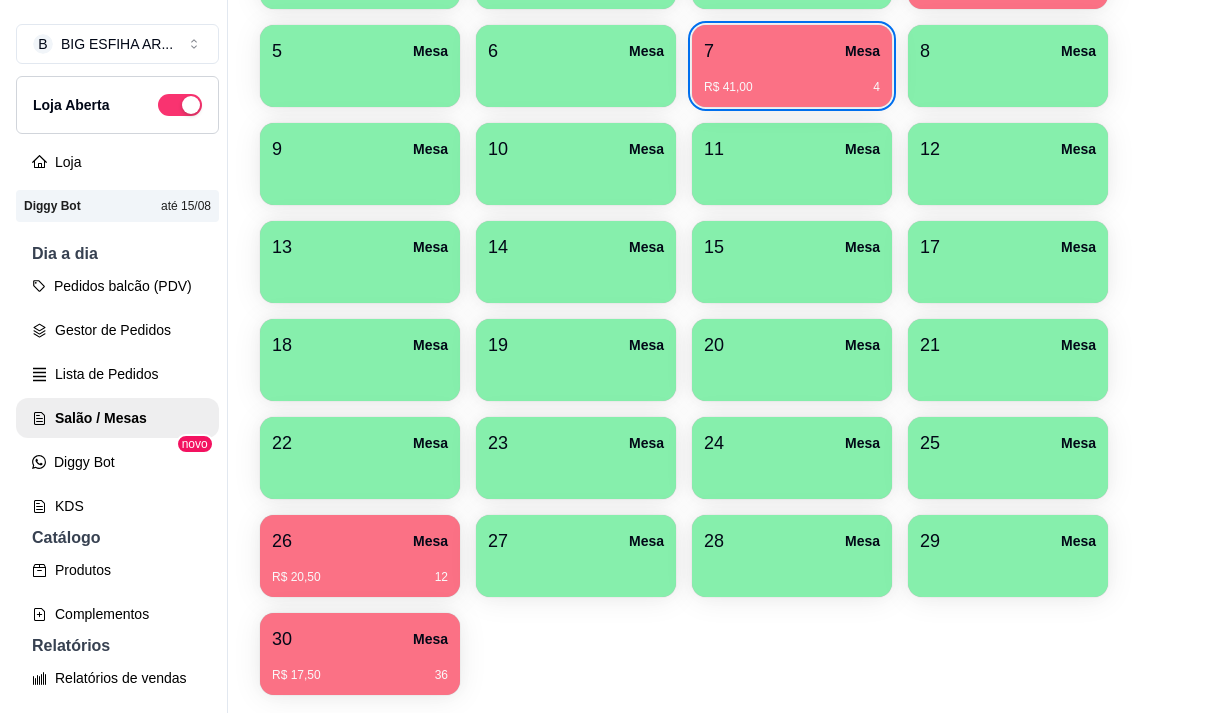 scroll, scrollTop: 508, scrollLeft: 0, axis: vertical 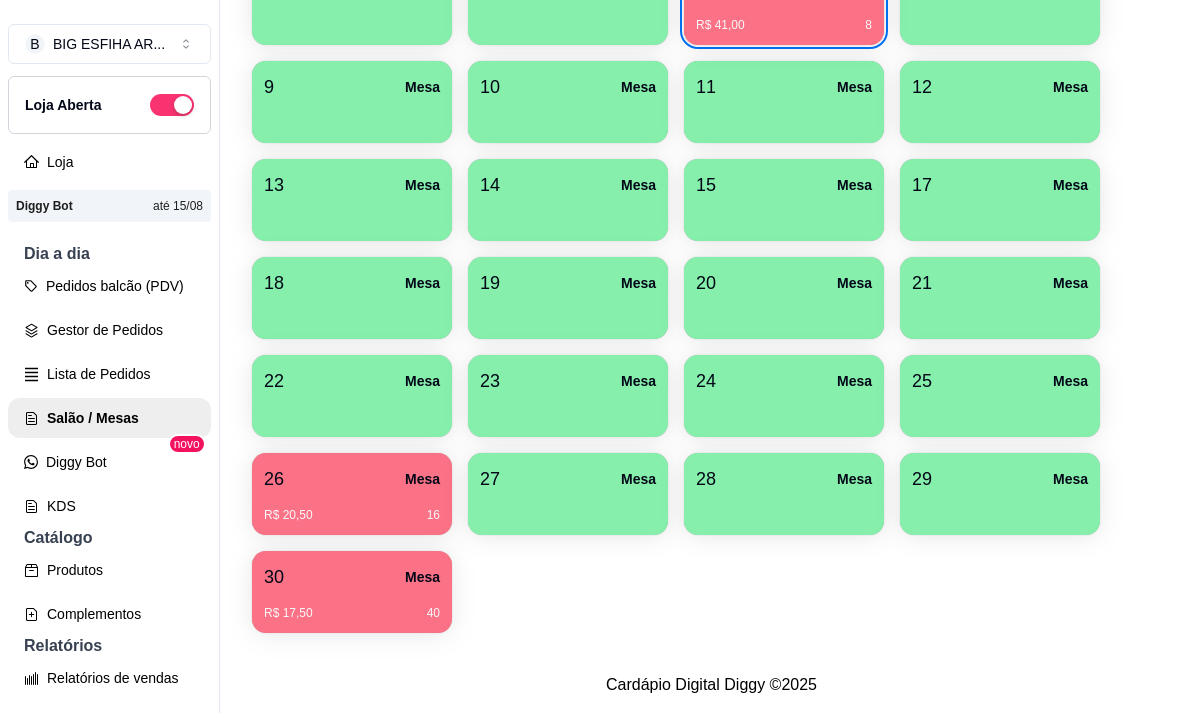 click on "26 Mesa" at bounding box center [352, 479] 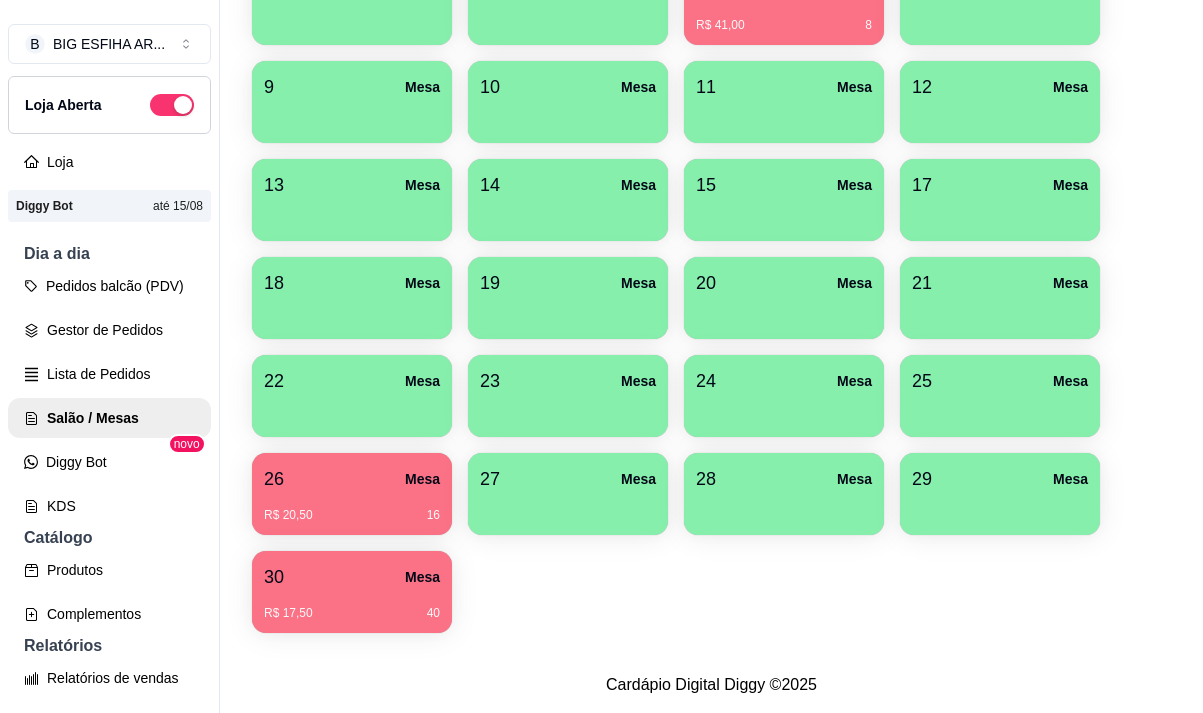 click on "30 Mesa R$ 17,50 40" at bounding box center (352, 592) 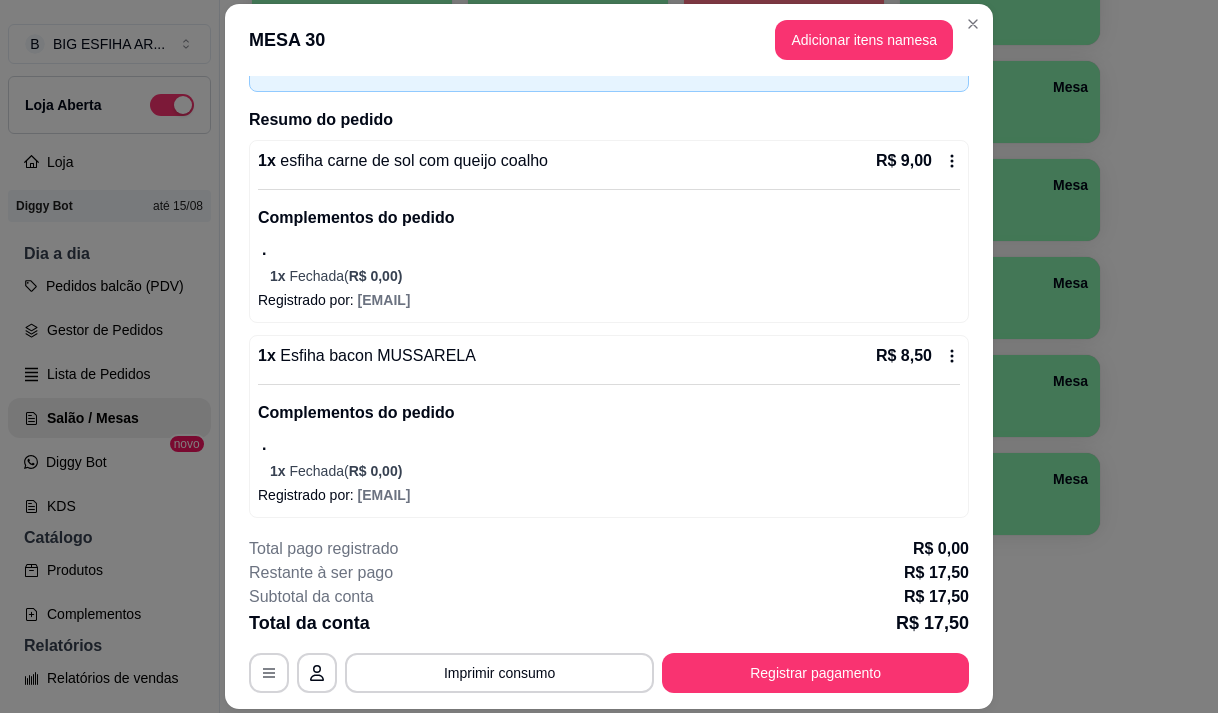 scroll, scrollTop: 129, scrollLeft: 0, axis: vertical 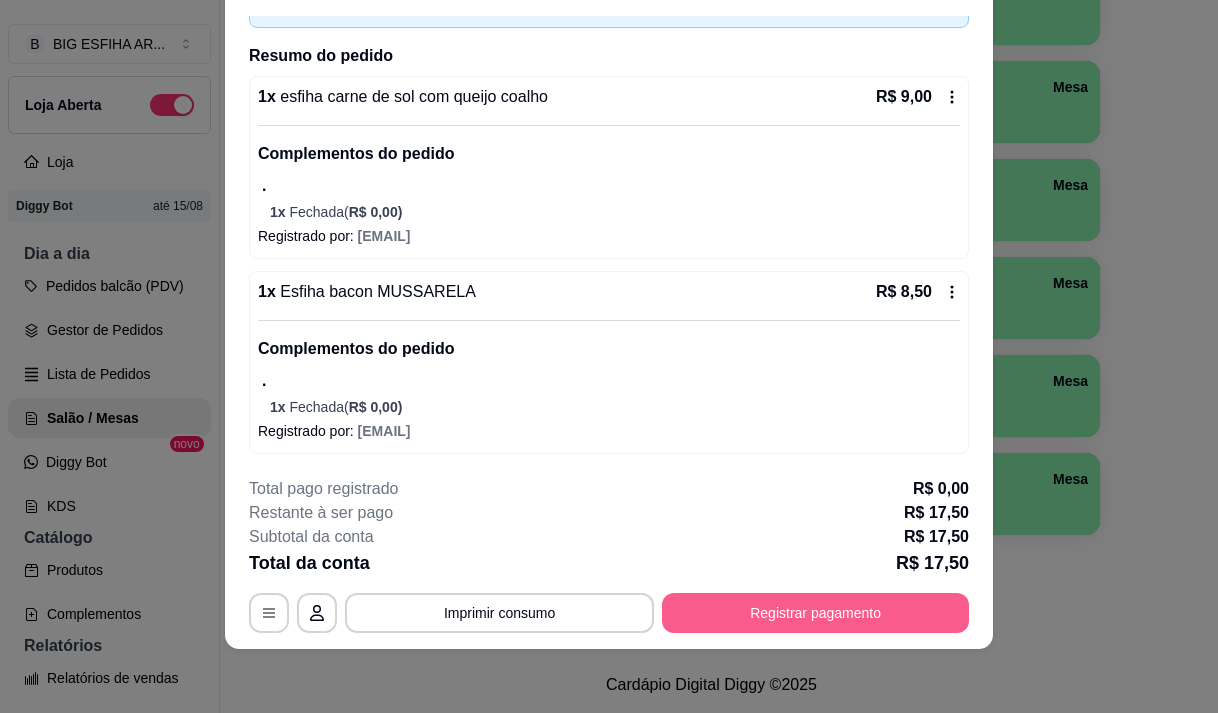 click on "Registrar pagamento" at bounding box center (815, 613) 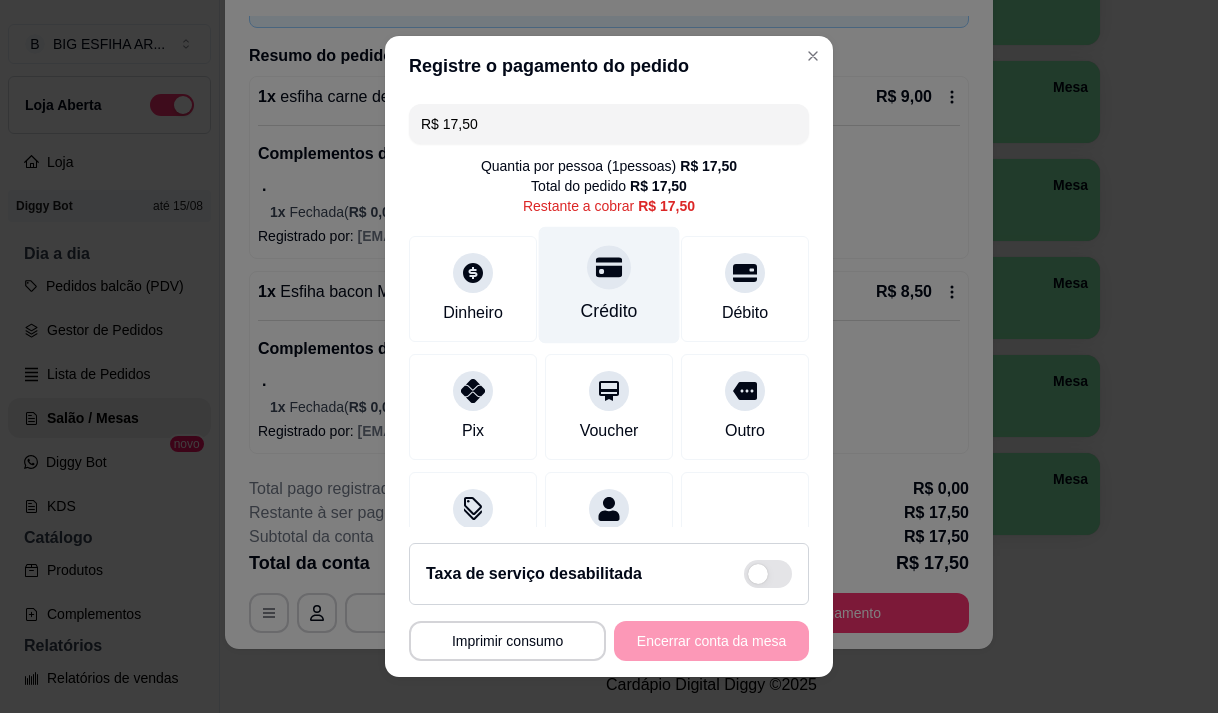 click on "Crédito" at bounding box center (609, 284) 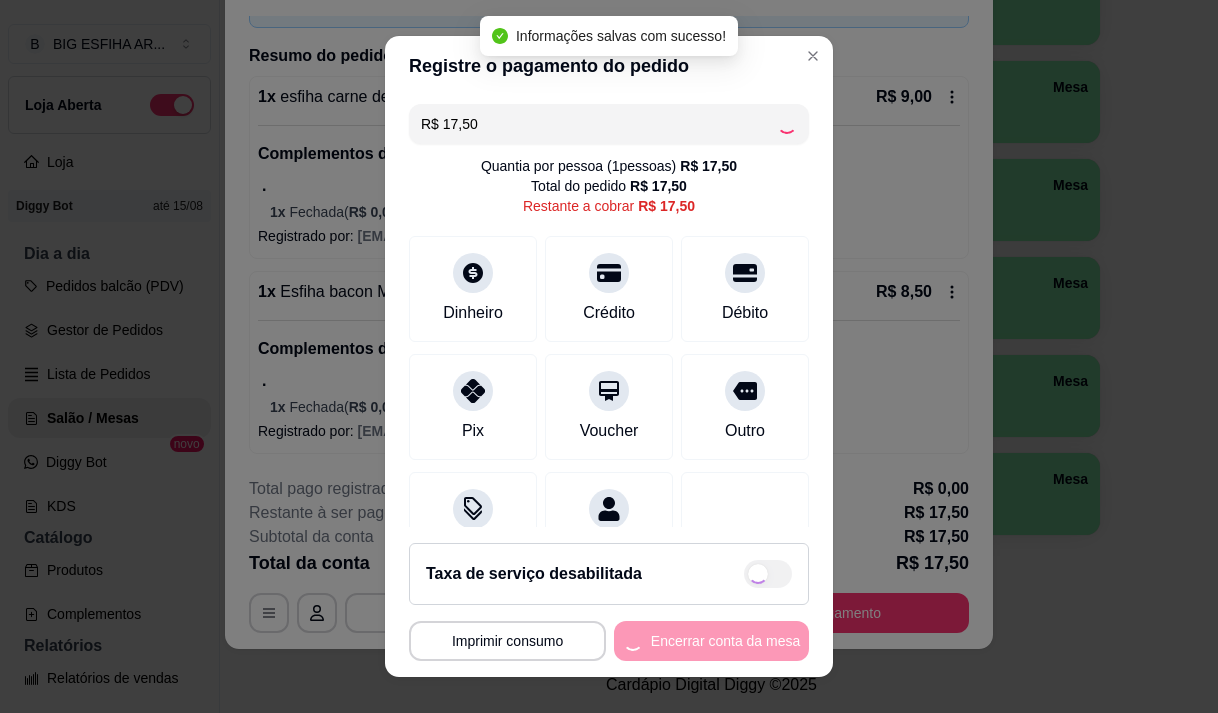 type on "R$ 0,00" 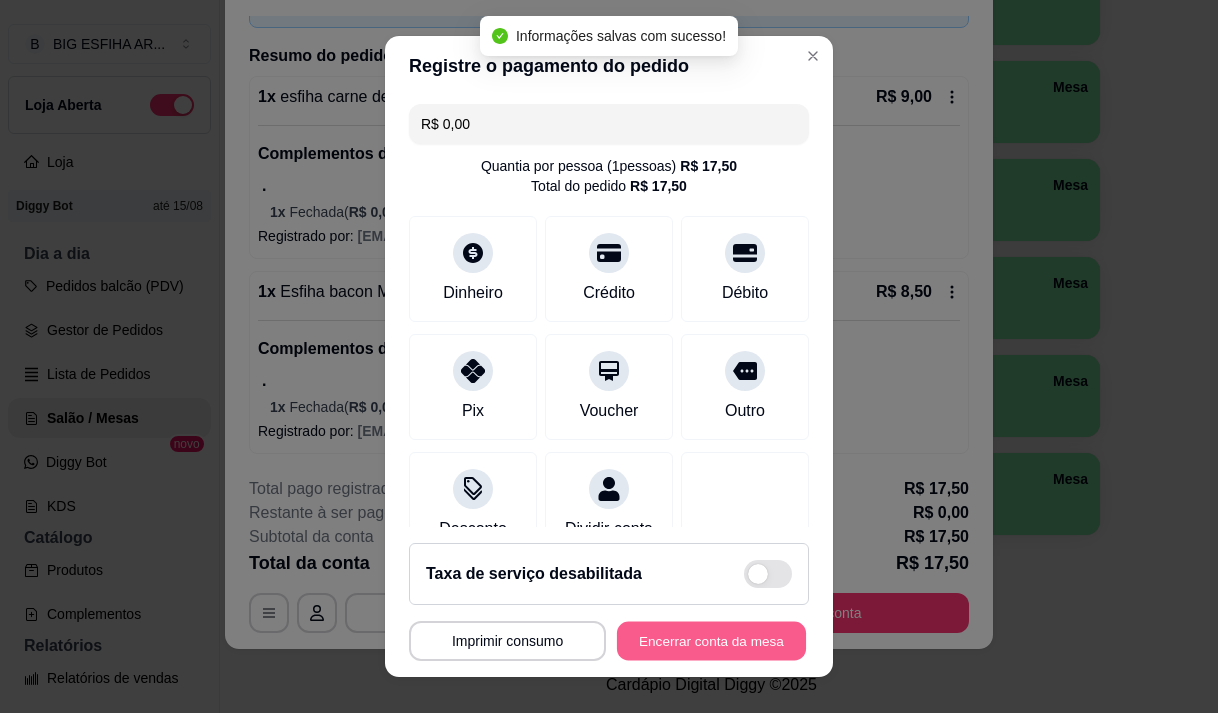 click on "Encerrar conta da mesa" at bounding box center [711, 641] 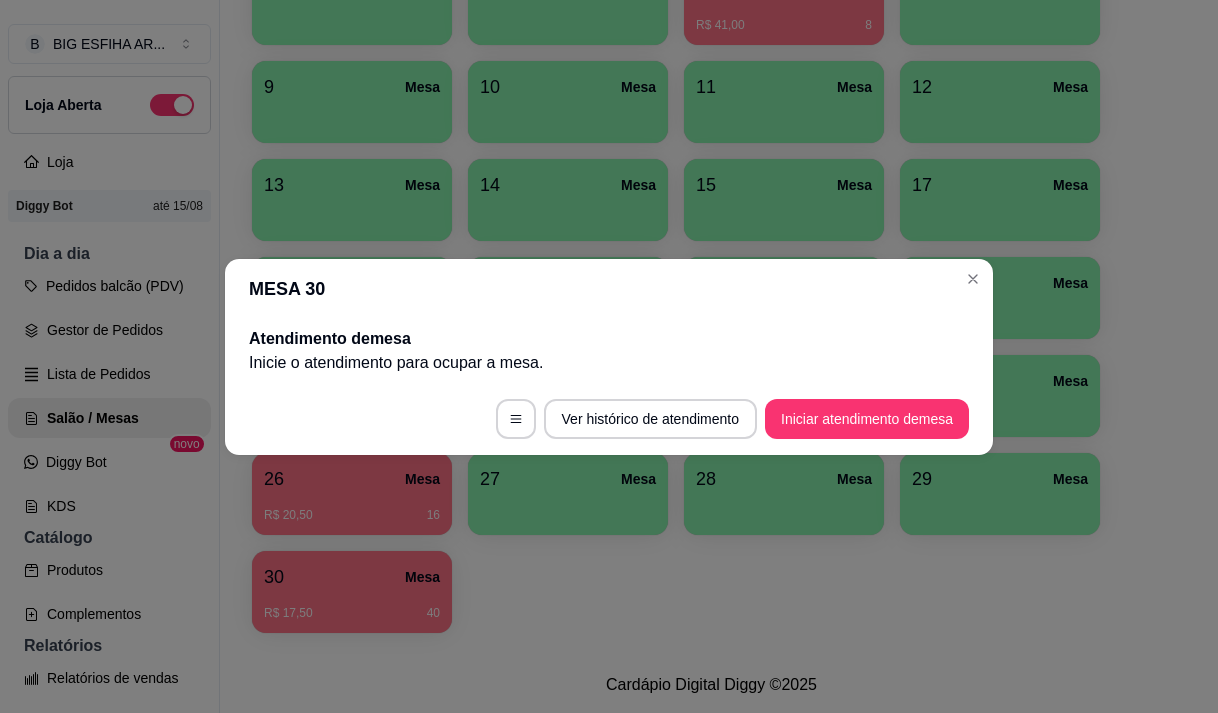 scroll, scrollTop: 0, scrollLeft: 0, axis: both 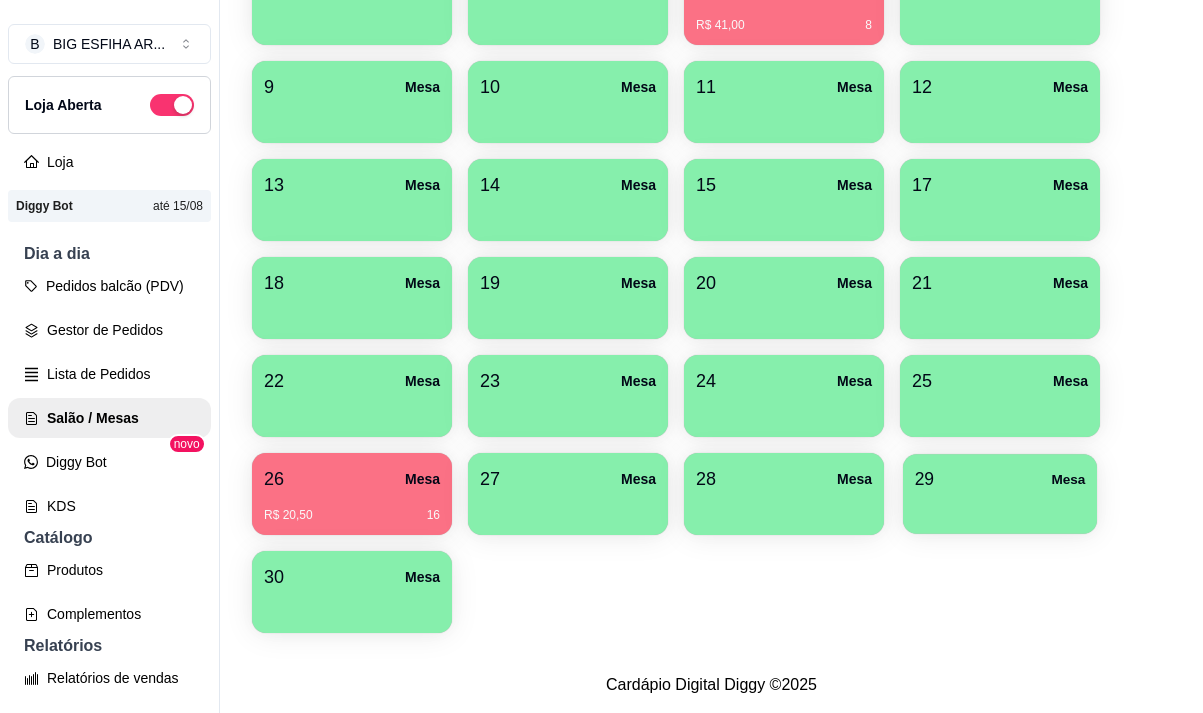 click on "29 Mesa" at bounding box center (1000, 479) 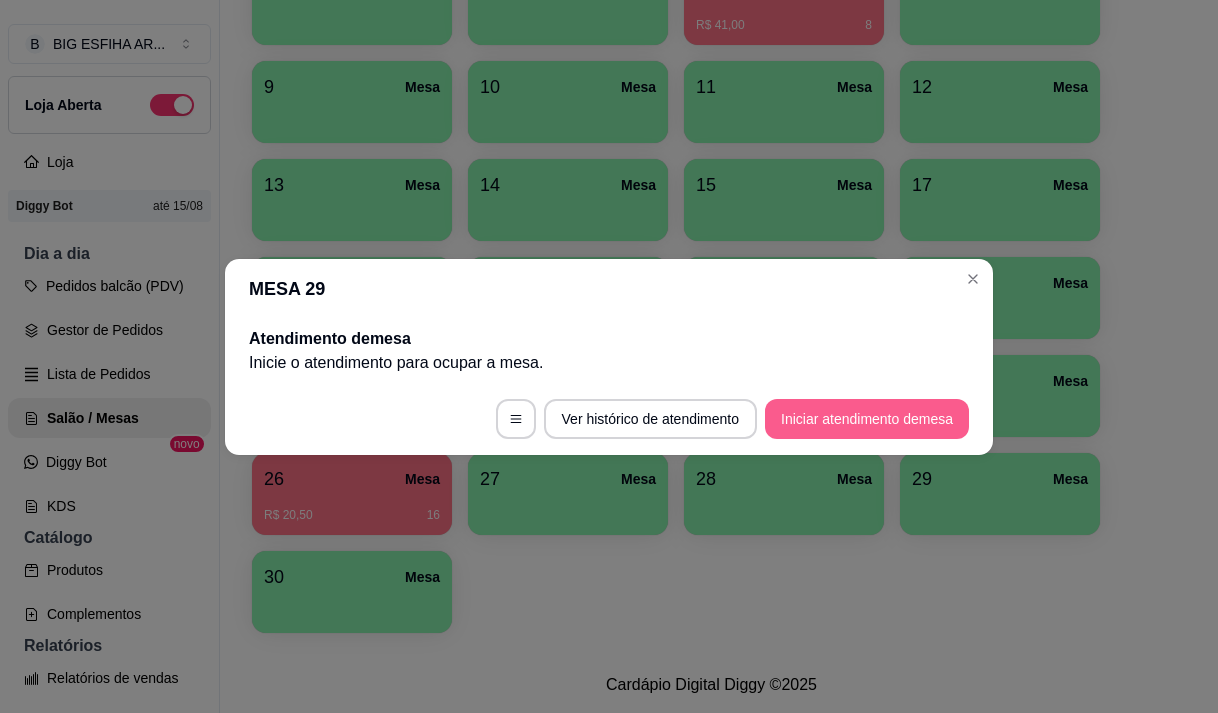 click on "Iniciar atendimento de  mesa" at bounding box center [867, 419] 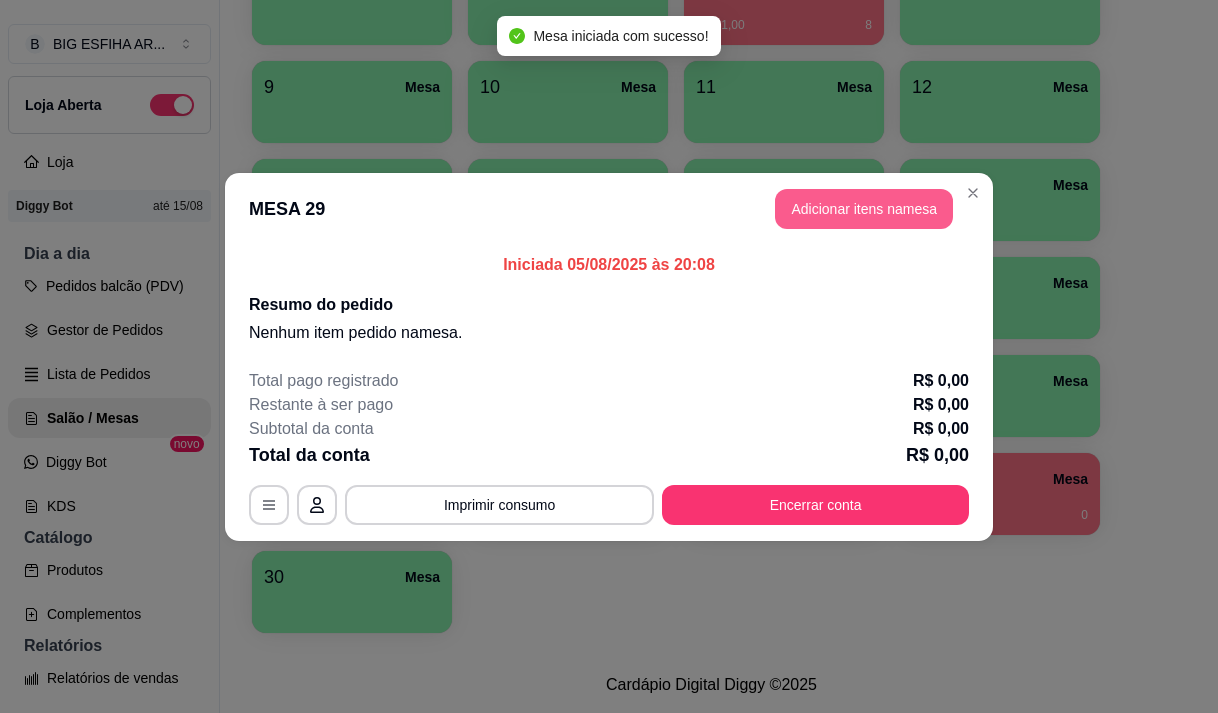 click on "Adicionar itens na  mesa" at bounding box center (864, 209) 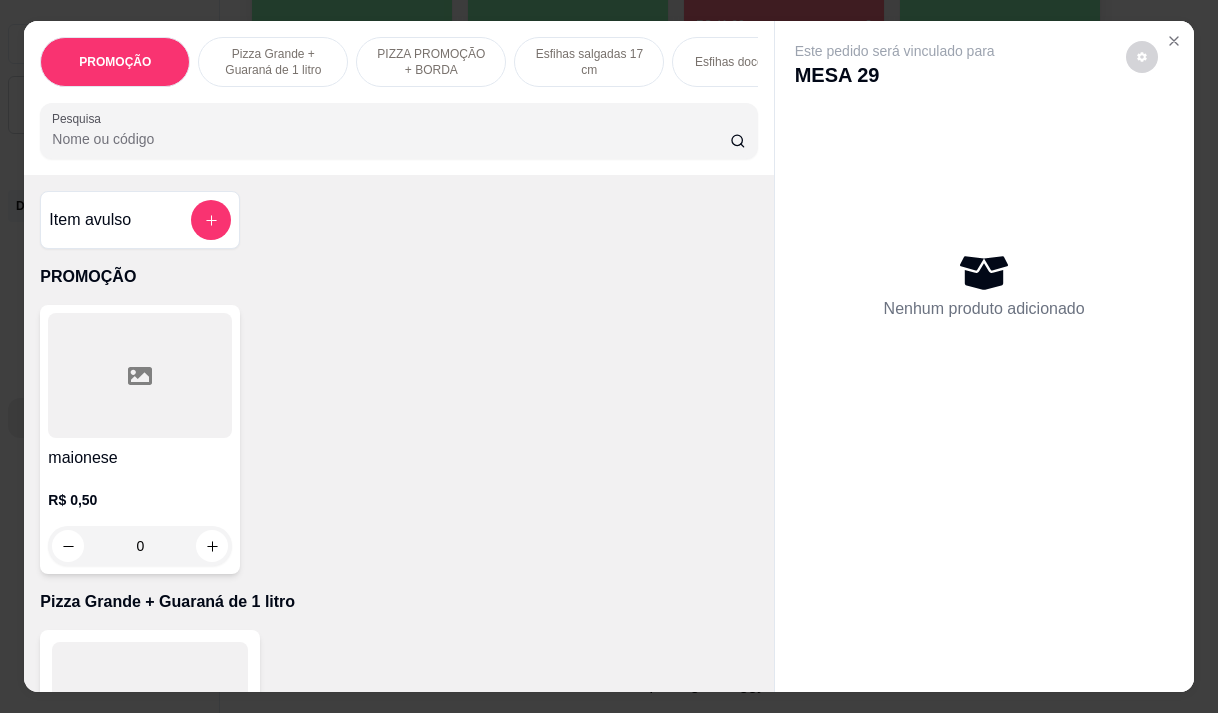 click at bounding box center [398, 131] 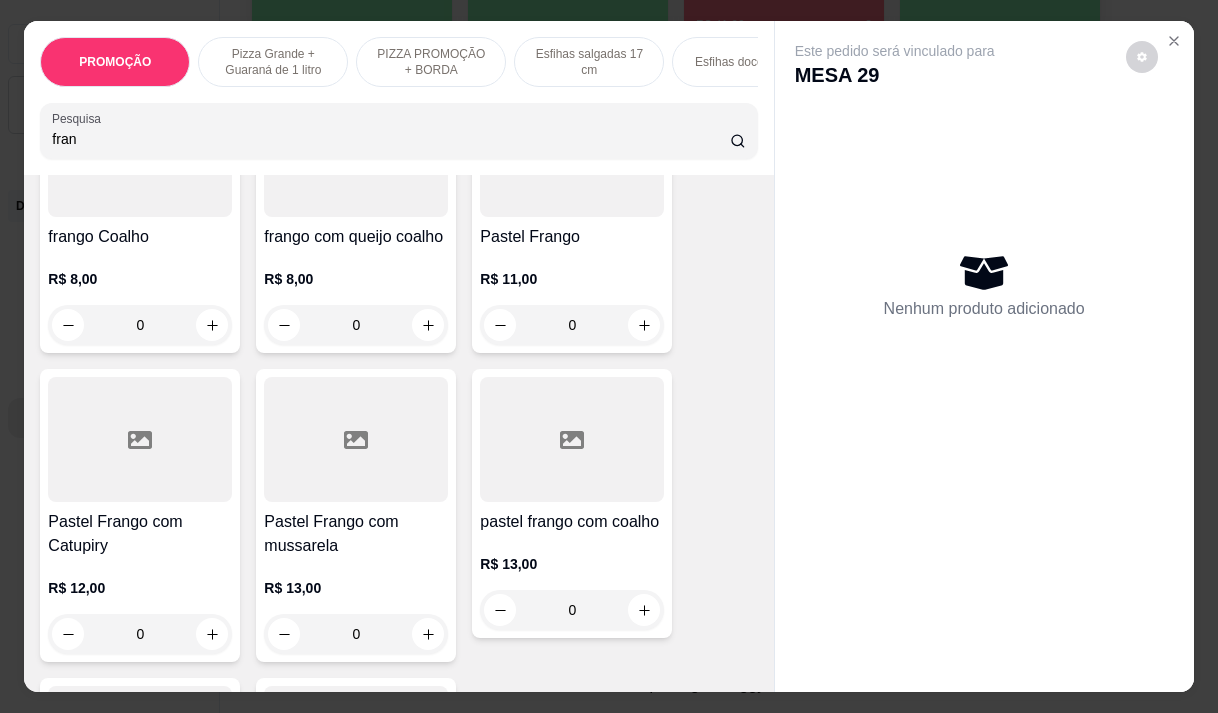 scroll, scrollTop: 500, scrollLeft: 0, axis: vertical 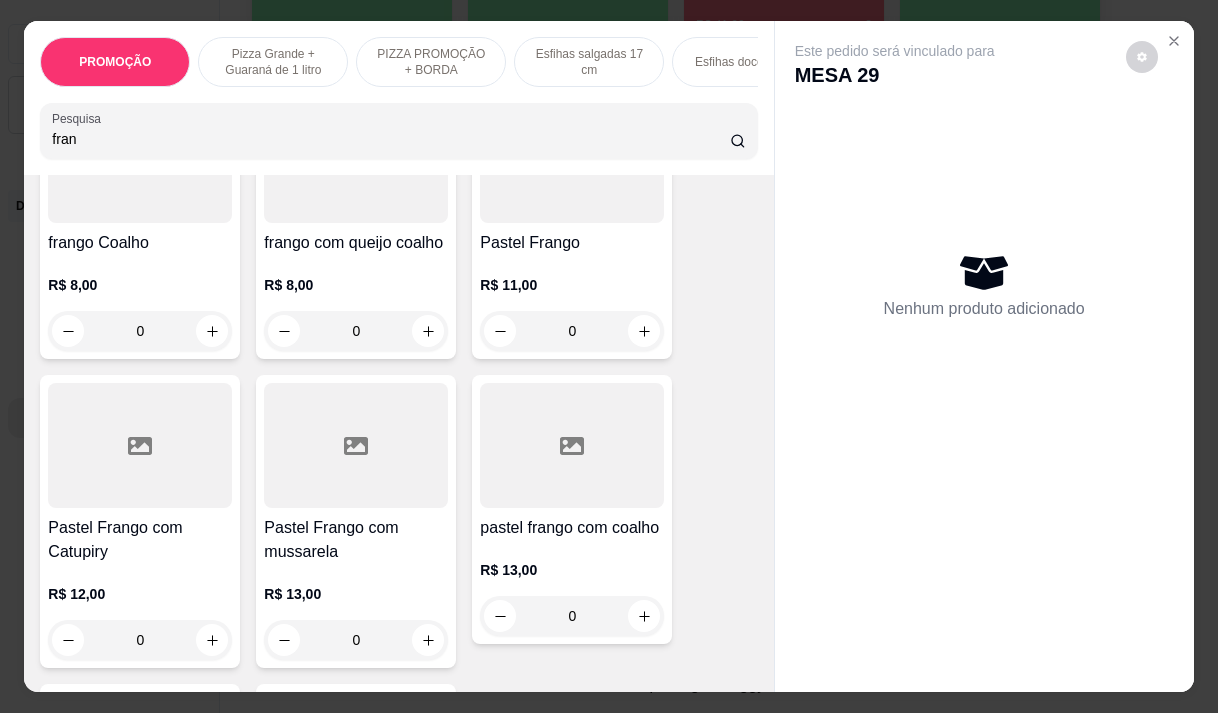 type on "fran" 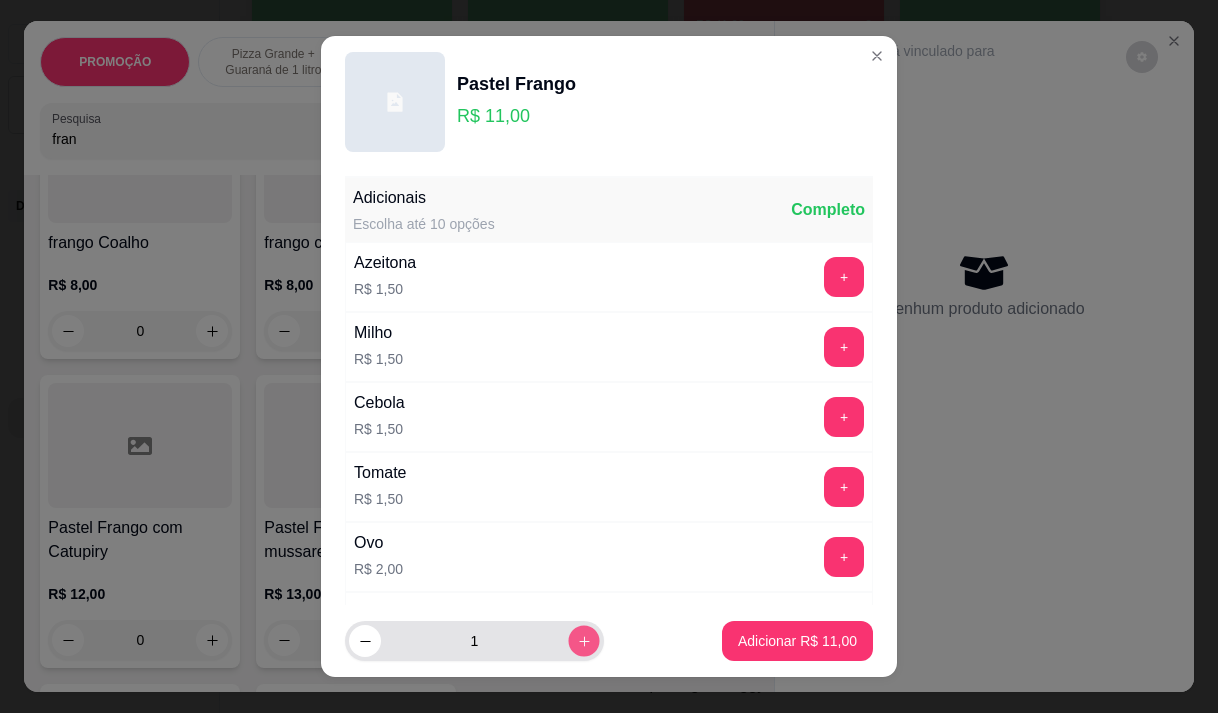 click at bounding box center (583, 641) 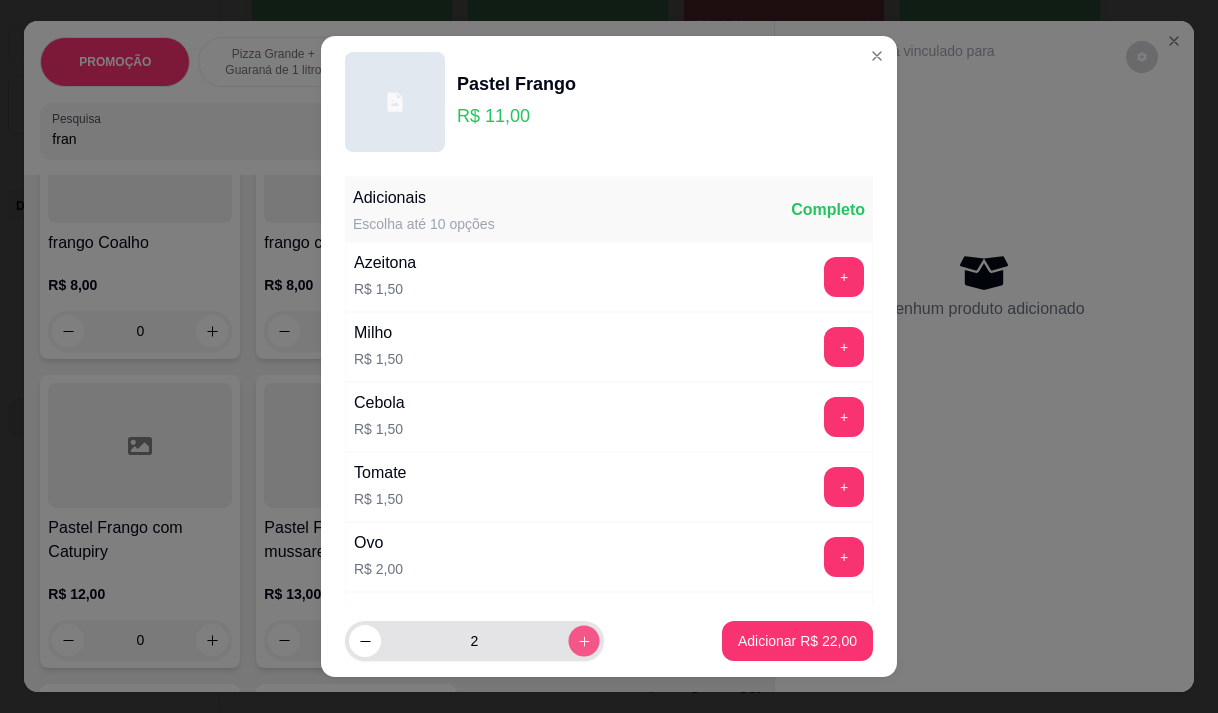 click at bounding box center (583, 641) 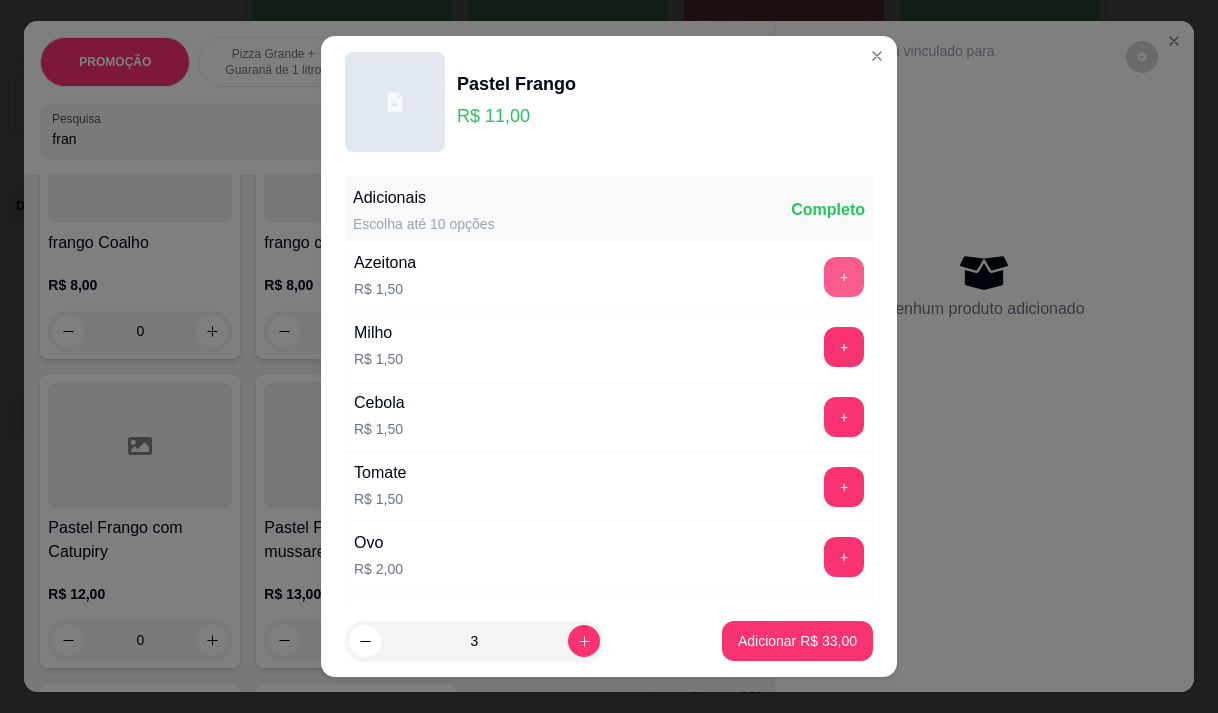 click on "+" at bounding box center [844, 277] 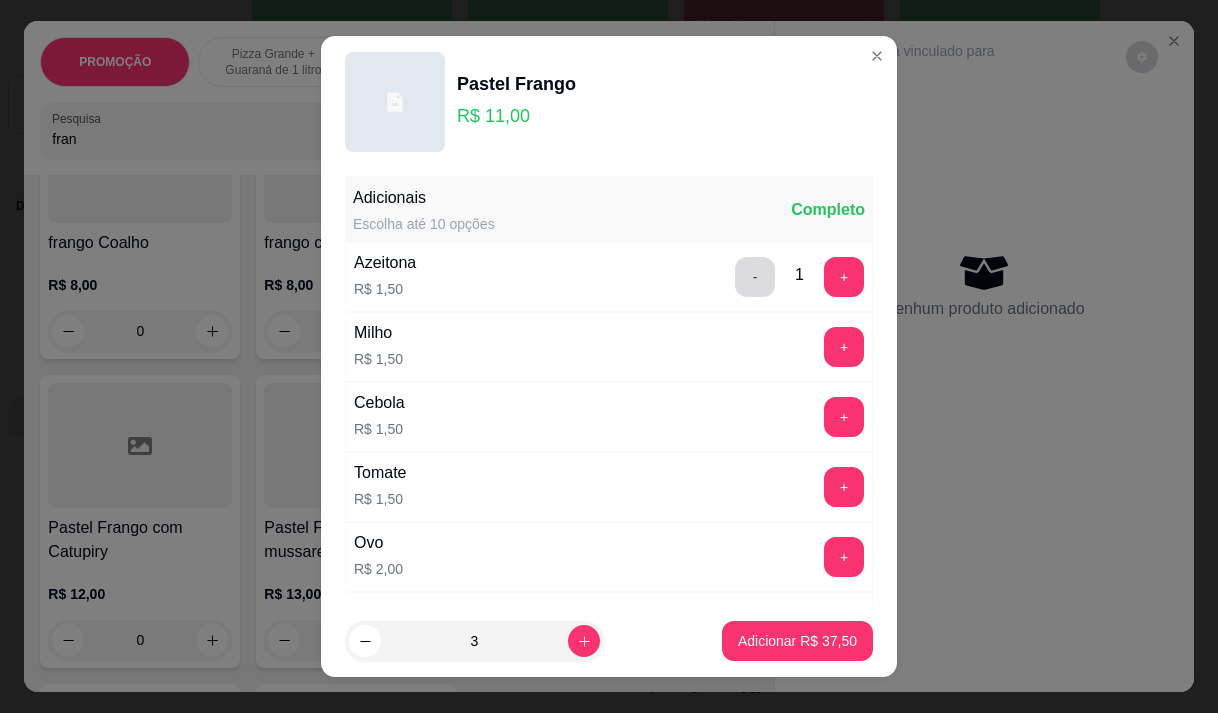 click on "-" at bounding box center [755, 277] 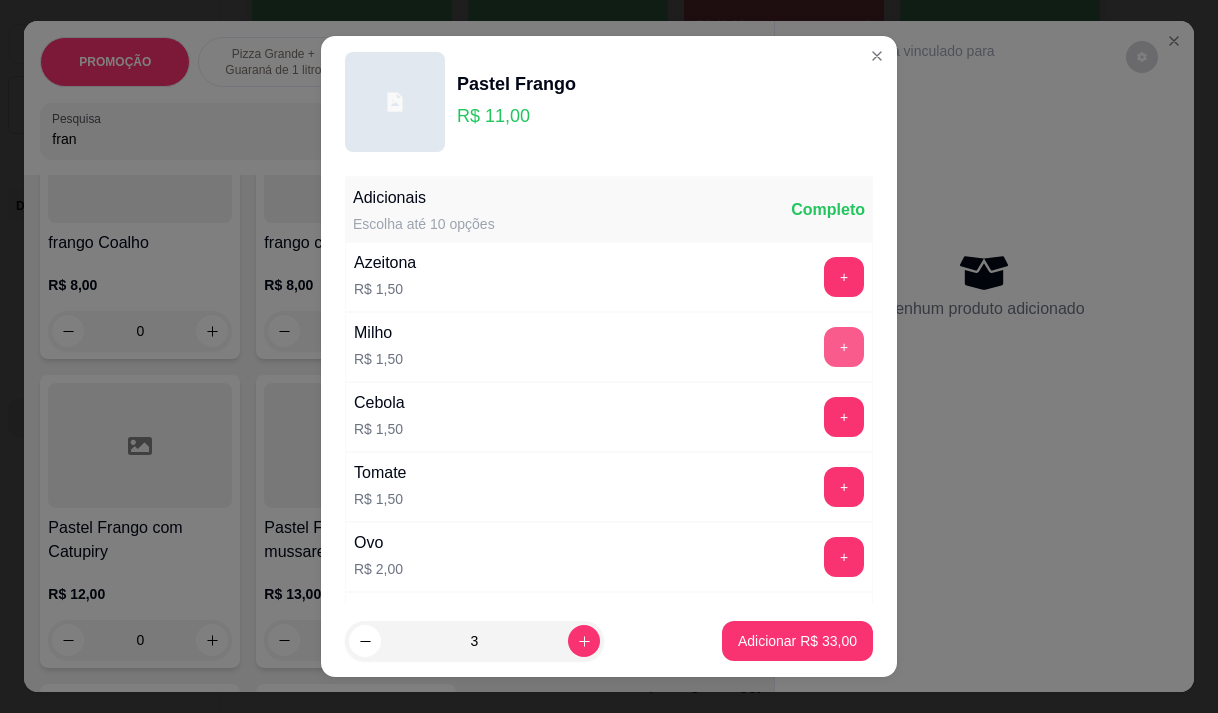 click on "+" at bounding box center [844, 347] 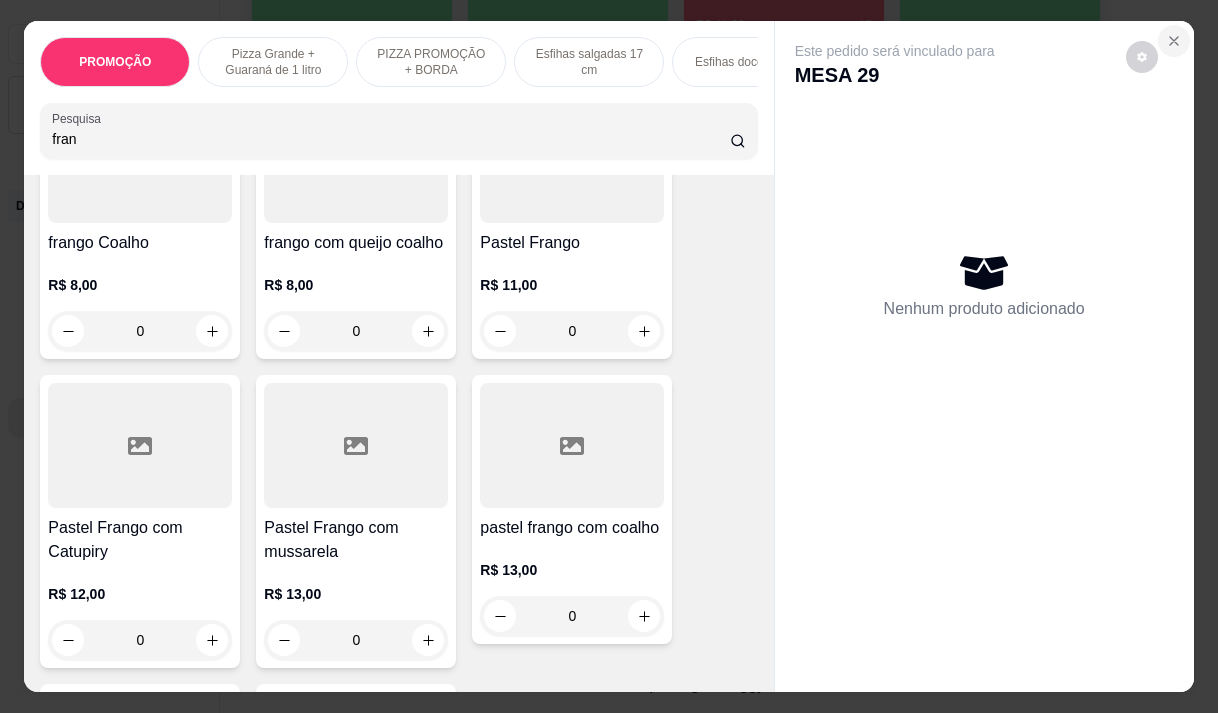 click 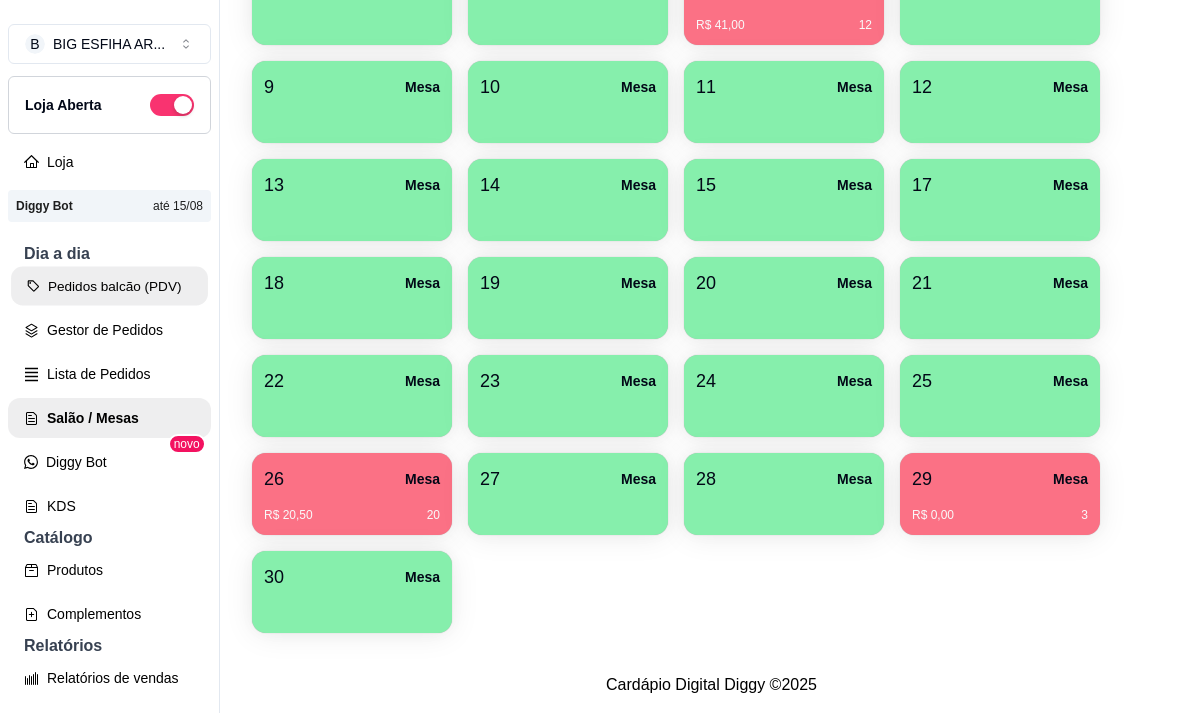click on "Pedidos balcão (PDV)" at bounding box center (109, 286) 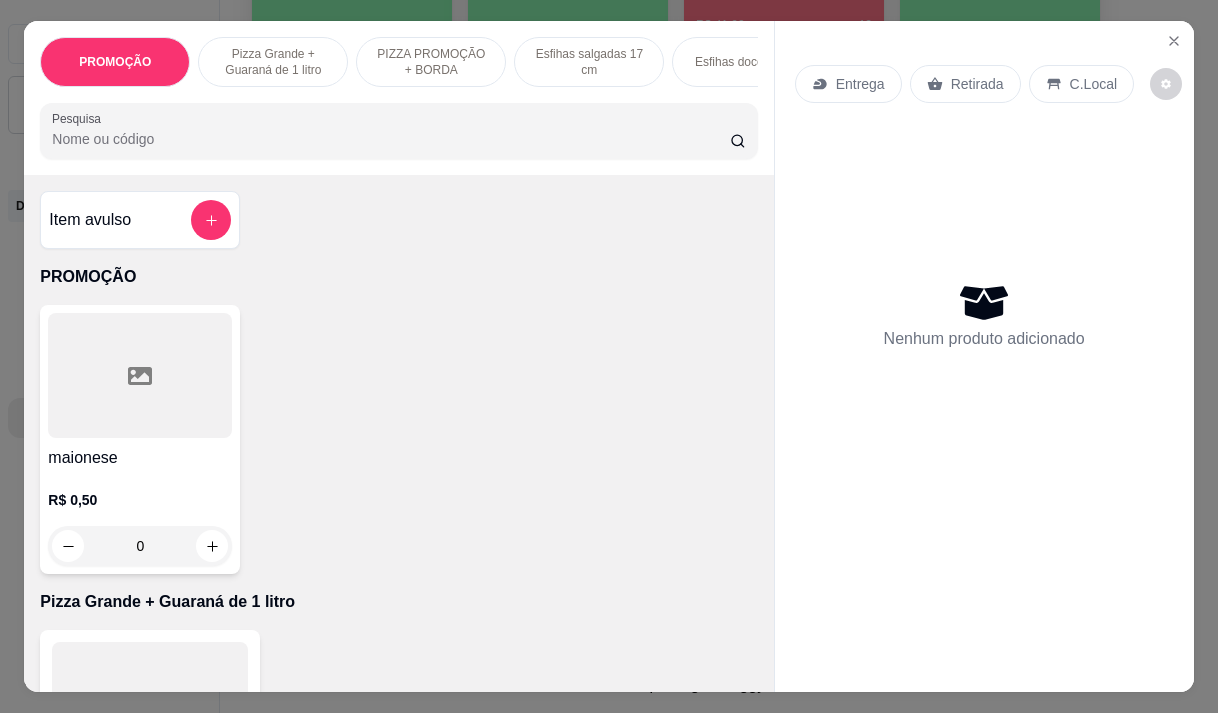 click on "Entrega" at bounding box center (860, 84) 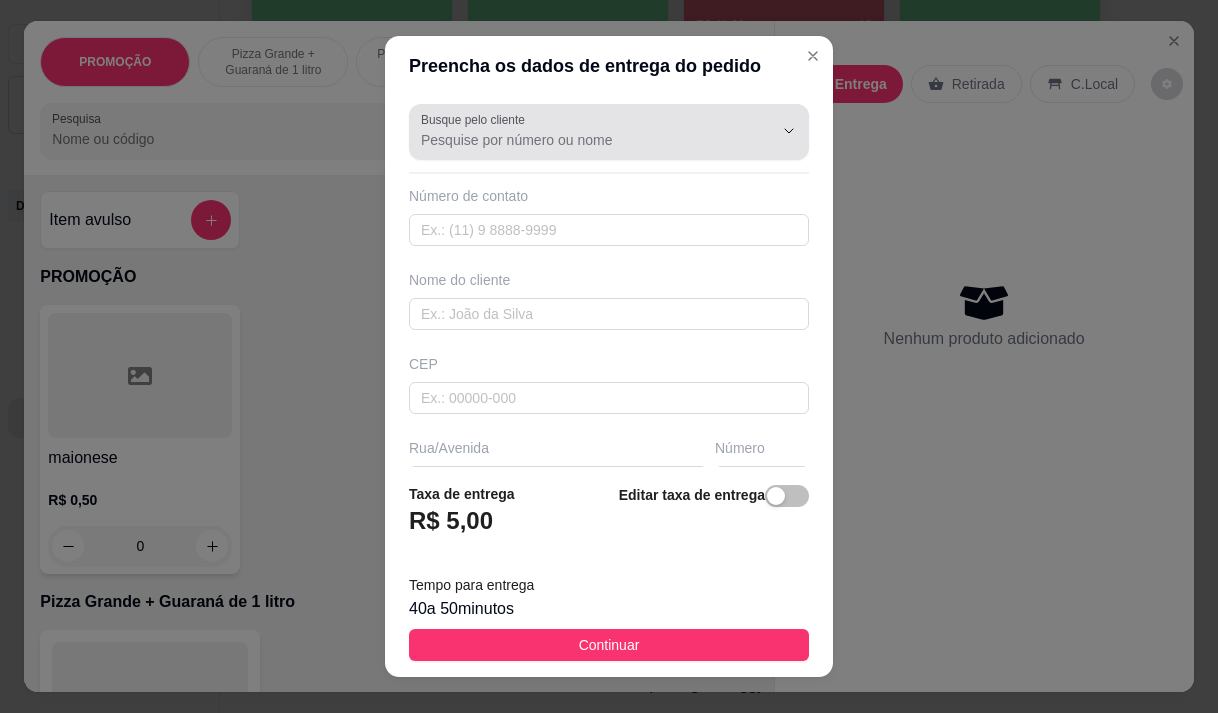 click on "Busque pelo cliente" at bounding box center (581, 140) 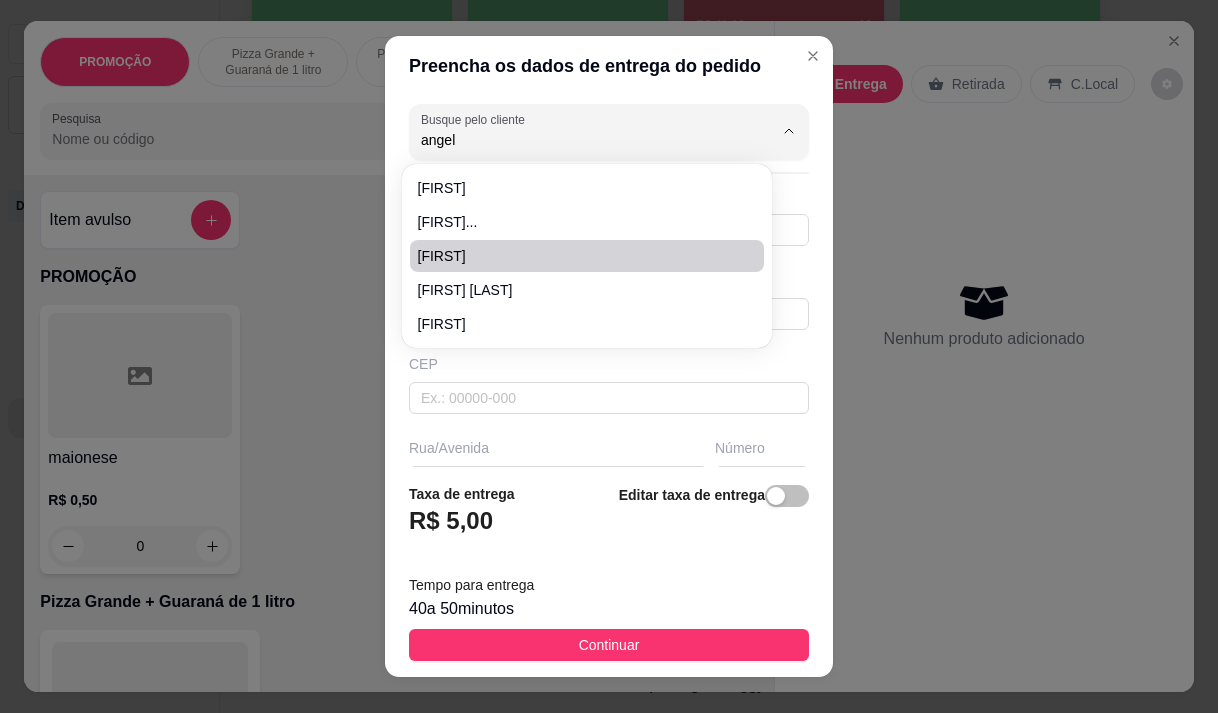 click on "[FIRST]" at bounding box center (577, 256) 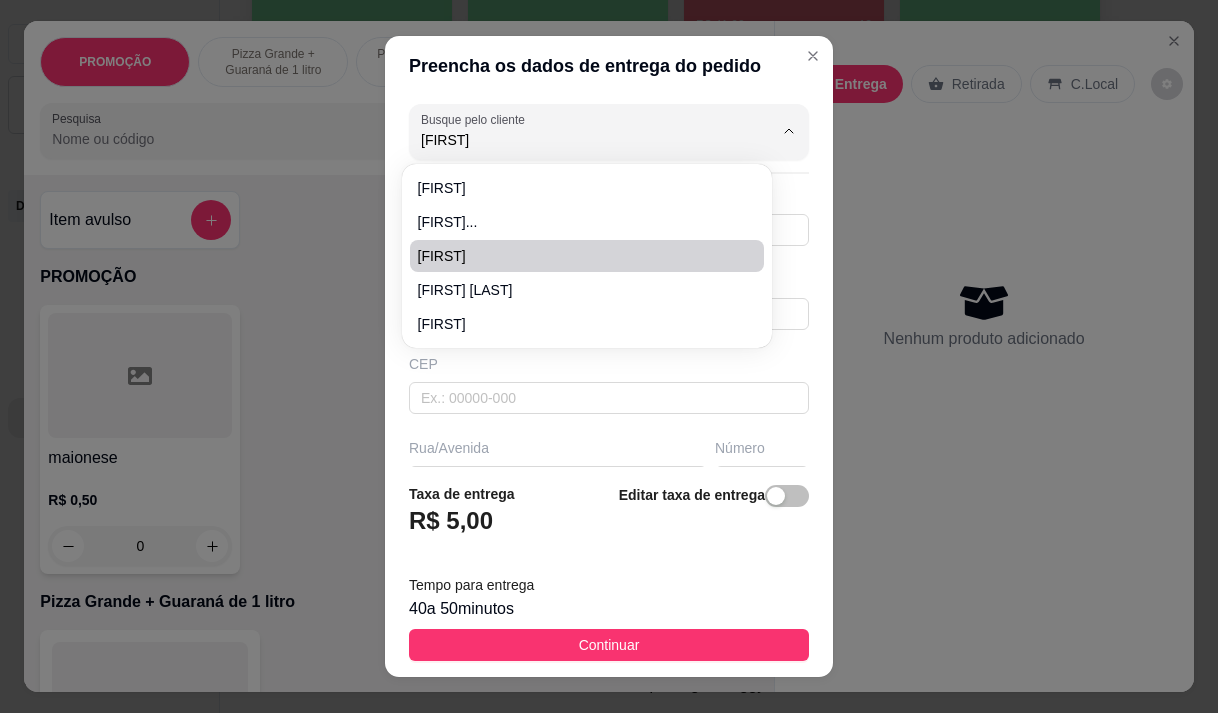 type on "[FIRST]" 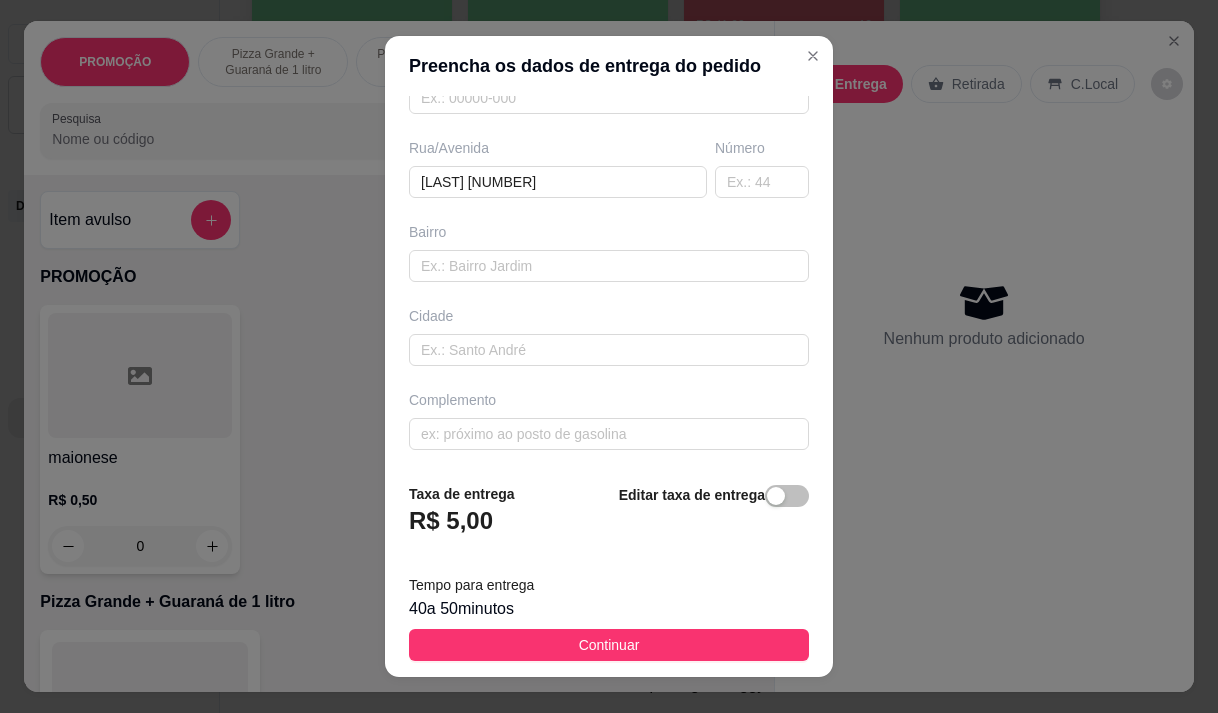 scroll, scrollTop: 302, scrollLeft: 0, axis: vertical 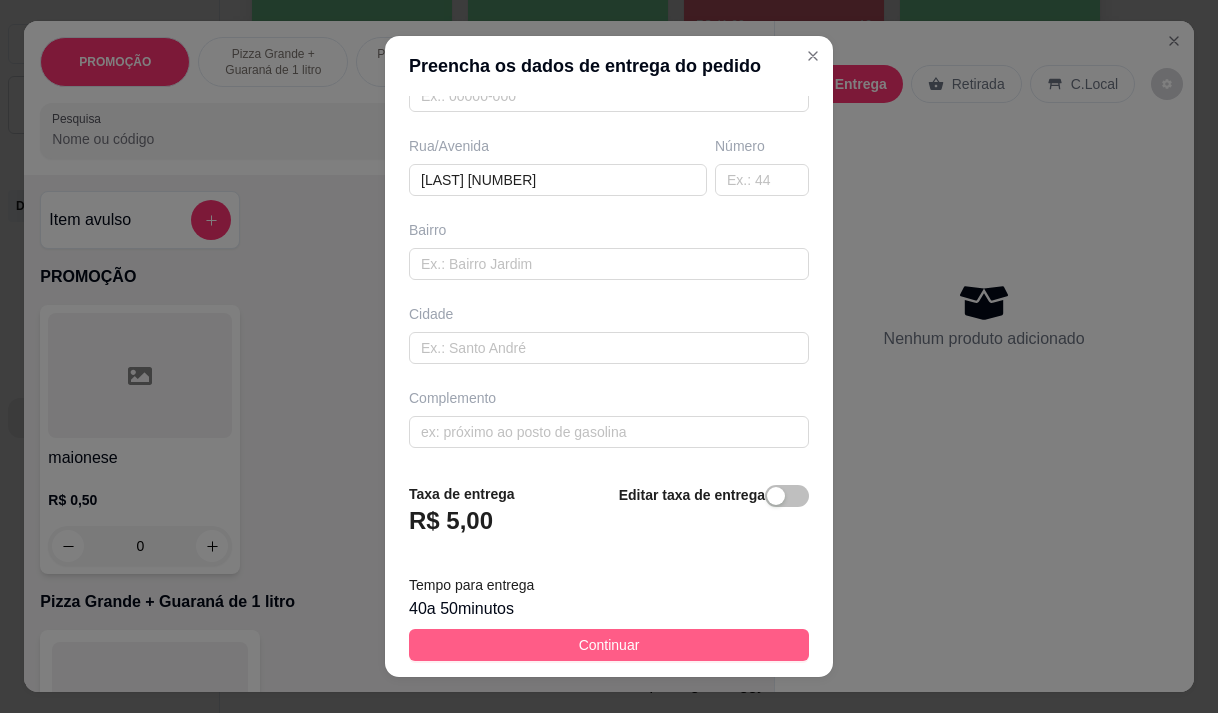 type on "[FIRST]" 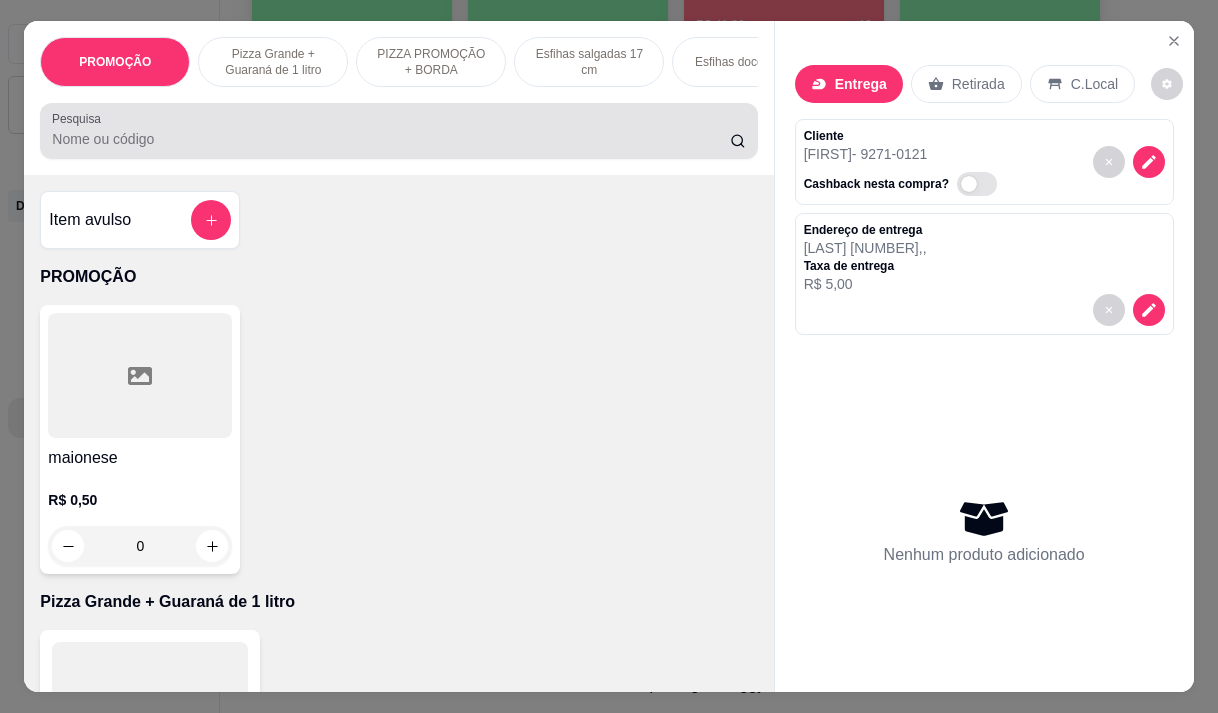 click at bounding box center (398, 131) 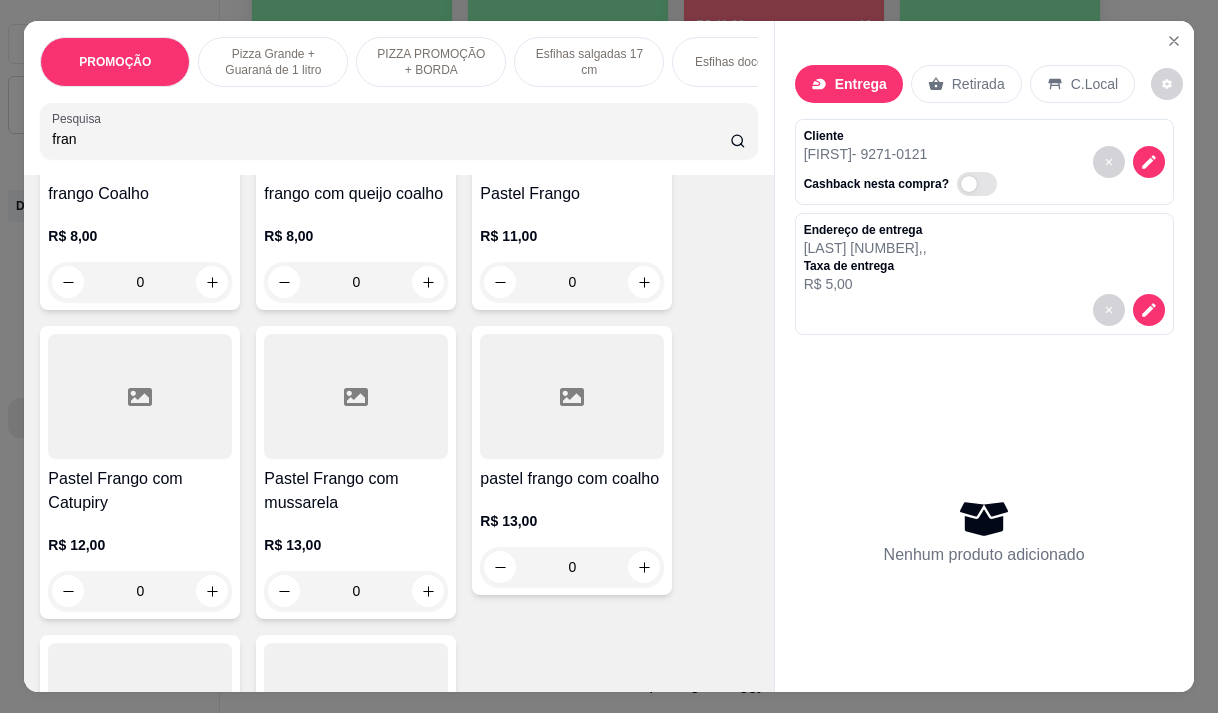 scroll, scrollTop: 600, scrollLeft: 0, axis: vertical 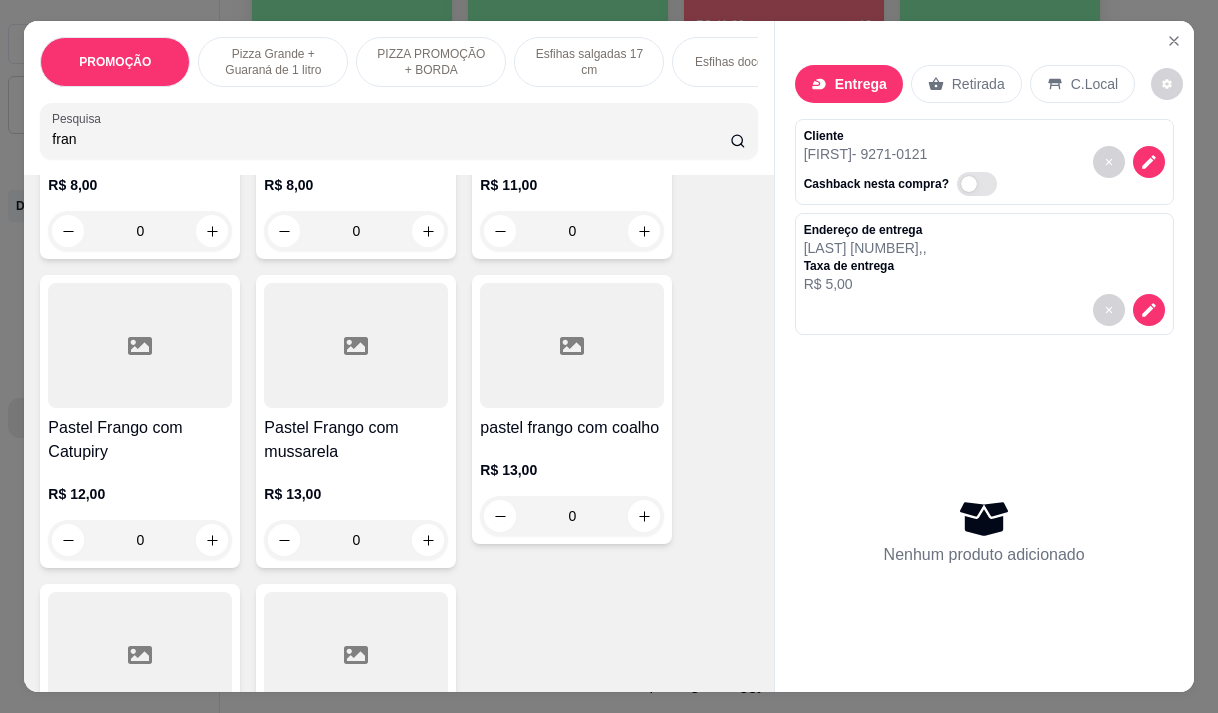 type on "fran" 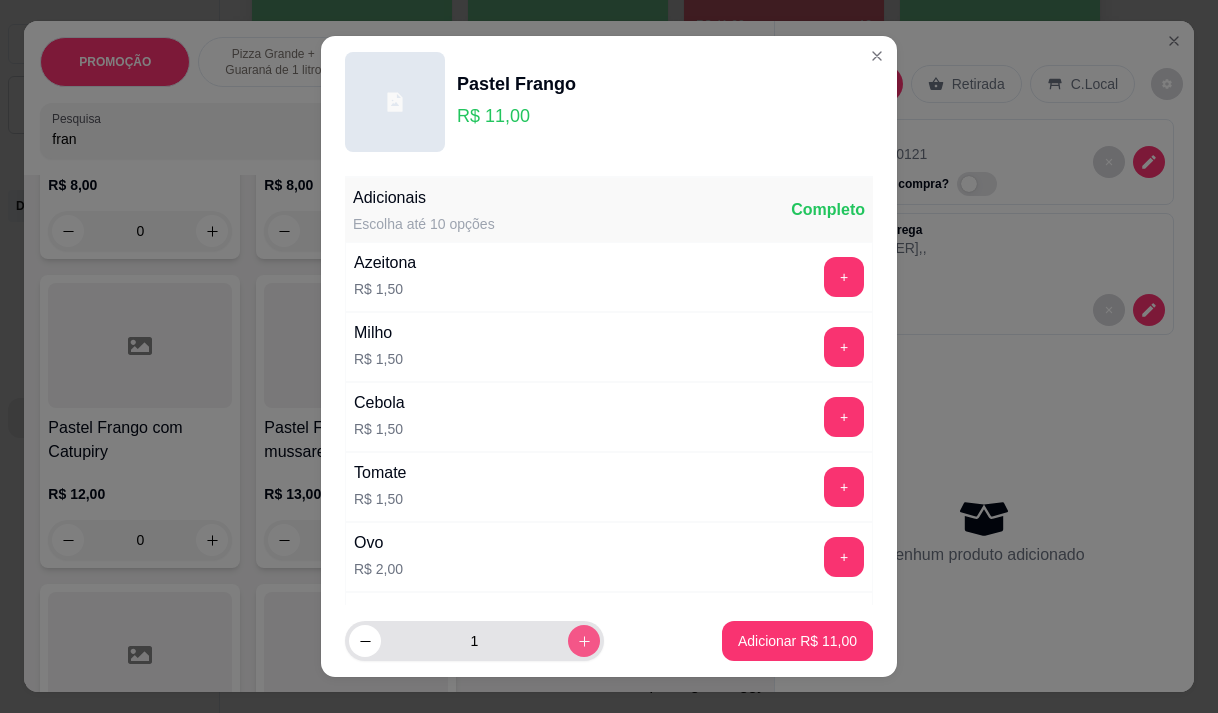 click 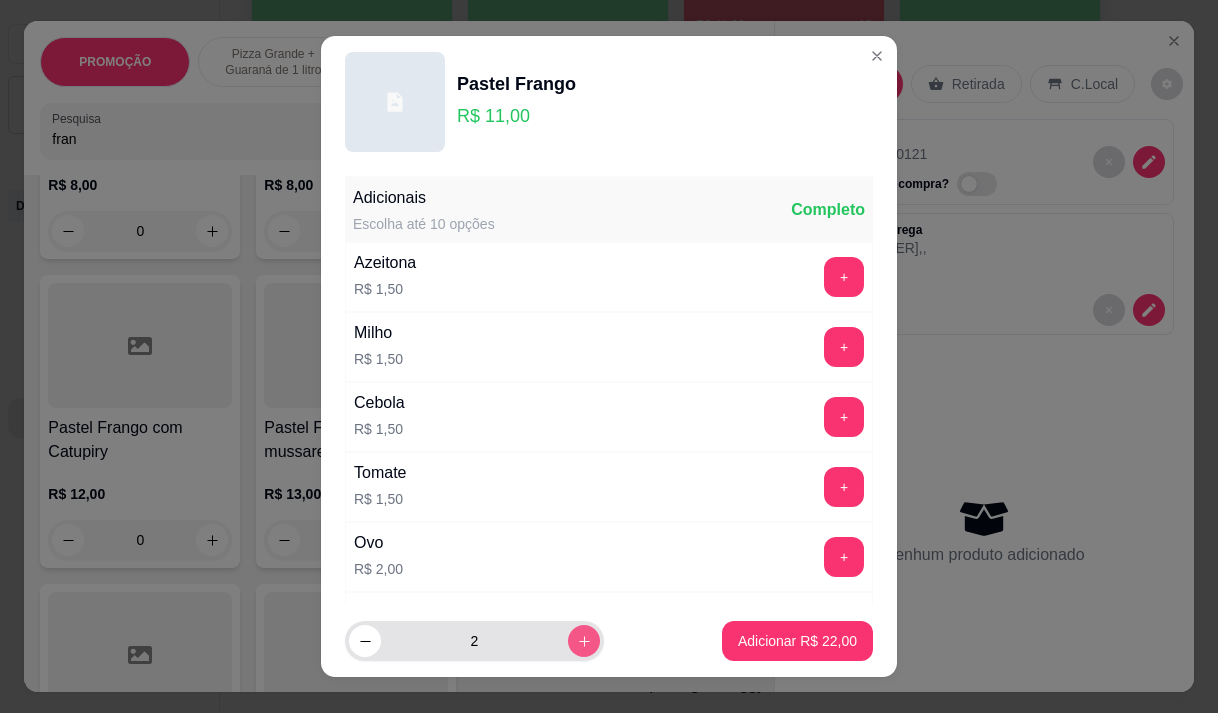 click 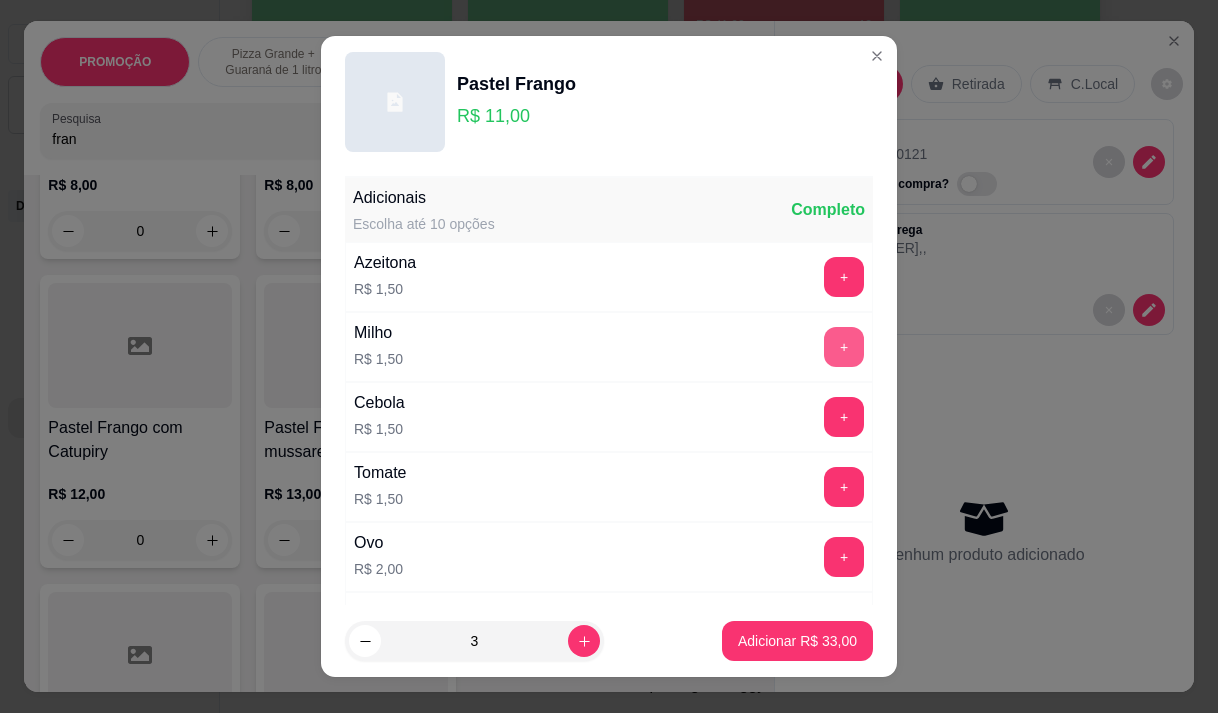 click on "+" at bounding box center (844, 347) 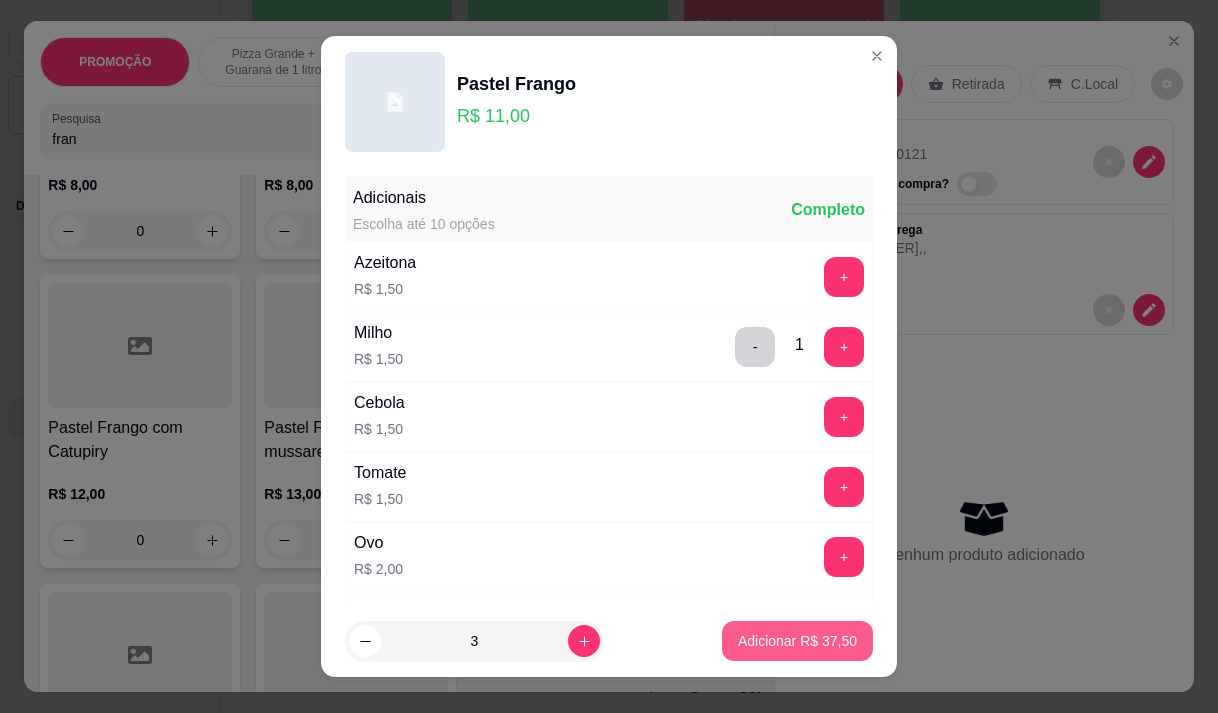 click on "Adicionar   R$ 37,50" at bounding box center (797, 641) 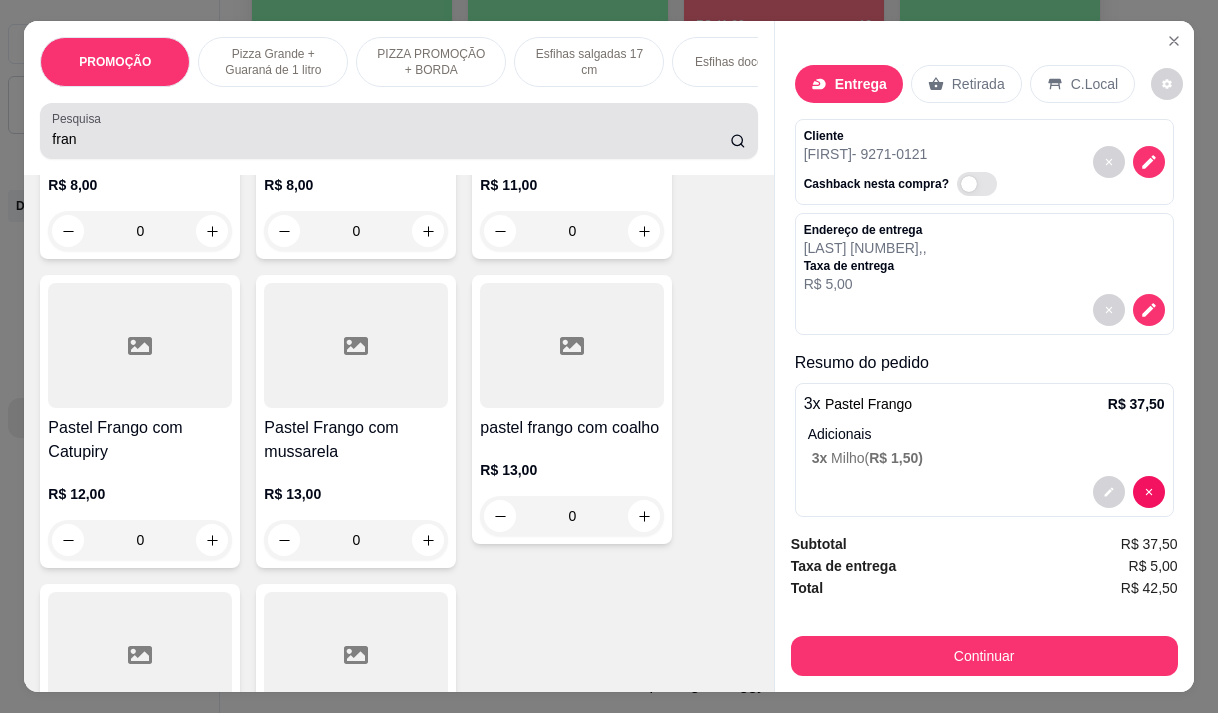 click on "fran" at bounding box center [391, 139] 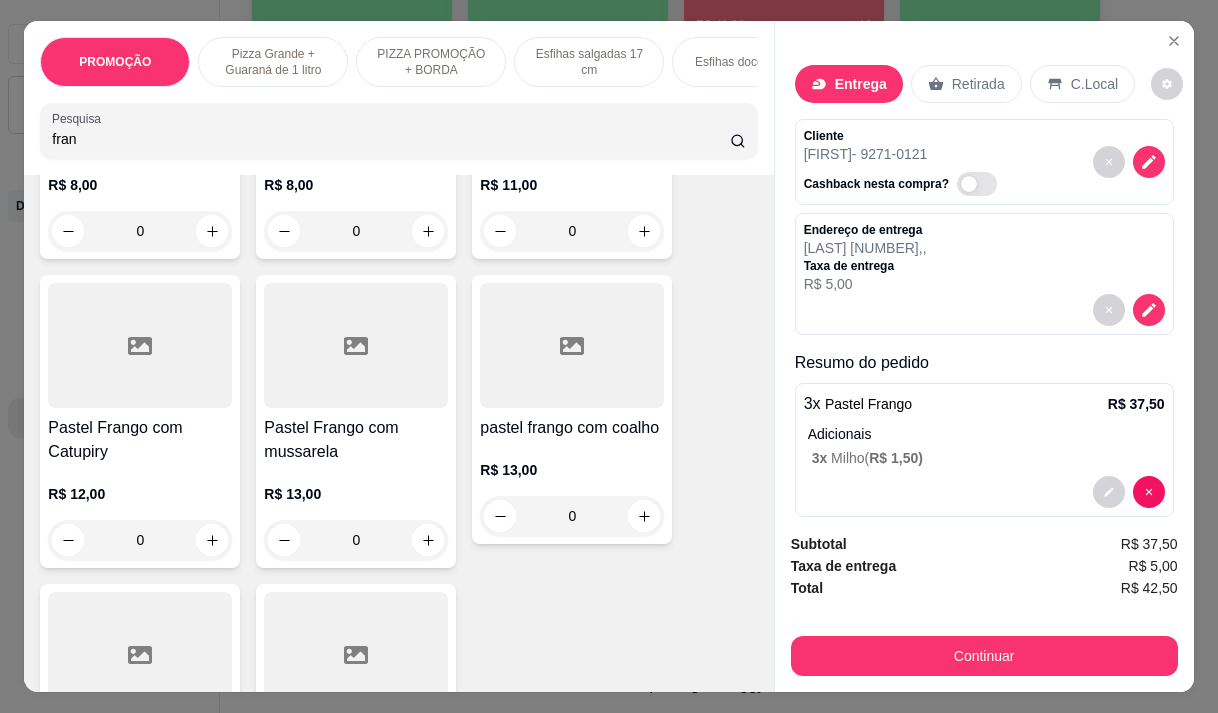 click on "fran" at bounding box center (391, 139) 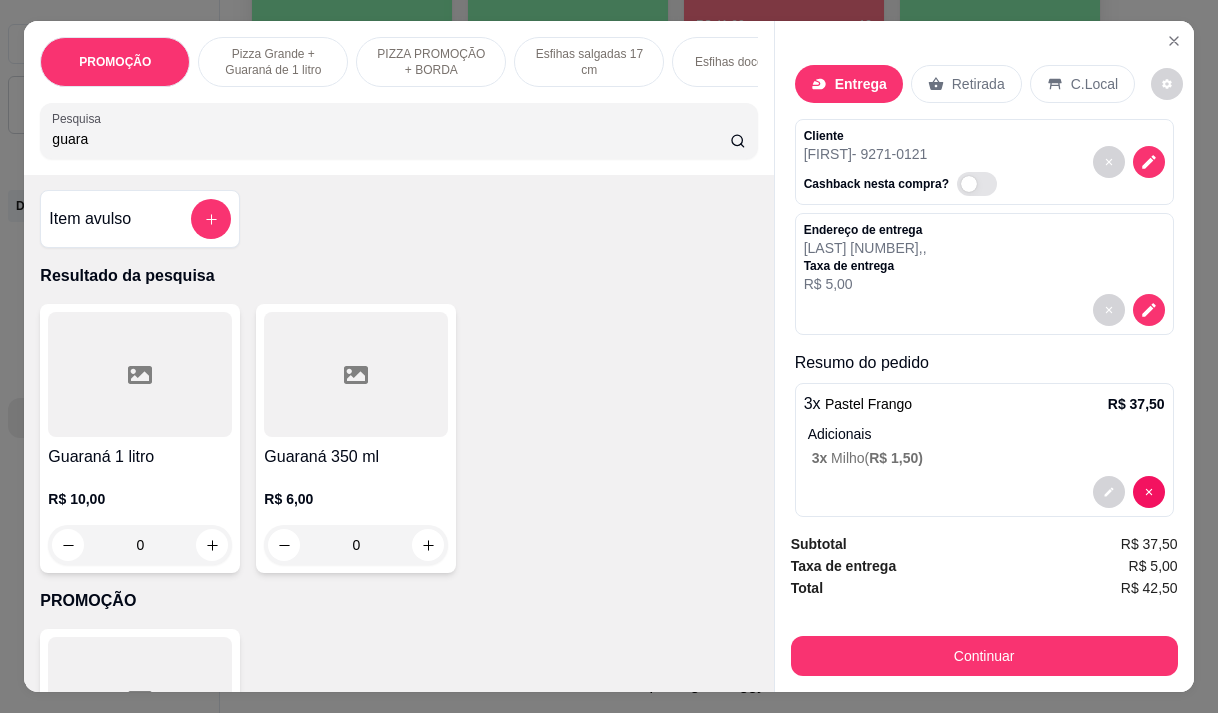 scroll, scrollTop: 0, scrollLeft: 0, axis: both 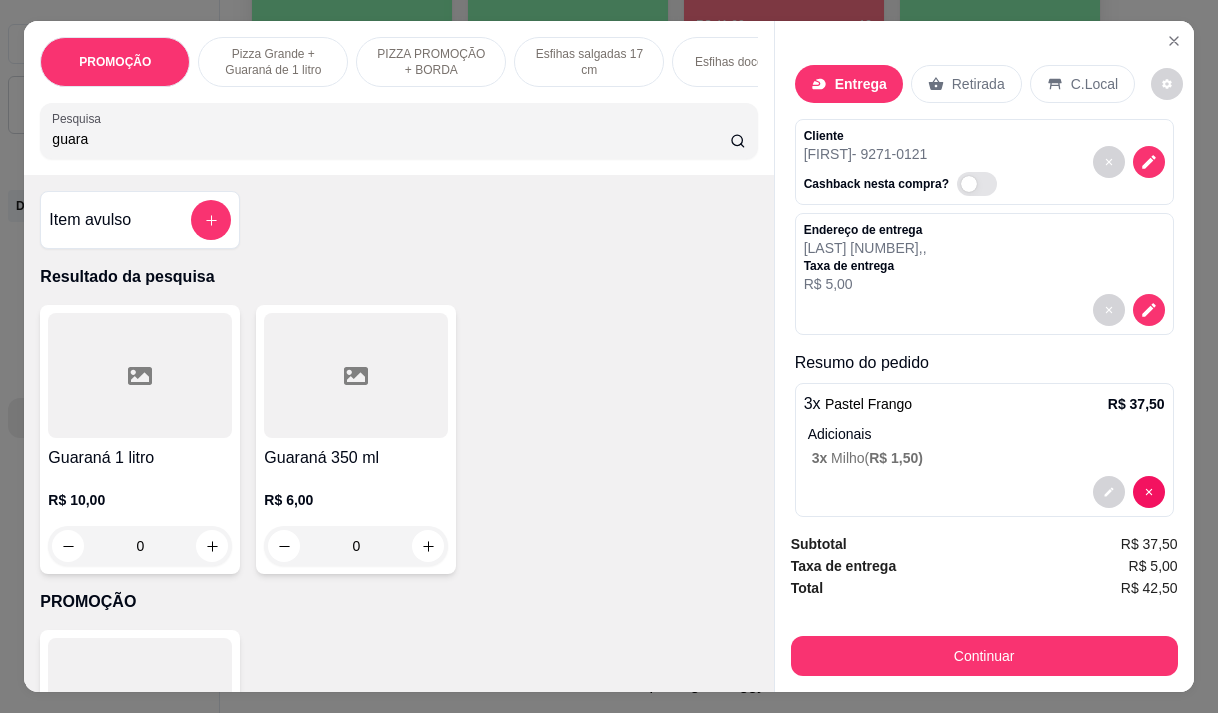 type on "guara" 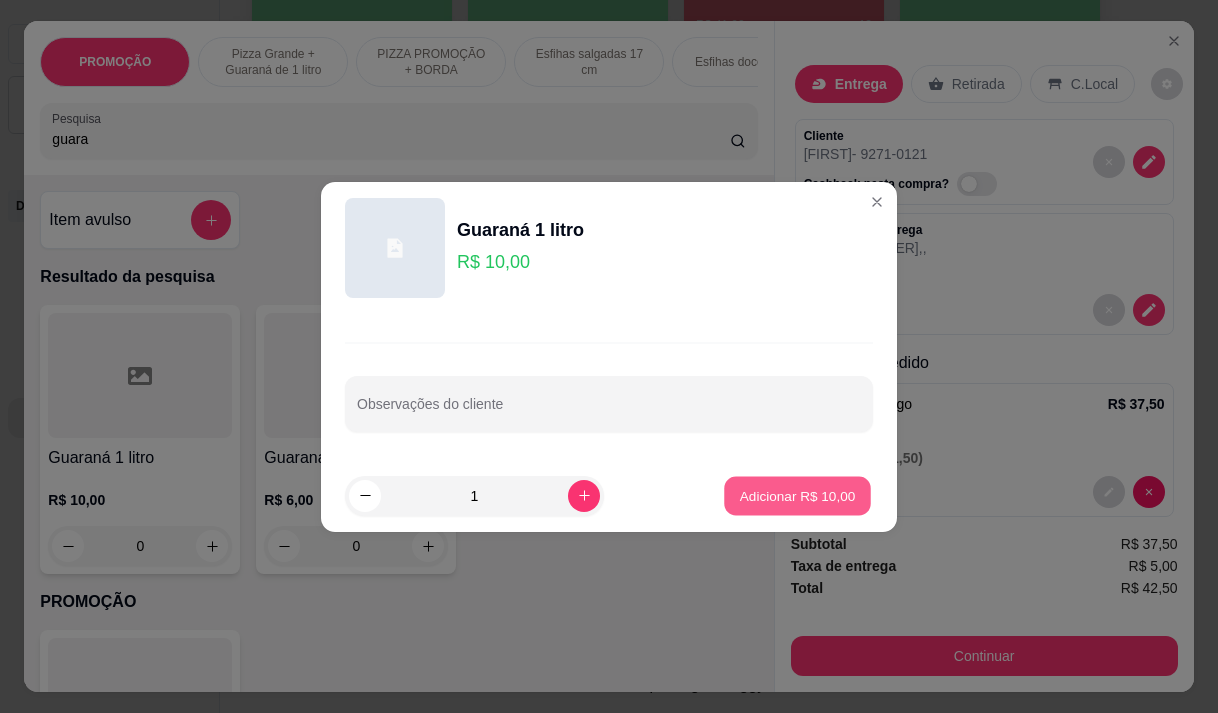 click on "Adicionar   R$ 10,00" at bounding box center [798, 495] 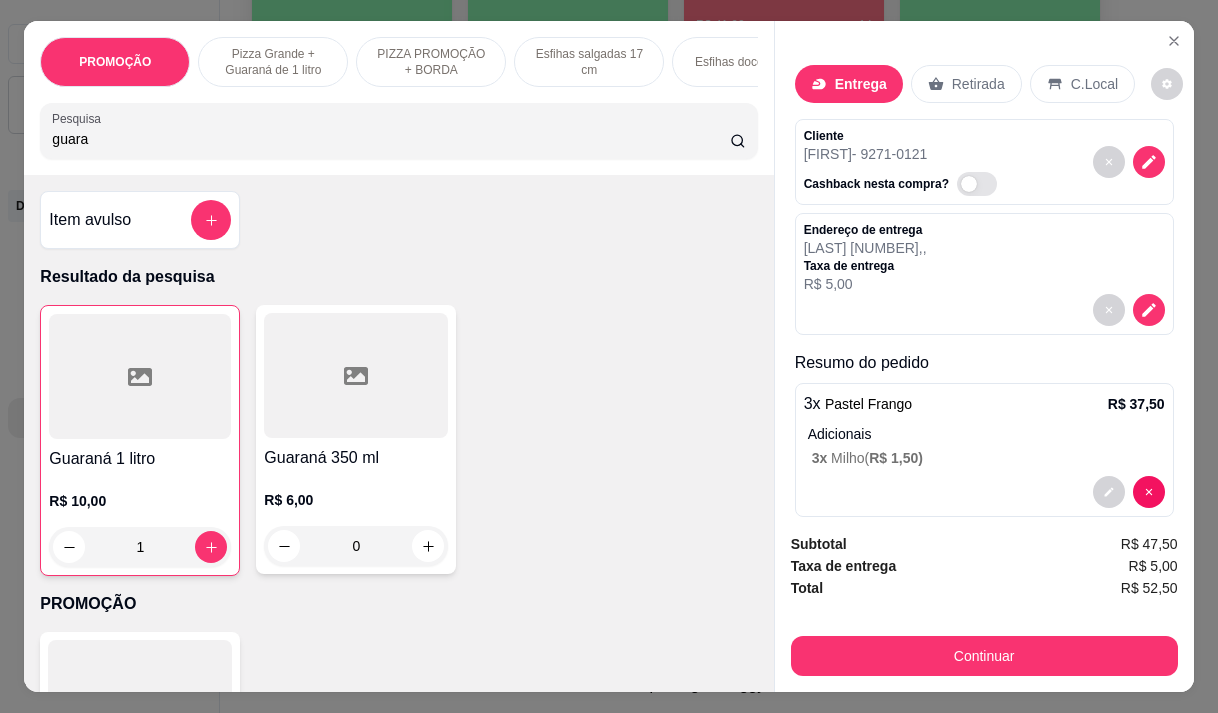 scroll, scrollTop: 100, scrollLeft: 0, axis: vertical 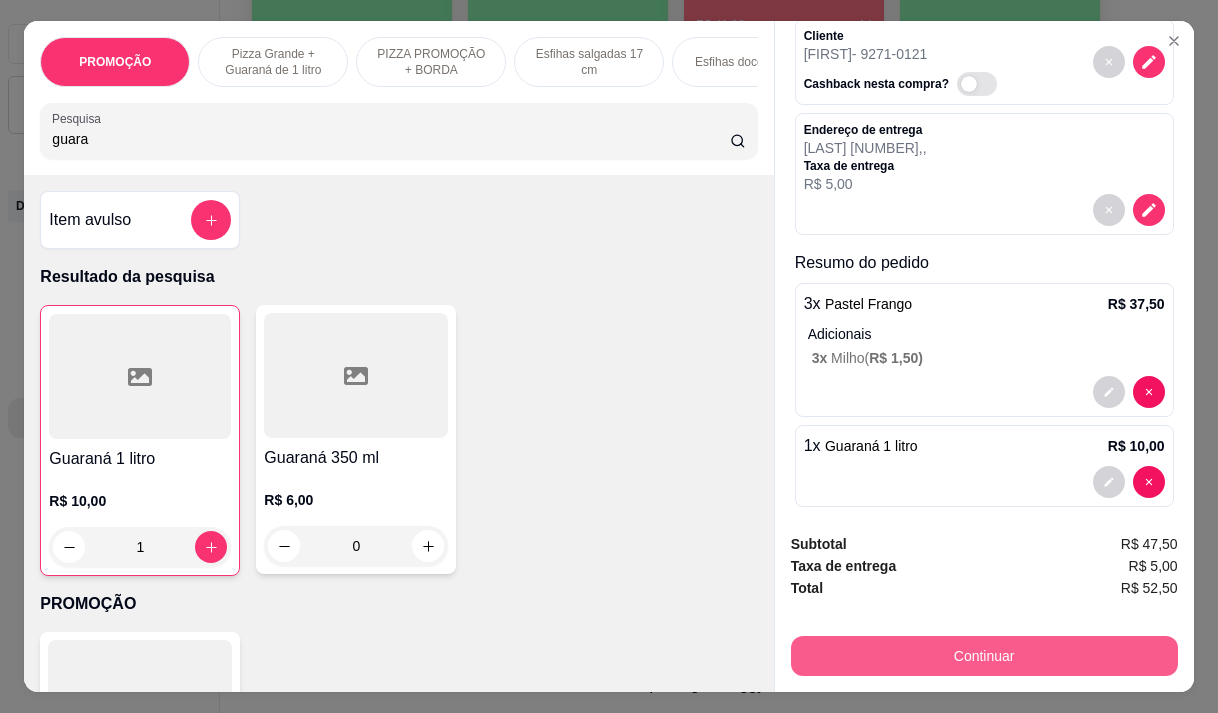 click on "Continuar" at bounding box center [984, 656] 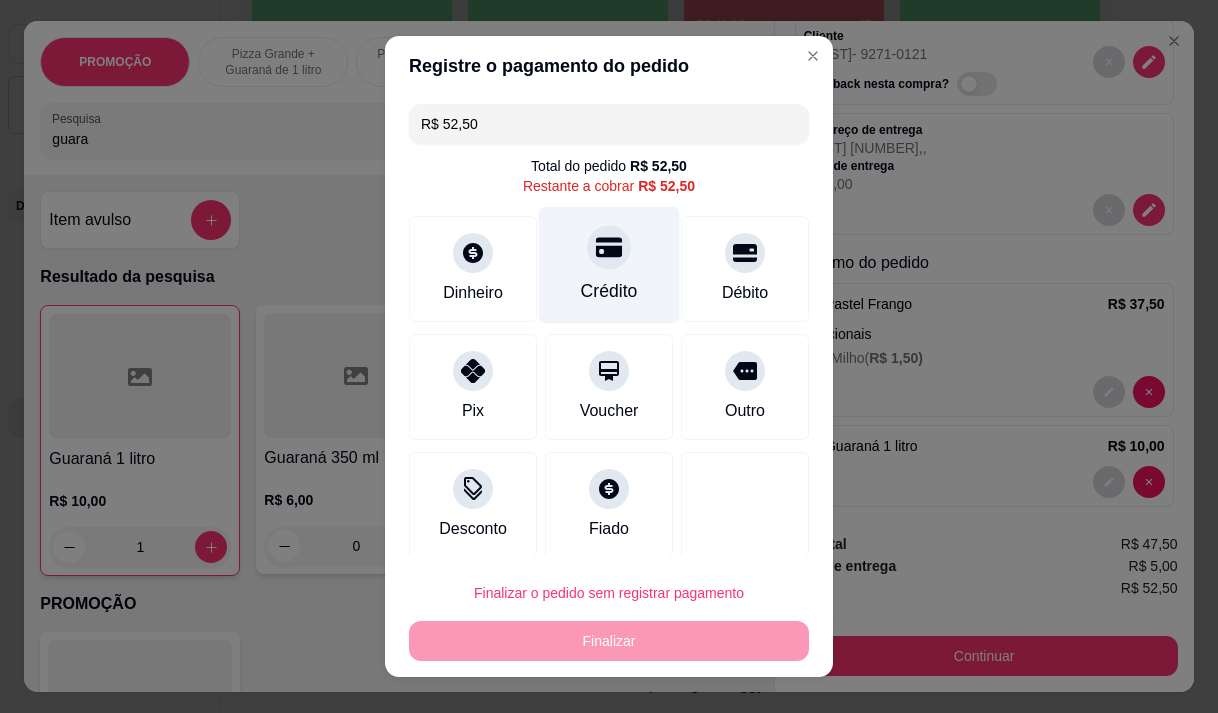 click 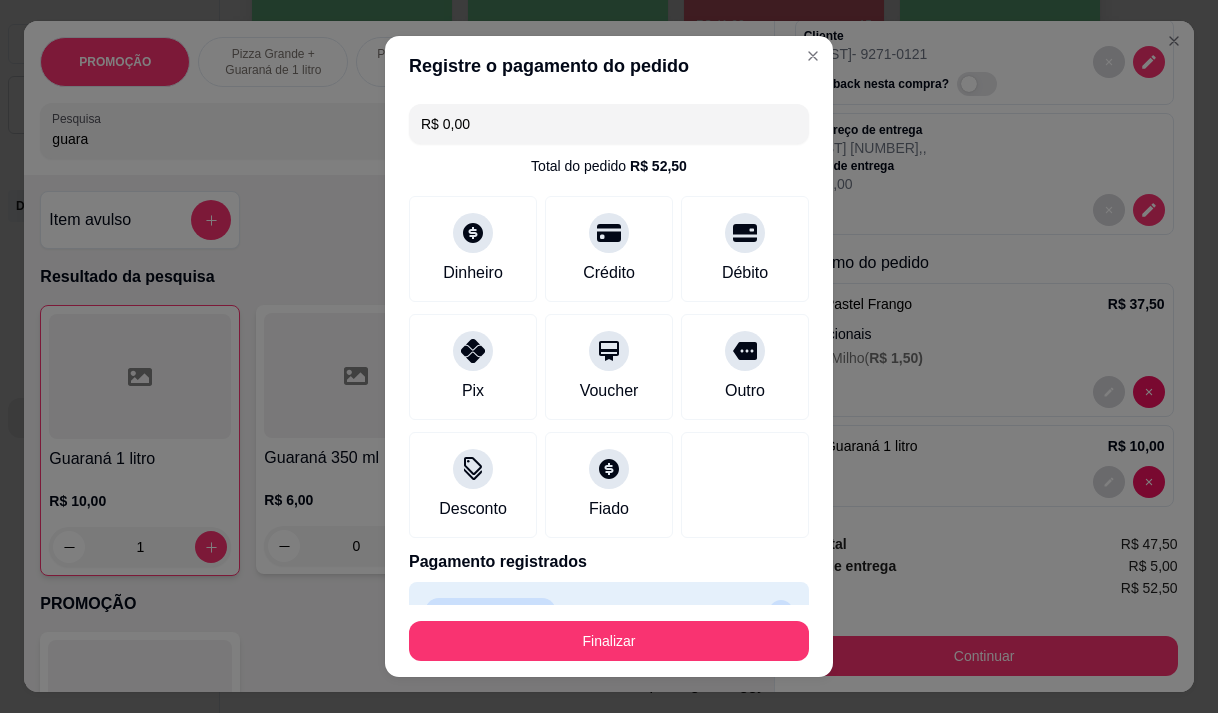 type on "R$ 0,00" 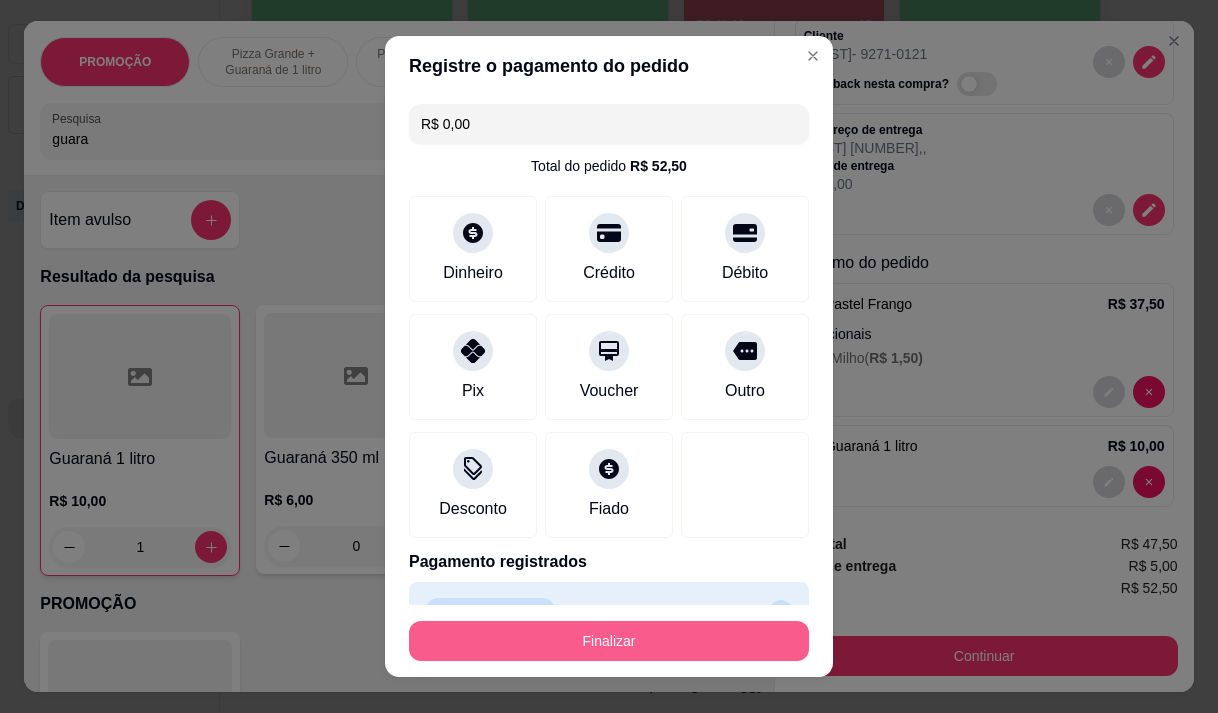click on "Finalizar" at bounding box center [609, 641] 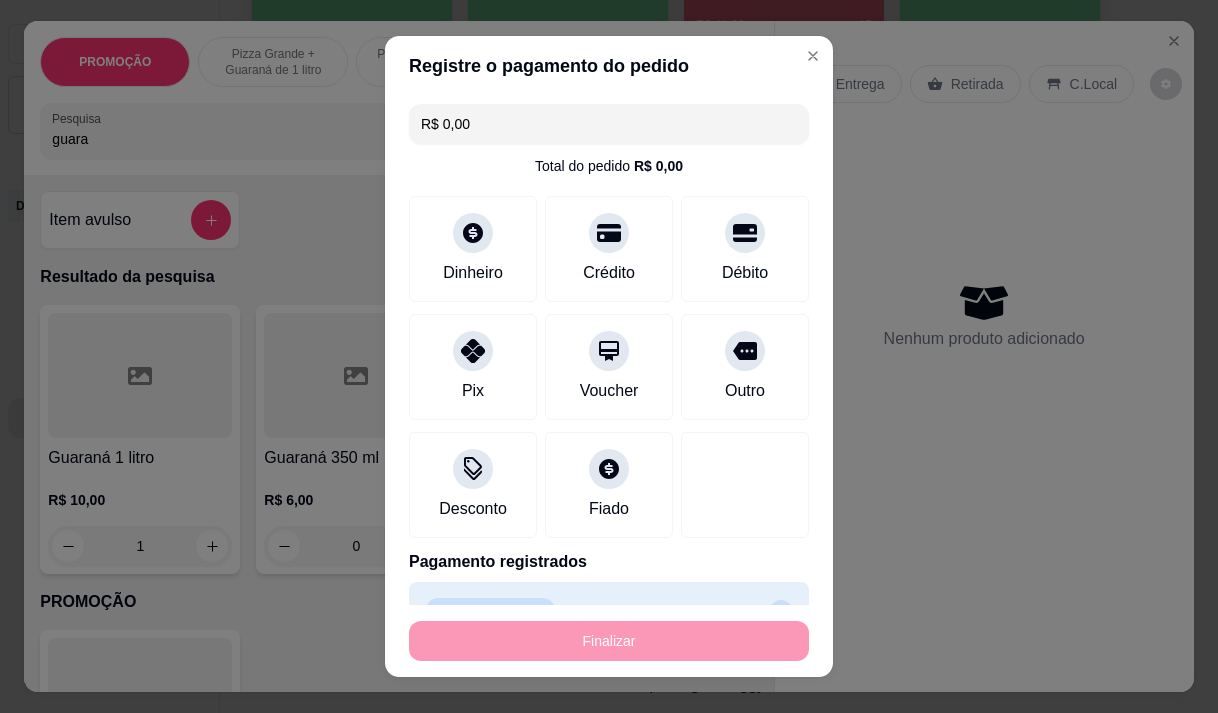 type on "0" 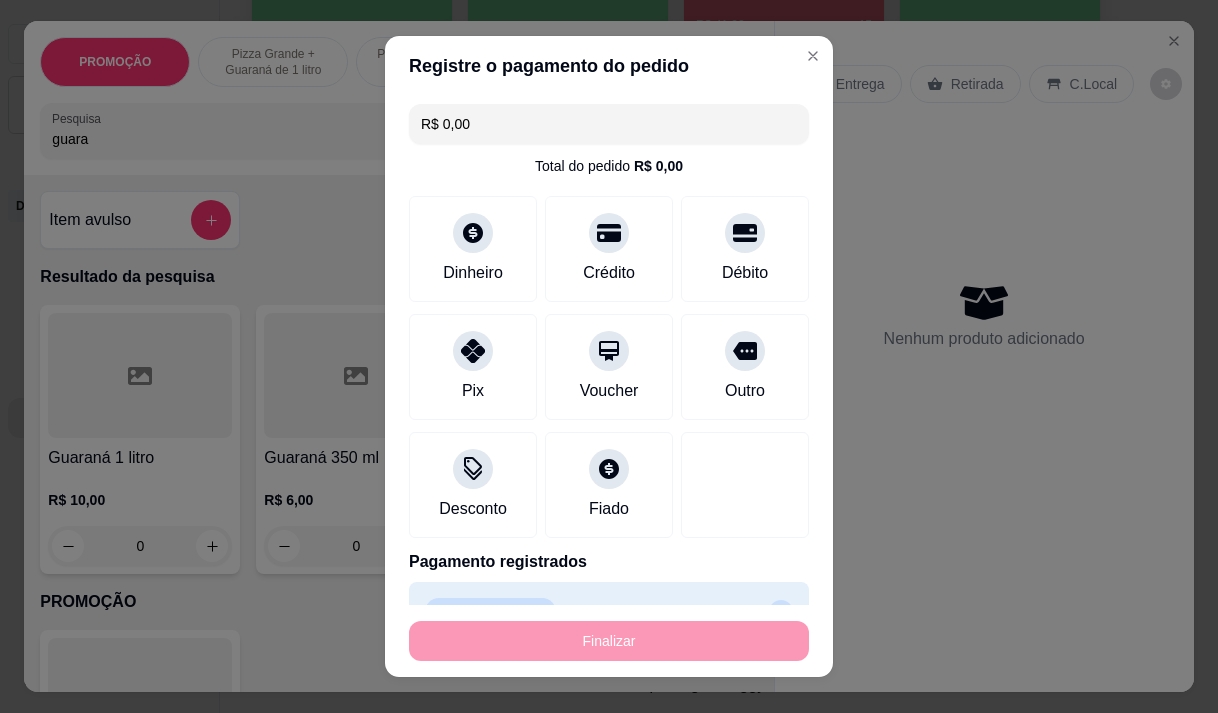 type on "-R$ 52,50" 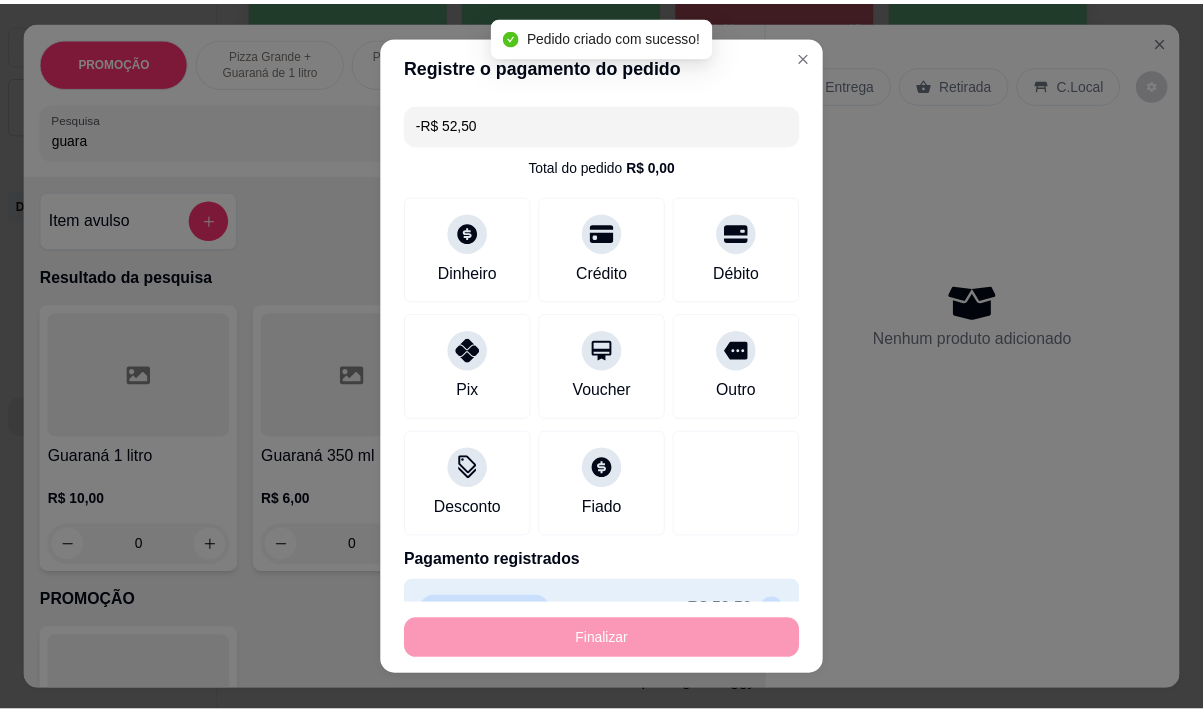scroll, scrollTop: 0, scrollLeft: 0, axis: both 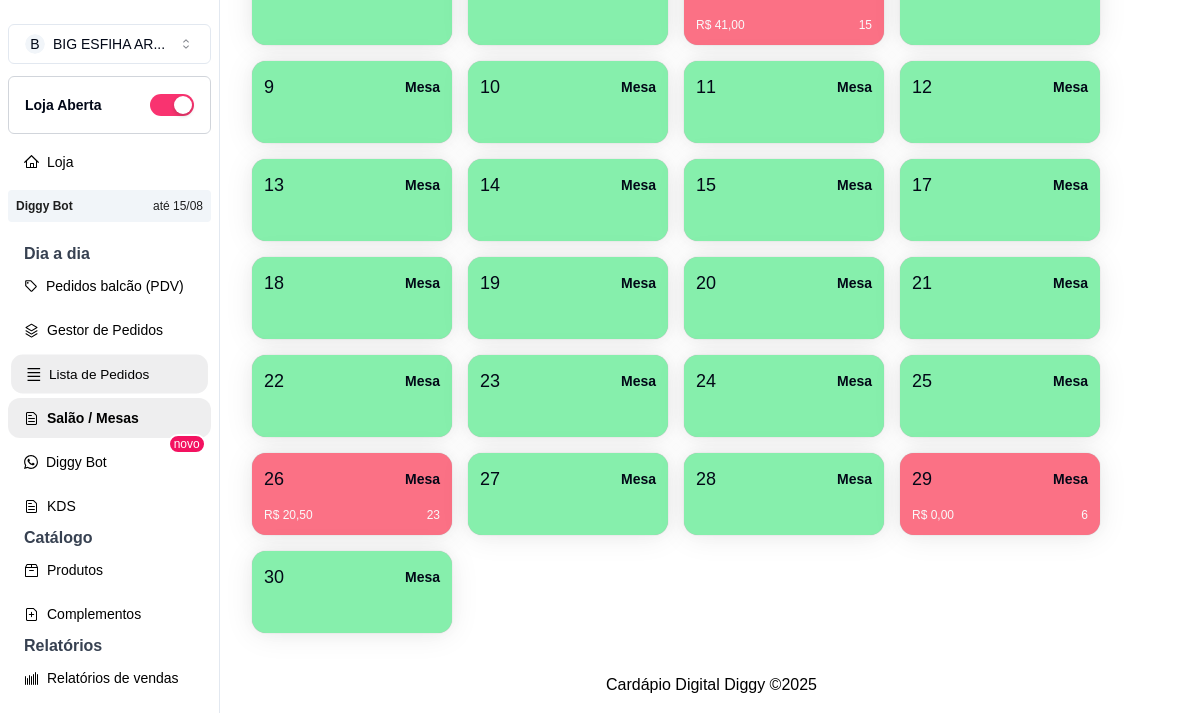 click on "Lista de Pedidos" at bounding box center [109, 374] 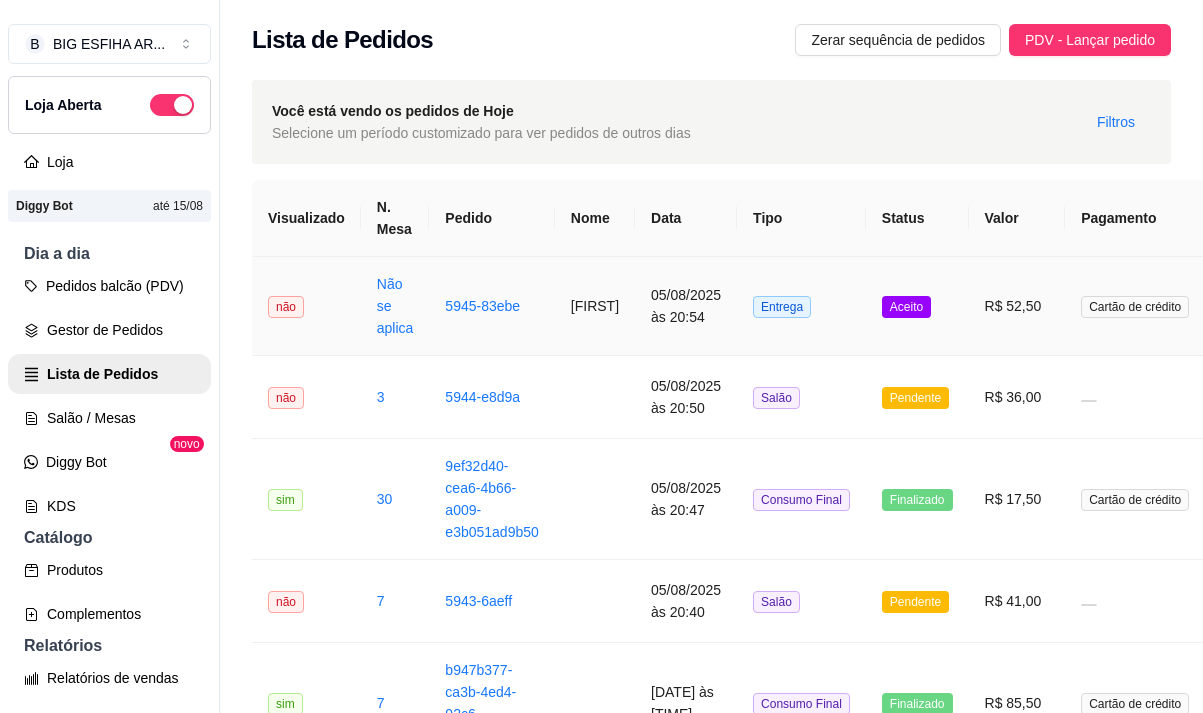click on "[FIRST]" at bounding box center (595, 306) 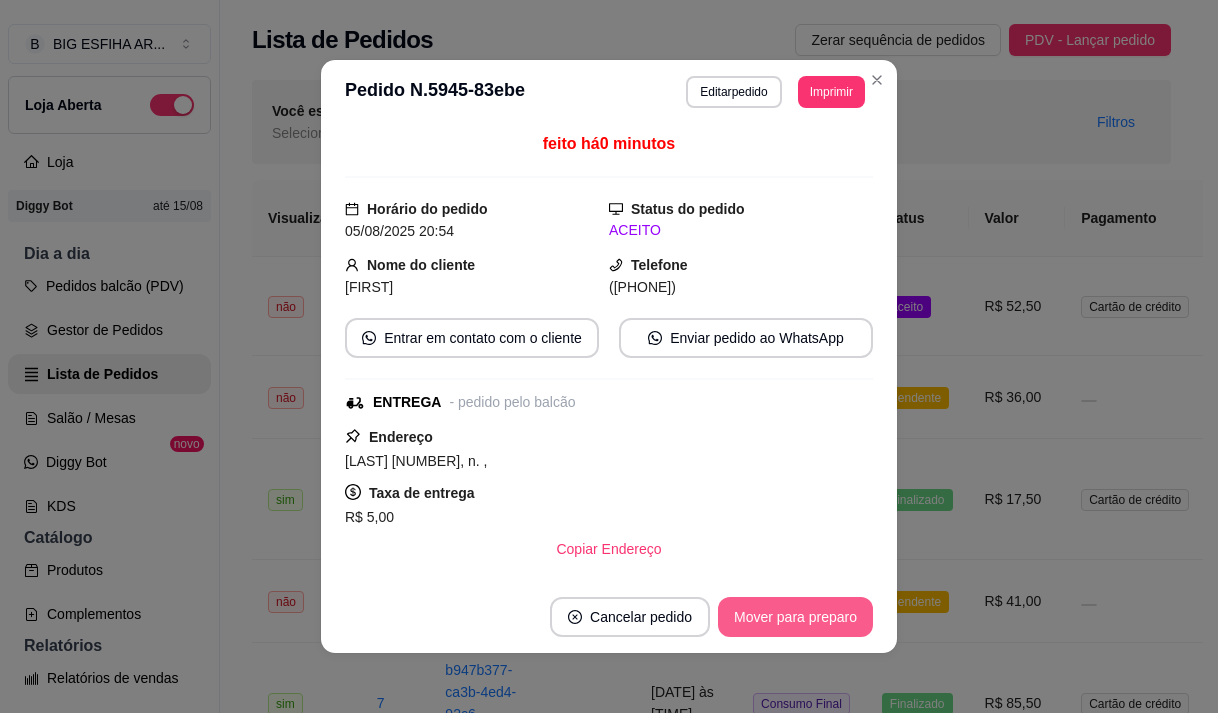 click on "Mover para preparo" at bounding box center [795, 617] 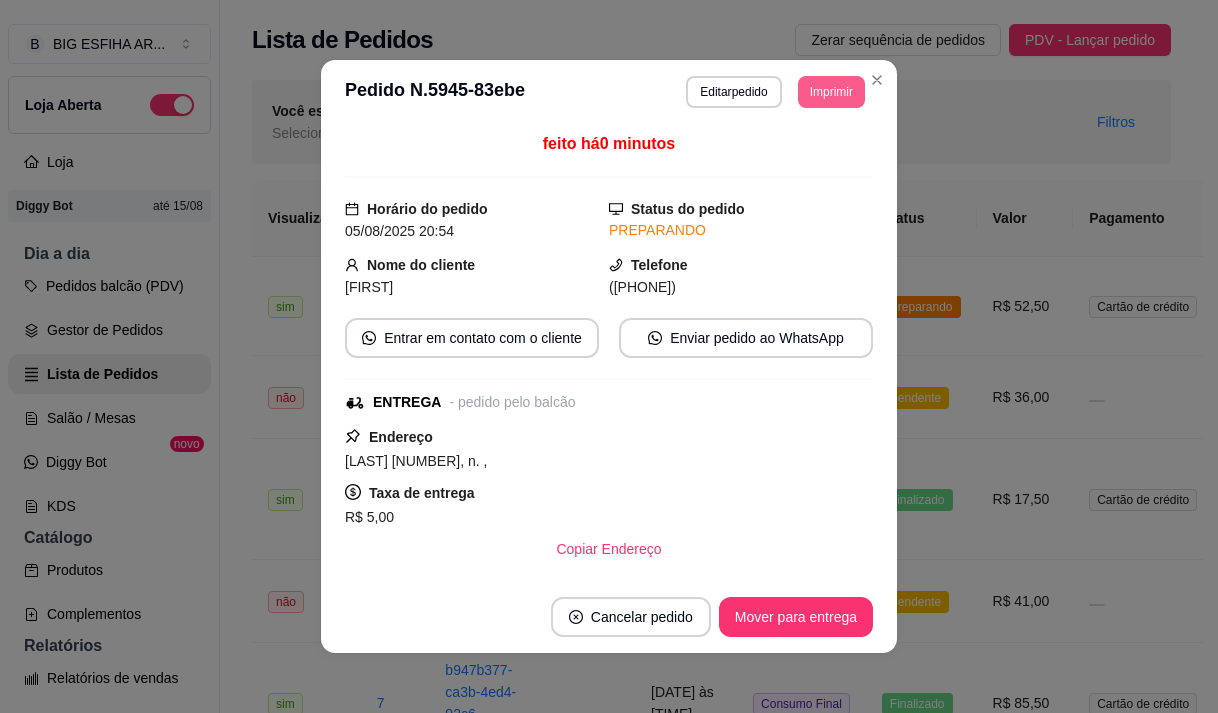 click on "Imprimir" at bounding box center (831, 92) 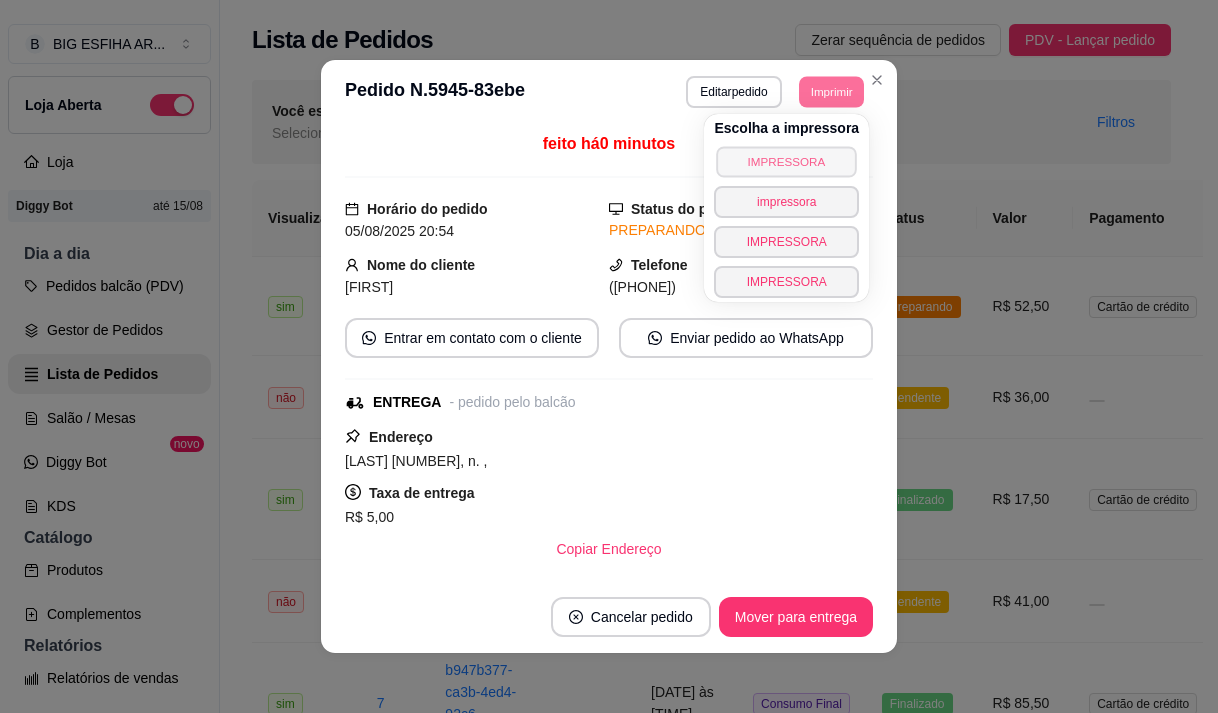 click on "IMPRESSORA" at bounding box center (787, 161) 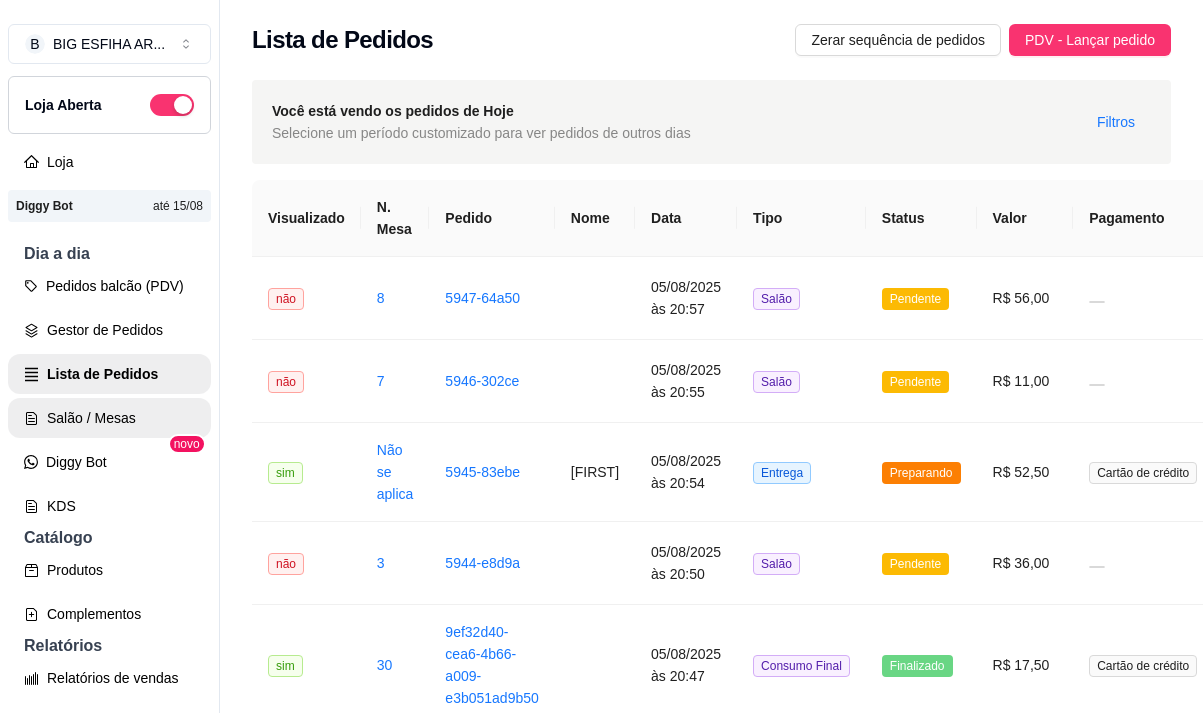 click on "Salão / Mesas" at bounding box center [109, 418] 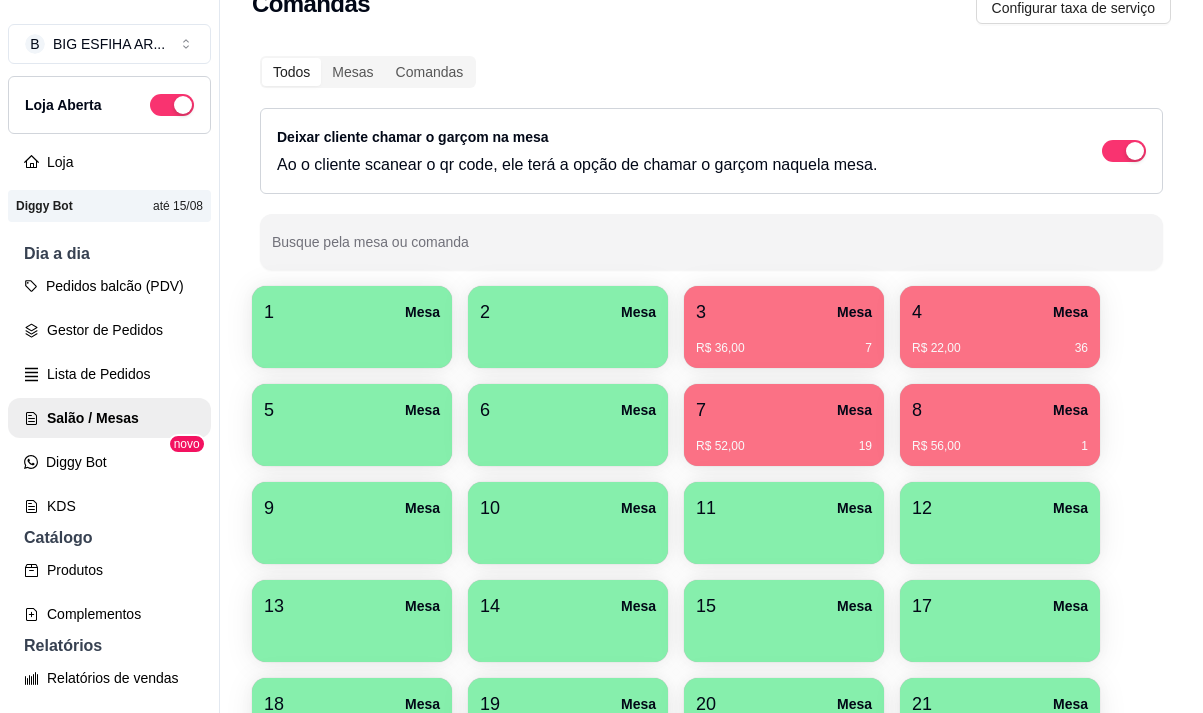 scroll, scrollTop: 200, scrollLeft: 0, axis: vertical 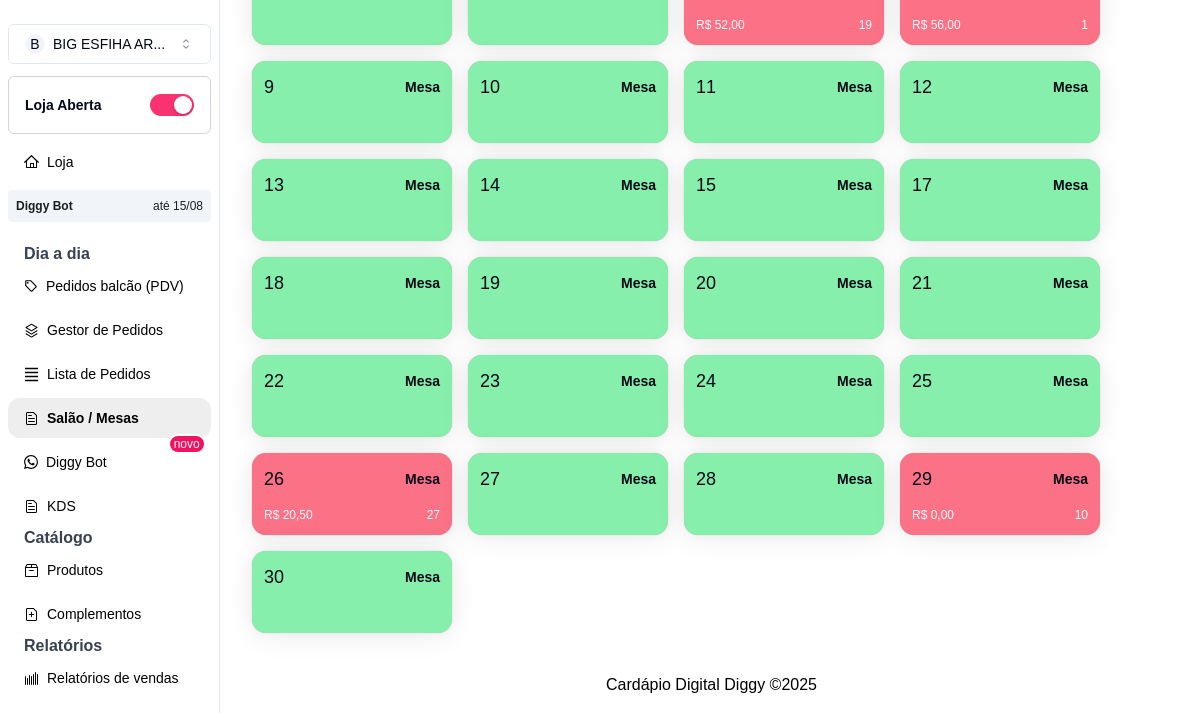 click on "R$ 0,00 10" at bounding box center (1000, 508) 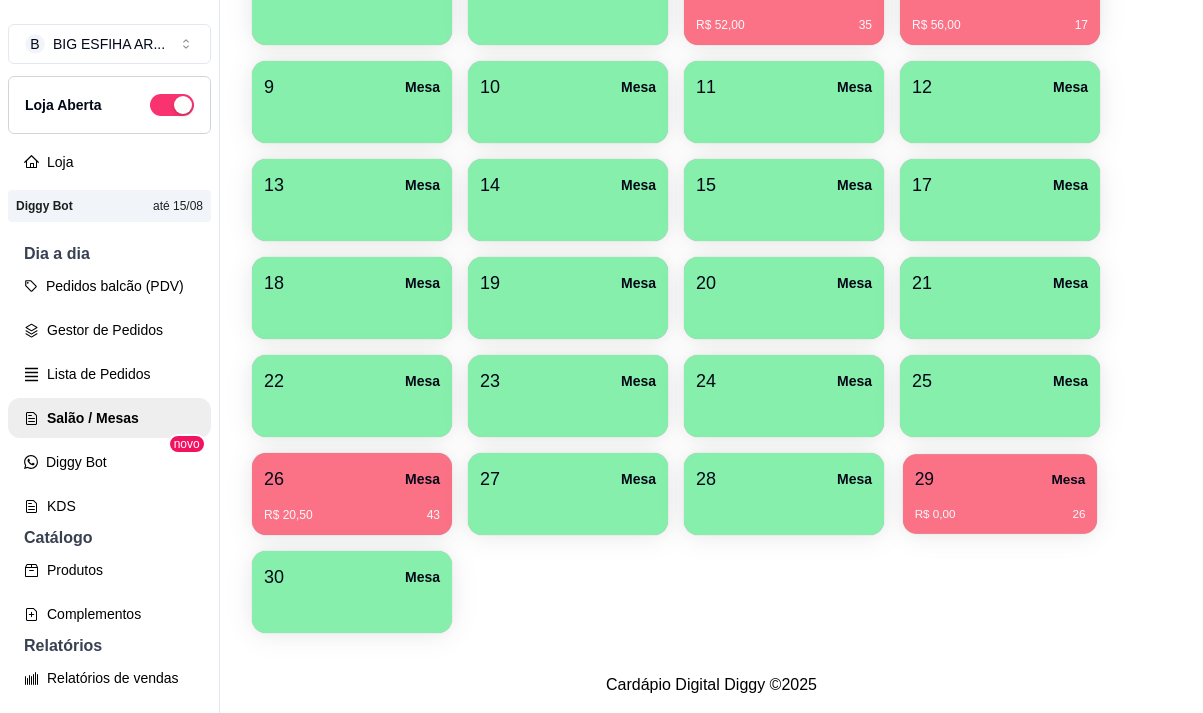 click on "29 Mesa" at bounding box center (1000, 479) 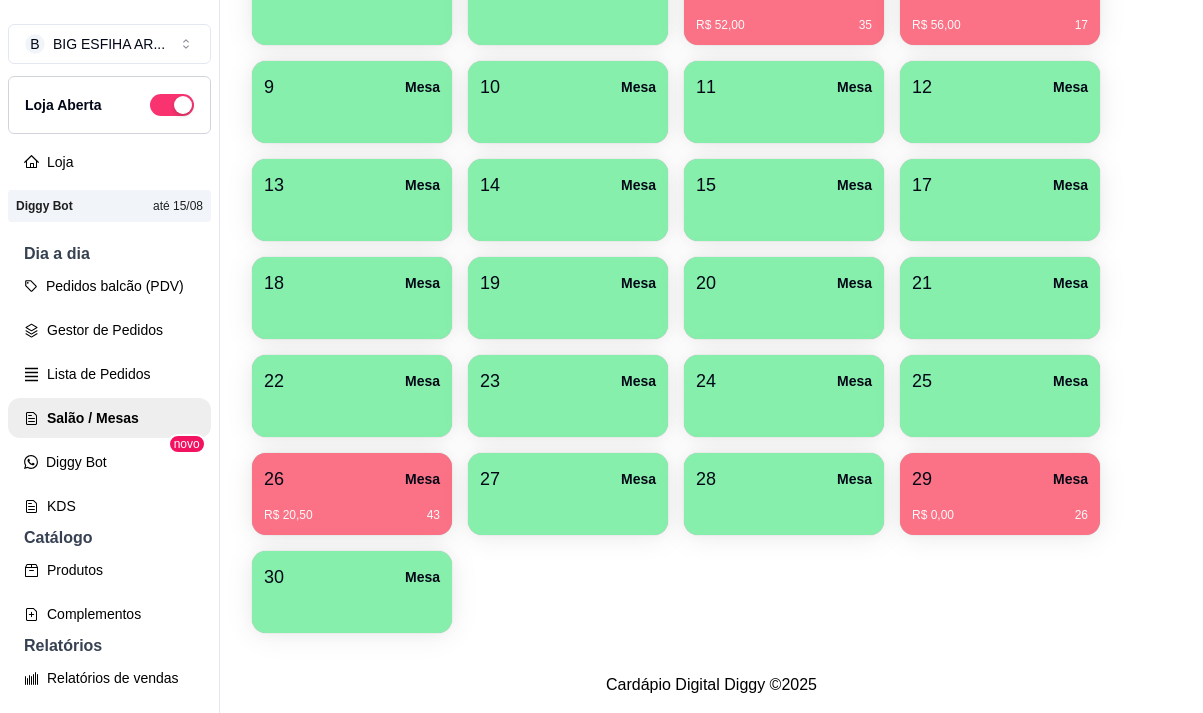 click on "R$ 20,50 43" at bounding box center (352, 515) 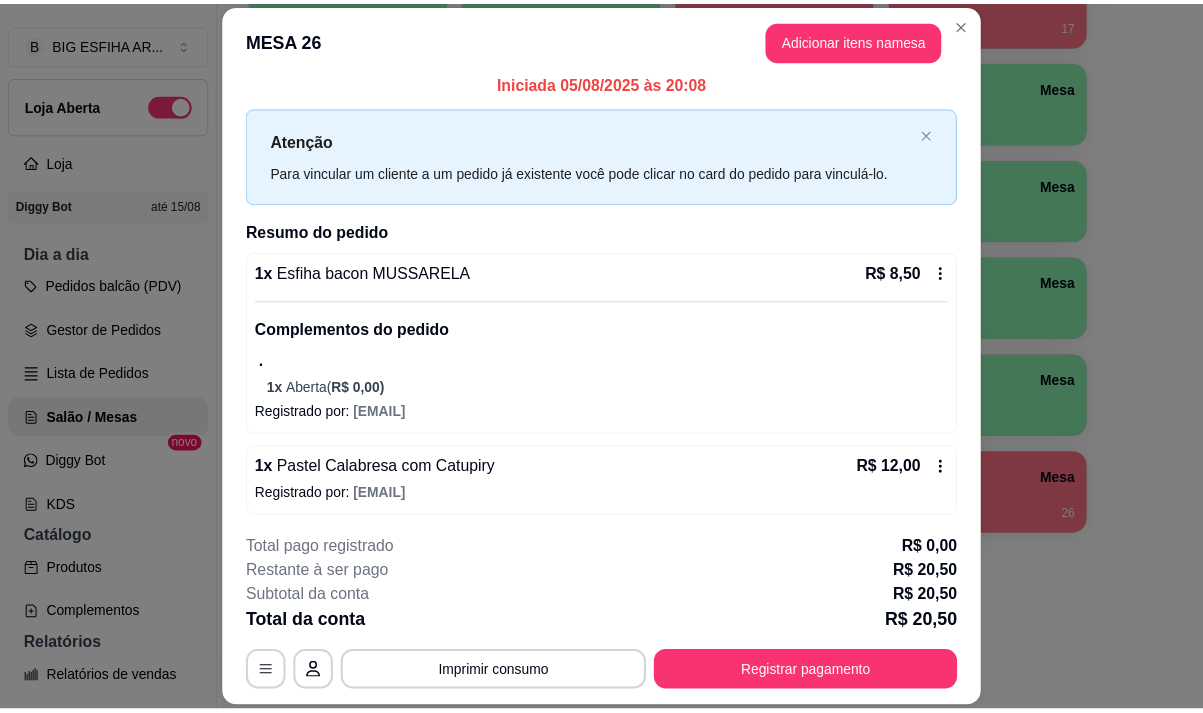 scroll, scrollTop: 16, scrollLeft: 0, axis: vertical 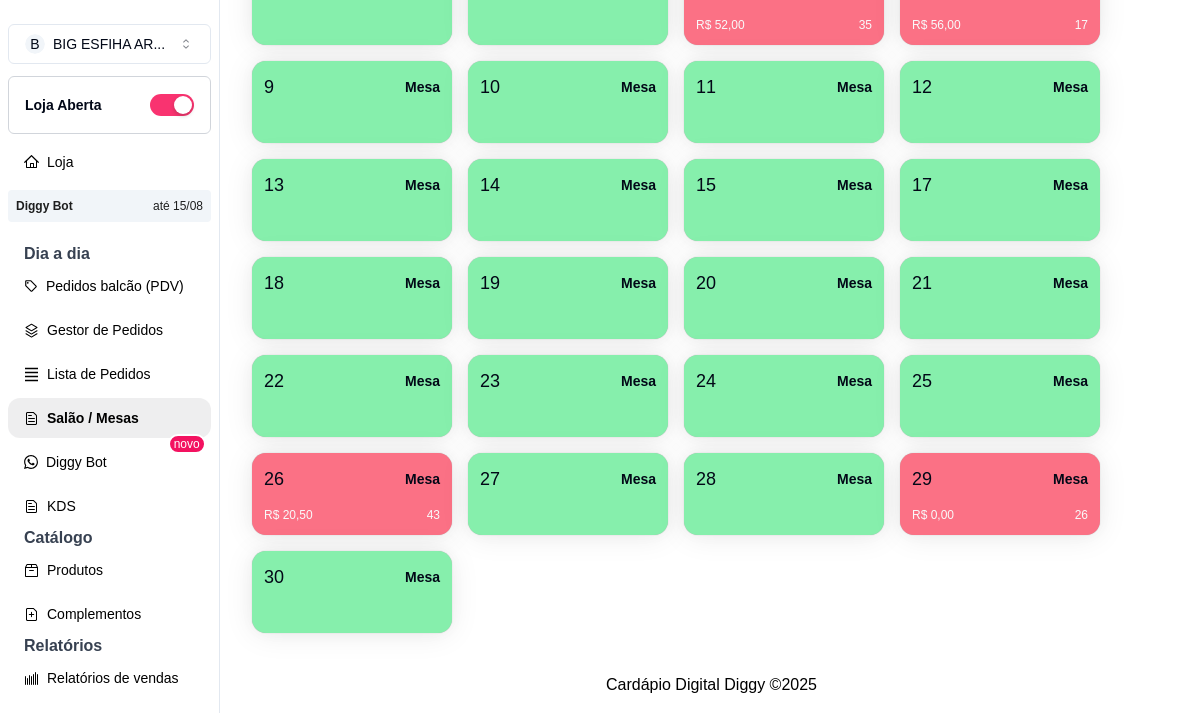 click on "29 Mesa" at bounding box center (1000, 479) 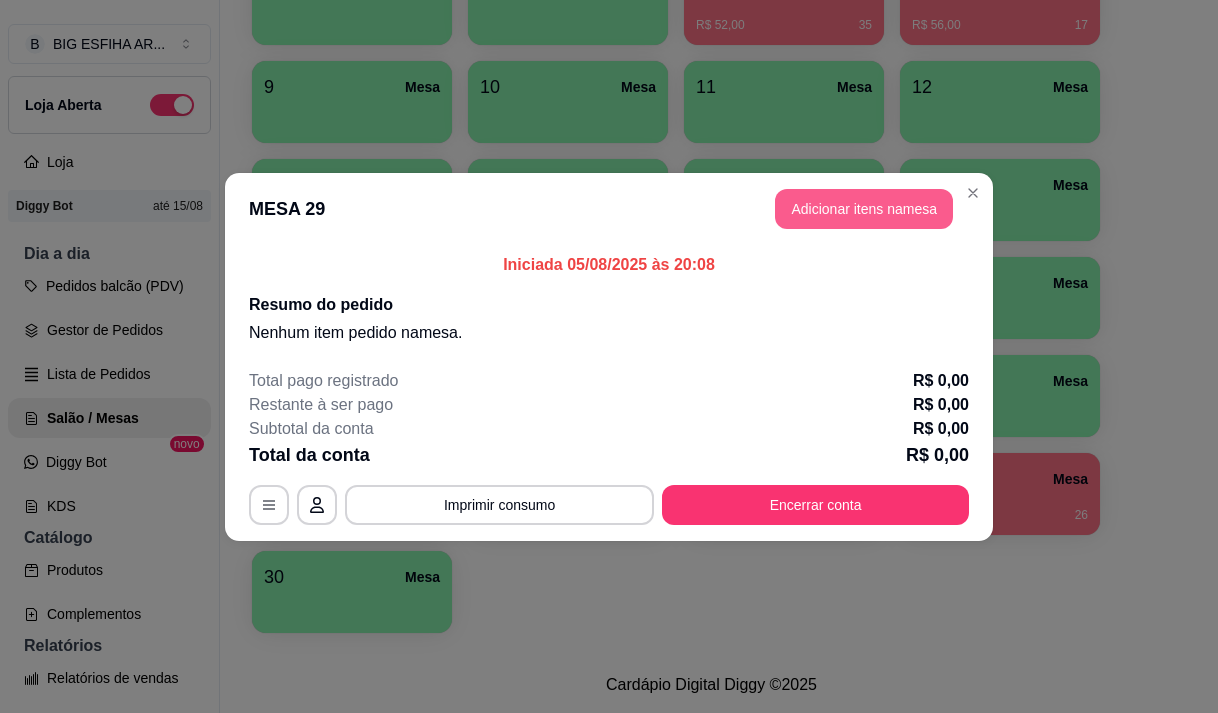 click on "Adicionar itens na  mesa" at bounding box center (864, 209) 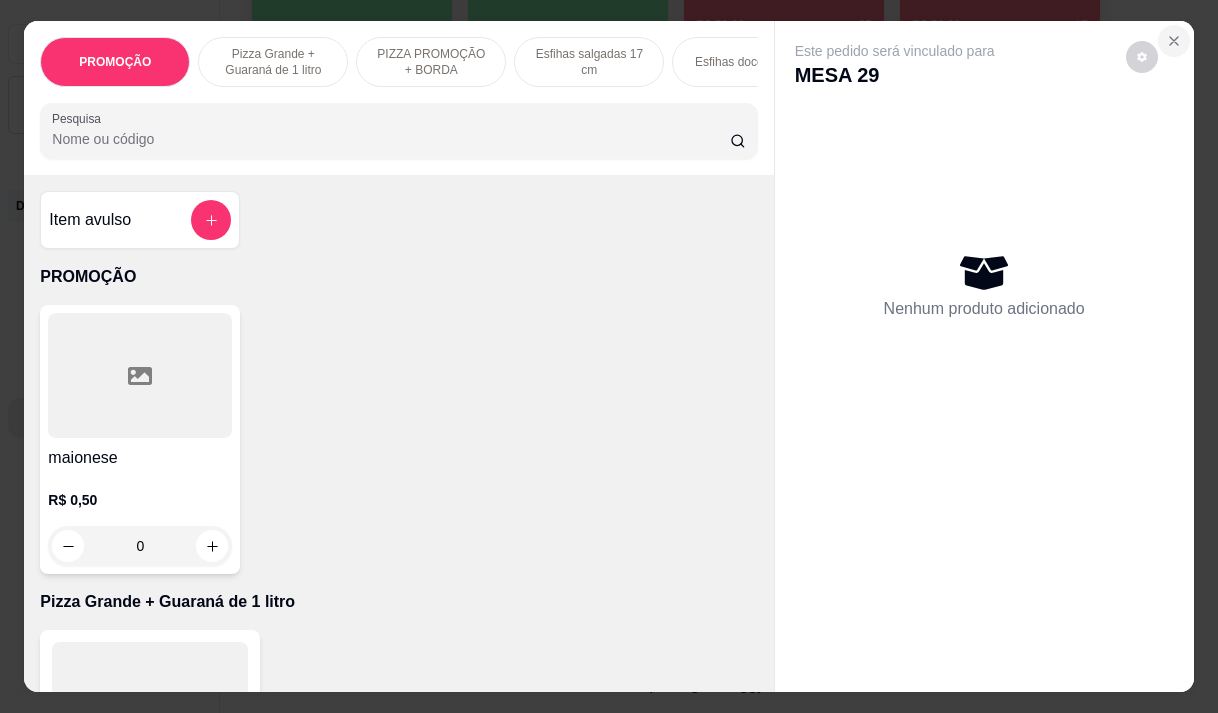 click 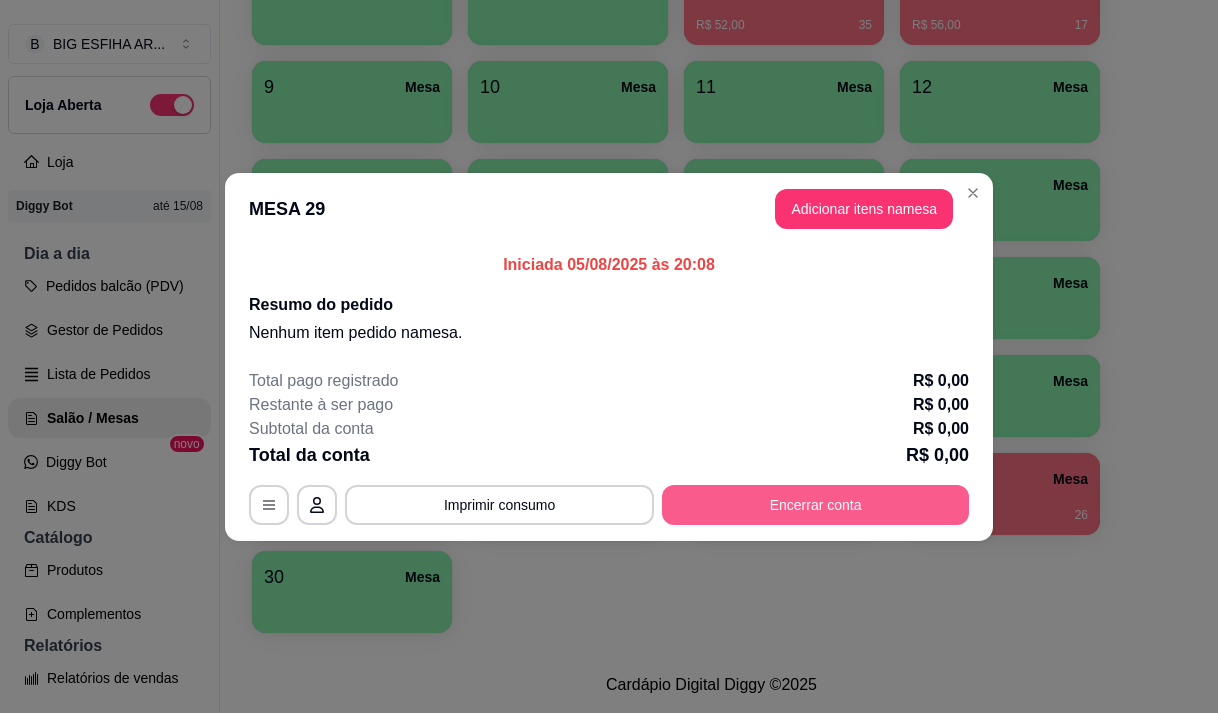 click on "Encerrar conta" at bounding box center (815, 505) 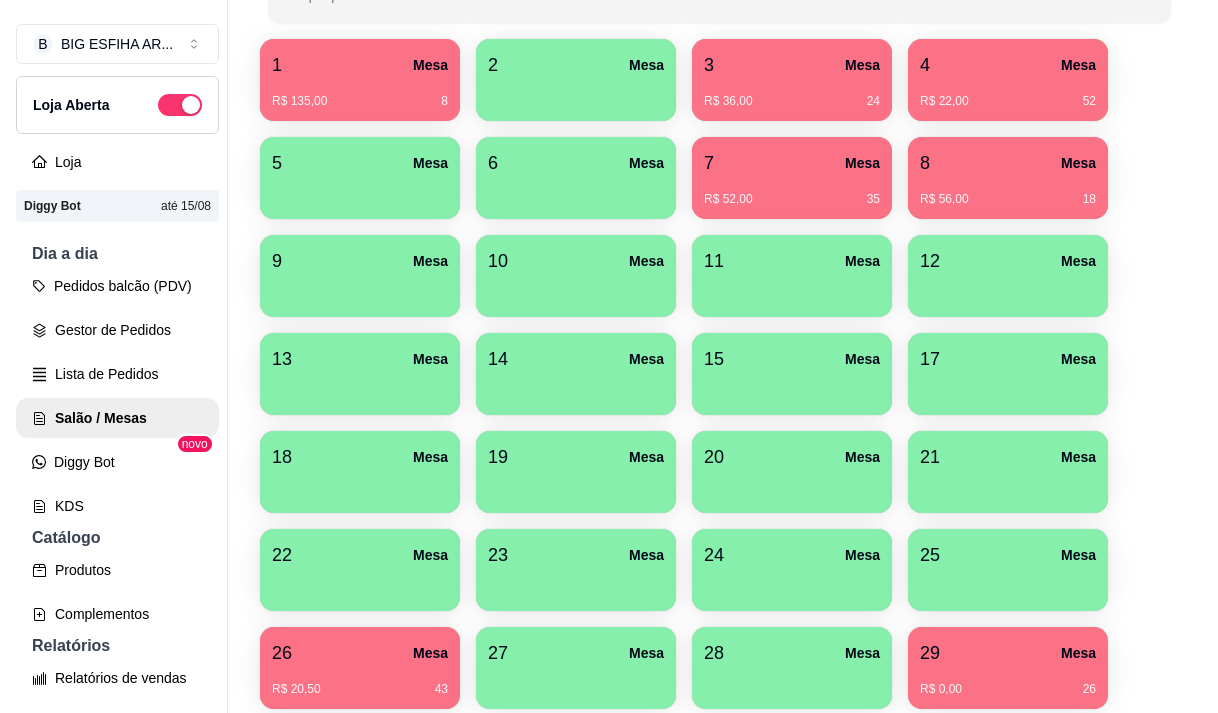 scroll, scrollTop: 208, scrollLeft: 0, axis: vertical 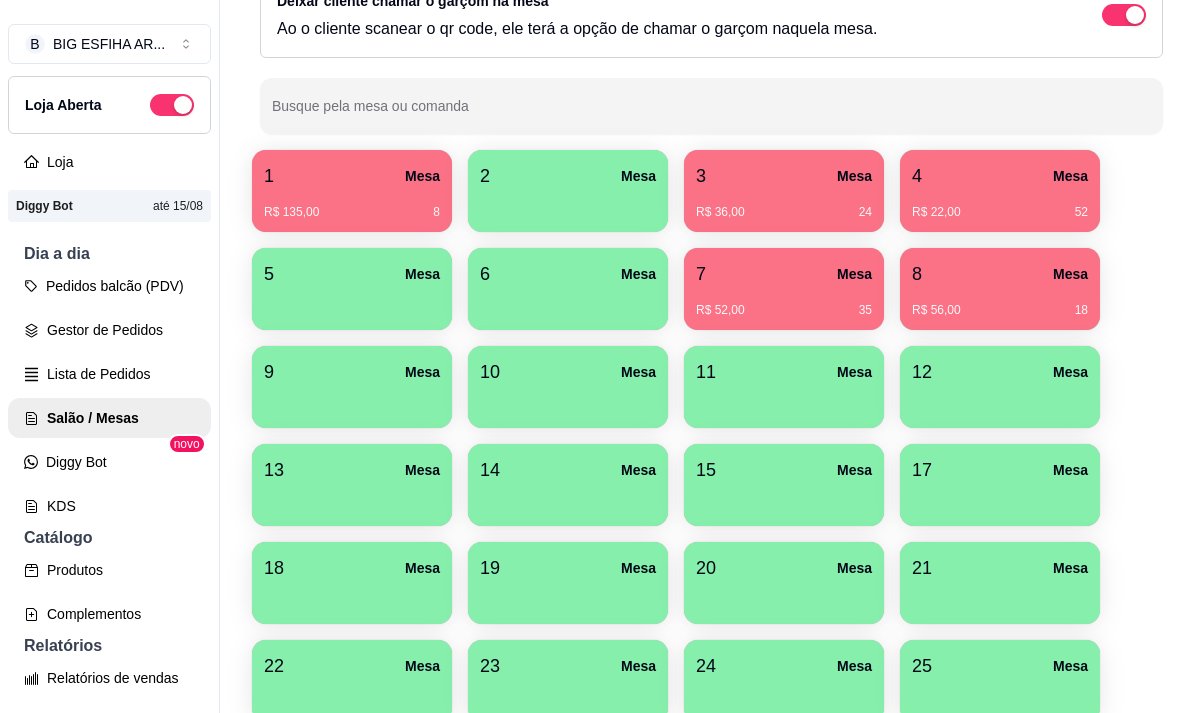 click on "R$ 36,00 24" at bounding box center (784, 205) 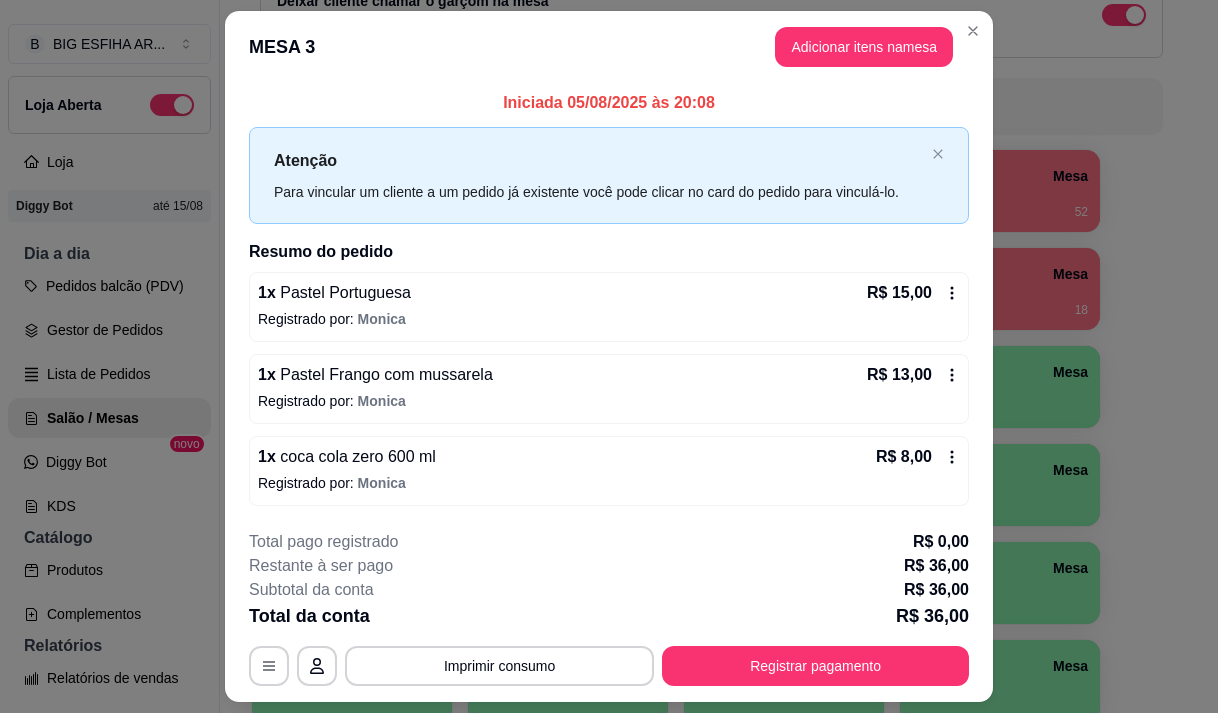 scroll, scrollTop: 53, scrollLeft: 0, axis: vertical 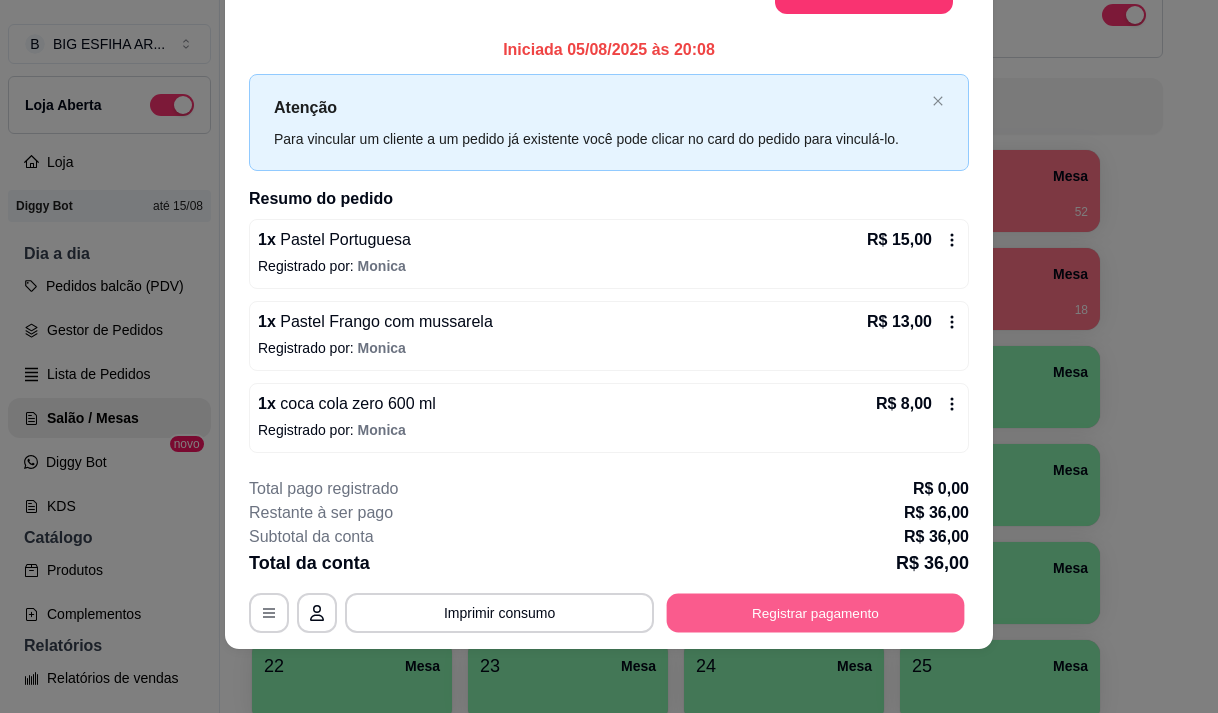 click on "Registrar pagamento" at bounding box center (816, 613) 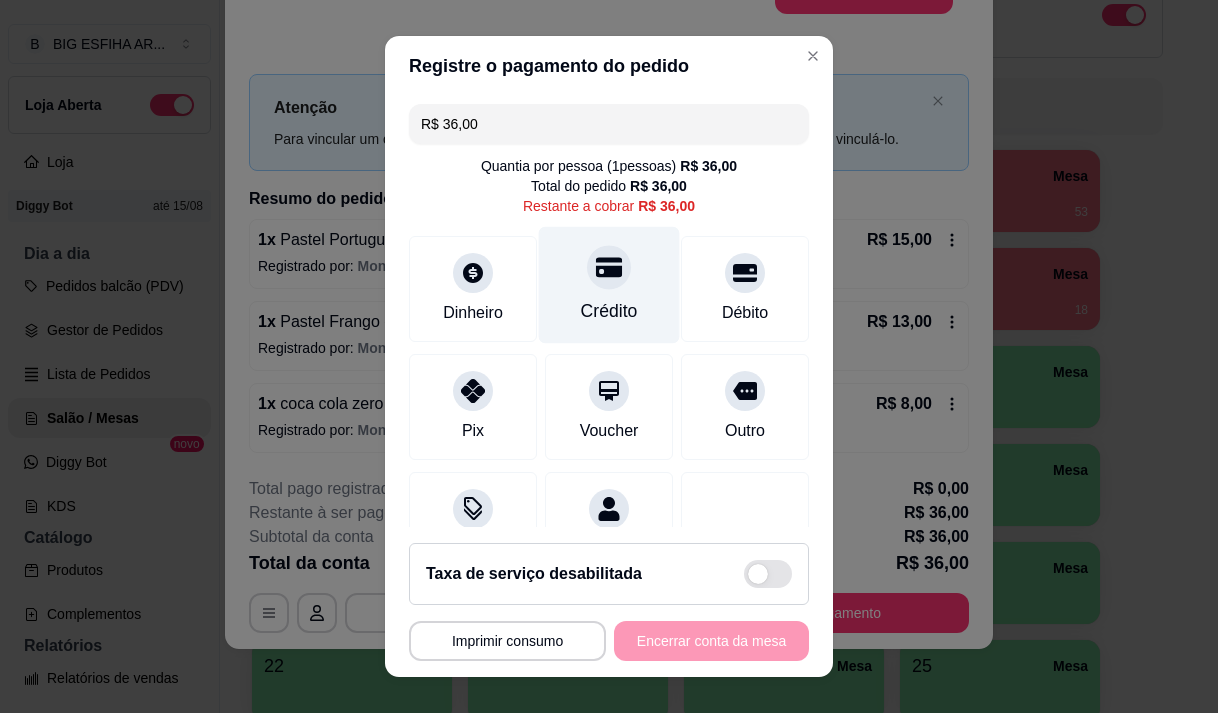 click on "Crédito" at bounding box center [609, 284] 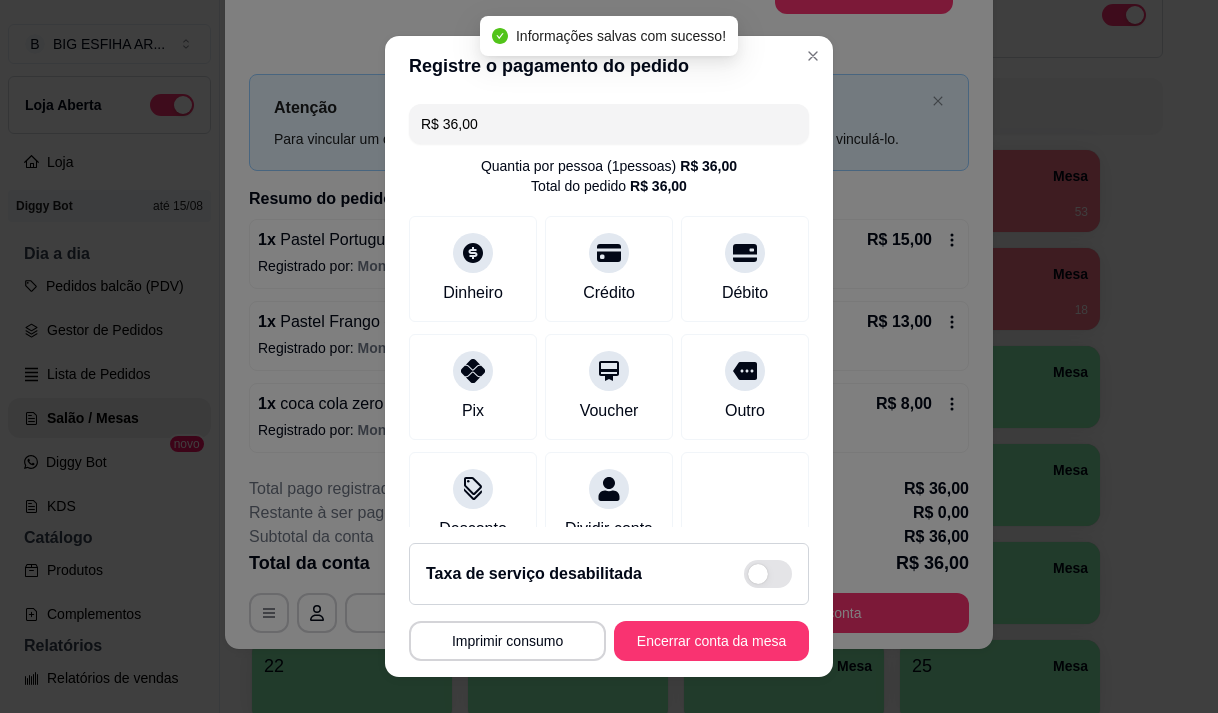 type on "R$ 0,00" 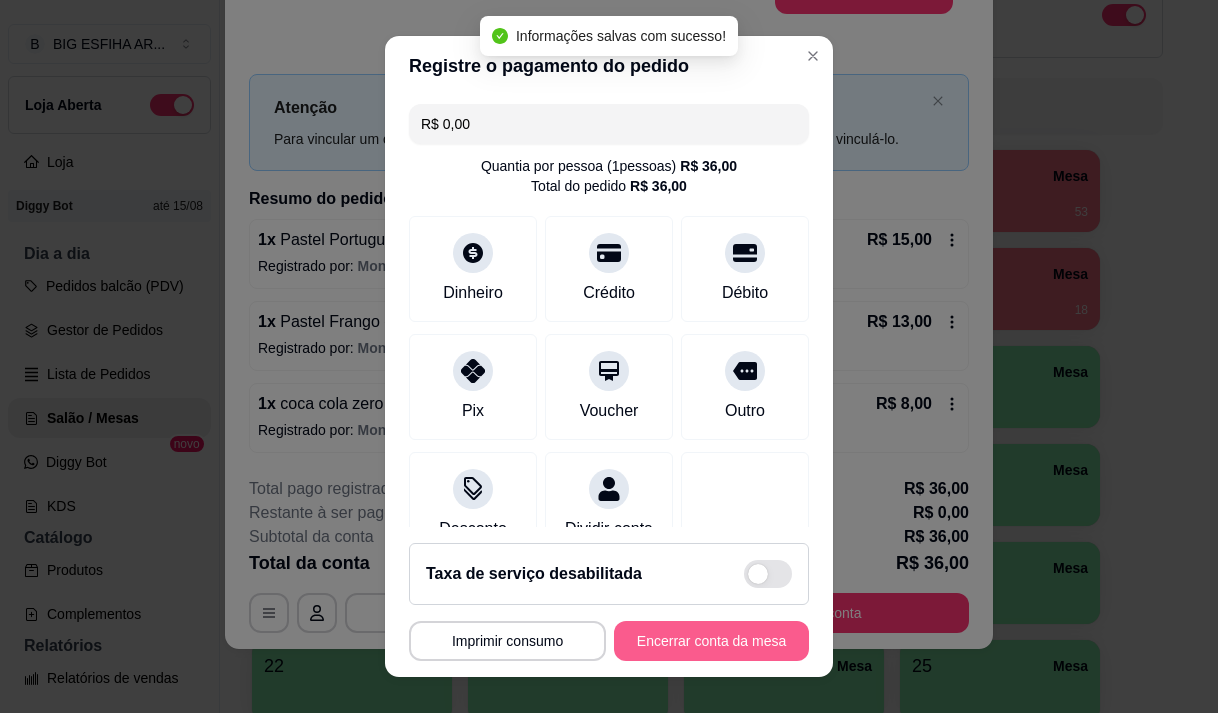 click on "Encerrar conta da mesa" at bounding box center (711, 641) 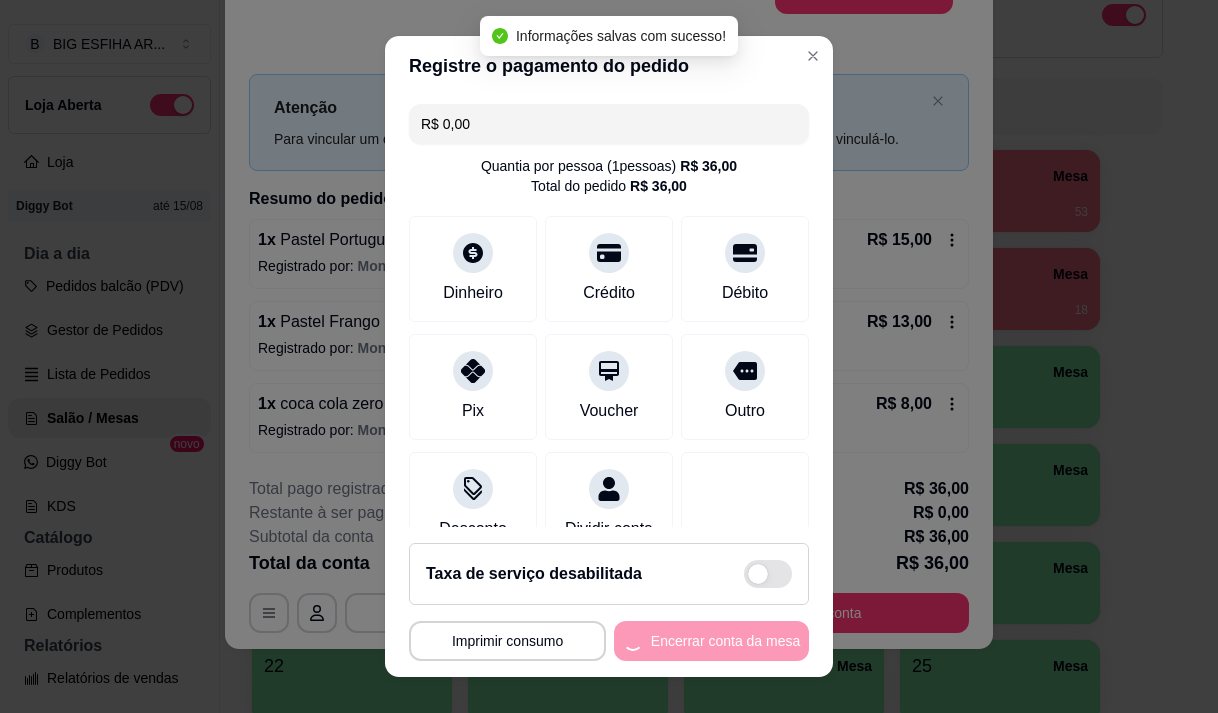 click on "**********" at bounding box center [609, 641] 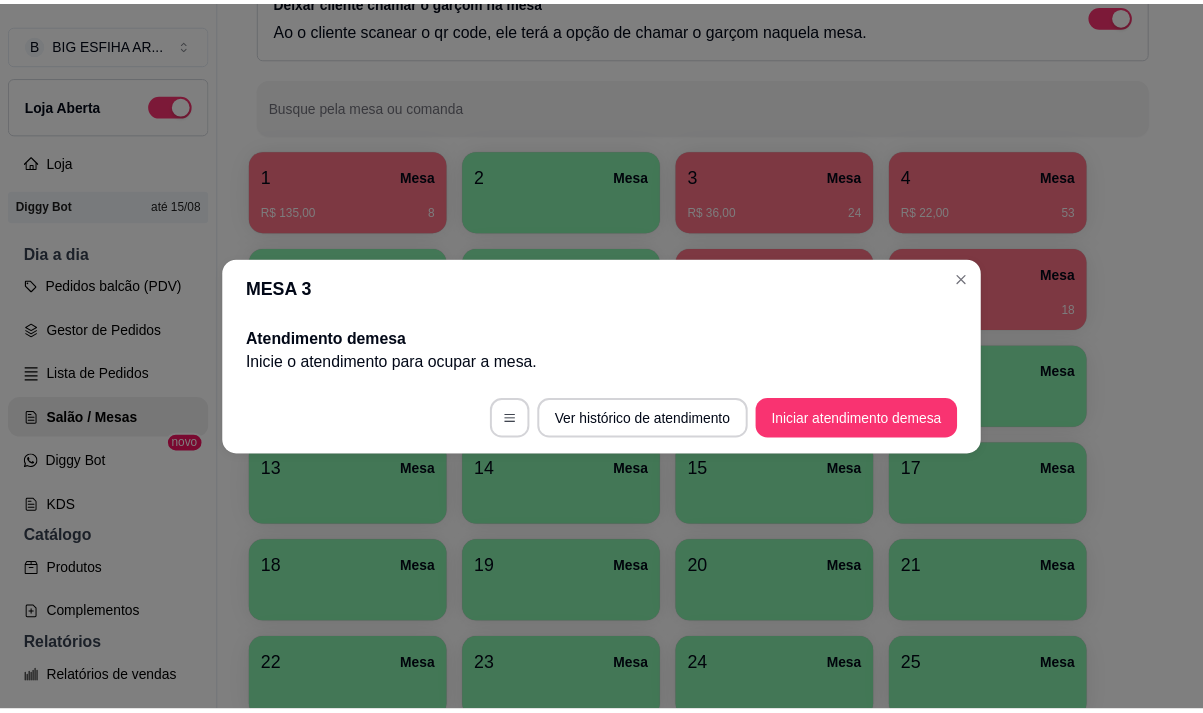 scroll, scrollTop: 0, scrollLeft: 0, axis: both 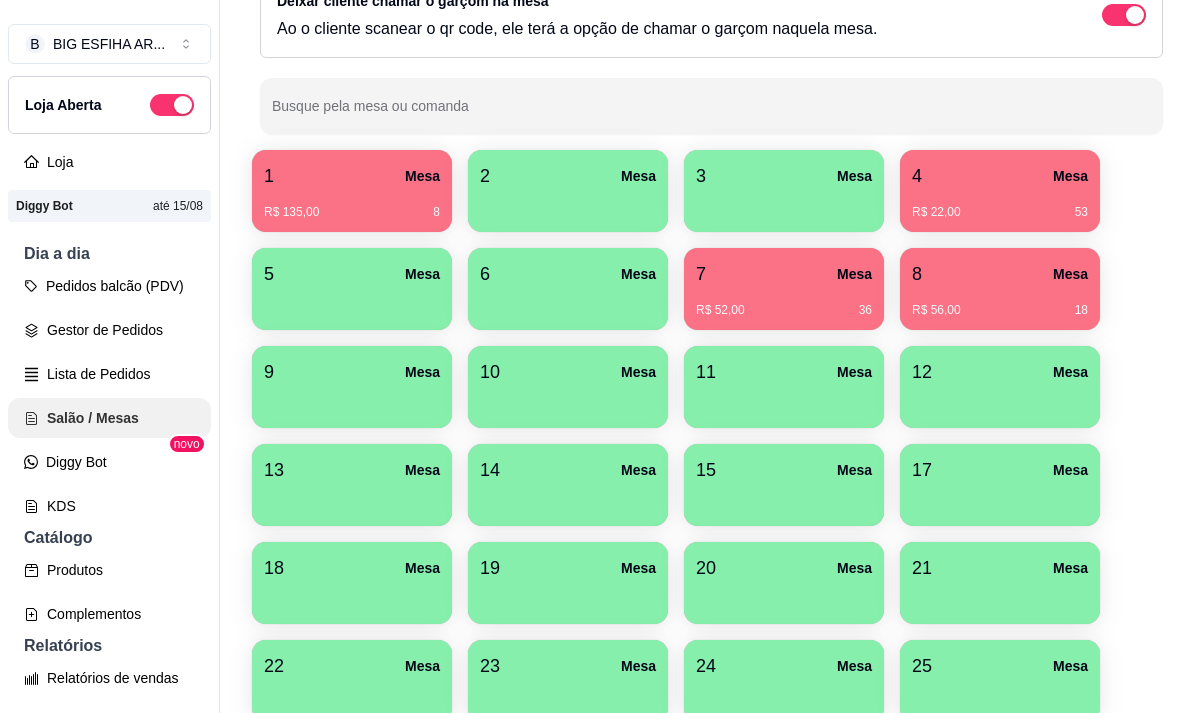 click on "Salão / Mesas" at bounding box center [109, 418] 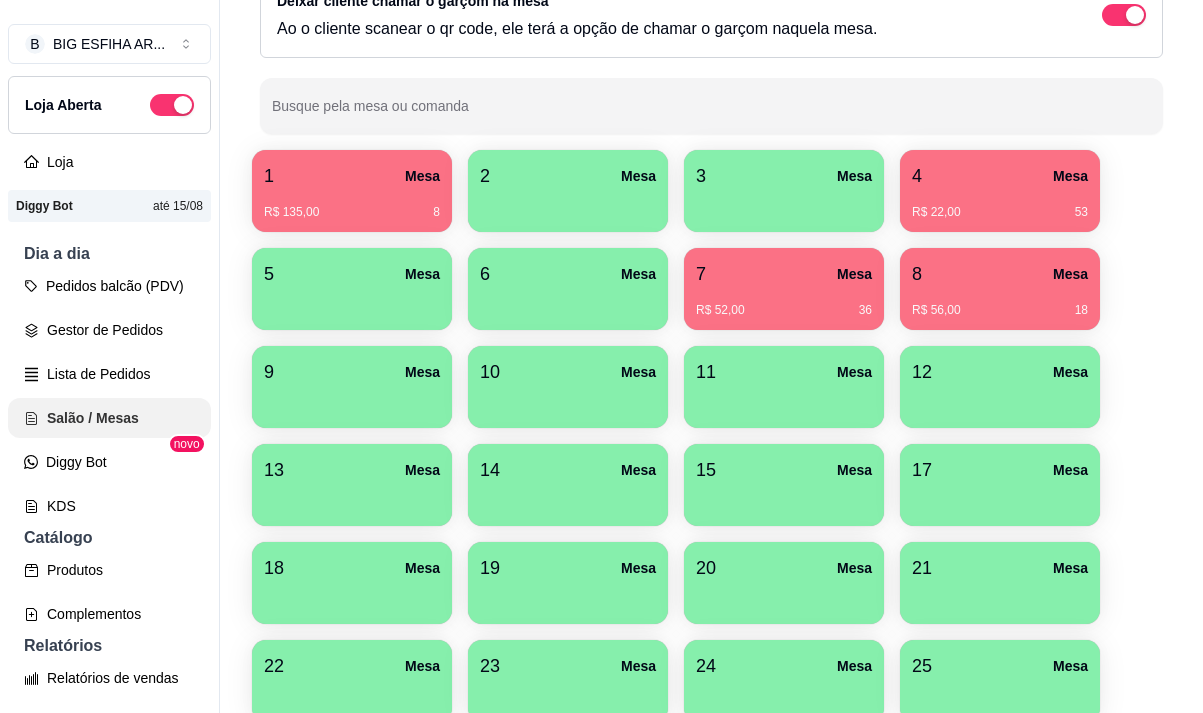 scroll, scrollTop: 0, scrollLeft: 0, axis: both 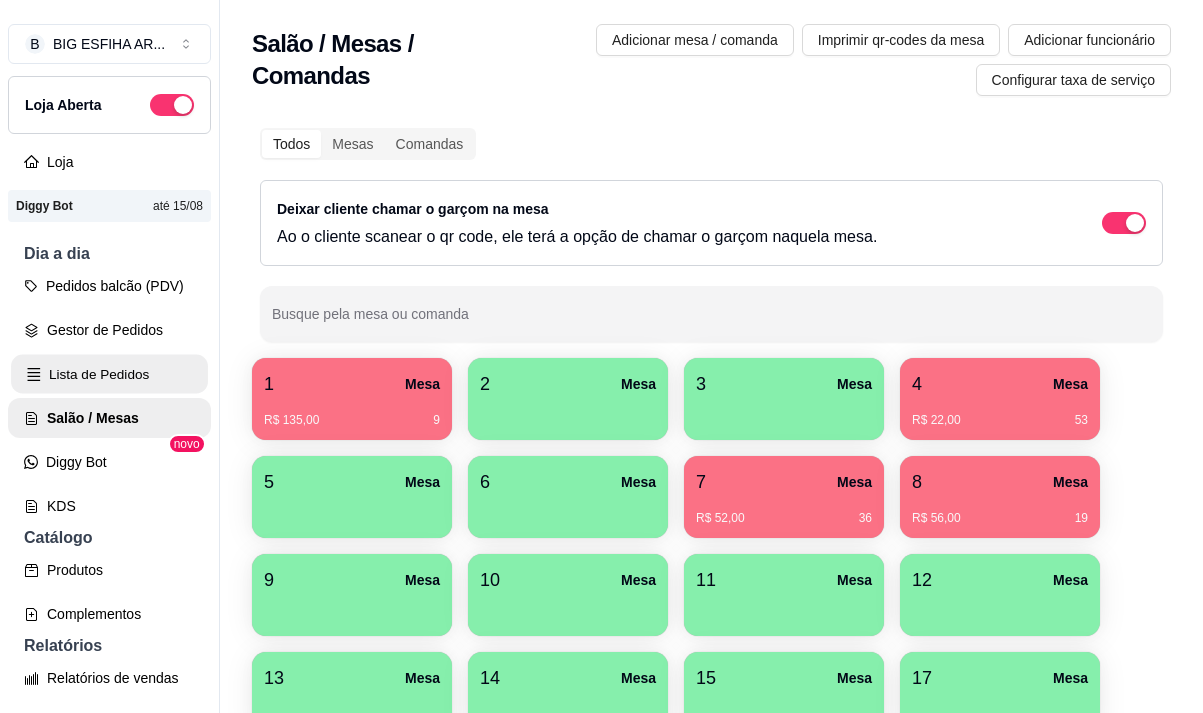 click on "Lista de Pedidos" at bounding box center (109, 374) 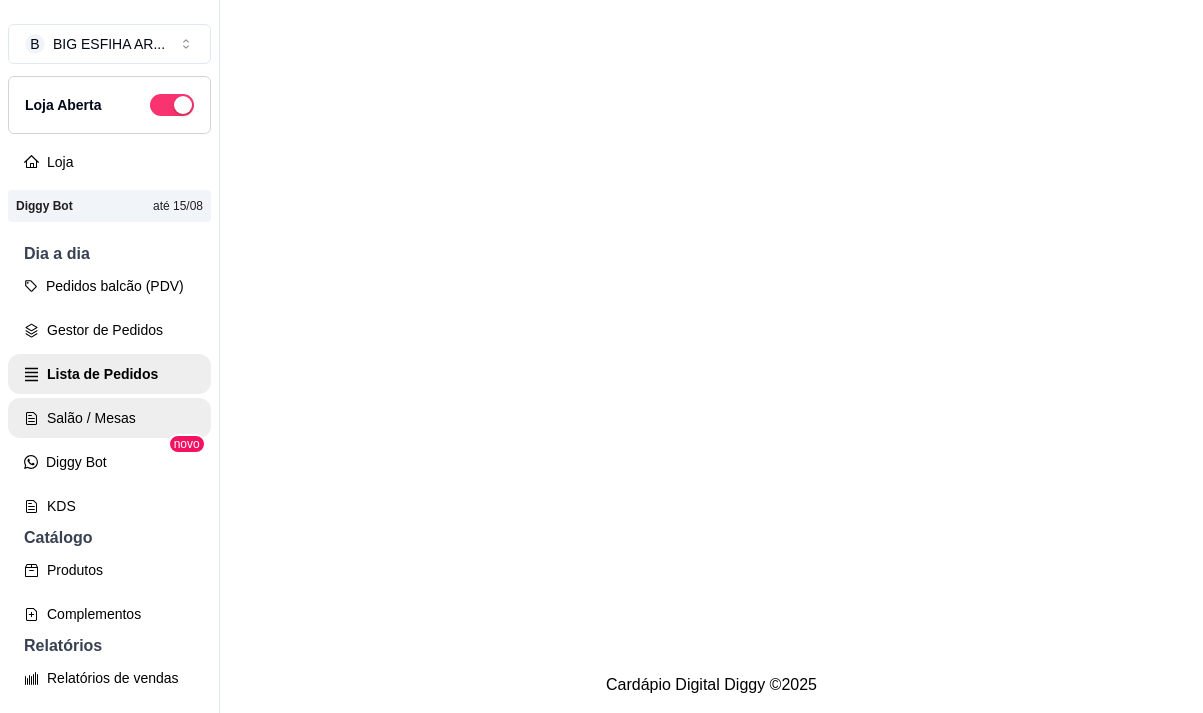 click on "Pedidos balcão (PDV) Gestor de Pedidos Lista de Pedidos Salão / Mesas Diggy Bot novo KDS" at bounding box center (109, 396) 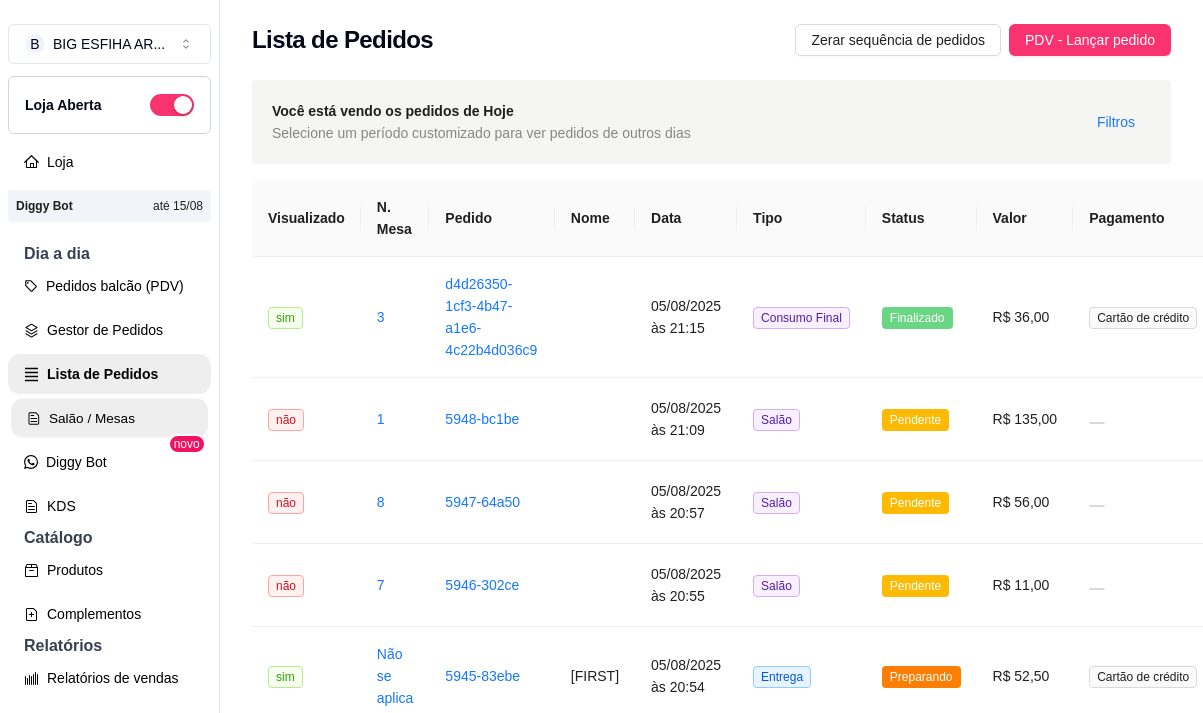 click on "Salão / Mesas" at bounding box center (109, 418) 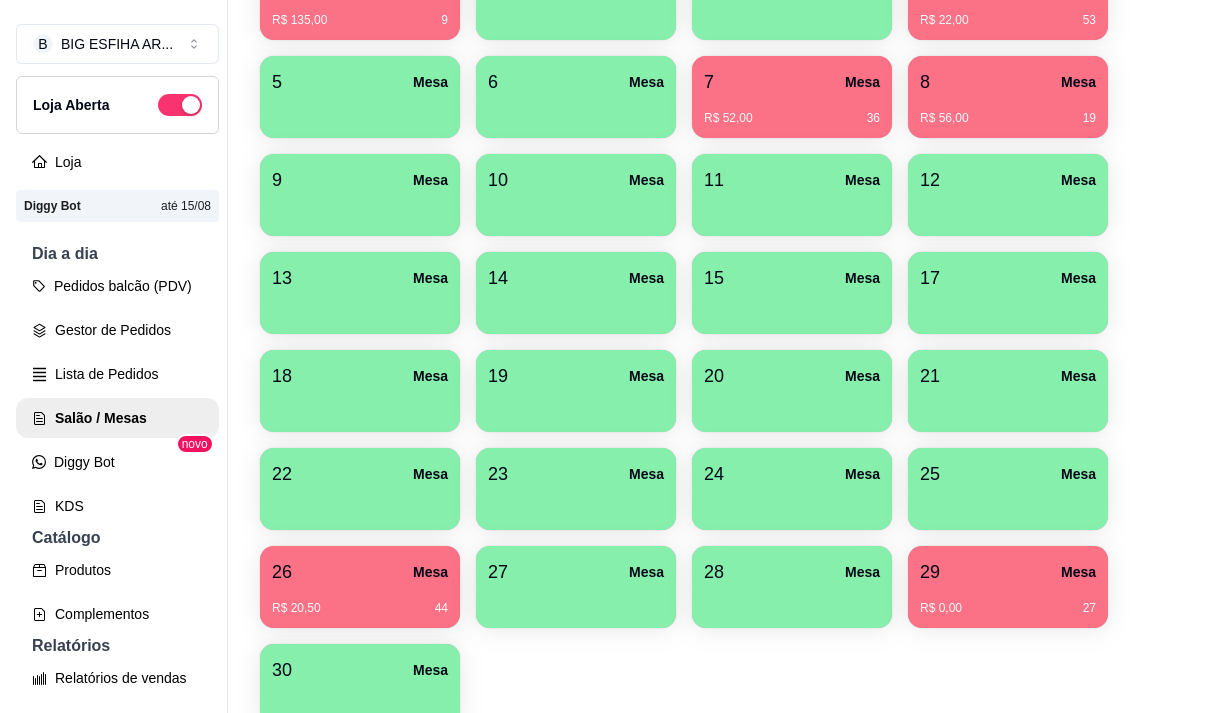 scroll, scrollTop: 508, scrollLeft: 0, axis: vertical 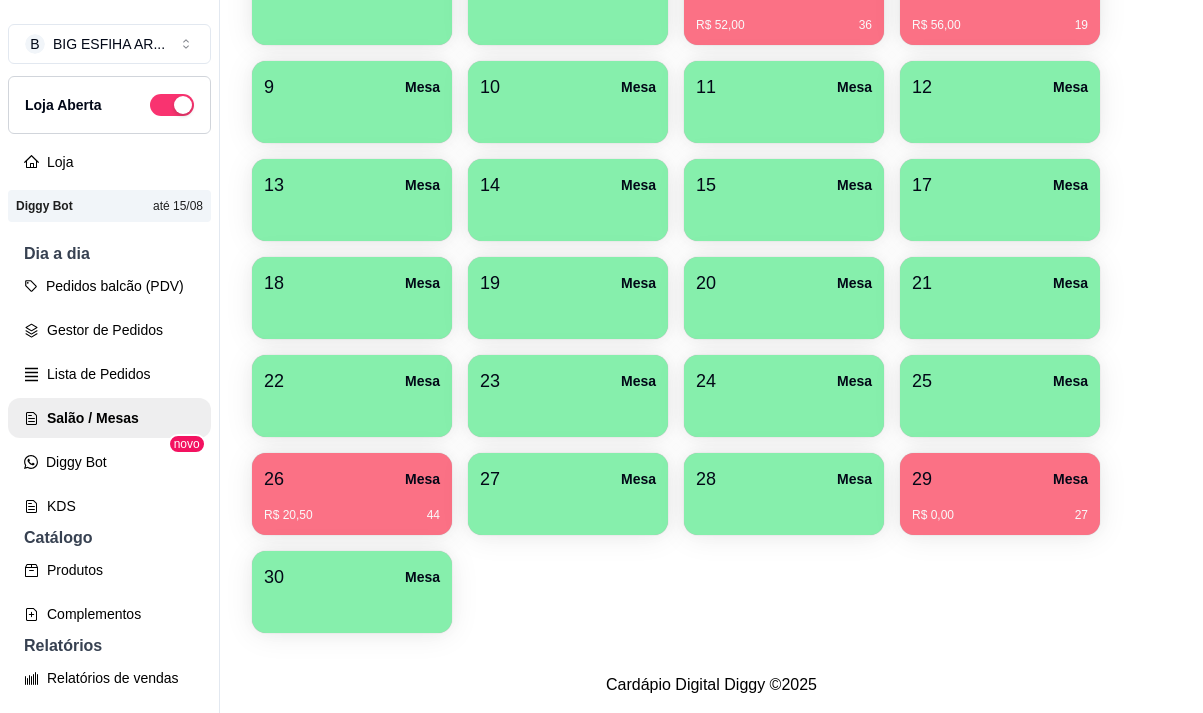 click on "1 Mesa R$ 135,00 9 2 Mesa 3 Mesa 4 Mesa R$ 22,00 53 5 Mesa 6 Mesa 7 Mesa R$ 52,00 36 8 Mesa R$ 56,00 19 9 Mesa 10 Mesa 11 Mesa 12 Mesa 13 Mesa 14 Mesa 15 Mesa 17 Mesa 18 Mesa 19 Mesa 20 Mesa 21 Mesa 22 Mesa 23 Mesa 24 Mesa 25 Mesa 26 Mesa R$ 20,50 44 27 Mesa 28 Mesa 29 Mesa R$ 0,00 27 30 Mesa" at bounding box center (711, 249) 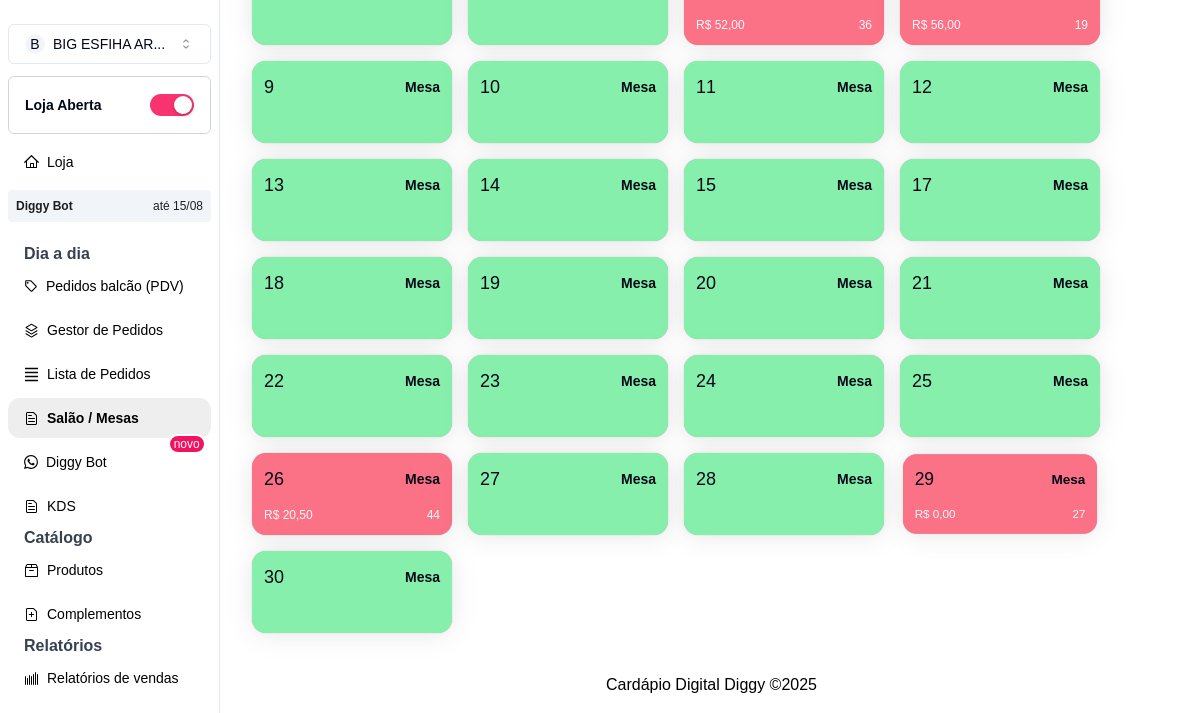 click on "29 Mesa R$ 0,00 27" at bounding box center [1000, 494] 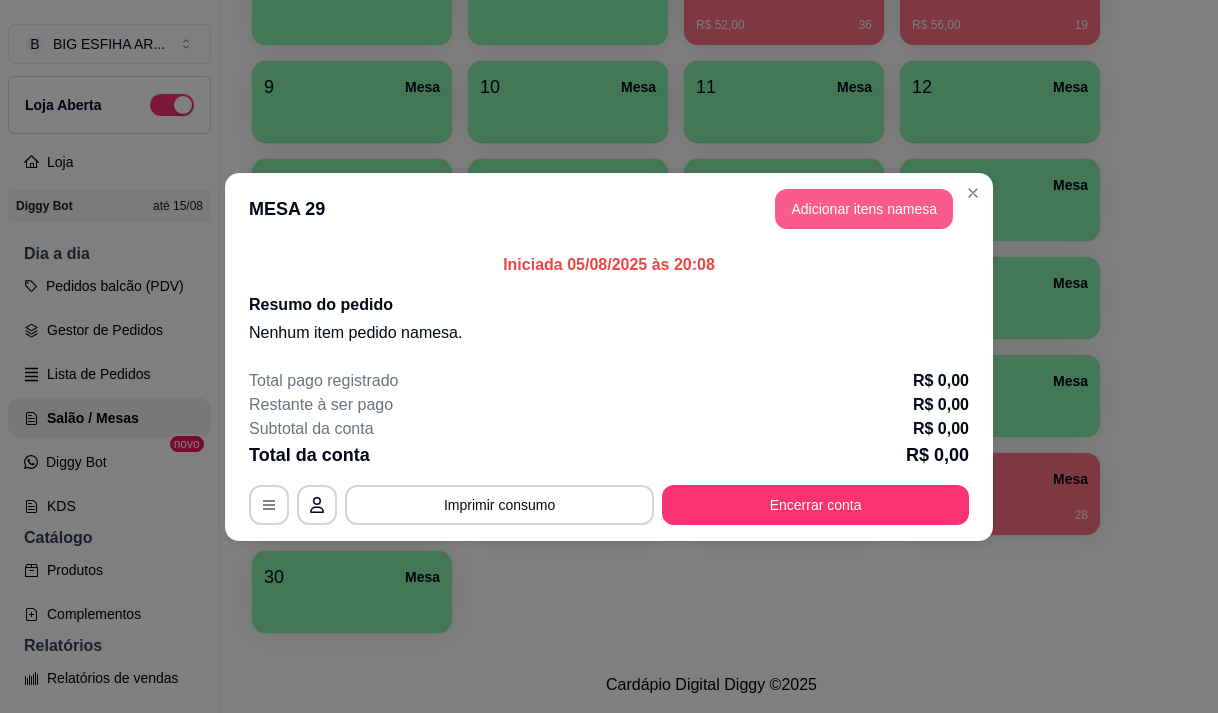 click on "Adicionar itens na  mesa" at bounding box center [864, 209] 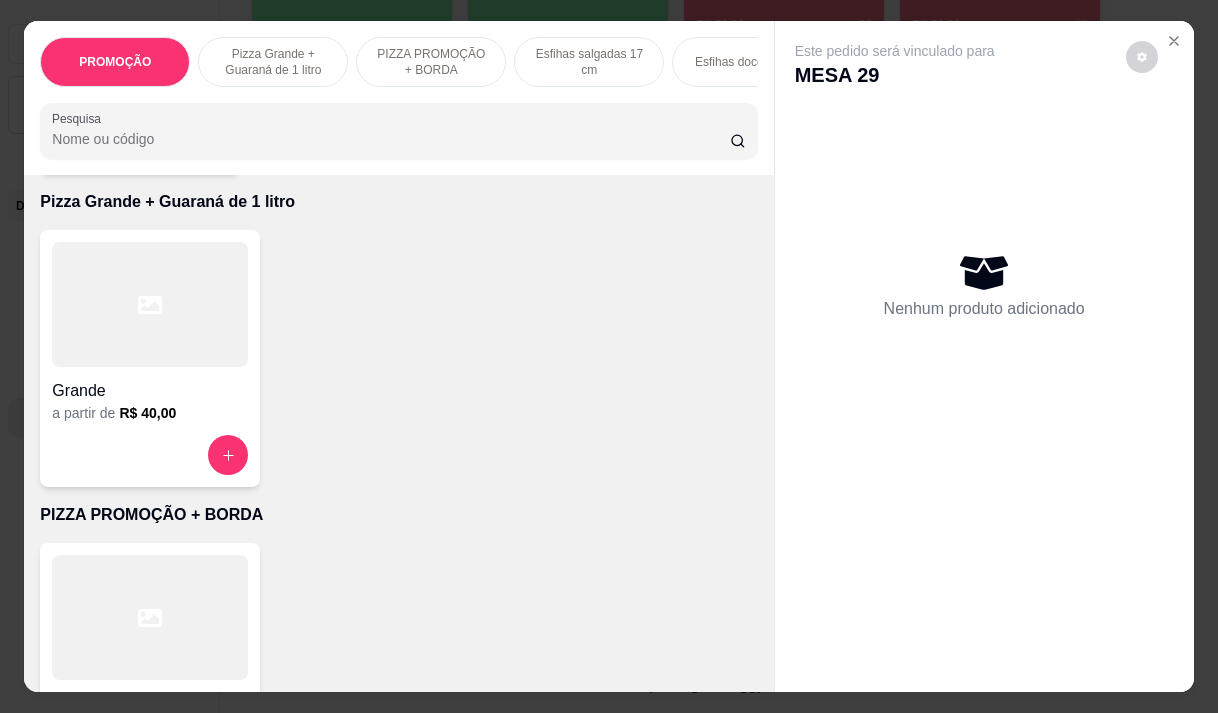 scroll, scrollTop: 600, scrollLeft: 0, axis: vertical 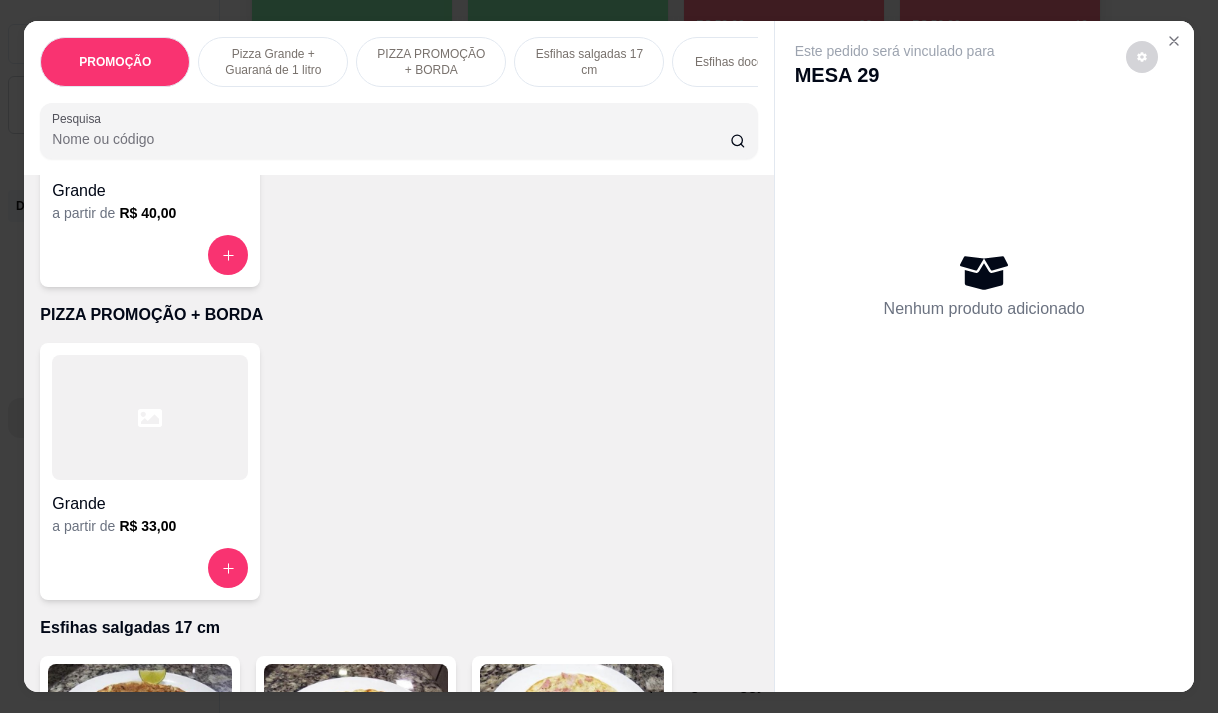 click at bounding box center (150, 417) 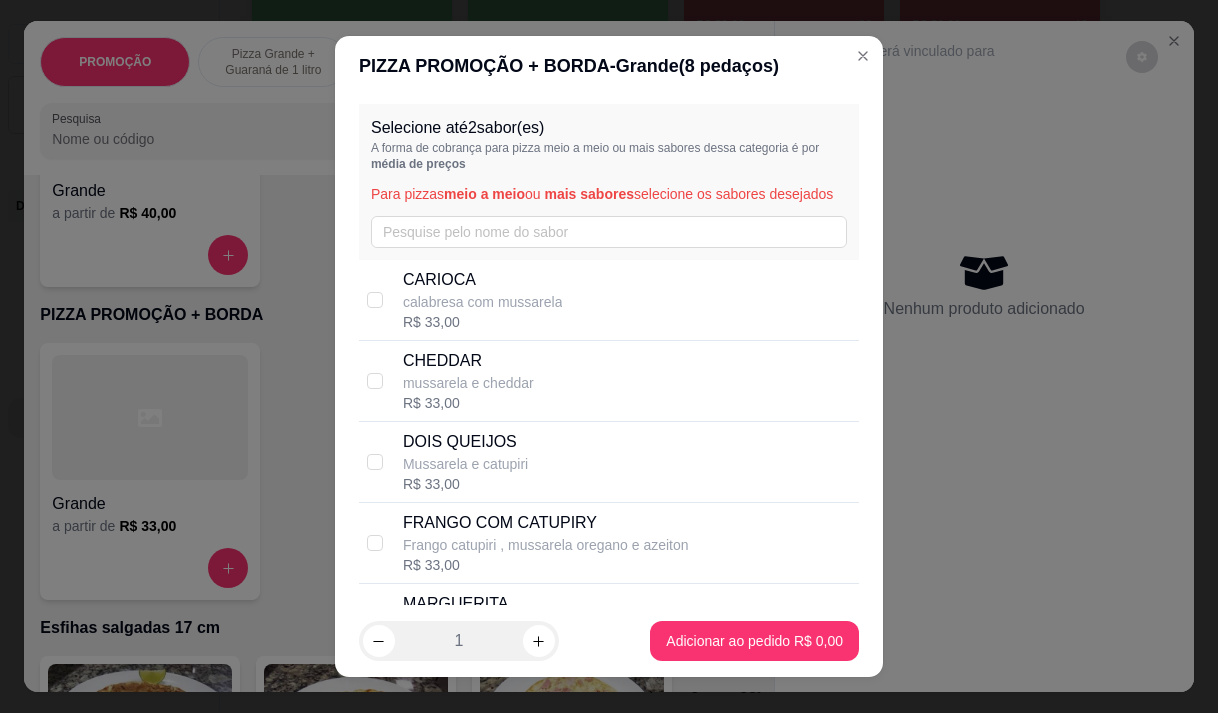 click on "R$ 33,00" at bounding box center (483, 322) 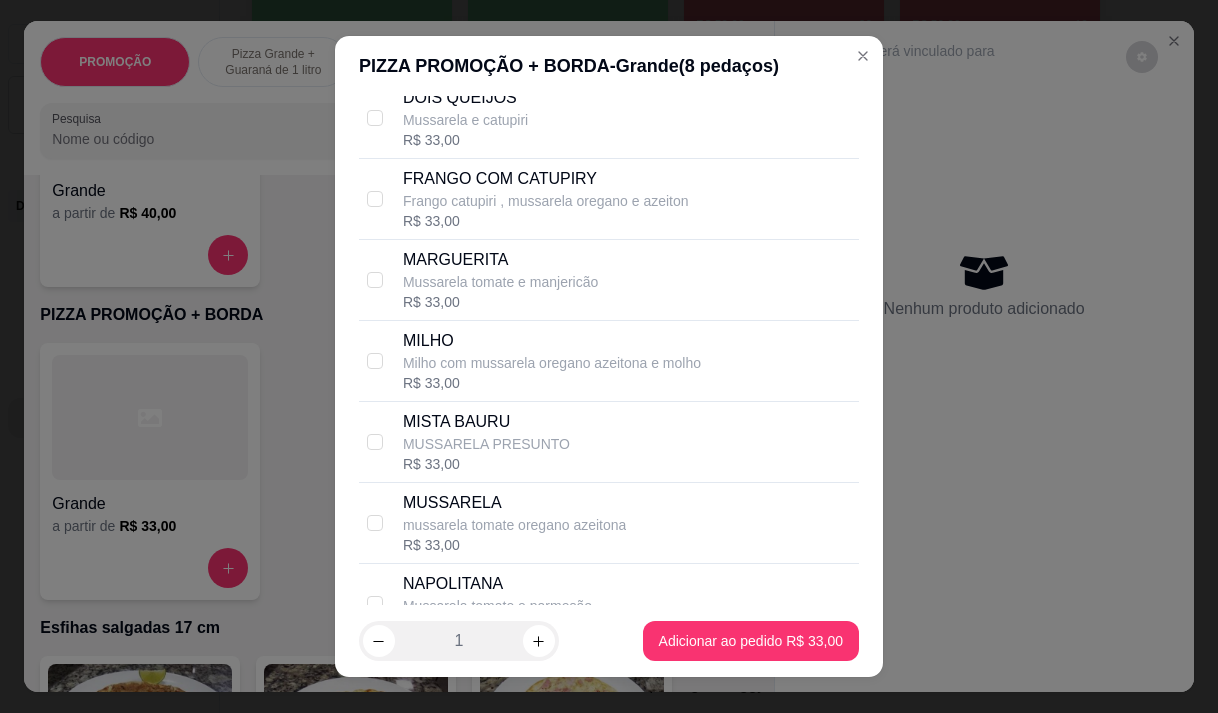 scroll, scrollTop: 400, scrollLeft: 0, axis: vertical 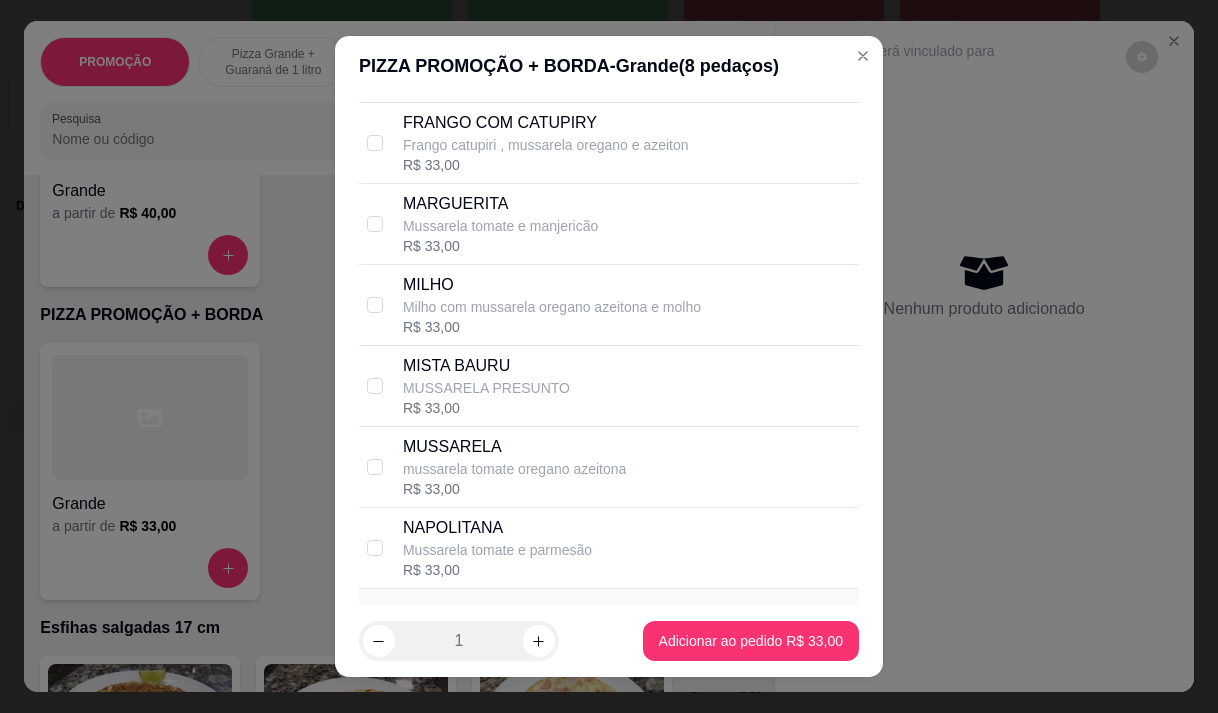 click on "mussarela tomate oregano azeitona" at bounding box center (514, 469) 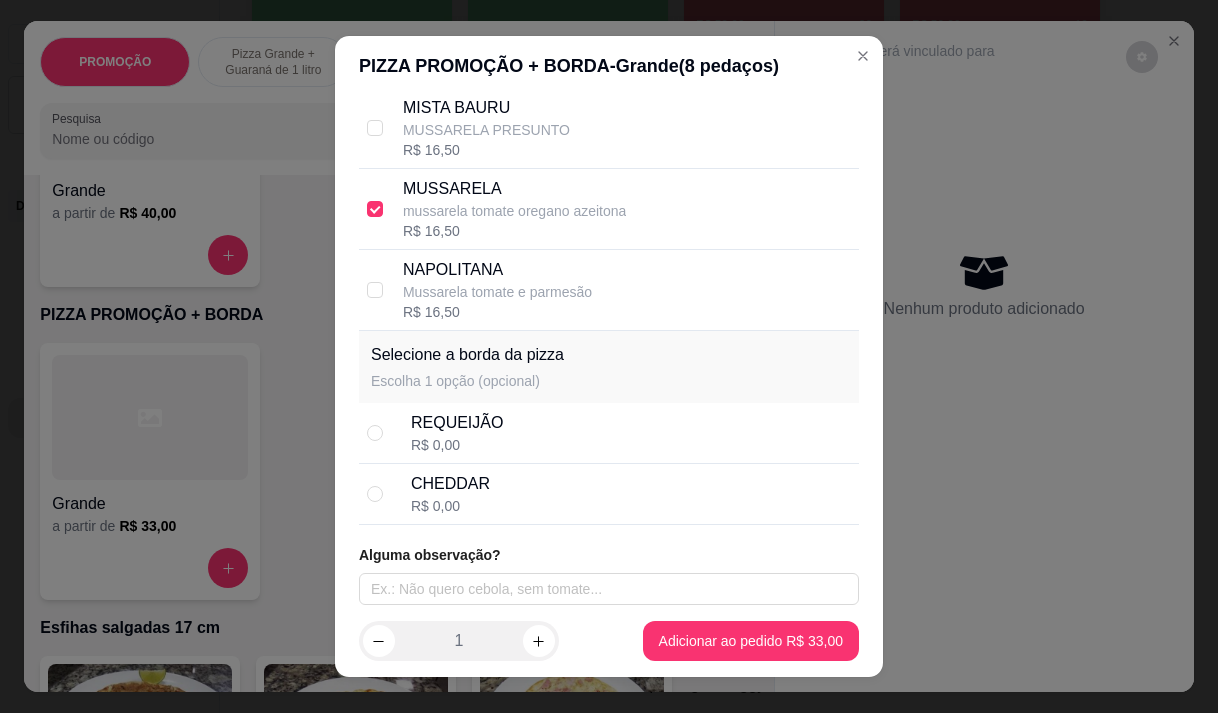 scroll, scrollTop: 685, scrollLeft: 0, axis: vertical 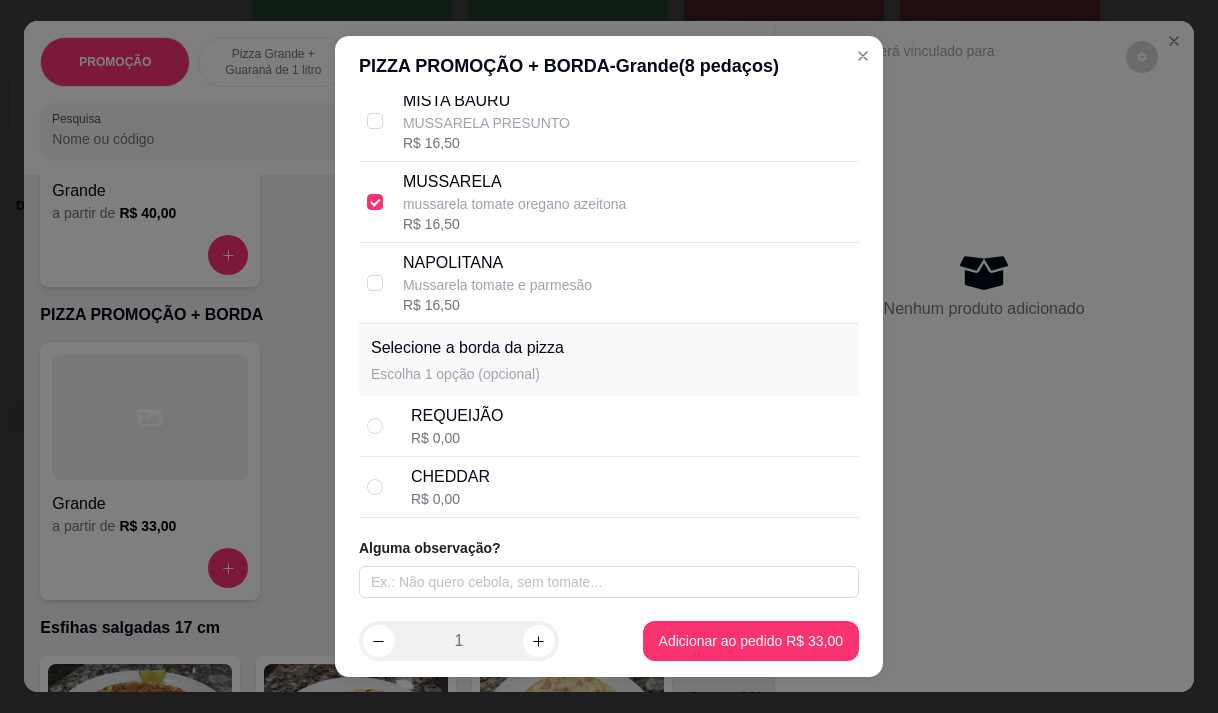 click on "CHEDDAR R$ 0,00" at bounding box center [631, 487] 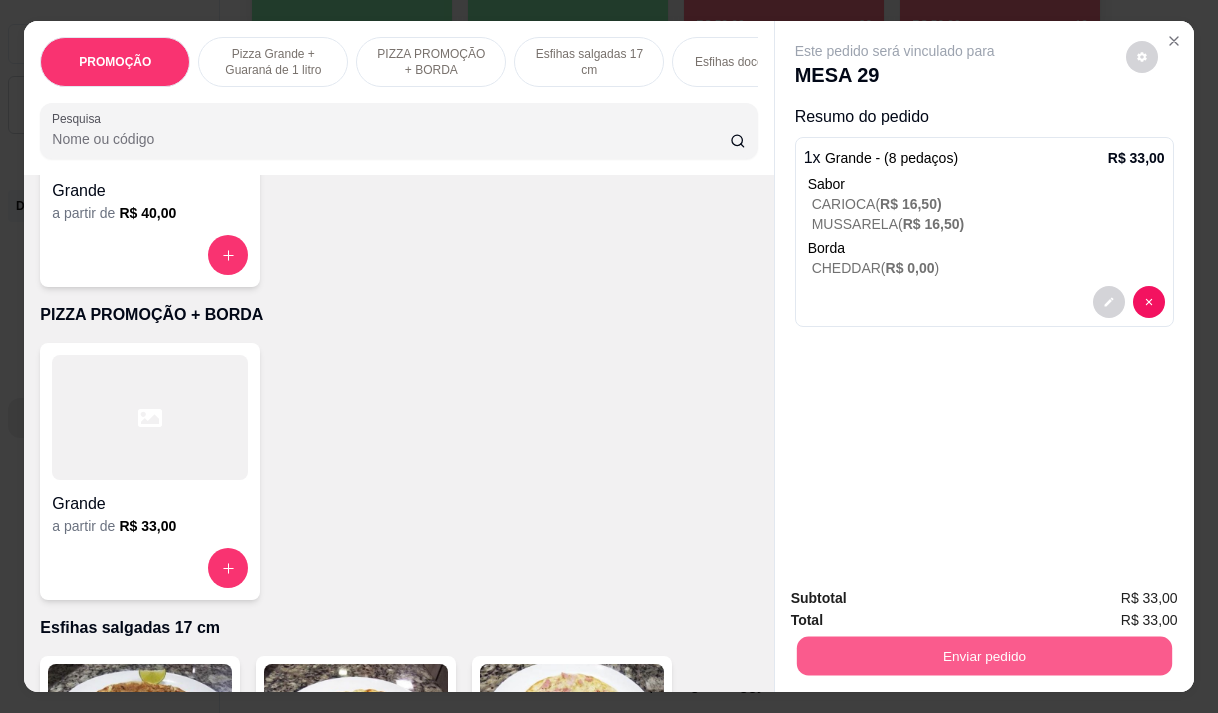 click on "Enviar pedido" at bounding box center (983, 655) 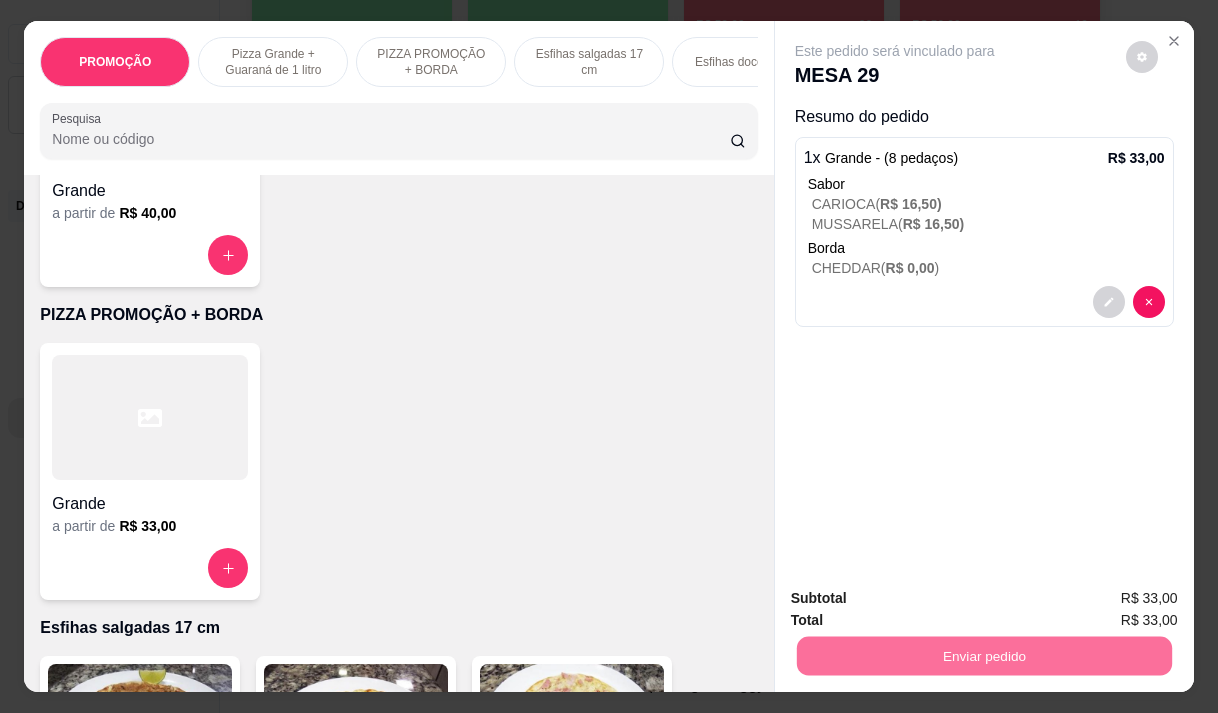click on "Não registrar e enviar pedido" at bounding box center (918, 599) 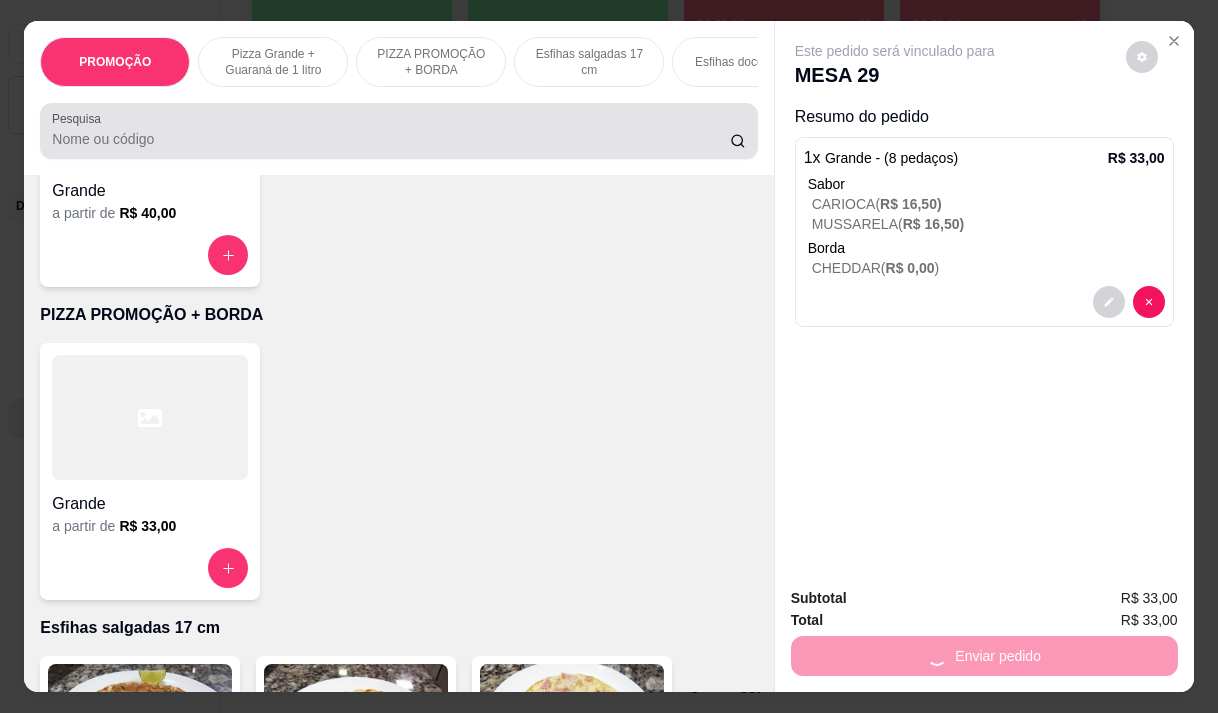 click on "Pesquisa" at bounding box center (391, 139) 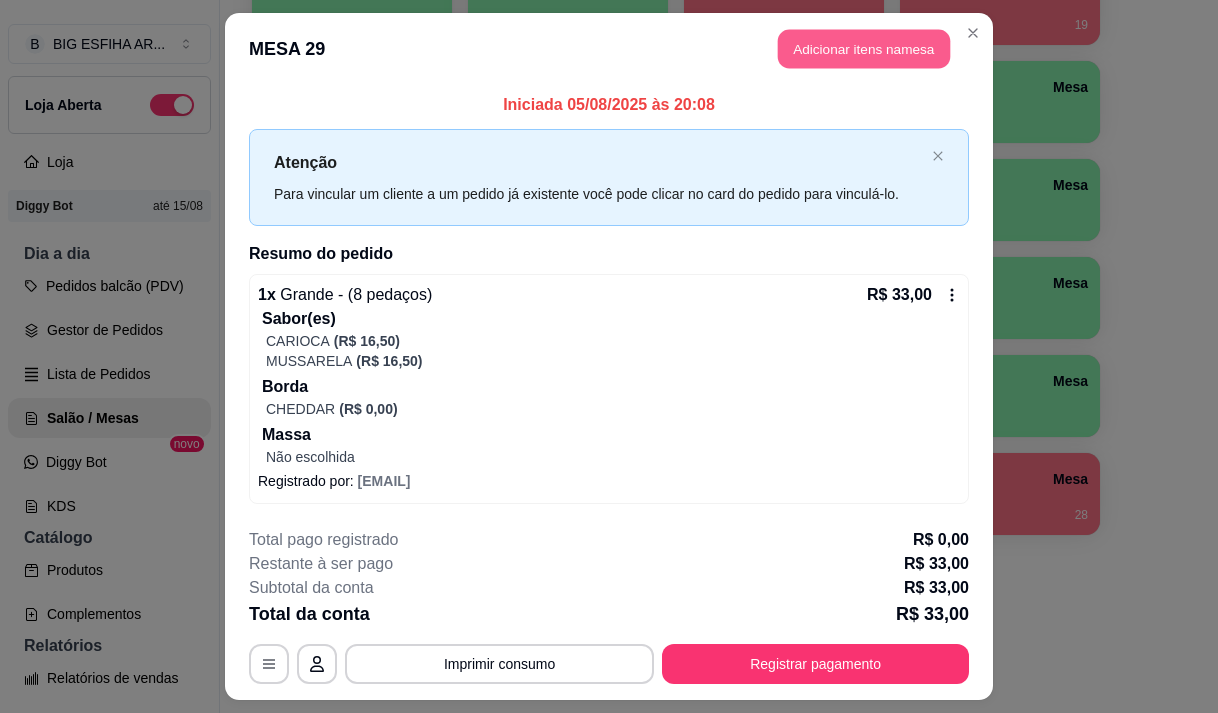 click on "Adicionar itens na  mesa" at bounding box center (864, 49) 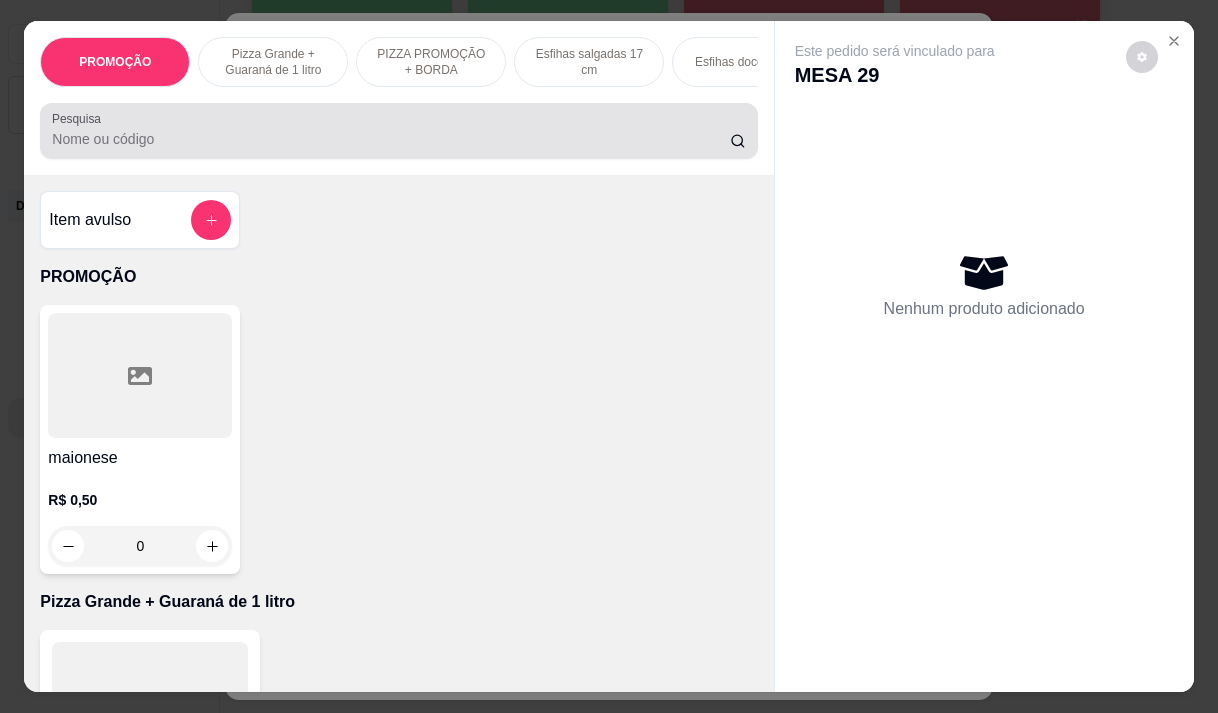 click at bounding box center (398, 131) 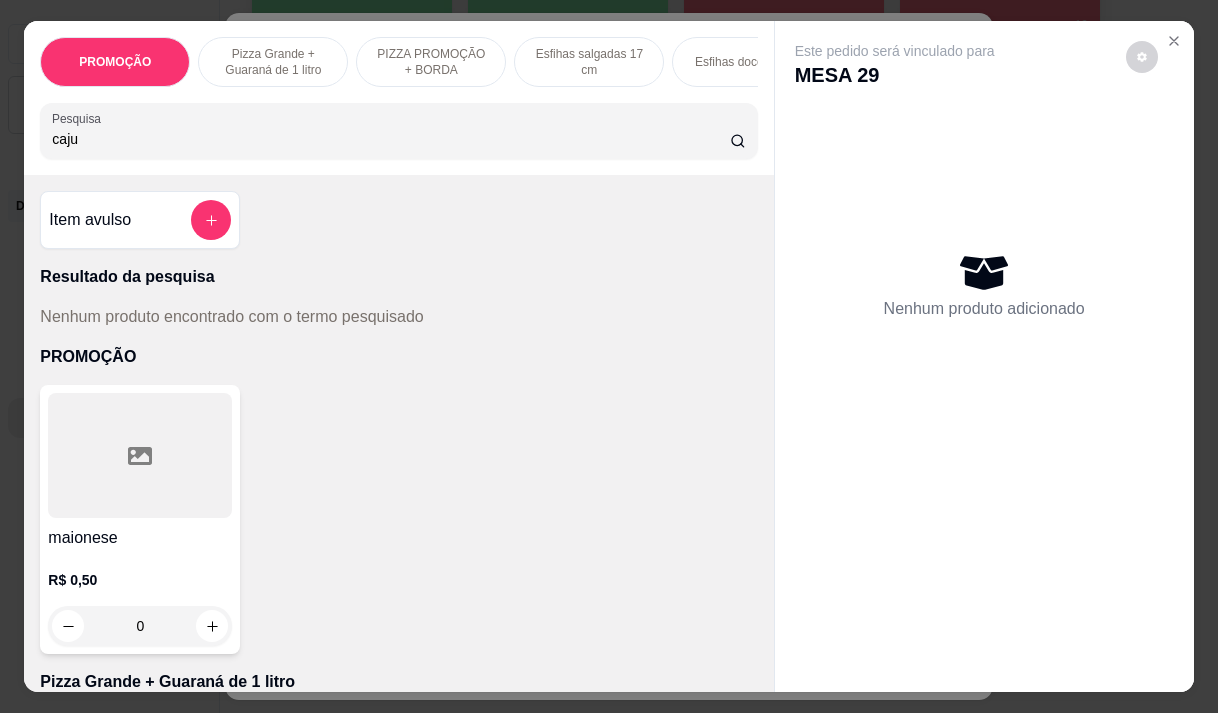 type on "caj" 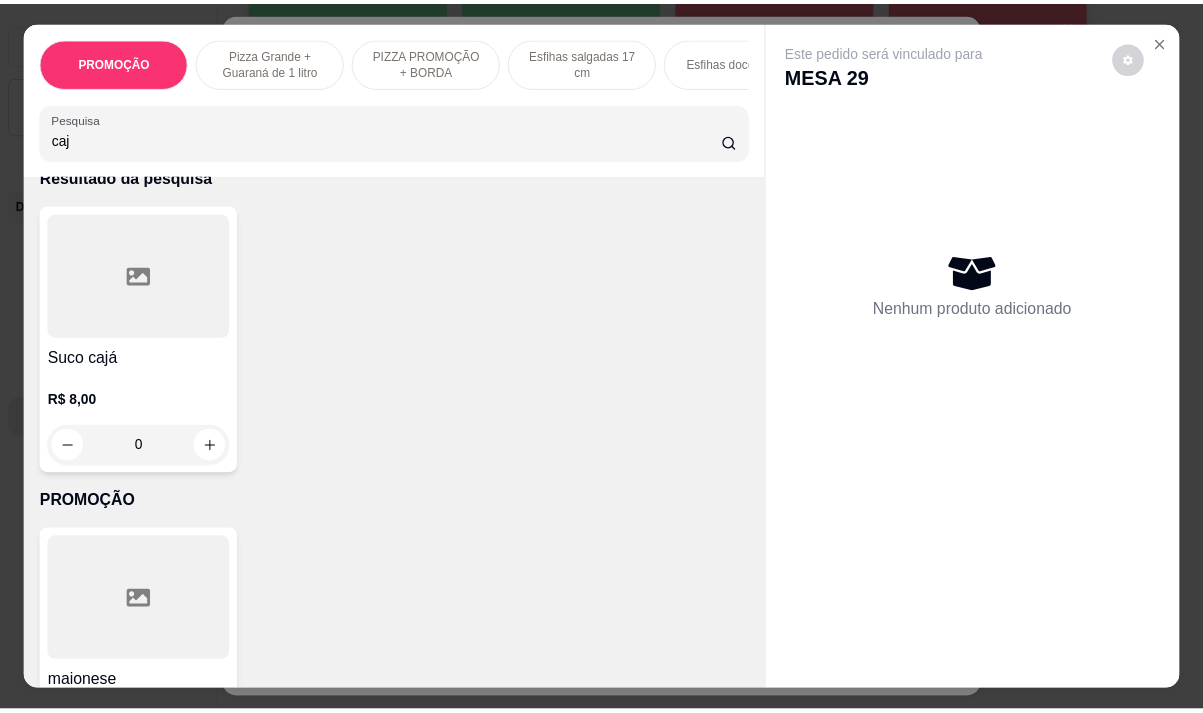 scroll, scrollTop: 0, scrollLeft: 0, axis: both 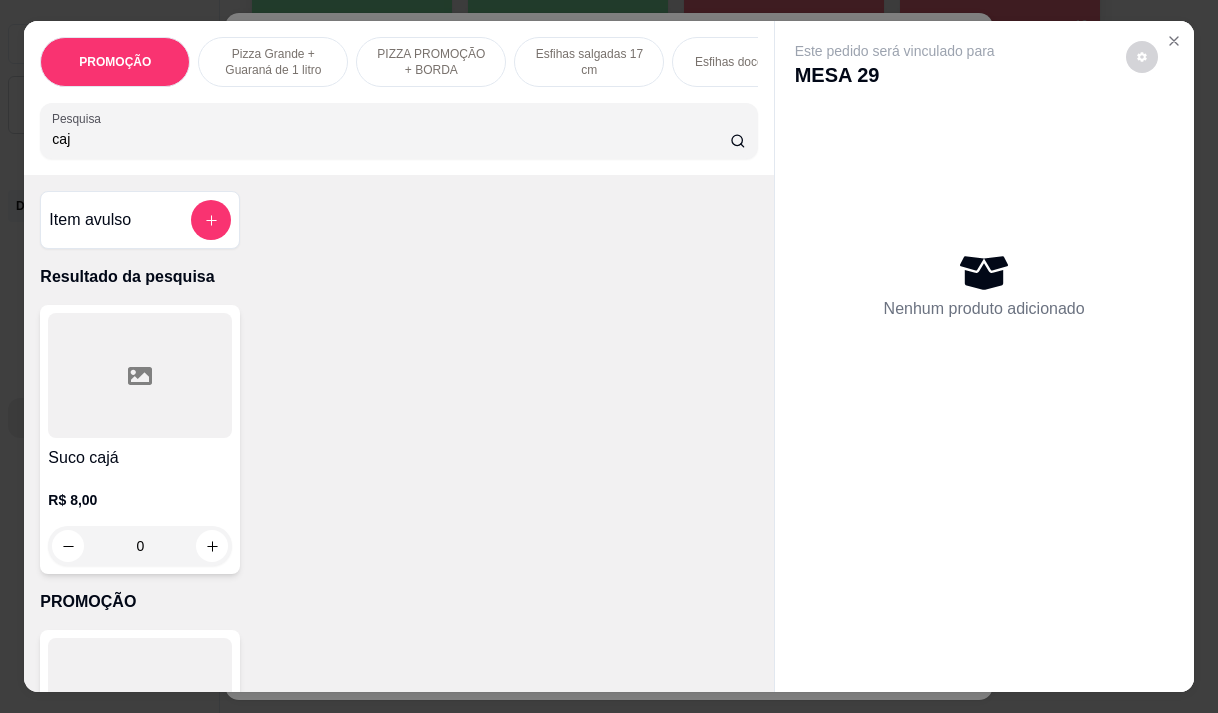 click on "caj" at bounding box center (391, 139) 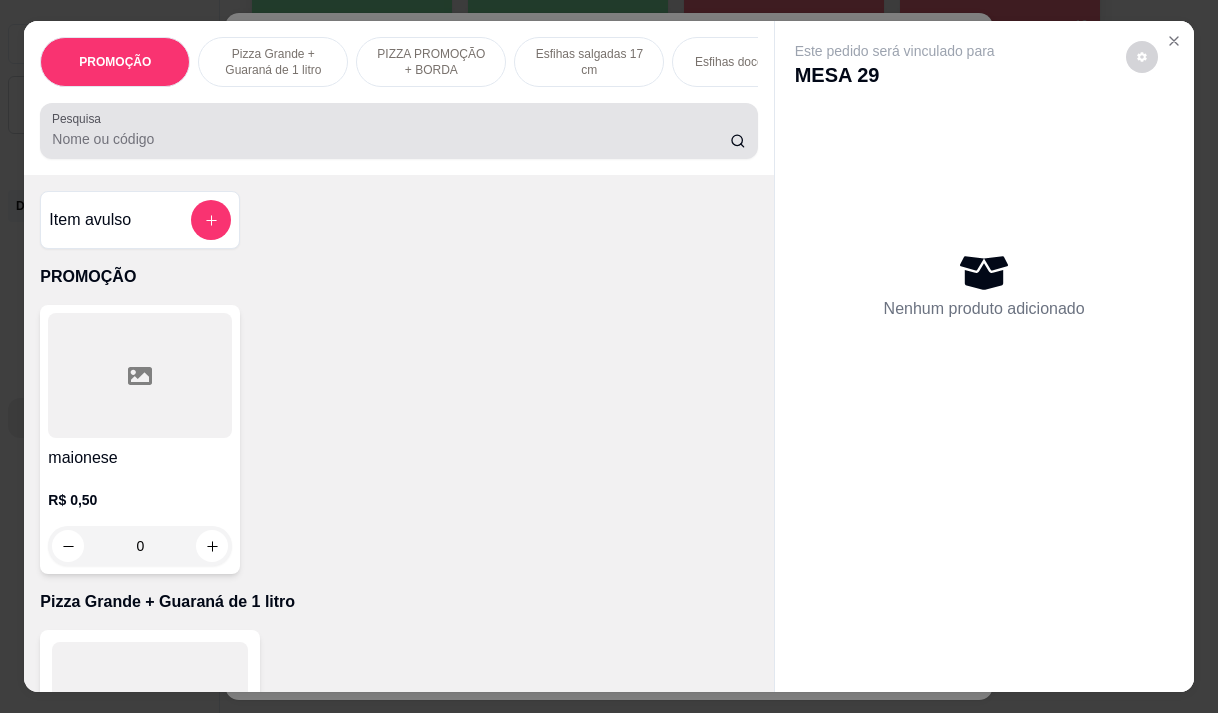 click on "Pesquisa" at bounding box center (398, 131) 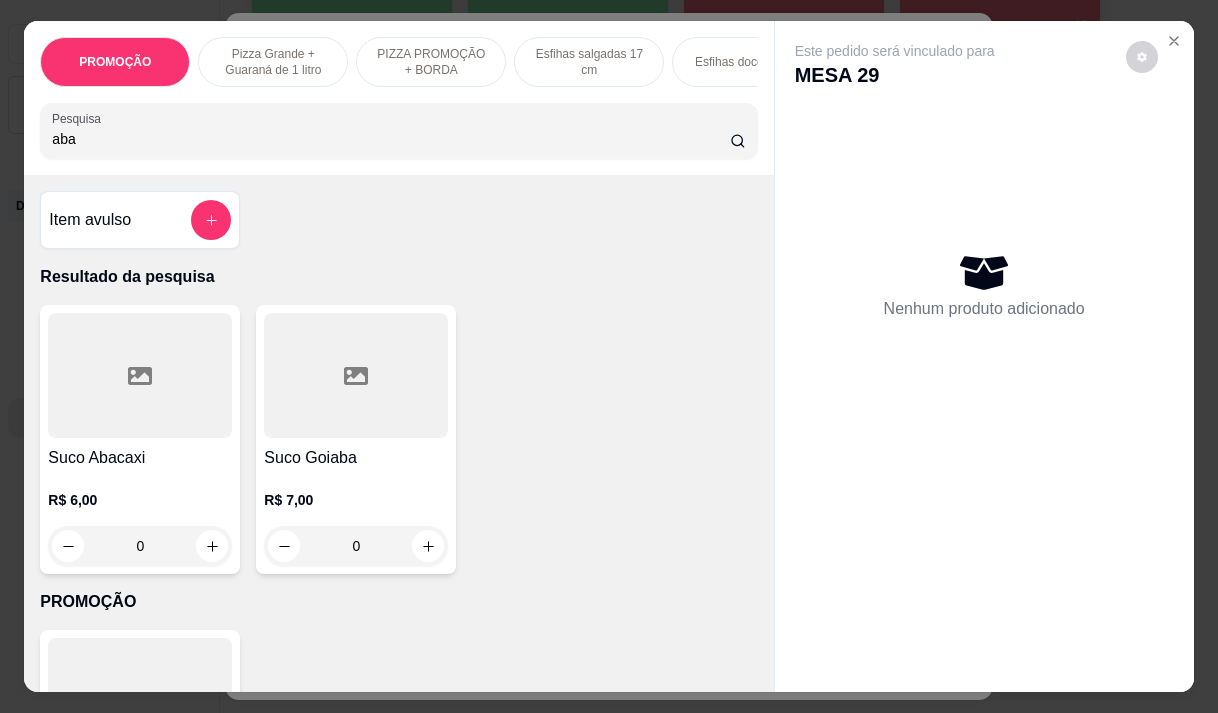 type on "aba" 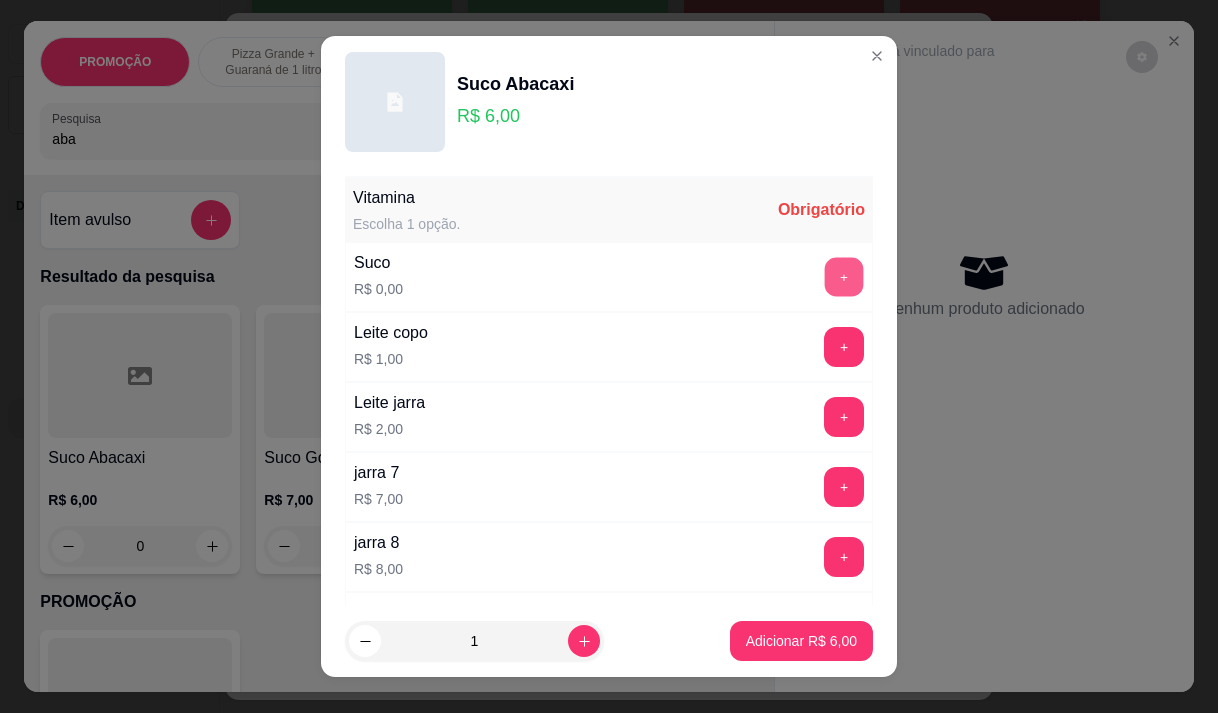 click on "+" at bounding box center (844, 276) 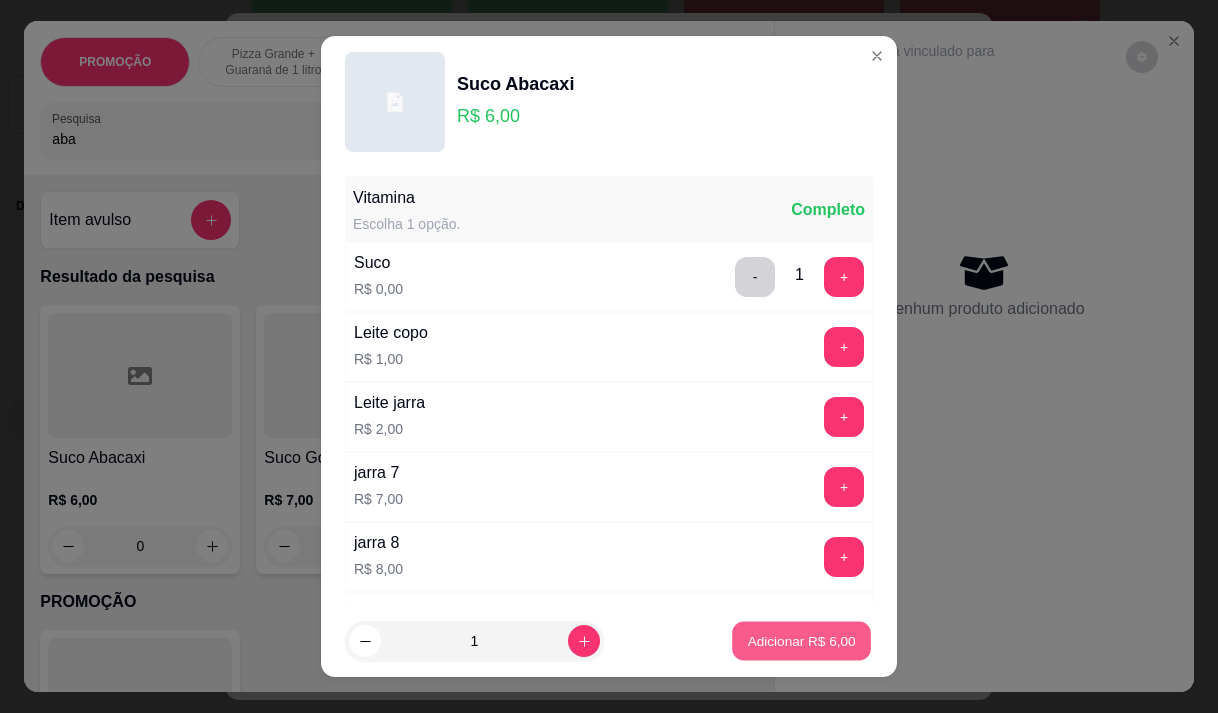 click on "Adicionar   R$ 6,00" at bounding box center [801, 641] 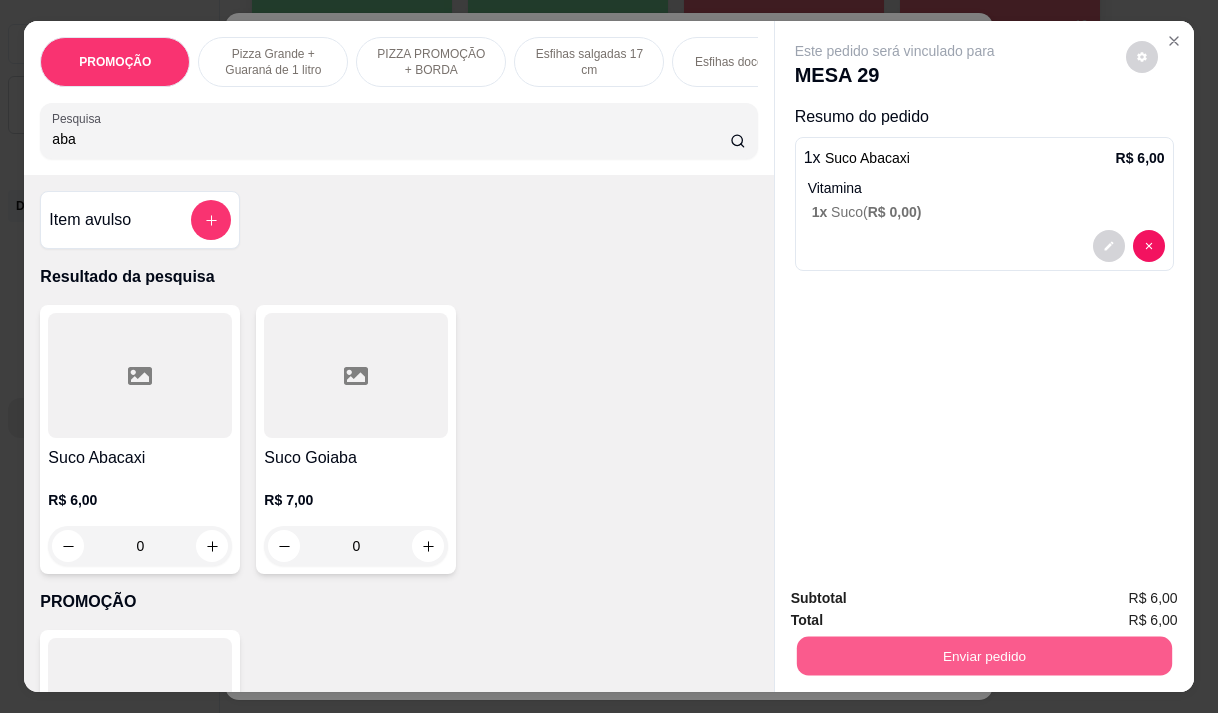 click on "Enviar pedido" at bounding box center (983, 655) 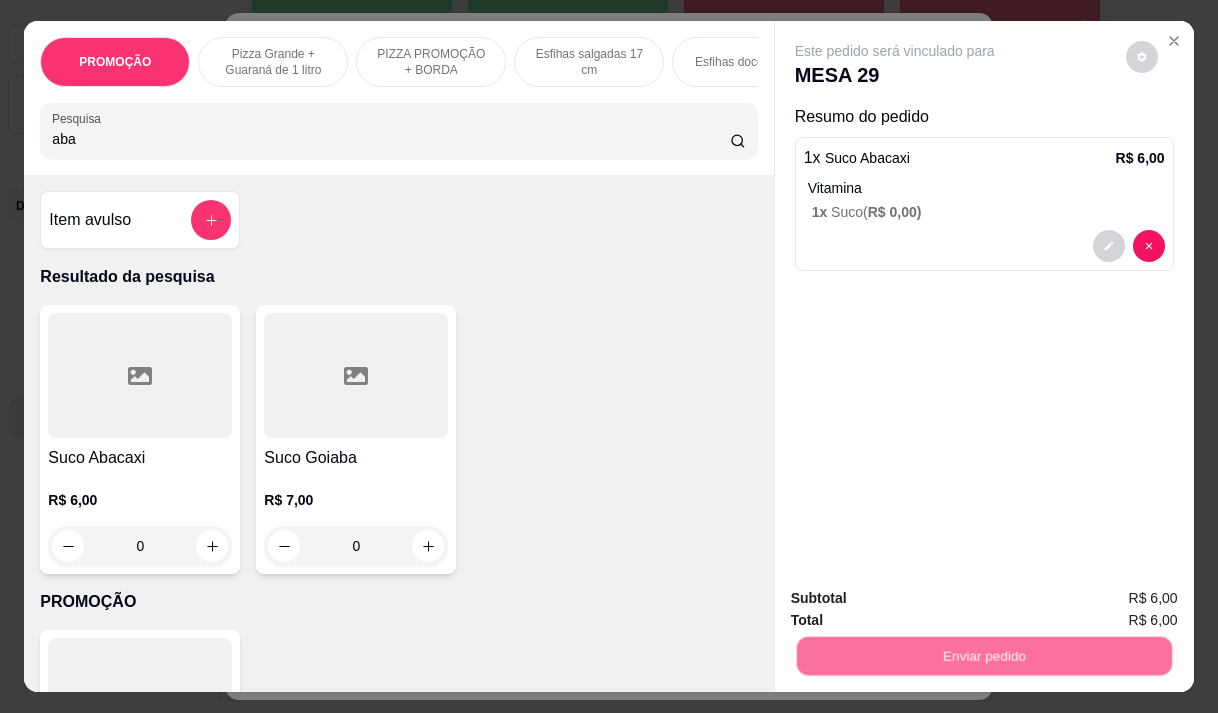 click on "Não registrar e enviar pedido" at bounding box center [918, 598] 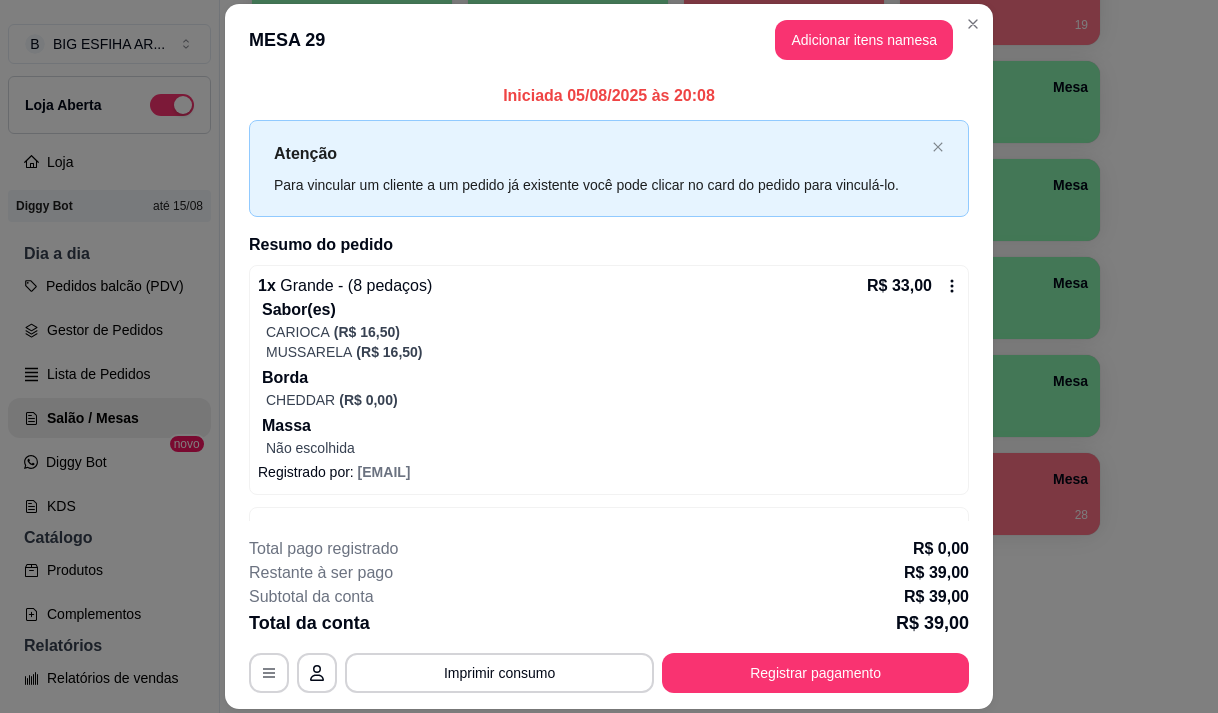 type 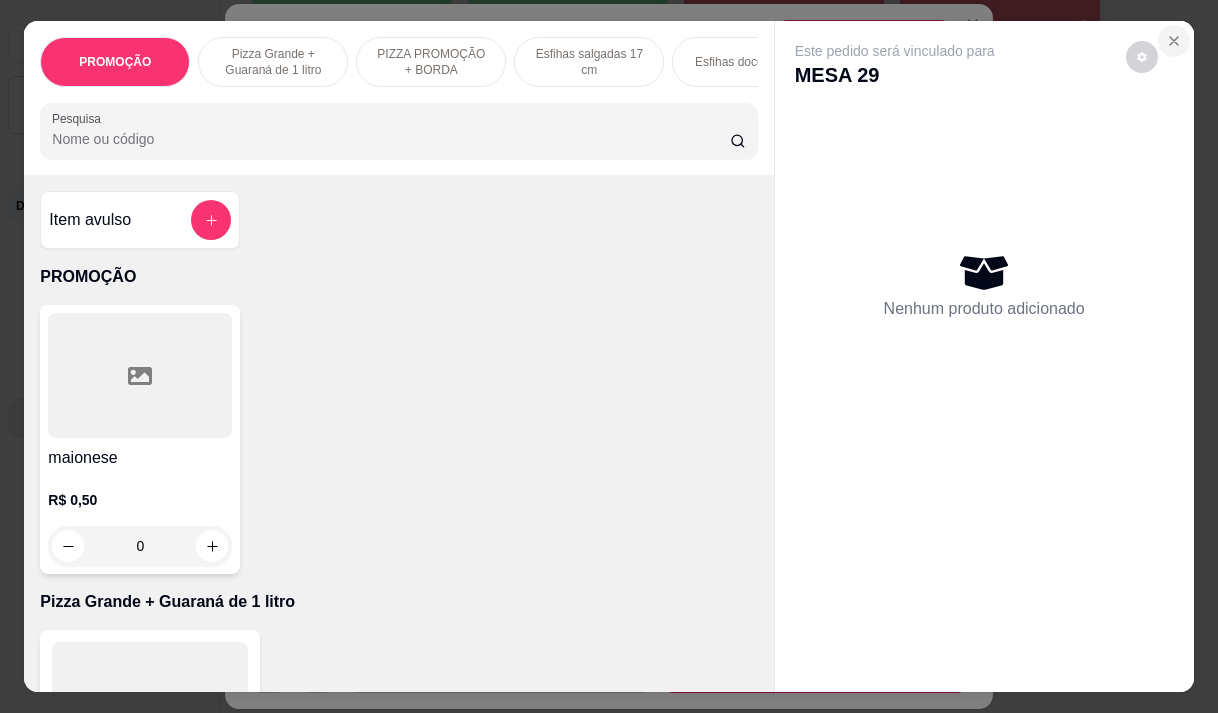 click at bounding box center (1174, 41) 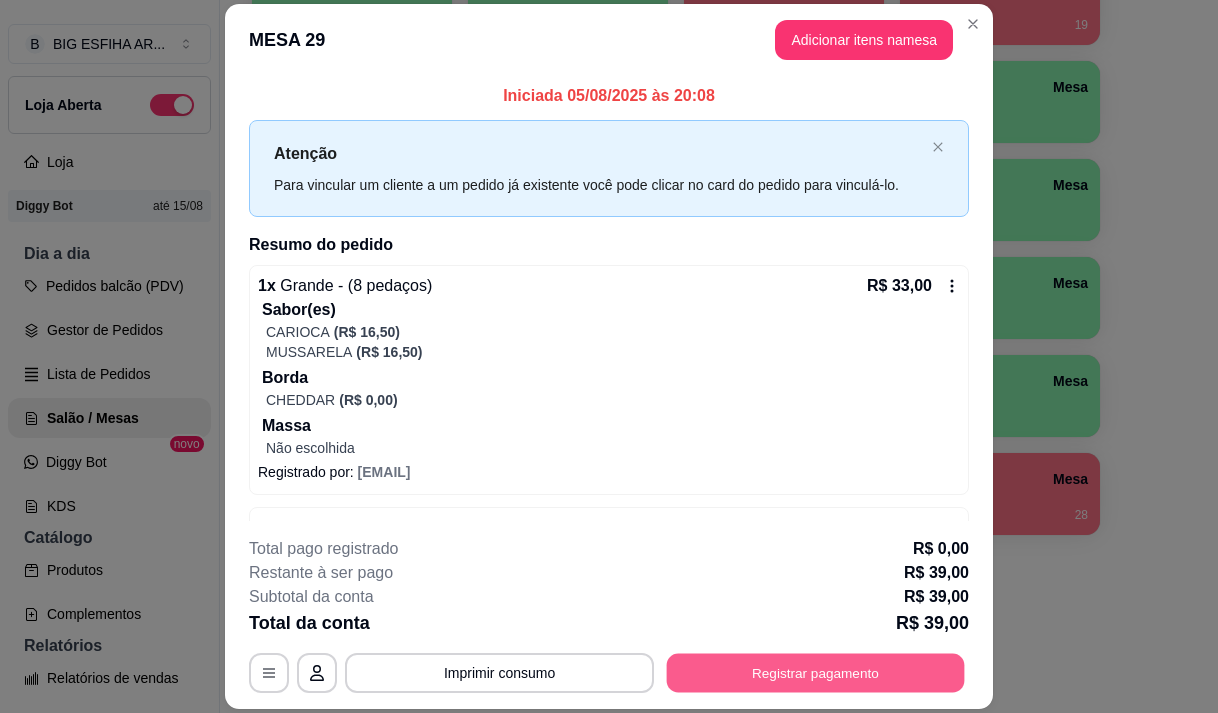 click on "Registrar pagamento" at bounding box center [816, 673] 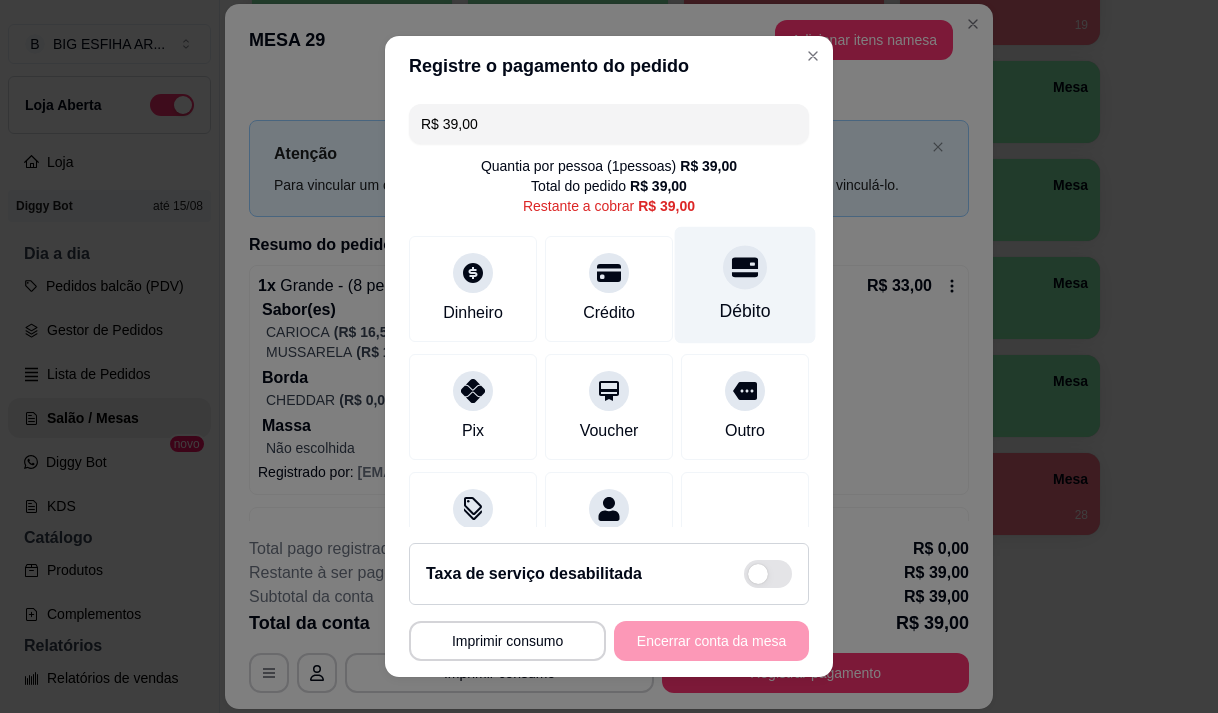 click on "Débito" at bounding box center (745, 311) 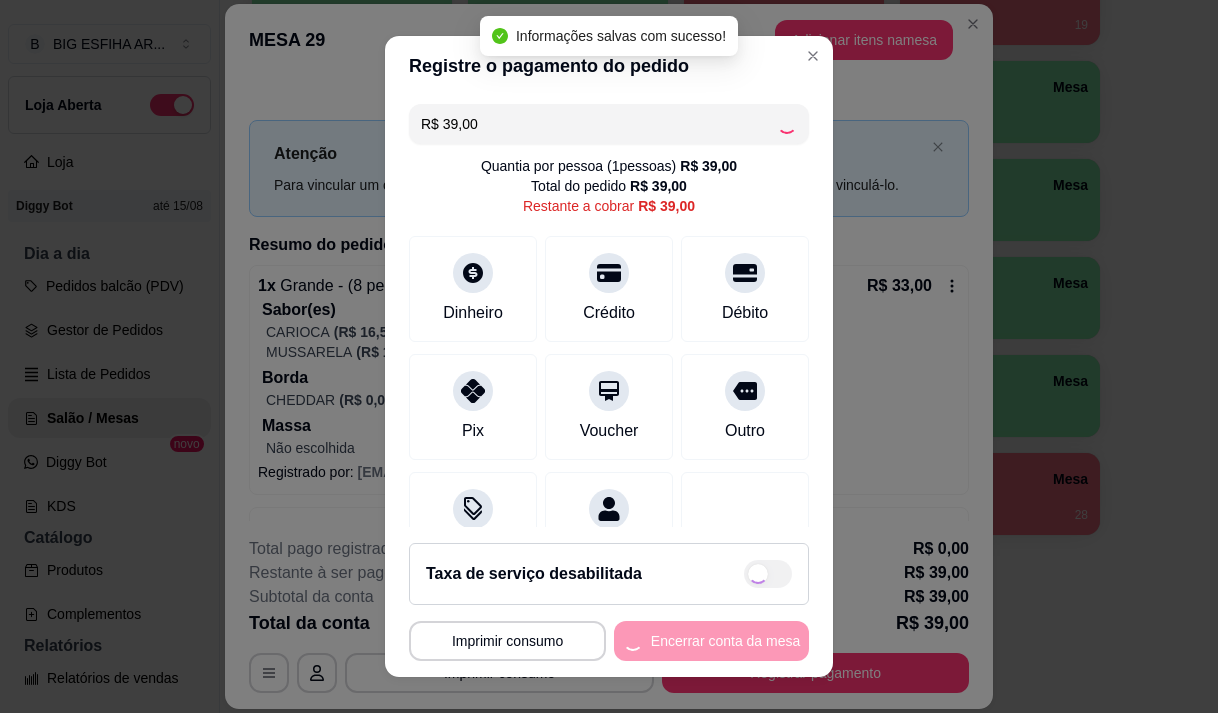 type on "R$ 0,00" 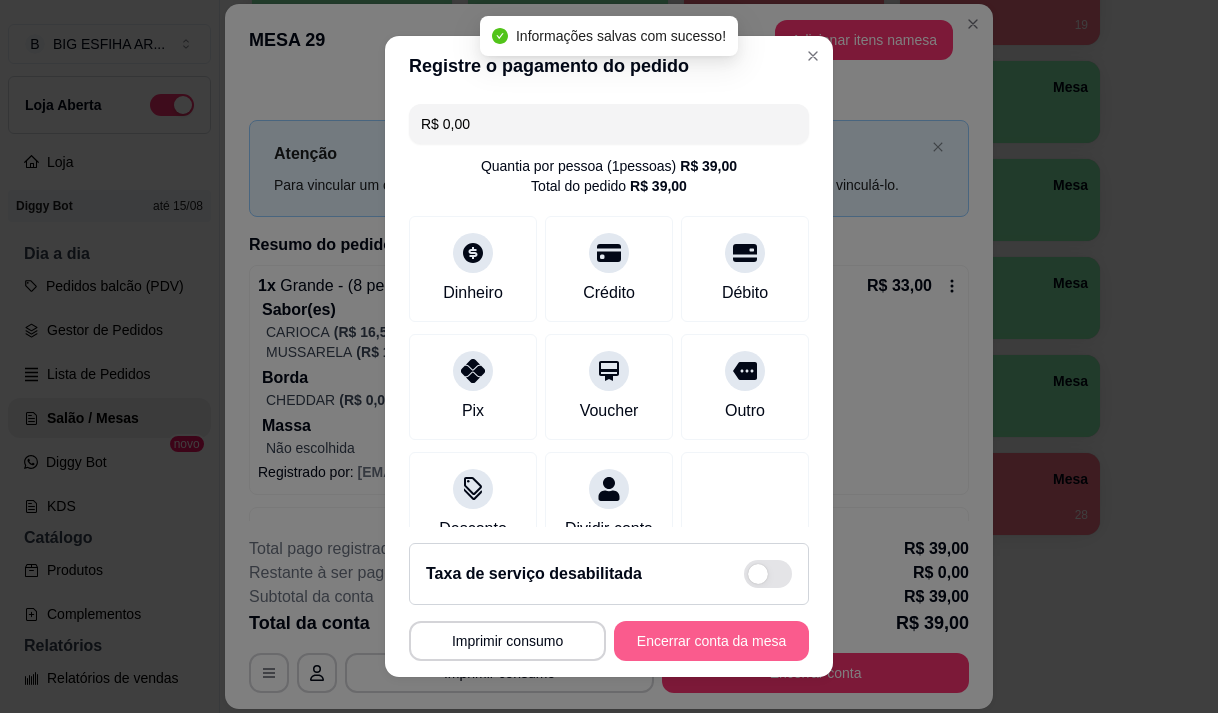 click on "Encerrar conta da mesa" at bounding box center (711, 641) 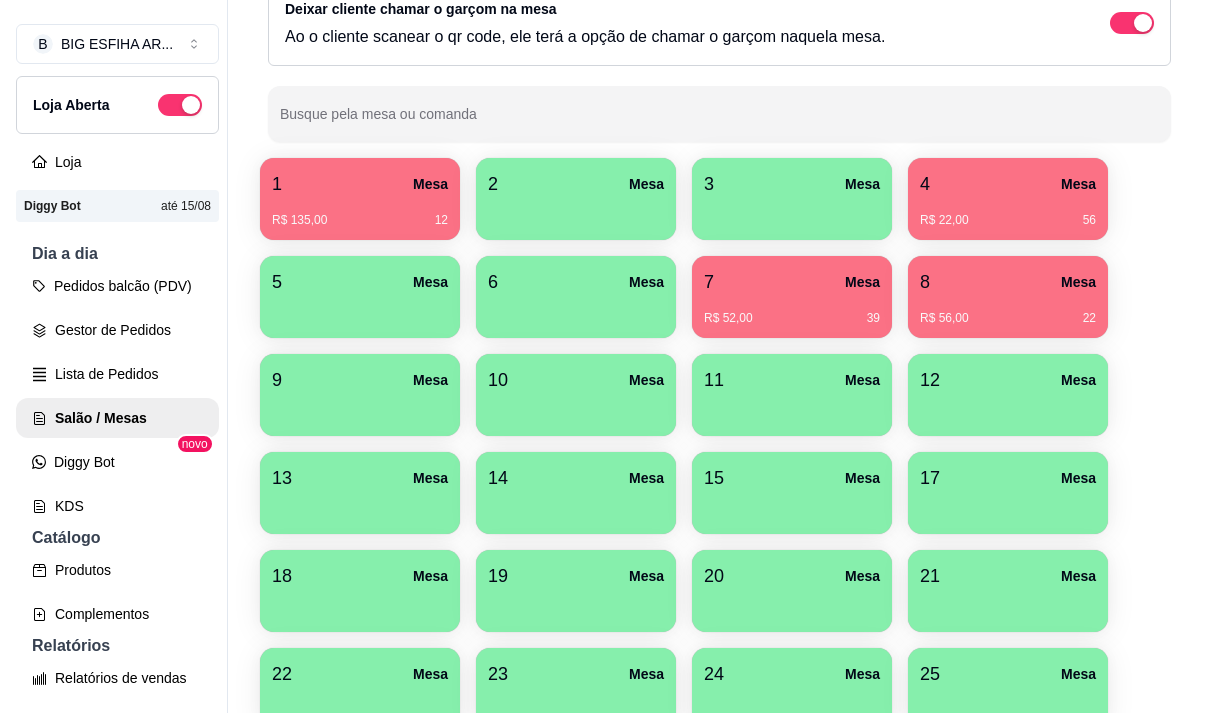 scroll, scrollTop: 108, scrollLeft: 0, axis: vertical 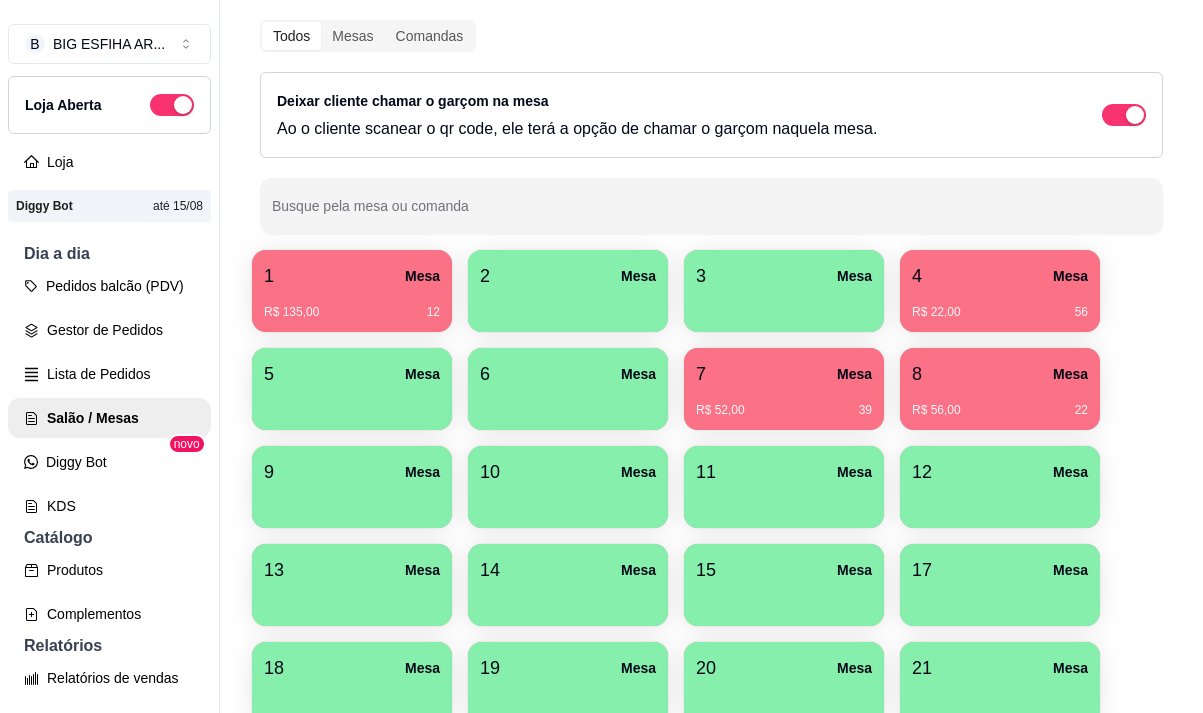 click on "R$ 52,00 39" at bounding box center [784, 403] 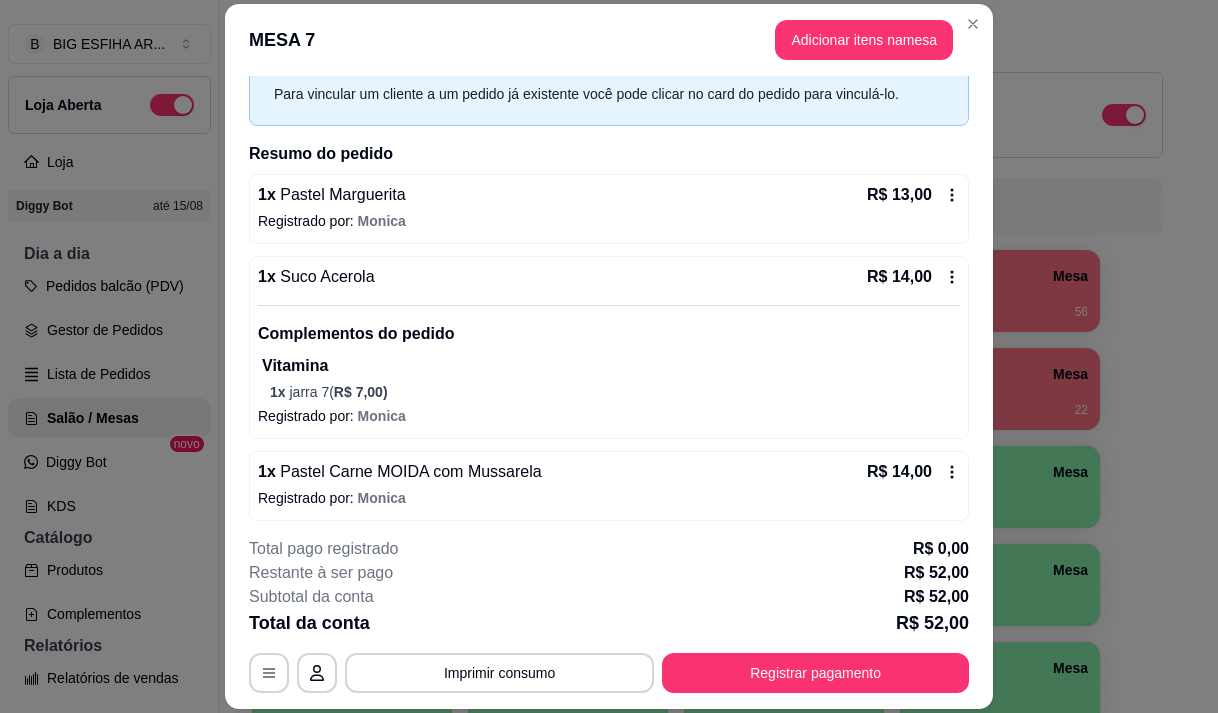 scroll, scrollTop: 180, scrollLeft: 0, axis: vertical 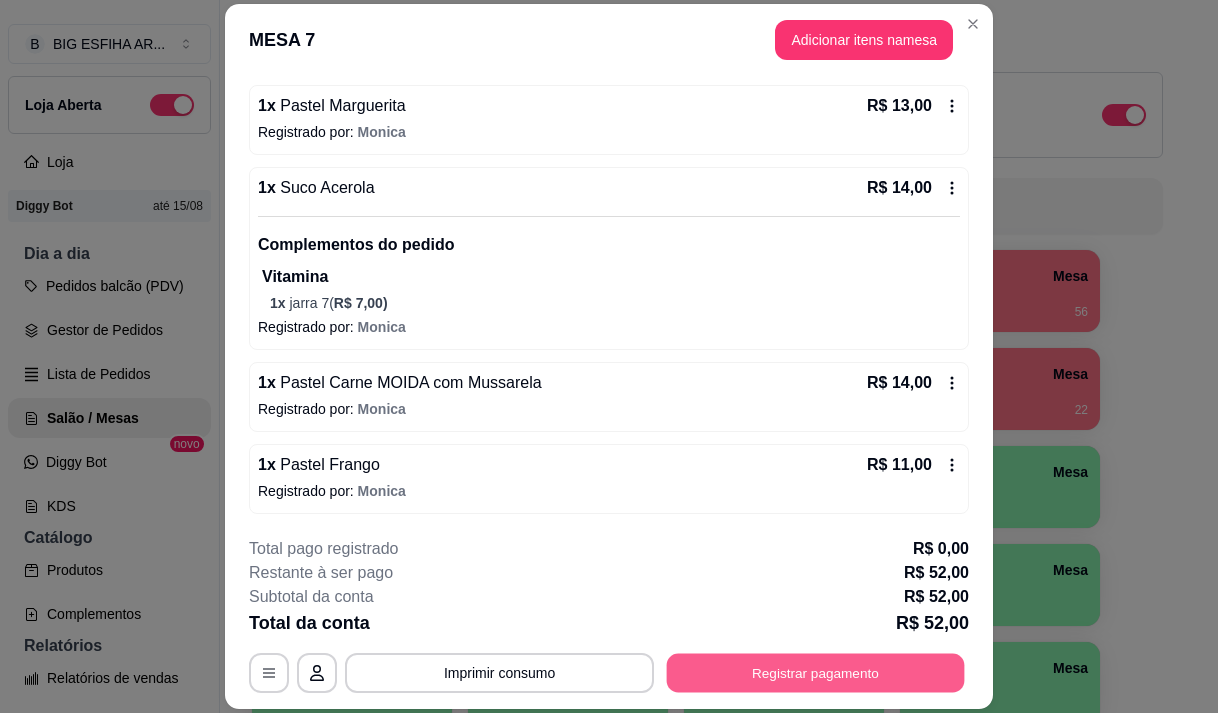 click on "Registrar pagamento" at bounding box center [816, 673] 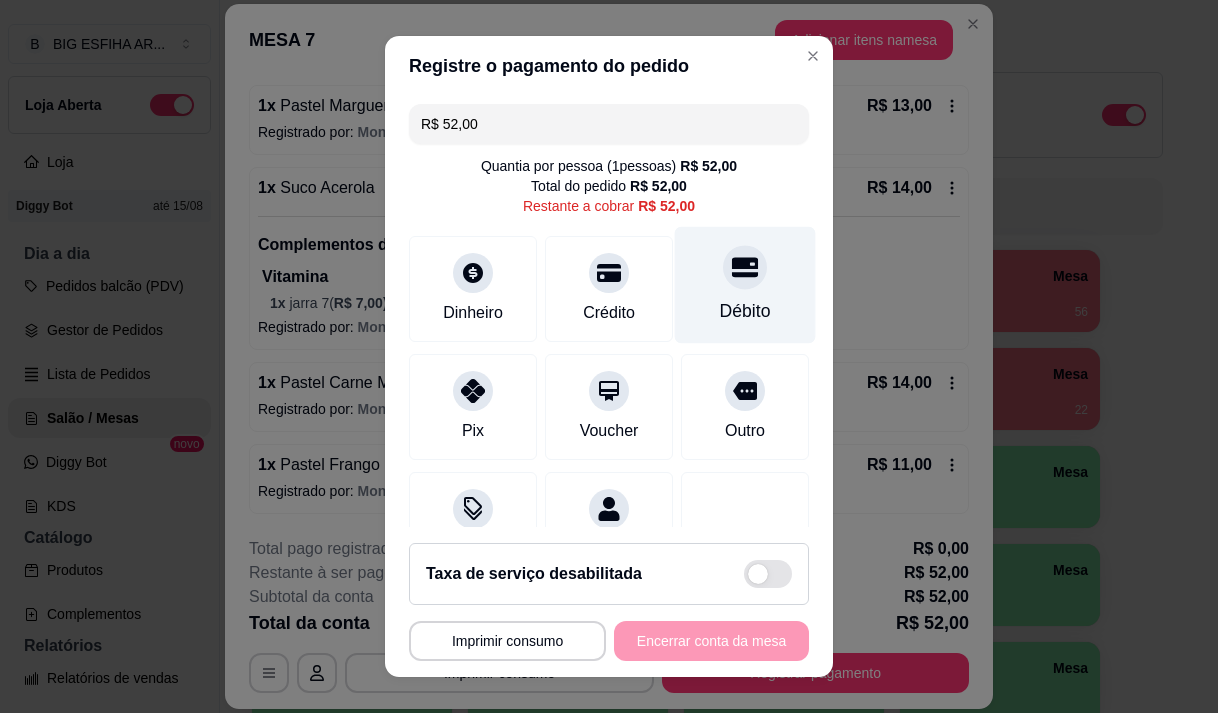 click on "Débito" at bounding box center [745, 284] 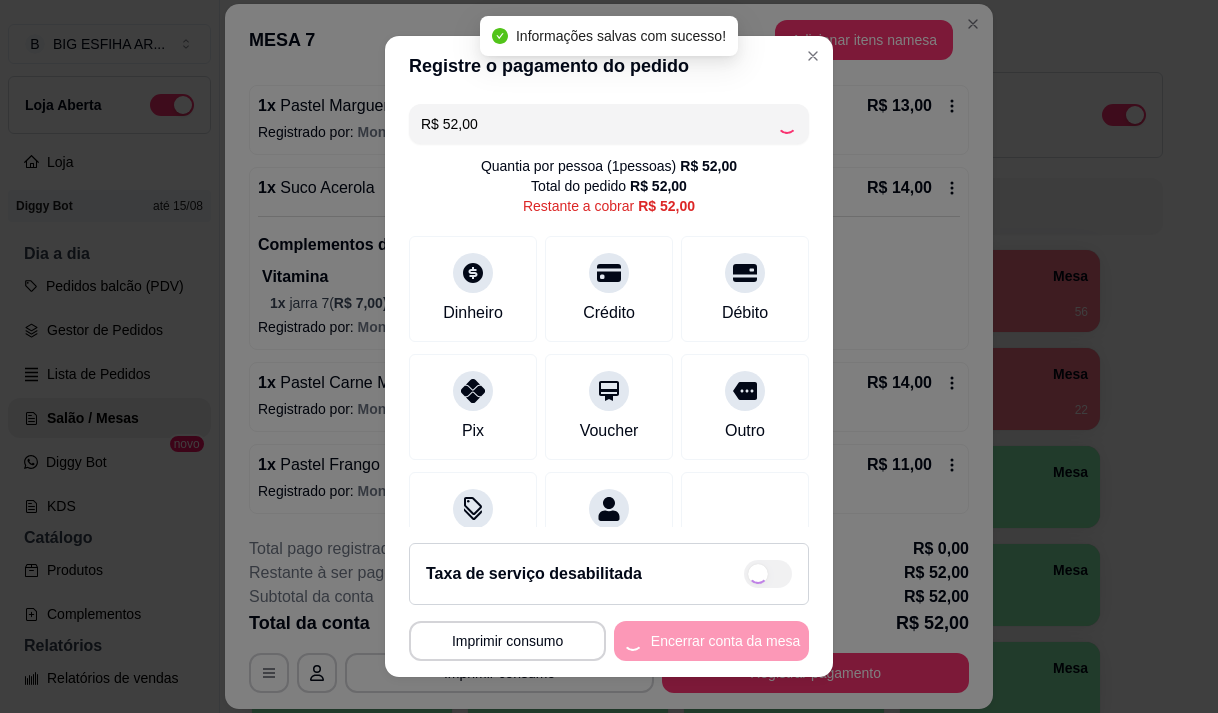 type on "R$ 0,00" 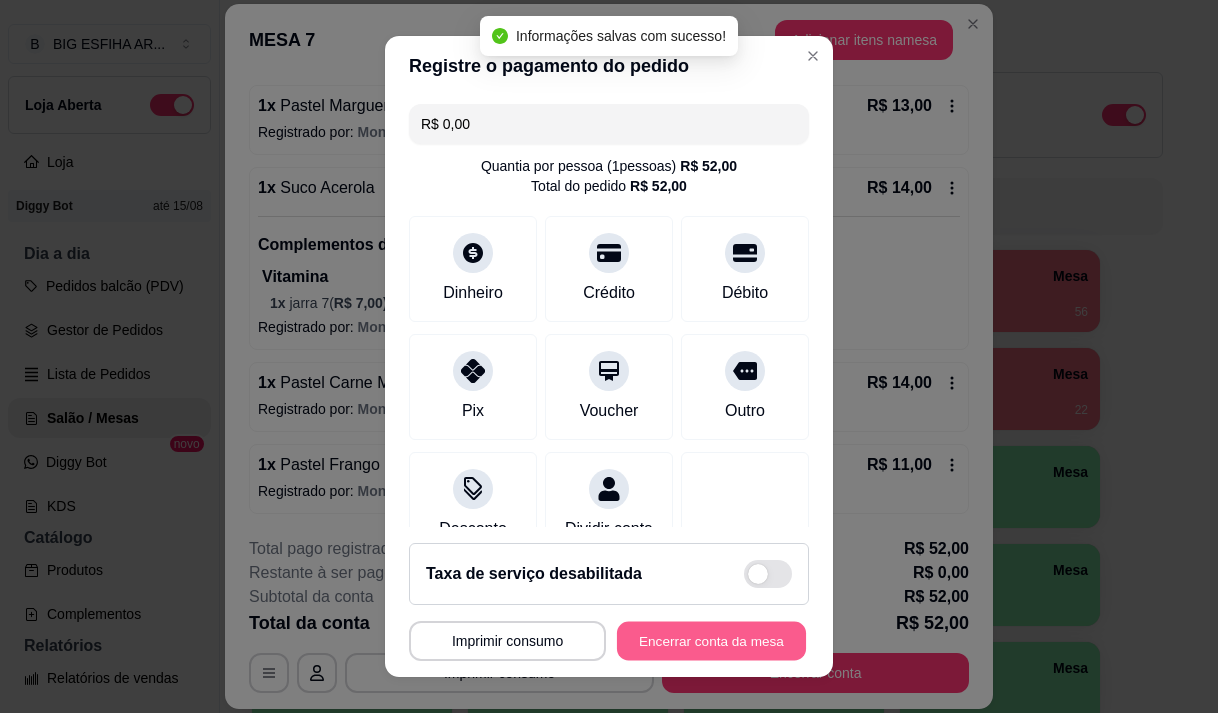 click on "Encerrar conta da mesa" at bounding box center [711, 641] 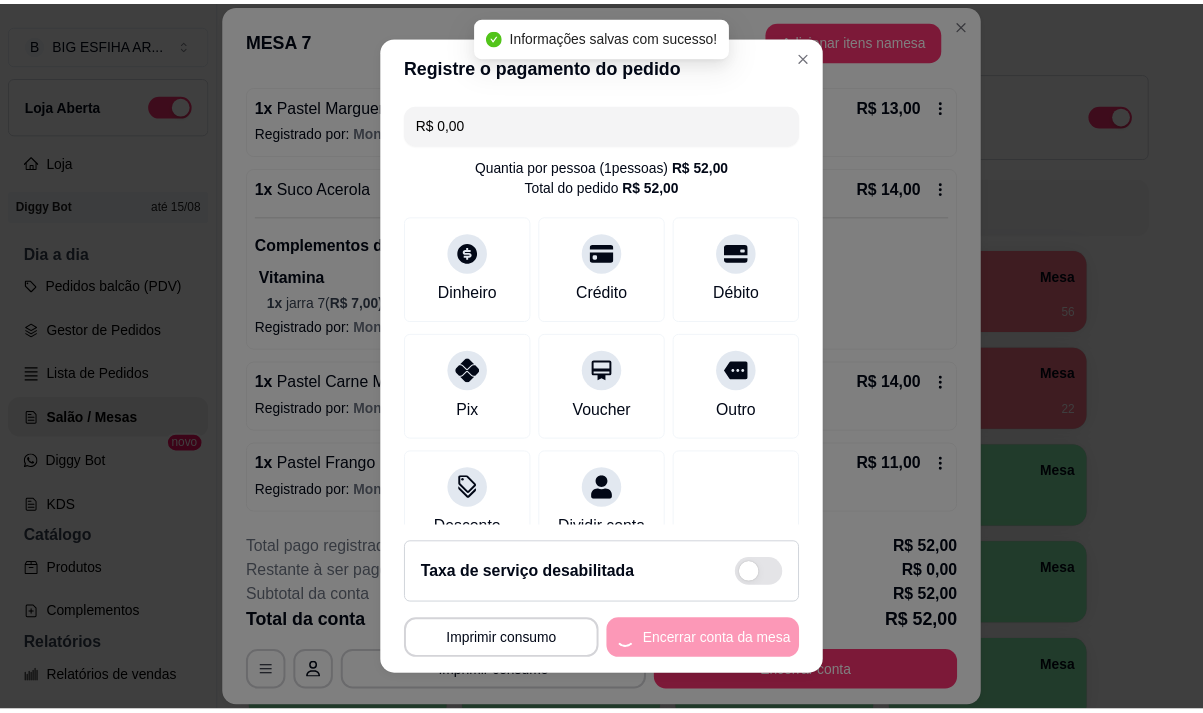 scroll, scrollTop: 0, scrollLeft: 0, axis: both 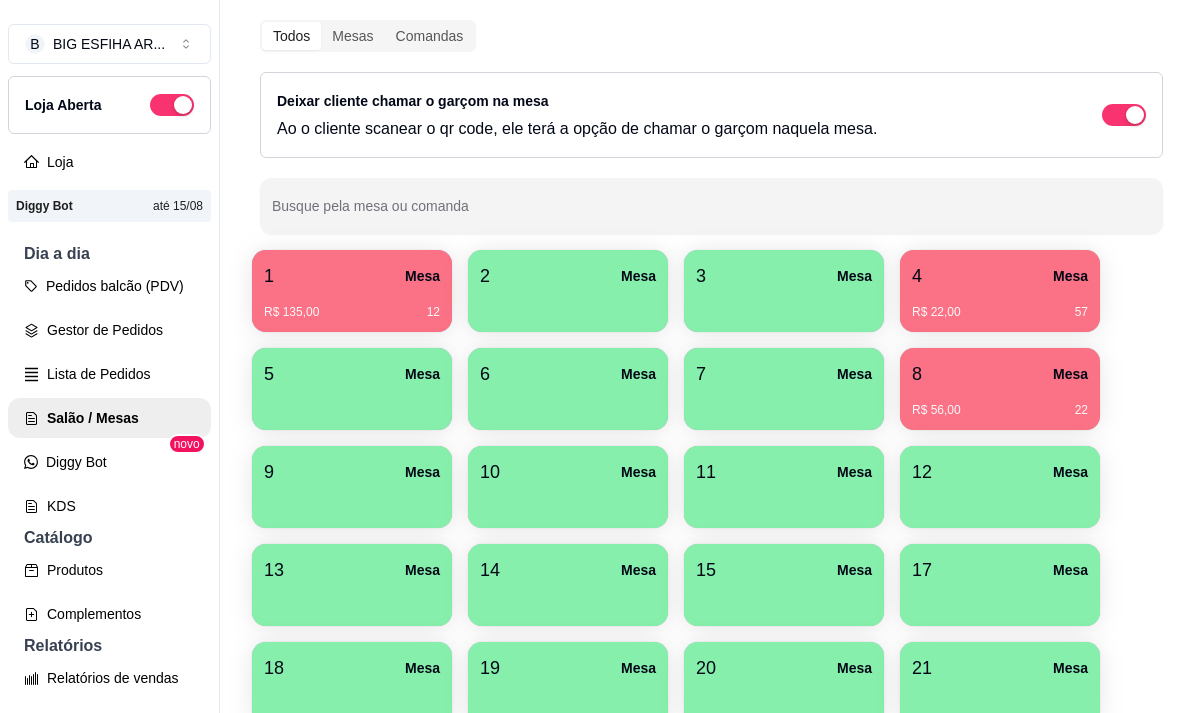 click on "Todos Mesas Comandas Deixar cliente chamar o garçom na mesa Ao o cliente scanear o qr code, ele terá a opção de chamar o garçom naquela mesa. Busque pela mesa ou comanda
1 Mesa R$ 135,00 12 2 Mesa 3 Mesa 4 Mesa R$ 22,00 57 5 Mesa 6 Mesa 7 Mesa 8 Mesa R$ 56,00 22 9 Mesa 10 Mesa 11 Mesa 12 Mesa 13 Mesa 14 Mesa 15 Mesa 17 Mesa 18 Mesa 19 Mesa 20 Mesa 21 Mesa 22 Mesa 23 Mesa 24 Mesa 25 Mesa 26 Mesa R$ 20,50 48 27 Mesa 28 Mesa 29 Mesa 30 Mesa" at bounding box center [711, 521] 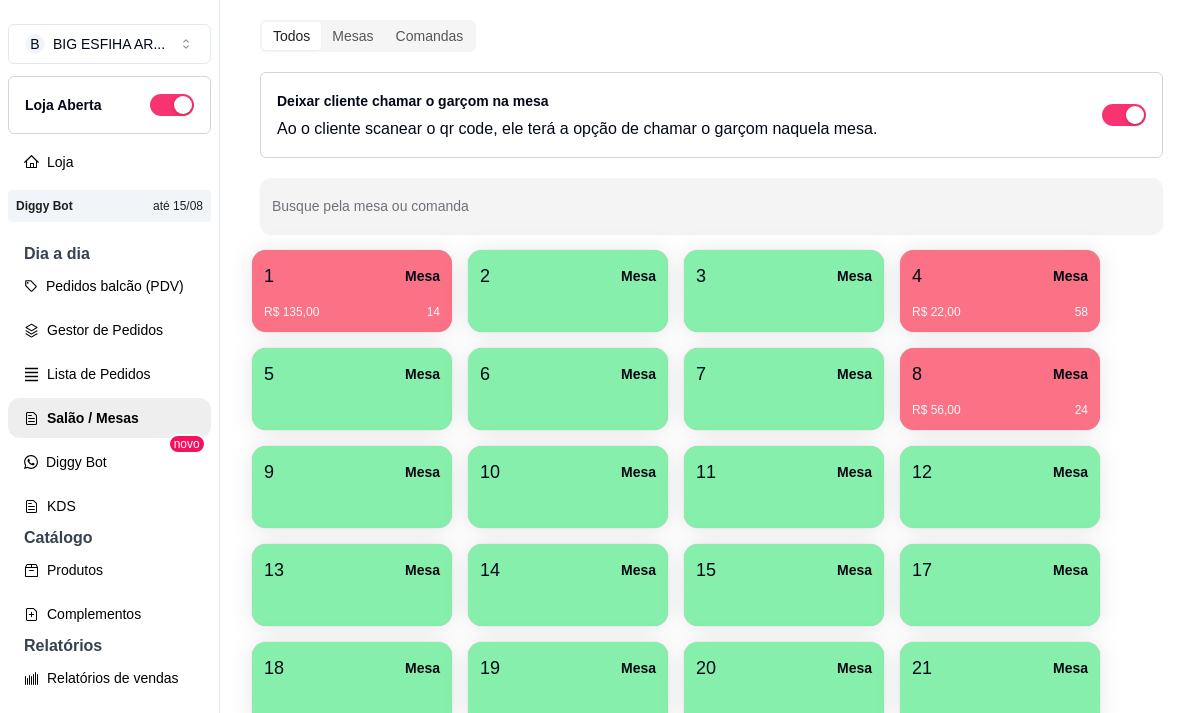 click on "R$ 56,00 24" at bounding box center (1000, 403) 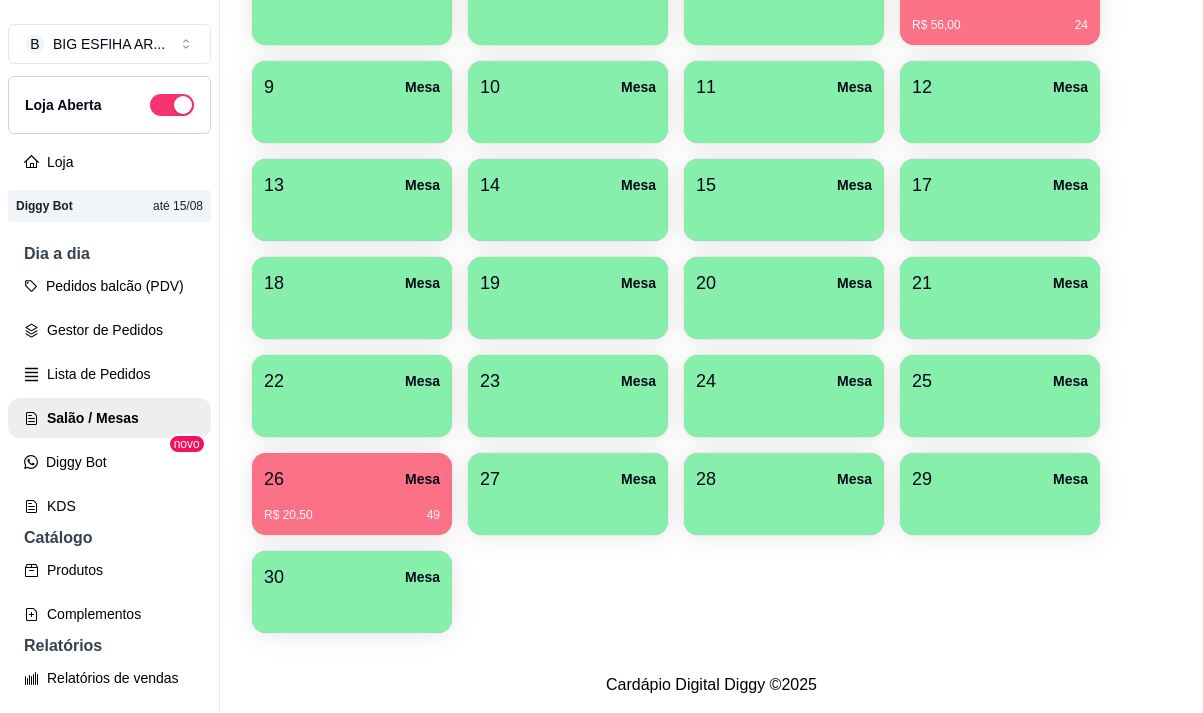 scroll, scrollTop: 508, scrollLeft: 0, axis: vertical 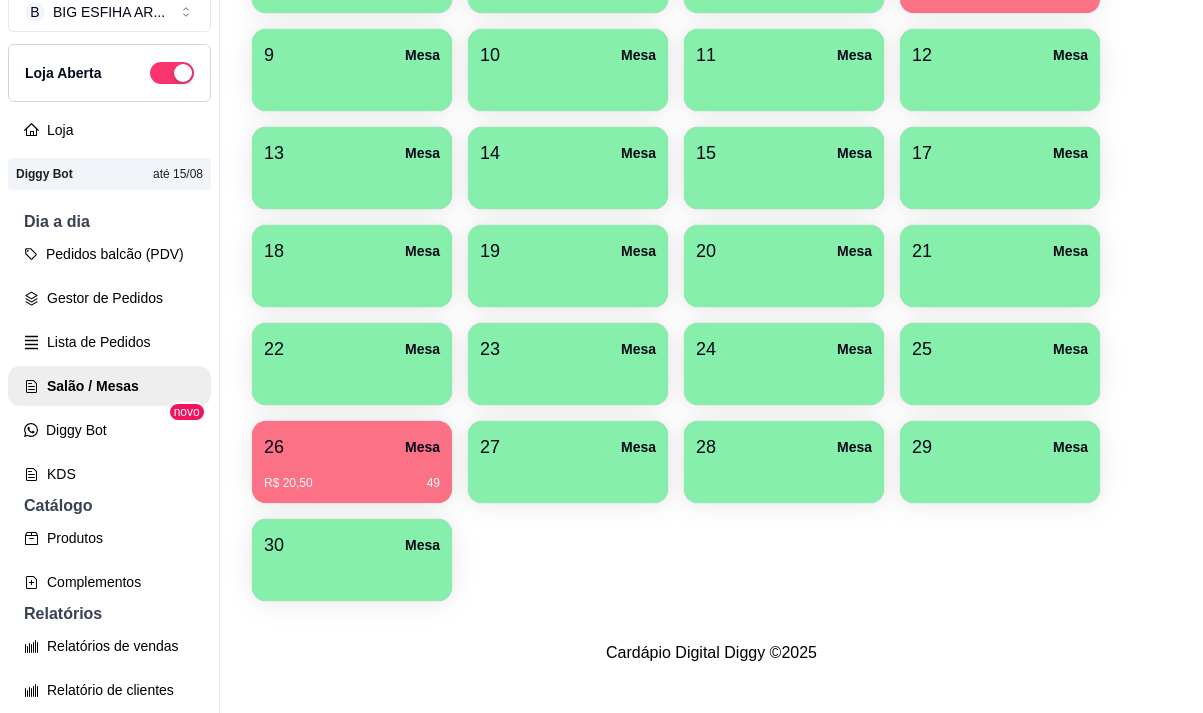 click on "R$ 20,50 49" at bounding box center (352, 476) 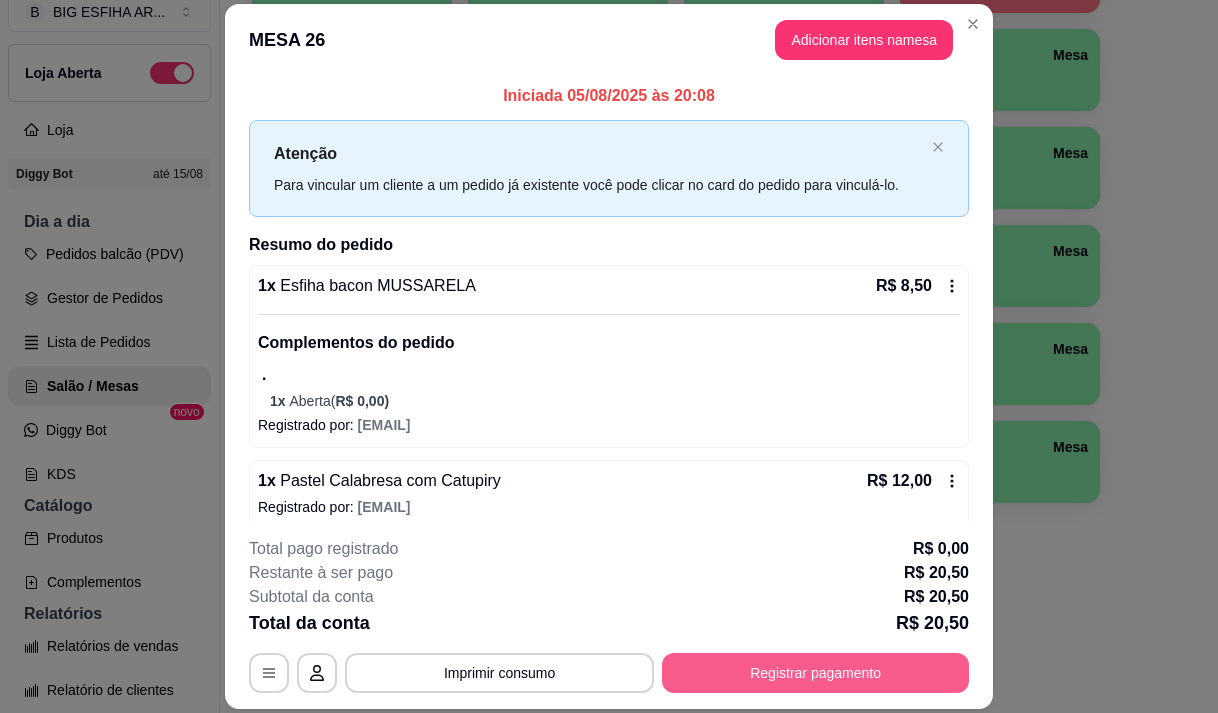 click on "Registrar pagamento" at bounding box center (815, 673) 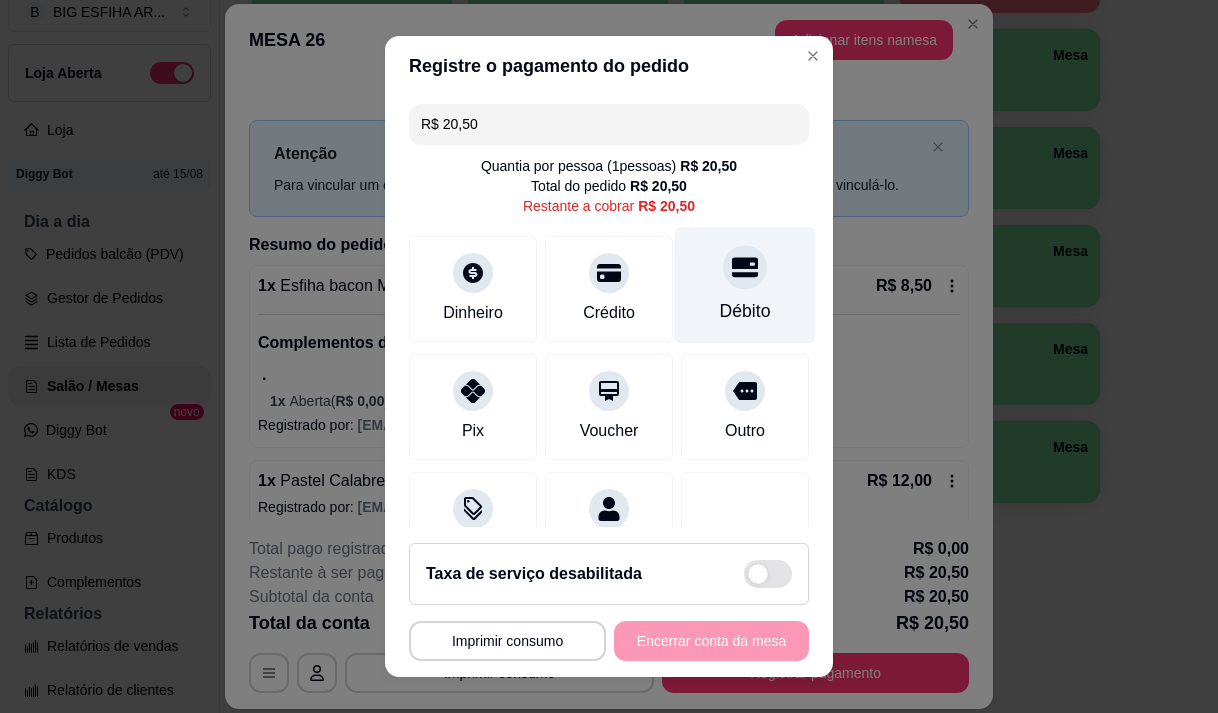 click on "Débito" at bounding box center [745, 311] 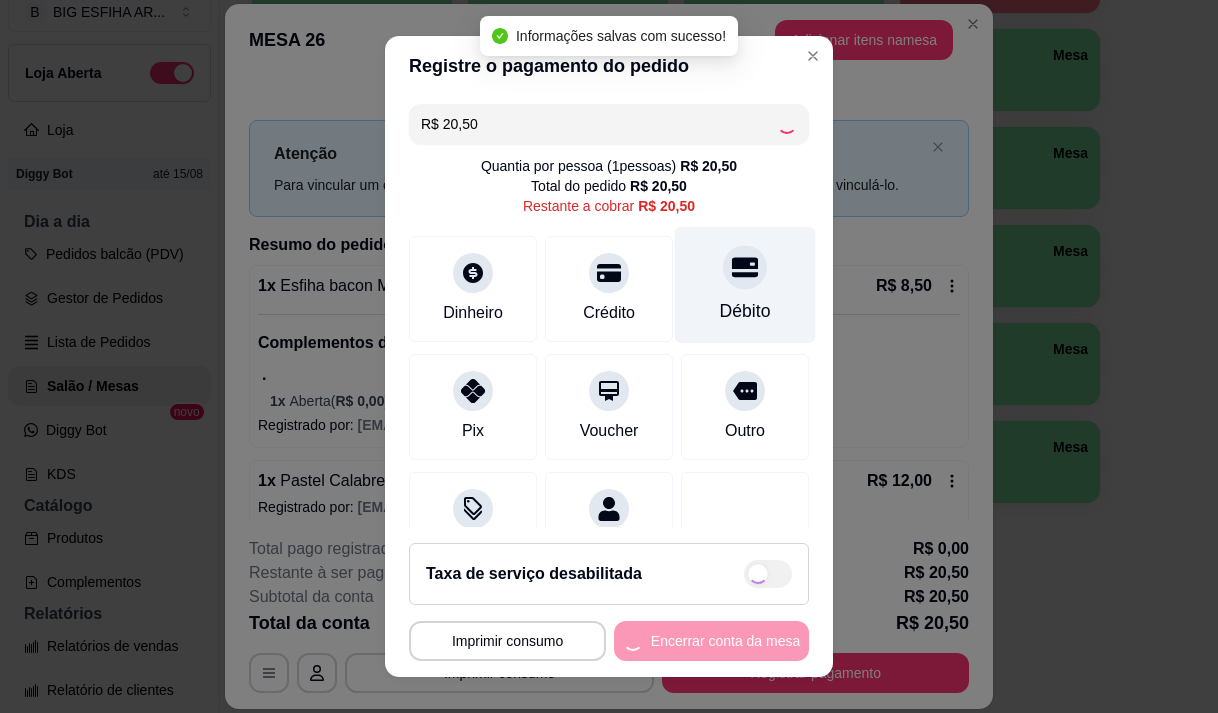 type on "R$ 0,00" 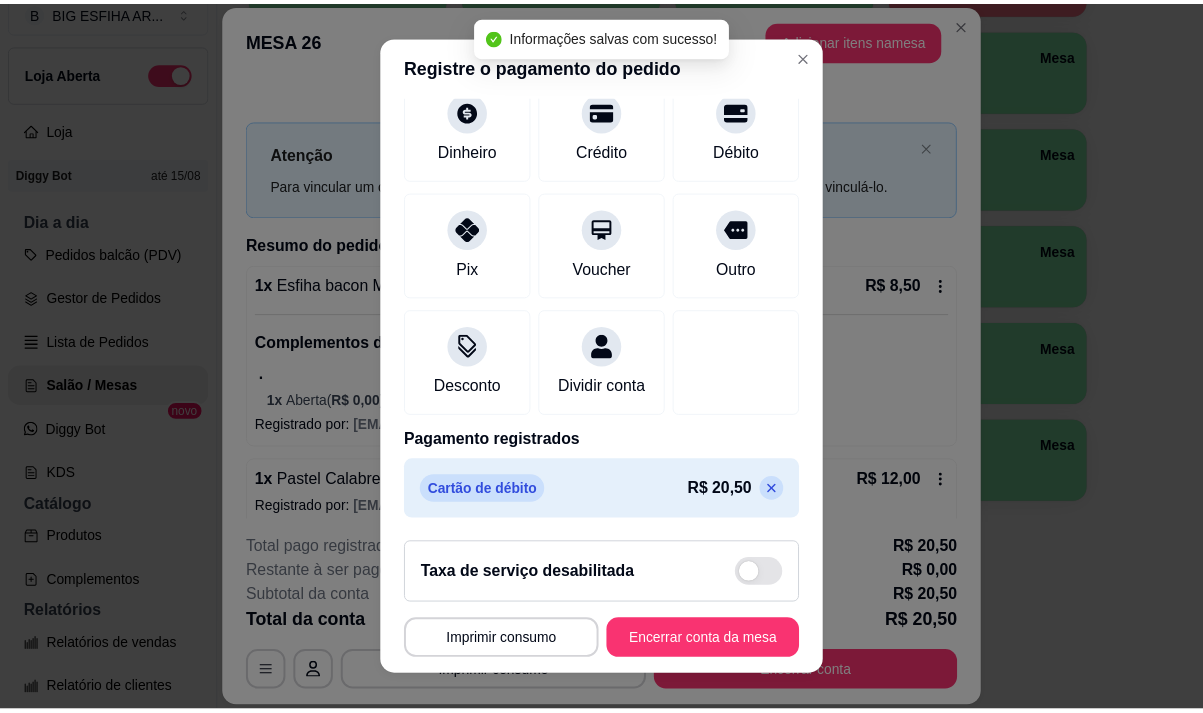scroll, scrollTop: 166, scrollLeft: 0, axis: vertical 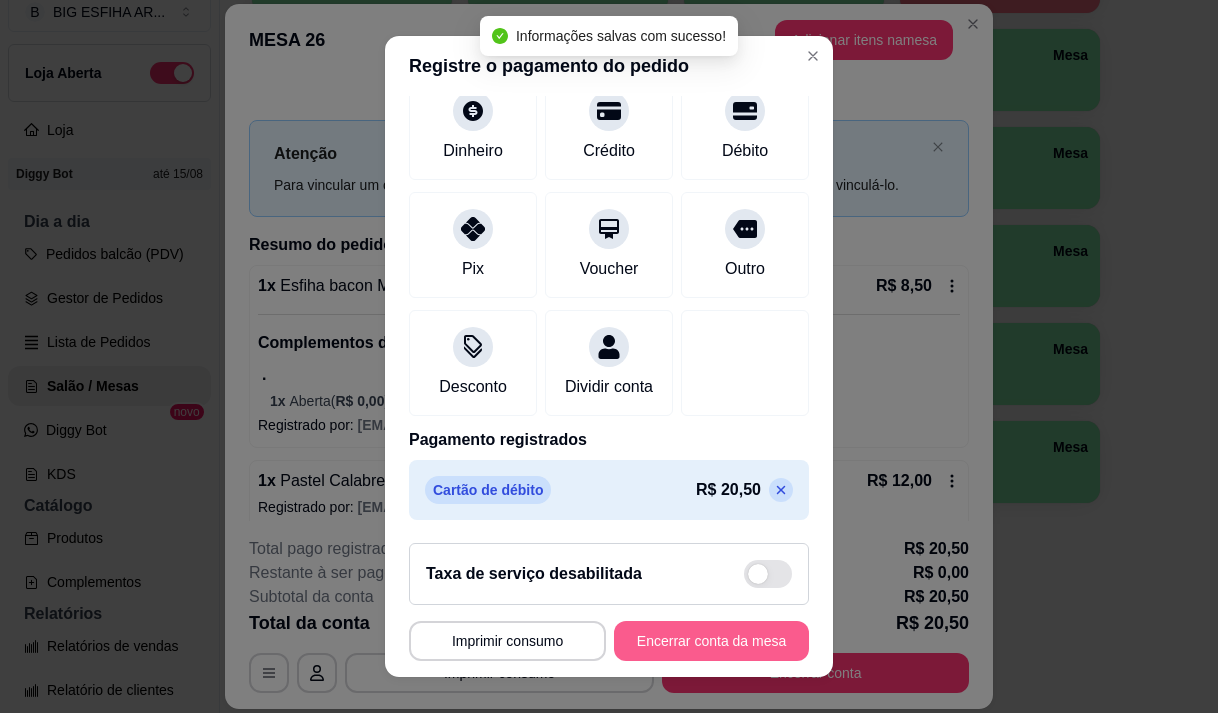 click on "Encerrar conta da mesa" at bounding box center [711, 641] 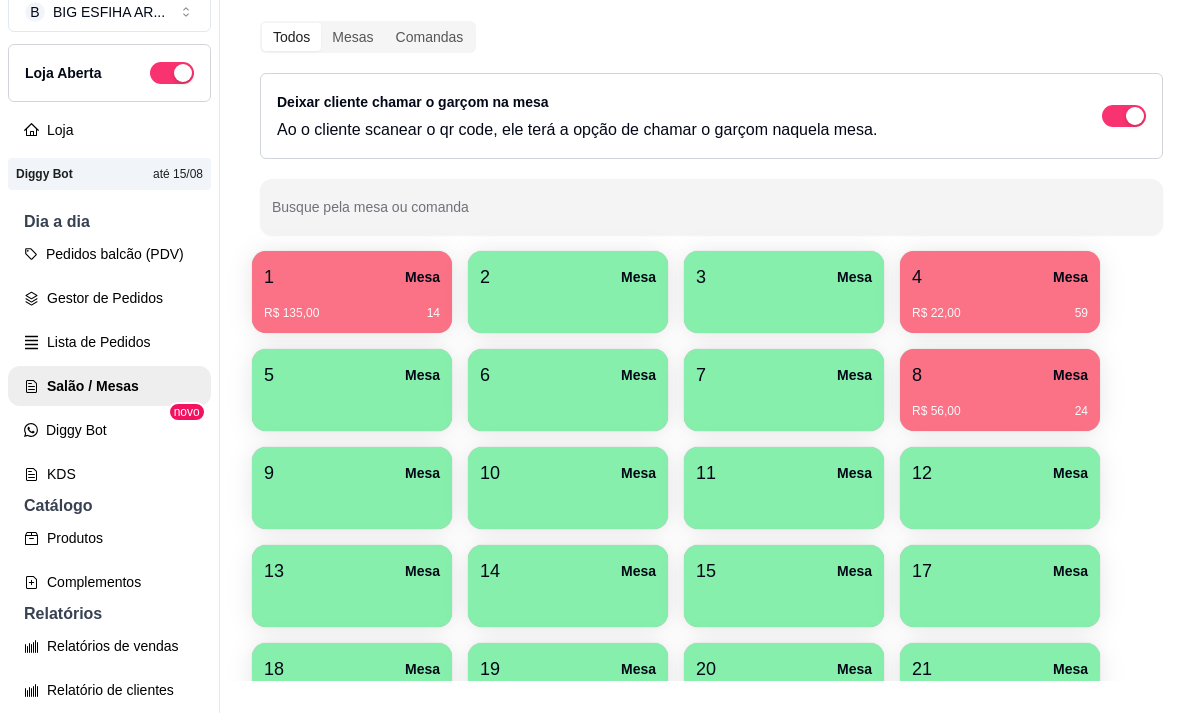 scroll, scrollTop: 108, scrollLeft: 0, axis: vertical 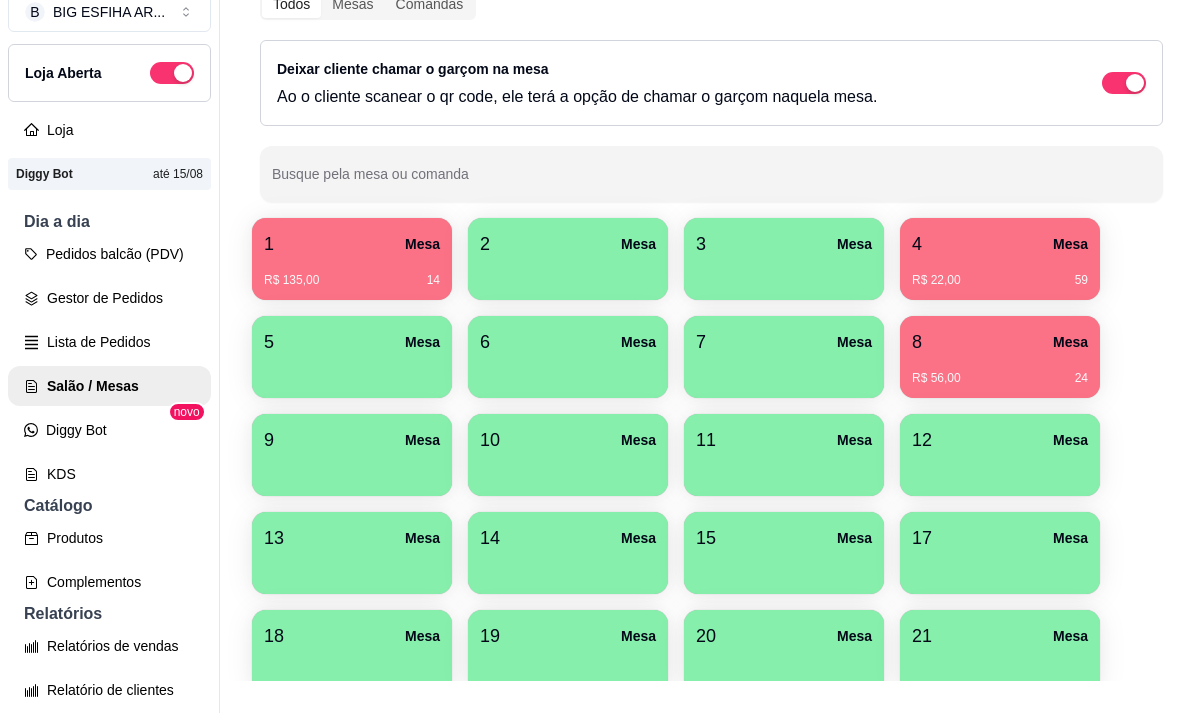 click on "8 Mesa" at bounding box center [1000, 342] 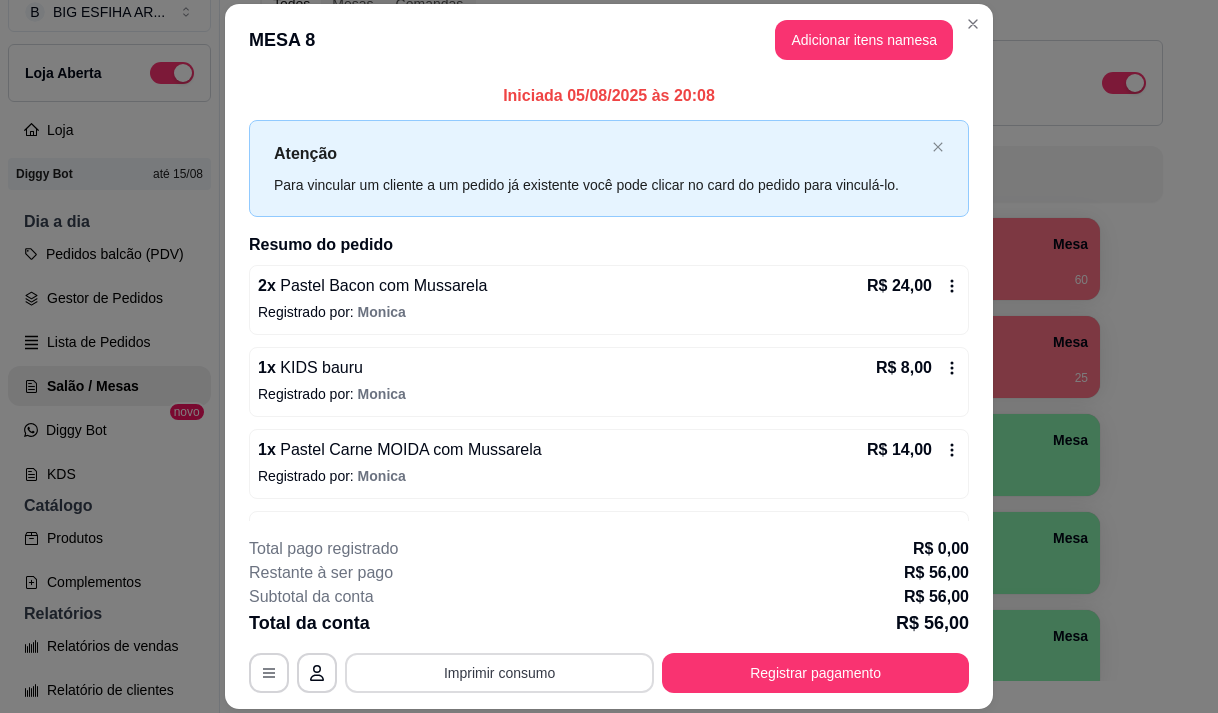 click on "Imprimir consumo" at bounding box center (499, 673) 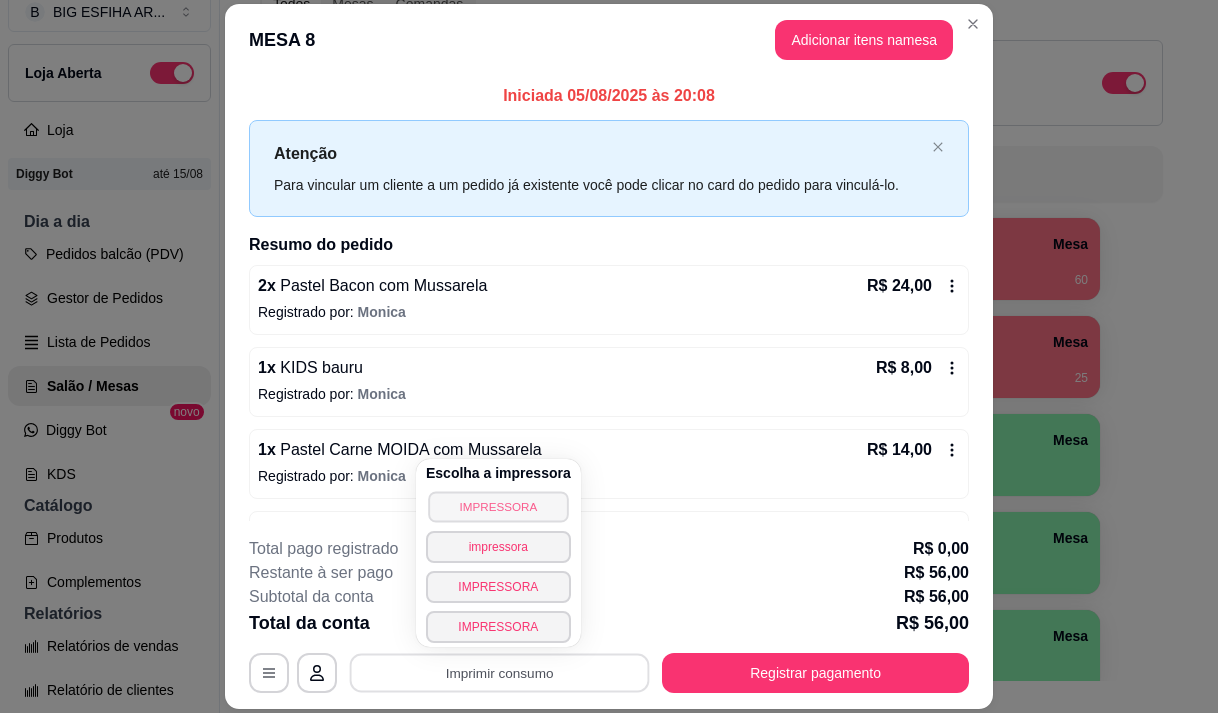 click on "IMPRESSORA" at bounding box center (498, 506) 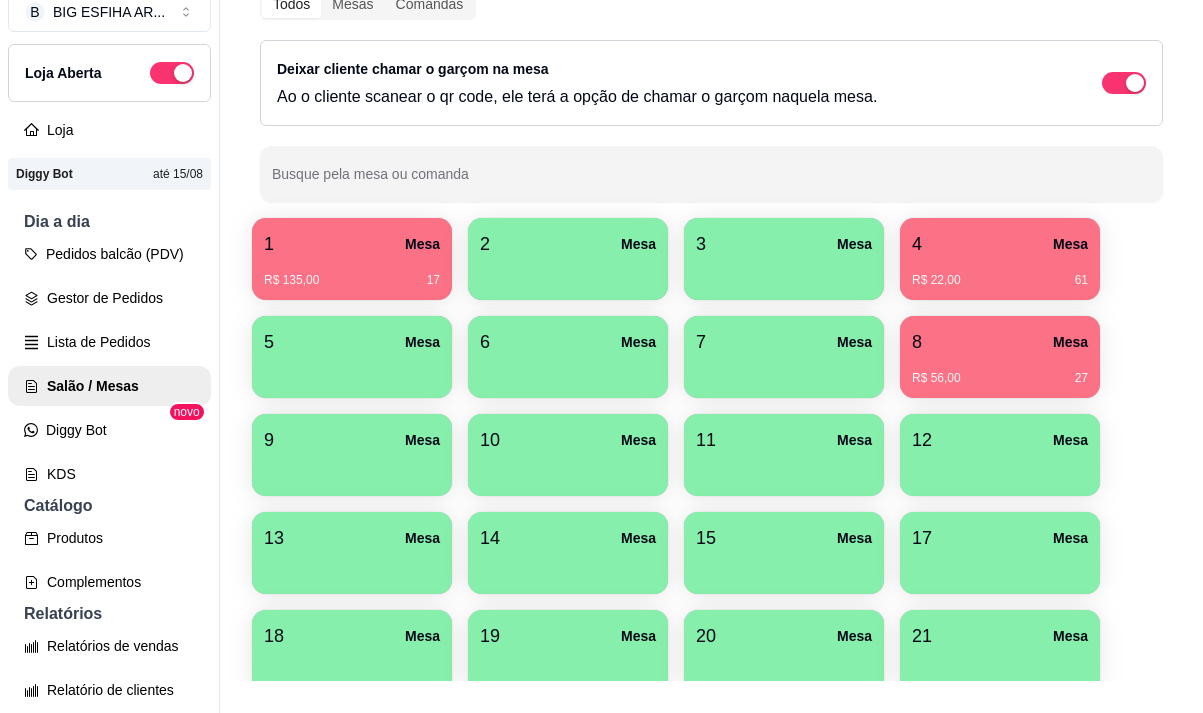 click on "R$ 56,00 27" at bounding box center [1000, 371] 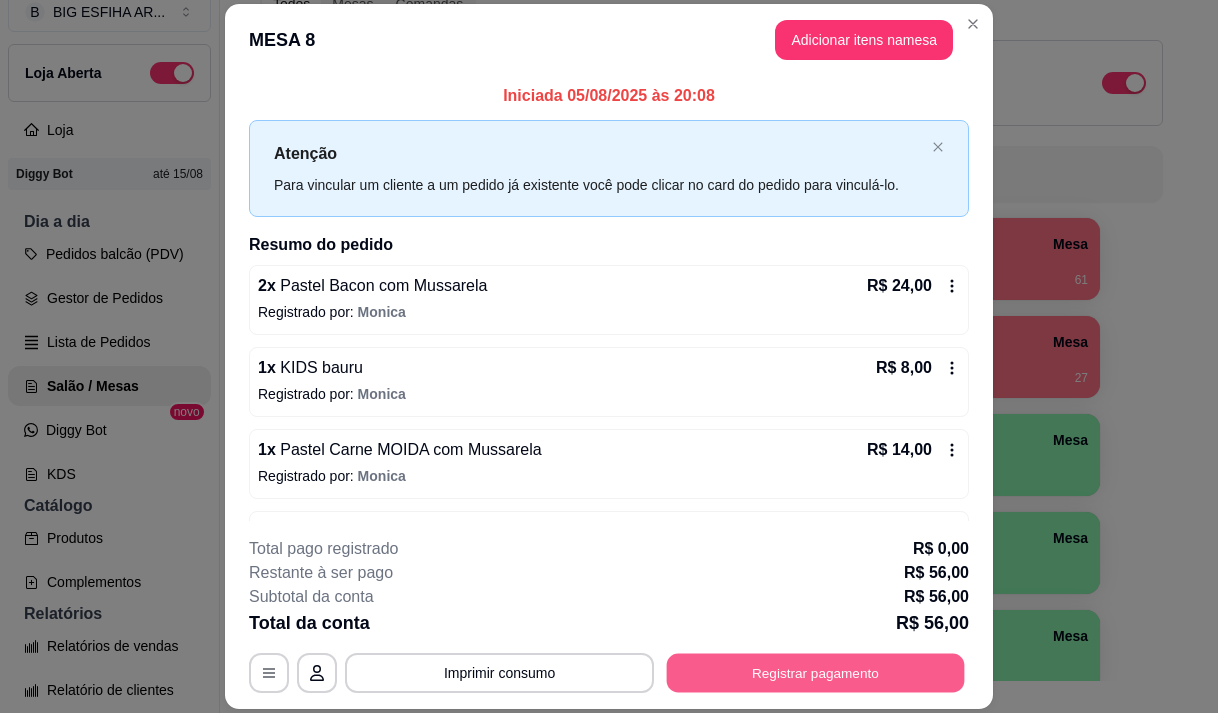 click on "Registrar pagamento" at bounding box center (816, 673) 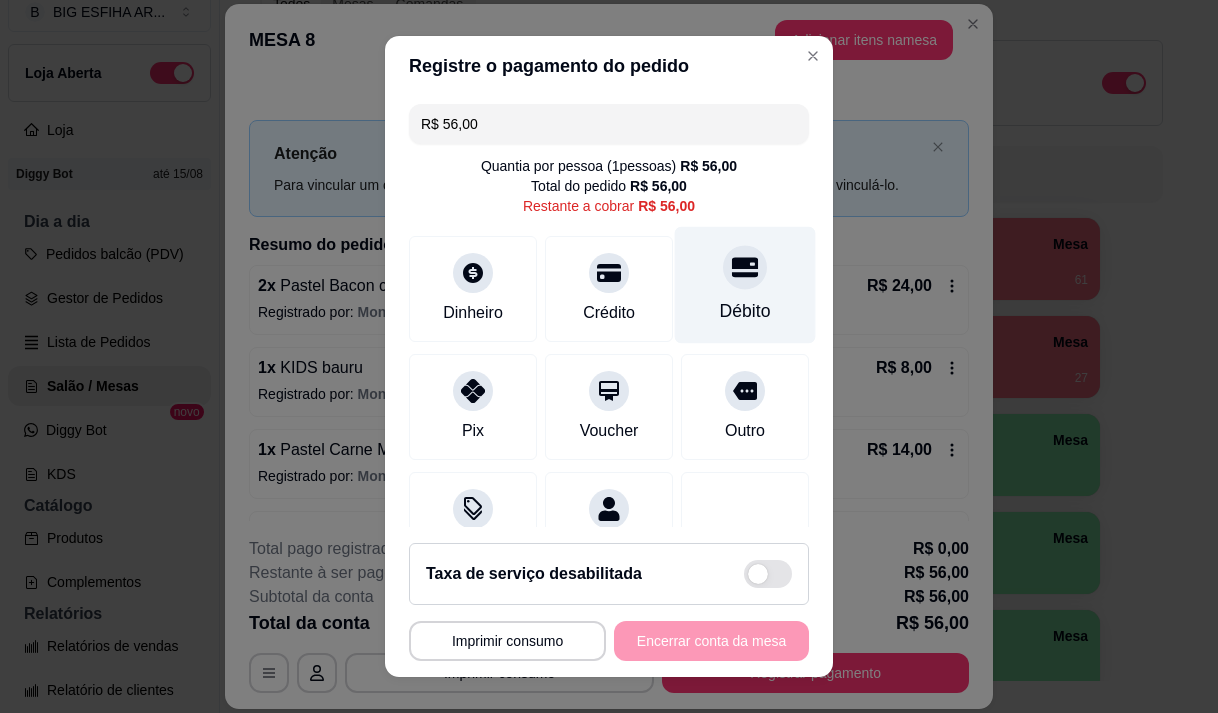 click on "Débito" at bounding box center [745, 284] 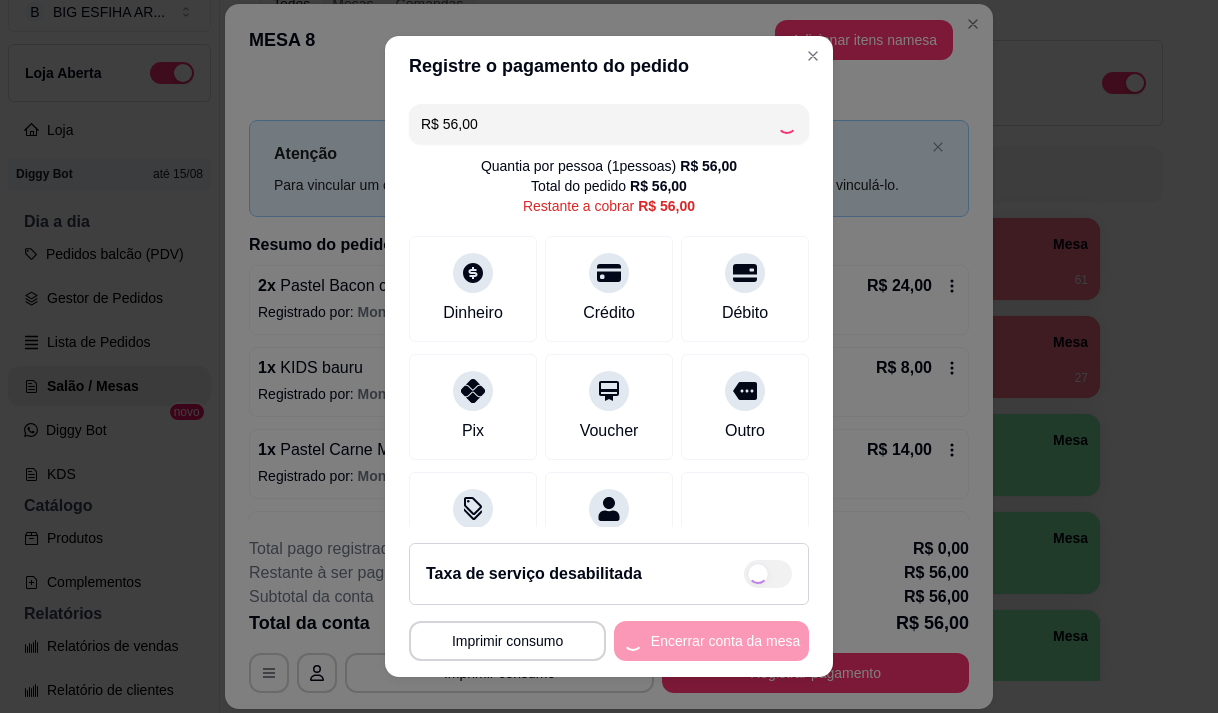 type on "R$ 0,00" 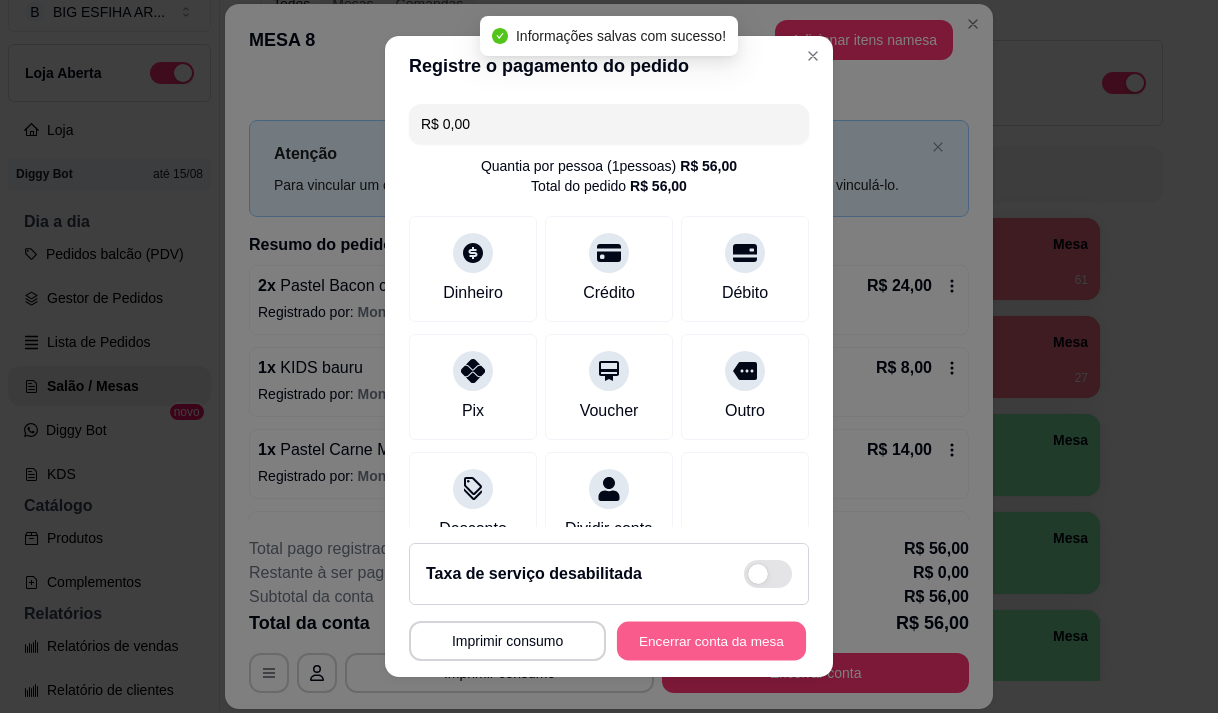 click on "Encerrar conta da mesa" at bounding box center (711, 641) 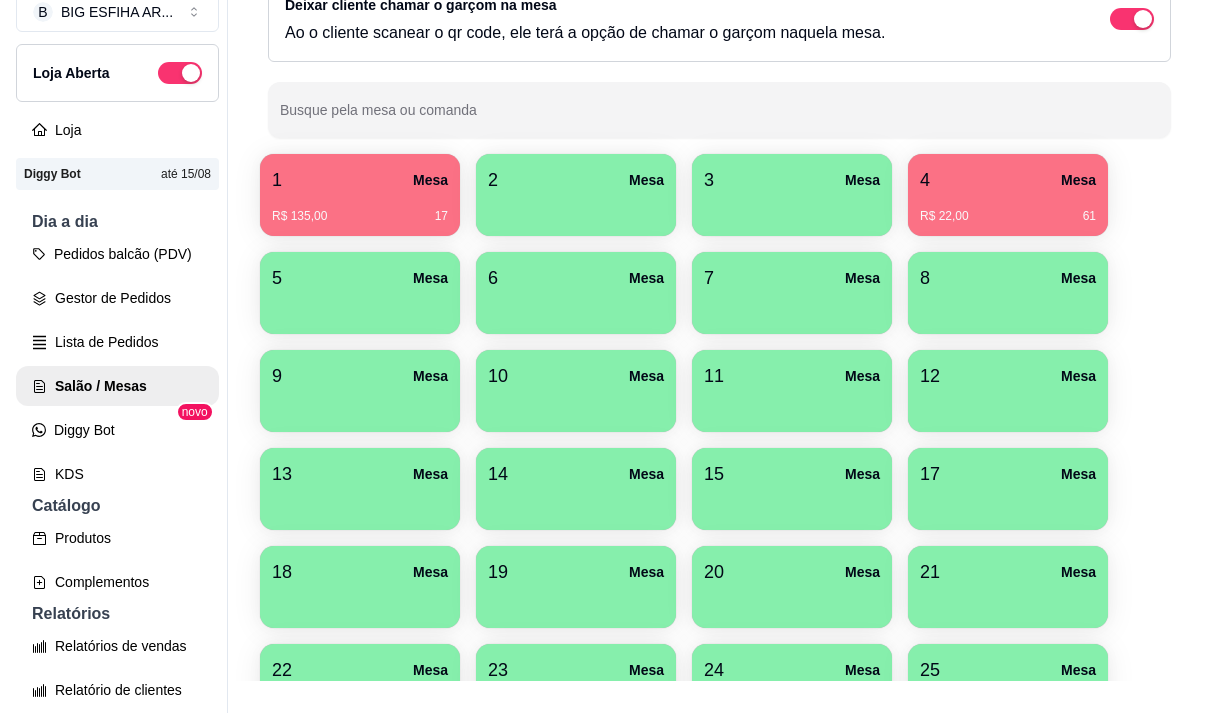 scroll, scrollTop: 108, scrollLeft: 0, axis: vertical 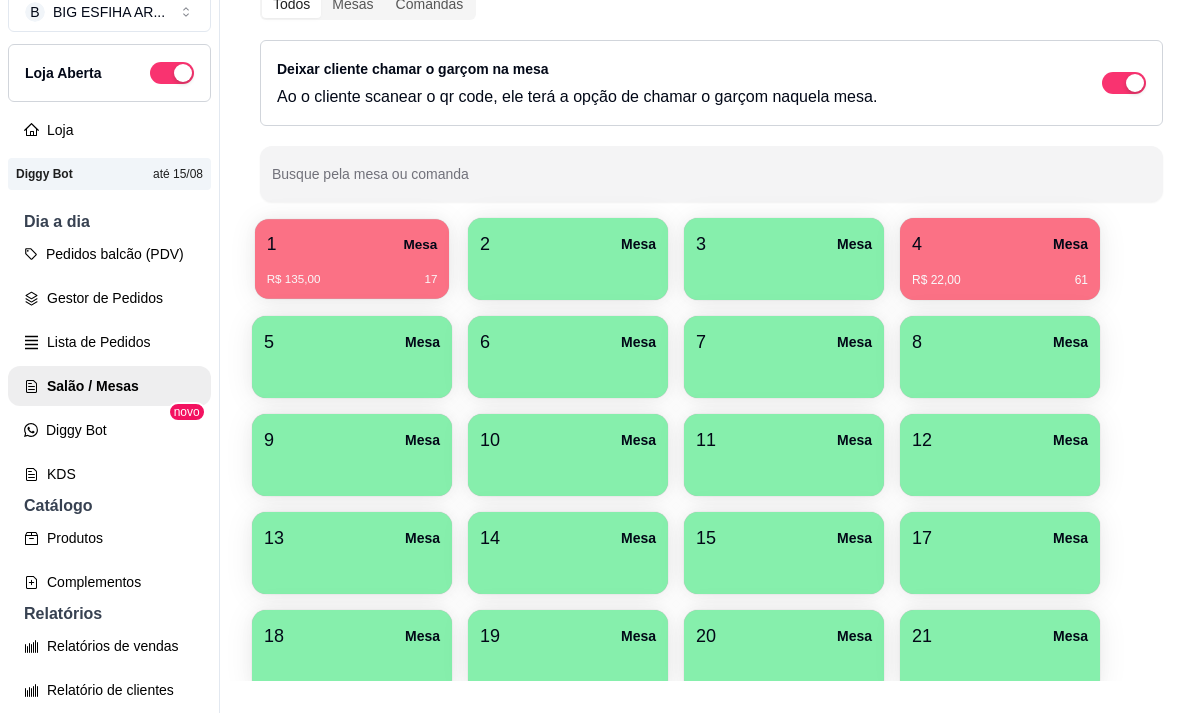 click on "1 Mesa" at bounding box center (352, 244) 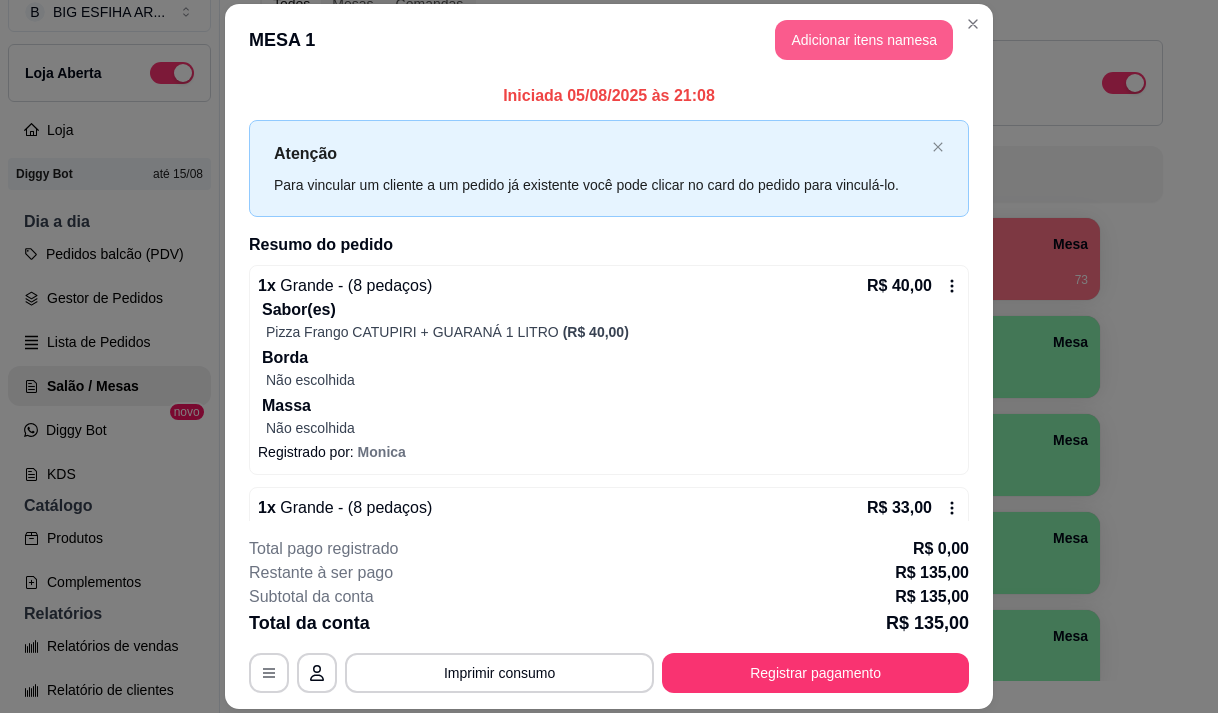click on "Adicionar itens na  mesa" at bounding box center (864, 40) 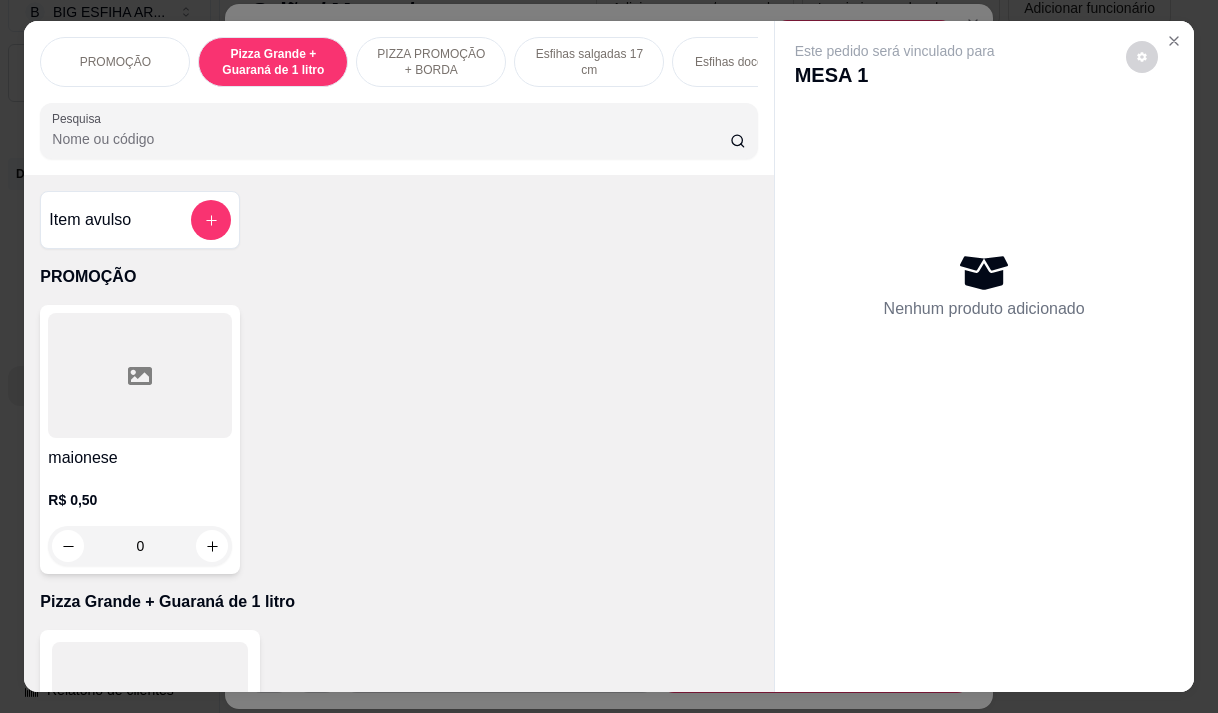 scroll, scrollTop: 32, scrollLeft: 0, axis: vertical 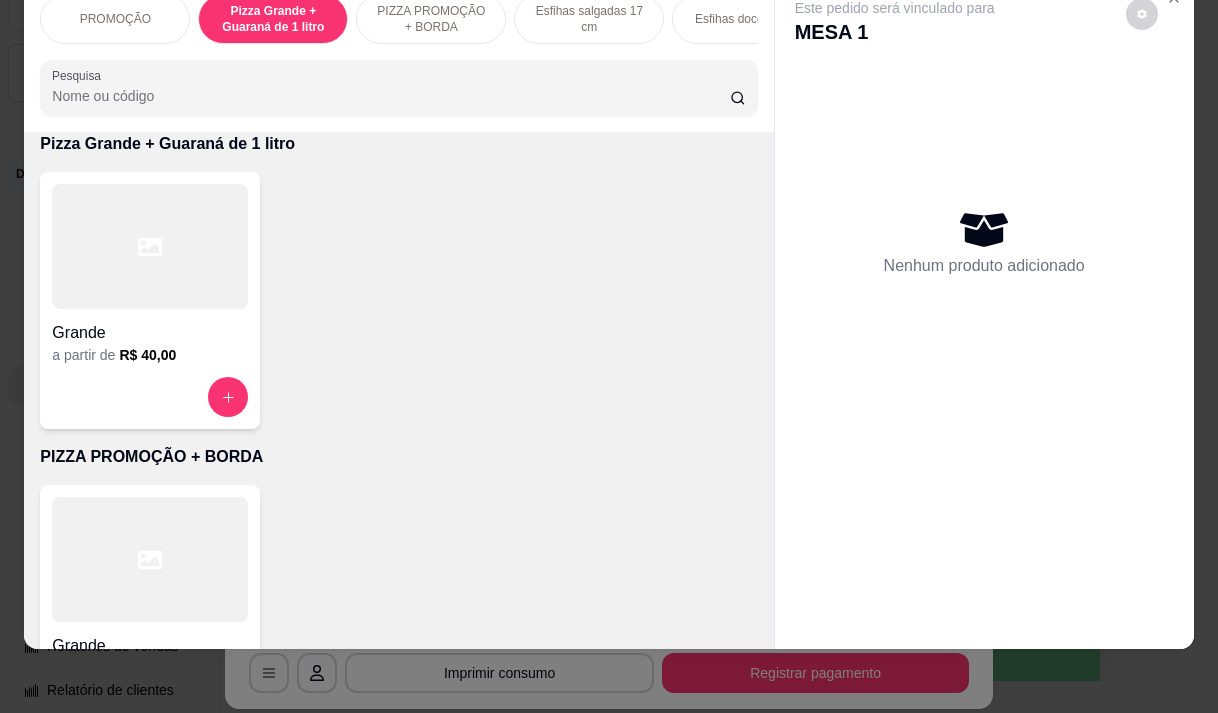click at bounding box center (150, 246) 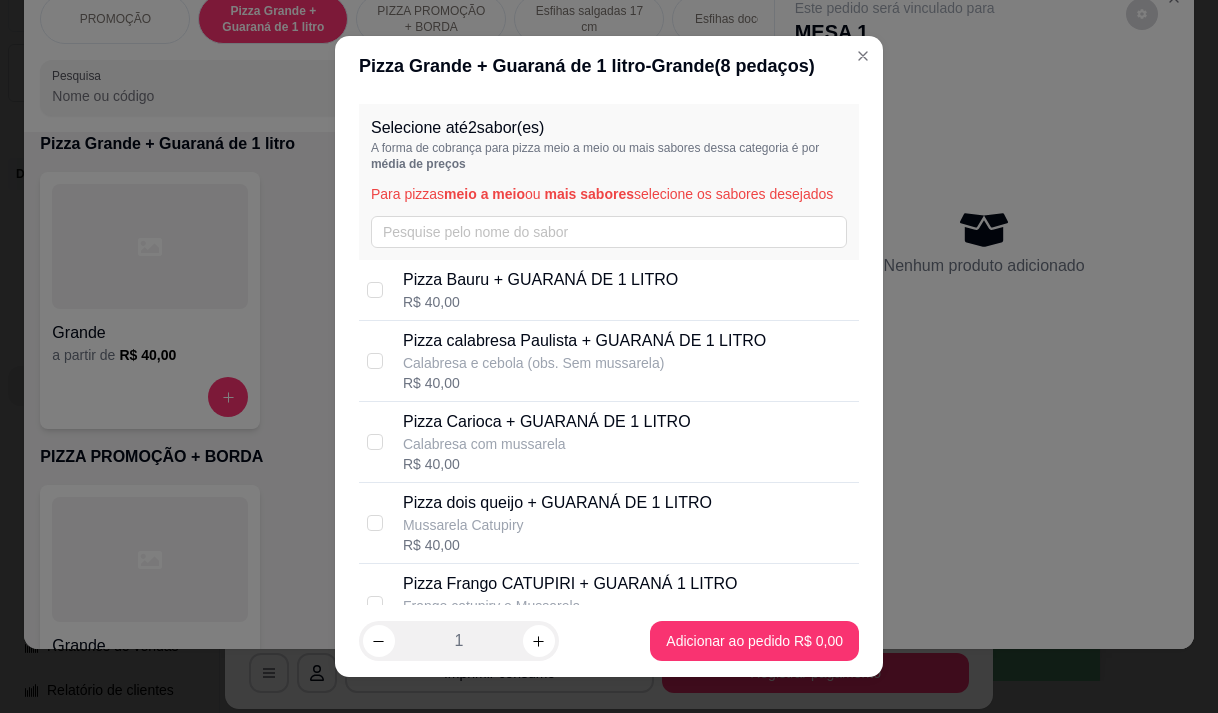 click on "Pizza dois queijo + GUARANÁ DE 1 LITRO" at bounding box center (557, 503) 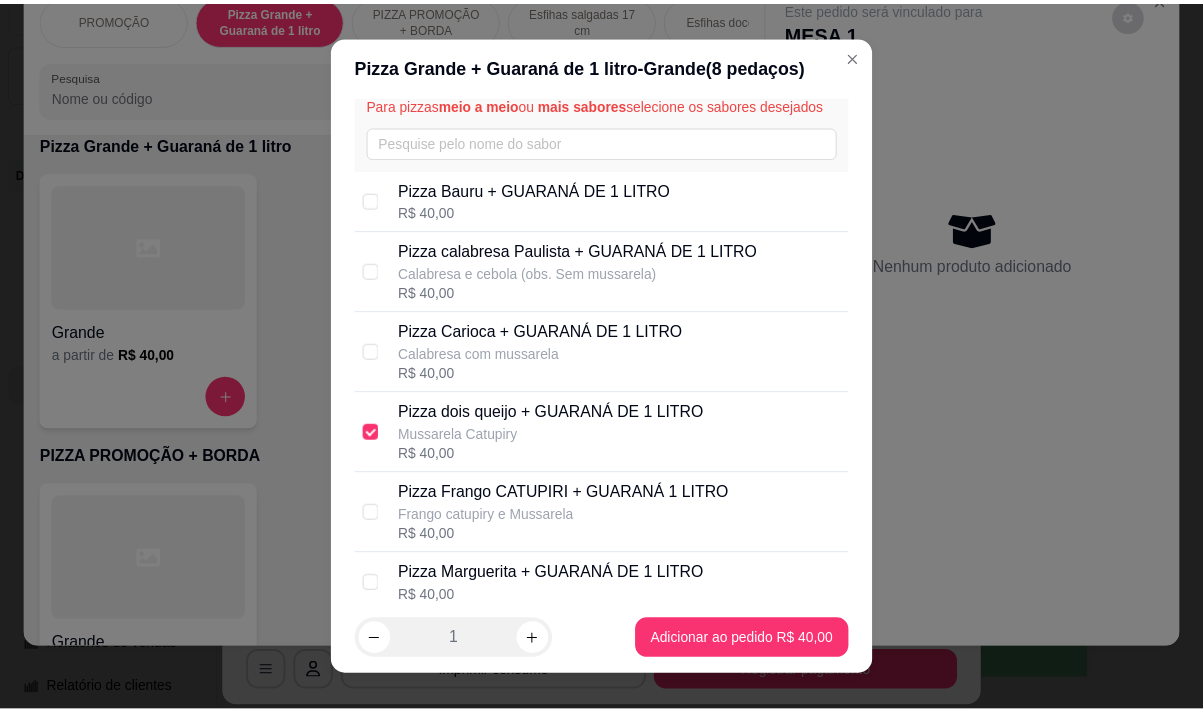 scroll, scrollTop: 100, scrollLeft: 0, axis: vertical 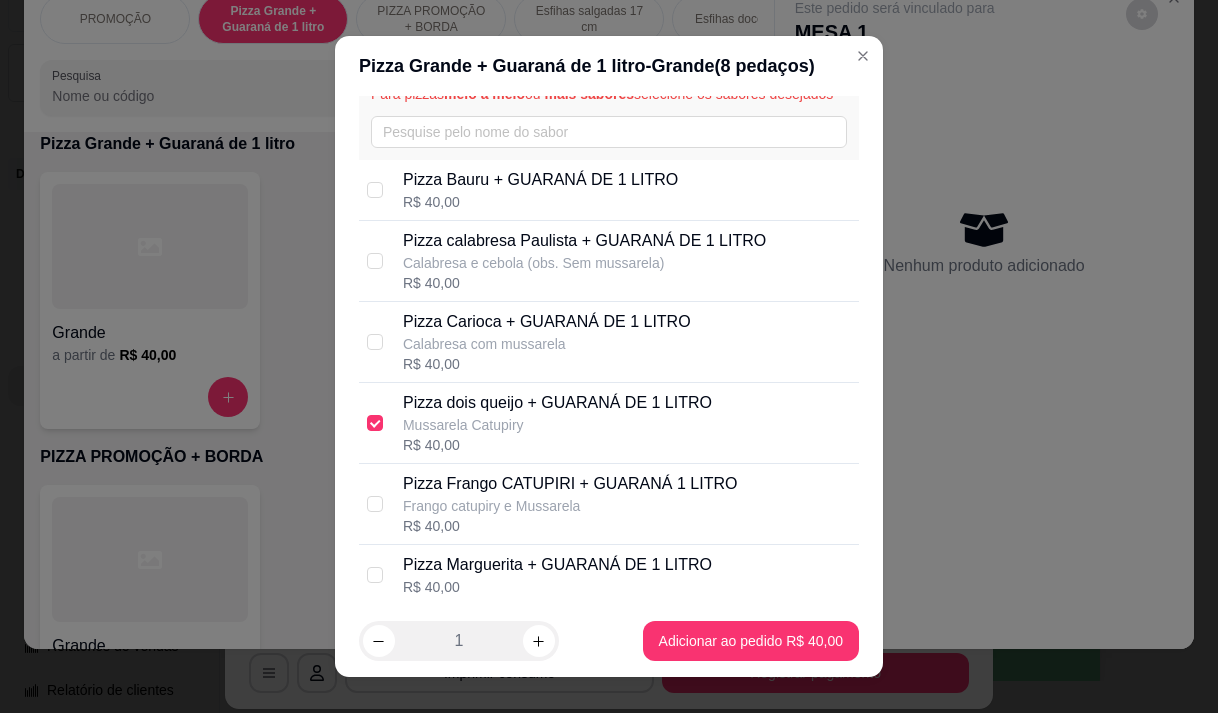 drag, startPoint x: 537, startPoint y: 510, endPoint x: 564, endPoint y: 556, distance: 53.338543 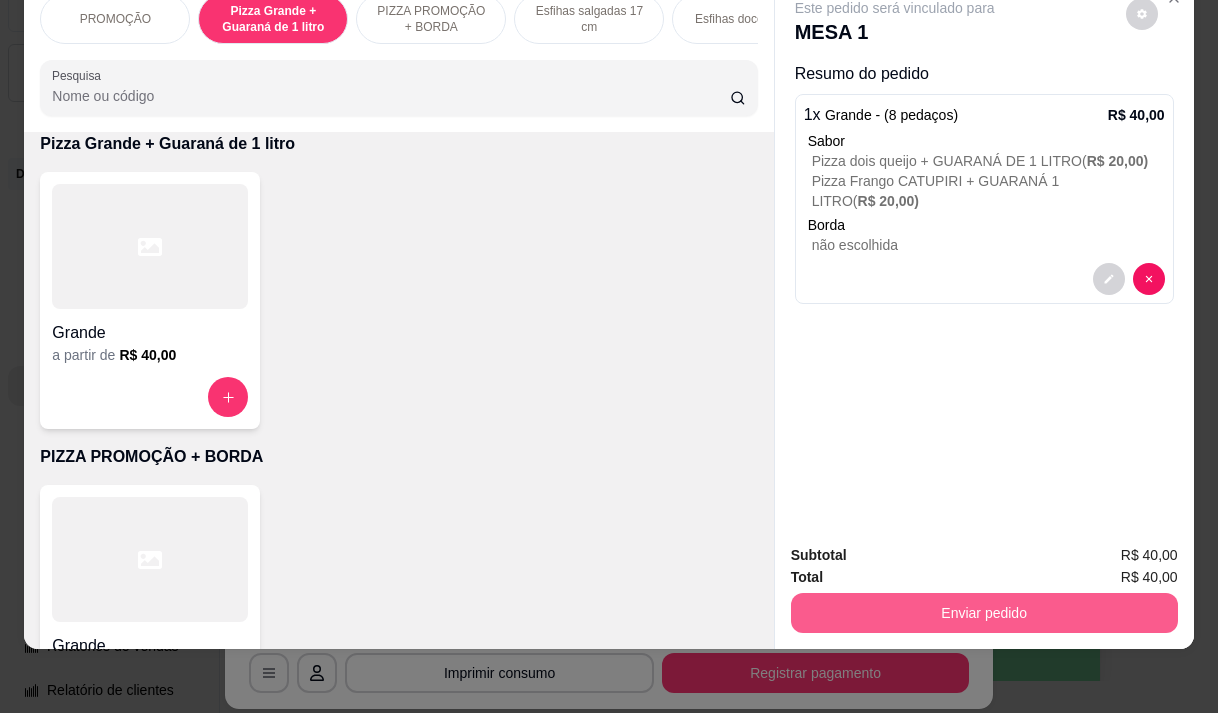 click on "Enviar pedido" at bounding box center [984, 613] 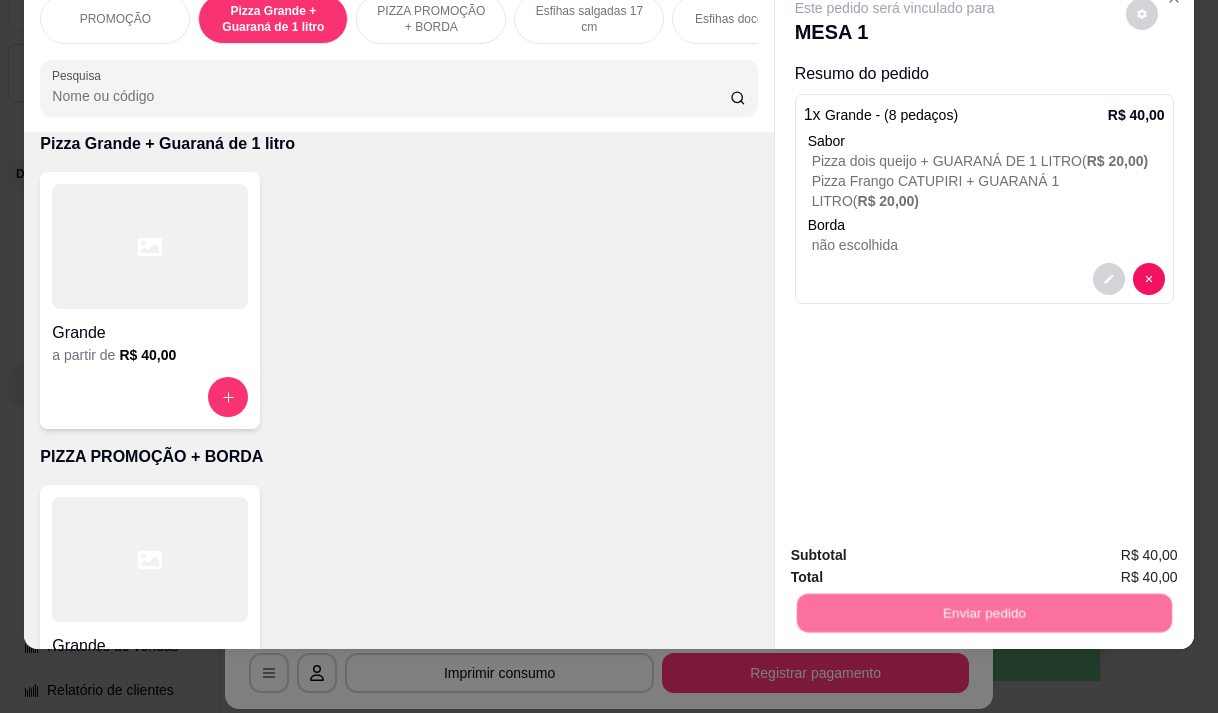 click on "Não registrar e enviar pedido" at bounding box center (918, 549) 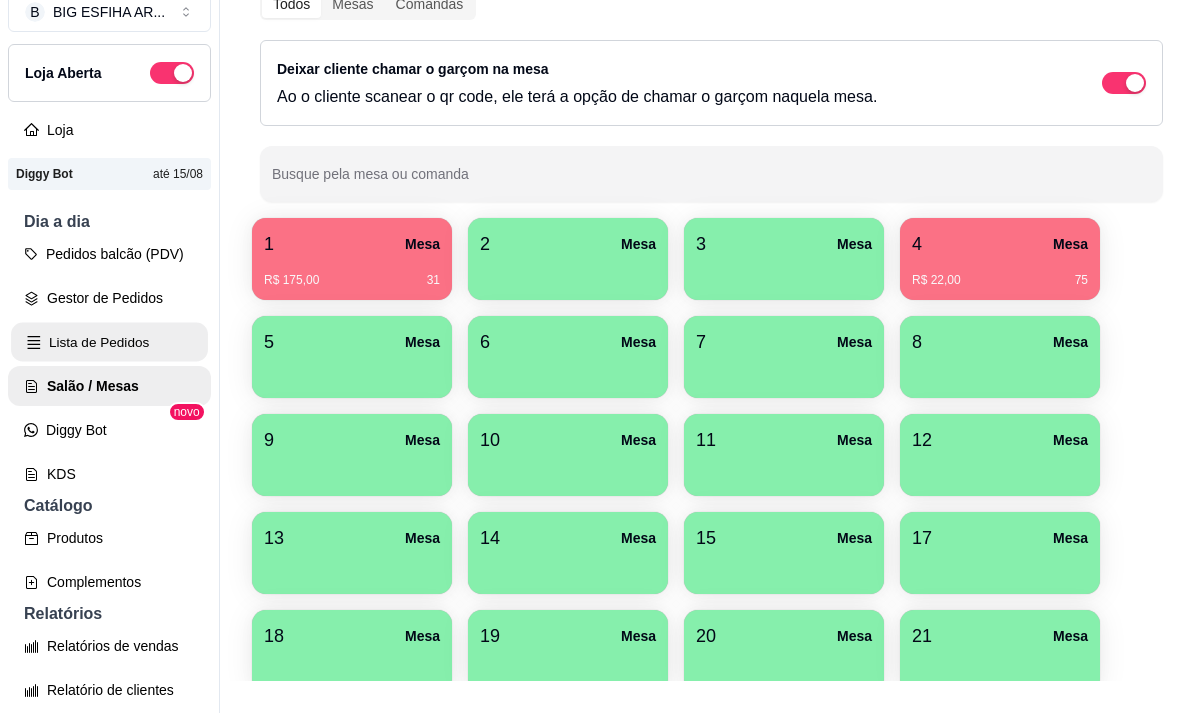 click on "Lista de Pedidos" at bounding box center [109, 342] 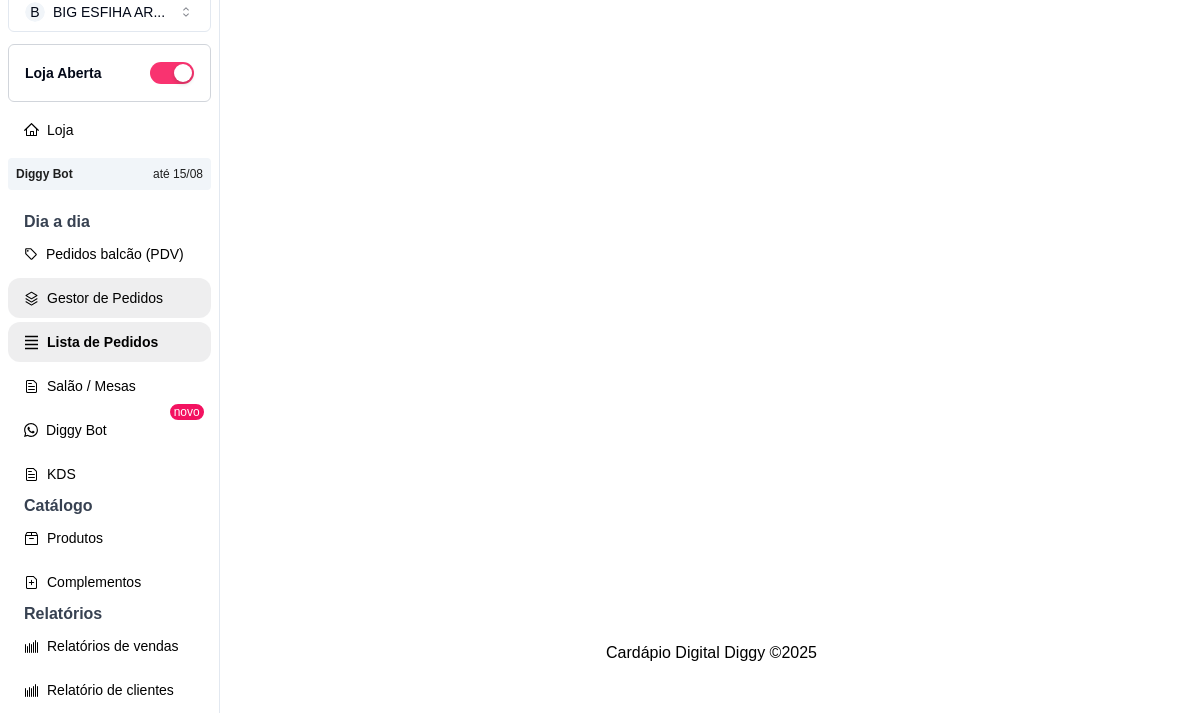 scroll, scrollTop: 0, scrollLeft: 0, axis: both 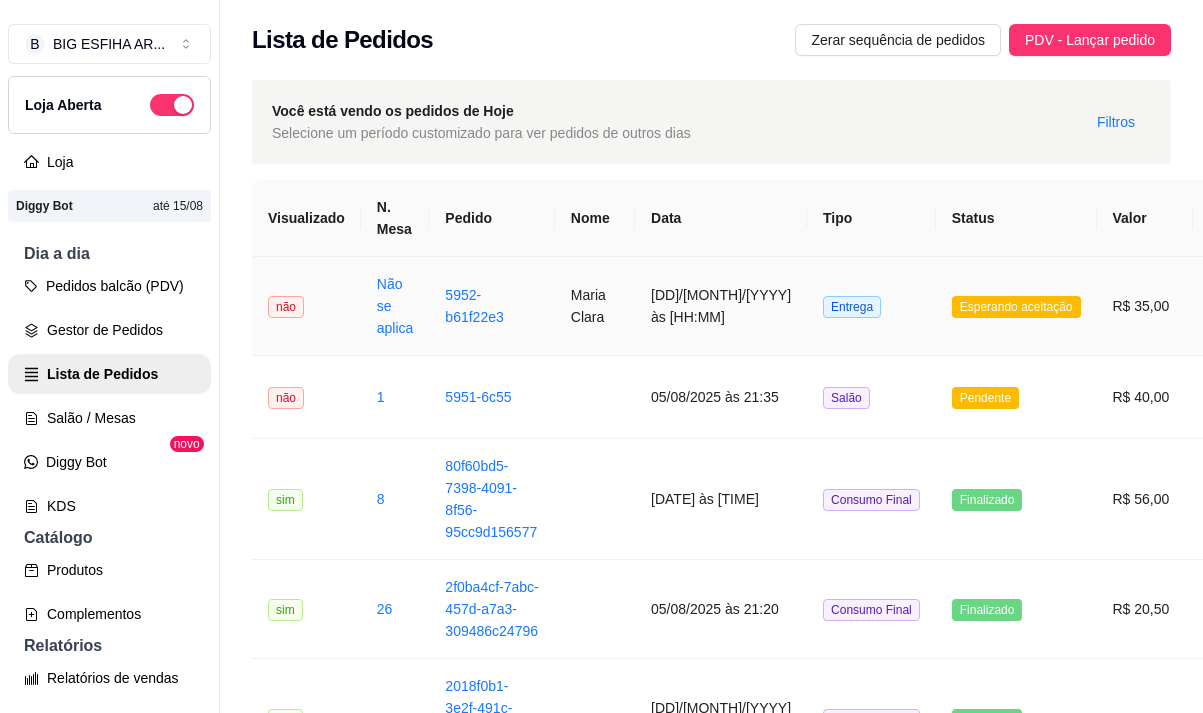 click on "Maria Clara" at bounding box center [595, 306] 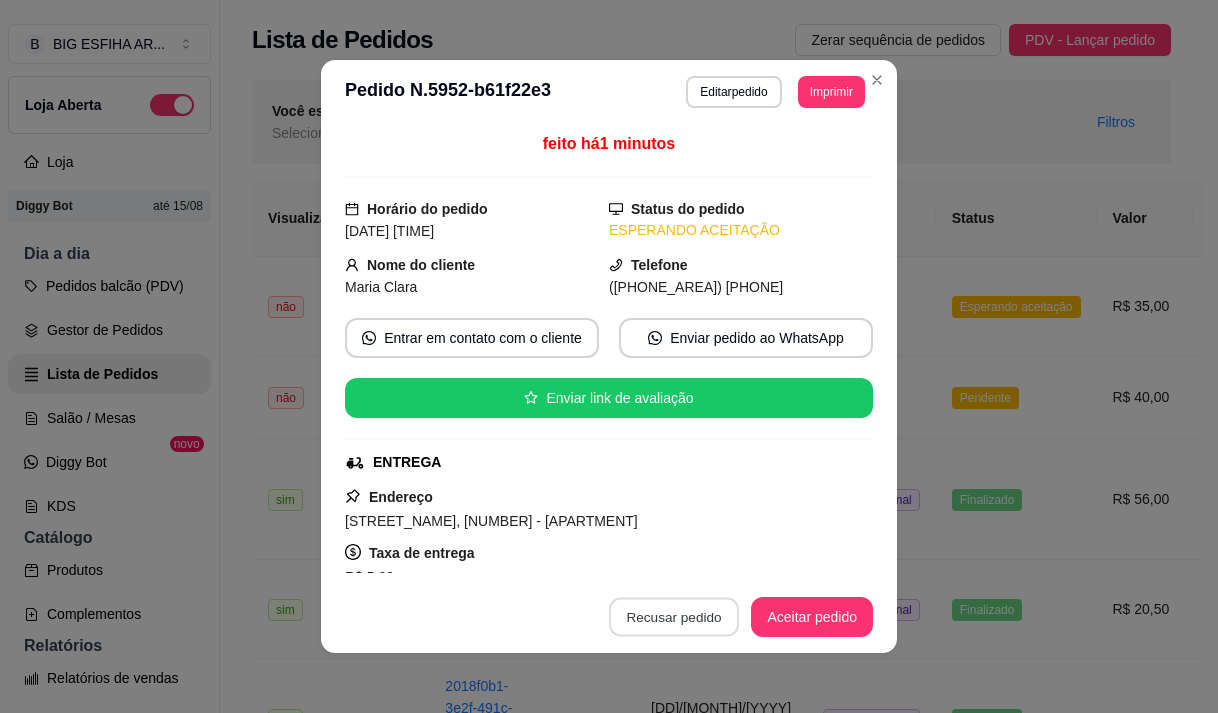 click on "Recusar pedido" at bounding box center [674, 617] 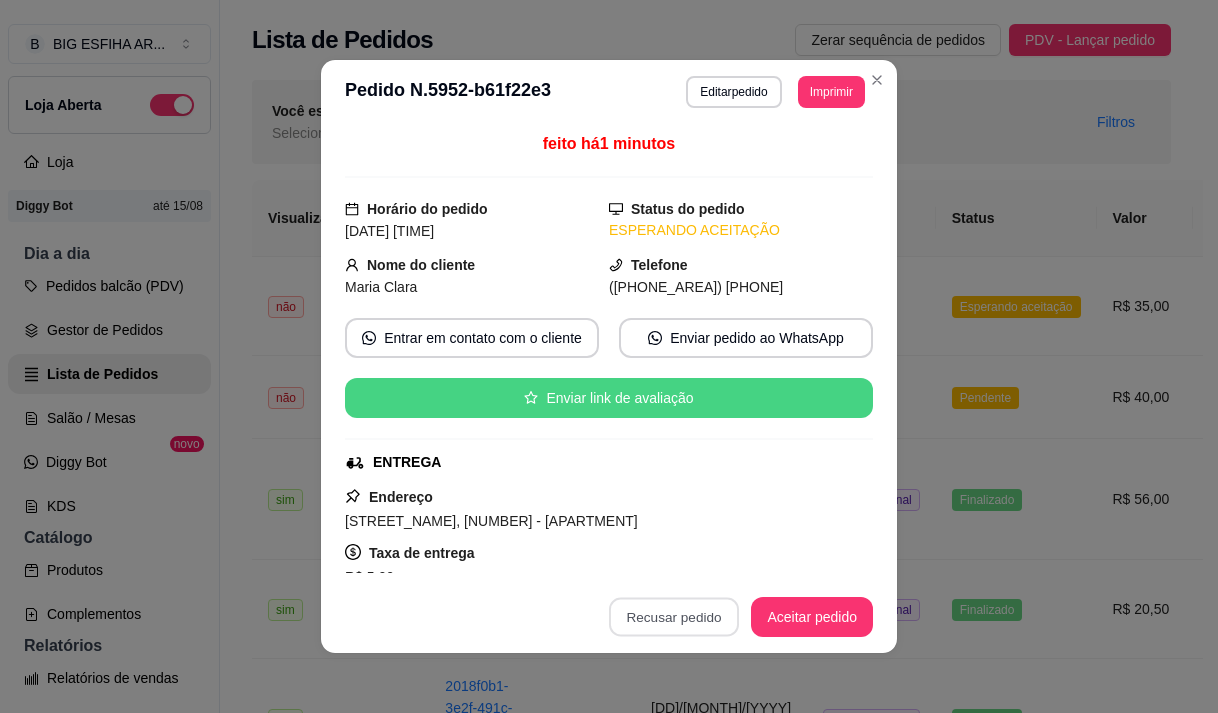 click on "Enviar link de avaliação" at bounding box center [609, 398] 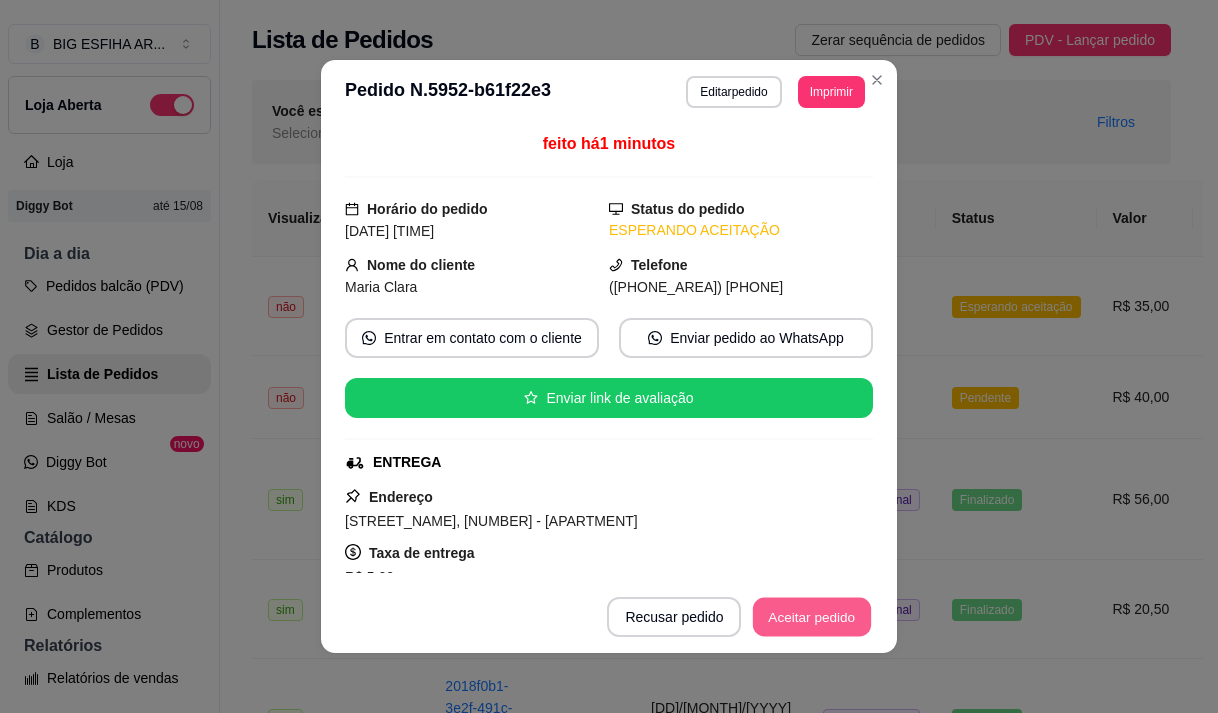 click on "Aceitar pedido" at bounding box center [812, 617] 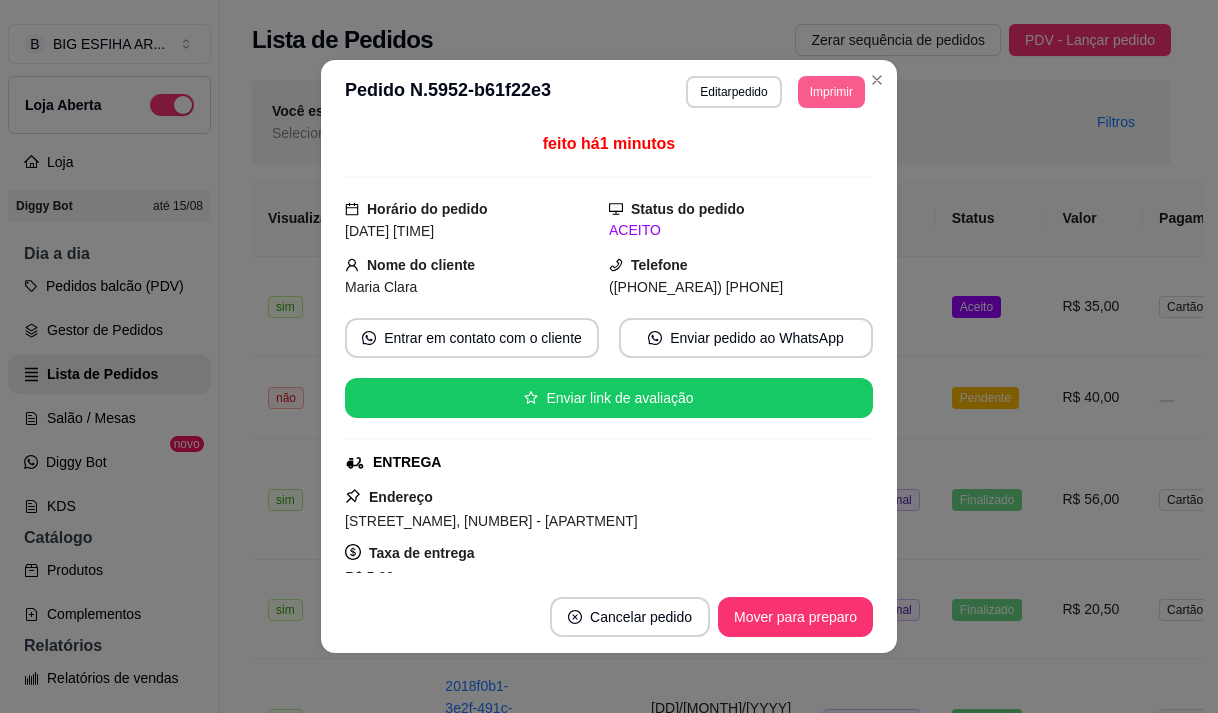 click on "Imprimir" at bounding box center (831, 92) 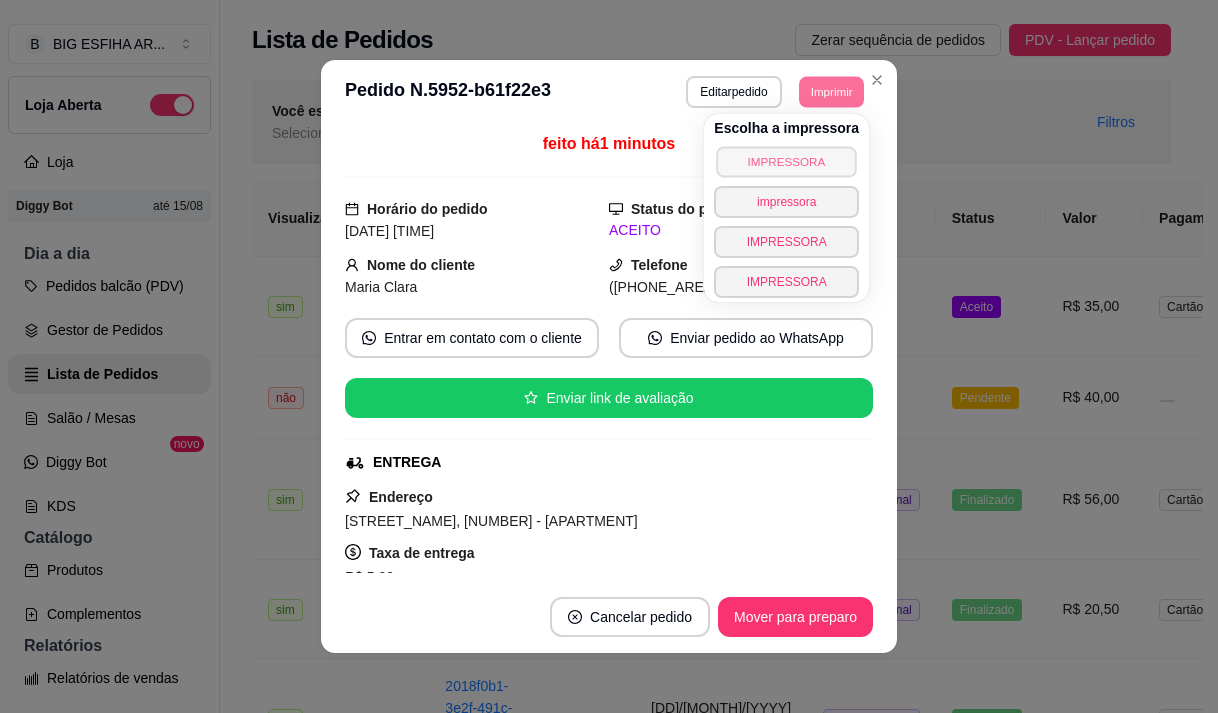 click on "IMPRESSORA" at bounding box center (787, 161) 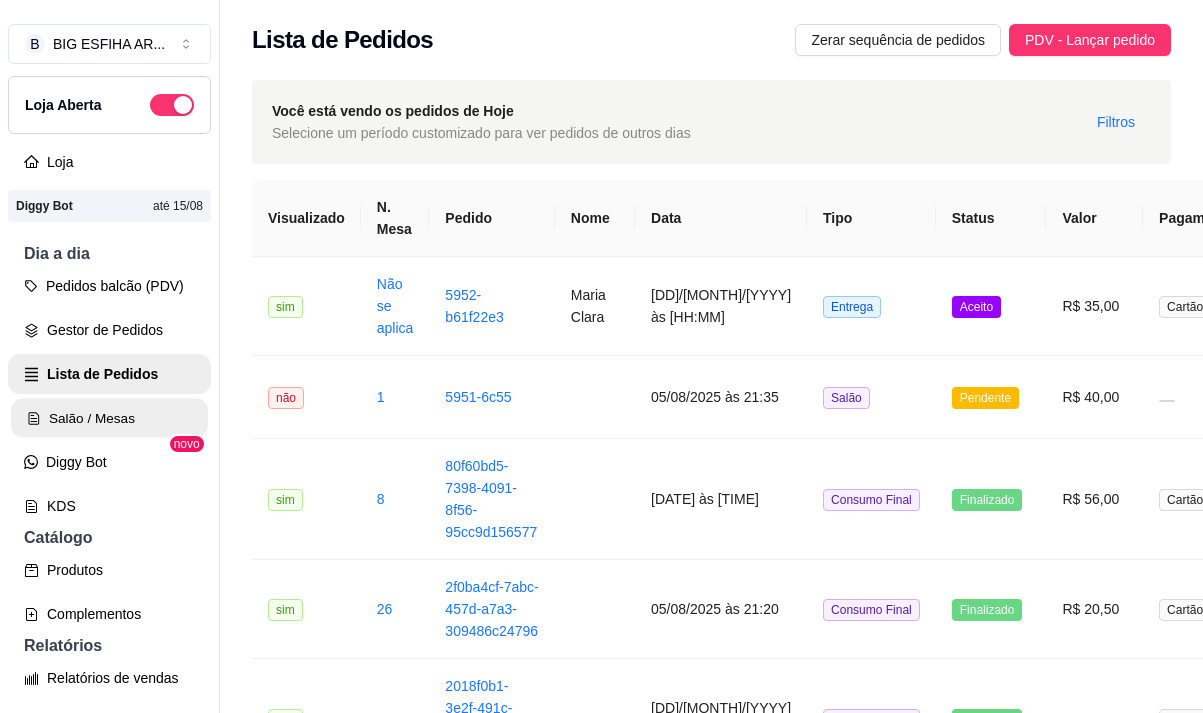 click on "Salão / Mesas" at bounding box center [109, 418] 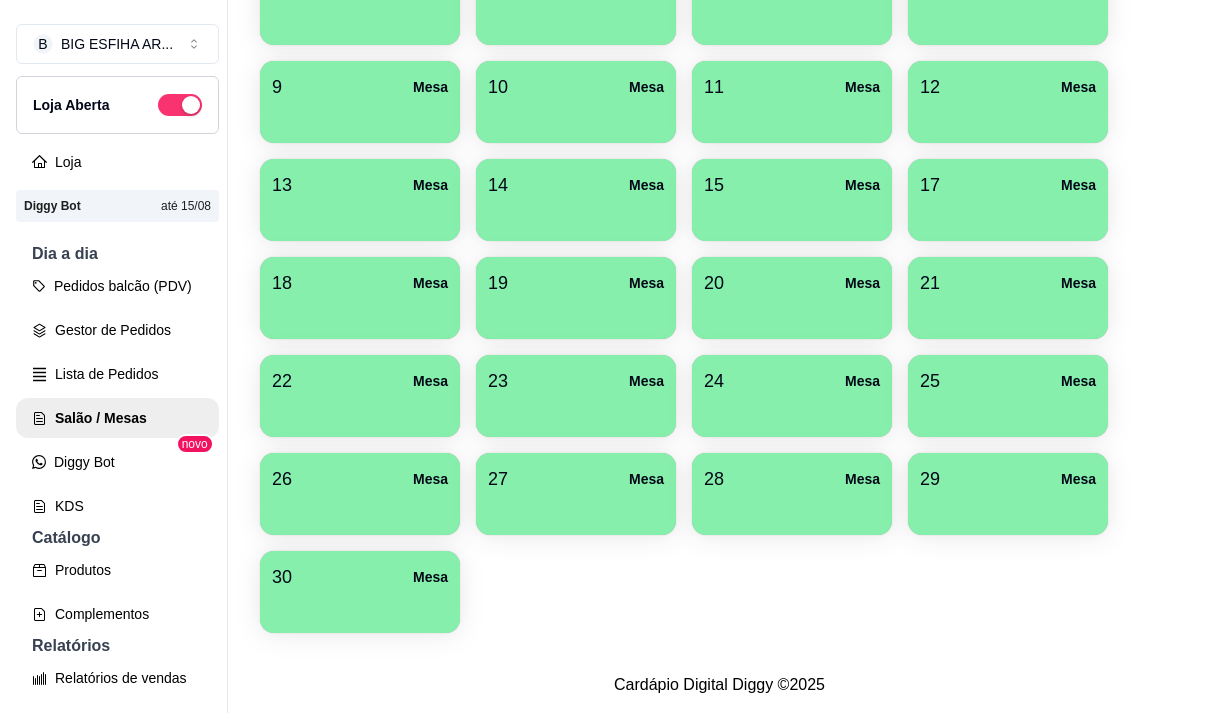 scroll, scrollTop: 508, scrollLeft: 0, axis: vertical 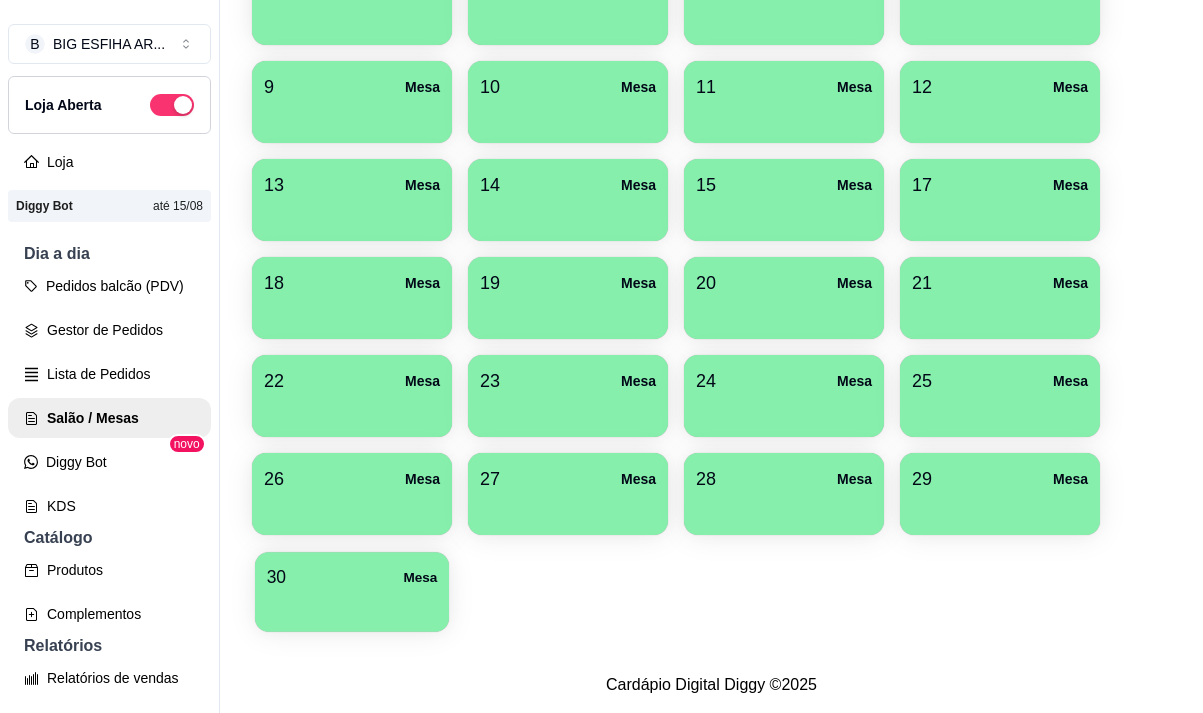 click at bounding box center [352, 605] 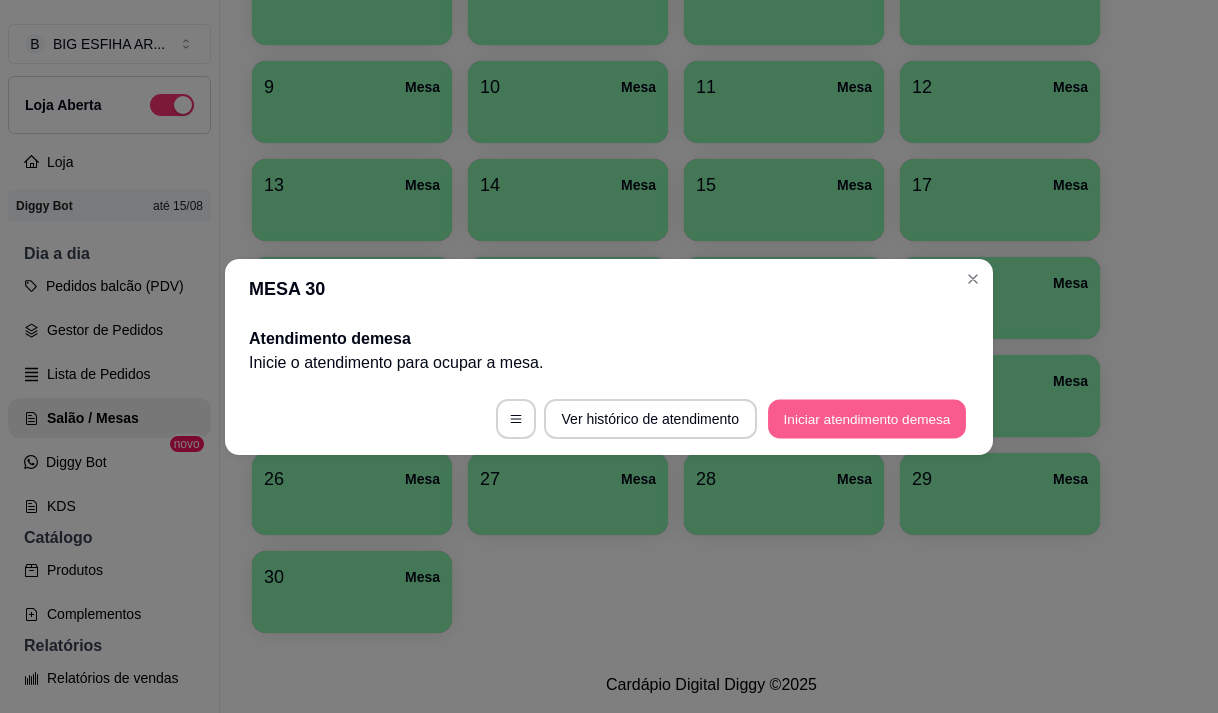 click on "Iniciar atendimento de  mesa" at bounding box center (867, 418) 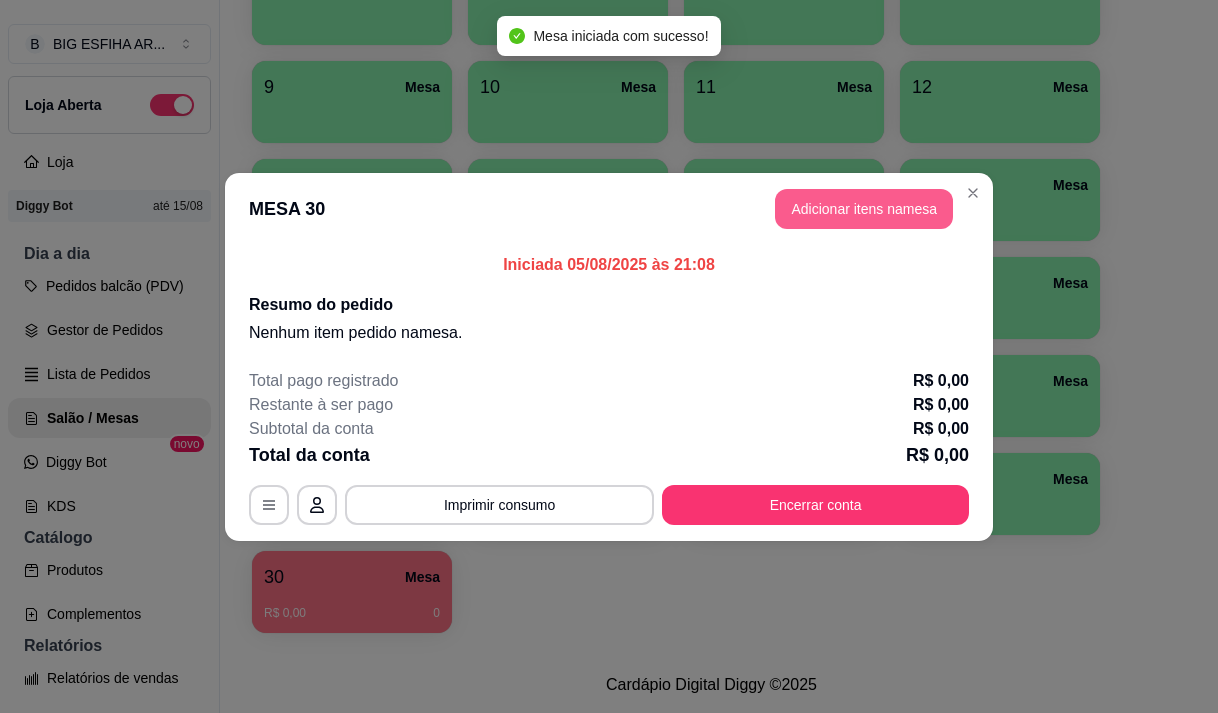 click on "Adicionar itens na  mesa" at bounding box center [864, 209] 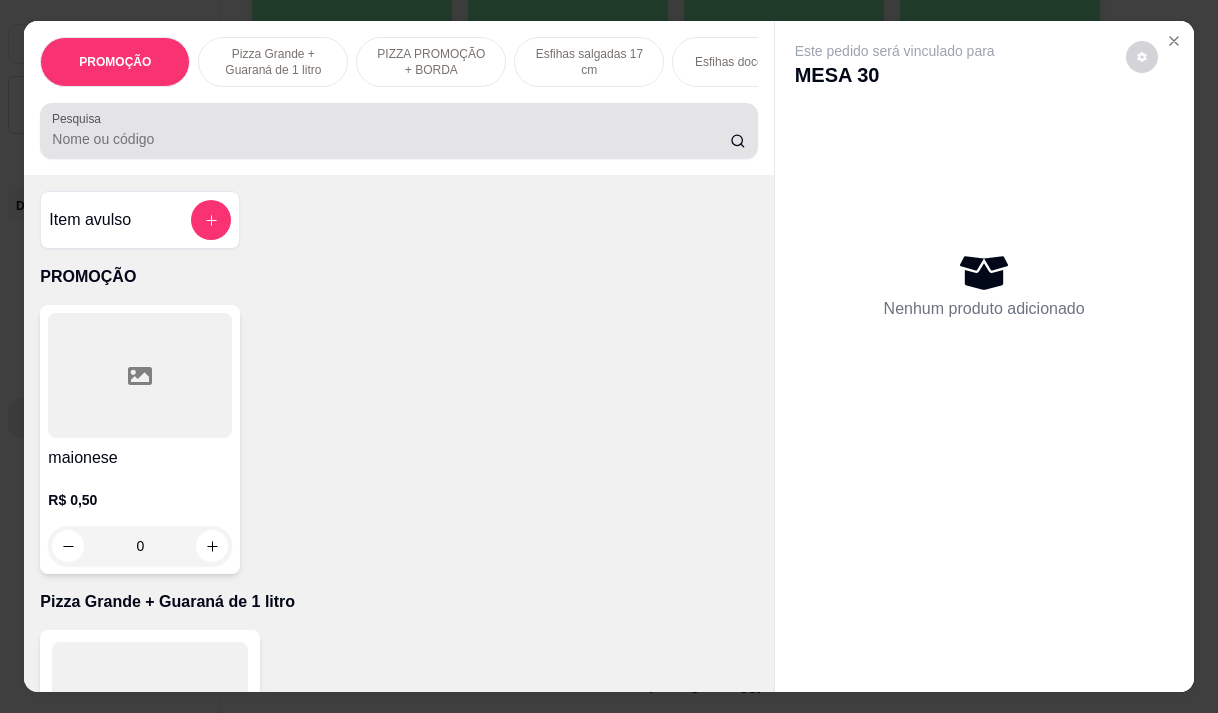 click at bounding box center [398, 131] 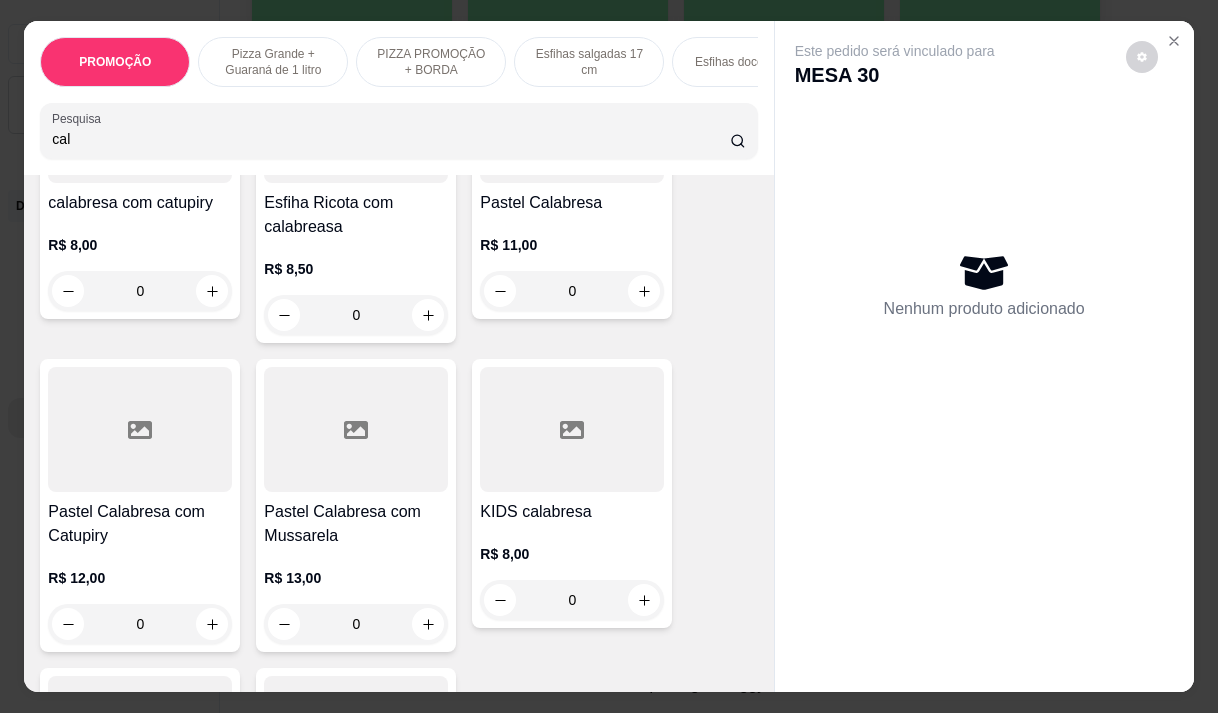 scroll, scrollTop: 600, scrollLeft: 0, axis: vertical 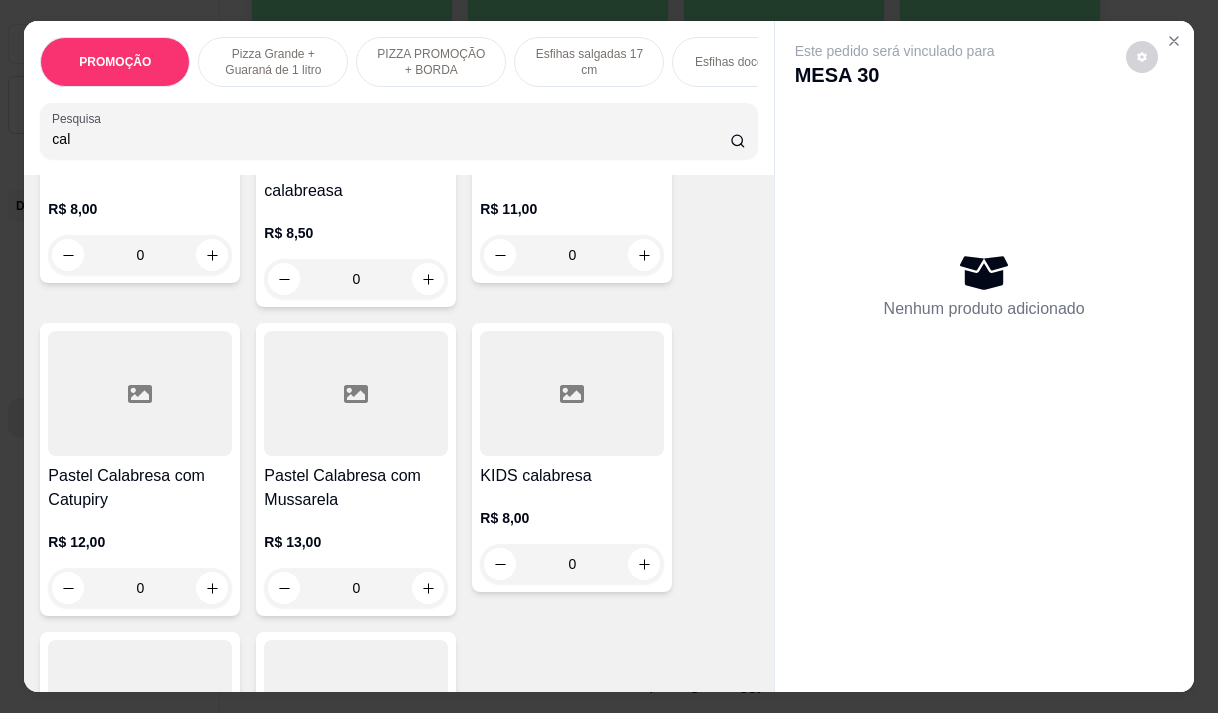 type on "cal" 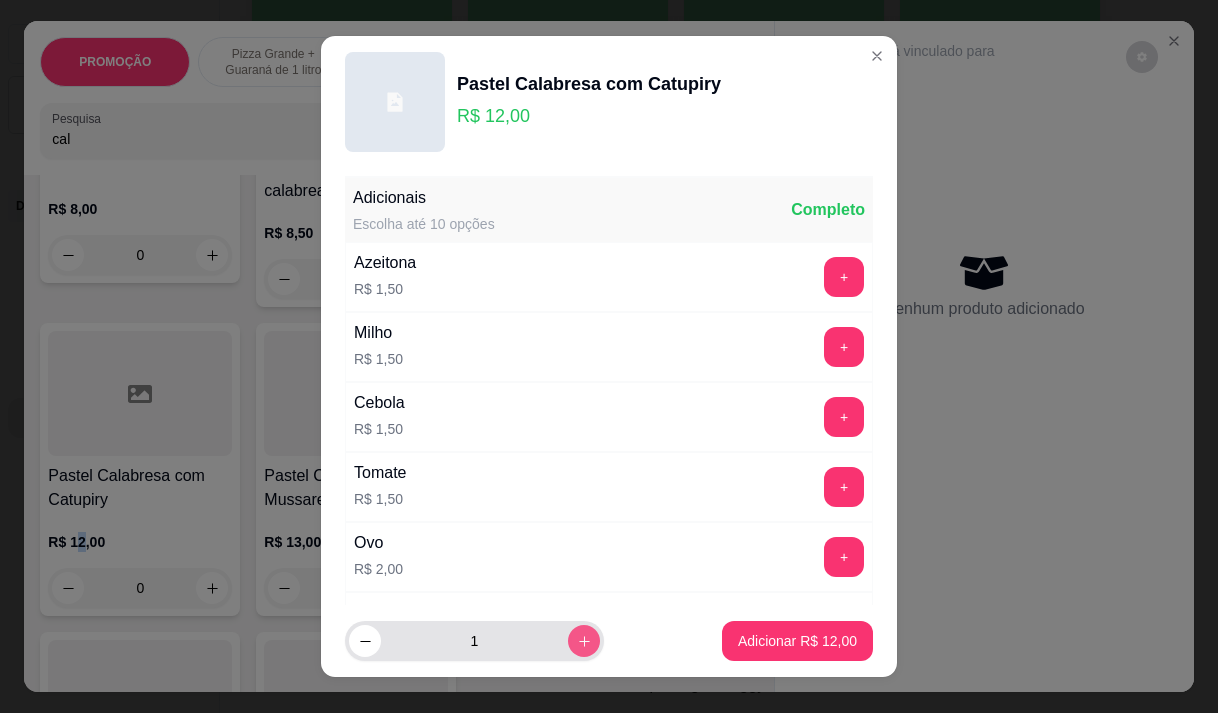 click at bounding box center (584, 641) 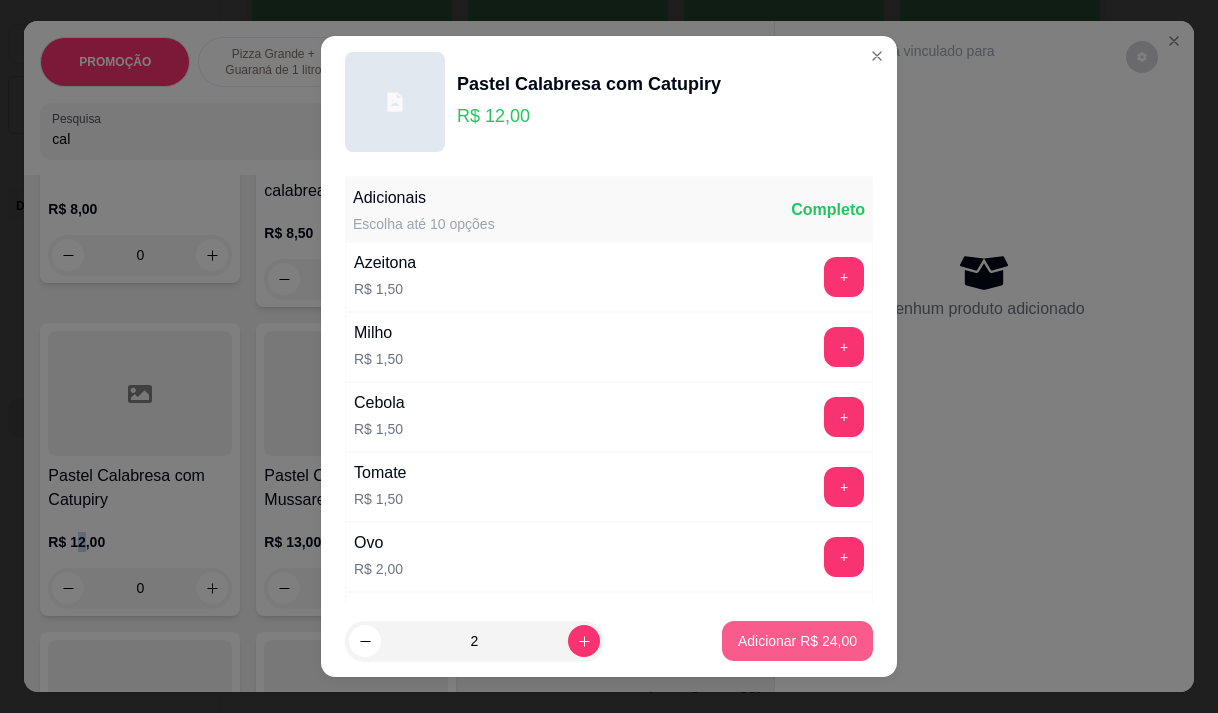 click on "Adicionar   R$ 24,00" at bounding box center (797, 641) 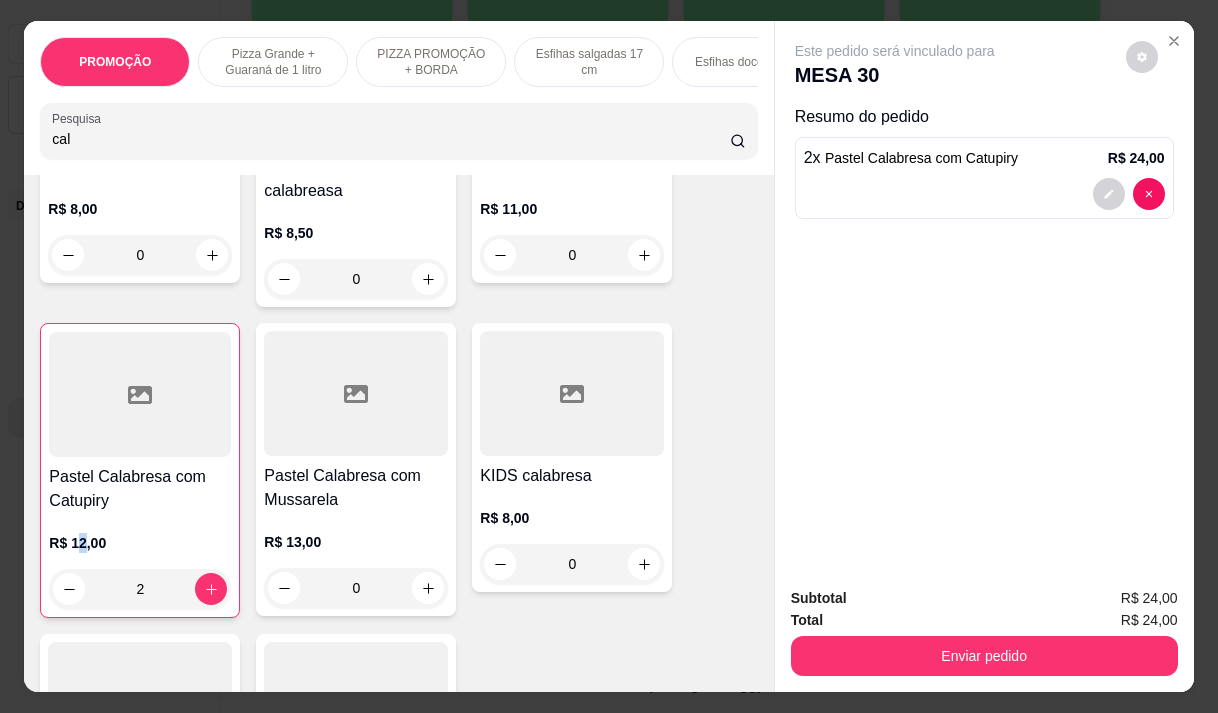 type on "2" 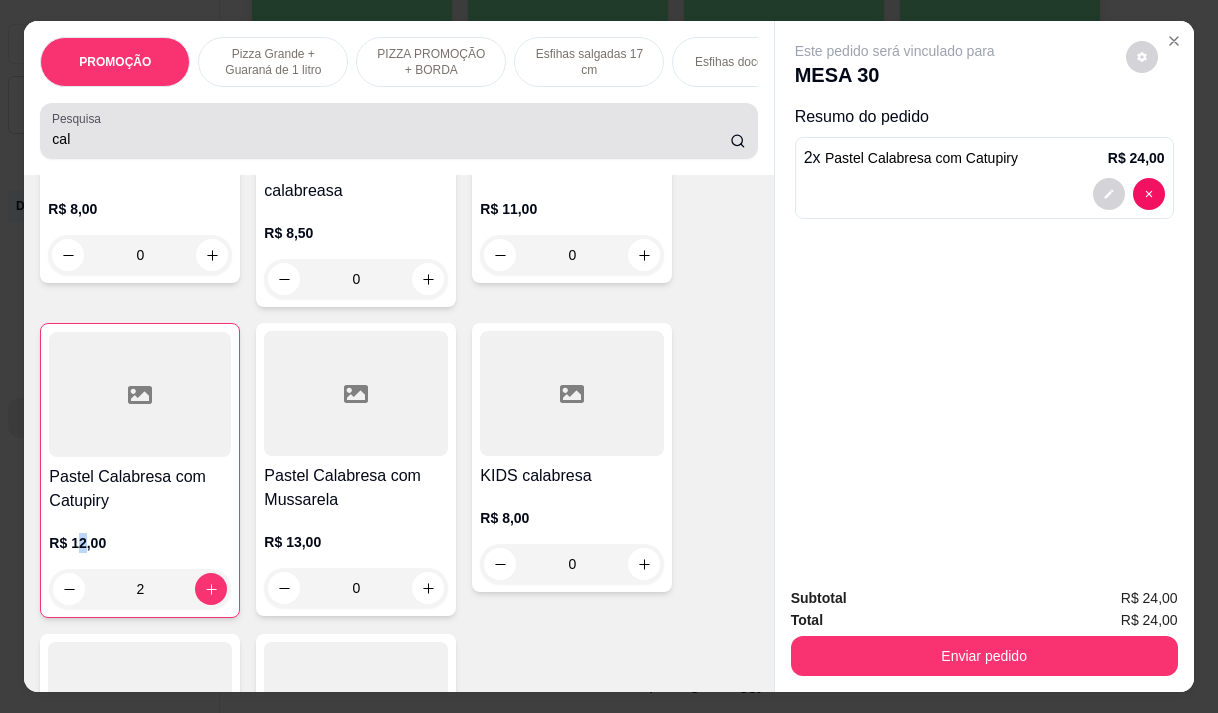 click on "cal" at bounding box center [391, 139] 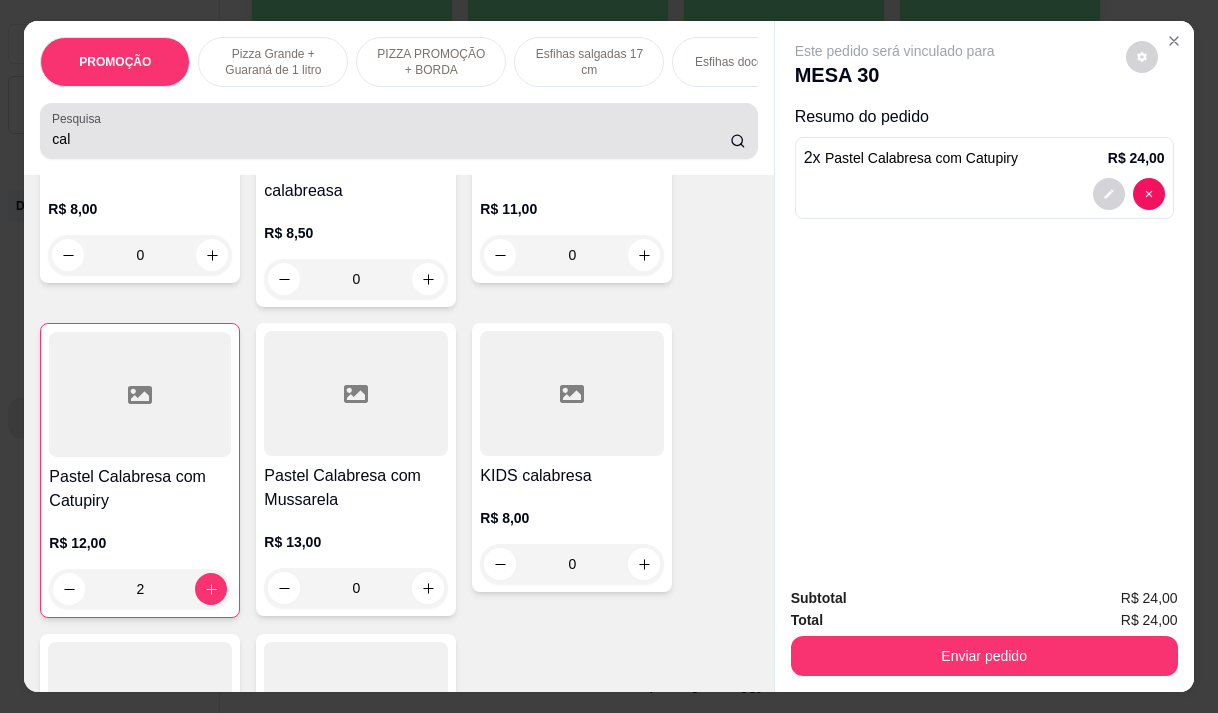 click on "cal" at bounding box center (391, 139) 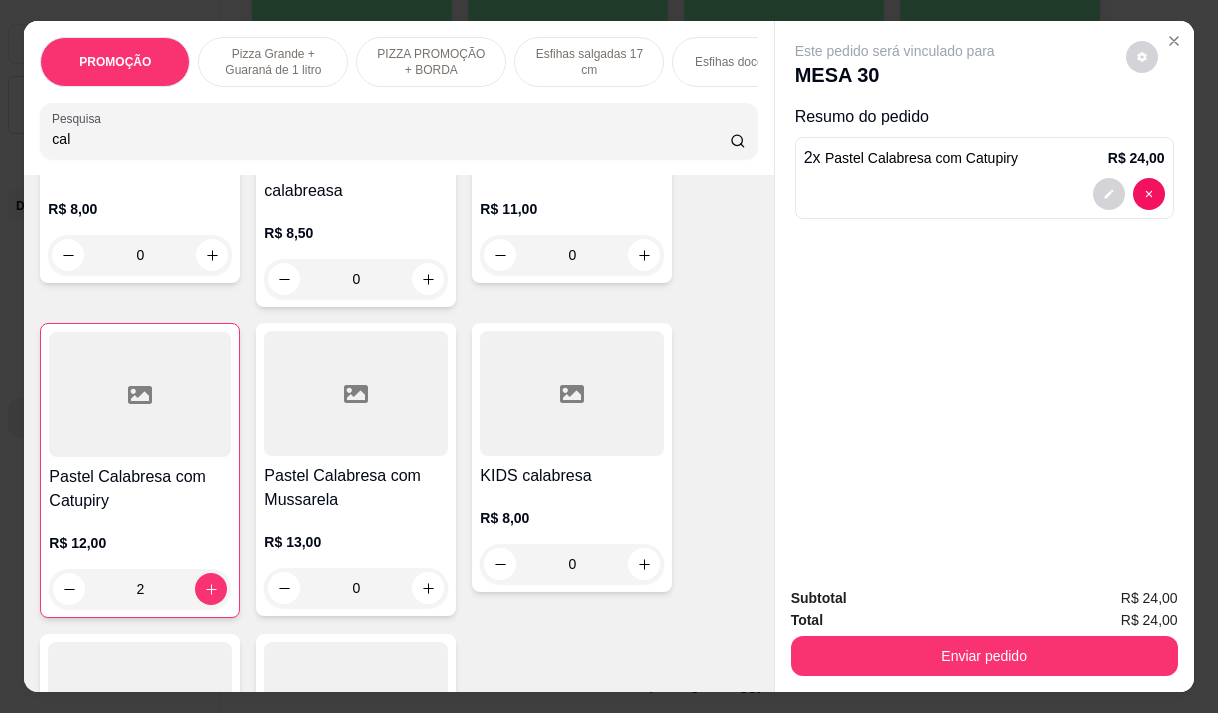 click on "cal" at bounding box center [391, 139] 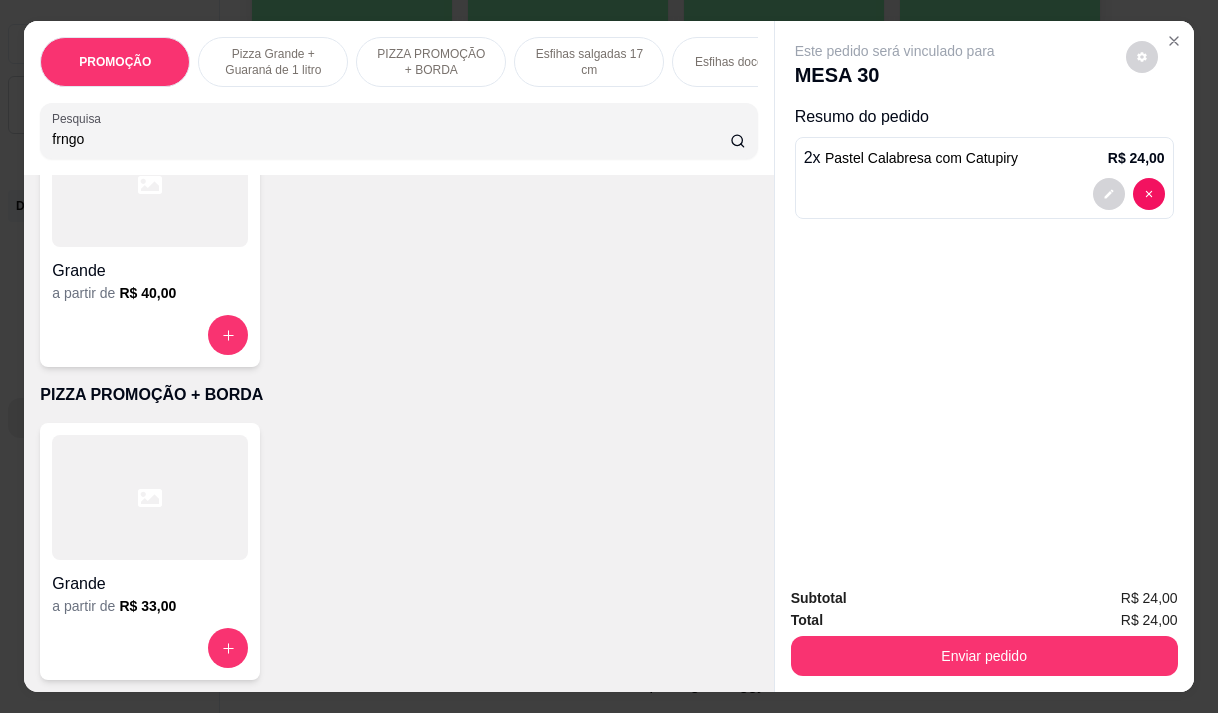 scroll, scrollTop: 680, scrollLeft: 0, axis: vertical 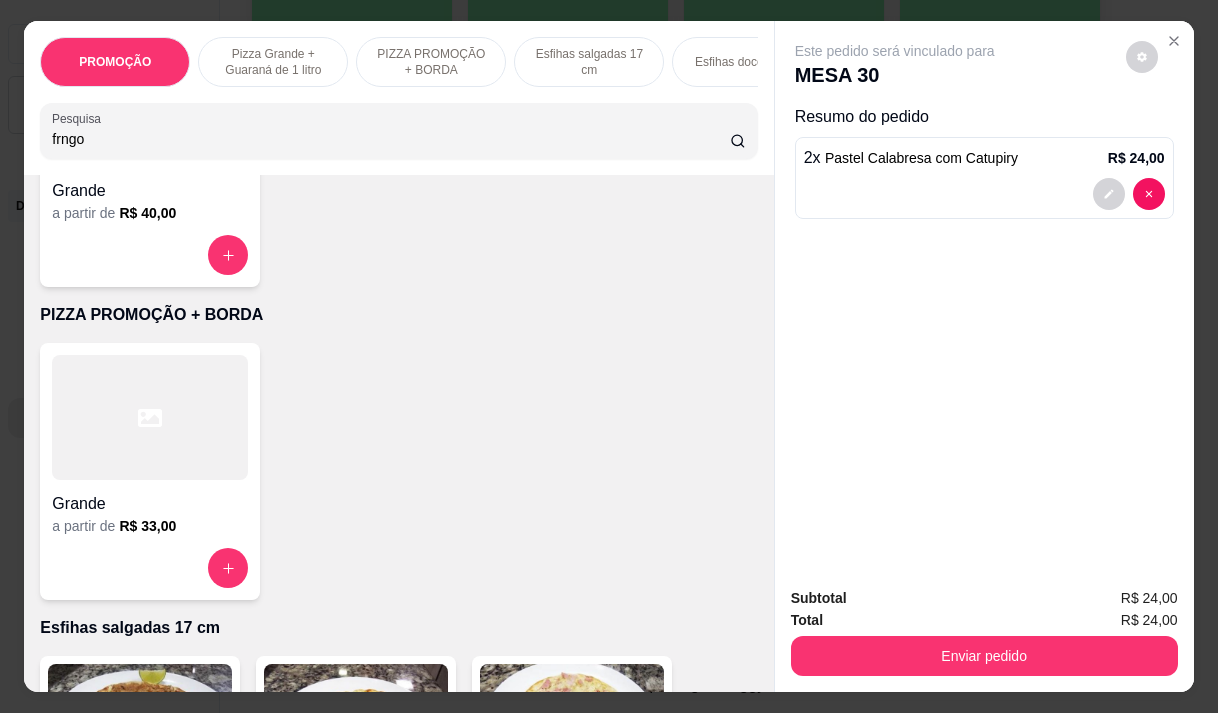 click on "frngo" at bounding box center (391, 139) 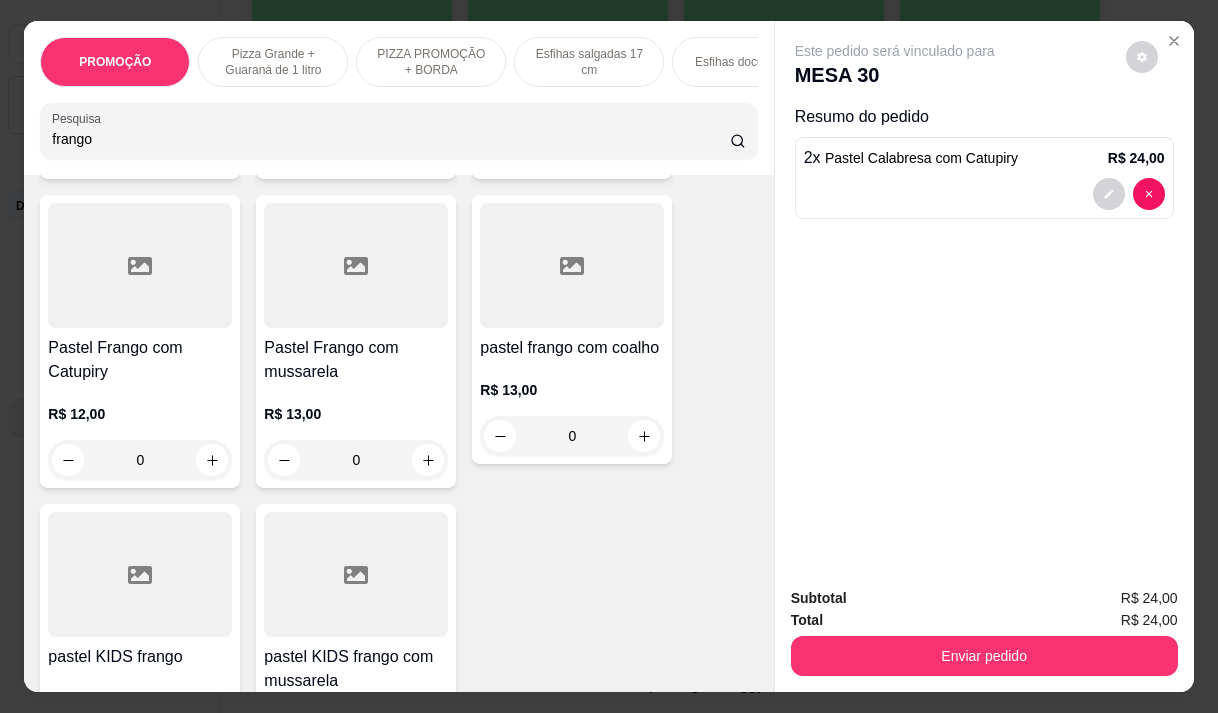 scroll, scrollTop: 1828, scrollLeft: 0, axis: vertical 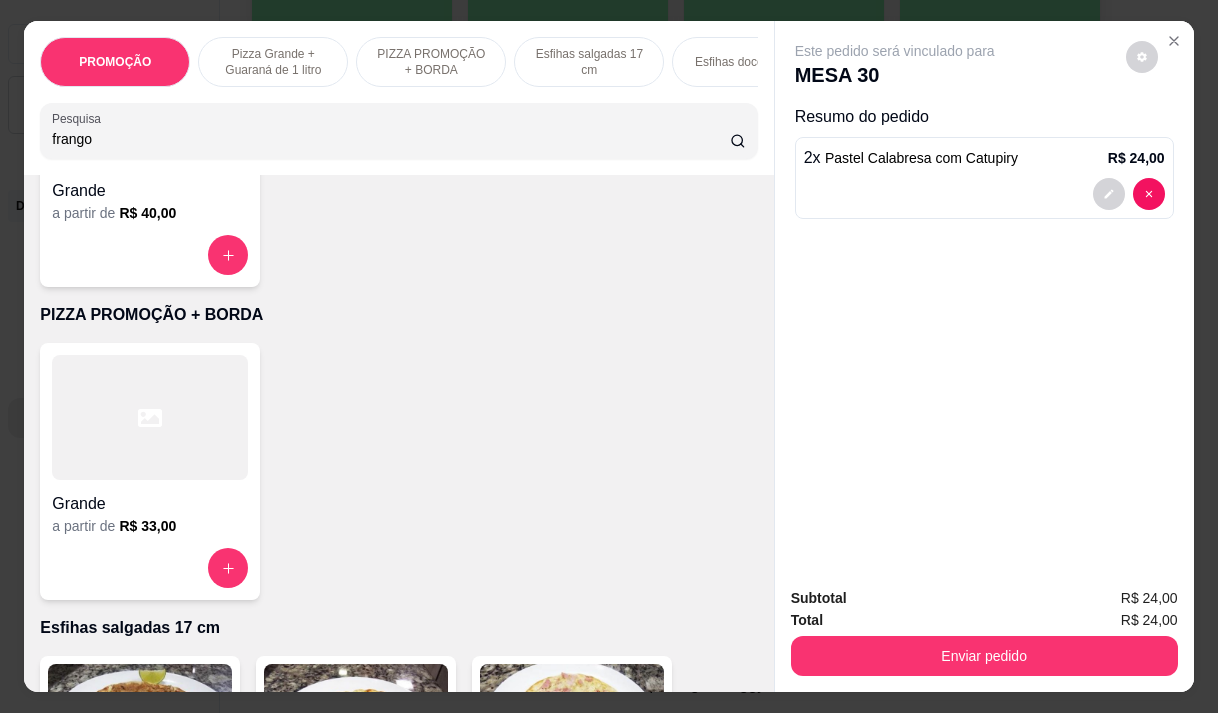 type on "frango" 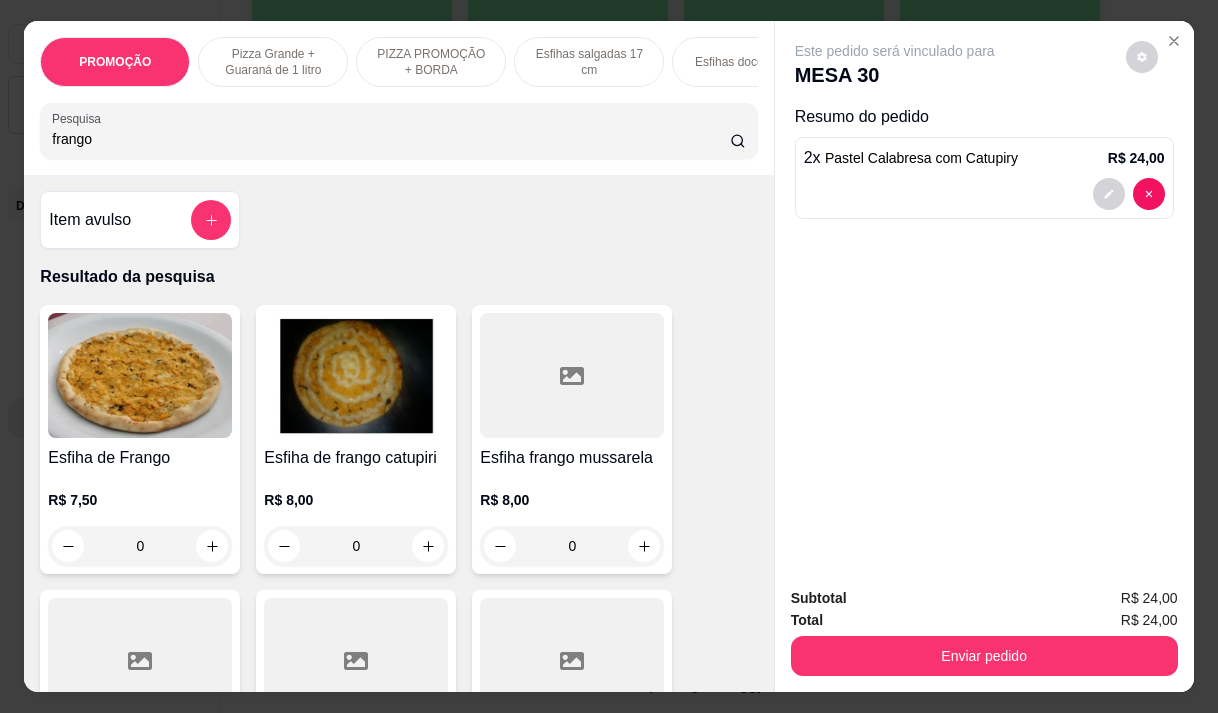 click on "PROMOÇÃO  Pizza Grande + Guaraná de 1 litro  PIZZA PROMOÇÃO + BORDA  Esfihas salgadas 17 cm Esfihas doce 17 cm Kibes Pastéis salgados 27 cm Pastéis doces 27 cm PASTÉIS KIDS Pizza Salgadas Pizzas Doces Beirutes Bebidas Sucos meio adicional  embalagens  Pesquisa frango" at bounding box center [398, 98] 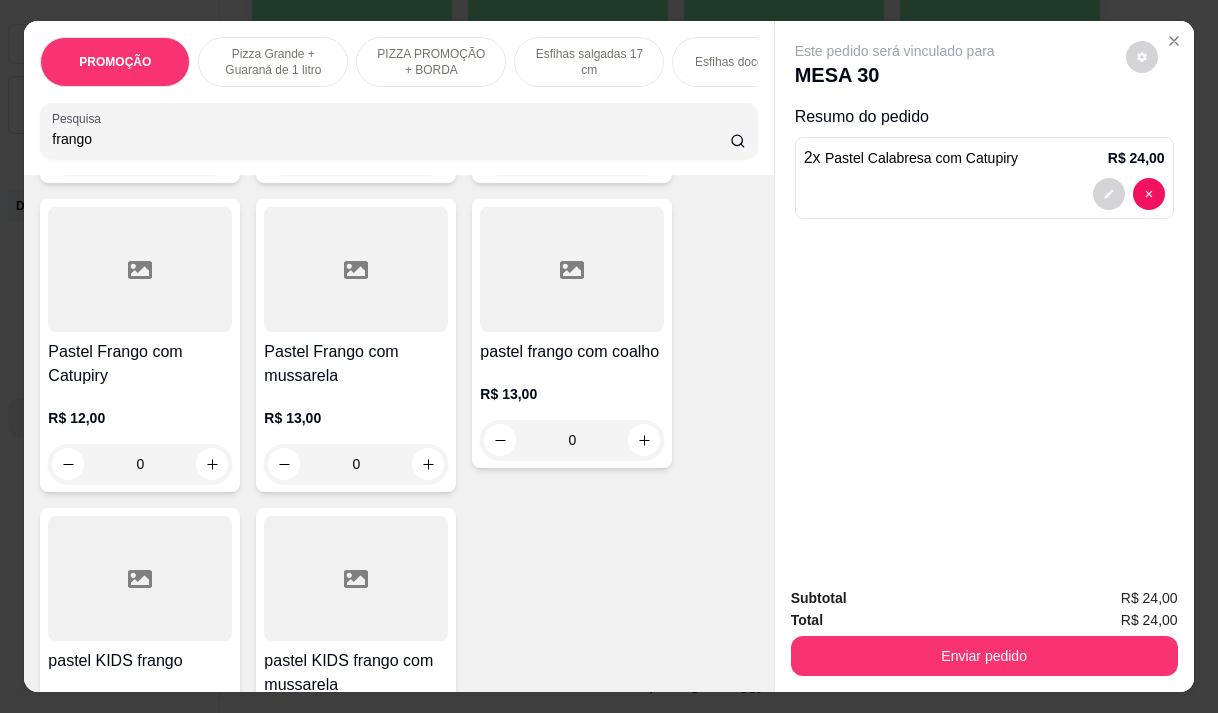 scroll, scrollTop: 700, scrollLeft: 0, axis: vertical 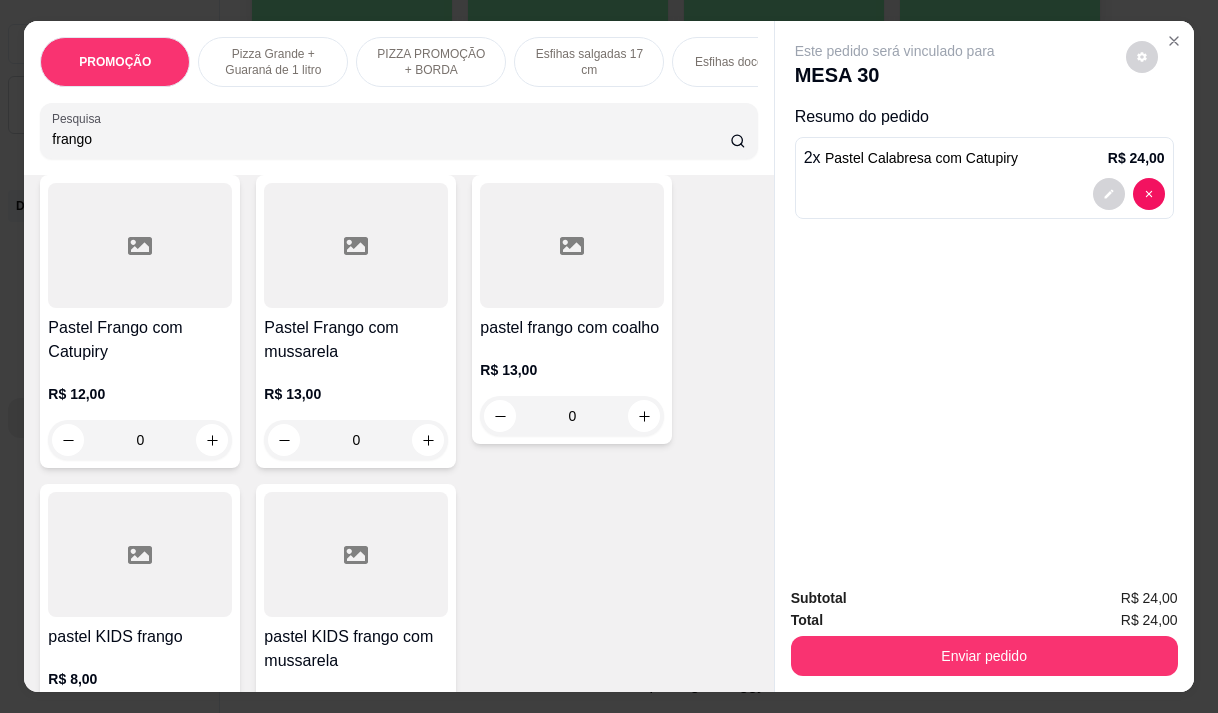 click on "Pastel Frango com Catupiry" at bounding box center (140, 340) 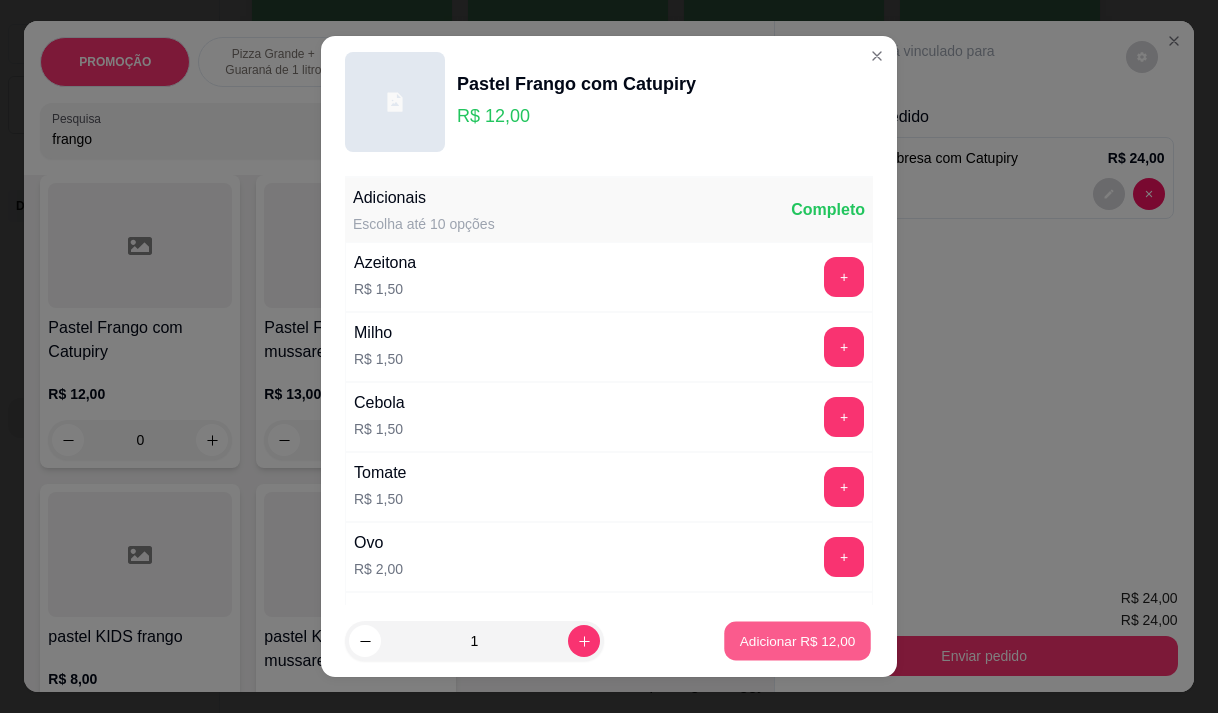 click on "Adicionar   R$ 12,00" at bounding box center [798, 641] 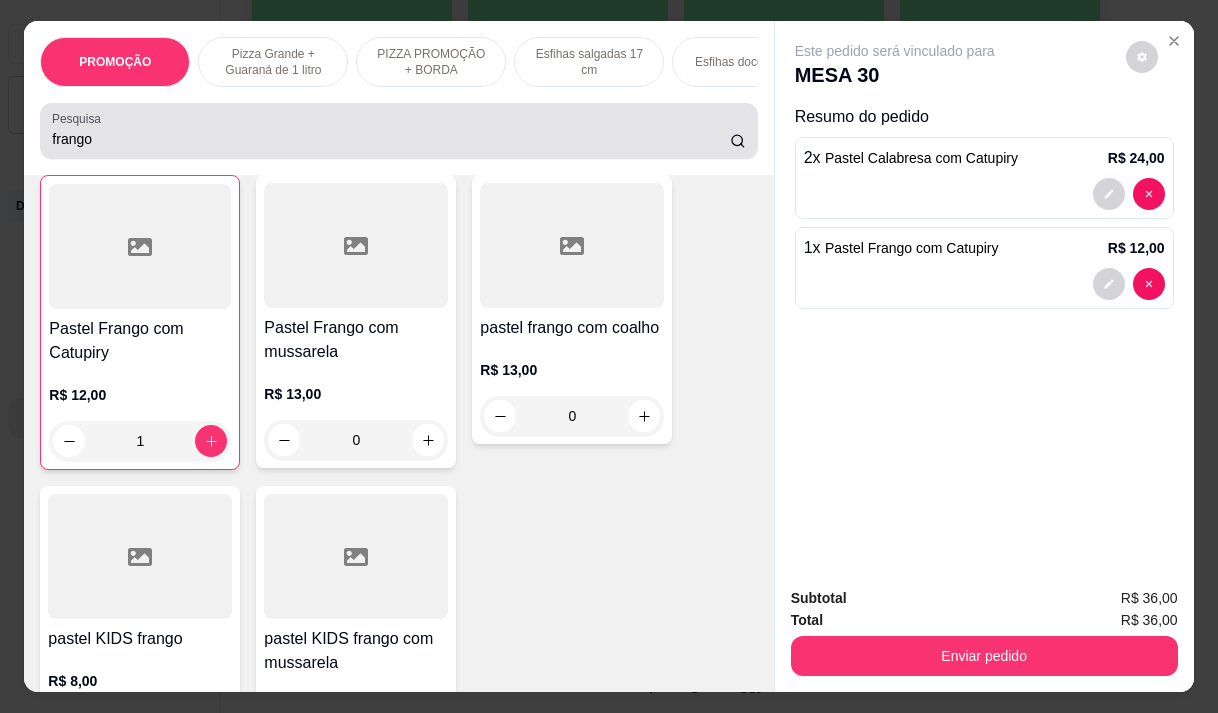 click on "frango" at bounding box center (391, 139) 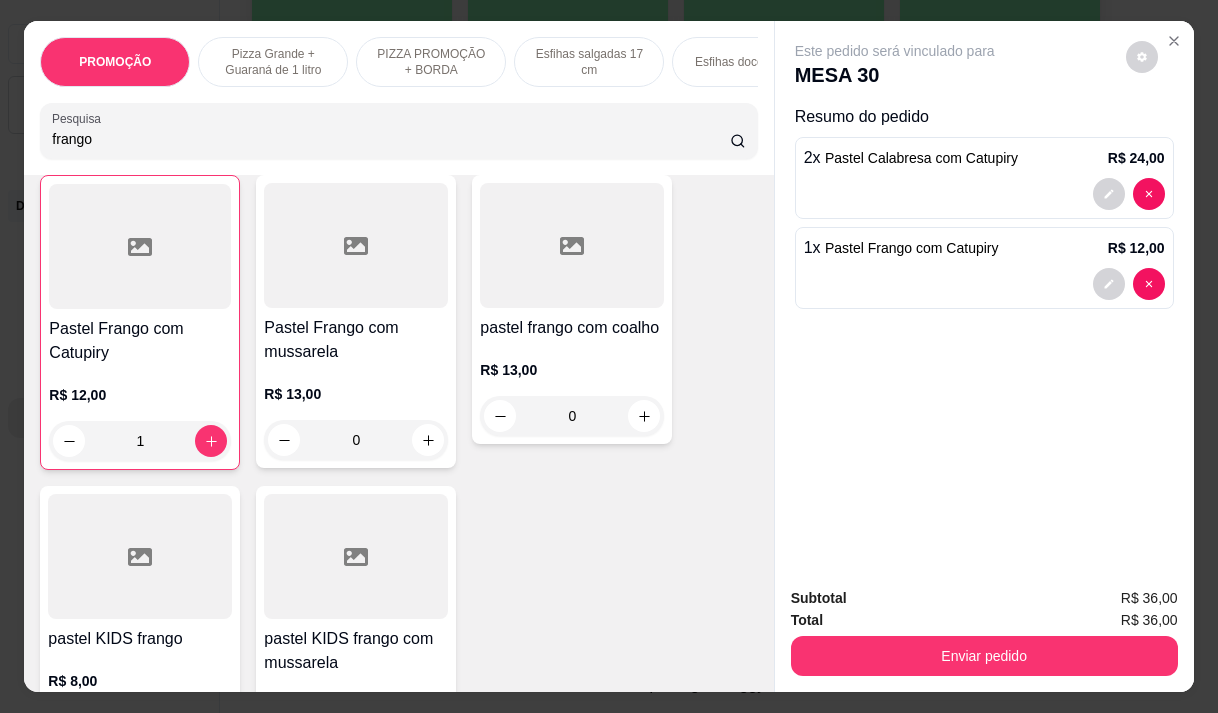 click on "frango" at bounding box center (391, 139) 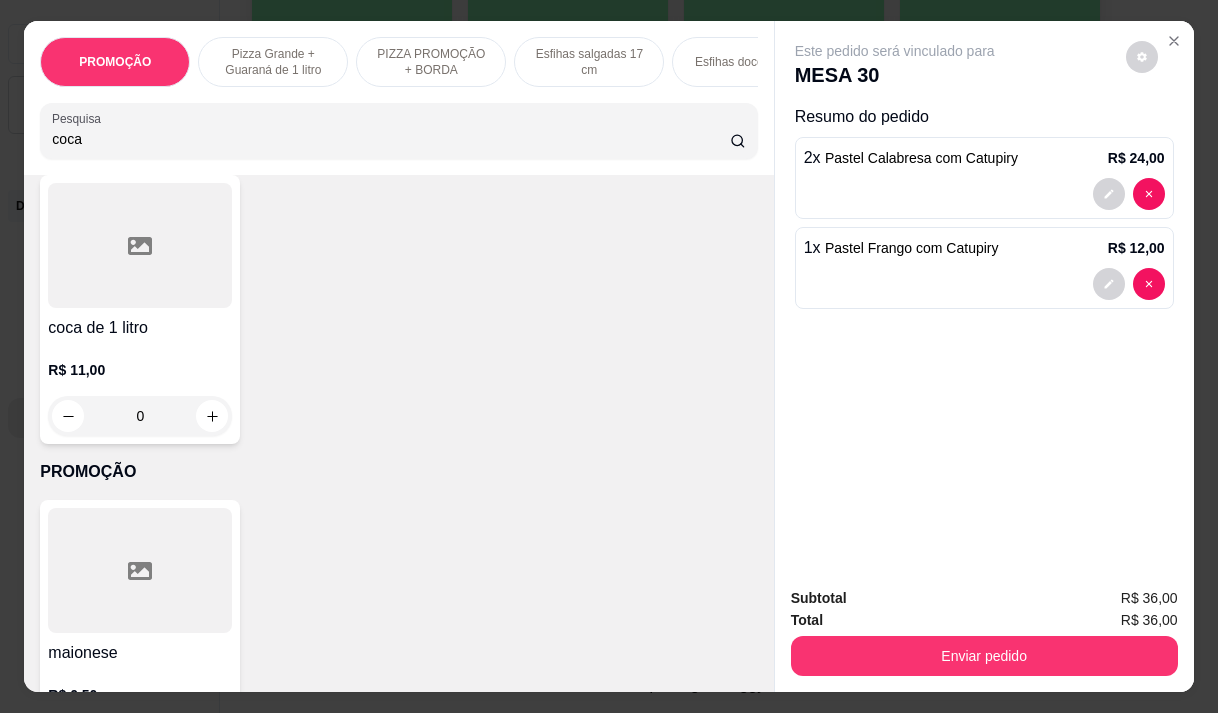 scroll, scrollTop: 1595, scrollLeft: 0, axis: vertical 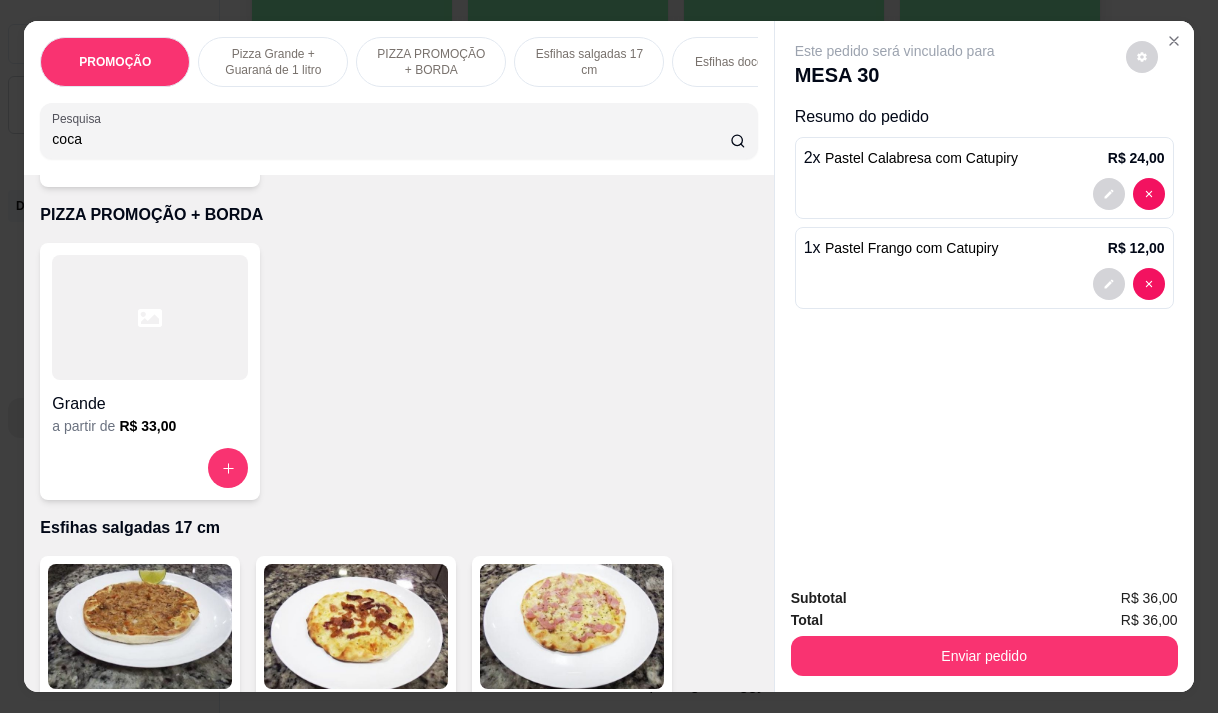 type on "coca" 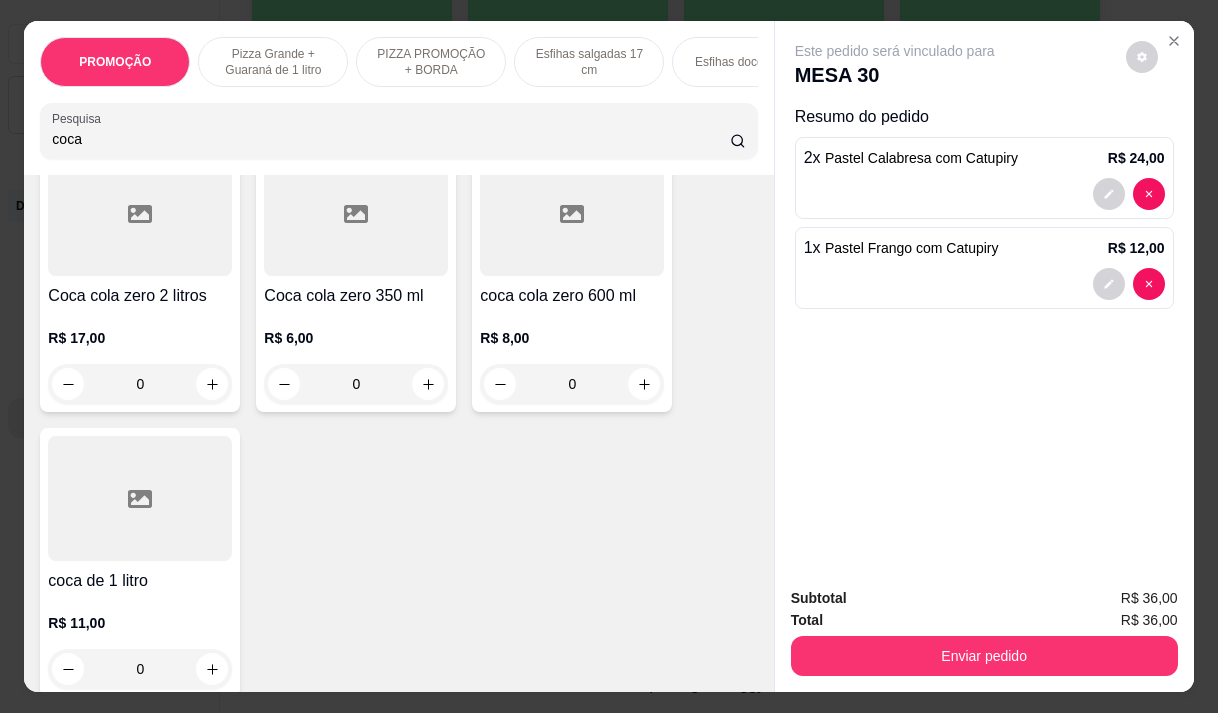scroll, scrollTop: 0, scrollLeft: 0, axis: both 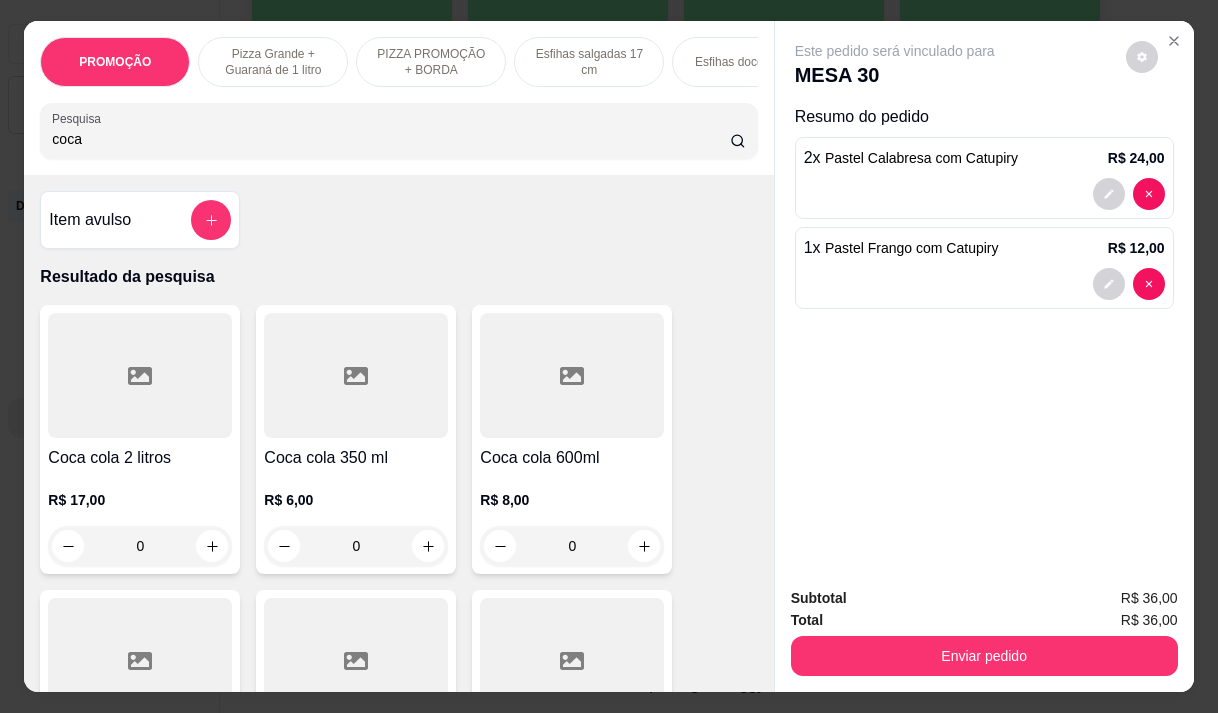 click on "R$ 17,00 0" at bounding box center [140, 518] 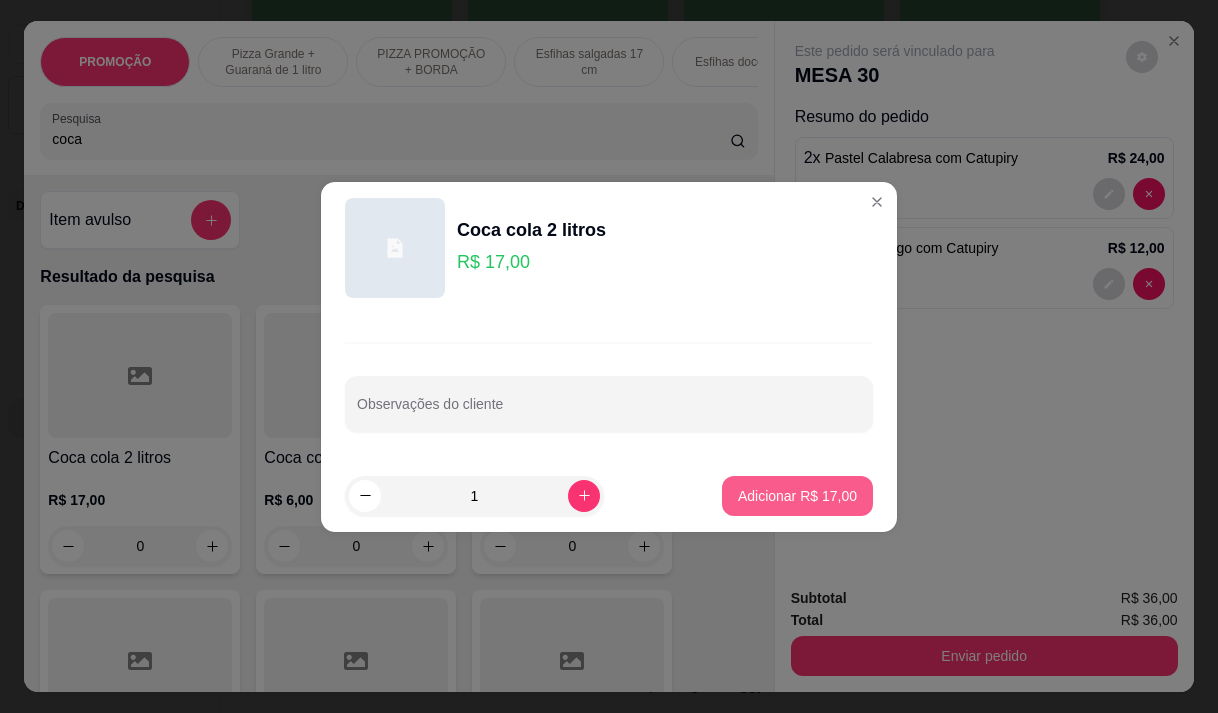 click on "Adicionar   R$ 17,00" at bounding box center (797, 496) 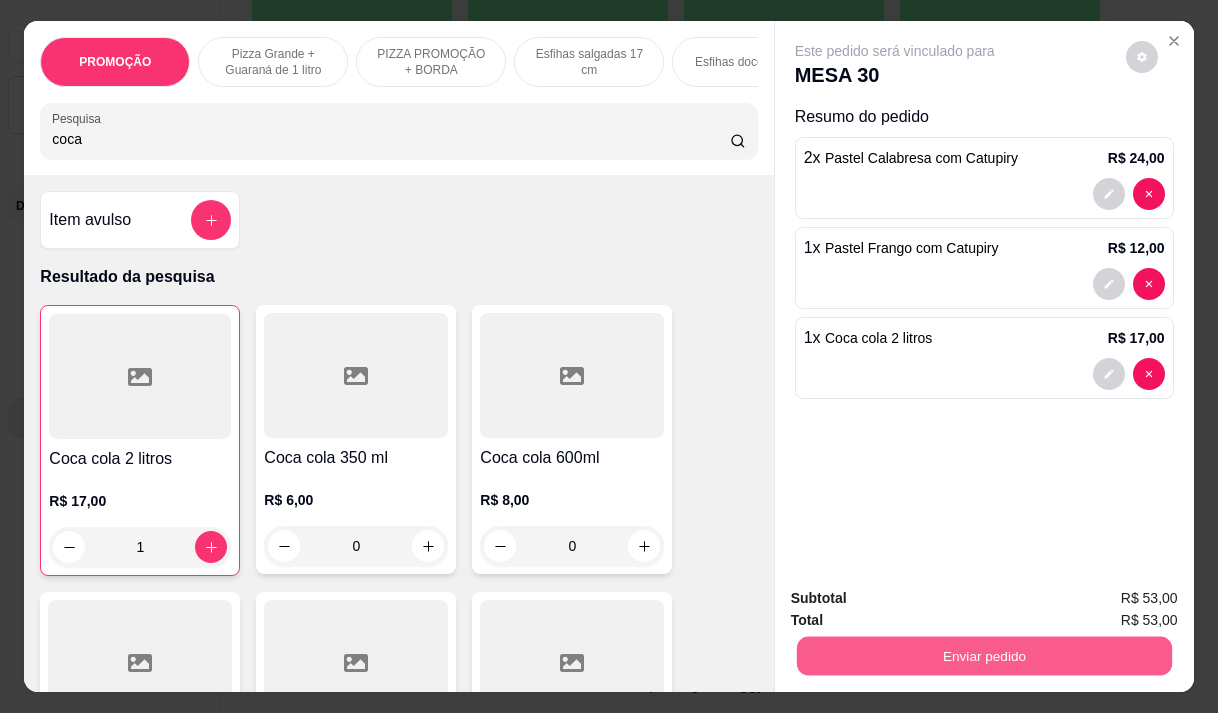 click on "Enviar pedido" at bounding box center [983, 655] 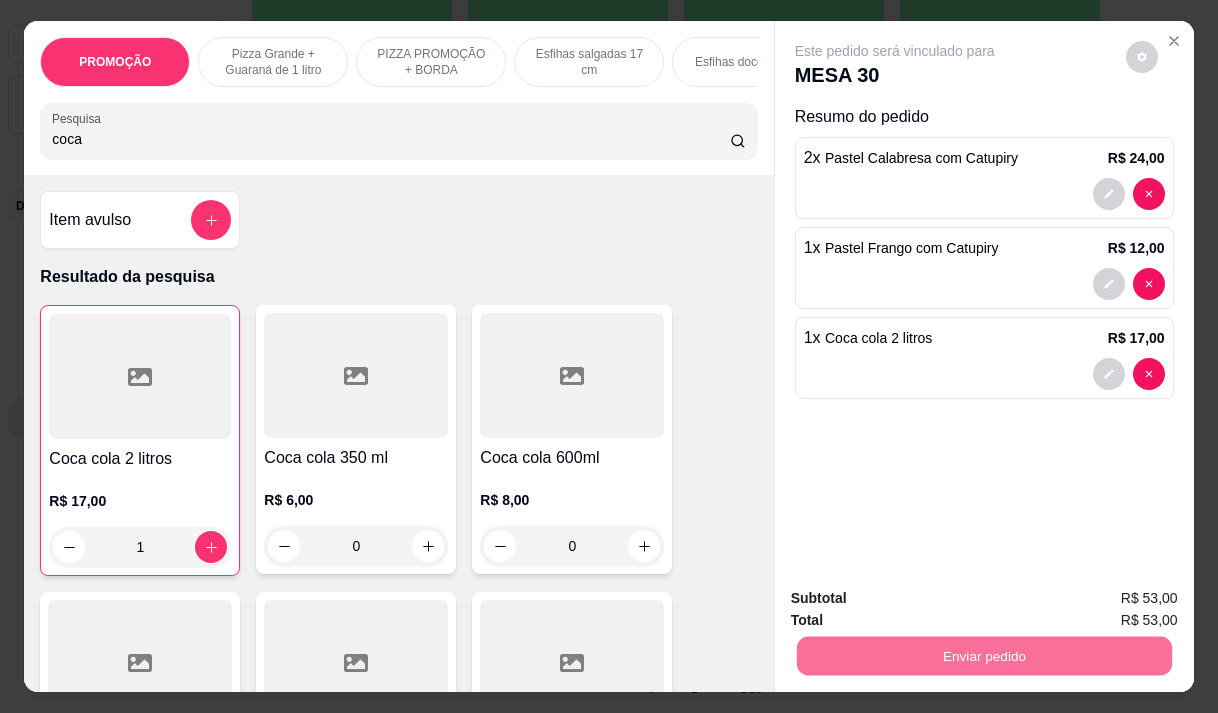 click on "Não registrar e enviar pedido" at bounding box center [918, 599] 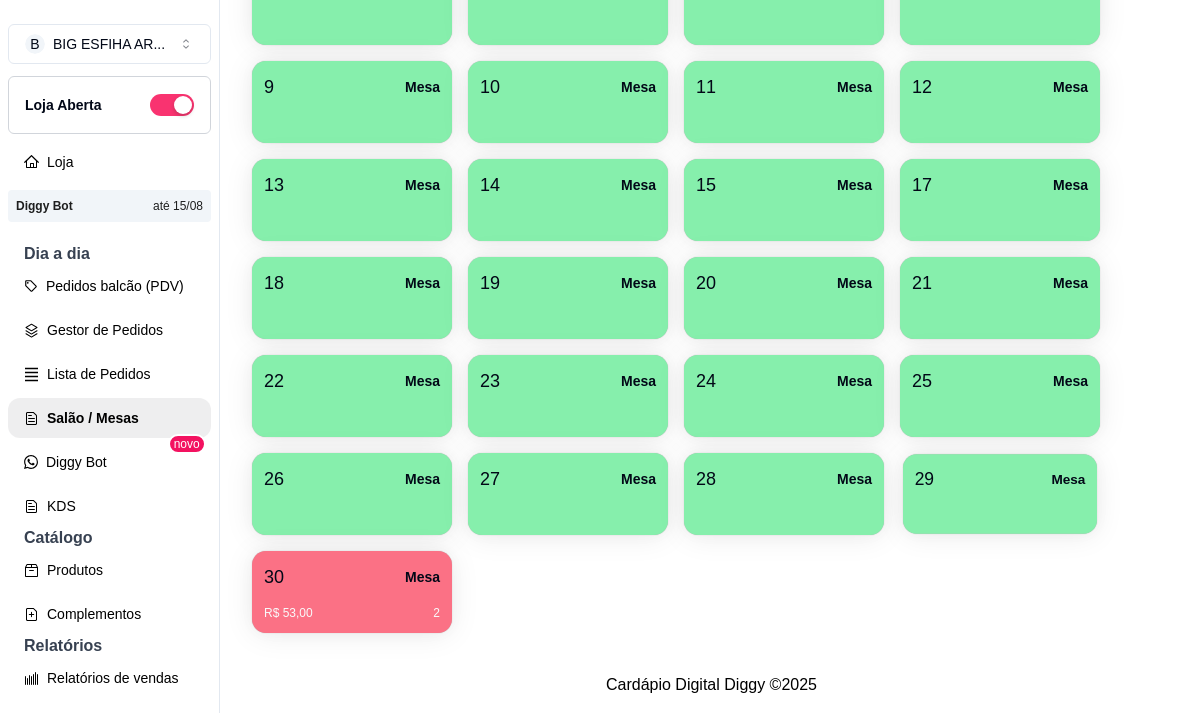 click on "29 Mesa" at bounding box center [1000, 479] 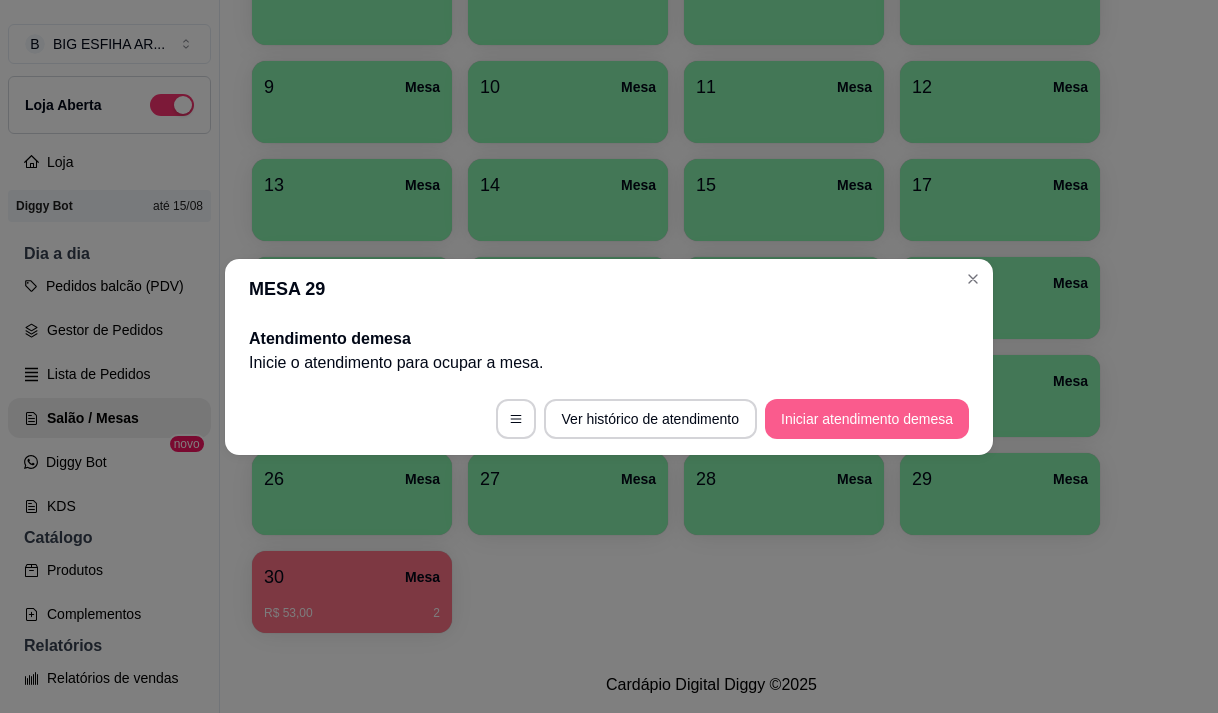 click on "Iniciar atendimento de  mesa" at bounding box center (867, 419) 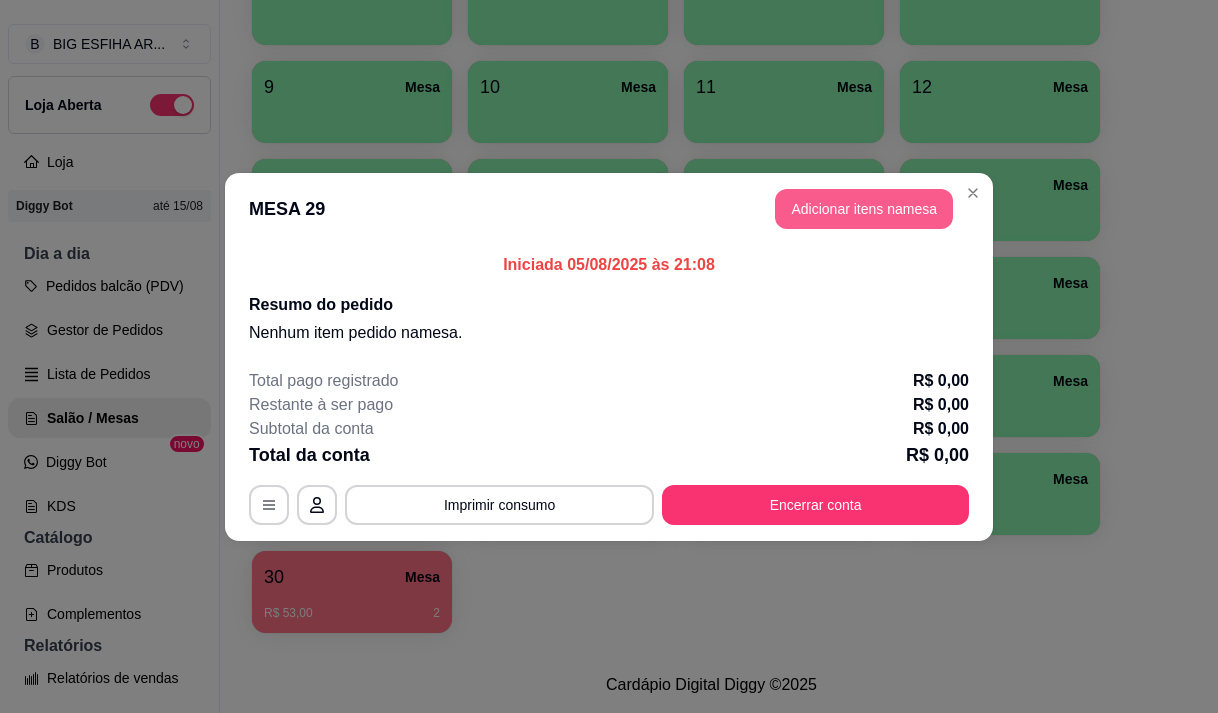 click on "Adicionar itens na  mesa" at bounding box center [864, 209] 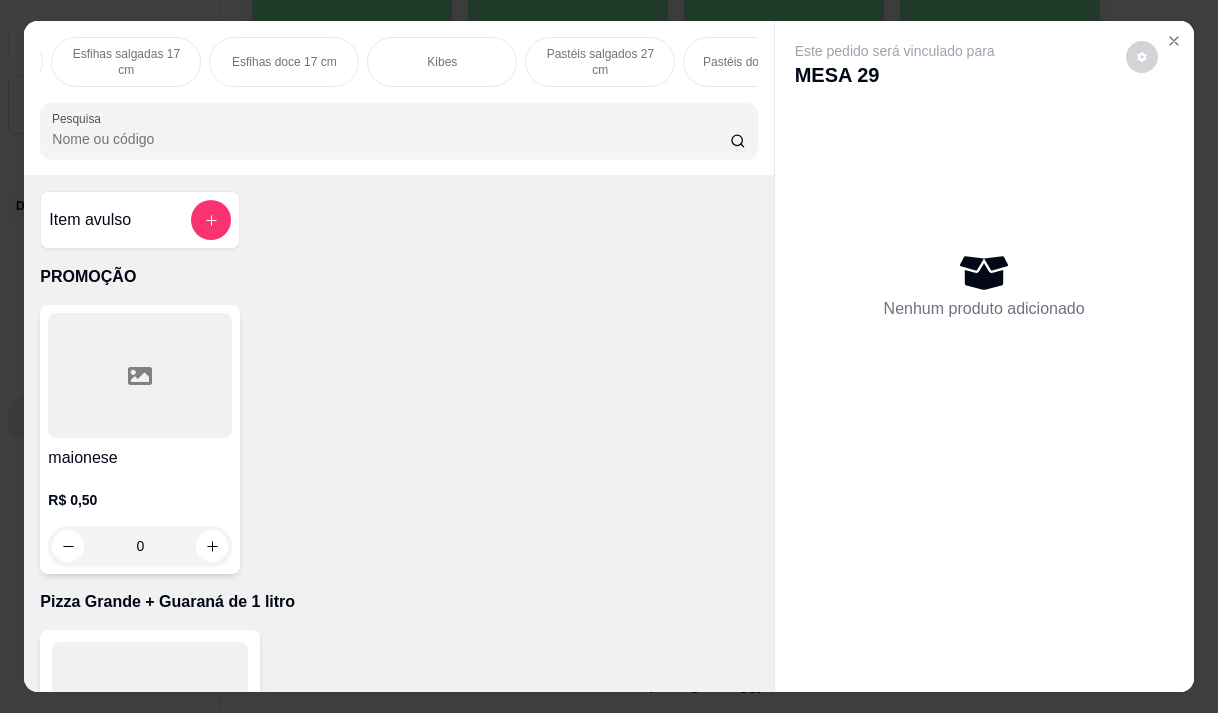scroll, scrollTop: 0, scrollLeft: 560, axis: horizontal 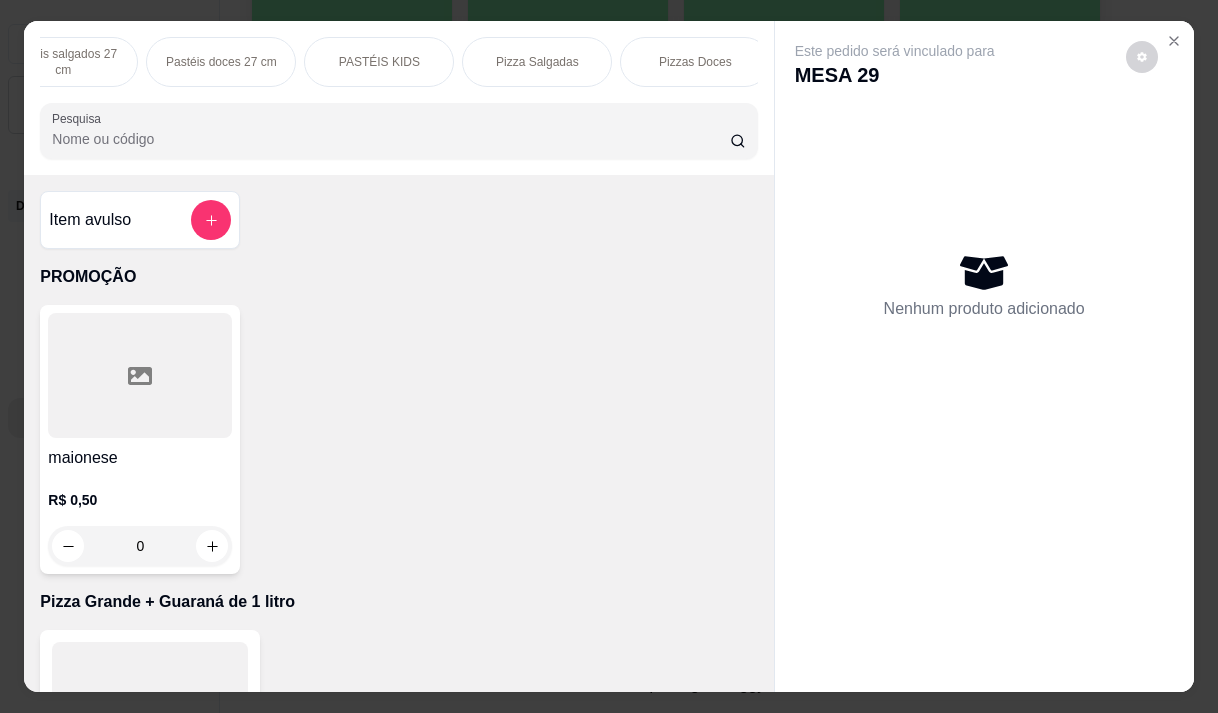 click on "PASTÉIS KIDS" at bounding box center [379, 62] 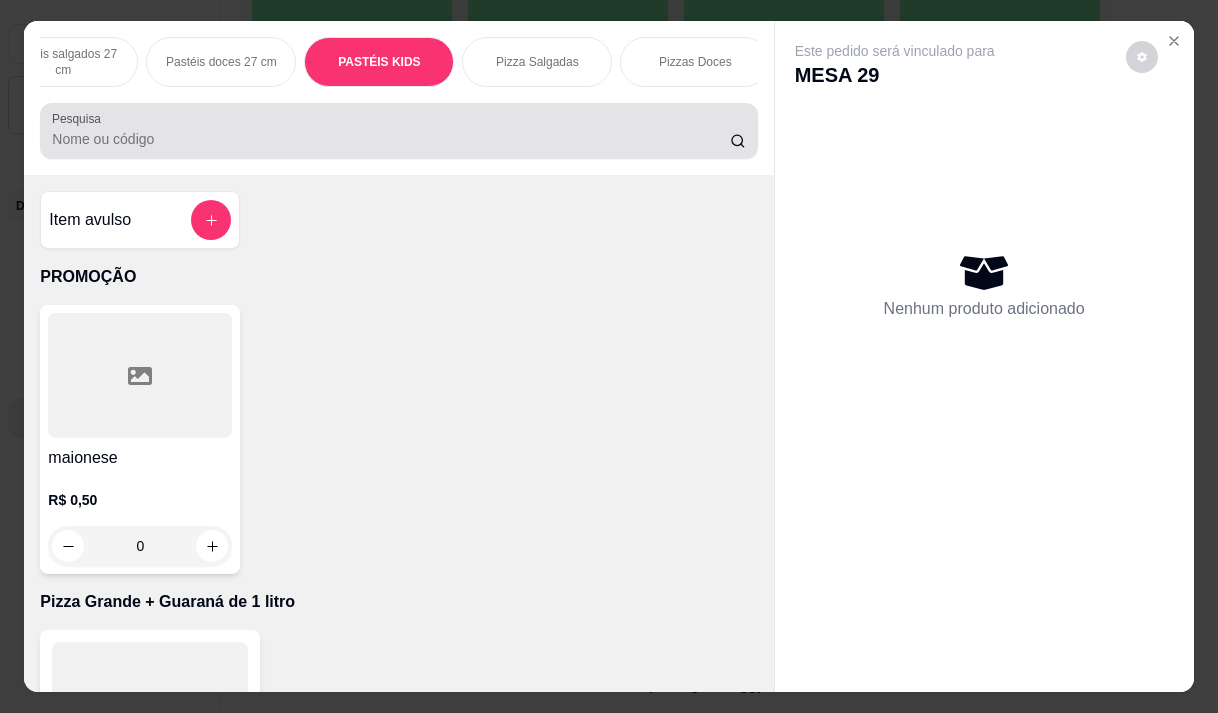 scroll, scrollTop: 12980, scrollLeft: 0, axis: vertical 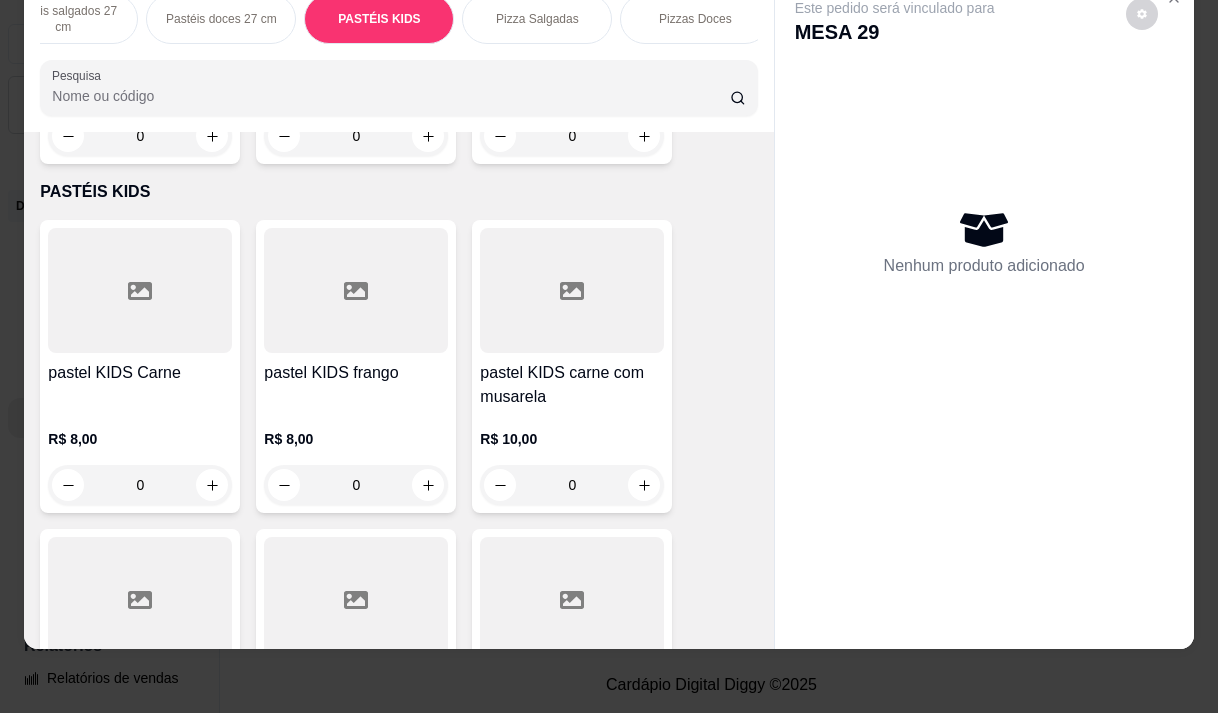 click on "R$ 8,00 0" at bounding box center (140, 457) 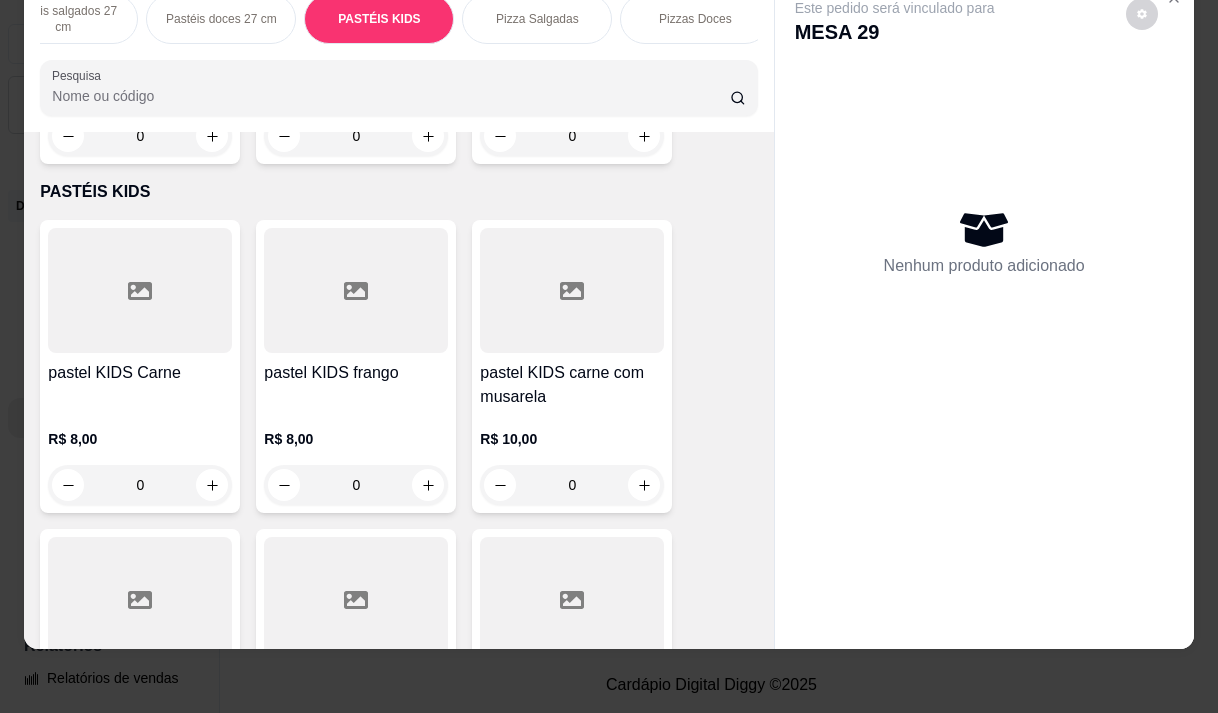 click on "R$ 8,00" at bounding box center (356, 439) 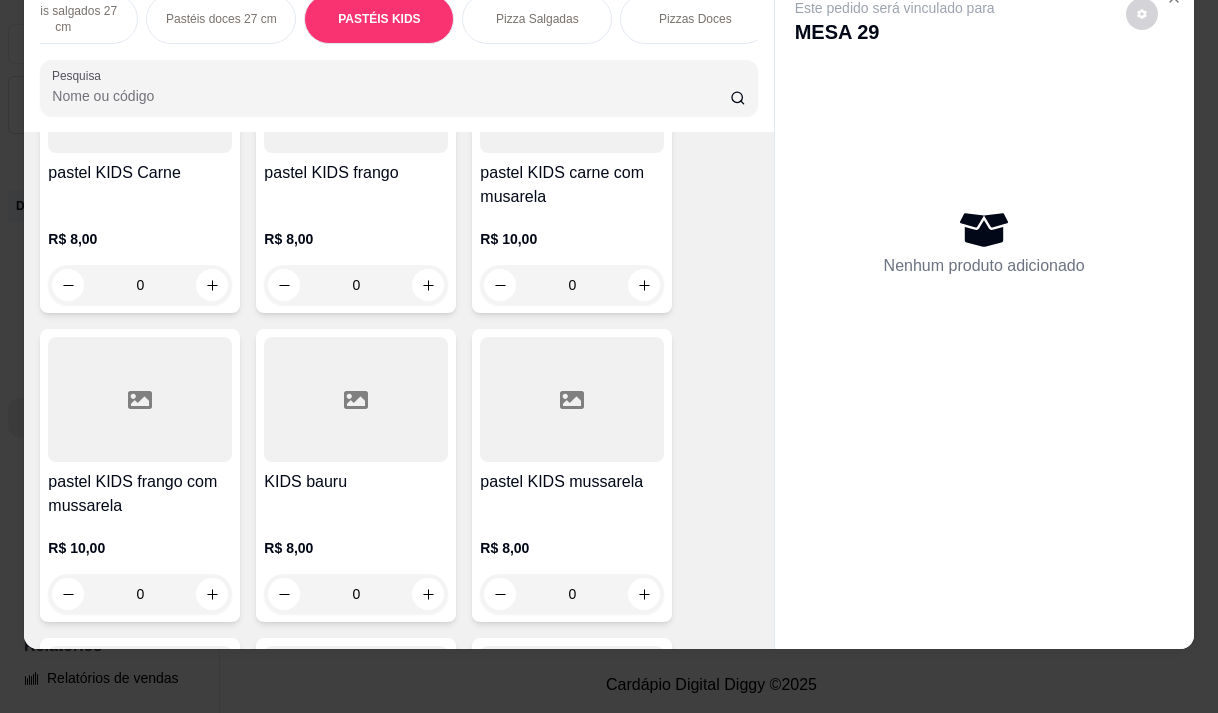 scroll, scrollTop: 12980, scrollLeft: 0, axis: vertical 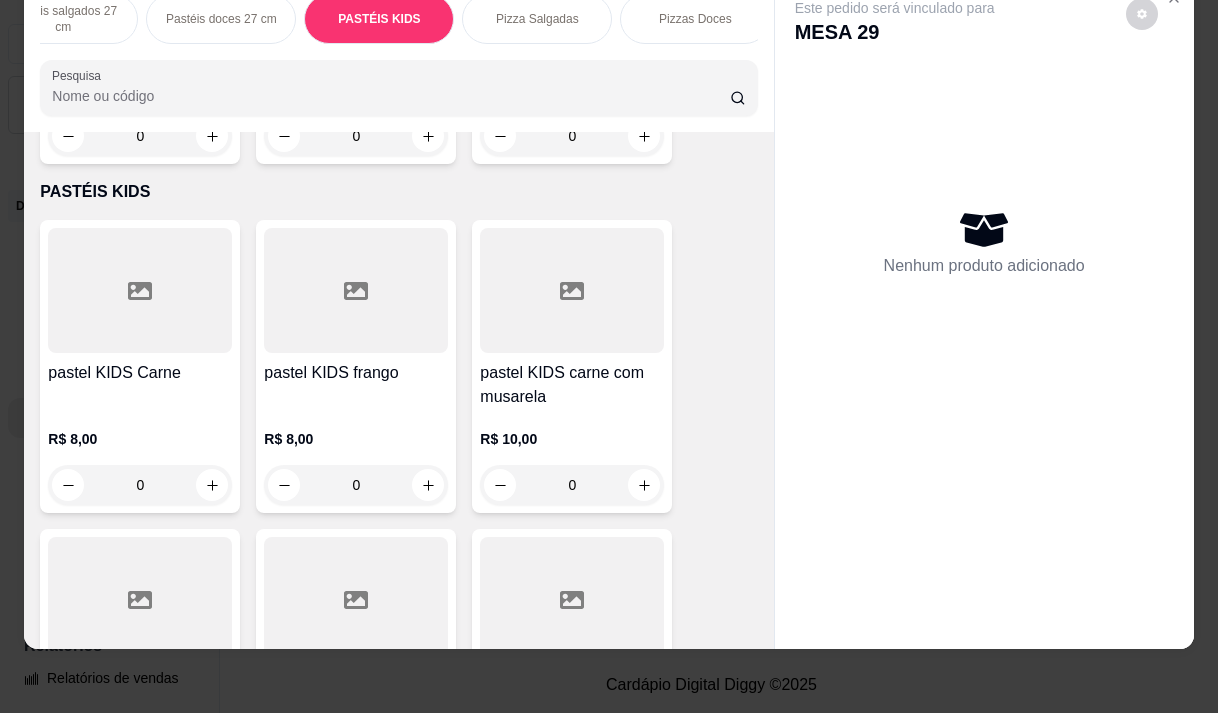 click on "pastel KIDS Carne" at bounding box center (140, 373) 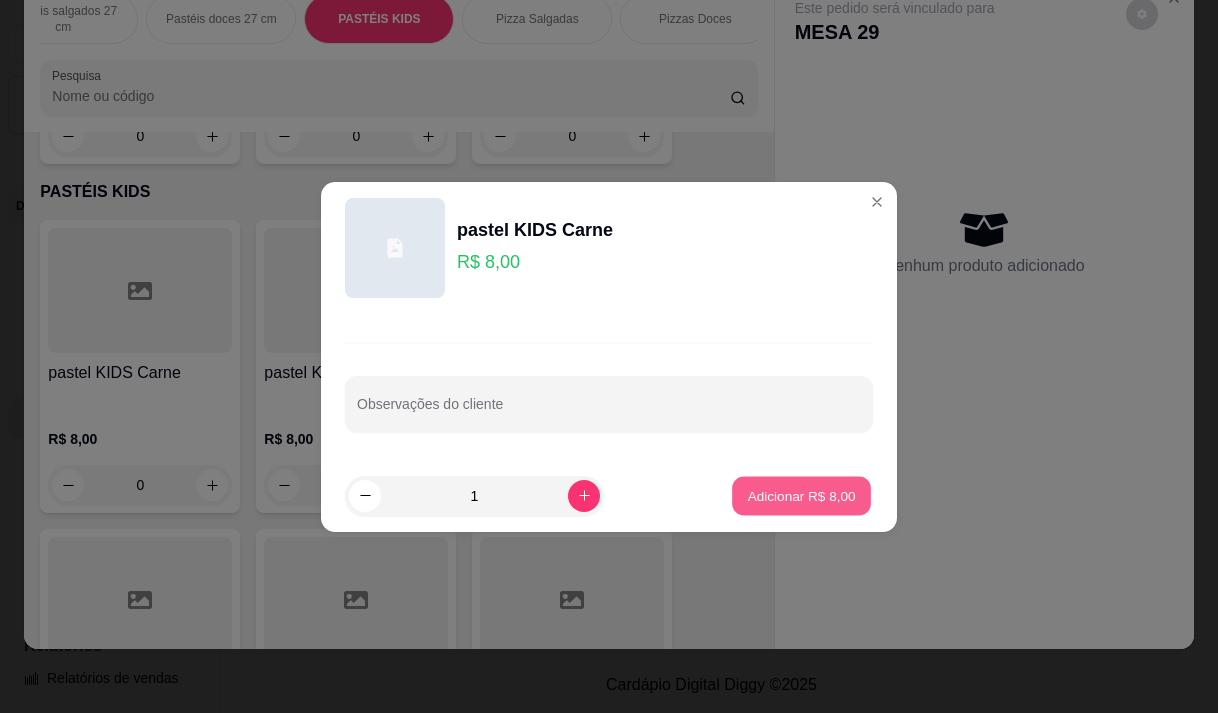 click on "Adicionar   R$ 8,00" at bounding box center (801, 495) 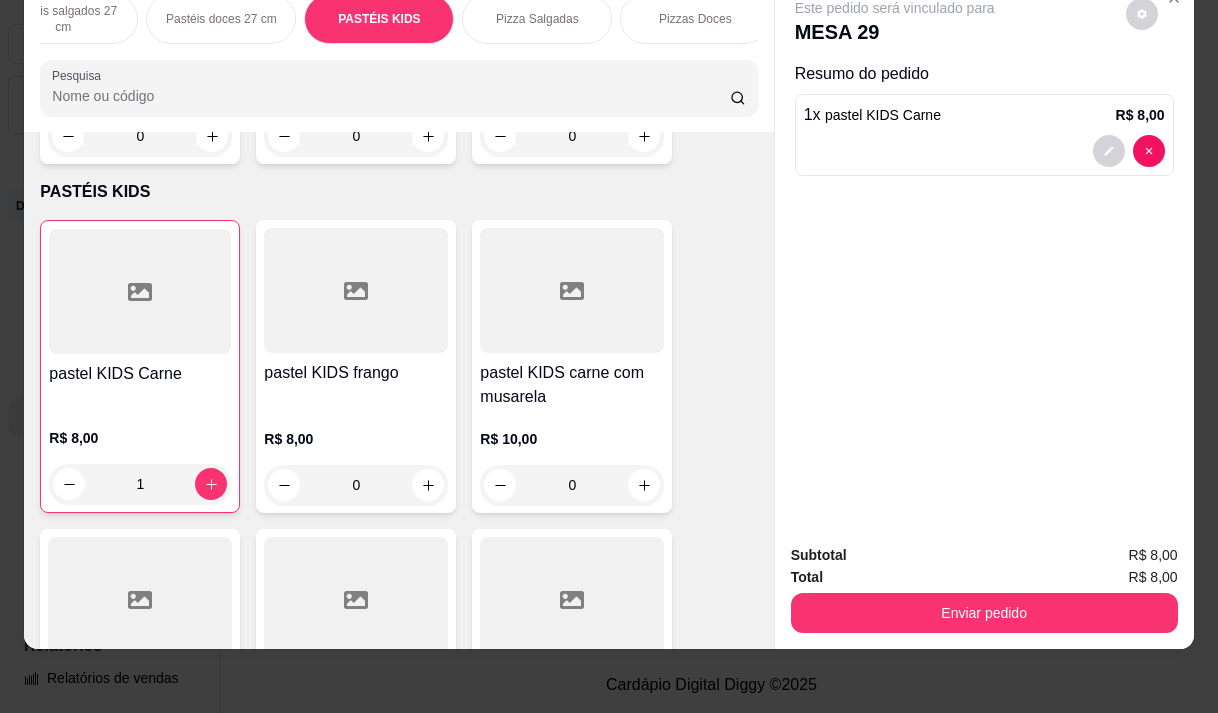 click on "Pesquisa" at bounding box center [391, 96] 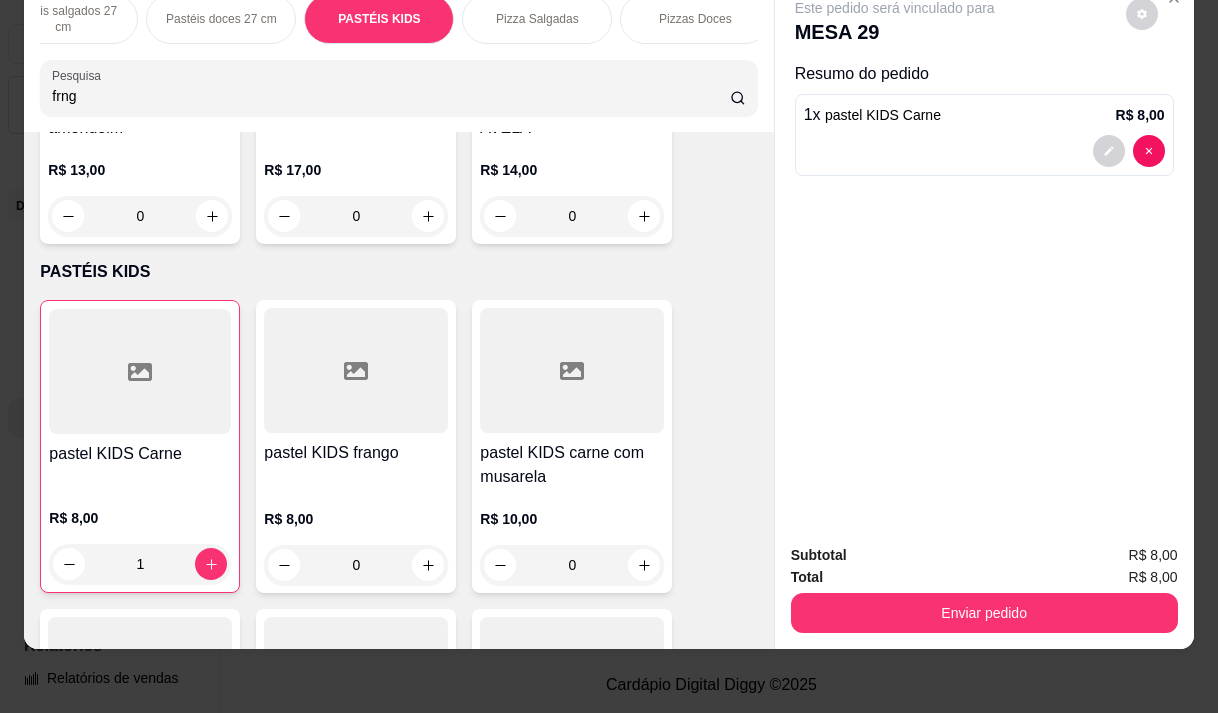 scroll, scrollTop: 13060, scrollLeft: 0, axis: vertical 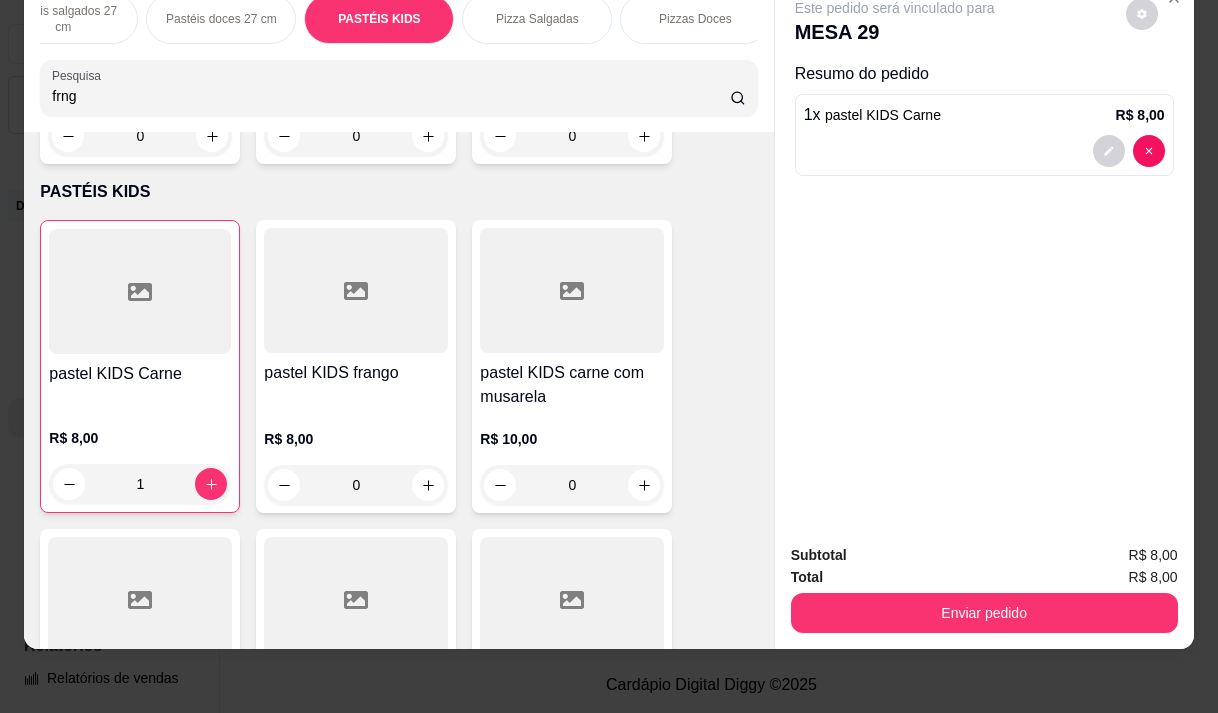 click on "frng" at bounding box center (391, 96) 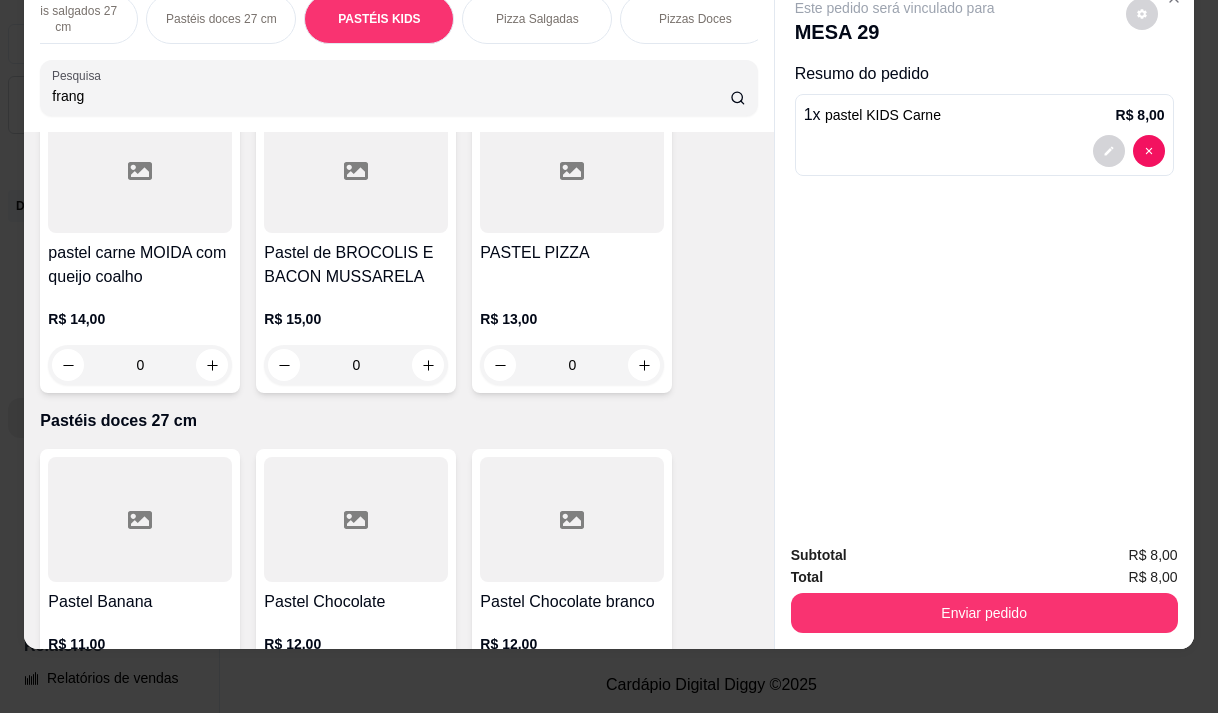scroll, scrollTop: 14208, scrollLeft: 0, axis: vertical 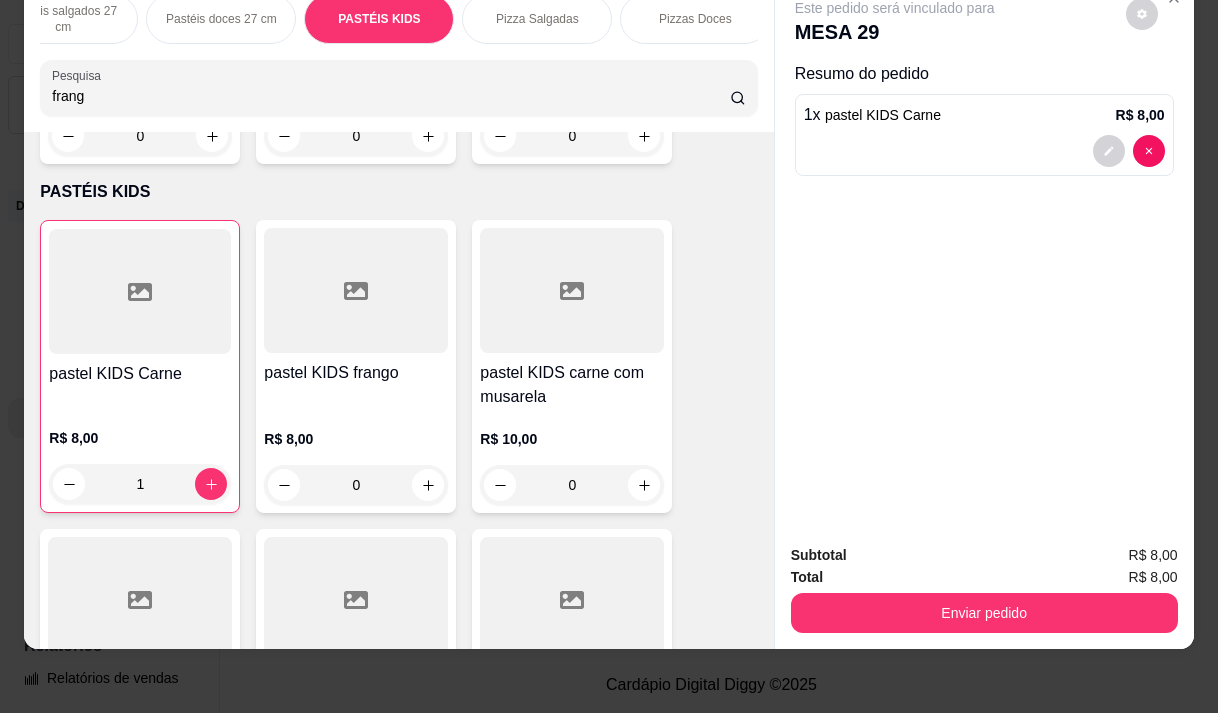 type on "frang" 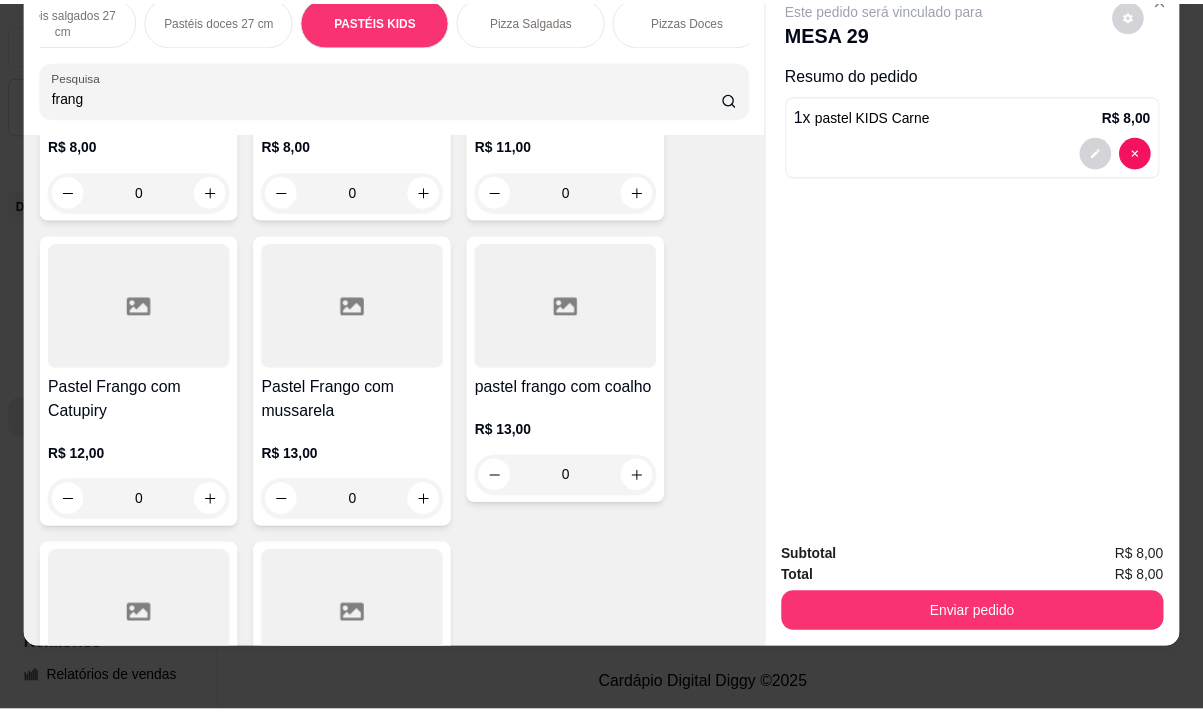 scroll, scrollTop: 200, scrollLeft: 0, axis: vertical 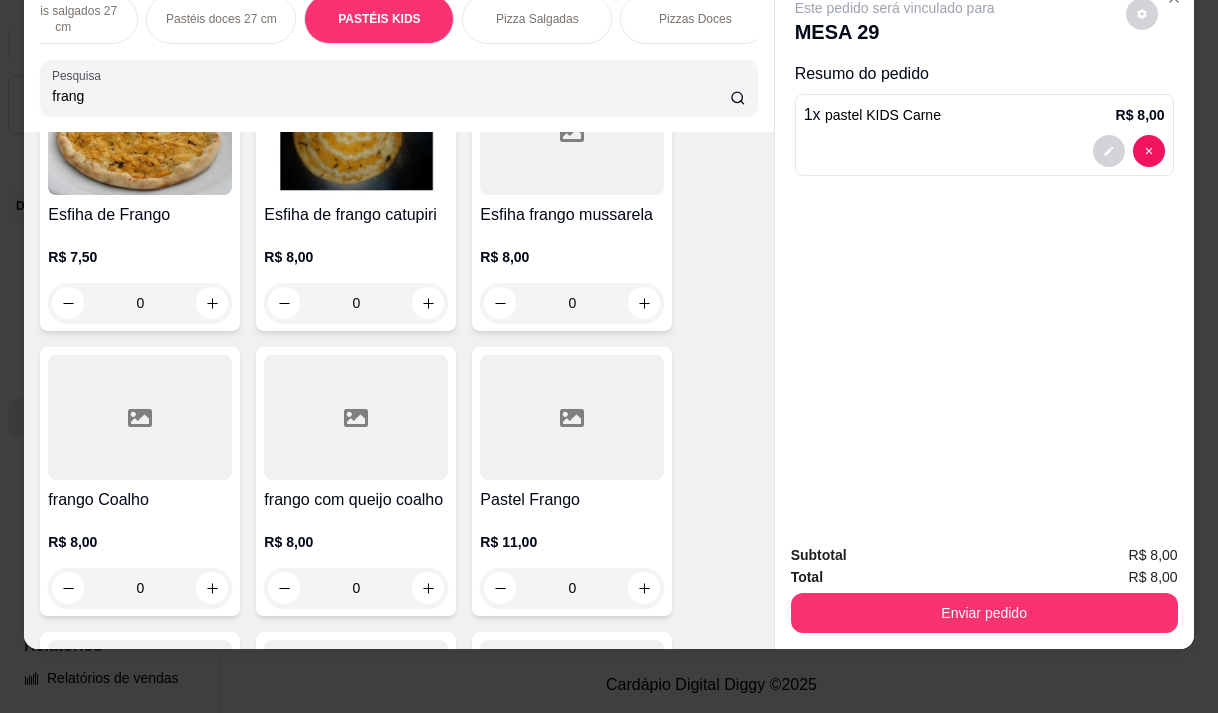 click on "R$ 11,00 0" at bounding box center [572, 560] 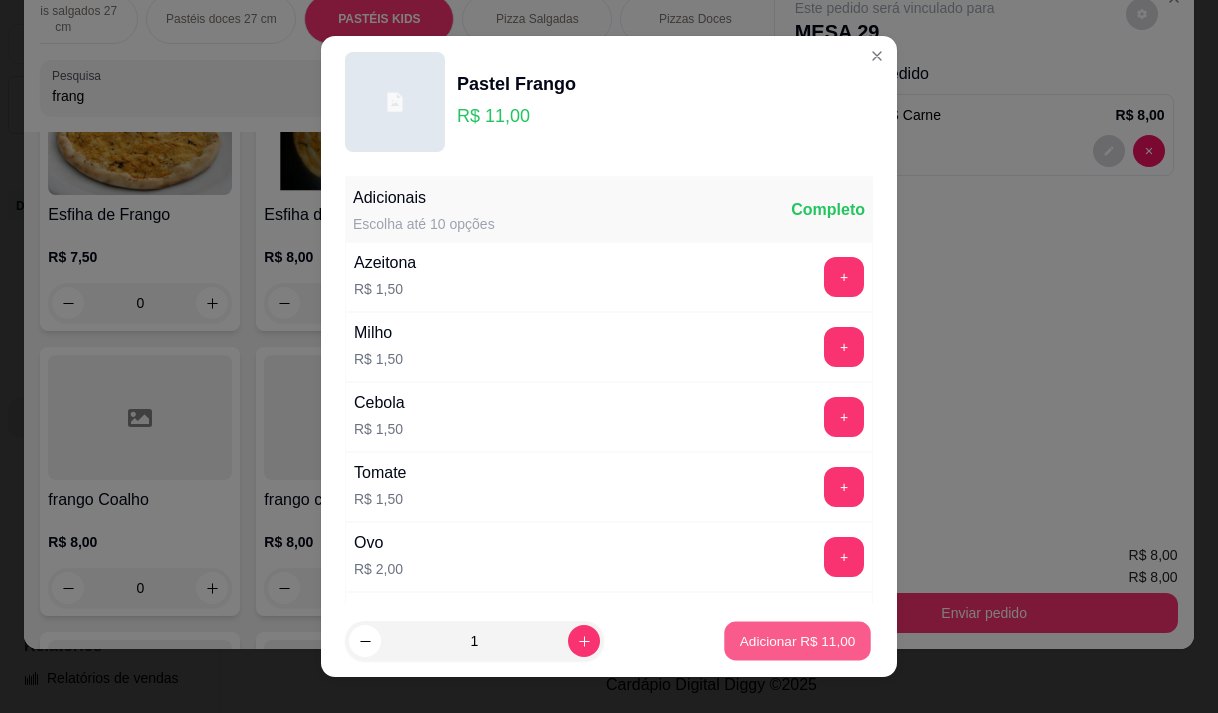 click on "Adicionar   R$ 11,00" at bounding box center [798, 641] 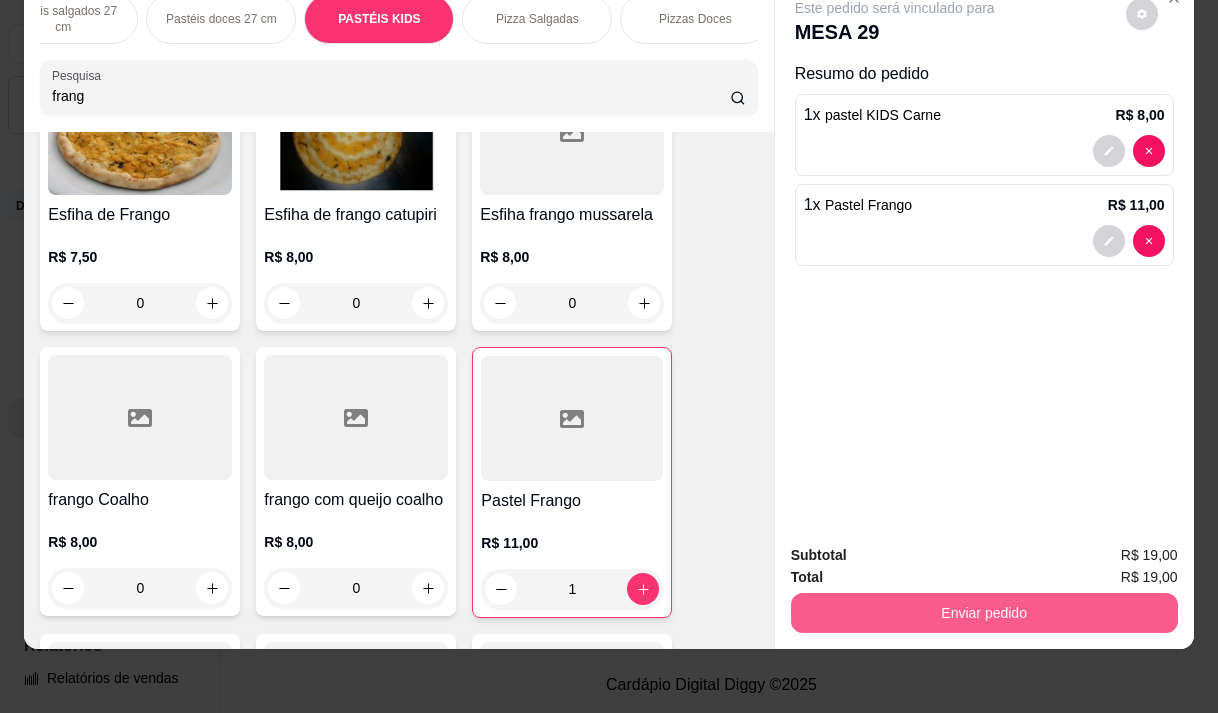 click on "Enviar pedido" at bounding box center (984, 613) 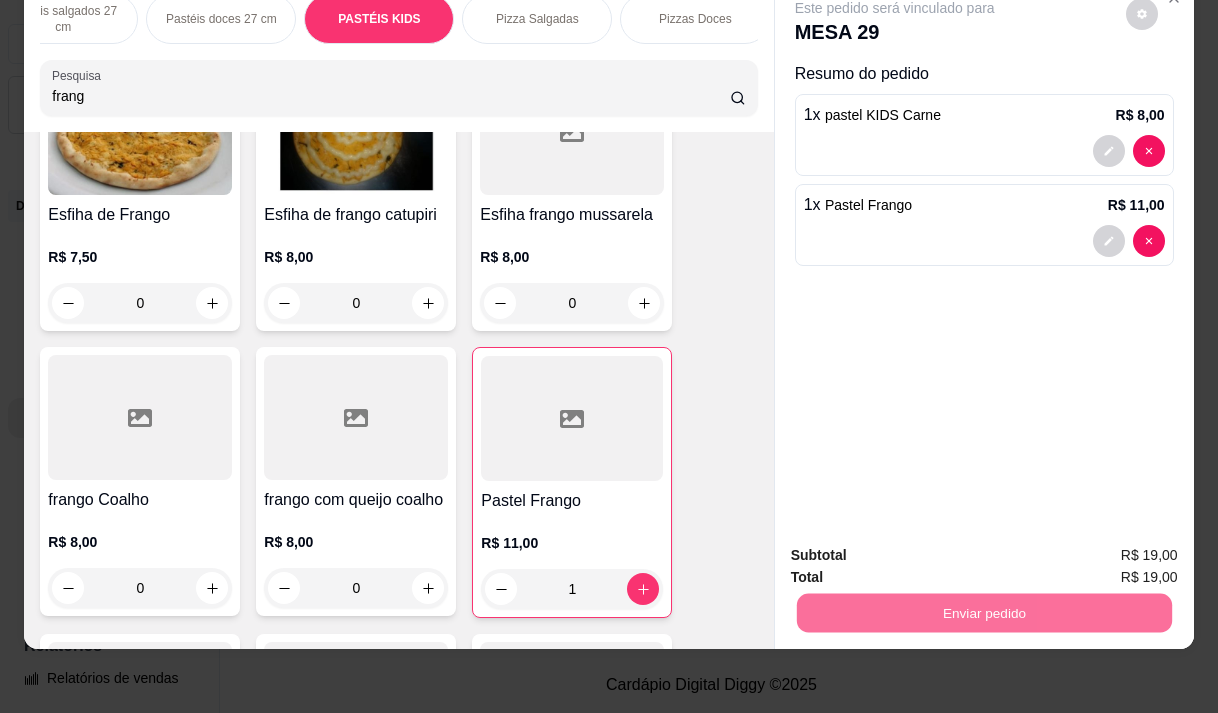 click on "Não registrar e enviar pedido" at bounding box center [918, 549] 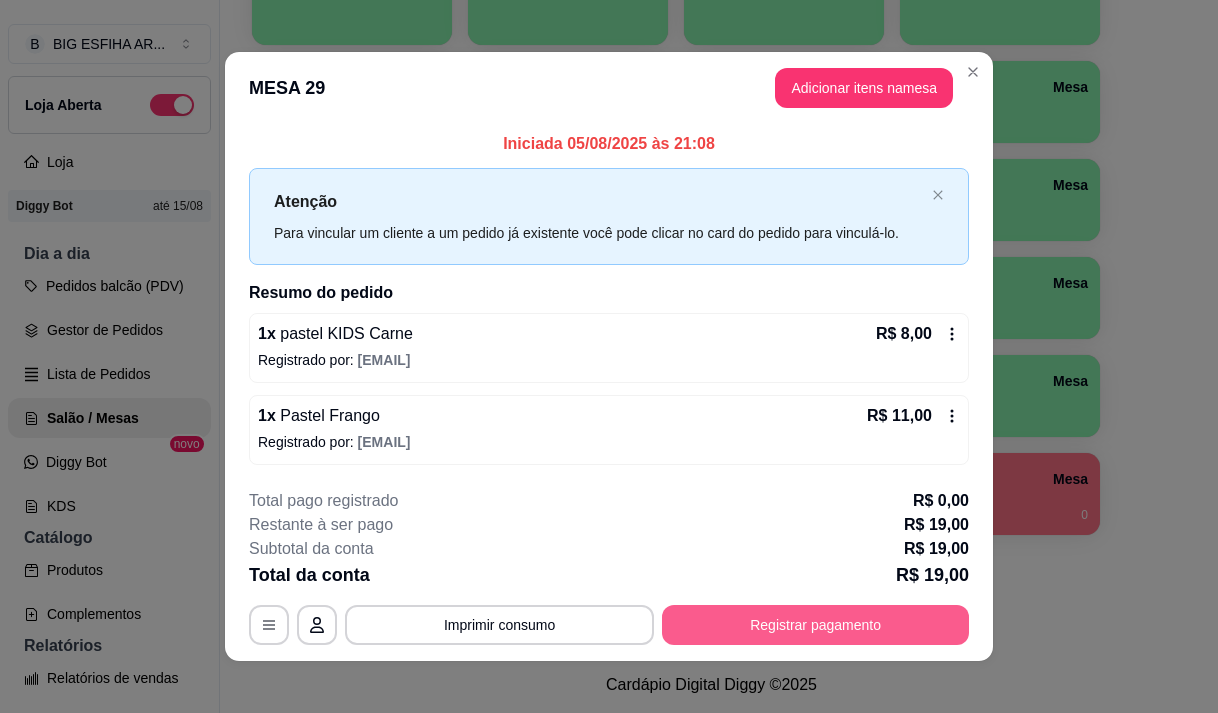 click on "Registrar pagamento" at bounding box center (815, 625) 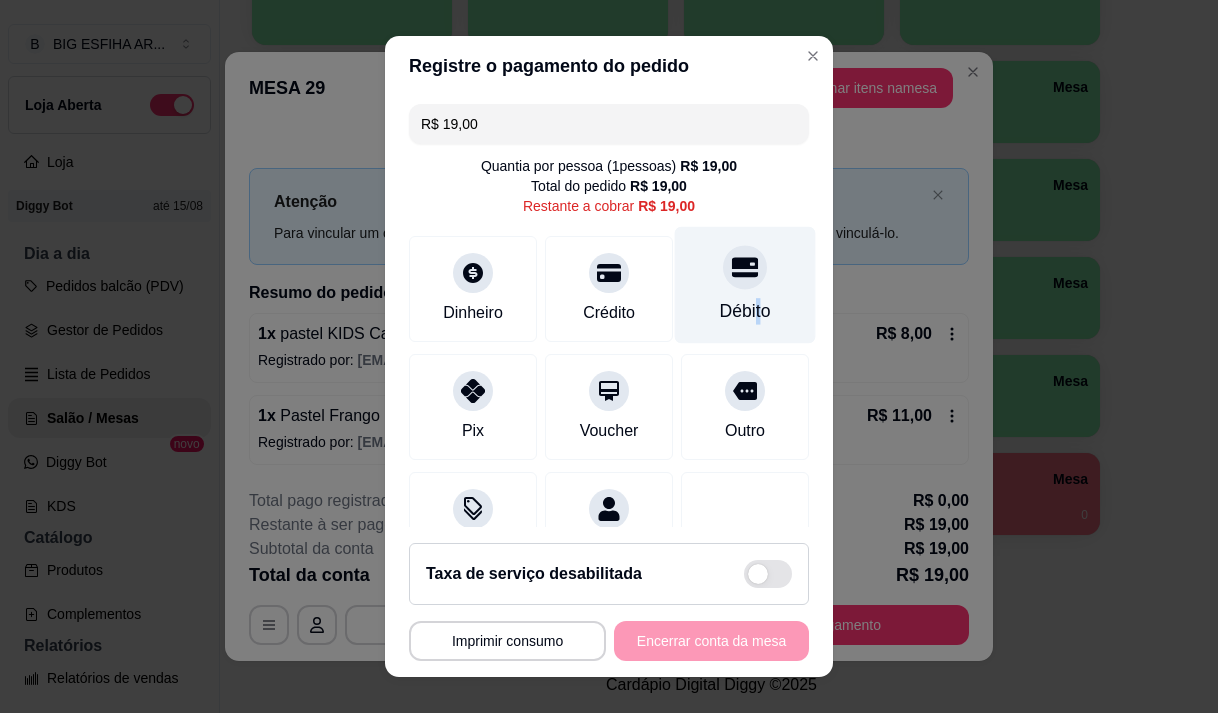click on "Débito" at bounding box center [745, 311] 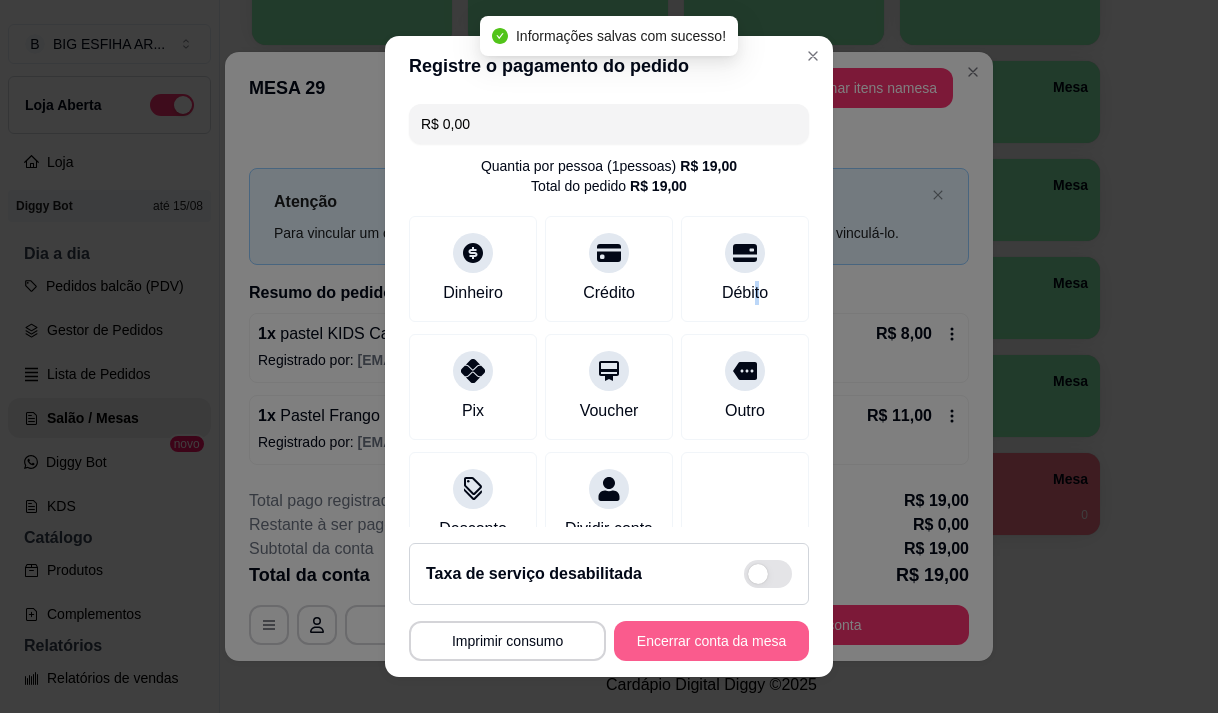 type on "R$ 0,00" 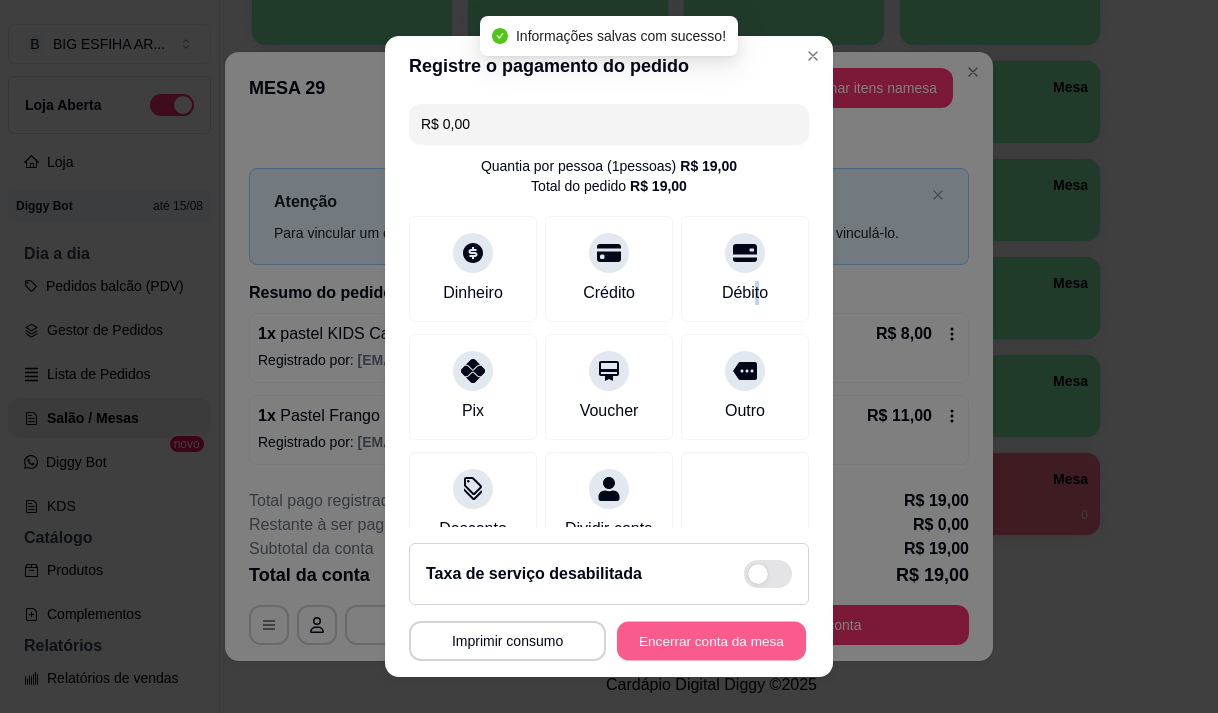 click on "Encerrar conta da mesa" at bounding box center [711, 641] 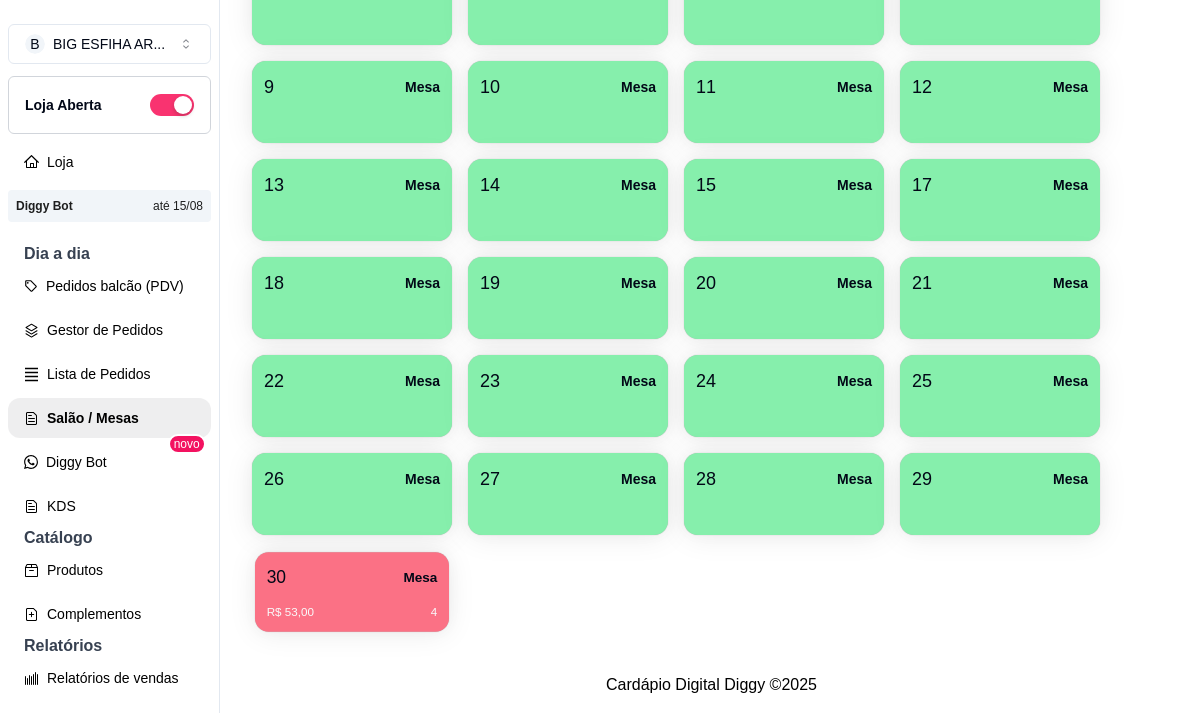 click on "R$ 53,00 4" at bounding box center (352, 605) 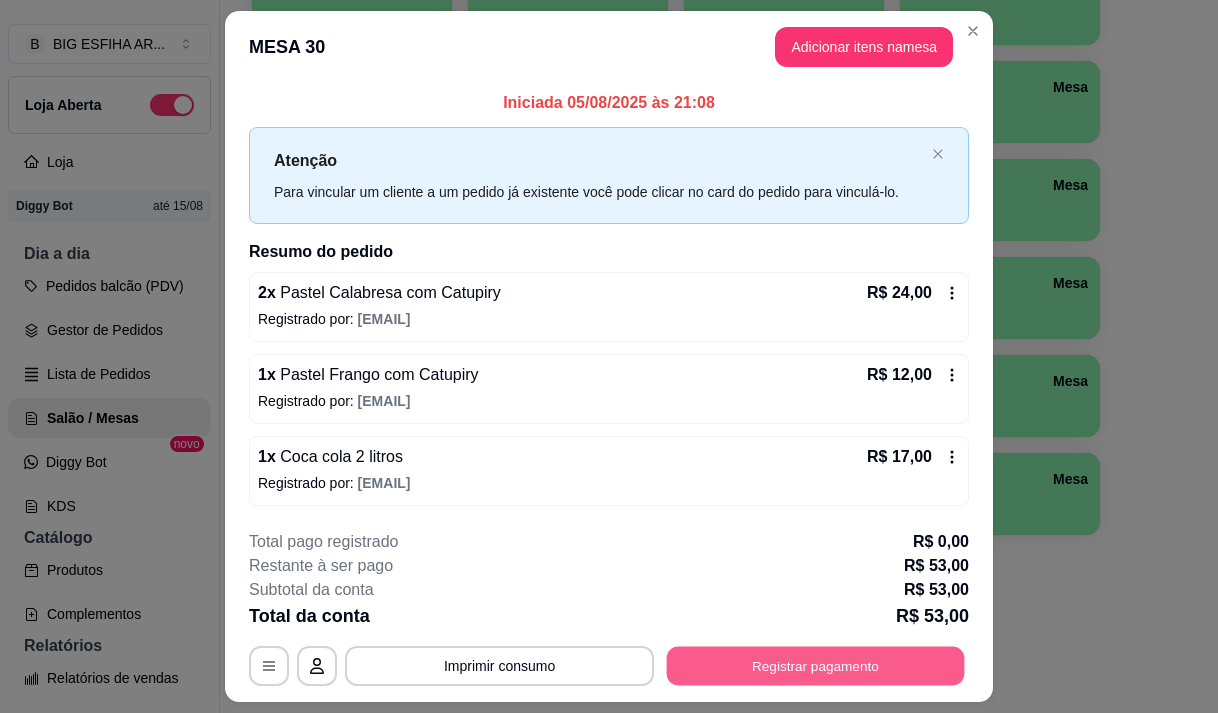 click on "Registrar pagamento" at bounding box center [816, 666] 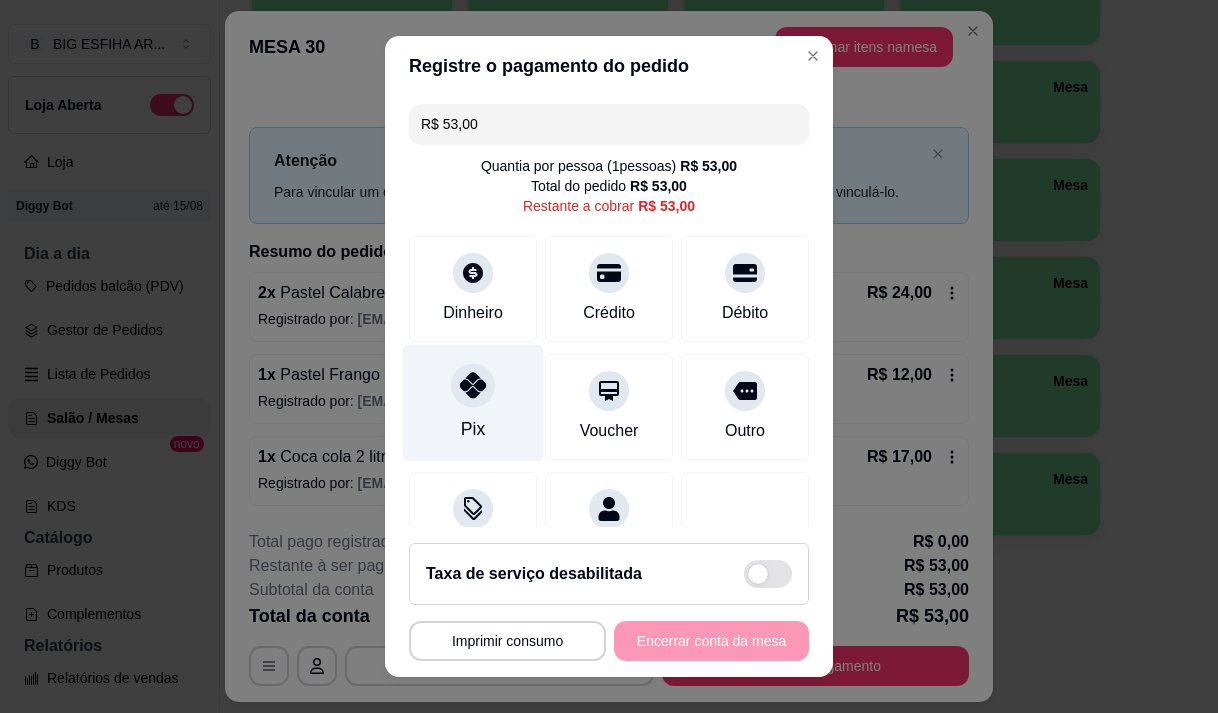 click on "Pix" at bounding box center [473, 402] 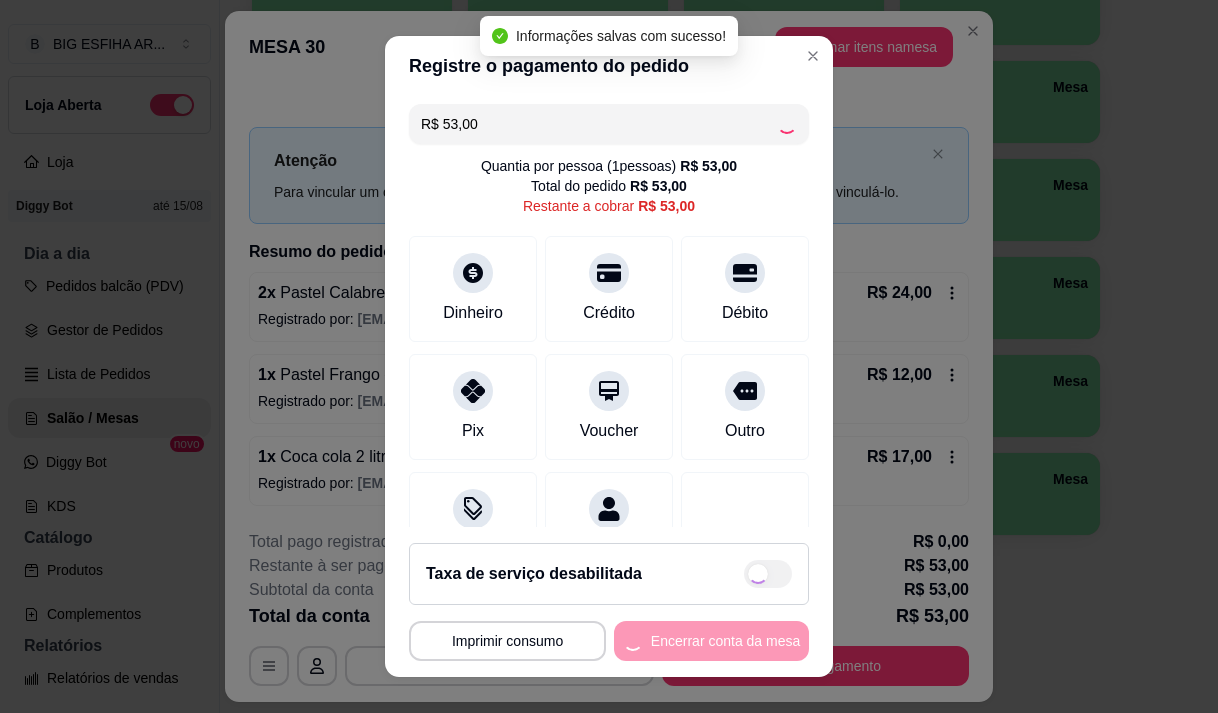 type on "R$ 0,00" 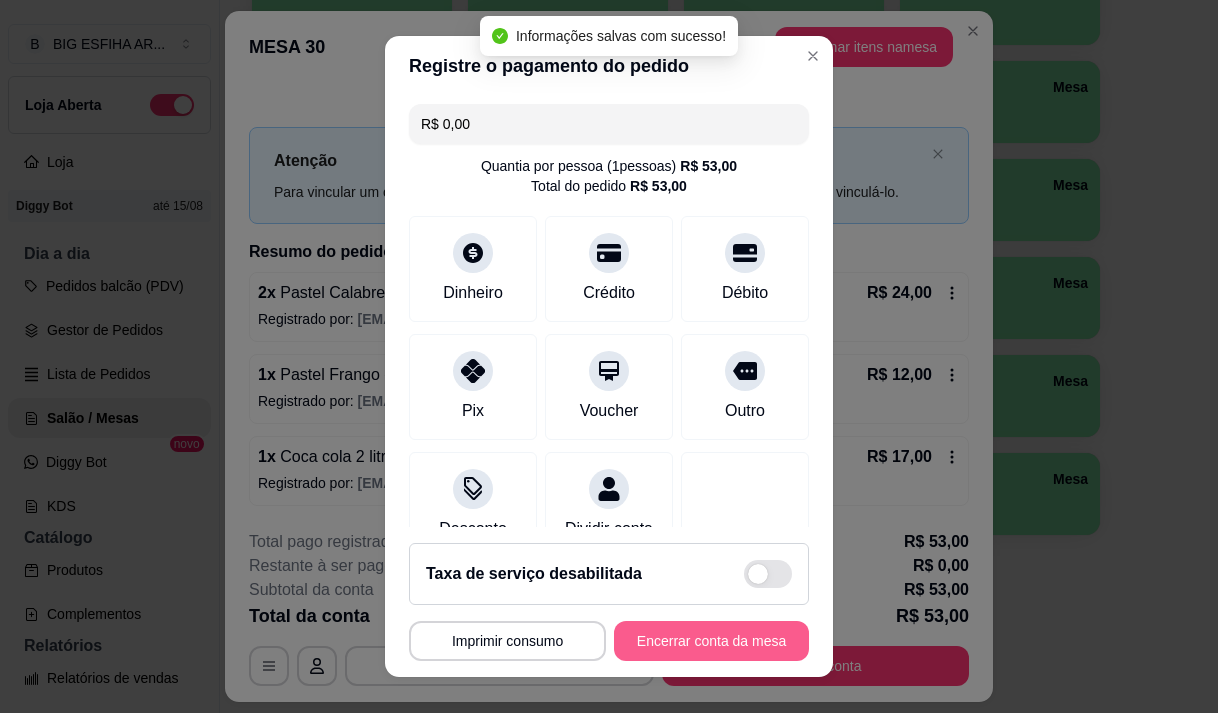 click on "Encerrar conta da mesa" at bounding box center [711, 641] 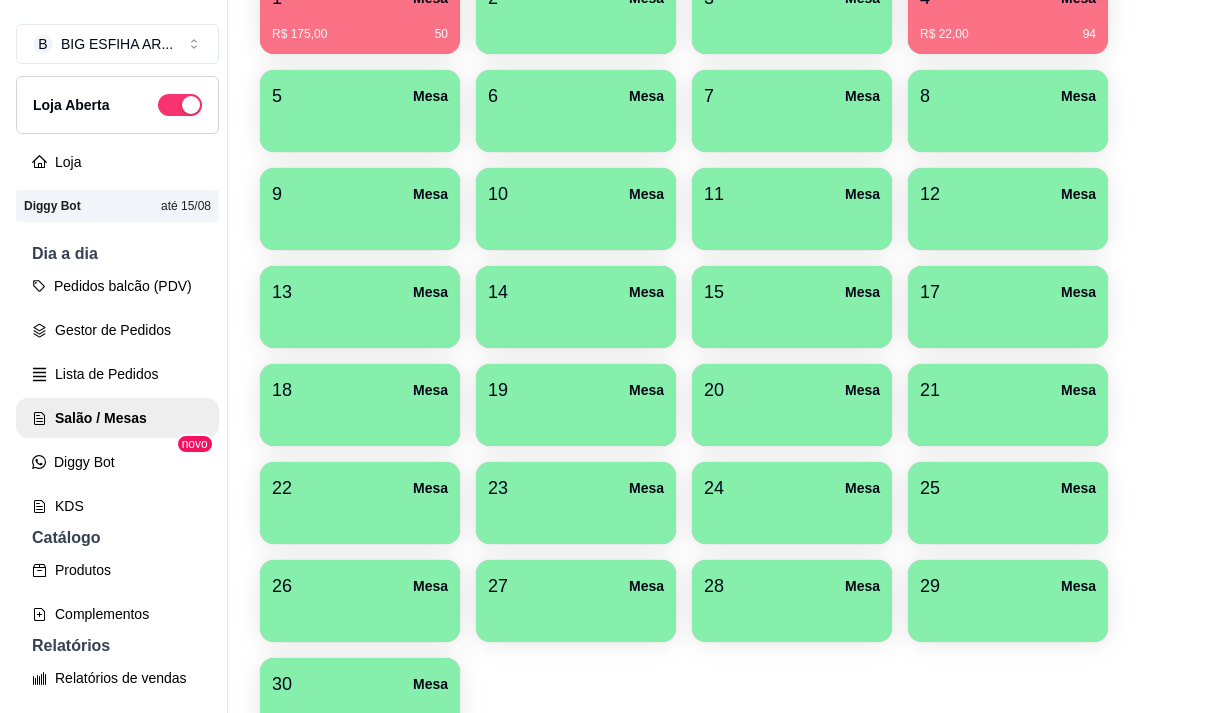 scroll, scrollTop: 308, scrollLeft: 0, axis: vertical 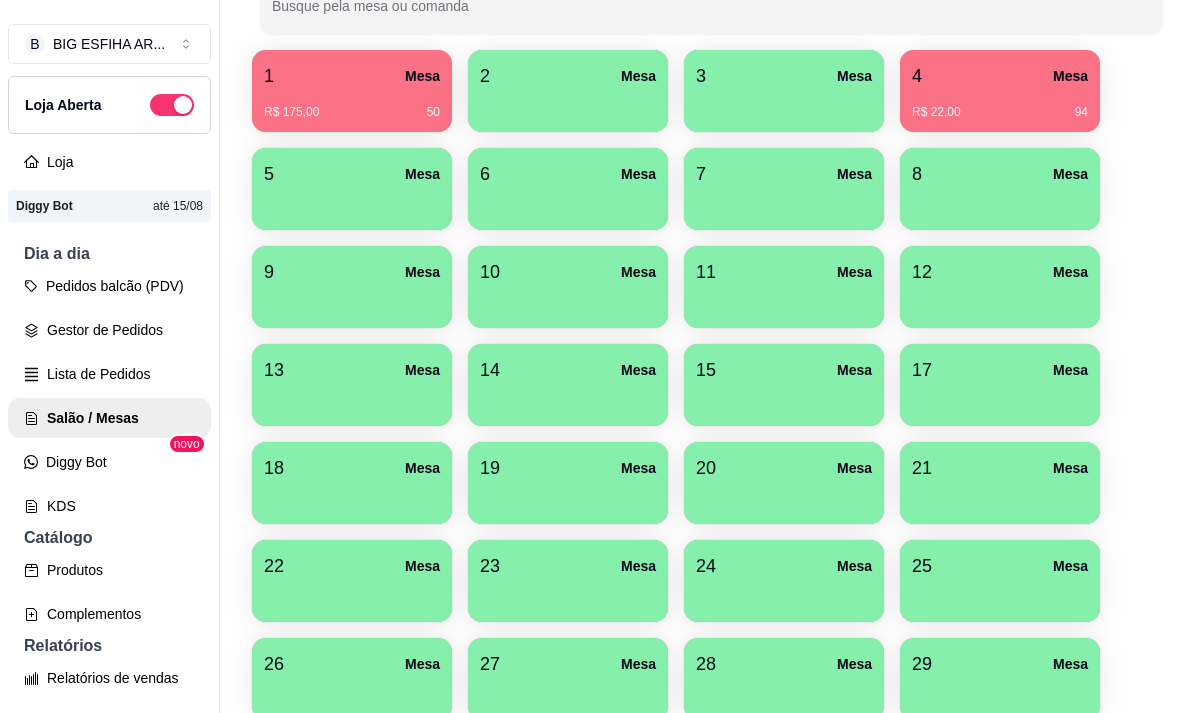 click at bounding box center (784, 399) 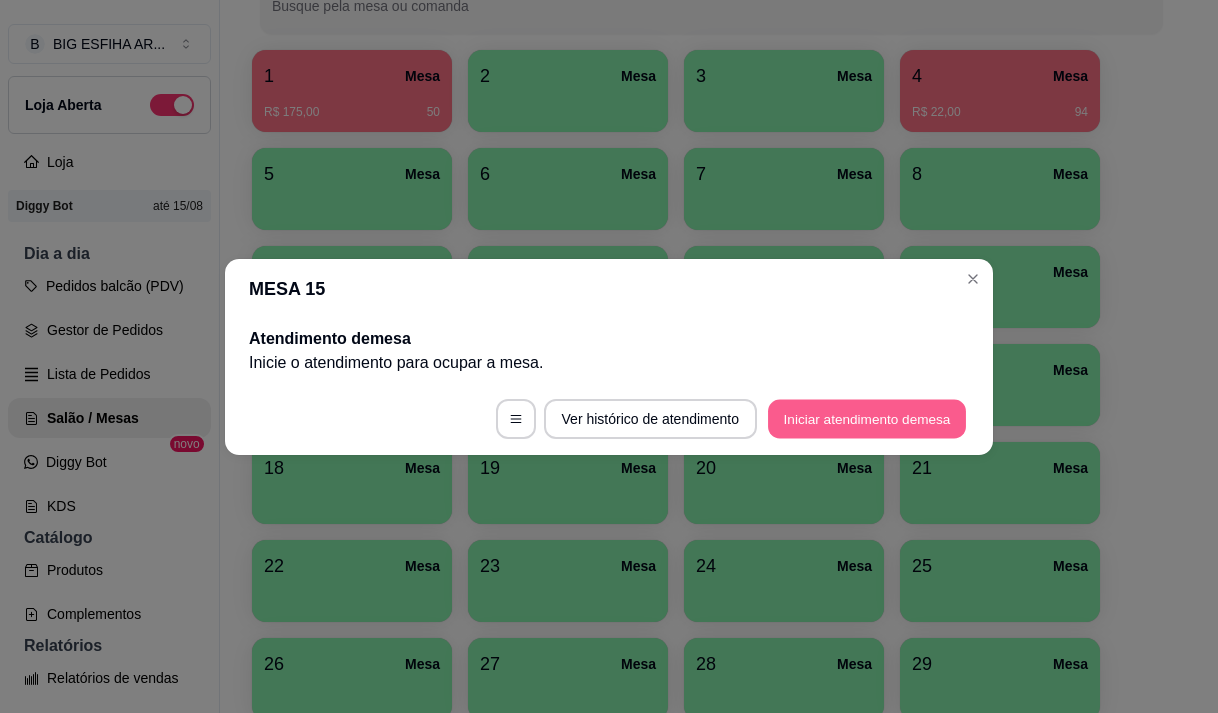 click on "Iniciar atendimento de  mesa" at bounding box center (867, 418) 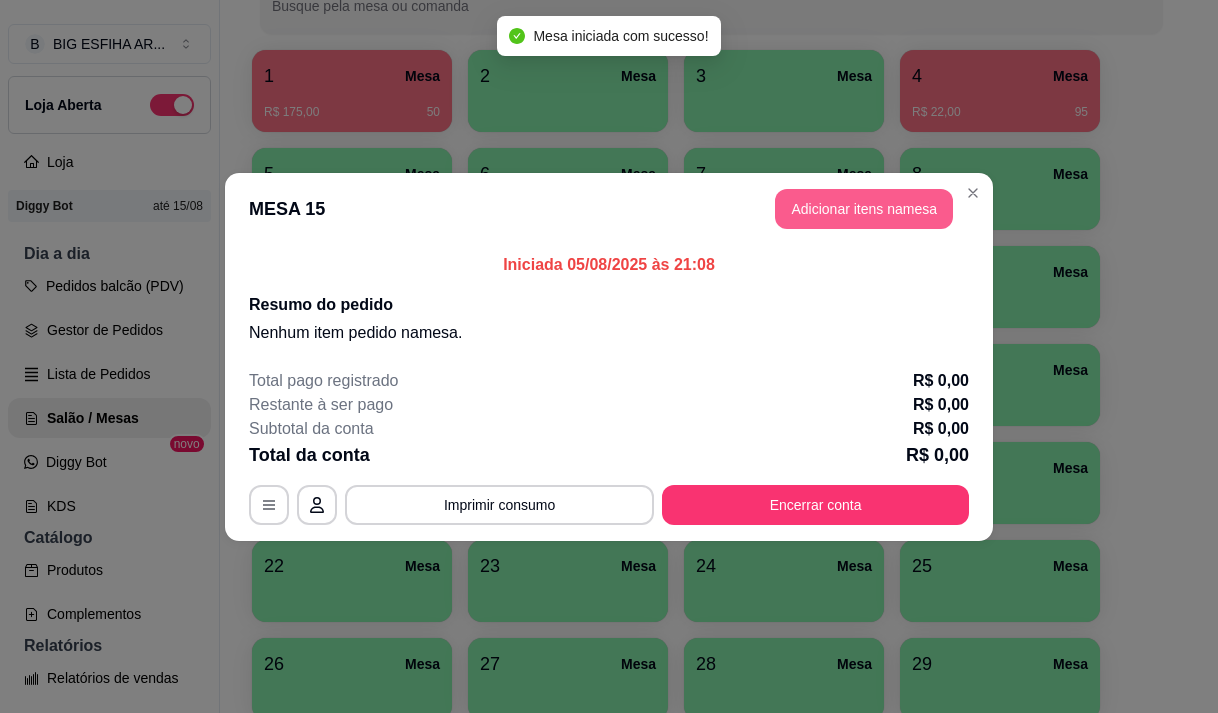 click on "Adicionar itens na  mesa" at bounding box center [864, 209] 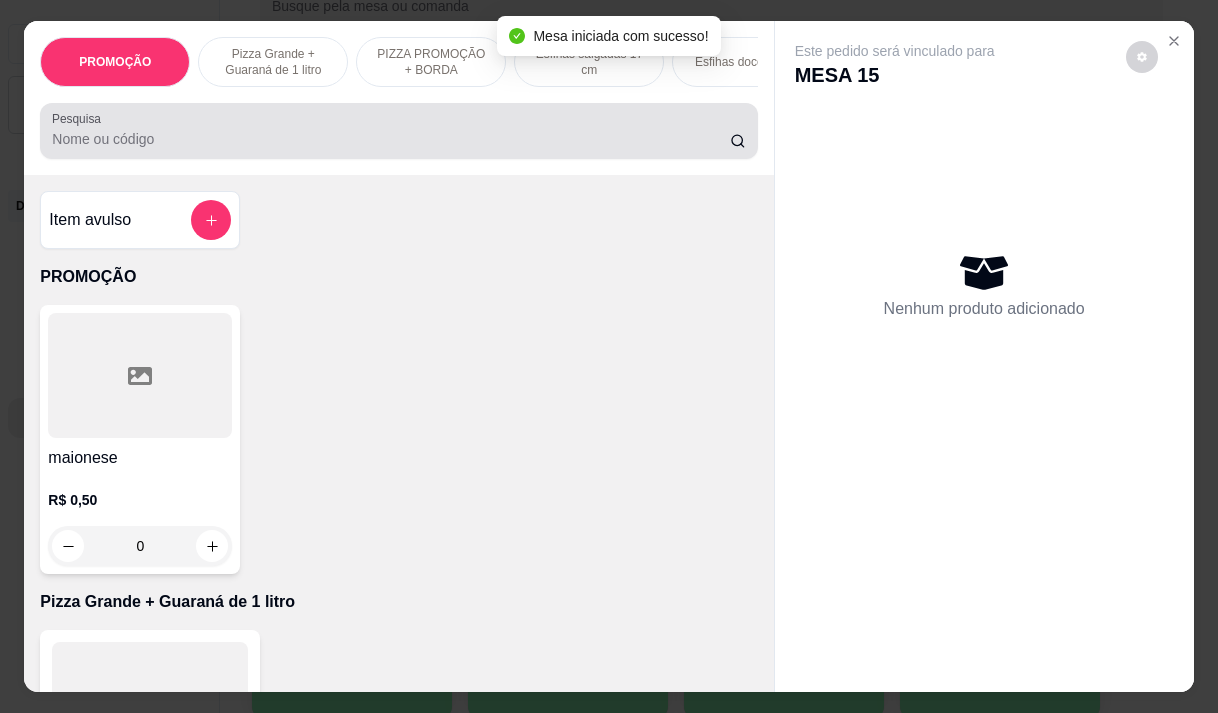 click on "Pesquisa" at bounding box center (391, 139) 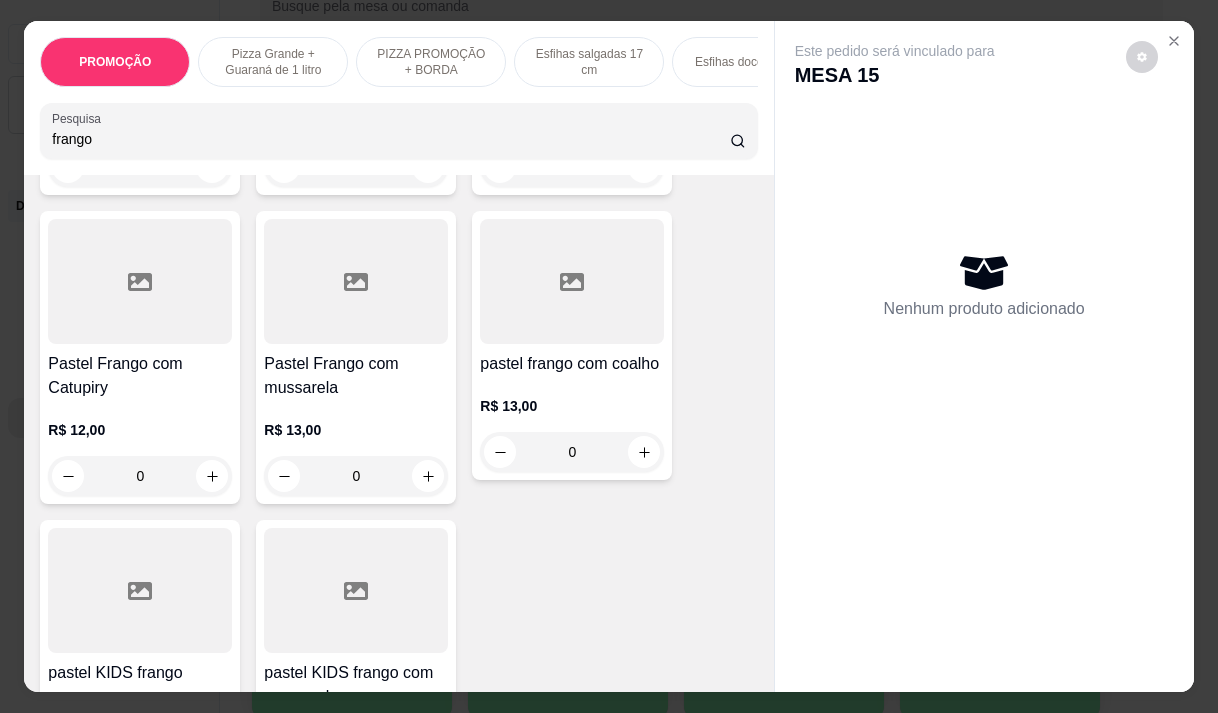 scroll, scrollTop: 700, scrollLeft: 0, axis: vertical 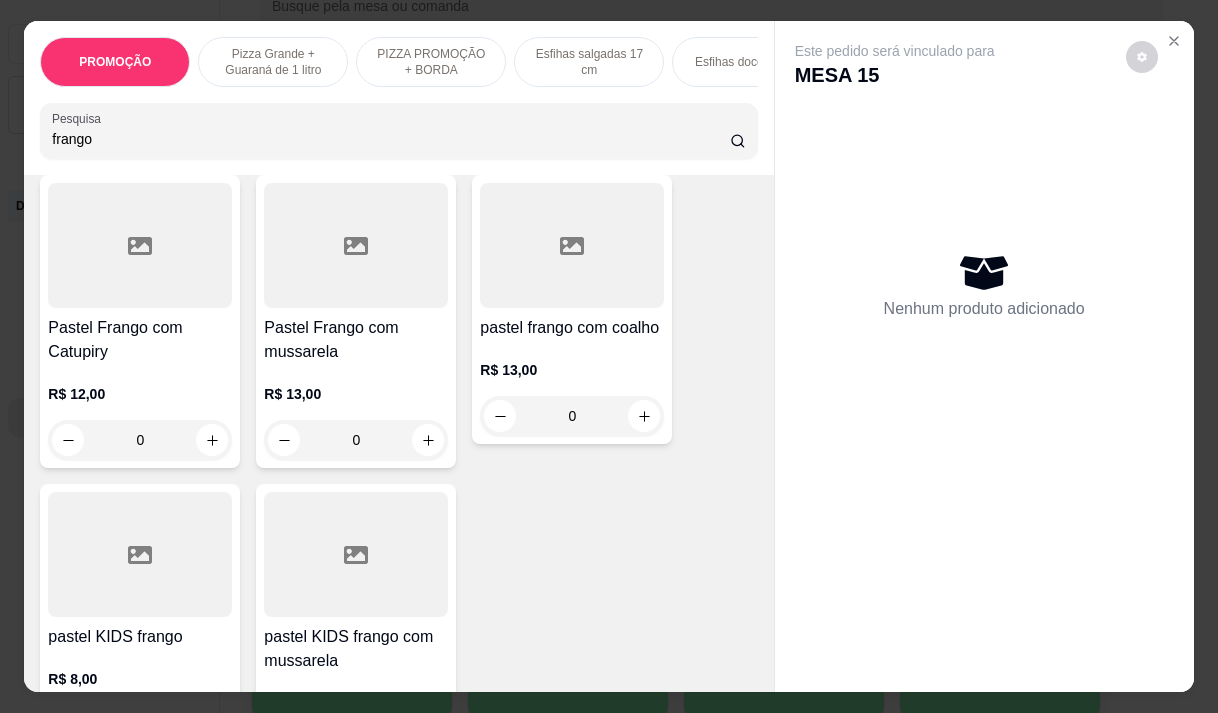 type on "frango" 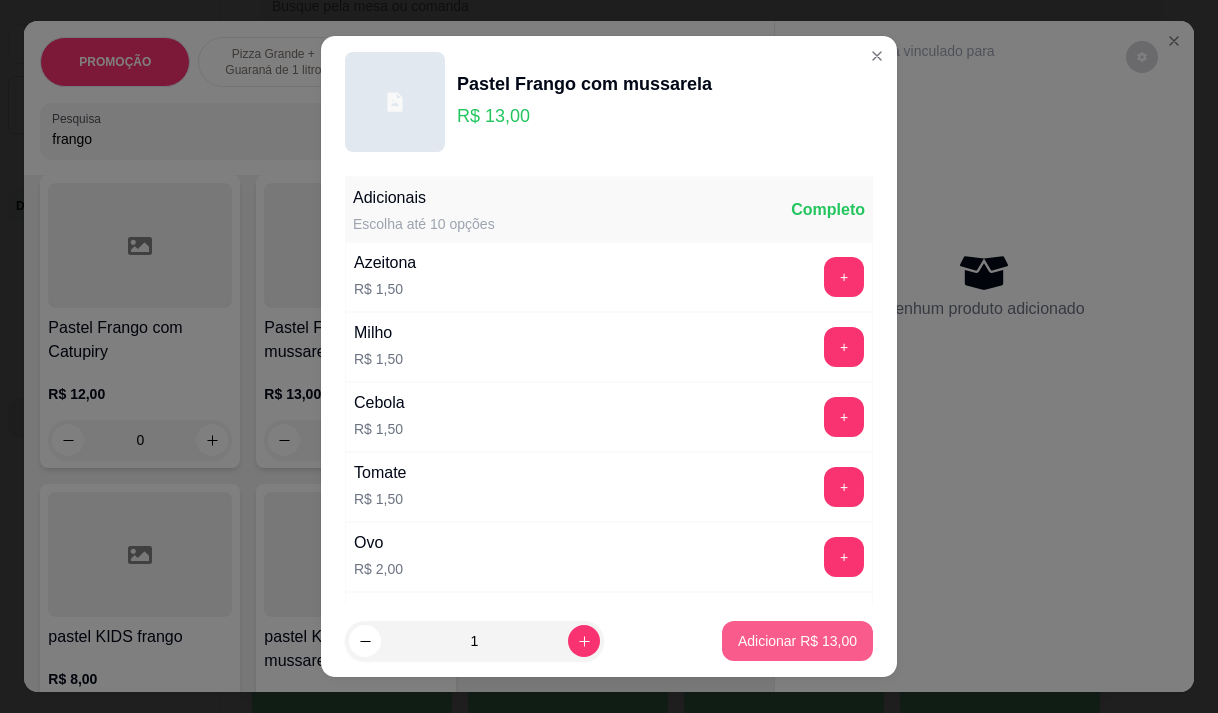 click on "Adicionar   R$ 13,00" at bounding box center [797, 641] 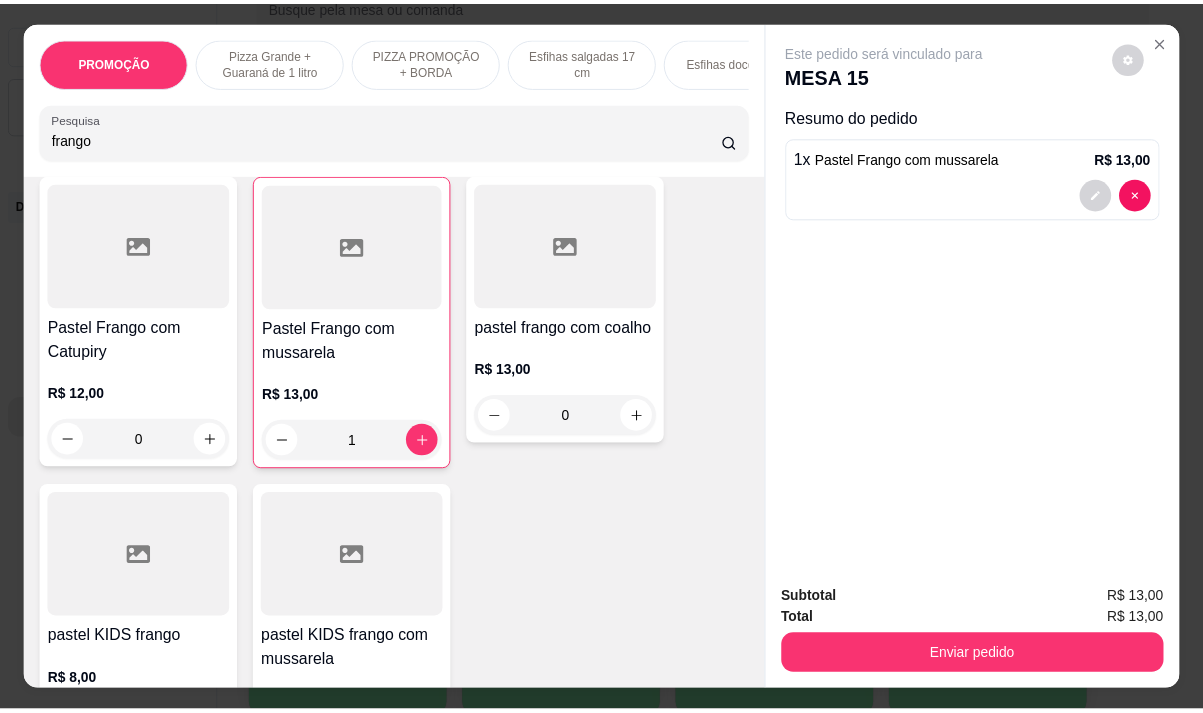 scroll, scrollTop: 1138, scrollLeft: 0, axis: vertical 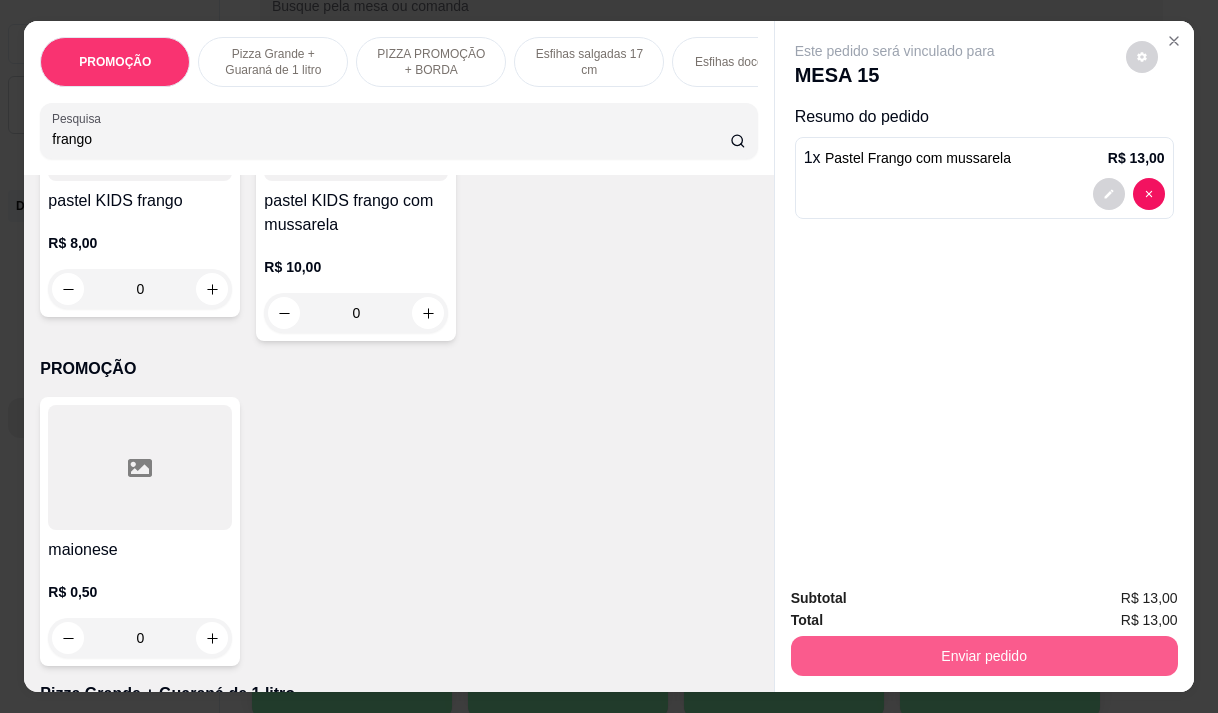 click on "Enviar pedido" at bounding box center (984, 656) 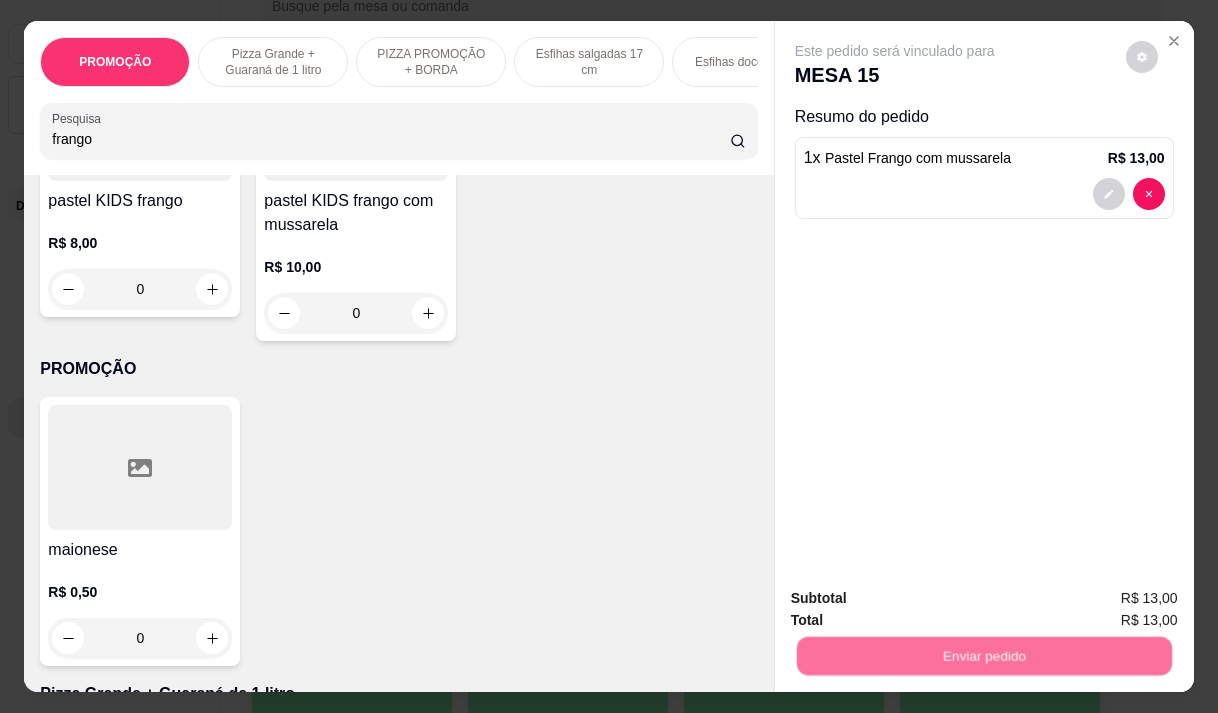 click on "Não registrar e enviar pedido" at bounding box center (918, 598) 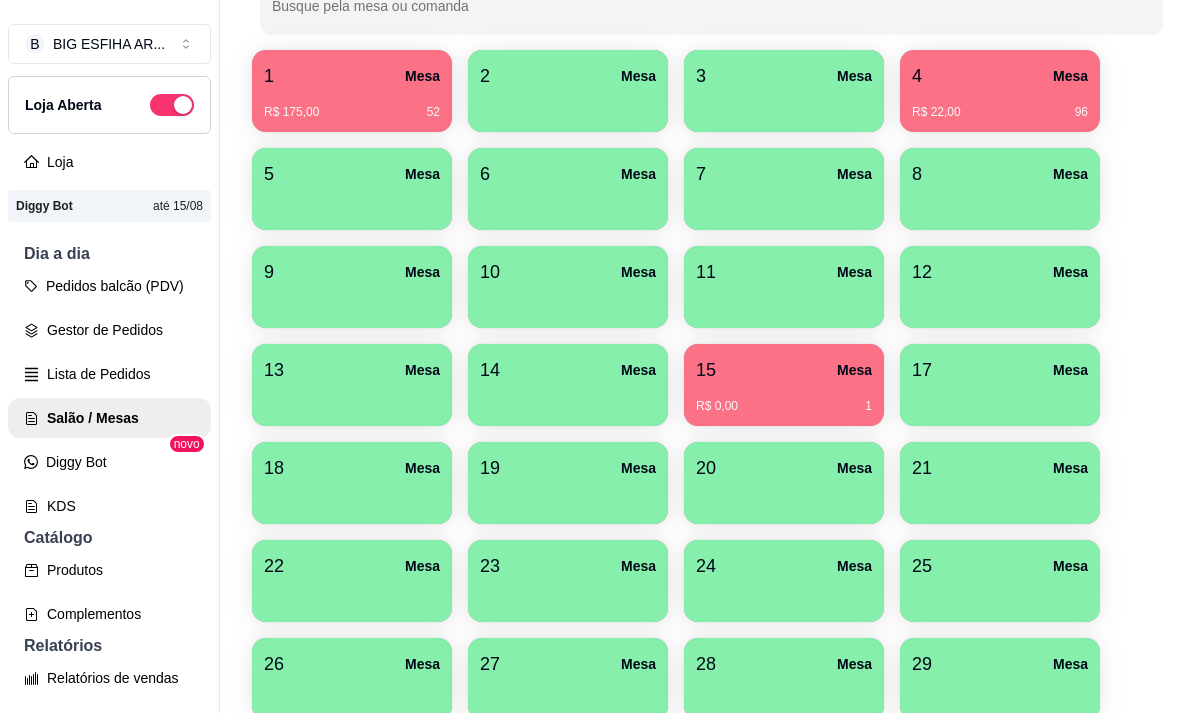 scroll, scrollTop: 508, scrollLeft: 0, axis: vertical 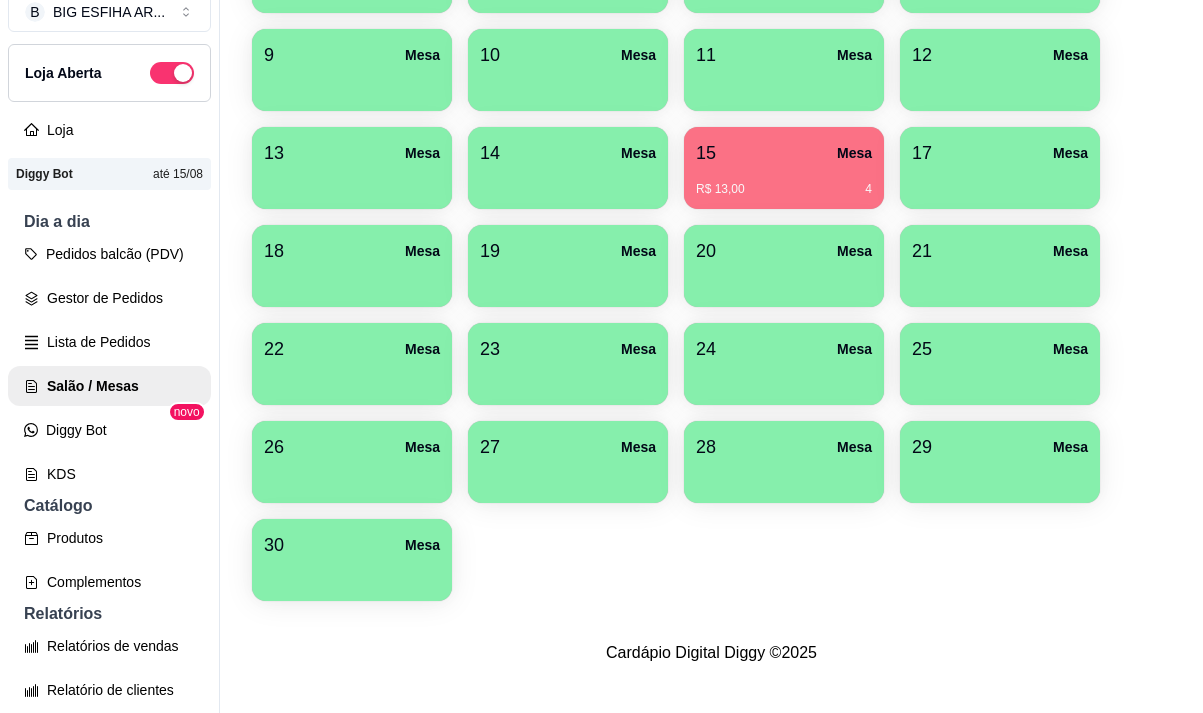 click at bounding box center [352, 476] 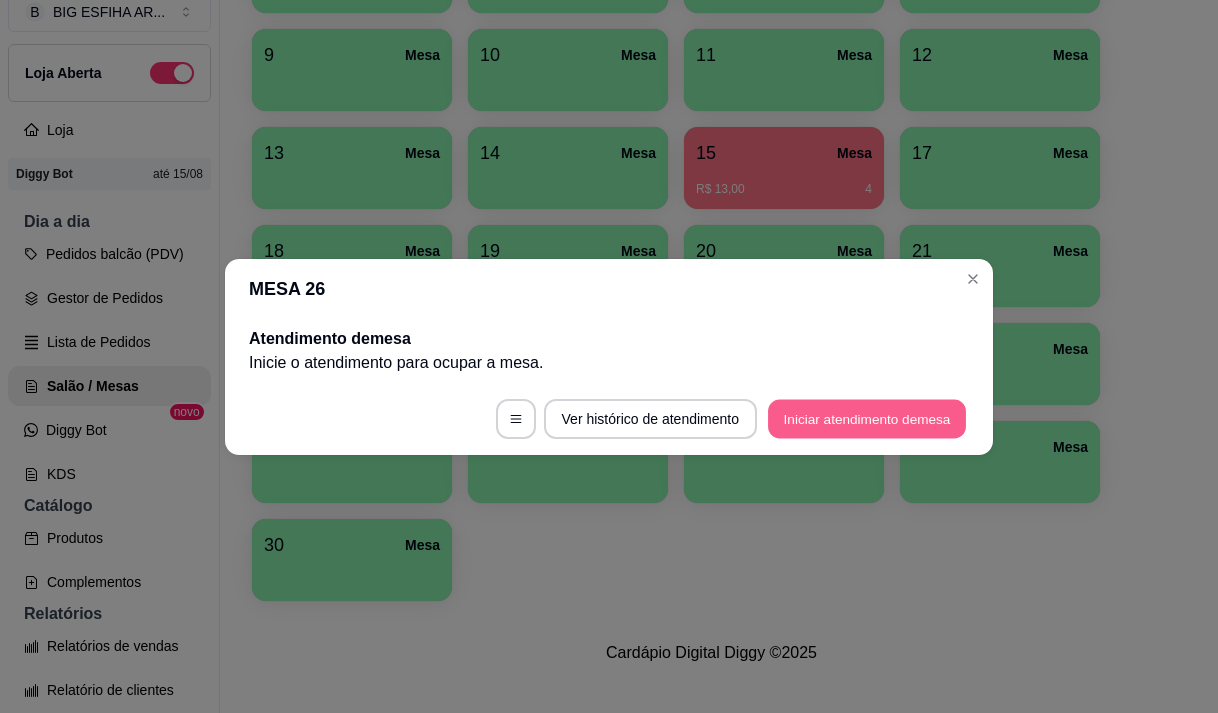 click on "Iniciar atendimento de  mesa" at bounding box center (867, 418) 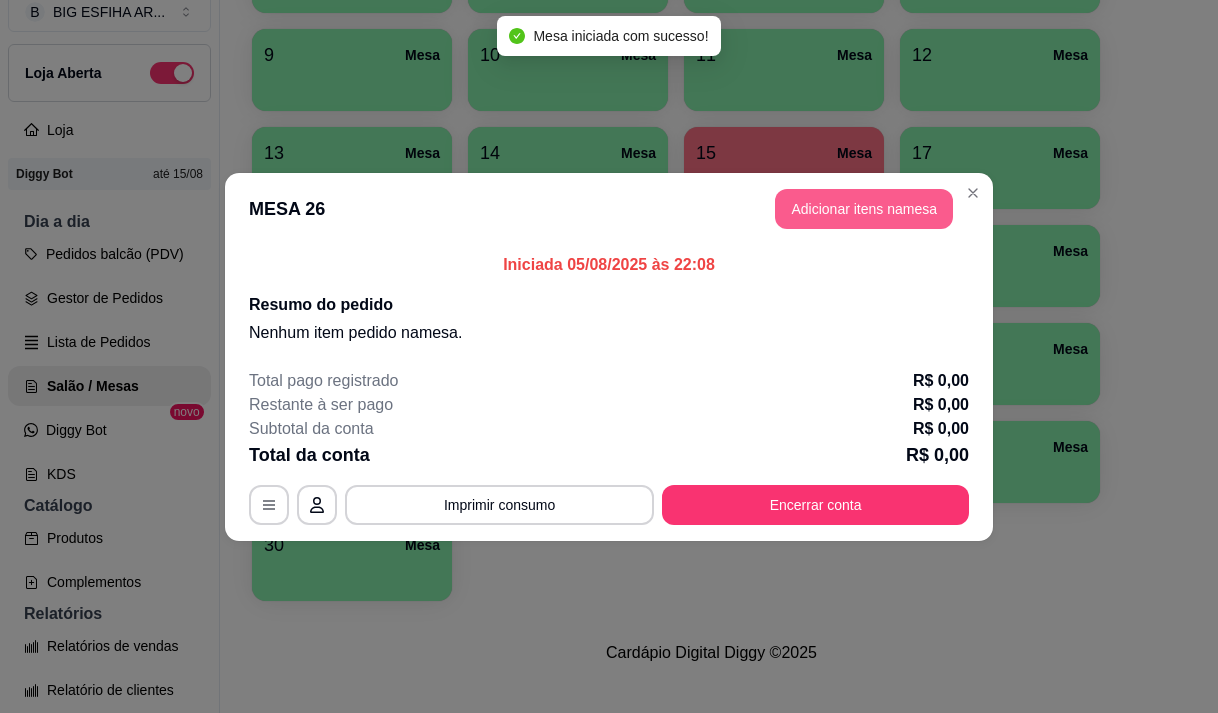 click on "Adicionar itens na  mesa" at bounding box center [864, 209] 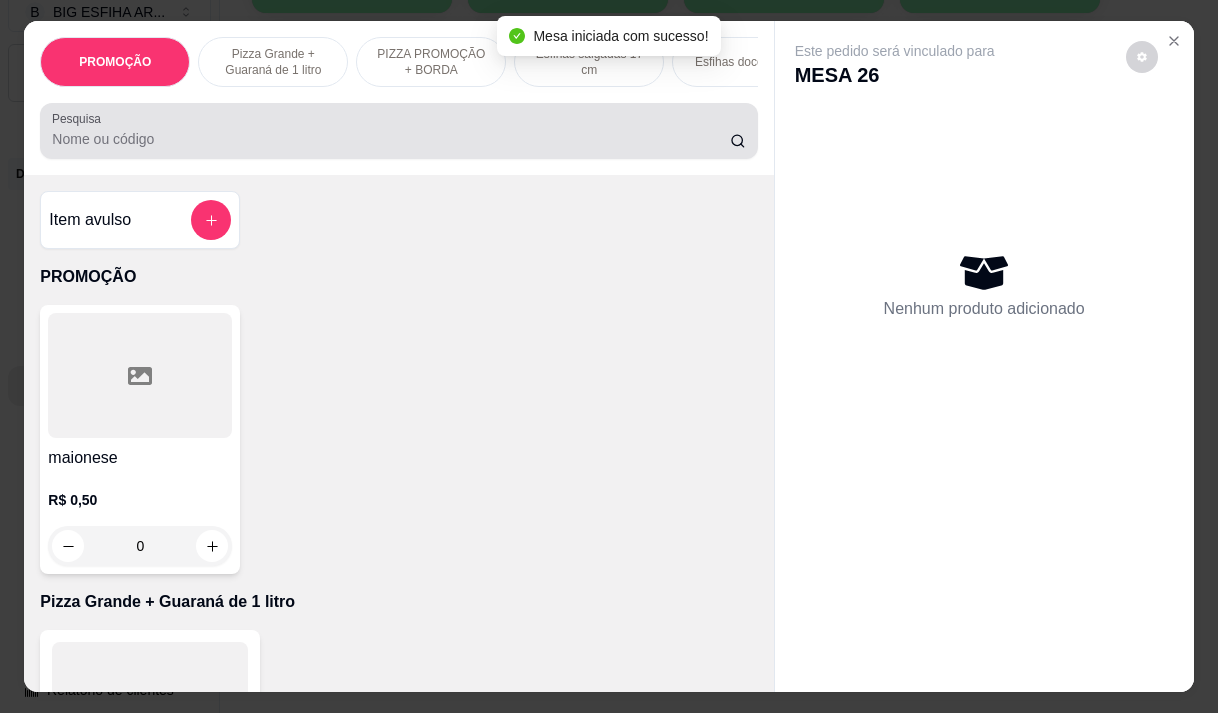 click at bounding box center [398, 131] 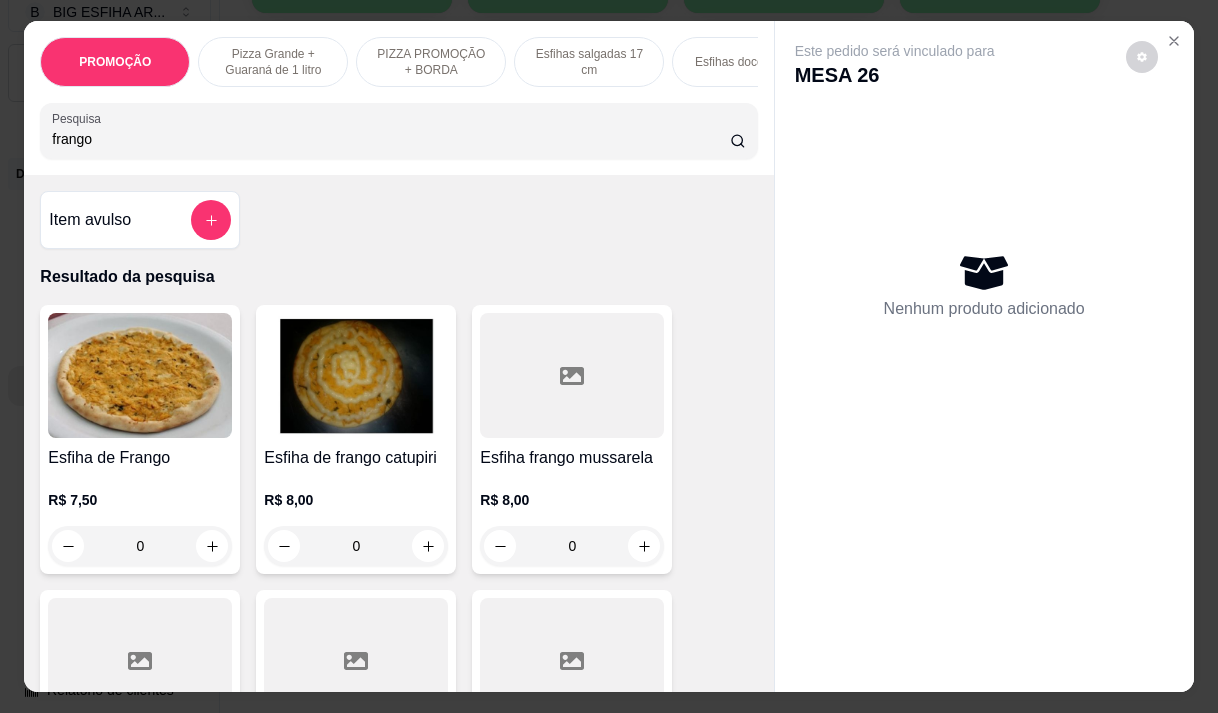 type on "frango" 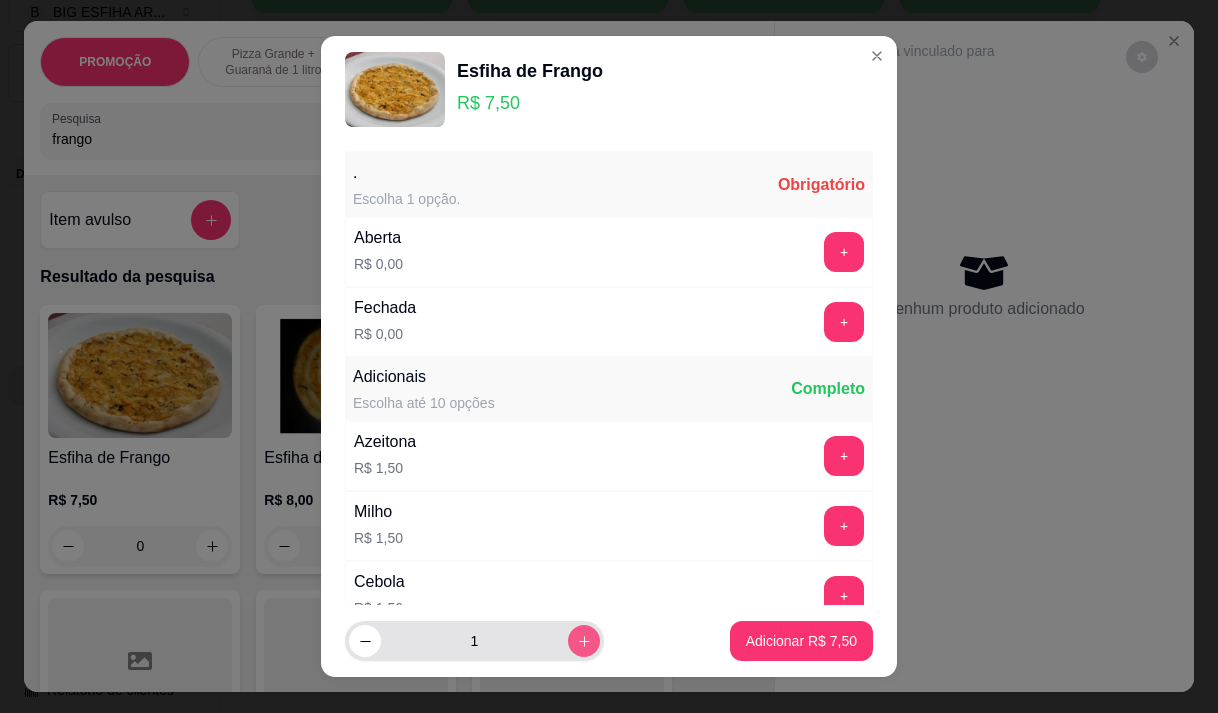 click at bounding box center (584, 641) 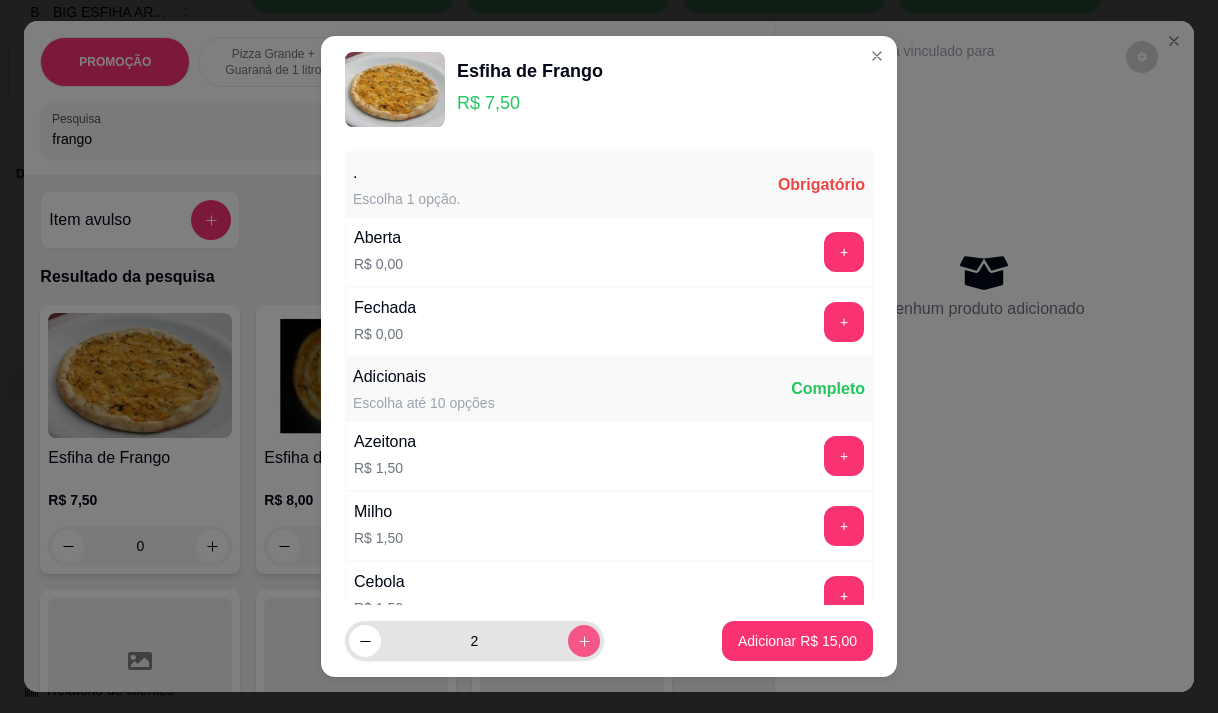 type on "2" 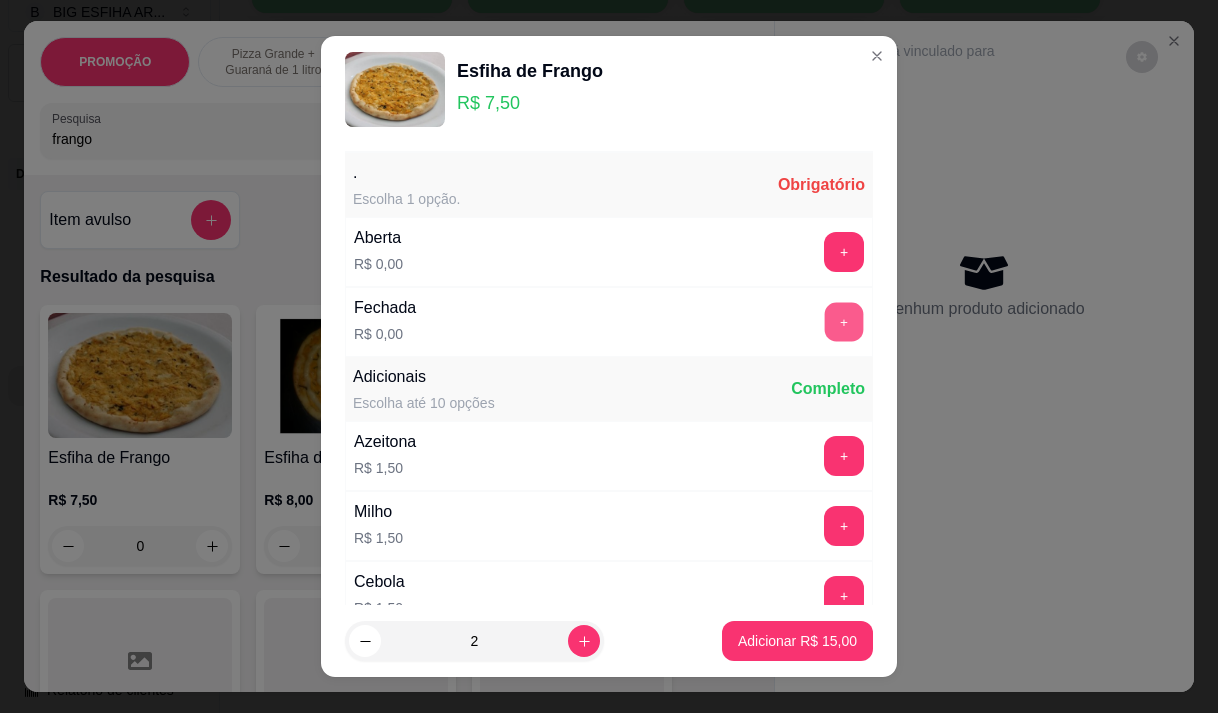 click on "+" at bounding box center [844, 321] 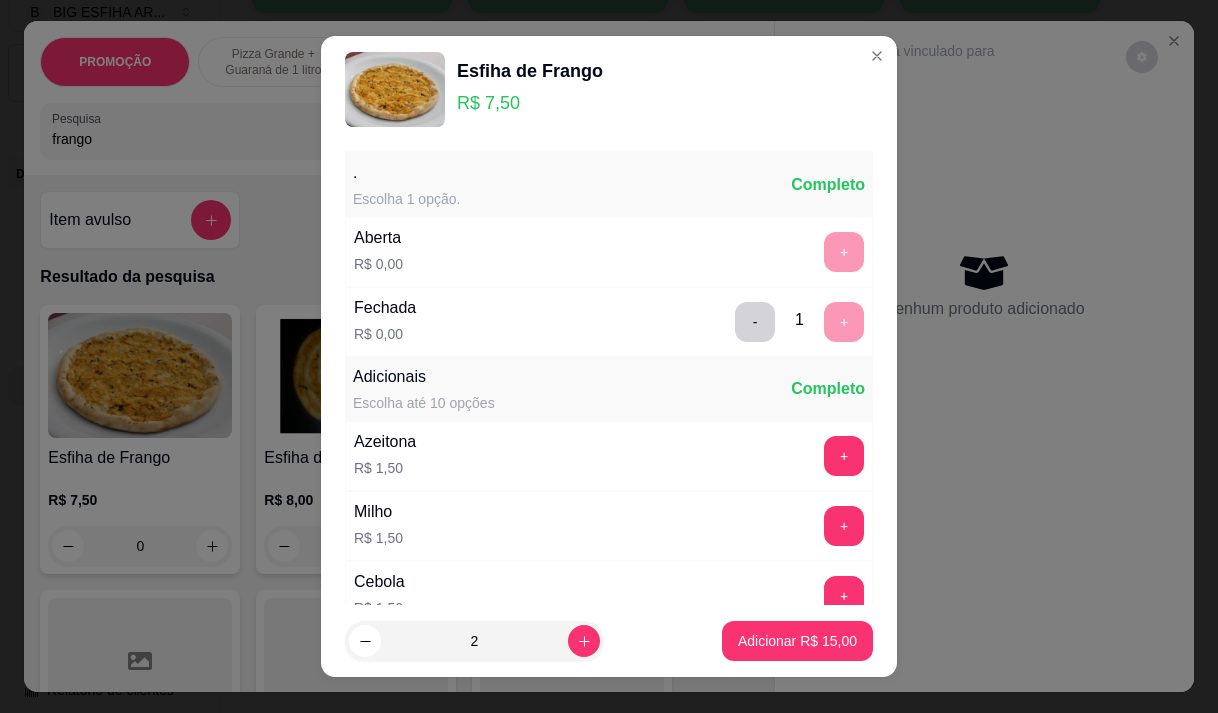 scroll, scrollTop: 28, scrollLeft: 0, axis: vertical 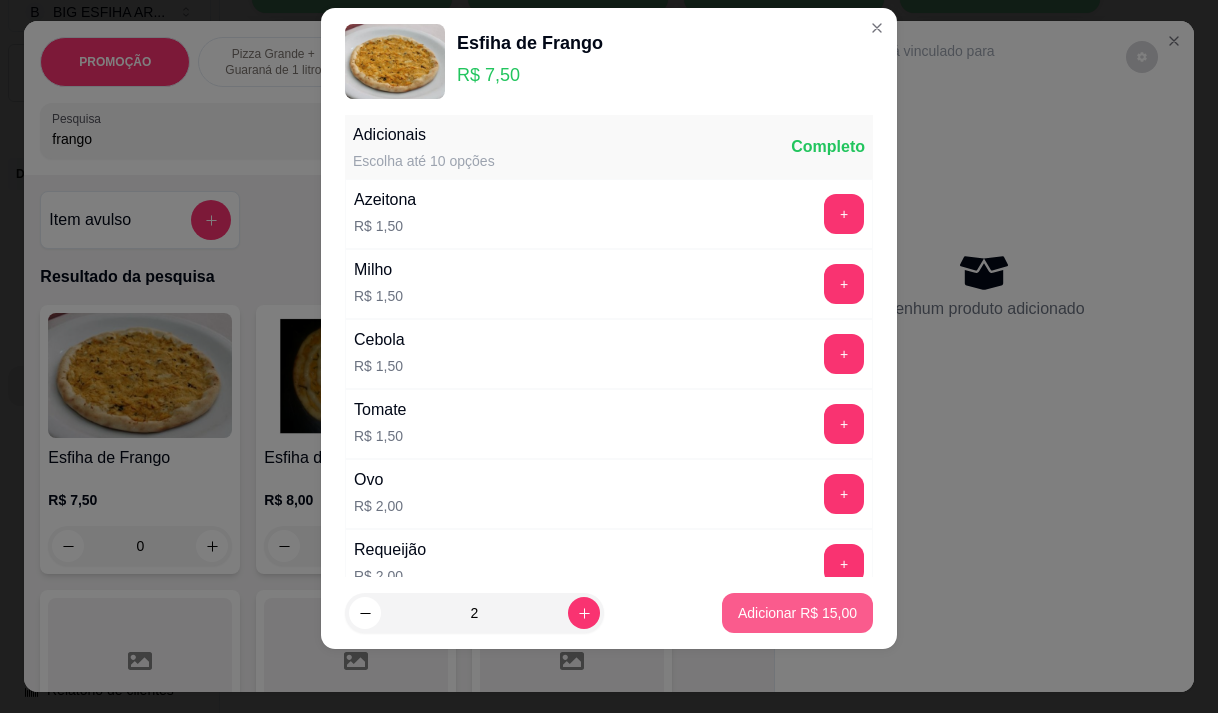 click on "Adicionar   R$ 15,00" at bounding box center [797, 613] 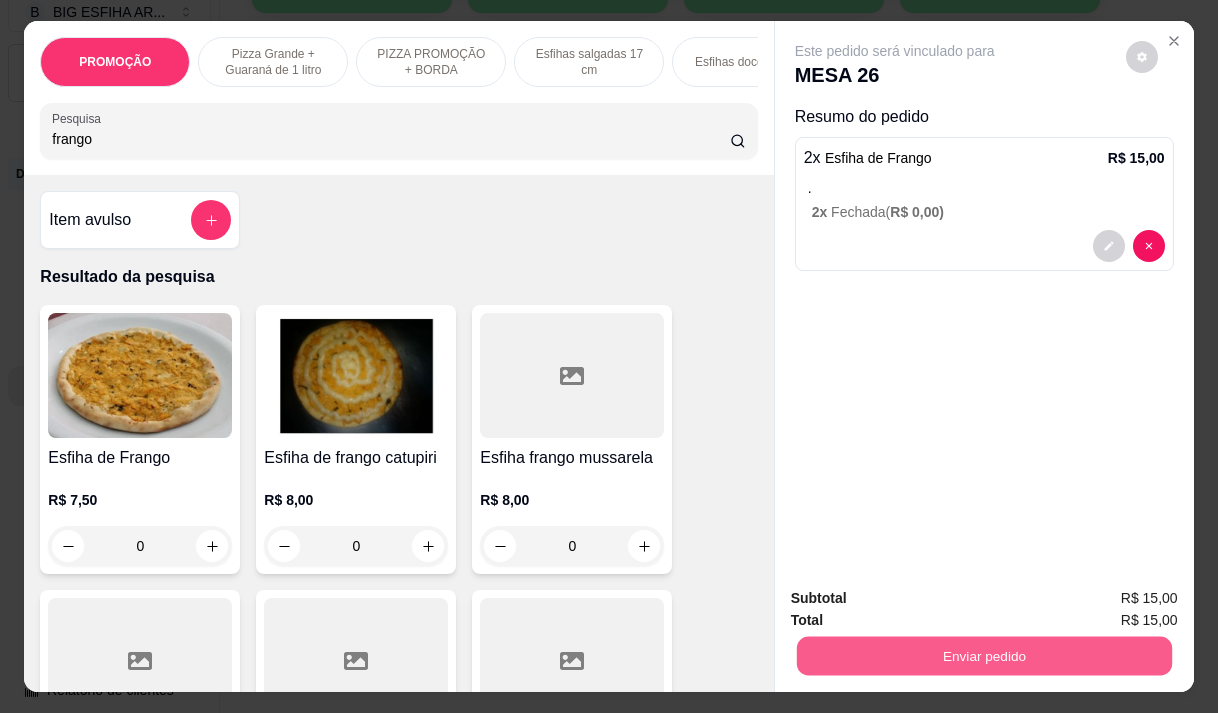 click on "Enviar pedido" at bounding box center [983, 655] 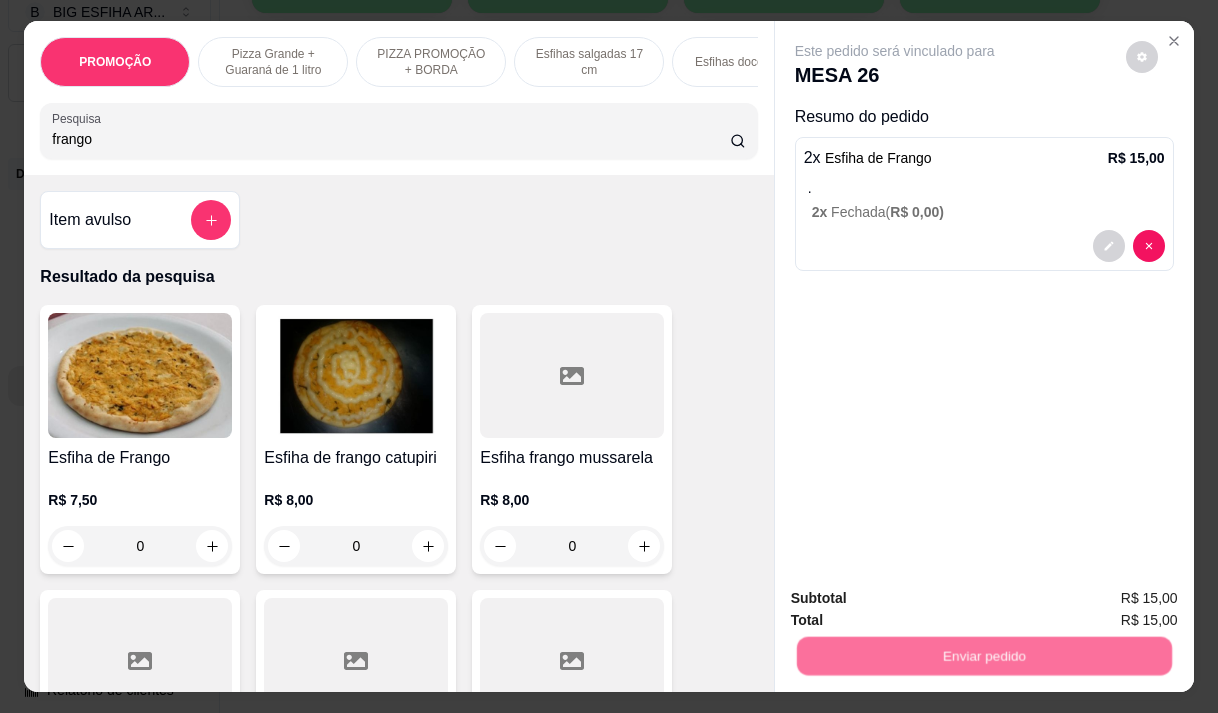 click on "Não registrar e enviar pedido" at bounding box center [918, 599] 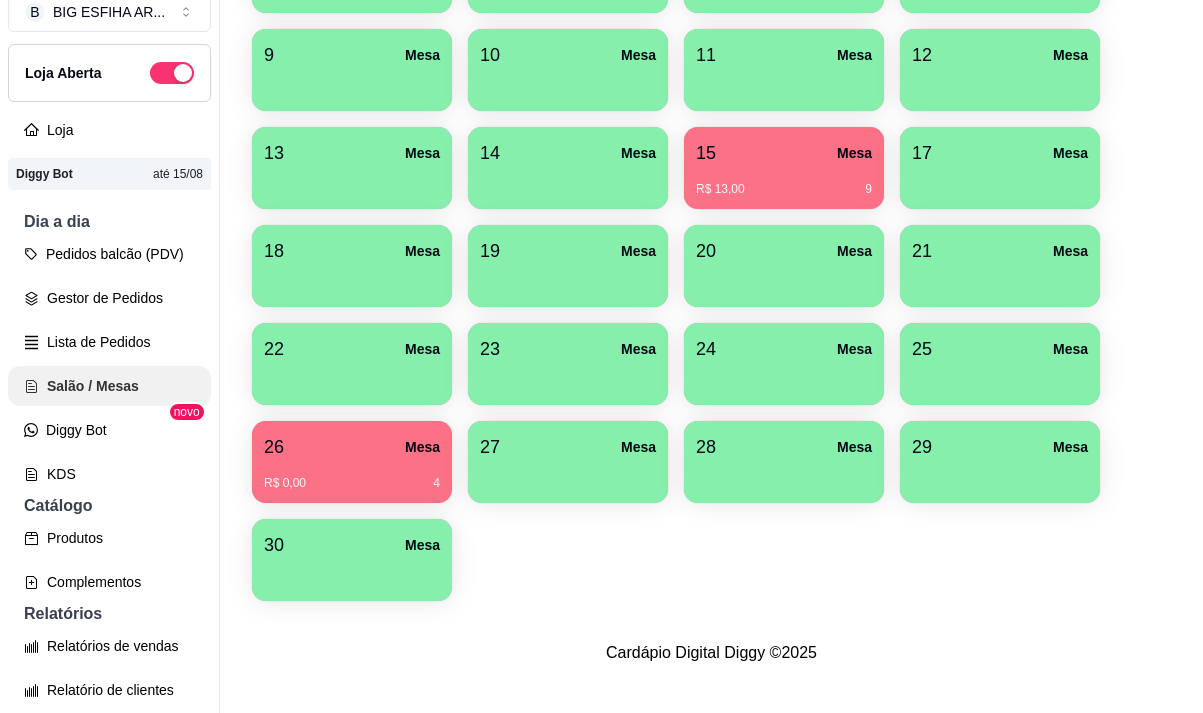 click on "Salão / Mesas" at bounding box center (109, 386) 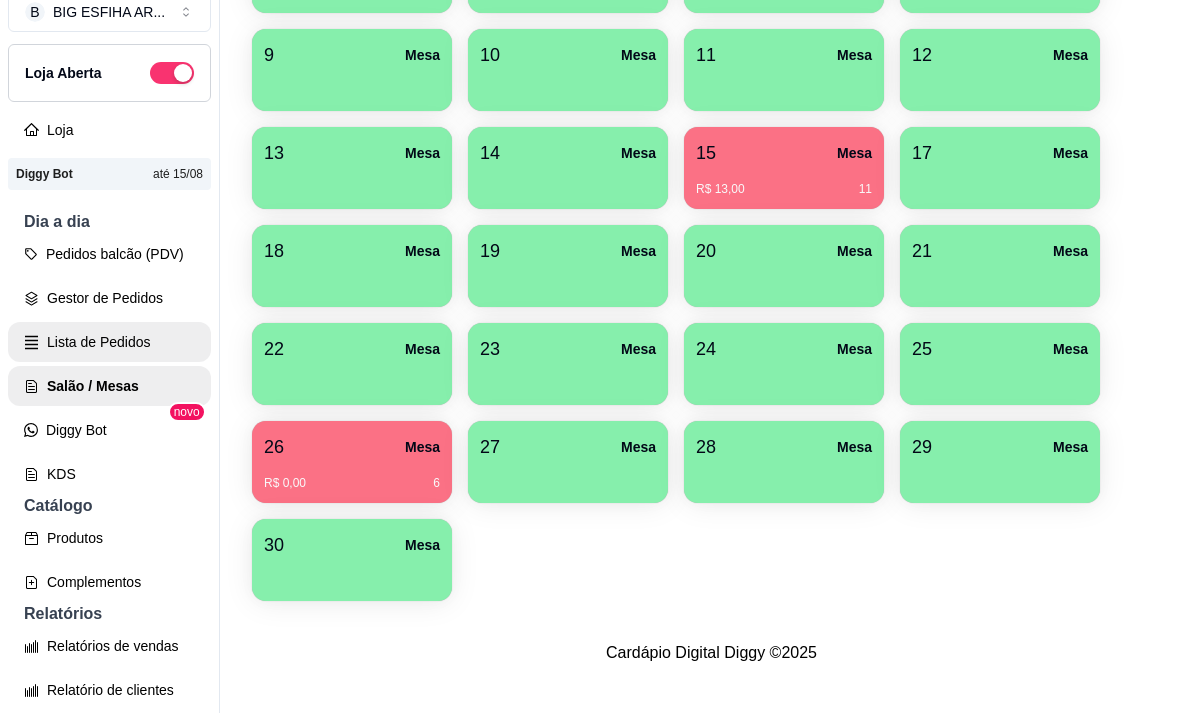 scroll, scrollTop: 0, scrollLeft: 0, axis: both 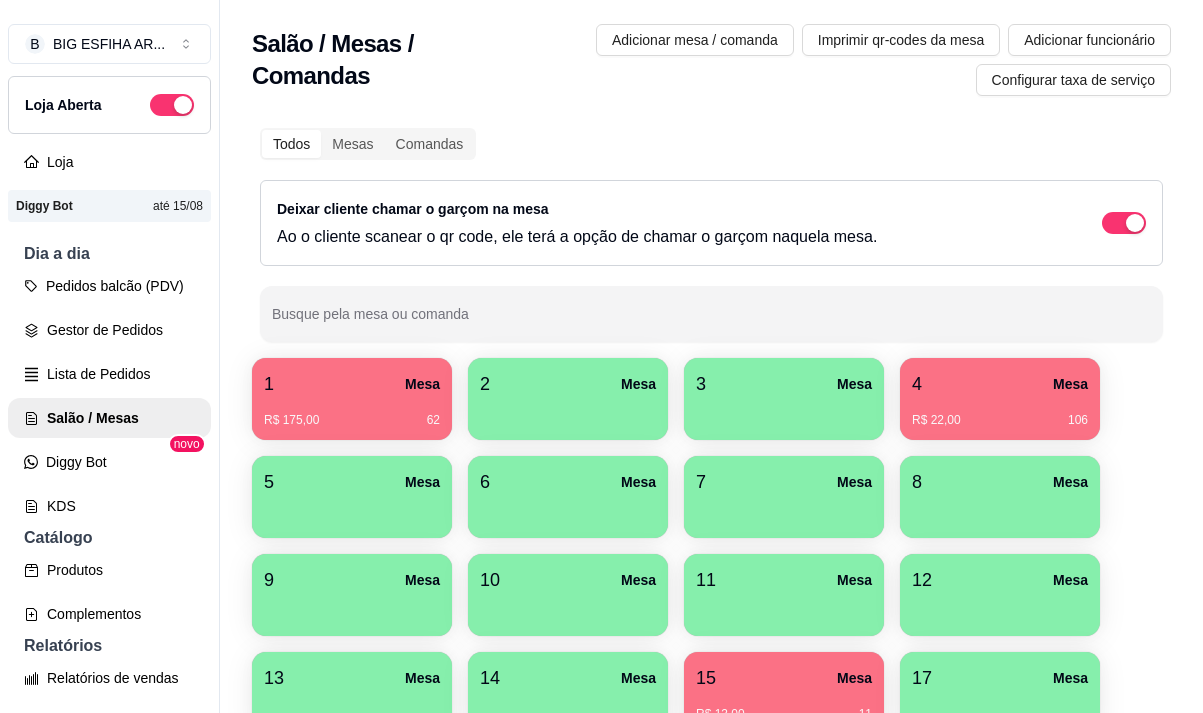 click on "1 Mesa R$ 175,00 62" at bounding box center (352, 399) 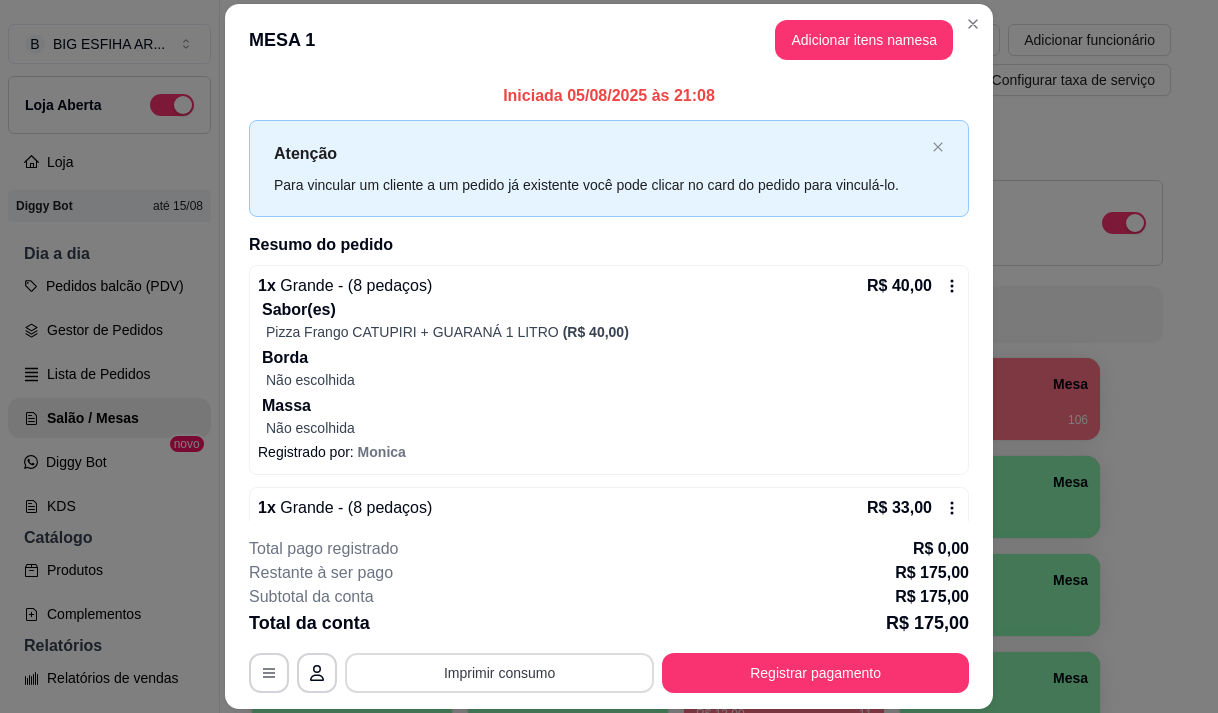 click on "Imprimir consumo" at bounding box center (499, 673) 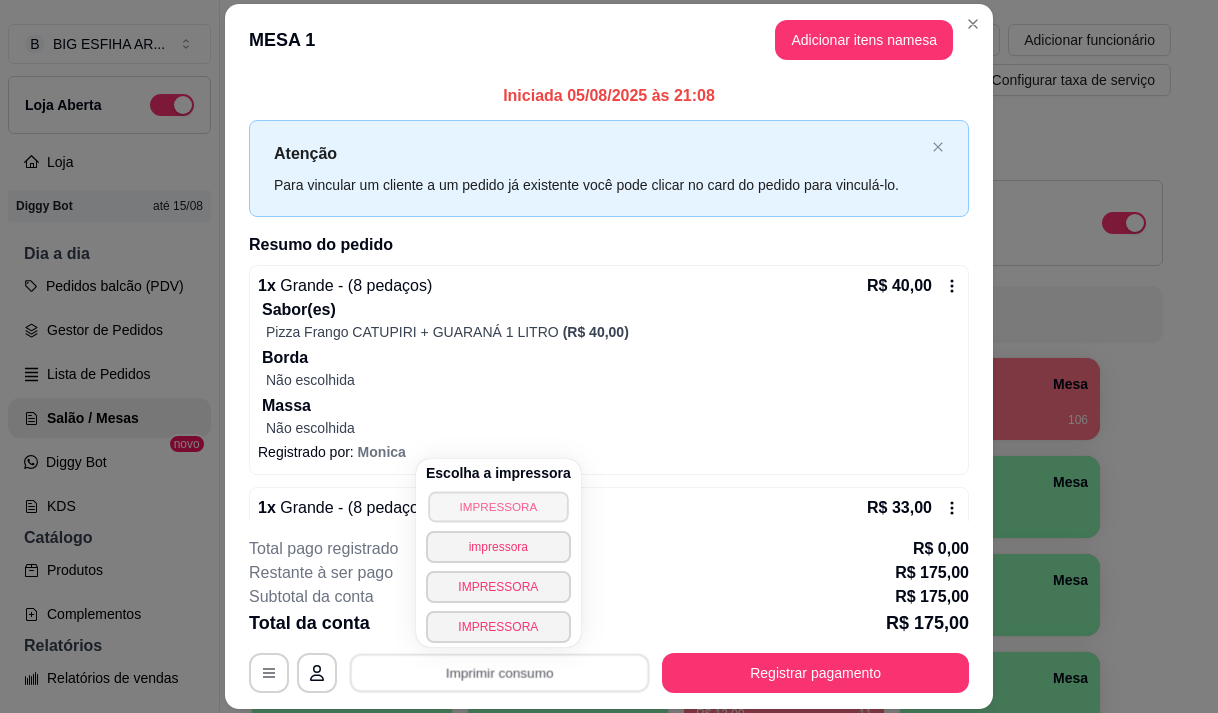 click on "IMPRESSORA" at bounding box center (498, 506) 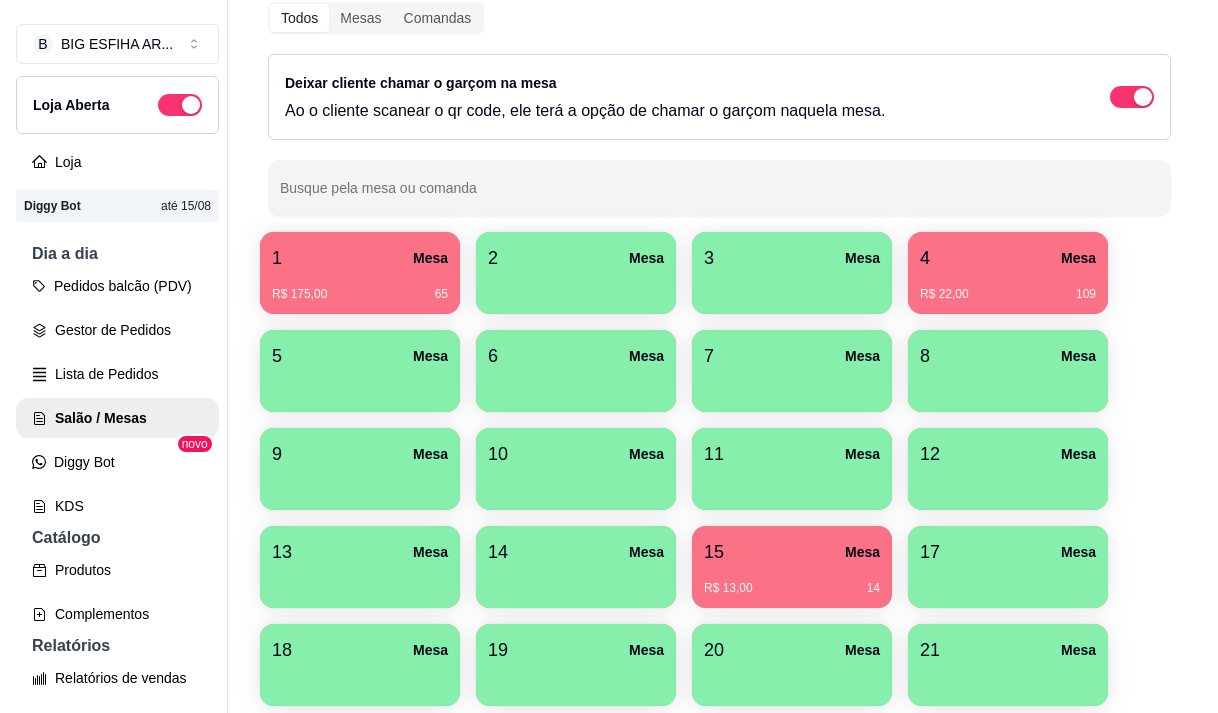 scroll, scrollTop: 400, scrollLeft: 0, axis: vertical 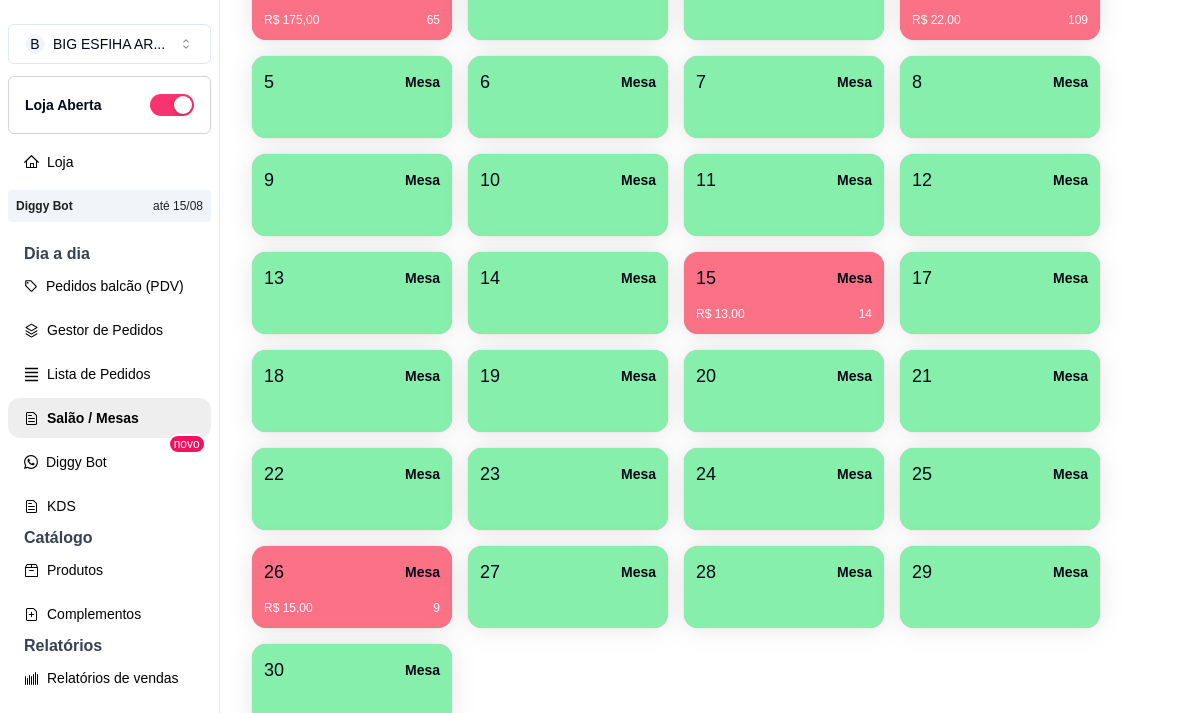 click on "R$ 15,00 9" at bounding box center [352, 601] 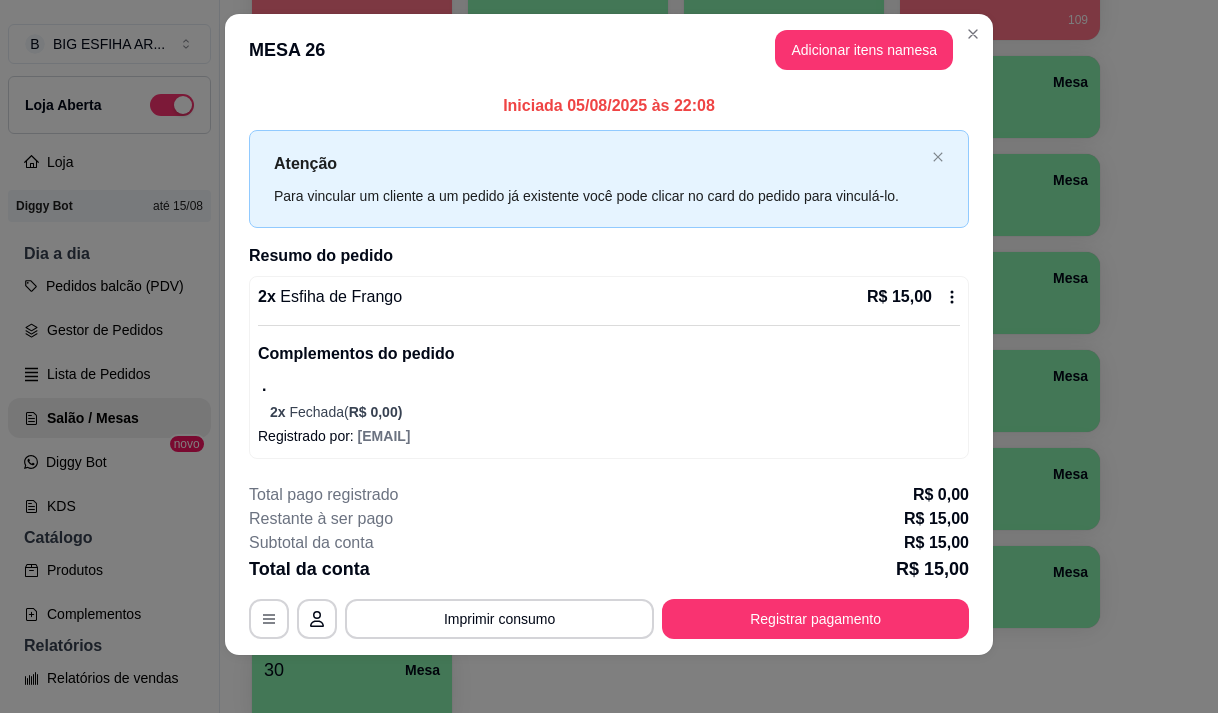 scroll, scrollTop: 28, scrollLeft: 0, axis: vertical 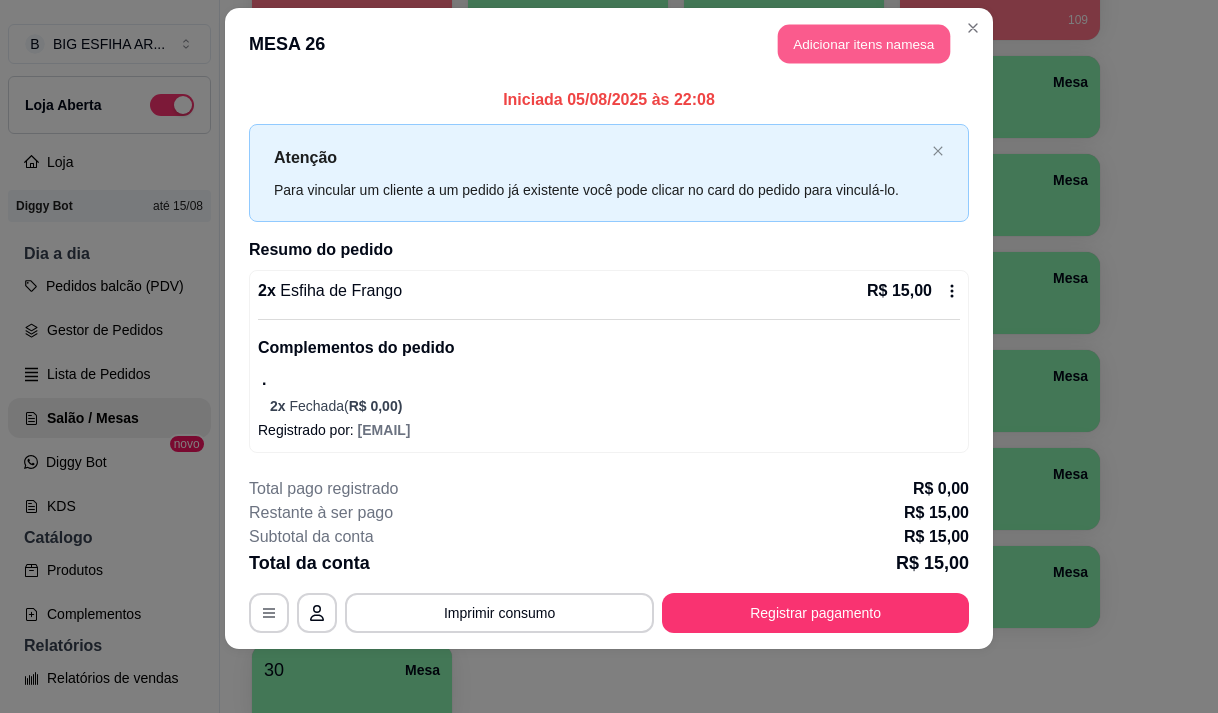 click on "Adicionar itens na  mesa" at bounding box center (864, 44) 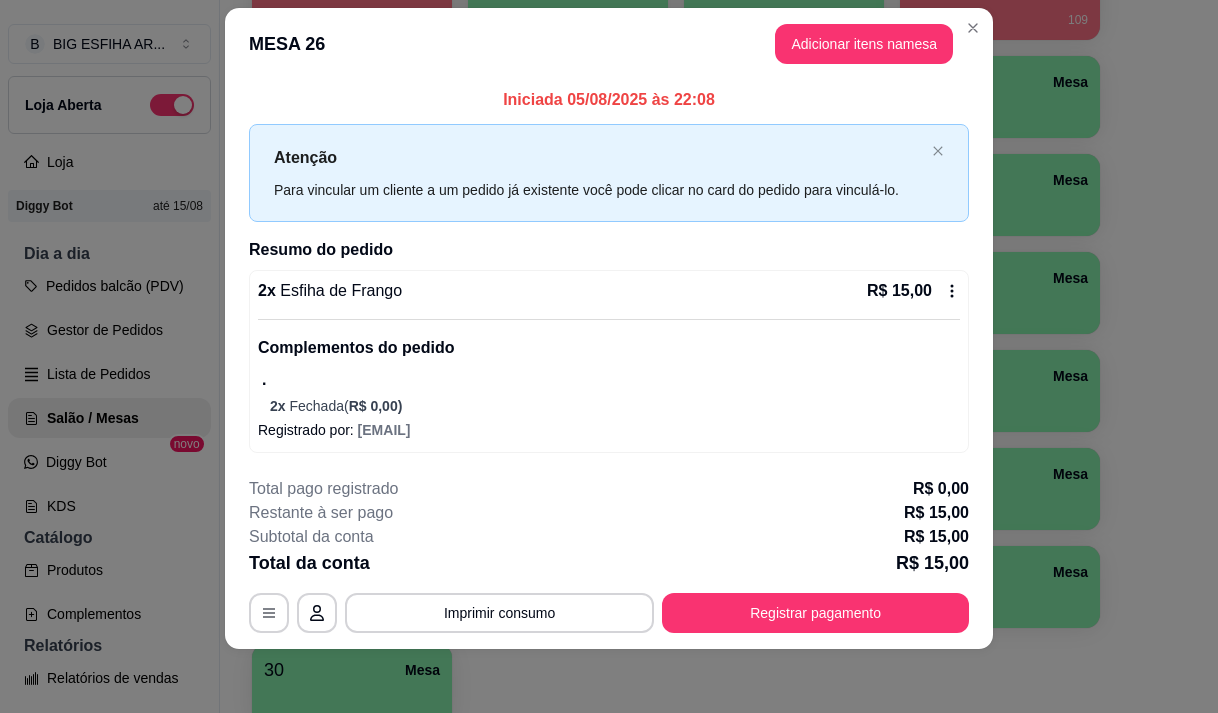click on "Pesquisa" at bounding box center (391, 139) 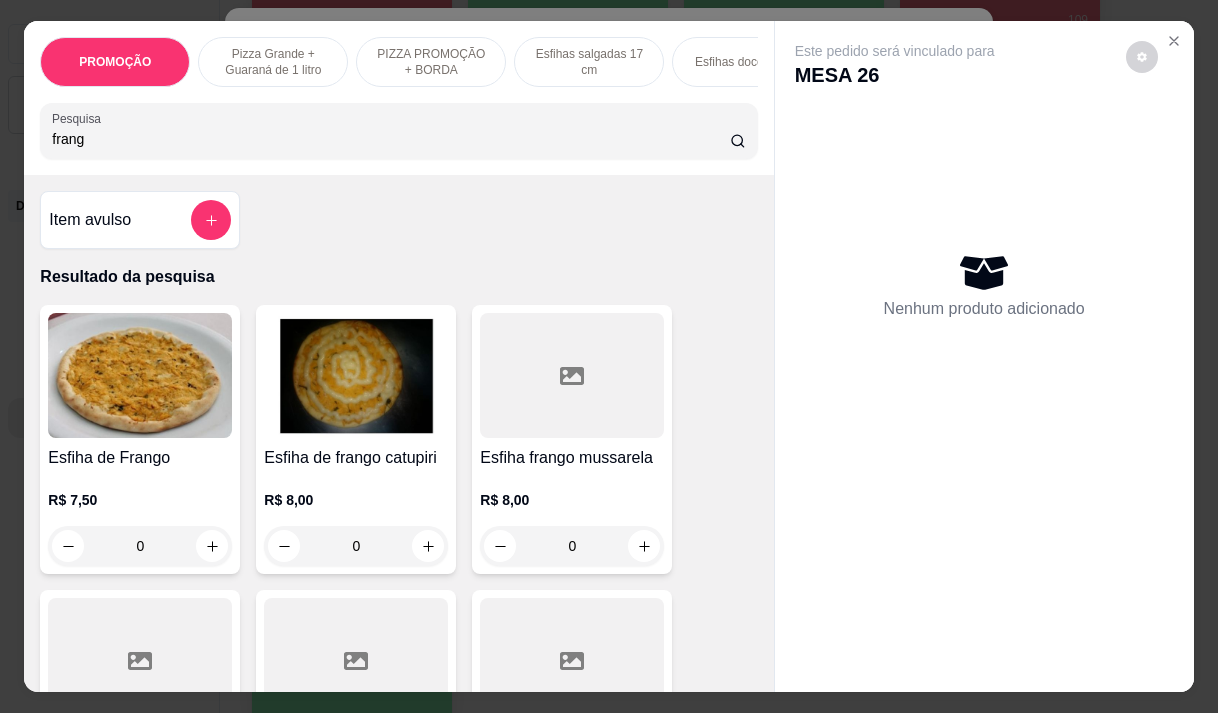 type on "frang" 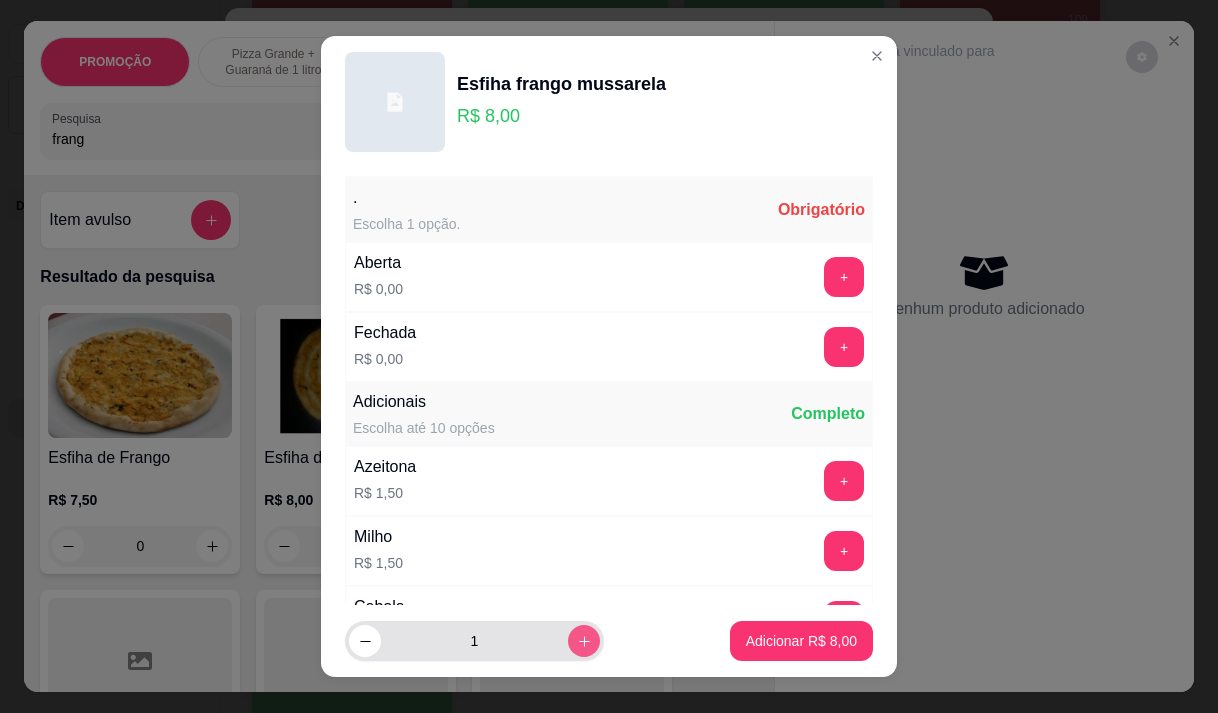 click 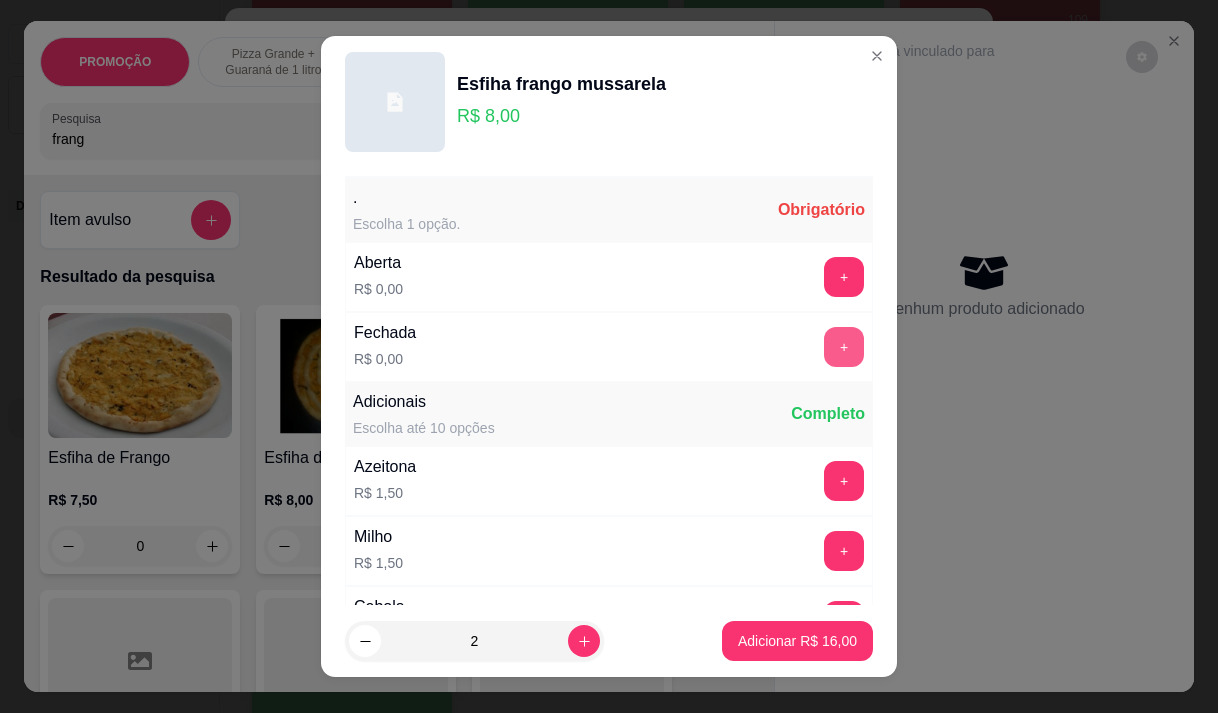click on "+" at bounding box center [844, 347] 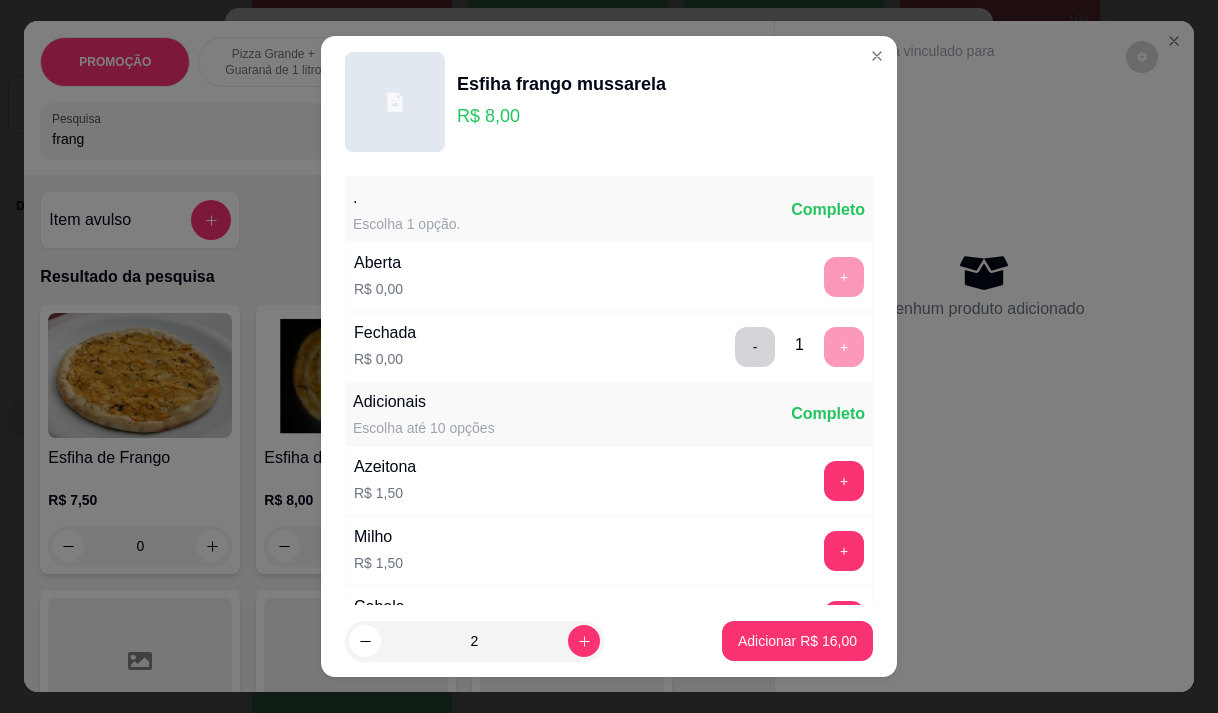 scroll, scrollTop: 28, scrollLeft: 0, axis: vertical 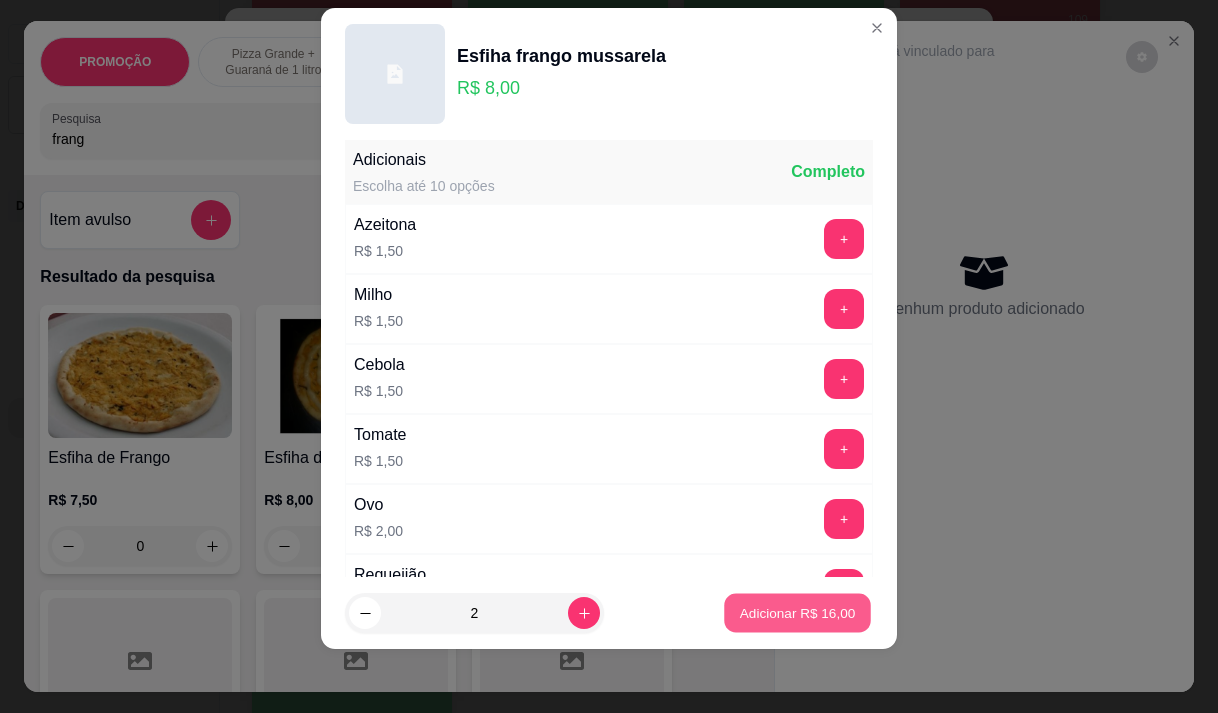 click on "Adicionar   R$ 16,00" at bounding box center [798, 613] 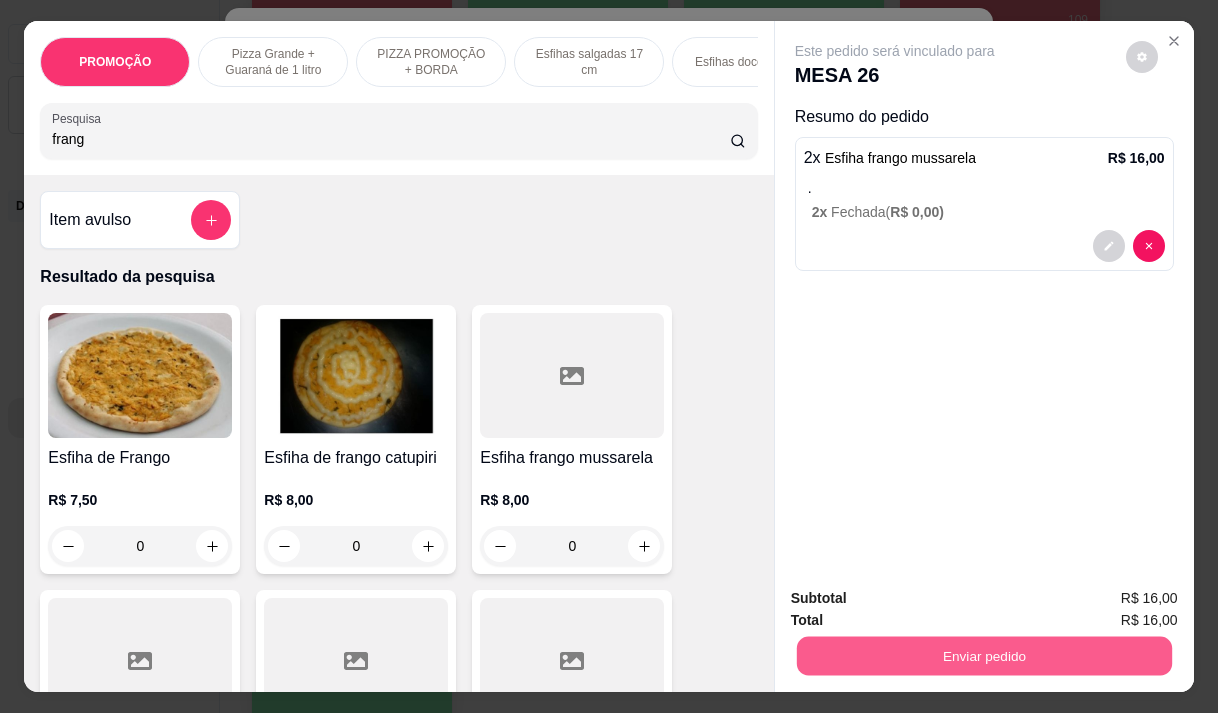 click on "Enviar pedido" at bounding box center [983, 655] 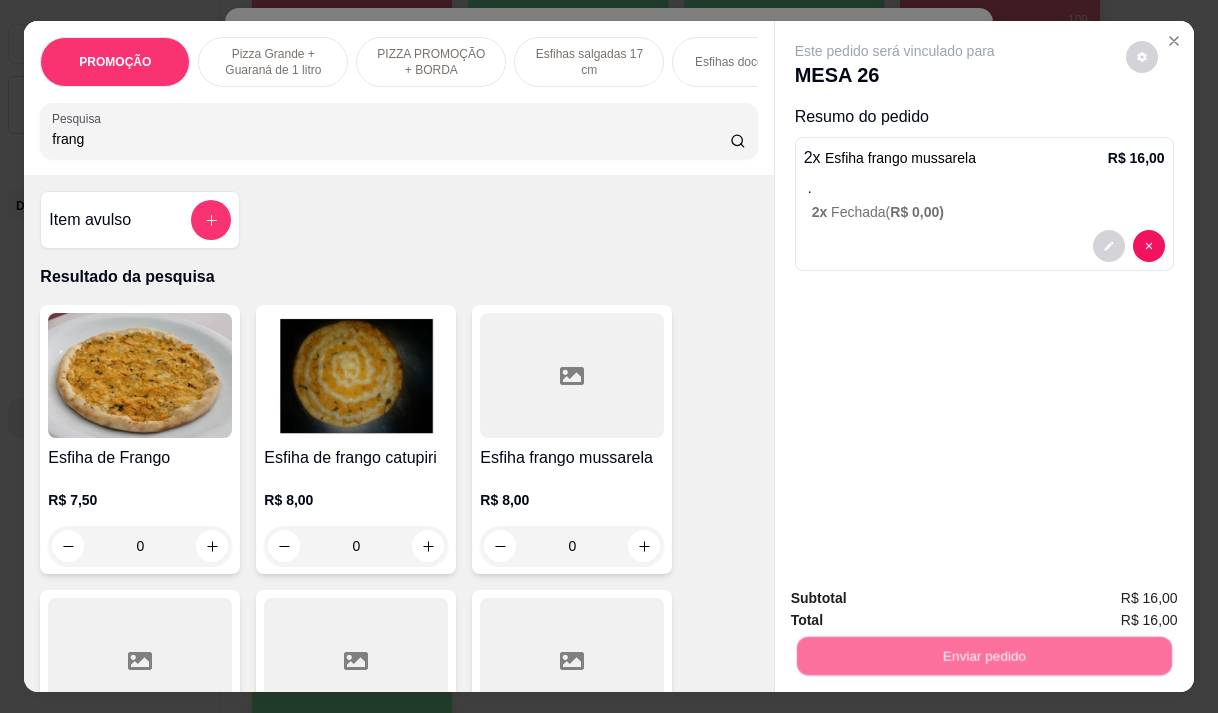 click on "Não registrar e enviar pedido" at bounding box center [918, 598] 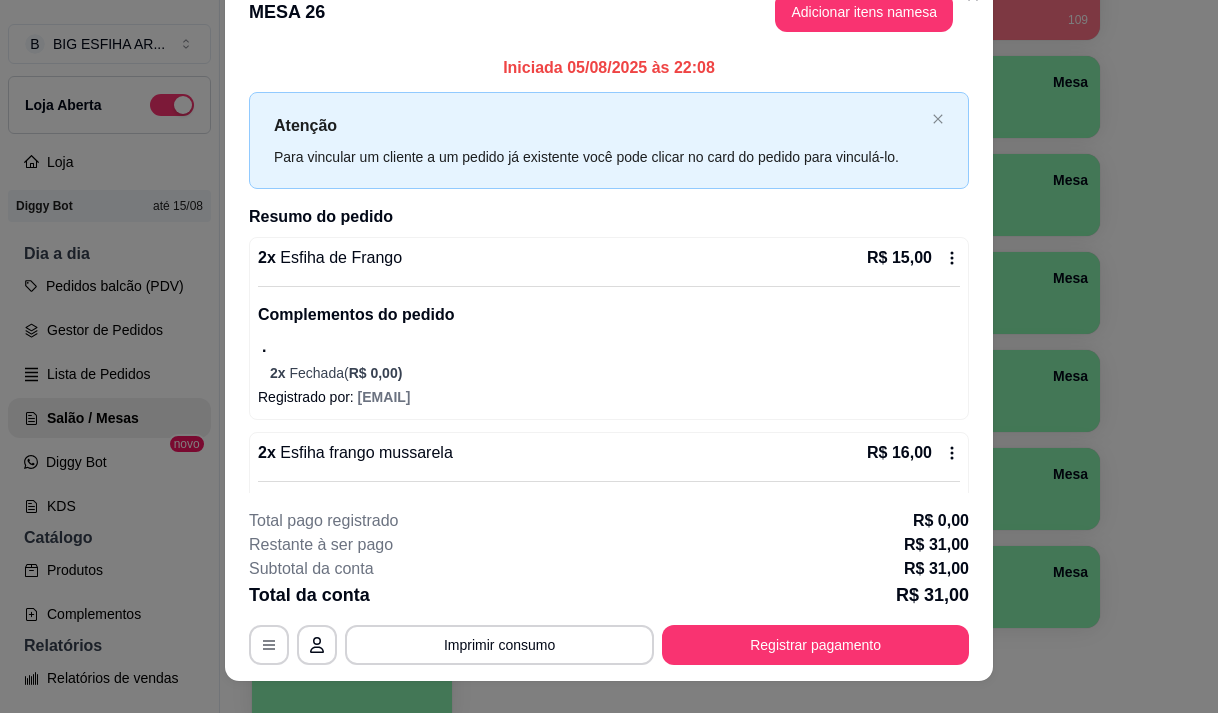 scroll, scrollTop: 0, scrollLeft: 0, axis: both 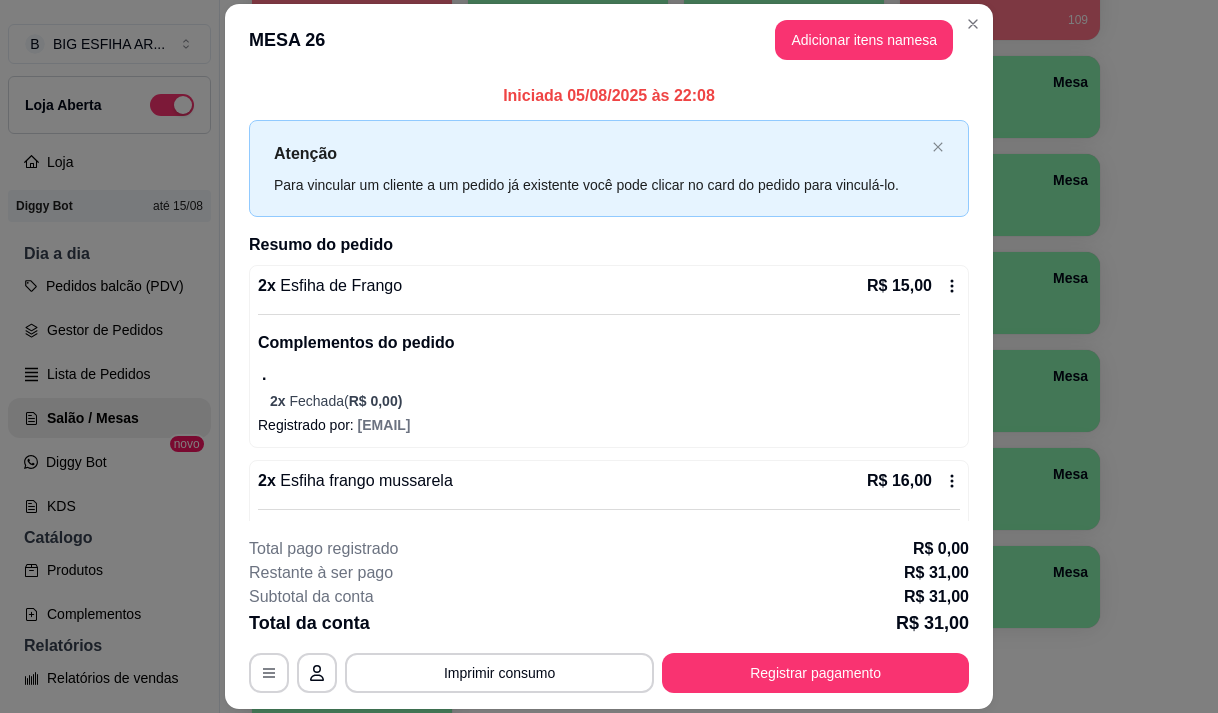 click 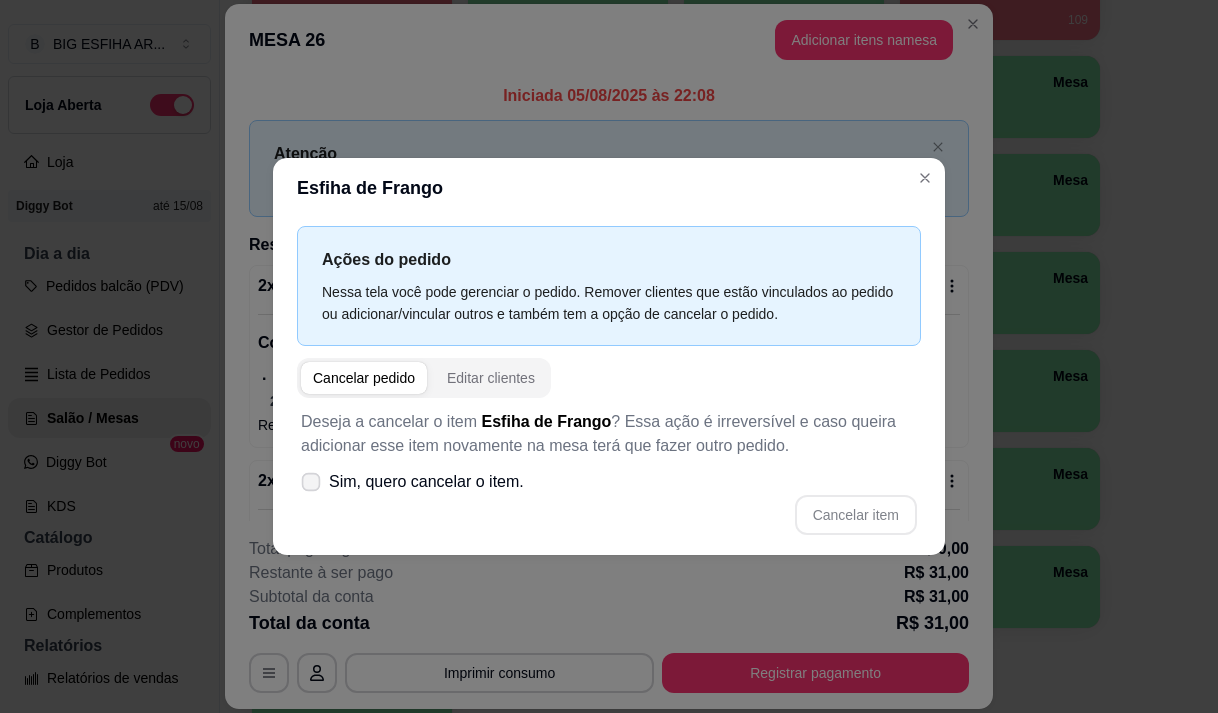 click 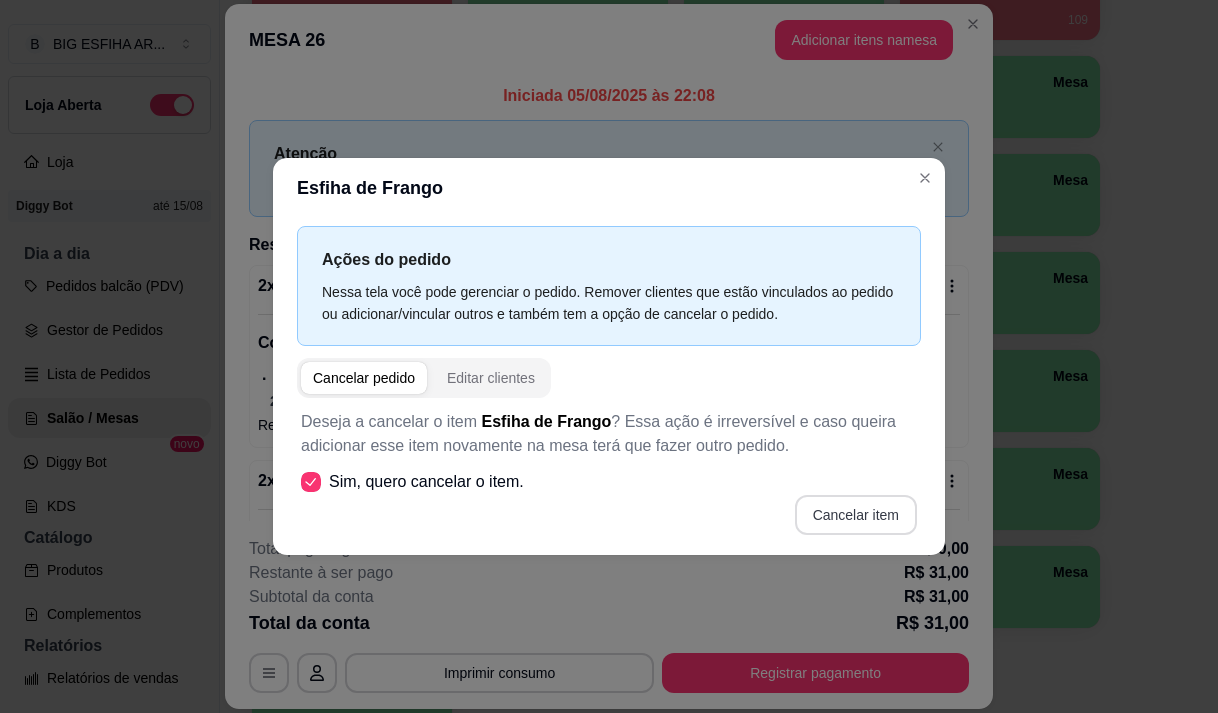click on "Cancelar item" at bounding box center (856, 515) 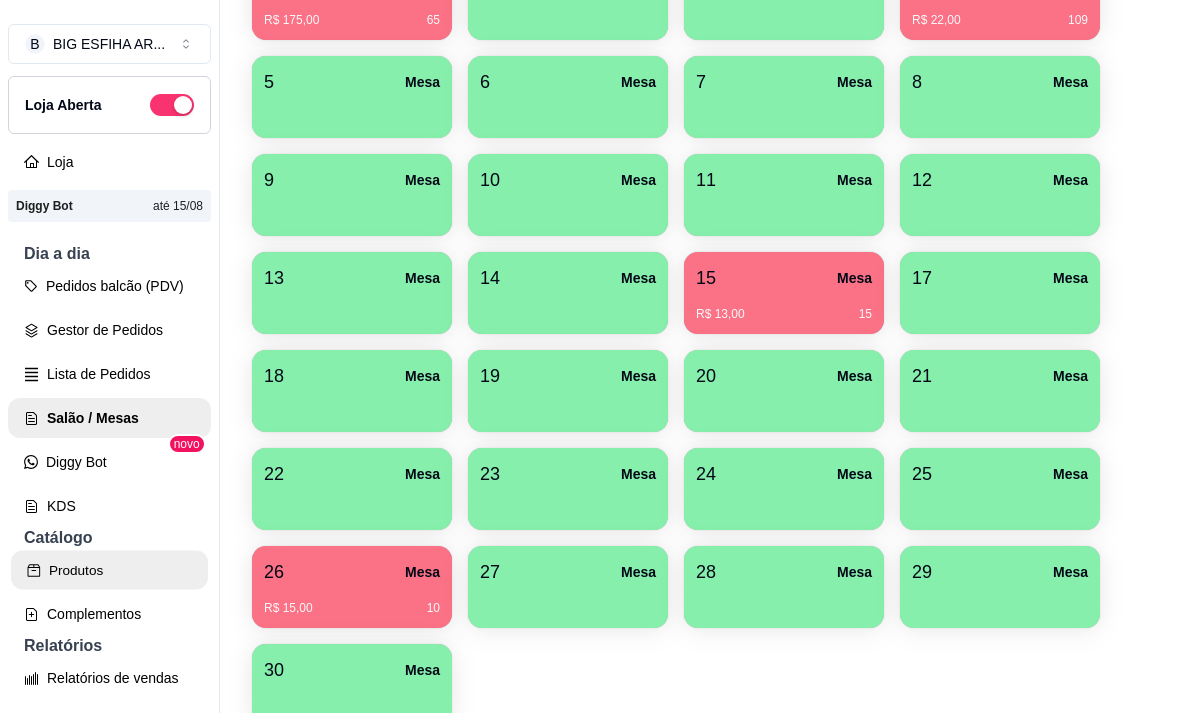 click on "Produtos" at bounding box center [109, 570] 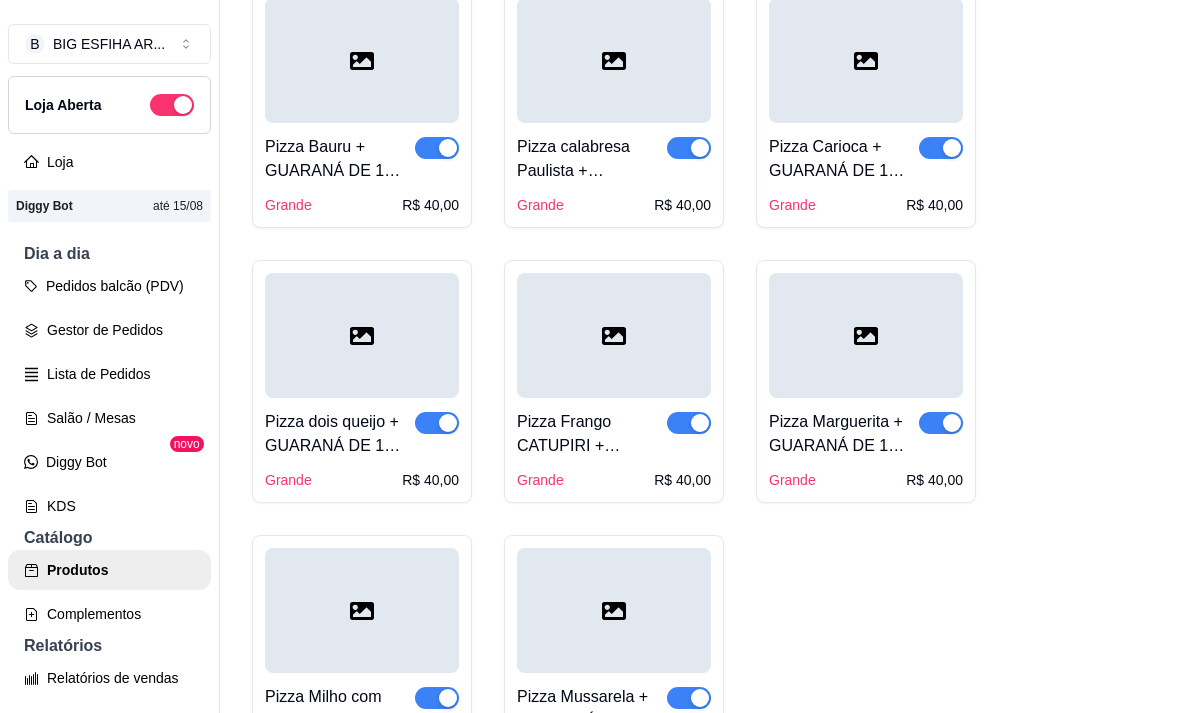 scroll, scrollTop: 700, scrollLeft: 0, axis: vertical 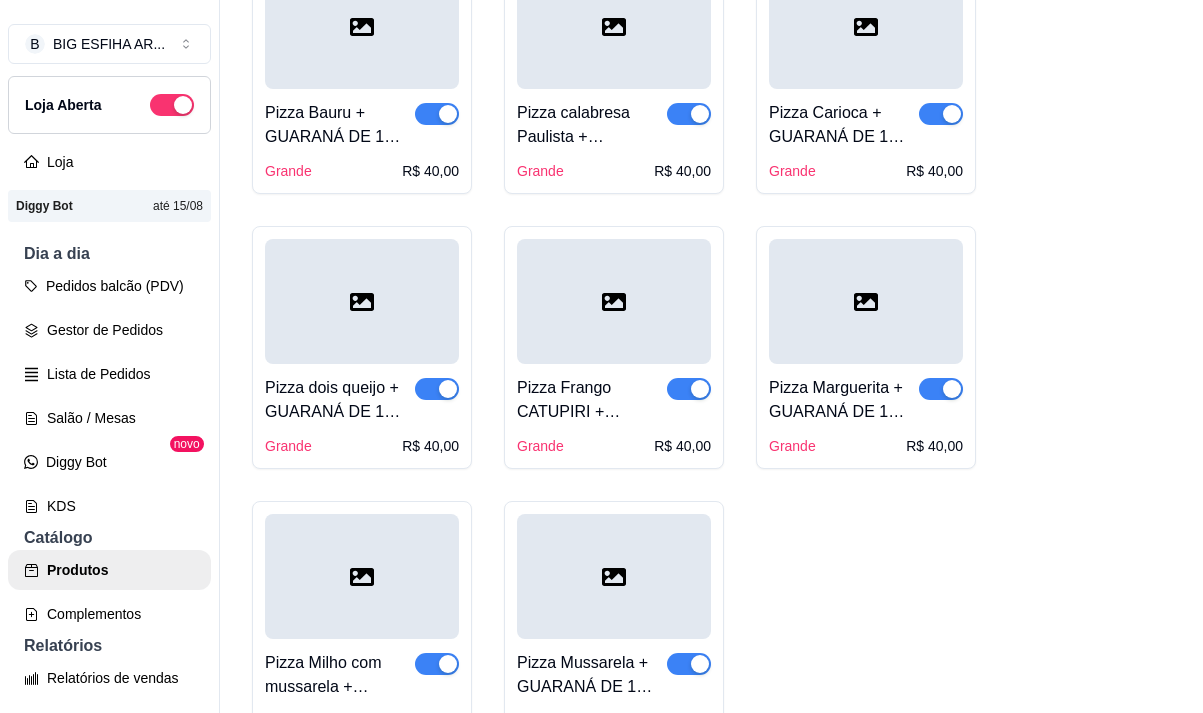 click at bounding box center (689, 389) 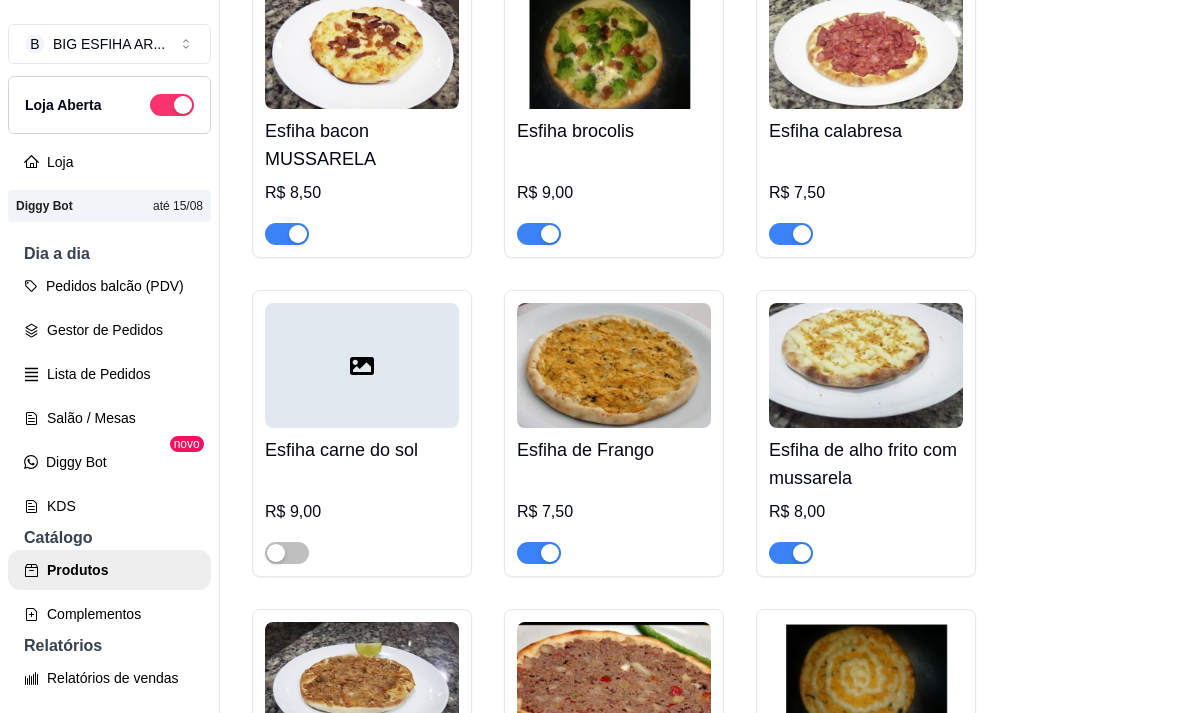 scroll, scrollTop: 3100, scrollLeft: 0, axis: vertical 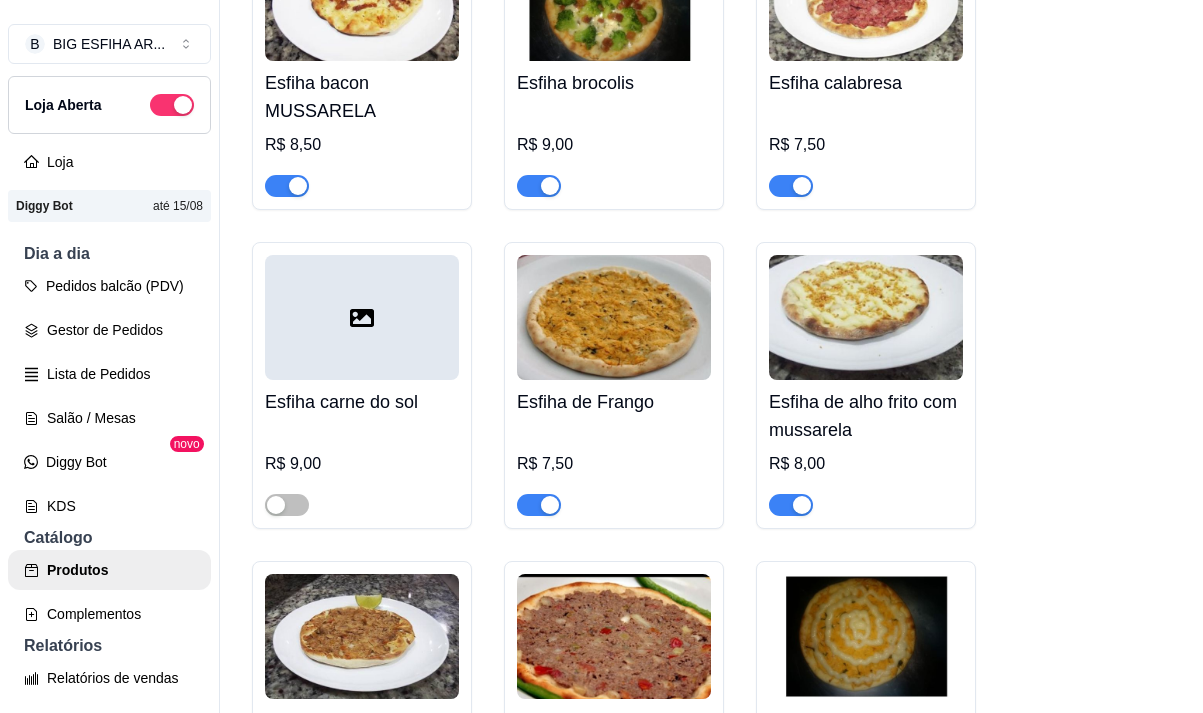 click at bounding box center (539, 505) 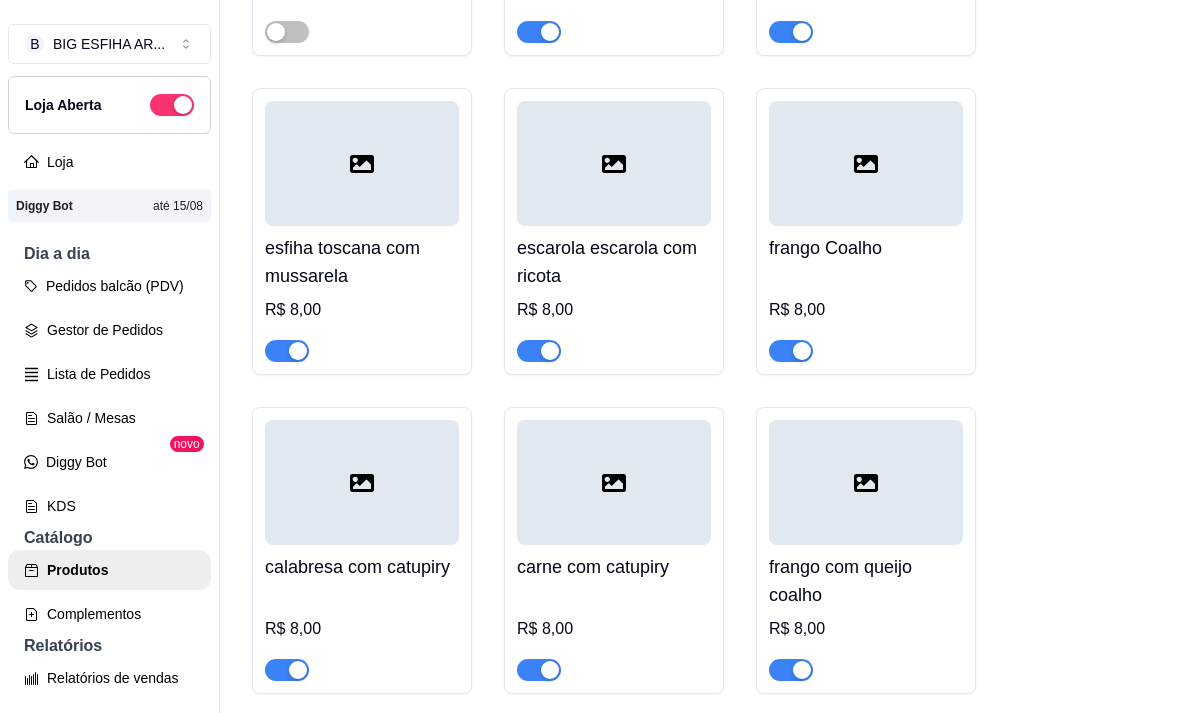 scroll, scrollTop: 6100, scrollLeft: 0, axis: vertical 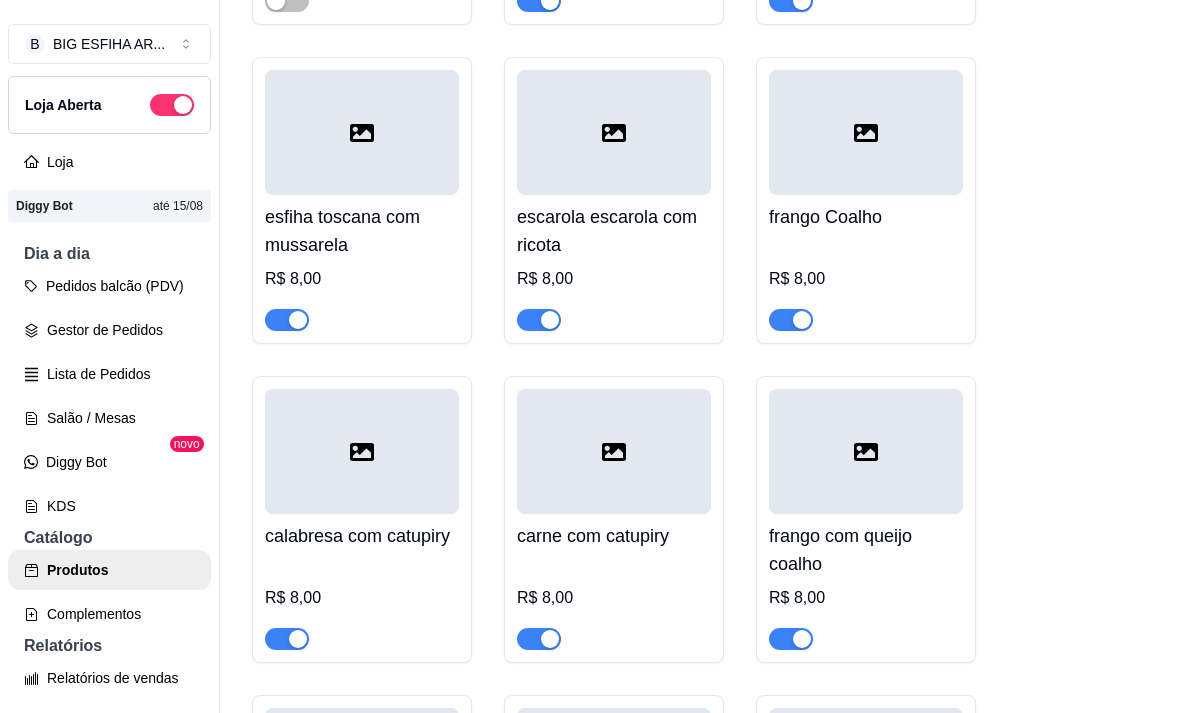 click at bounding box center (791, 320) 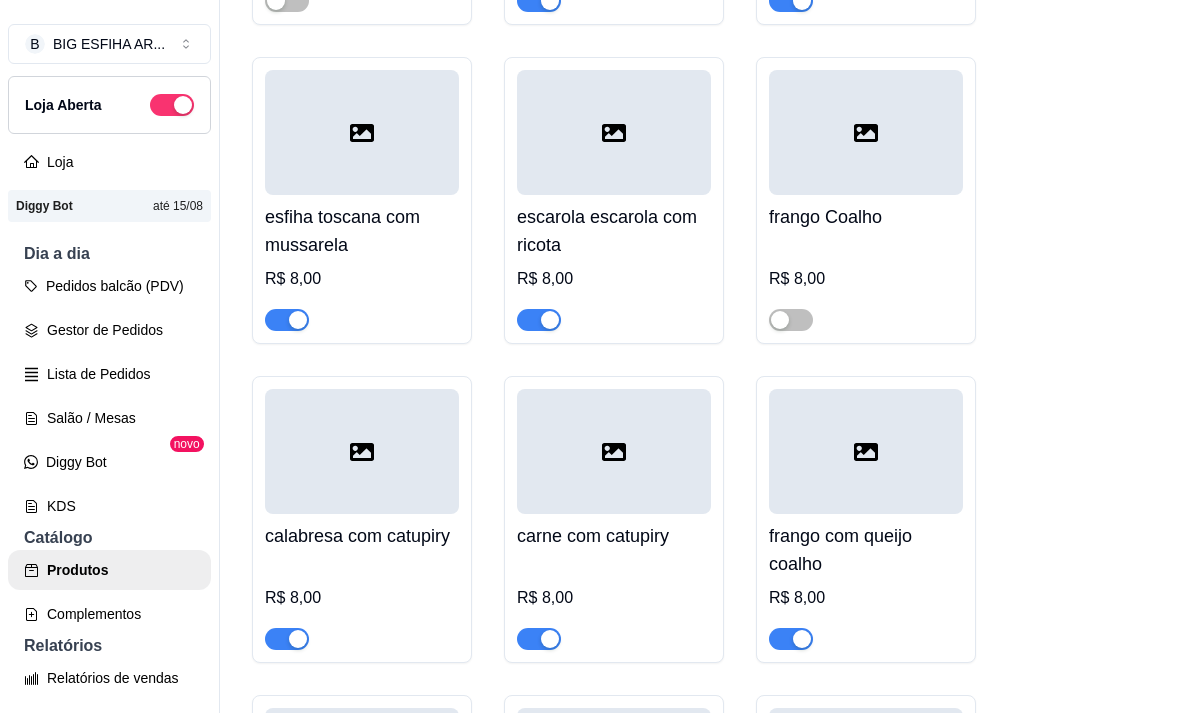 click at bounding box center [802, 639] 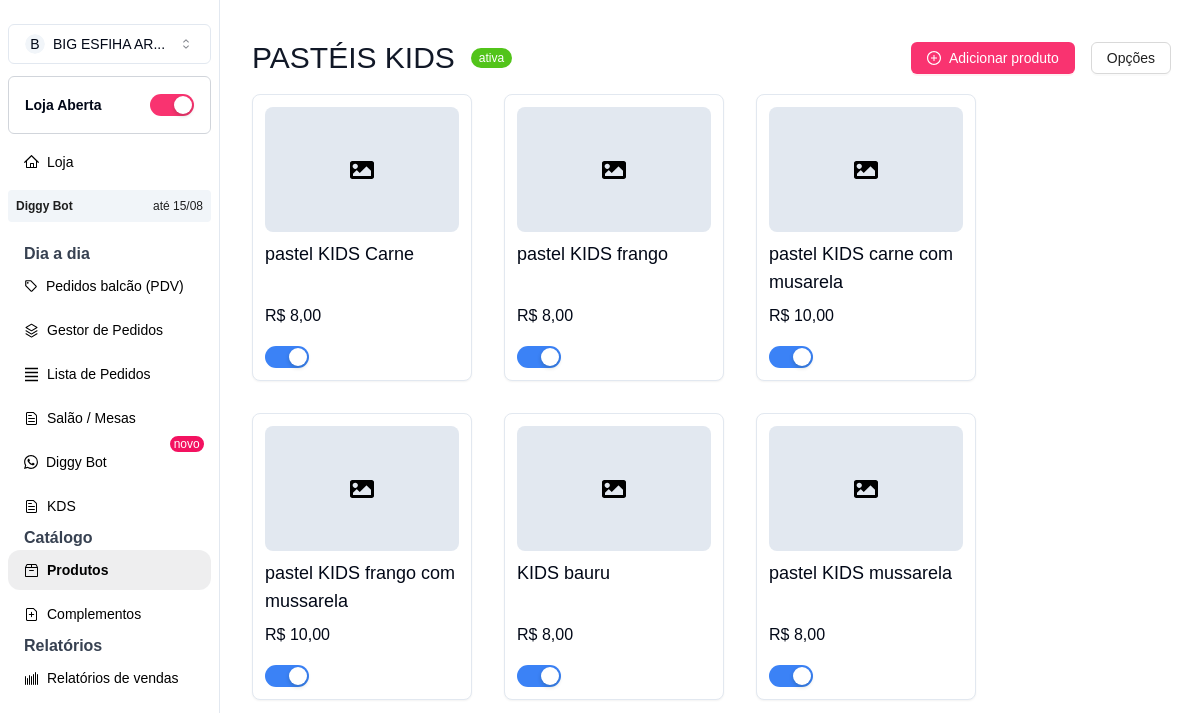 scroll, scrollTop: 16700, scrollLeft: 0, axis: vertical 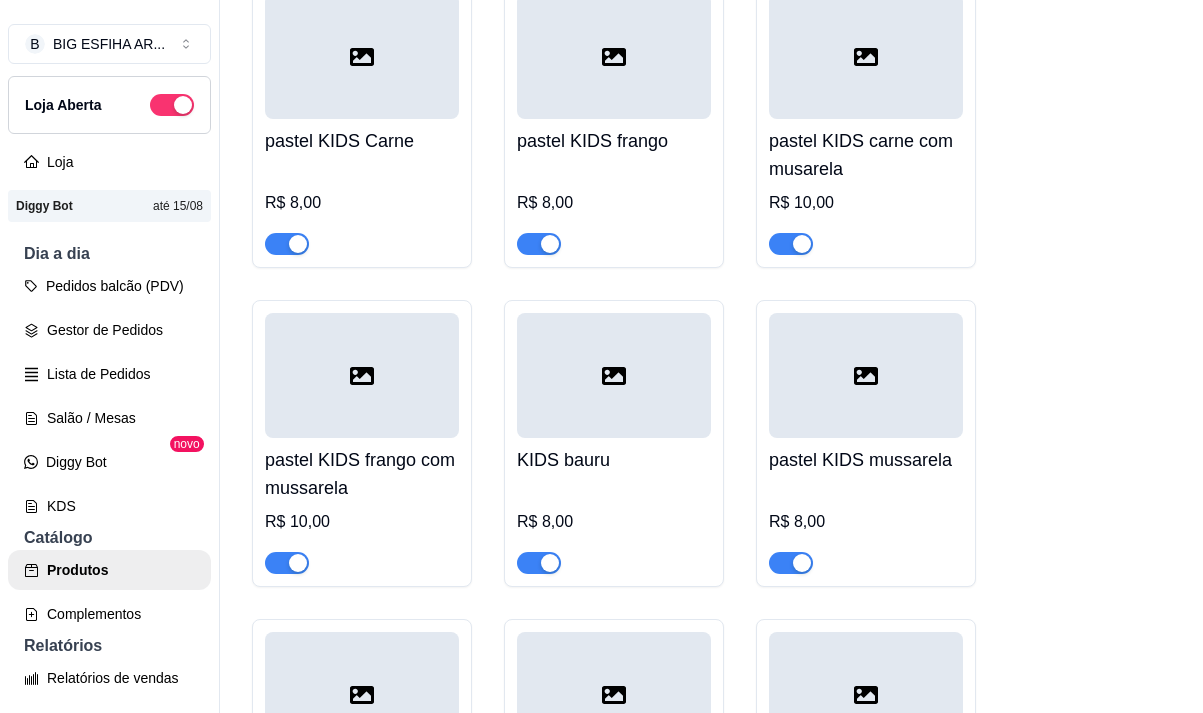 click at bounding box center (539, 244) 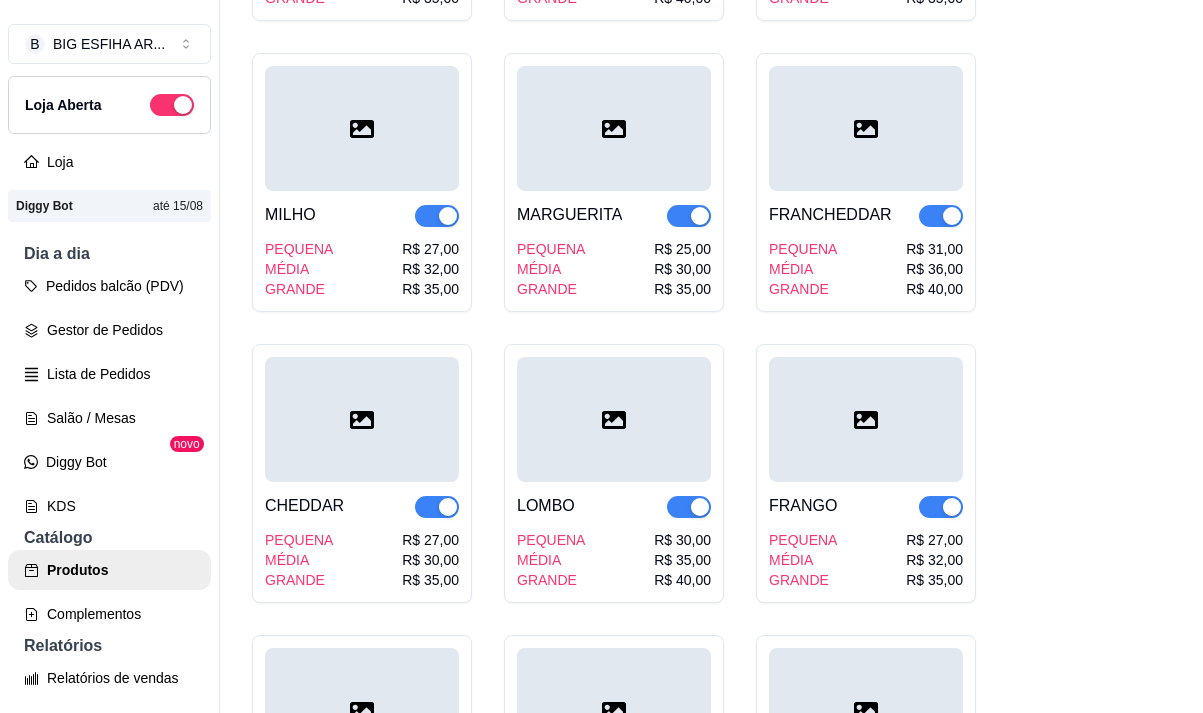 scroll, scrollTop: 18900, scrollLeft: 0, axis: vertical 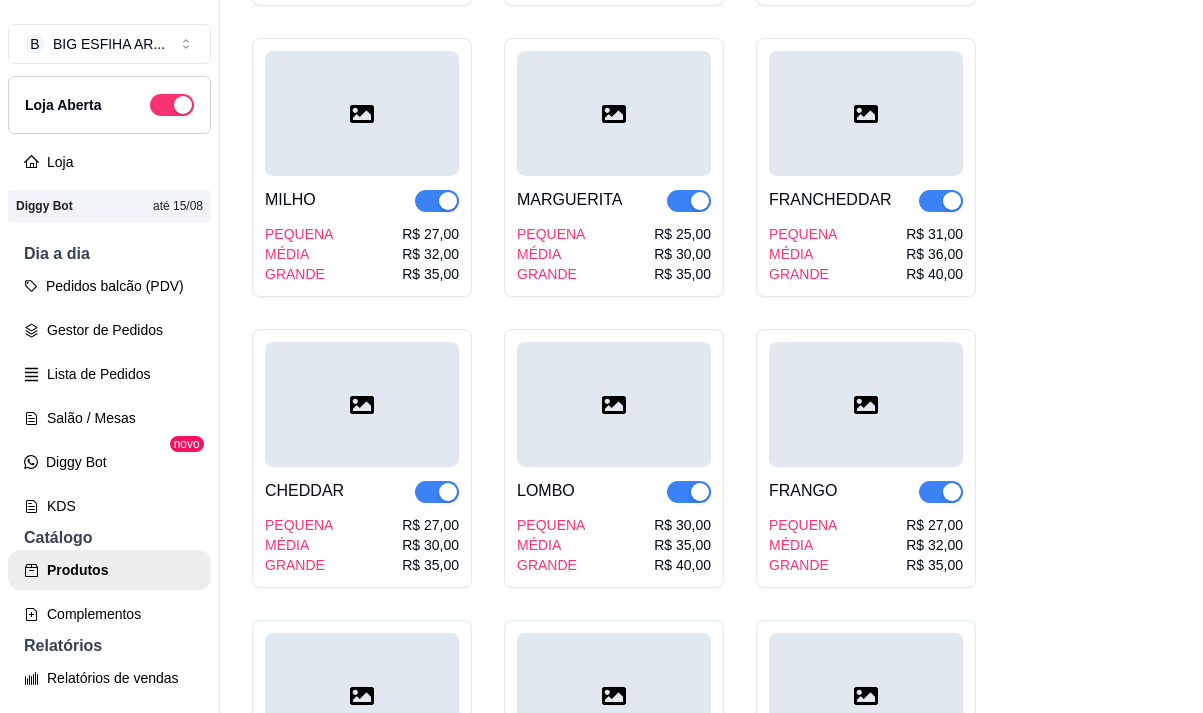 click at bounding box center (941, 201) 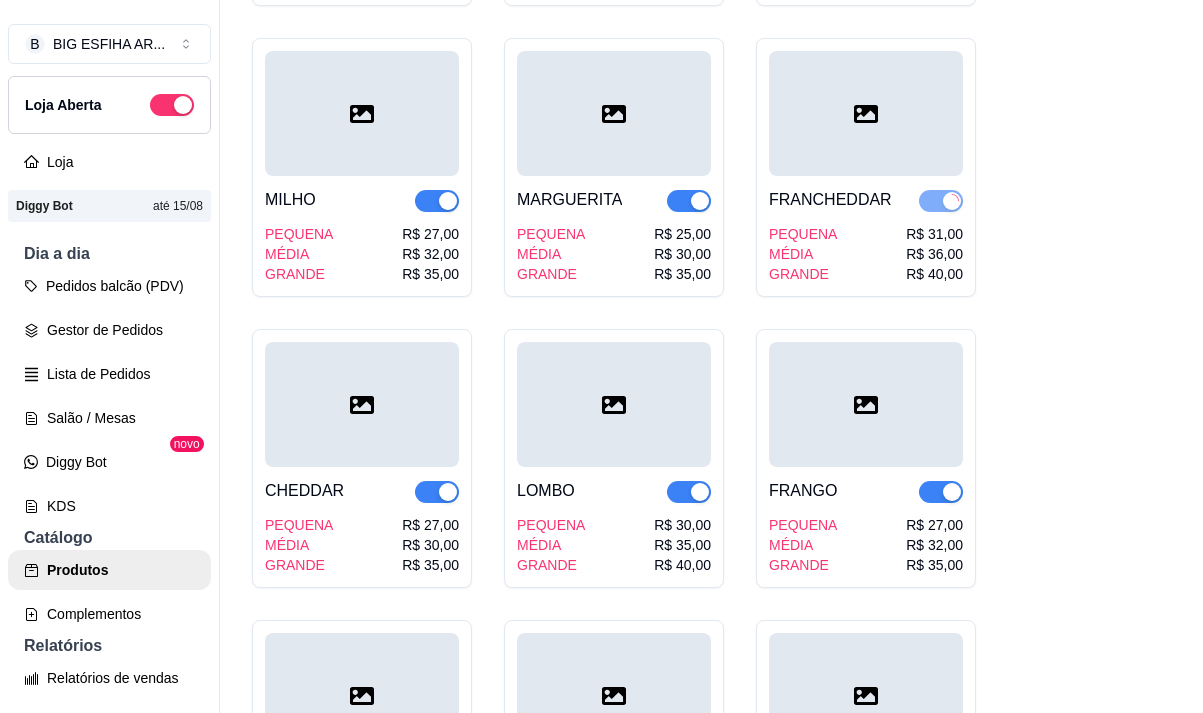 click at bounding box center (941, 492) 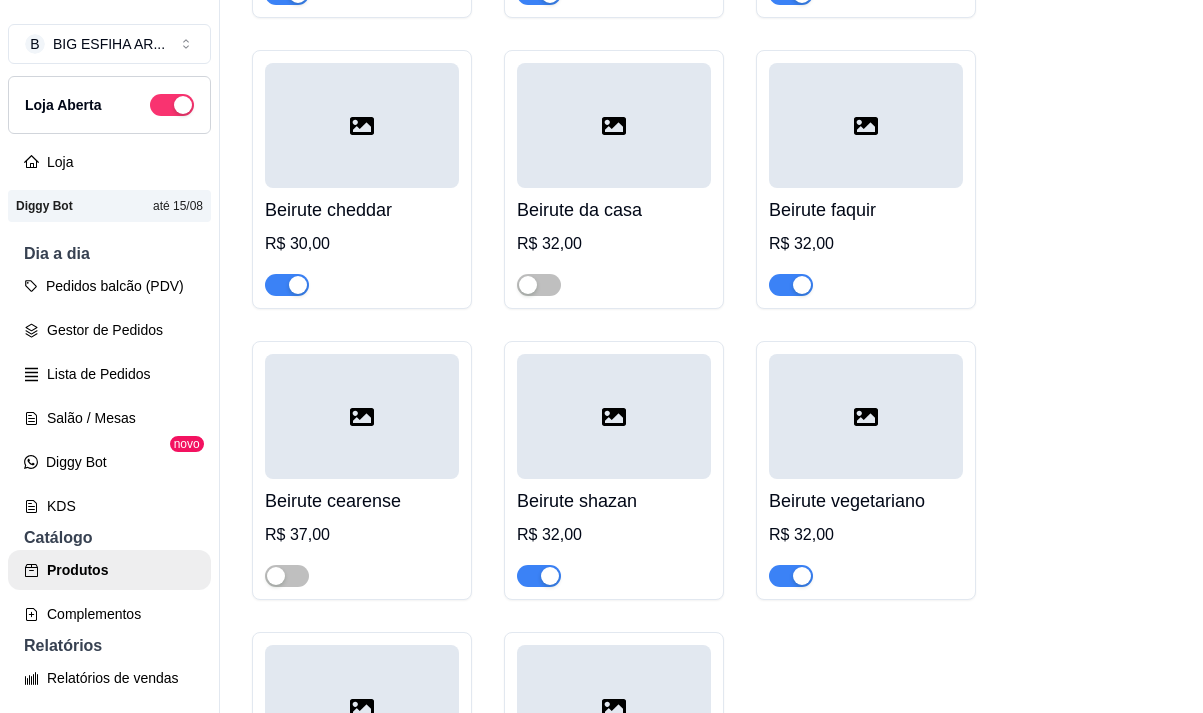 scroll, scrollTop: 23200, scrollLeft: 0, axis: vertical 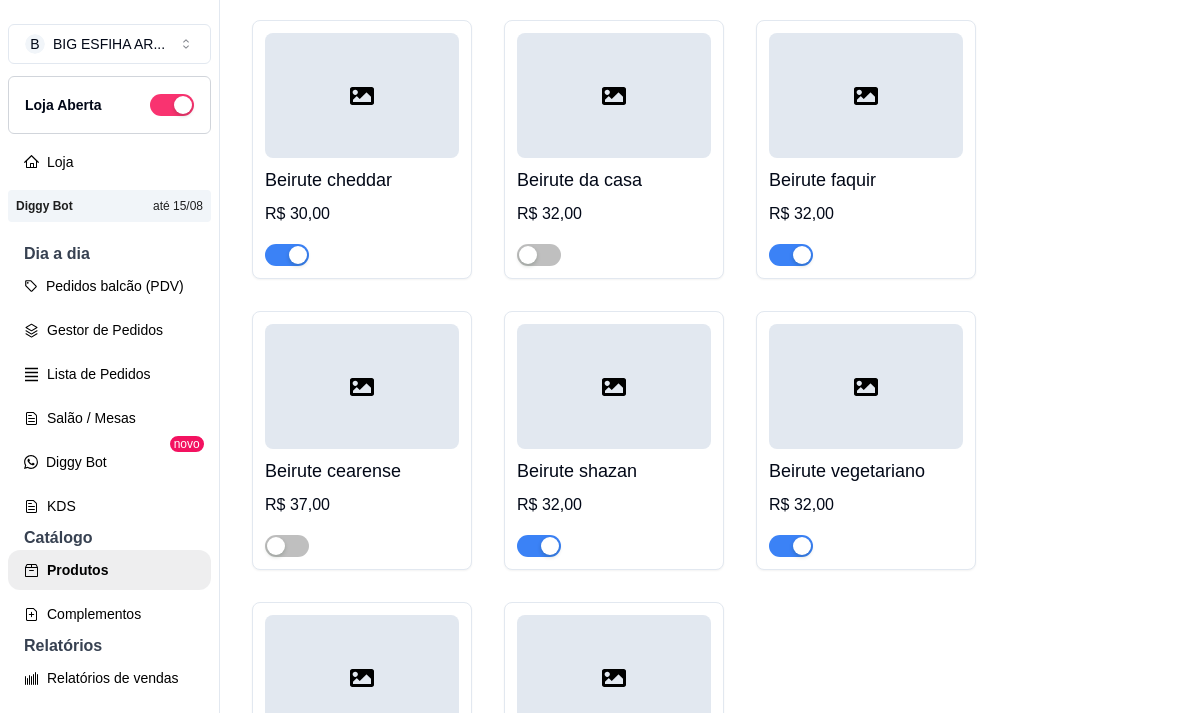 click at bounding box center (550, 546) 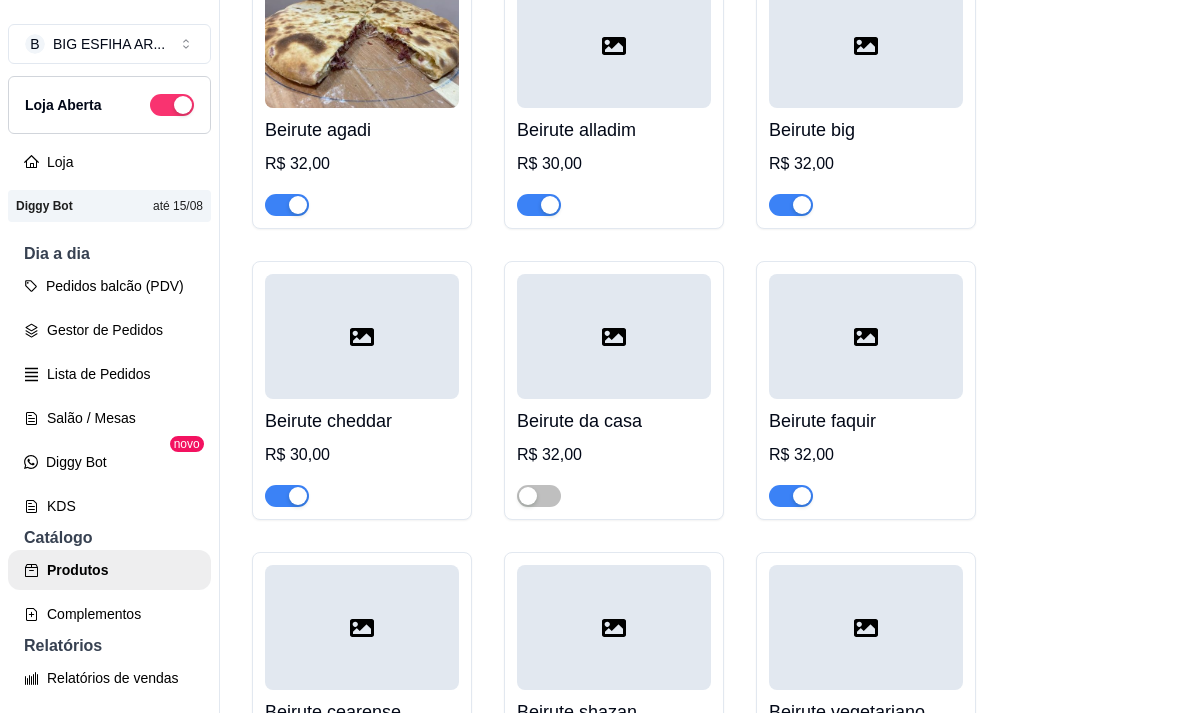 scroll, scrollTop: 22900, scrollLeft: 0, axis: vertical 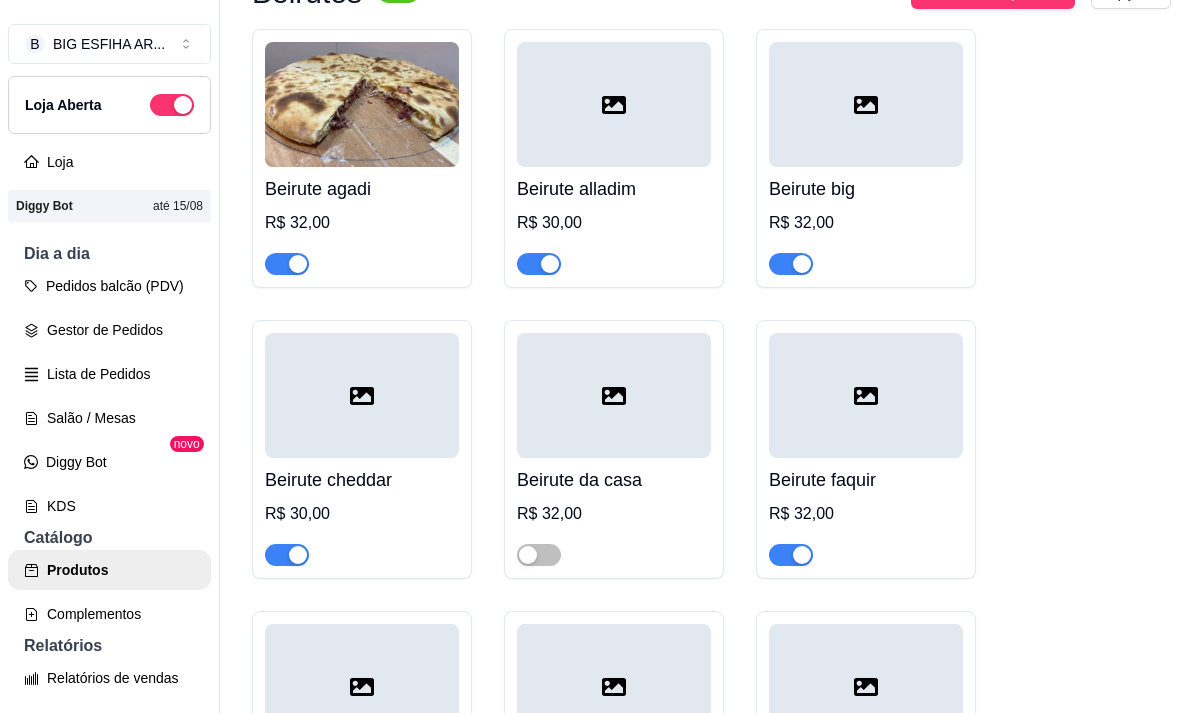 click at bounding box center [287, 554] 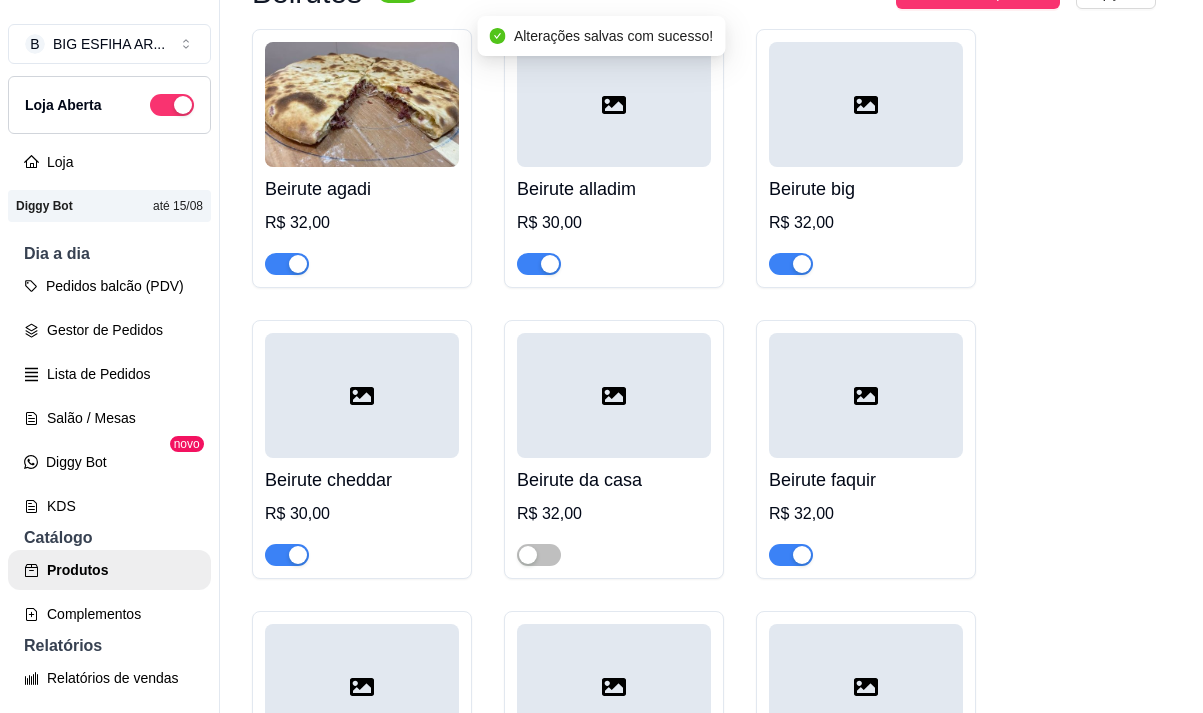 type 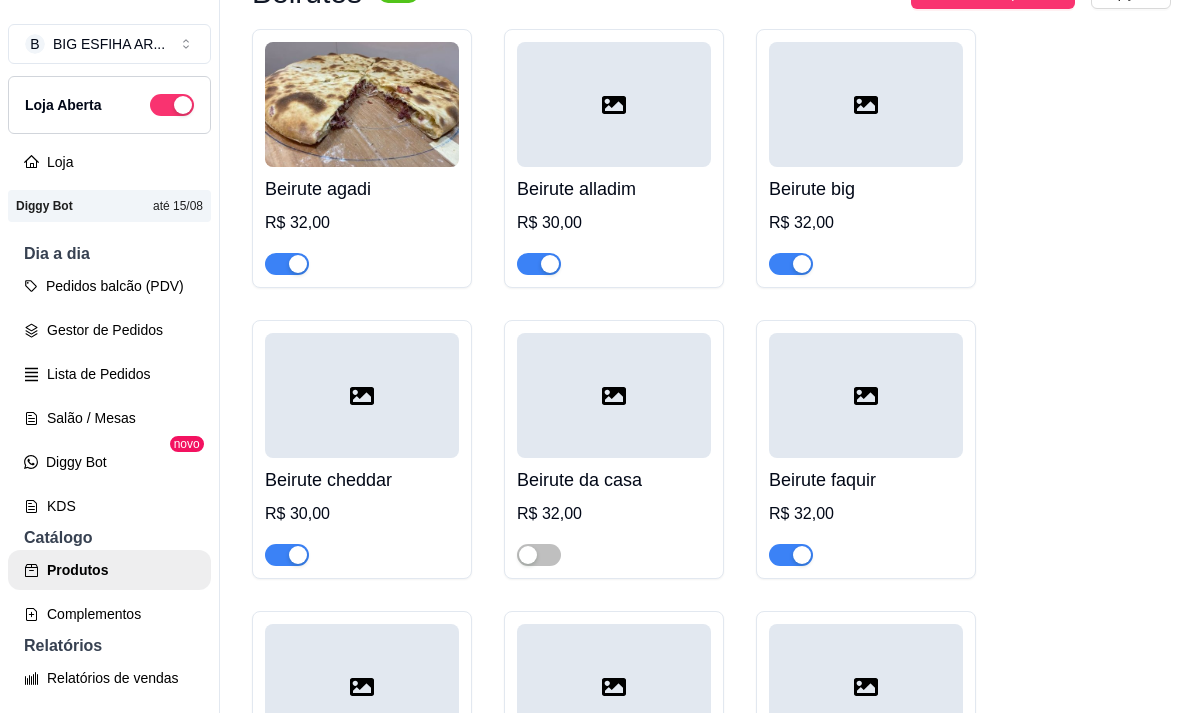 click at bounding box center [287, 555] 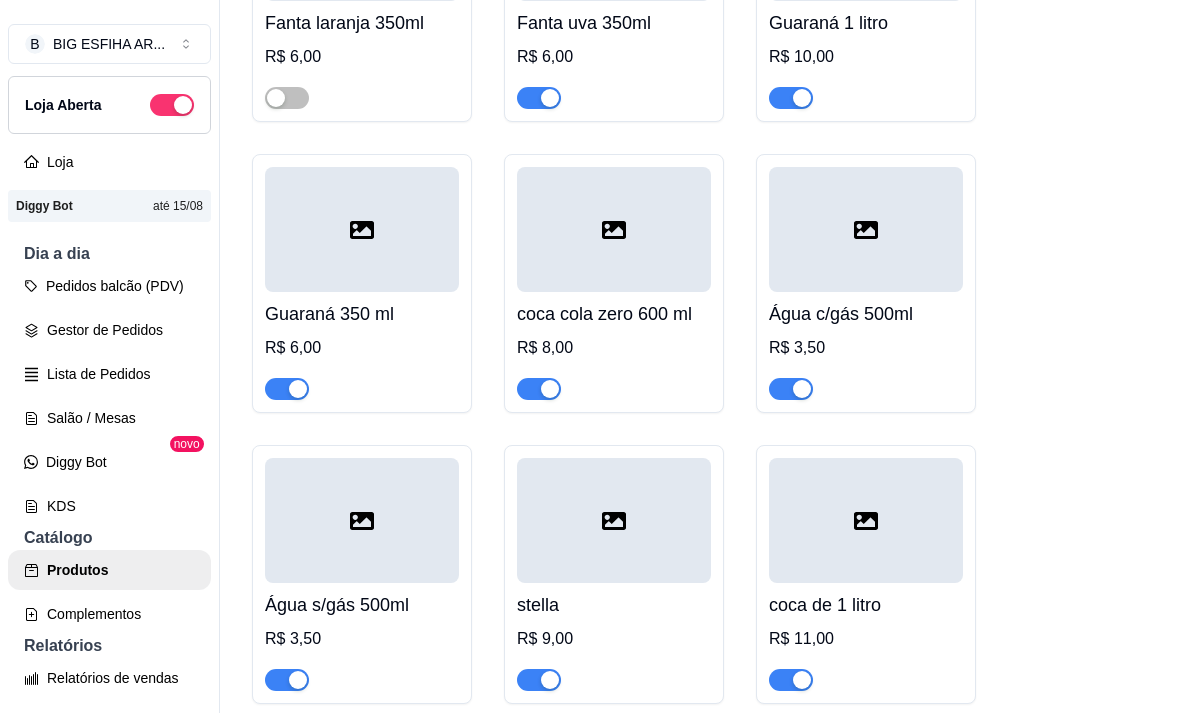scroll, scrollTop: 25000, scrollLeft: 0, axis: vertical 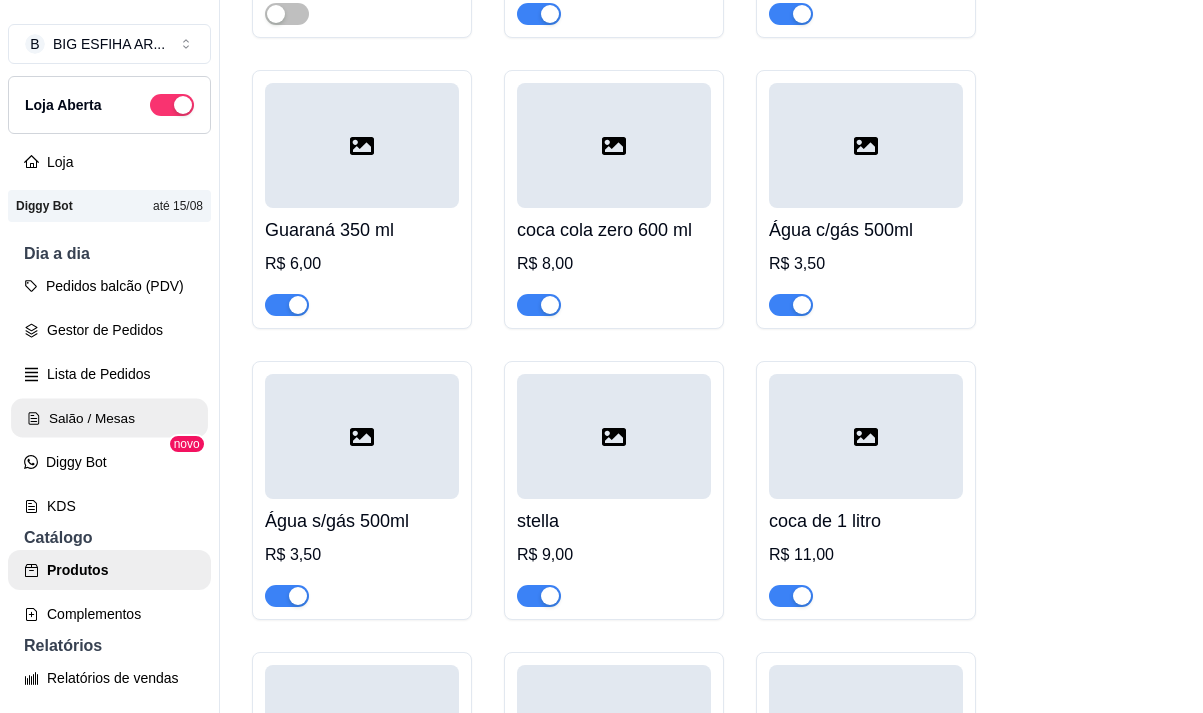 click on "Salão / Mesas" at bounding box center [109, 418] 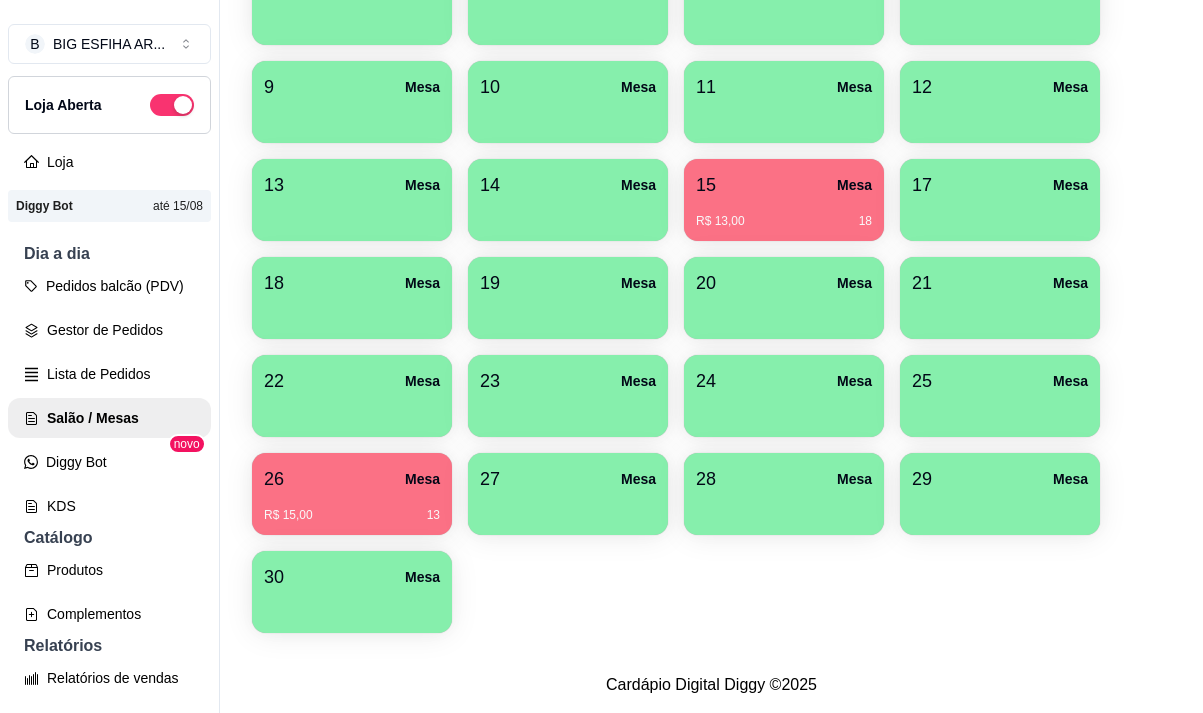 scroll, scrollTop: 0, scrollLeft: 0, axis: both 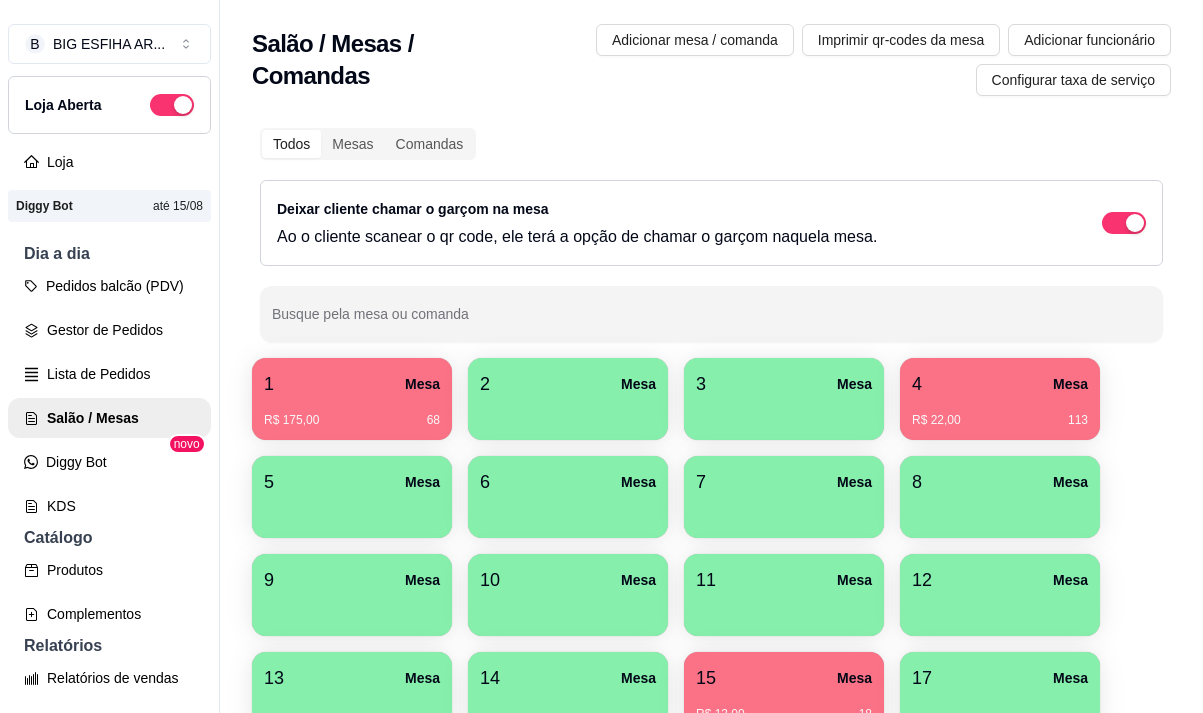click on "R$ 175,00 68" at bounding box center [352, 420] 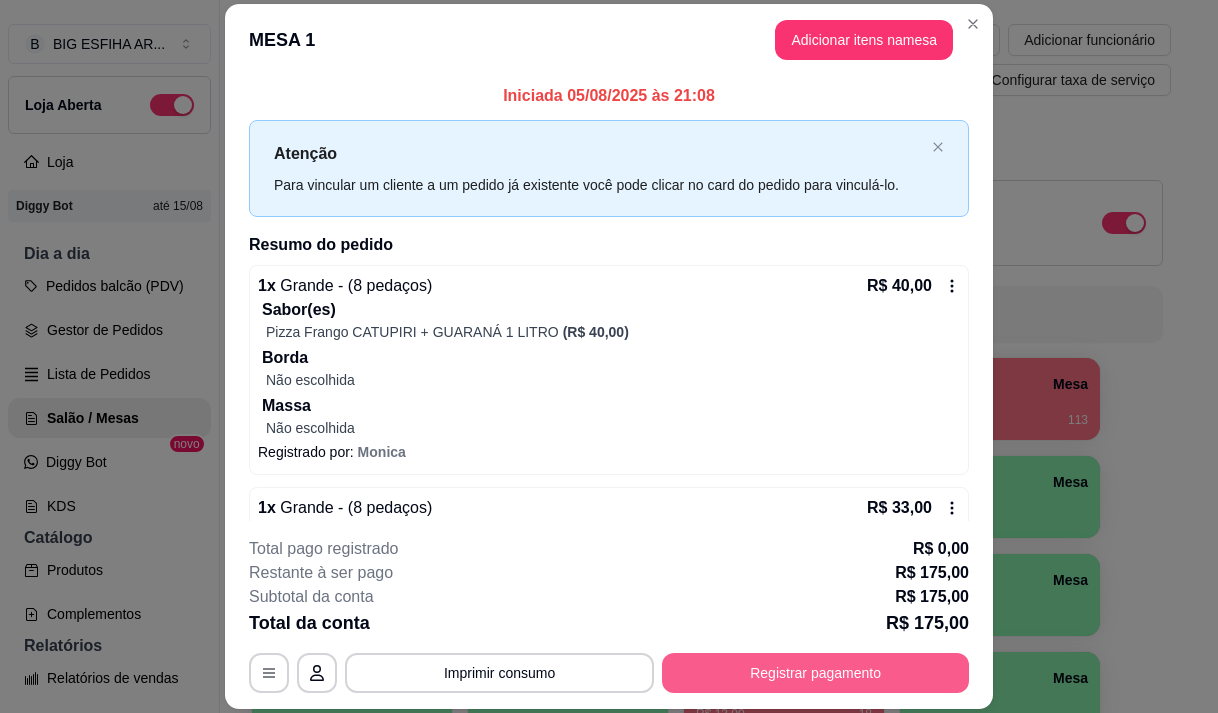 click on "Registrar pagamento" at bounding box center (815, 673) 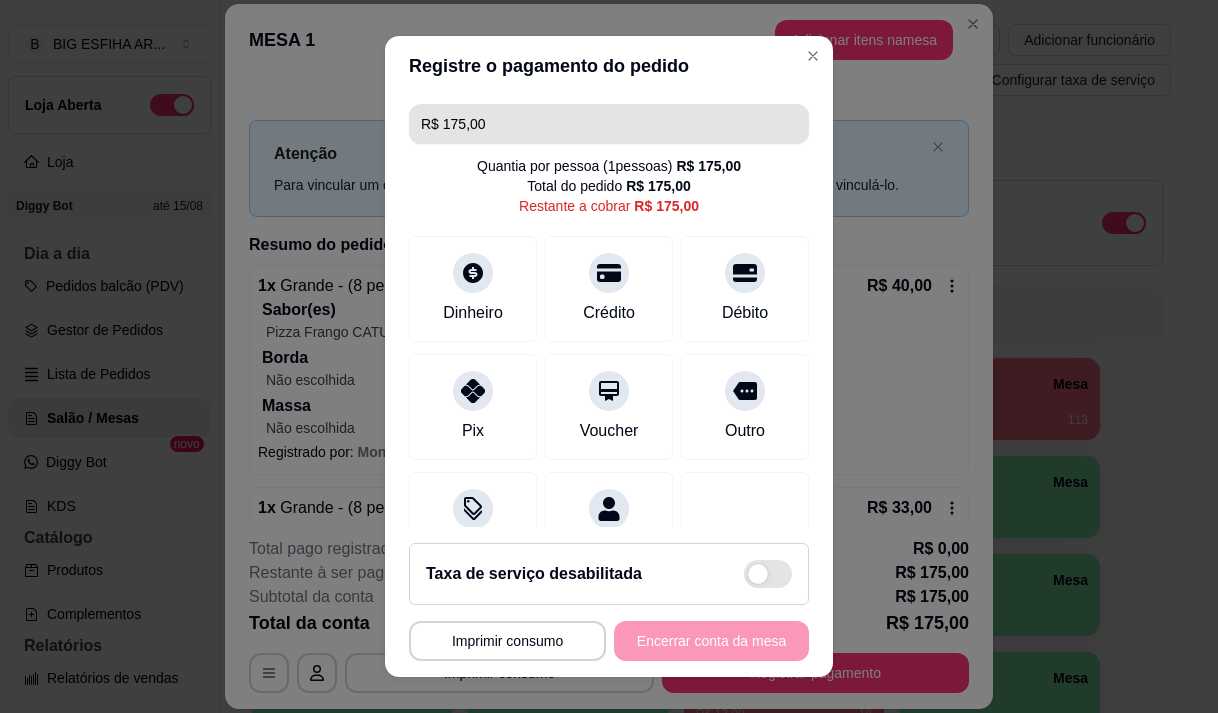 click on "R$ 175,00" at bounding box center (609, 124) 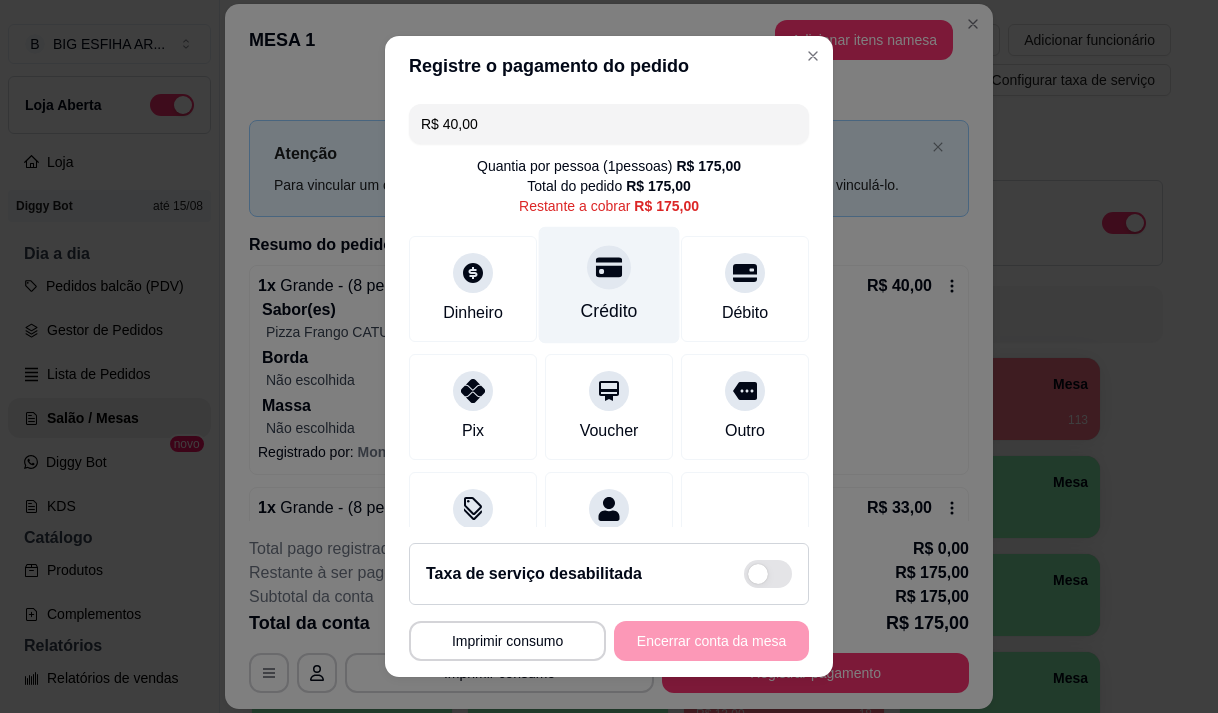 click on "Crédito" at bounding box center (609, 284) 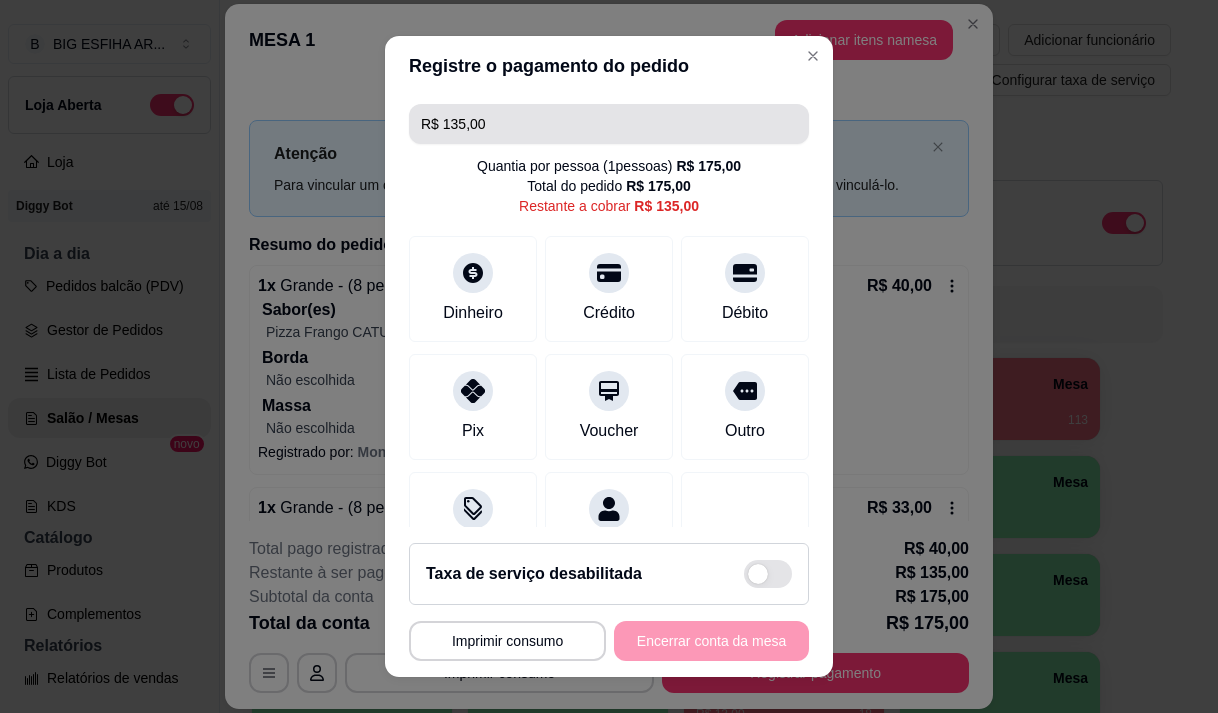 click on "R$ 135,00" at bounding box center [609, 124] 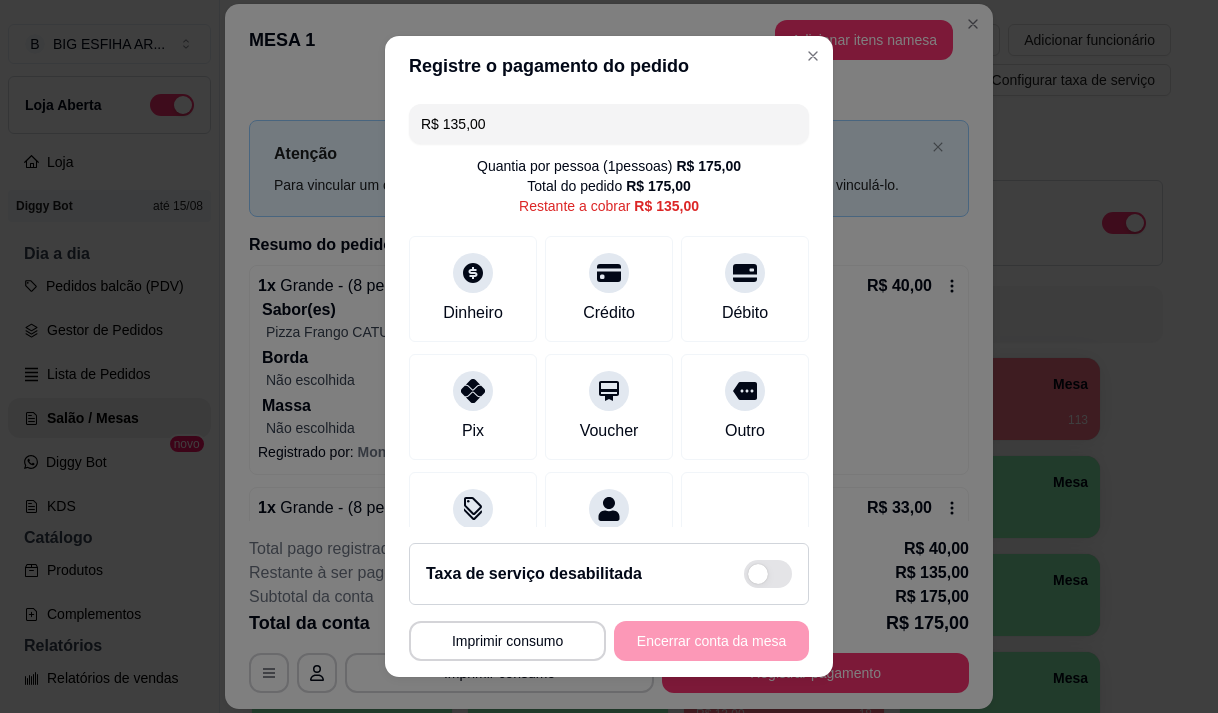 click on "R$ 135,00" at bounding box center (609, 124) 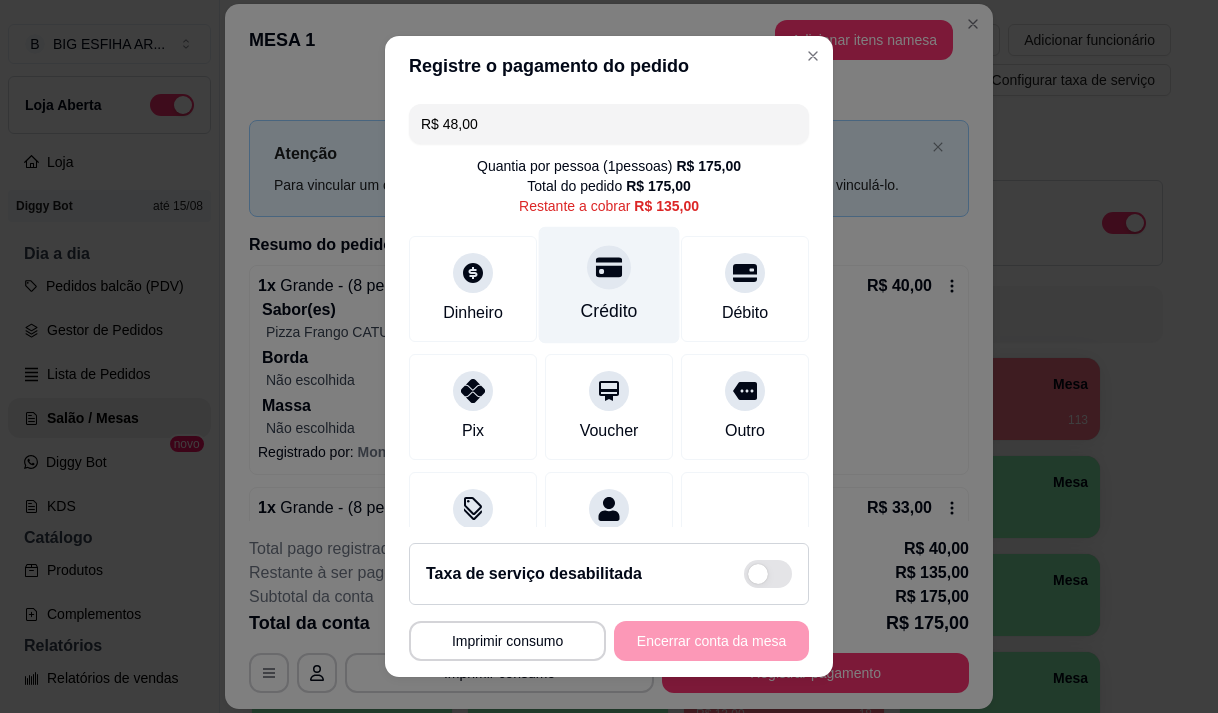 click on "Crédito" at bounding box center (609, 284) 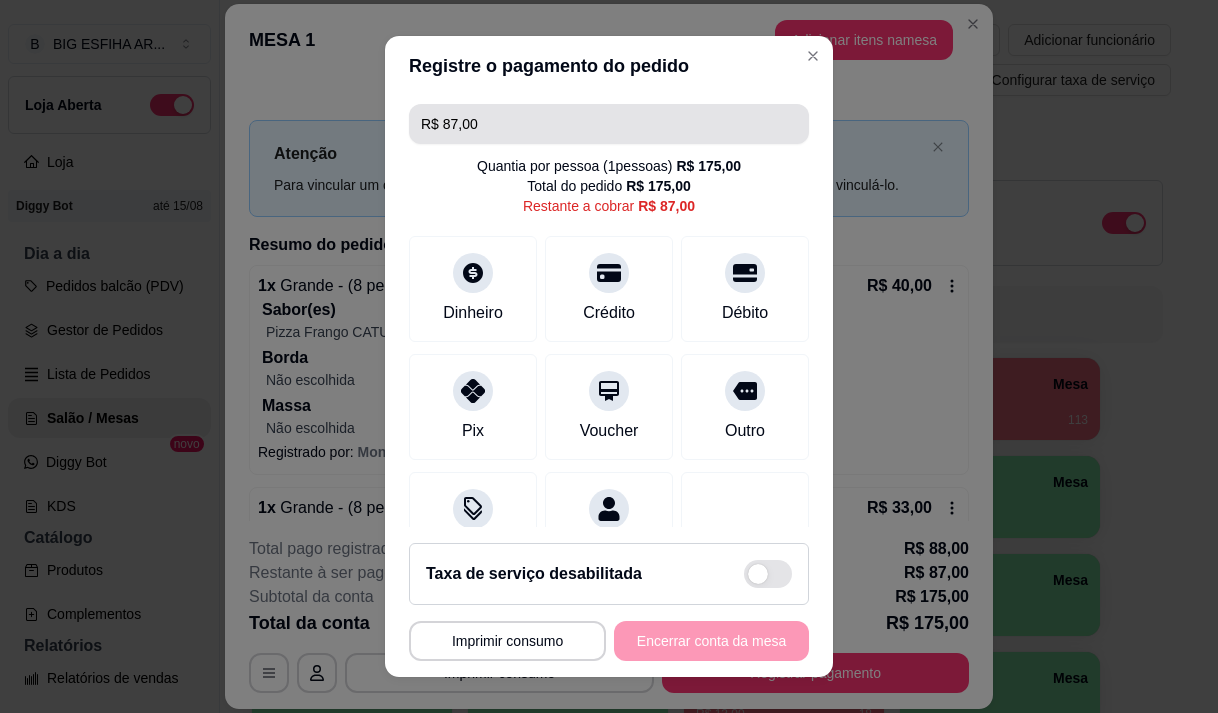 click on "R$ 87,00" at bounding box center (609, 124) 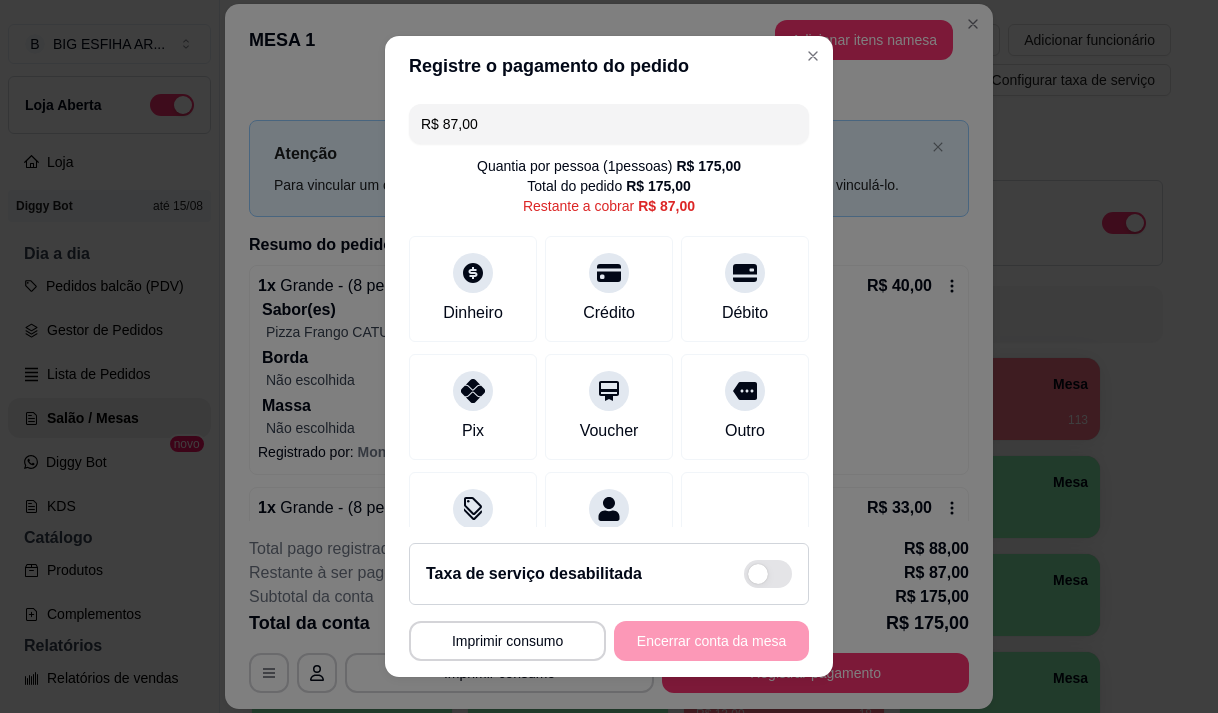 click on "R$ 87,00" at bounding box center [609, 124] 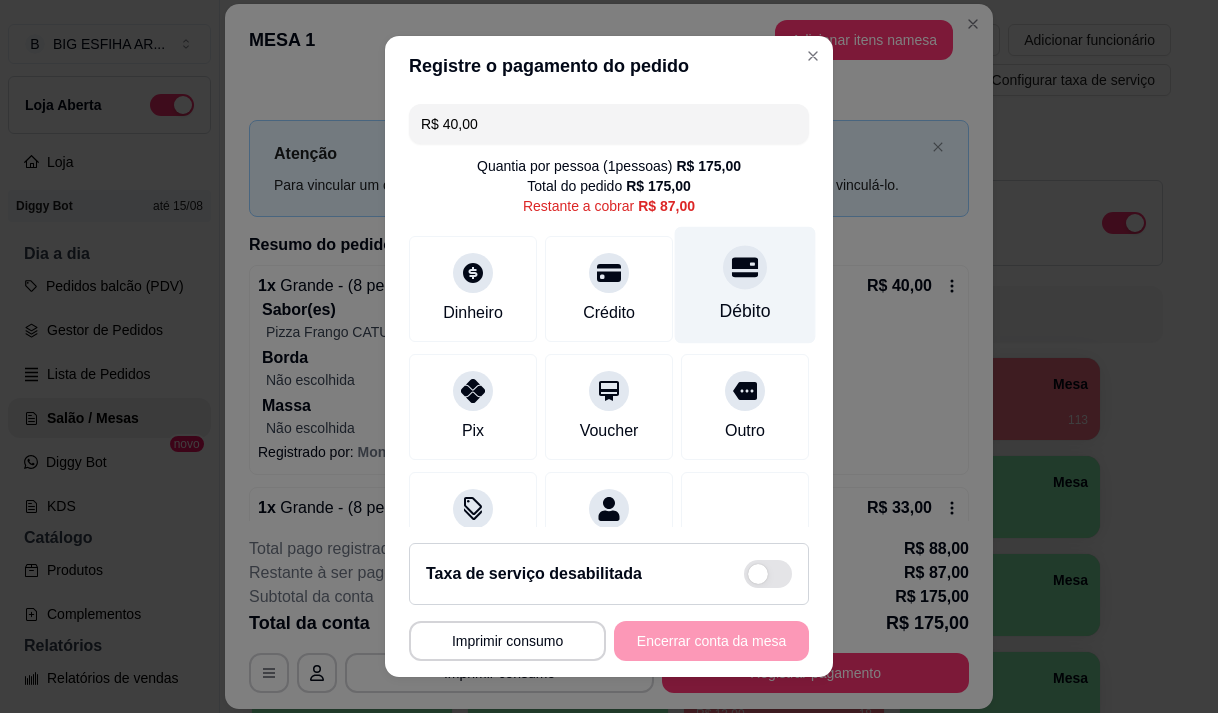 click on "Débito" at bounding box center [745, 311] 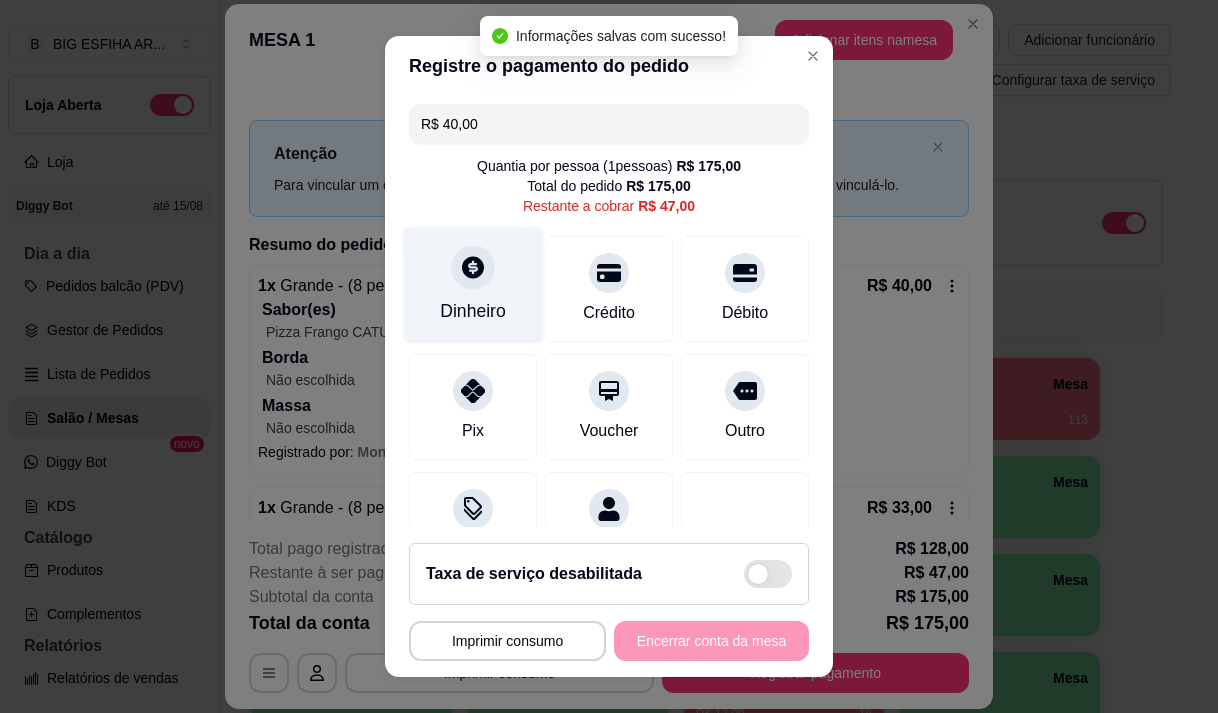 type on "R$ 47,00" 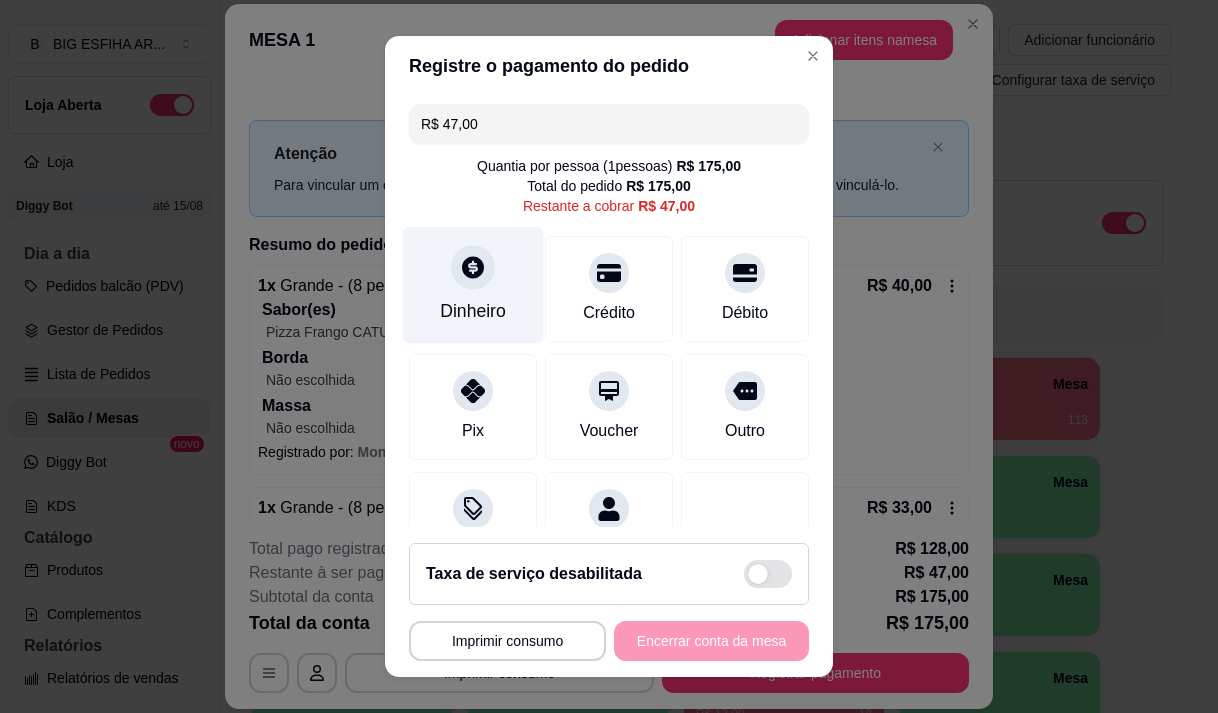 click on "Dinheiro" at bounding box center [473, 311] 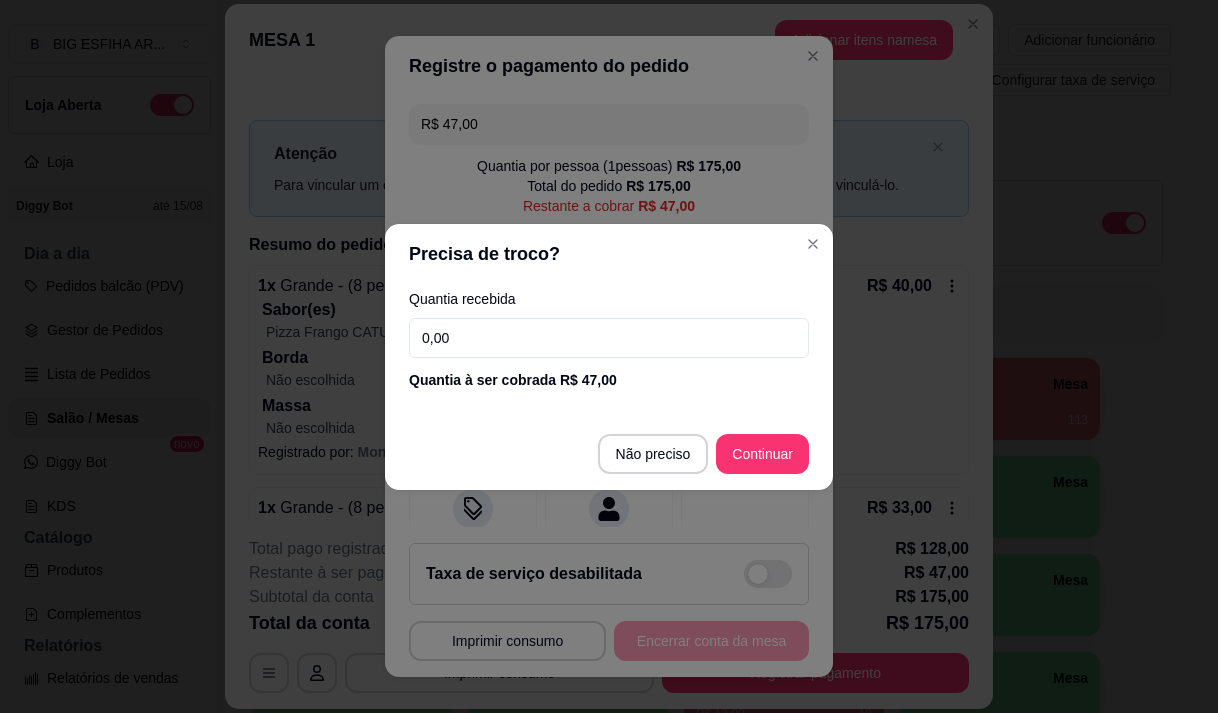 click on "0,00" at bounding box center [609, 338] 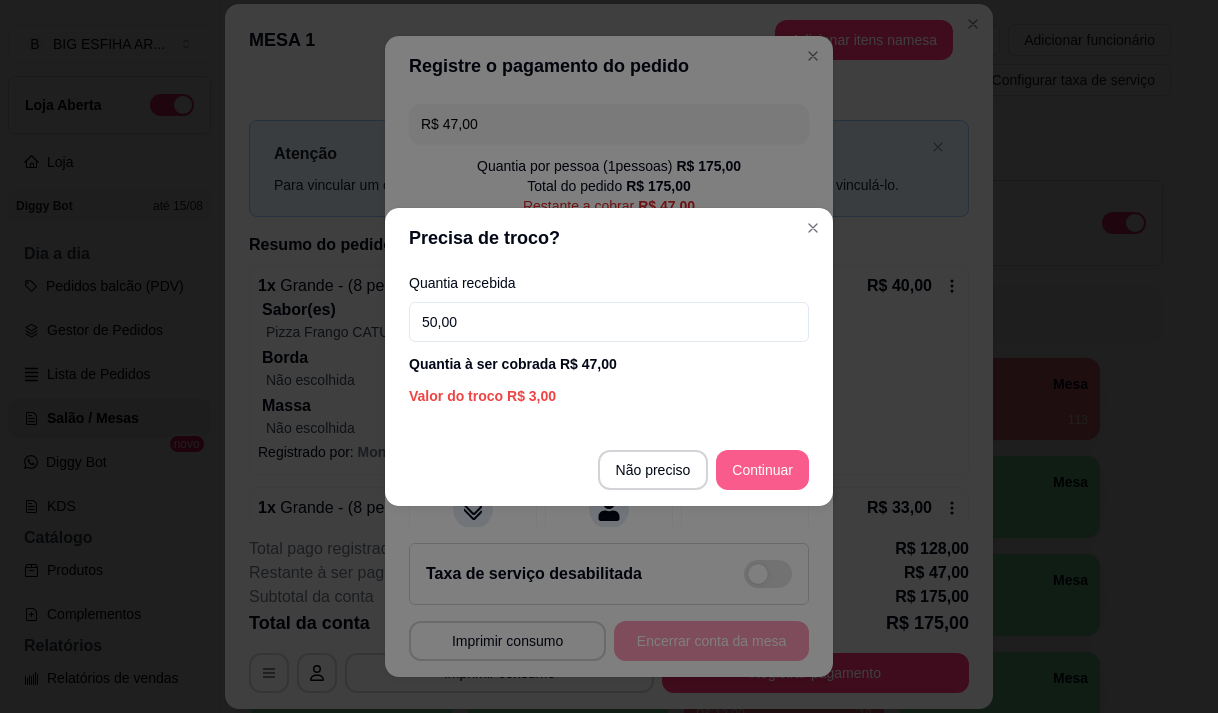 type on "50,00" 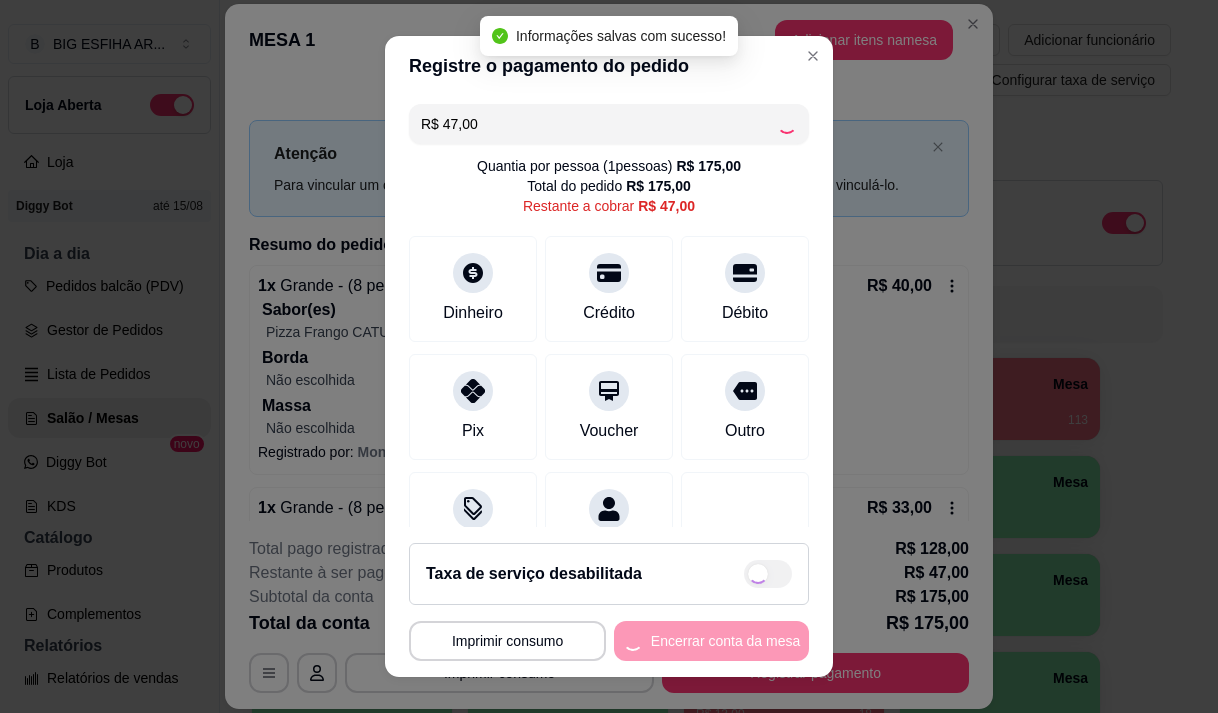 type on "R$ 0,00" 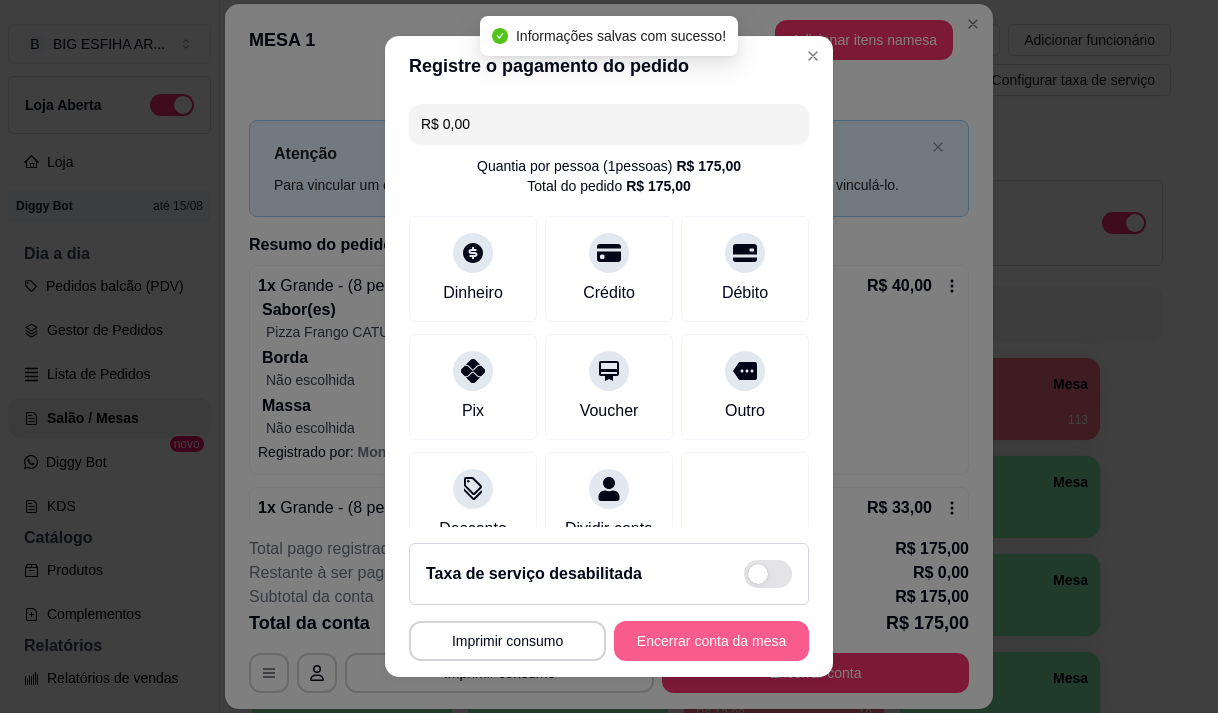 click on "Encerrar conta da mesa" at bounding box center [711, 641] 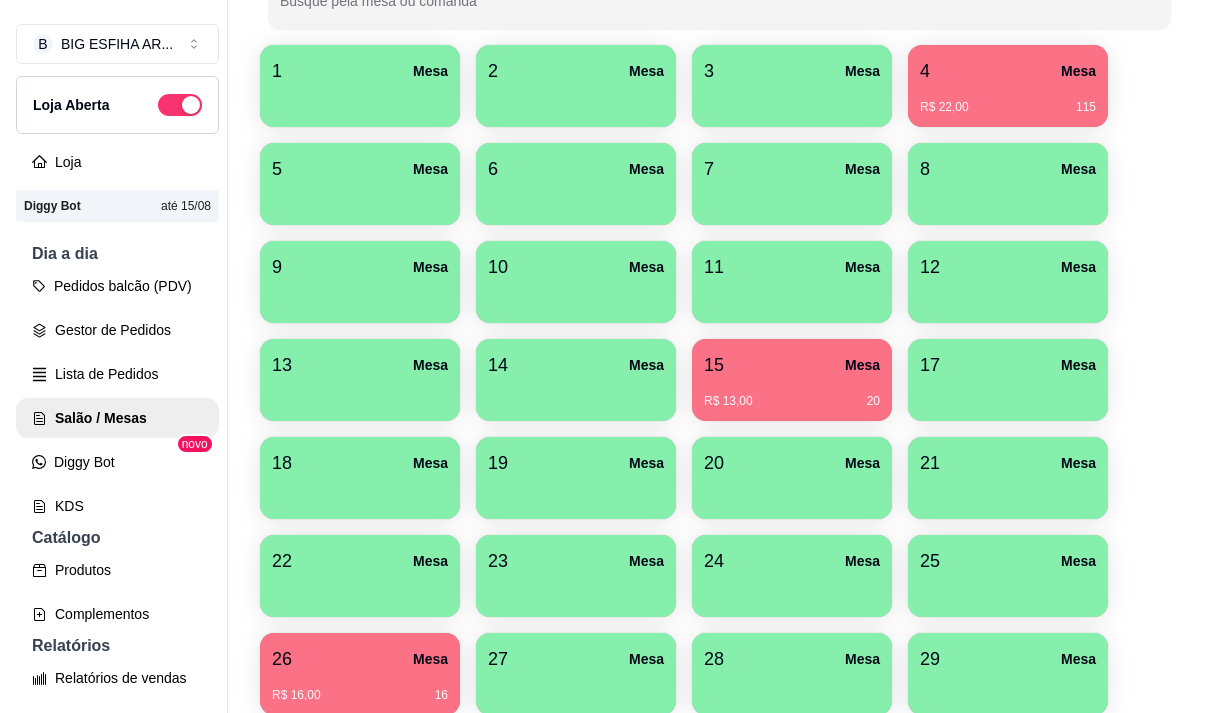 scroll, scrollTop: 508, scrollLeft: 0, axis: vertical 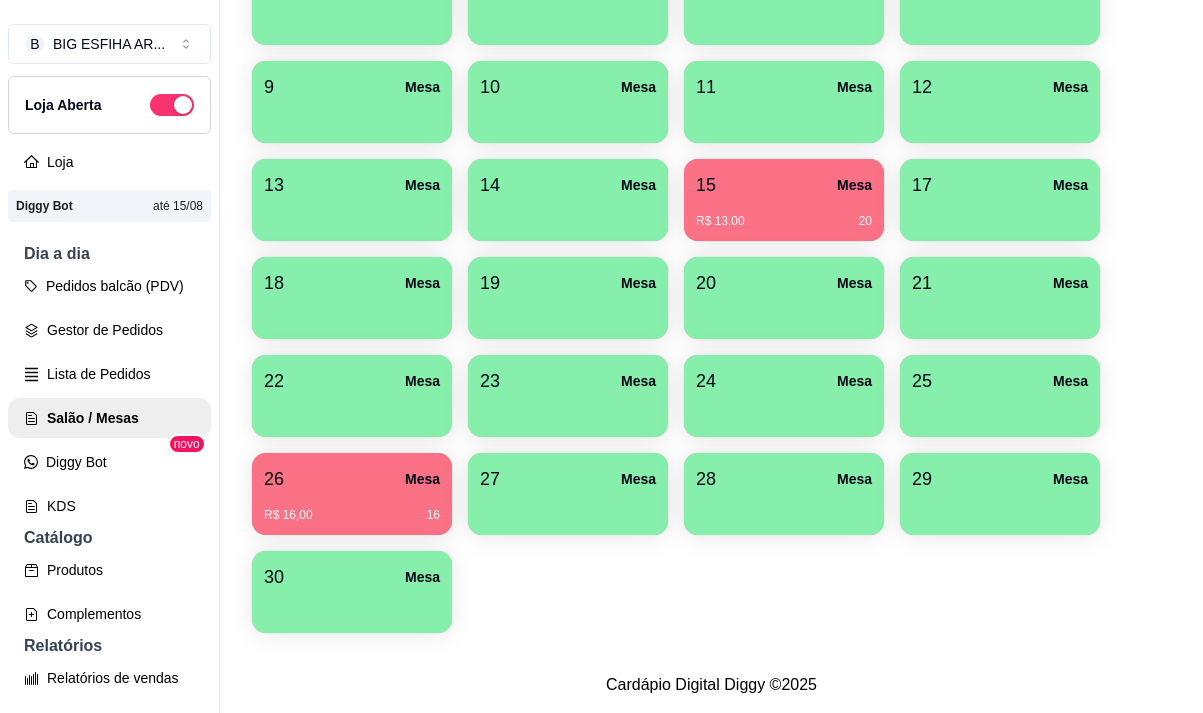 click on "30 Mesa" at bounding box center (352, 577) 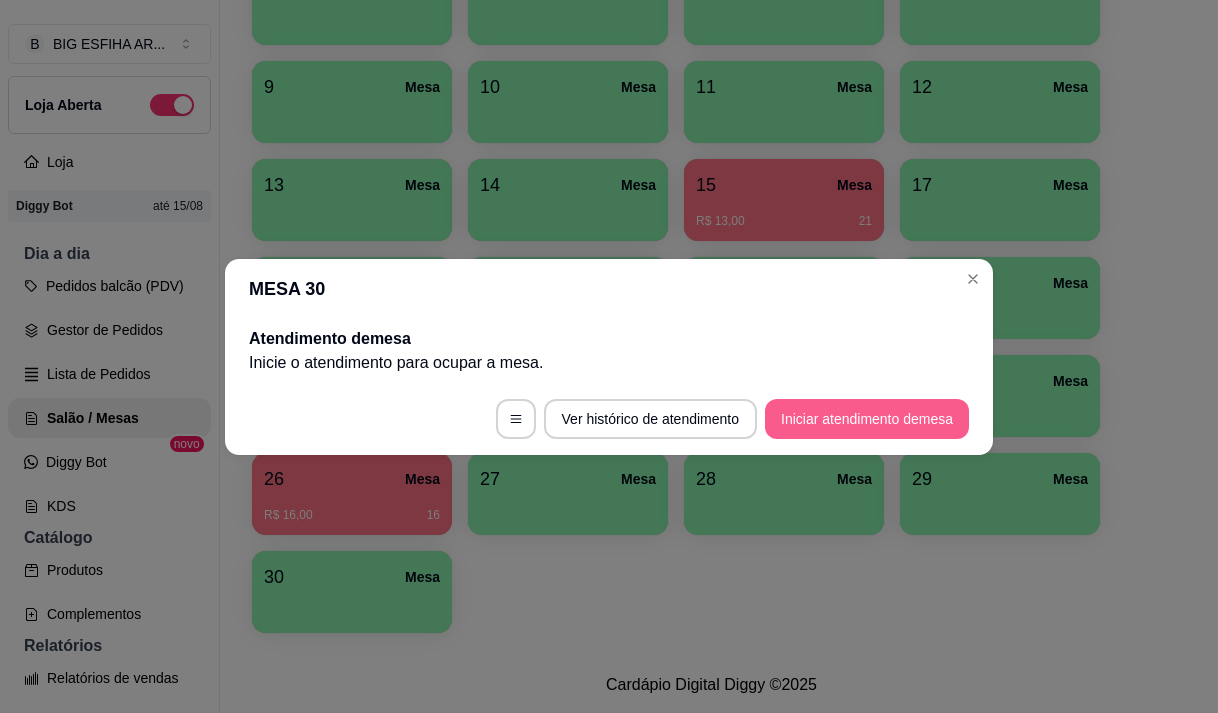 click on "Iniciar atendimento de  mesa" at bounding box center [867, 419] 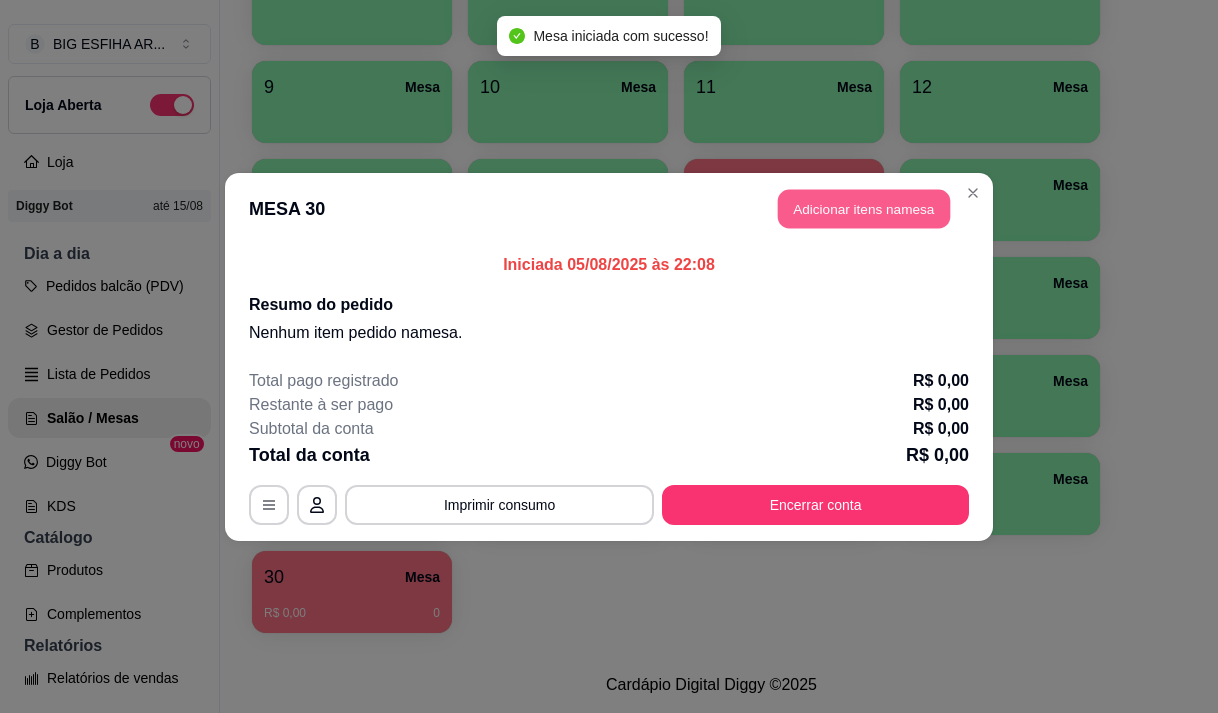 click on "Adicionar itens na  mesa" at bounding box center [864, 208] 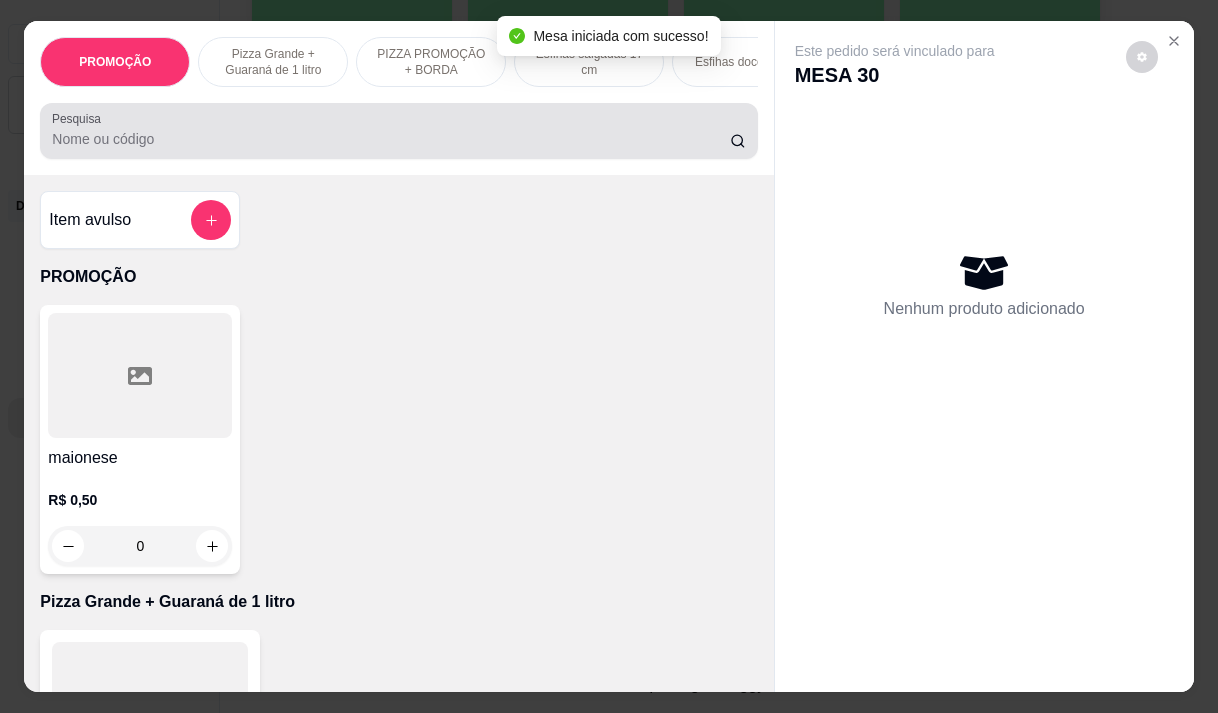 click at bounding box center (398, 131) 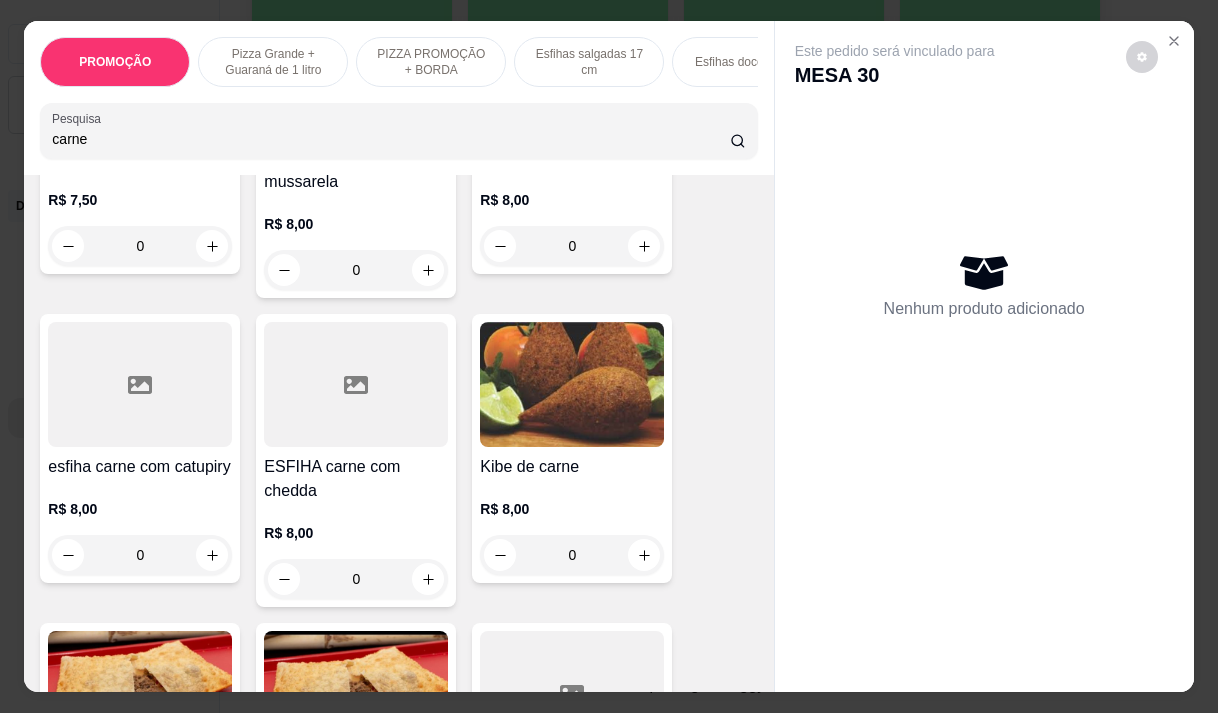 scroll, scrollTop: 600, scrollLeft: 0, axis: vertical 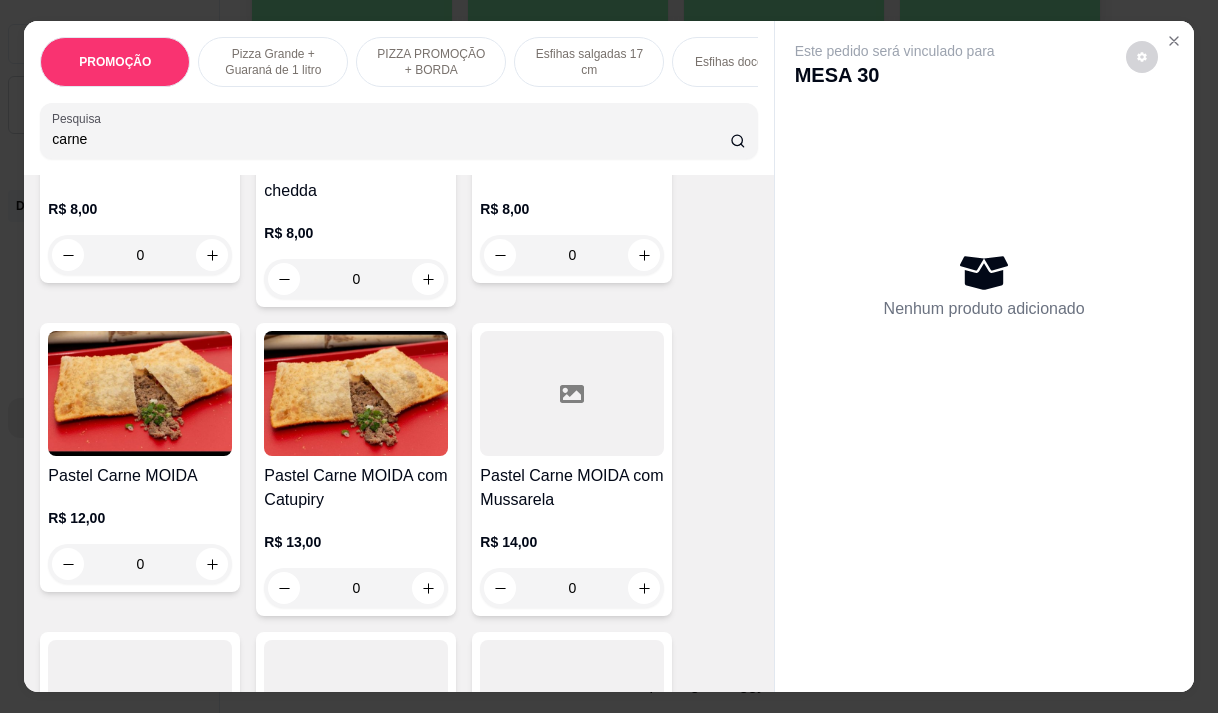 type on "carne" 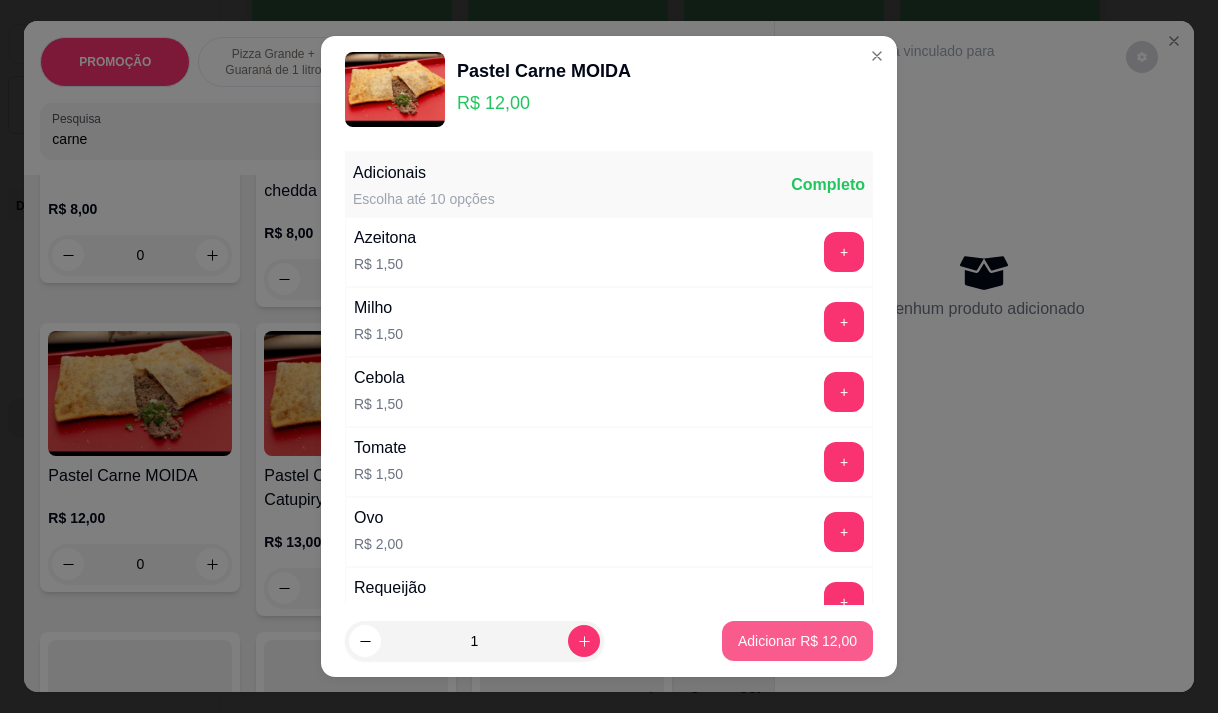 click on "Adicionar   R$ 12,00" at bounding box center [797, 641] 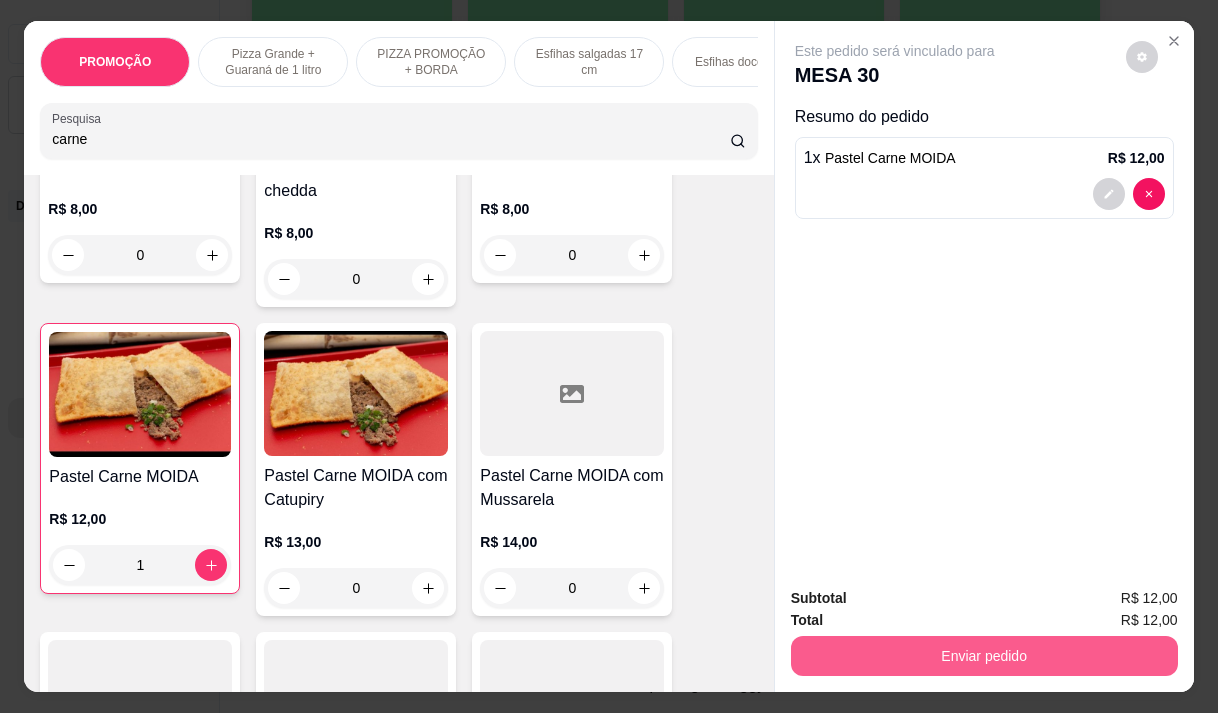 click on "Enviar pedido" at bounding box center (984, 656) 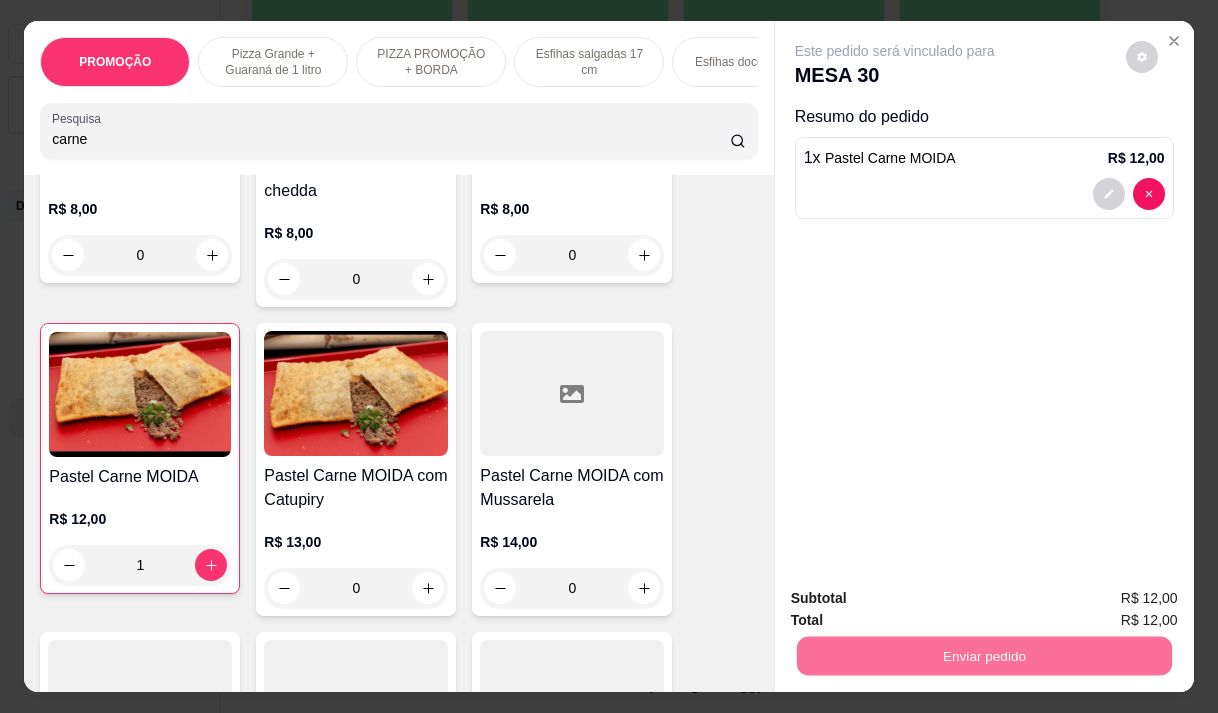 click on "Não registrar e enviar pedido" at bounding box center [918, 599] 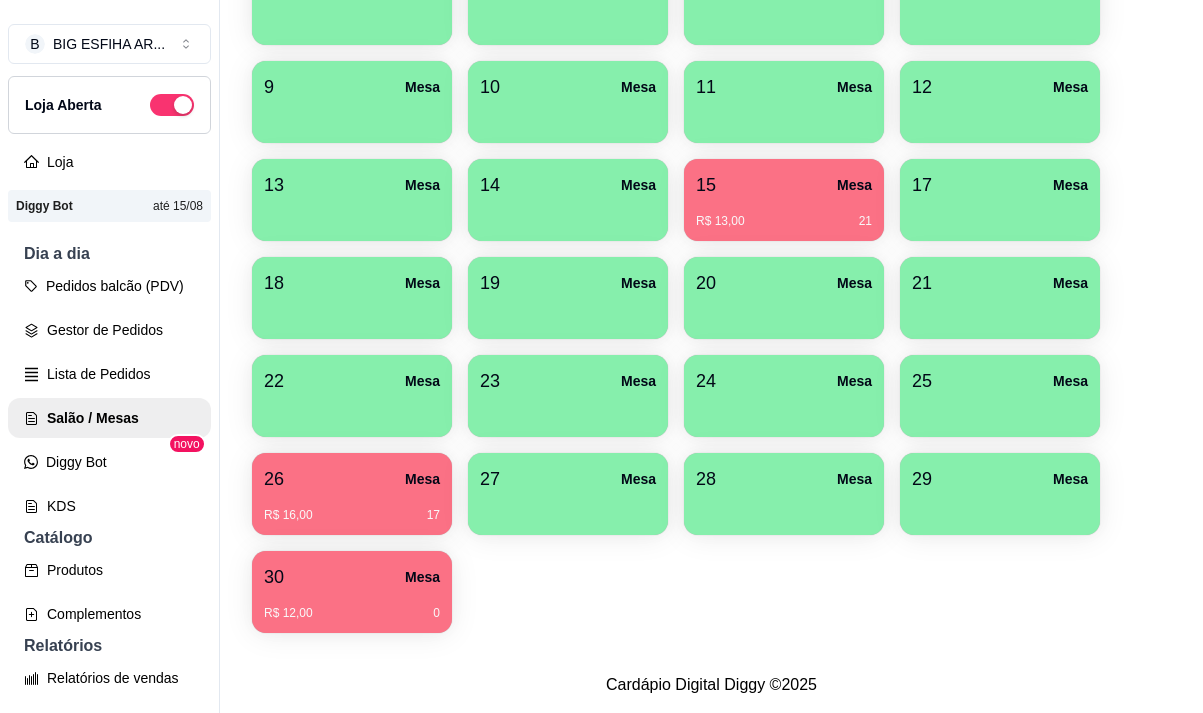 click on "B BIG ESFIHA AR ... Loja Aberta Loja Diggy Bot até 15/08   Dia a dia Pedidos balcão (PDV) Gestor de Pedidos Lista de Pedidos Salão / Mesas Diggy Bot novo KDS Catálogo Produtos Complementos Relatórios Relatórios de vendas Relatório de clientes Relatório de mesas Relatório de fidelidade novo Gerenciar Entregadores novo Nota Fiscal (NFC-e) Controle de caixa Controle de fiado Cupons Clientes Estoque Configurações Diggy Planos Precisa de ajuda? Sair" at bounding box center (109, 372) 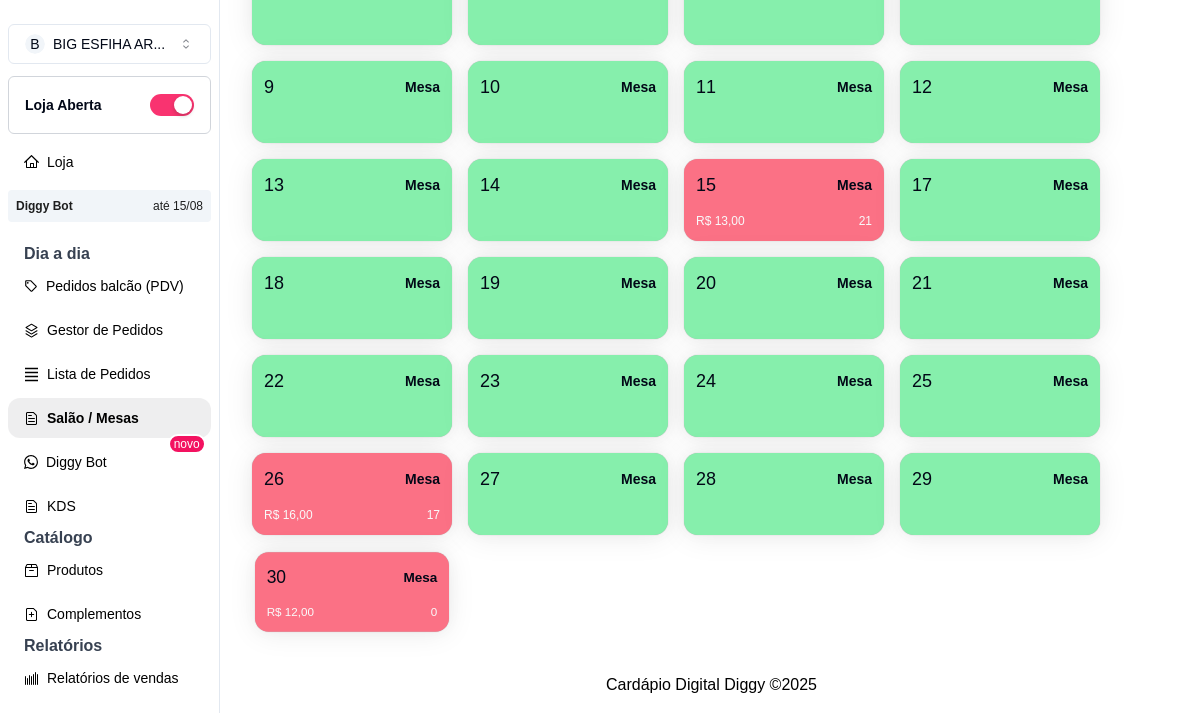 click on "R$ 12,00 0" at bounding box center (352, 613) 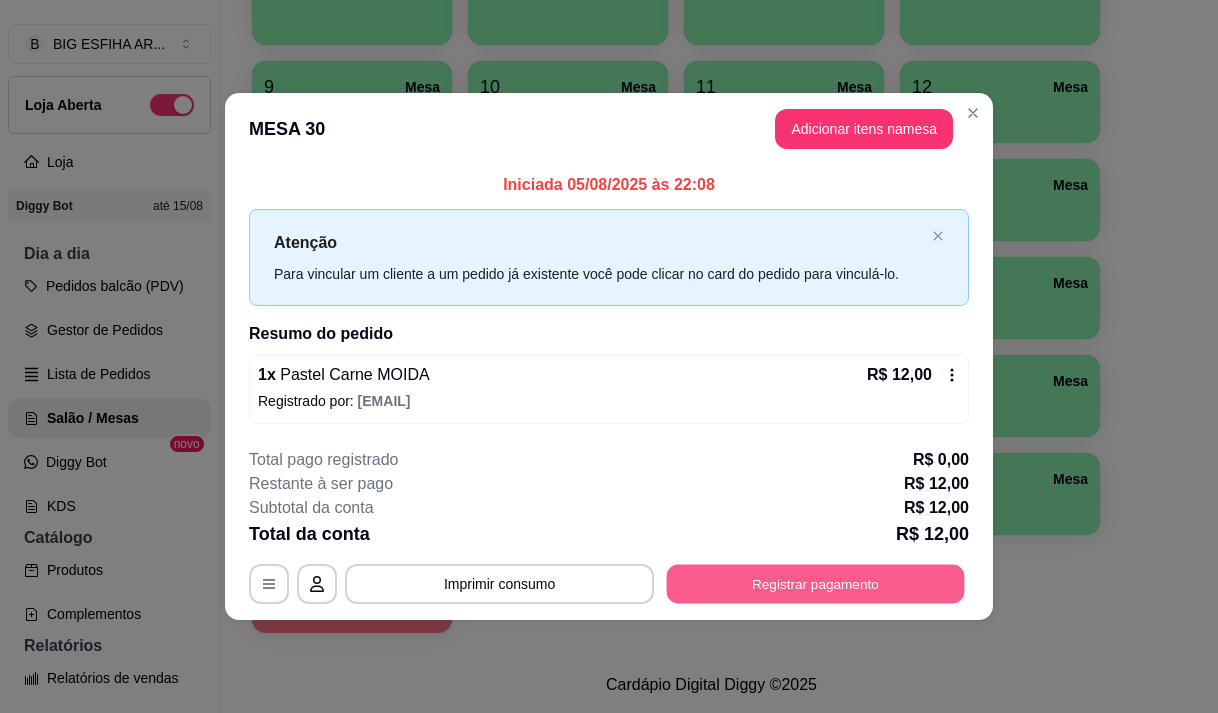 click on "Registrar pagamento" at bounding box center (816, 584) 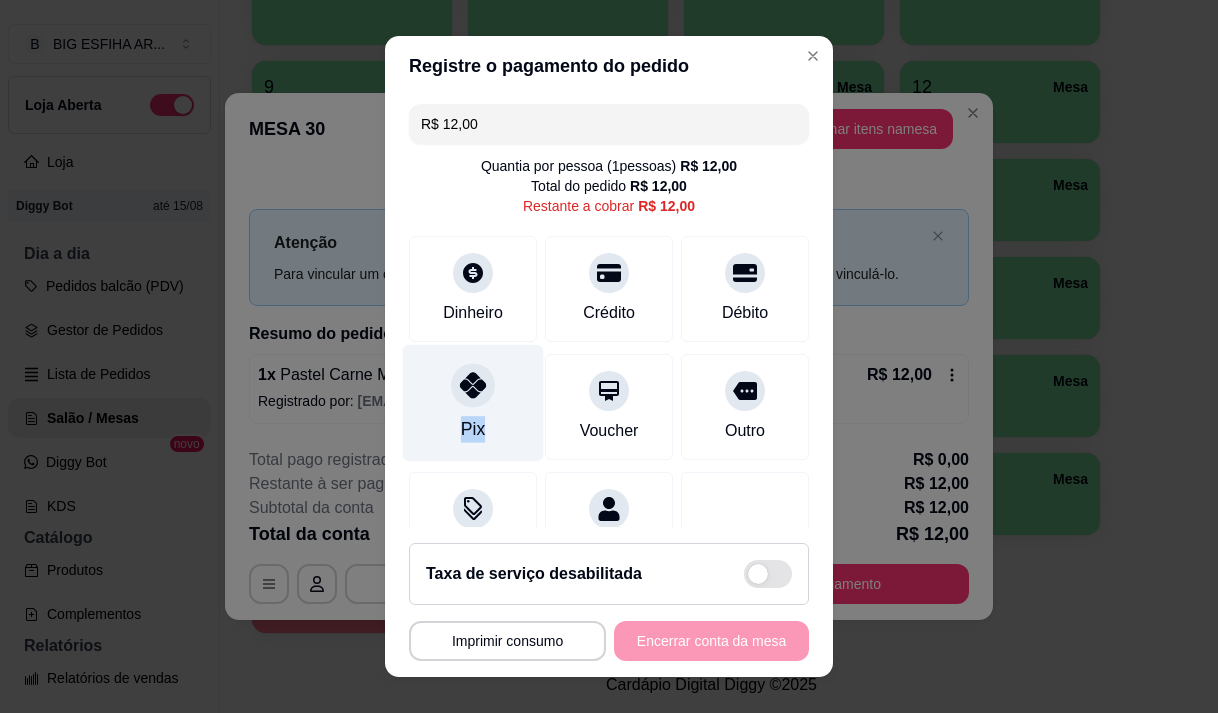 click on "Pix" at bounding box center [473, 402] 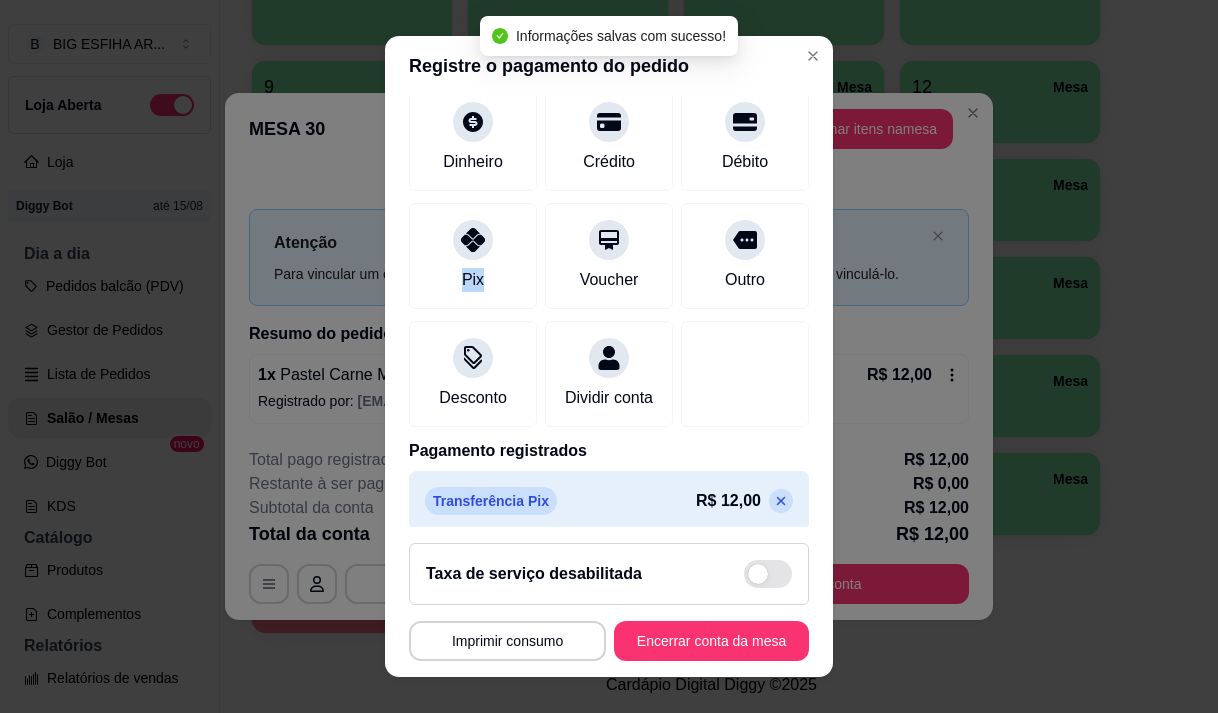 scroll, scrollTop: 166, scrollLeft: 0, axis: vertical 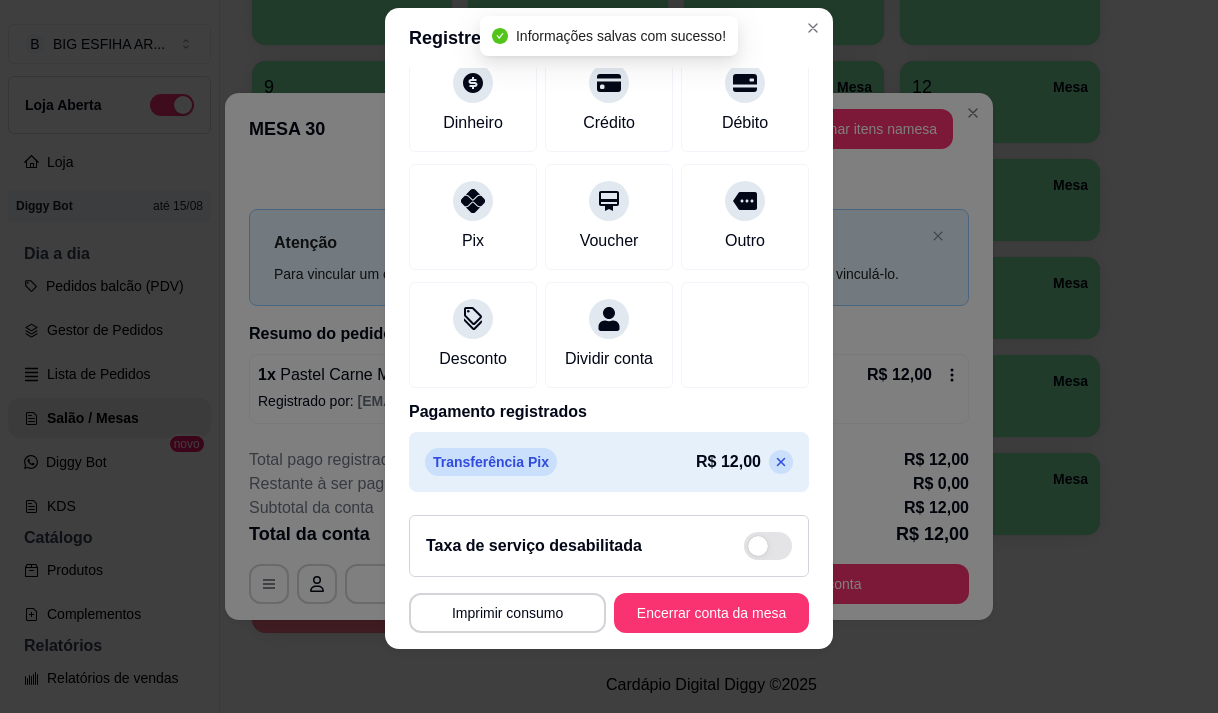 click 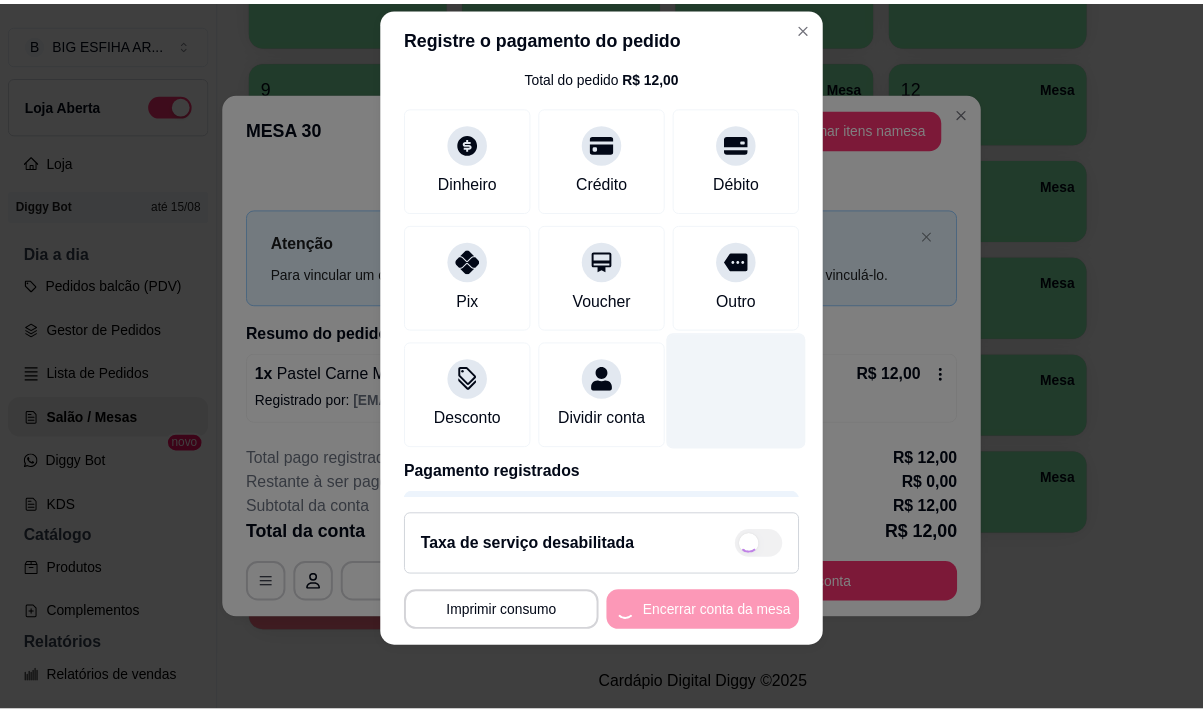scroll, scrollTop: 0, scrollLeft: 0, axis: both 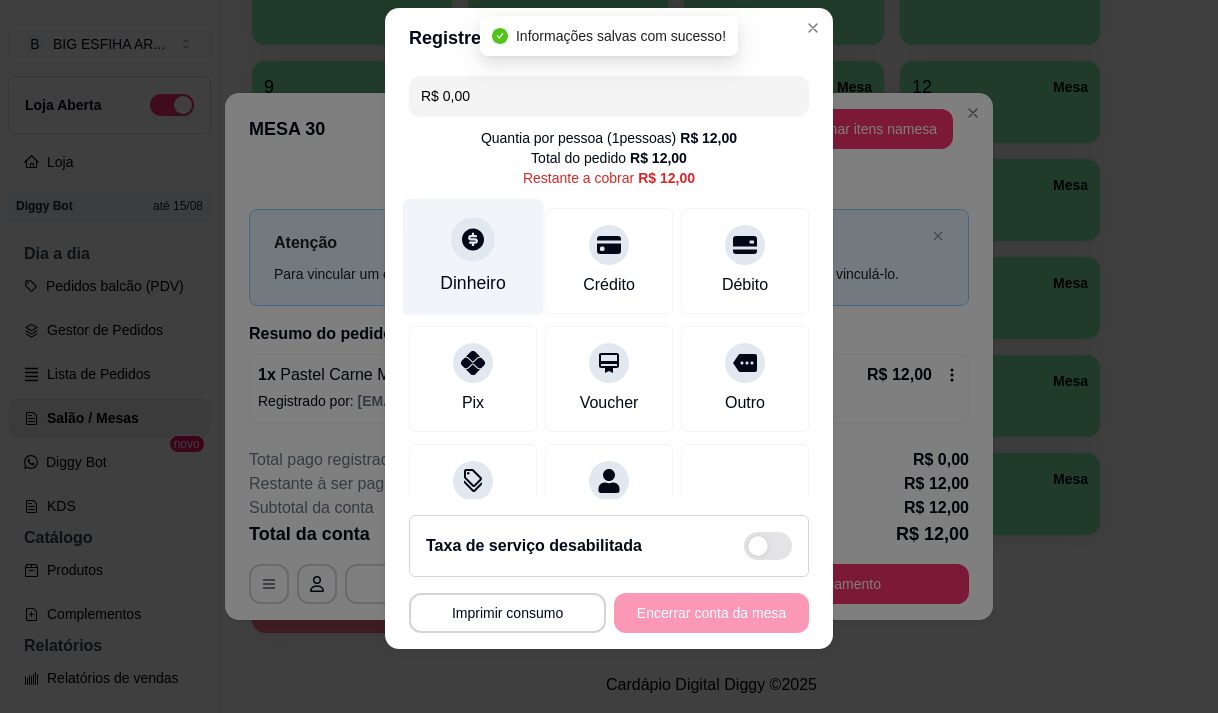 type on "R$ 12,00" 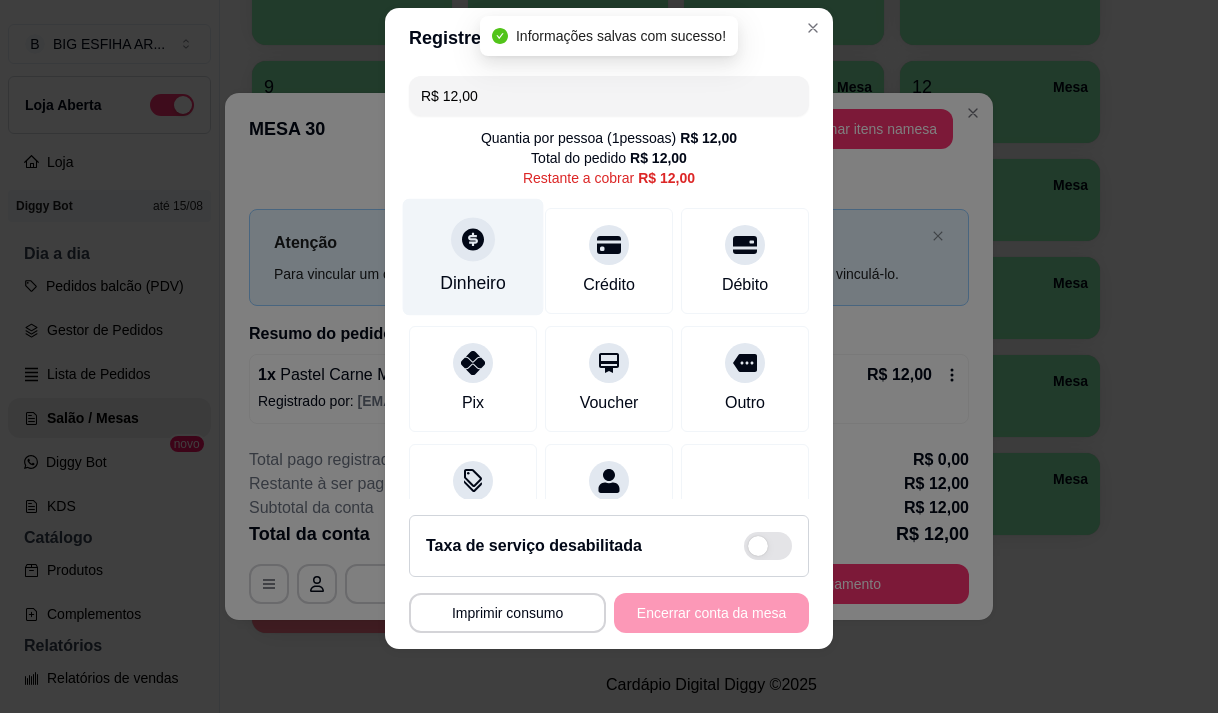 click 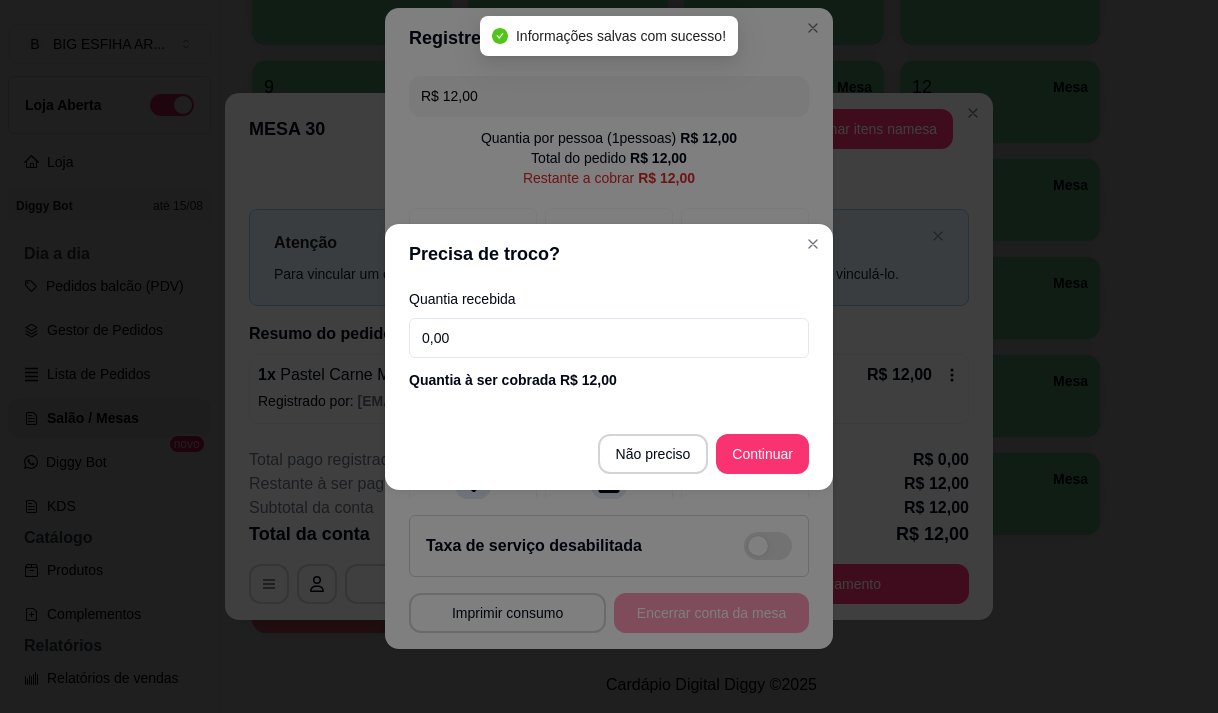 click on "0,00" at bounding box center [609, 338] 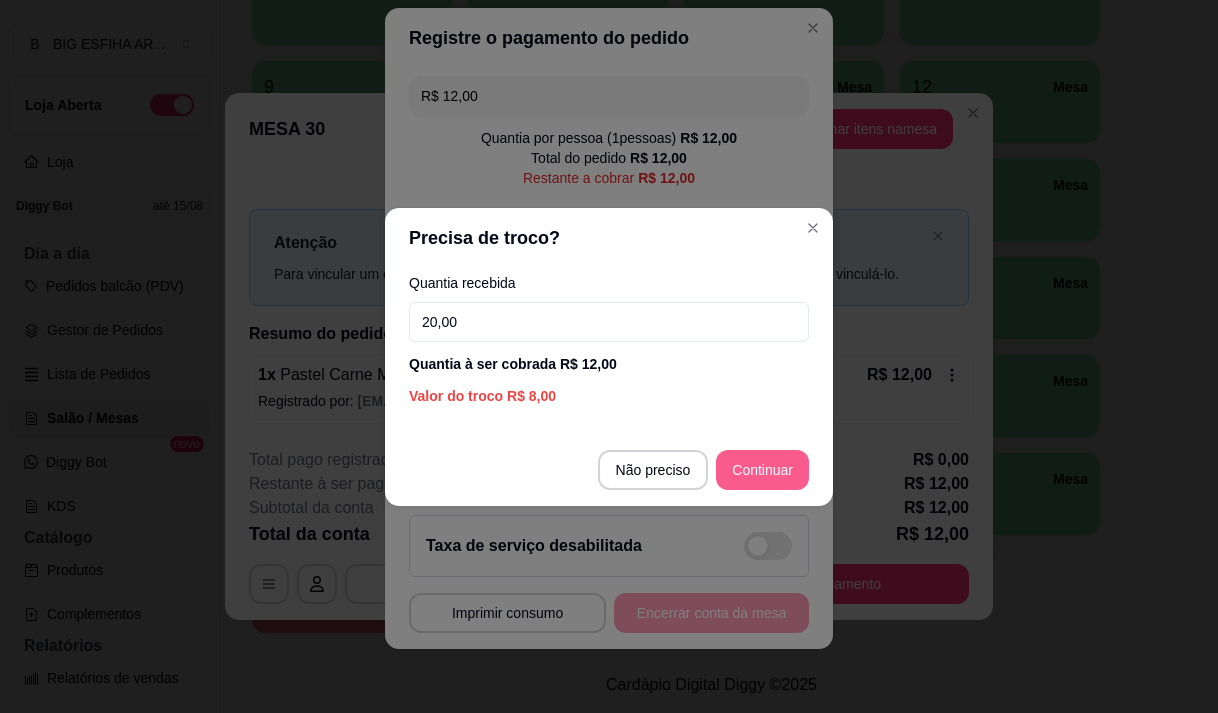 type on "20,00" 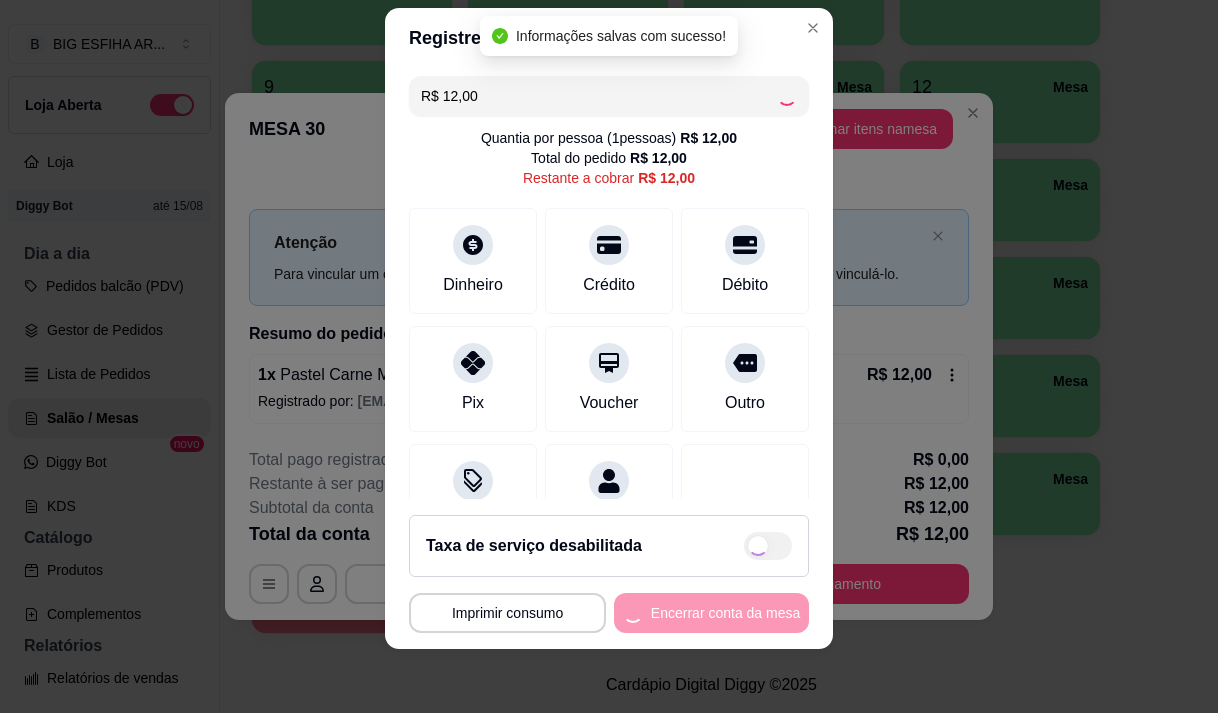 type on "R$ 0,00" 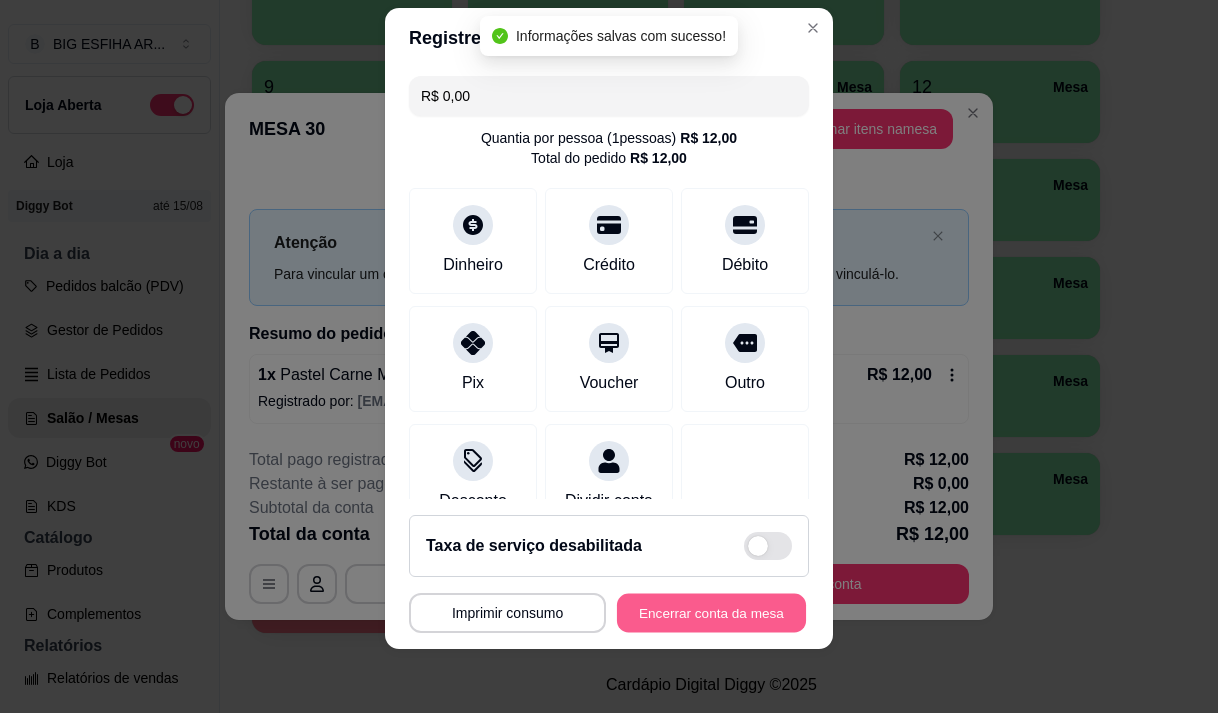 click on "Encerrar conta da mesa" at bounding box center (711, 613) 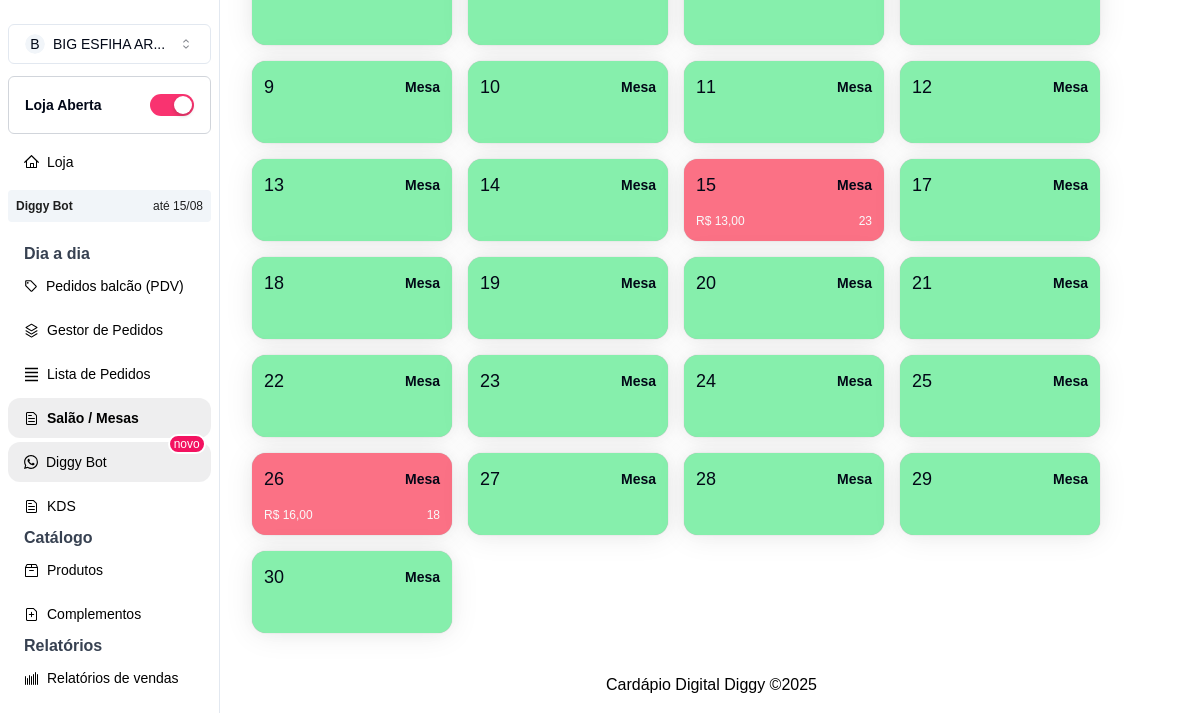 click on "Diggy Bot" at bounding box center [109, 462] 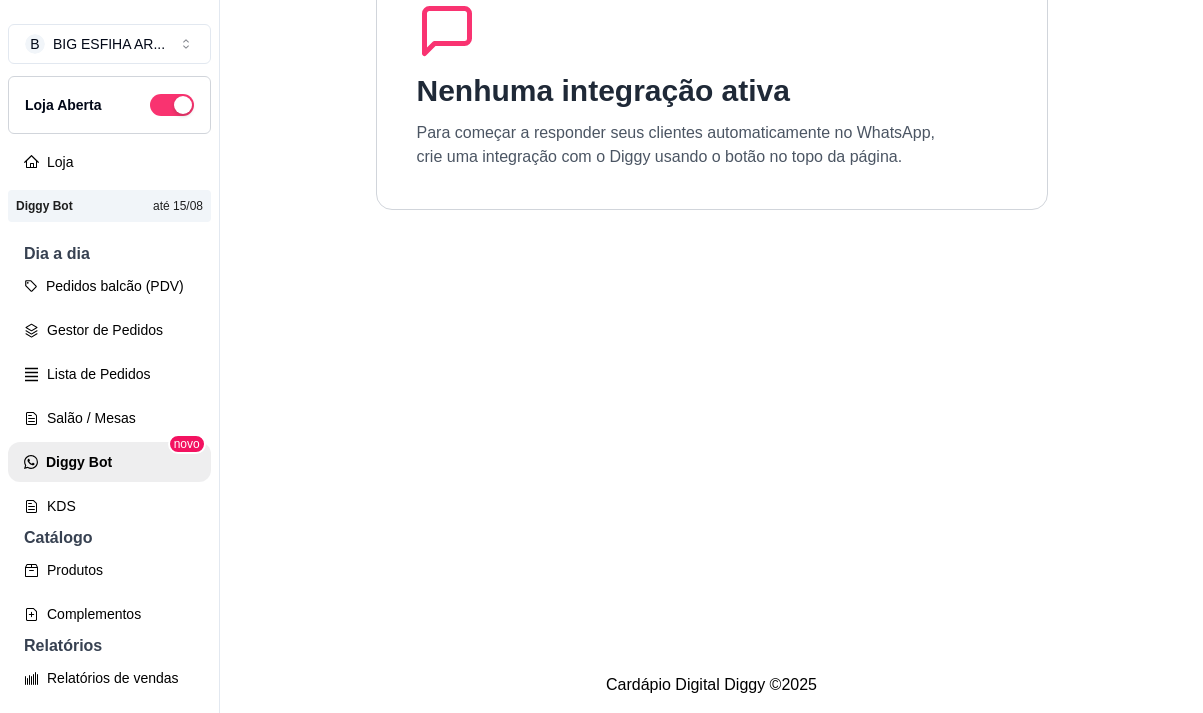 click on "Nenhuma integração ativa Para começar a responder seus clientes automaticamente no WhatsApp, crie uma integração com o Diggy usando o botão no topo da página." at bounding box center (711, 276) 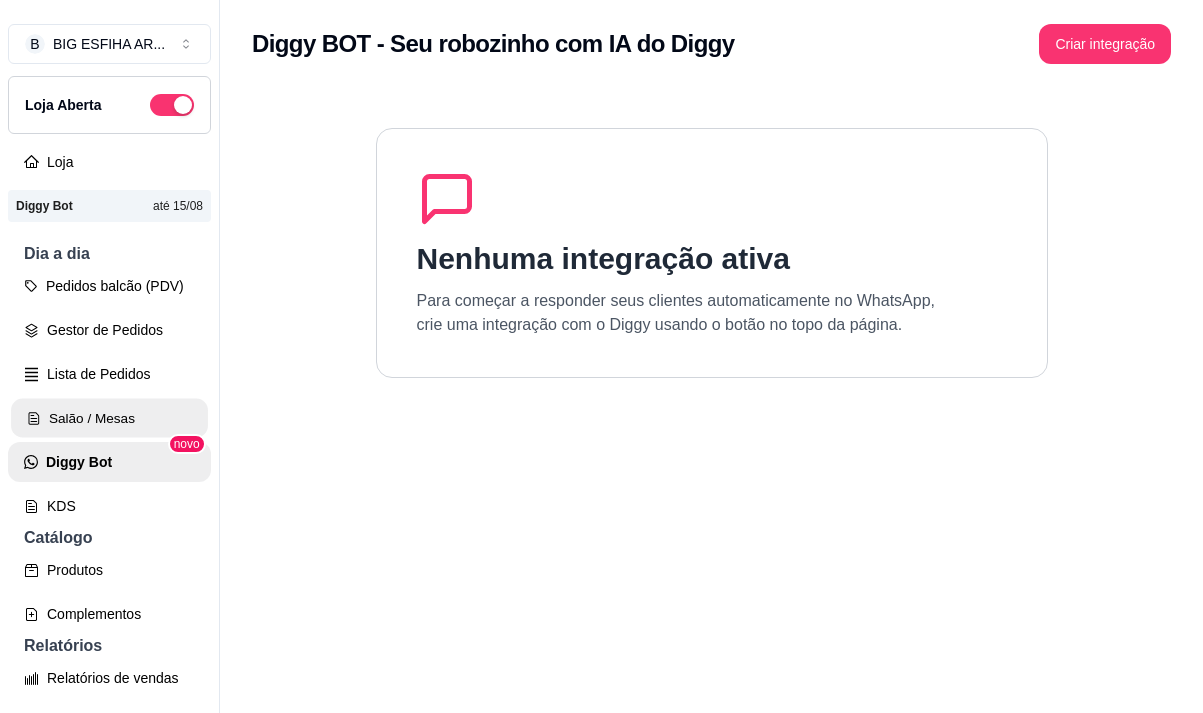 click on "Salão / Mesas" at bounding box center [109, 418] 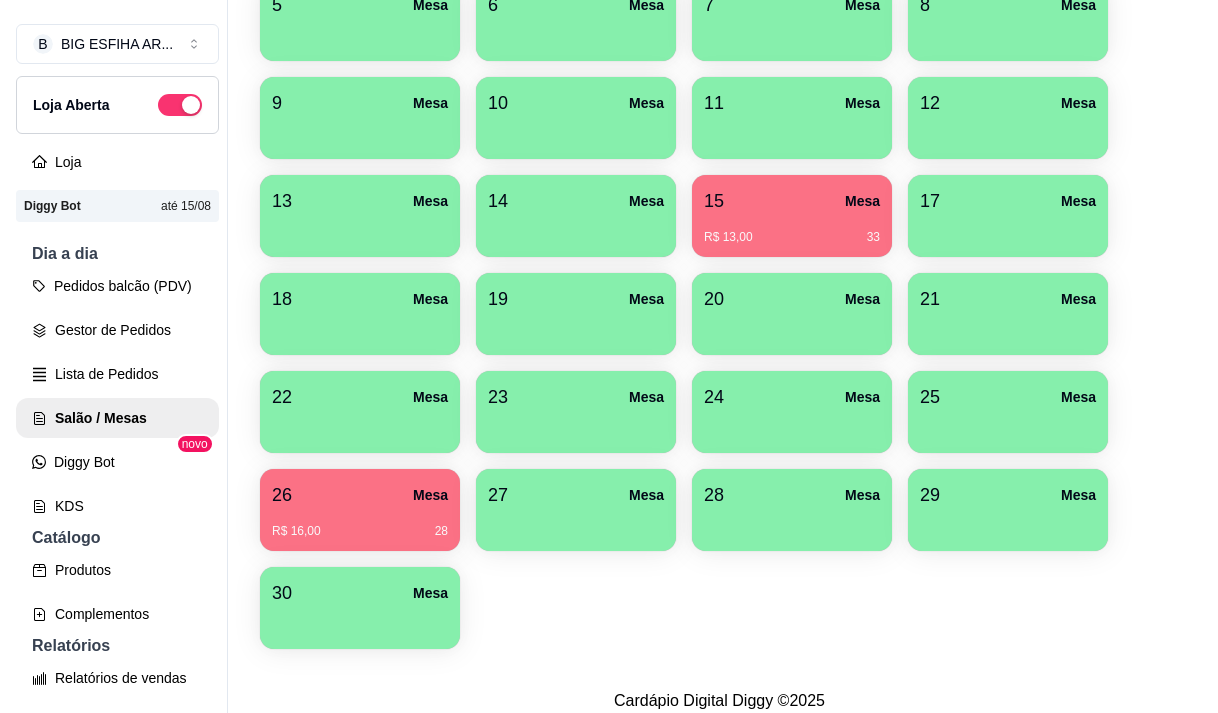scroll, scrollTop: 508, scrollLeft: 0, axis: vertical 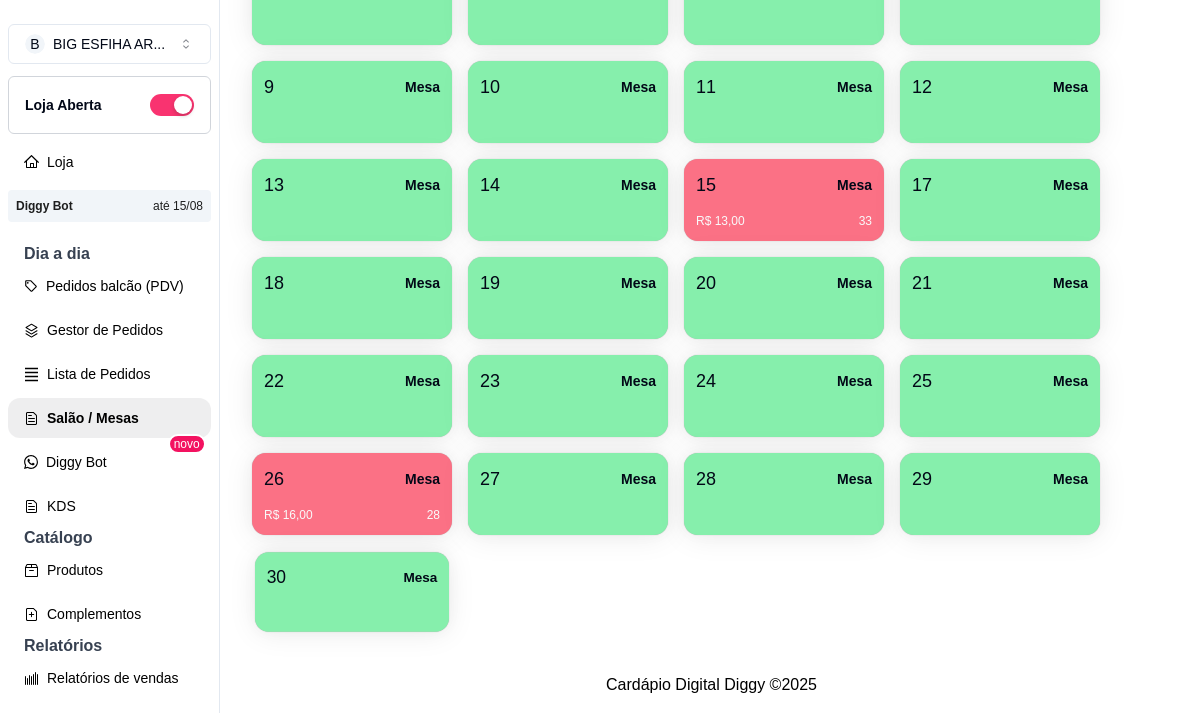 click at bounding box center [352, 605] 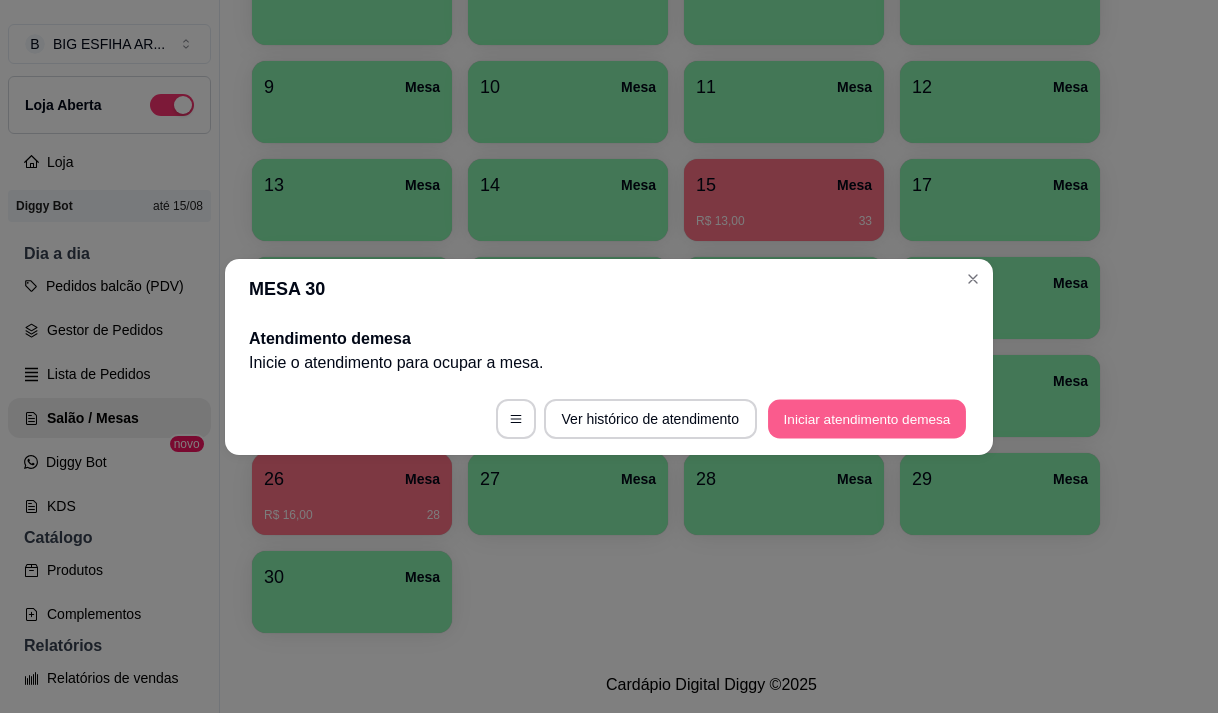 click on "Iniciar atendimento de  mesa" at bounding box center [867, 418] 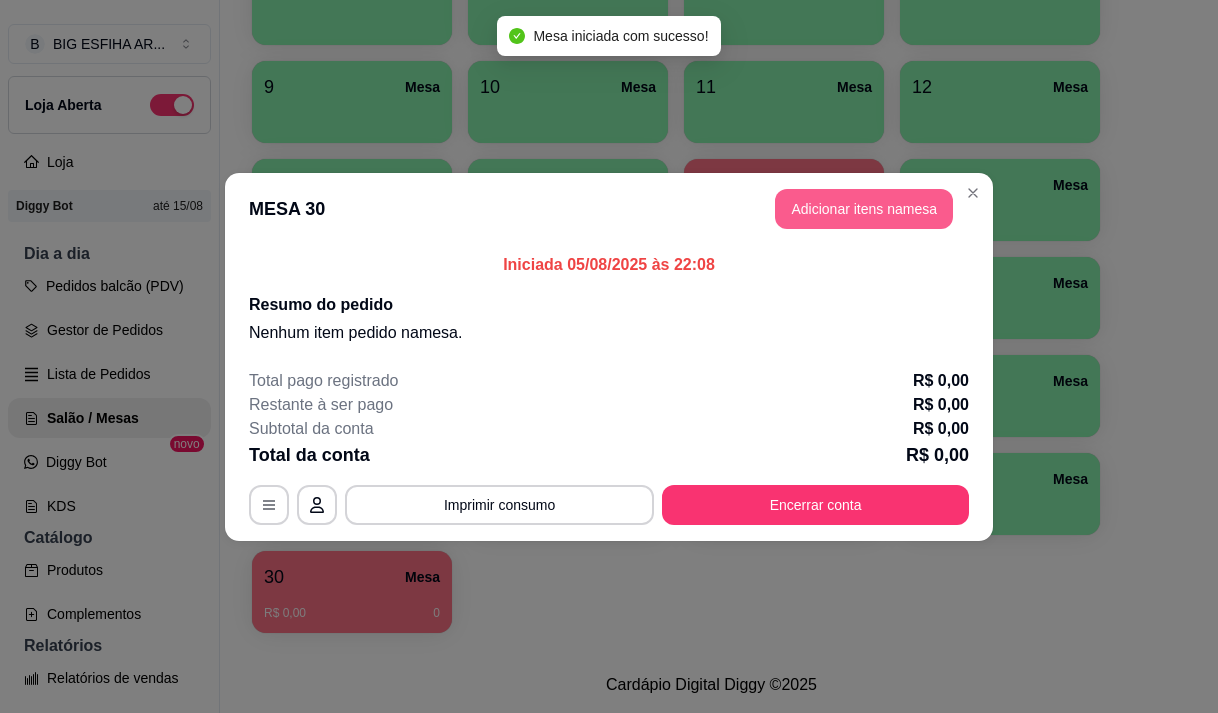 click on "Adicionar itens na  mesa" at bounding box center (864, 209) 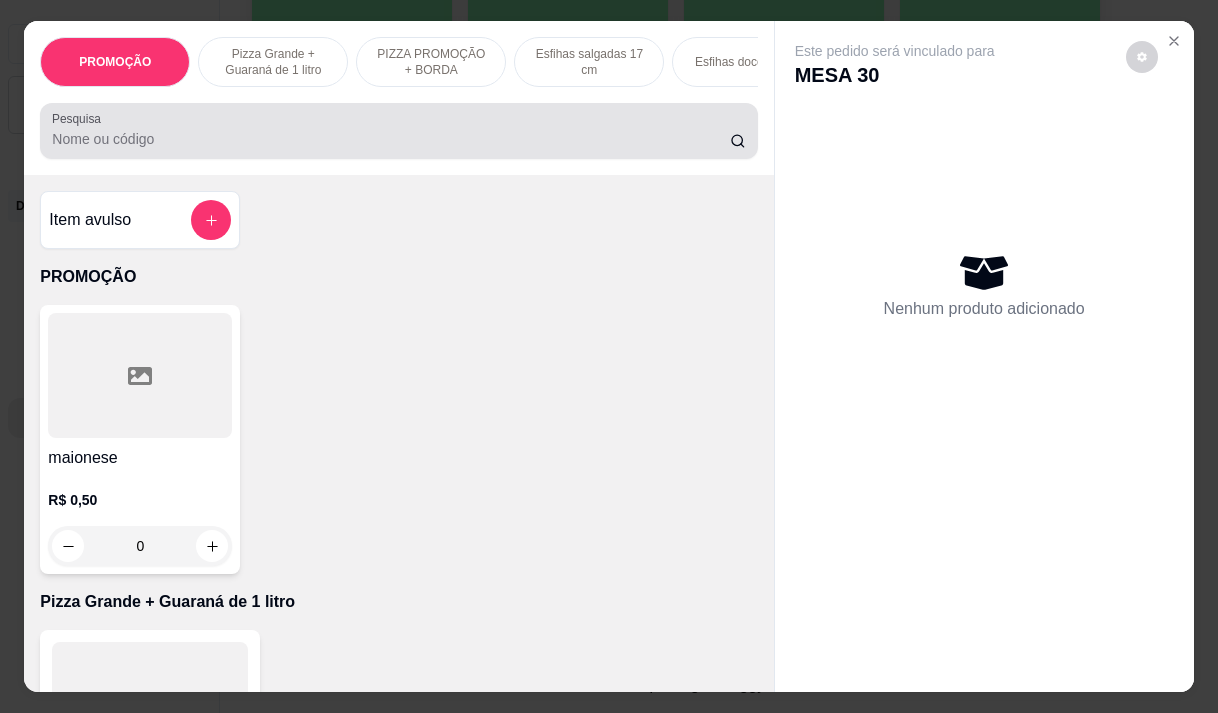 click at bounding box center (398, 131) 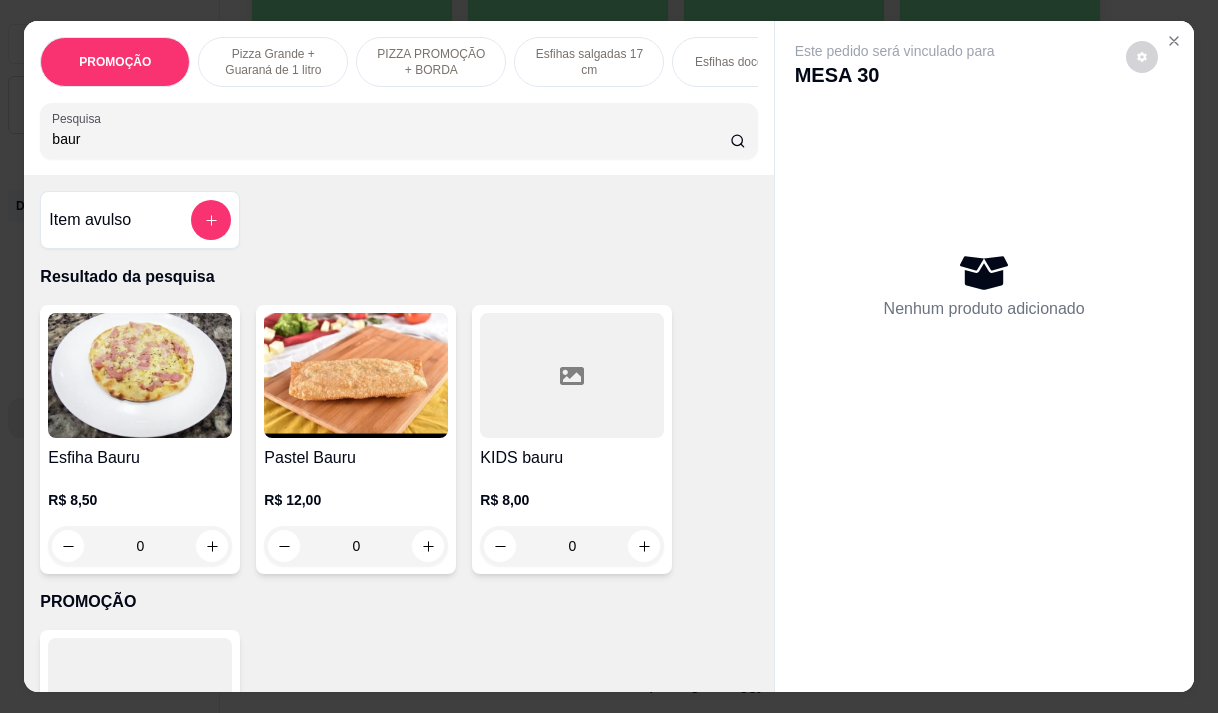 type on "baur" 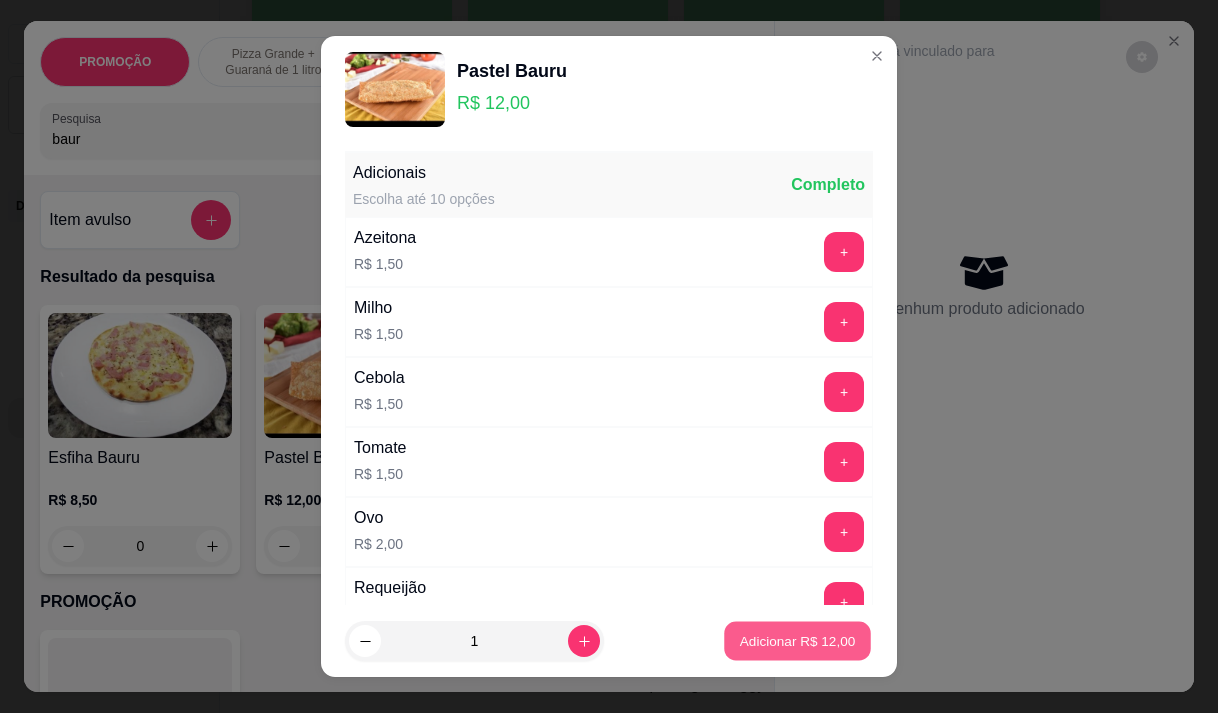 click on "Adicionar   R$ 12,00" at bounding box center (797, 641) 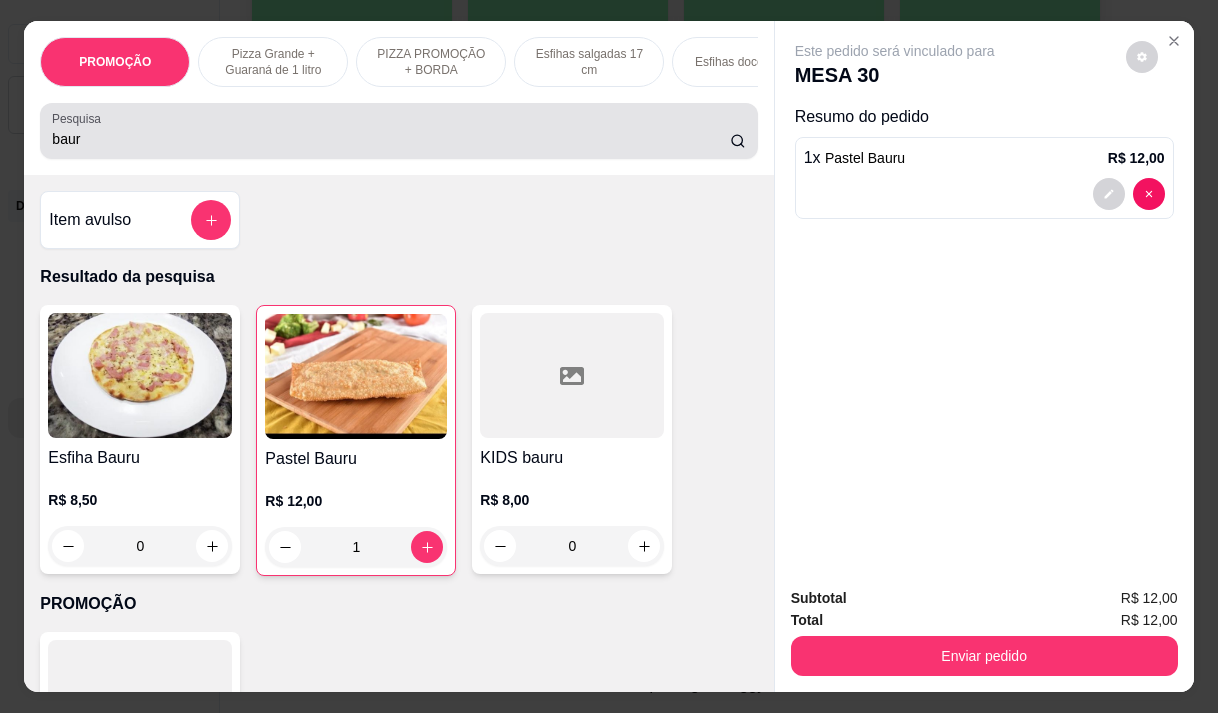 click on "baur" at bounding box center [391, 139] 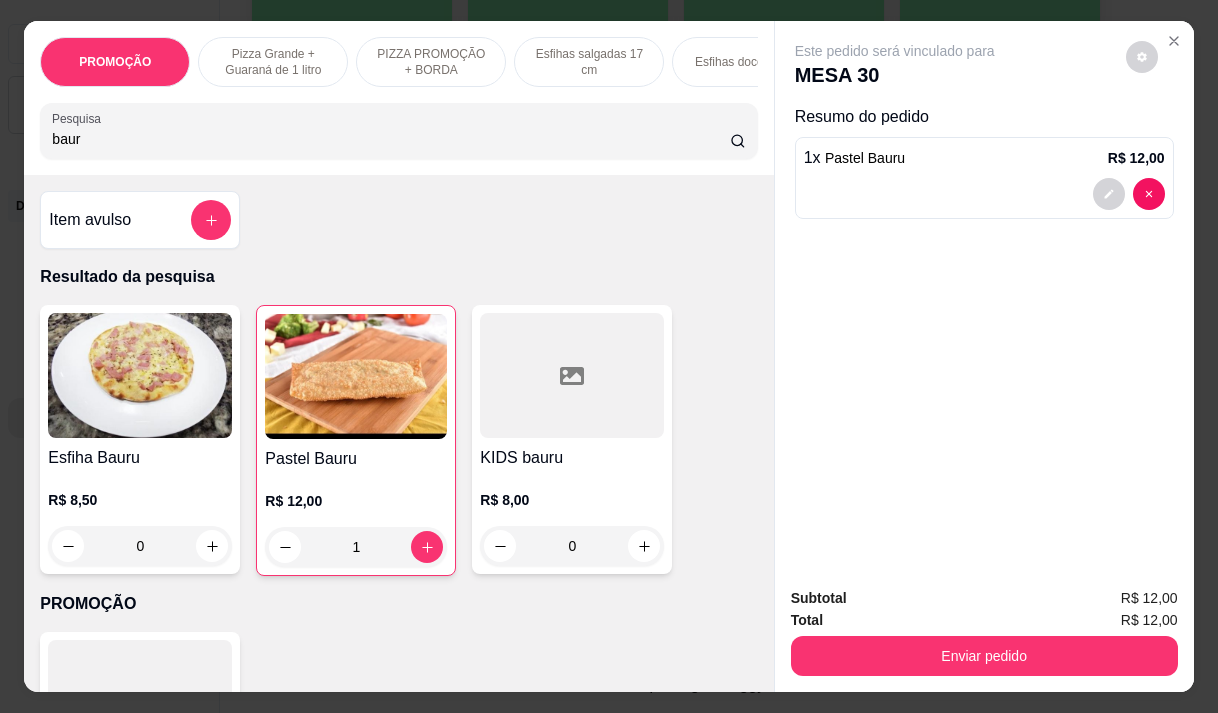 click on "baur" at bounding box center [391, 139] 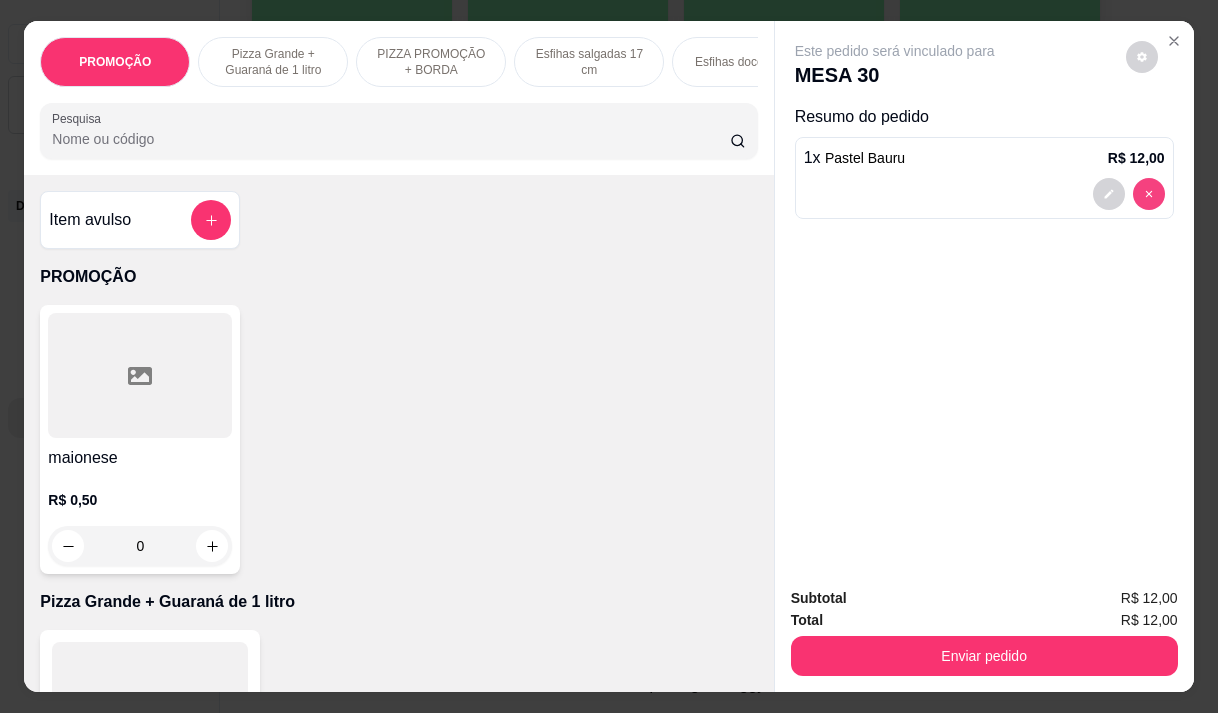 type 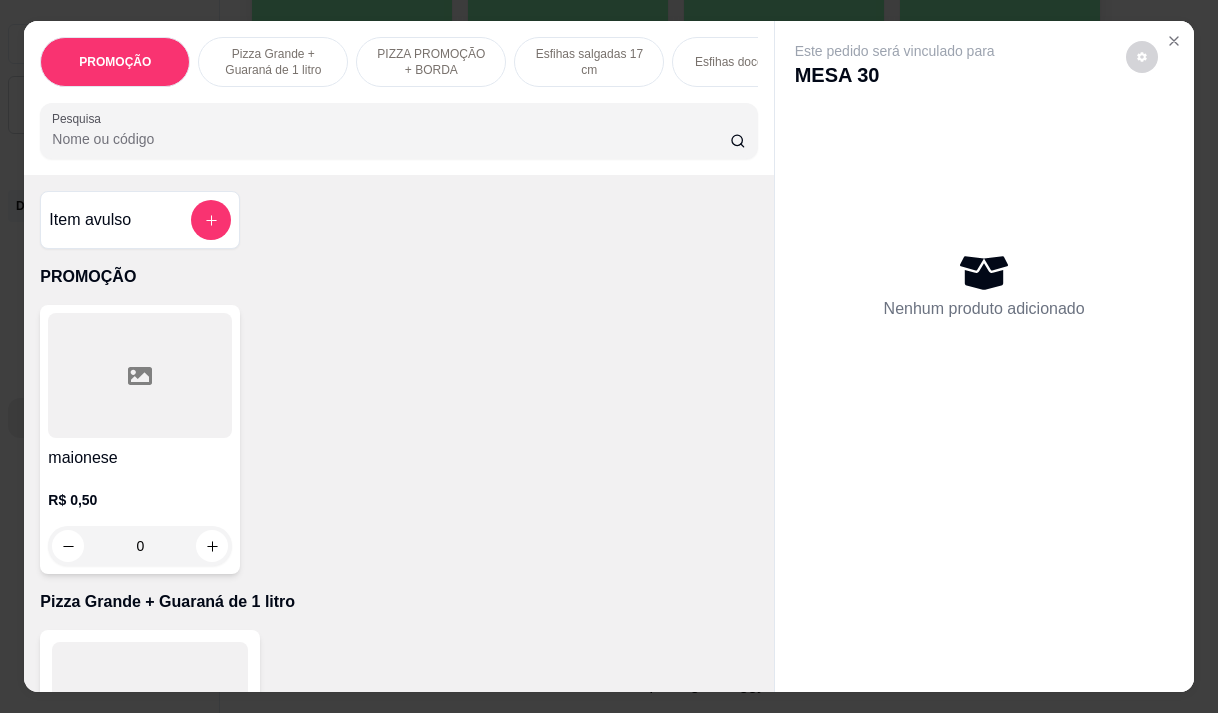type on "0" 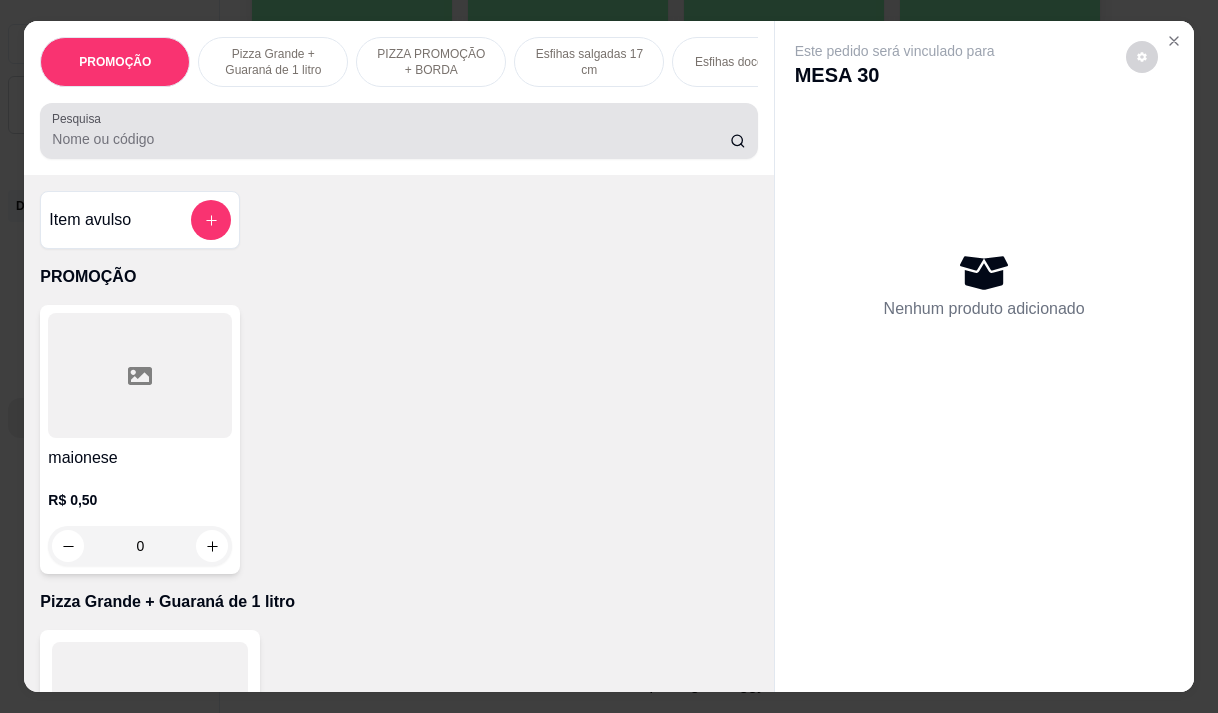 click at bounding box center [398, 131] 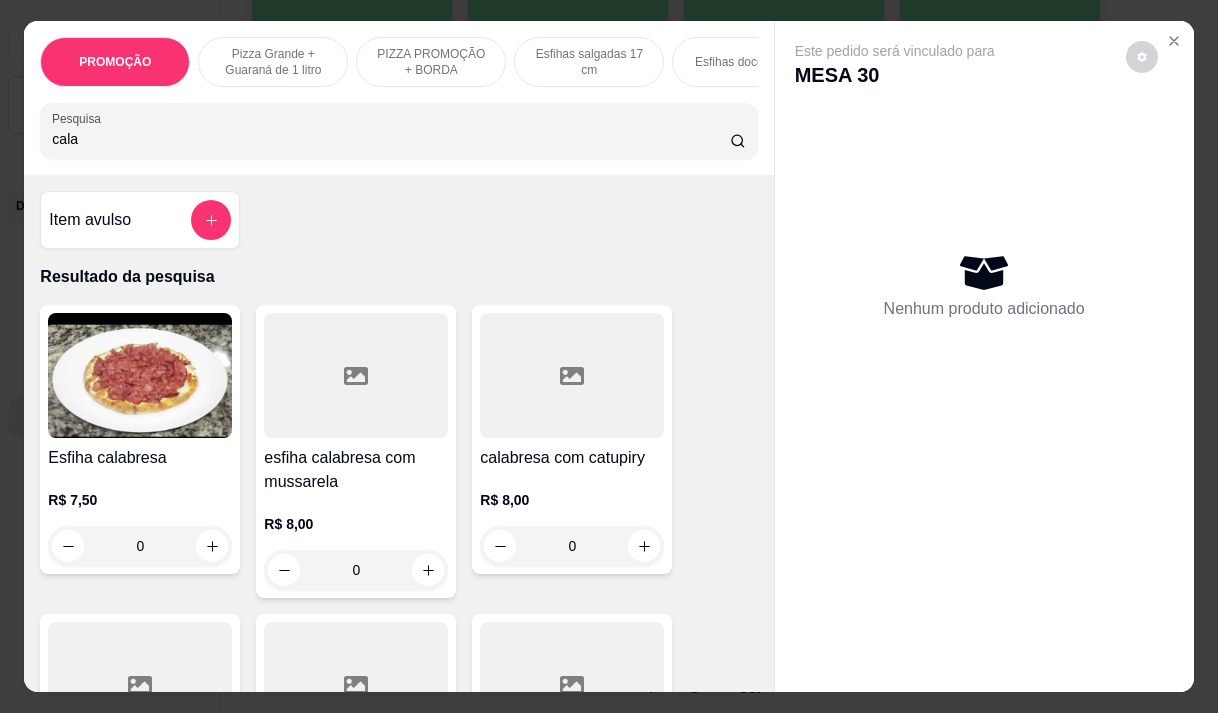 click on "R$ 8,00 0" at bounding box center [356, 542] 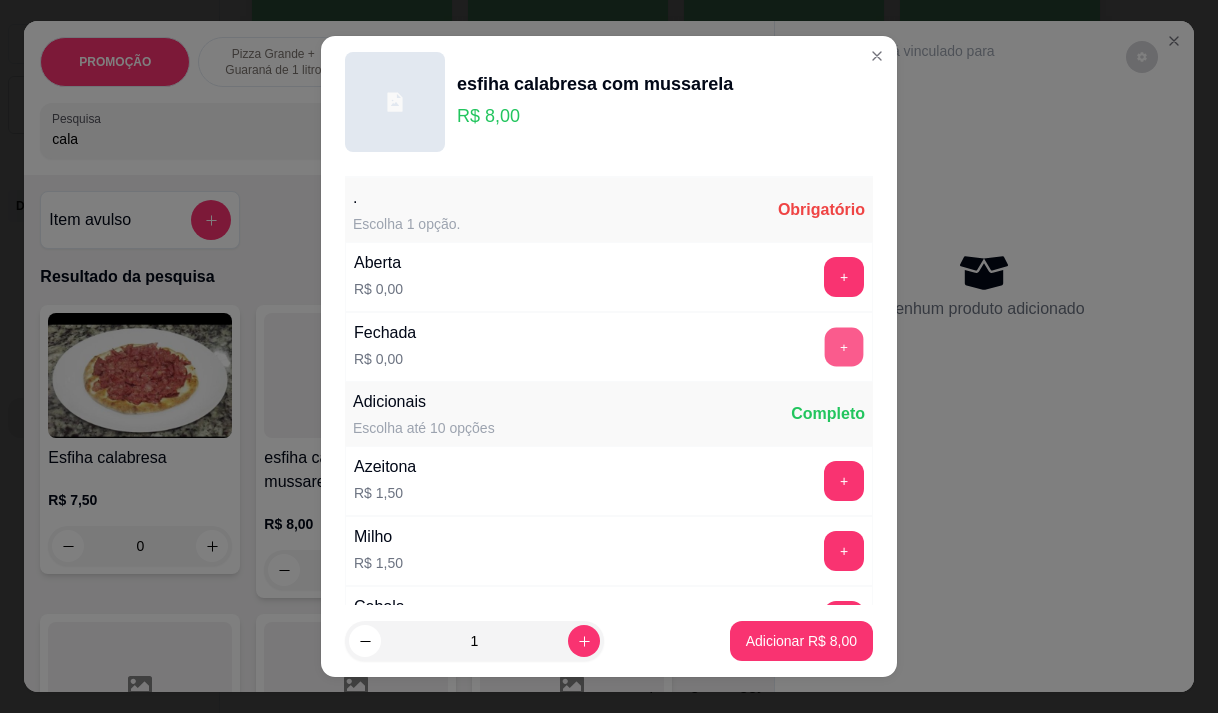 click on "+" at bounding box center (844, 346) 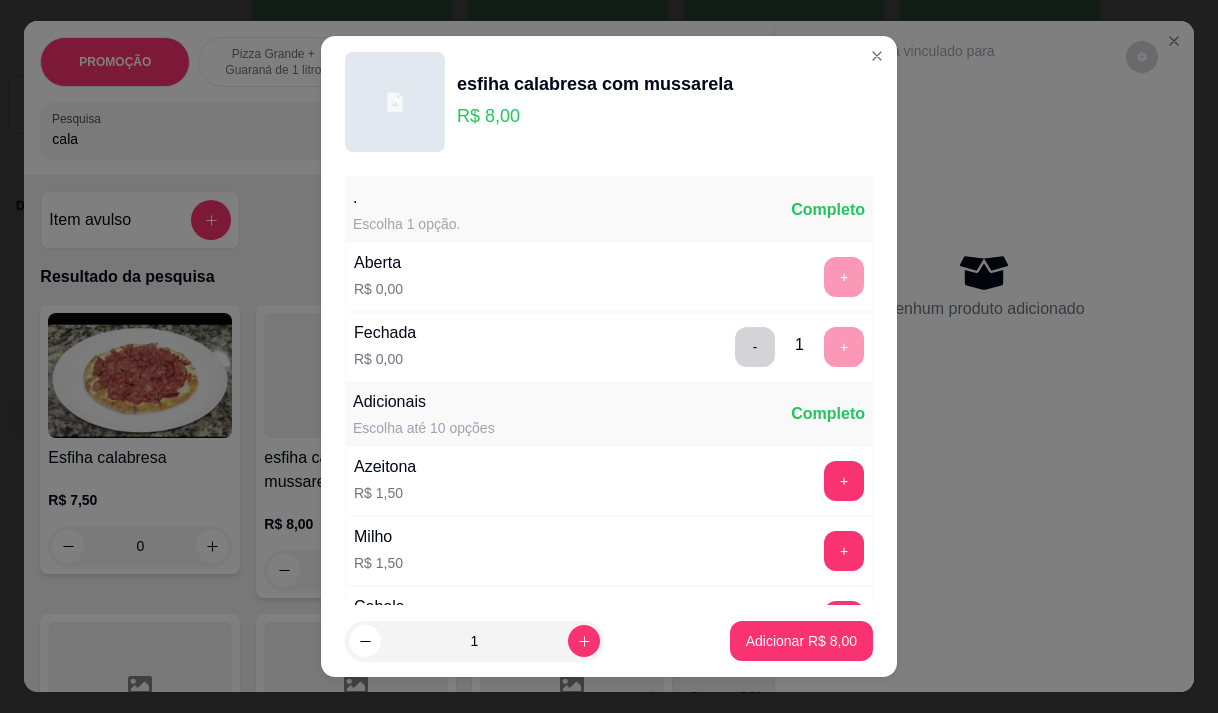scroll, scrollTop: 28, scrollLeft: 0, axis: vertical 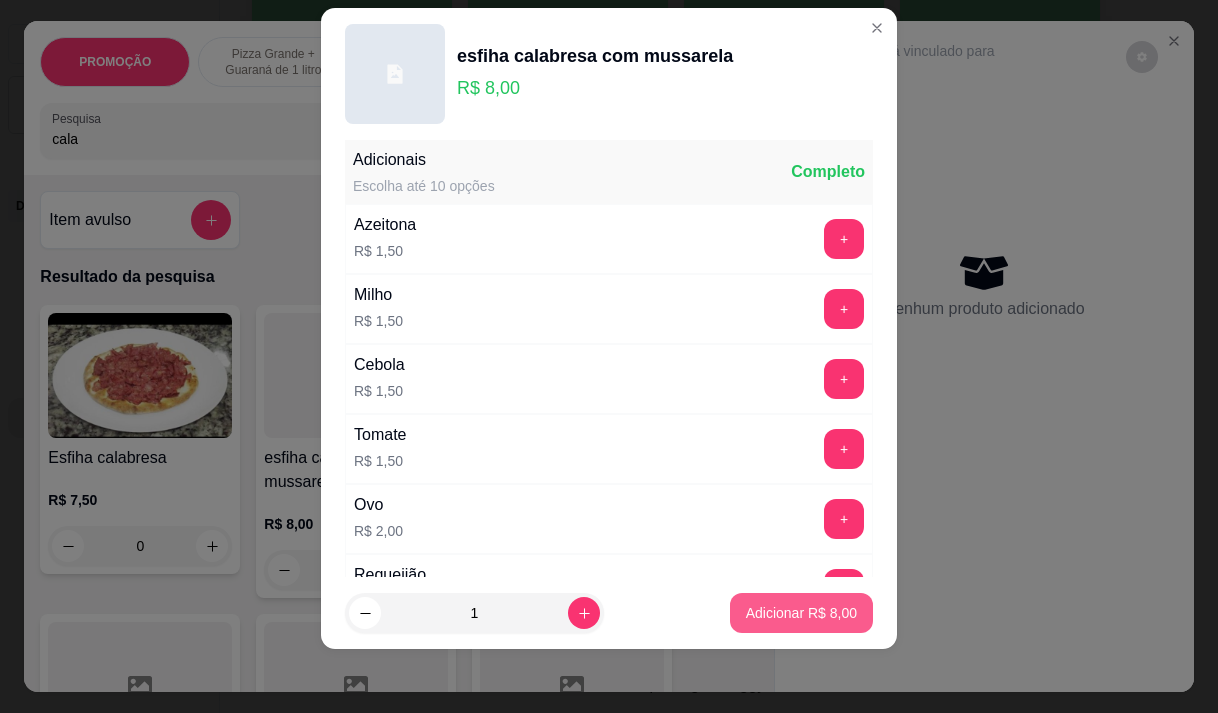 click on "Adicionar   R$ 8,00" at bounding box center (801, 613) 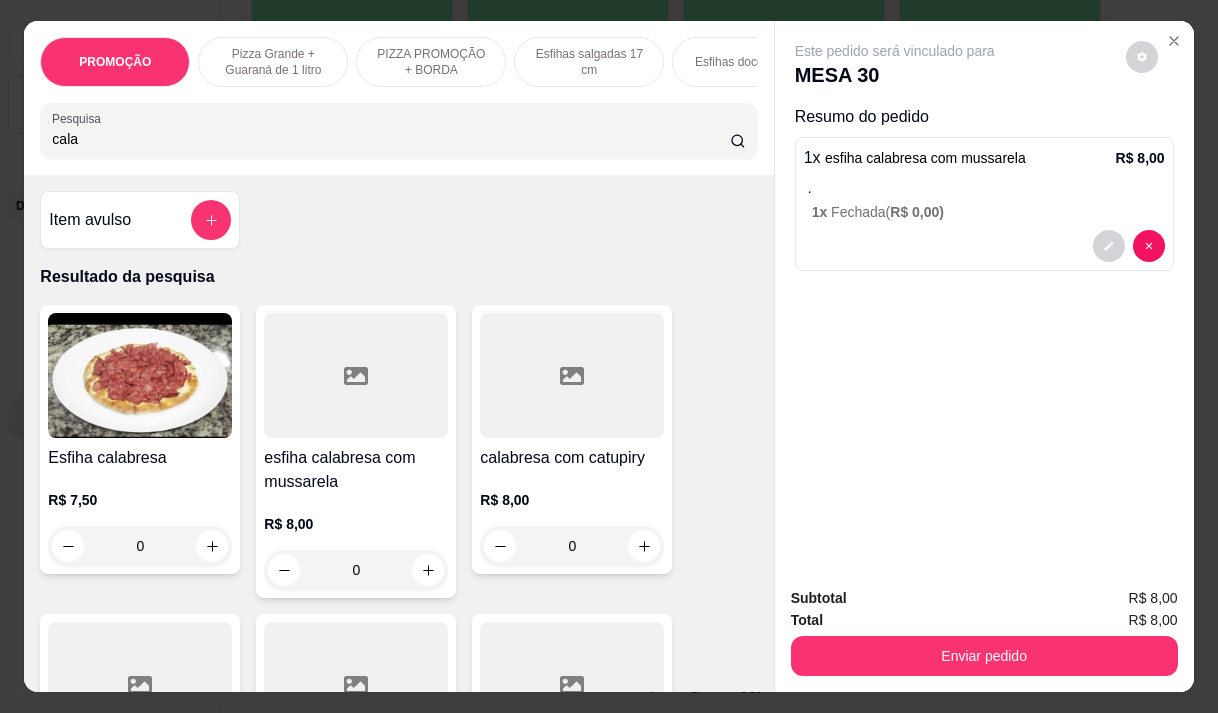 click on "cala" at bounding box center (391, 139) 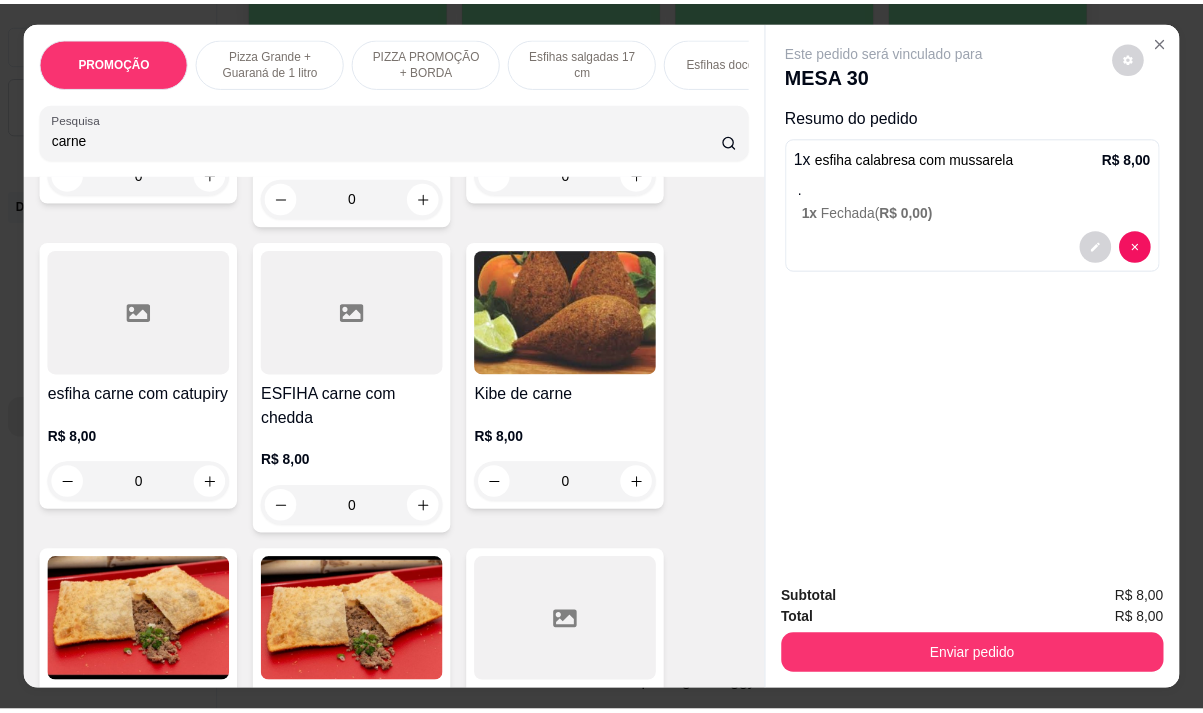 scroll, scrollTop: 500, scrollLeft: 0, axis: vertical 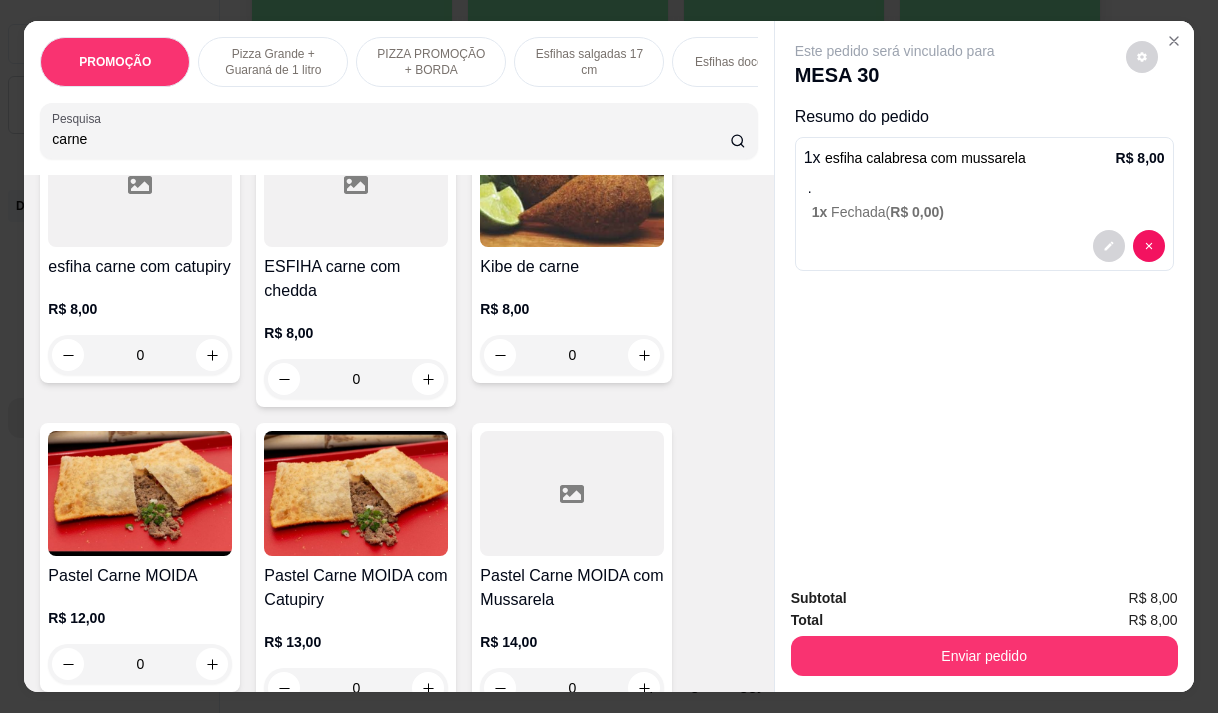 type on "carne" 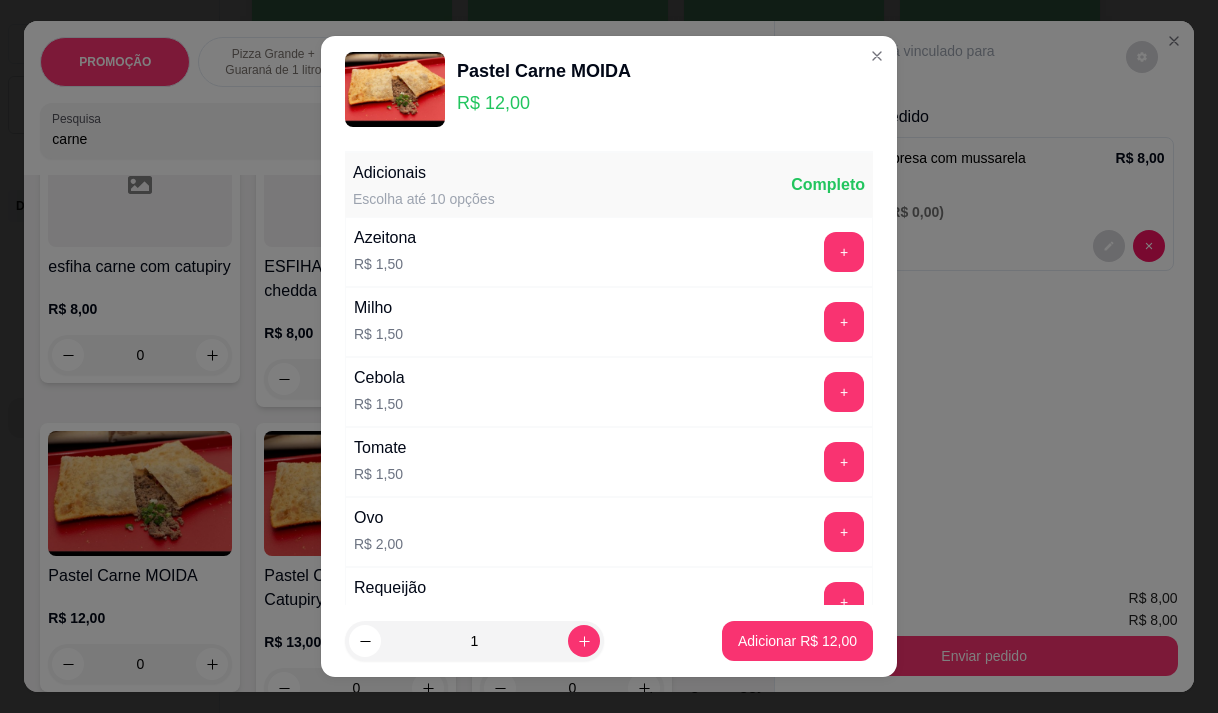 click on "1 Adicionar   R$ 12,00" at bounding box center [609, 641] 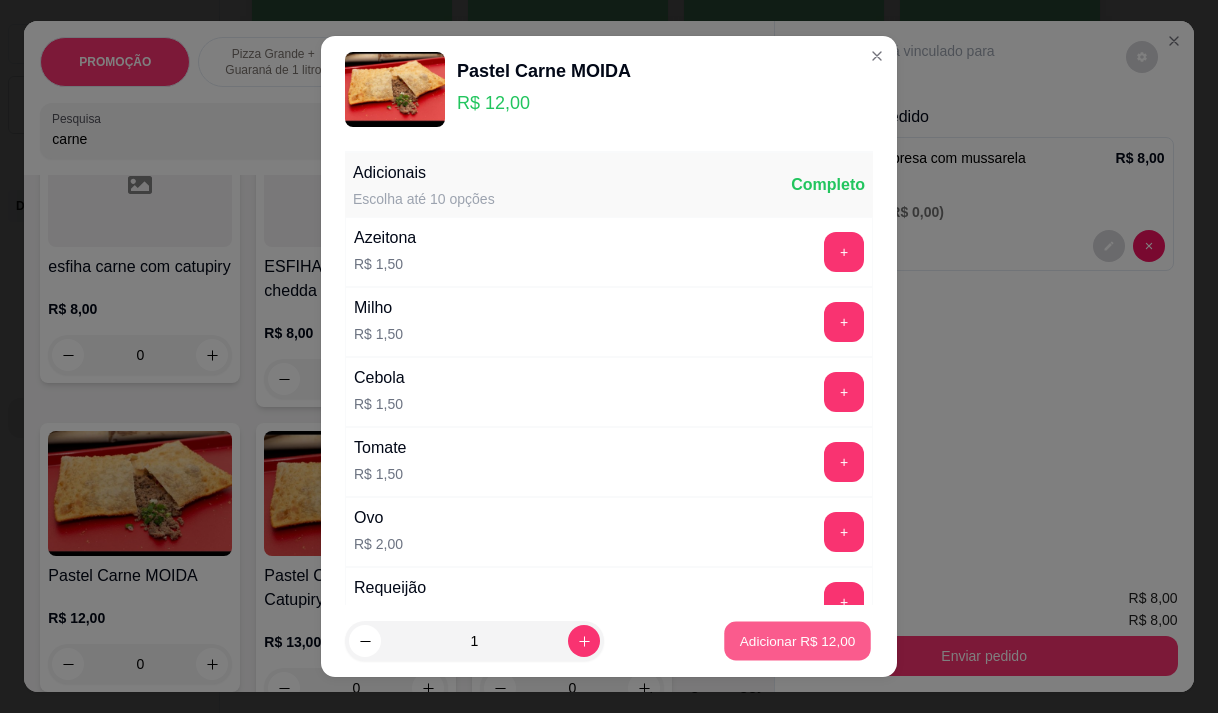click on "Adicionar   R$ 12,00" at bounding box center (797, 641) 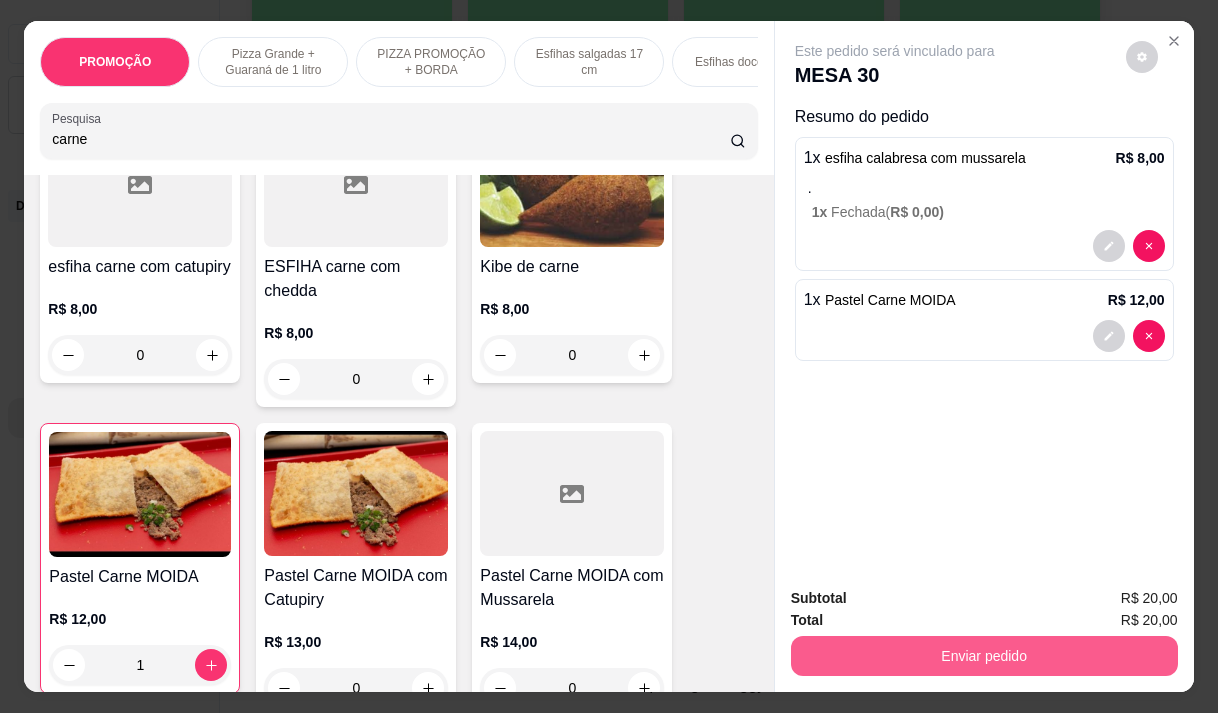 click on "Enviar pedido" at bounding box center (984, 656) 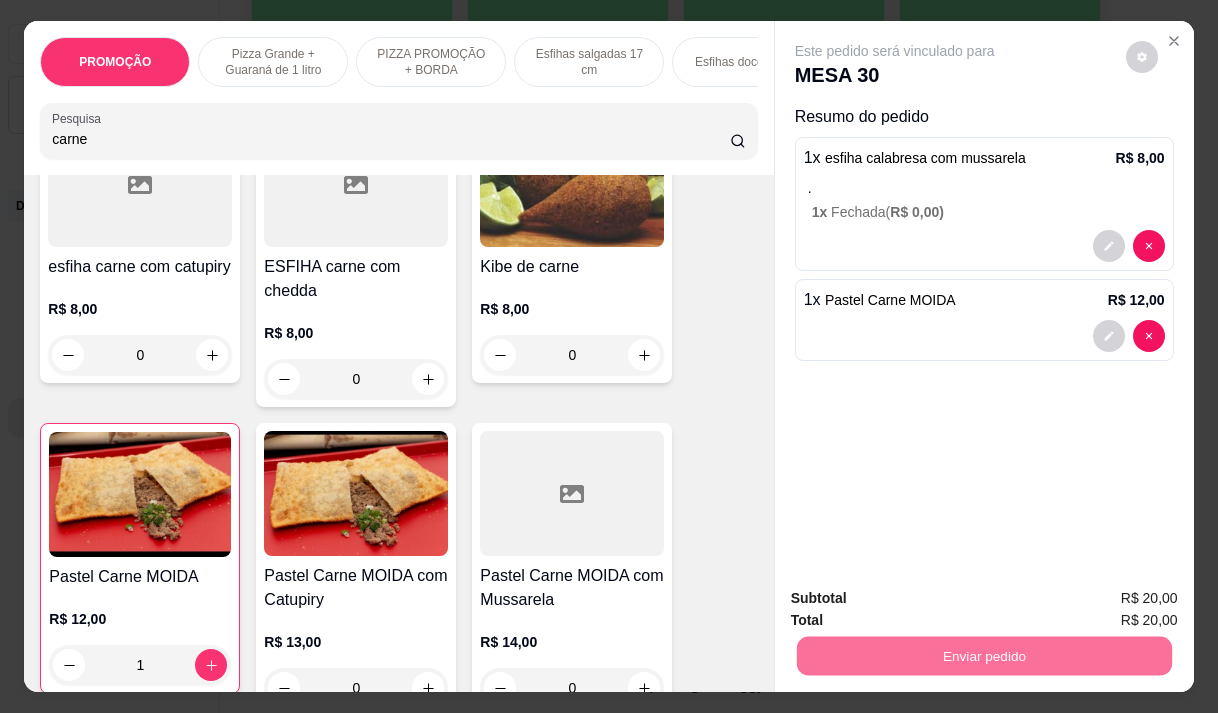 click on "Não registrar e enviar pedido" at bounding box center (918, 599) 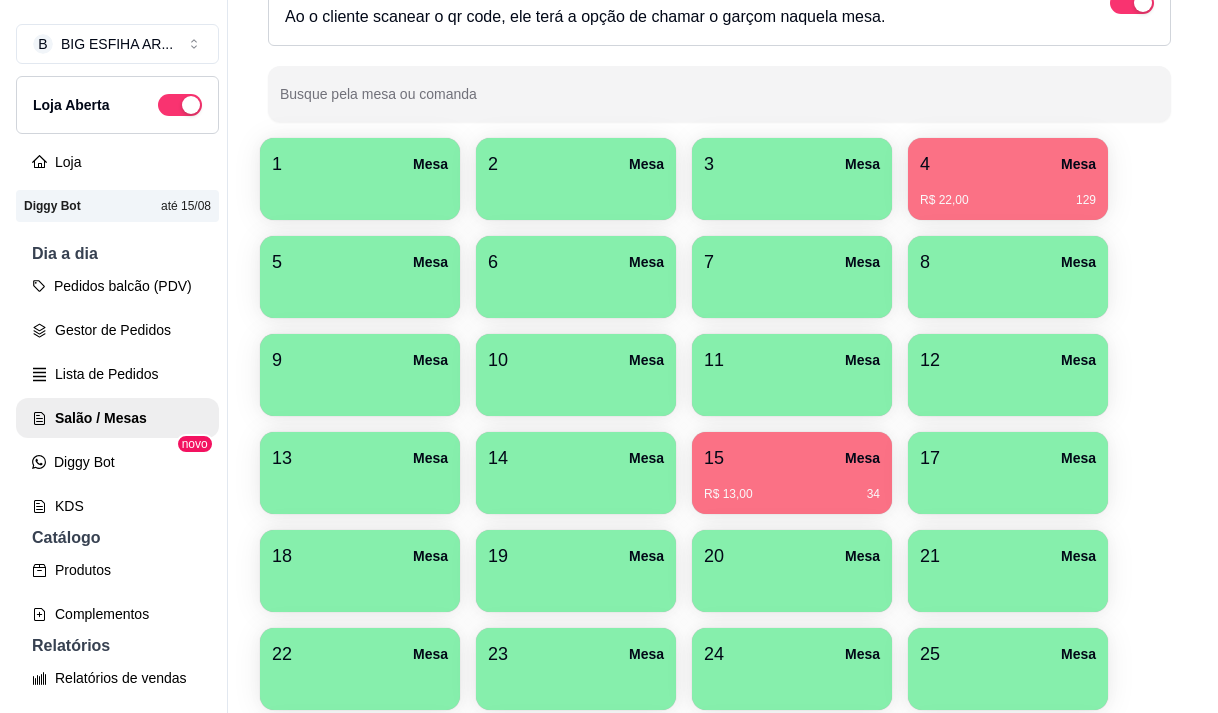 scroll, scrollTop: 208, scrollLeft: 0, axis: vertical 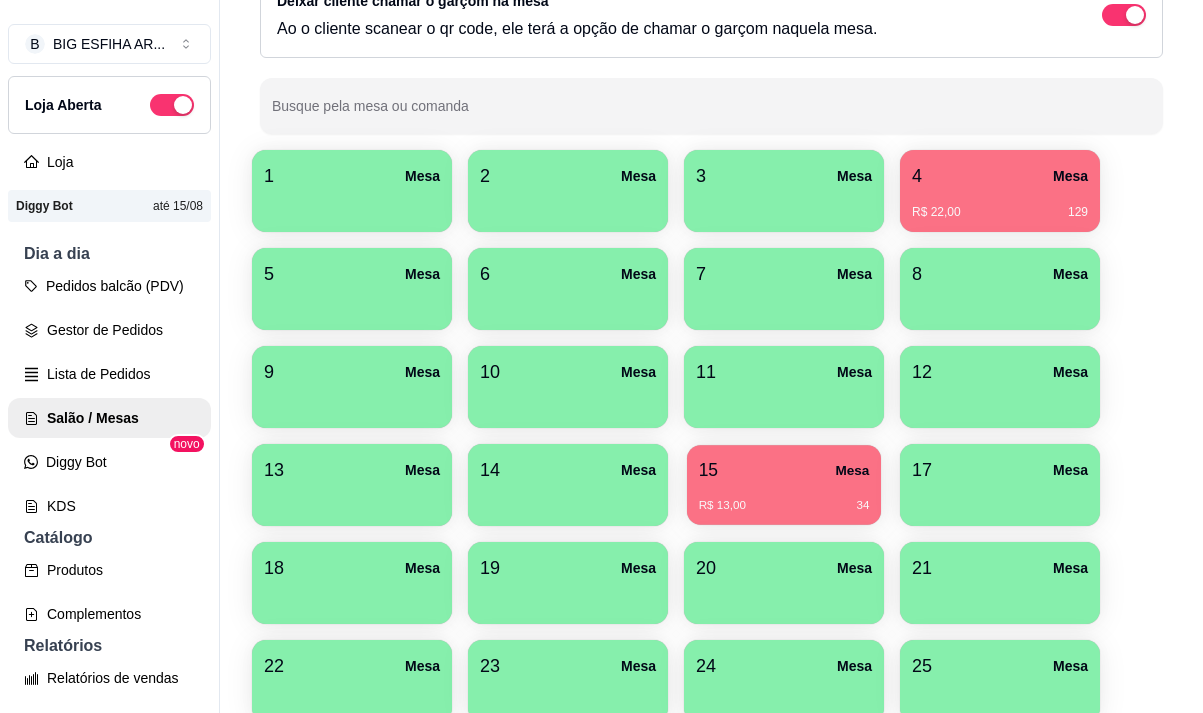 click on "15 Mesa" at bounding box center (784, 470) 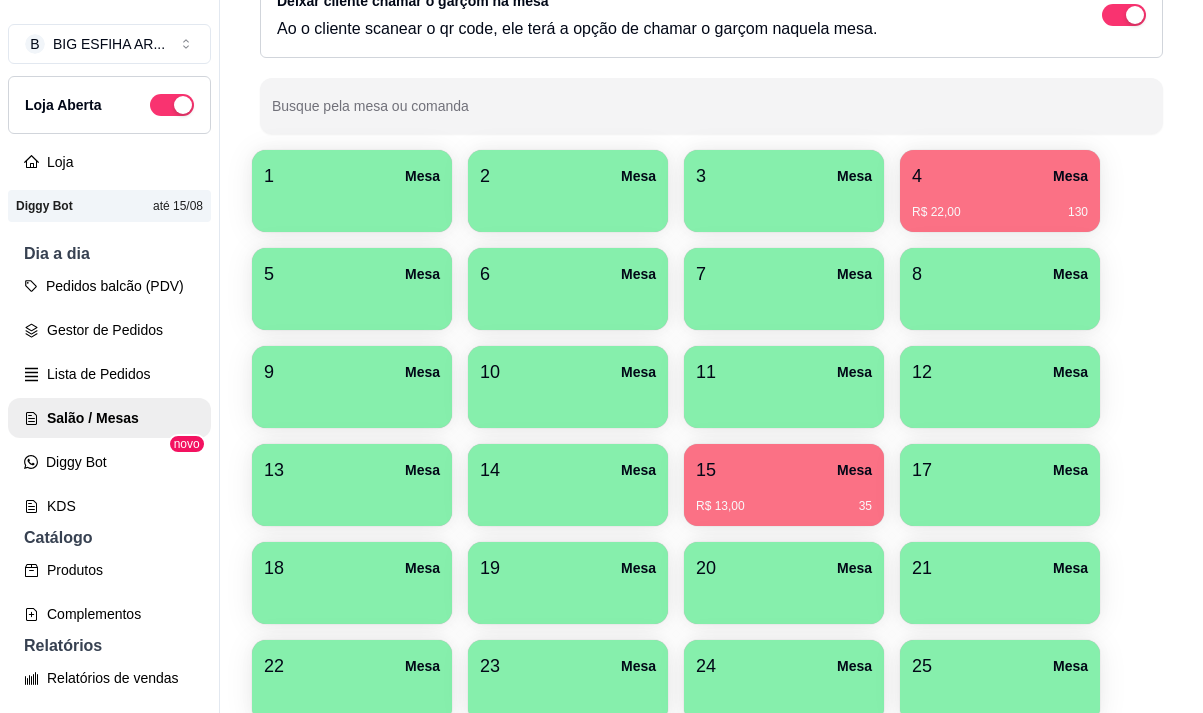 click on "R$ 13,00 35" at bounding box center (784, 499) 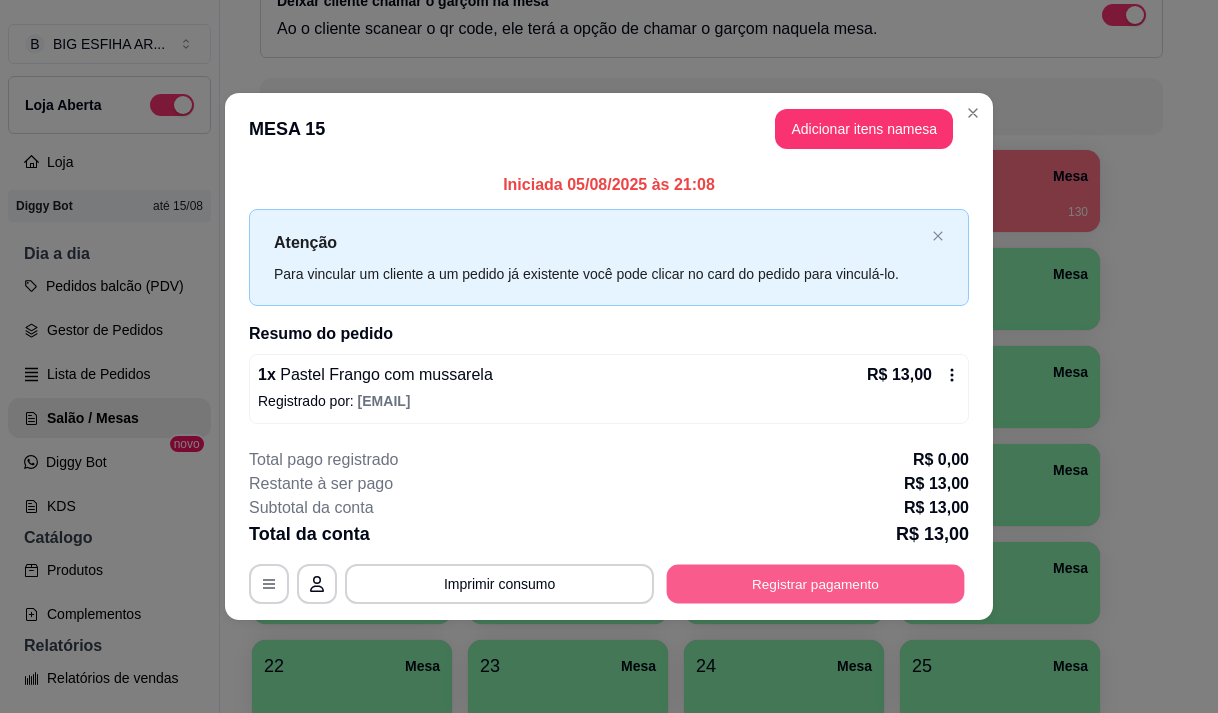 click on "Registrar pagamento" at bounding box center [816, 584] 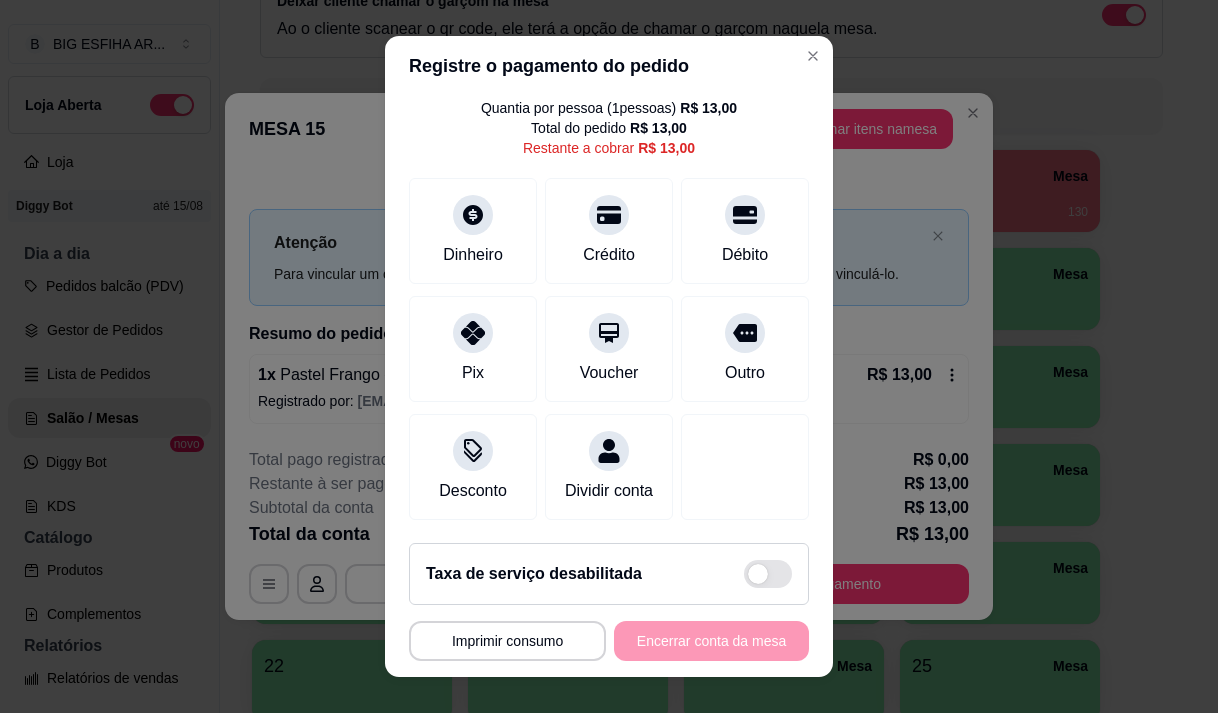scroll, scrollTop: 0, scrollLeft: 0, axis: both 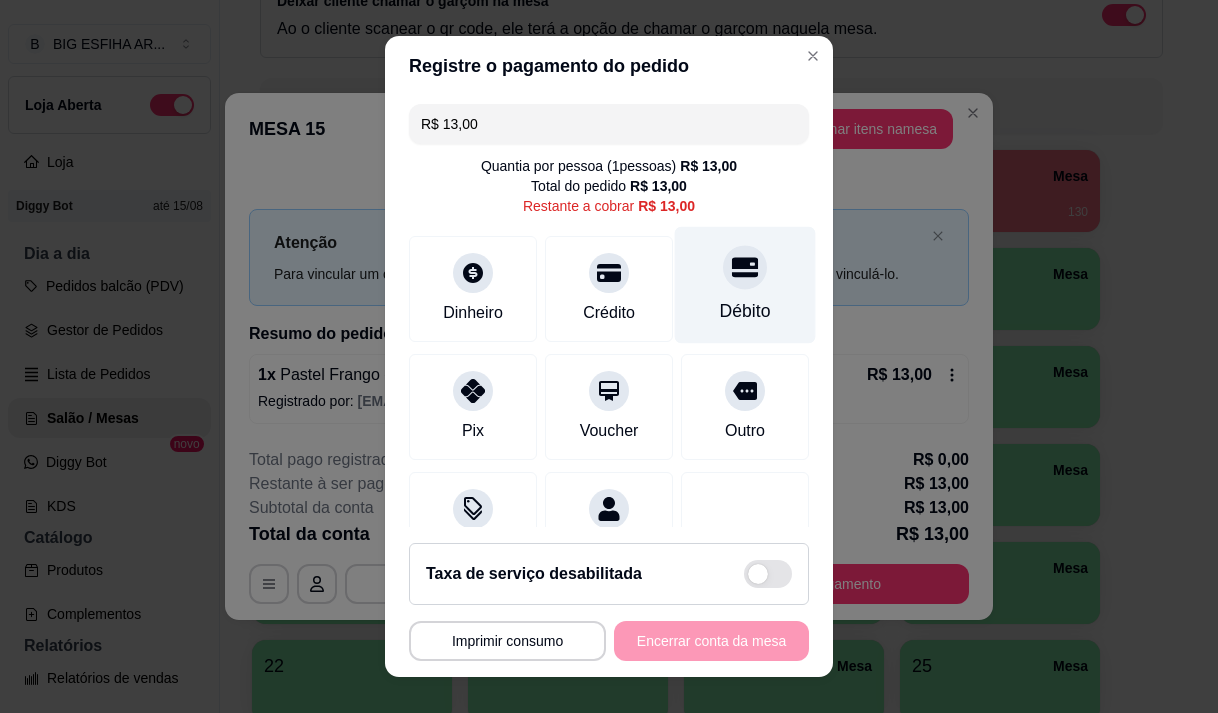 click on "Débito" at bounding box center (745, 311) 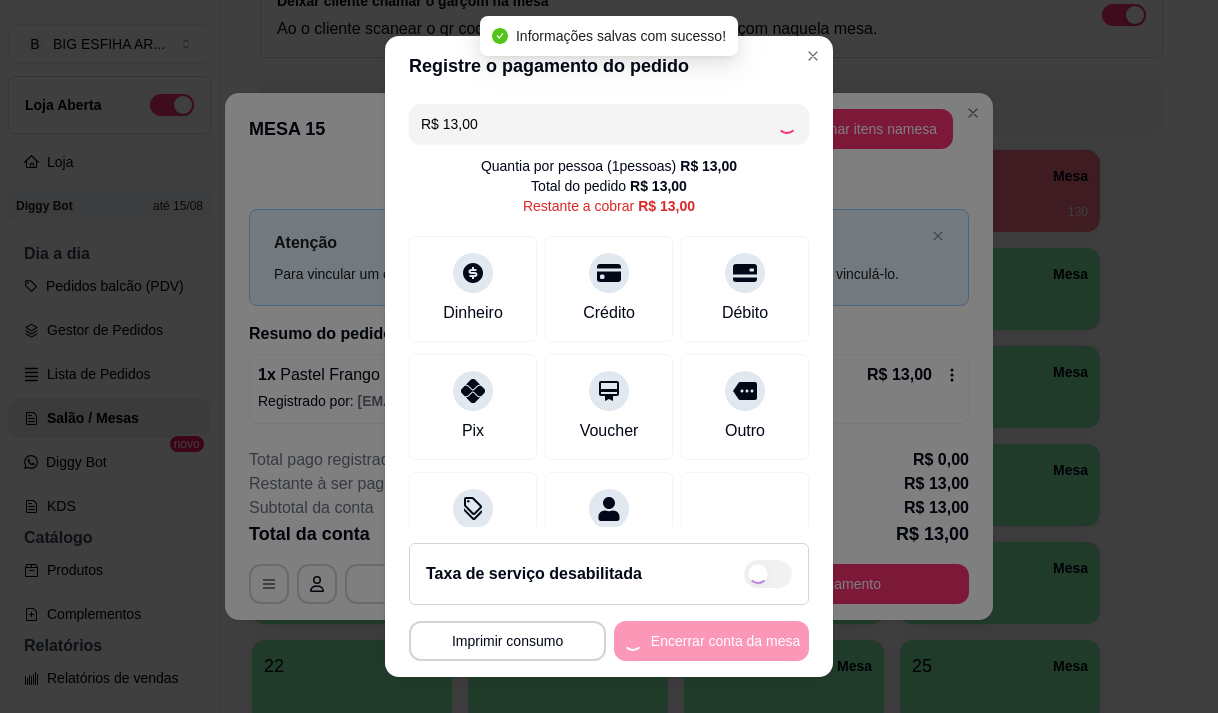 scroll, scrollTop: 82, scrollLeft: 0, axis: vertical 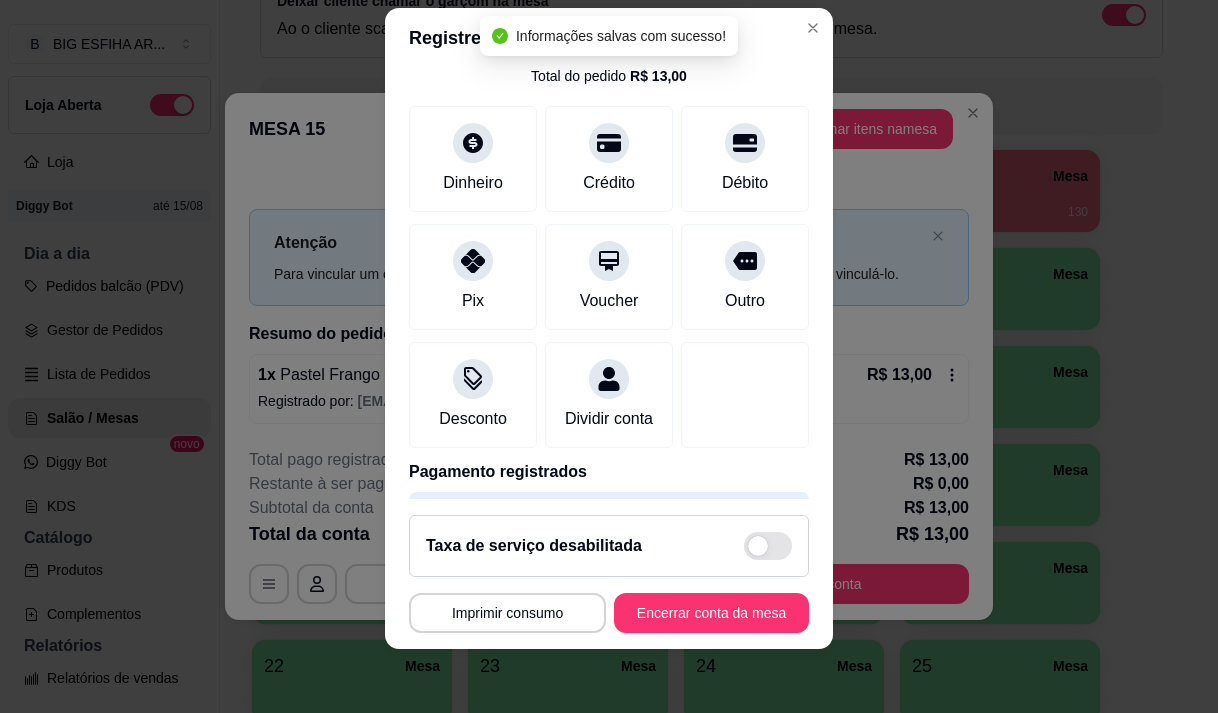 type on "R$ 0,00" 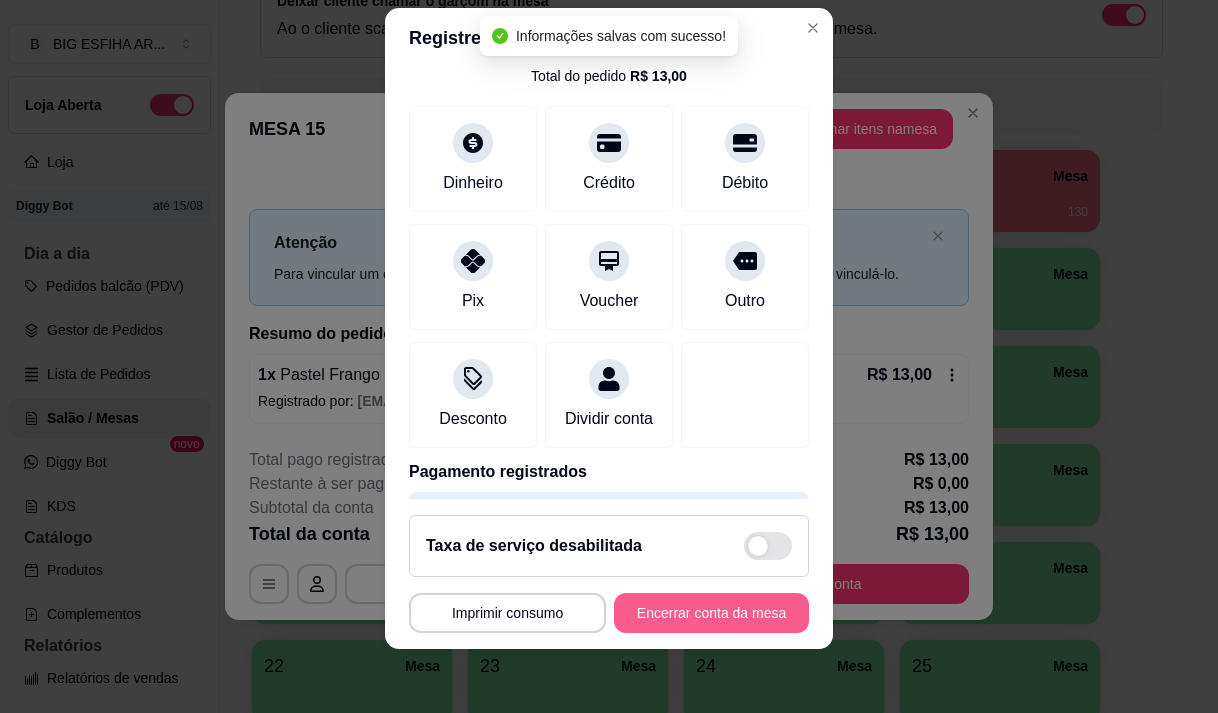 click on "Encerrar conta da mesa" at bounding box center [711, 613] 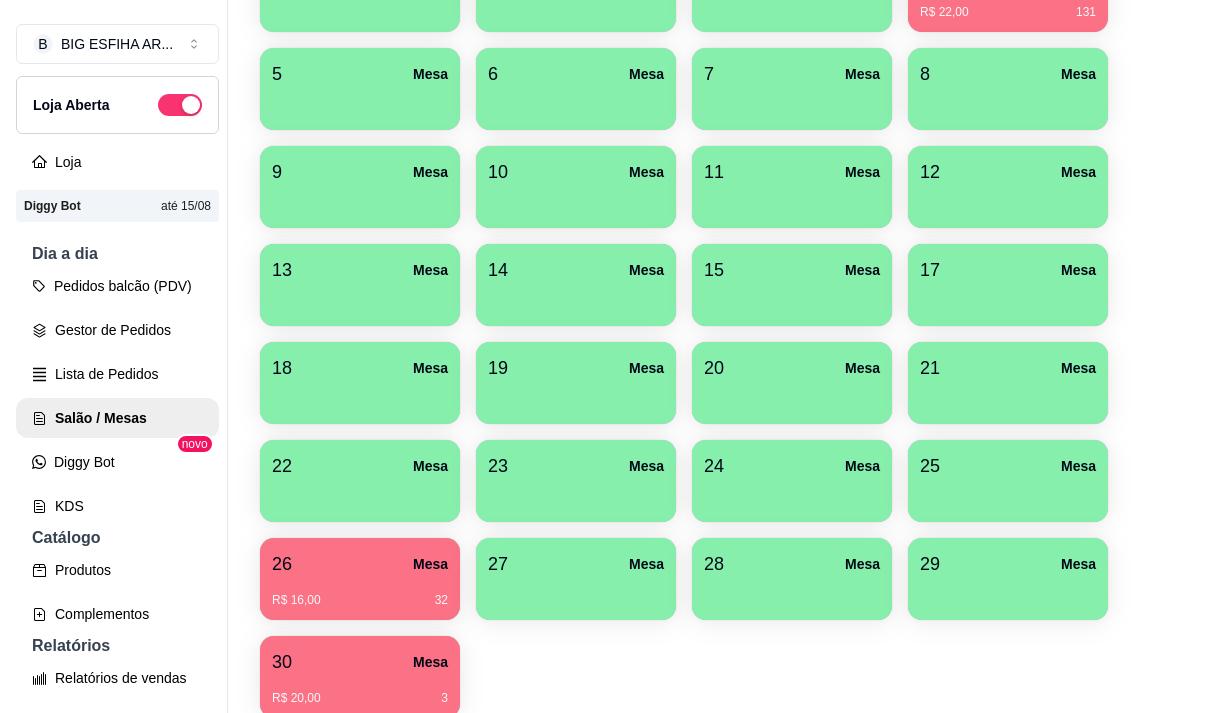 scroll, scrollTop: 508, scrollLeft: 0, axis: vertical 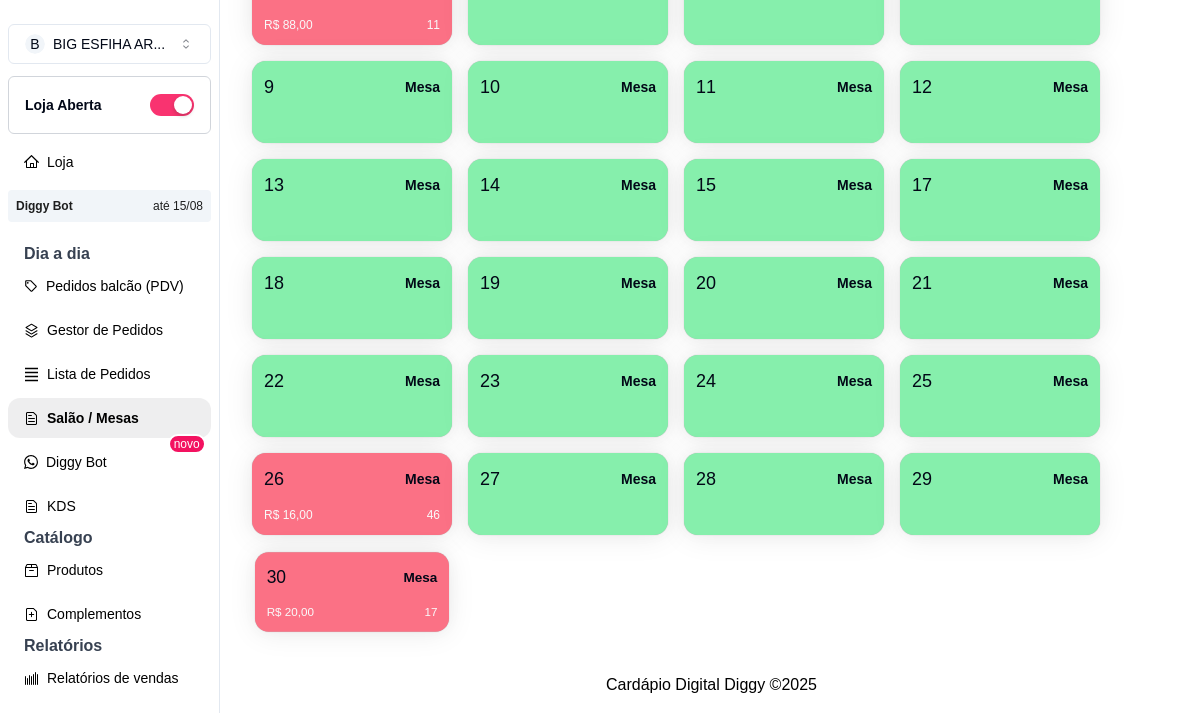 click on "R$ 20,00 17" at bounding box center [352, 613] 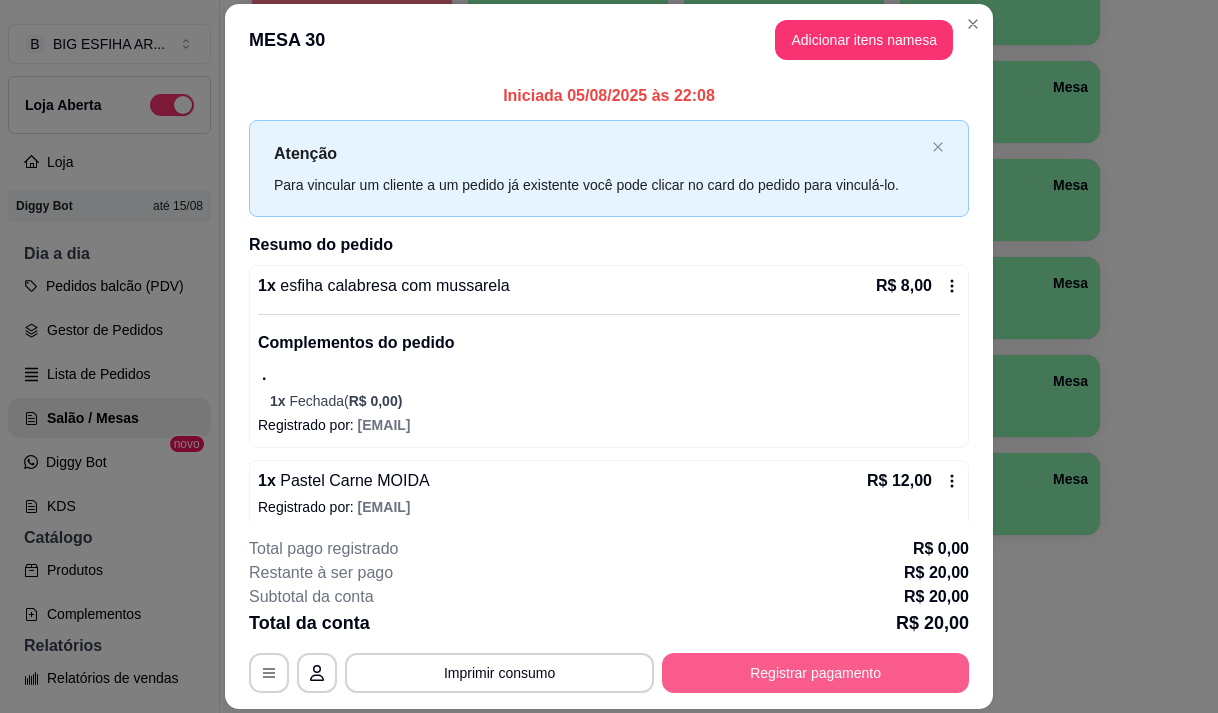 click on "Registrar pagamento" at bounding box center (815, 673) 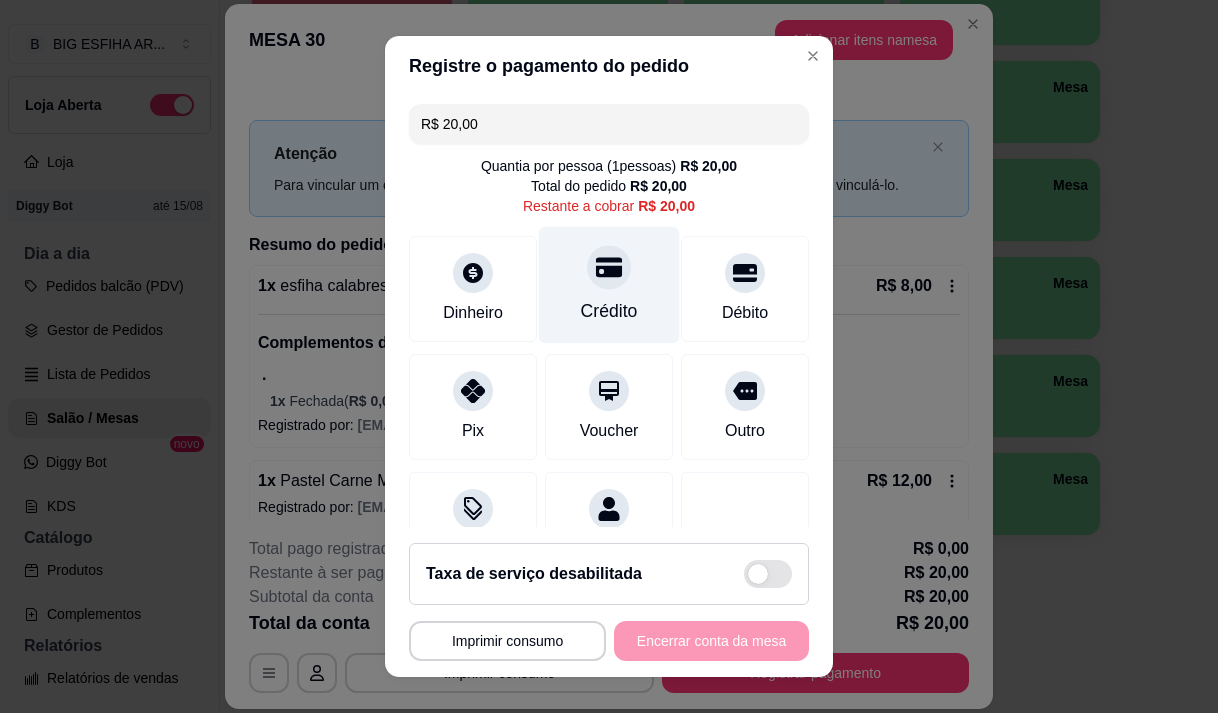 click on "Crédito" at bounding box center [609, 284] 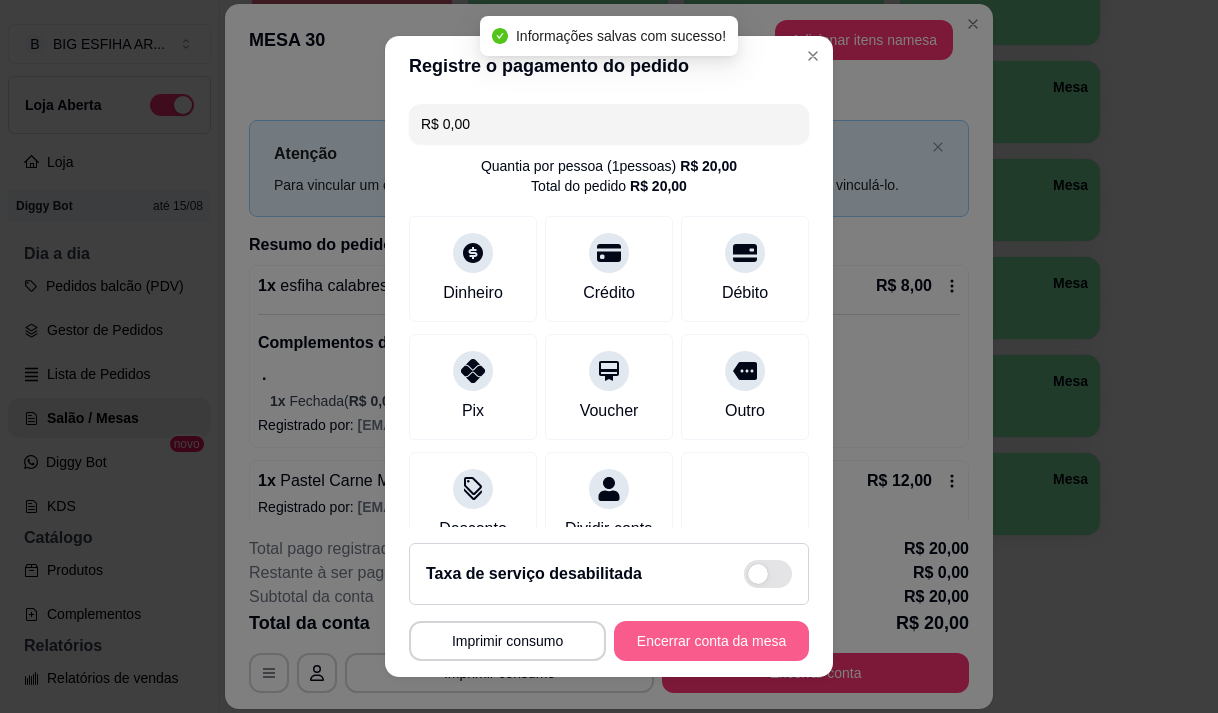 type on "R$ 0,00" 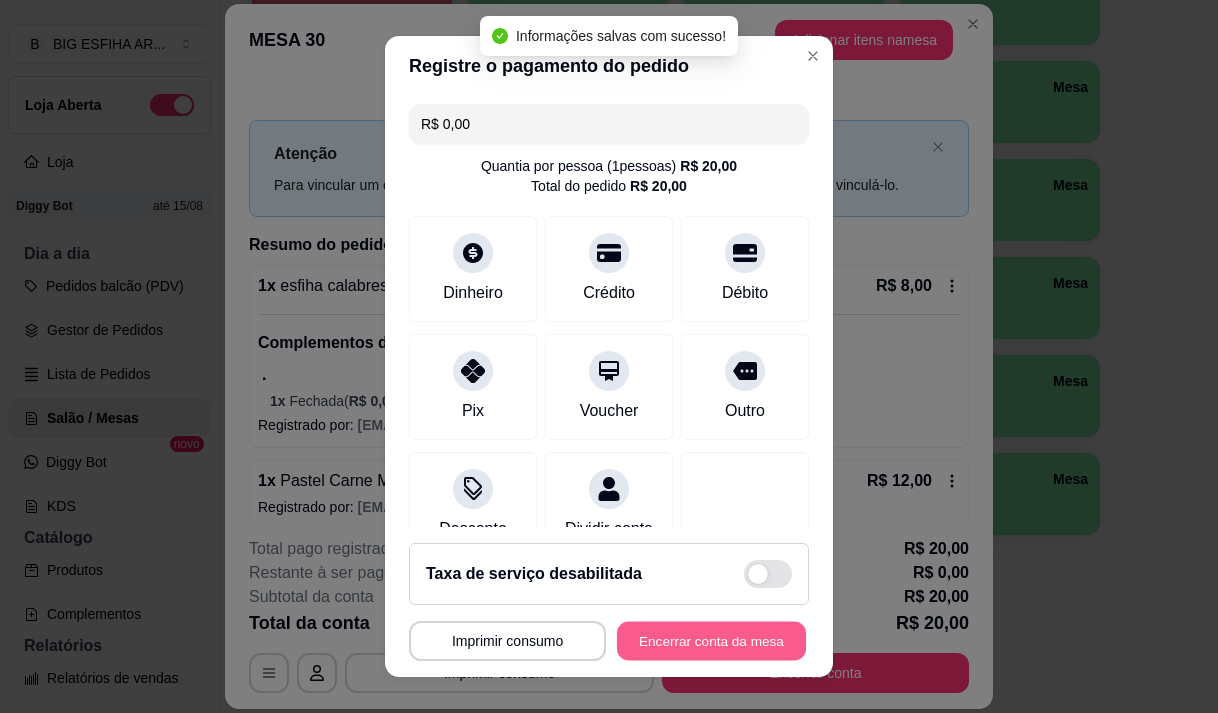 click on "Encerrar conta da mesa" at bounding box center [711, 641] 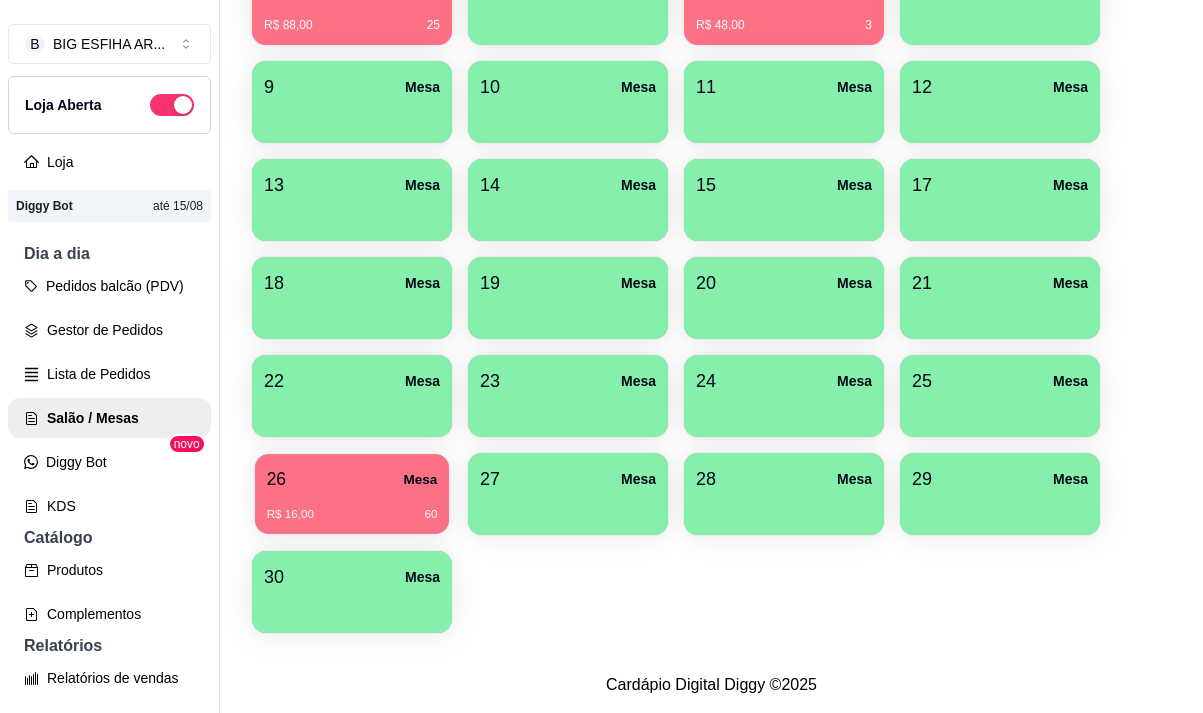 click on "26 Mesa" at bounding box center [352, 479] 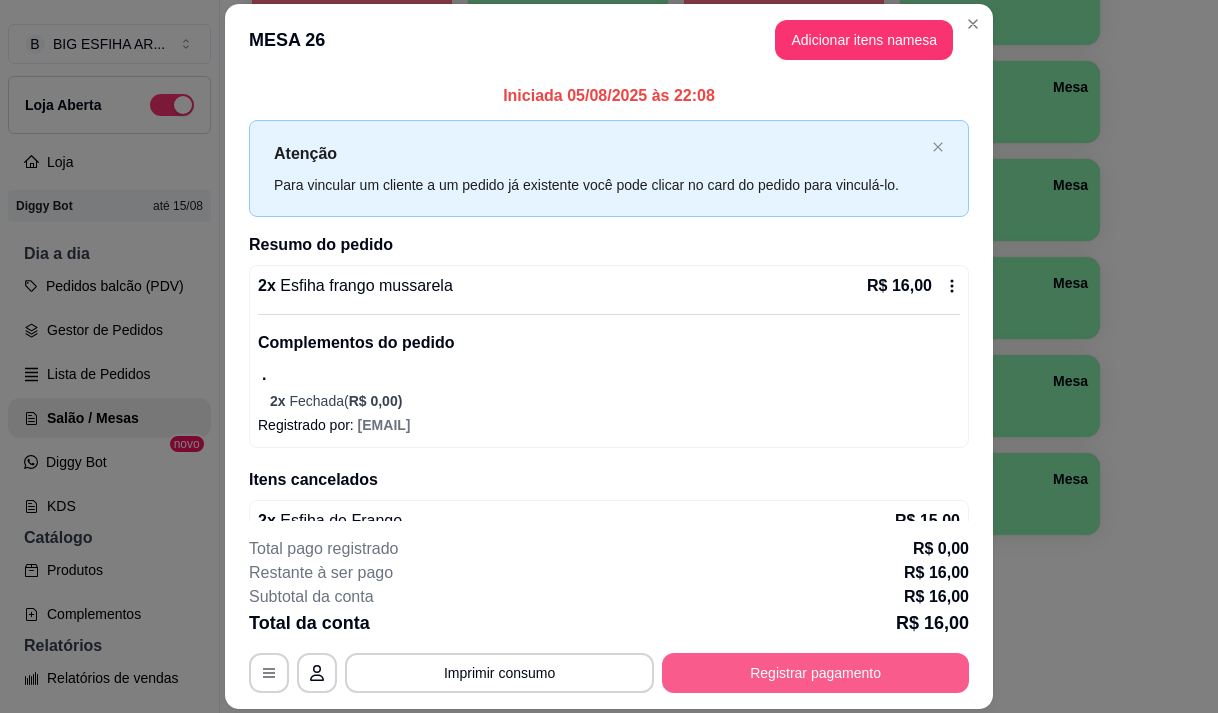 click on "Registrar pagamento" at bounding box center [815, 673] 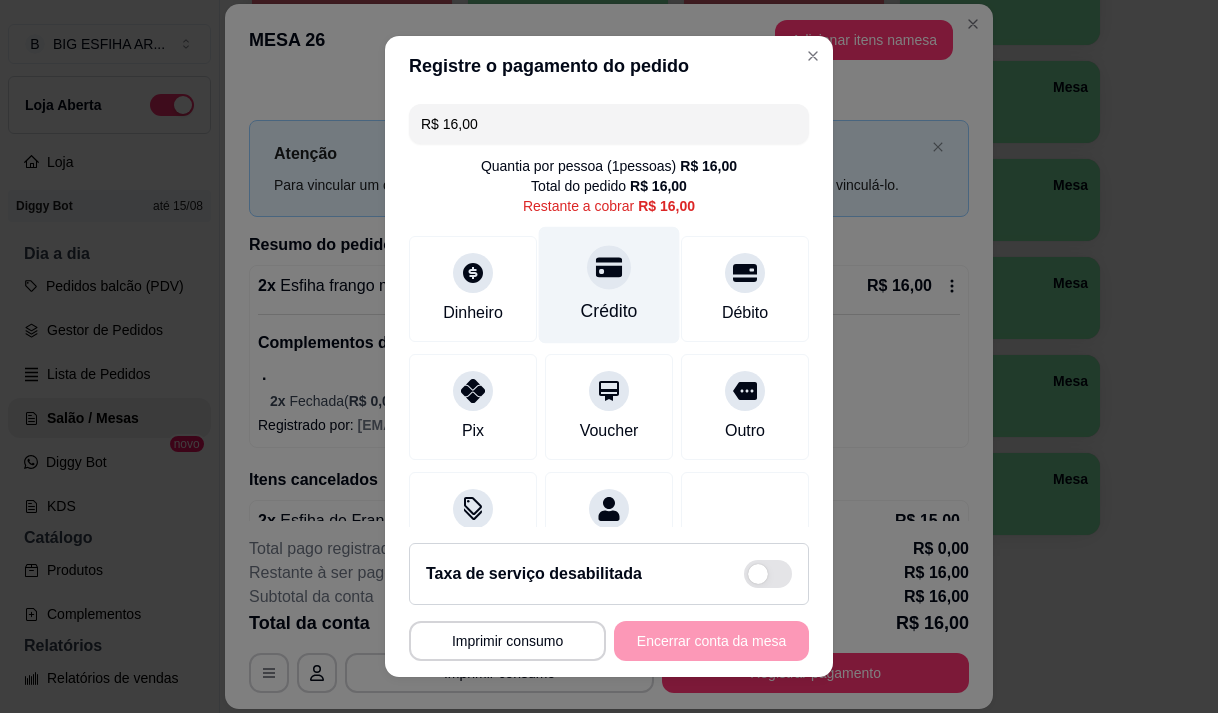 click on "Crédito" at bounding box center [609, 311] 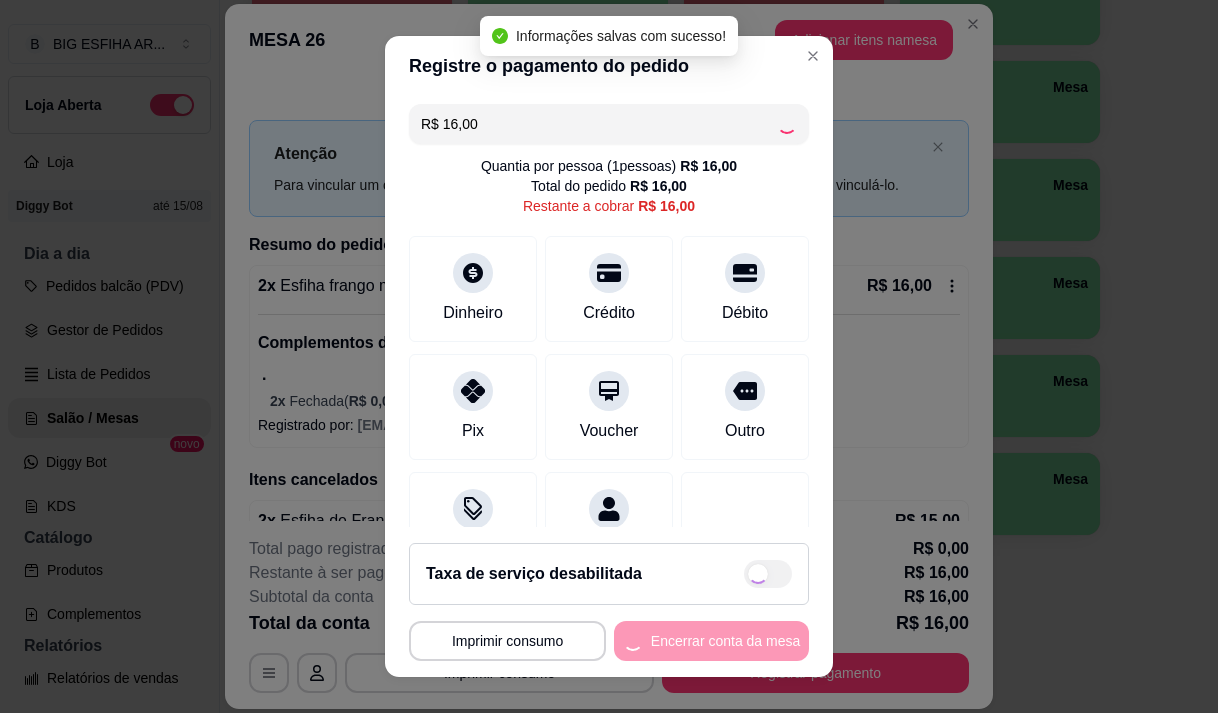 type on "R$ 0,00" 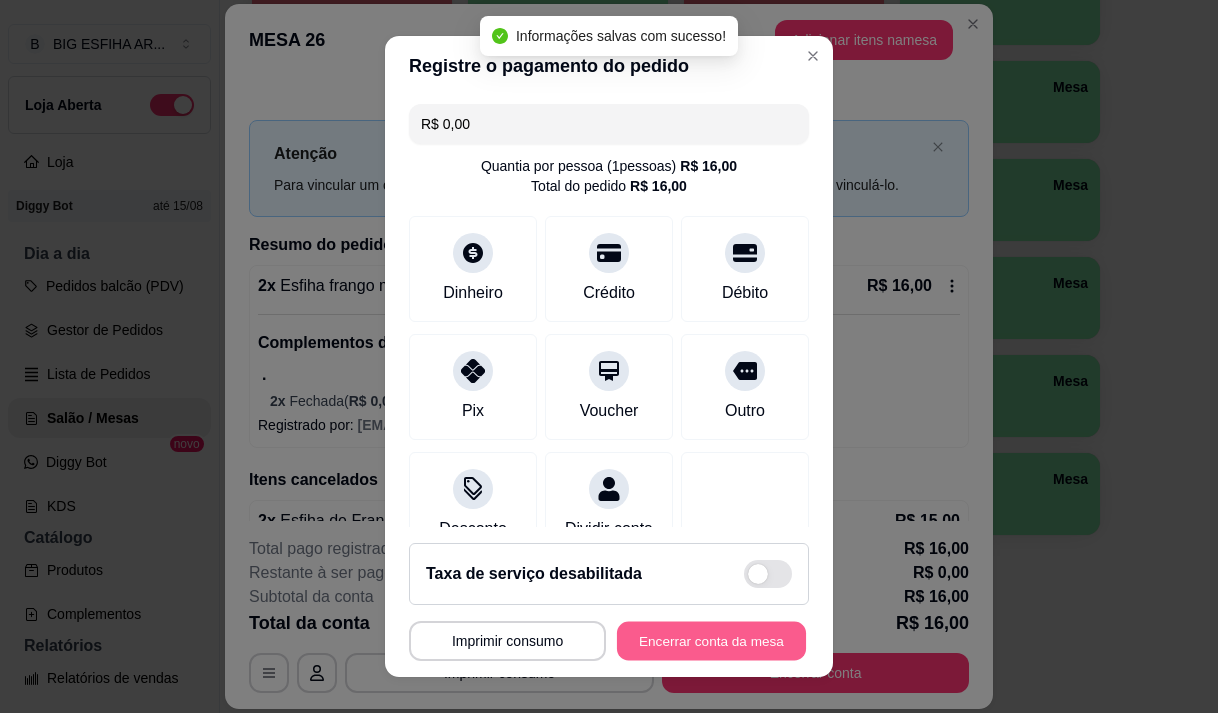 click on "Encerrar conta da mesa" at bounding box center (711, 641) 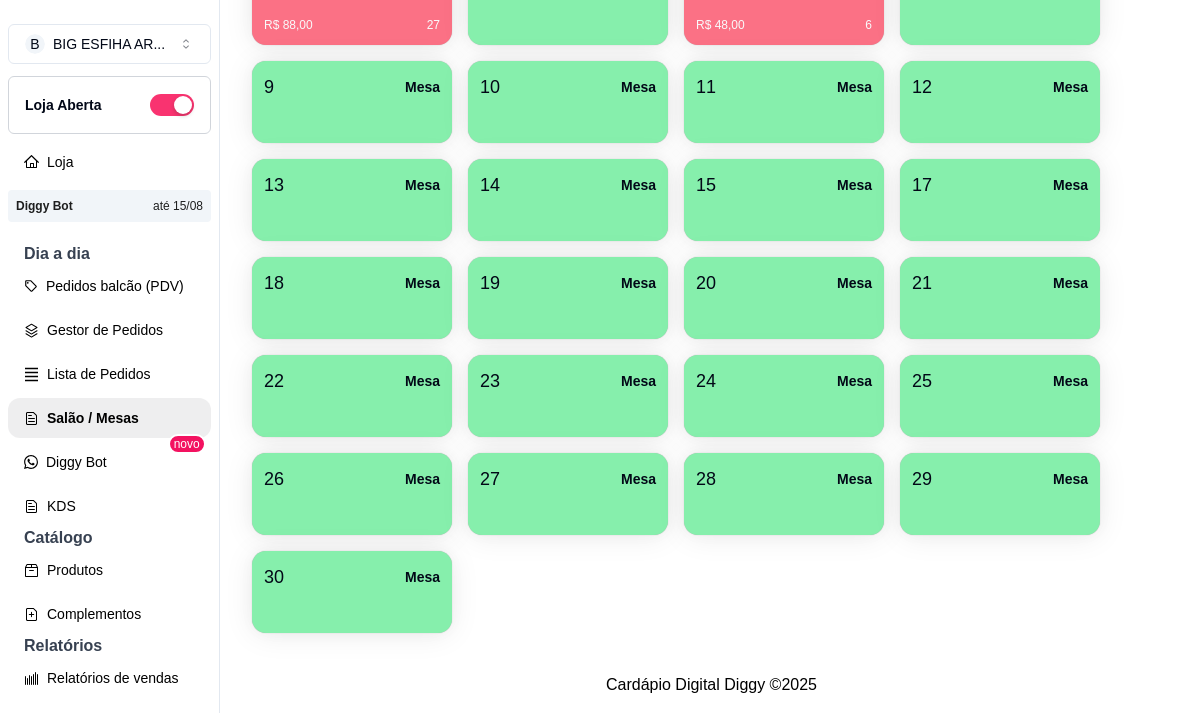 click on "1 Mesa 2 Mesa 3 Mesa 4 Mesa R$ 22,00 162 5 Mesa R$ 88,00 27 6 Mesa 7 Mesa R$ 48,00 6 8 Mesa 9 Mesa 10 Mesa 11 Mesa 12 Mesa 13 Mesa 14 Mesa 15 Mesa 17 Mesa 18 Mesa 19 Mesa 20 Mesa 21 Mesa 22 Mesa 23 Mesa 24 Mesa 25 Mesa 26 Mesa 27 Mesa 28 Mesa 29 Mesa 30 Mesa" at bounding box center [711, 249] 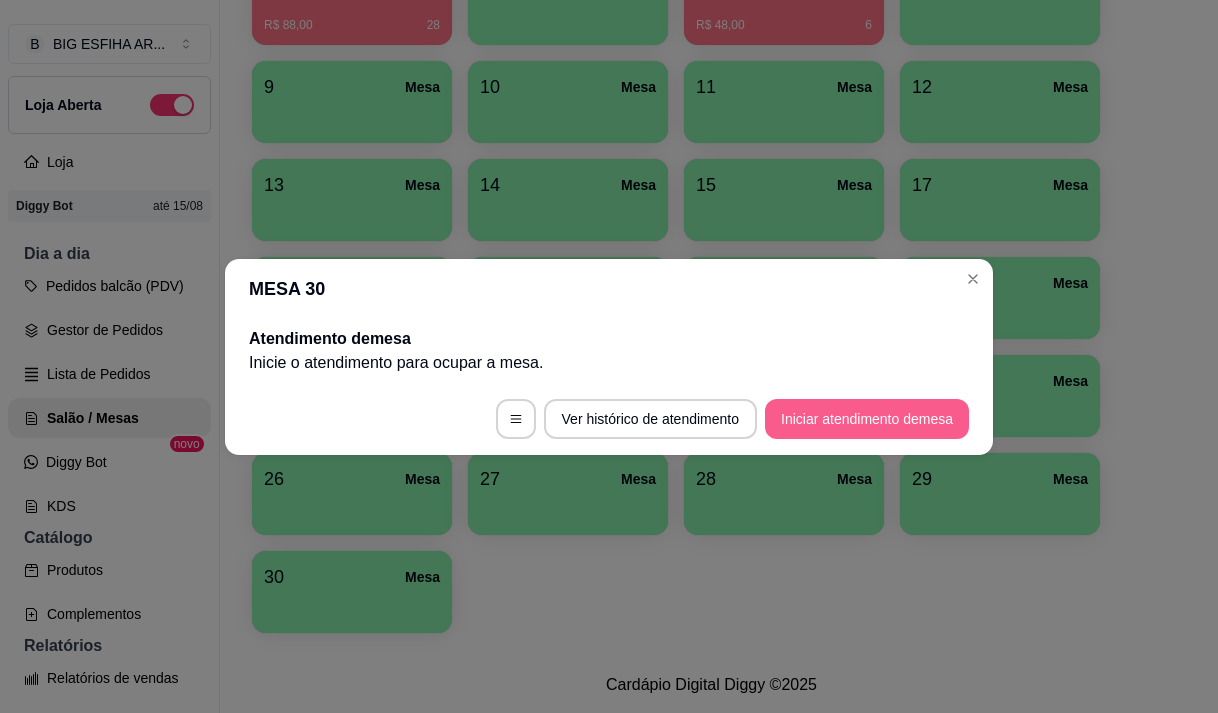 click on "Iniciar atendimento de  mesa" at bounding box center [867, 419] 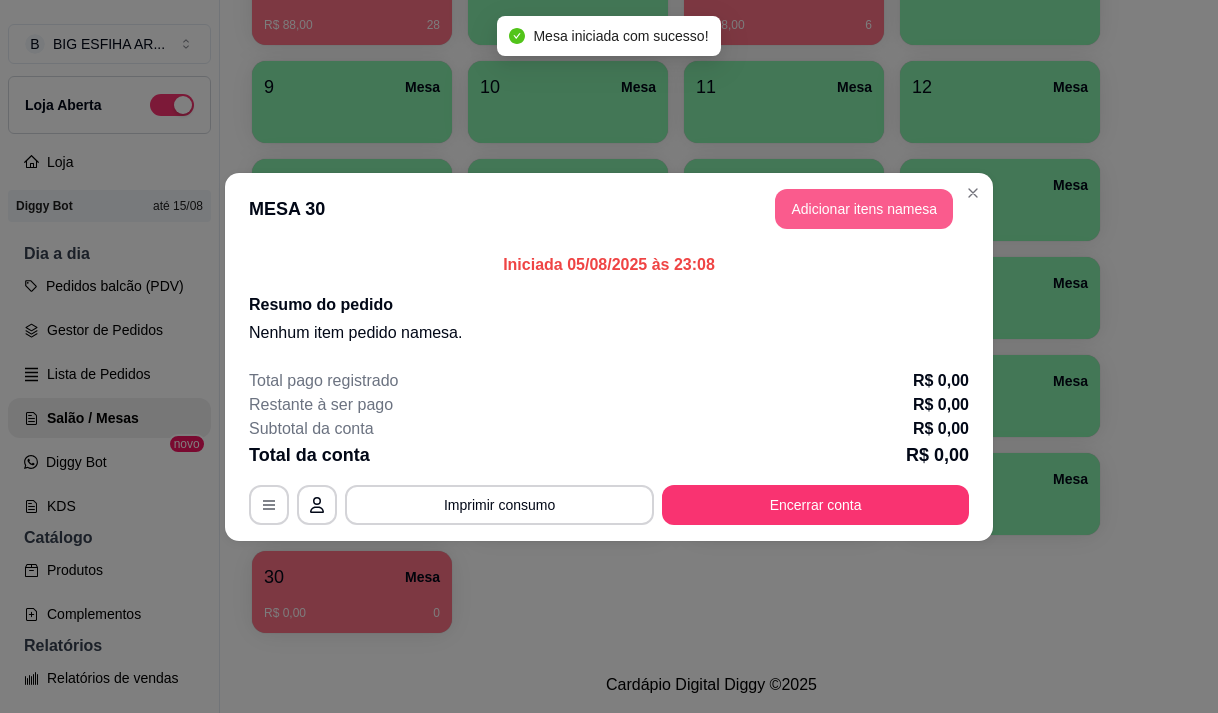 click on "Adicionar itens na  mesa" at bounding box center [864, 209] 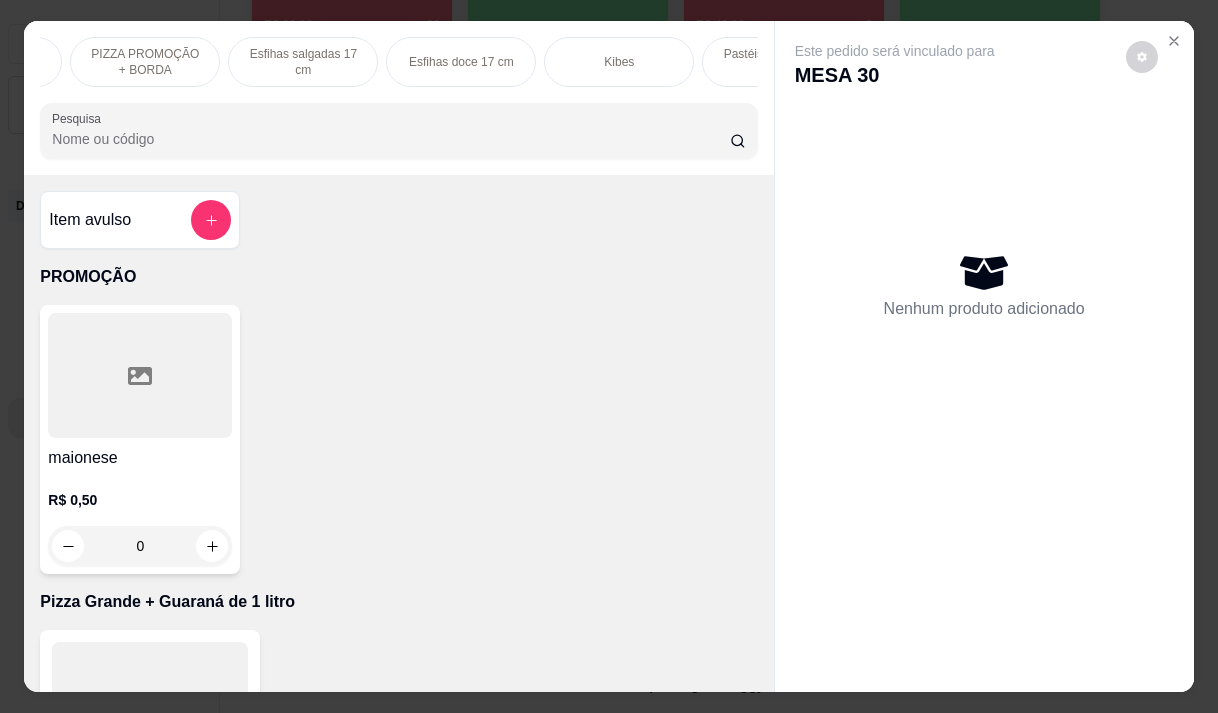 scroll, scrollTop: 0, scrollLeft: 360, axis: horizontal 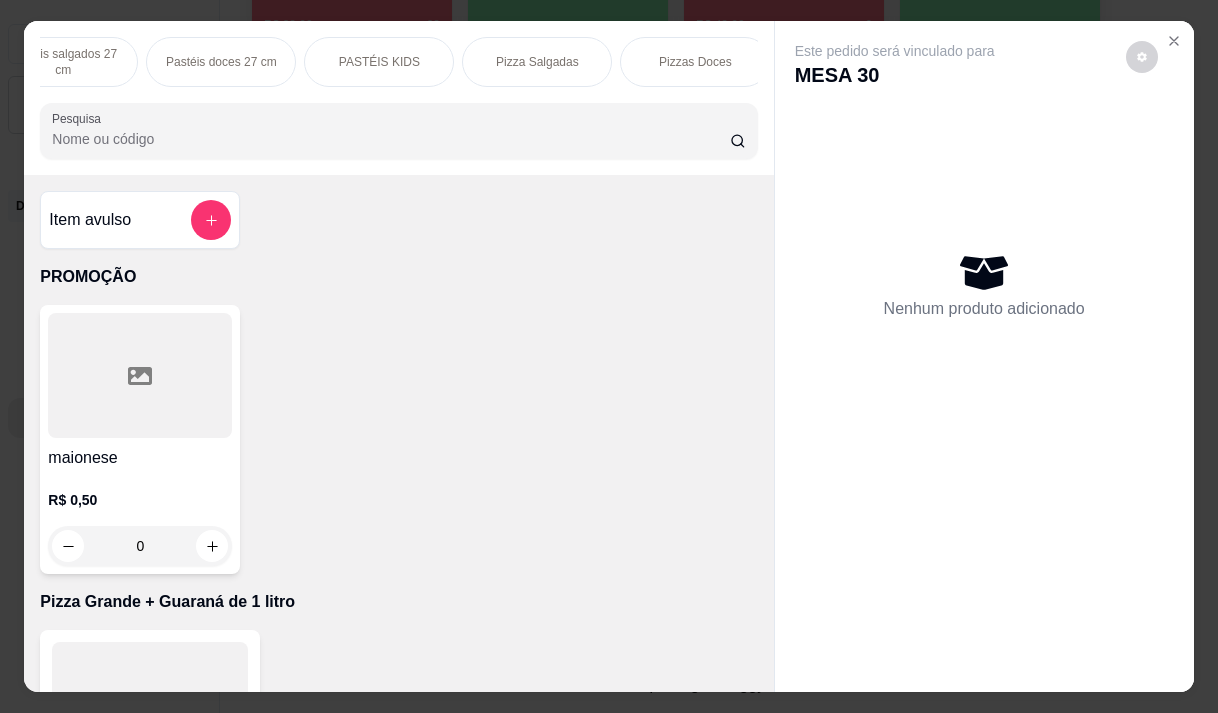 click on "PASTÉIS KIDS" at bounding box center (379, 62) 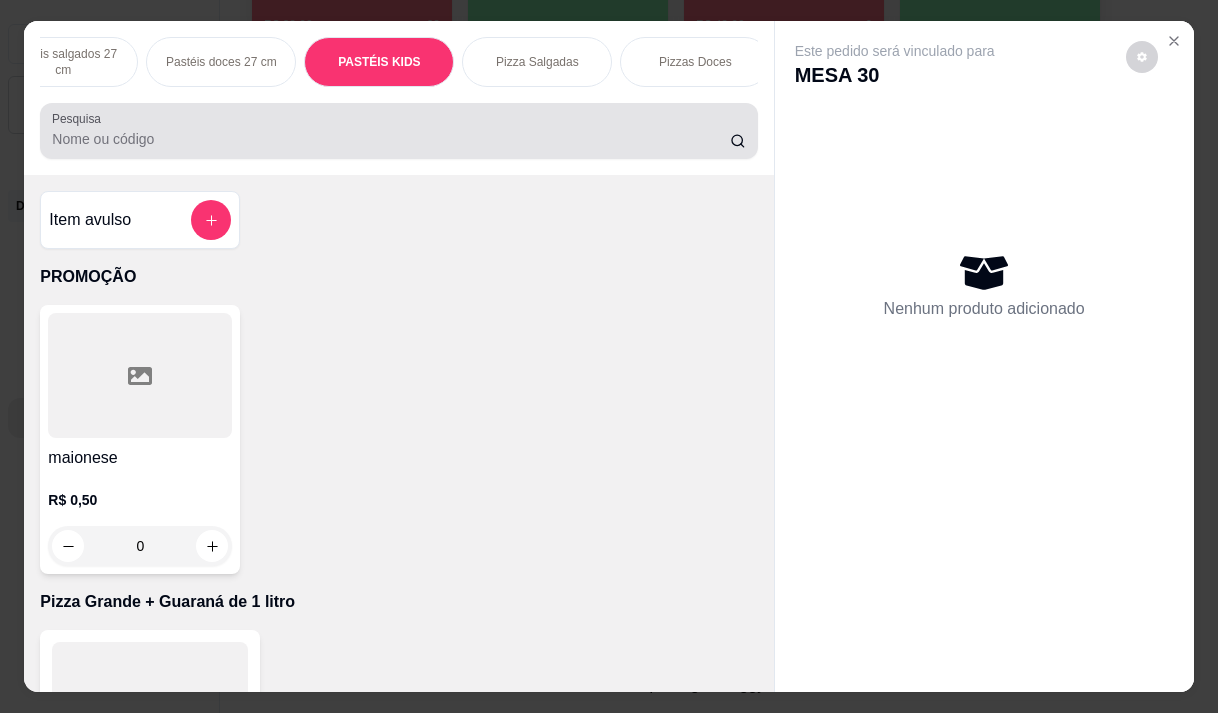 scroll, scrollTop: 12671, scrollLeft: 0, axis: vertical 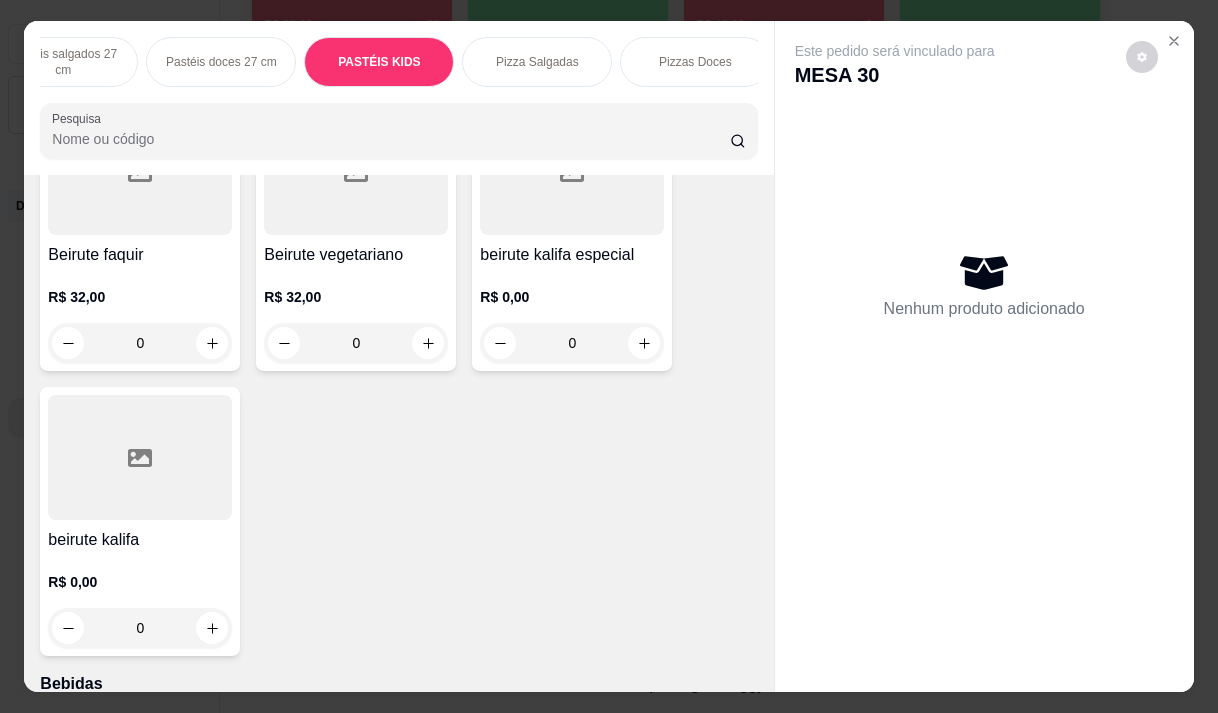 click on "PROMOÇÃO  Pizza Grande + Guaraná de 1 litro  PIZZA PROMOÇÃO + BORDA  Esfihas salgadas 17 cm Esfihas doce 17 cm Kibes Pastéis salgados 27 cm Pastéis doces 27 cm PASTÉIS KIDS Pizza Salgadas Pizzas Doces Beirutes Bebidas Sucos meio adicional  embalagens  Pesquisa" at bounding box center (398, 98) 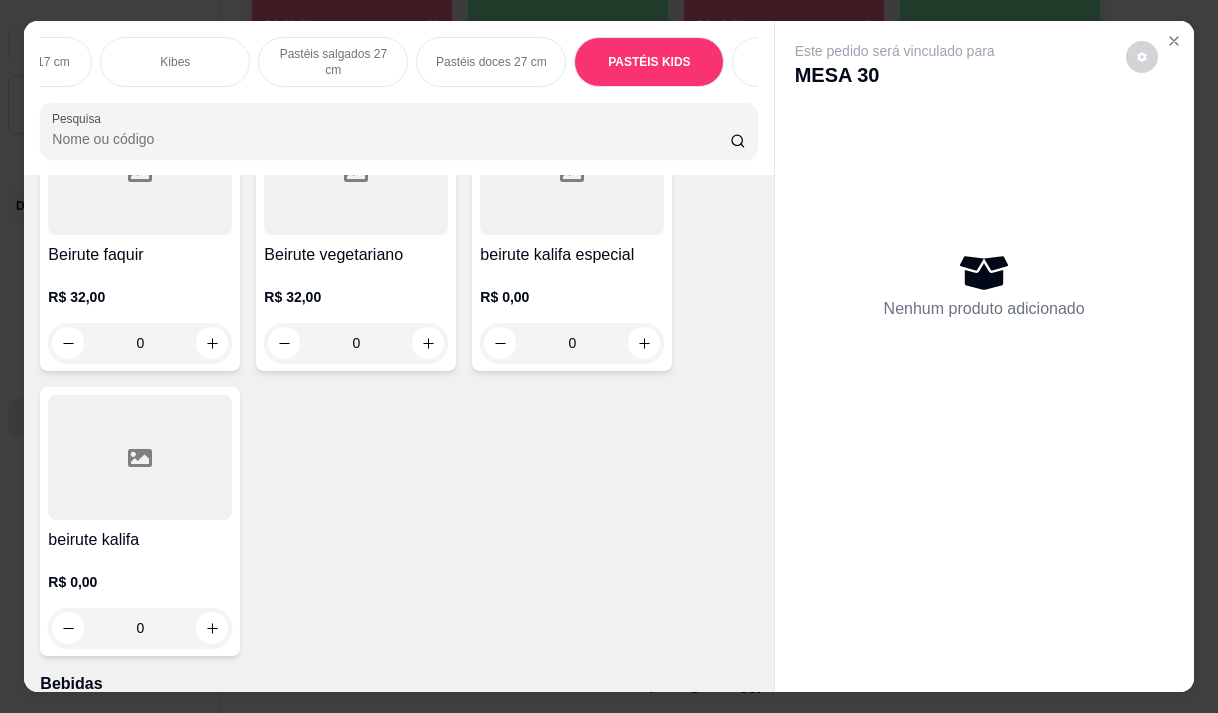 scroll, scrollTop: 0, scrollLeft: 720, axis: horizontal 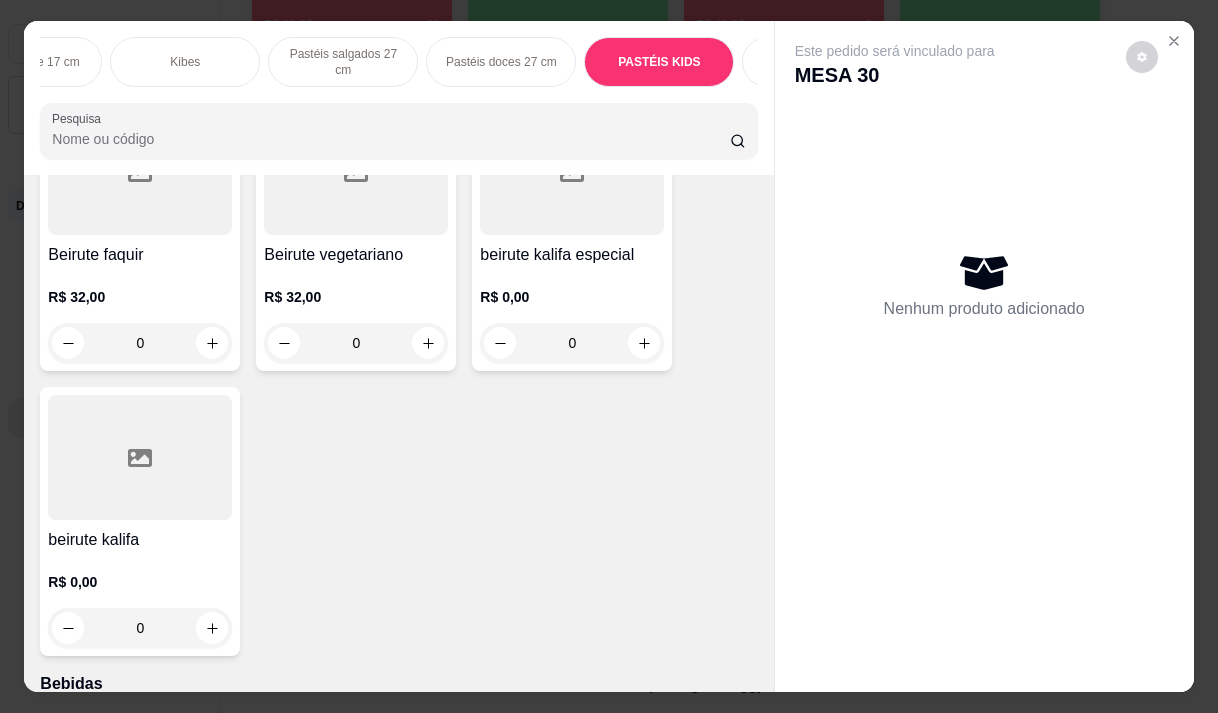 click on "Pastéis salgados 27 cm" at bounding box center [343, 62] 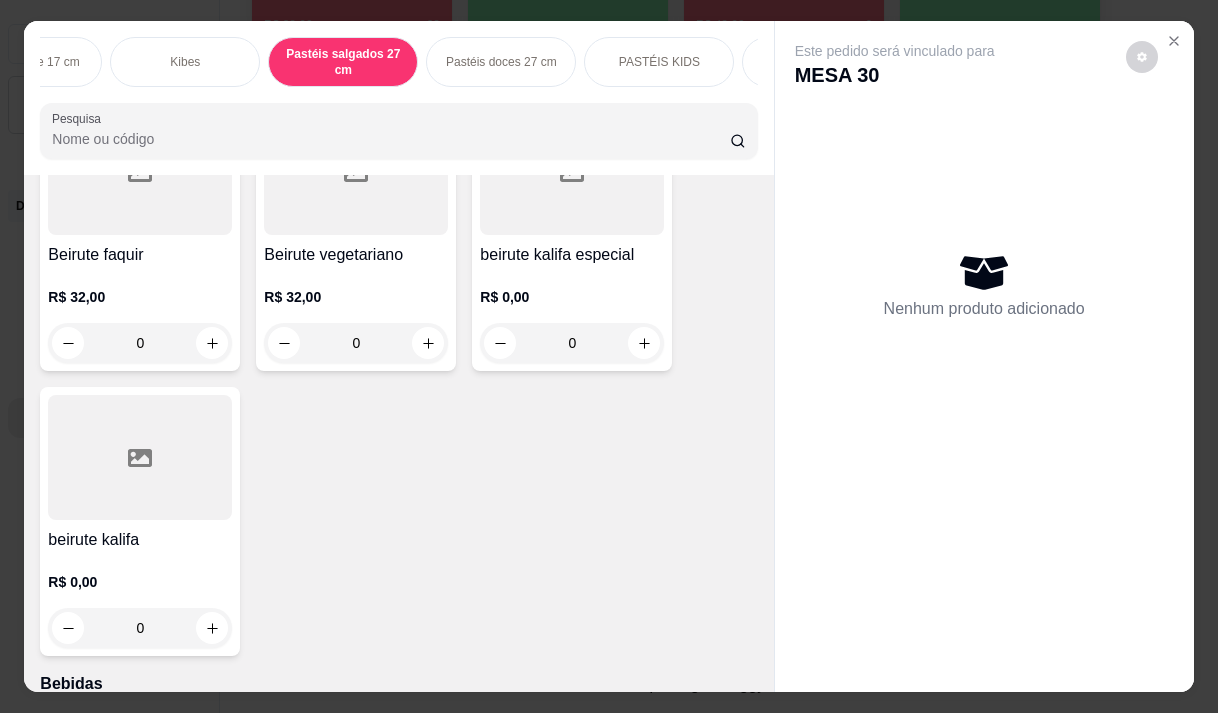 scroll, scrollTop: 6792, scrollLeft: 0, axis: vertical 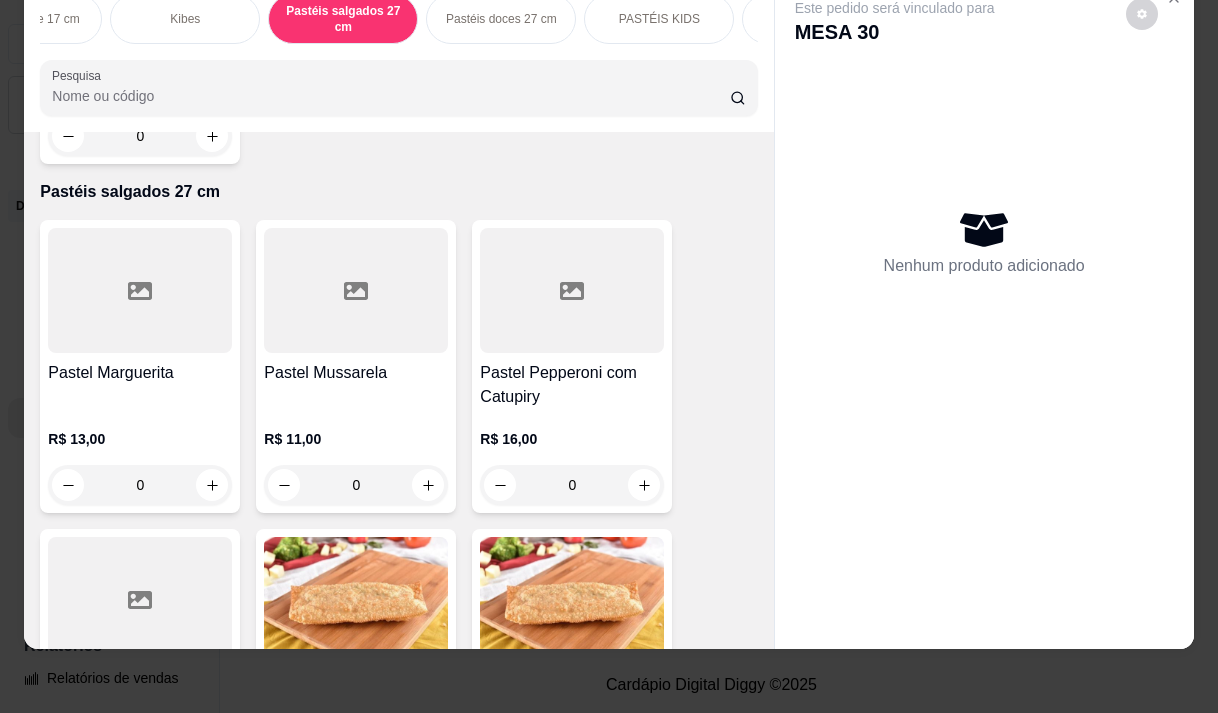 click on "Pastéis doces 27 cm" at bounding box center (501, 19) 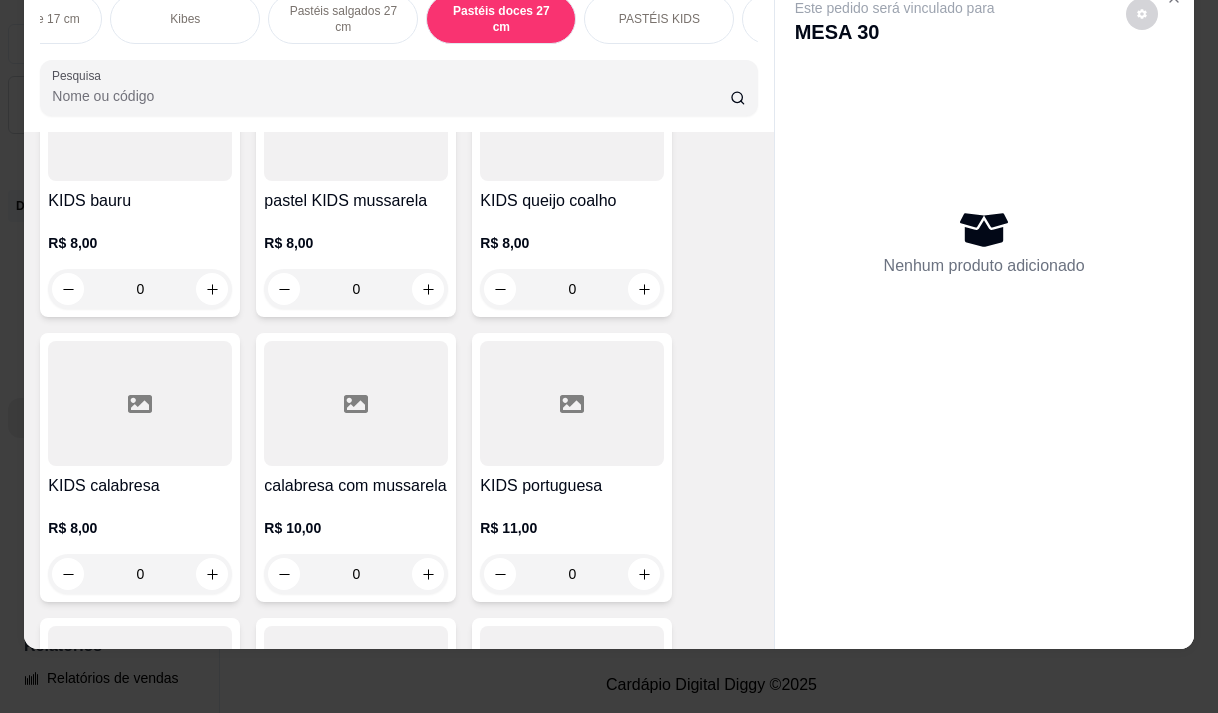 scroll, scrollTop: 13552, scrollLeft: 0, axis: vertical 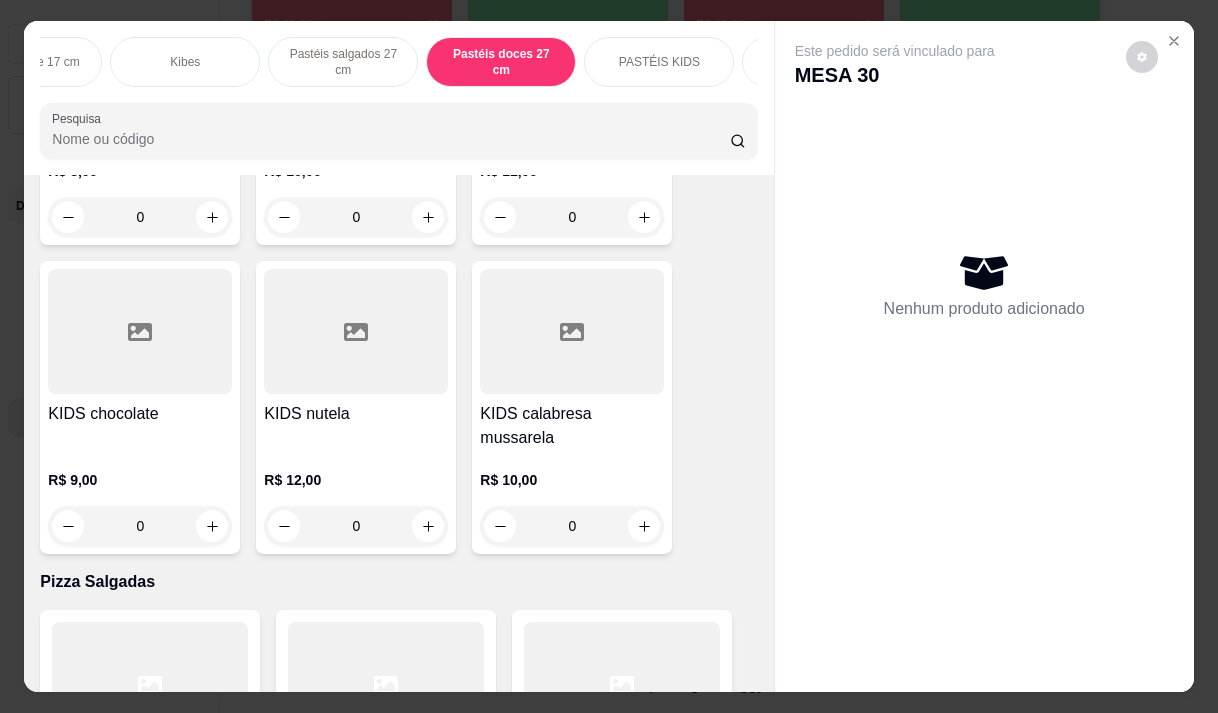 click on "PASTÉIS KIDS" at bounding box center (659, 62) 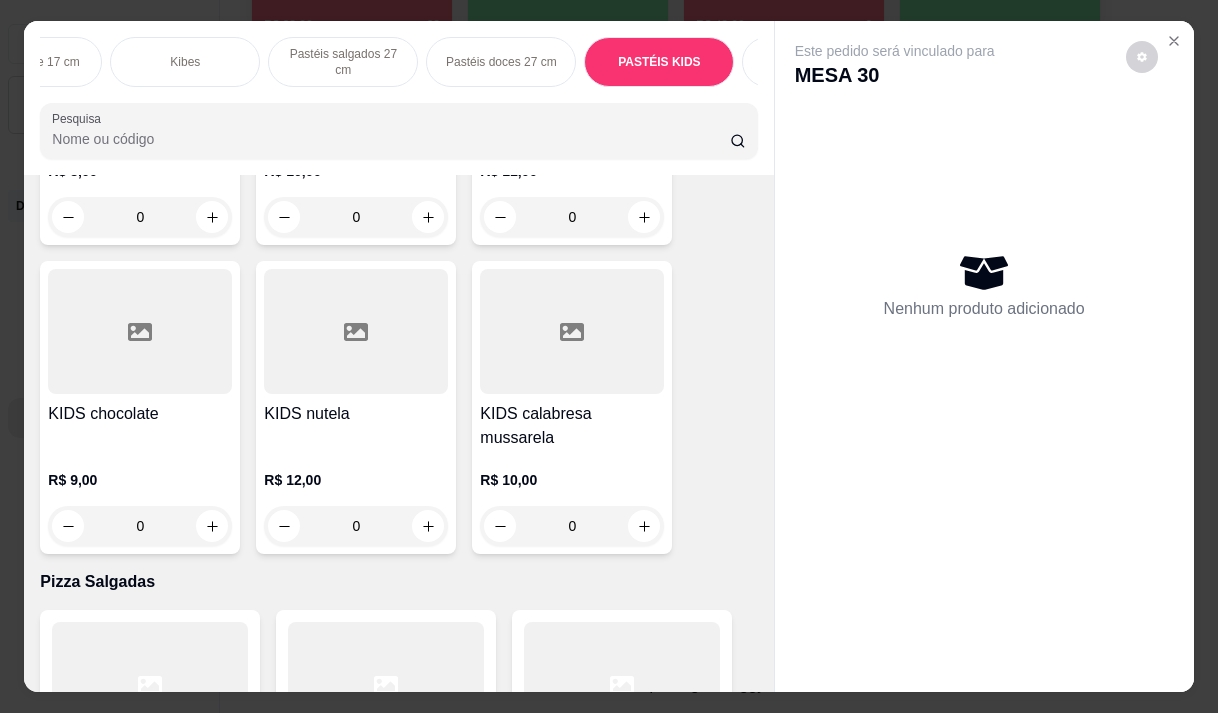 scroll, scrollTop: 12671, scrollLeft: 0, axis: vertical 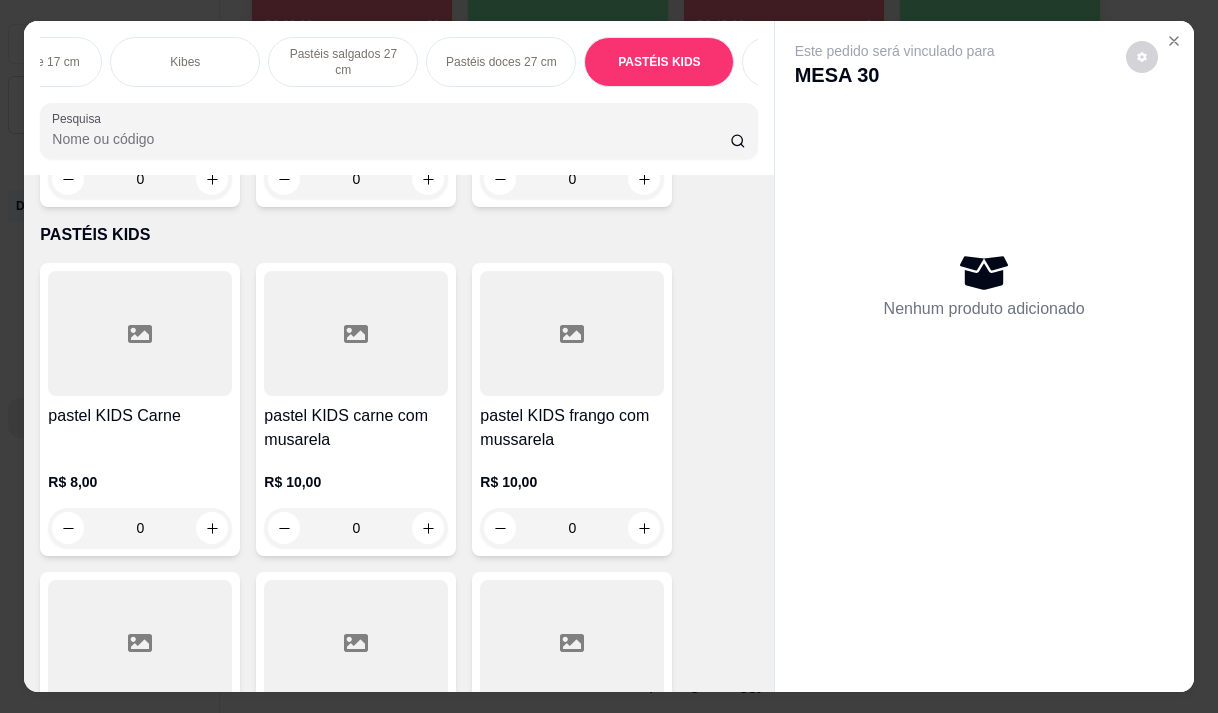 click on "R$ 10,00 0" at bounding box center [356, 500] 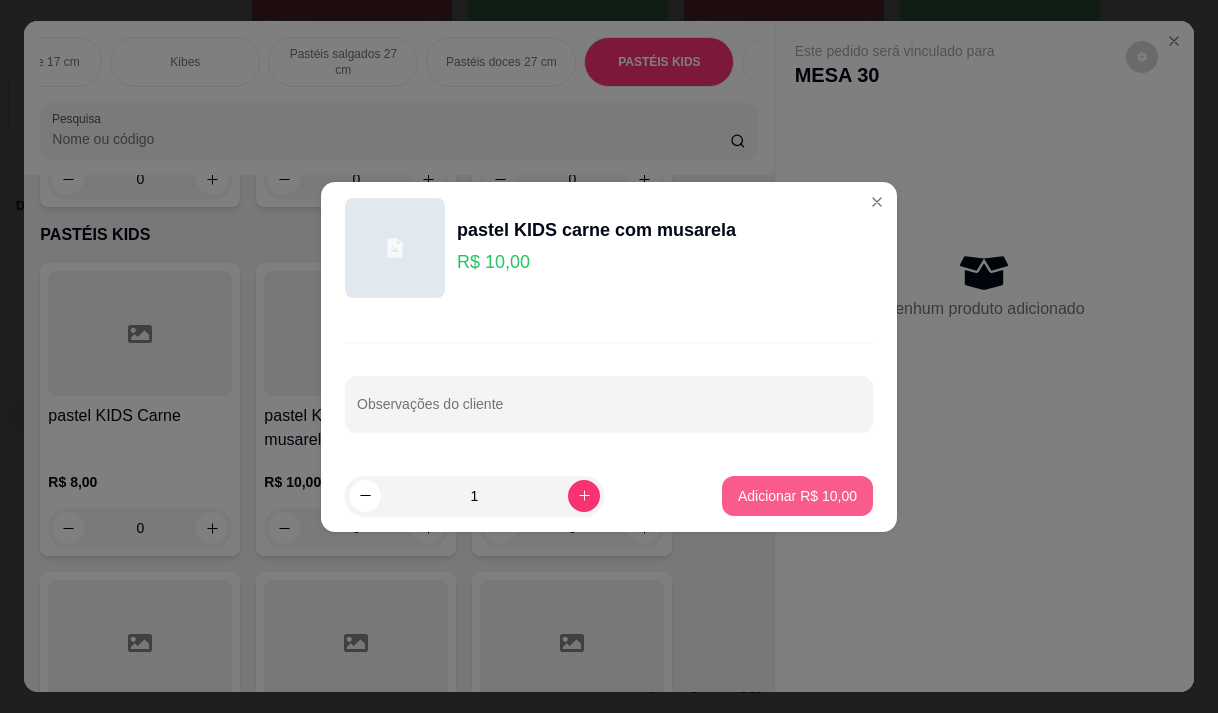 click on "Adicionar   R$ 10,00" at bounding box center [797, 496] 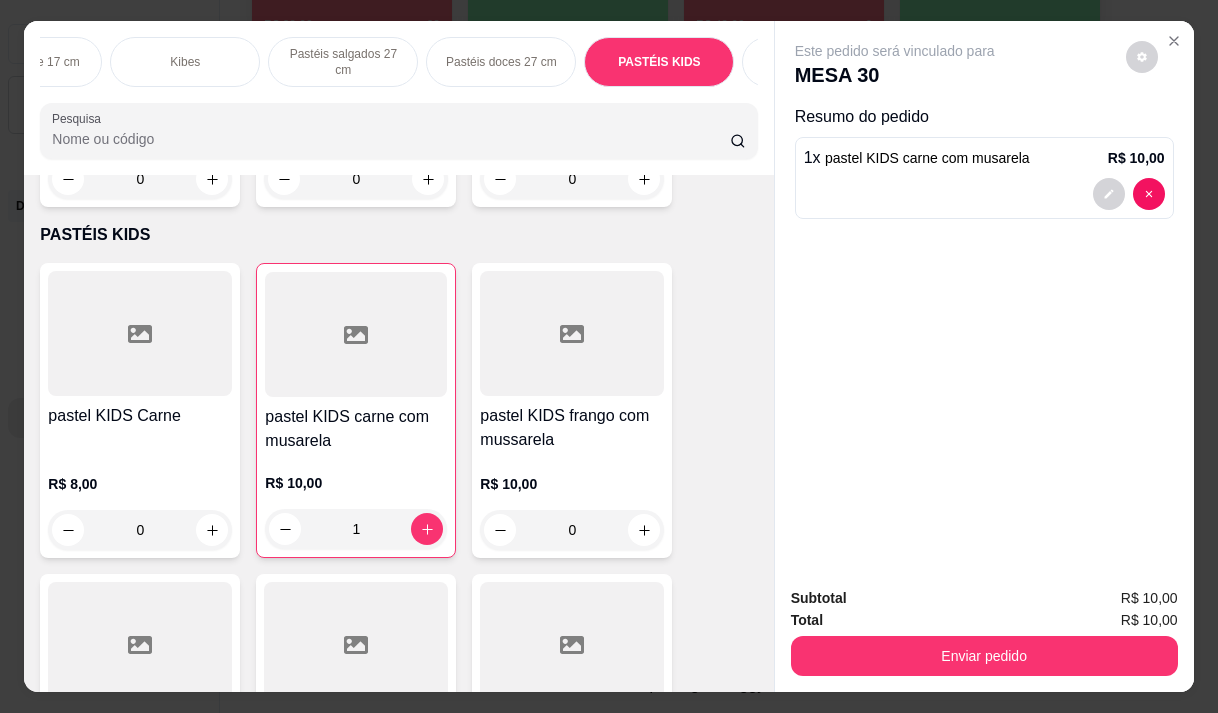 type on "1" 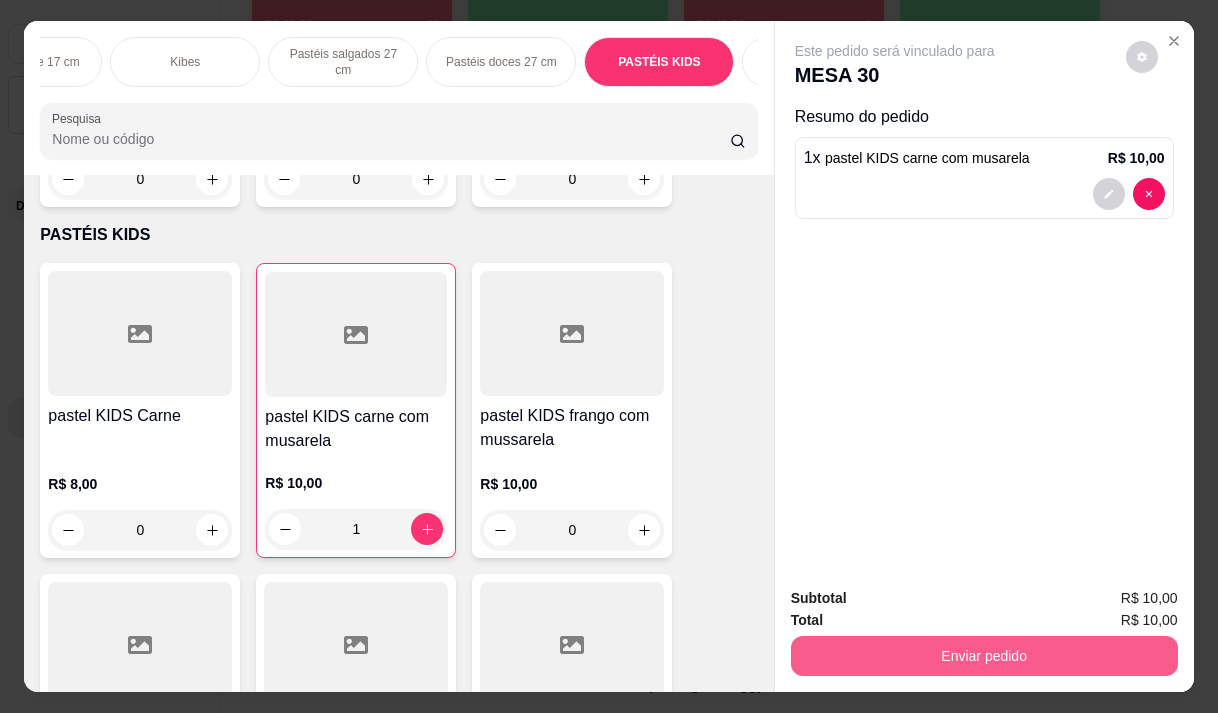 click on "Enviar pedido" at bounding box center (984, 656) 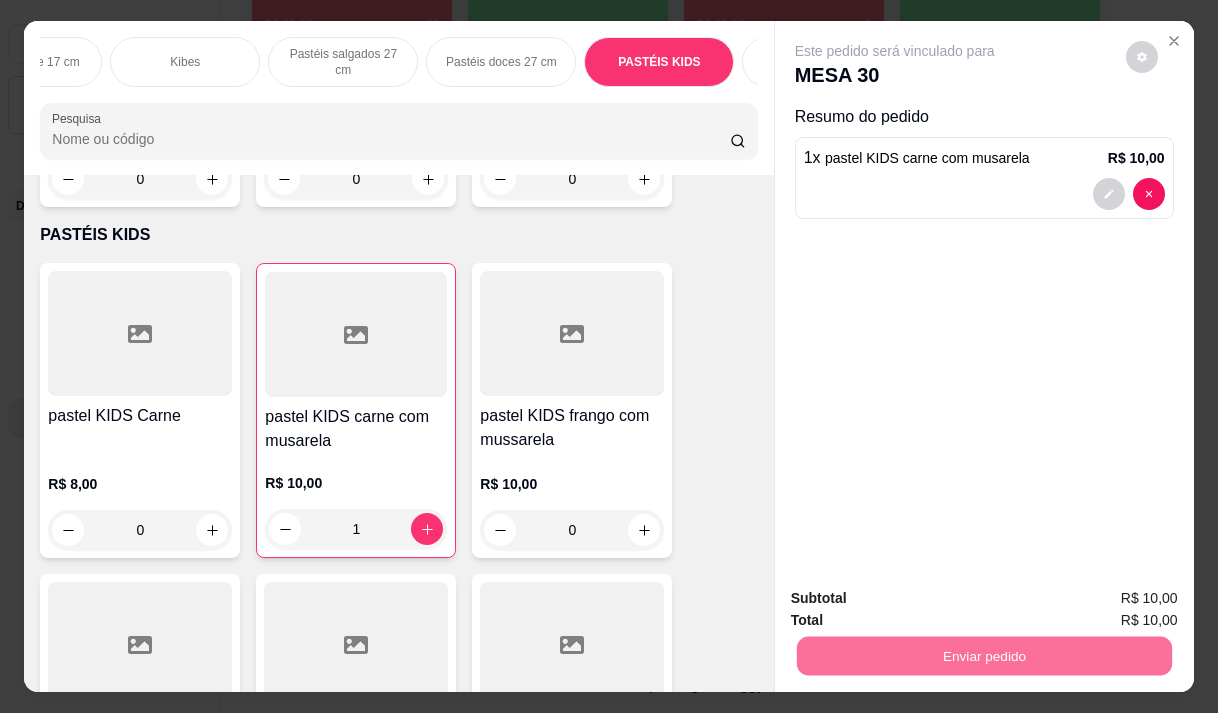 click on "Não registrar e enviar pedido" at bounding box center (918, 599) 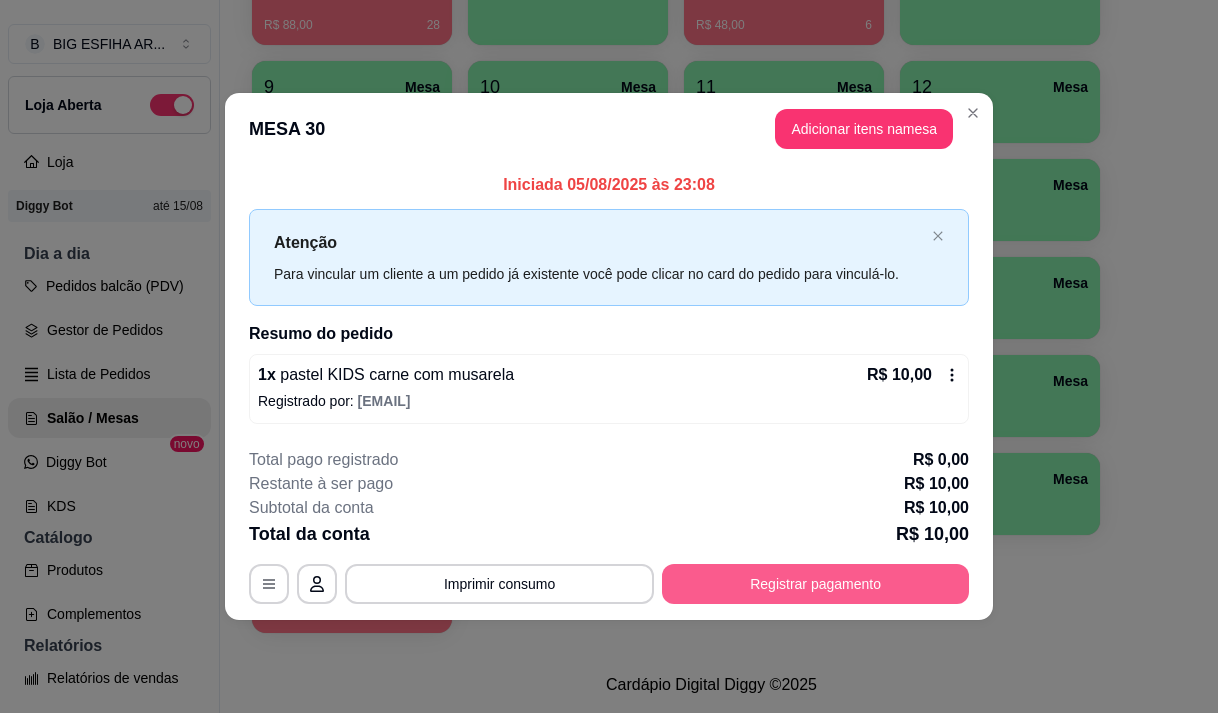click on "Registrar pagamento" at bounding box center (815, 584) 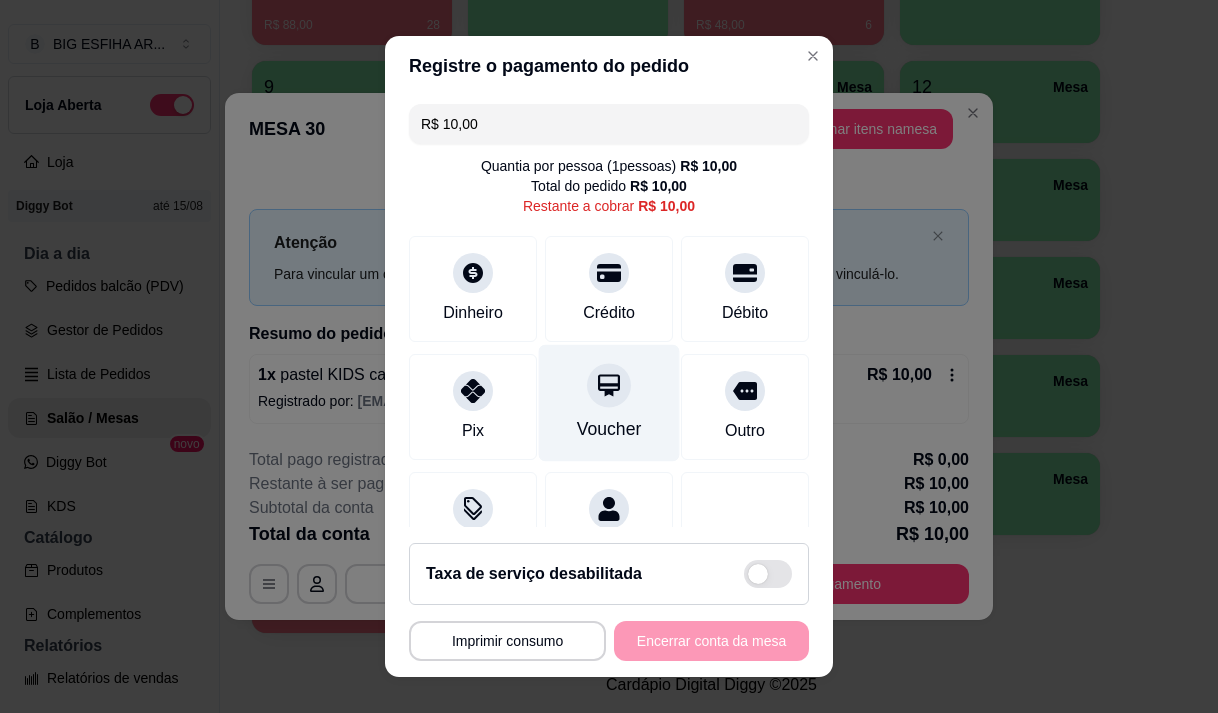 scroll, scrollTop: 82, scrollLeft: 0, axis: vertical 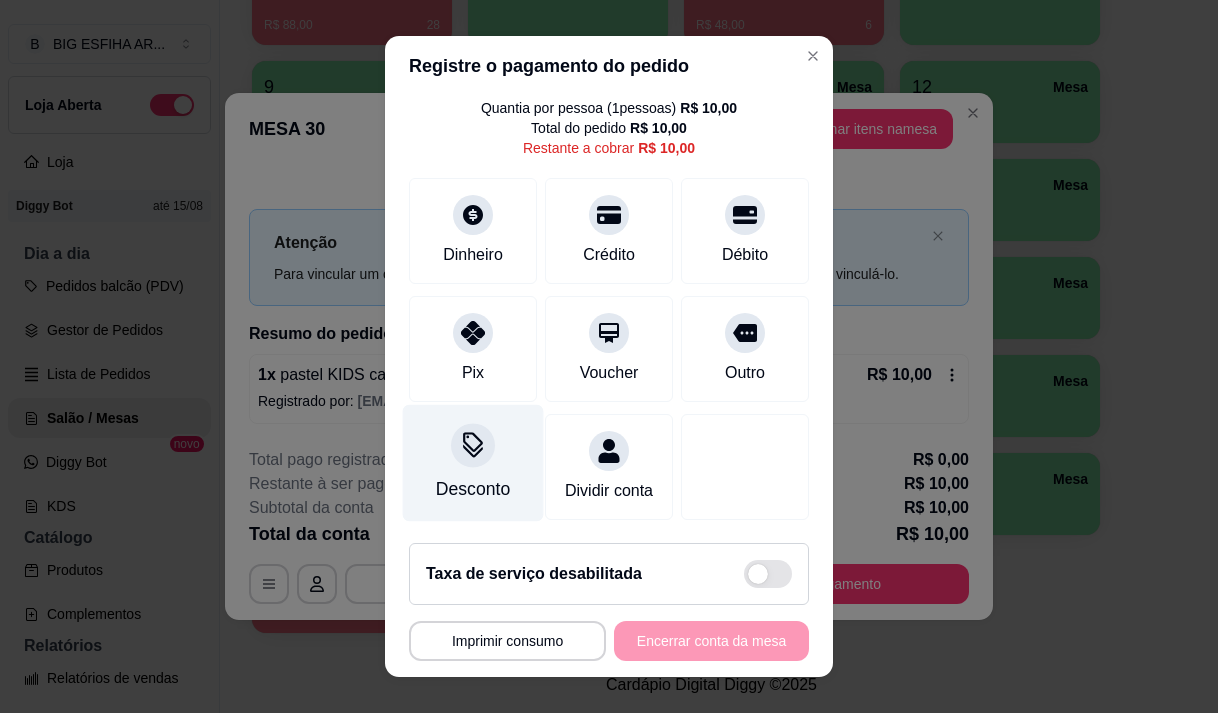 click on "Desconto" at bounding box center [473, 489] 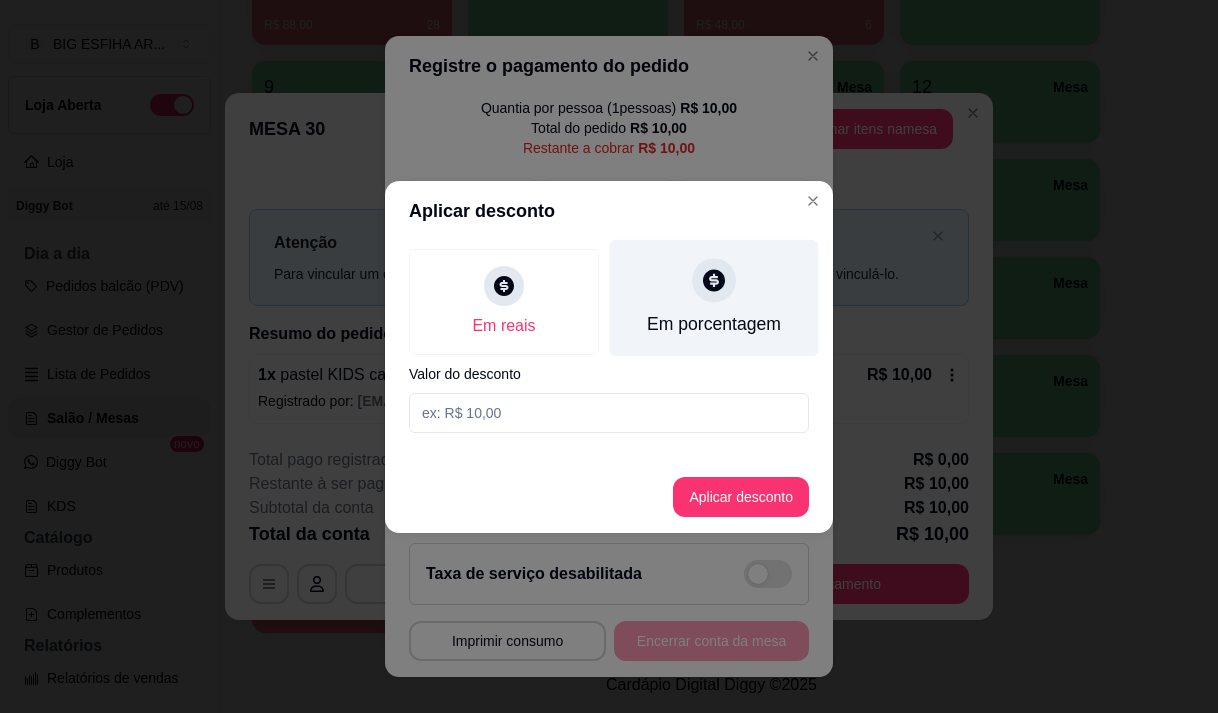 click on "Em porcentagem" at bounding box center [714, 297] 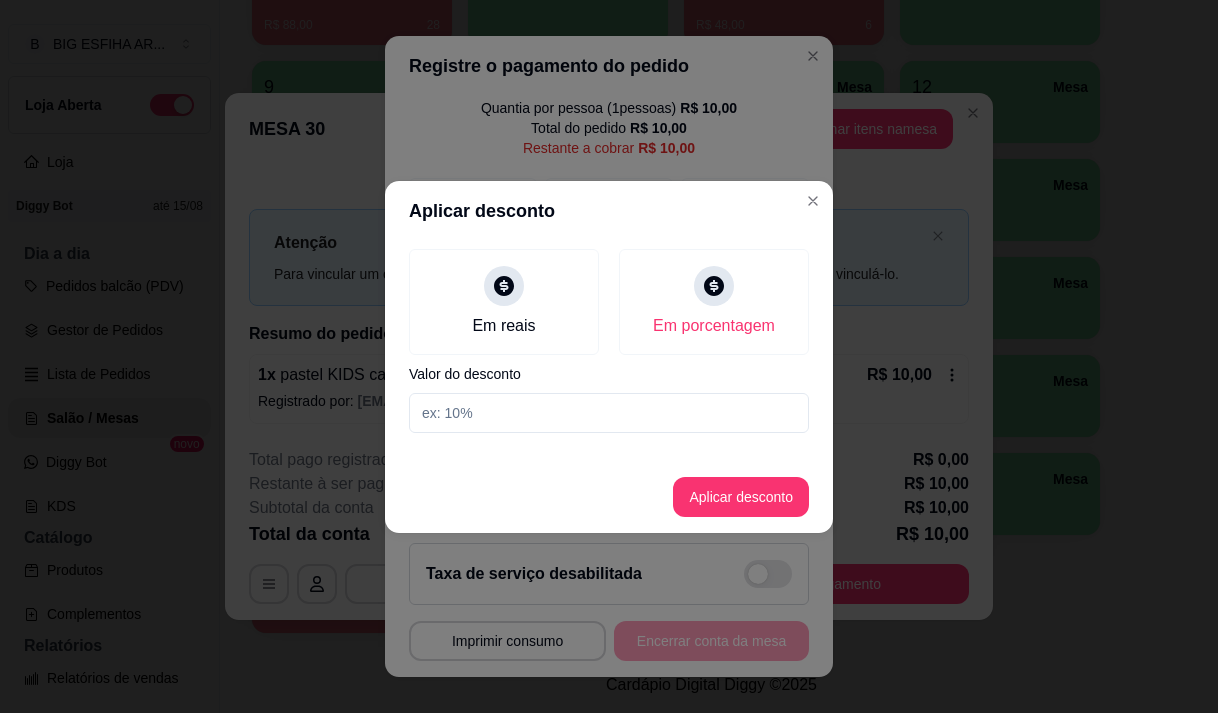 click at bounding box center [609, 413] 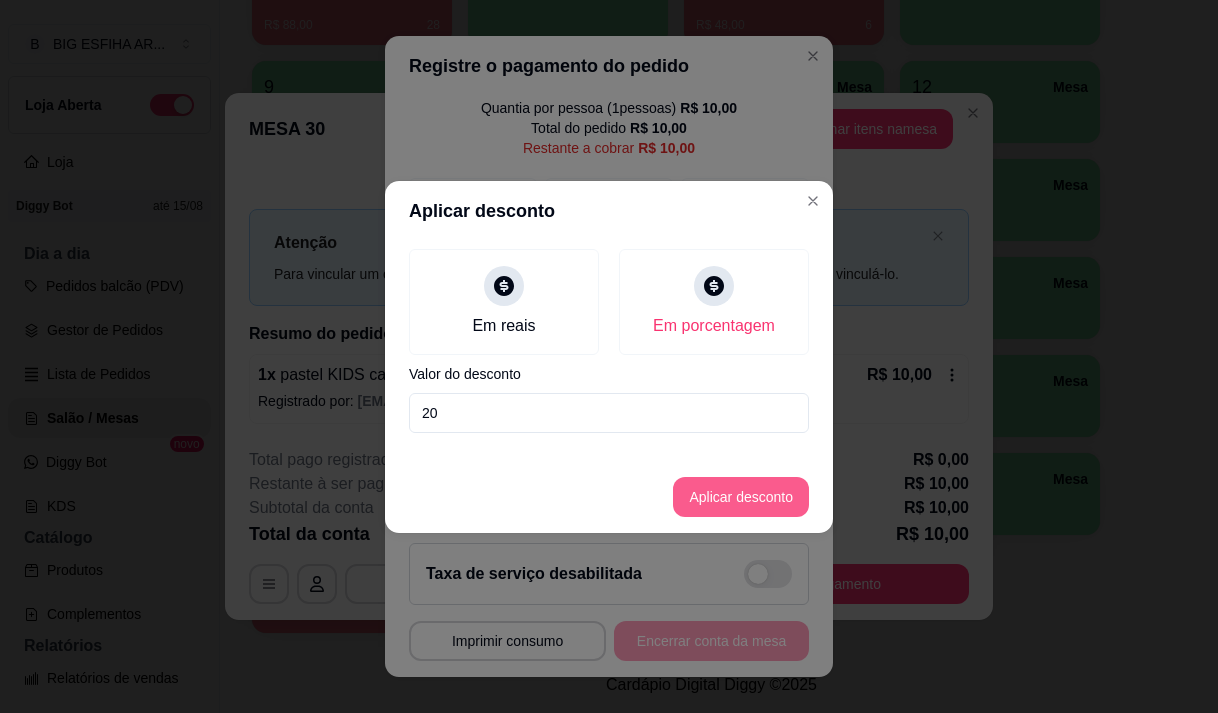 type on "20" 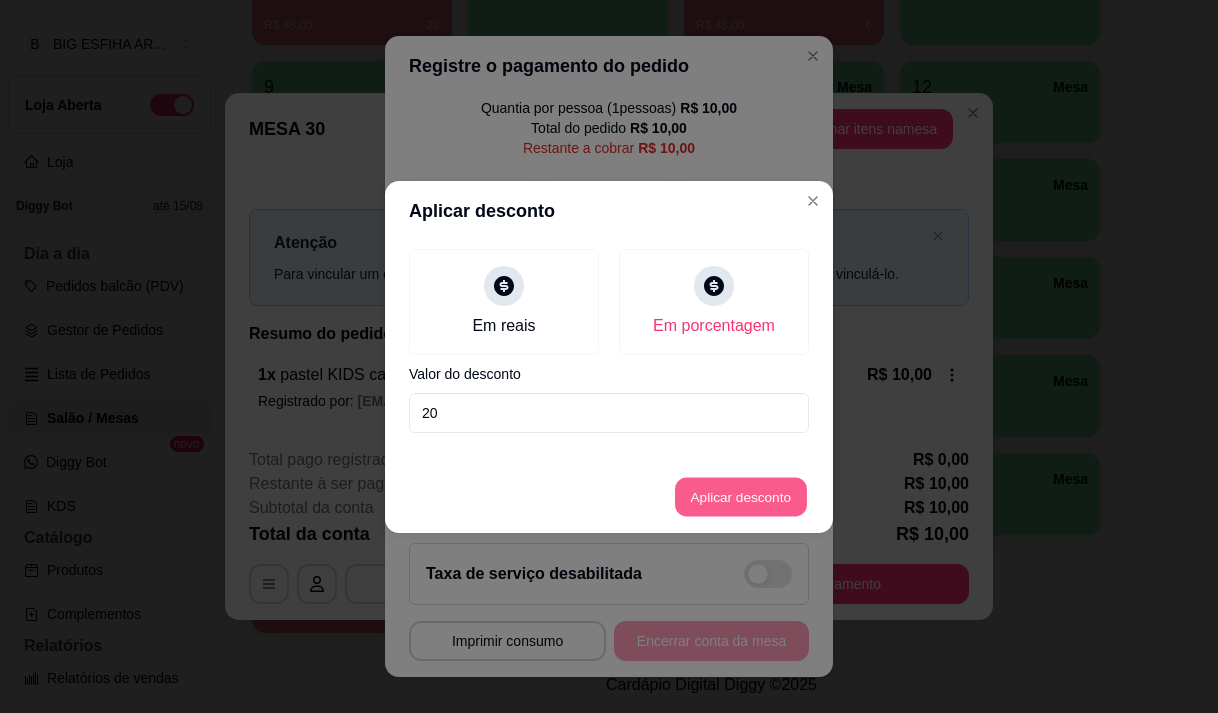 click on "Aplicar desconto" at bounding box center [741, 496] 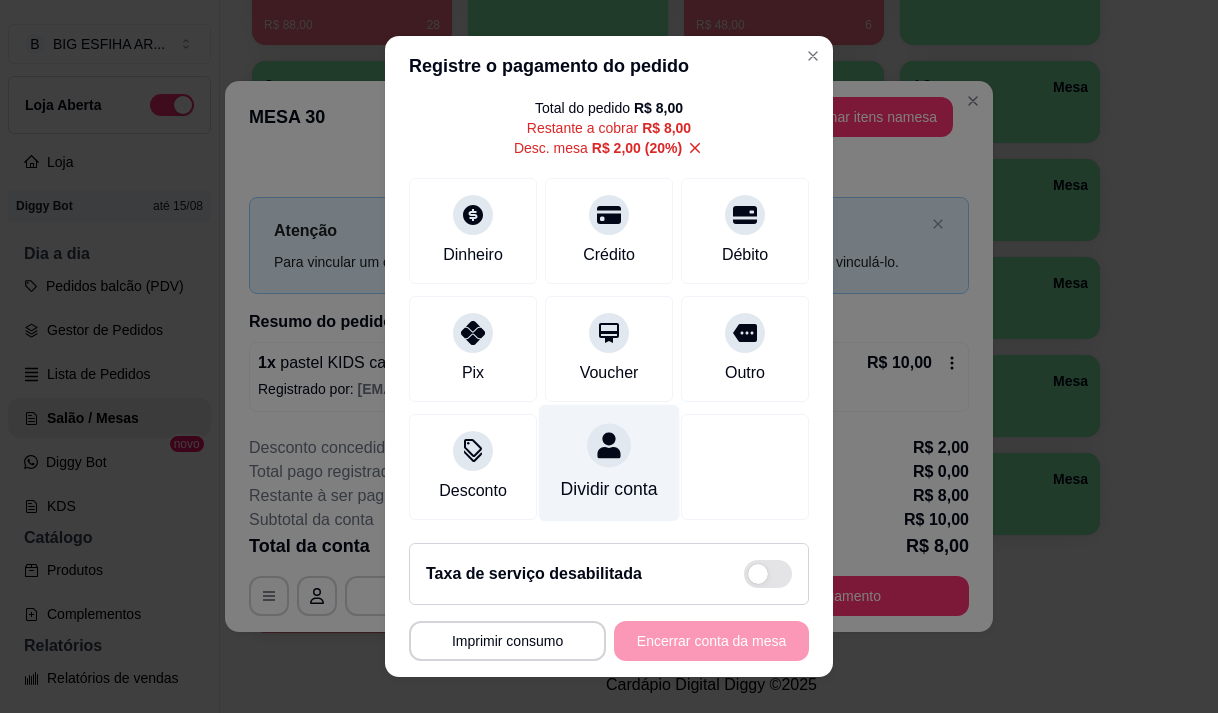 scroll, scrollTop: 102, scrollLeft: 0, axis: vertical 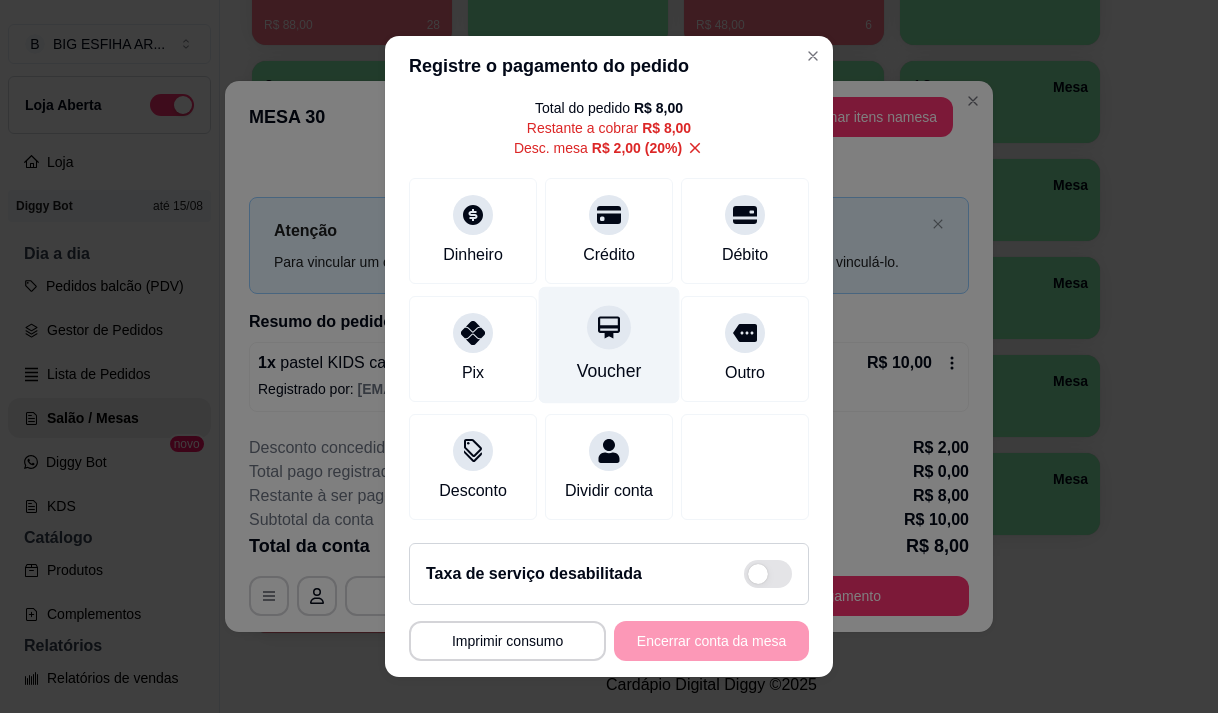 click on "Voucher" at bounding box center [609, 344] 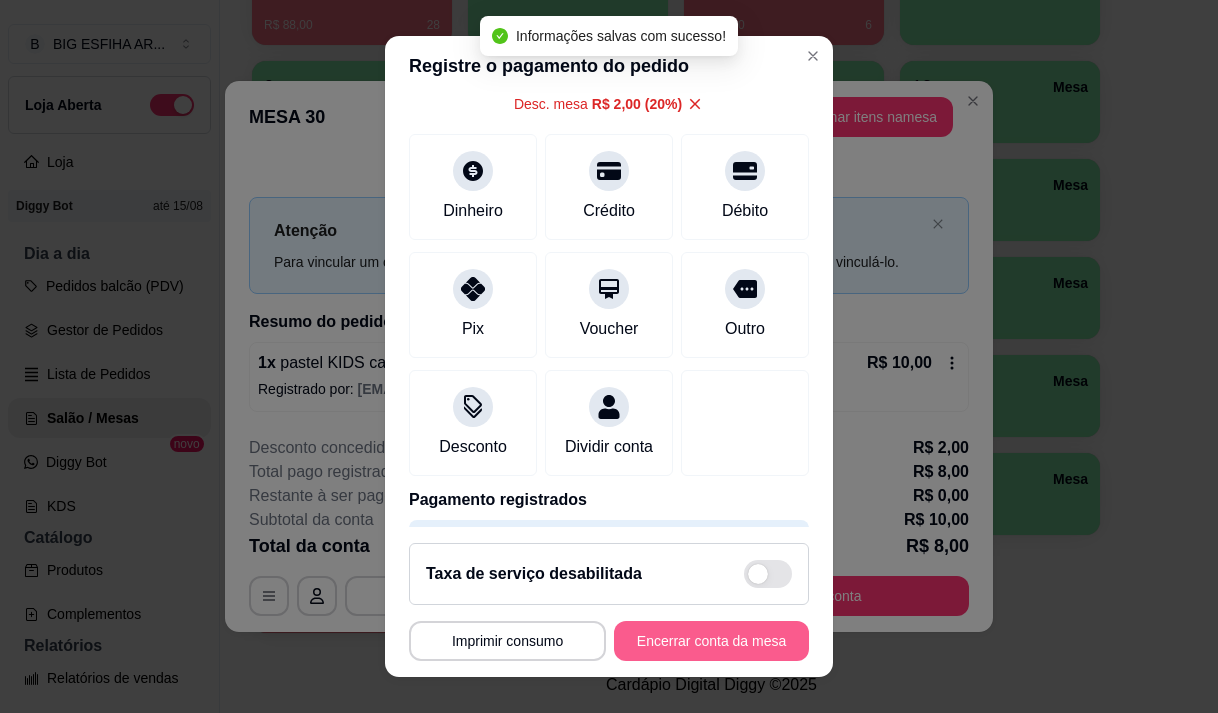 type on "R$ 0,00" 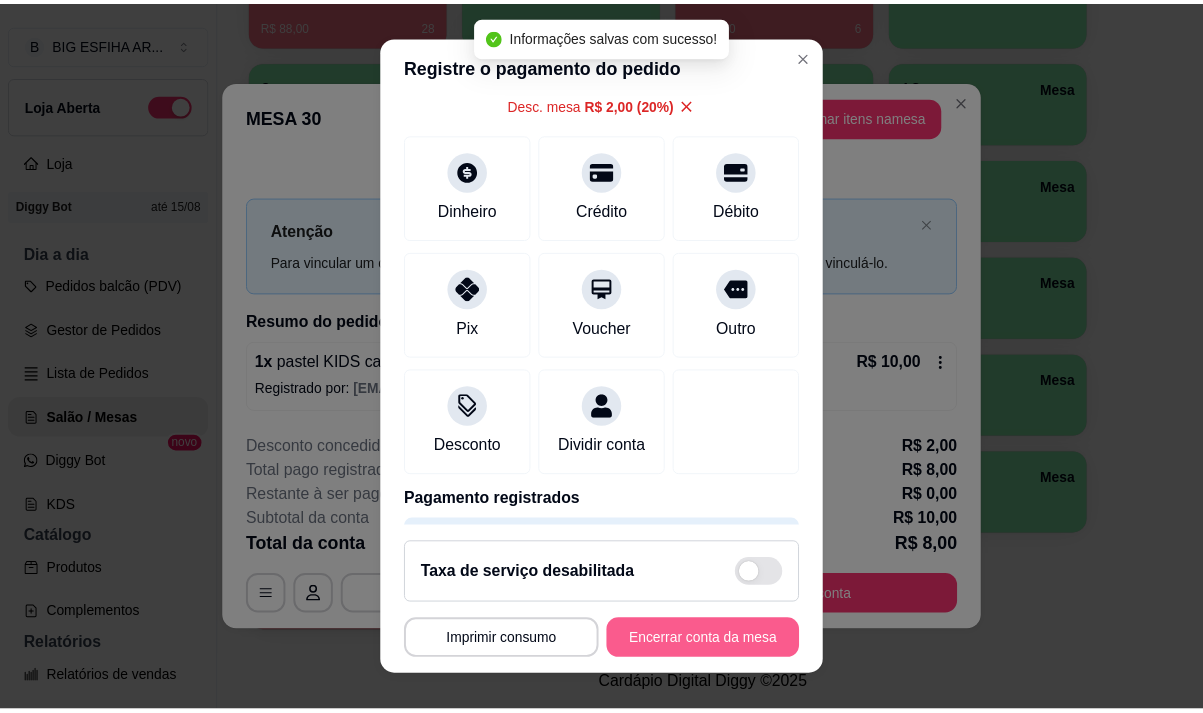 scroll, scrollTop: 82, scrollLeft: 0, axis: vertical 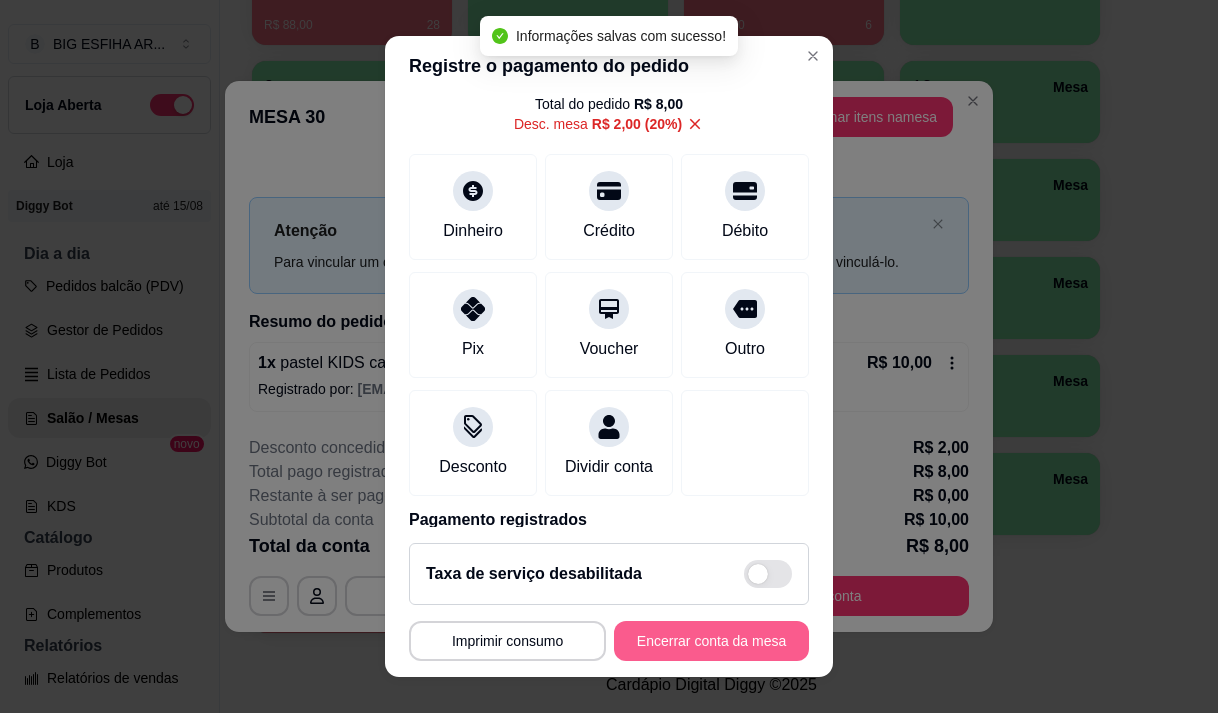 click on "Encerrar conta da mesa" at bounding box center [711, 641] 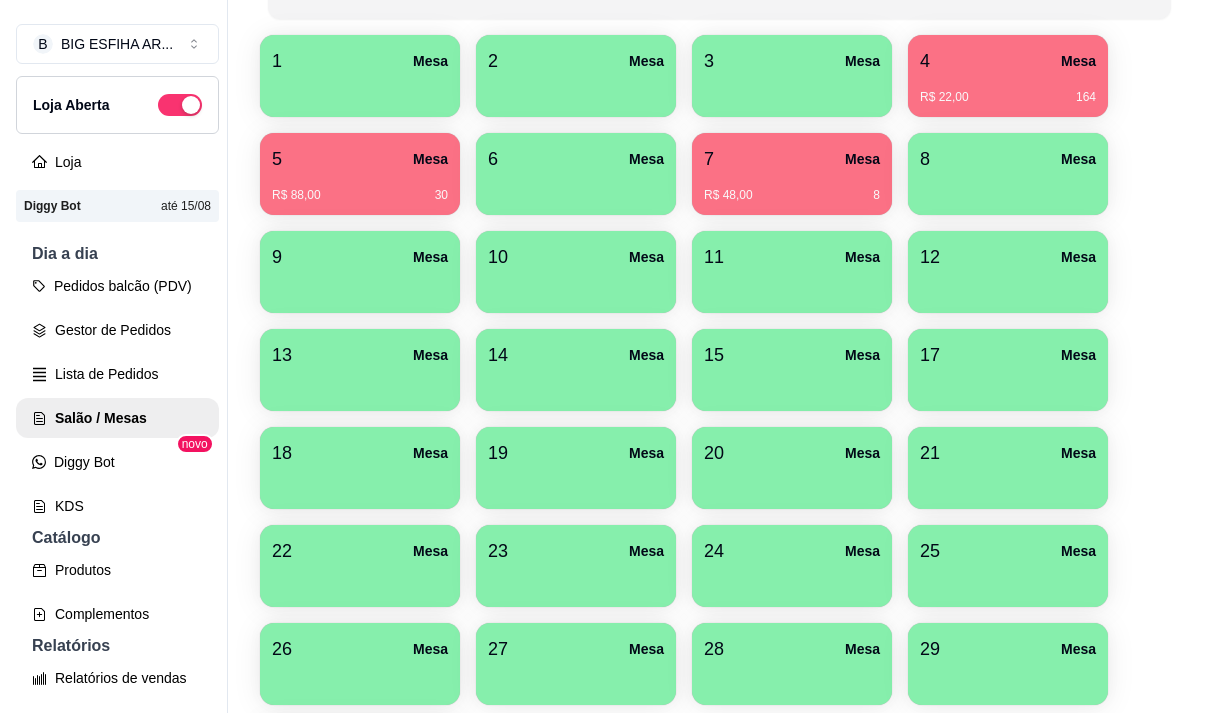scroll, scrollTop: 308, scrollLeft: 0, axis: vertical 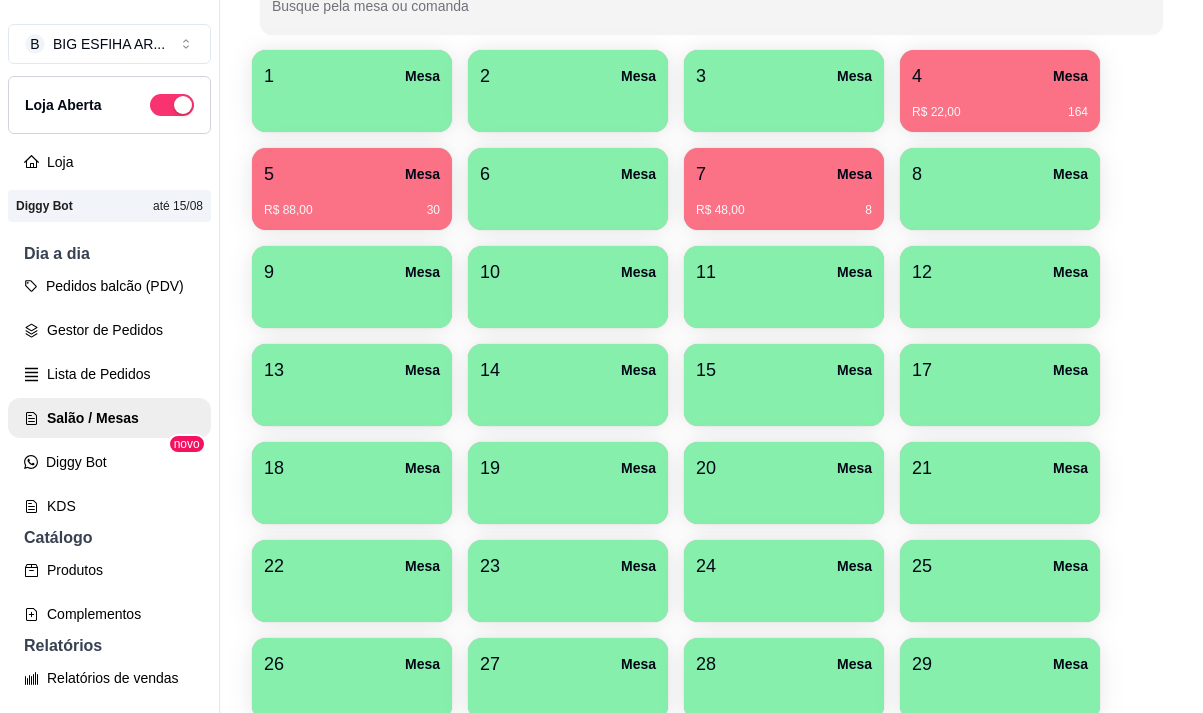 click on "R$ 22,00 164" at bounding box center [1000, 105] 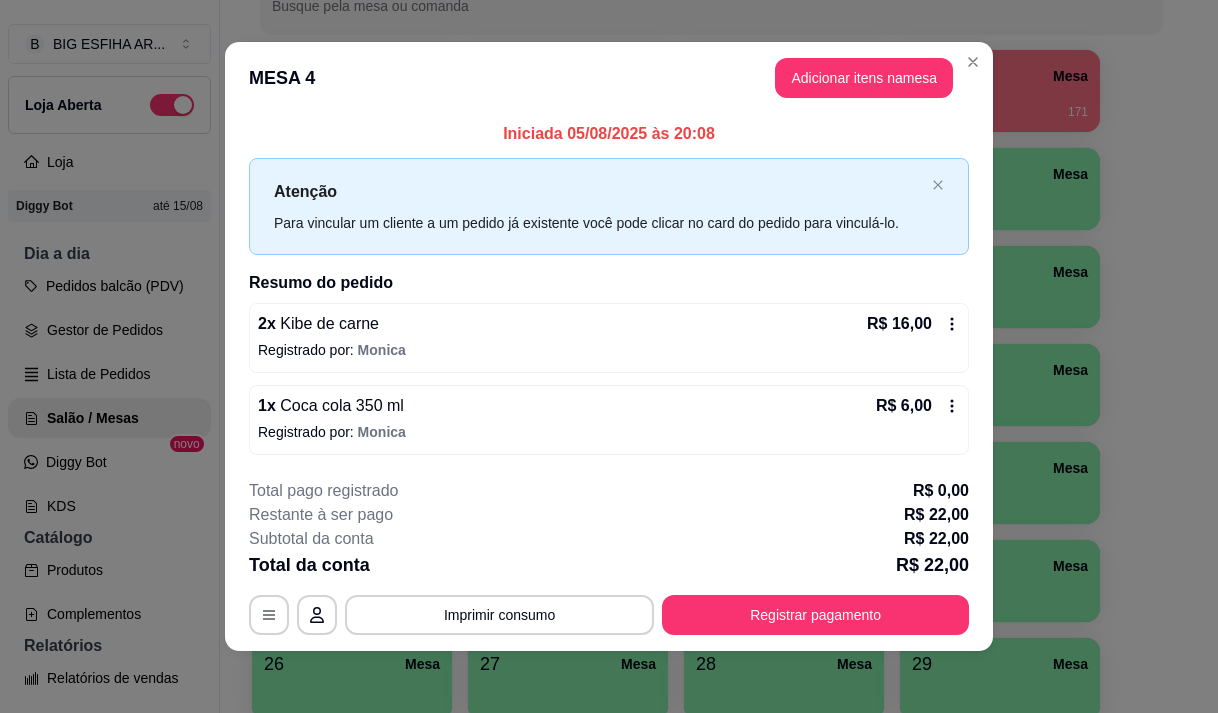 scroll, scrollTop: 12, scrollLeft: 0, axis: vertical 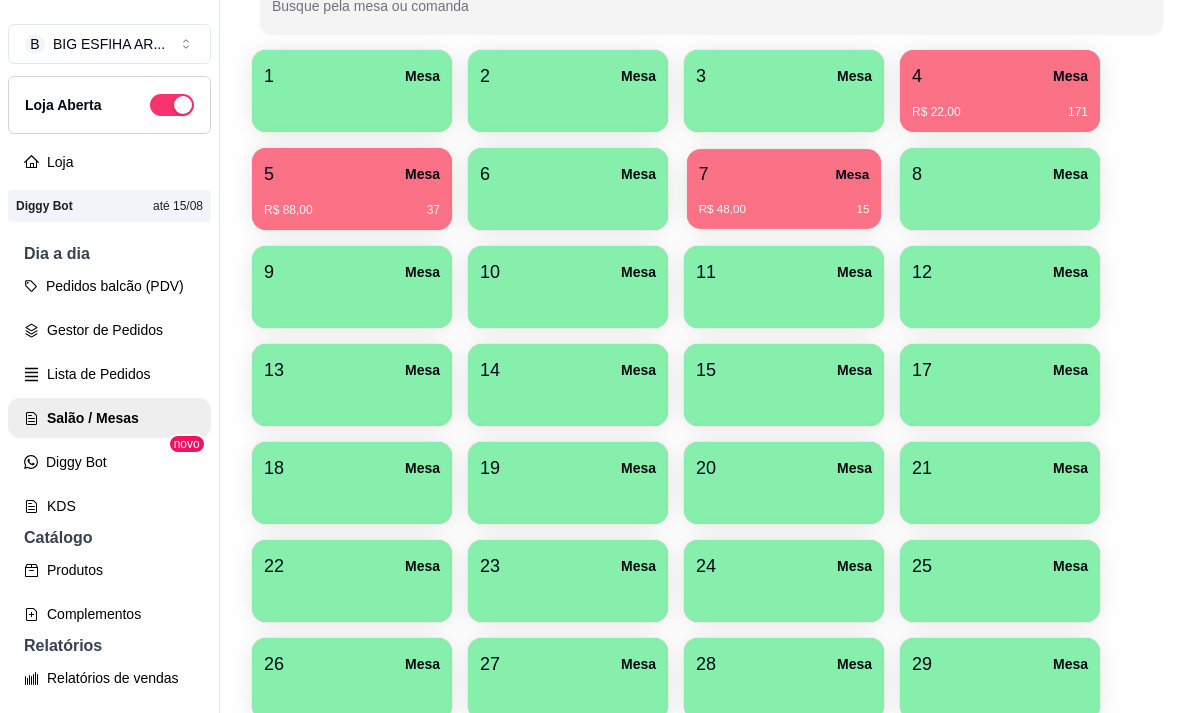 click on "R$ 48,00 15" at bounding box center [784, 210] 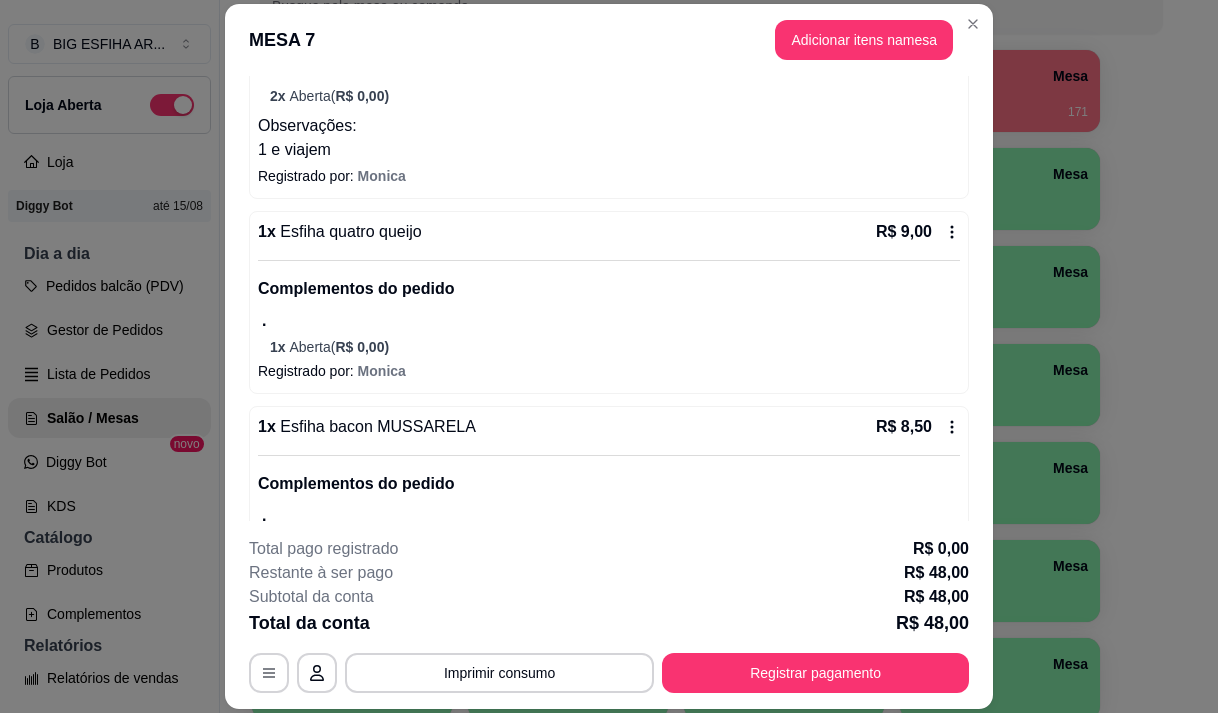 scroll, scrollTop: 657, scrollLeft: 0, axis: vertical 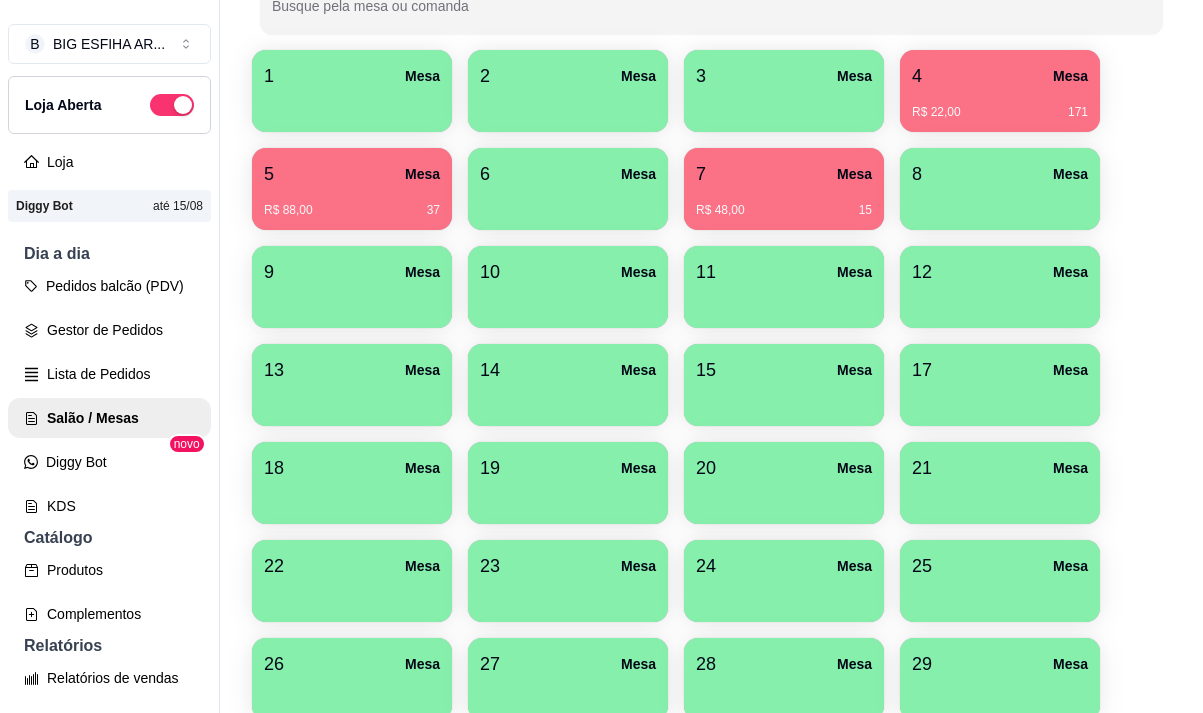 click on "R$ 88,00 37" at bounding box center [352, 203] 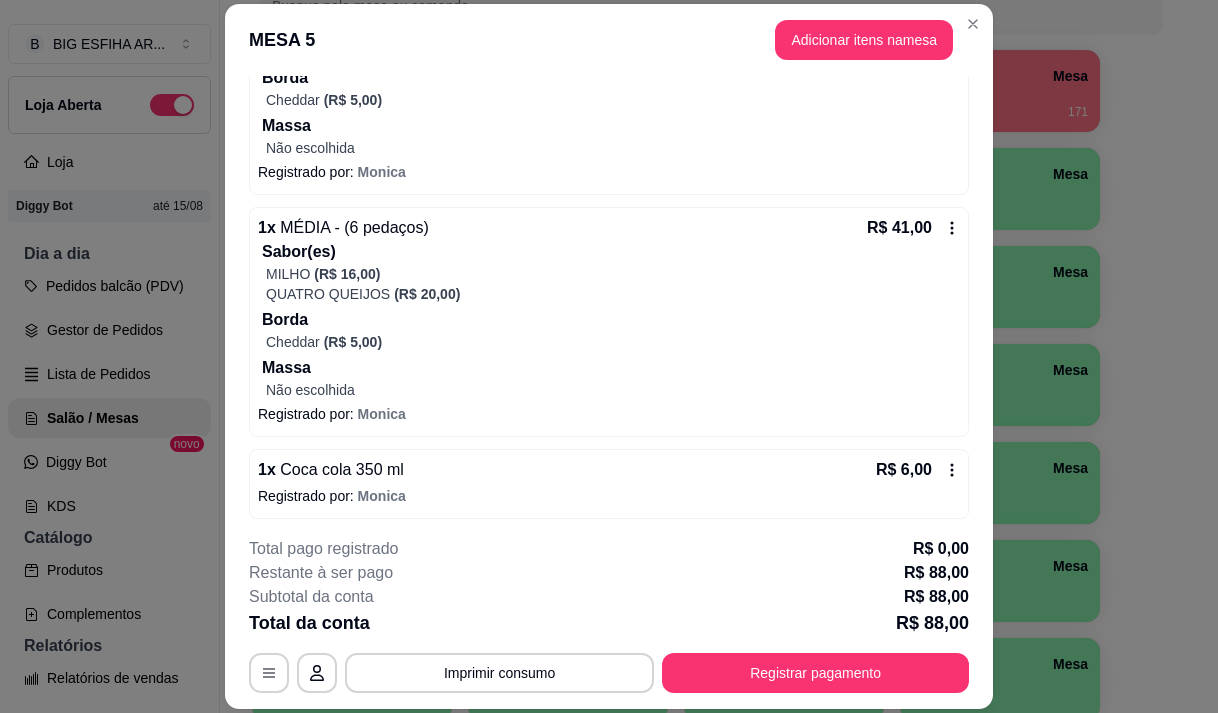 scroll, scrollTop: 305, scrollLeft: 0, axis: vertical 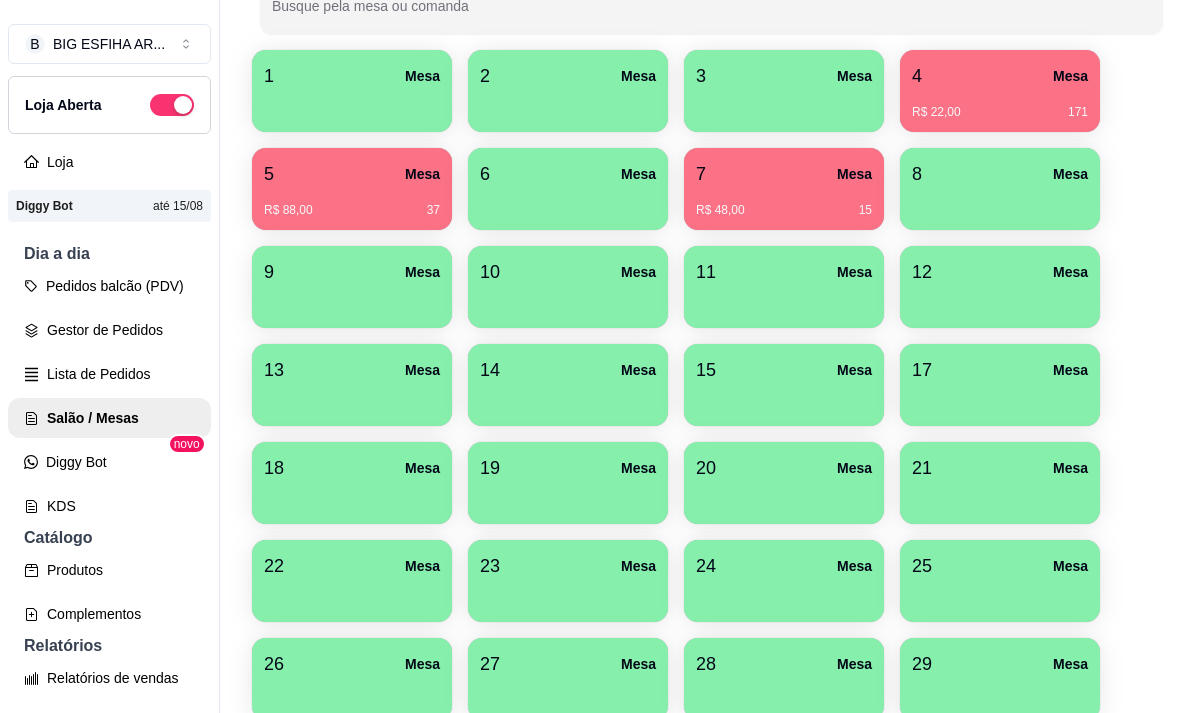 click at bounding box center [784, 105] 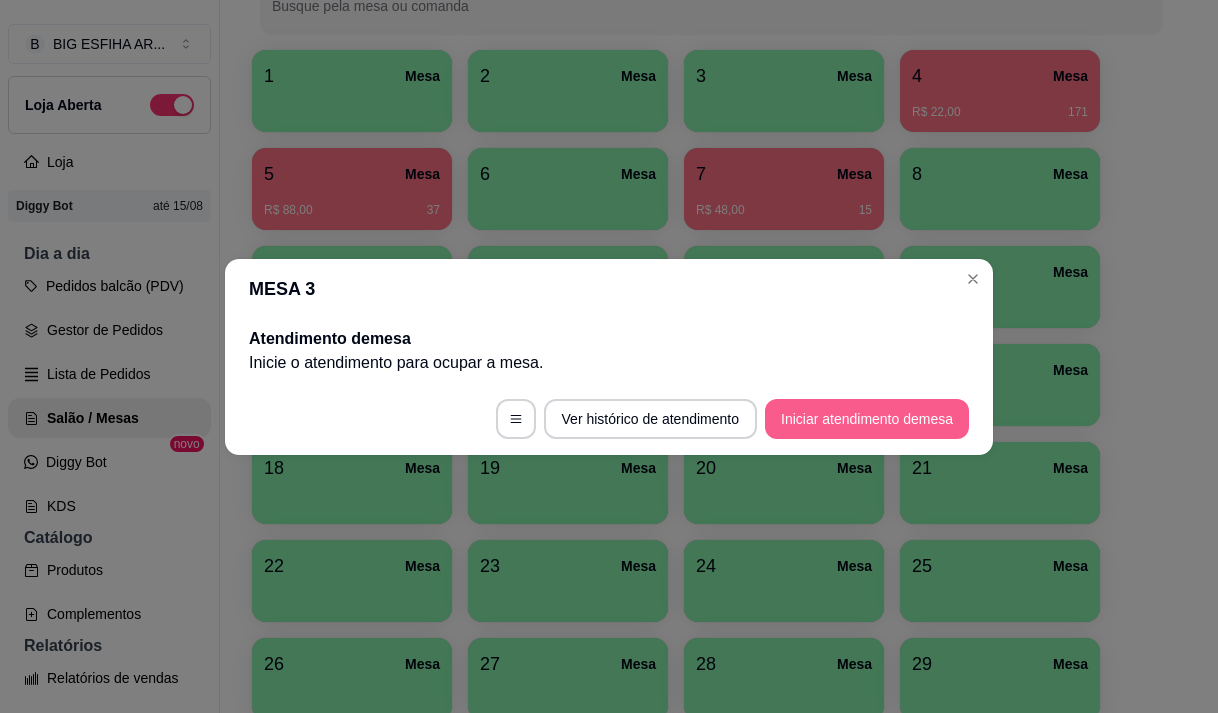 click on "Iniciar atendimento de  mesa" at bounding box center [867, 419] 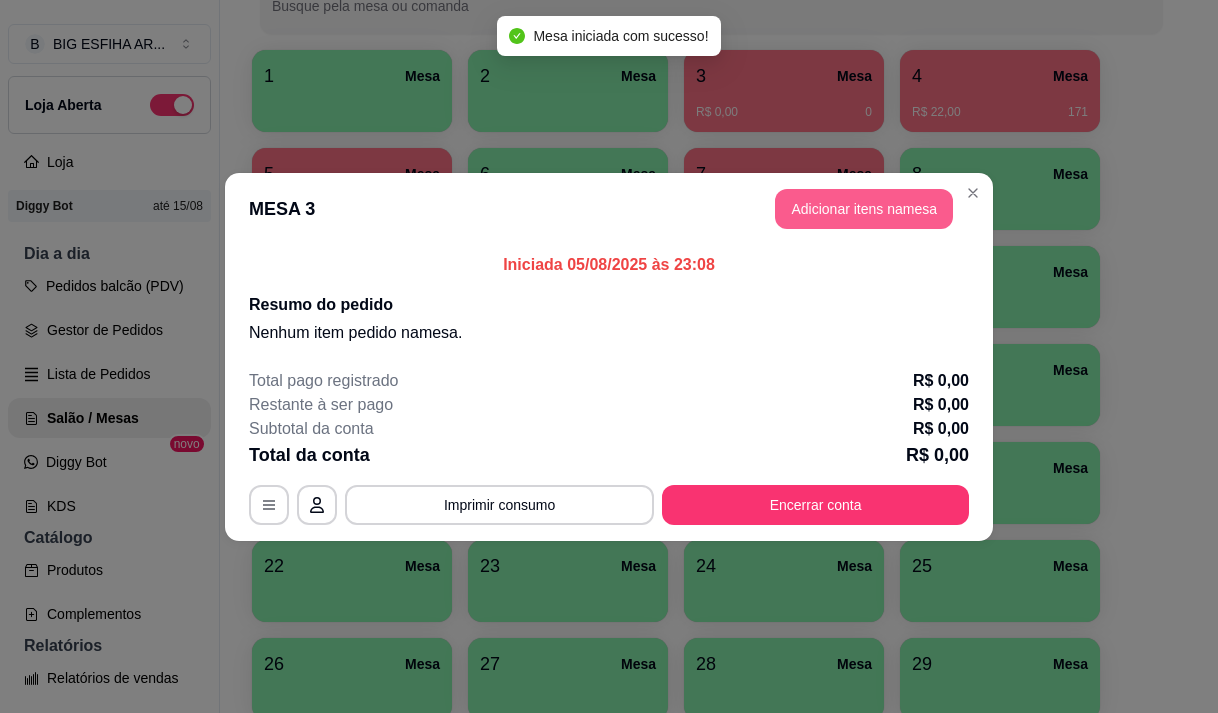 click on "Adicionar itens na  mesa" at bounding box center (864, 209) 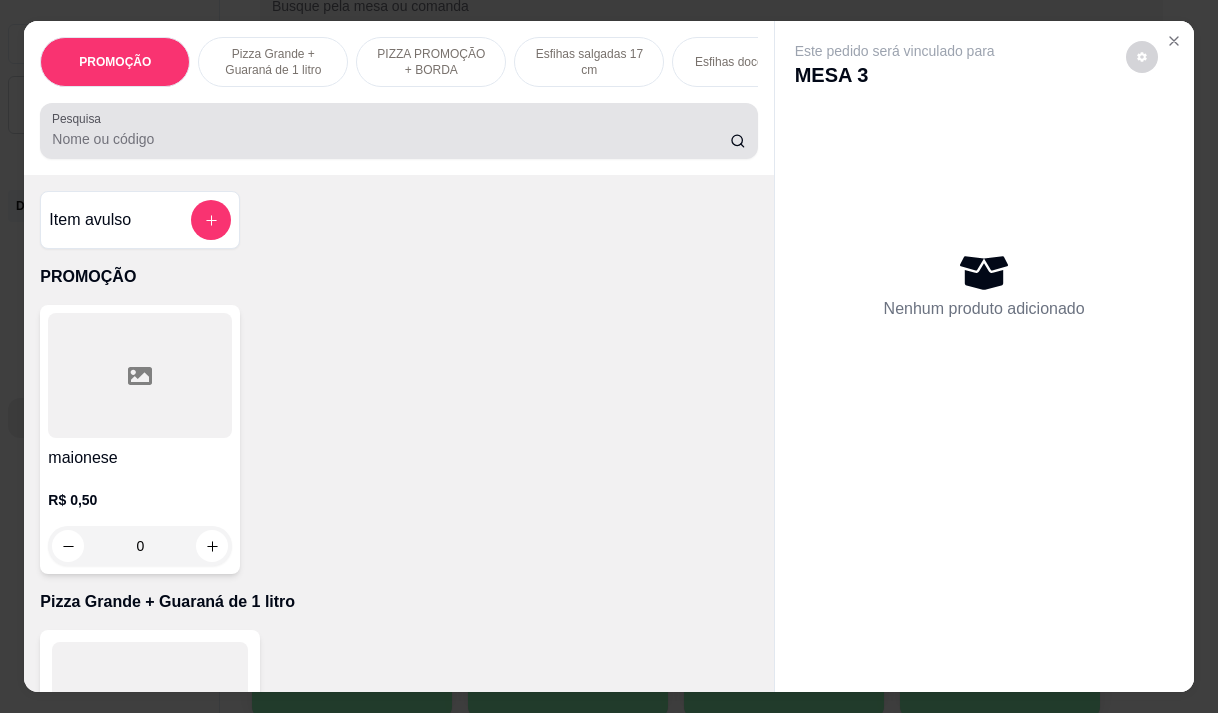 click on "Pesquisa" at bounding box center (391, 139) 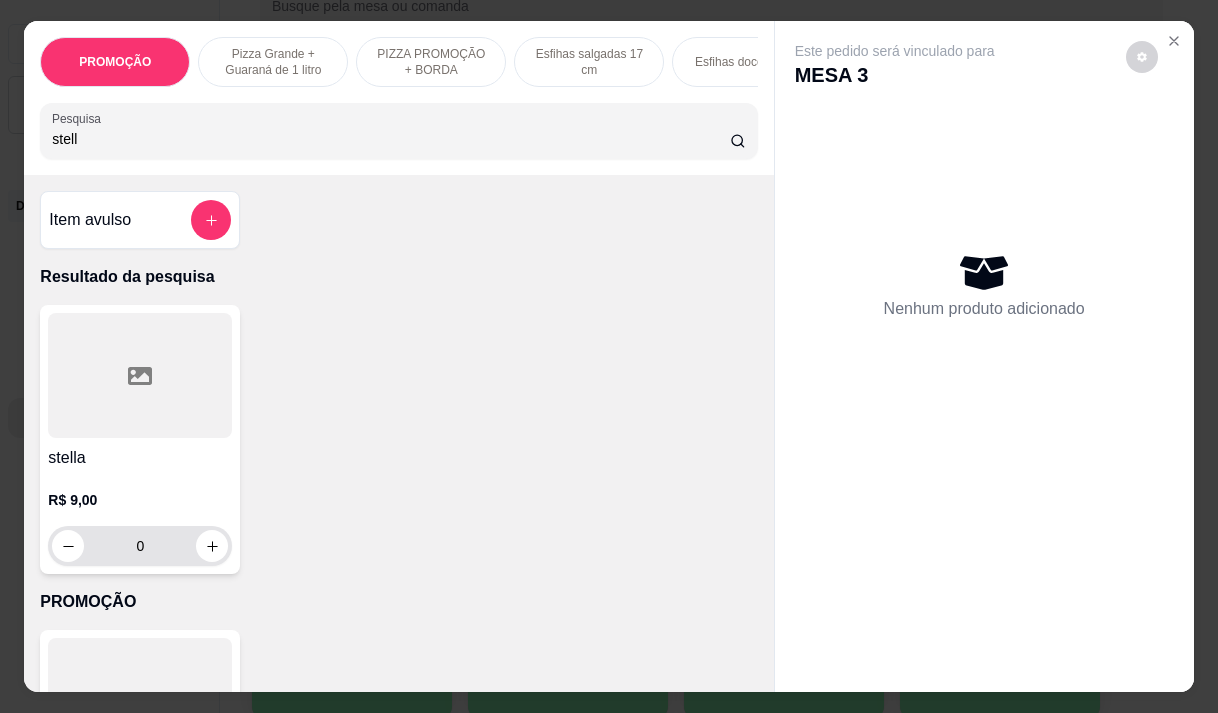 type on "stell" 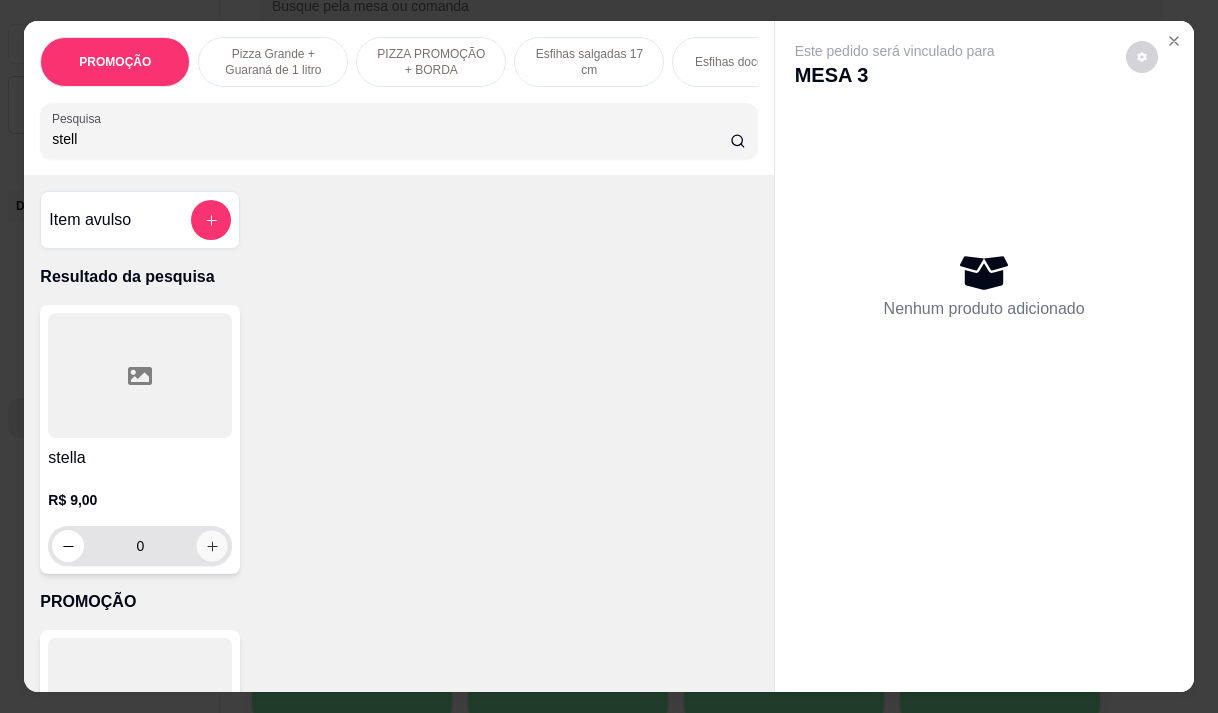 click 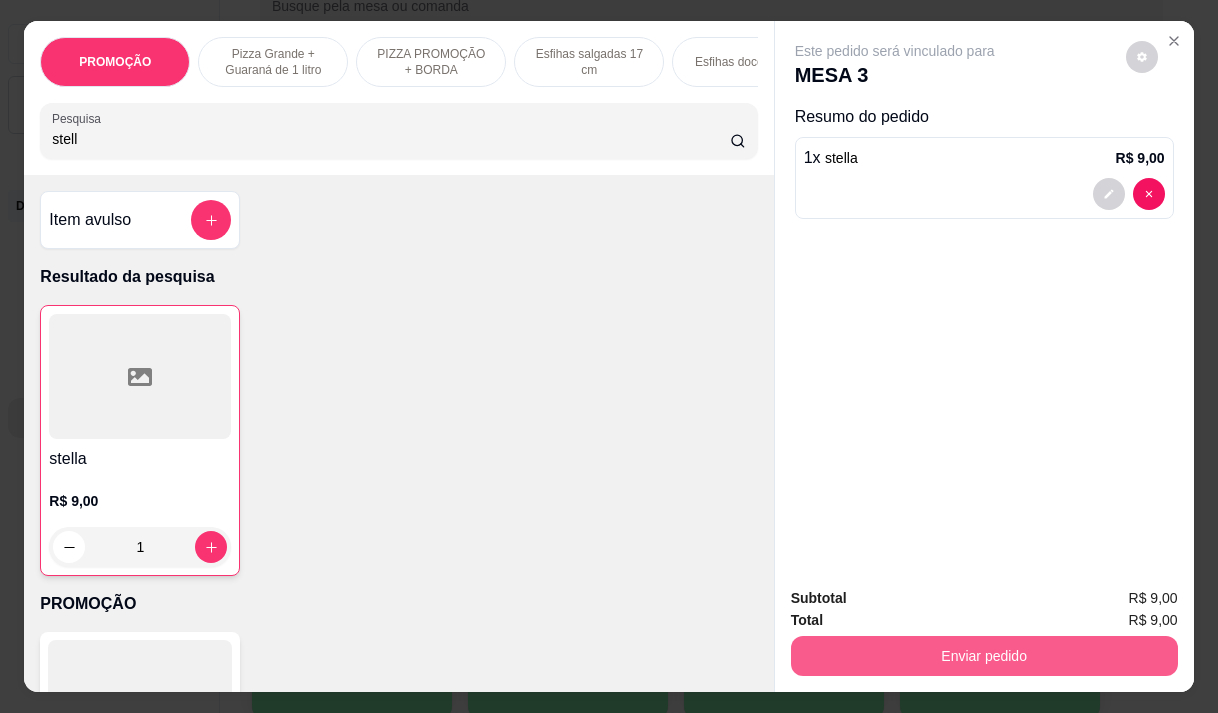 click on "Enviar pedido" at bounding box center (984, 656) 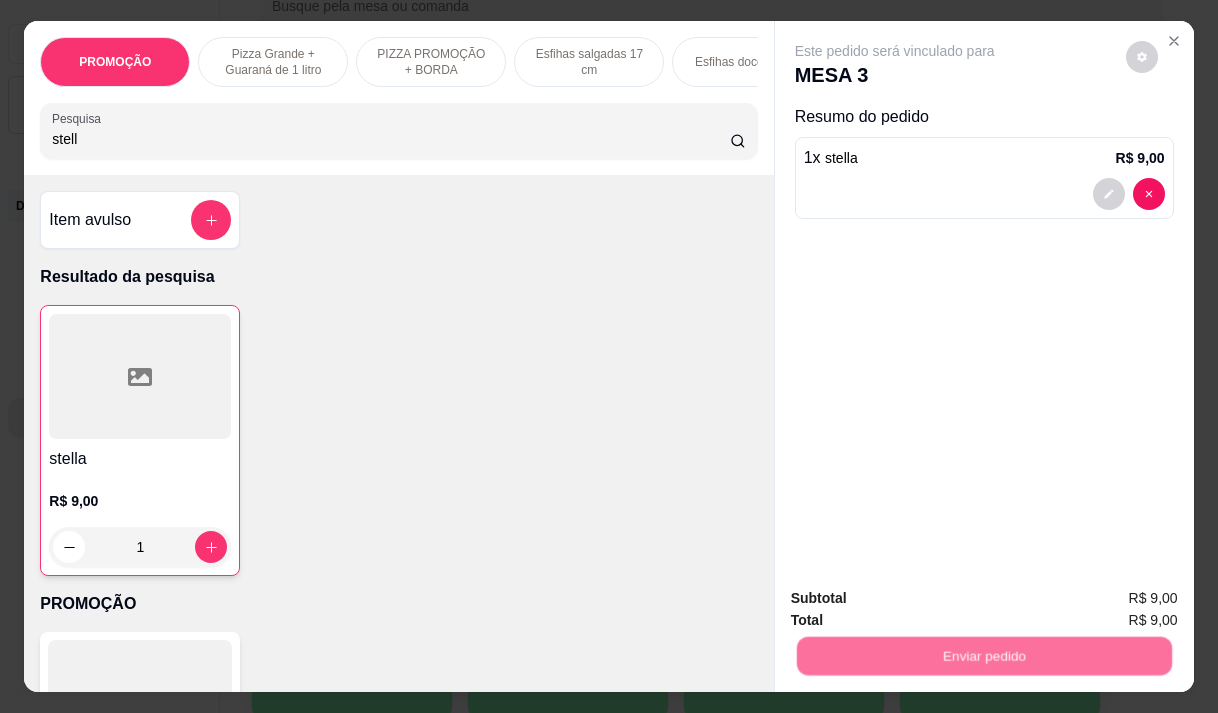 click on "Não registrar e enviar pedido" at bounding box center [918, 599] 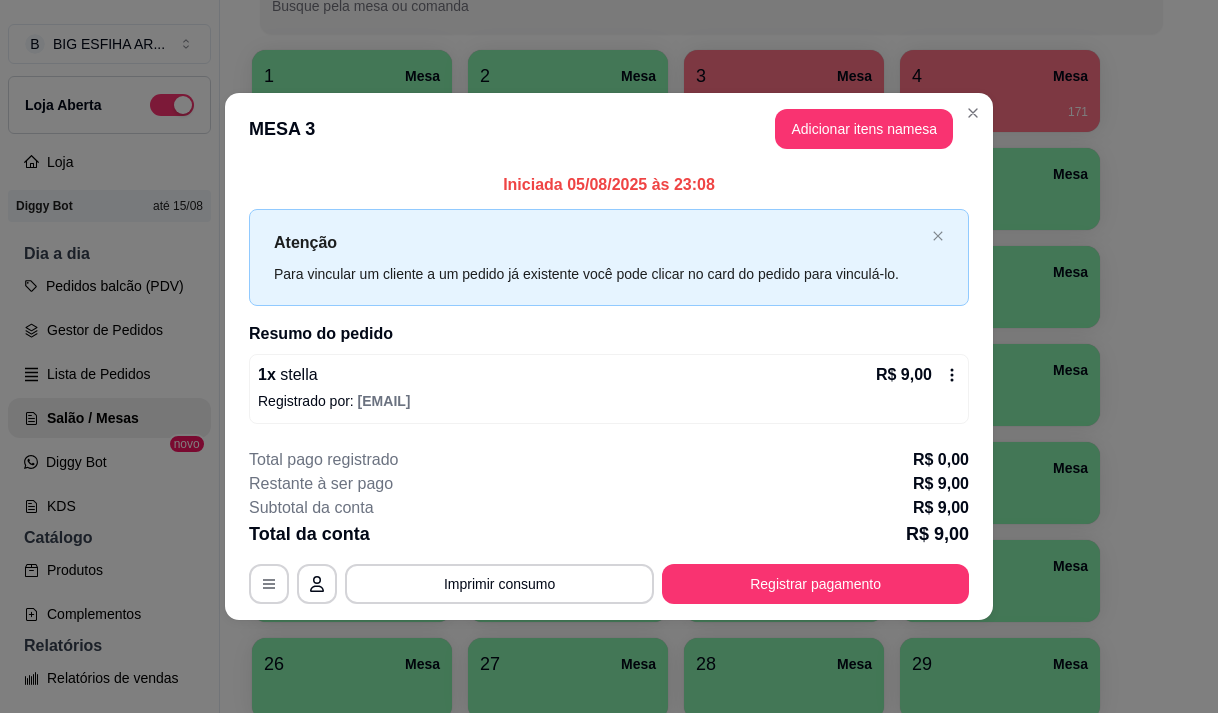 click on "Registrar pagamento" at bounding box center [815, 584] 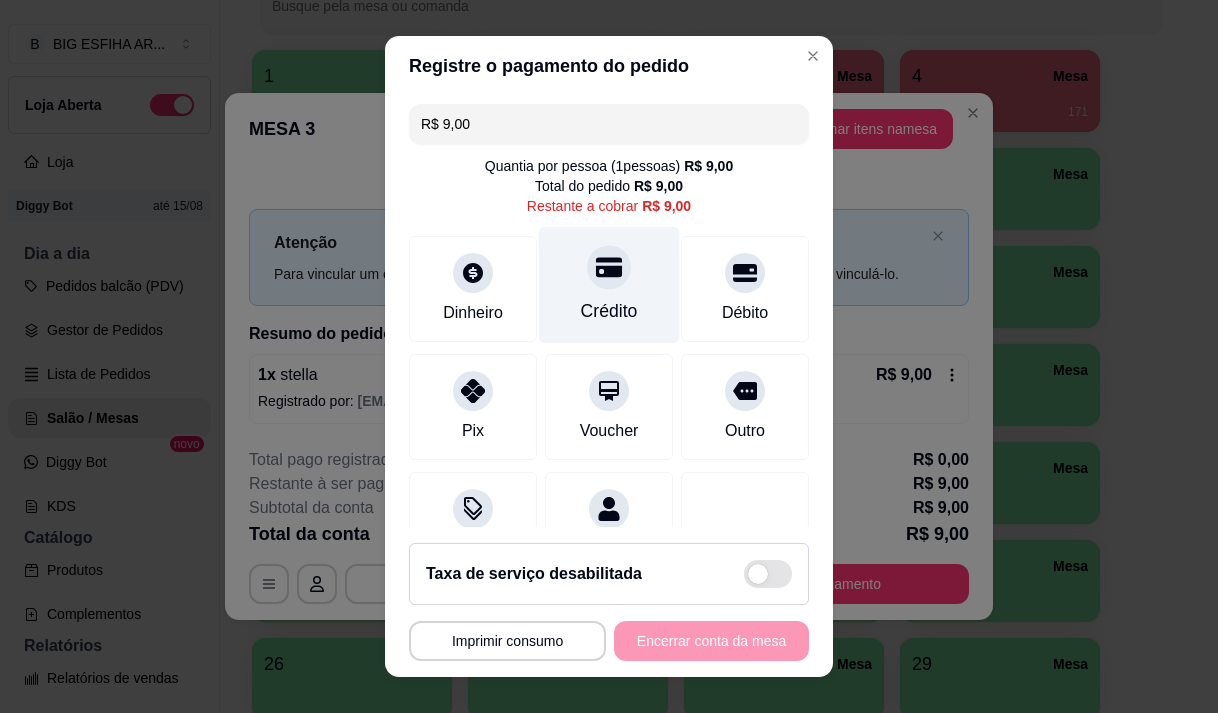 click on "Crédito" at bounding box center (609, 311) 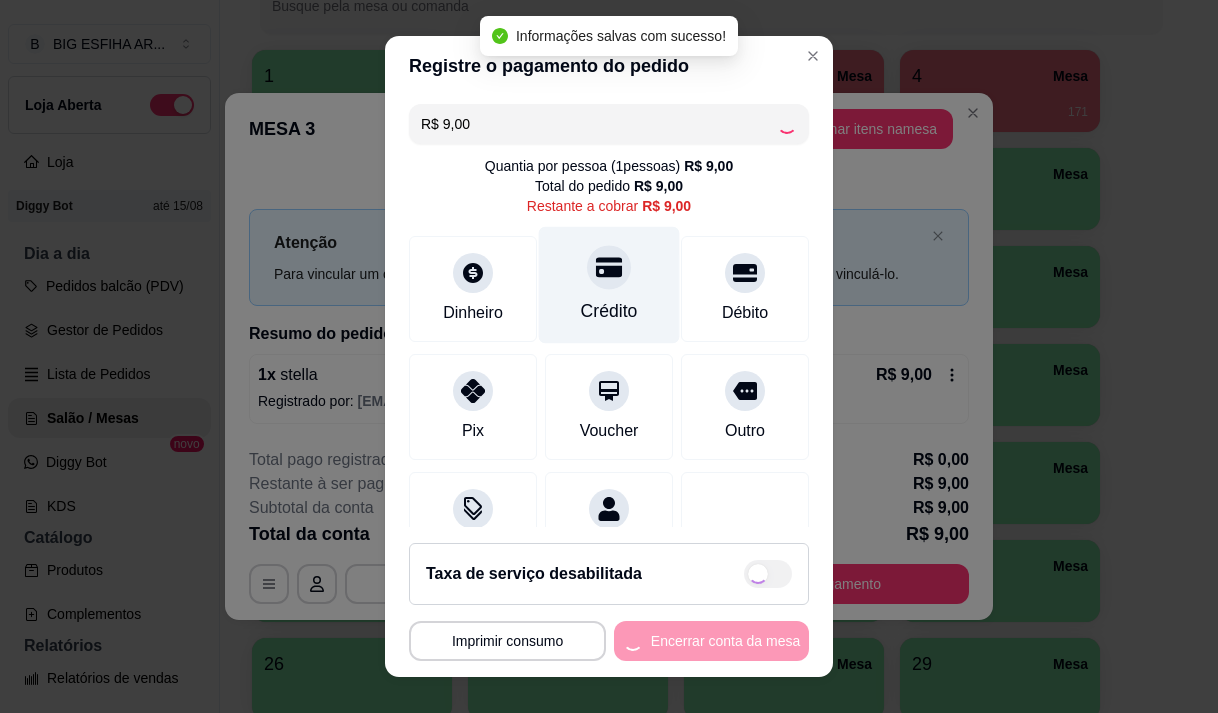 type on "R$ 0,00" 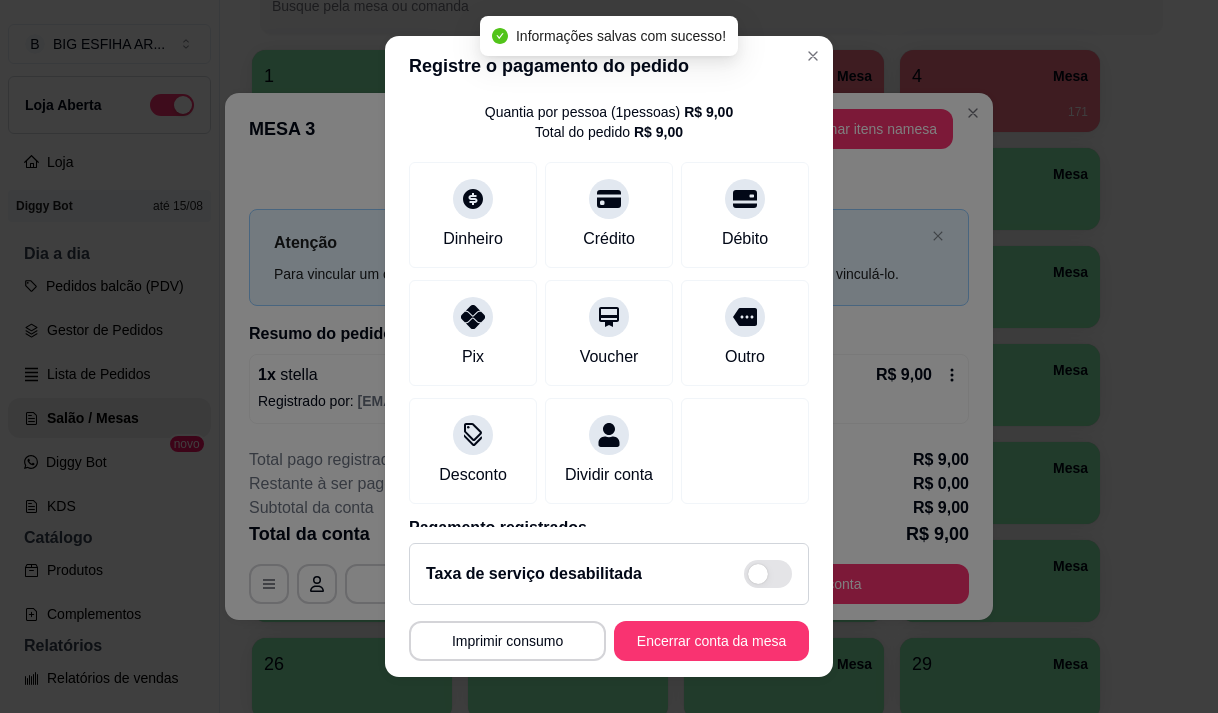 scroll, scrollTop: 166, scrollLeft: 0, axis: vertical 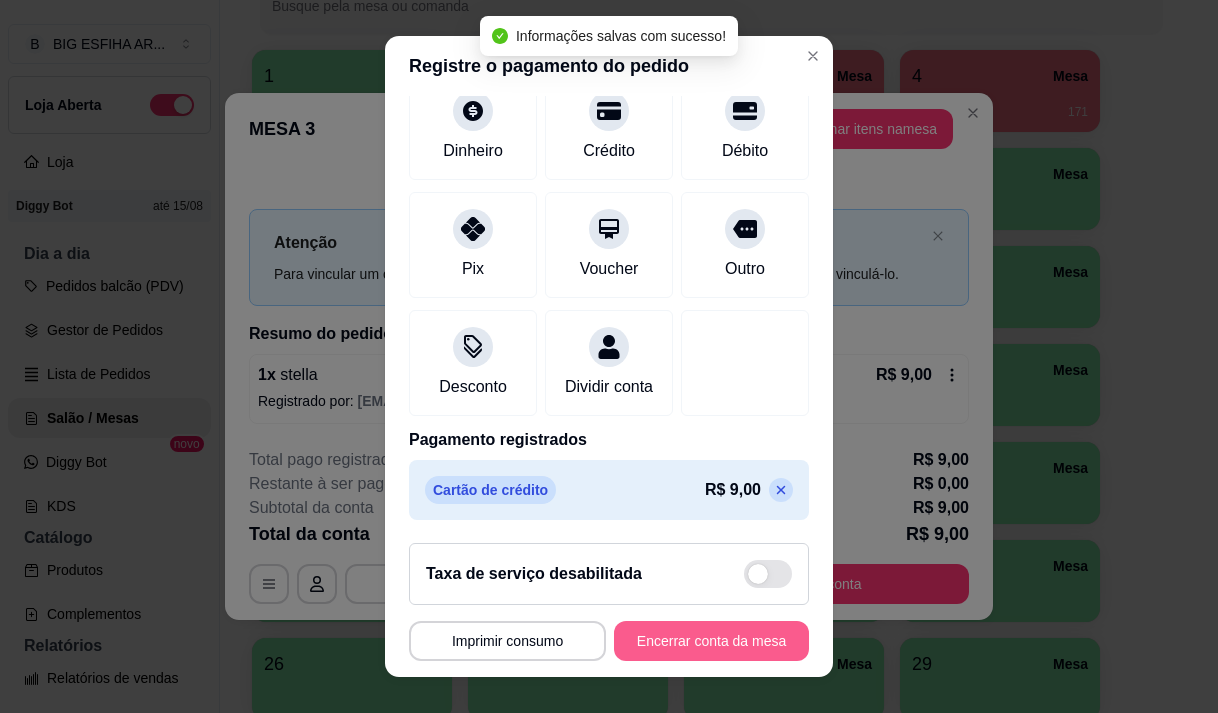 click on "Encerrar conta da mesa" at bounding box center [711, 641] 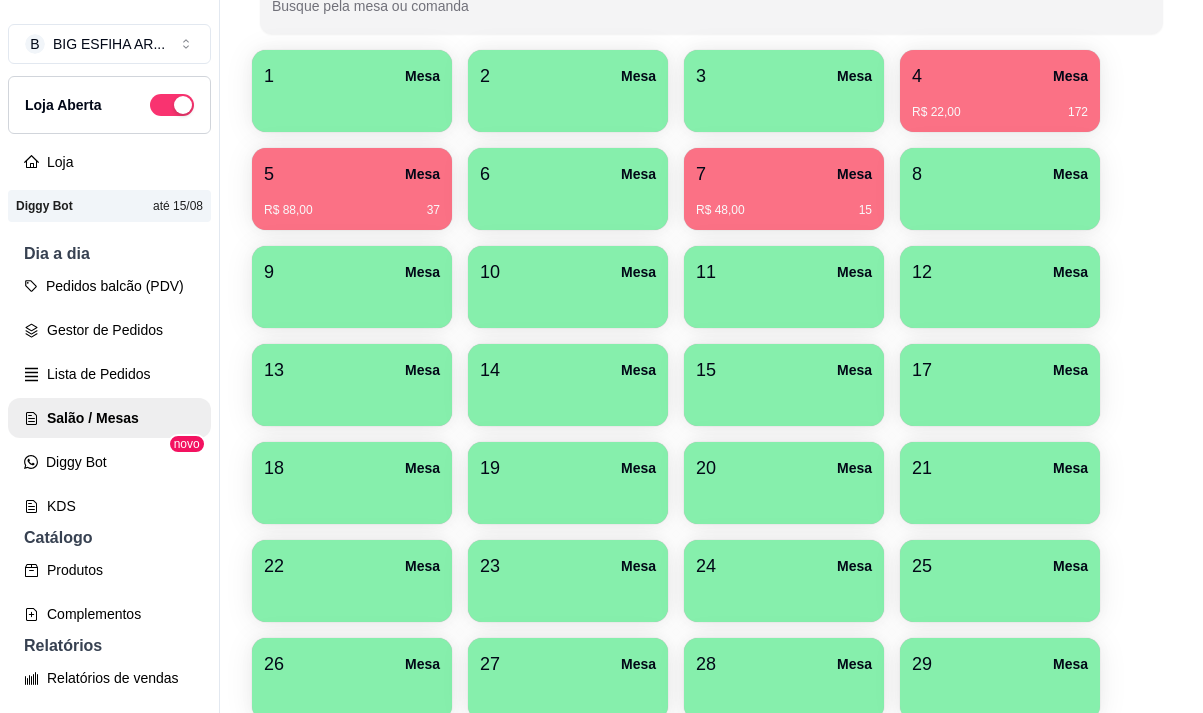 click on "Mesa" at bounding box center [1070, 76] 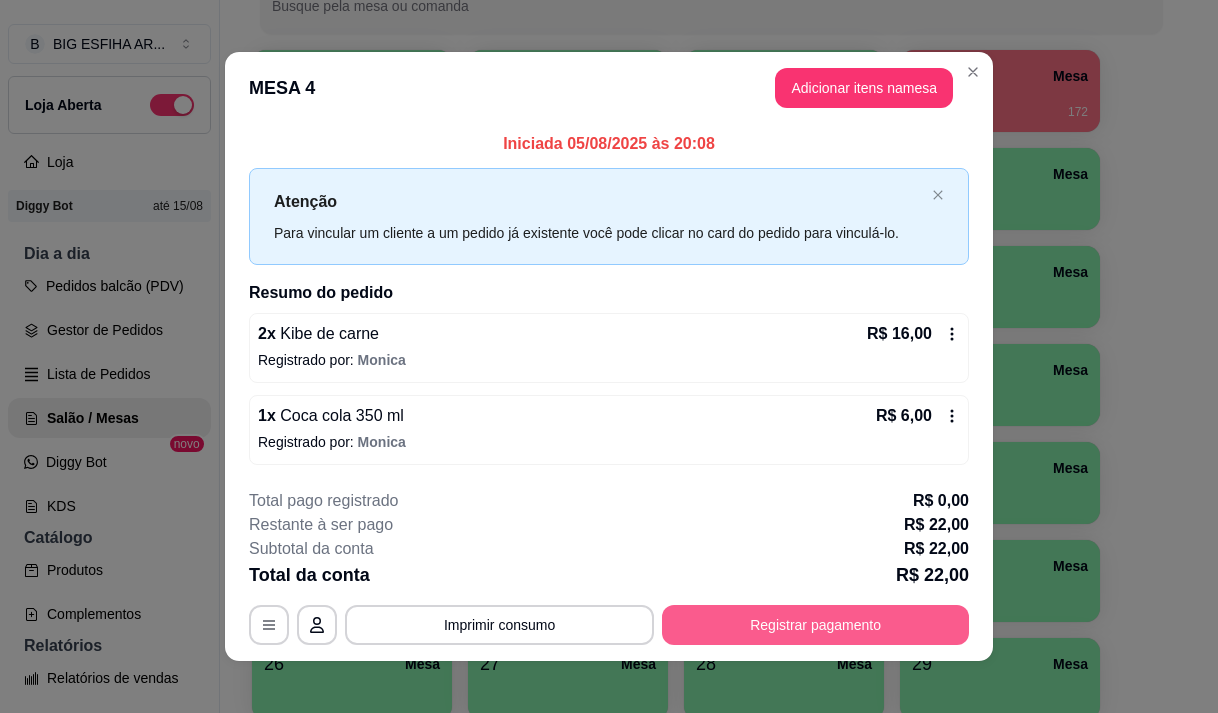 click on "Registrar pagamento" at bounding box center (815, 625) 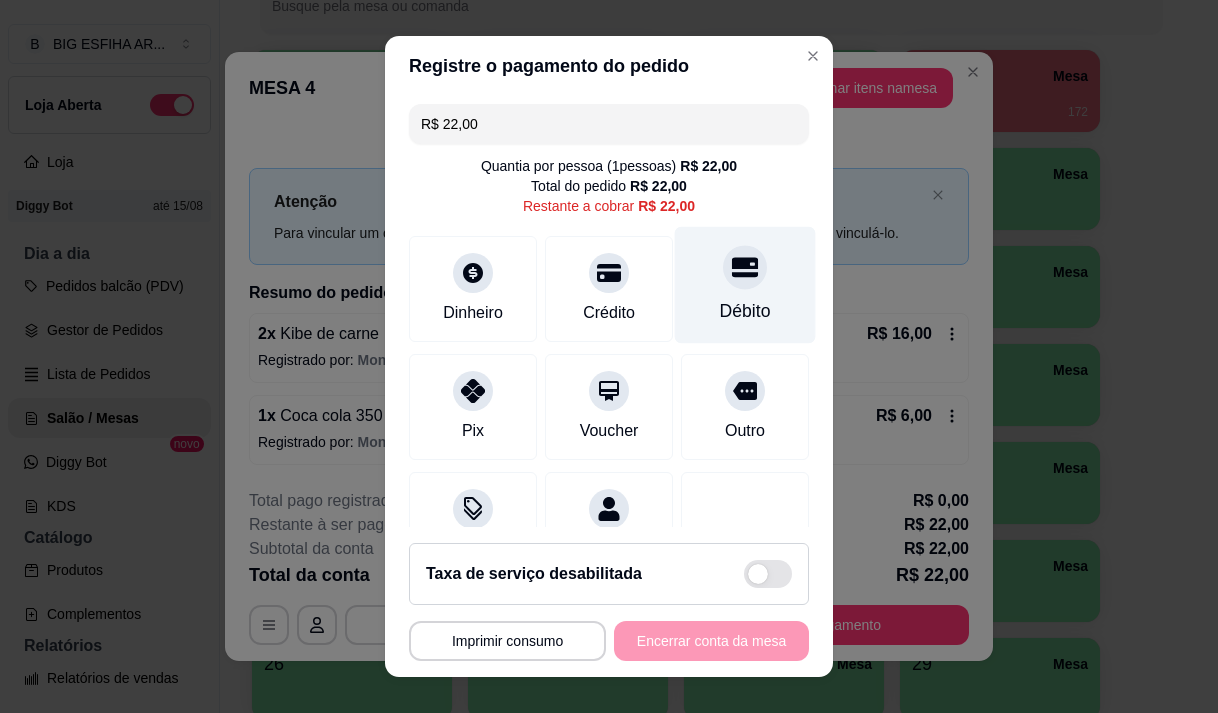 click on "Débito" at bounding box center (745, 284) 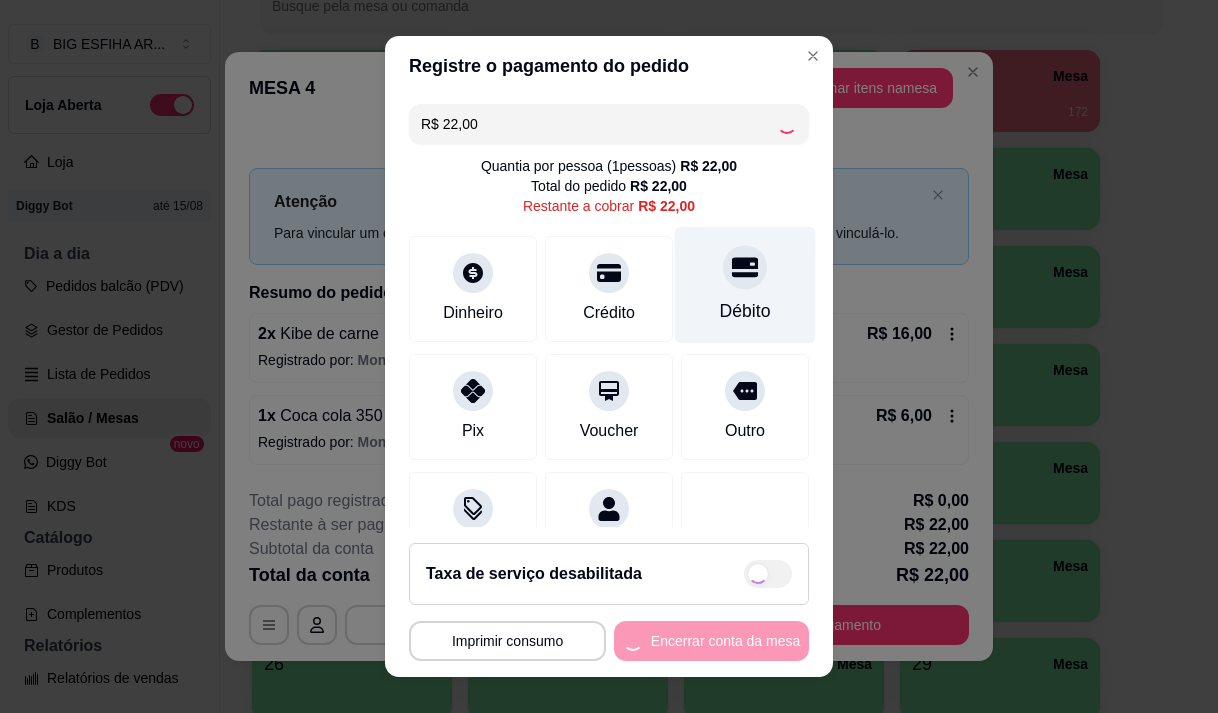 type on "R$ 0,00" 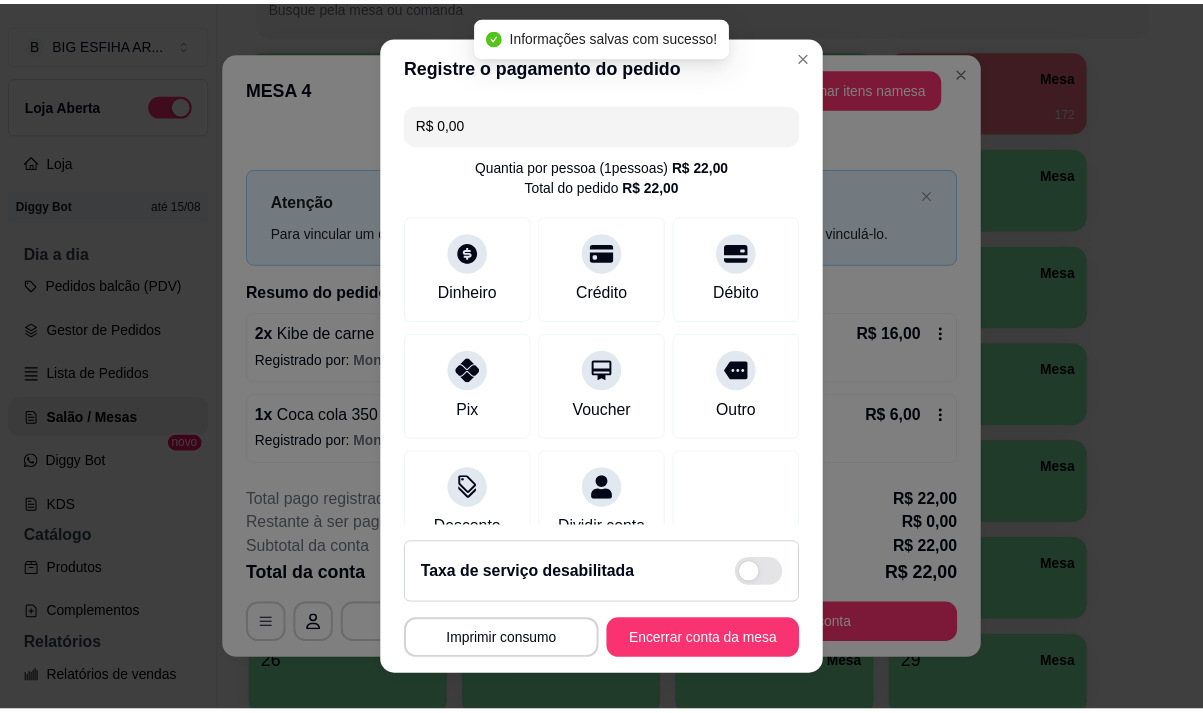 scroll, scrollTop: 166, scrollLeft: 0, axis: vertical 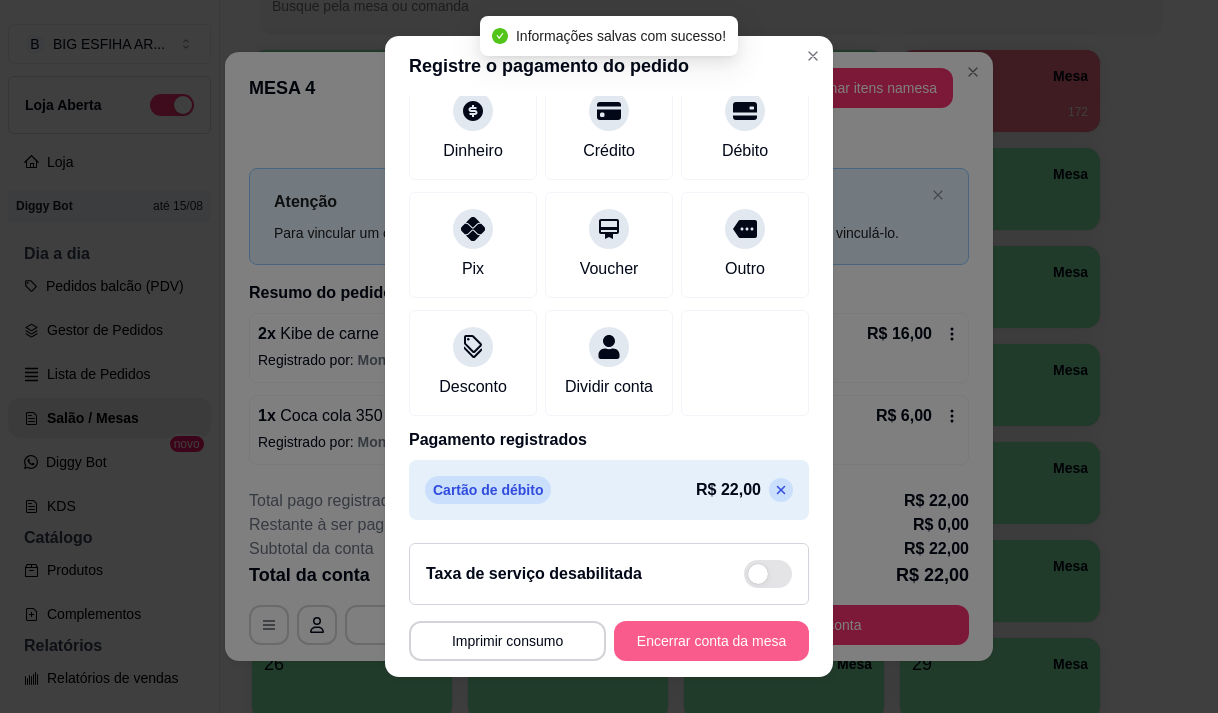 click on "Encerrar conta da mesa" at bounding box center [711, 641] 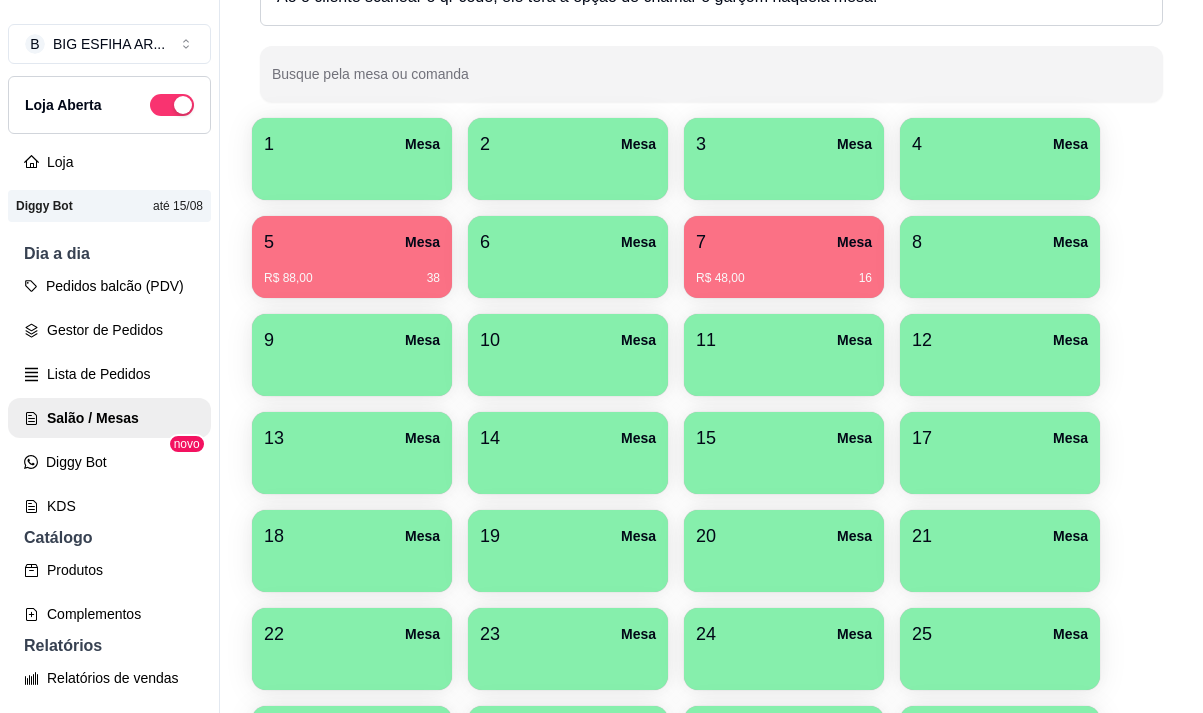 scroll, scrollTop: 208, scrollLeft: 0, axis: vertical 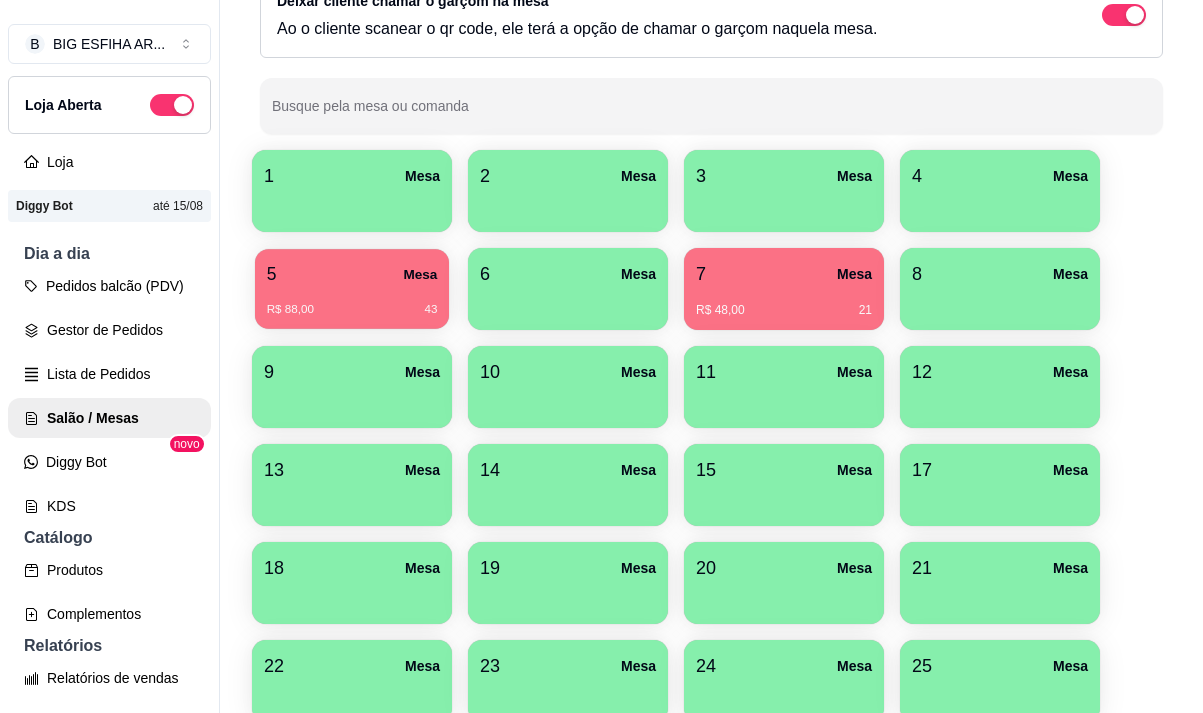 click on "R$ 88,00 43" at bounding box center (352, 302) 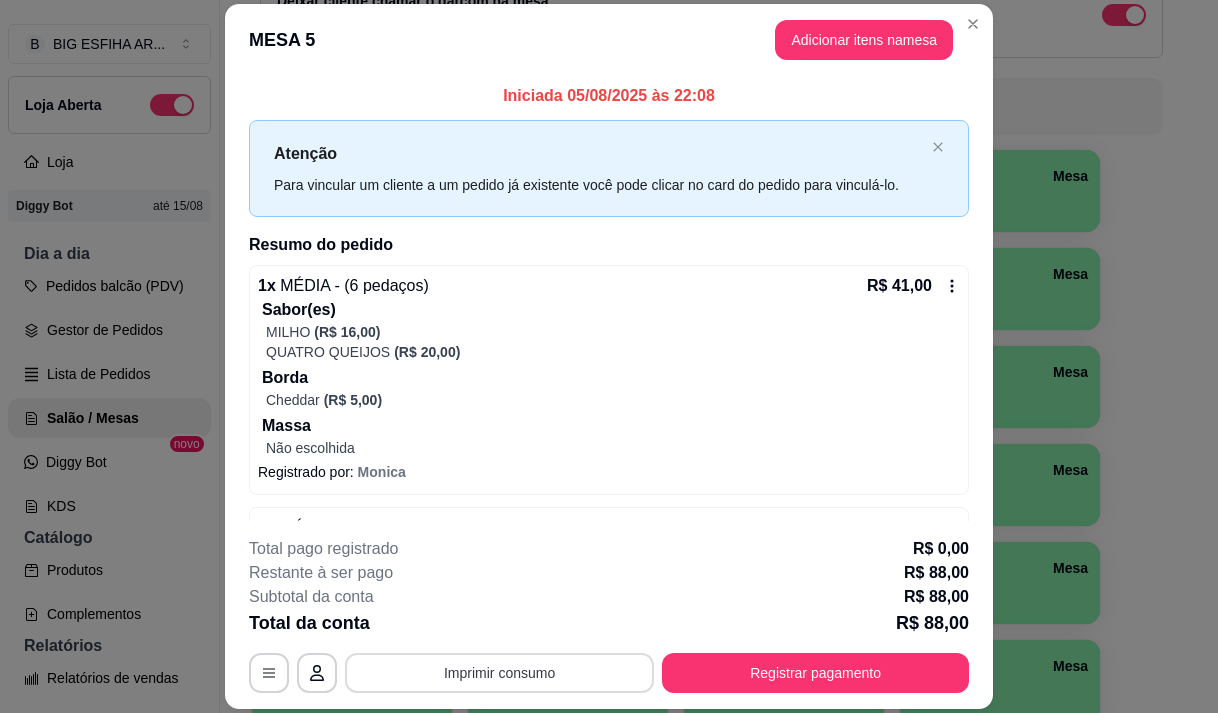 click on "Imprimir consumo" at bounding box center (499, 673) 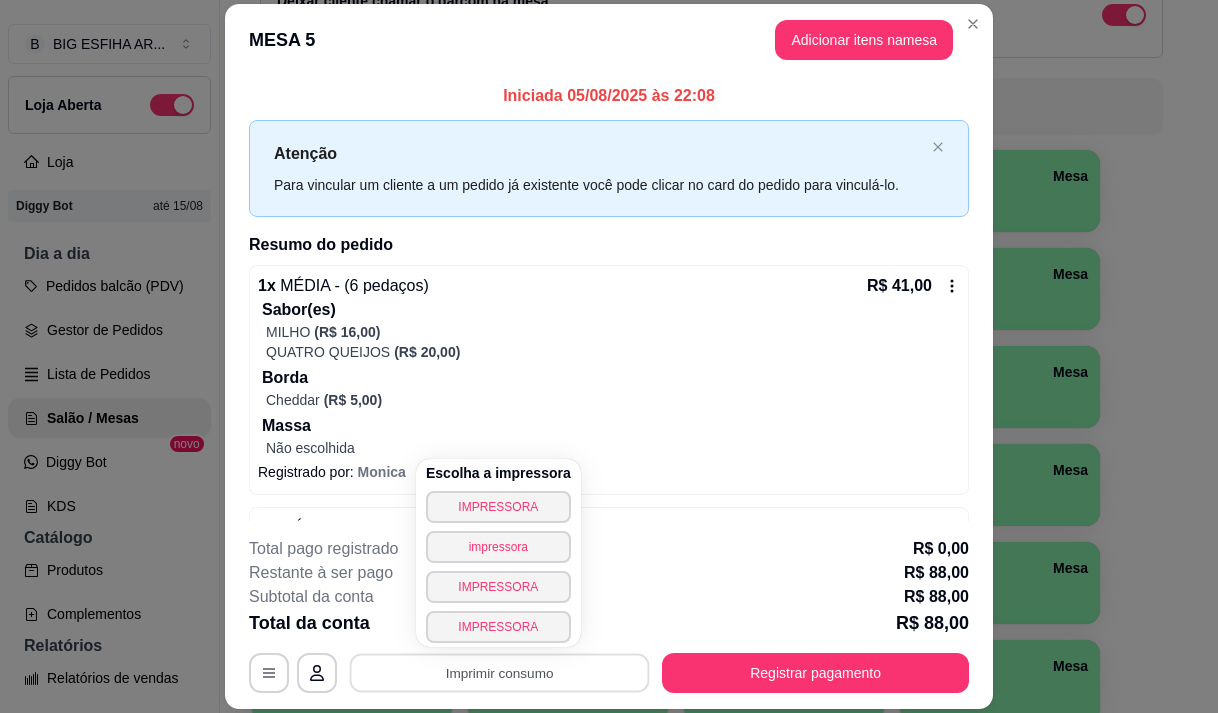 click on "Escolha a impressora IMPRESSORA impressora IMPRESSORA IMPRESSORA" at bounding box center (498, 553) 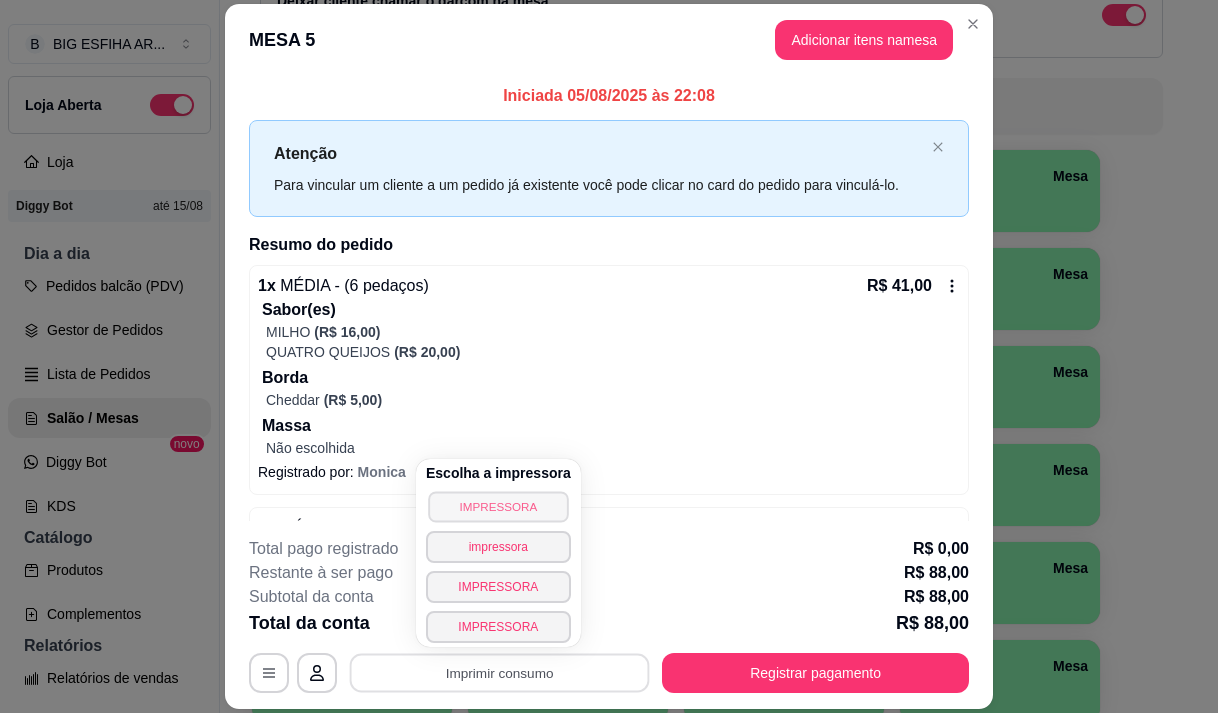 click on "IMPRESSORA" at bounding box center [498, 506] 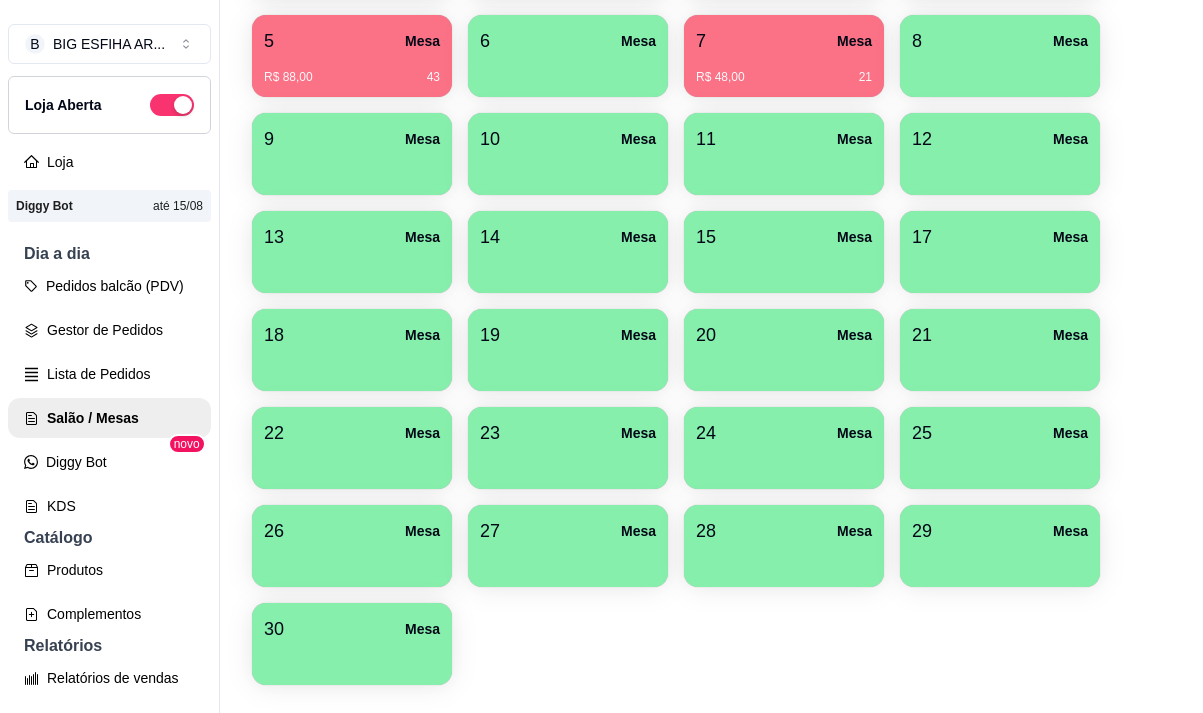 scroll, scrollTop: 308, scrollLeft: 0, axis: vertical 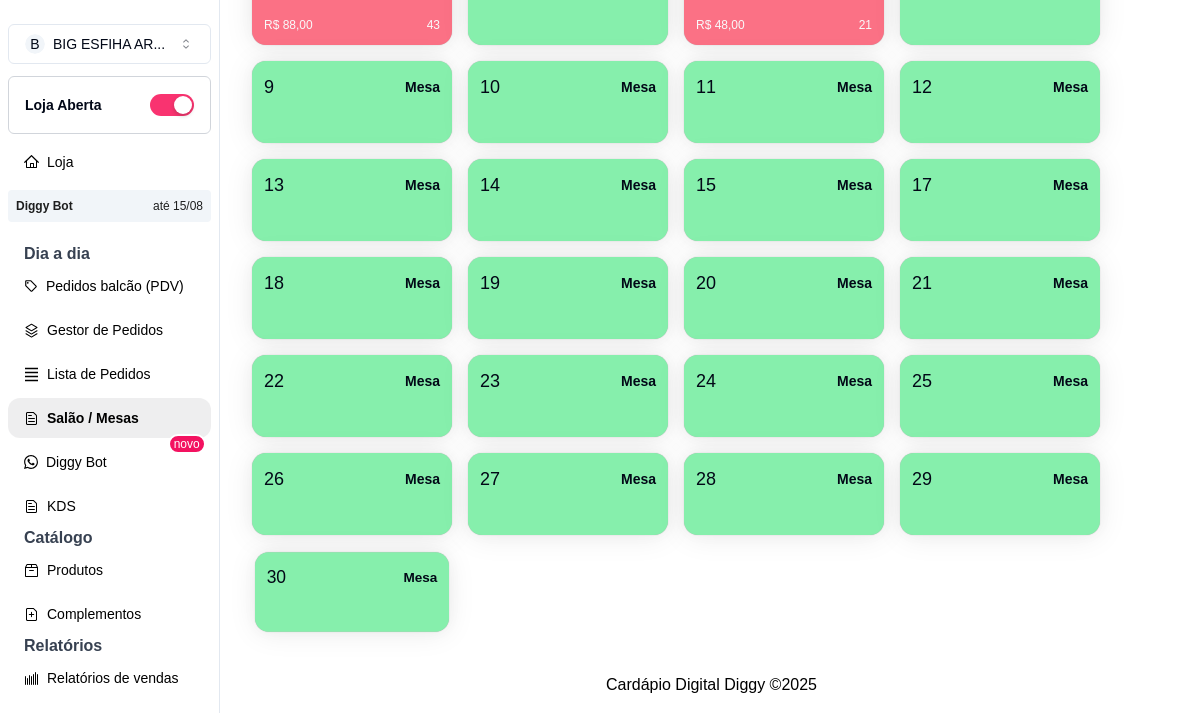 click on "30 Mesa" at bounding box center (352, 592) 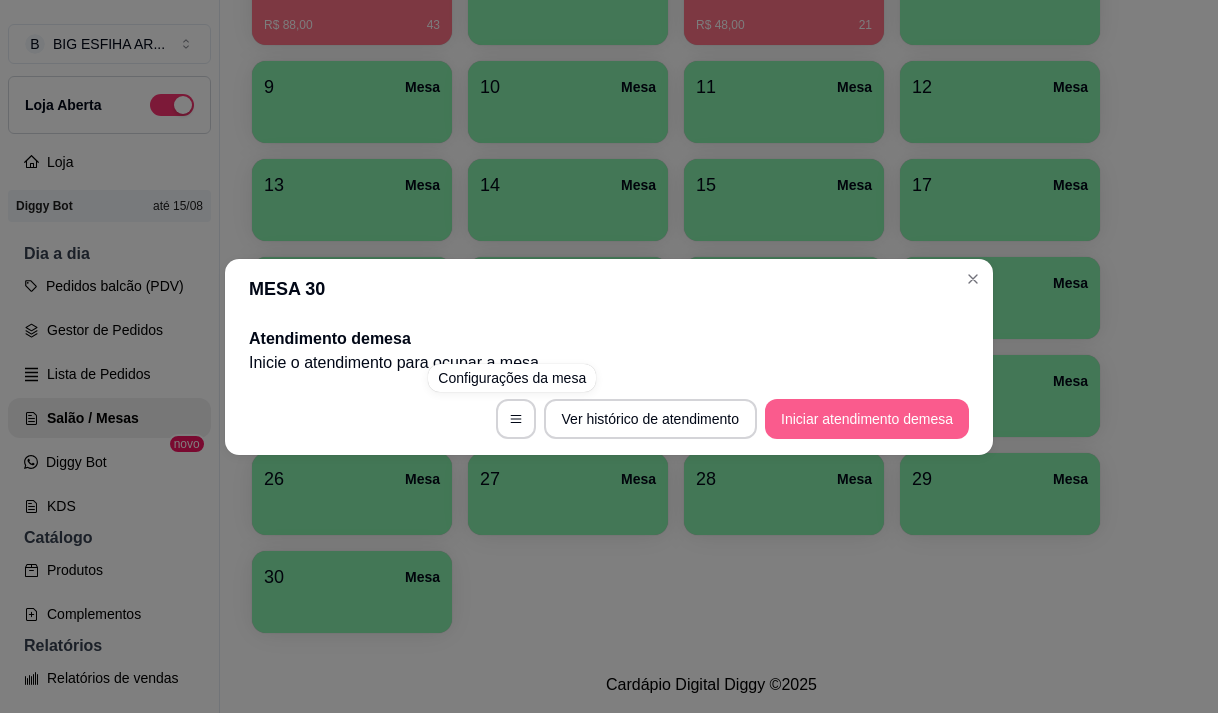 click on "Iniciar atendimento de  mesa" at bounding box center [867, 419] 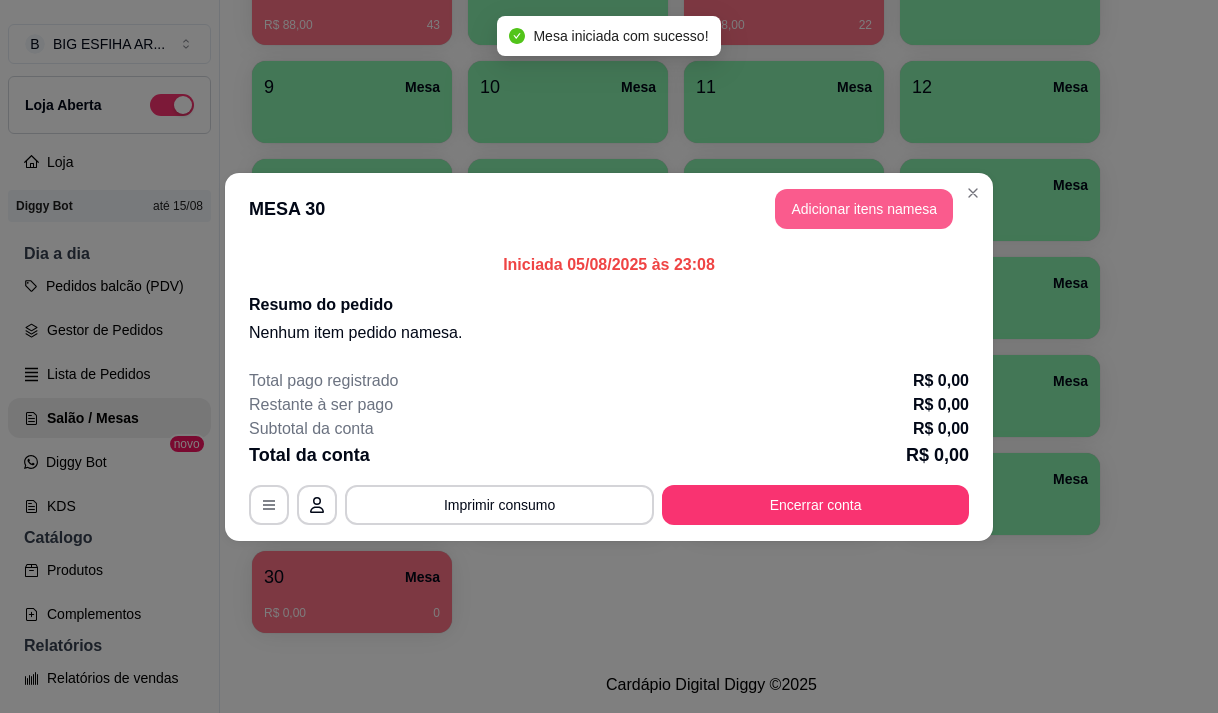 click on "Adicionar itens na  mesa" at bounding box center [864, 209] 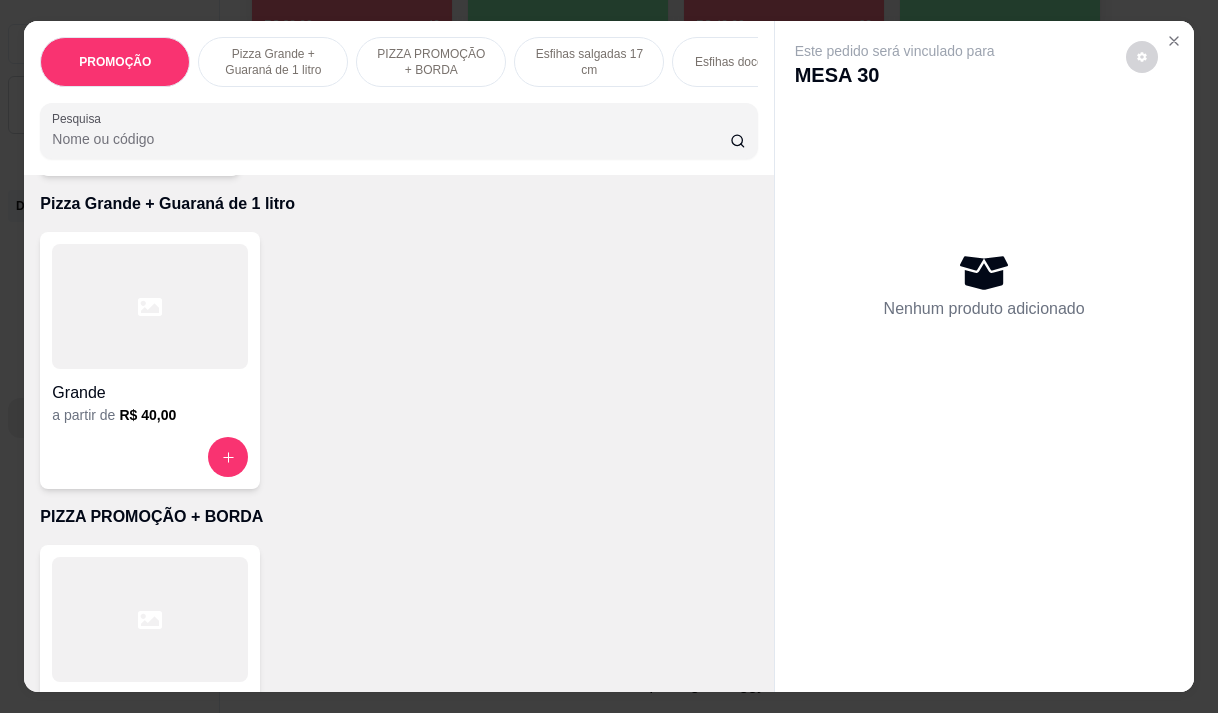 scroll, scrollTop: 600, scrollLeft: 0, axis: vertical 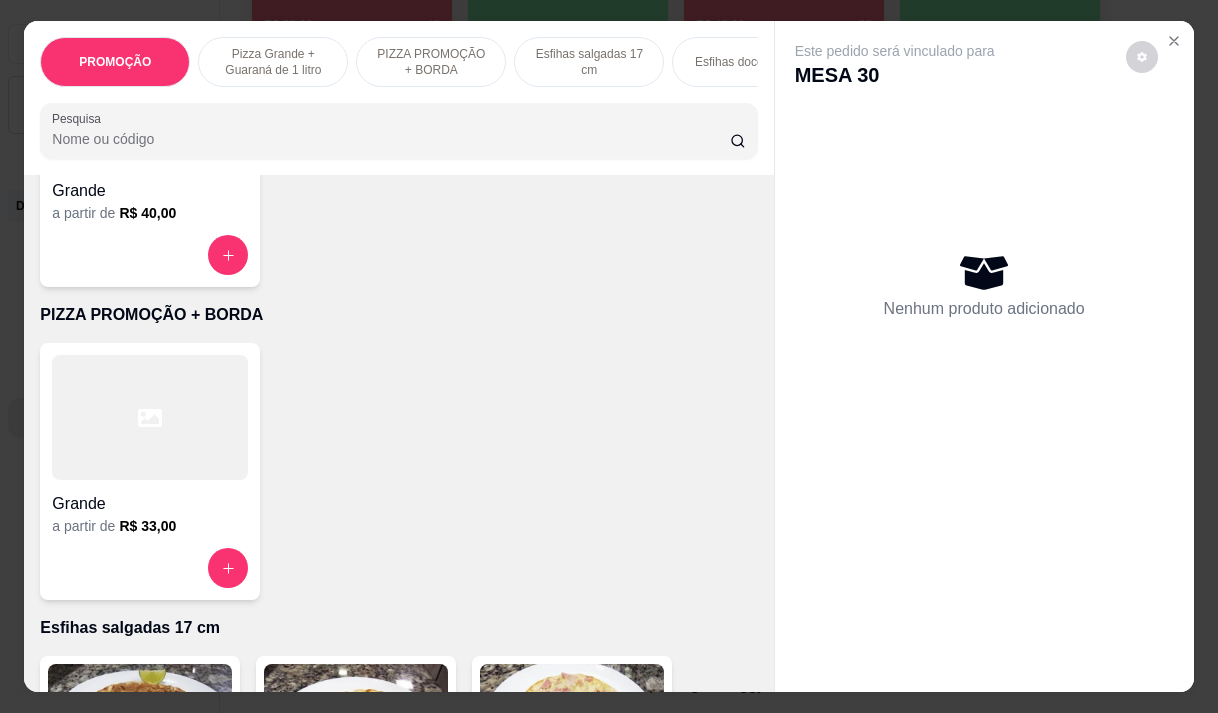 click on "Grande" at bounding box center [150, 504] 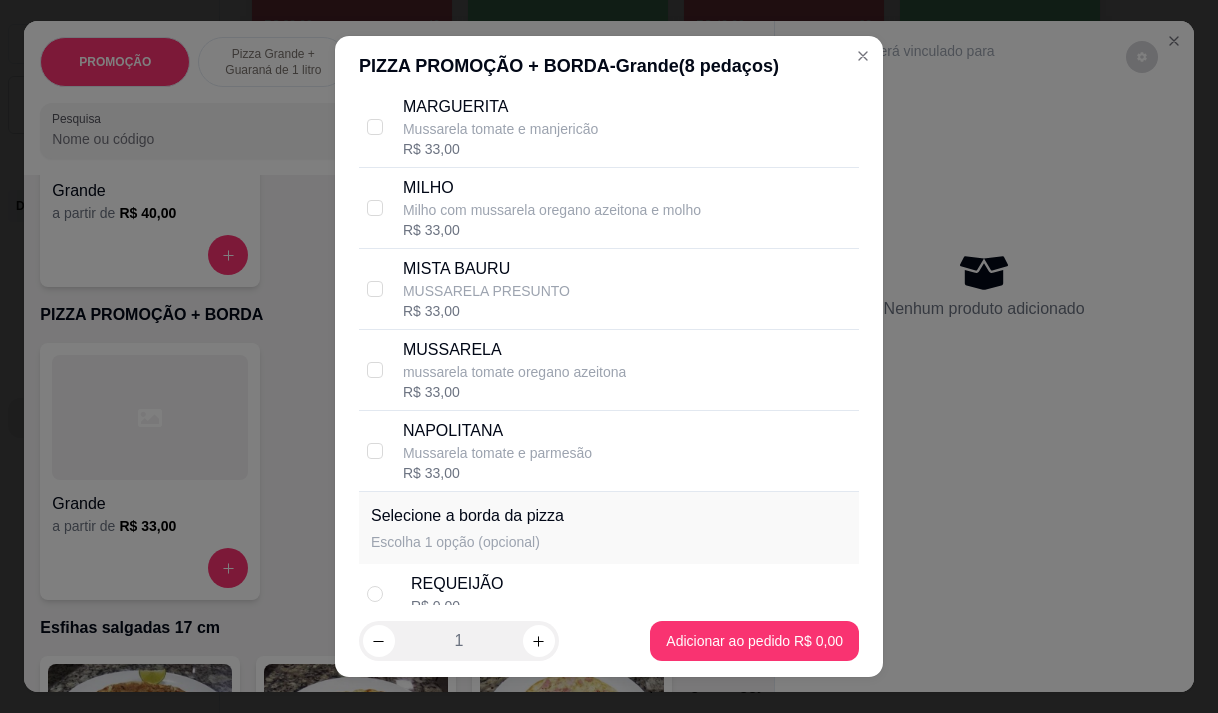 scroll, scrollTop: 500, scrollLeft: 0, axis: vertical 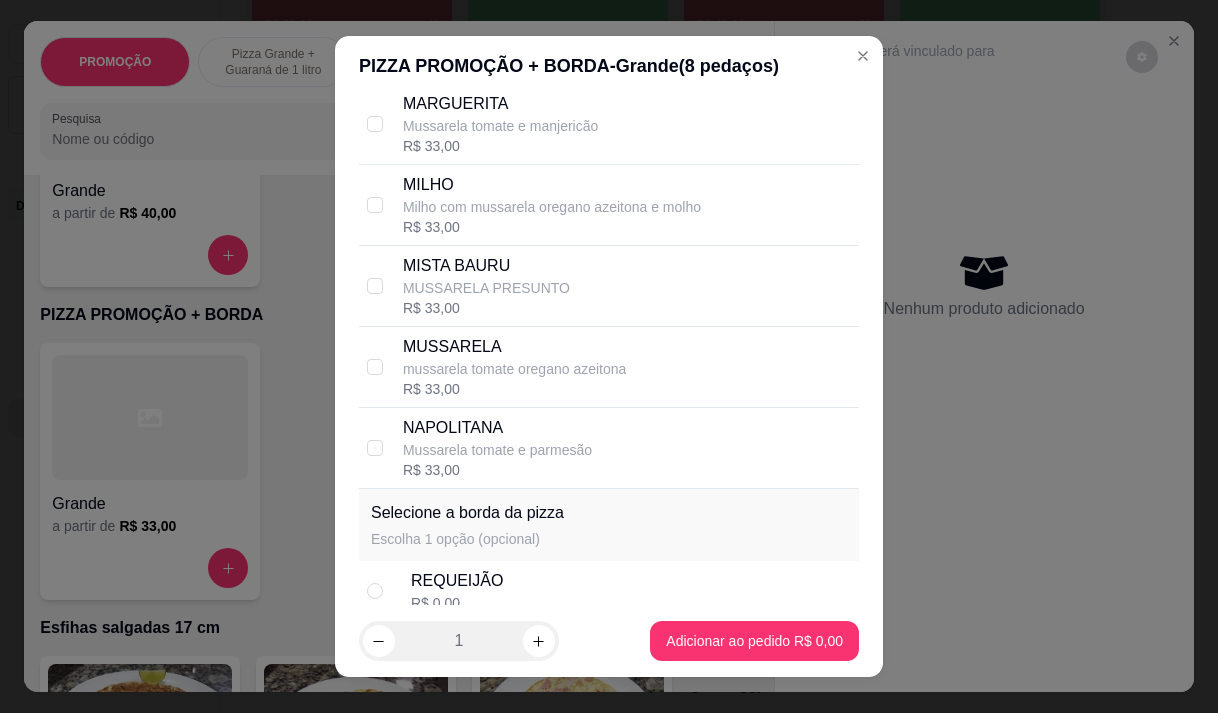 click on "MISTA BAURU" at bounding box center [486, 266] 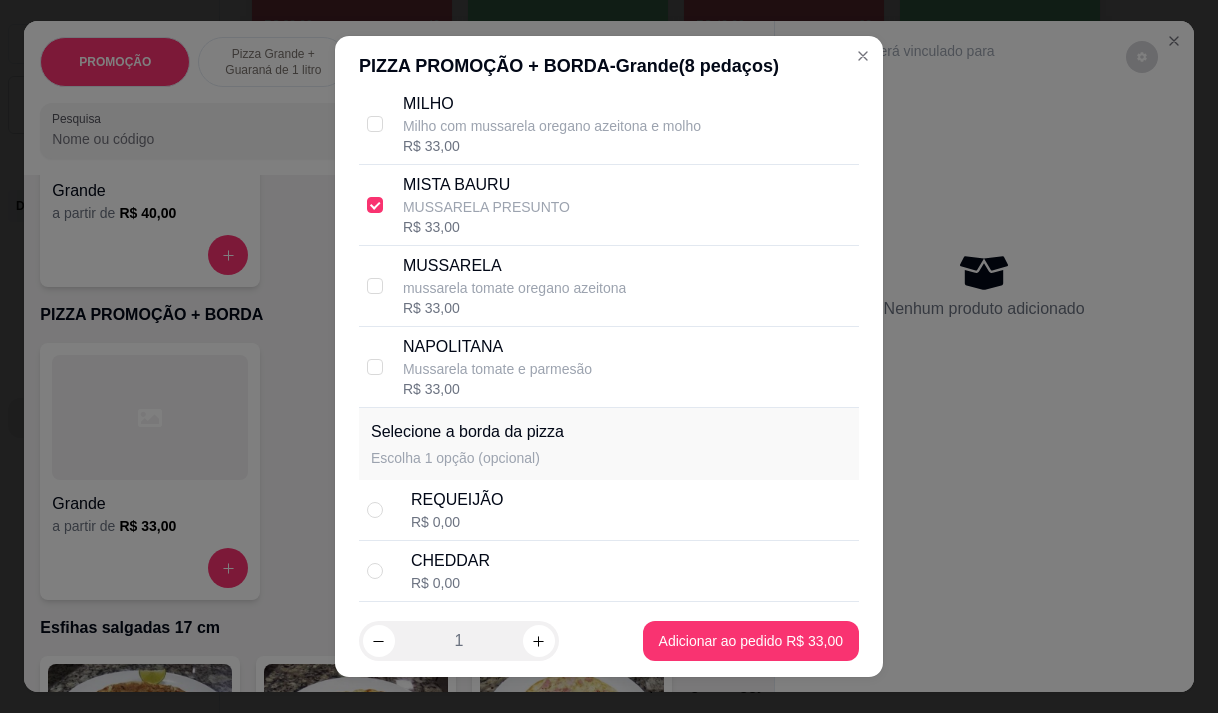 scroll, scrollTop: 685, scrollLeft: 0, axis: vertical 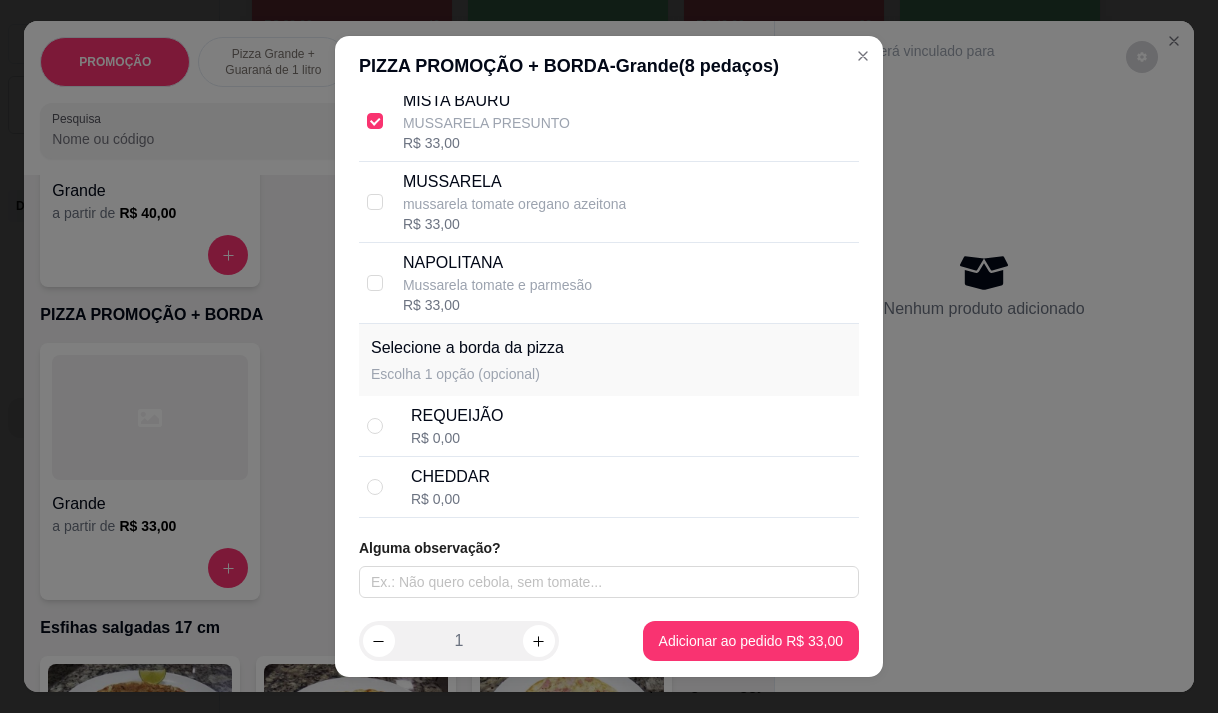 click on "CHEDDAR" at bounding box center (450, 477) 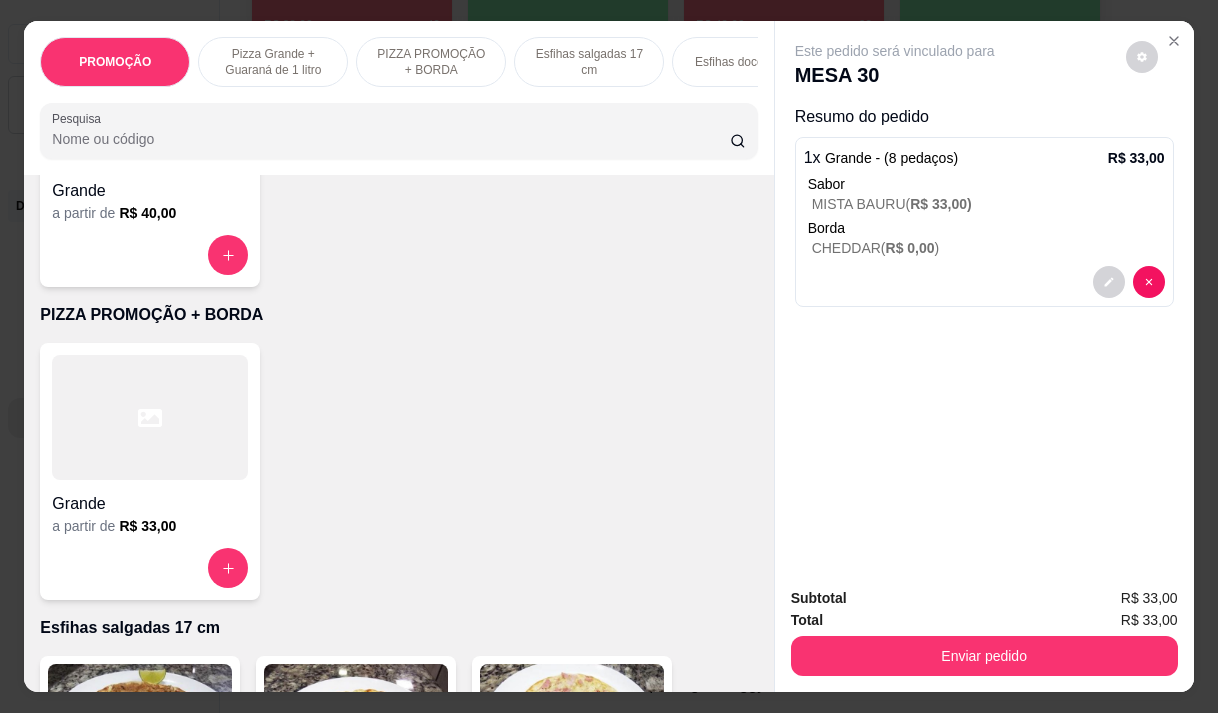 click at bounding box center (150, 417) 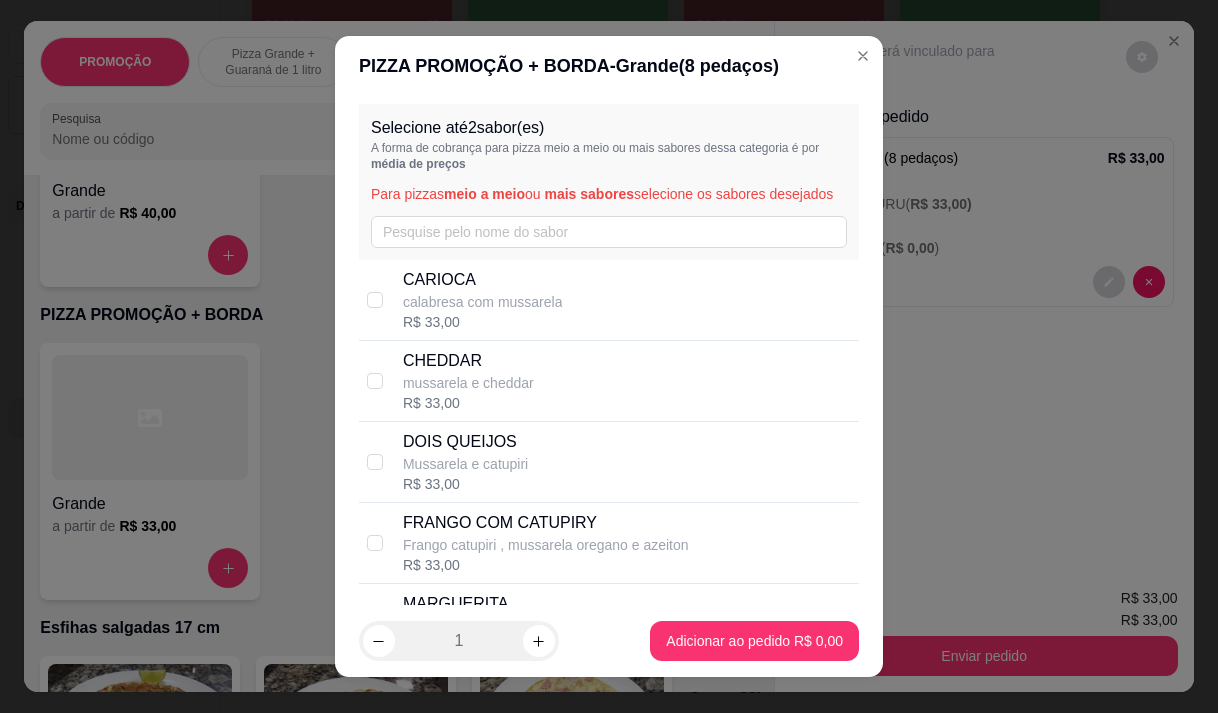click on "calabresa com mussarela" at bounding box center (483, 302) 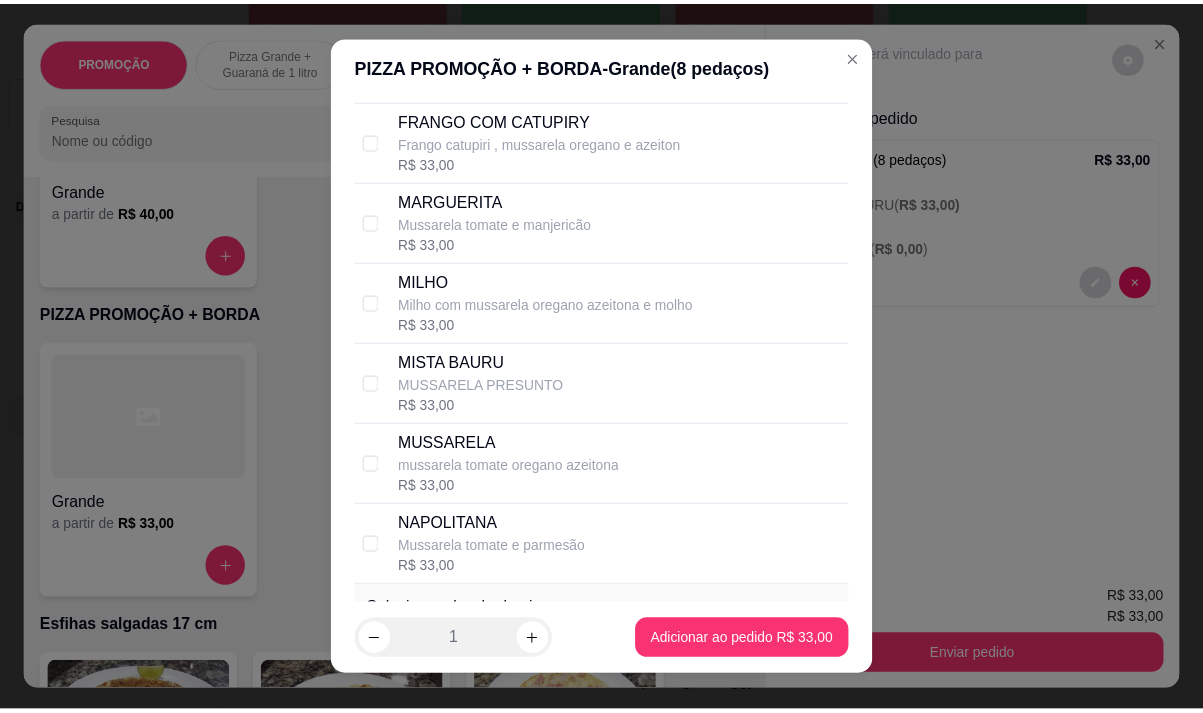 scroll, scrollTop: 685, scrollLeft: 0, axis: vertical 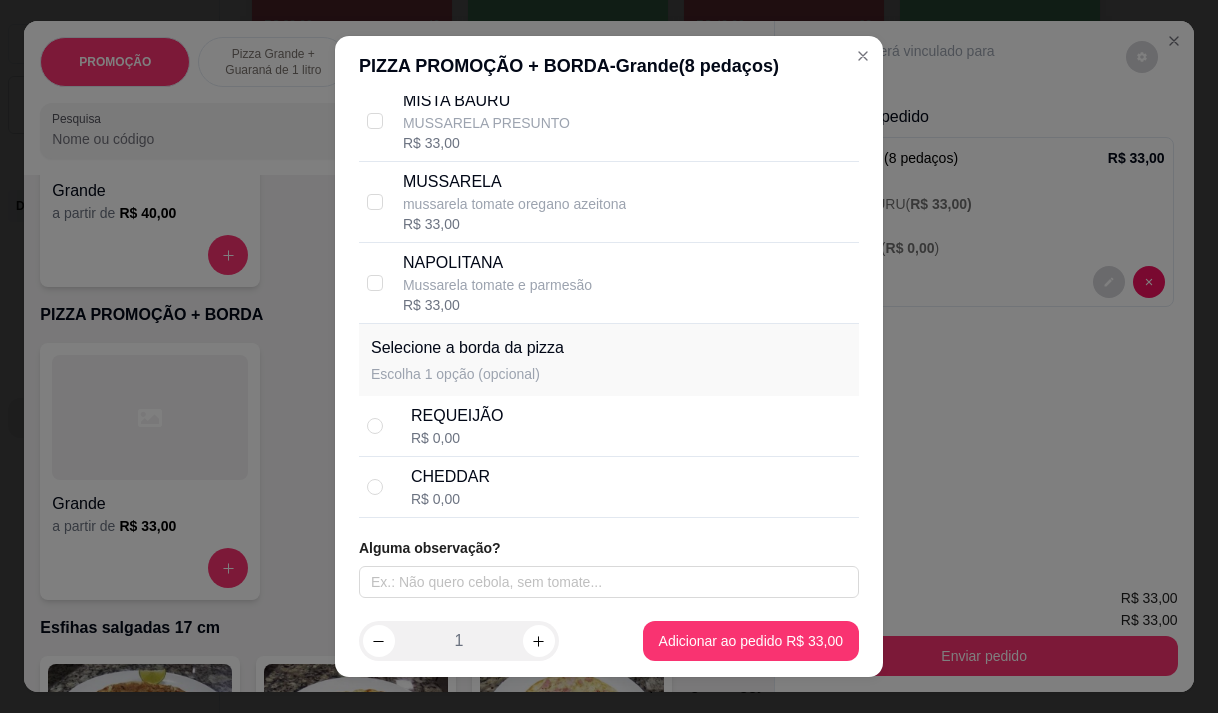 click on "REQUEIJÃO R$ 0,00" at bounding box center (631, 426) 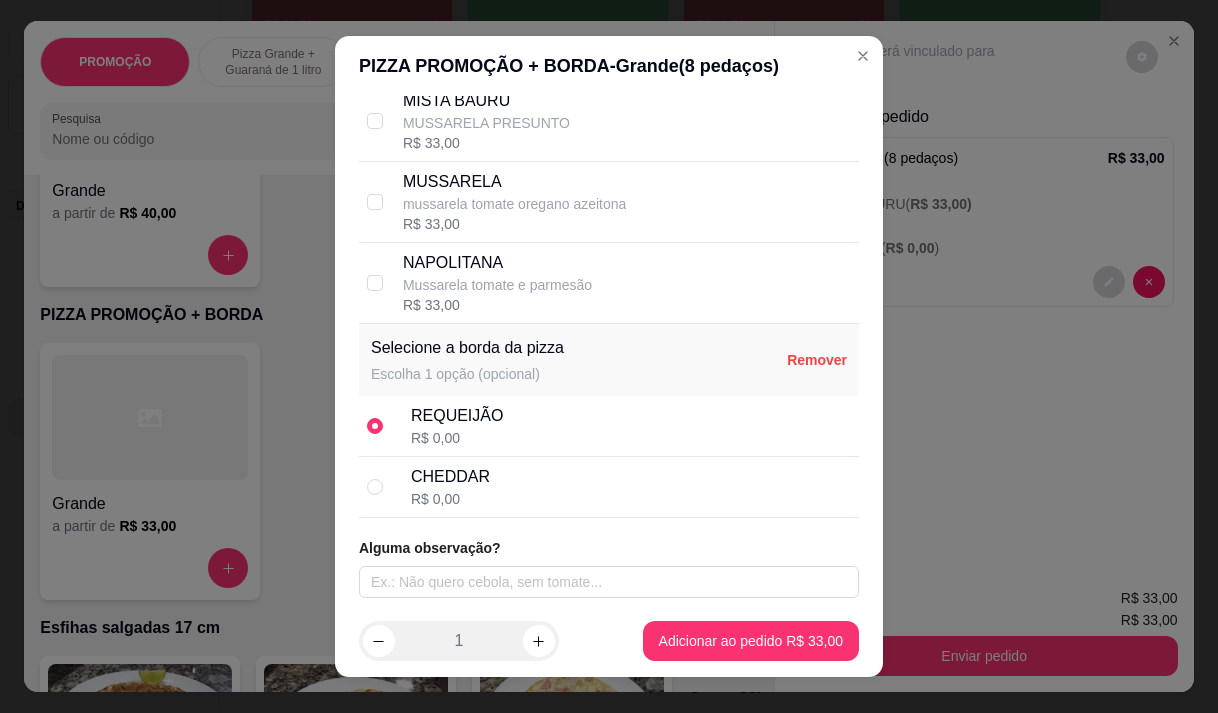 click on "CHEDDAR R$ 0,00" at bounding box center [631, 487] 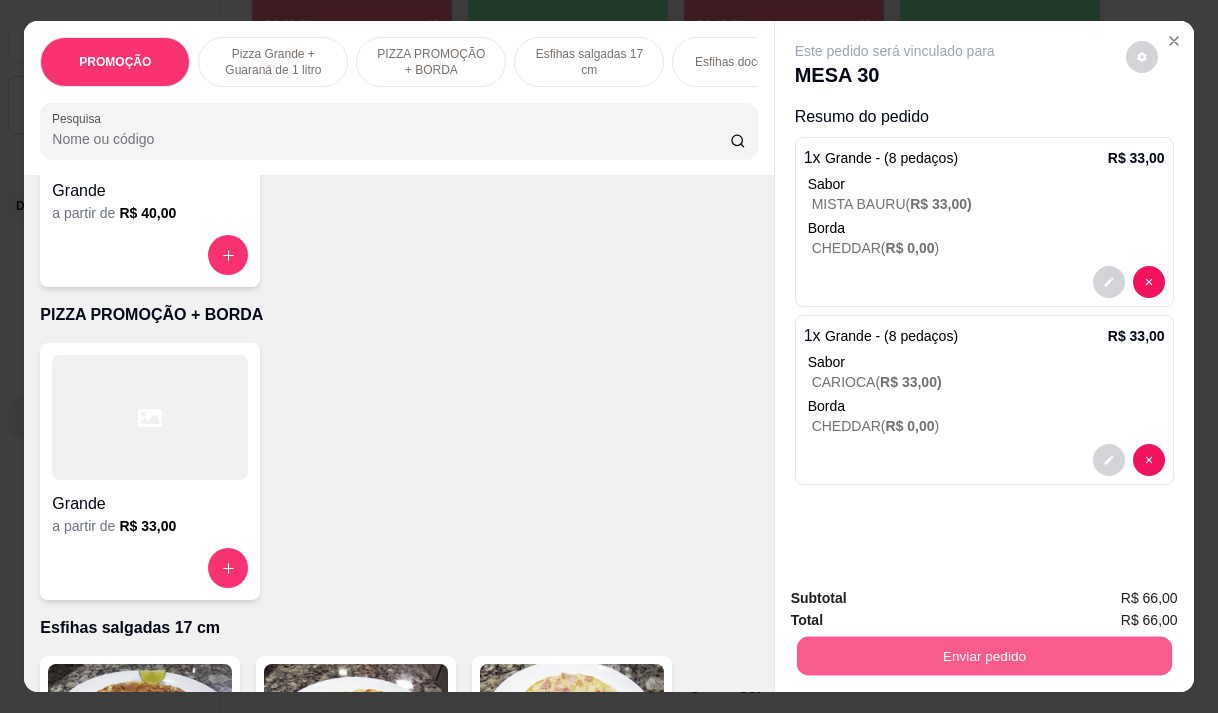 click on "Enviar pedido" at bounding box center [983, 655] 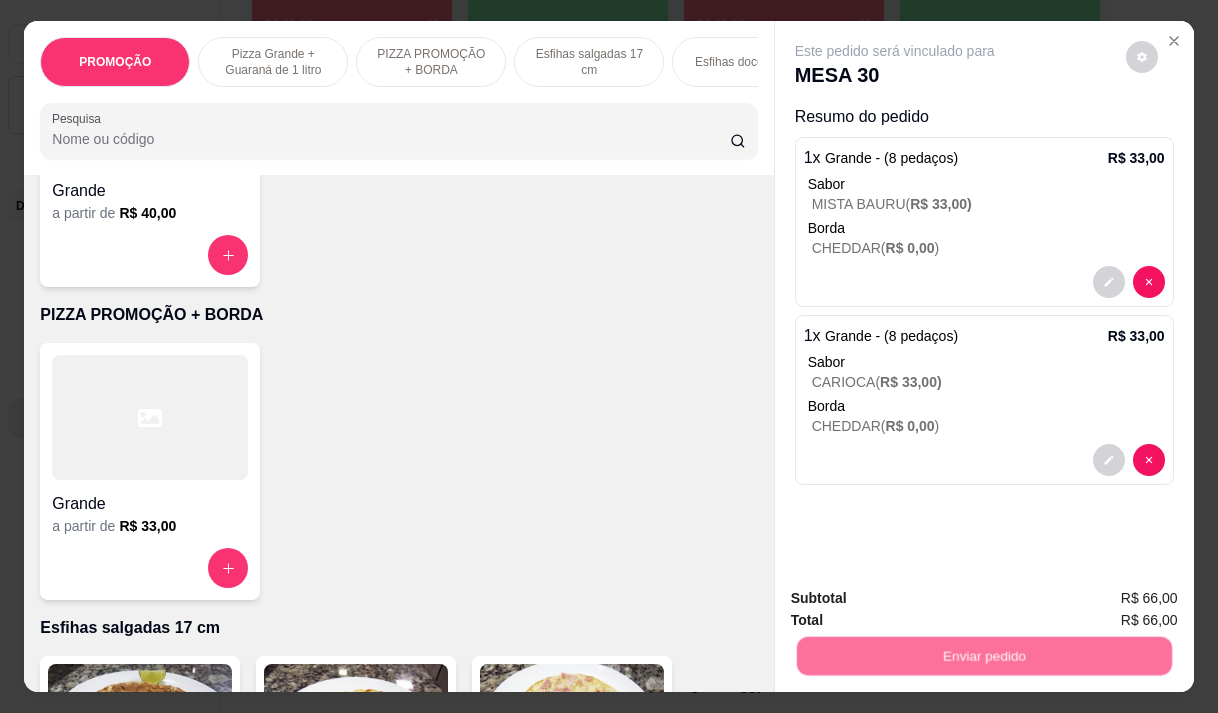 click on "Não registrar e enviar pedido" at bounding box center (918, 599) 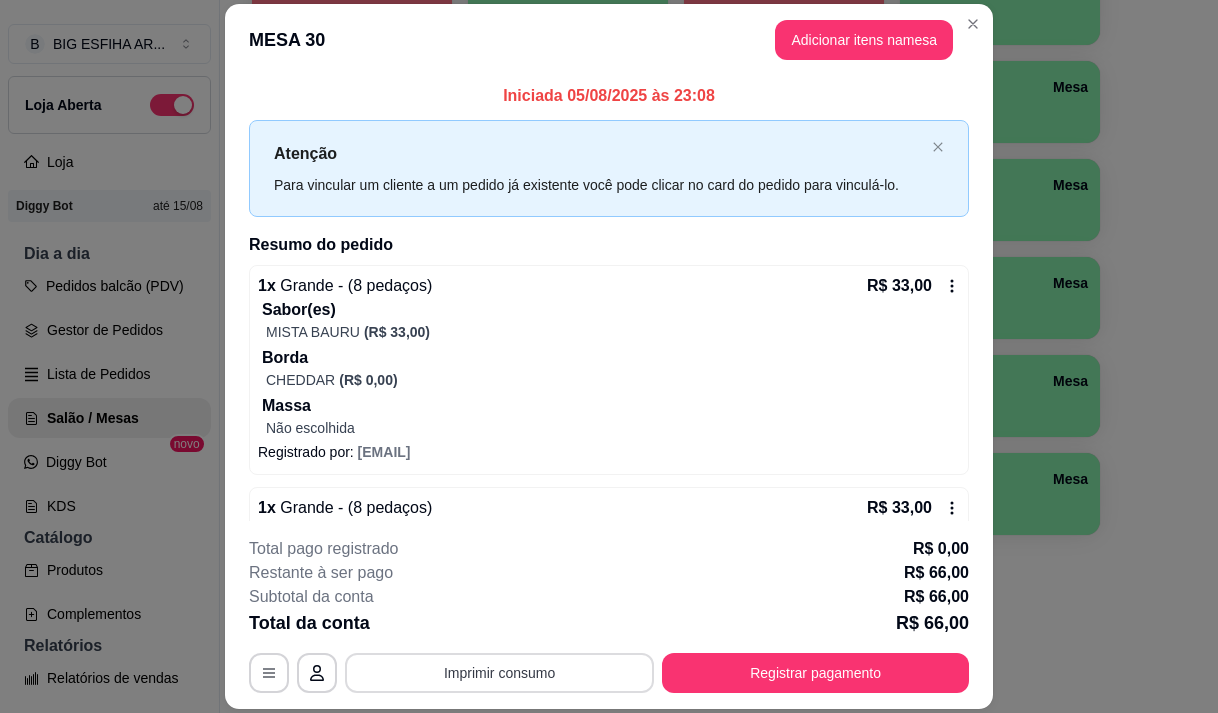 click on "Imprimir consumo" at bounding box center (499, 673) 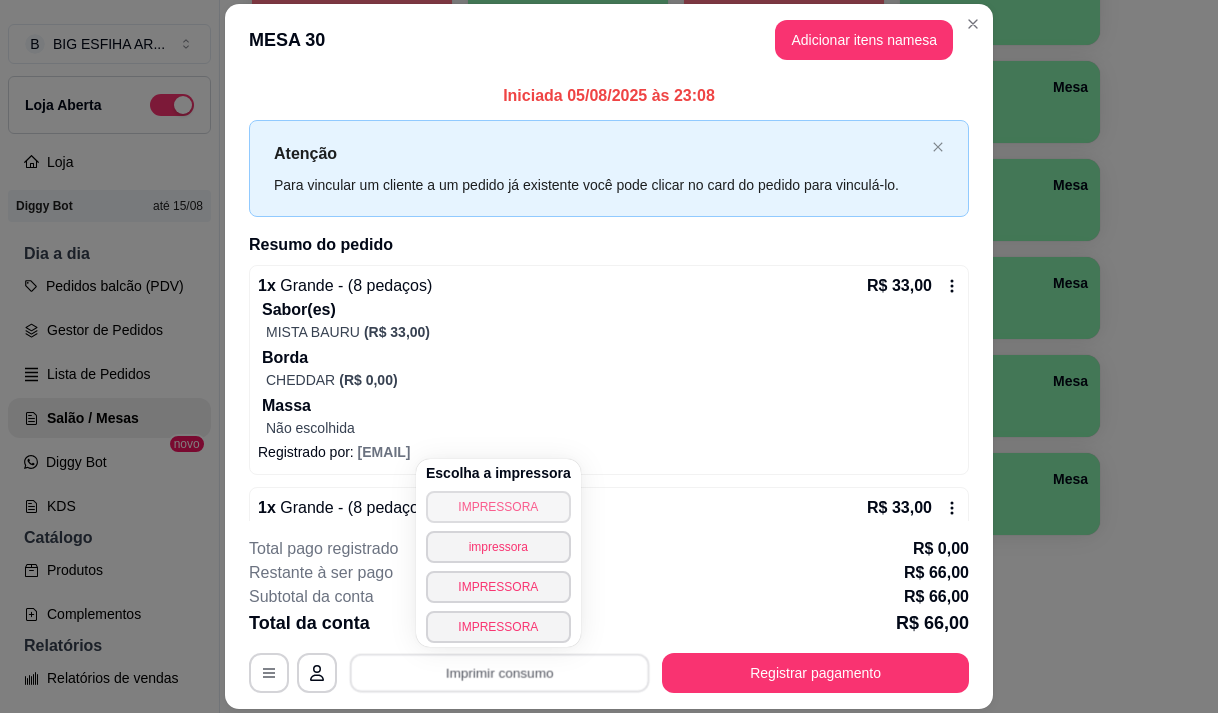 click on "IMPRESSORA" at bounding box center (498, 507) 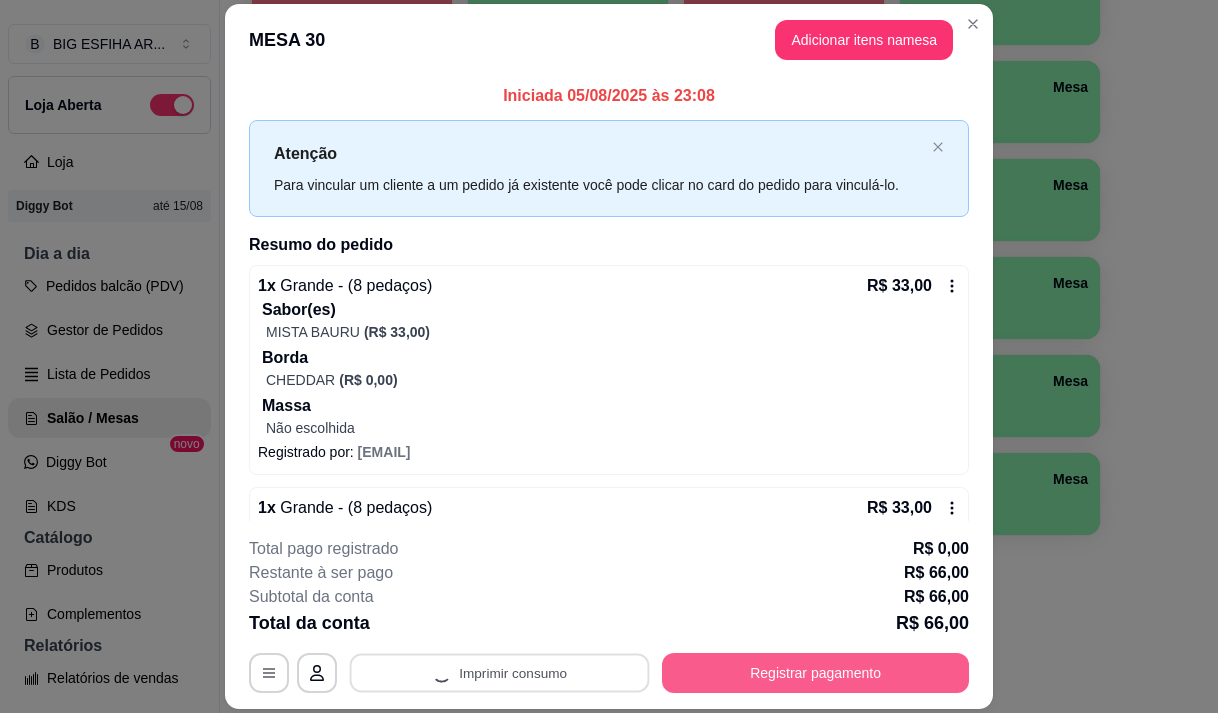 click on "Registrar pagamento" at bounding box center (815, 673) 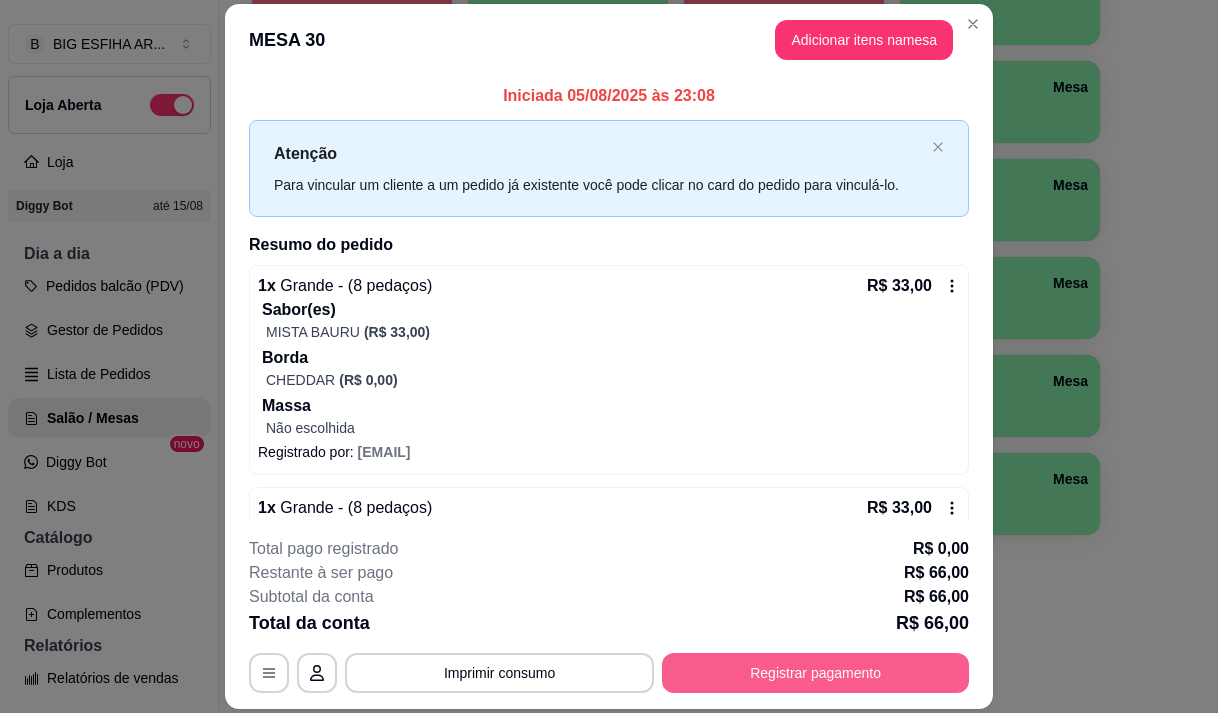 click on "Registrar pagamento" at bounding box center [815, 673] 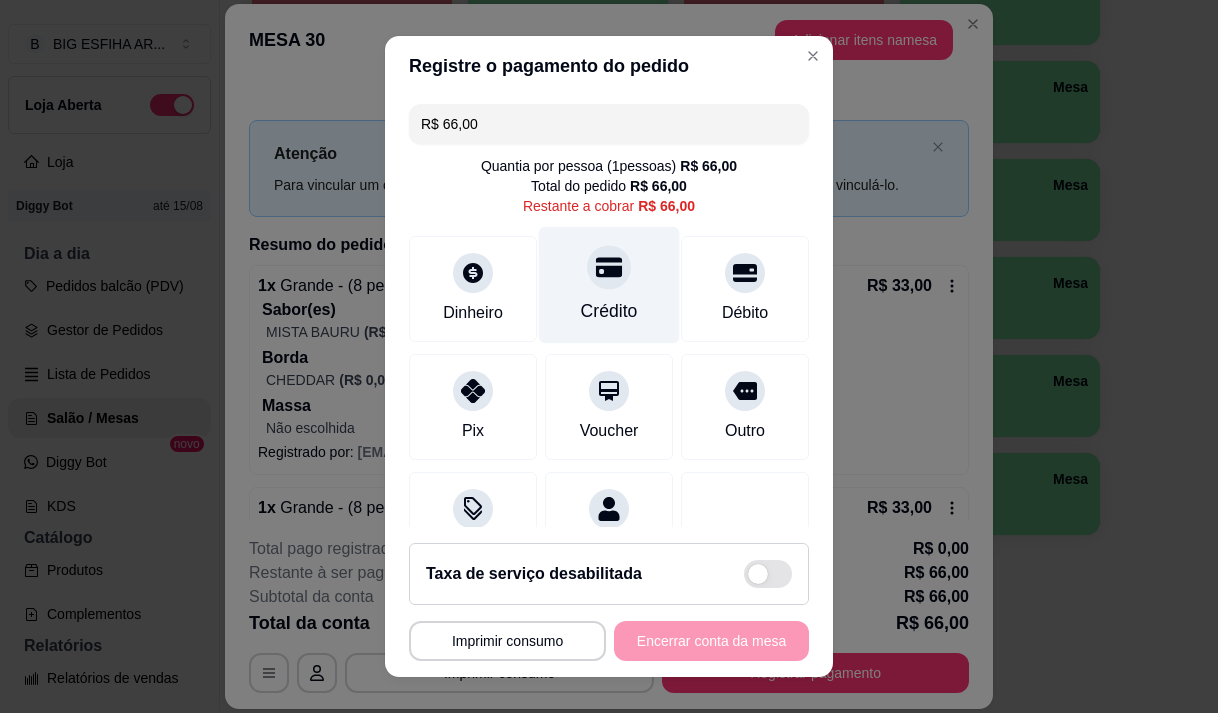 click on "Crédito" at bounding box center (609, 311) 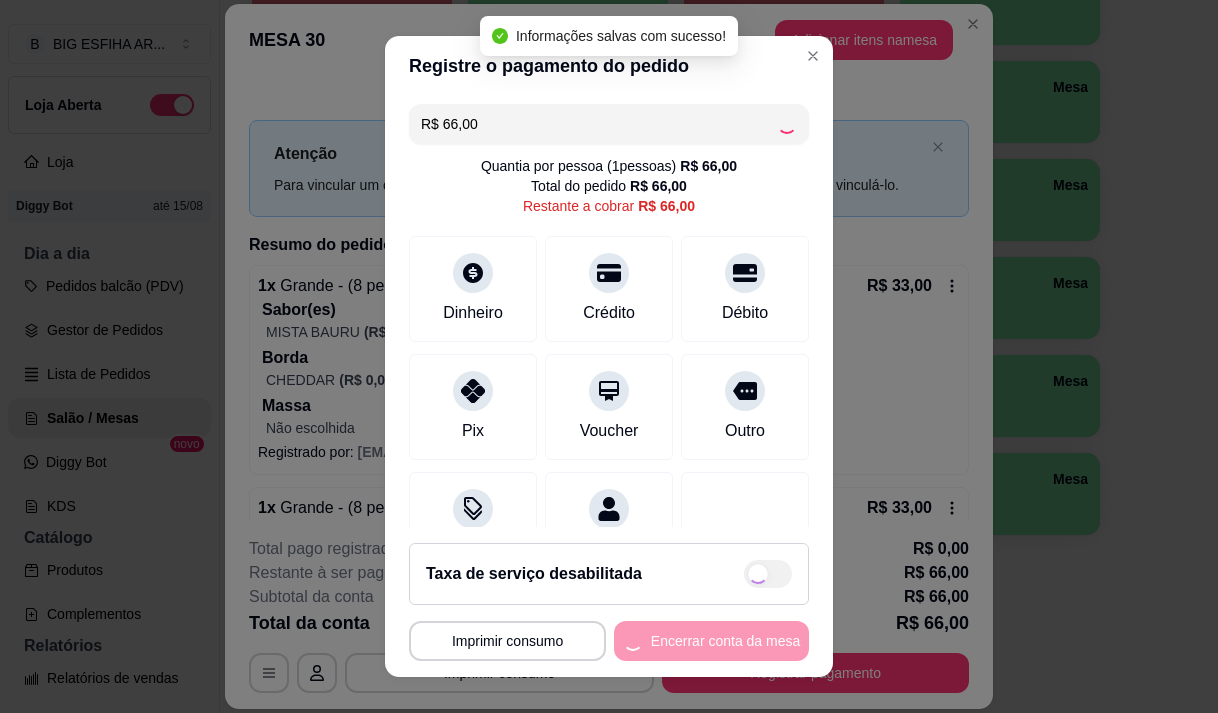 type on "R$ 0,00" 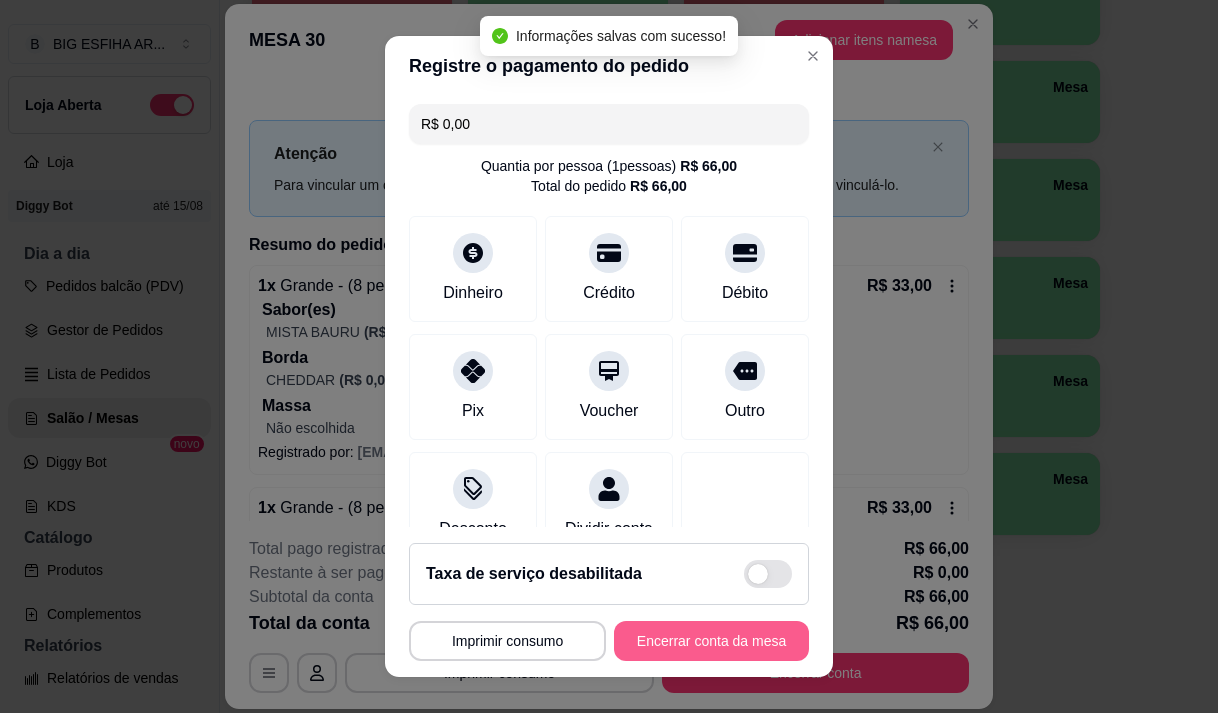 click on "Encerrar conta da mesa" at bounding box center [711, 641] 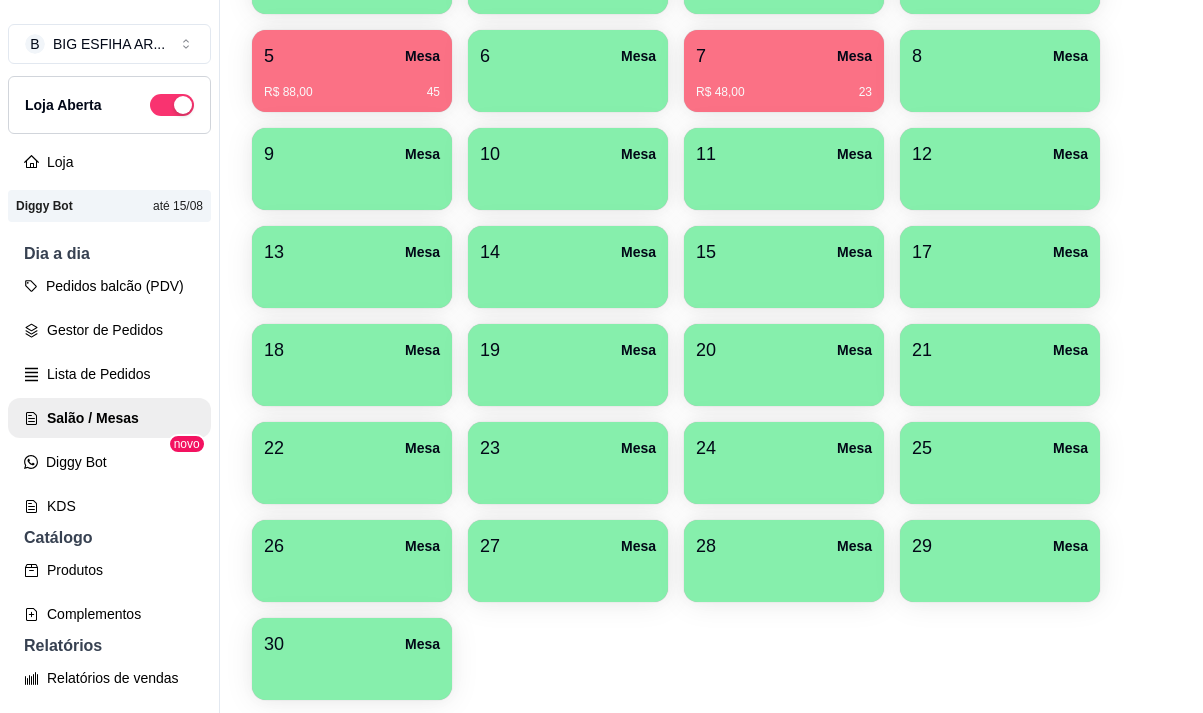 scroll, scrollTop: 108, scrollLeft: 0, axis: vertical 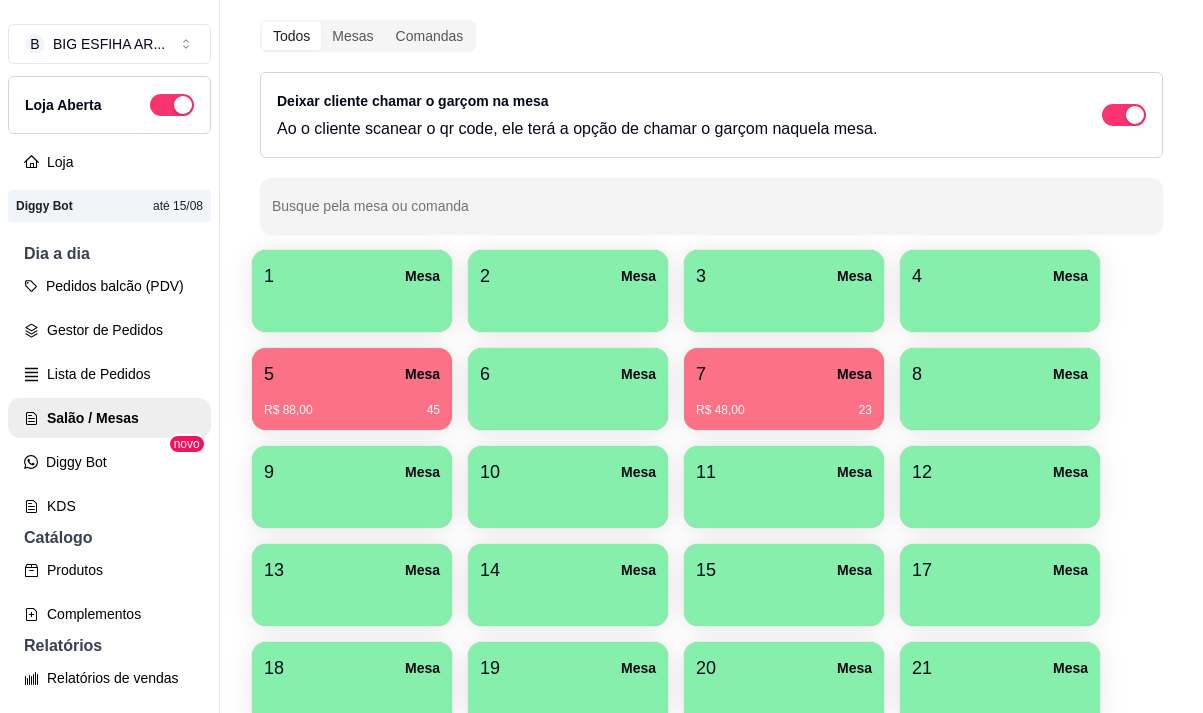 click on "5 Mesa" at bounding box center (352, 374) 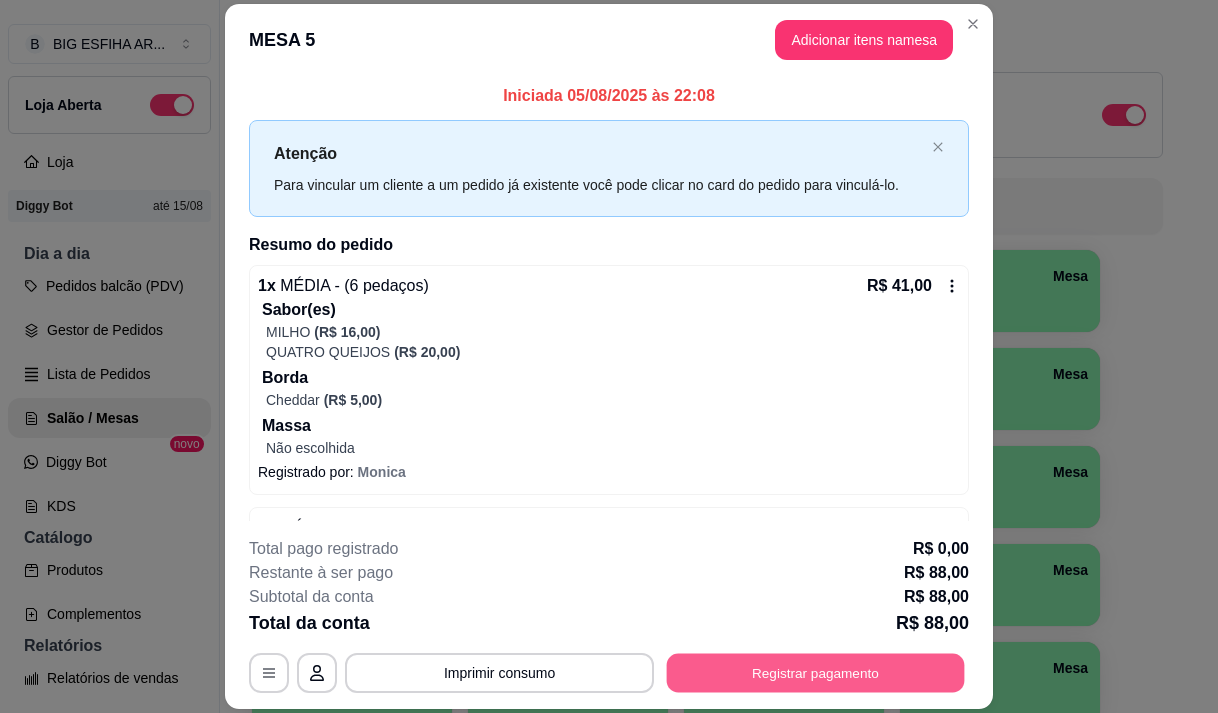 click on "Registrar pagamento" at bounding box center [816, 673] 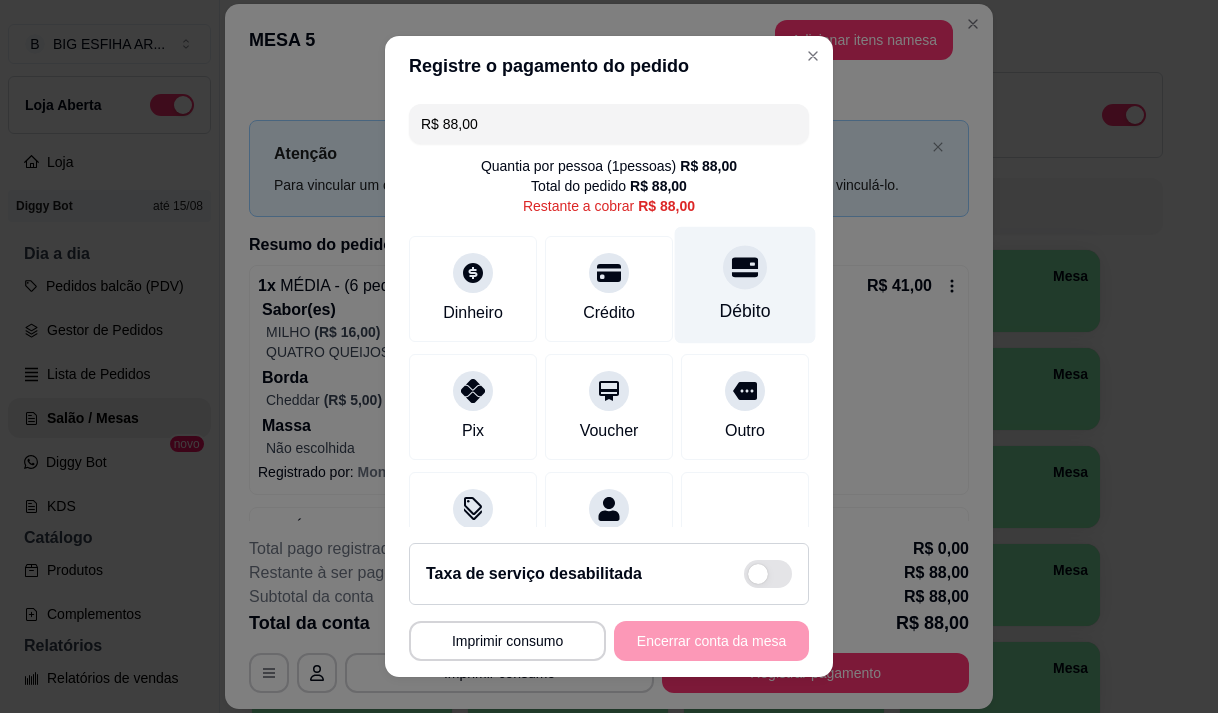click on "Débito" at bounding box center (745, 284) 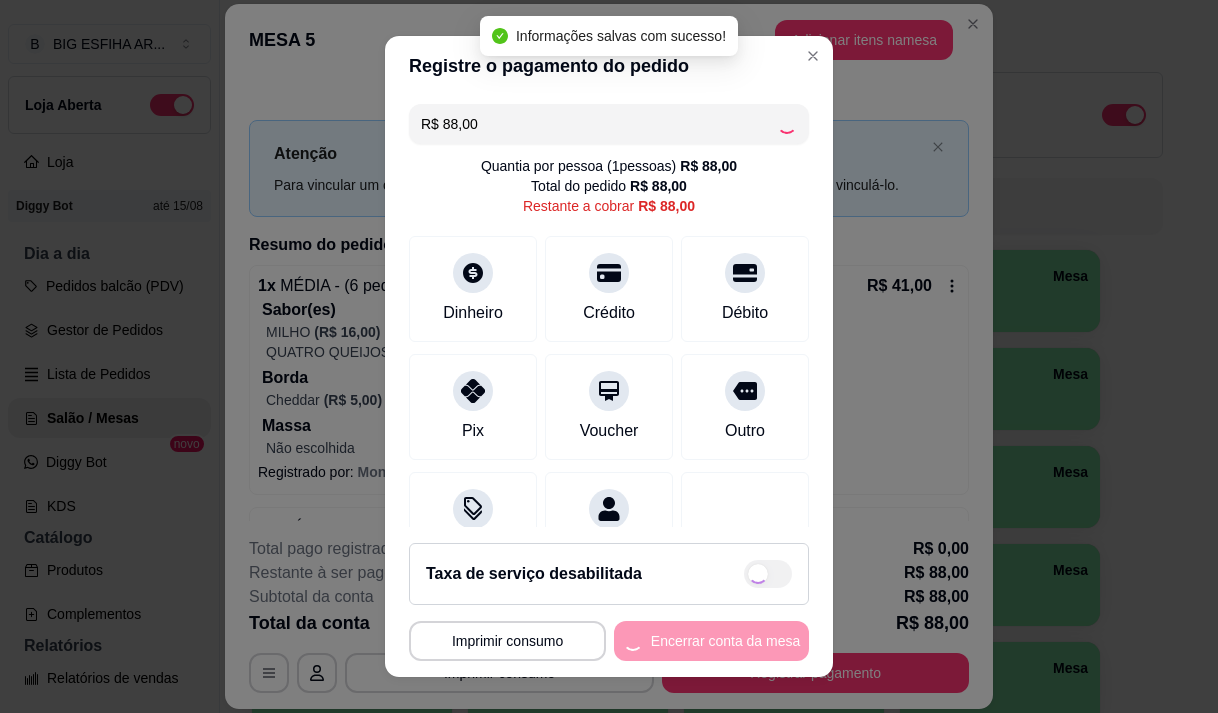 type on "R$ 0,00" 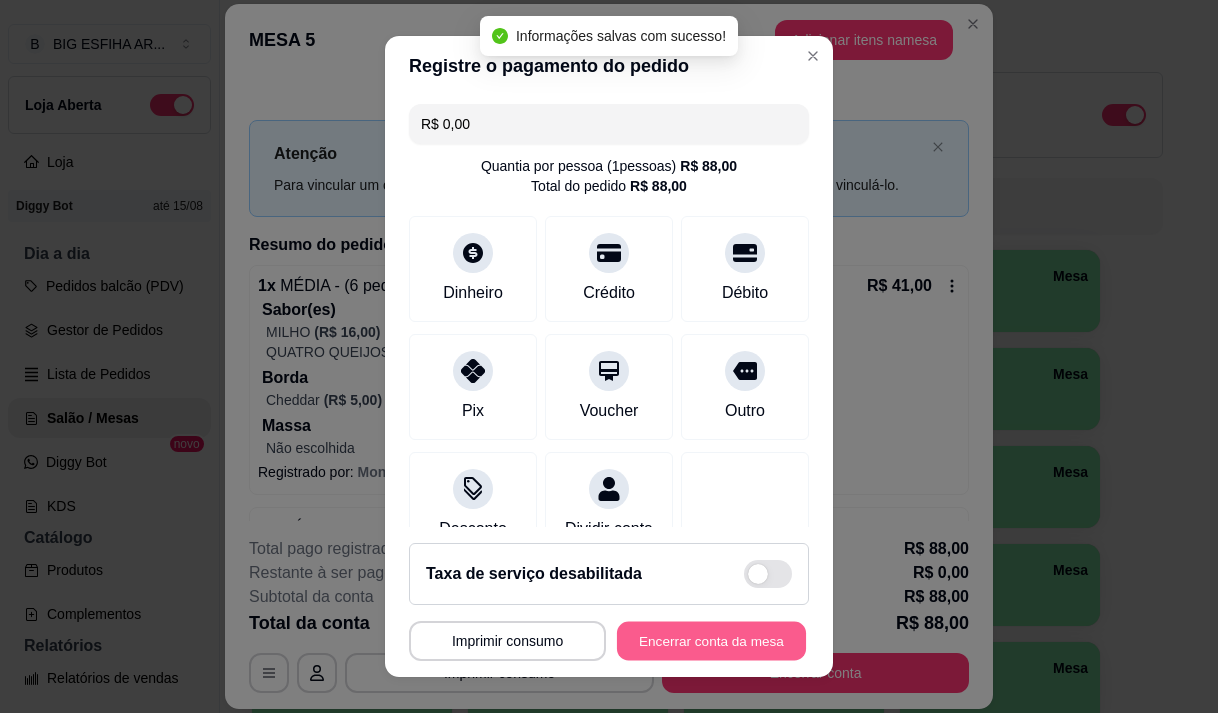 click on "Encerrar conta da mesa" at bounding box center [711, 641] 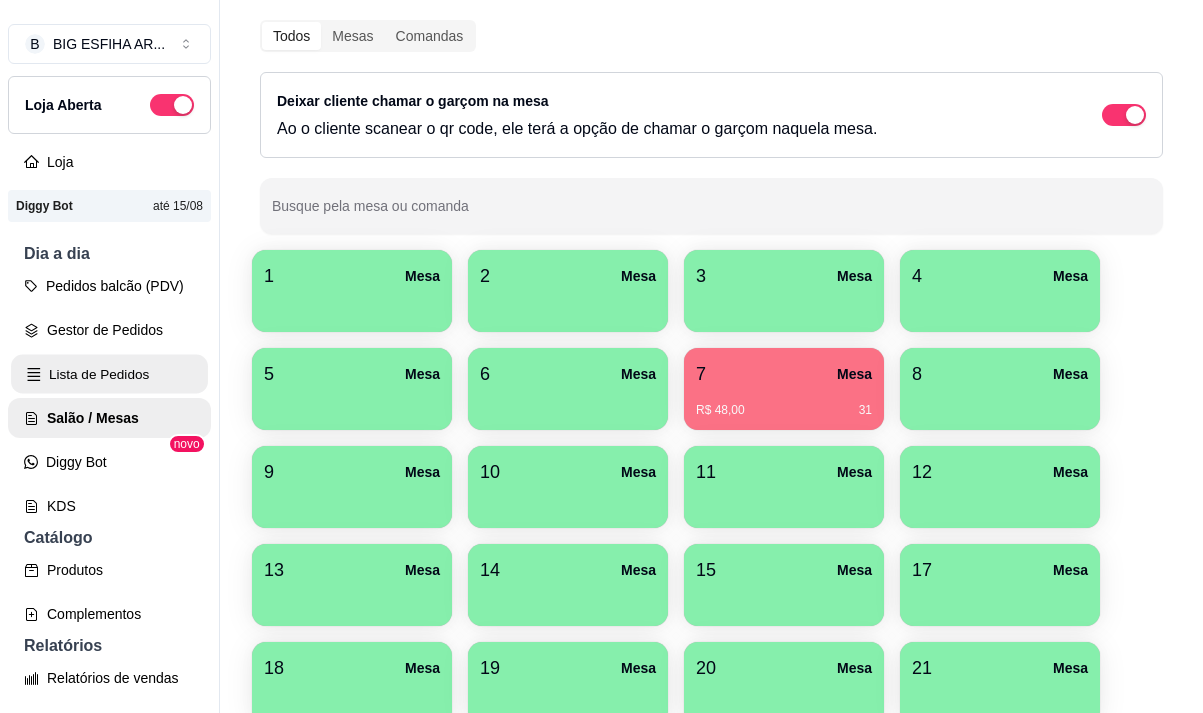 click on "Lista de Pedidos" at bounding box center (109, 374) 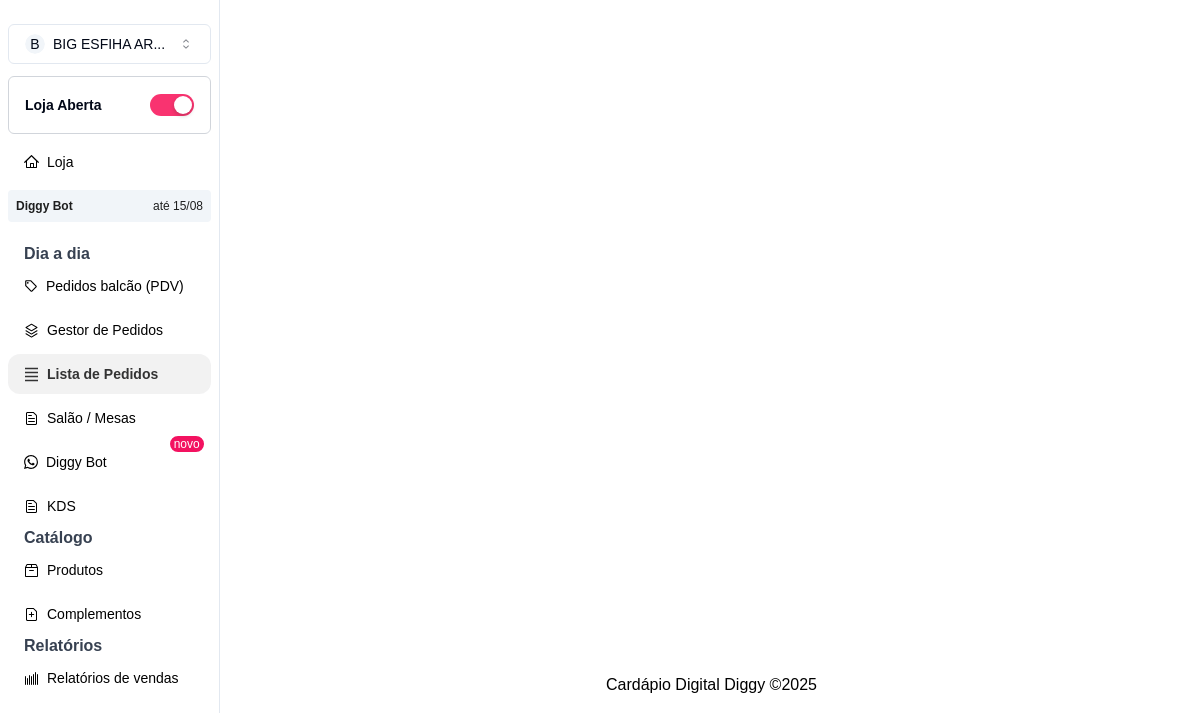 click on "Gestor de Pedidos" at bounding box center [109, 330] 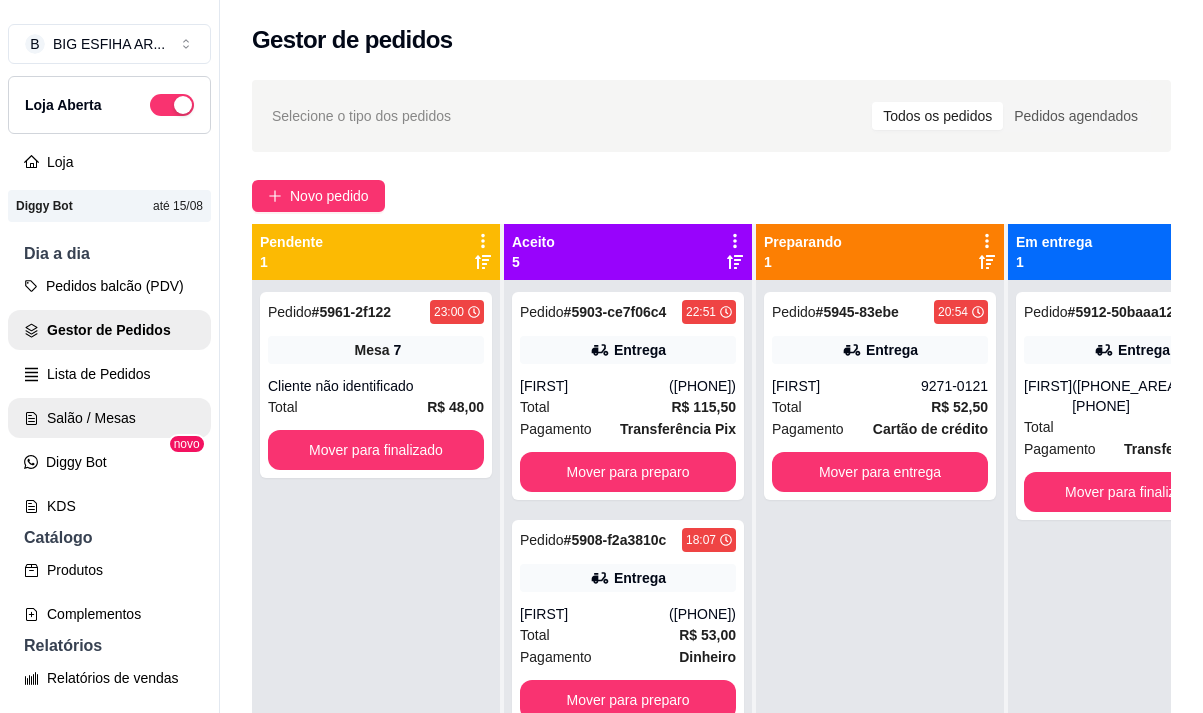 click on "Salão / Mesas" at bounding box center [109, 418] 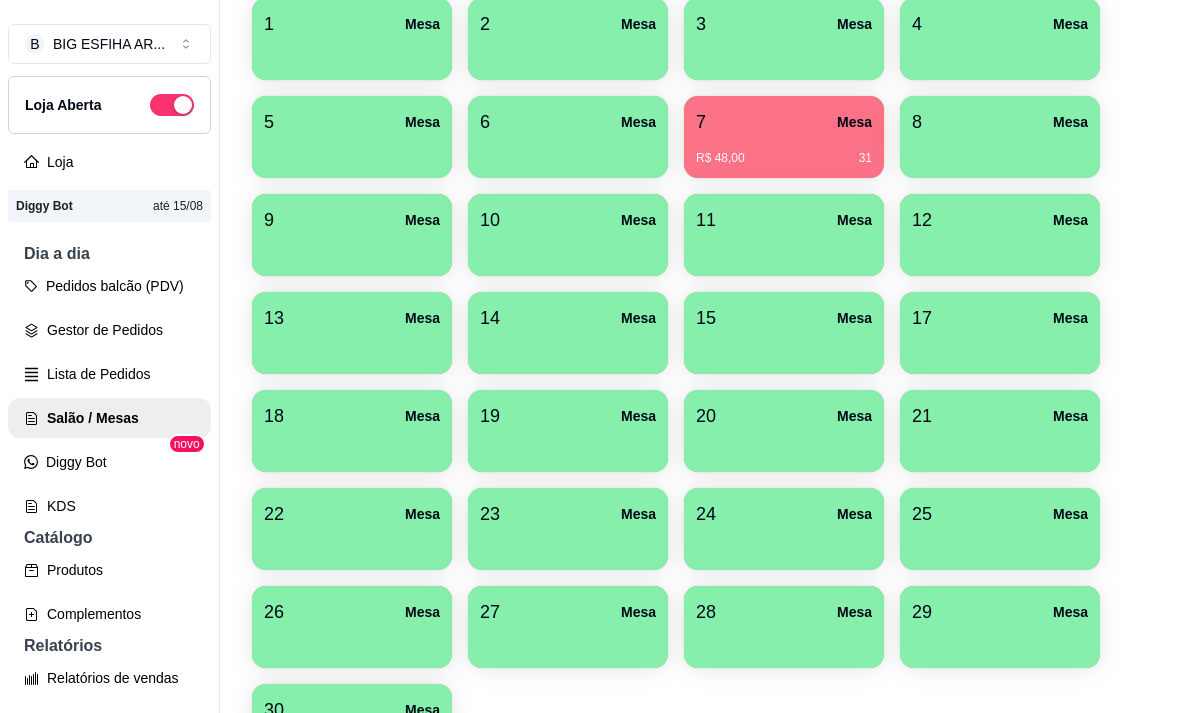 scroll, scrollTop: 308, scrollLeft: 0, axis: vertical 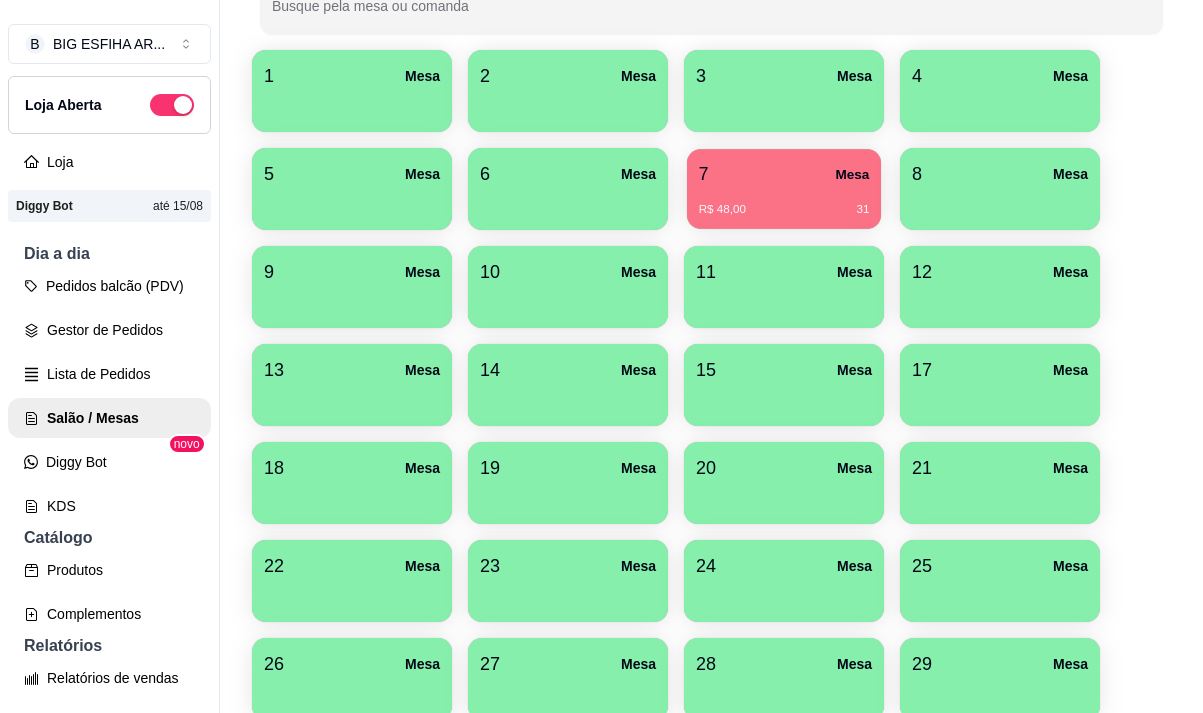 click on "R$ 48,00 31" at bounding box center (784, 202) 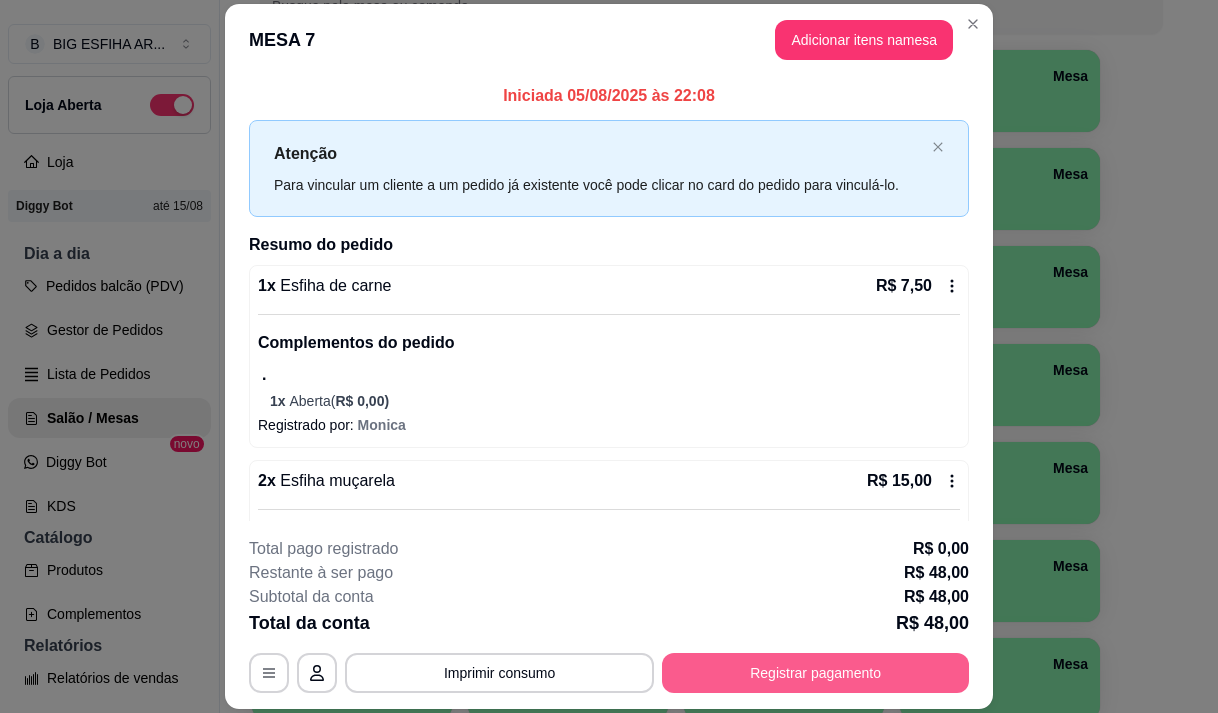 click on "Registrar pagamento" at bounding box center (815, 673) 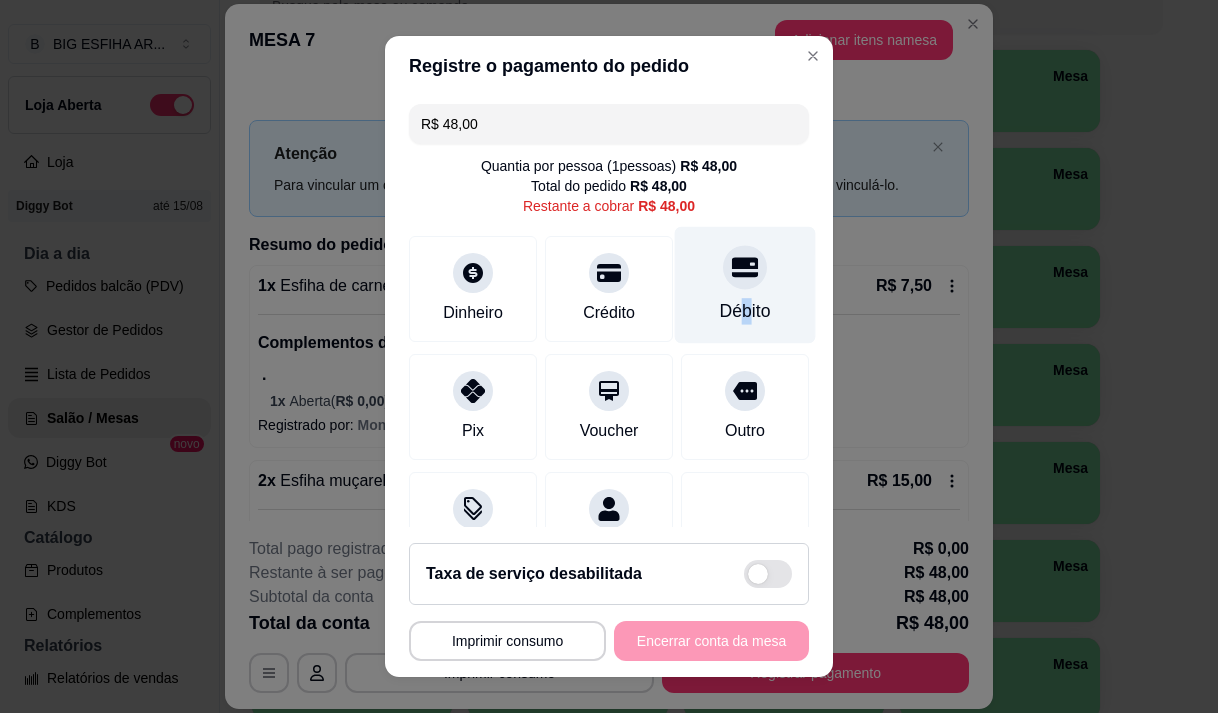 click on "Débito" at bounding box center (745, 311) 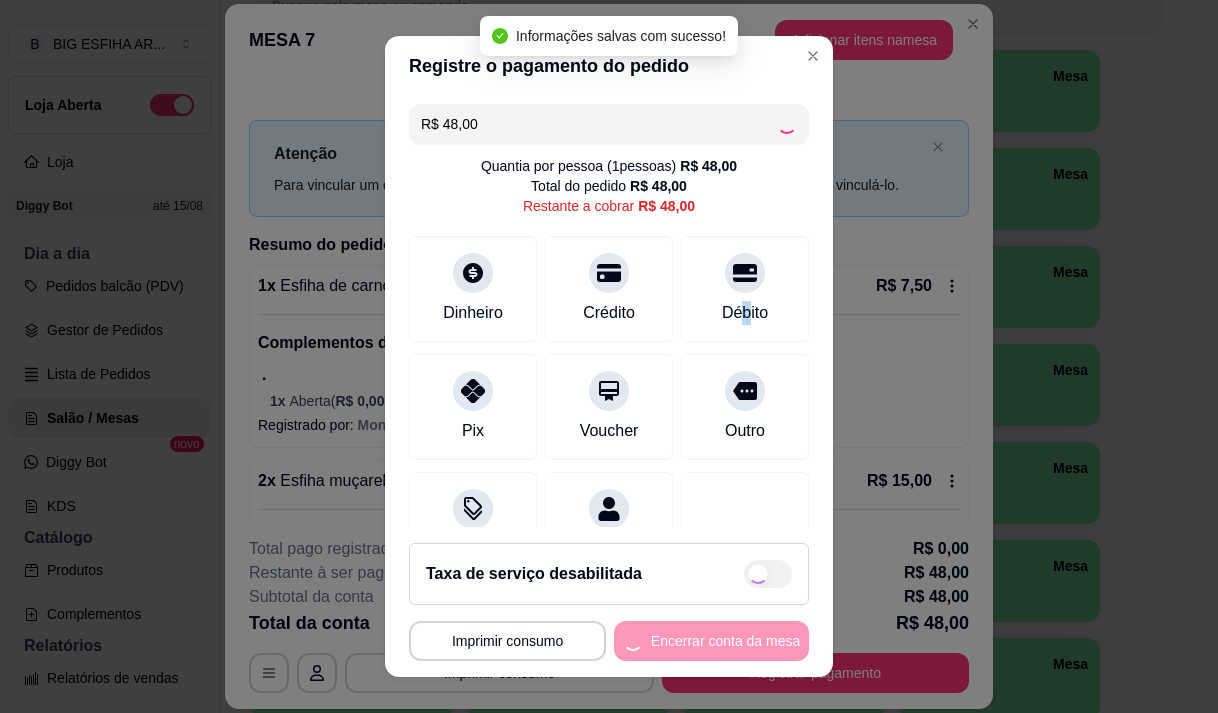 type on "R$ 0,00" 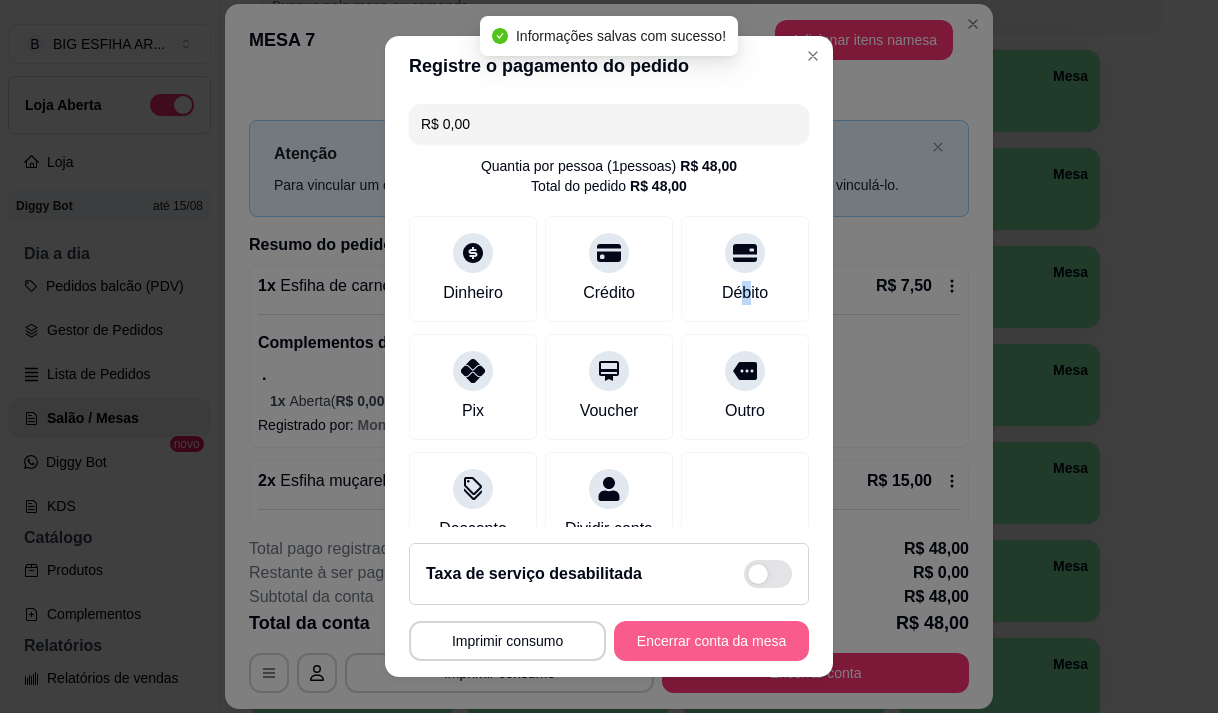 click on "Encerrar conta da mesa" at bounding box center [711, 641] 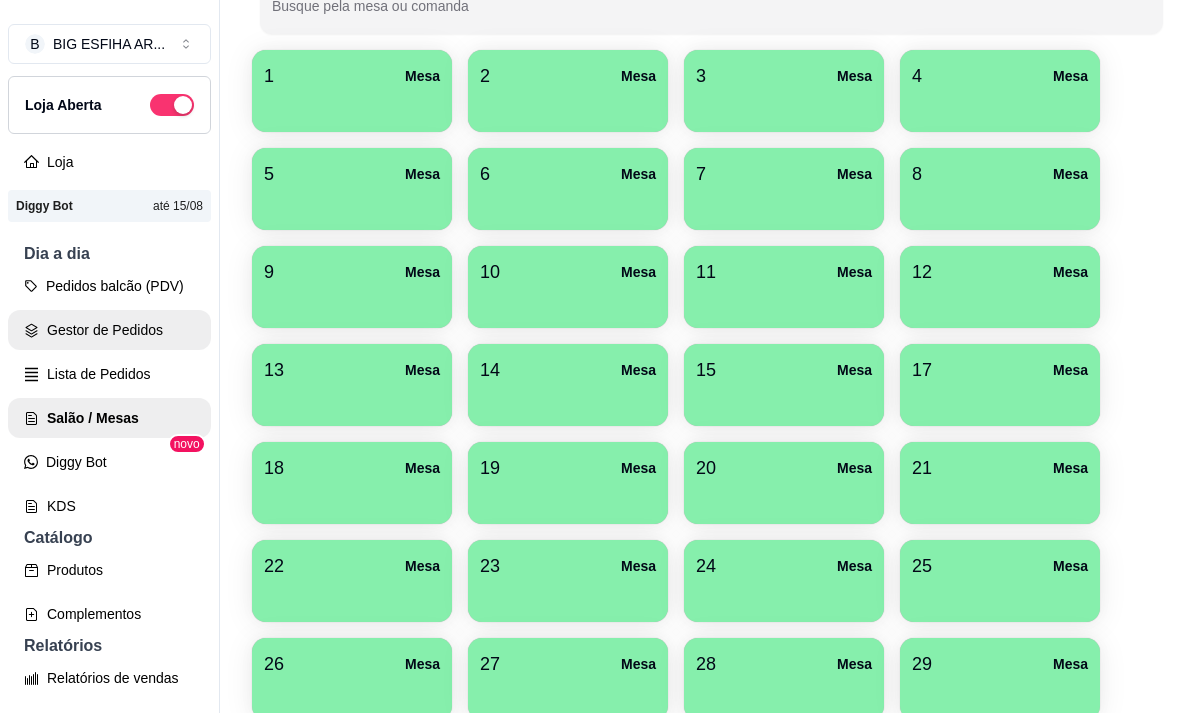 click on "Gestor de Pedidos" at bounding box center (109, 330) 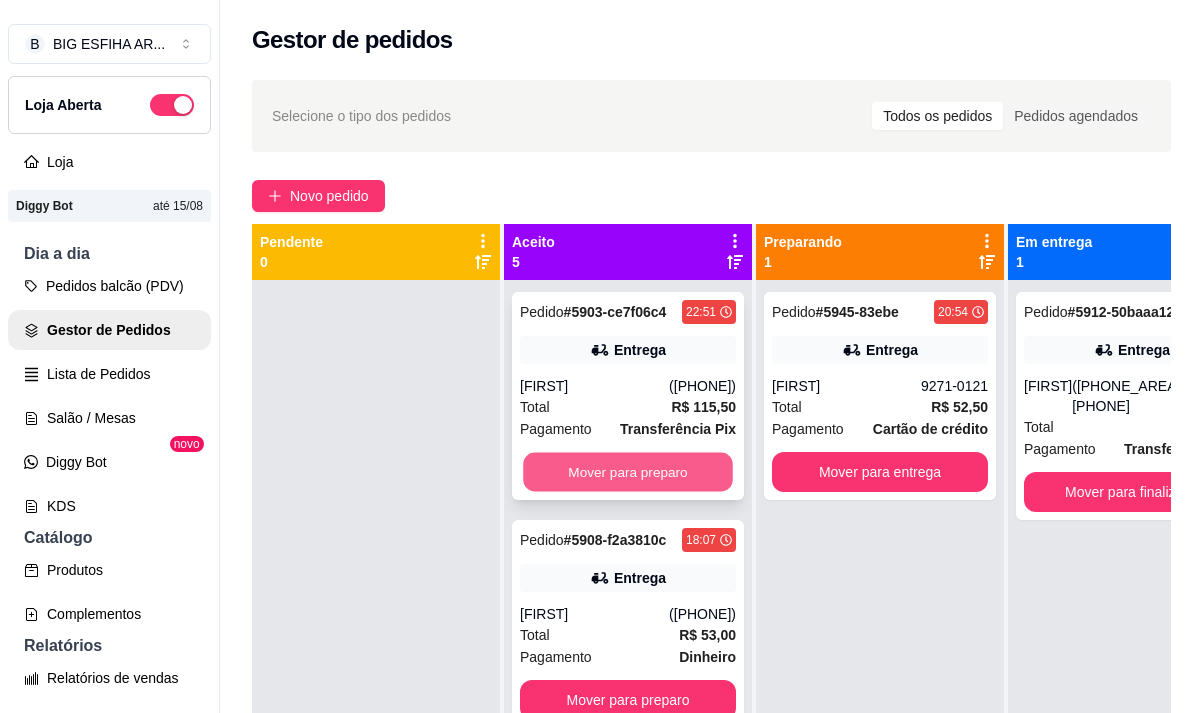 click on "Mover para preparo" at bounding box center [628, 472] 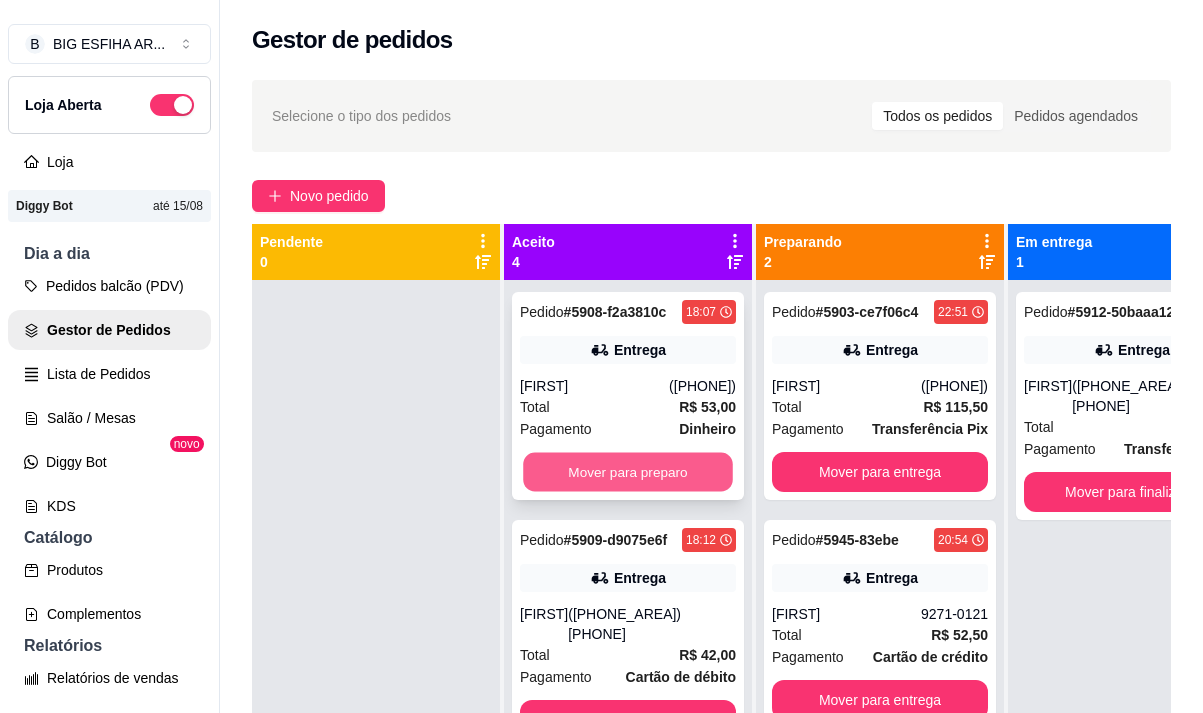 click on "Mover para preparo" at bounding box center (628, 472) 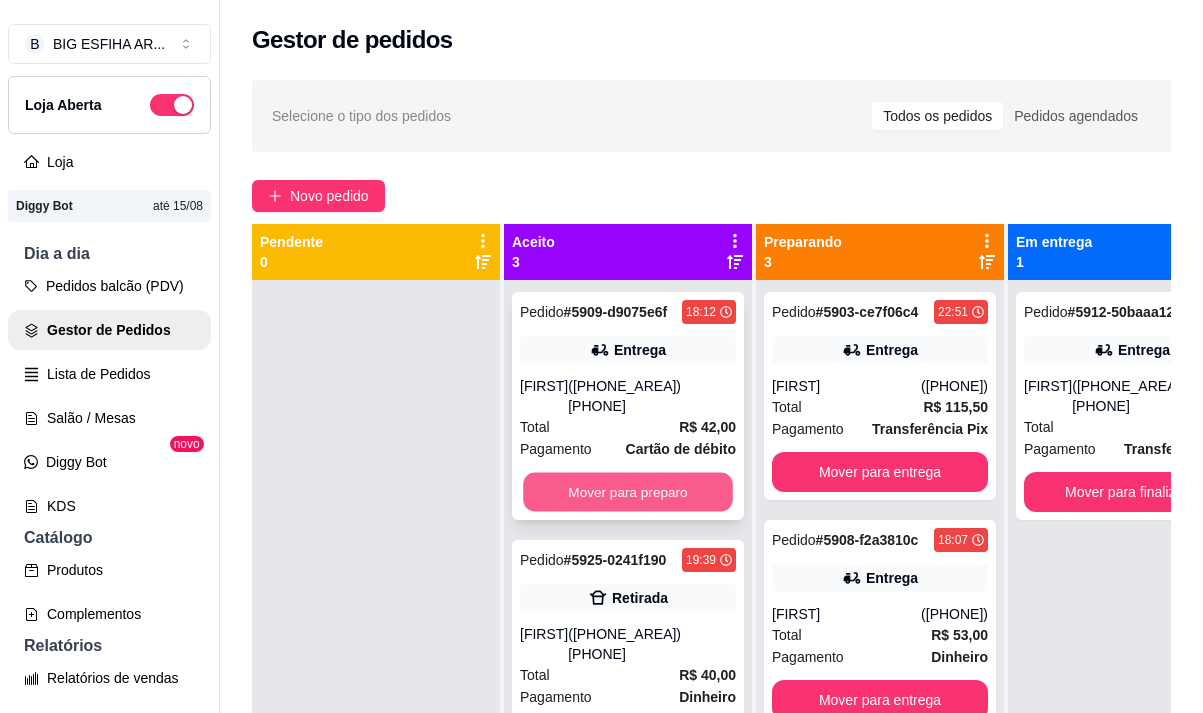 click on "Mover para preparo" at bounding box center (628, 492) 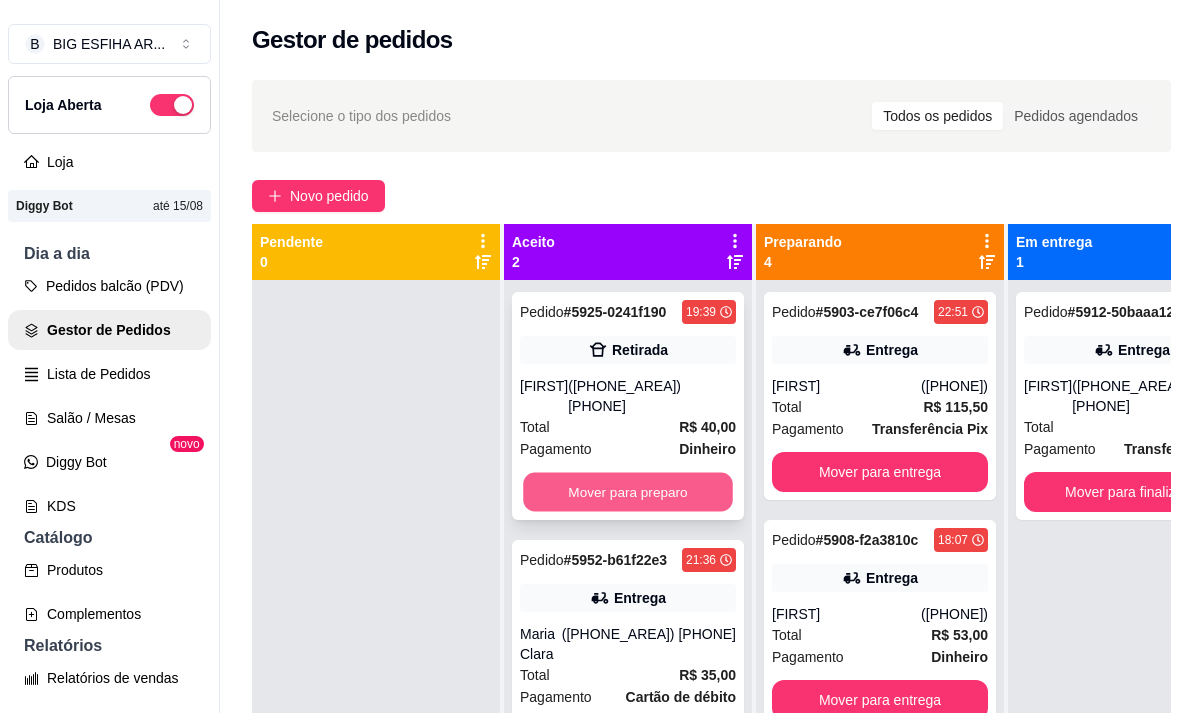 click on "Mover para preparo" at bounding box center [628, 492] 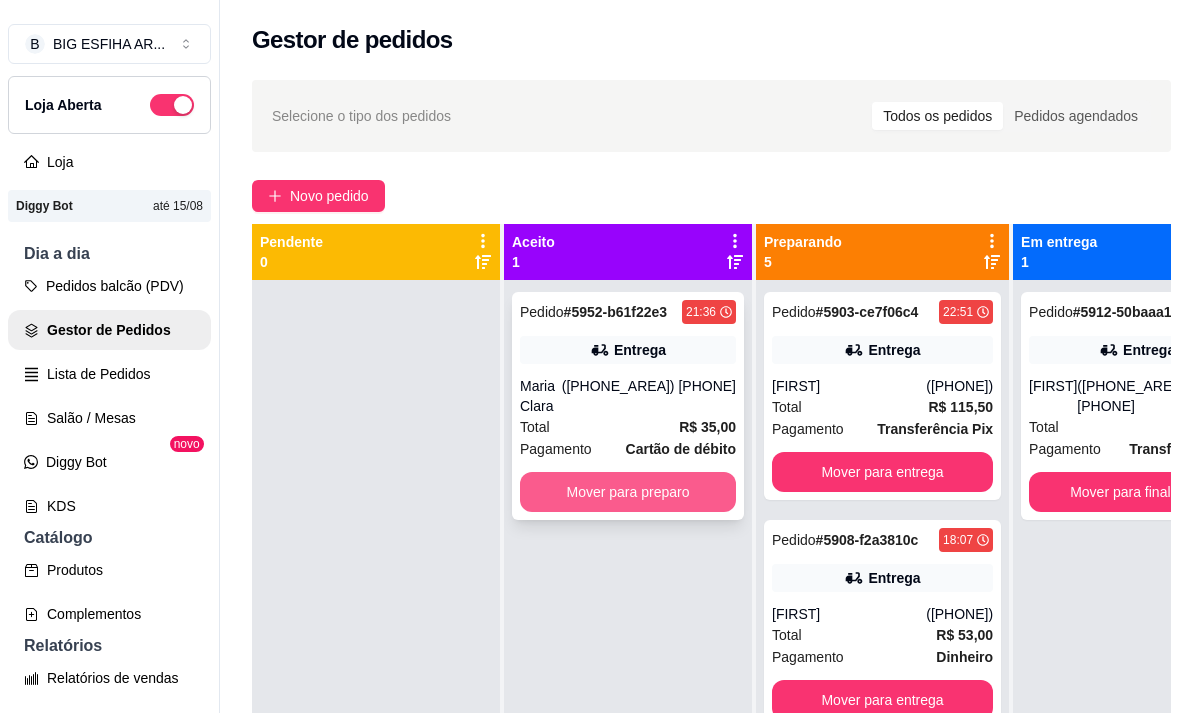 click on "Mover para preparo" at bounding box center (628, 492) 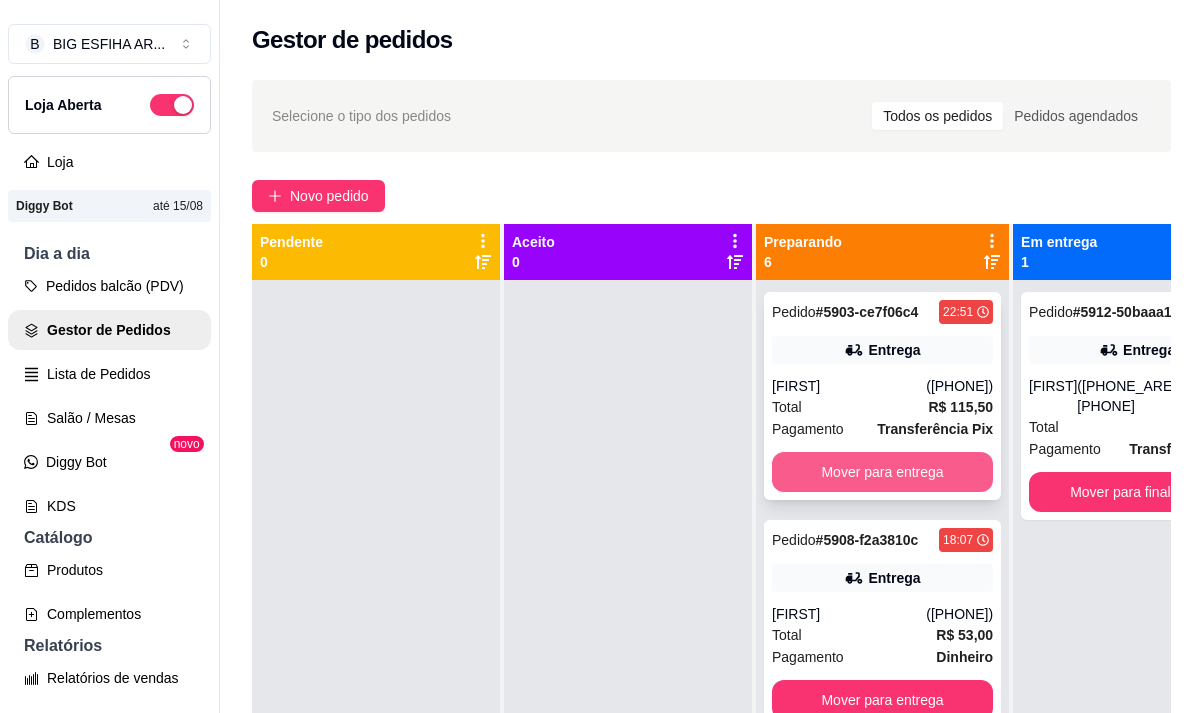 click on "Mover para entrega" at bounding box center (882, 472) 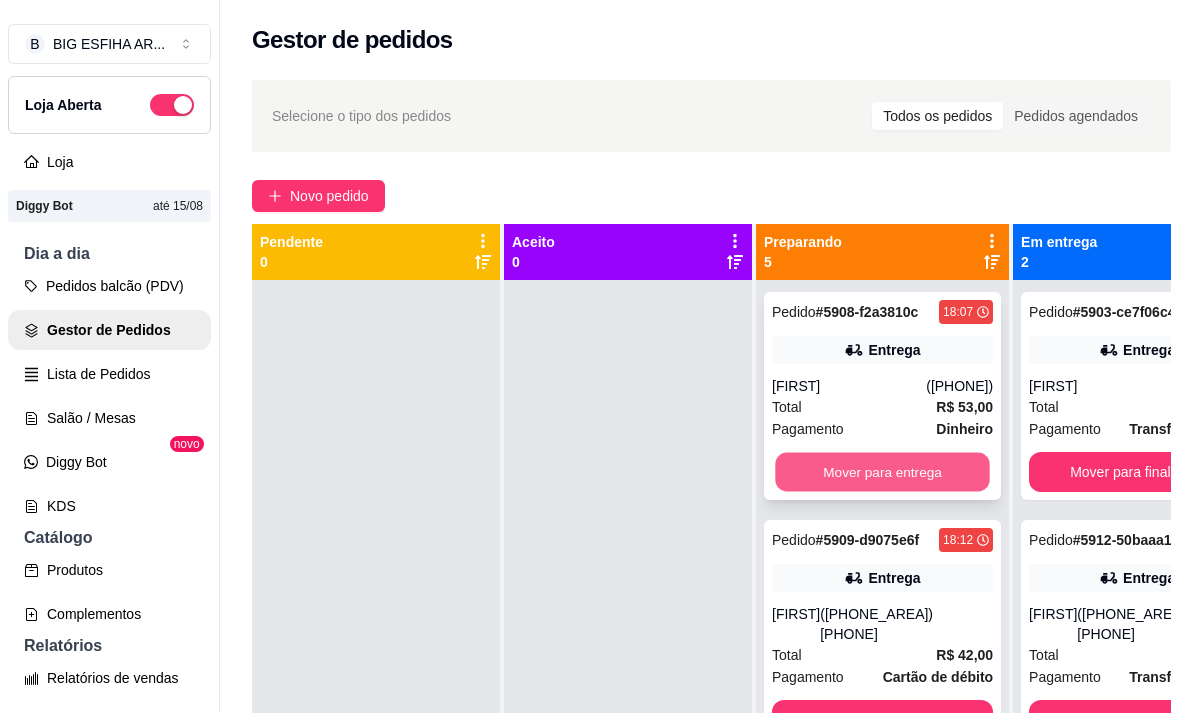 click on "Mover para entrega" at bounding box center [882, 472] 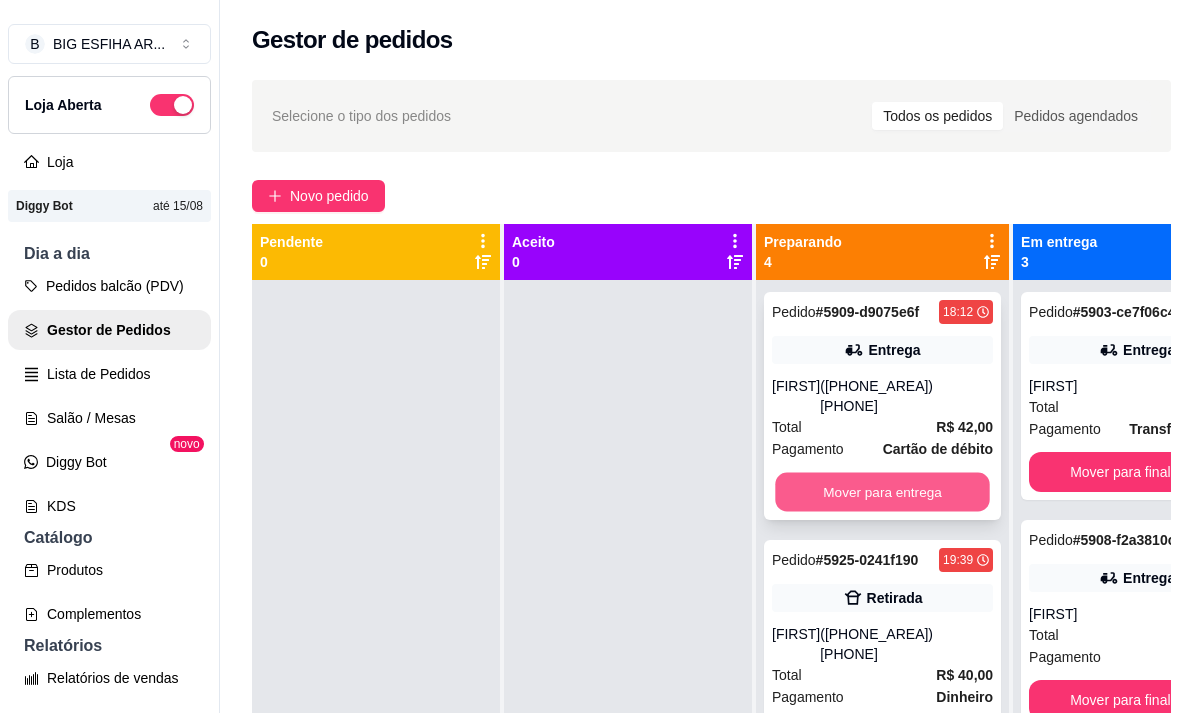 click on "Mover para entrega" at bounding box center [882, 492] 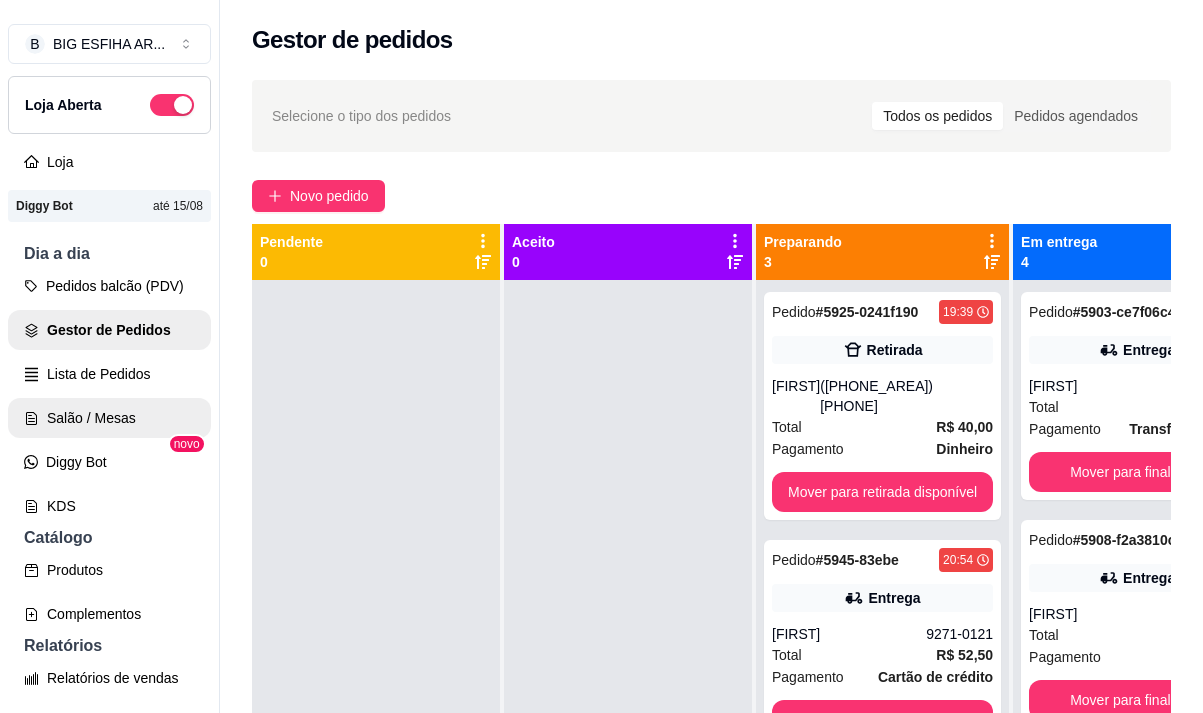 click on "Salão / Mesas" at bounding box center [109, 418] 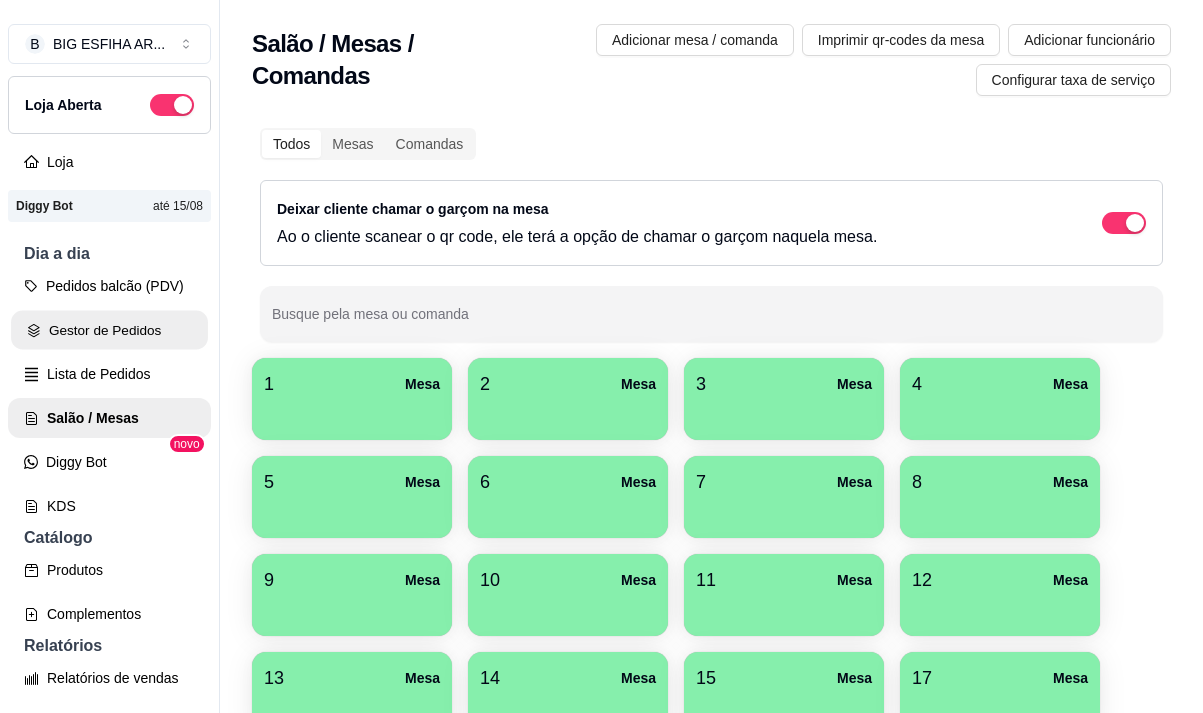 click on "Gestor de Pedidos" at bounding box center [109, 330] 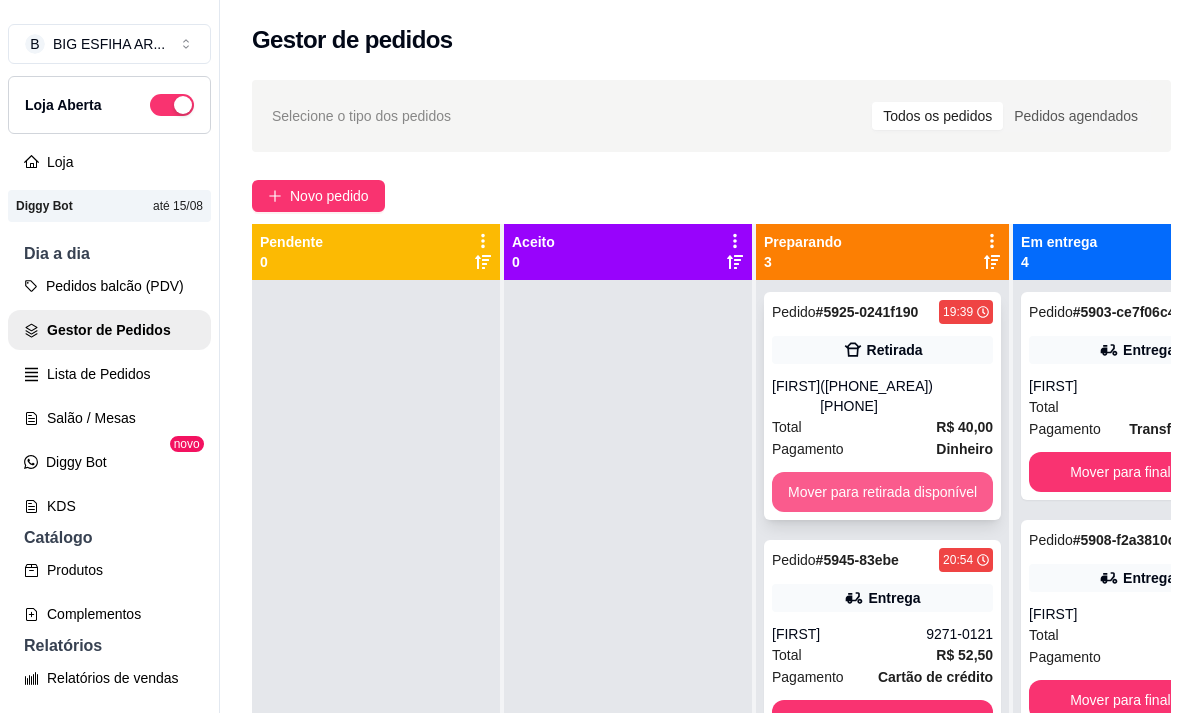 click on "Mover para retirada disponível" at bounding box center [882, 492] 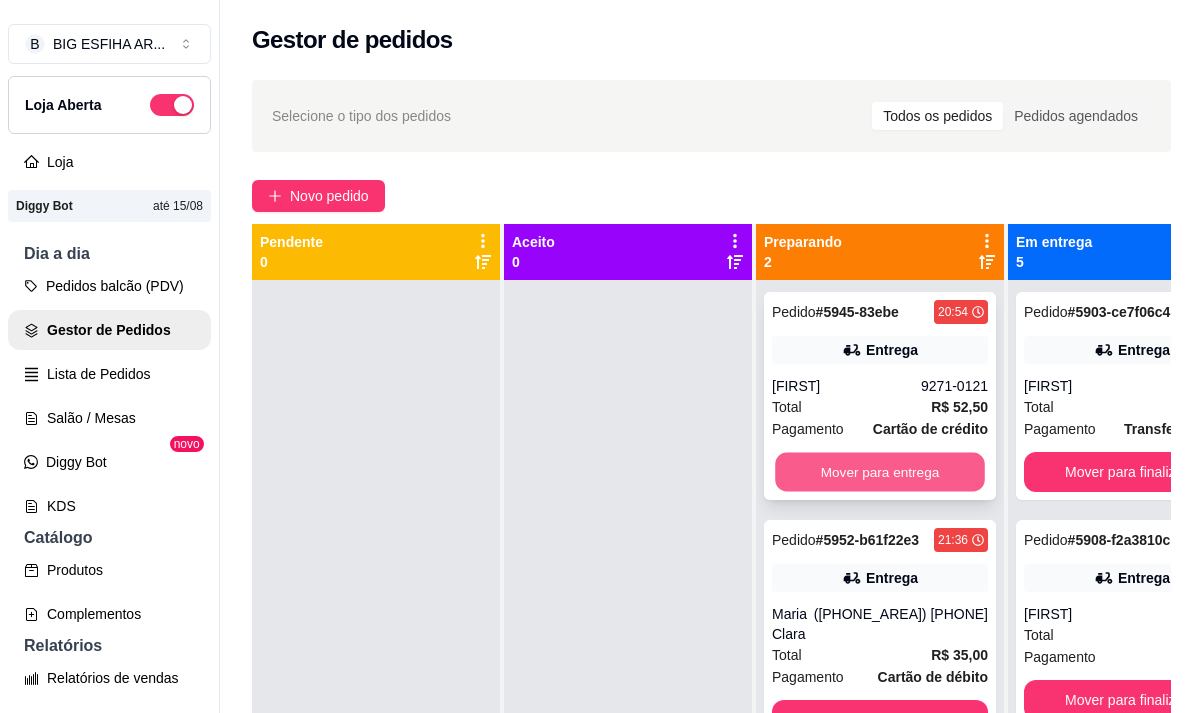 click on "Mover para entrega" at bounding box center [880, 472] 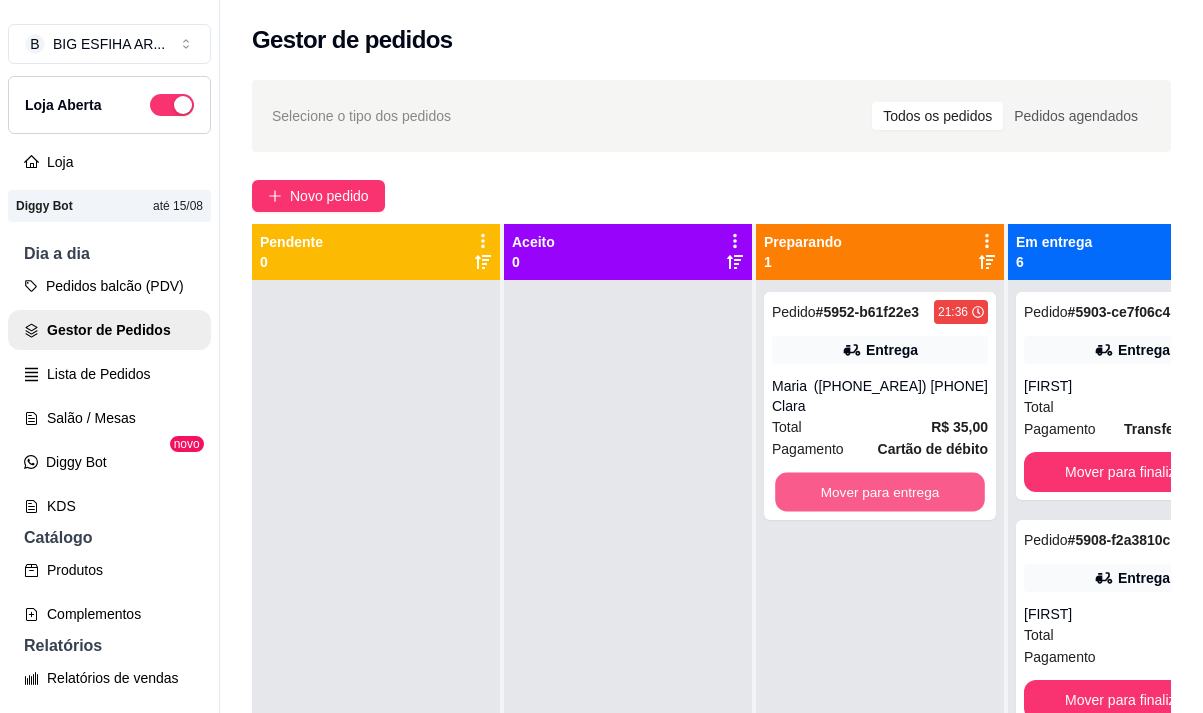 click on "Mover para entrega" at bounding box center [880, 492] 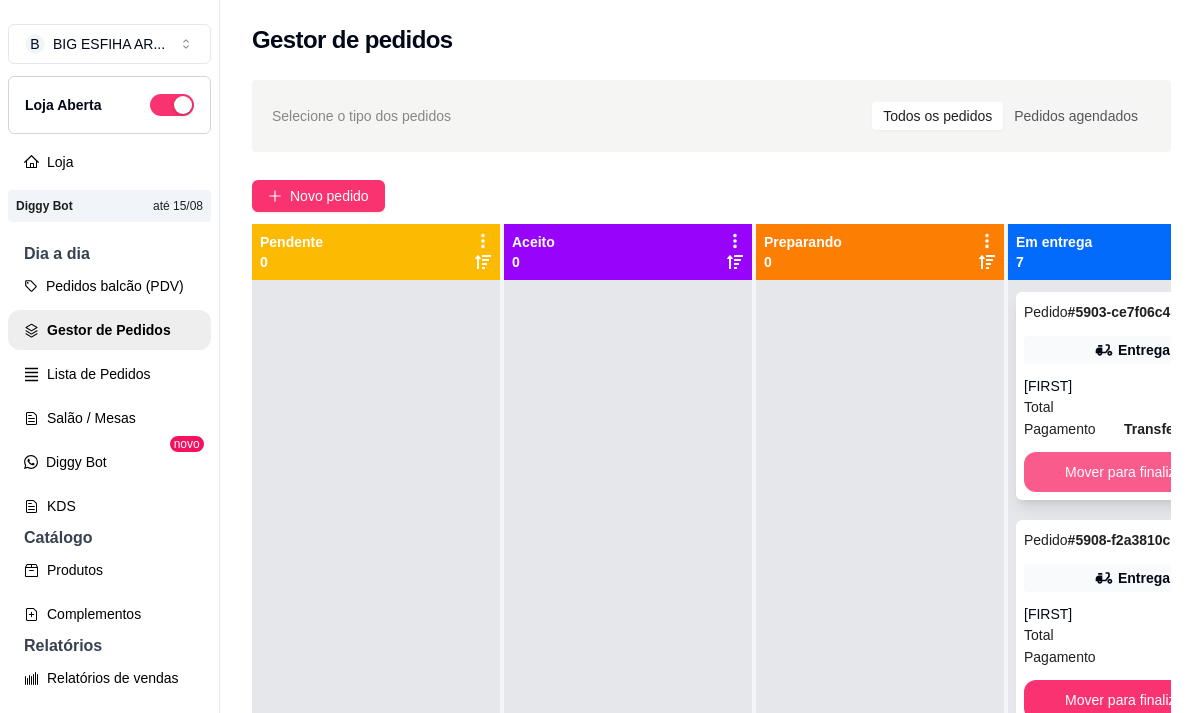 click on "Mover para finalizado" at bounding box center [1132, 472] 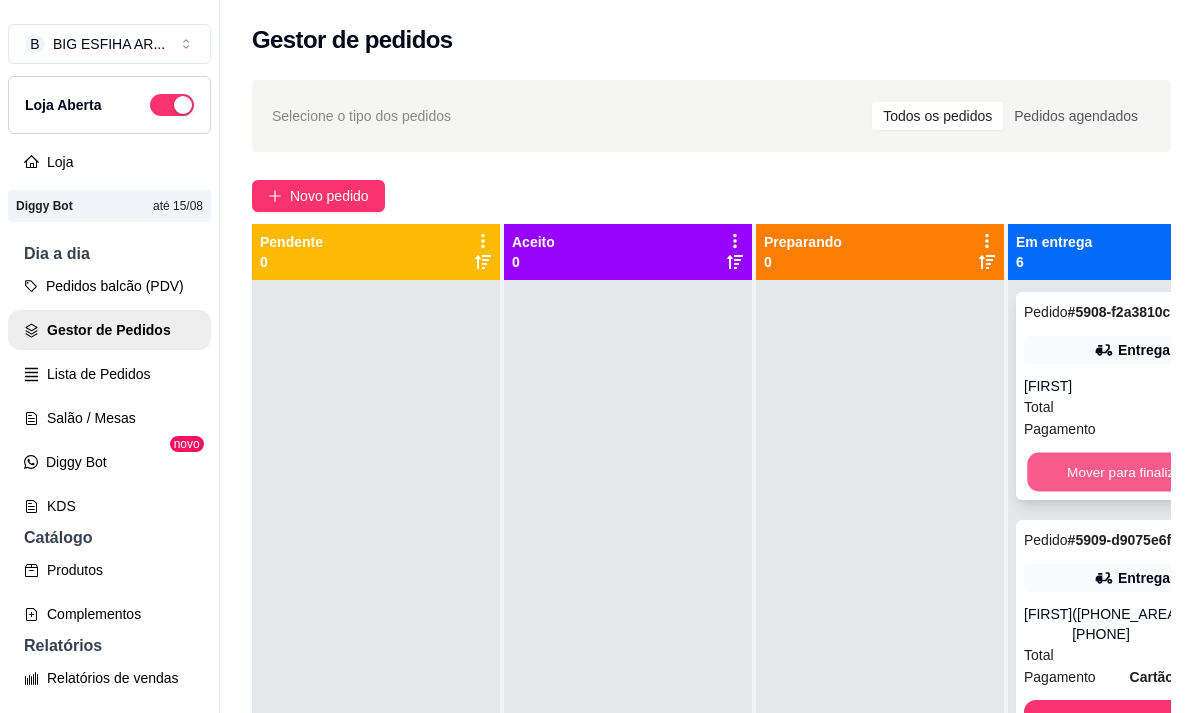 click on "Mover para finalizado" at bounding box center (1132, 472) 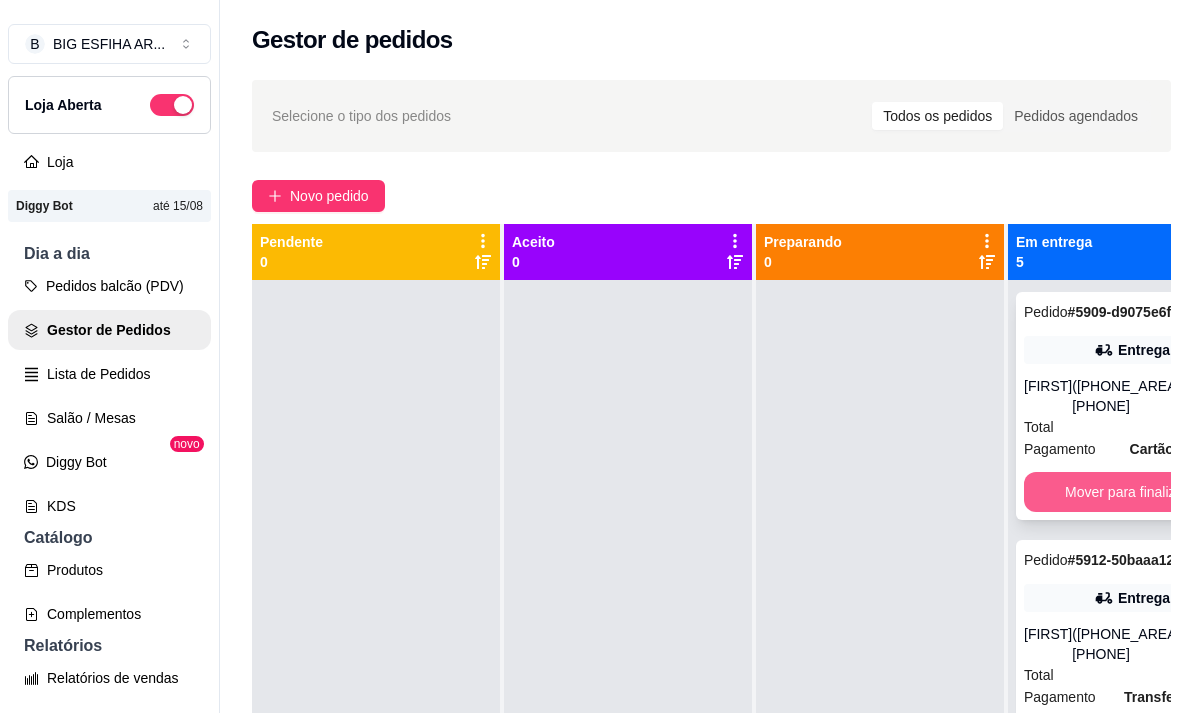 click on "Mover para finalizado" at bounding box center [1132, 492] 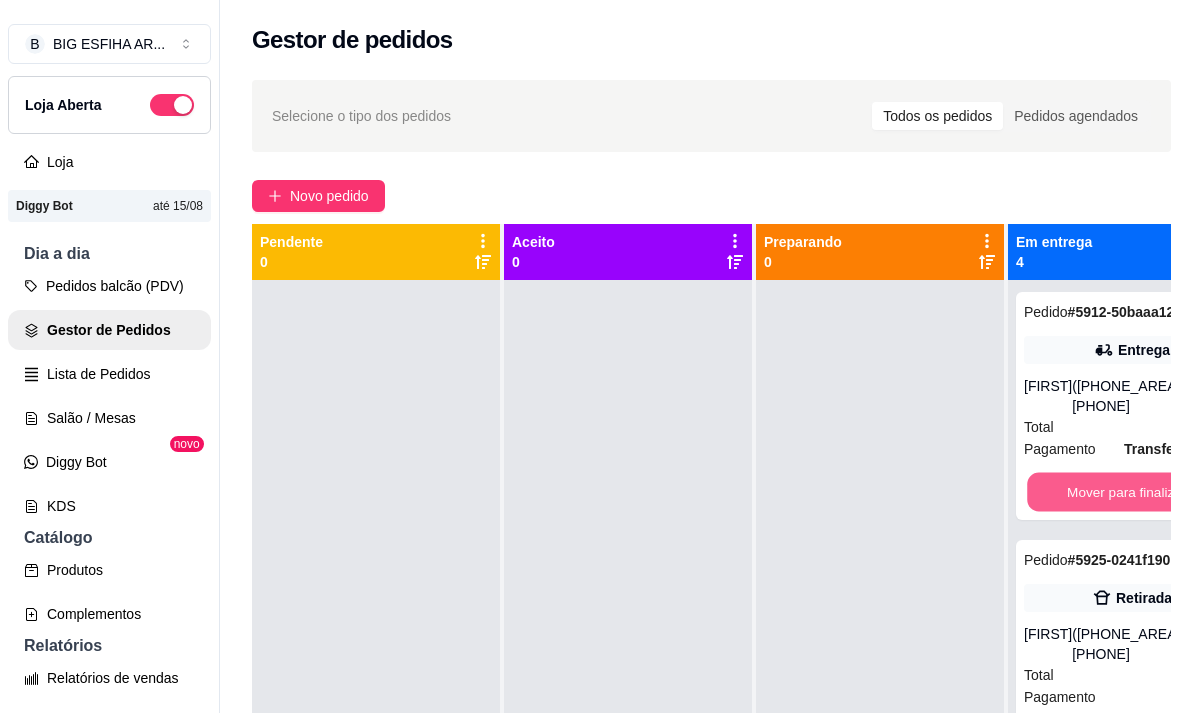 click on "Mover para finalizado" at bounding box center [1132, 492] 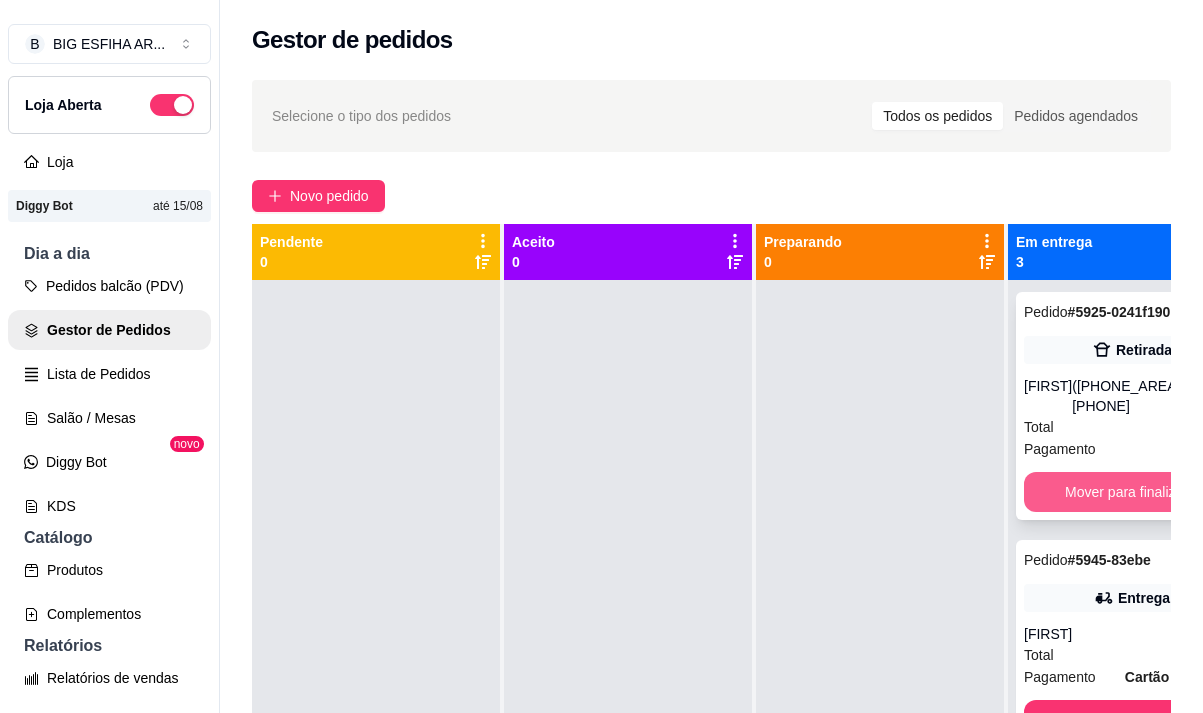 click on "Mover para finalizado" at bounding box center [1132, 492] 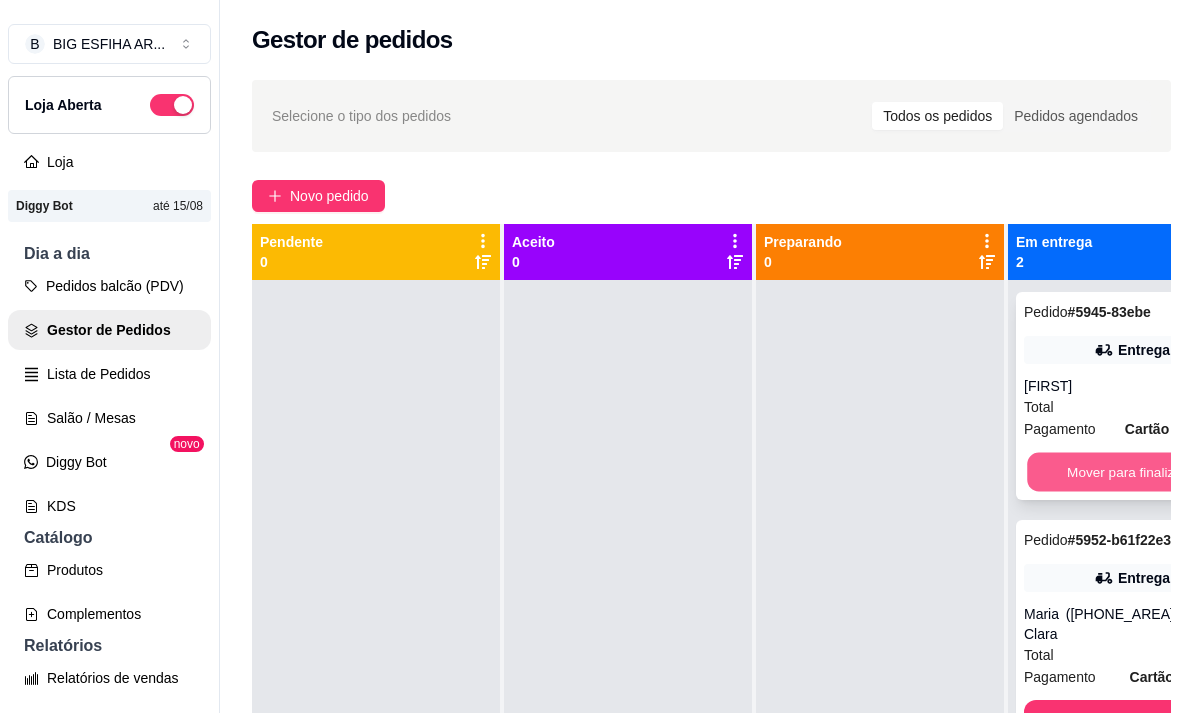 click on "Mover para finalizado" at bounding box center [1132, 472] 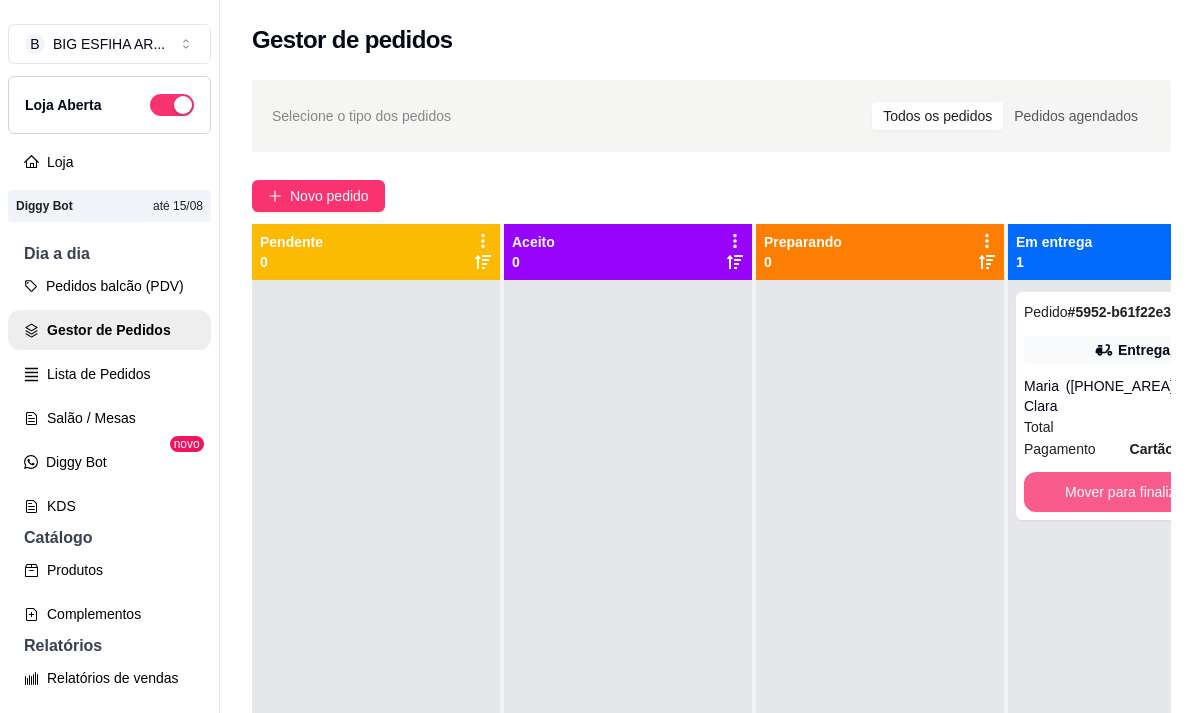 click on "Mover para finalizado" at bounding box center [1132, 492] 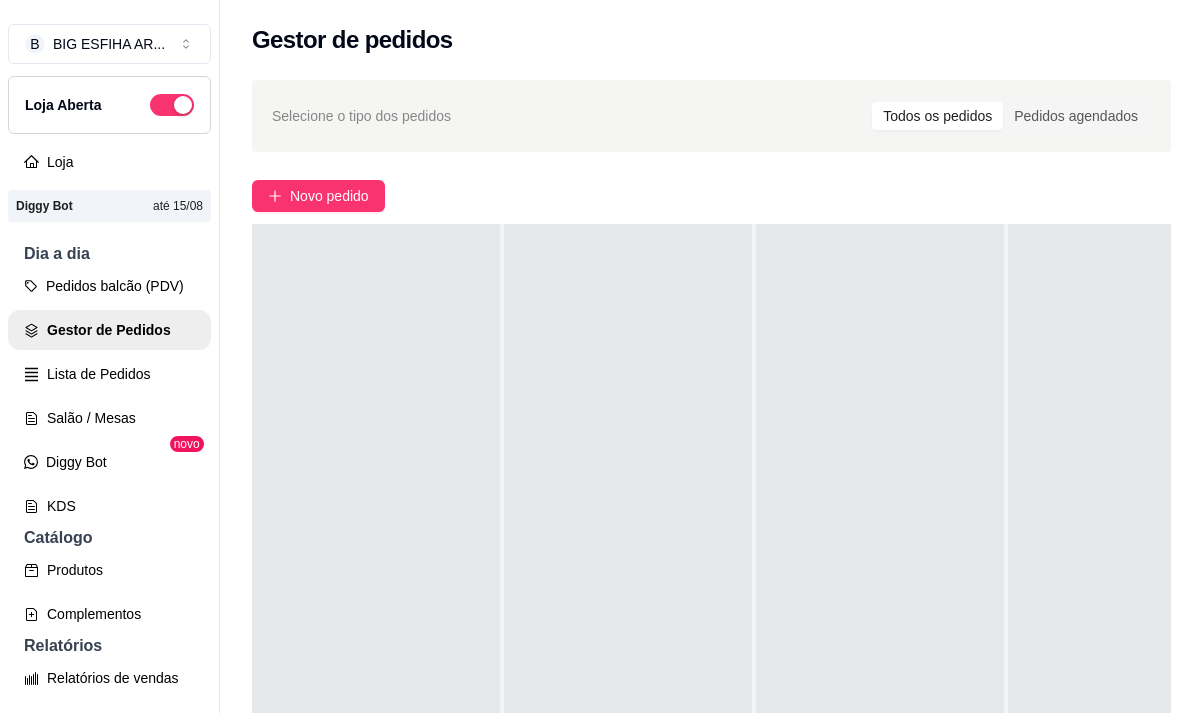 scroll, scrollTop: 71, scrollLeft: 0, axis: vertical 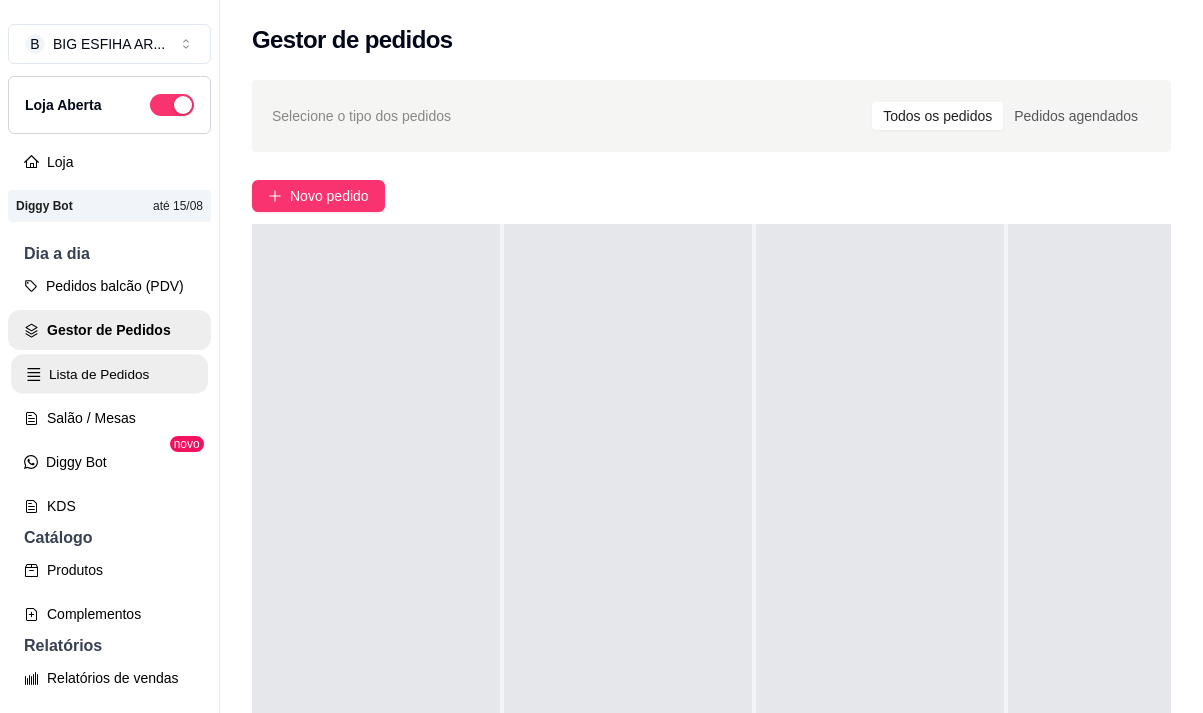 click on "Lista de Pedidos" at bounding box center (109, 374) 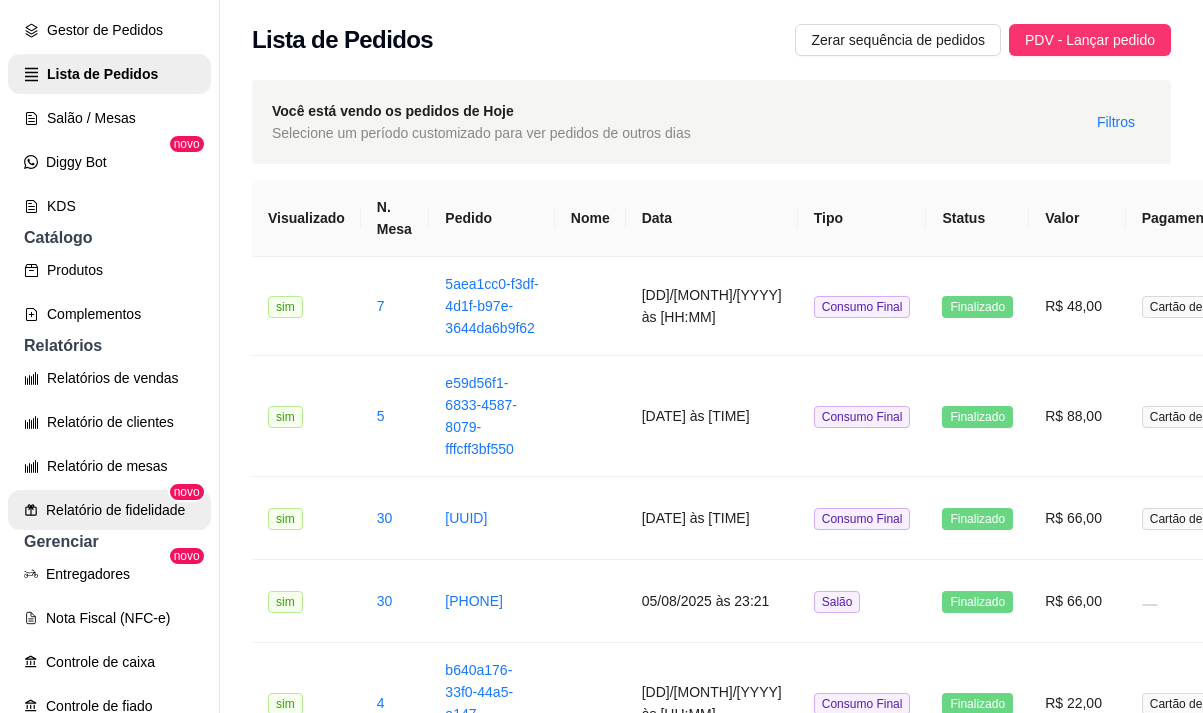 scroll, scrollTop: 400, scrollLeft: 0, axis: vertical 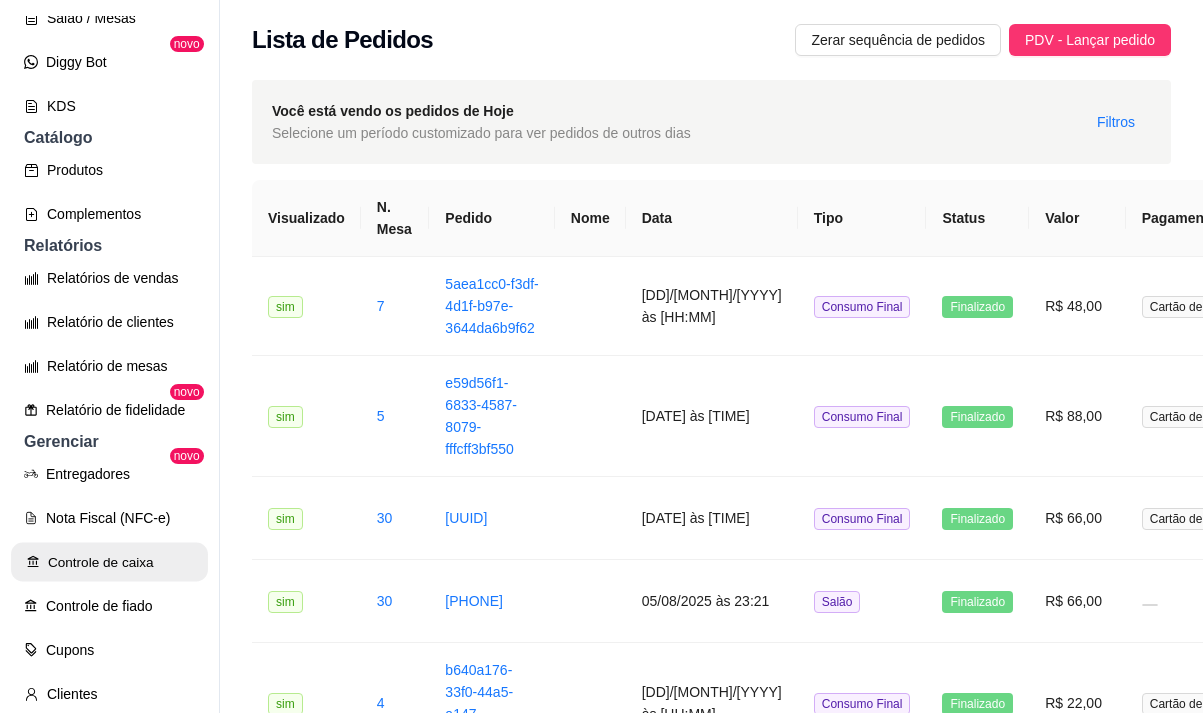 click on "Controle de caixa" at bounding box center [109, 562] 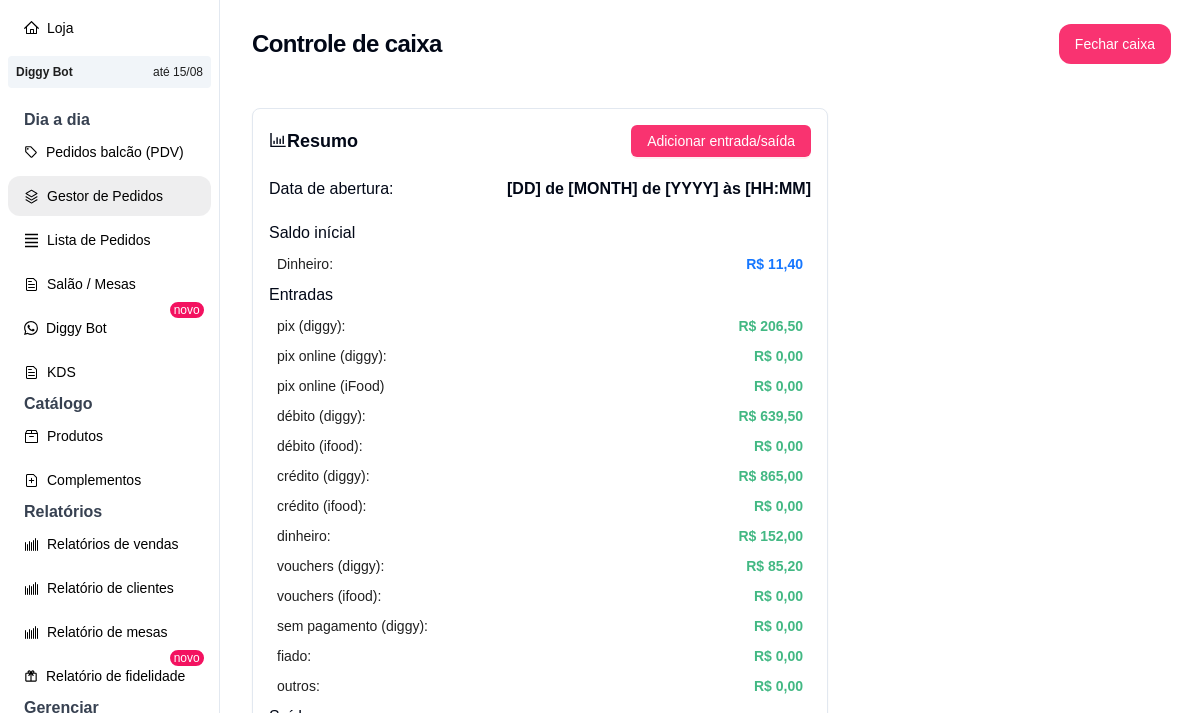 scroll, scrollTop: 100, scrollLeft: 0, axis: vertical 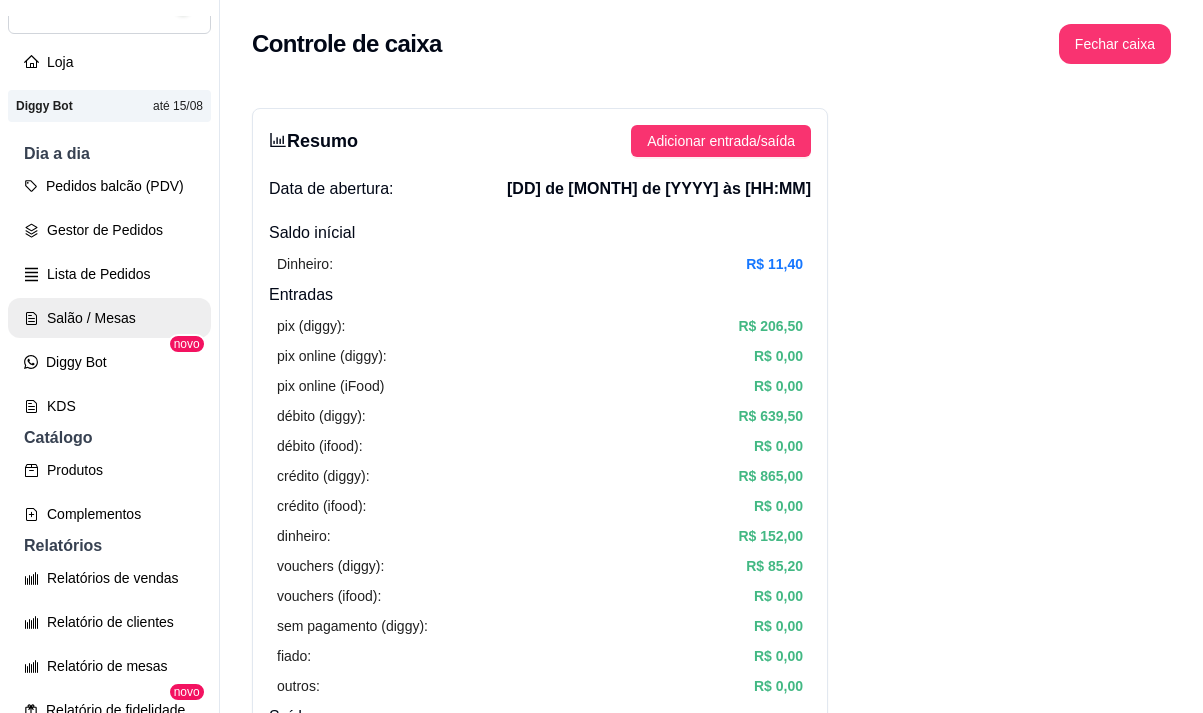 click on "Salão / Mesas" at bounding box center (109, 318) 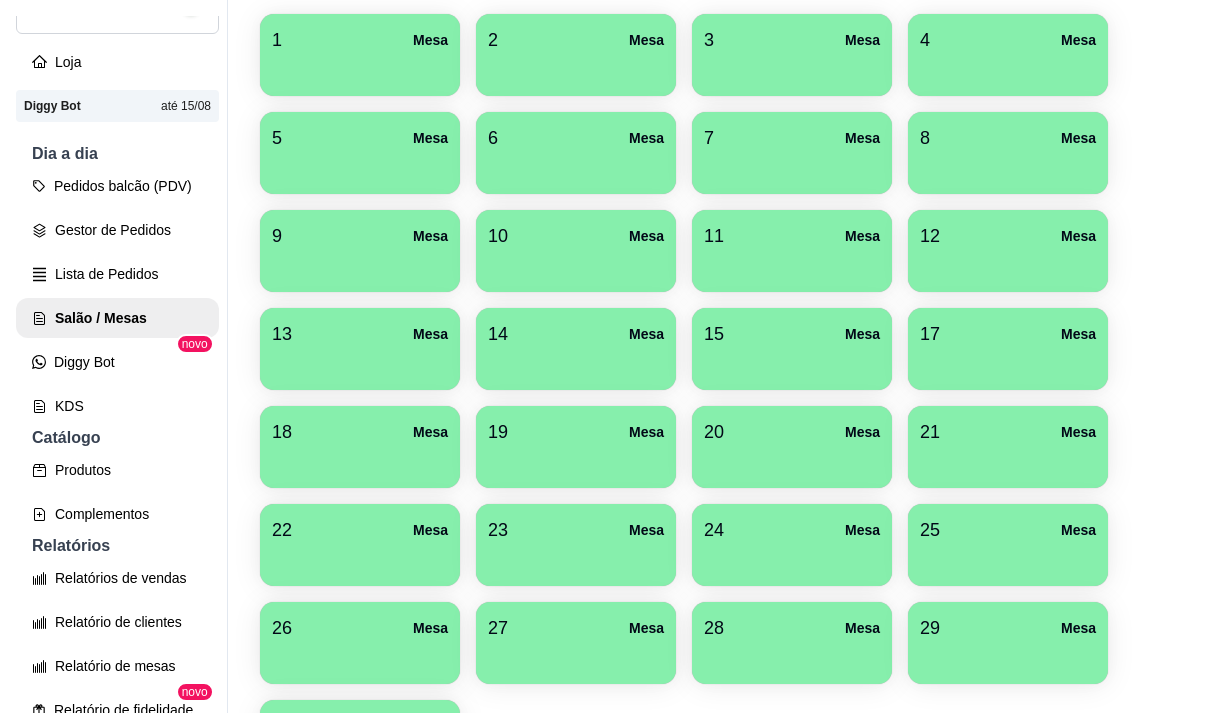 scroll, scrollTop: 508, scrollLeft: 0, axis: vertical 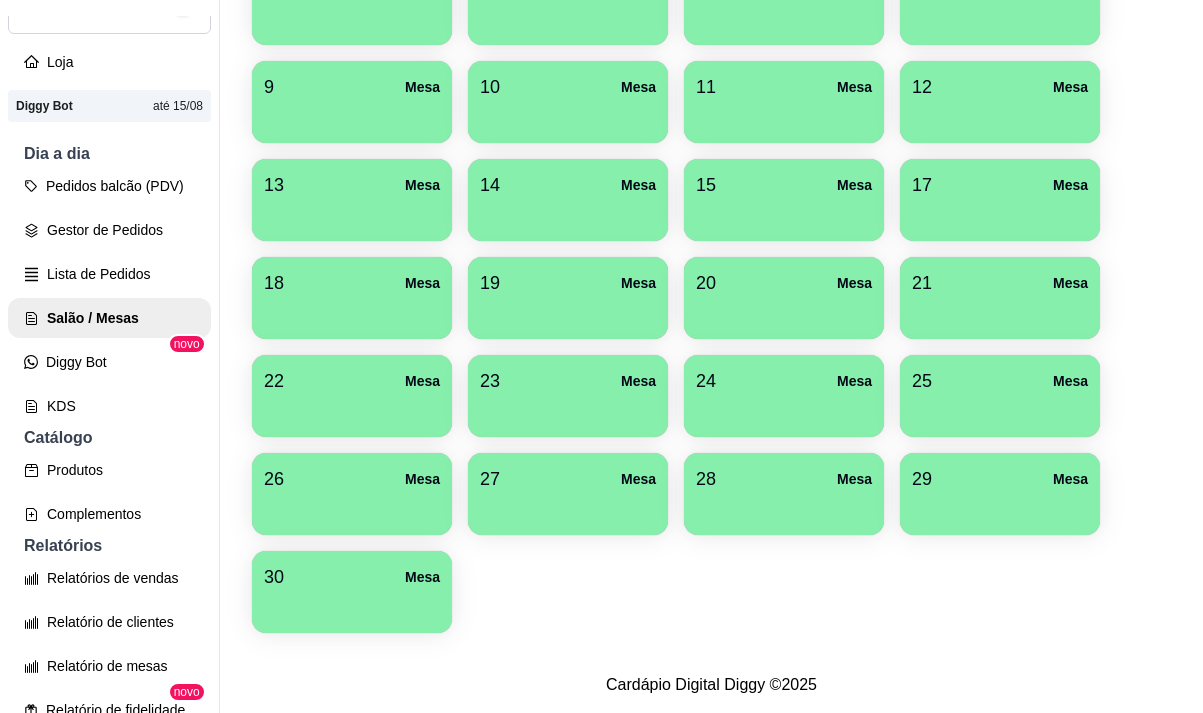 click at bounding box center [352, 606] 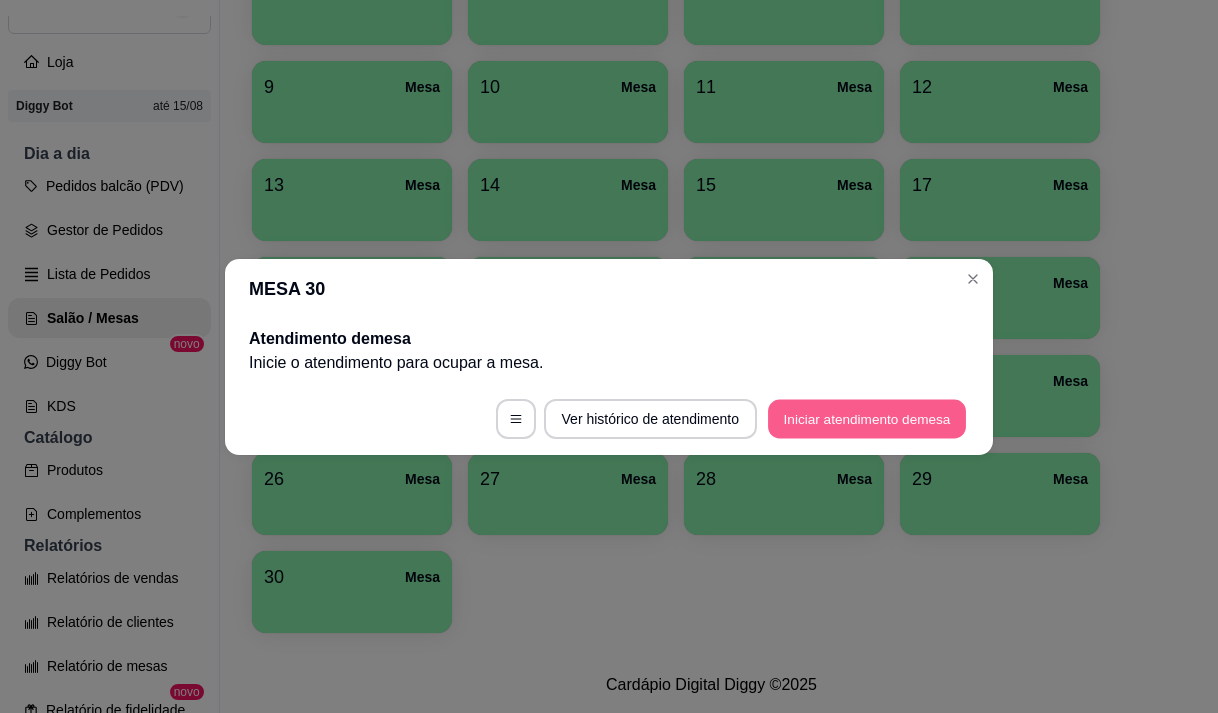click on "Iniciar atendimento de  mesa" at bounding box center (867, 418) 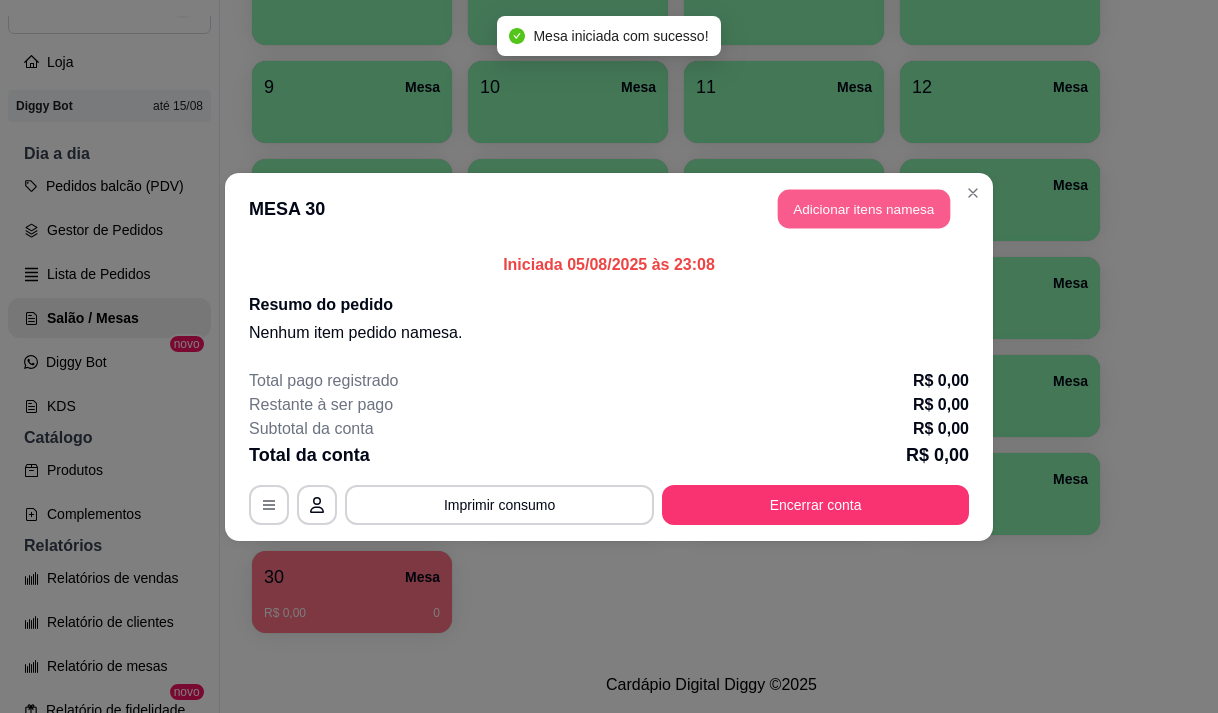 click on "Adicionar itens na  mesa" at bounding box center (864, 208) 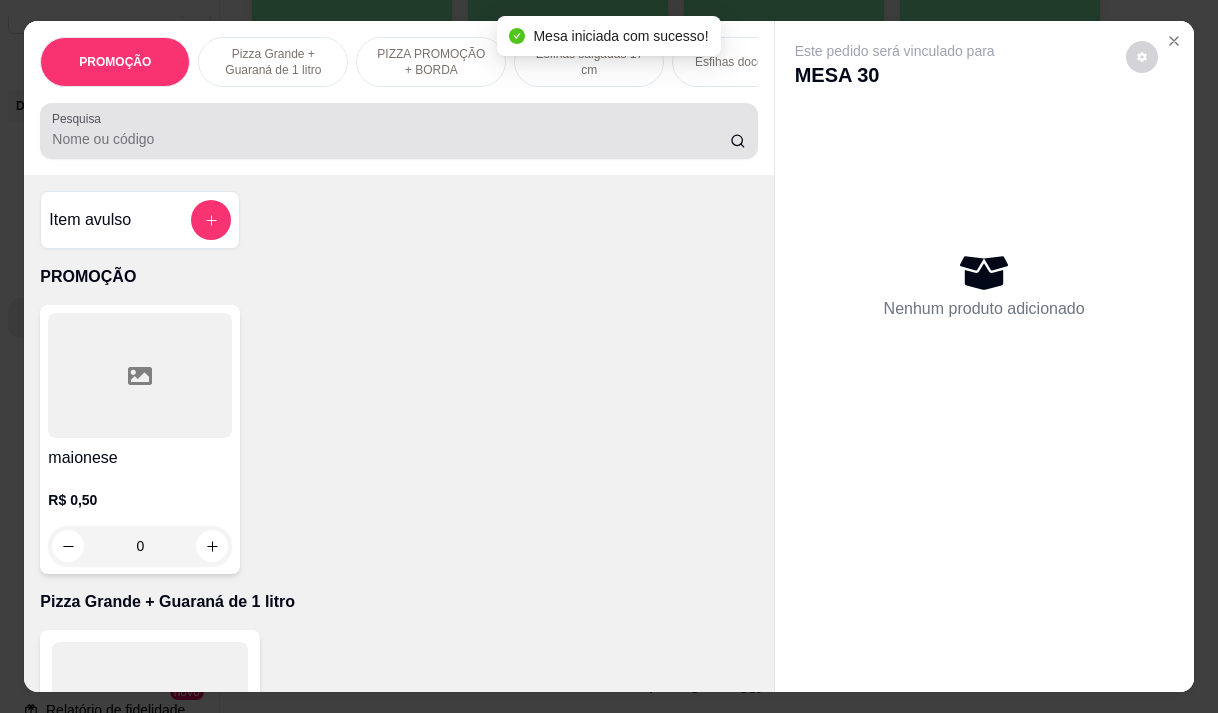 click at bounding box center [398, 131] 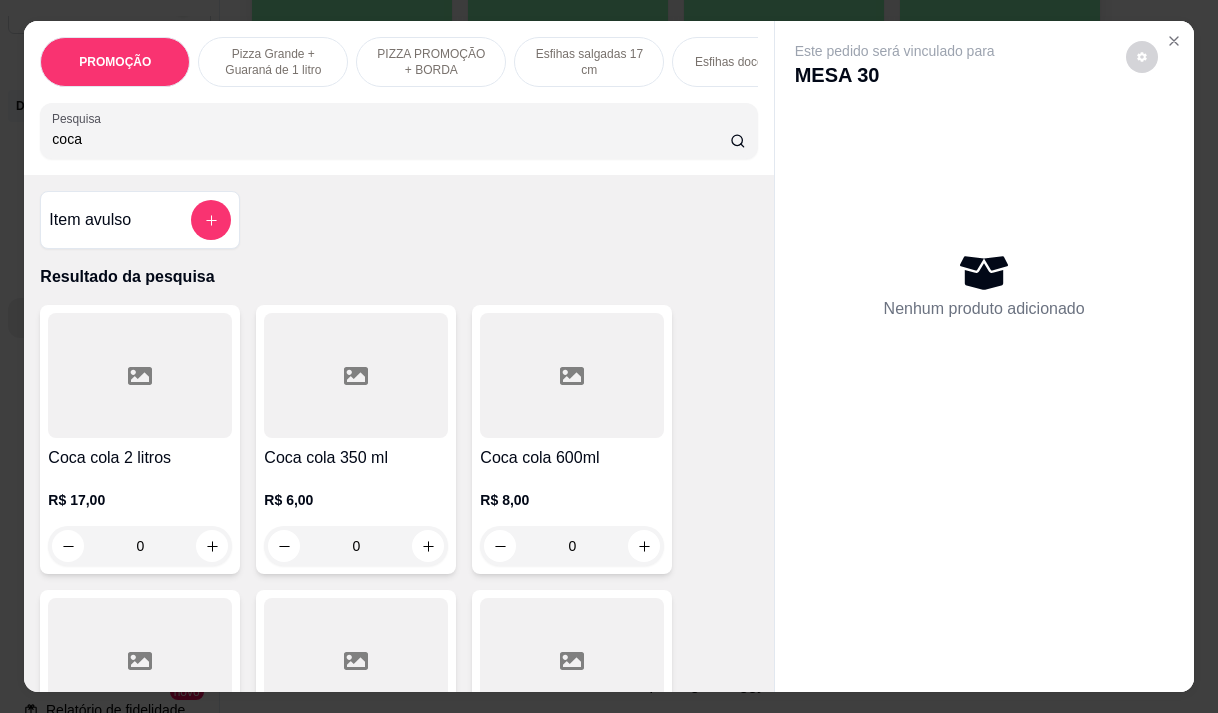 type on "coca" 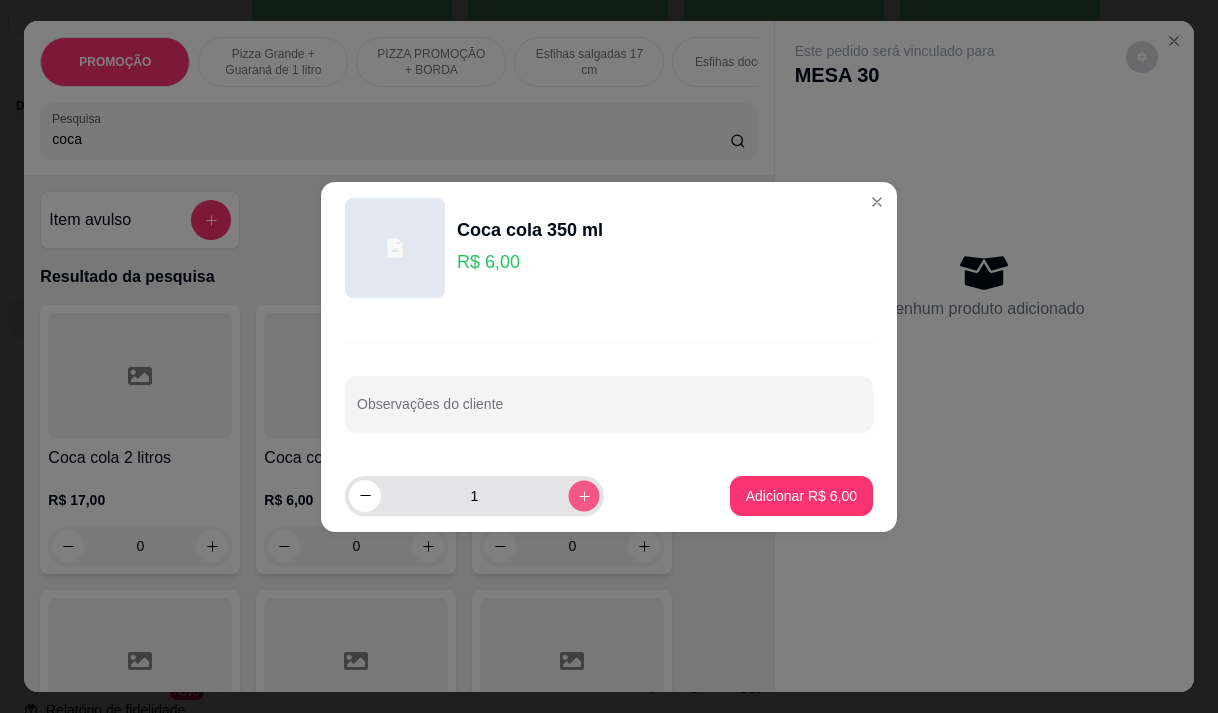 click 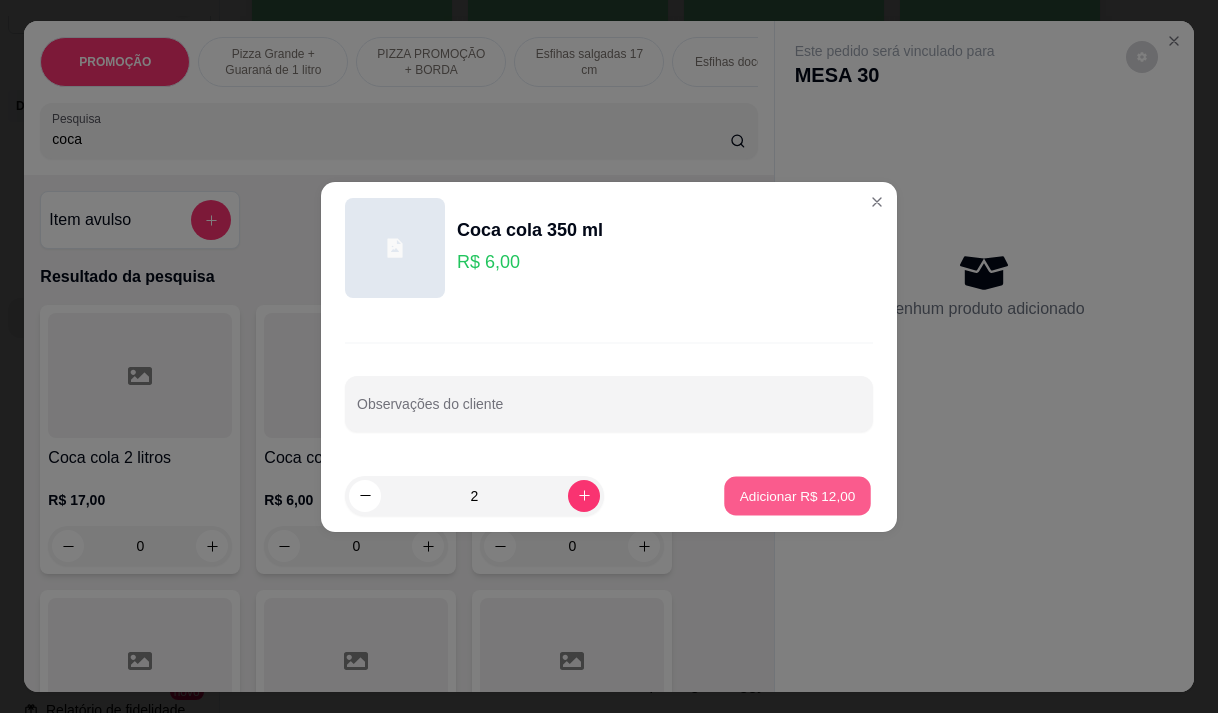 click on "Adicionar   R$ 12,00" at bounding box center [798, 495] 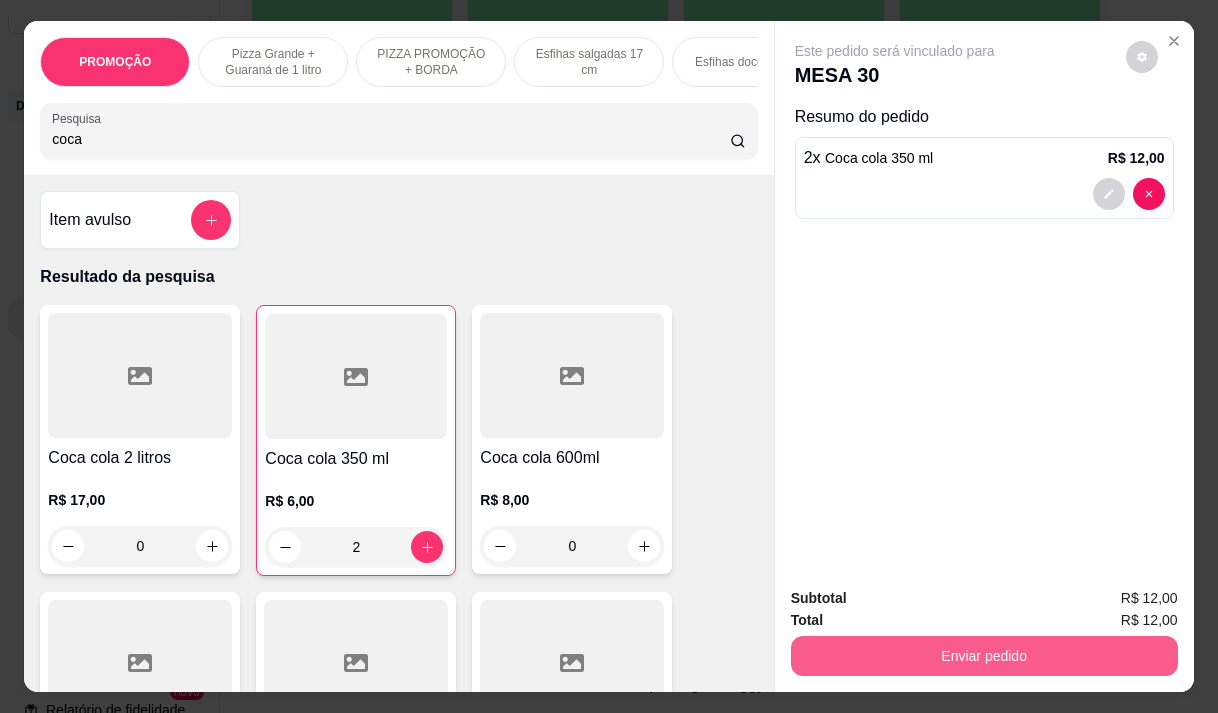 click on "Enviar pedido" at bounding box center [984, 656] 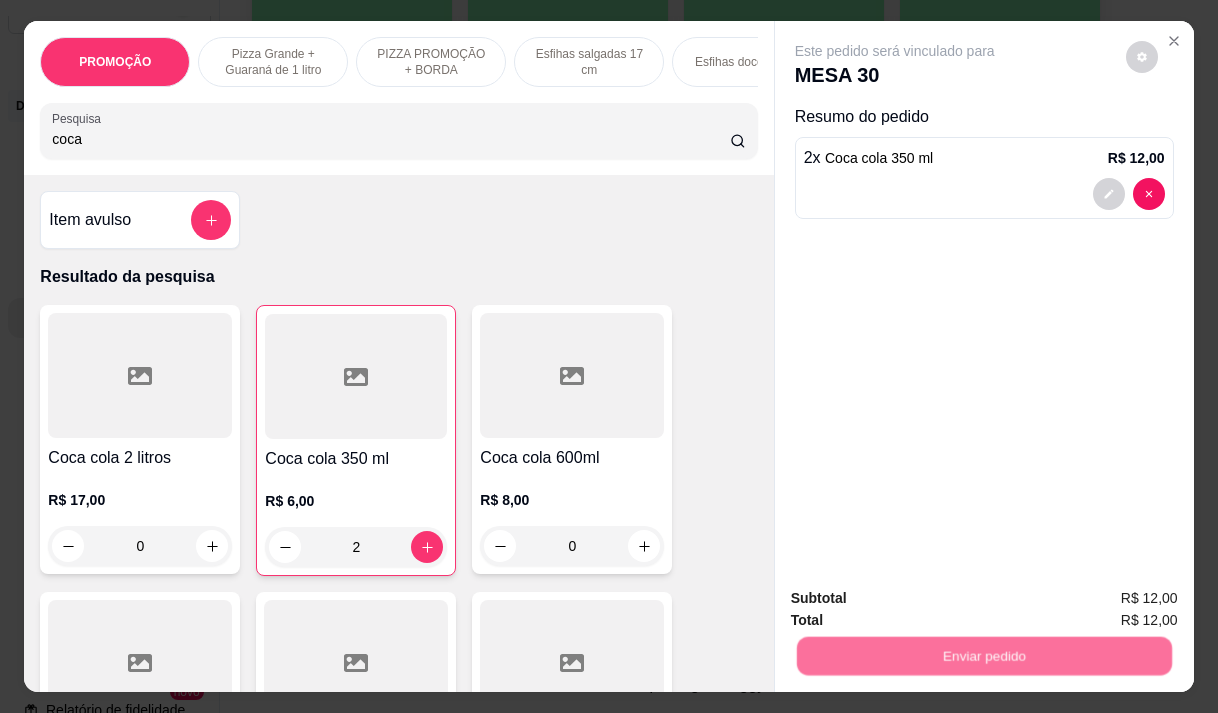 click on "Não registrar e enviar pedido" at bounding box center (918, 598) 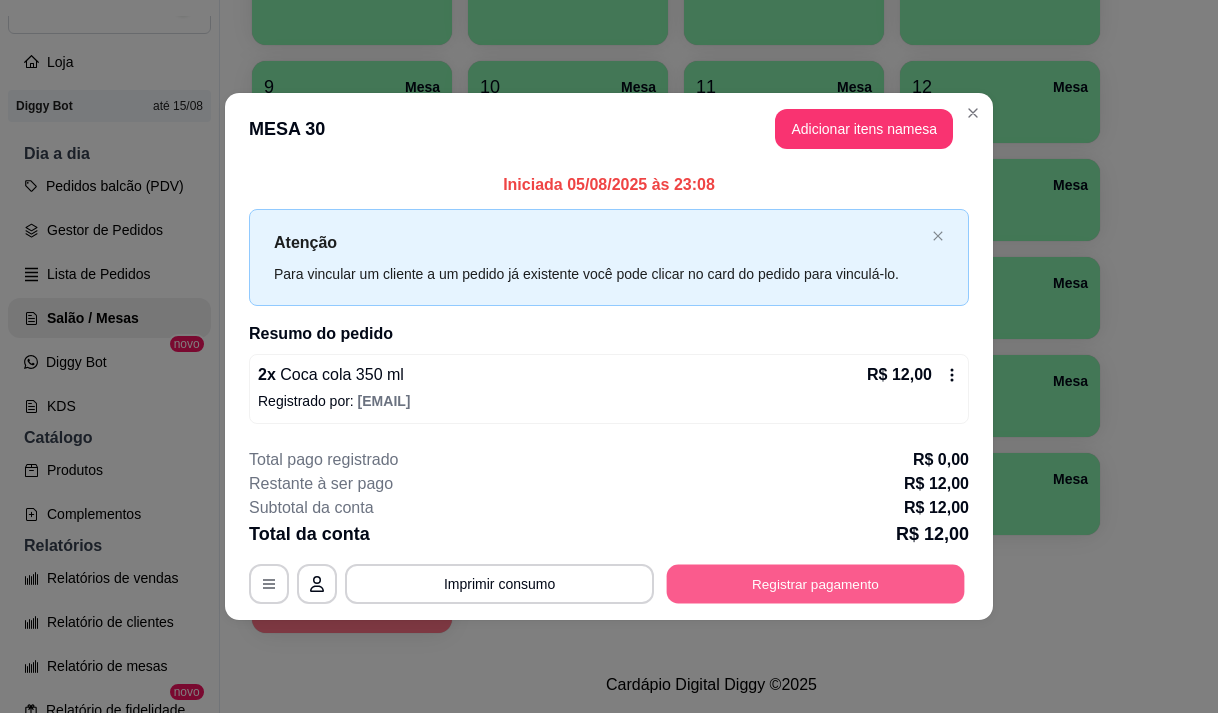 click on "Registrar pagamento" at bounding box center (816, 584) 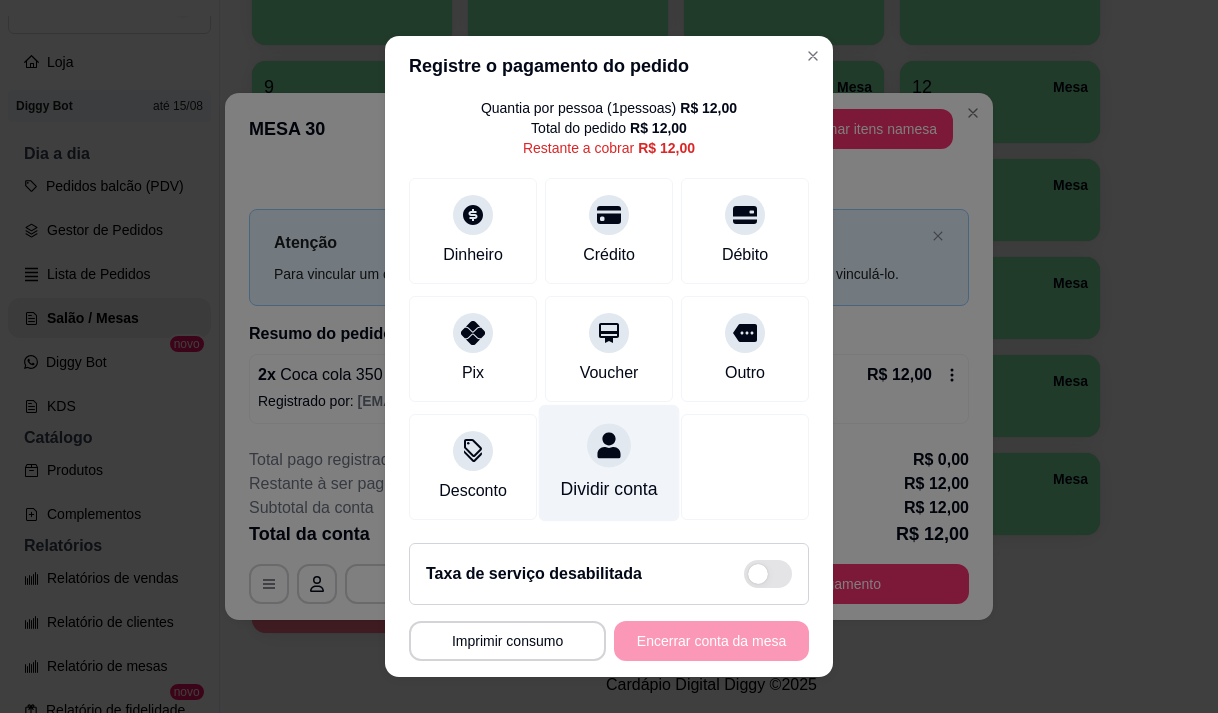 scroll, scrollTop: 82, scrollLeft: 0, axis: vertical 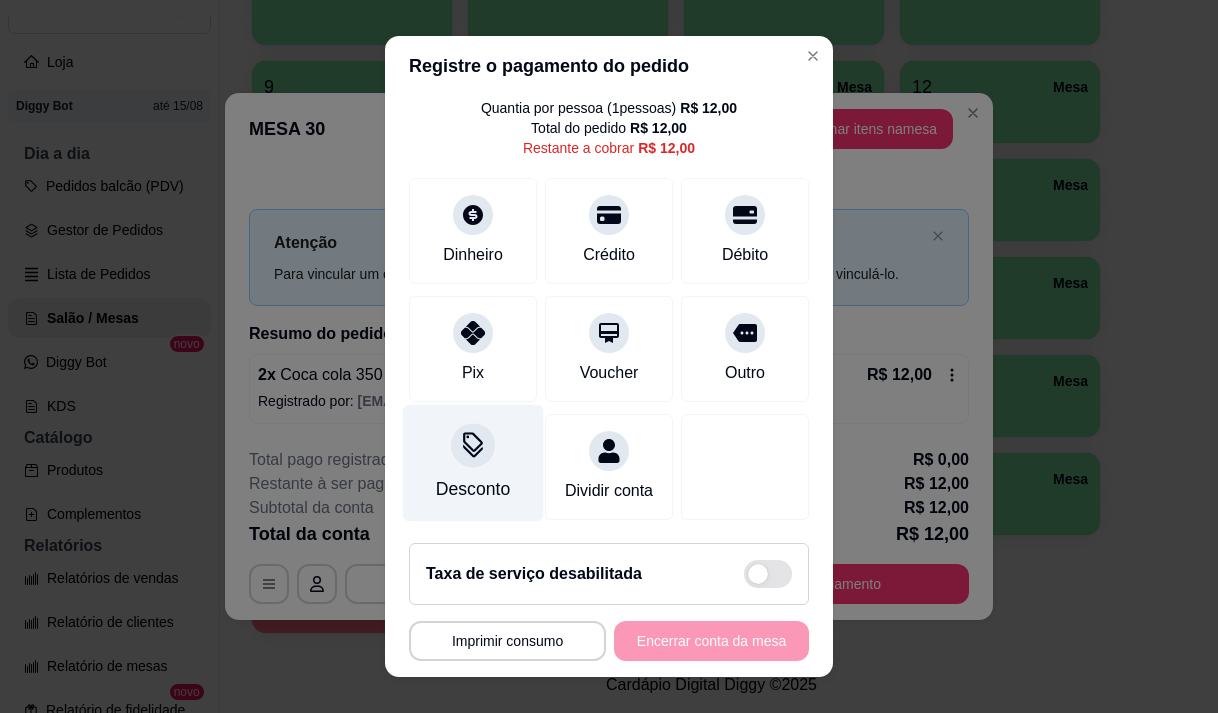 click on "Desconto" at bounding box center [473, 489] 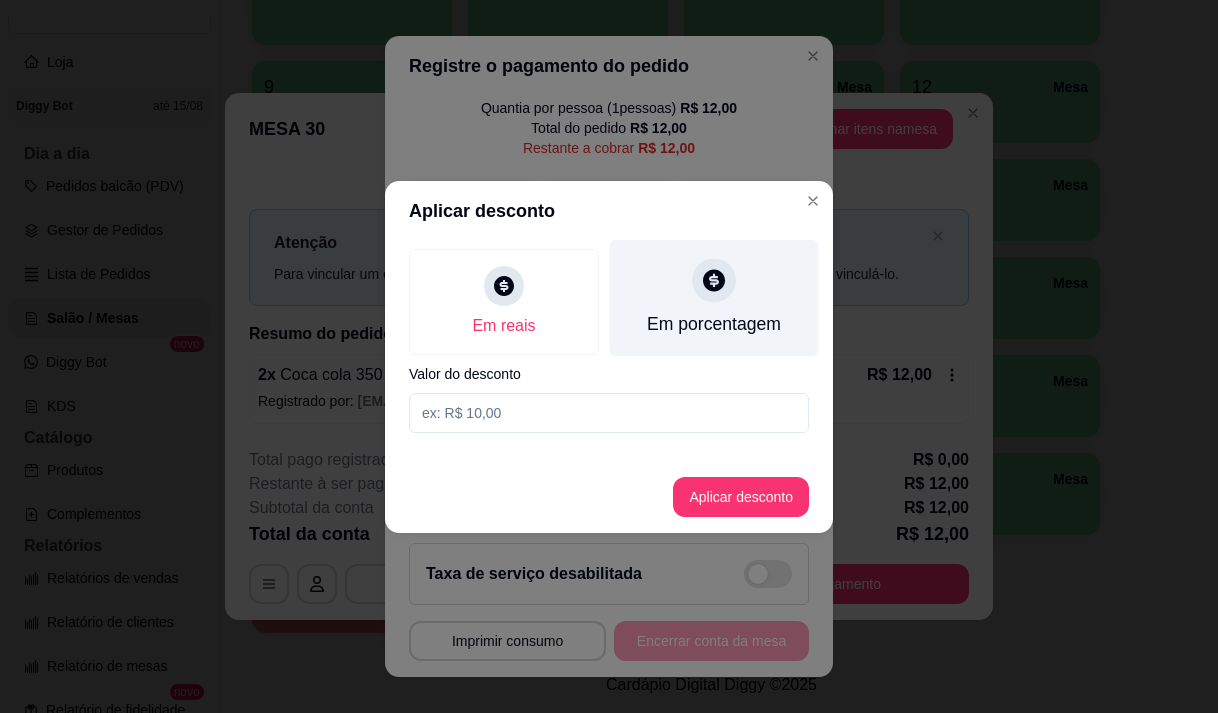 click on "Em porcentagem" at bounding box center (714, 297) 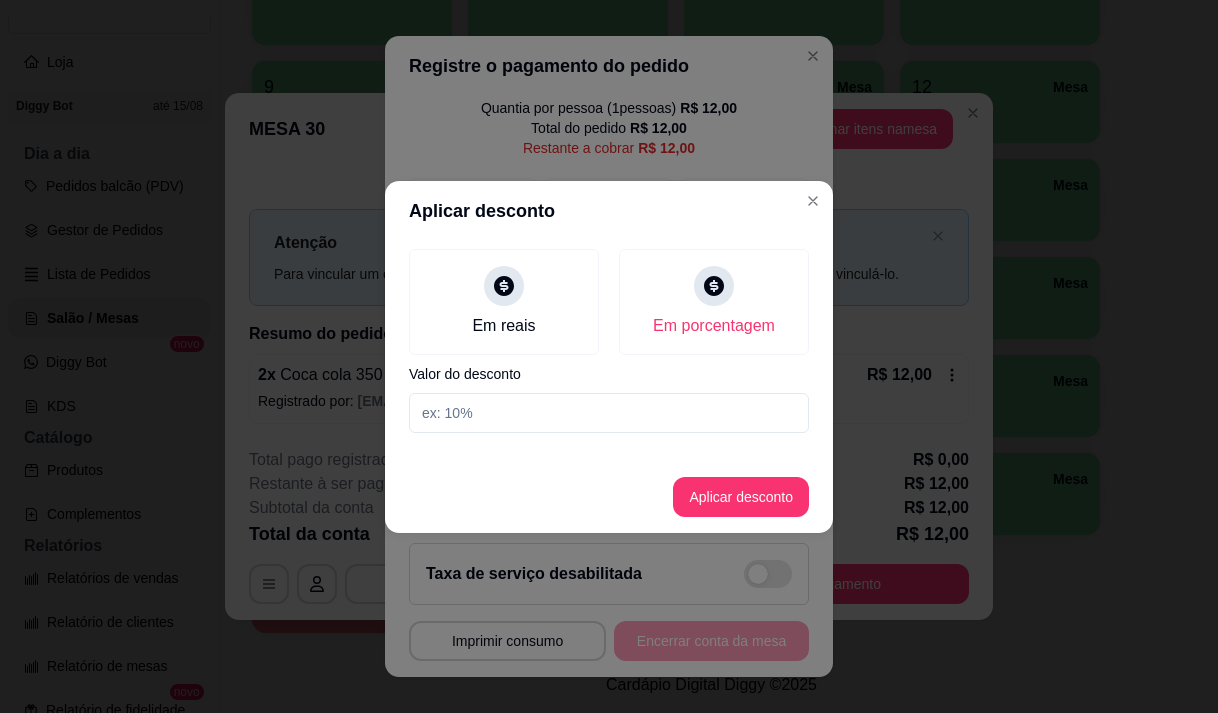 click on "Em reais Em porcentagem Valor do desconto" at bounding box center [609, 341] 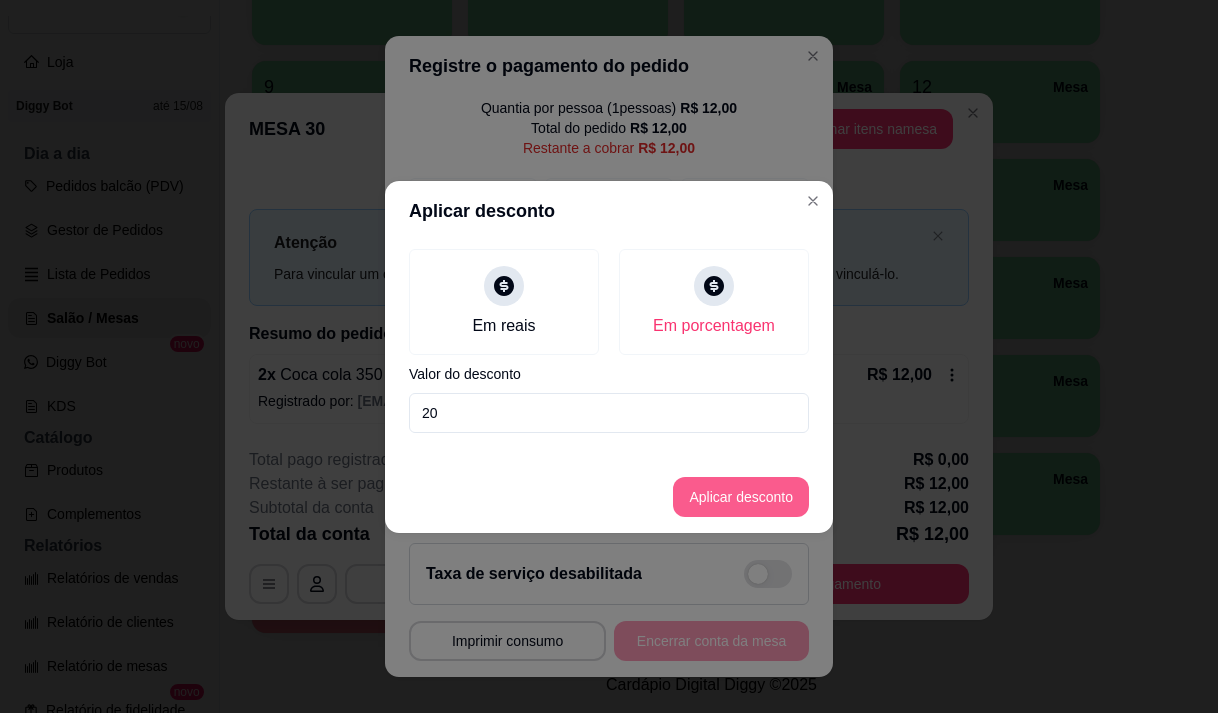type on "20" 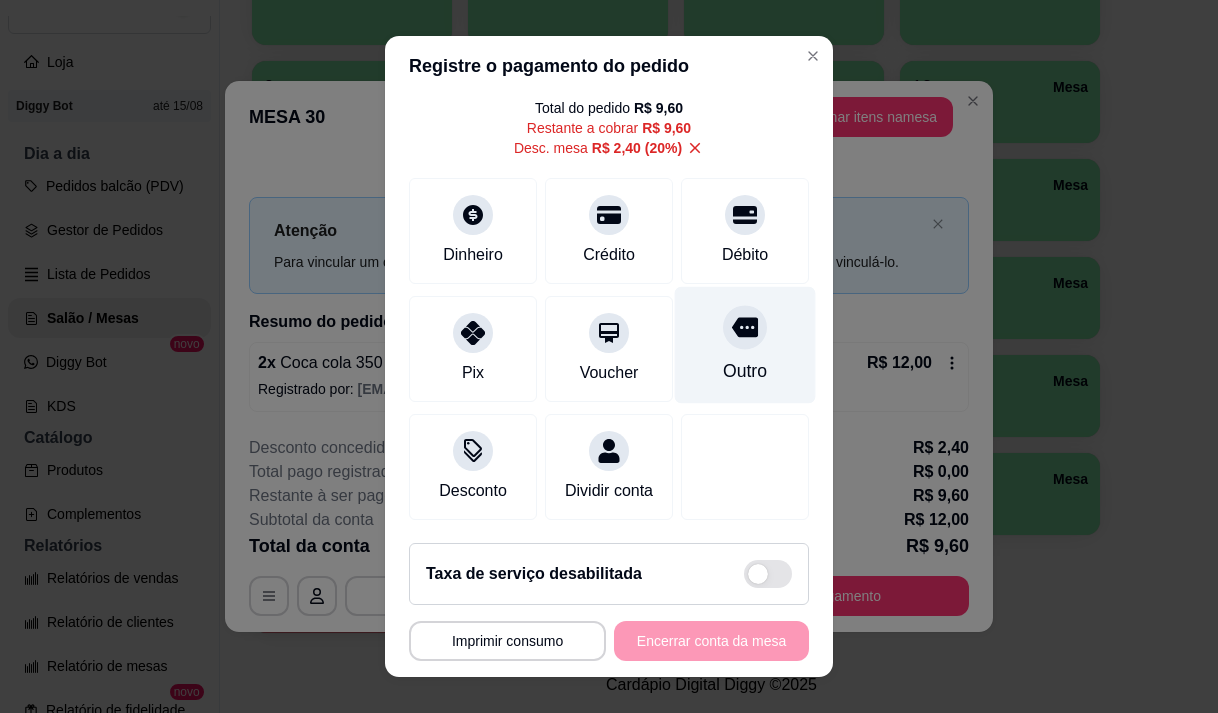 scroll, scrollTop: 102, scrollLeft: 0, axis: vertical 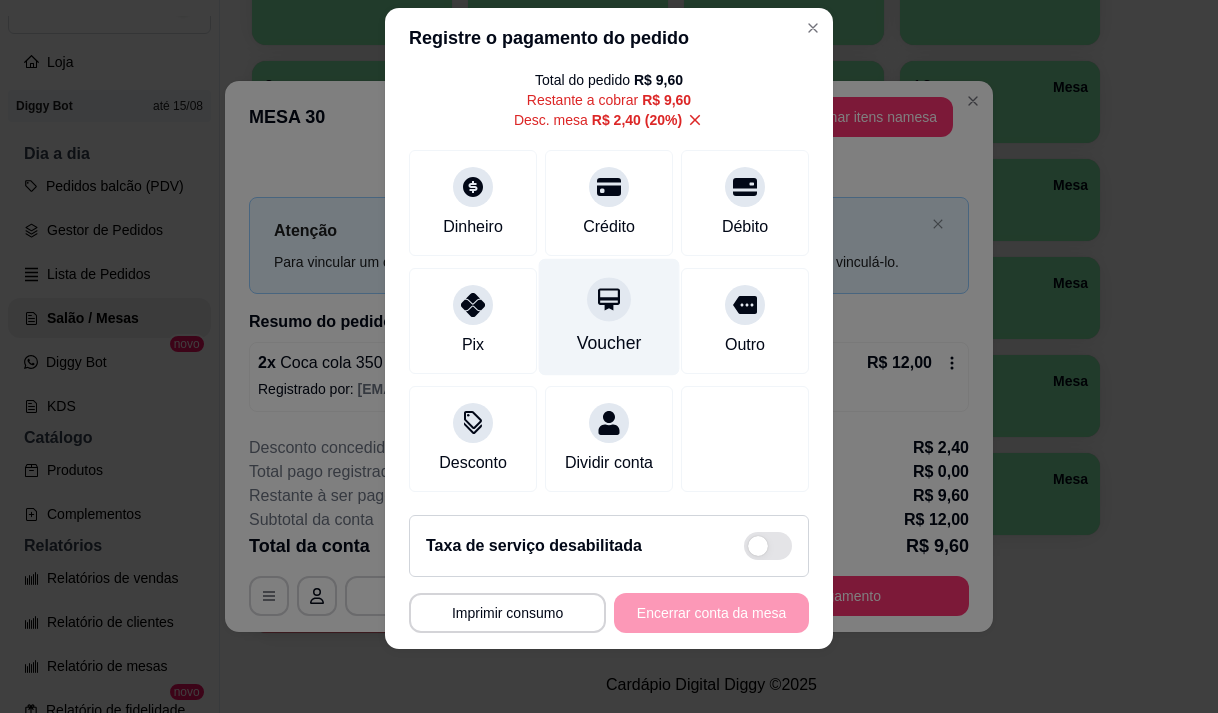 click 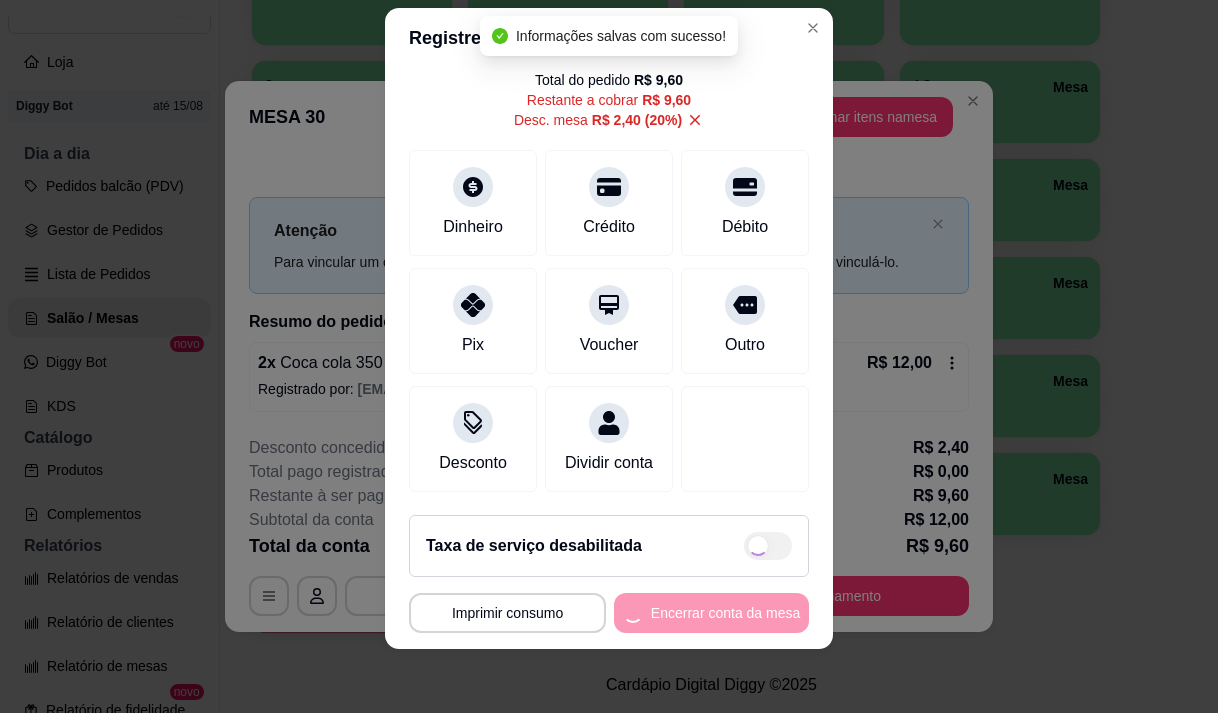 type on "R$ 0,00" 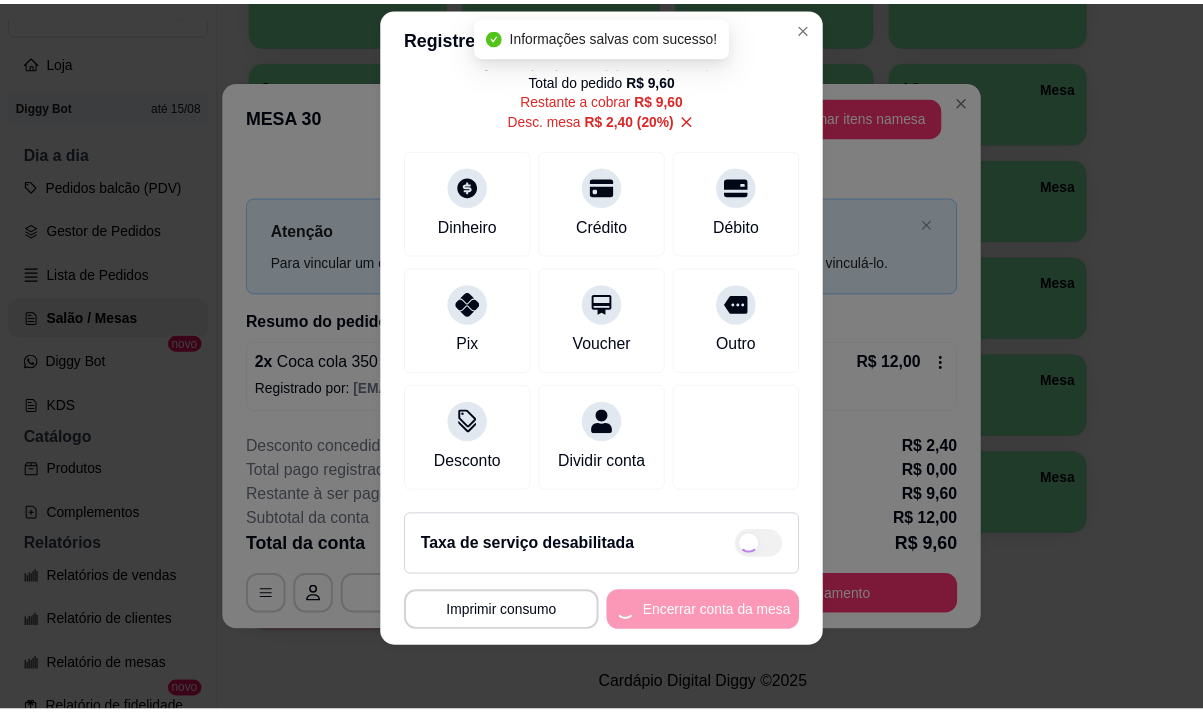 scroll, scrollTop: 82, scrollLeft: 0, axis: vertical 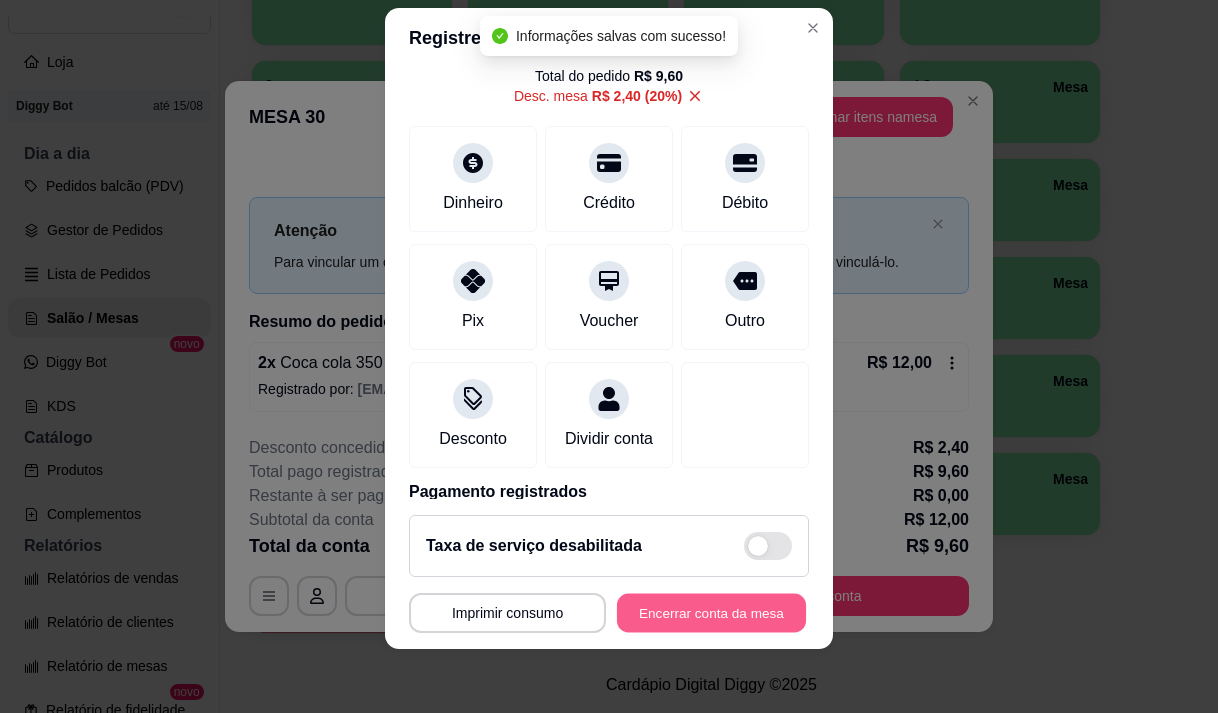 click on "Encerrar conta da mesa" at bounding box center (711, 613) 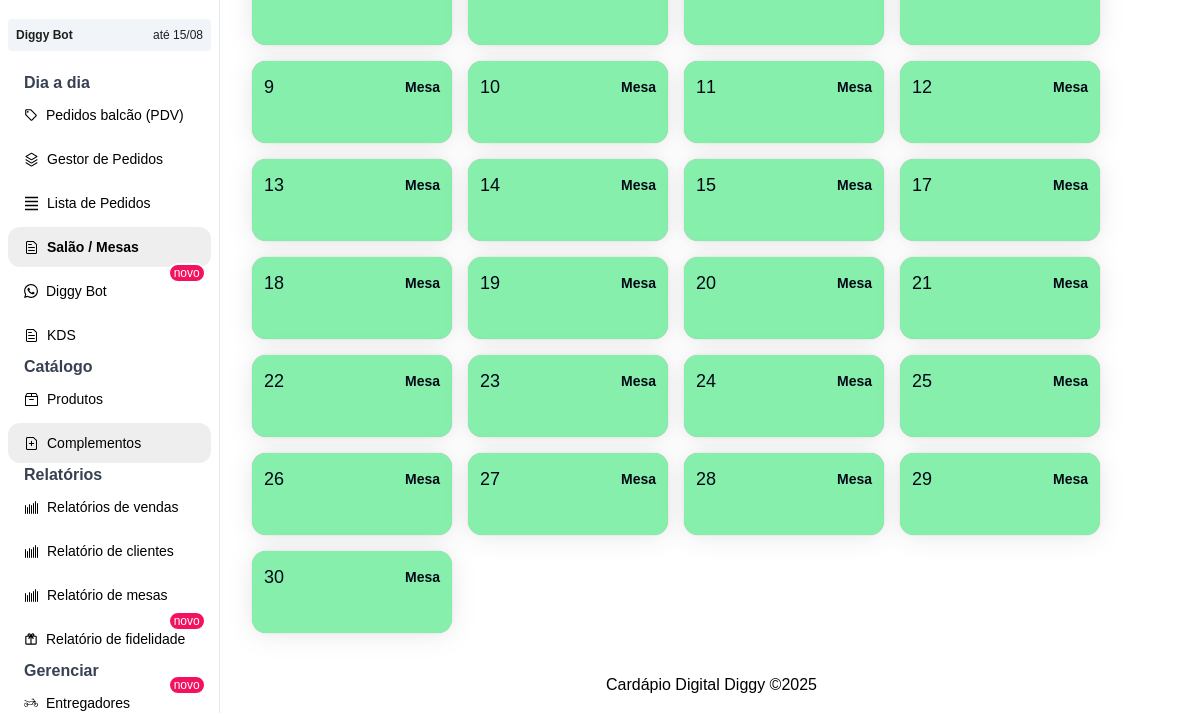 scroll, scrollTop: 200, scrollLeft: 0, axis: vertical 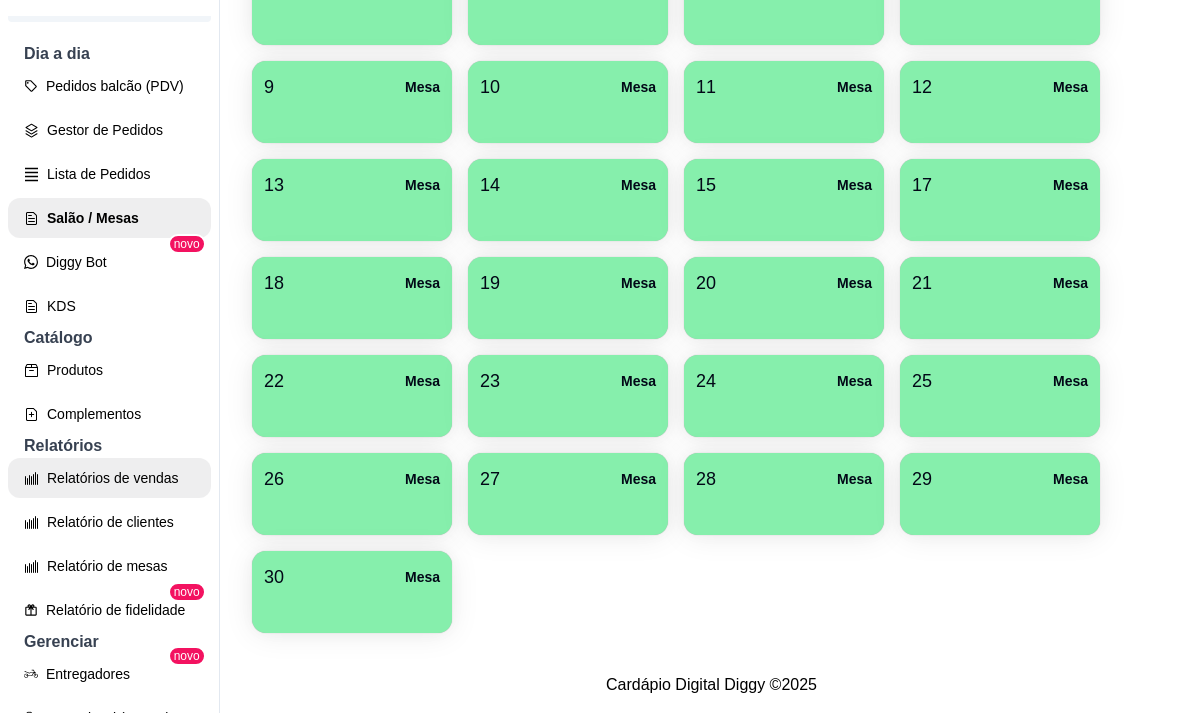 click on "Relatórios de vendas" at bounding box center (109, 478) 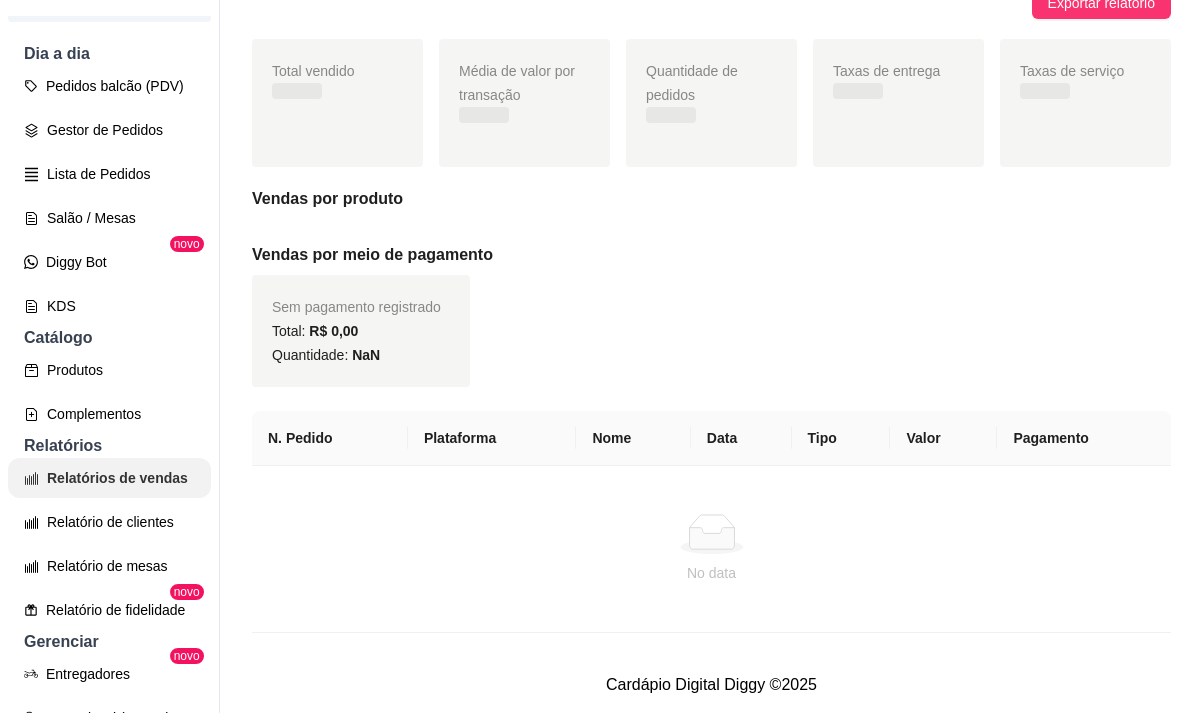 scroll, scrollTop: 0, scrollLeft: 0, axis: both 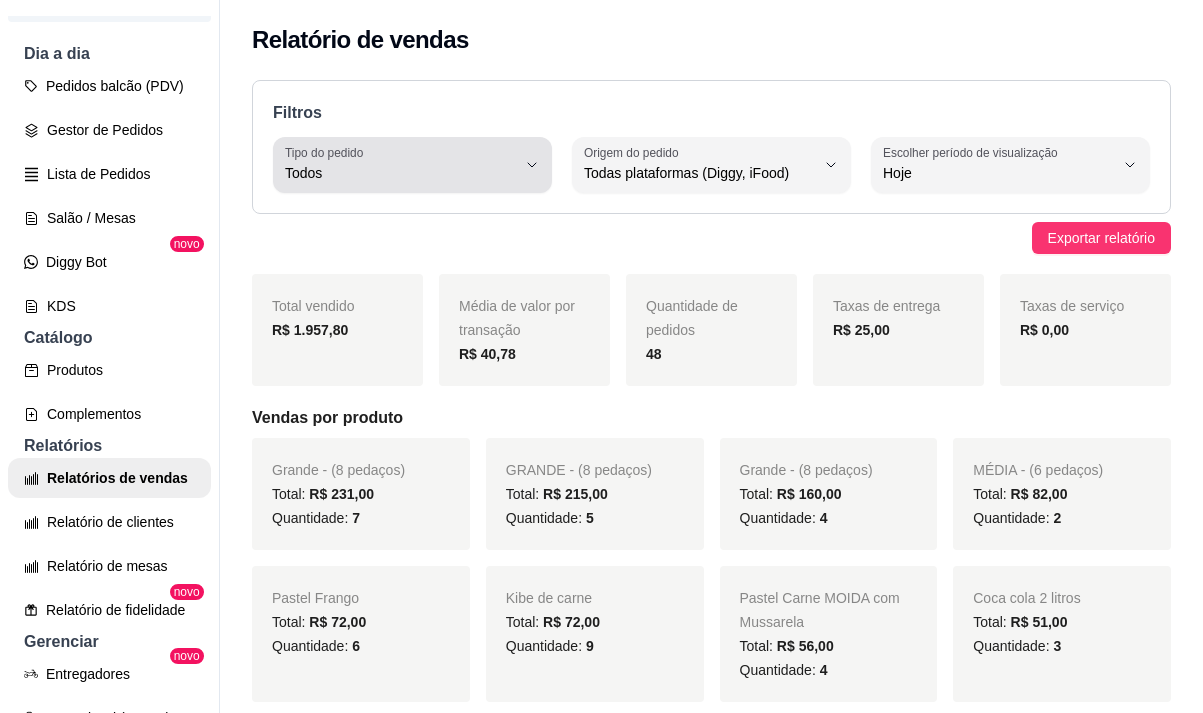 click on "Todos" at bounding box center (400, 173) 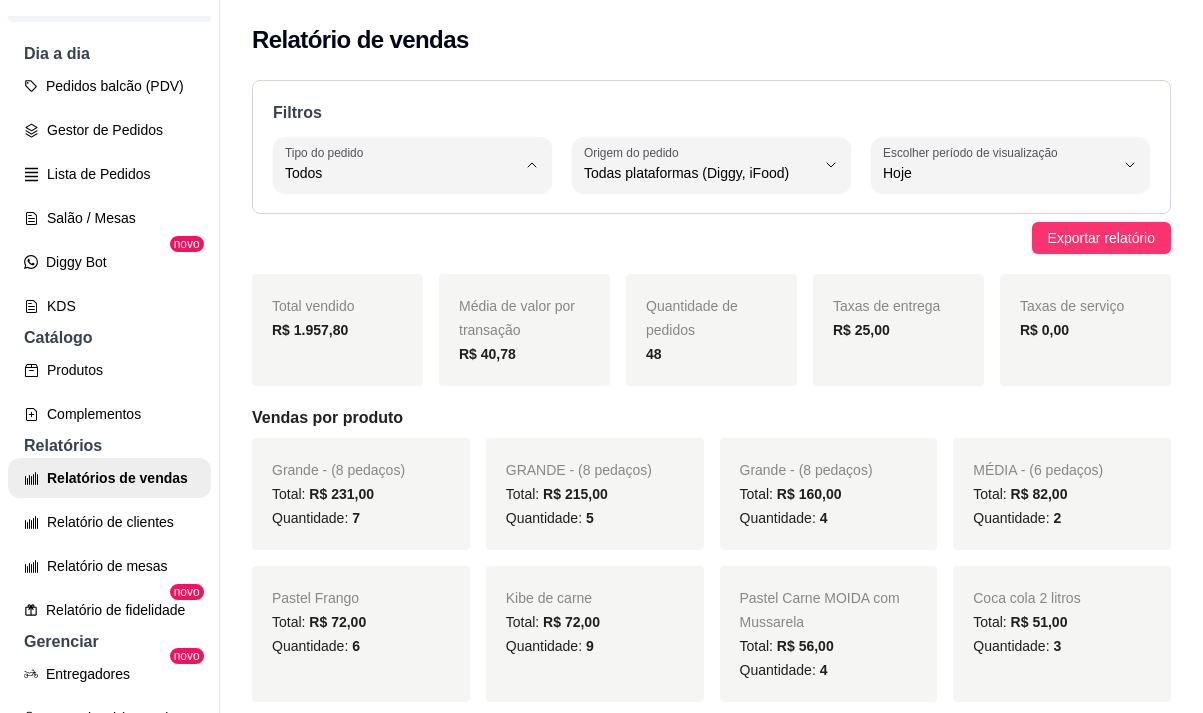 click on "Entrega" at bounding box center [400, 253] 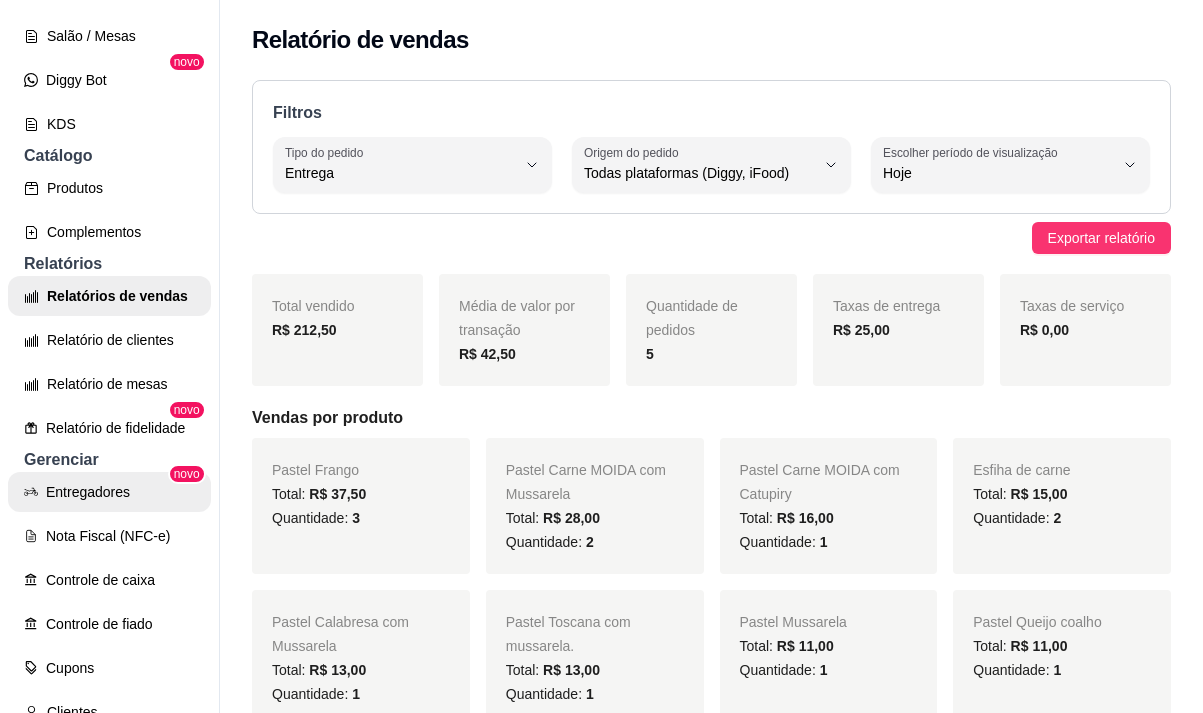 scroll, scrollTop: 400, scrollLeft: 0, axis: vertical 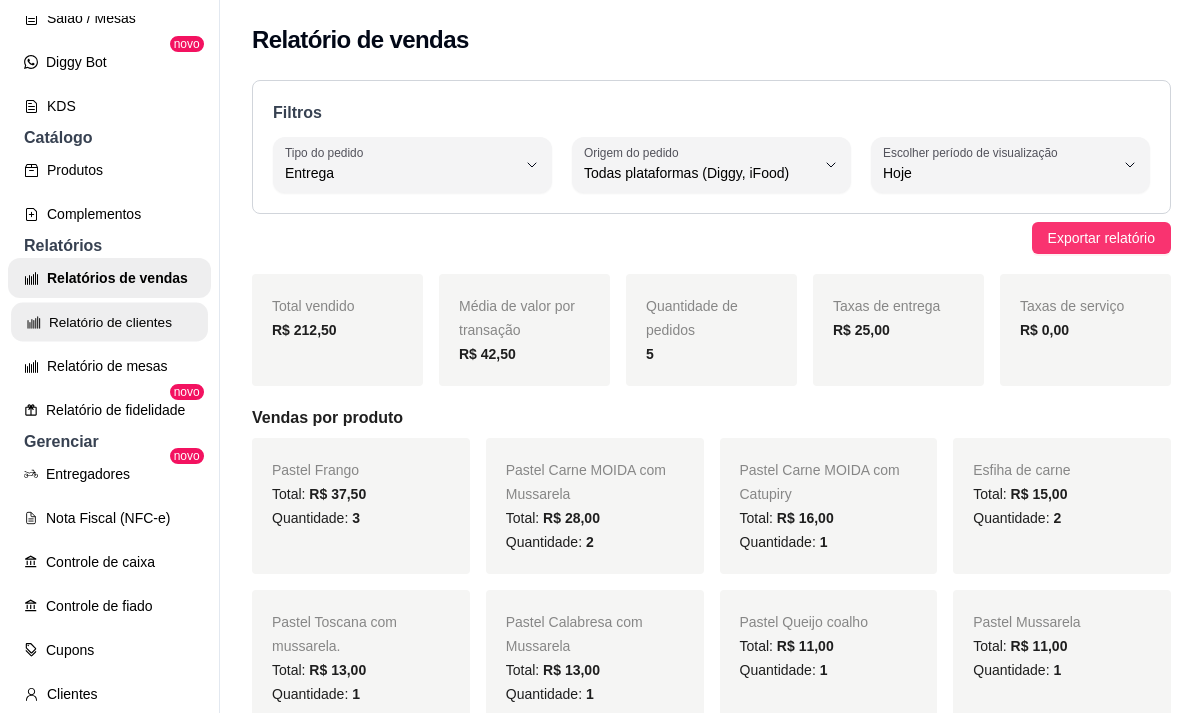 click on "Relatório de clientes" at bounding box center [109, 322] 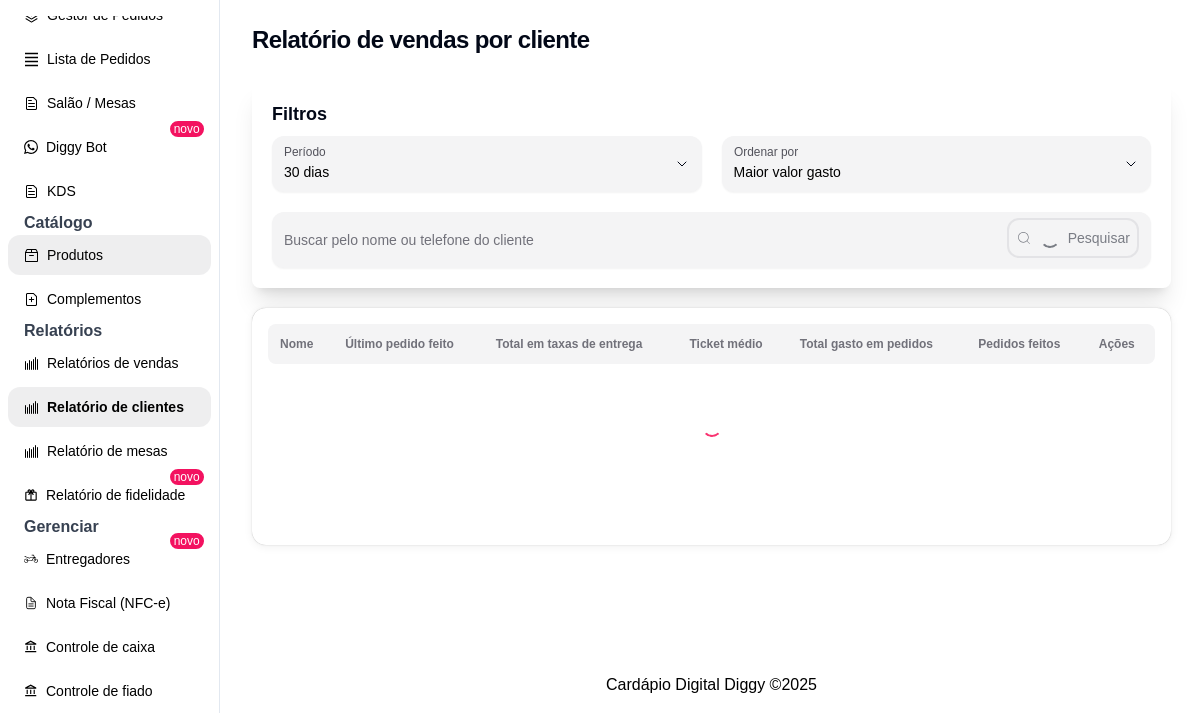 scroll, scrollTop: 200, scrollLeft: 0, axis: vertical 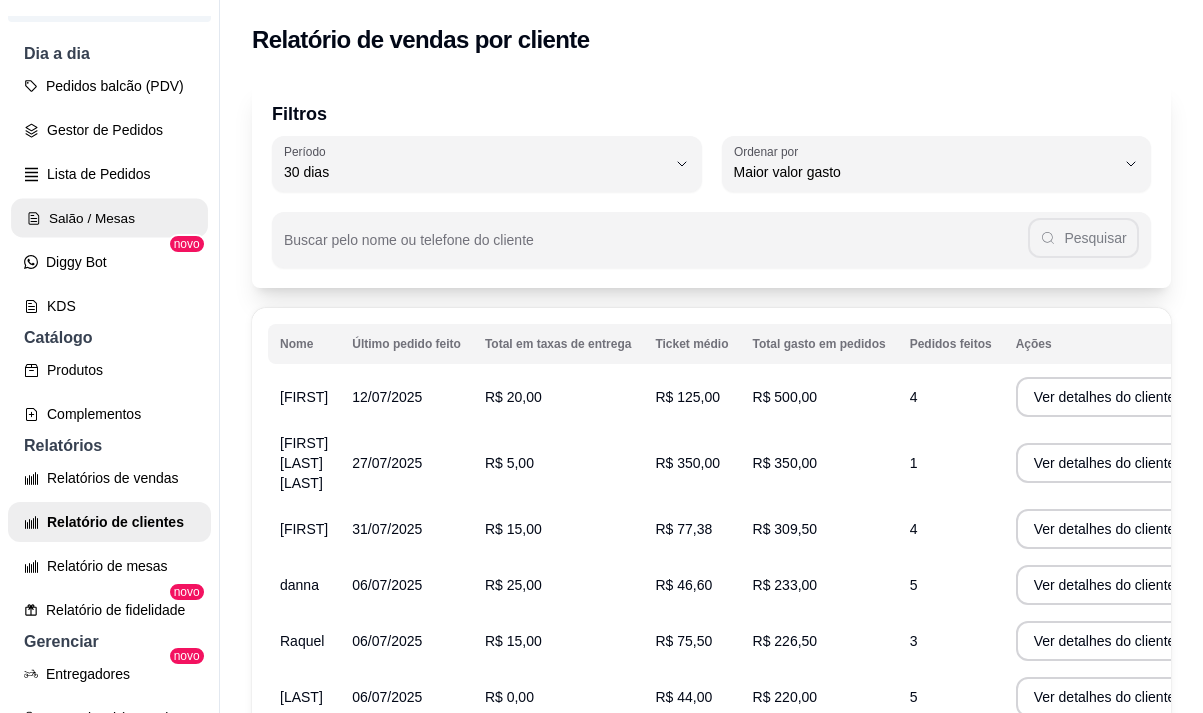 click on "Salão / Mesas" at bounding box center [109, 218] 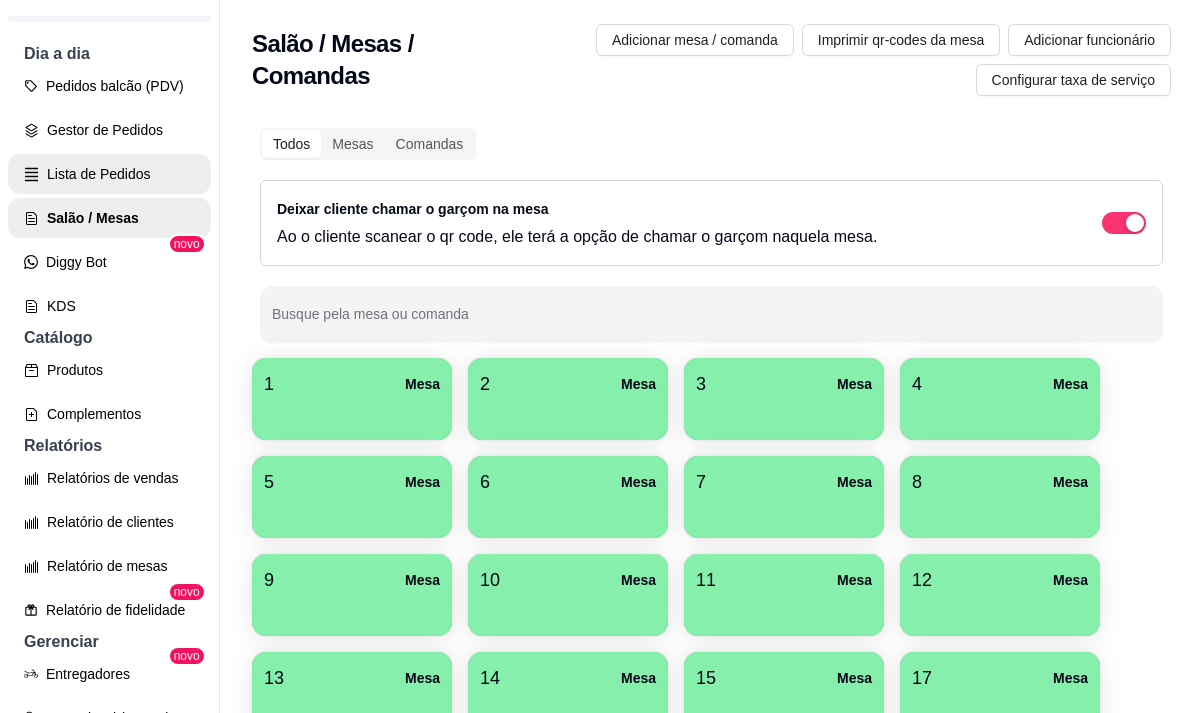 click on "Lista de Pedidos" at bounding box center (109, 174) 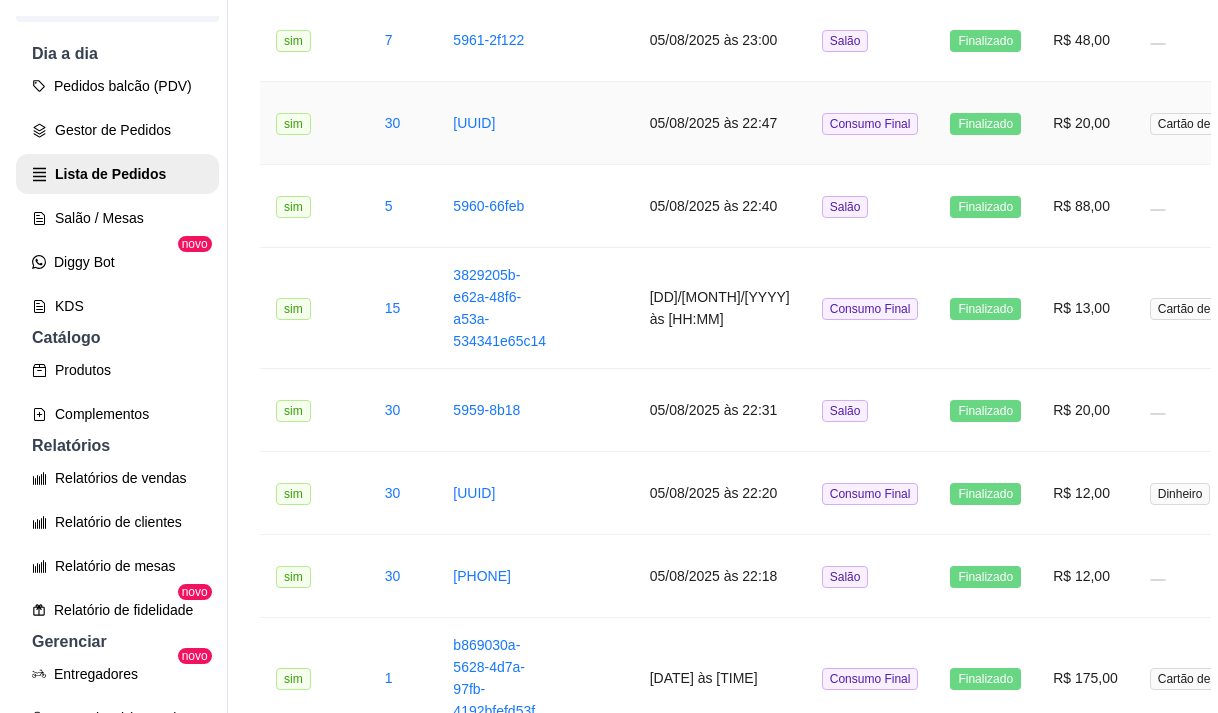 scroll, scrollTop: 1500, scrollLeft: 0, axis: vertical 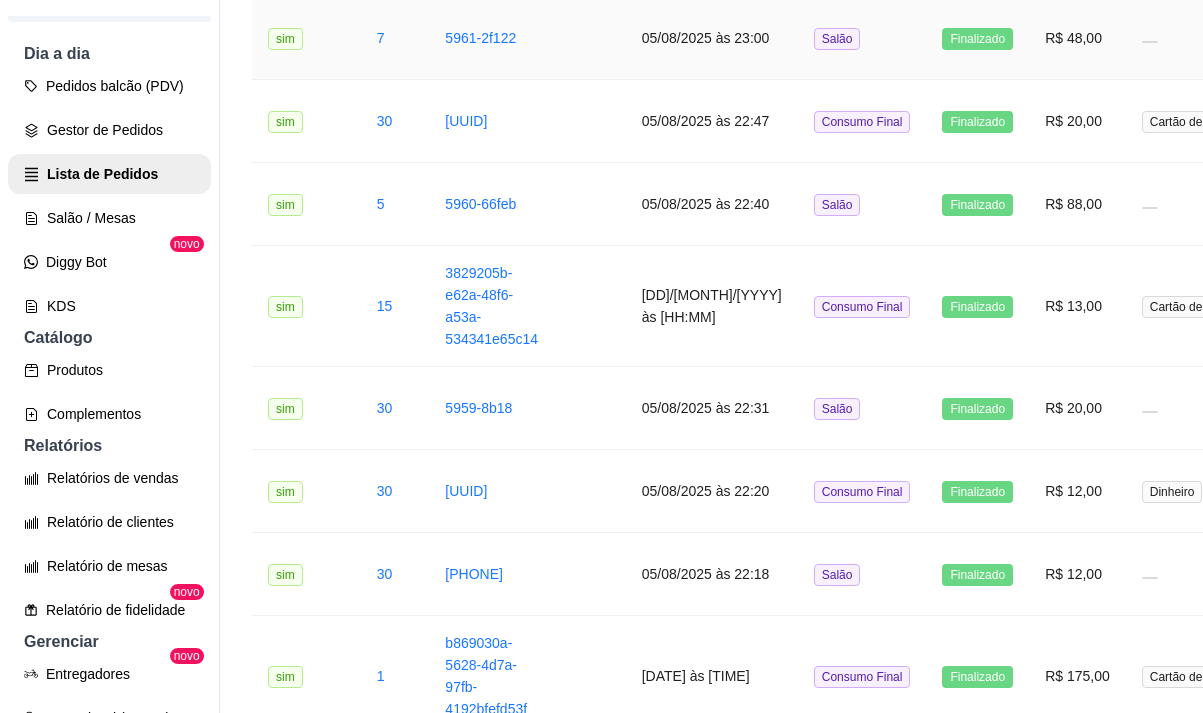 click on "5961-2f122" at bounding box center (491, 38) 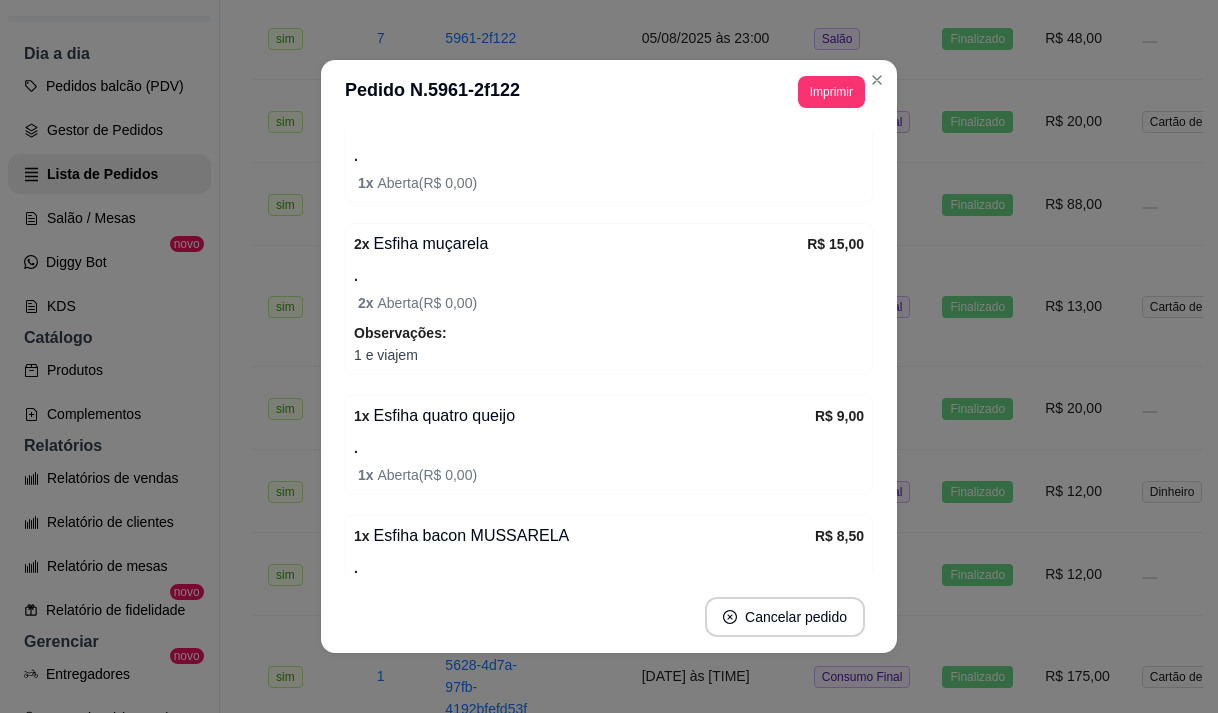 scroll, scrollTop: 300, scrollLeft: 0, axis: vertical 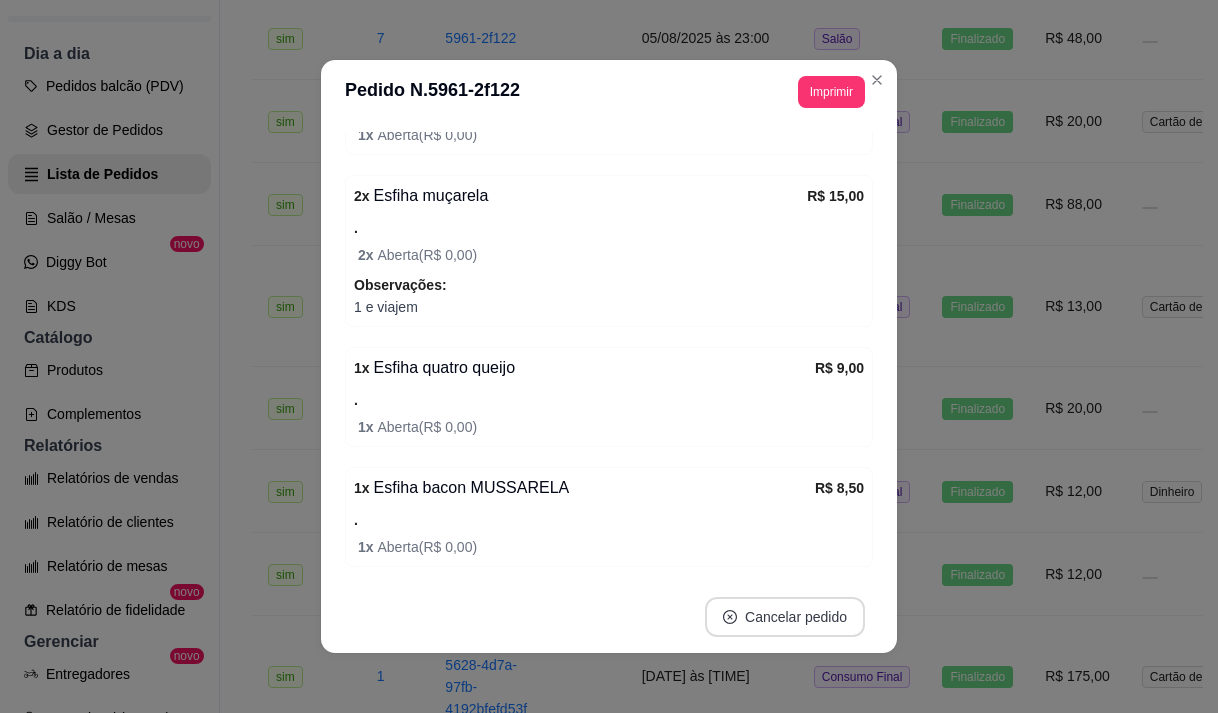 click on "Cancelar pedido" at bounding box center (785, 617) 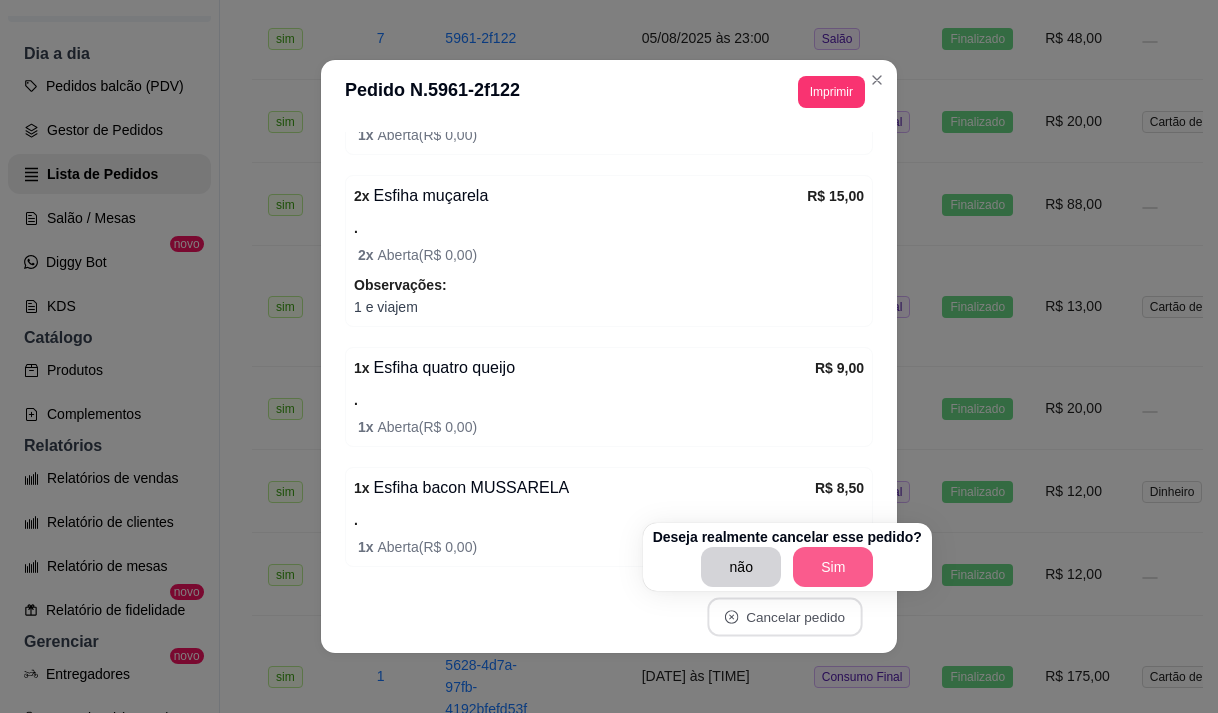click on "Sim" at bounding box center [833, 567] 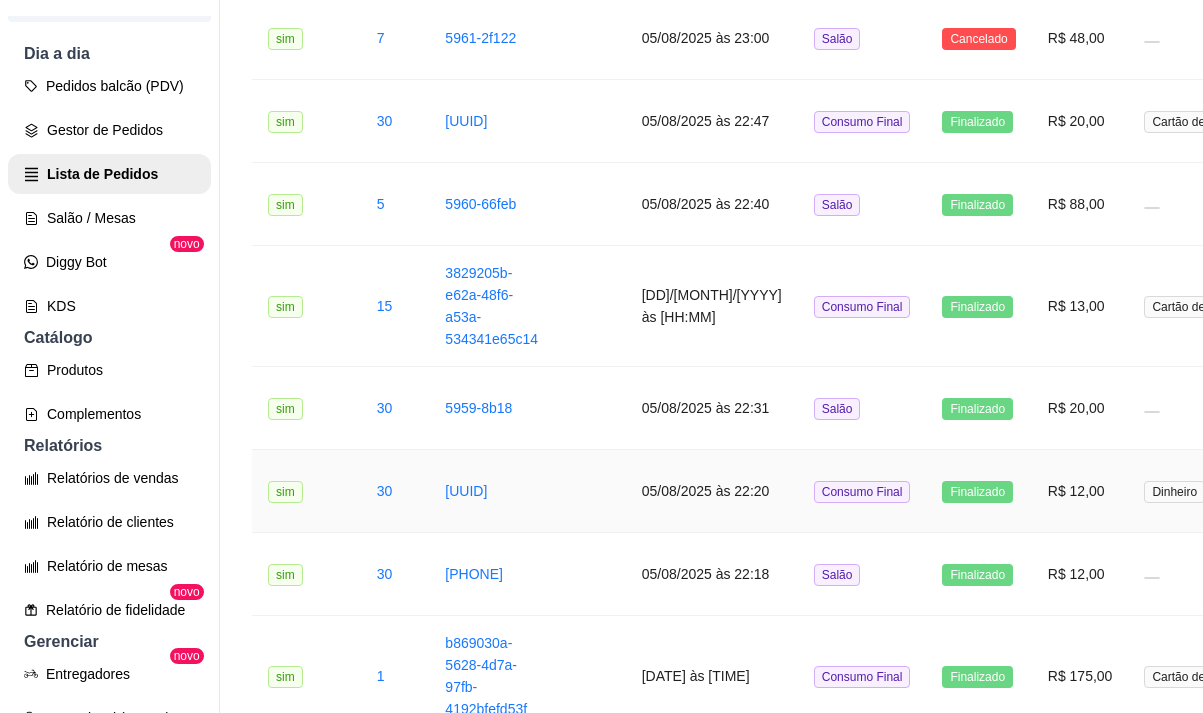 click on "Dinheiro" at bounding box center (1174, 492) 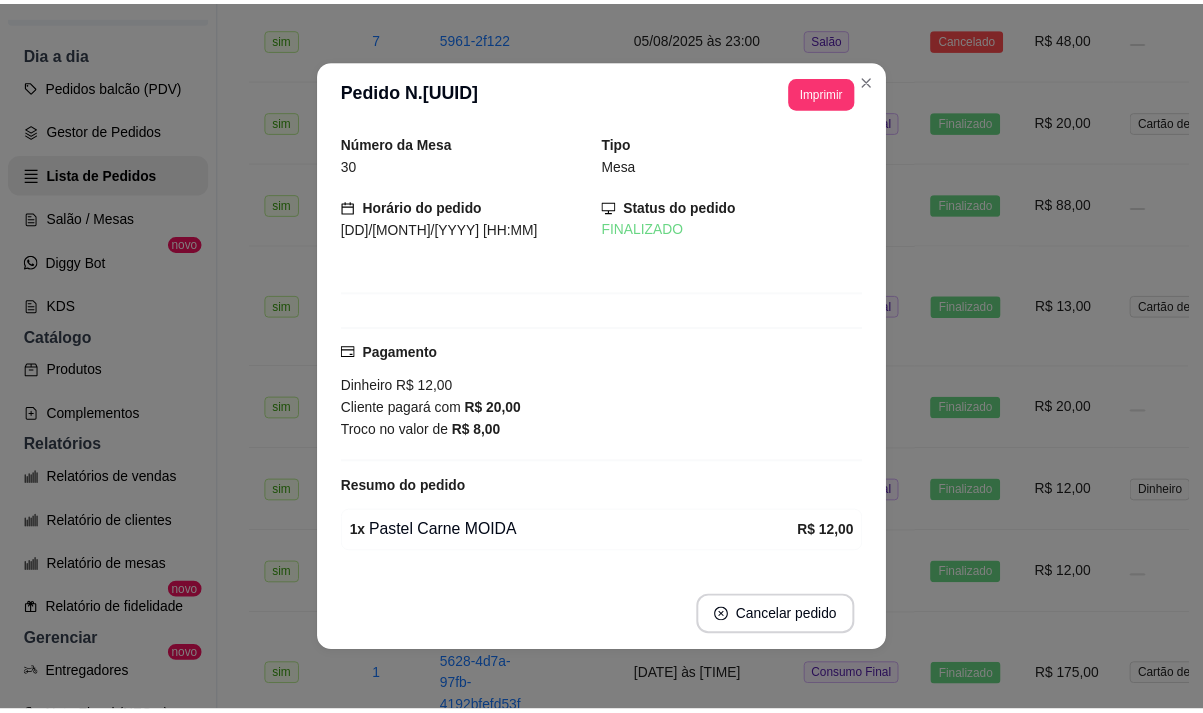 scroll, scrollTop: 4, scrollLeft: 0, axis: vertical 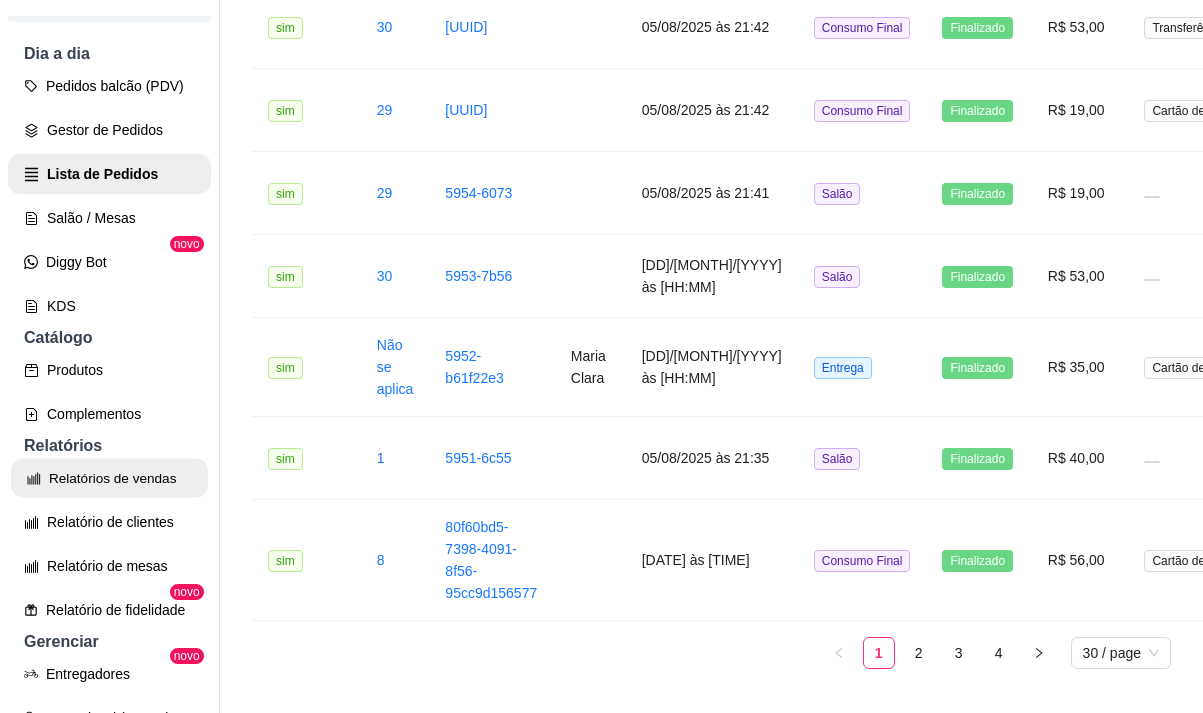 click on "Relatórios de vendas" at bounding box center [109, 478] 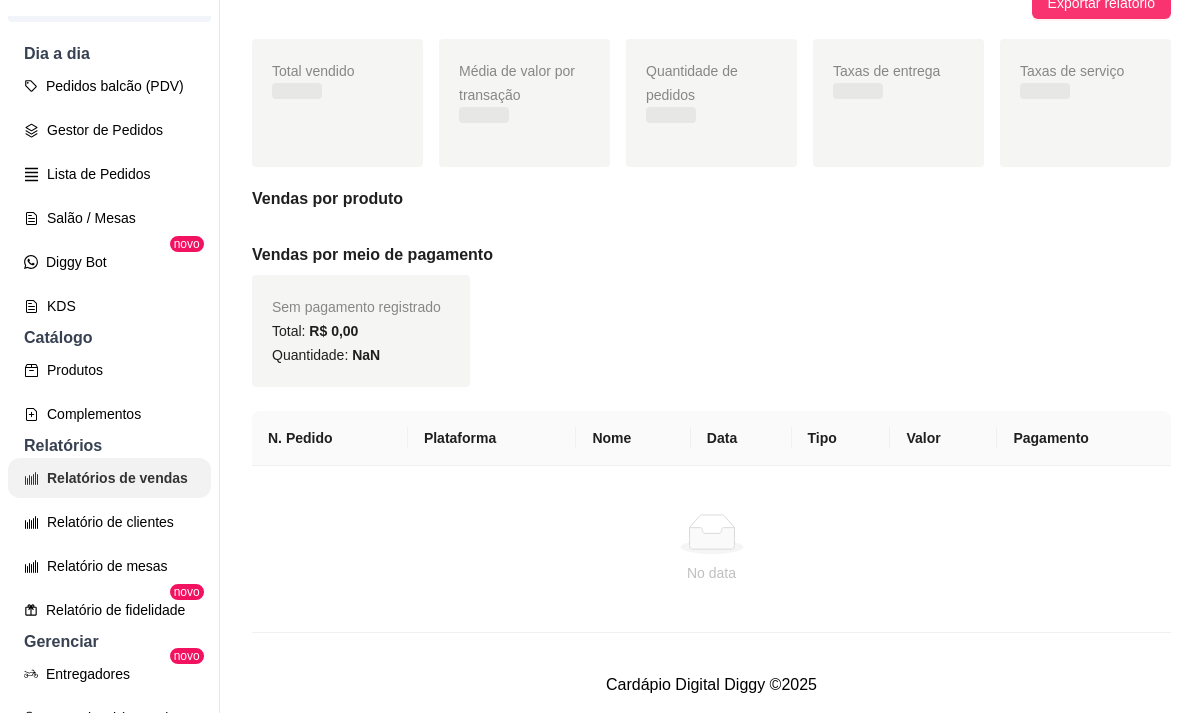 scroll, scrollTop: 0, scrollLeft: 0, axis: both 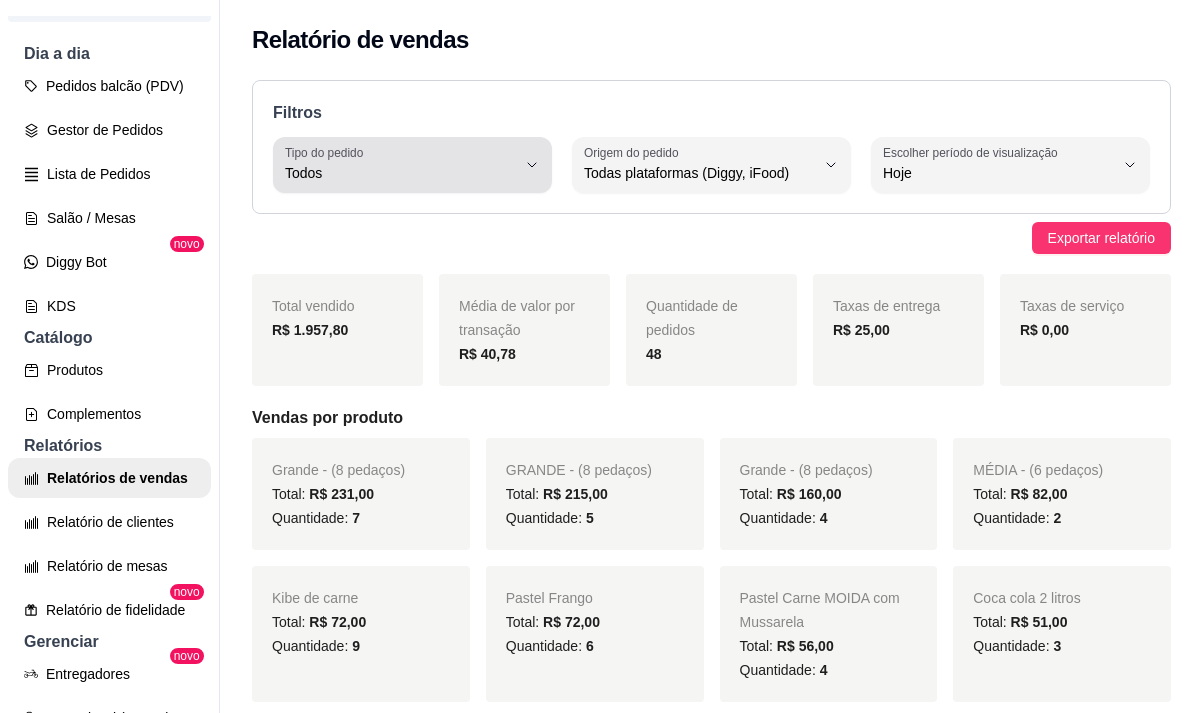 click on "Todos" at bounding box center [400, 165] 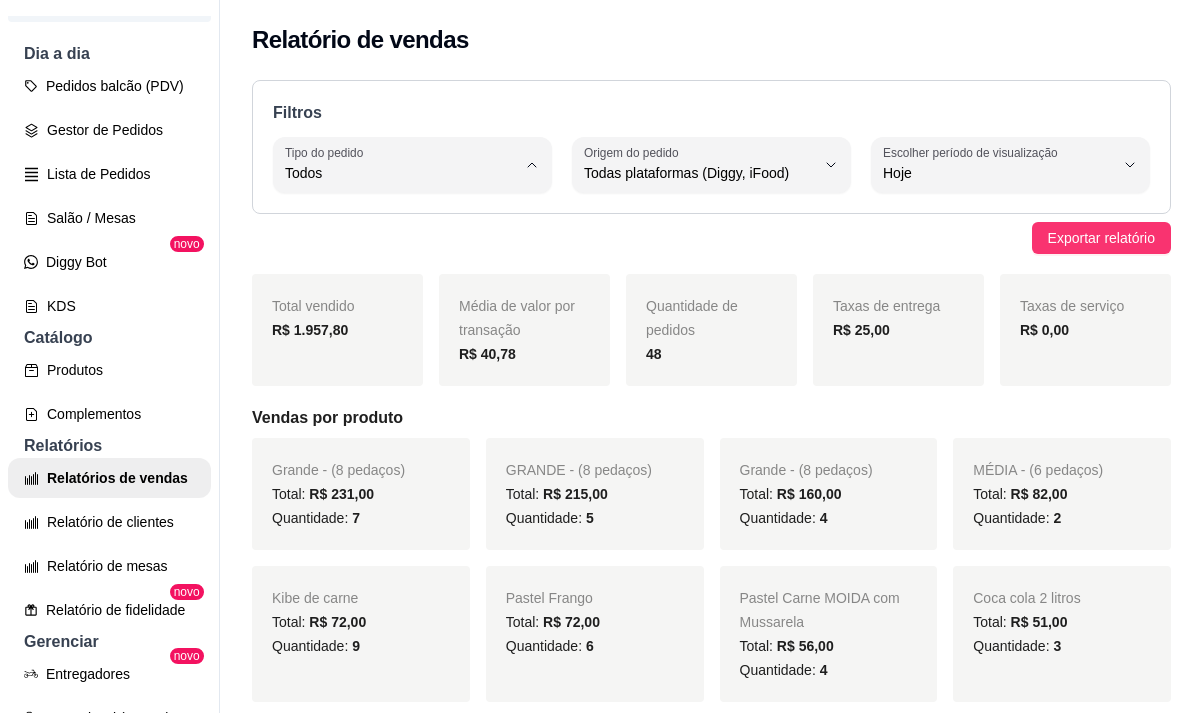 click on "Todos" at bounding box center [400, 220] 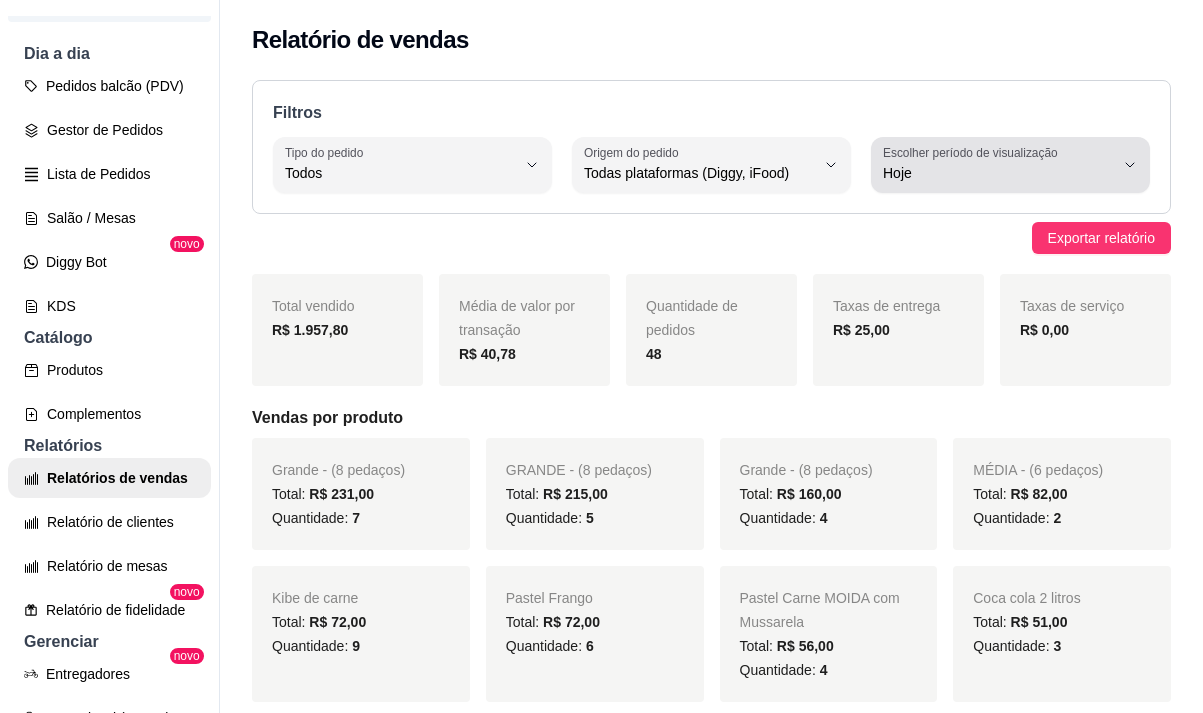 click on "Hoje" at bounding box center [998, 173] 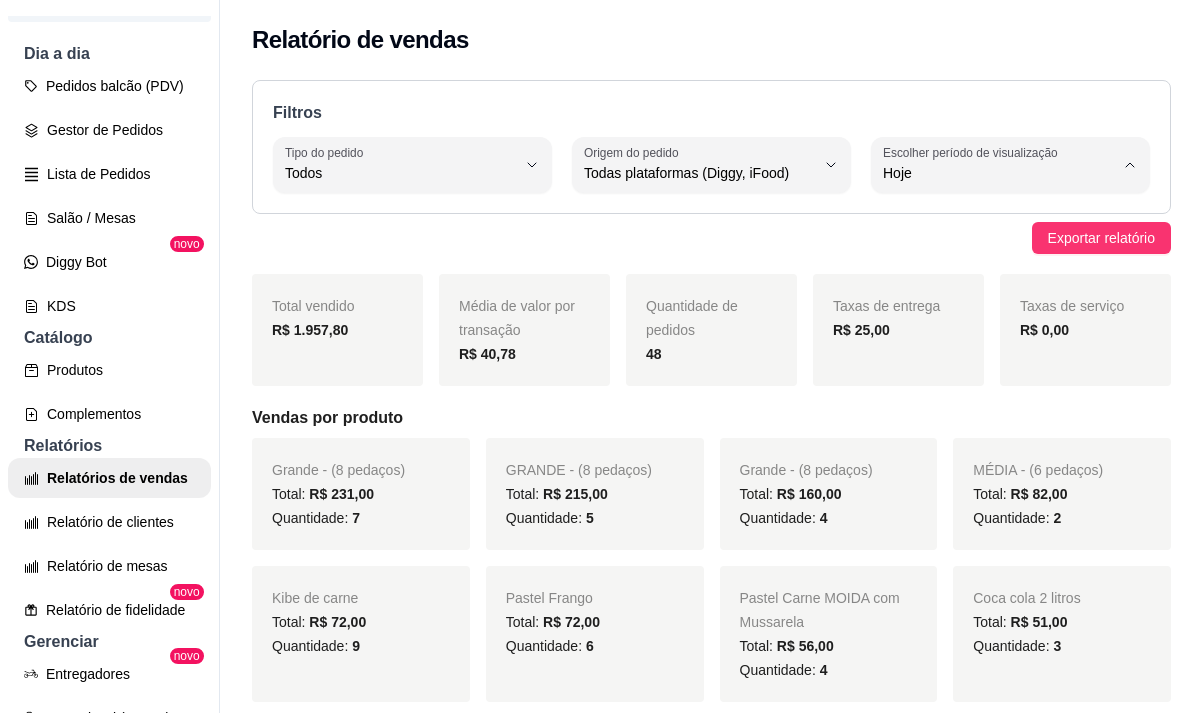 click on "Ontem" at bounding box center [988, 253] 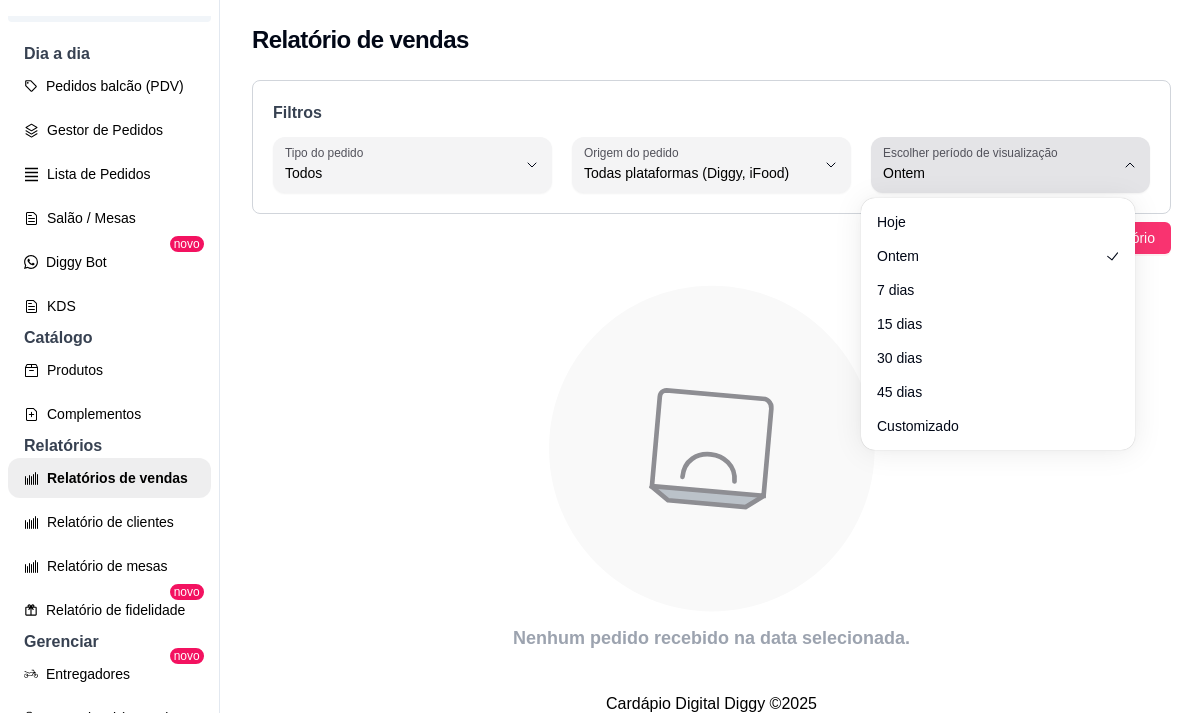 click on "Escolher período de visualização" at bounding box center (973, 152) 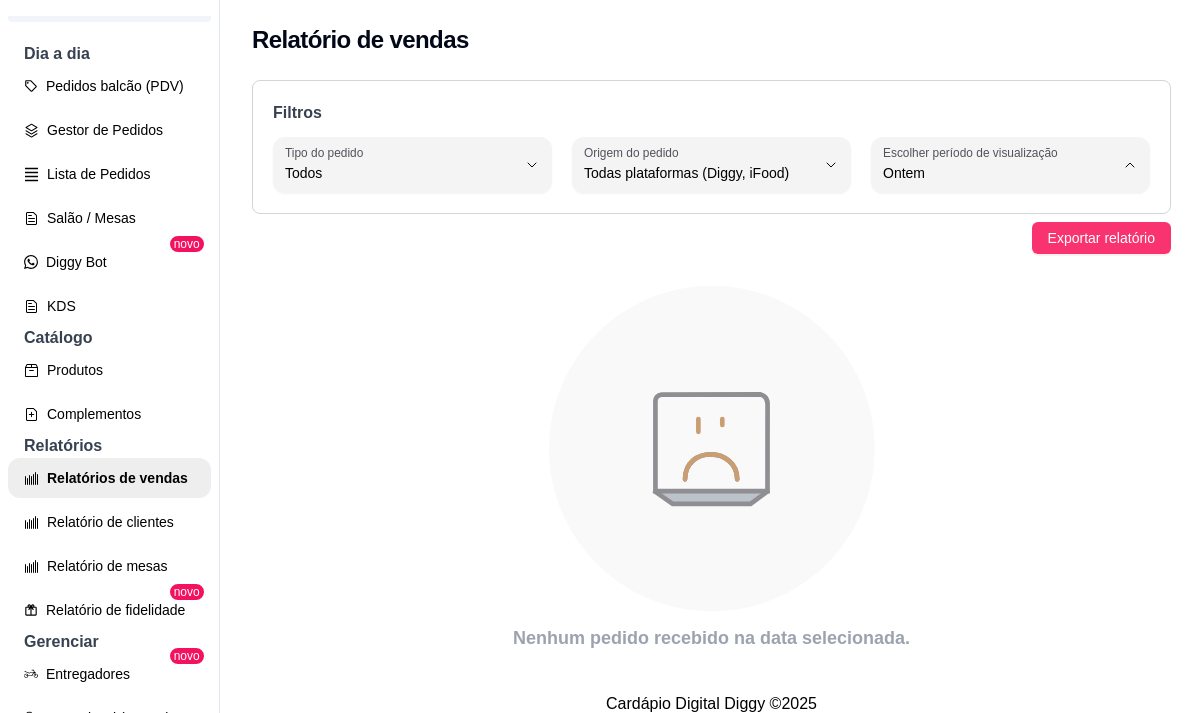 click on "Hoje" at bounding box center (988, 220) 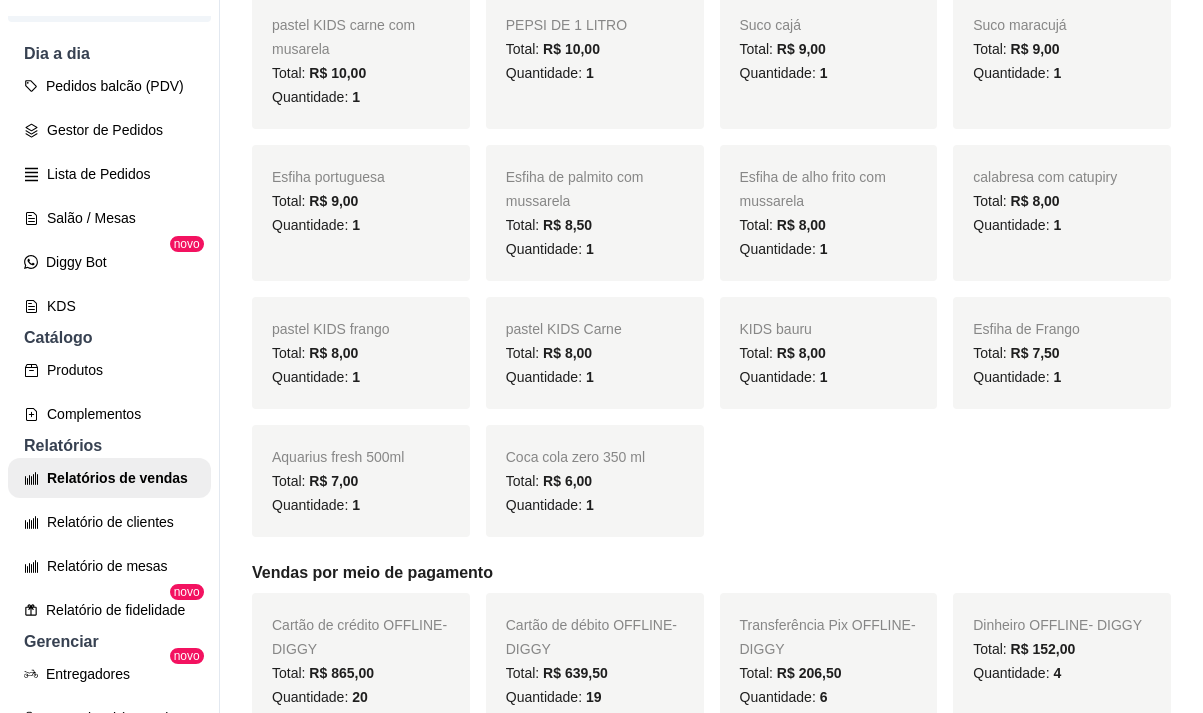 scroll, scrollTop: 2200, scrollLeft: 0, axis: vertical 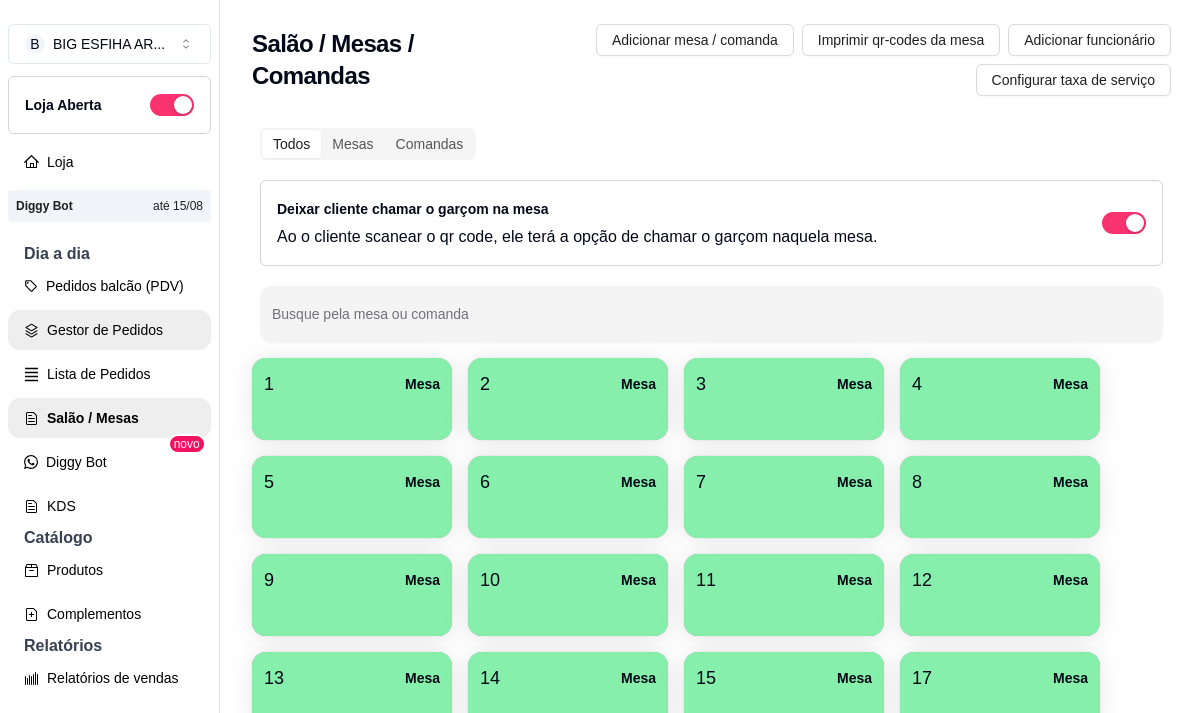 click on "Gestor de Pedidos" at bounding box center [109, 330] 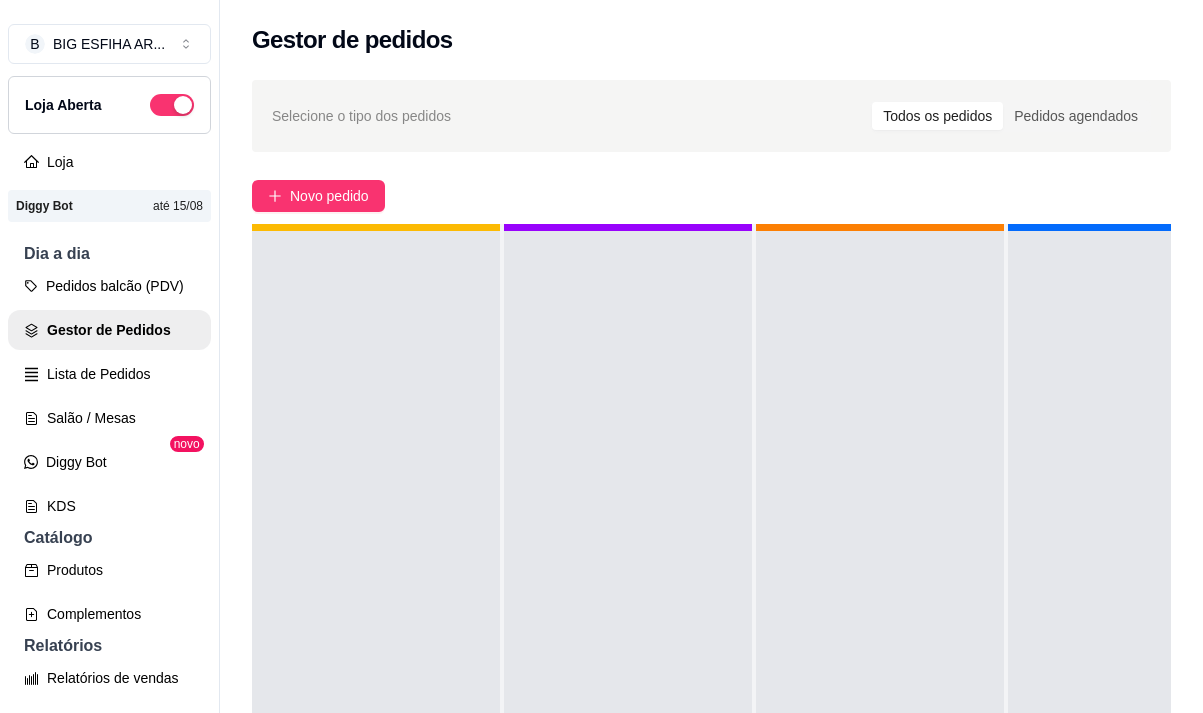scroll, scrollTop: 71, scrollLeft: 0, axis: vertical 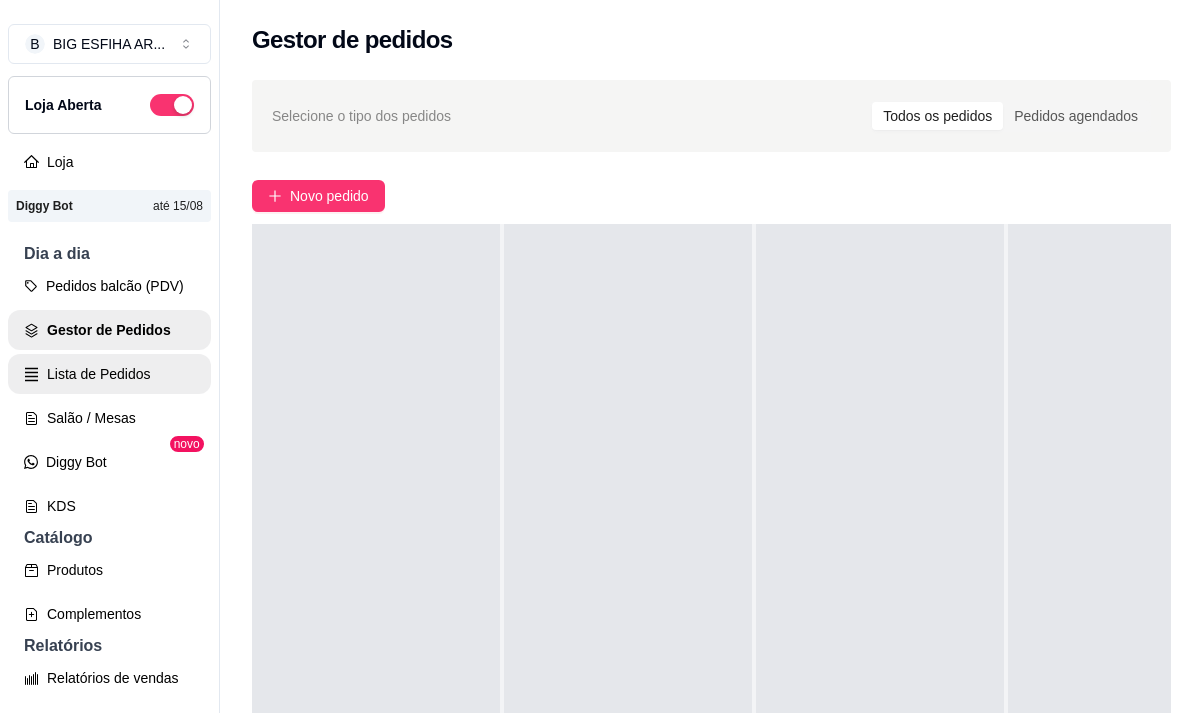 click on "Lista de Pedidos" at bounding box center (109, 374) 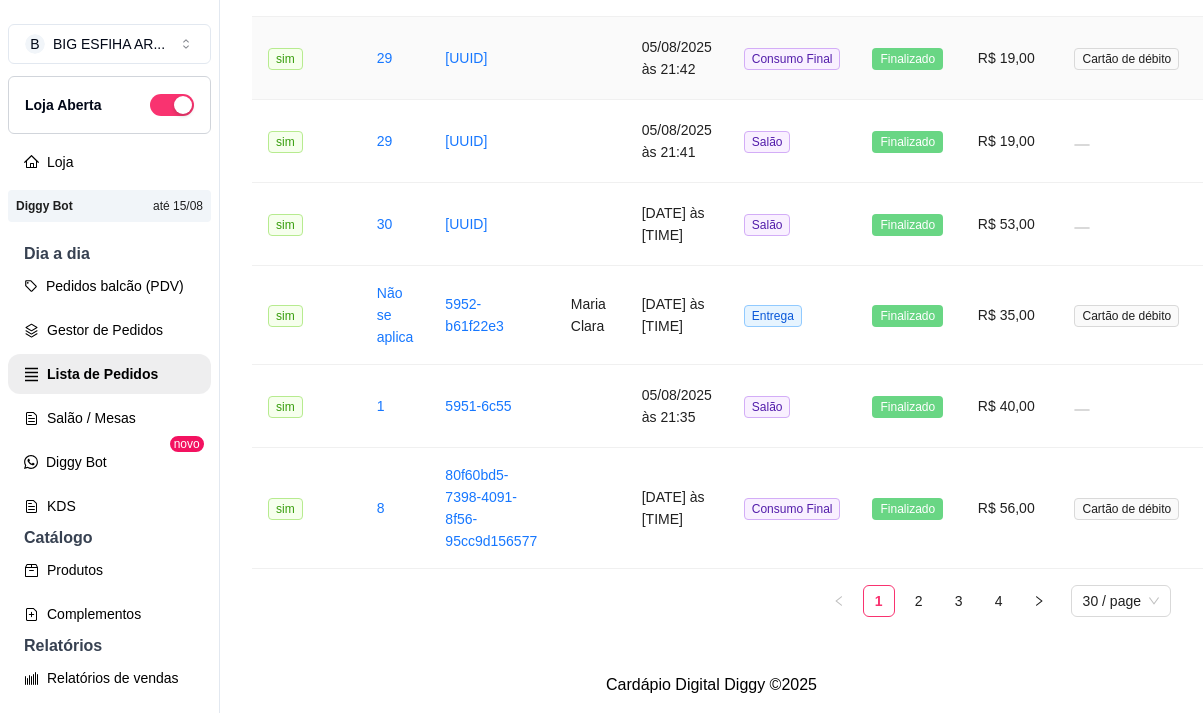 scroll, scrollTop: 2779, scrollLeft: 0, axis: vertical 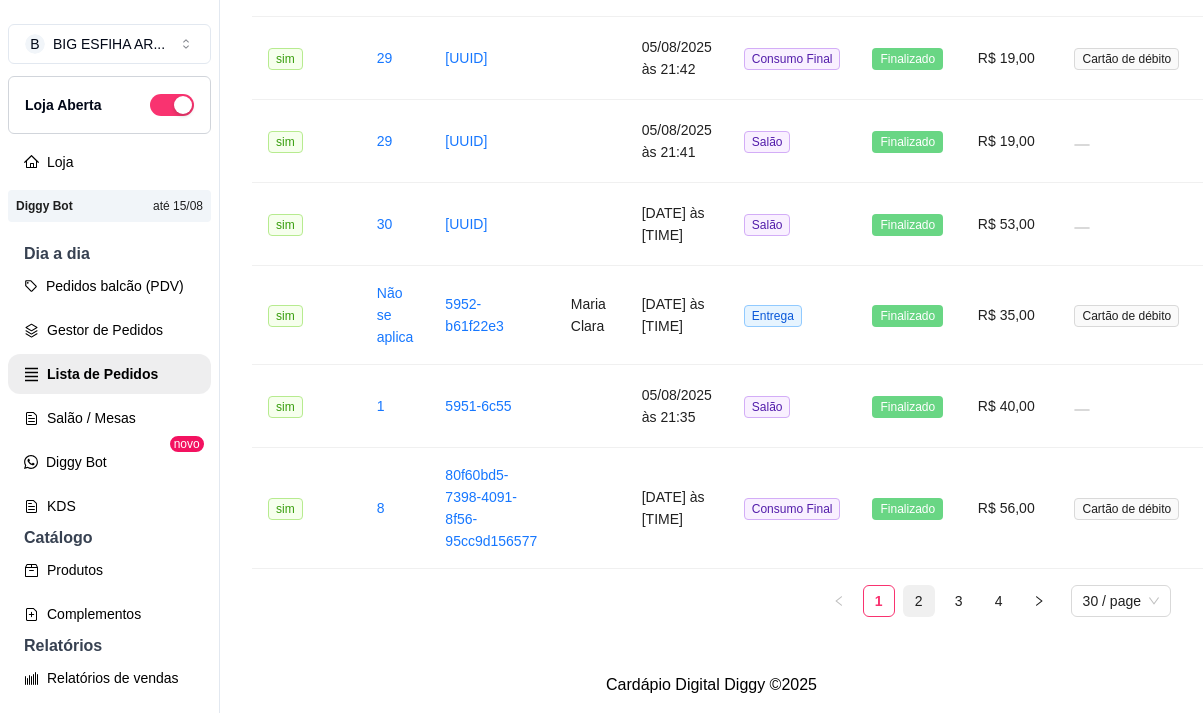 click on "2" at bounding box center (919, 601) 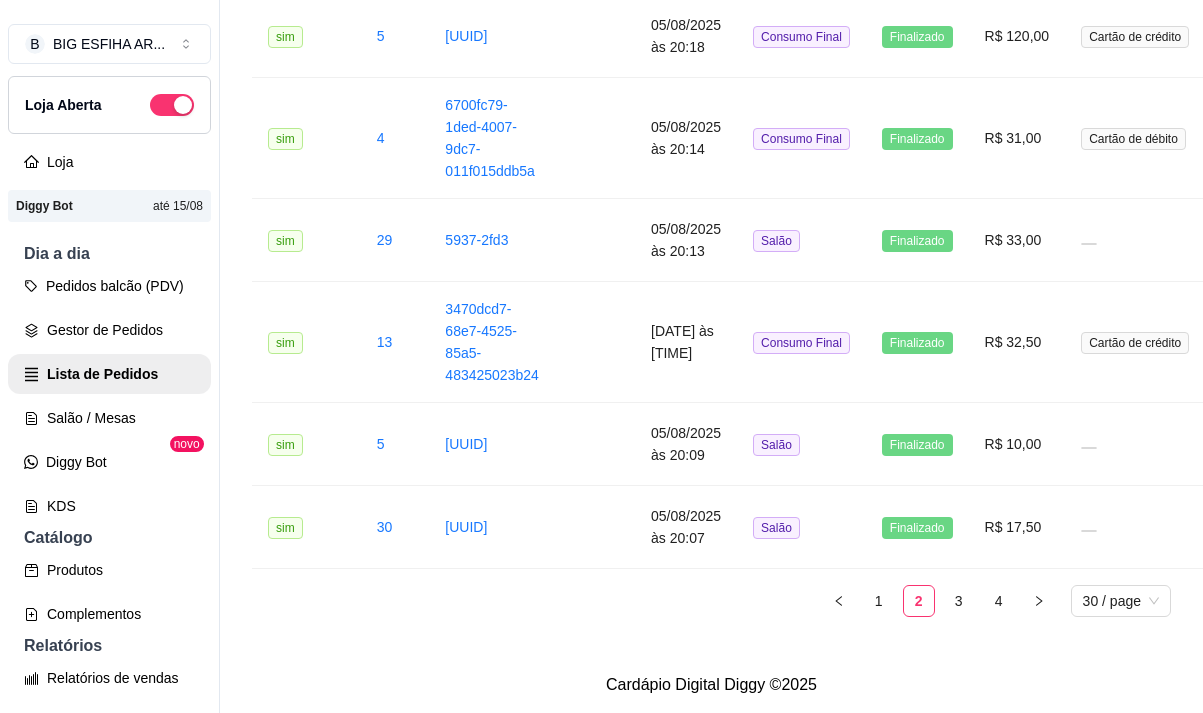 scroll, scrollTop: 2719, scrollLeft: 0, axis: vertical 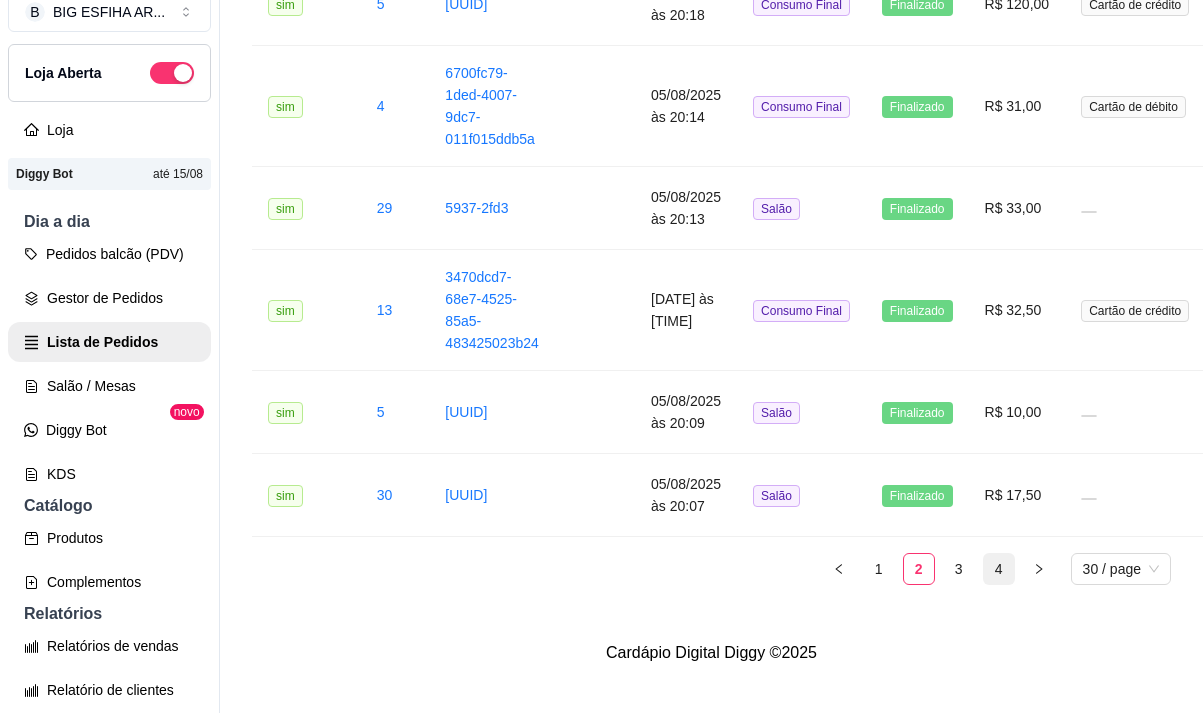 click on "4" at bounding box center (999, 569) 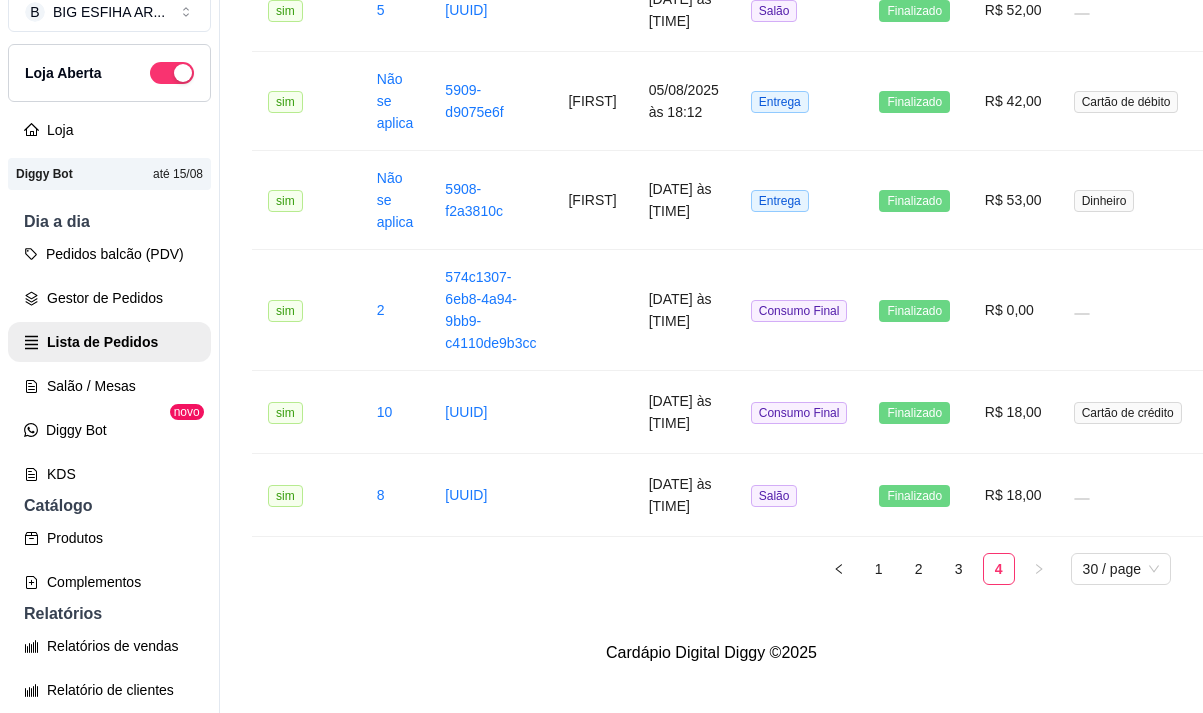 scroll, scrollTop: 915, scrollLeft: 0, axis: vertical 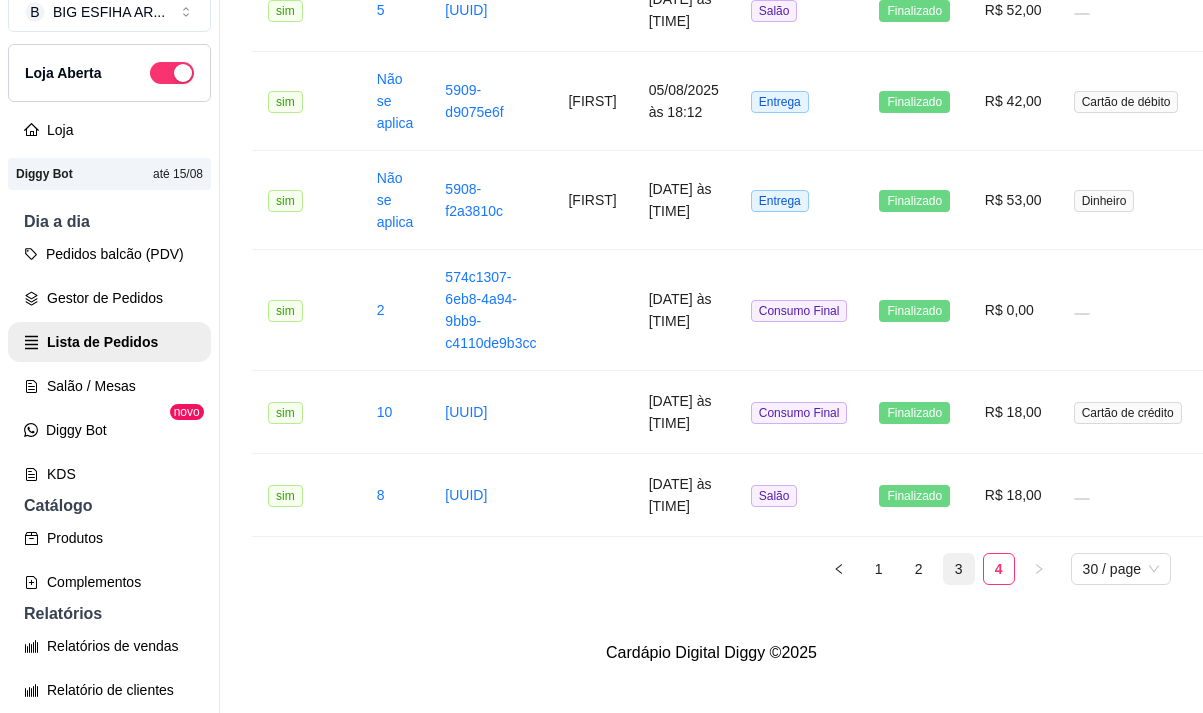 click on "3" at bounding box center [959, 569] 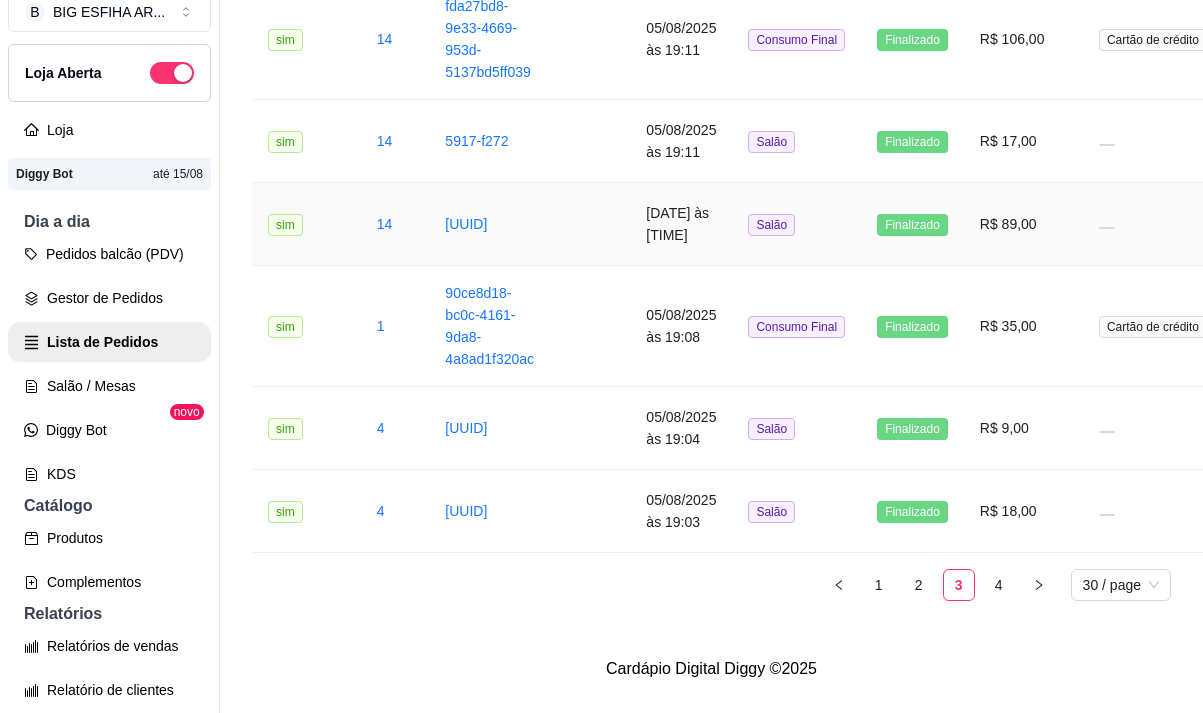 scroll, scrollTop: 2300, scrollLeft: 0, axis: vertical 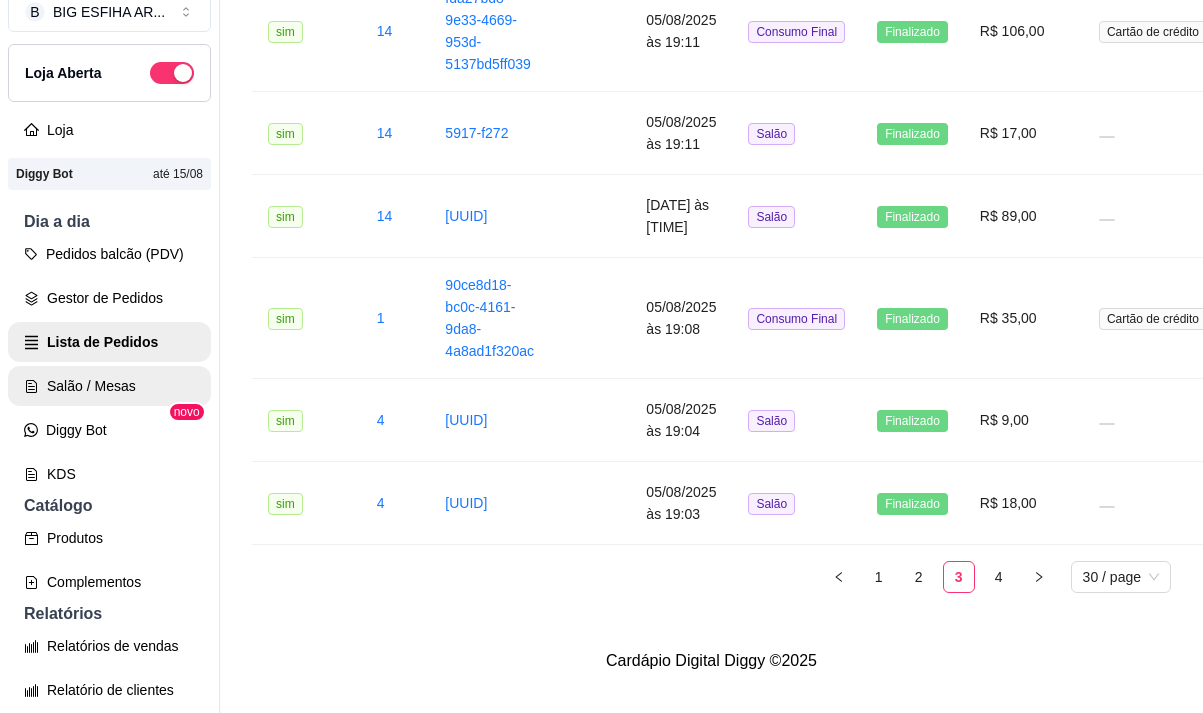 click on "Salão / Mesas" at bounding box center (109, 386) 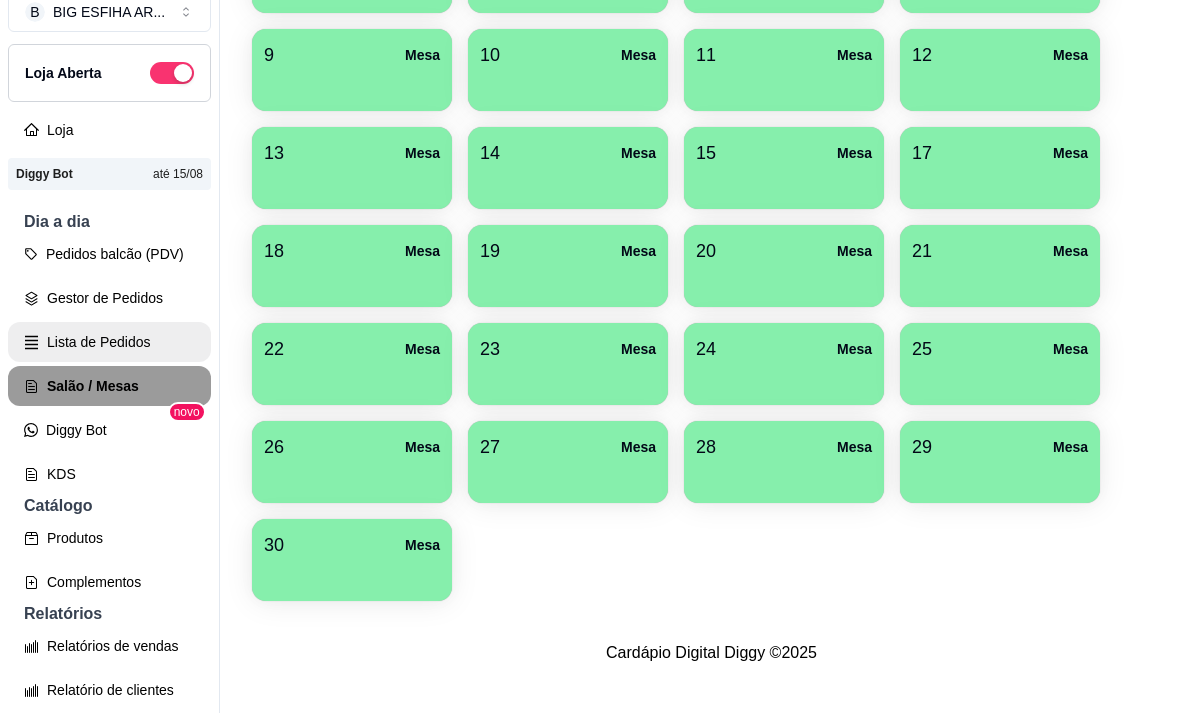 scroll, scrollTop: 0, scrollLeft: 0, axis: both 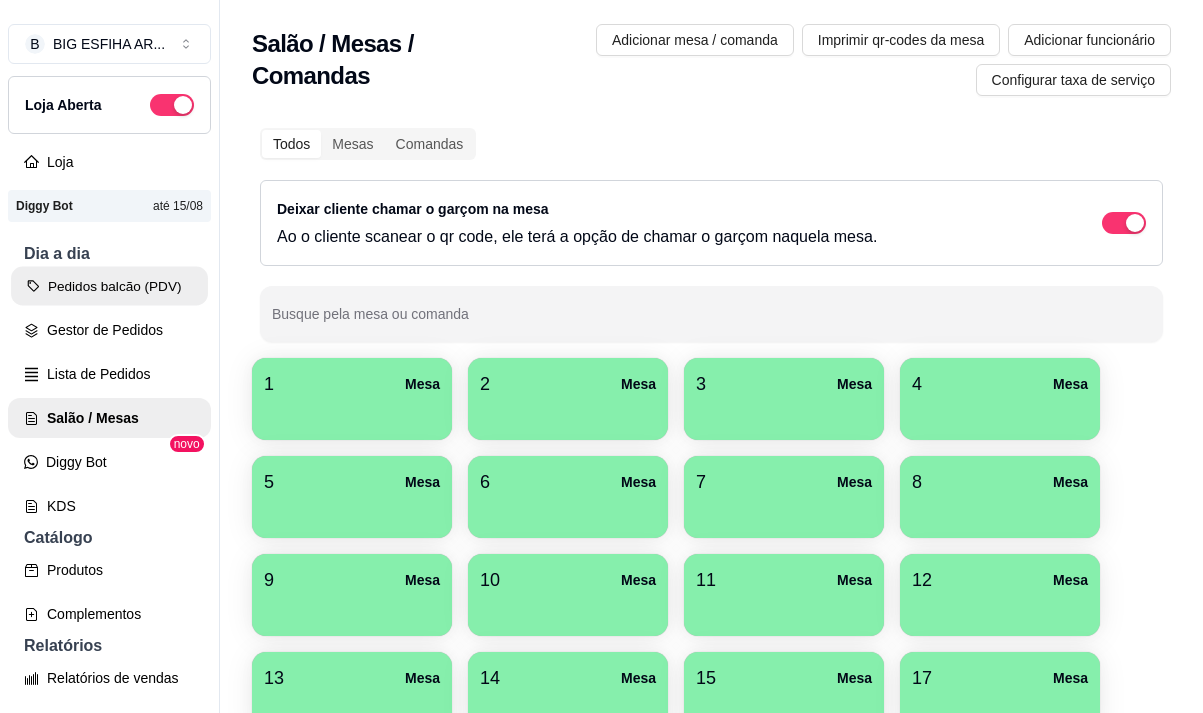 click on "Pedidos balcão (PDV)" at bounding box center [109, 286] 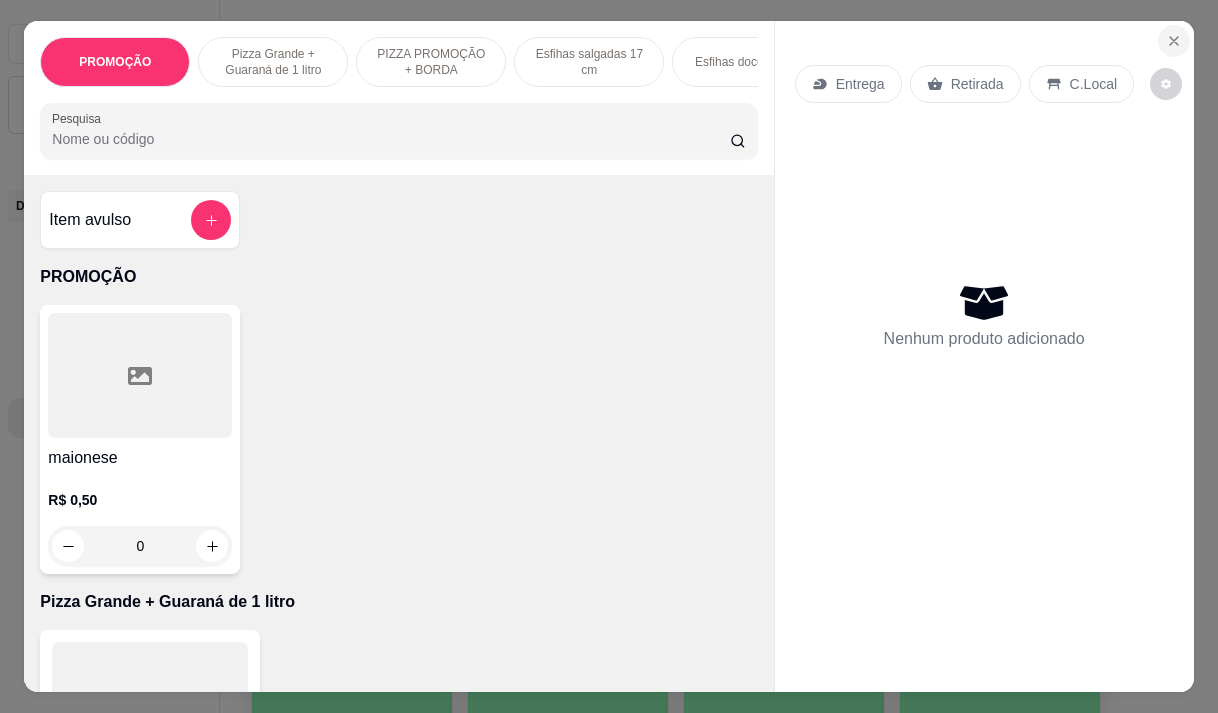 click 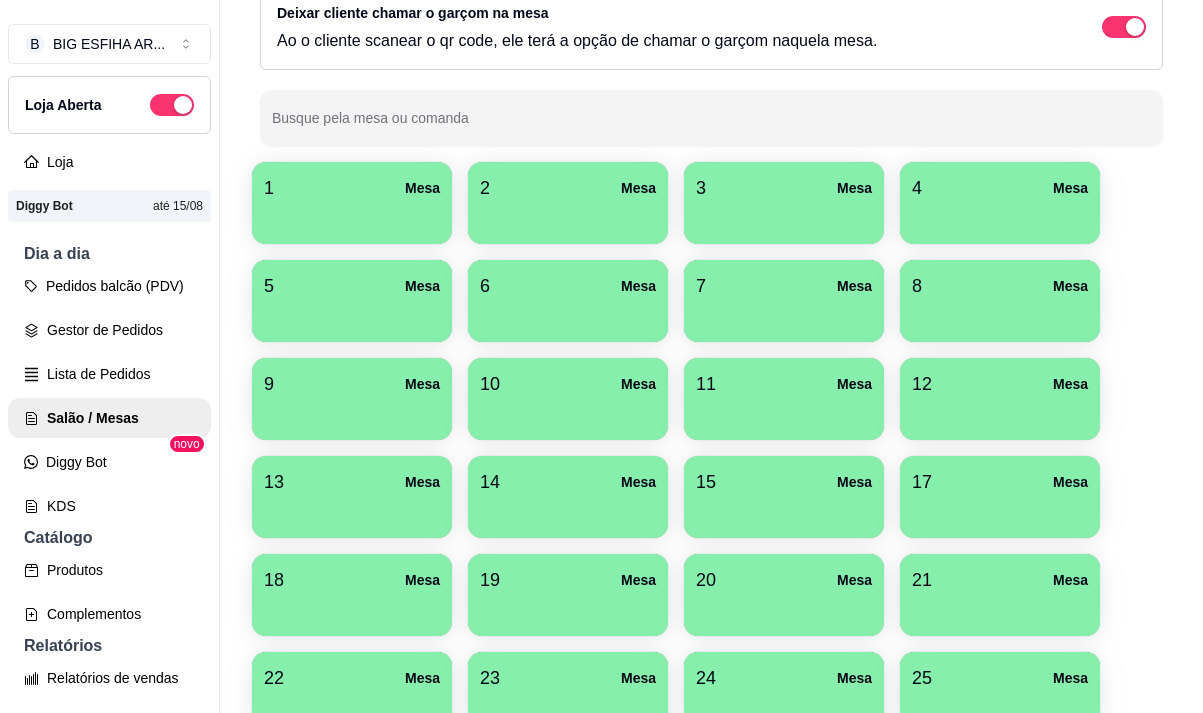 scroll, scrollTop: 508, scrollLeft: 0, axis: vertical 